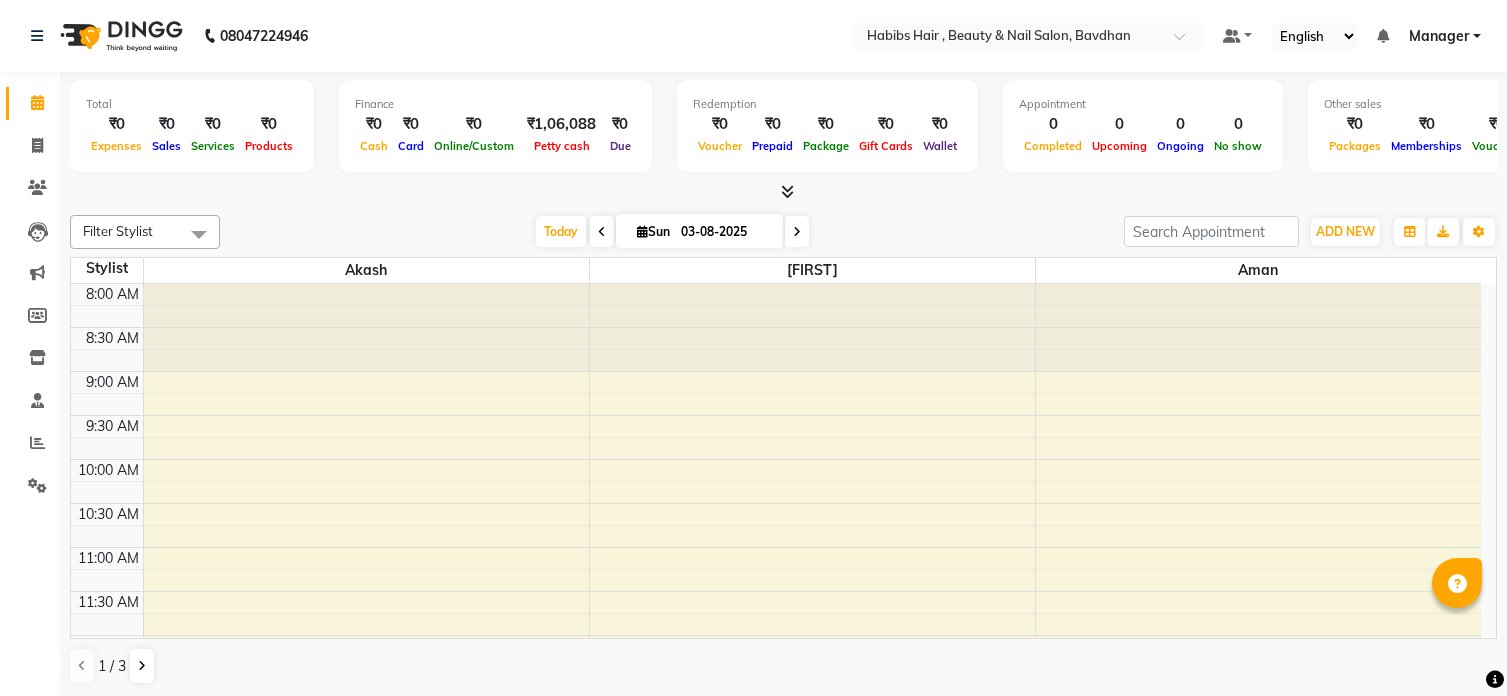 scroll, scrollTop: 0, scrollLeft: 0, axis: both 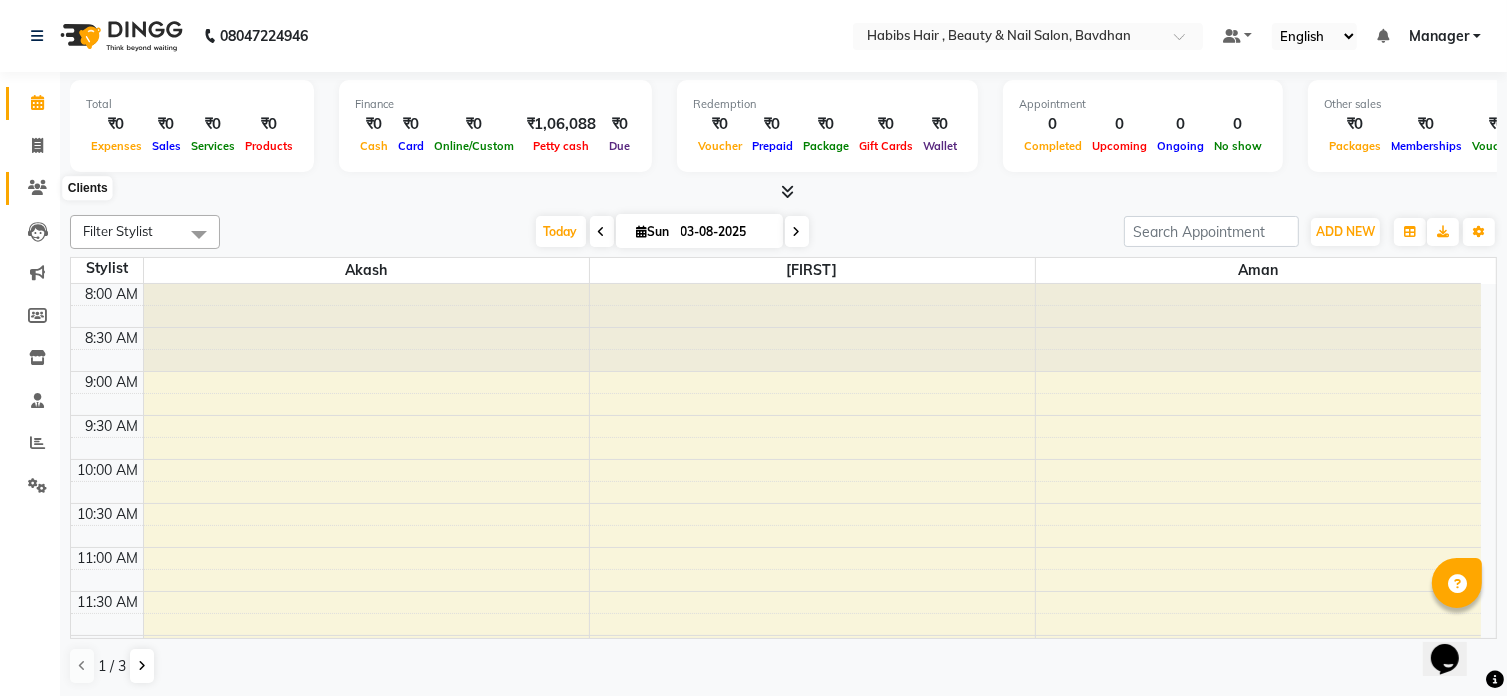 click 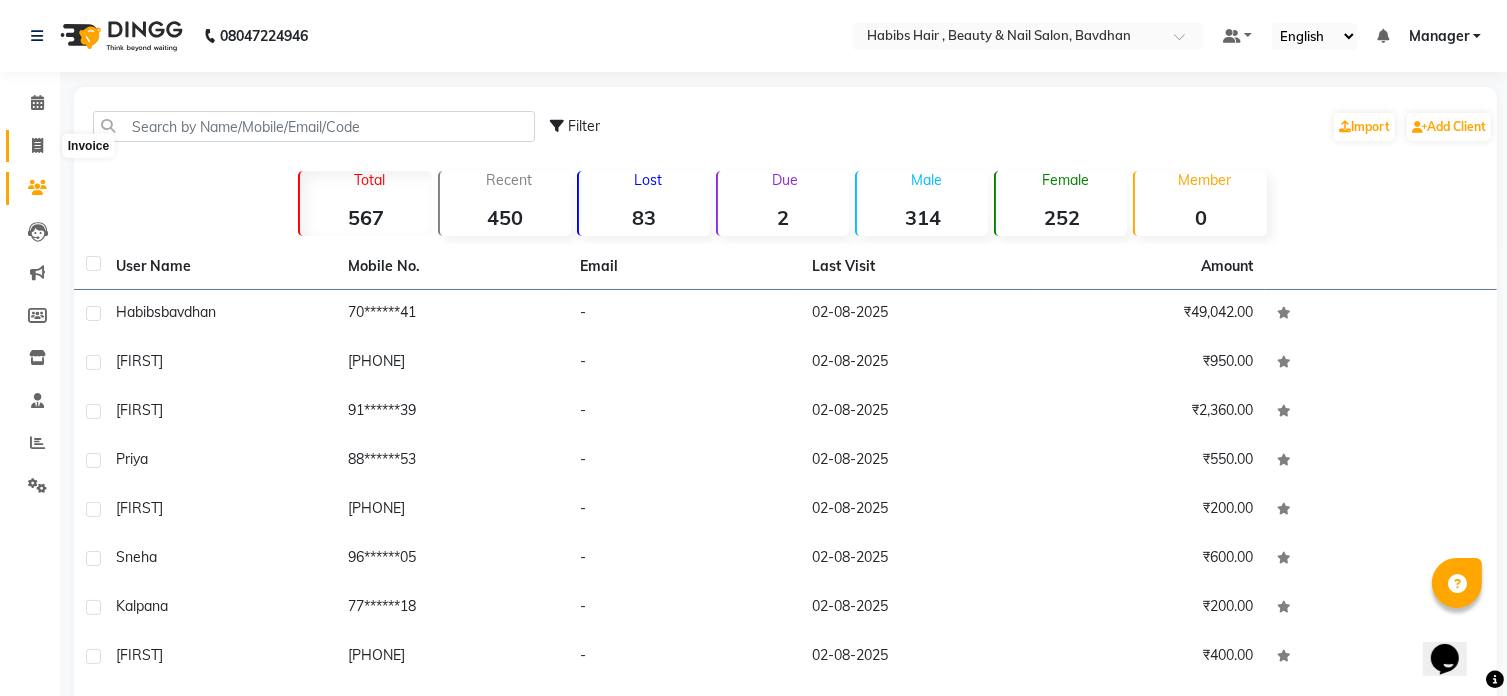 click 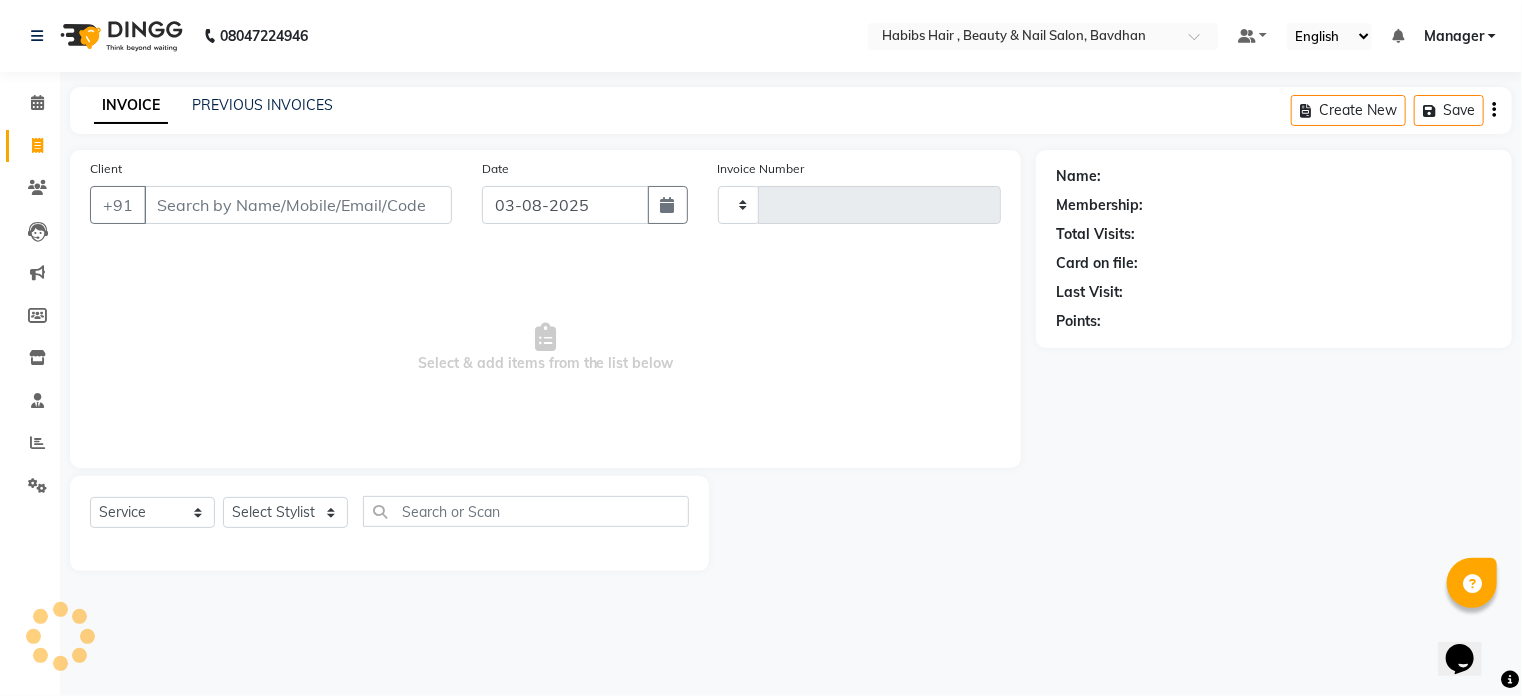 type on "0614" 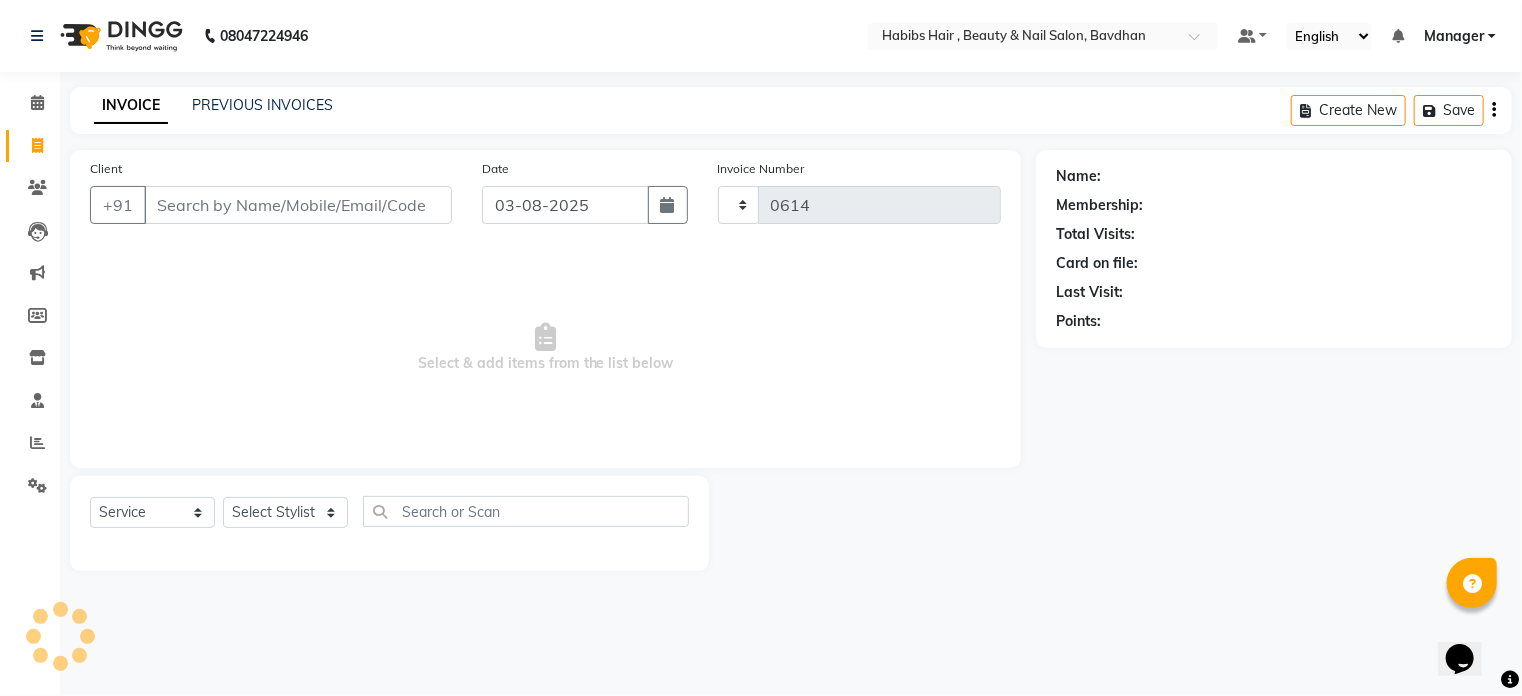select on "7414" 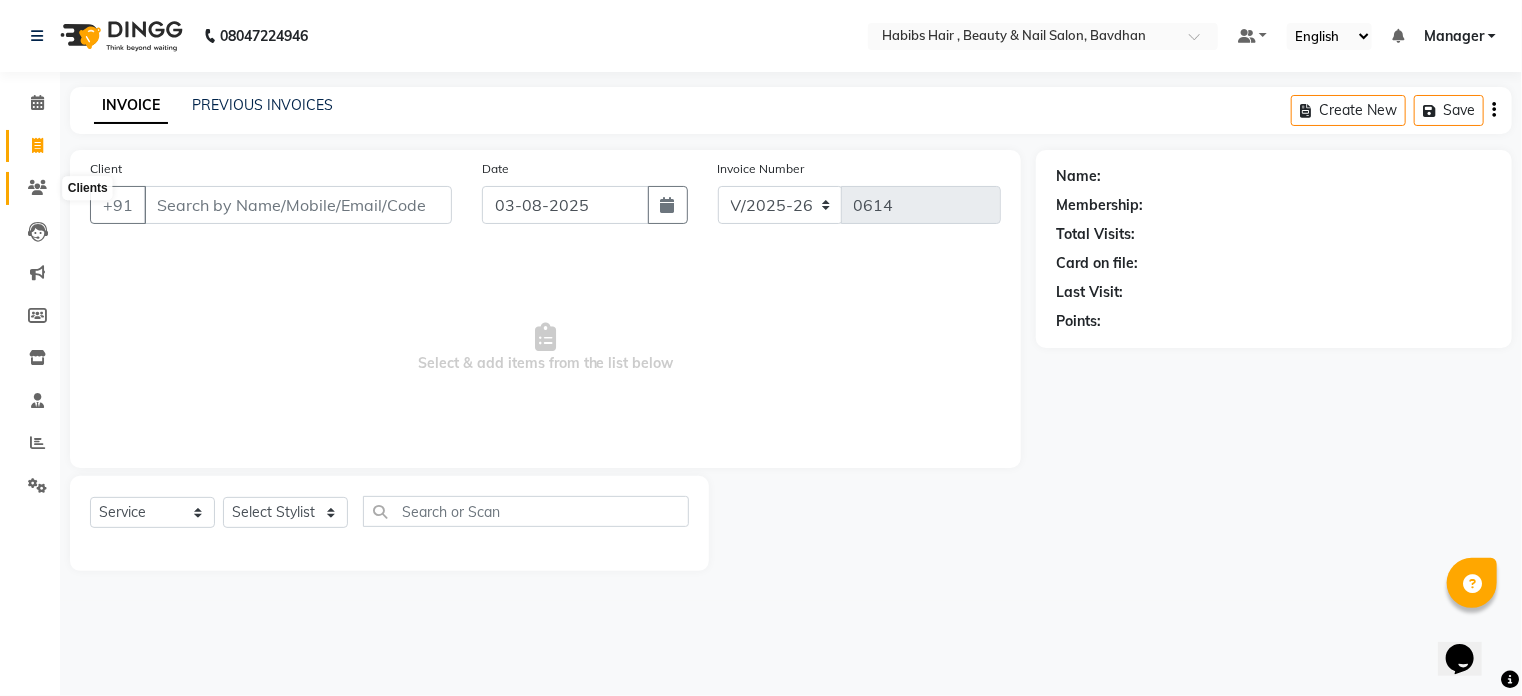 click 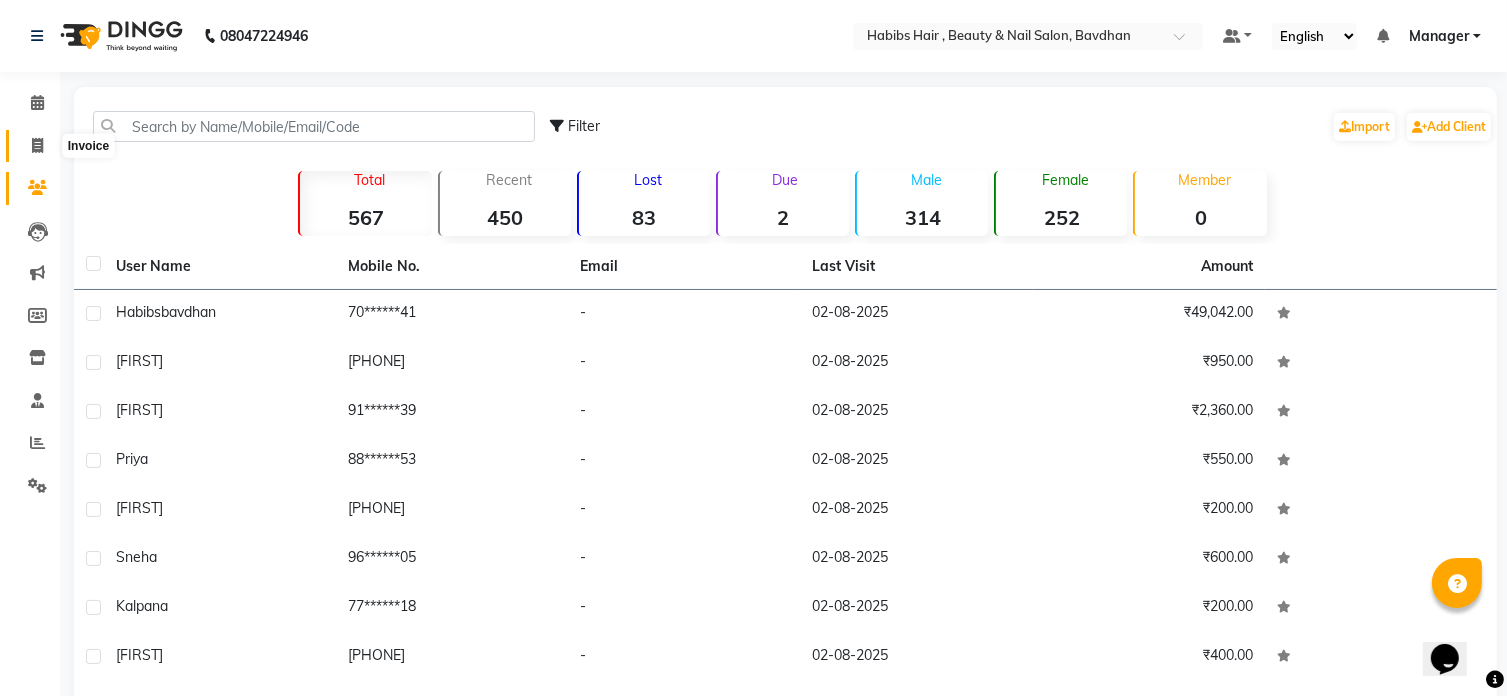 click 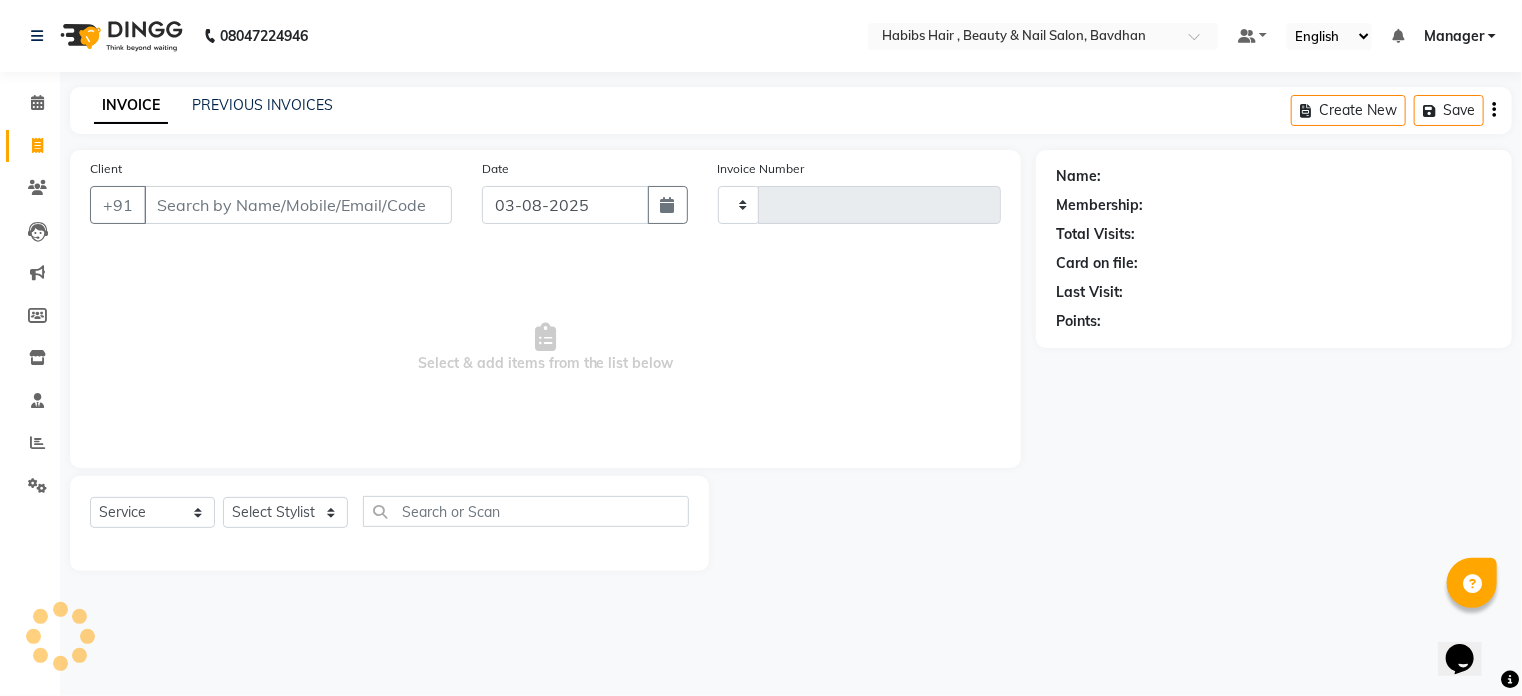 type on "0614" 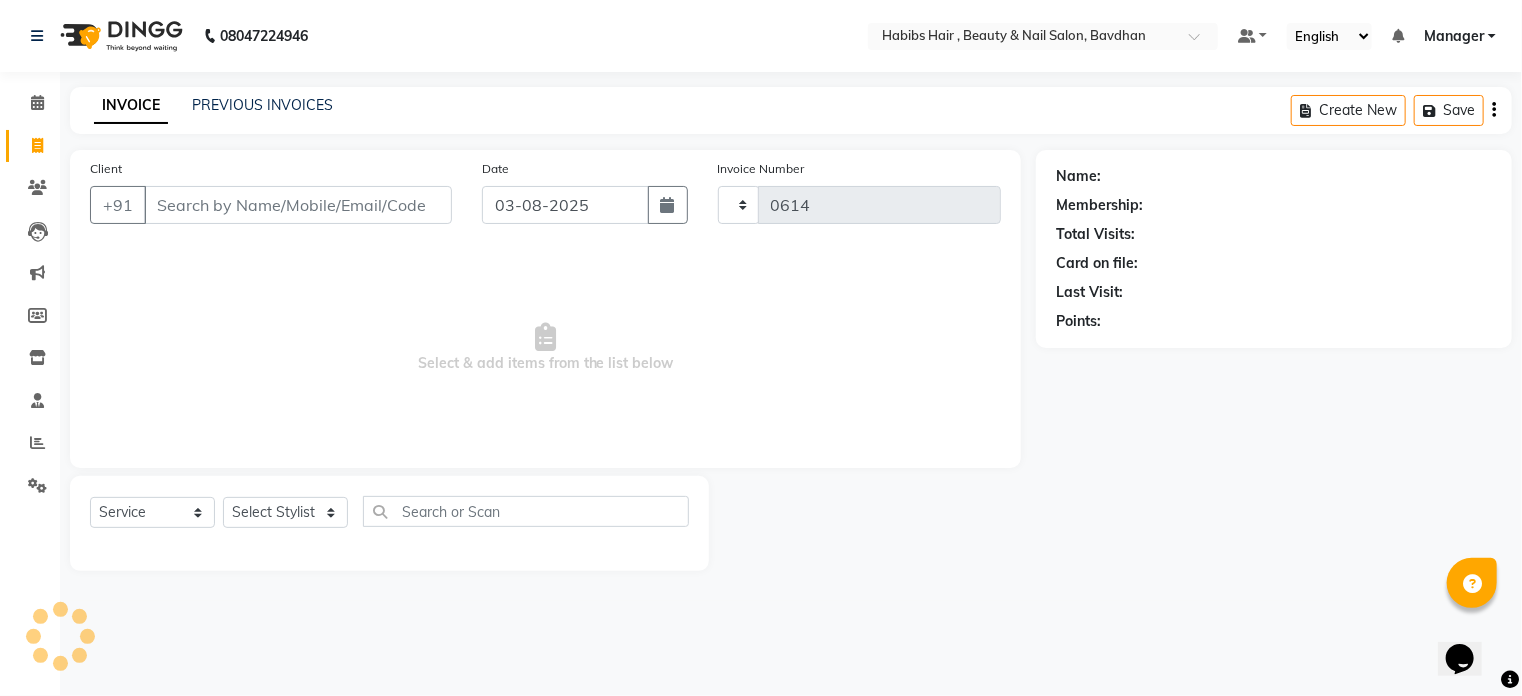 select on "7414" 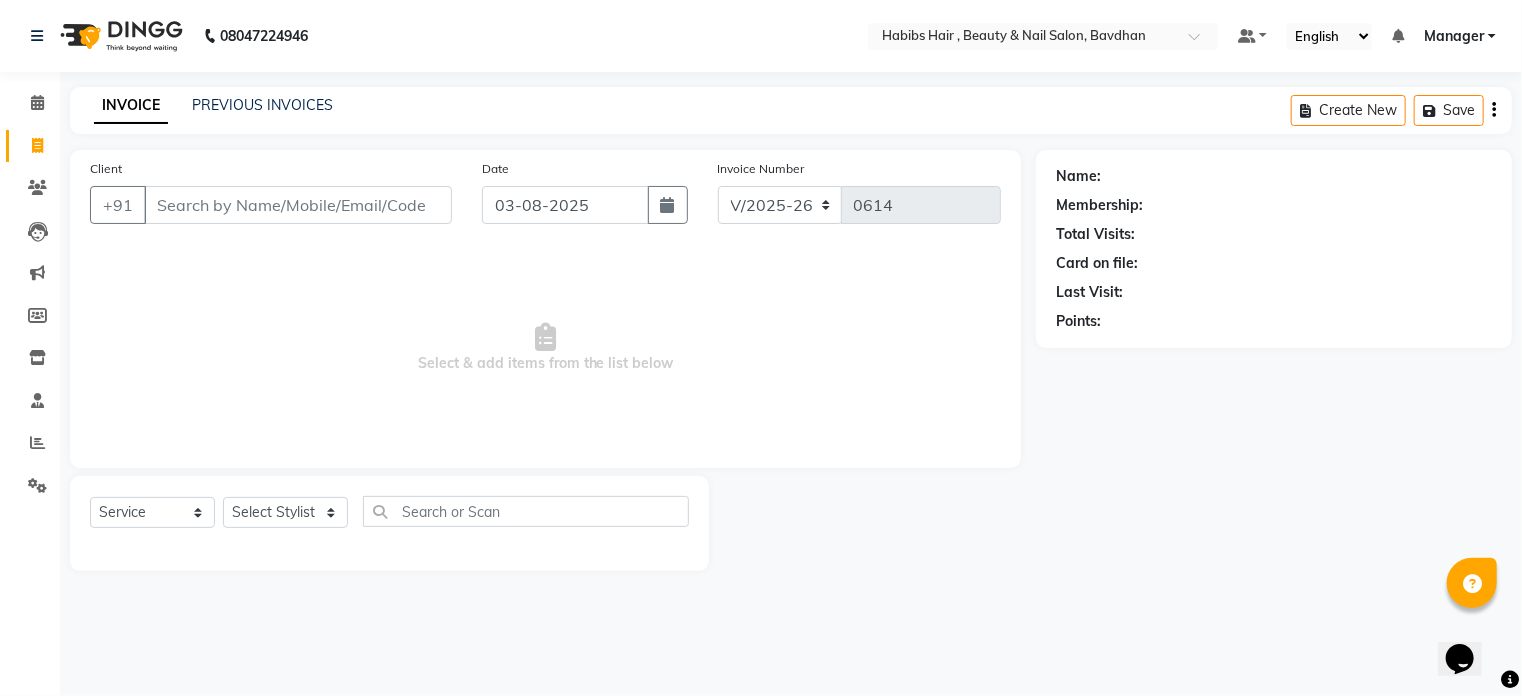 click on "Client" at bounding box center [298, 205] 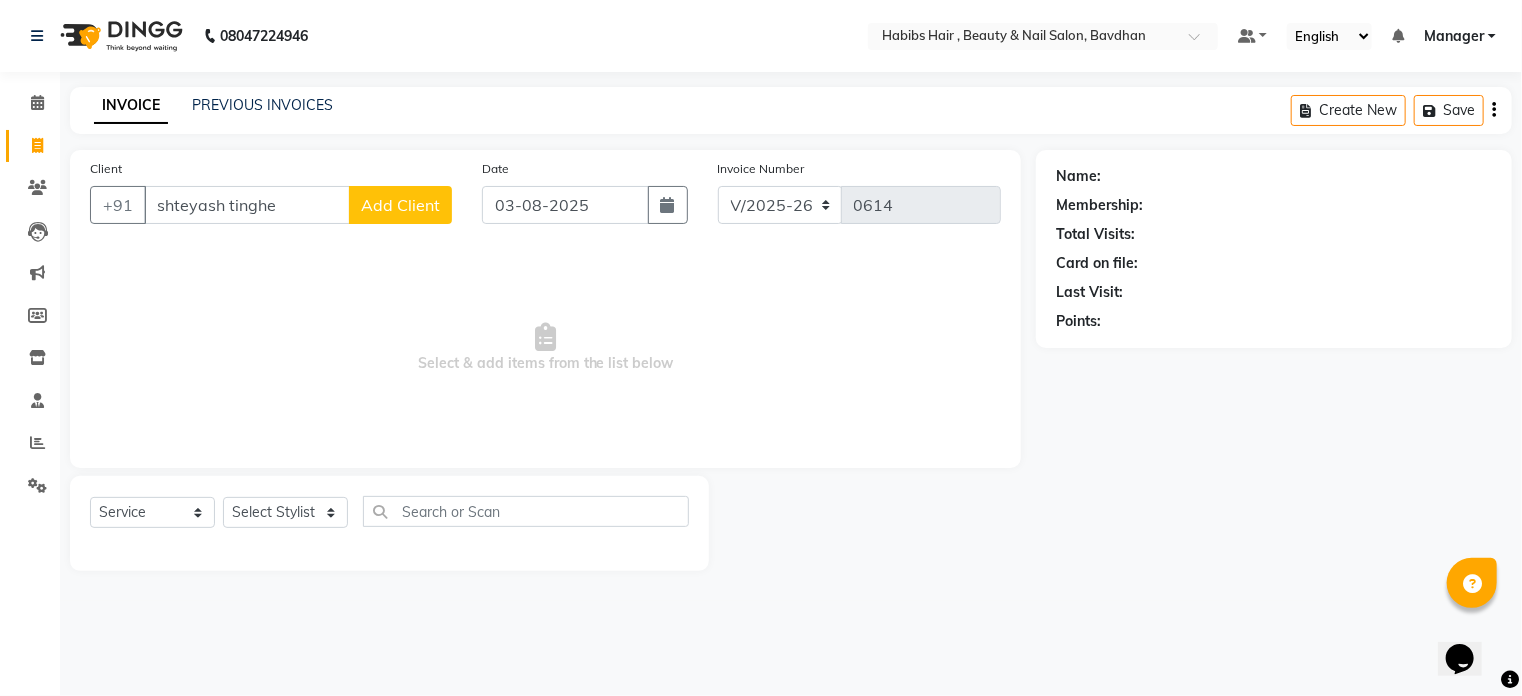 type on "shteyash tinghe" 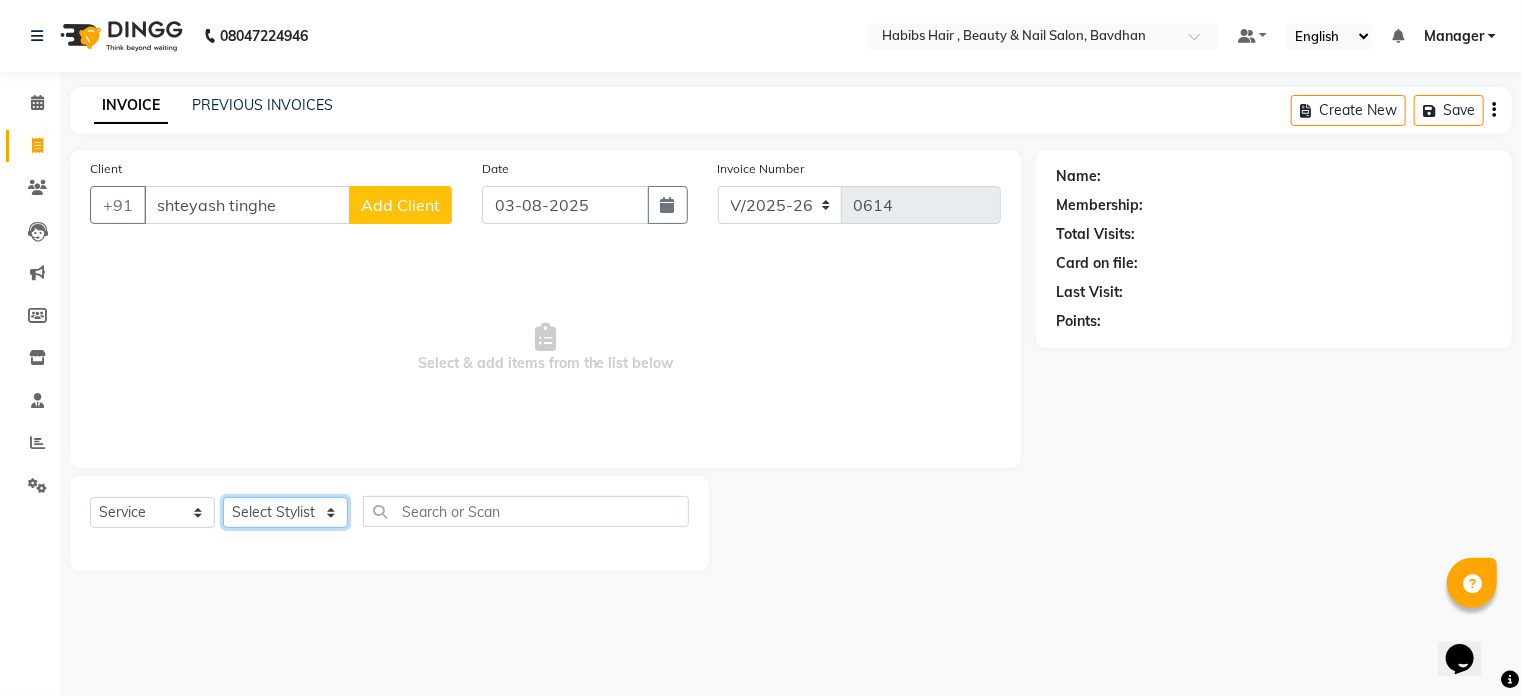 click on "Select Stylist Akash Aman Aniket Ashish Ganesh Manager mayur nikhil sujata" 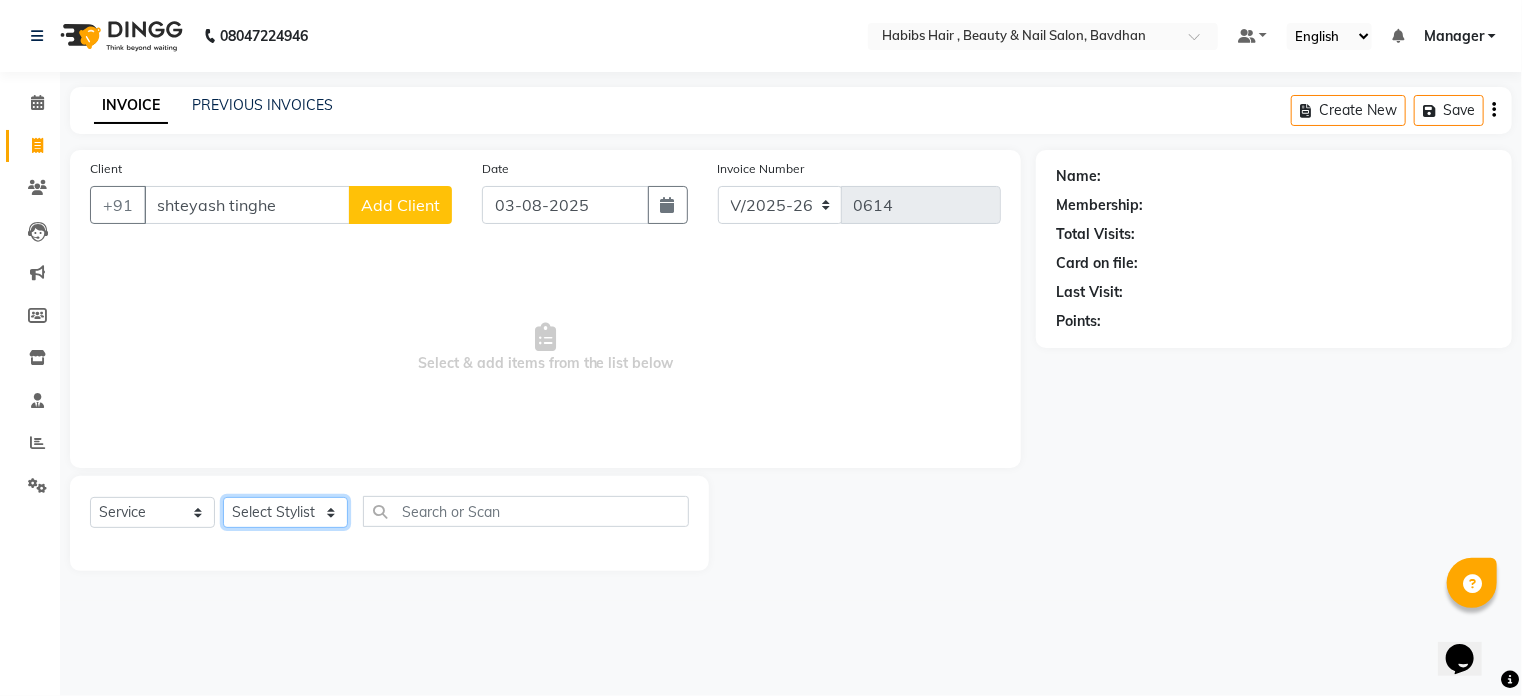 select on "86089" 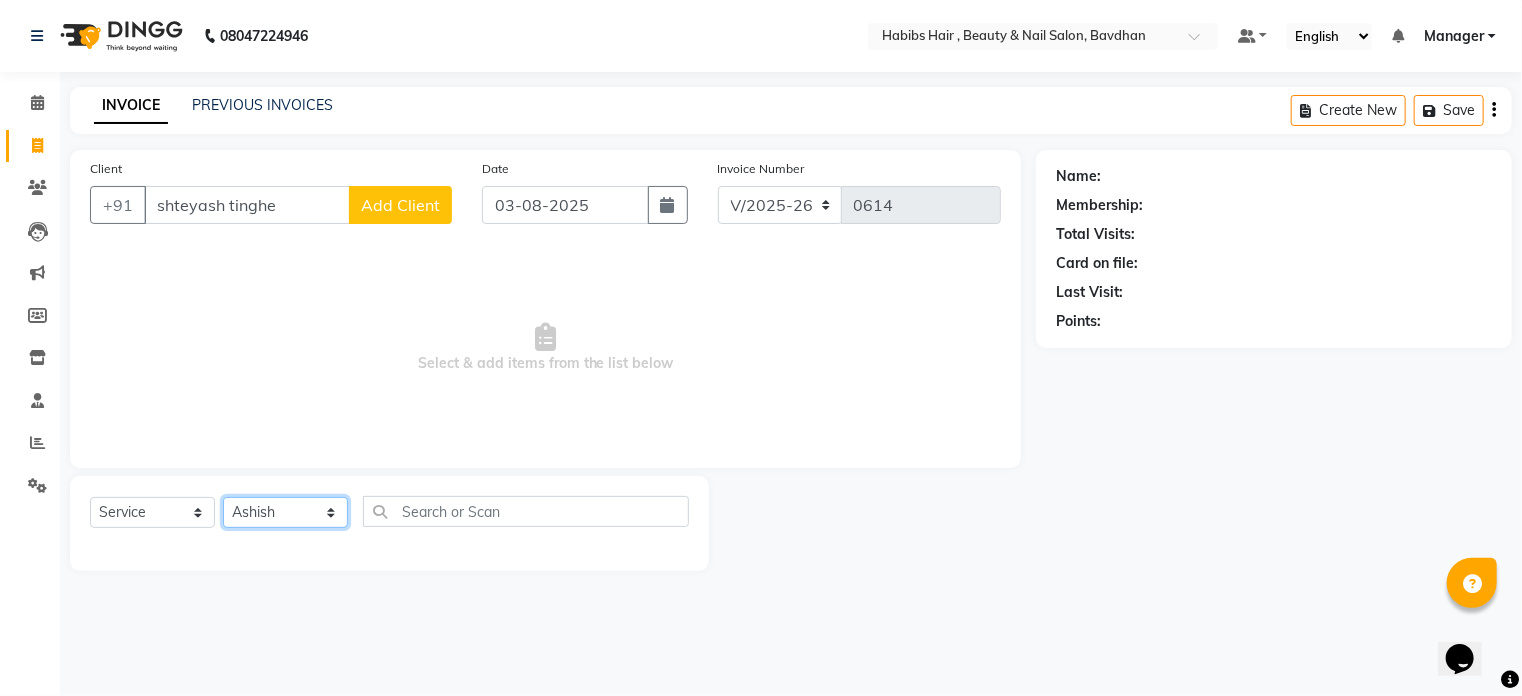 click on "Select Stylist Akash Aman Aniket Ashish Ganesh Manager mayur nikhil sujata" 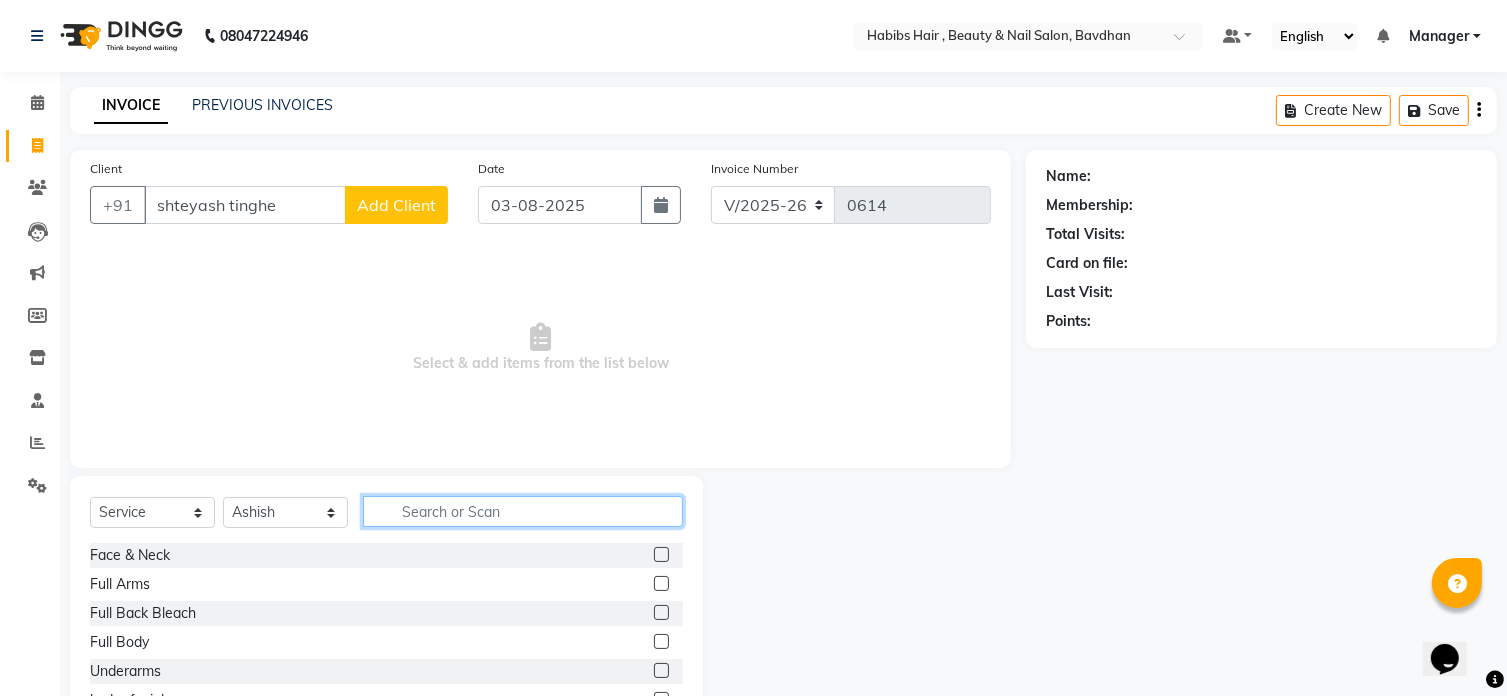 click 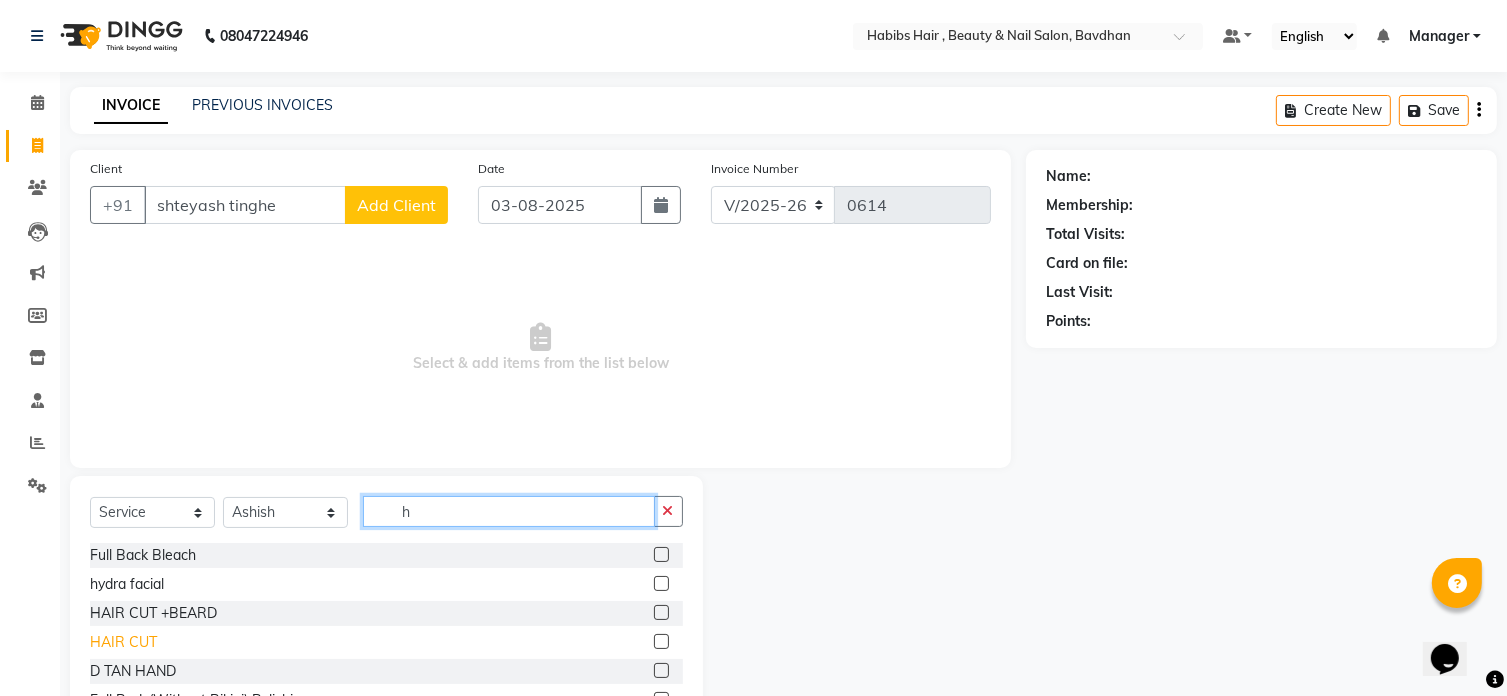 type on "h" 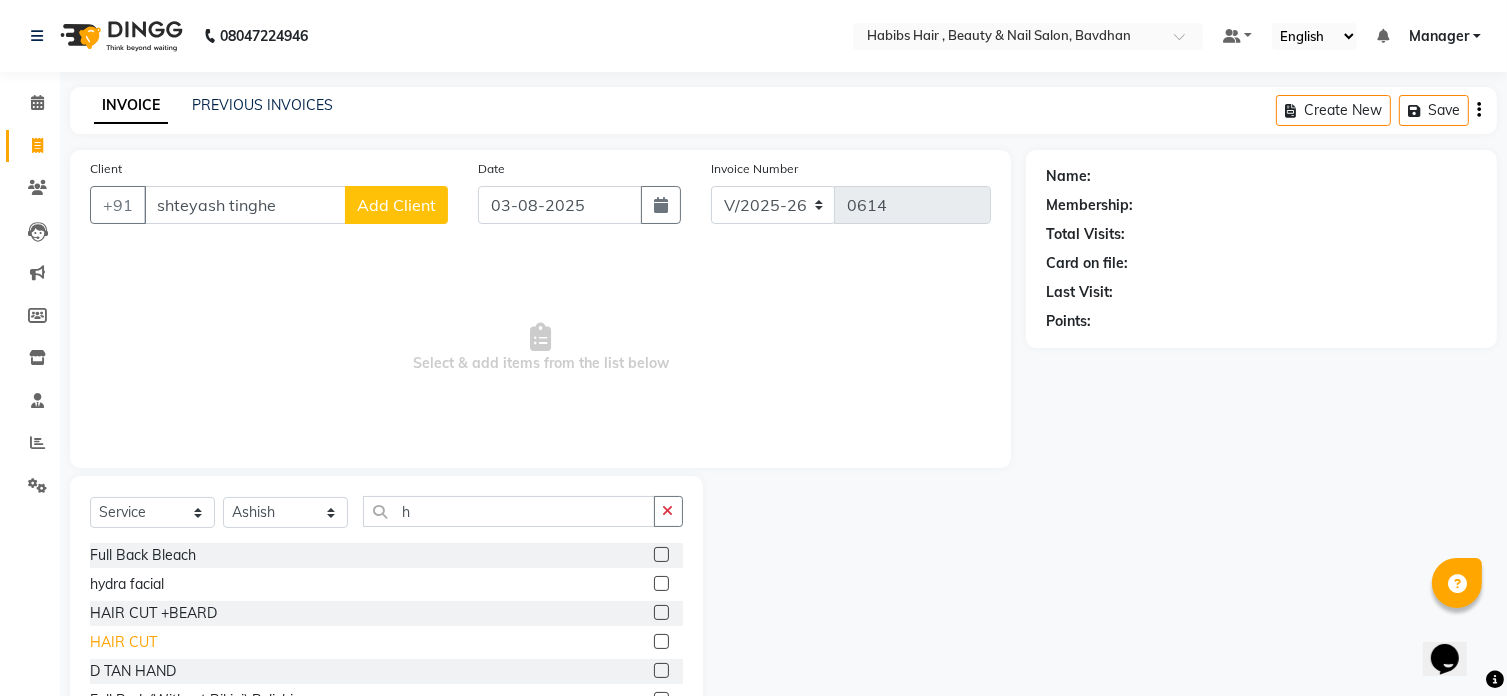 click on "HAIR CUT" 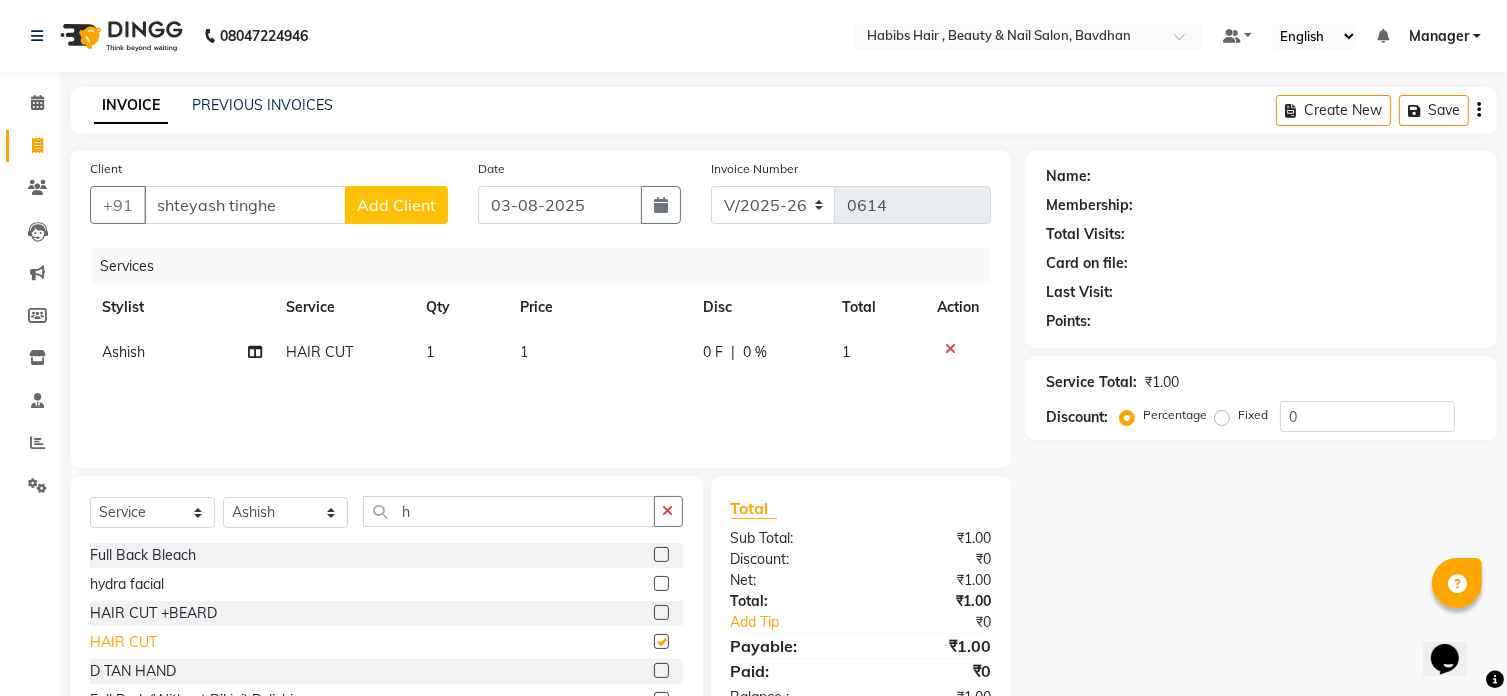 checkbox on "false" 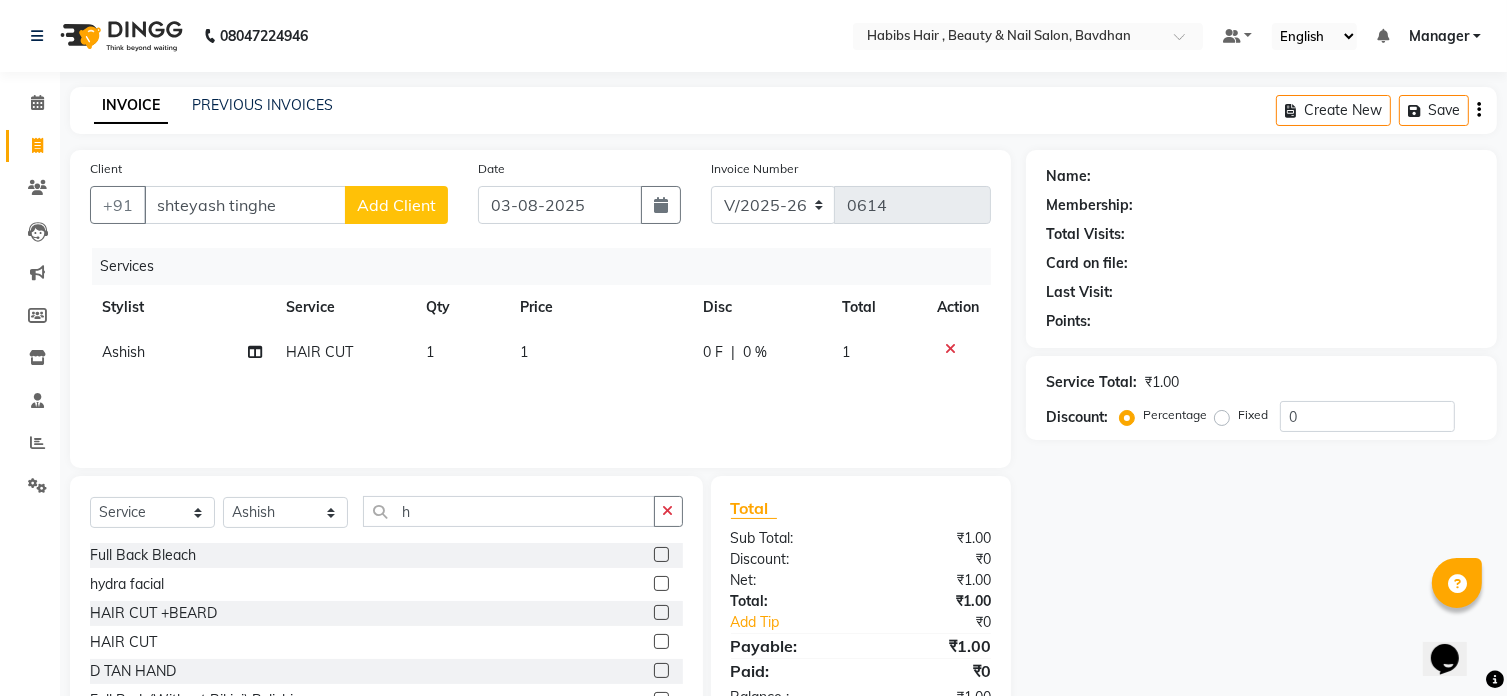 click on "1" 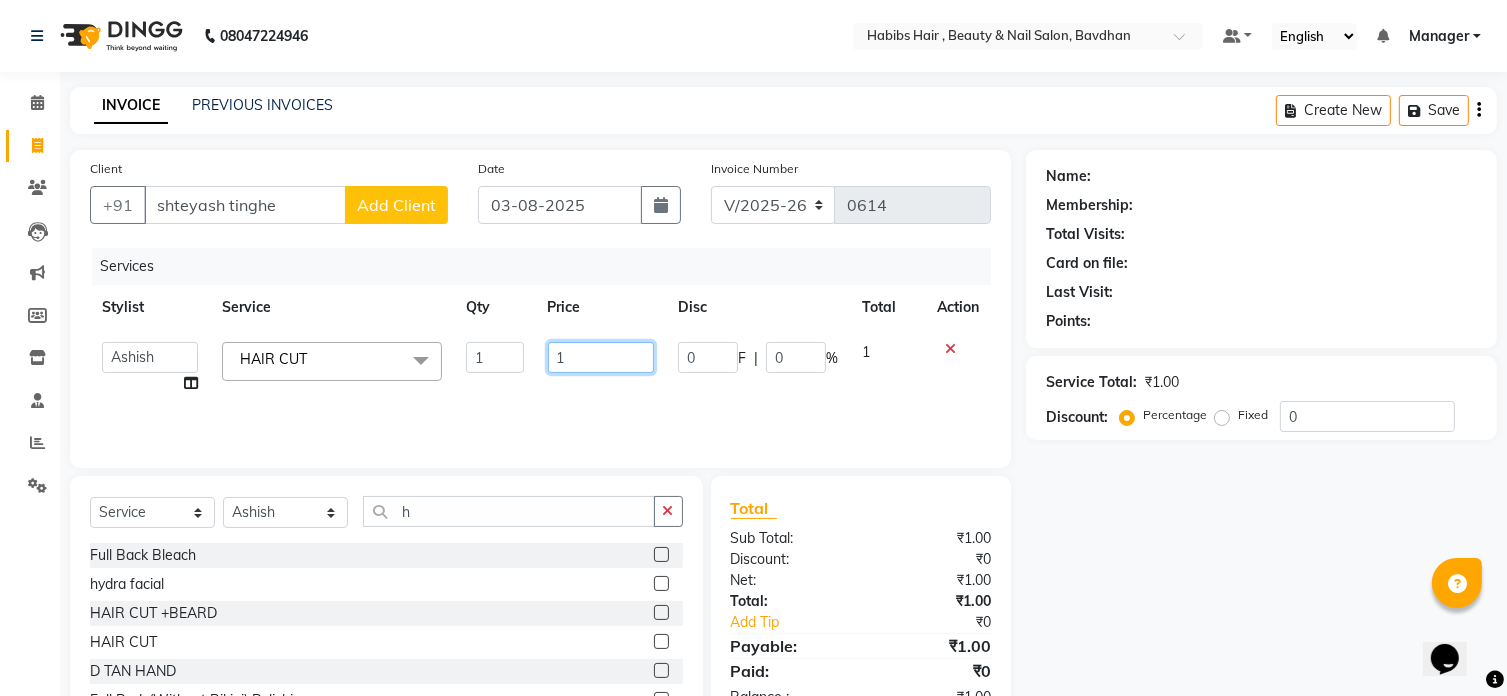 click on "1" 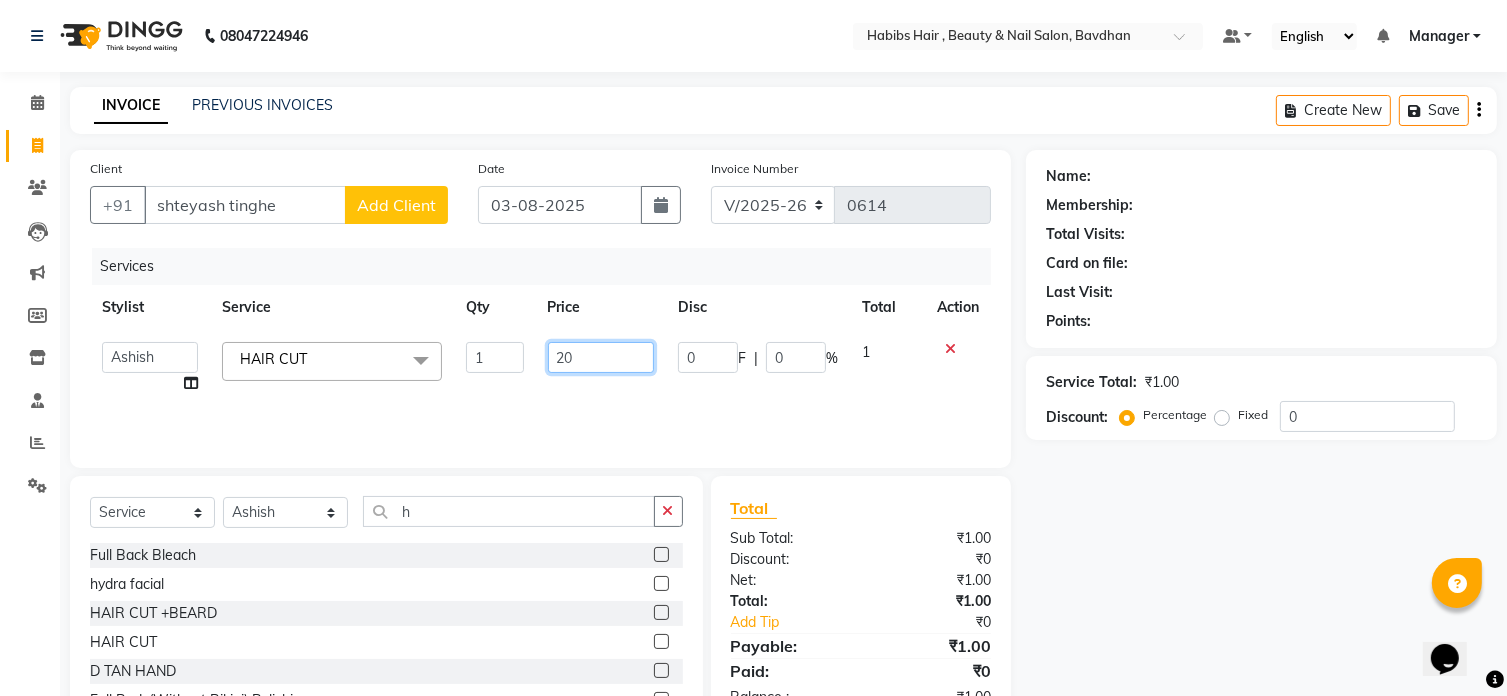 type on "200" 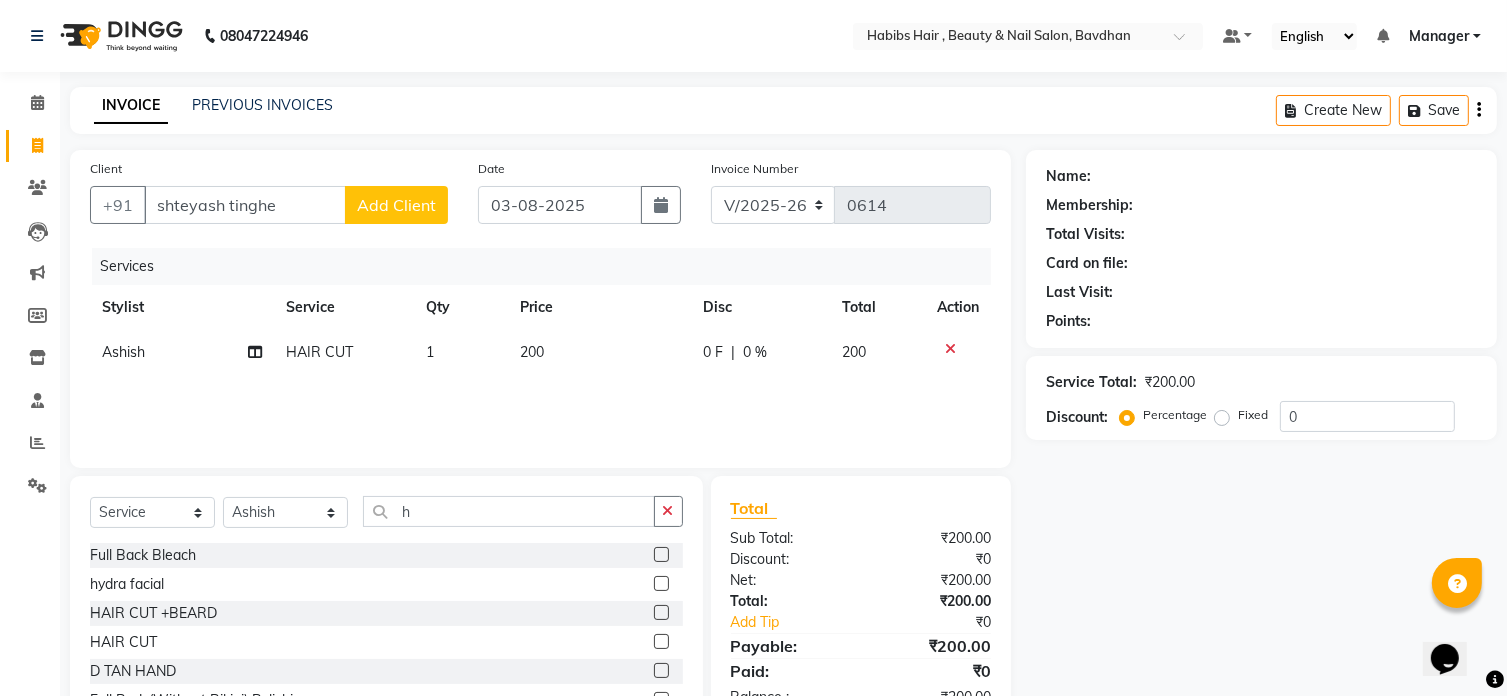 click on "Add Client" 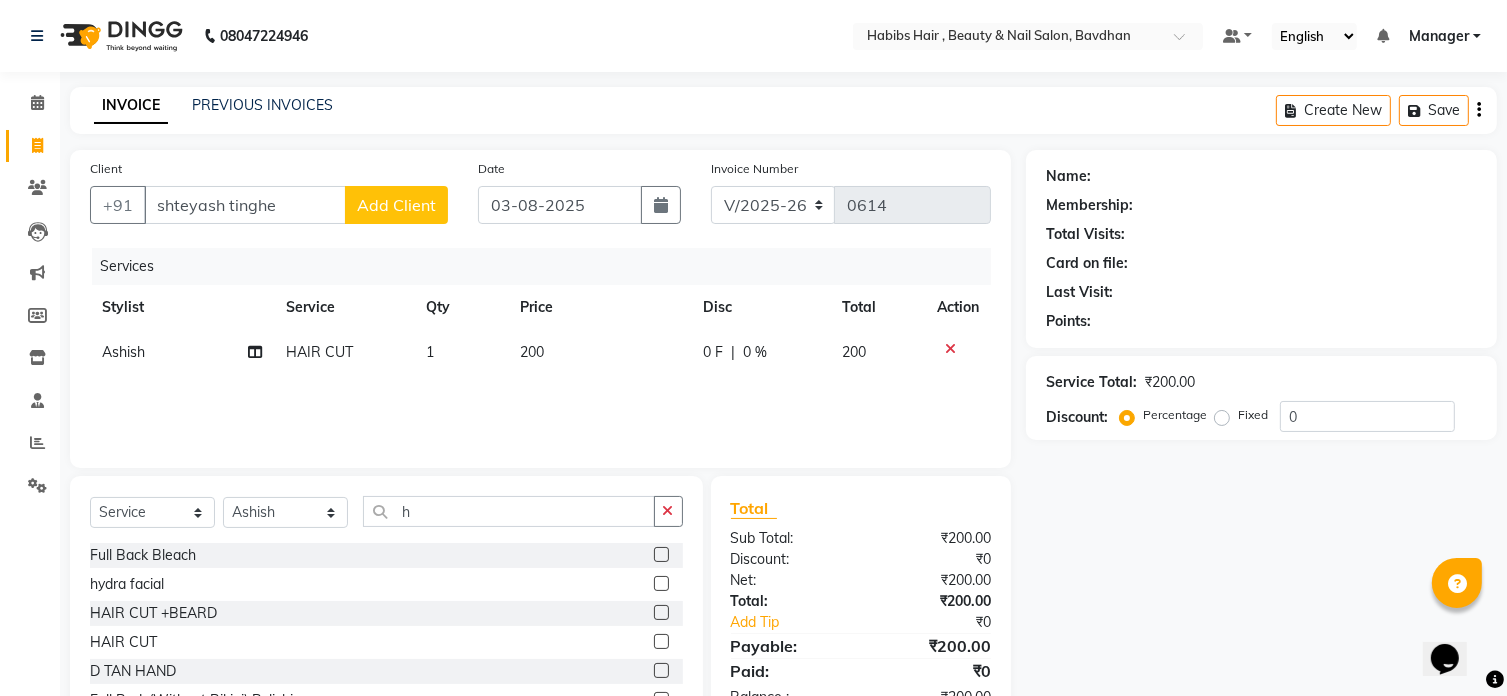 select on "22" 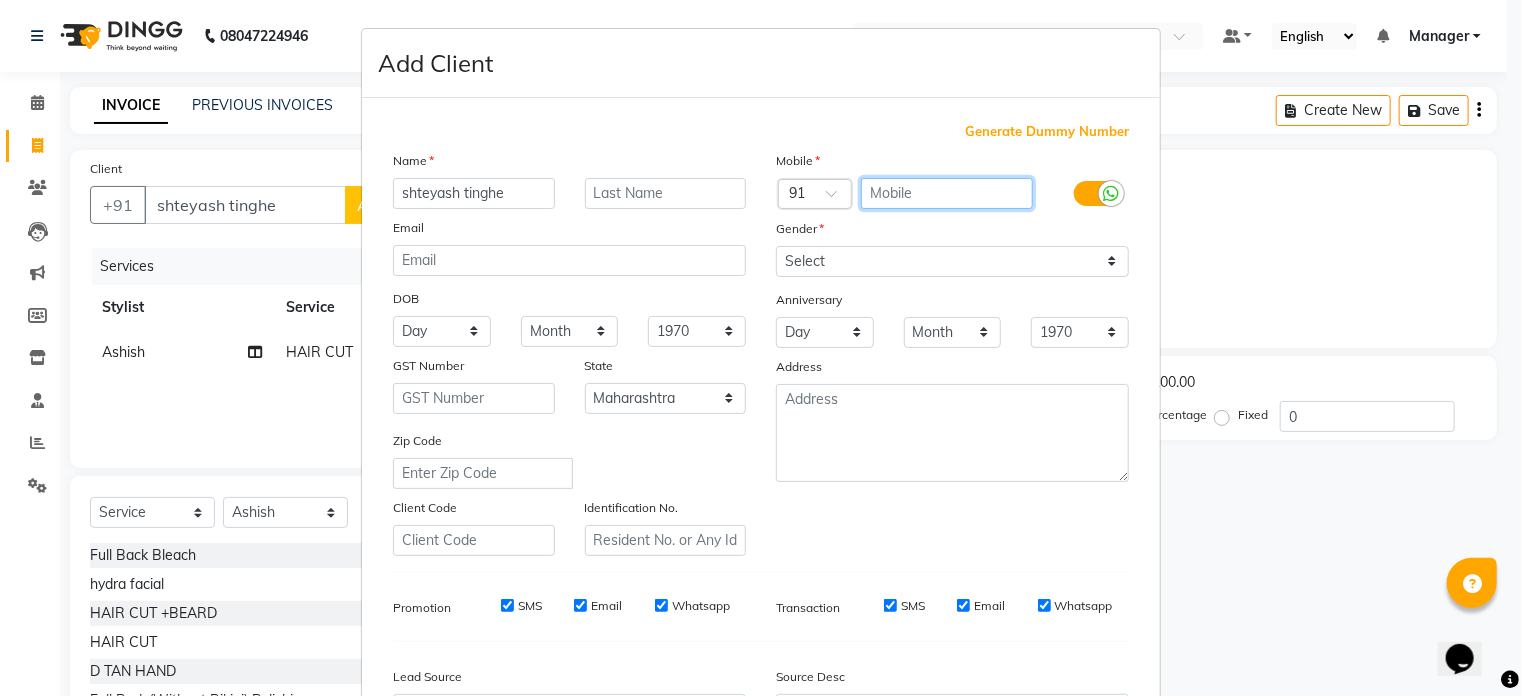 click at bounding box center [947, 193] 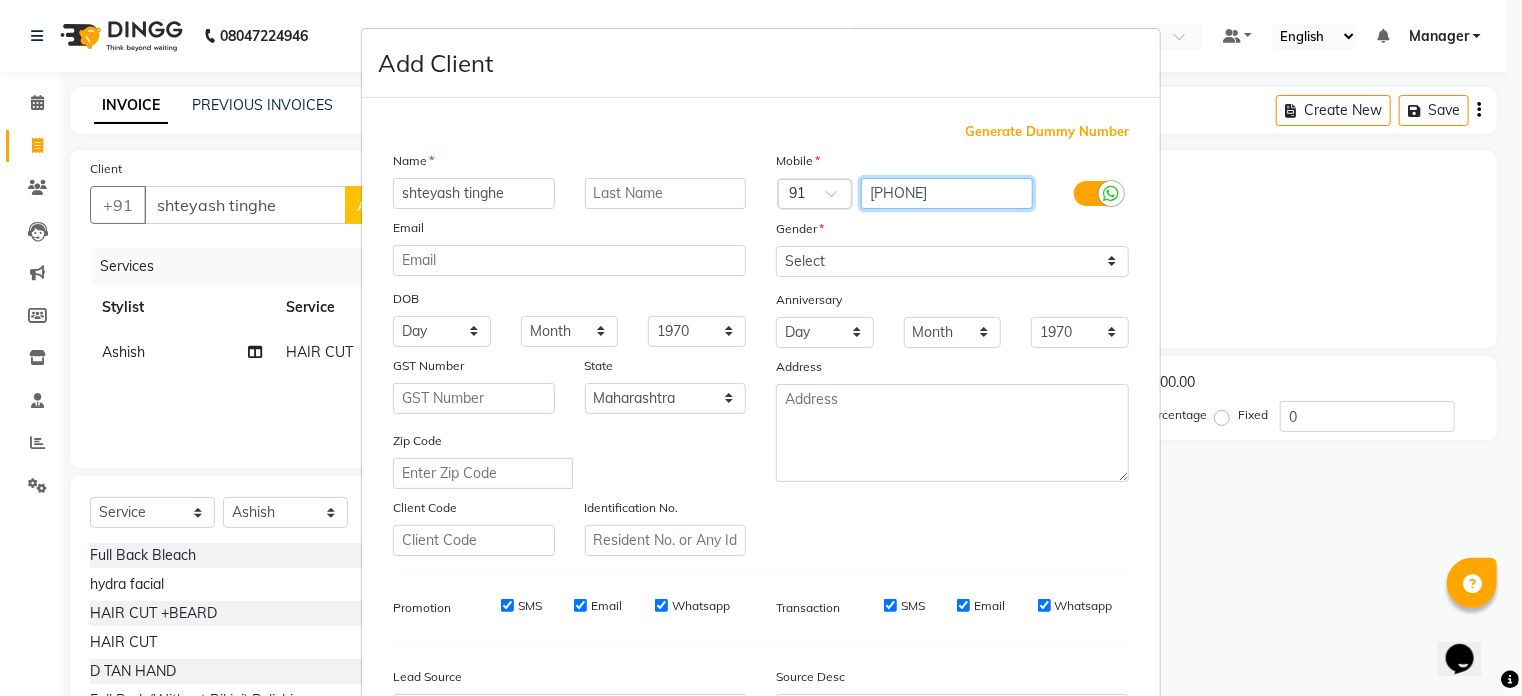 type on "9309969270" 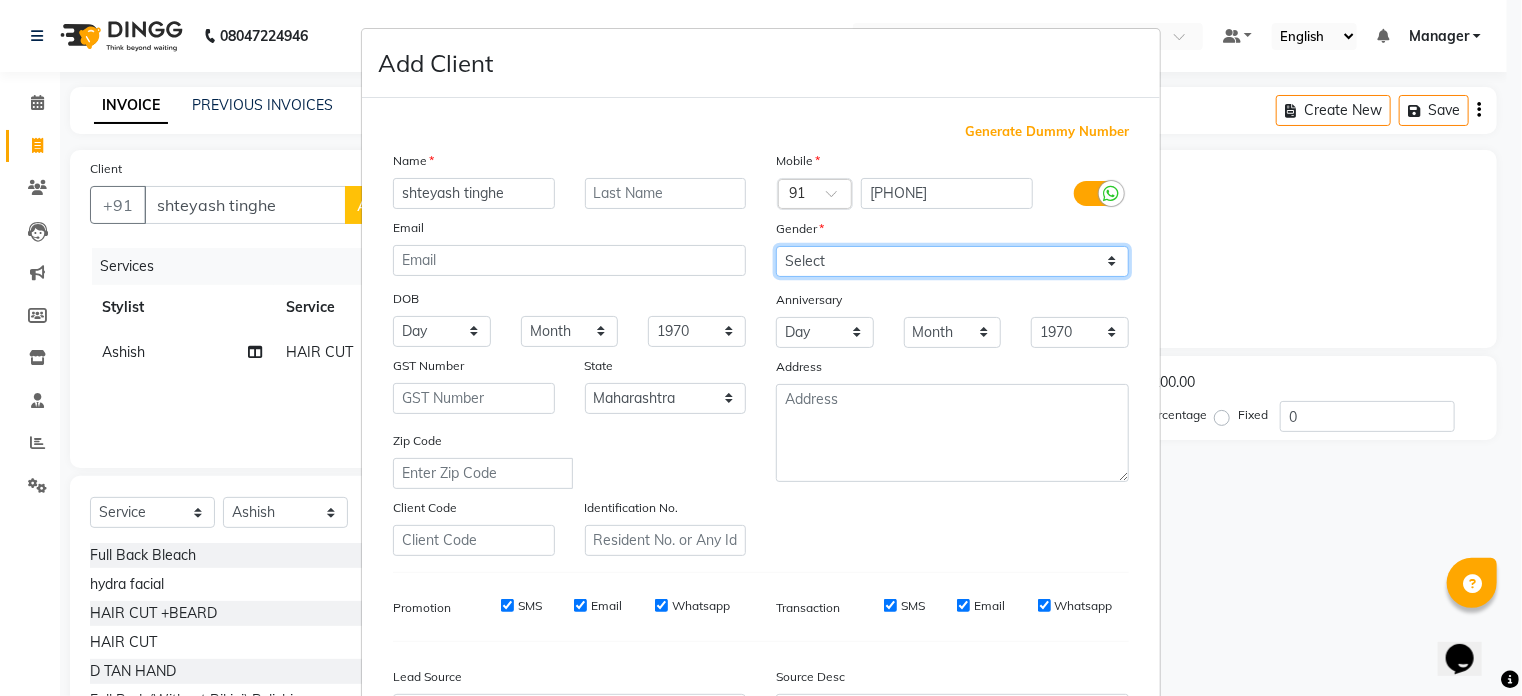 click on "Select Male Female Other Prefer Not To Say" at bounding box center [952, 261] 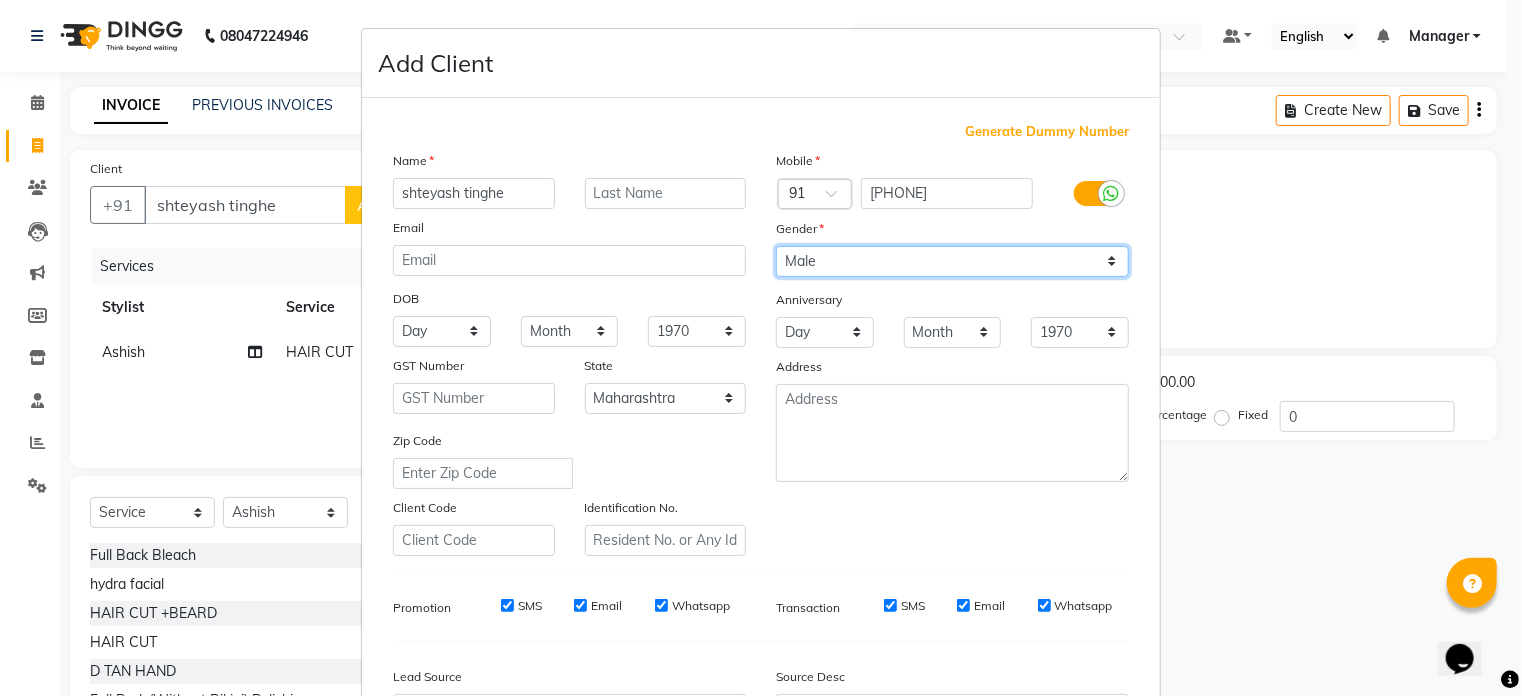 click on "Select Male Female Other Prefer Not To Say" at bounding box center [952, 261] 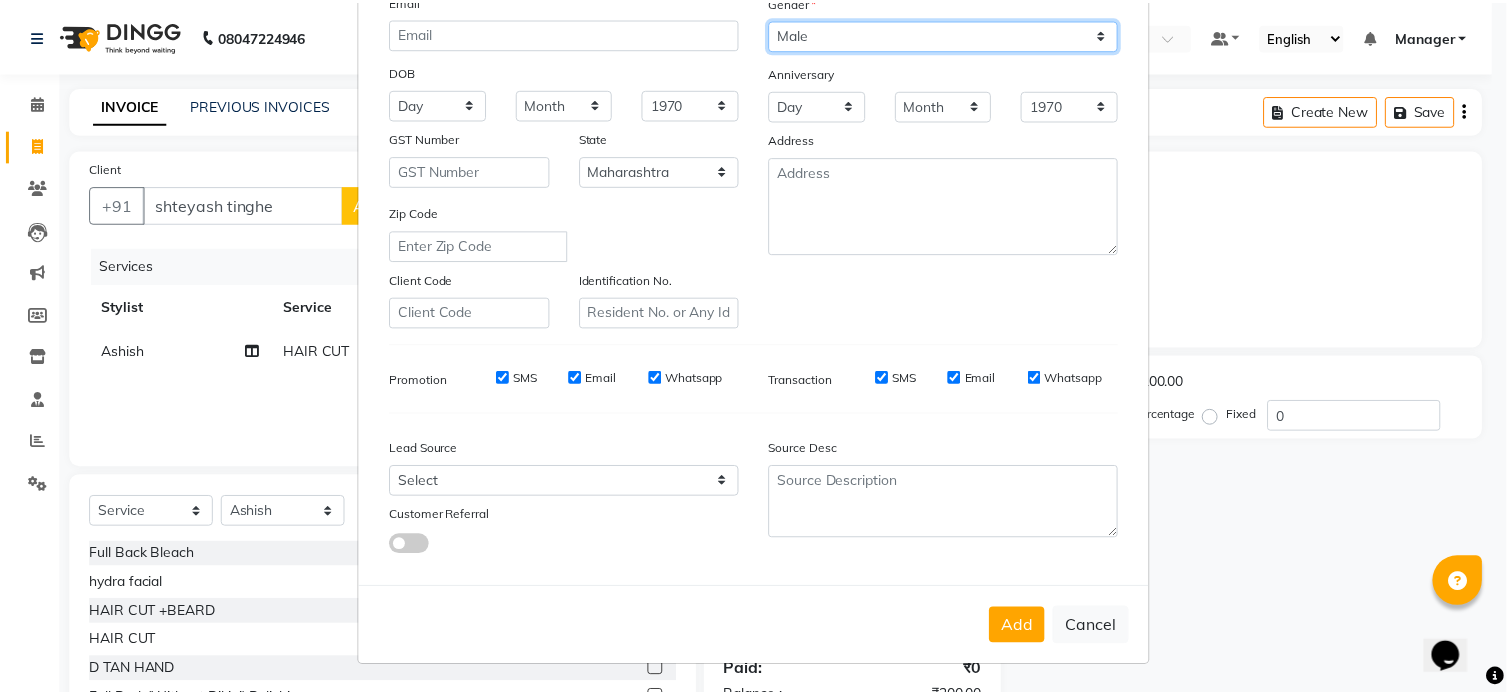 scroll, scrollTop: 236, scrollLeft: 0, axis: vertical 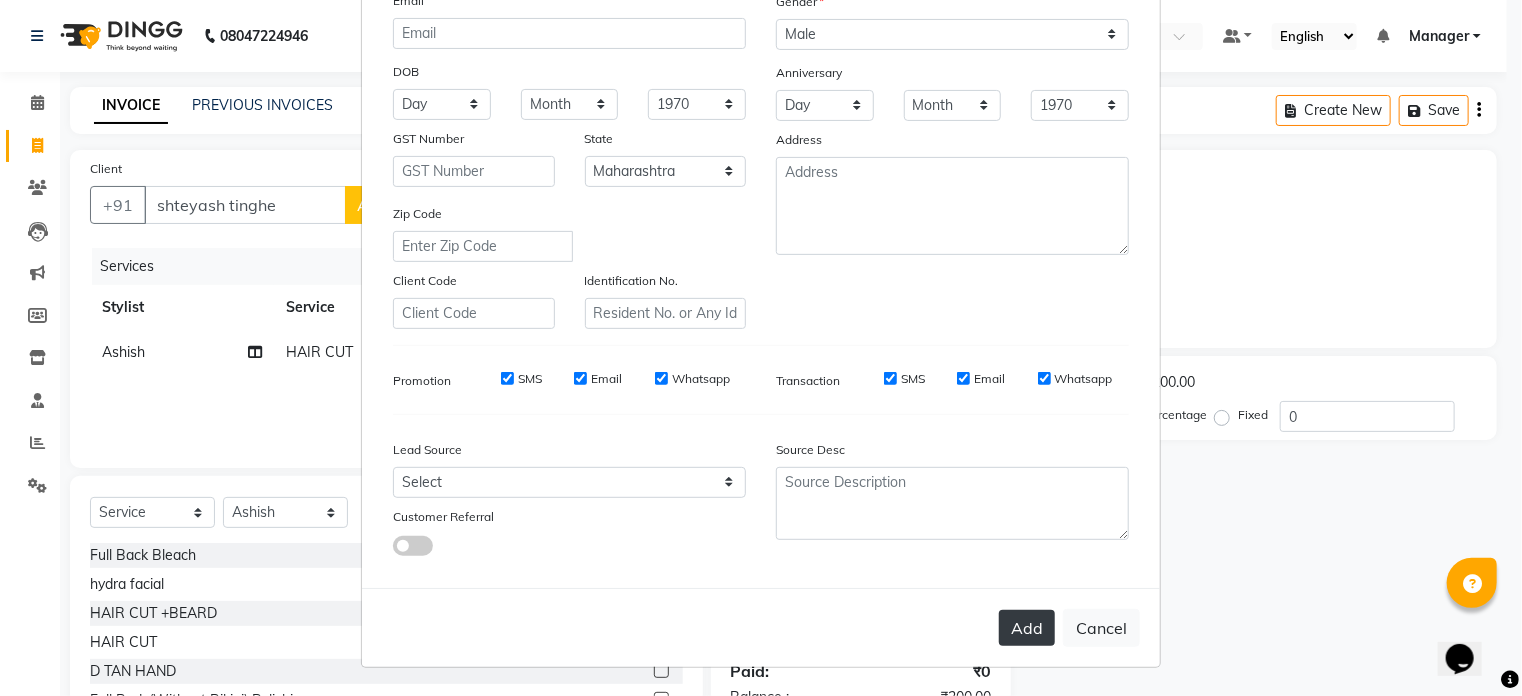click on "Add" at bounding box center [1027, 628] 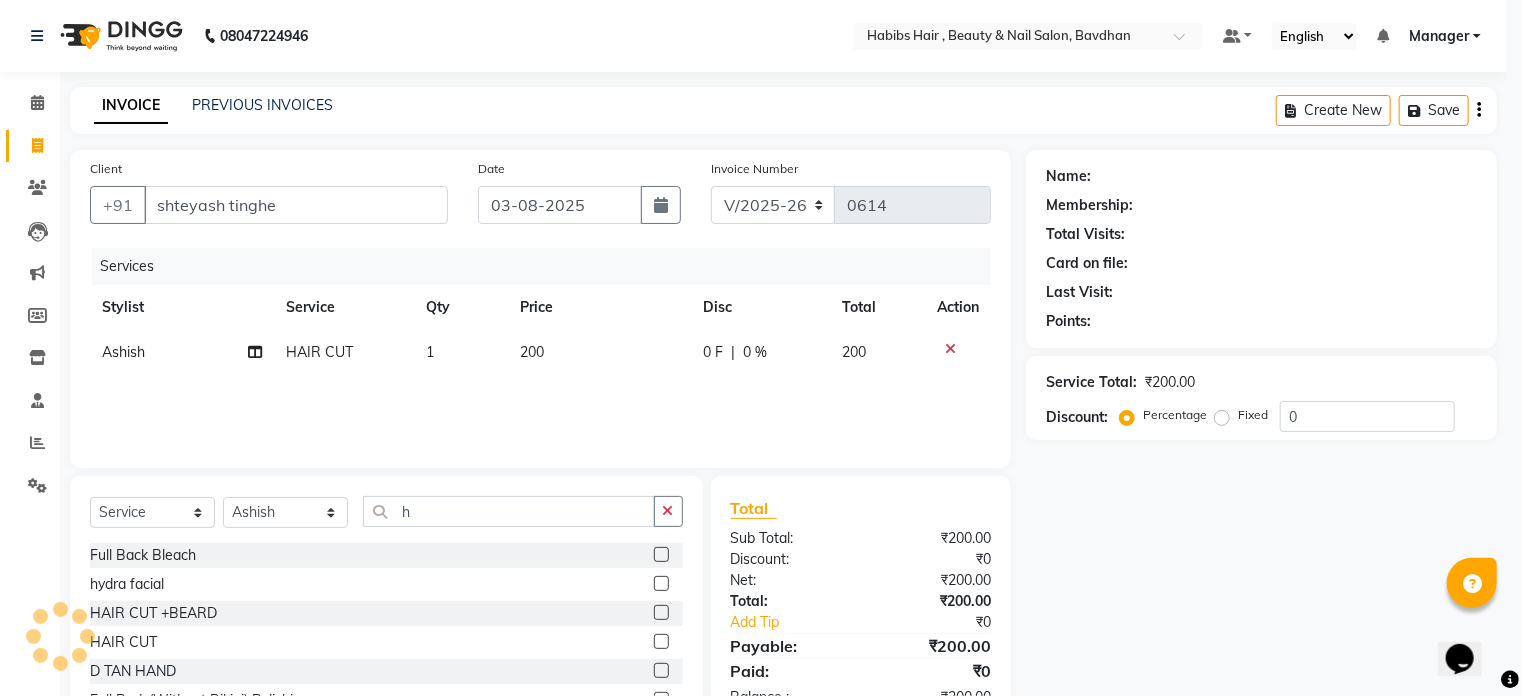 type on "93******70" 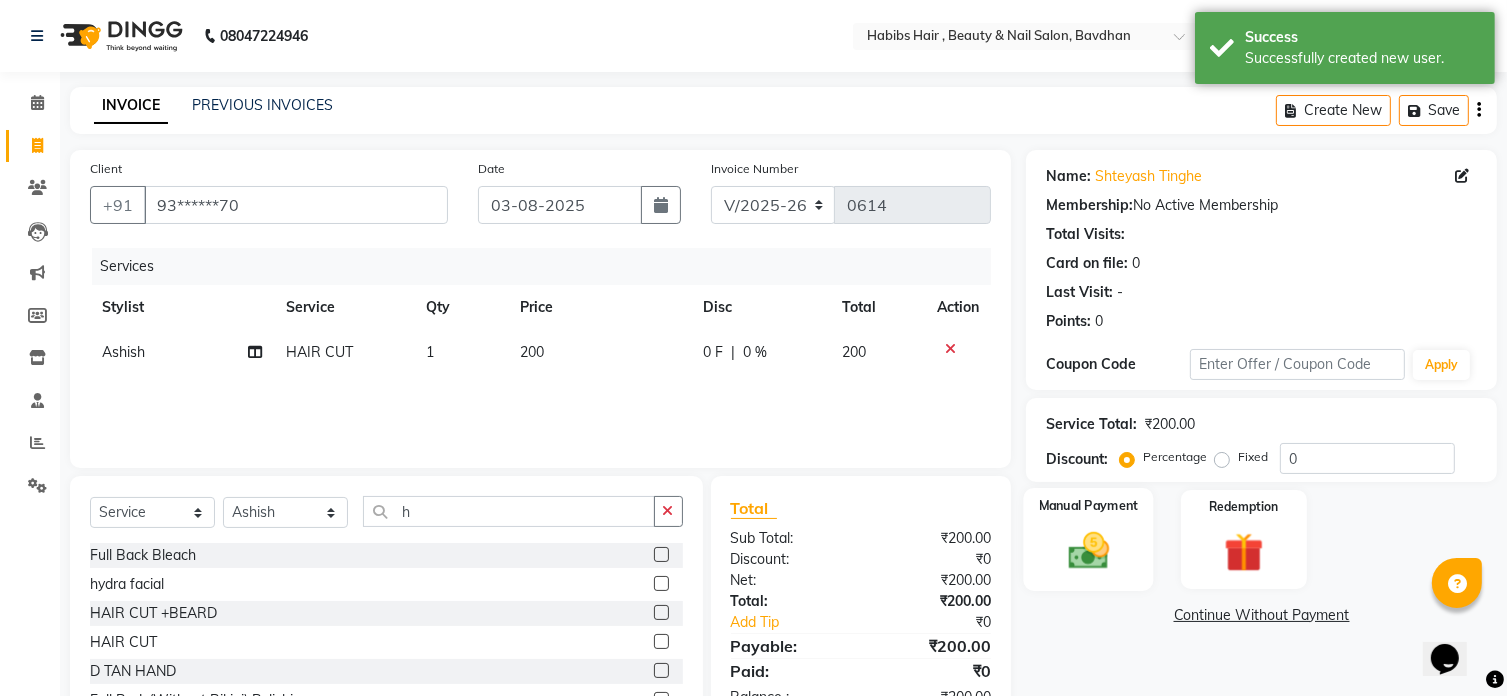 click on "Manual Payment" 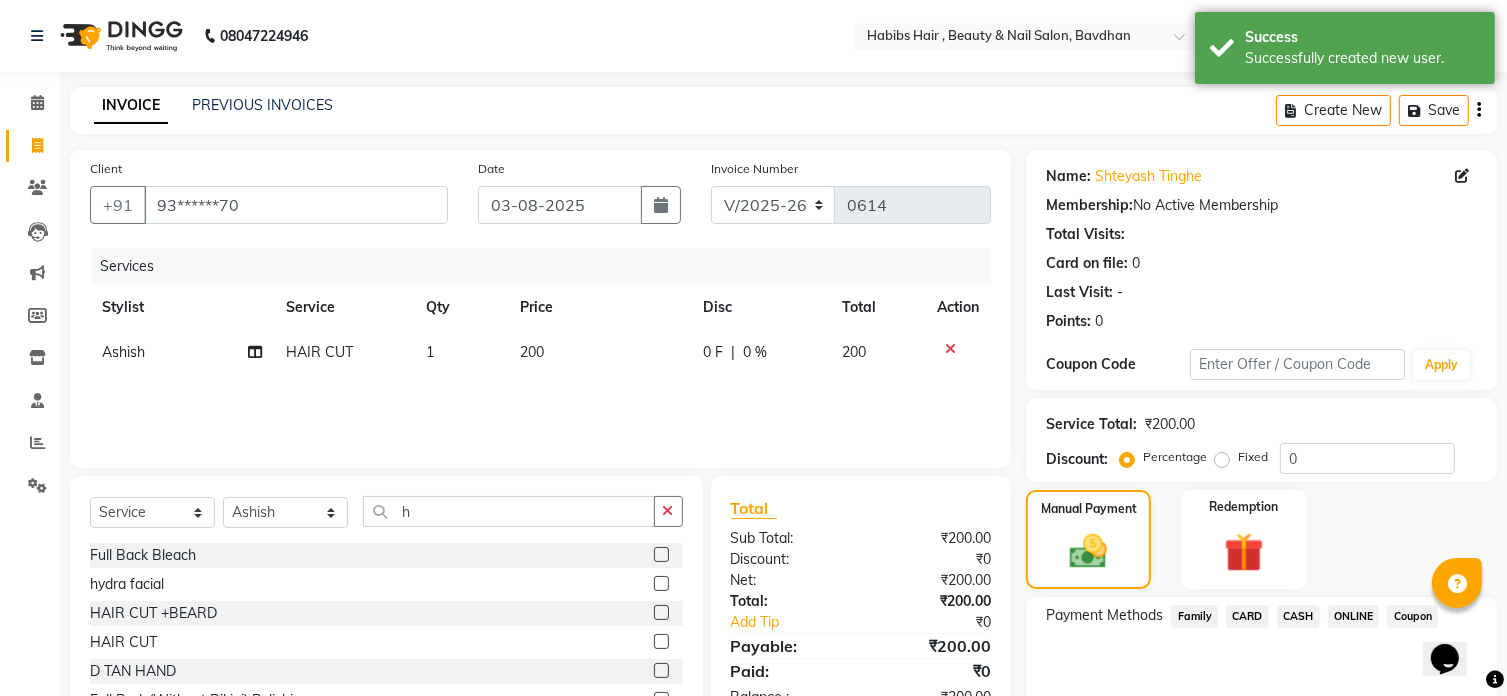 click on "ONLINE" 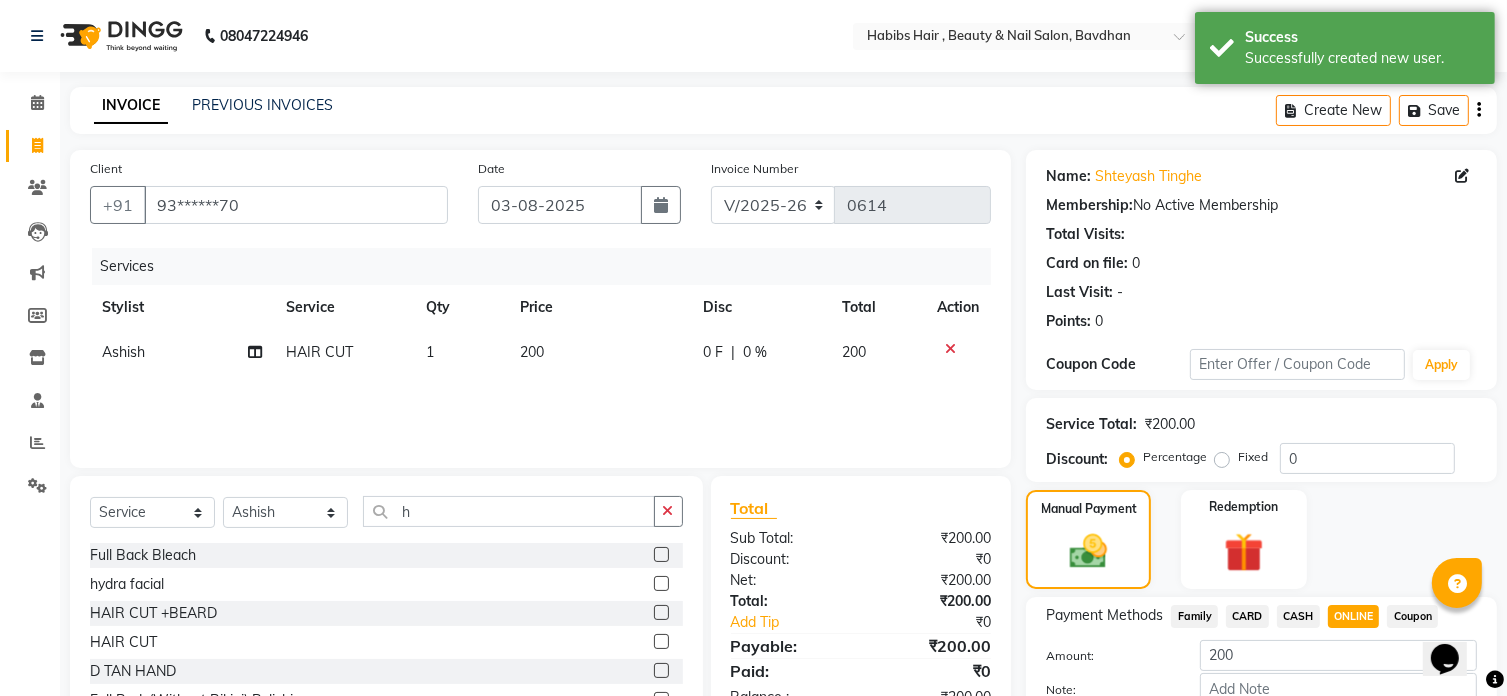 scroll, scrollTop: 122, scrollLeft: 0, axis: vertical 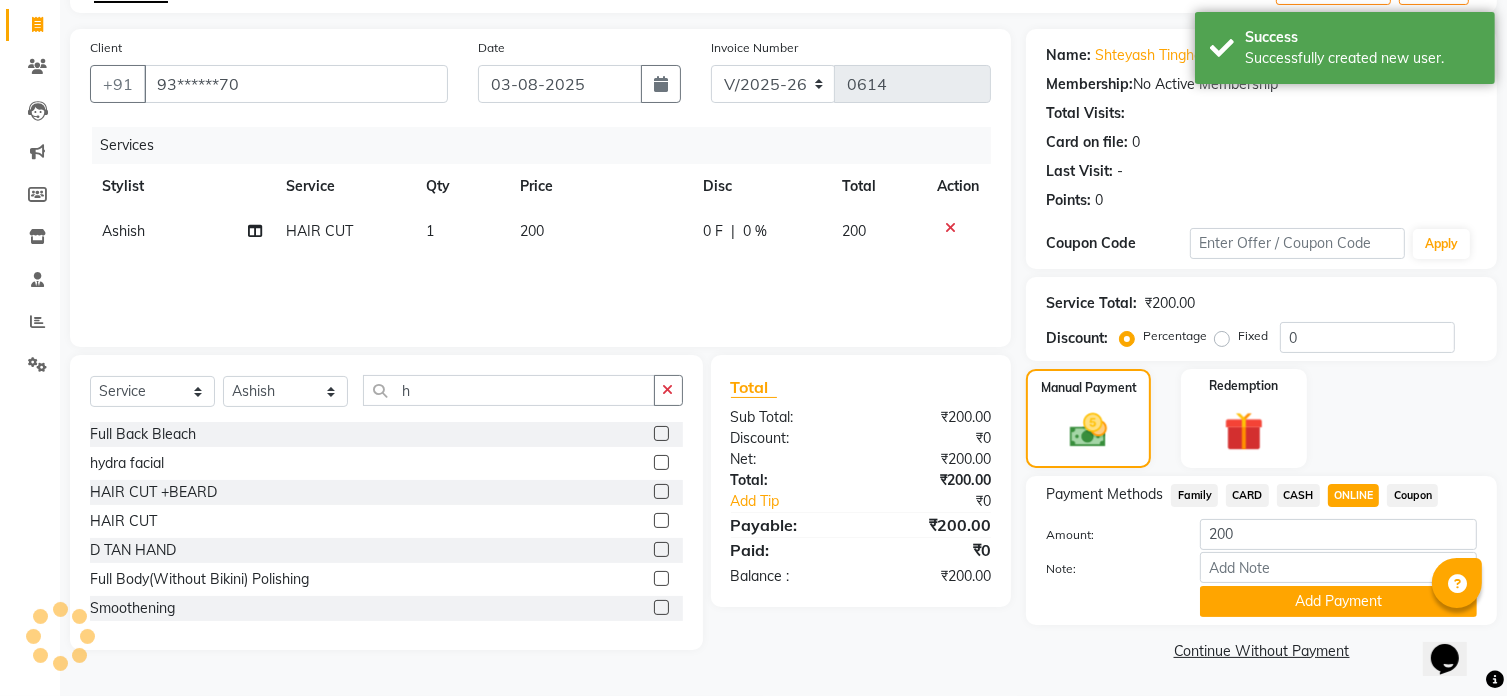 click on "Add Payment" 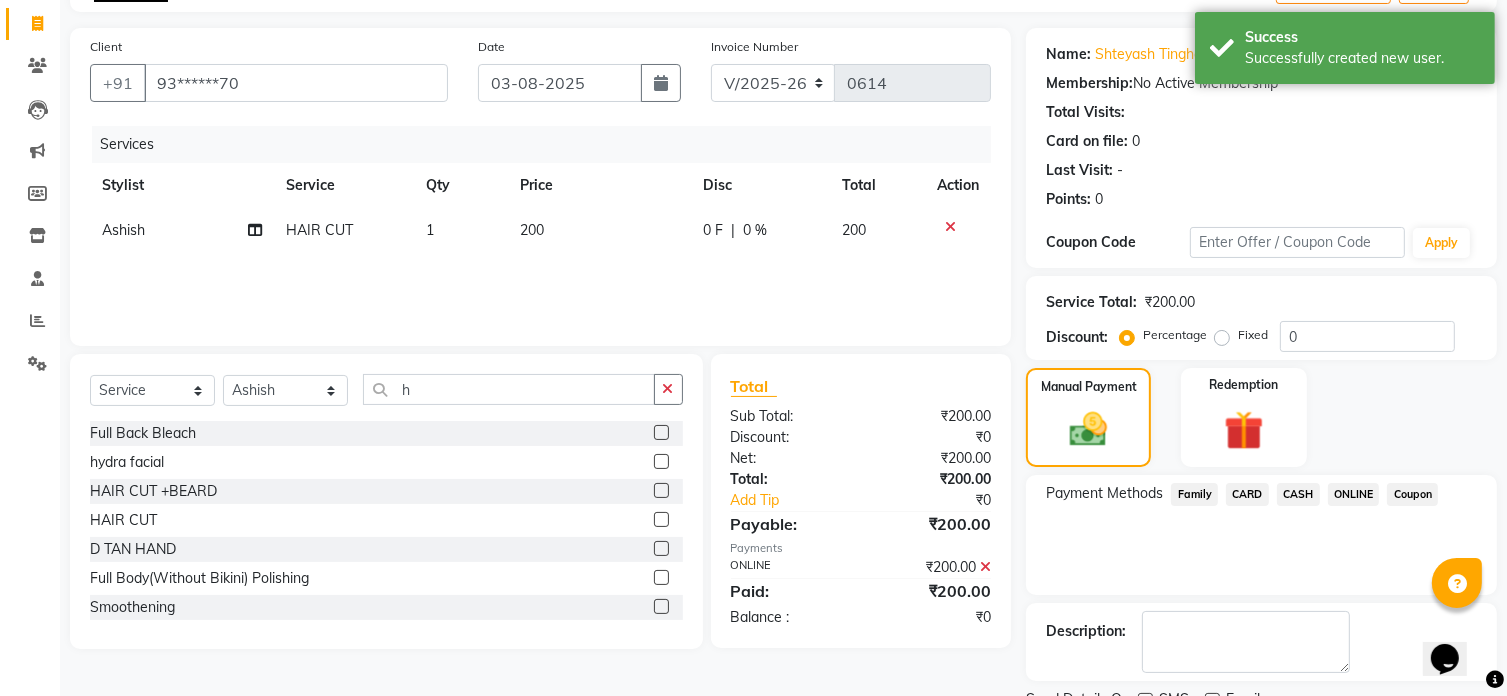 scroll, scrollTop: 204, scrollLeft: 0, axis: vertical 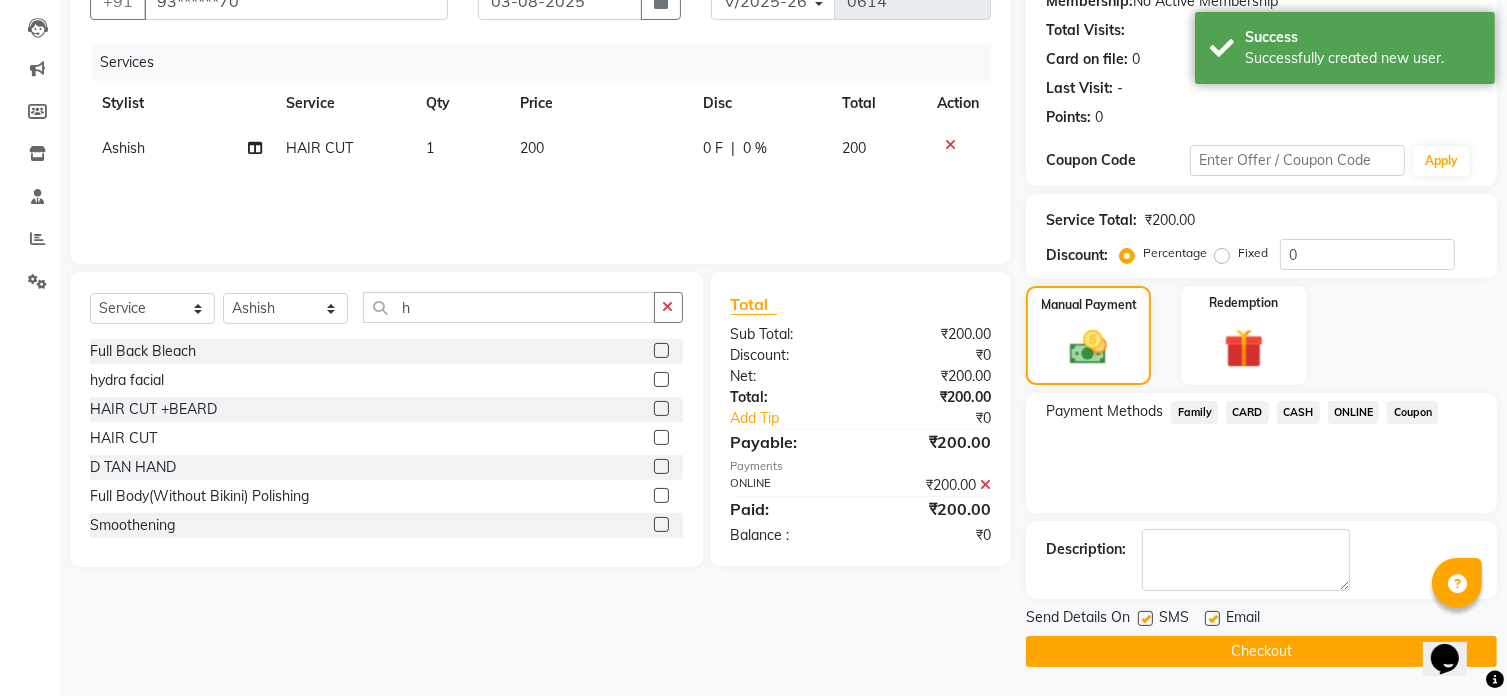 click on "Checkout" 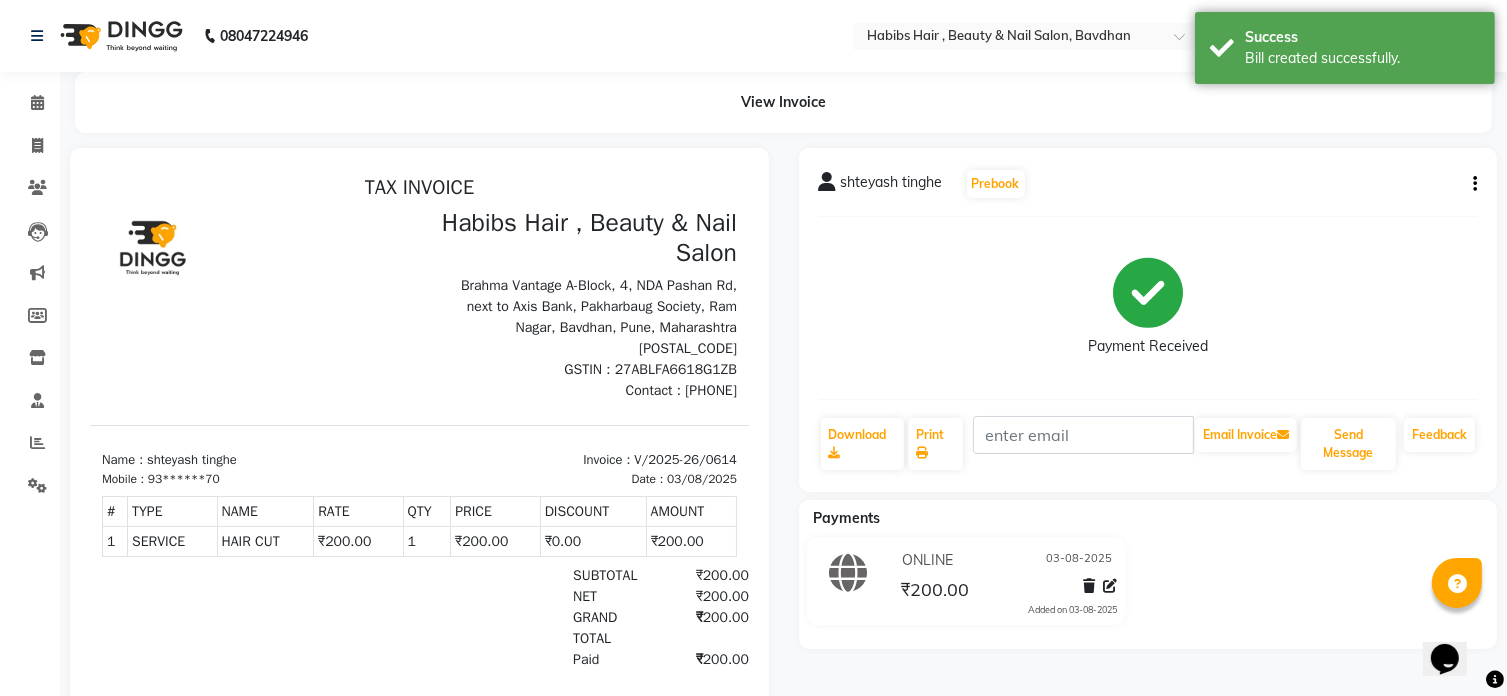 scroll, scrollTop: 0, scrollLeft: 0, axis: both 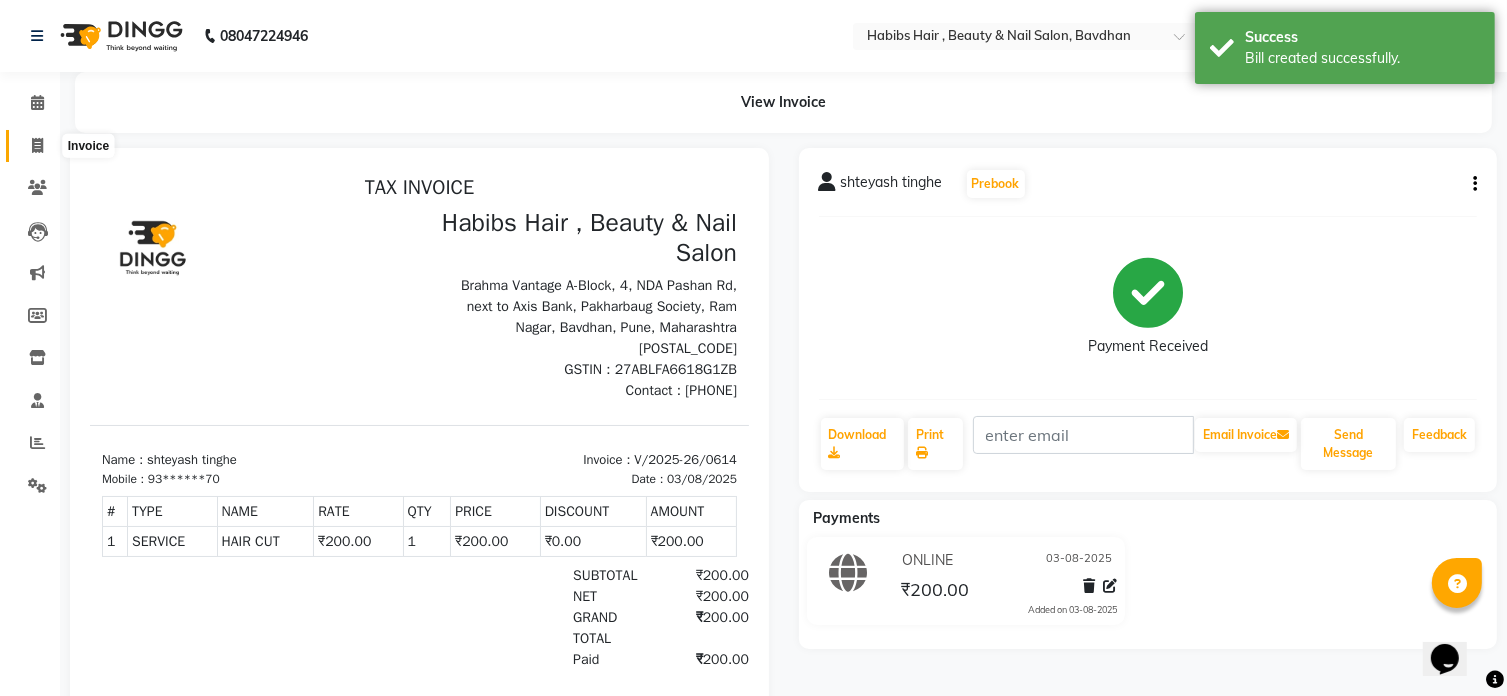 click 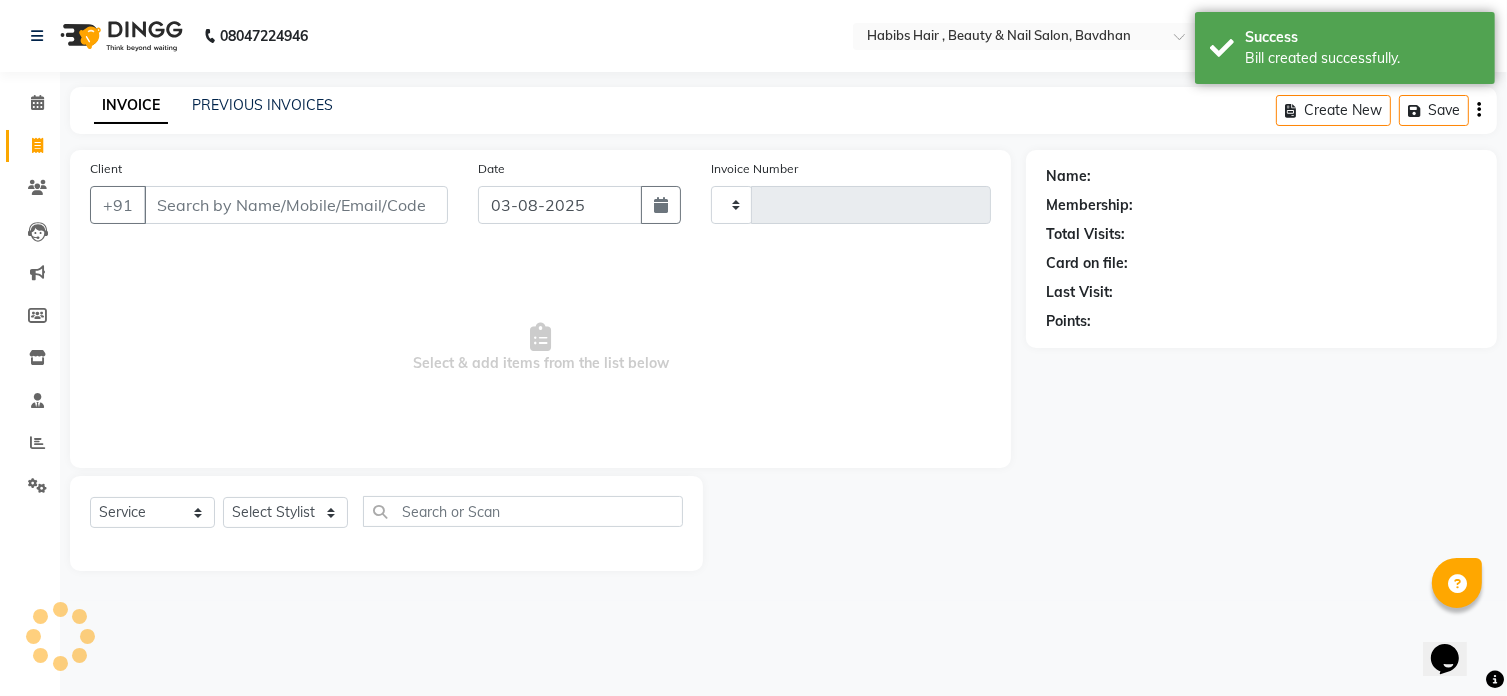 type on "0615" 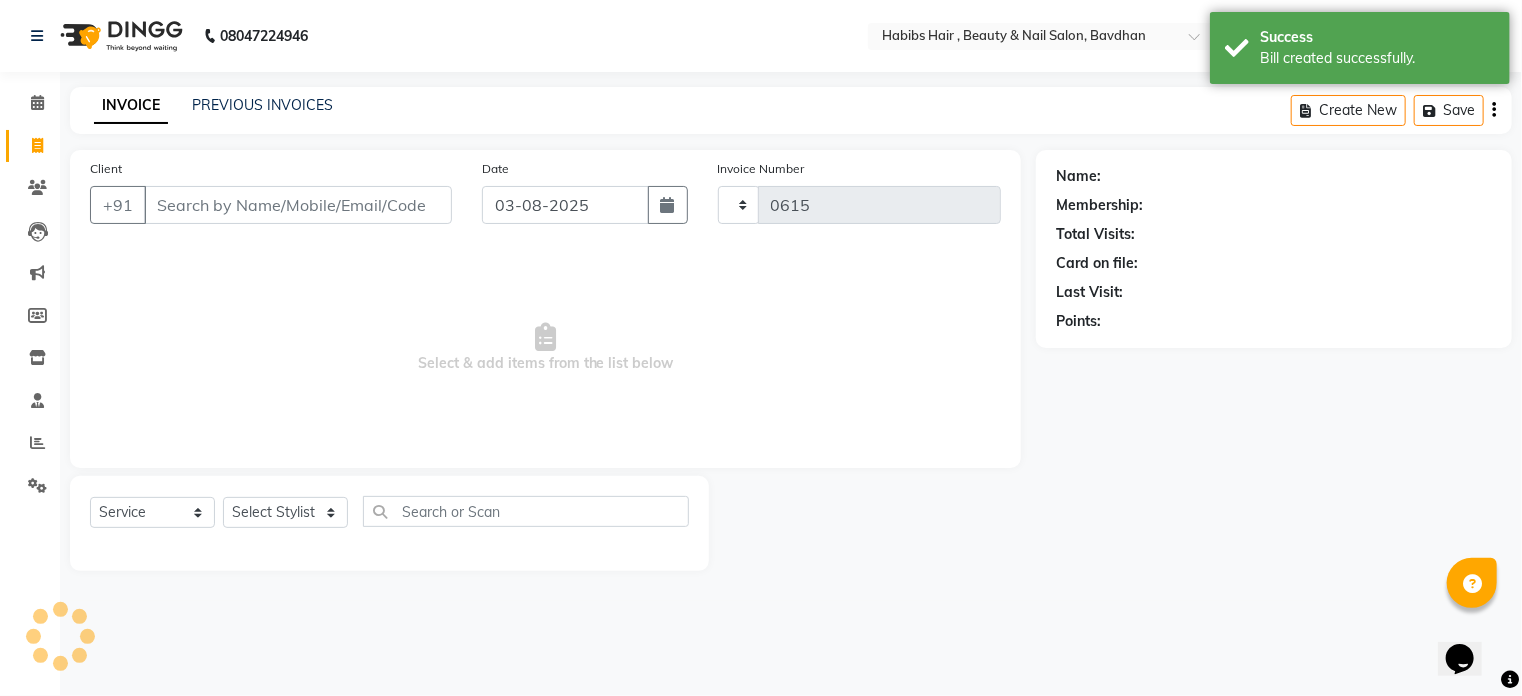 select on "7414" 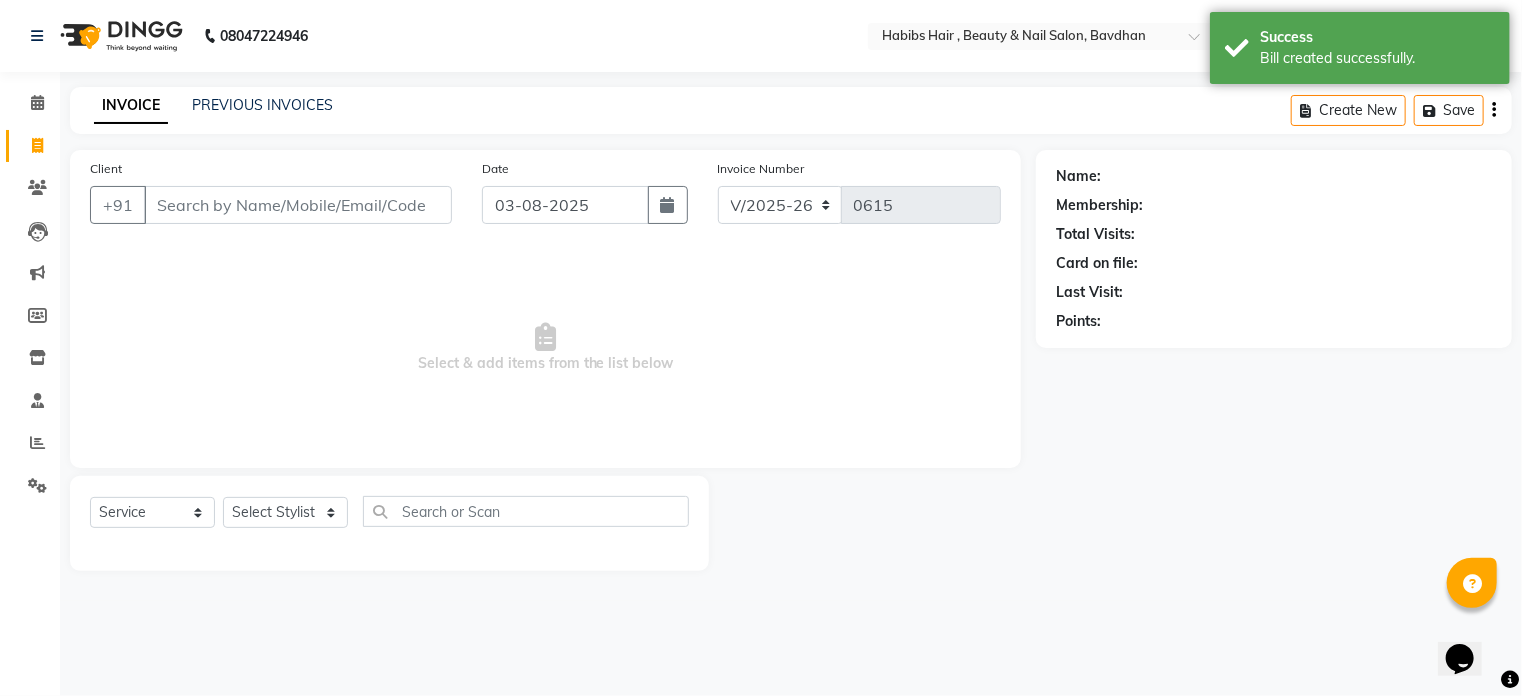 click on "Client" at bounding box center (298, 205) 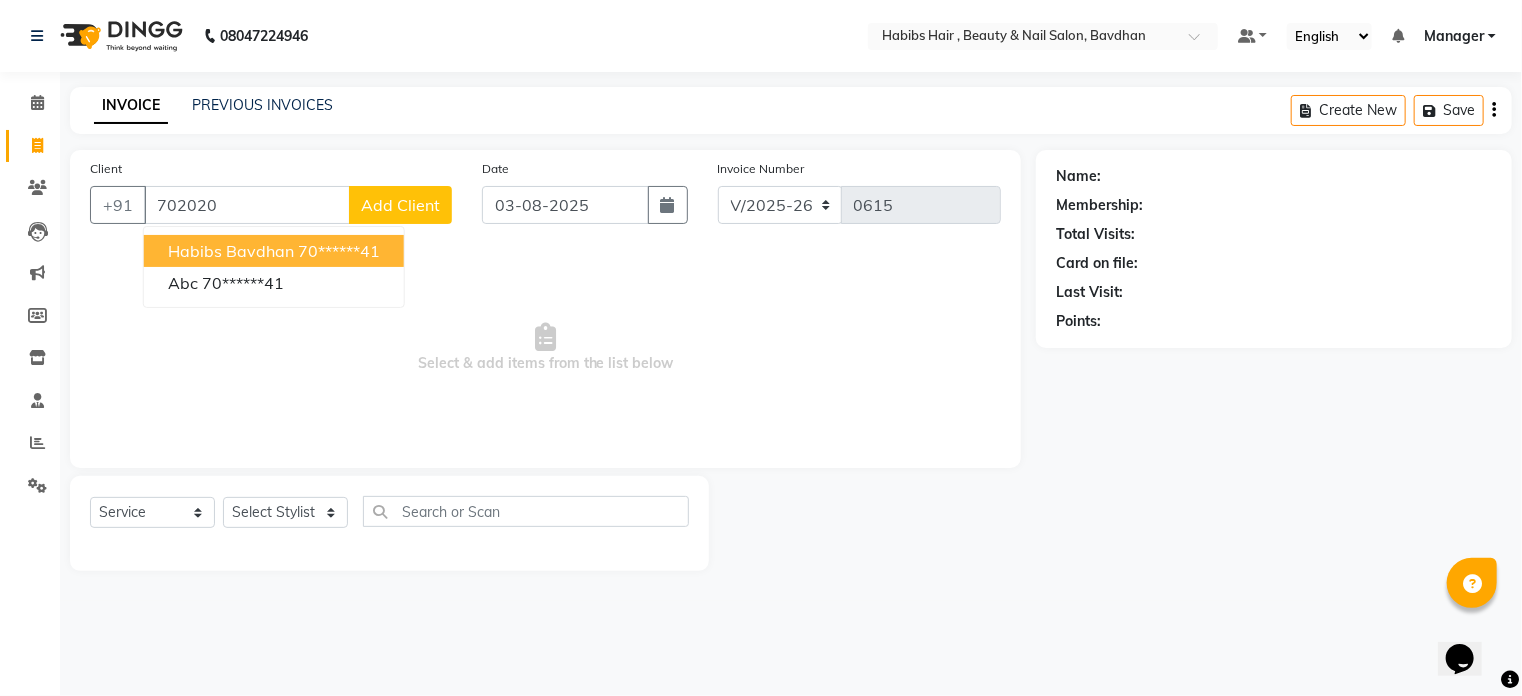 click on "habibs bavdhan" at bounding box center [231, 251] 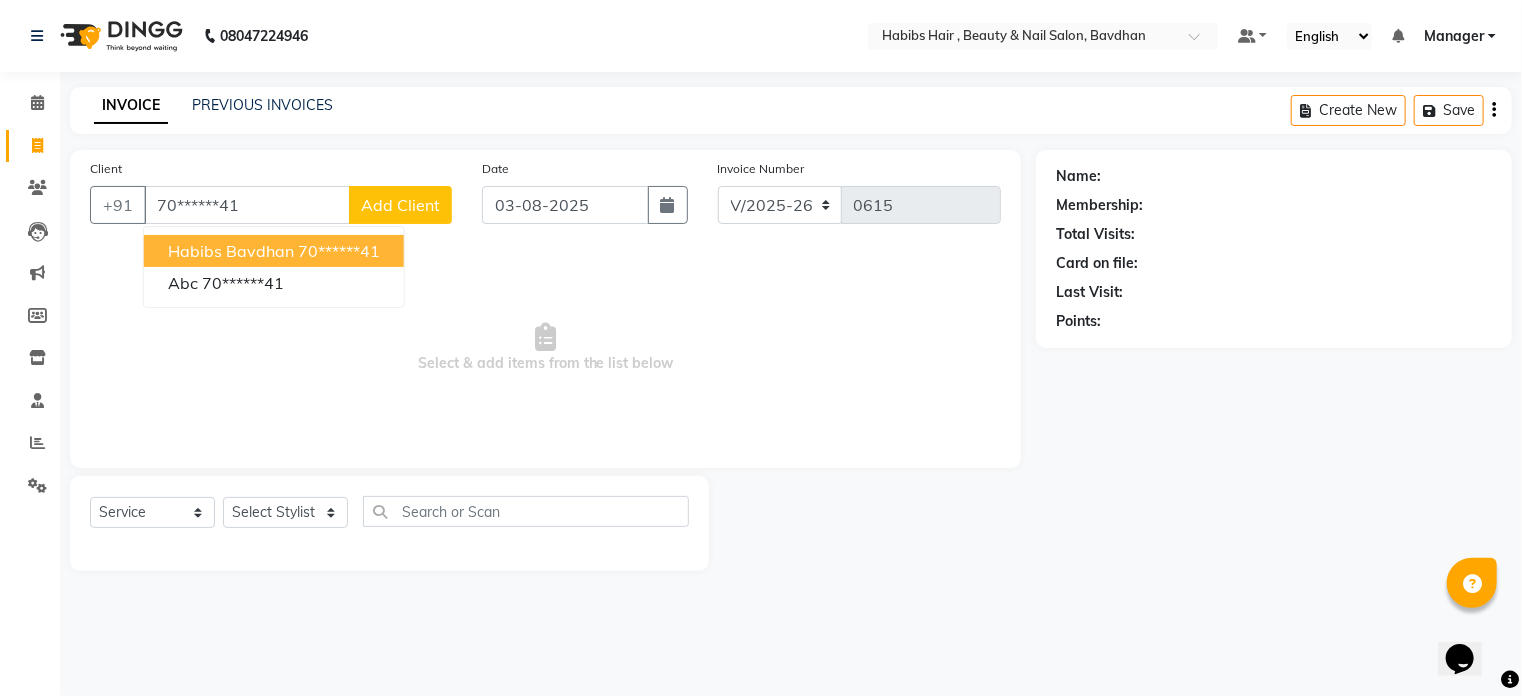 type on "70******41" 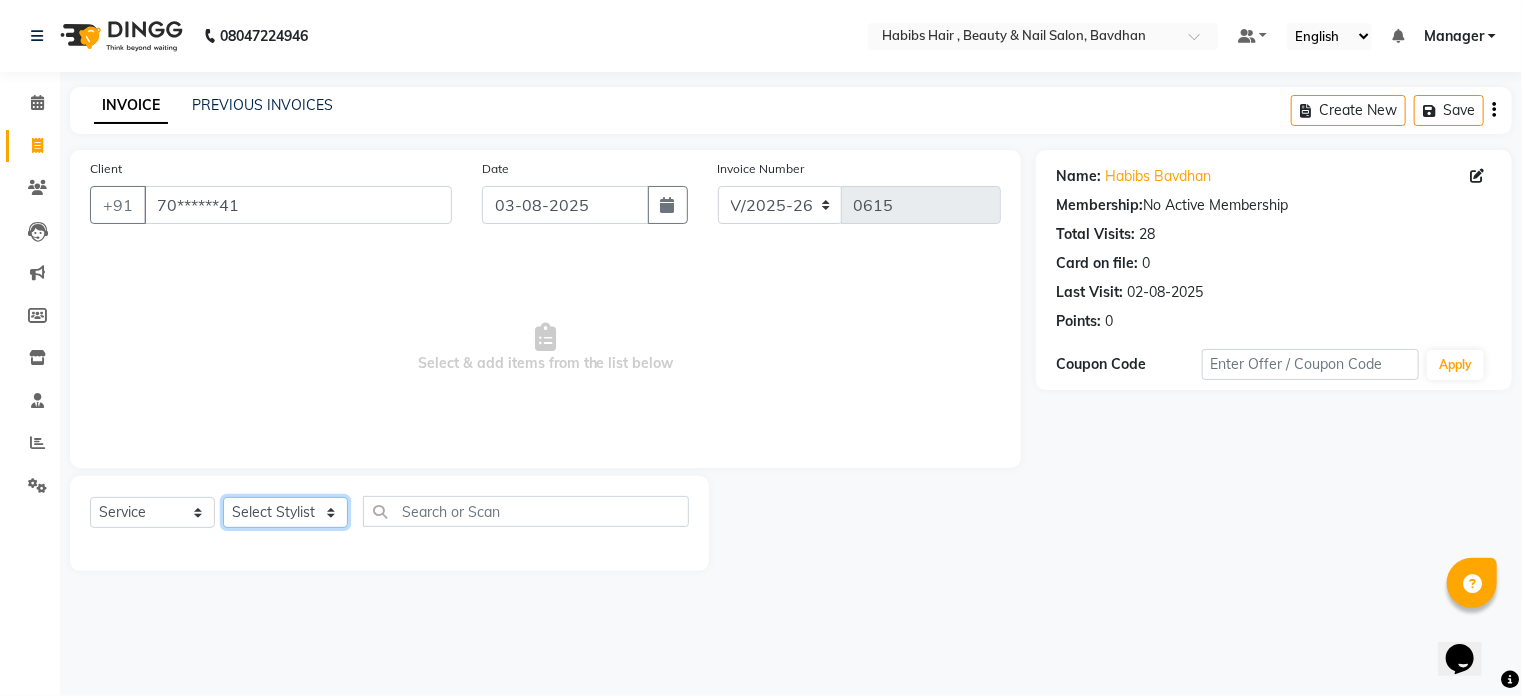 click on "Select Stylist Akash Aman Aniket Ashish Ganesh Manager mayur nikhil sujata" 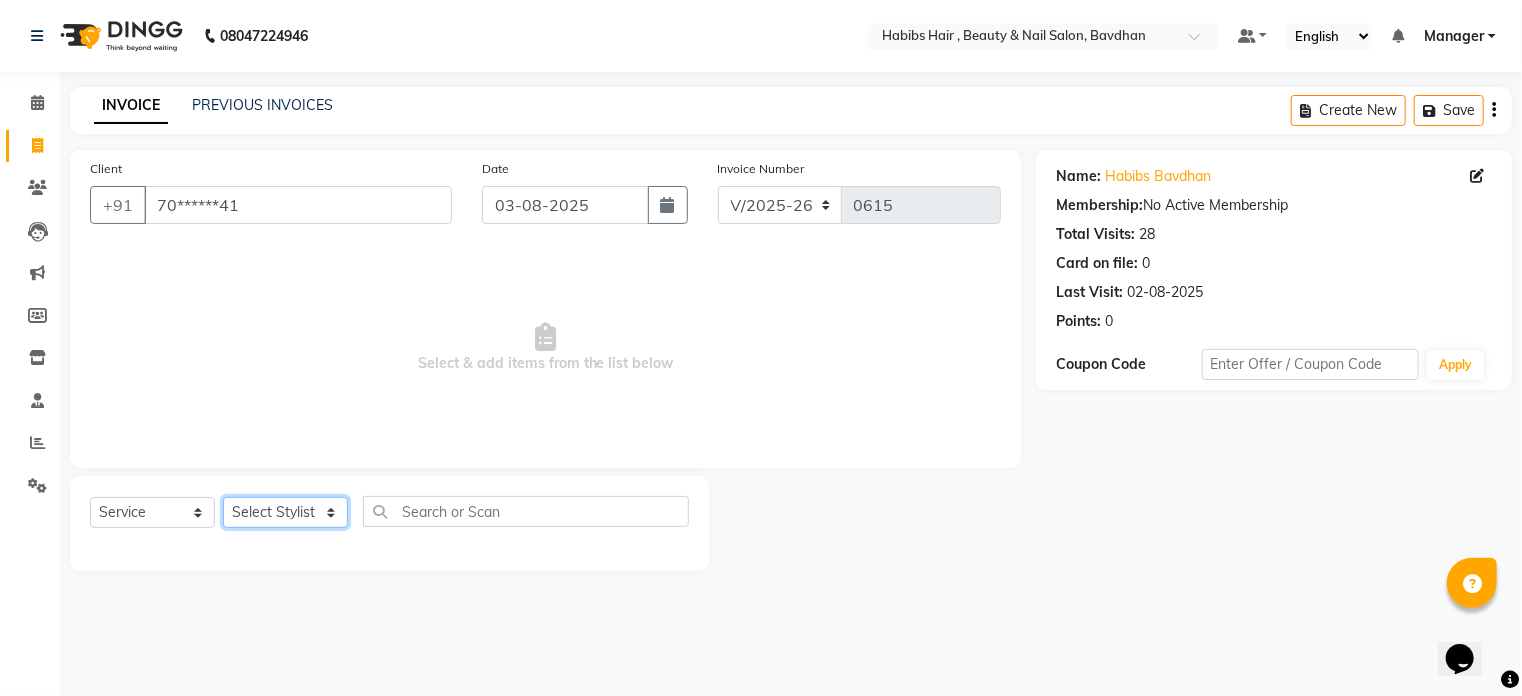 select on "70887" 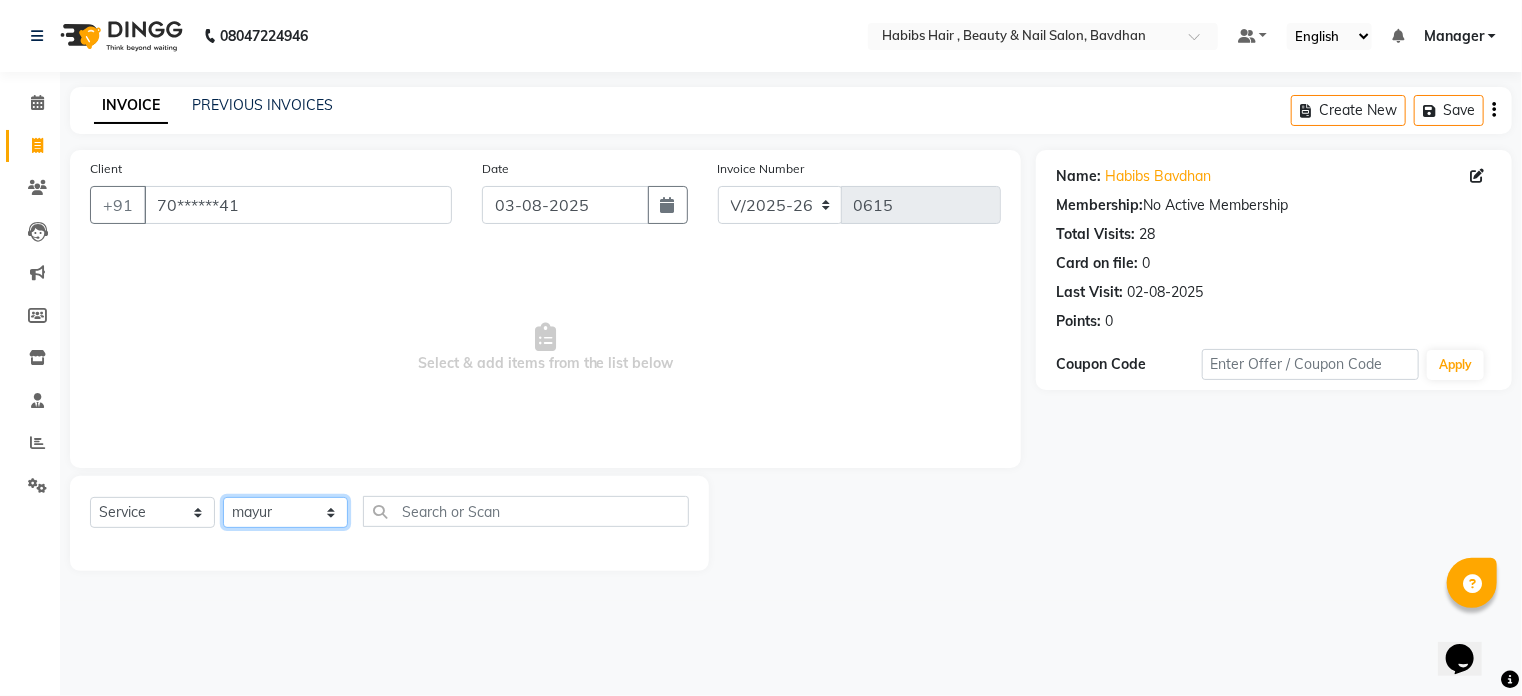 click on "Select Stylist Akash Aman Aniket Ashish Ganesh Manager mayur nikhil sujata" 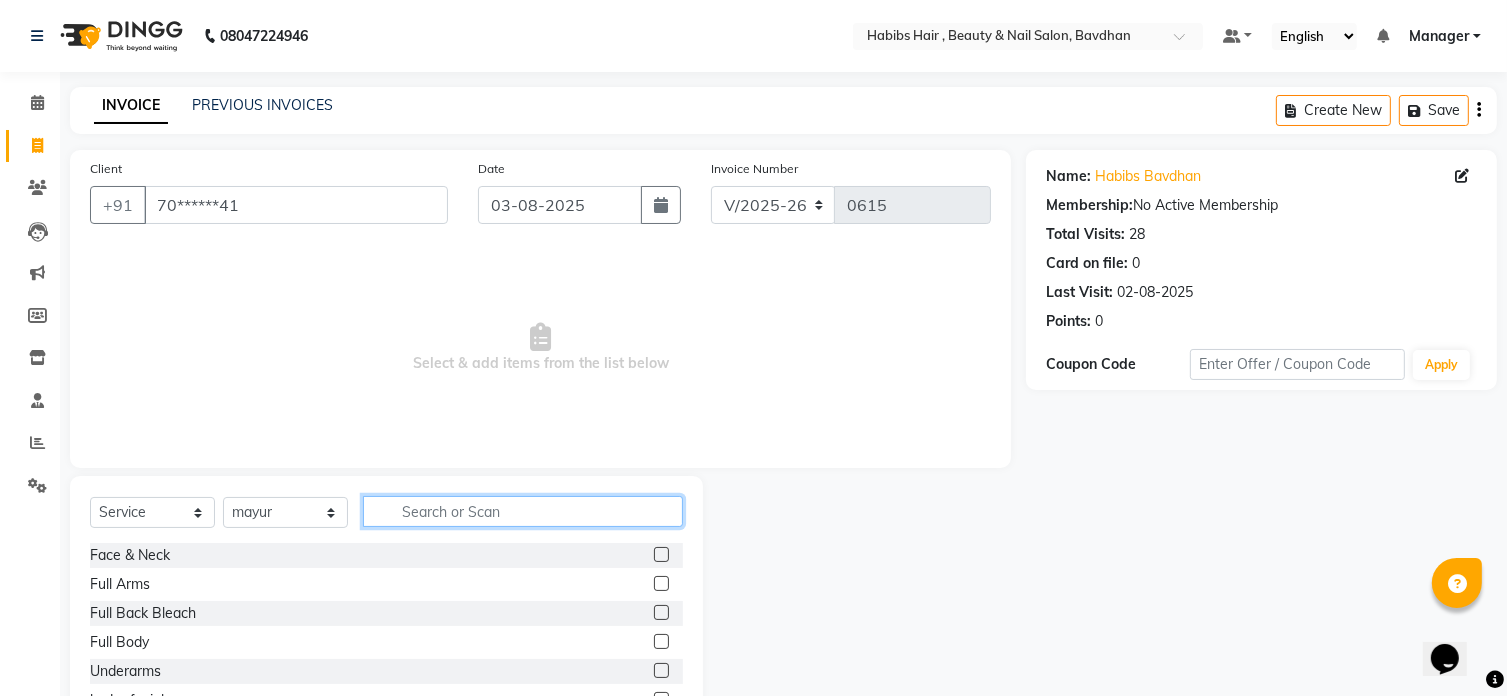 click 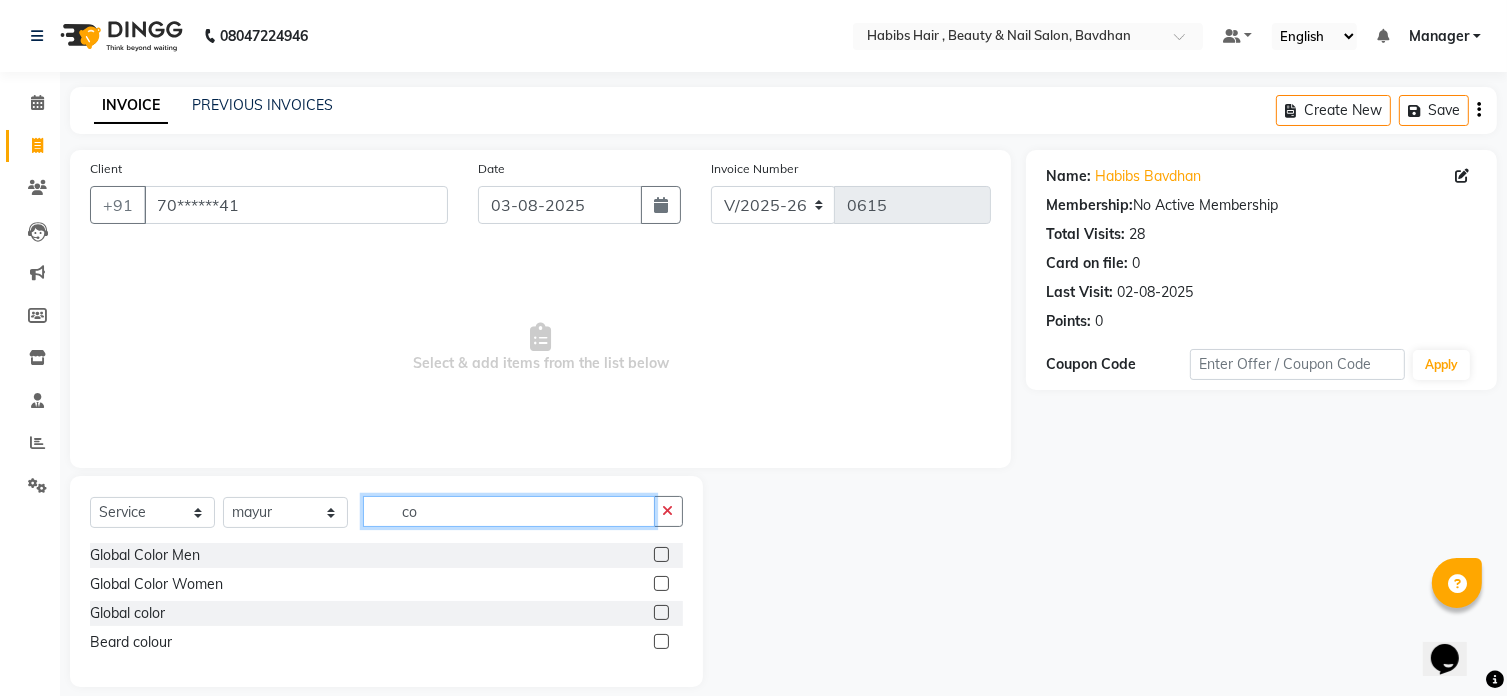 type on "co" 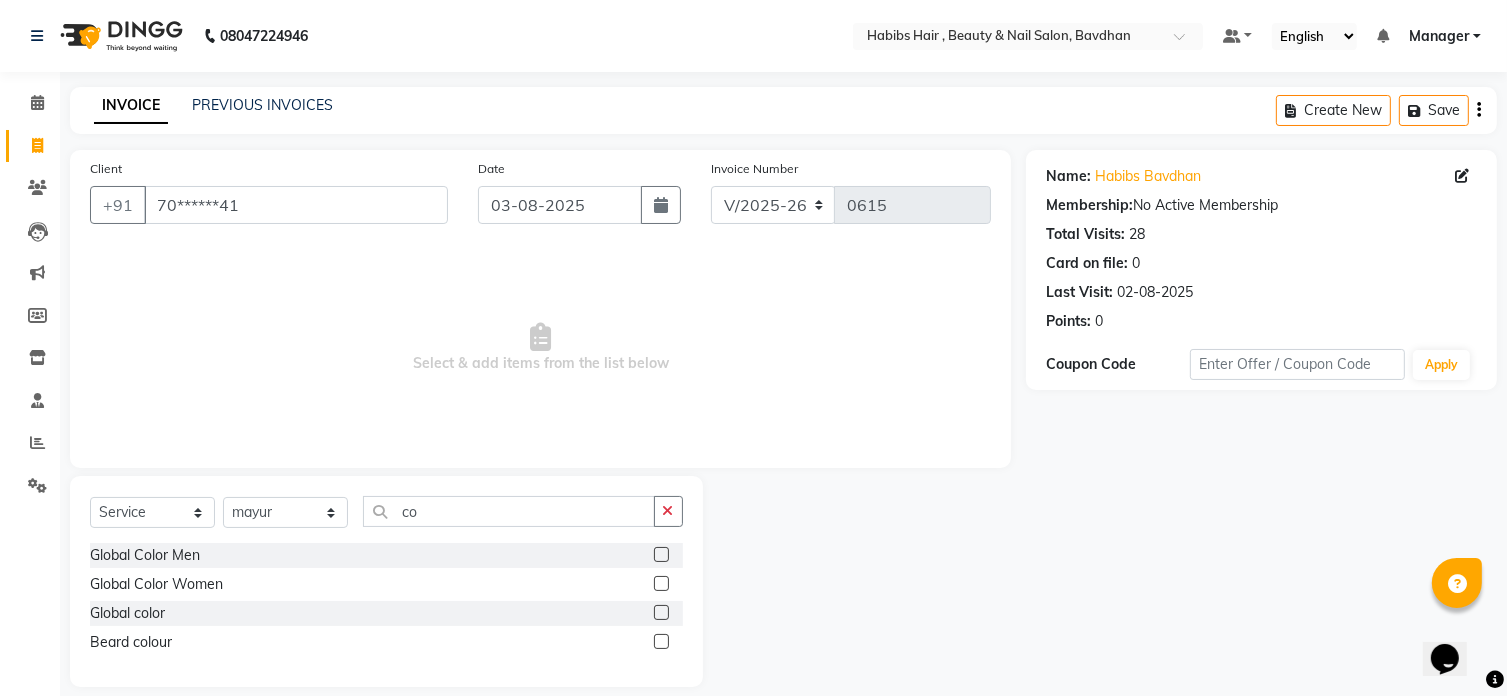click on "Global color" 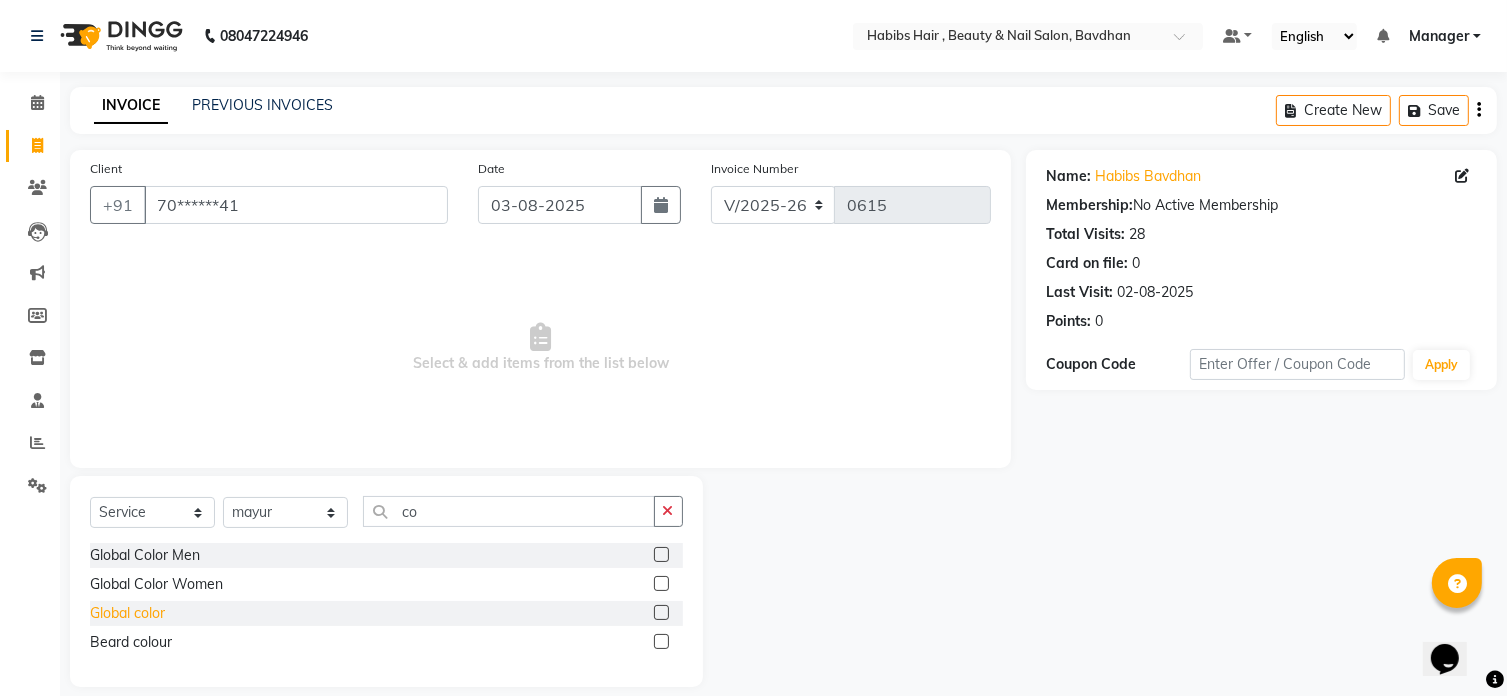 click on "Global color" 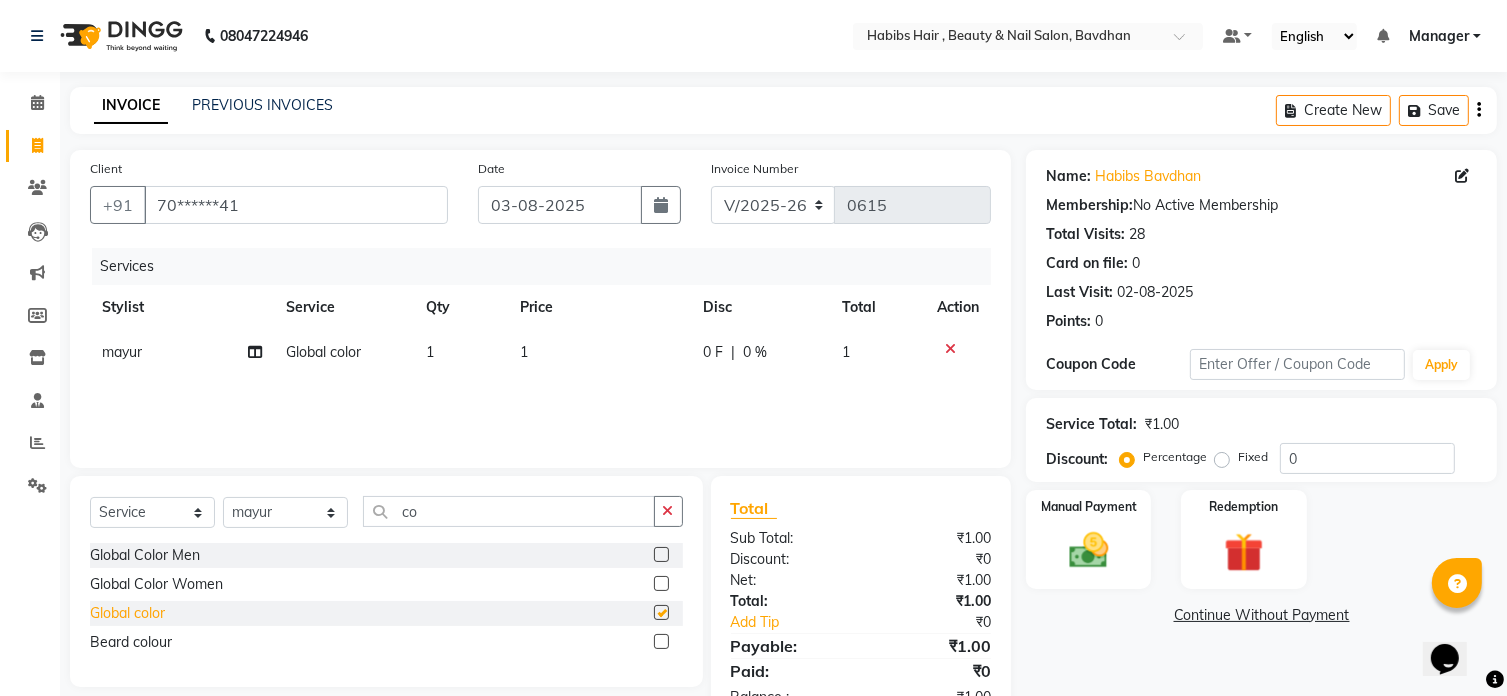checkbox on "false" 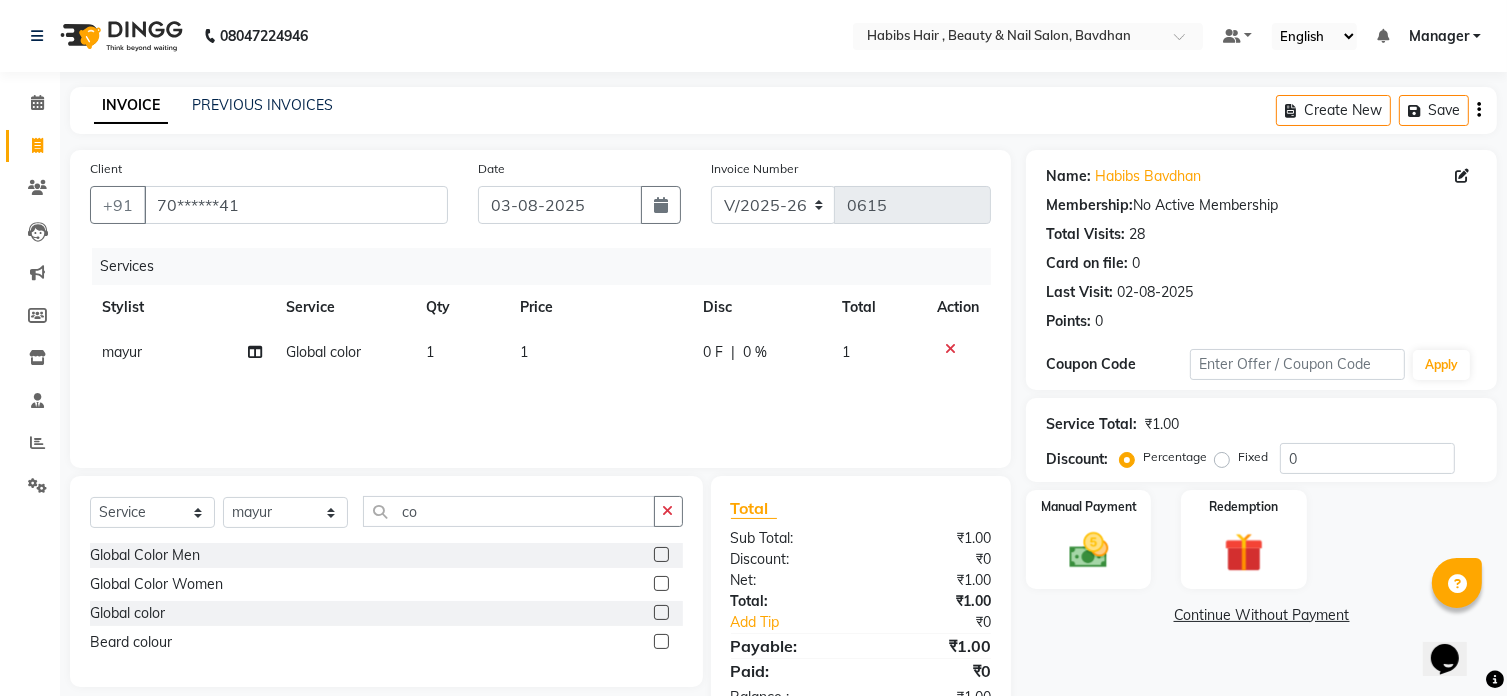 click on "1" 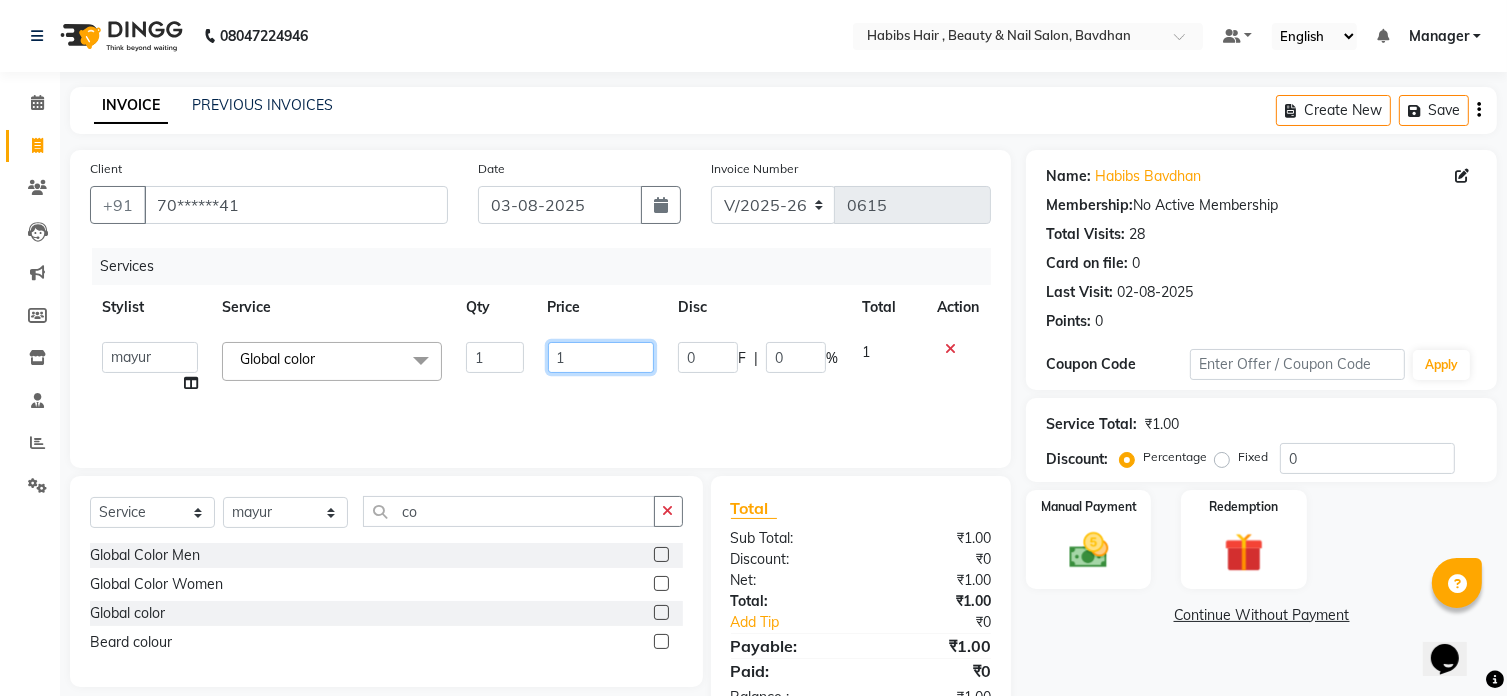 click on "1" 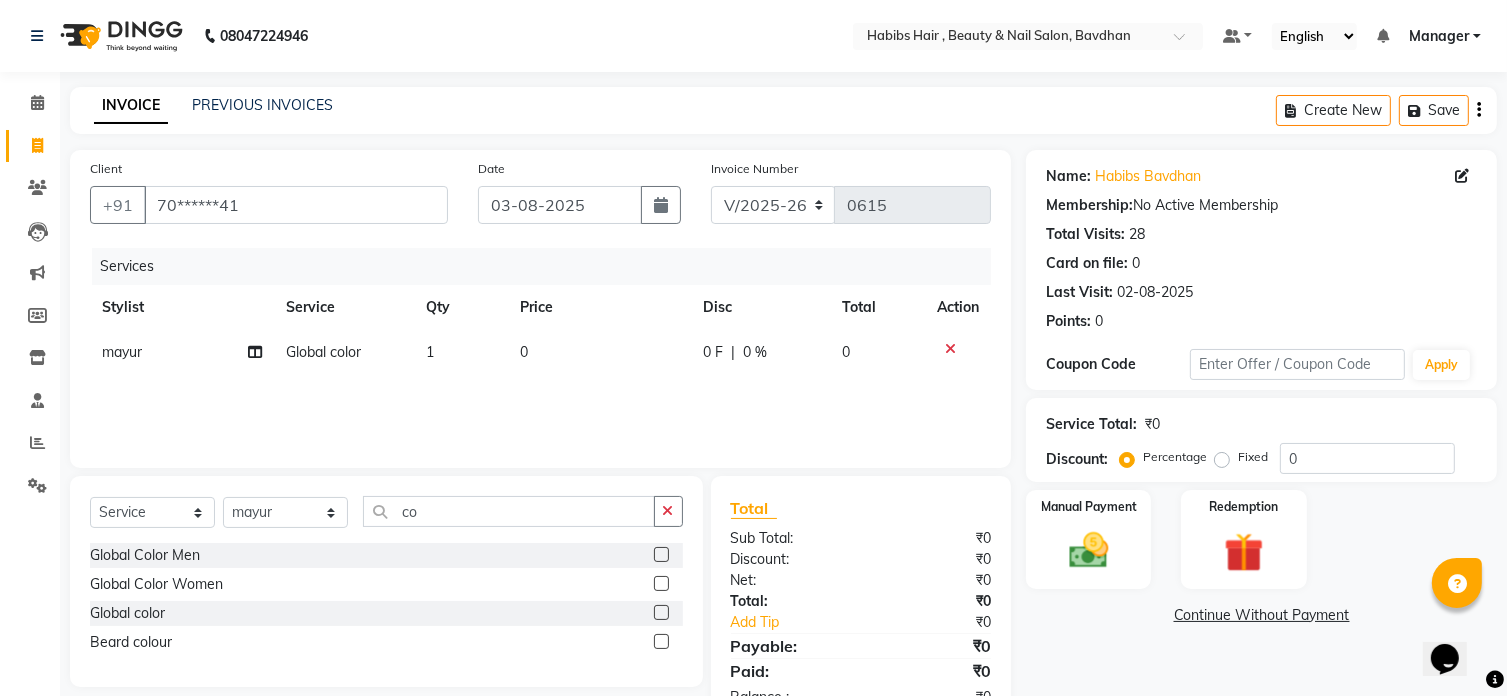 click 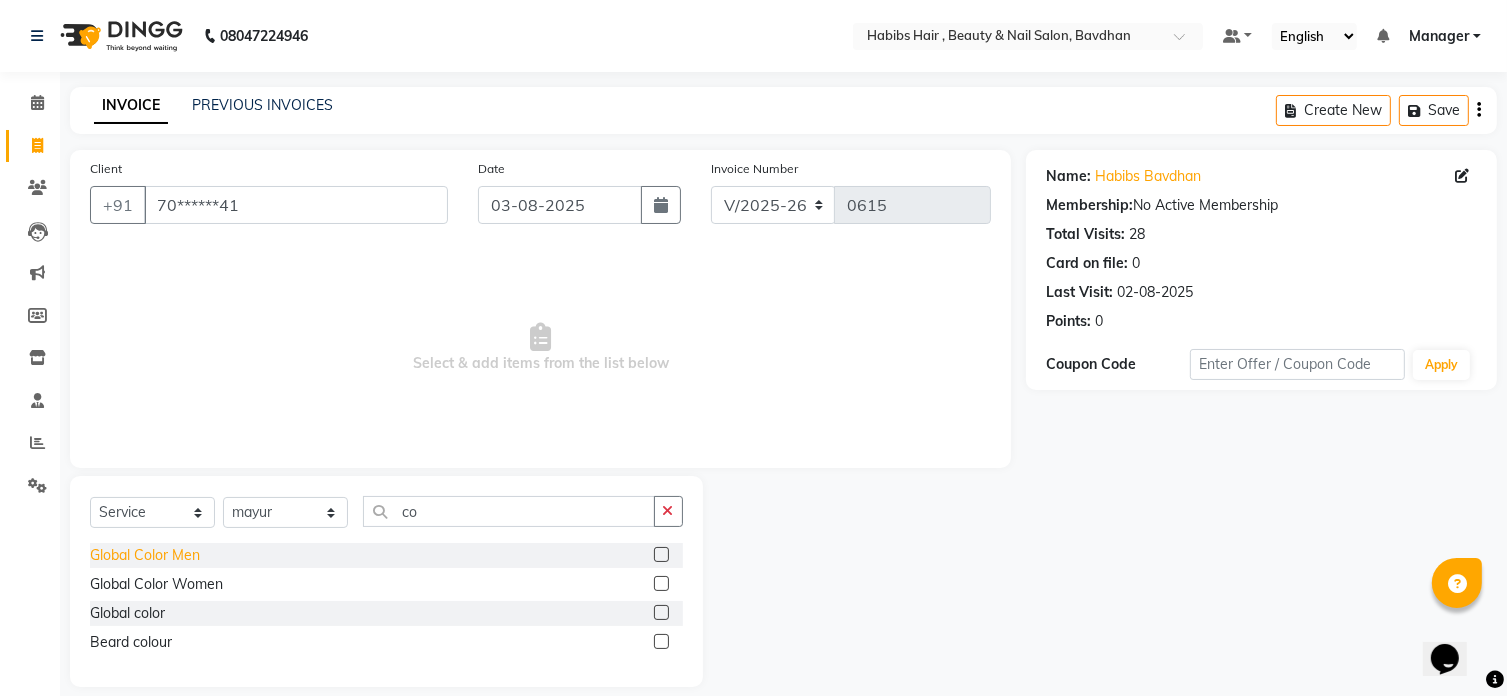 click on "Global Color Men" 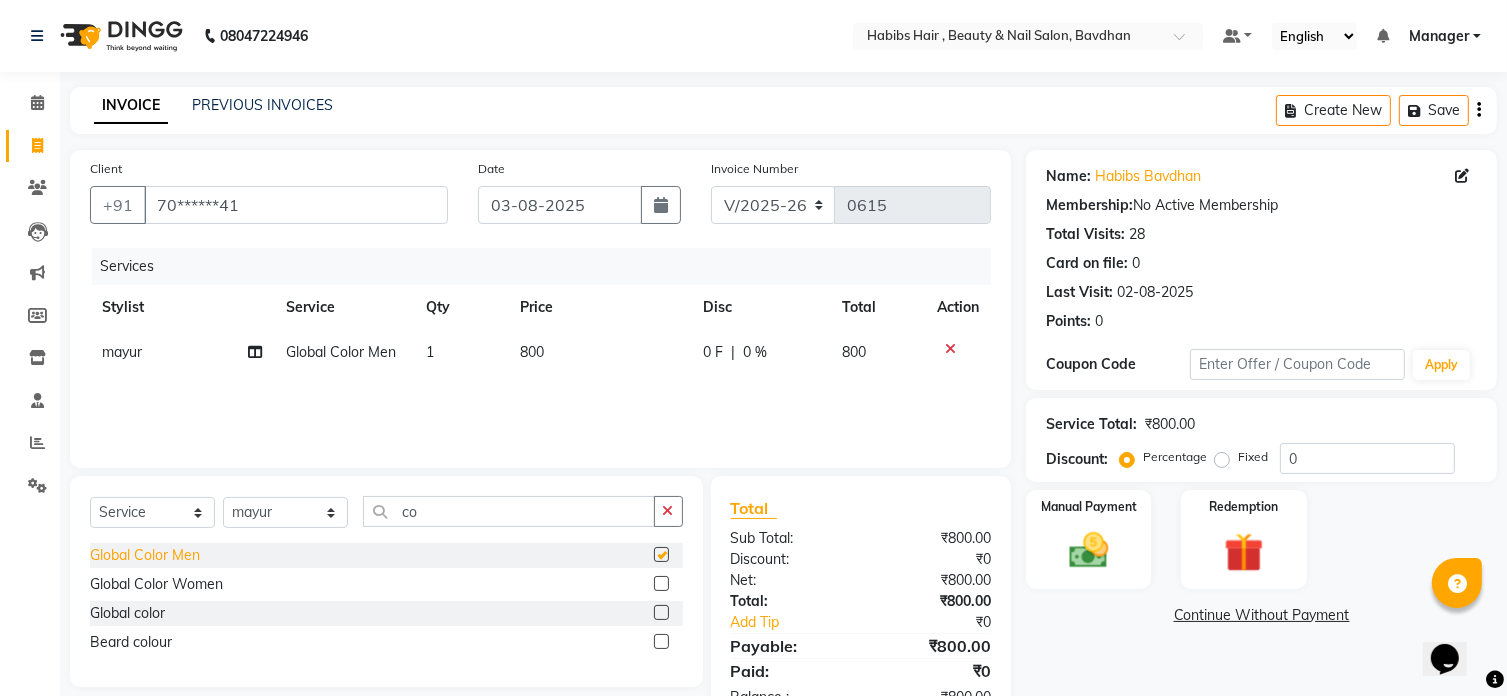 checkbox on "false" 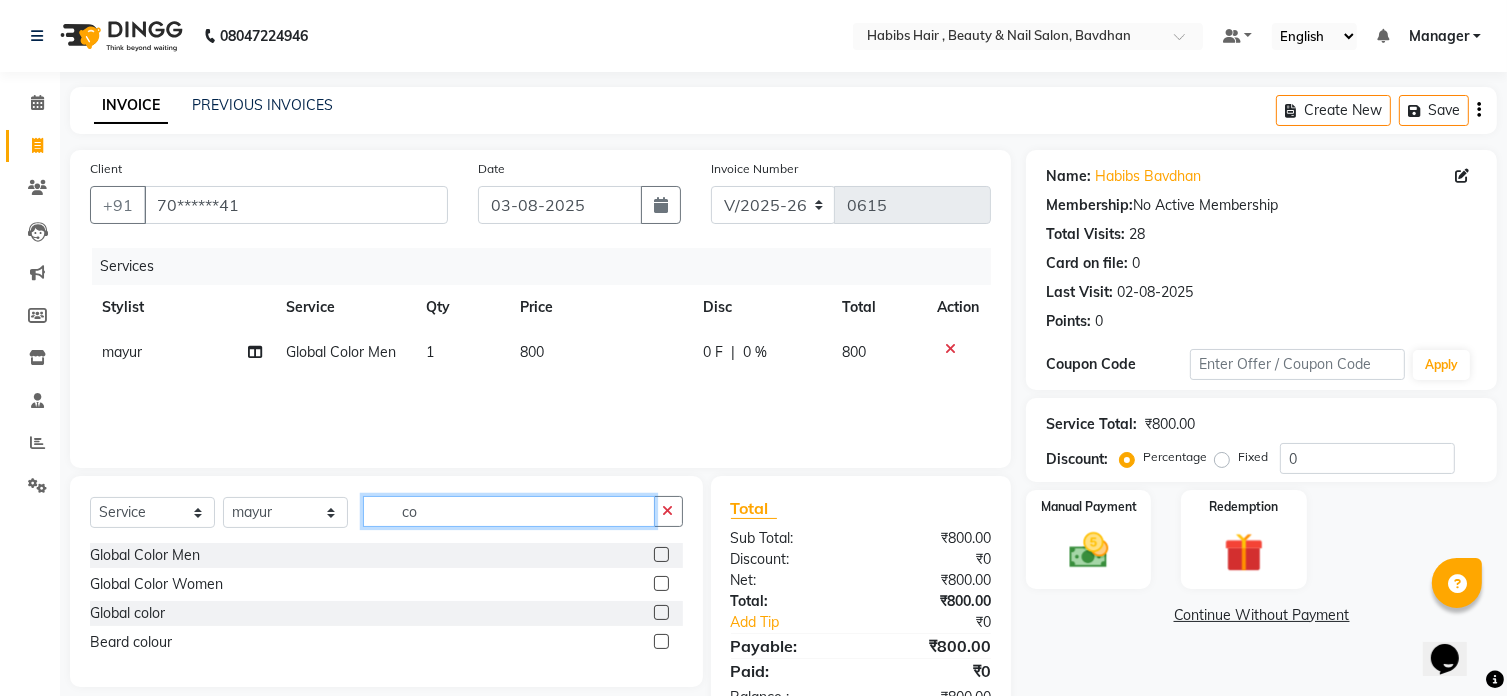 click on "co" 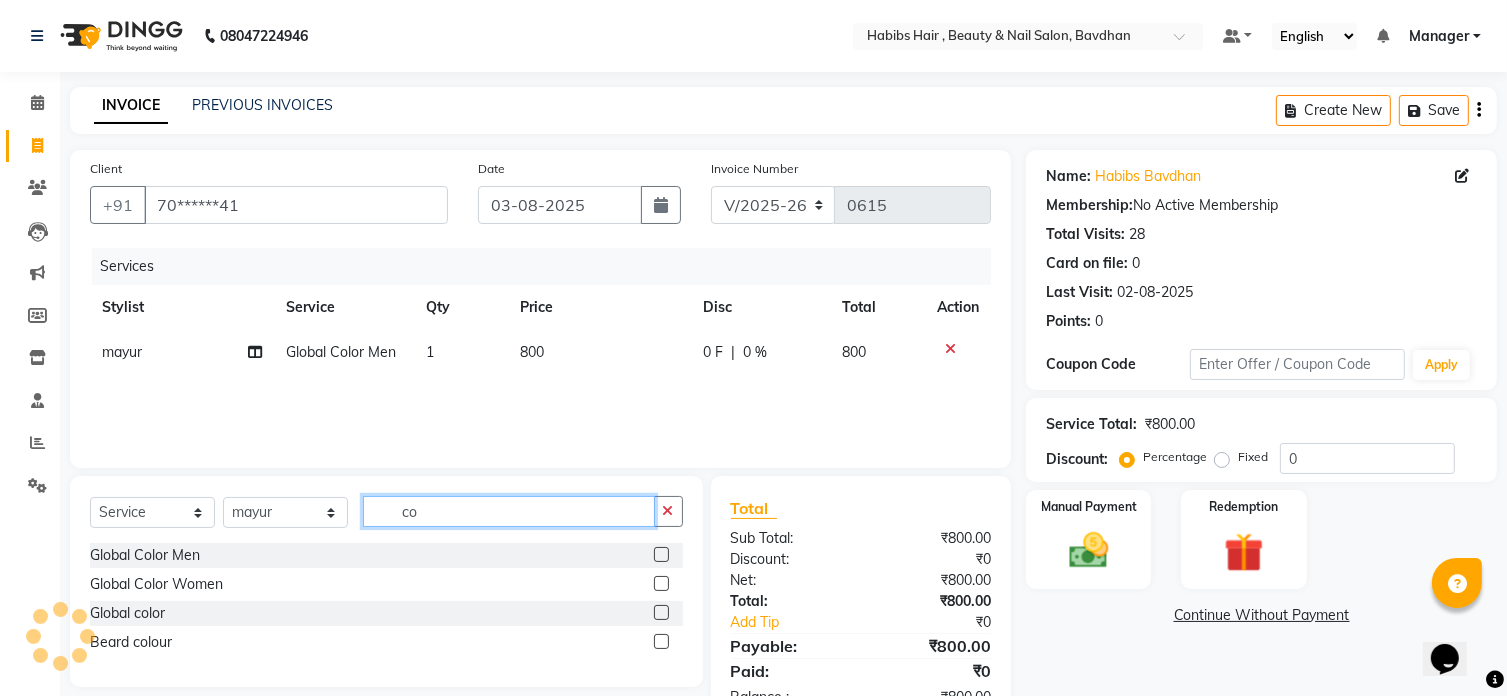 type on "c" 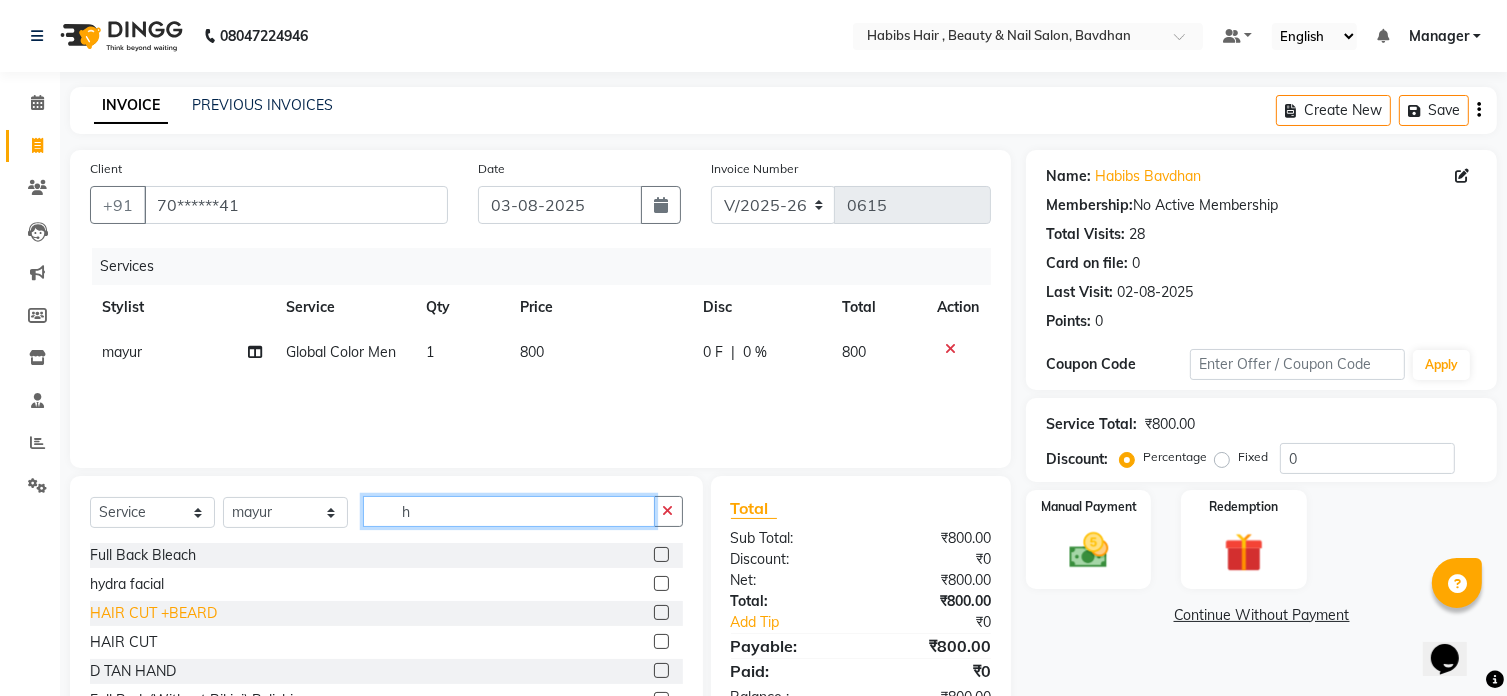 type on "h" 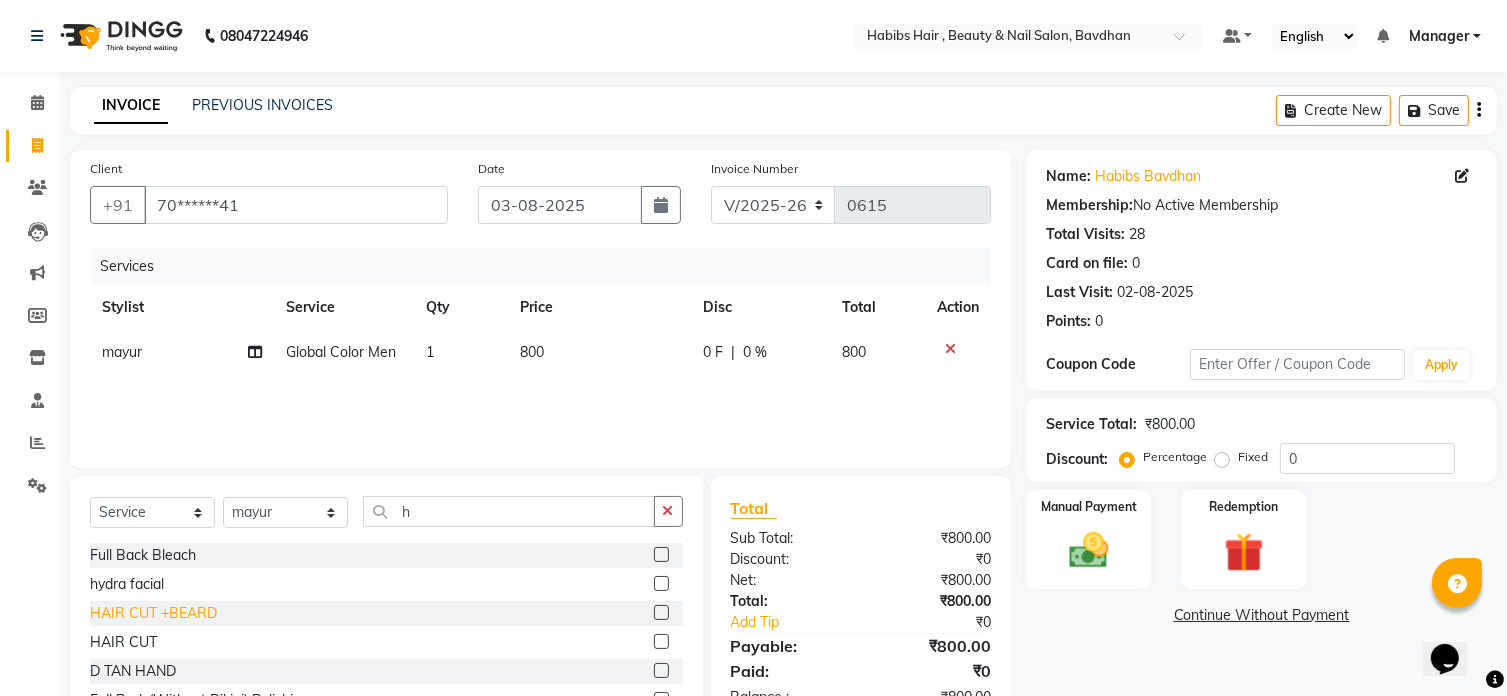 click on "HAIR CUT +BEARD" 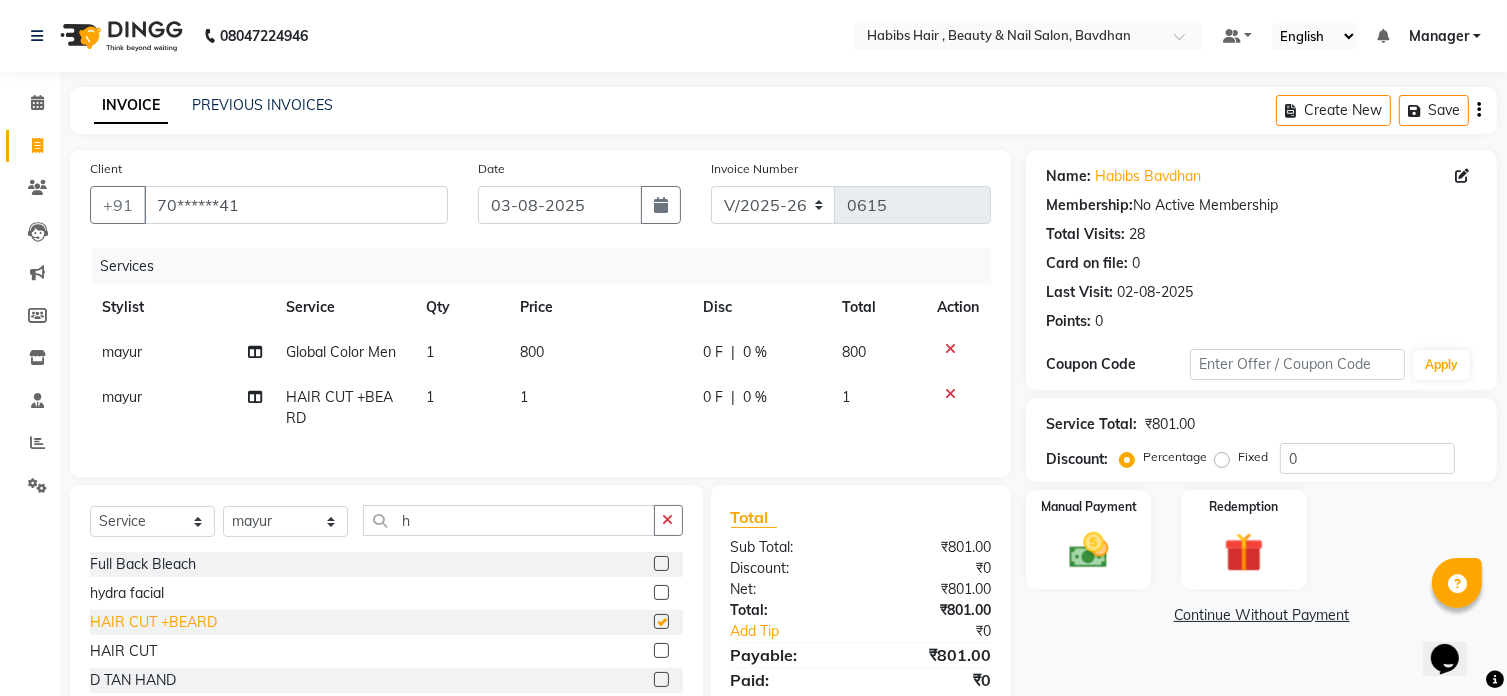 checkbox on "false" 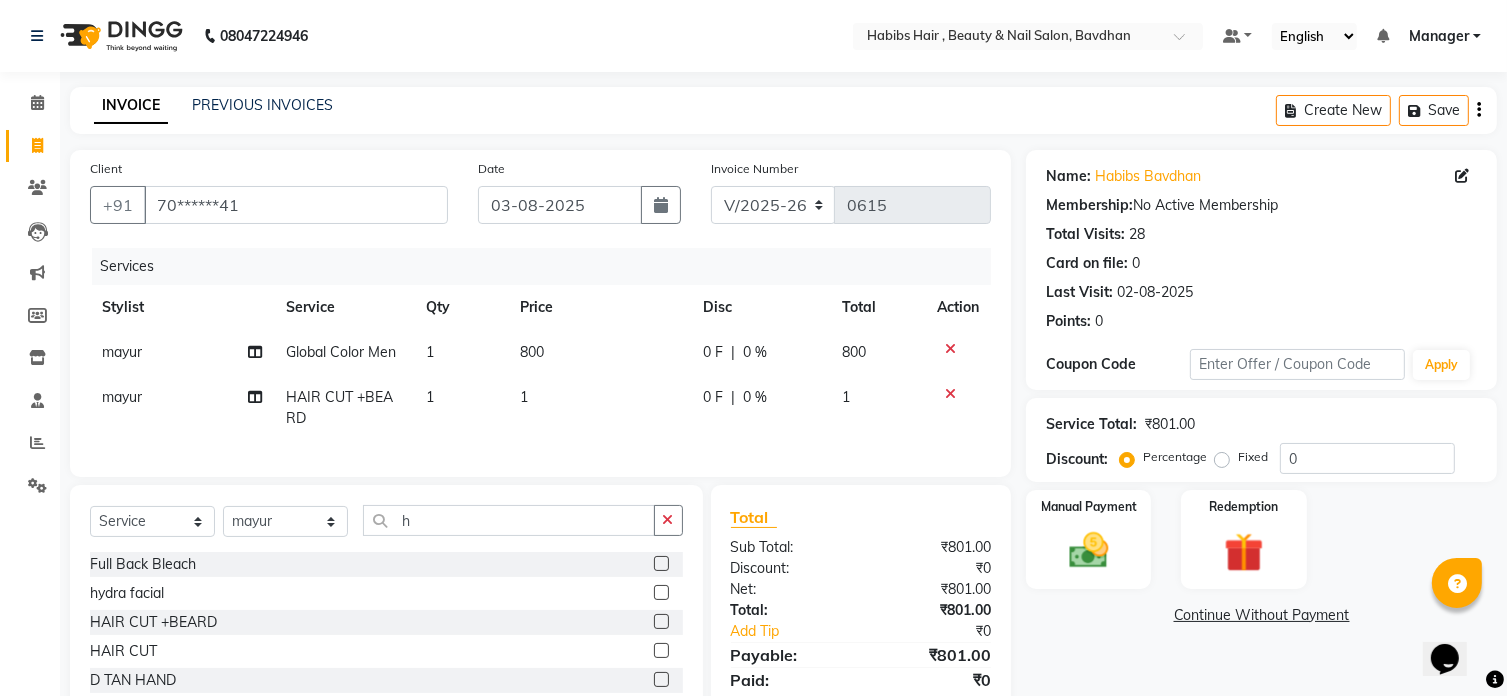click on "800" 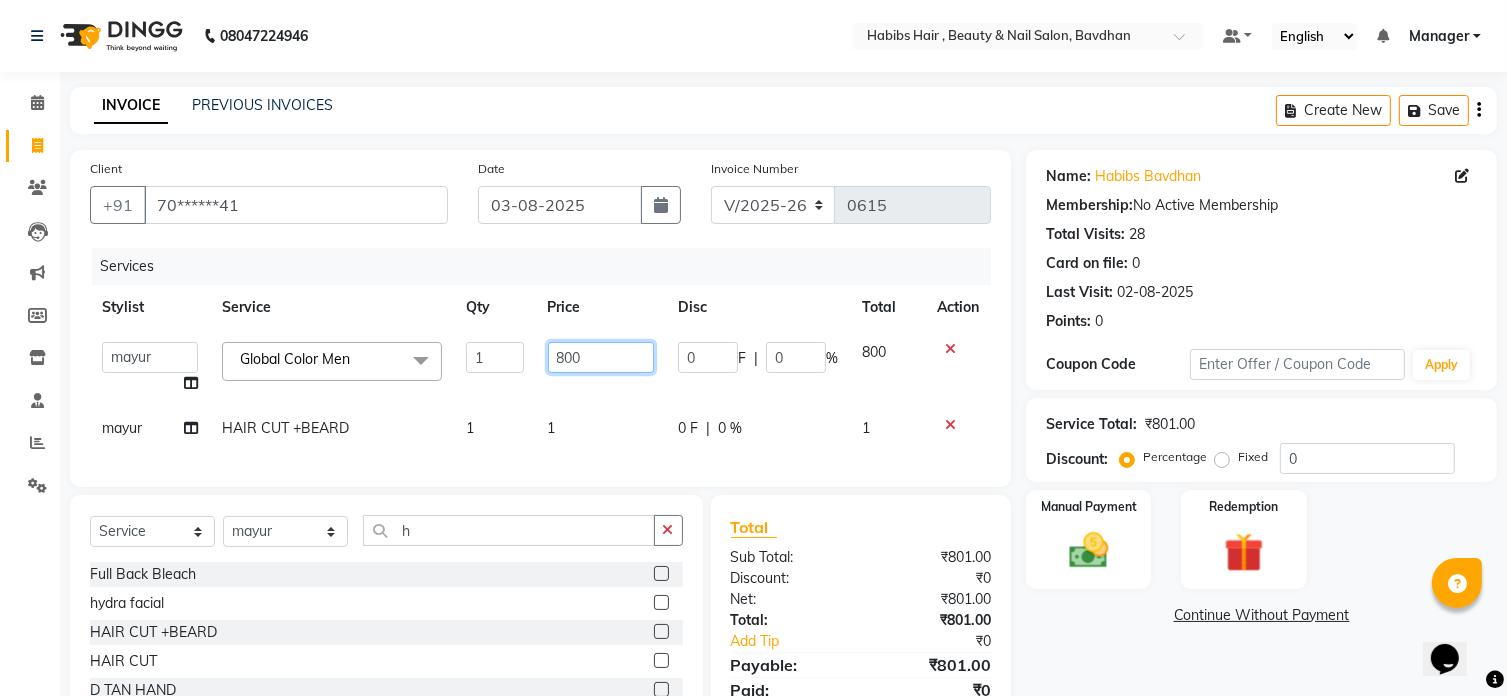 click on "800" 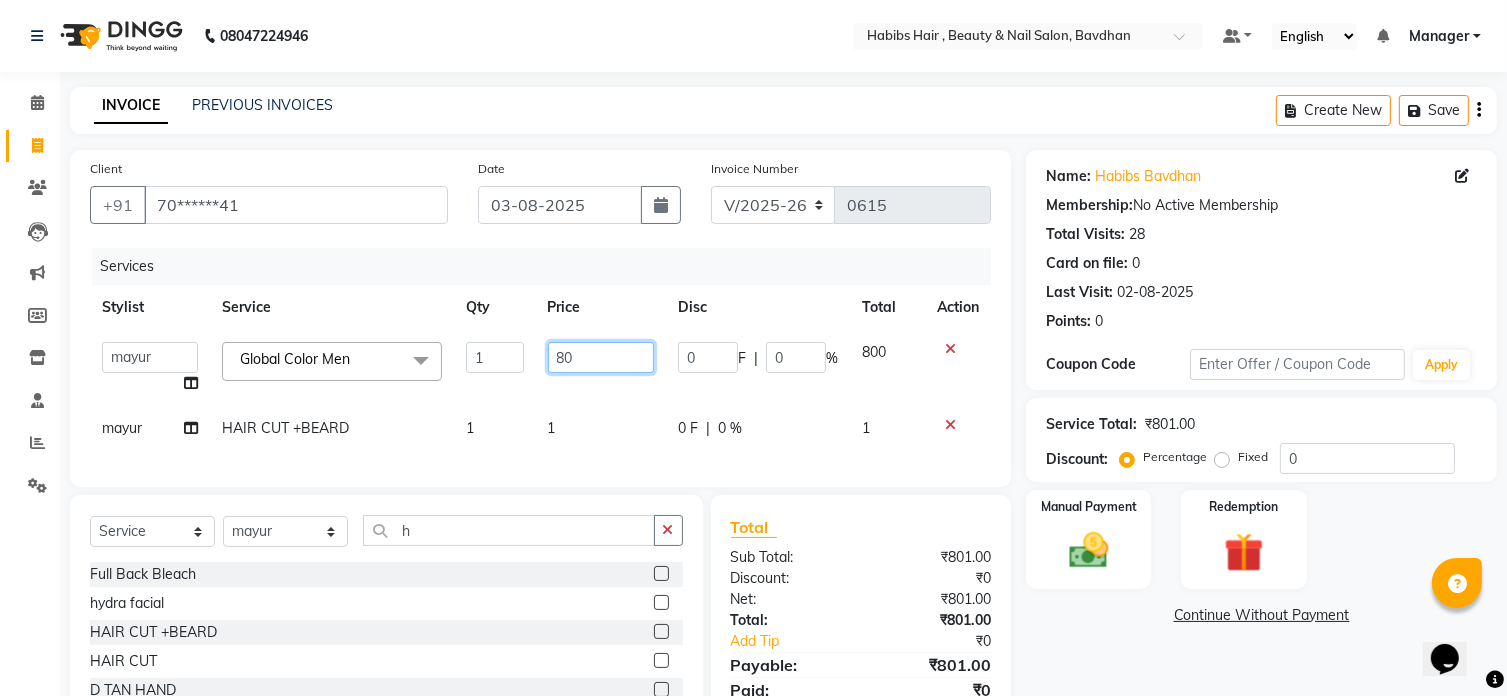 type on "8" 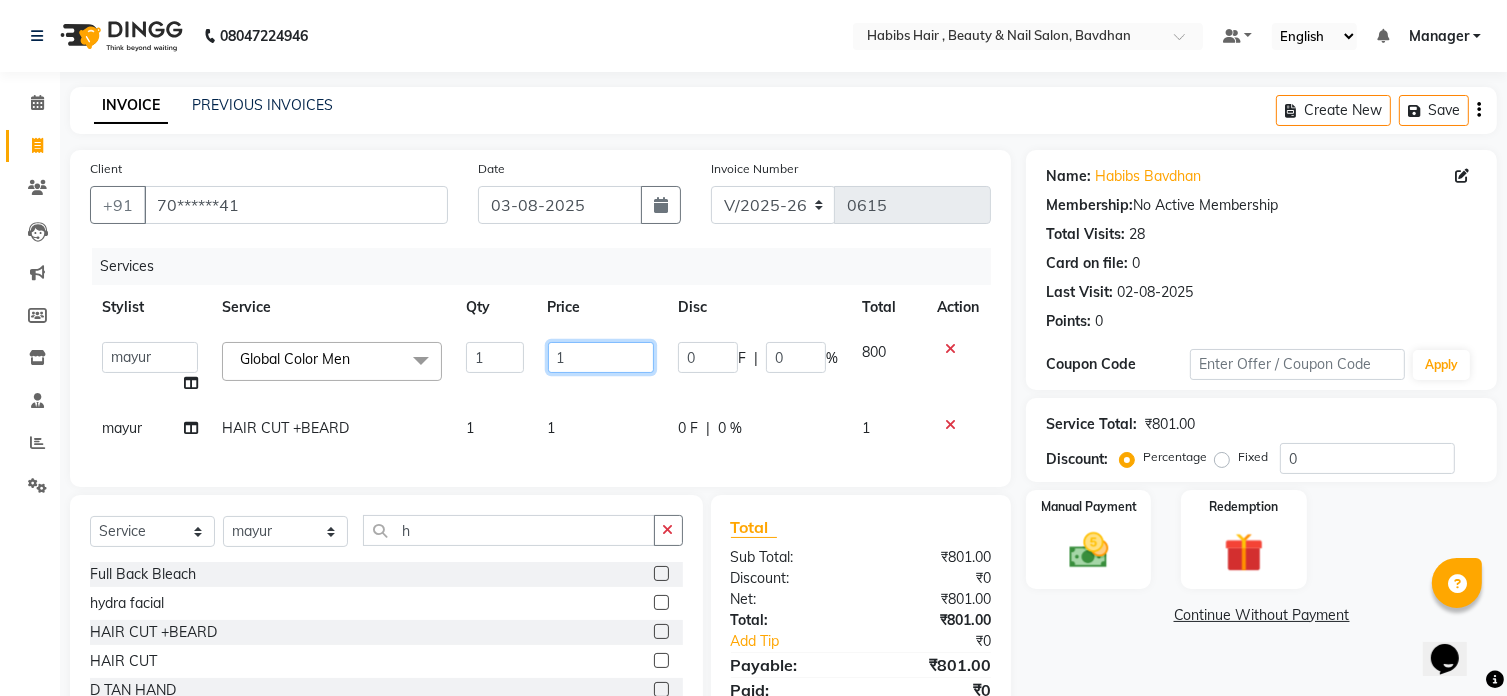 type on "14" 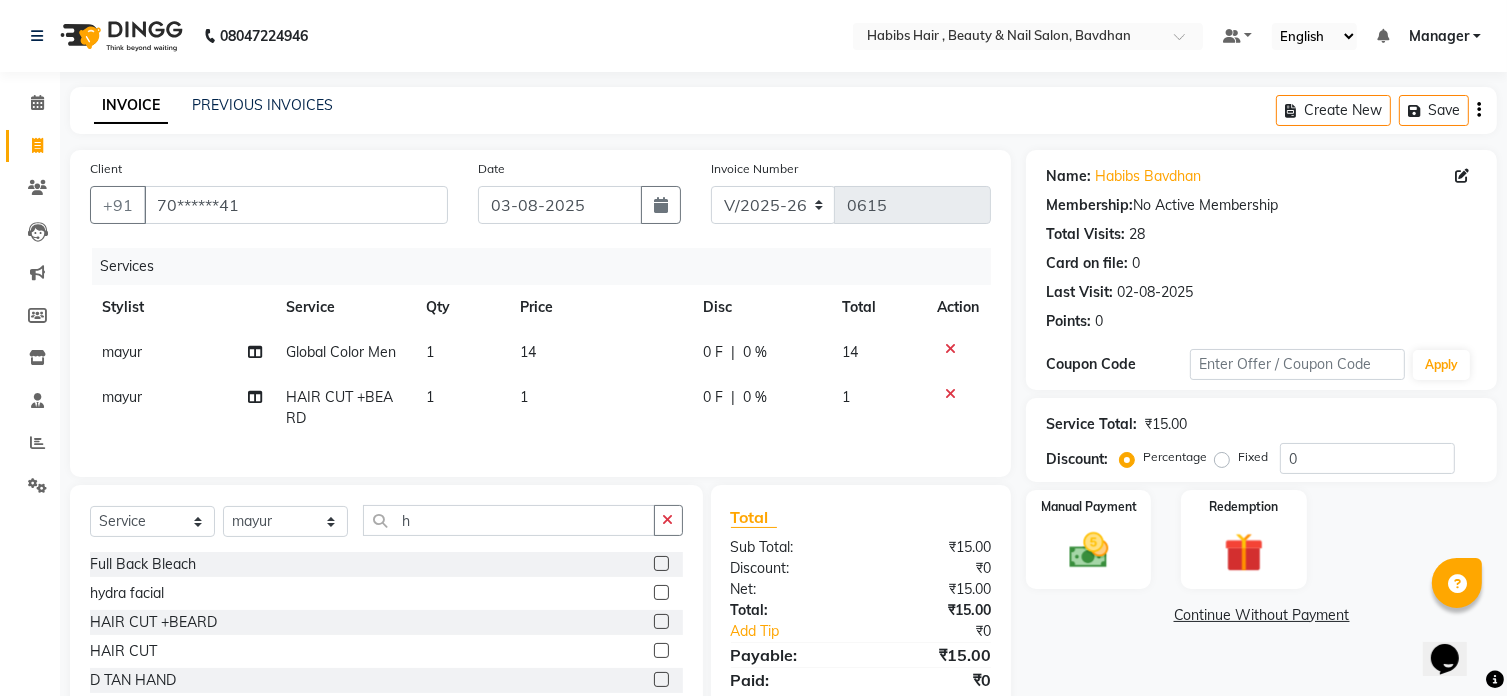 click on "1" 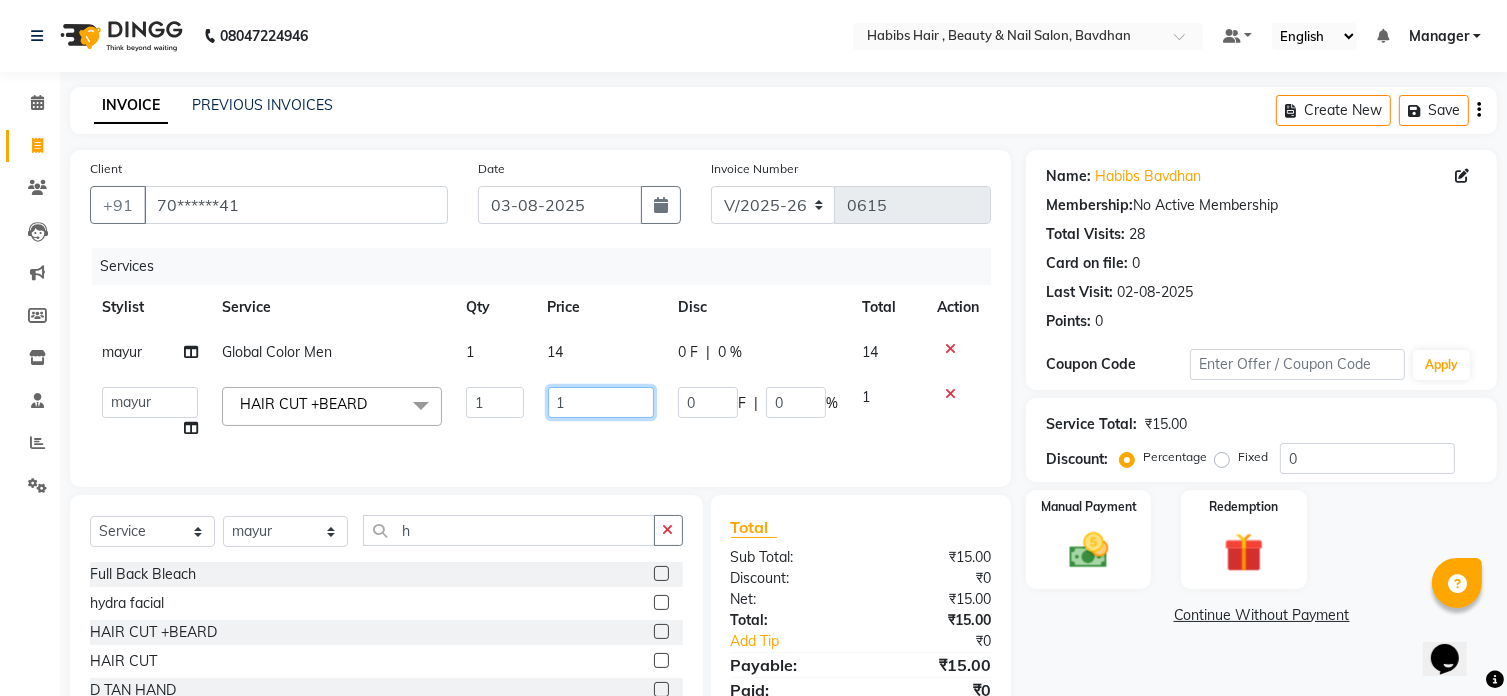 click on "1" 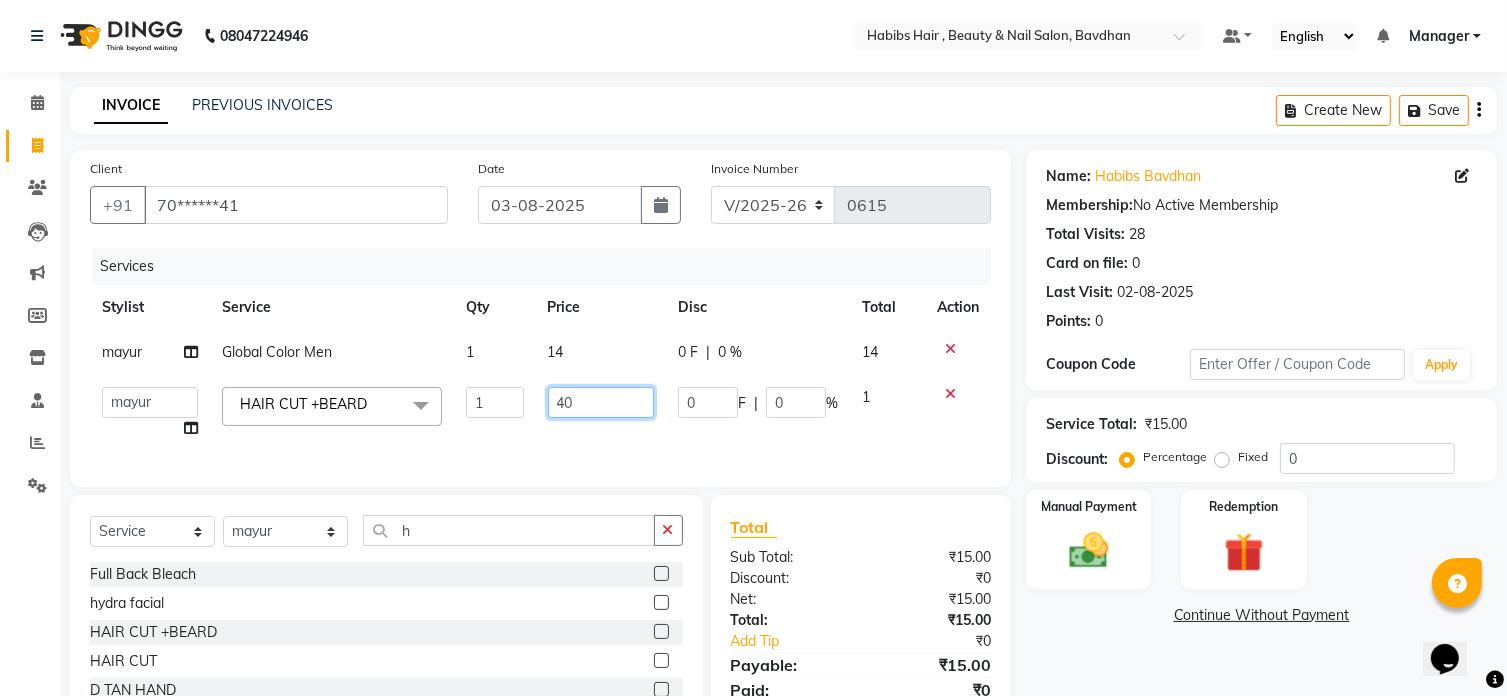 type on "400" 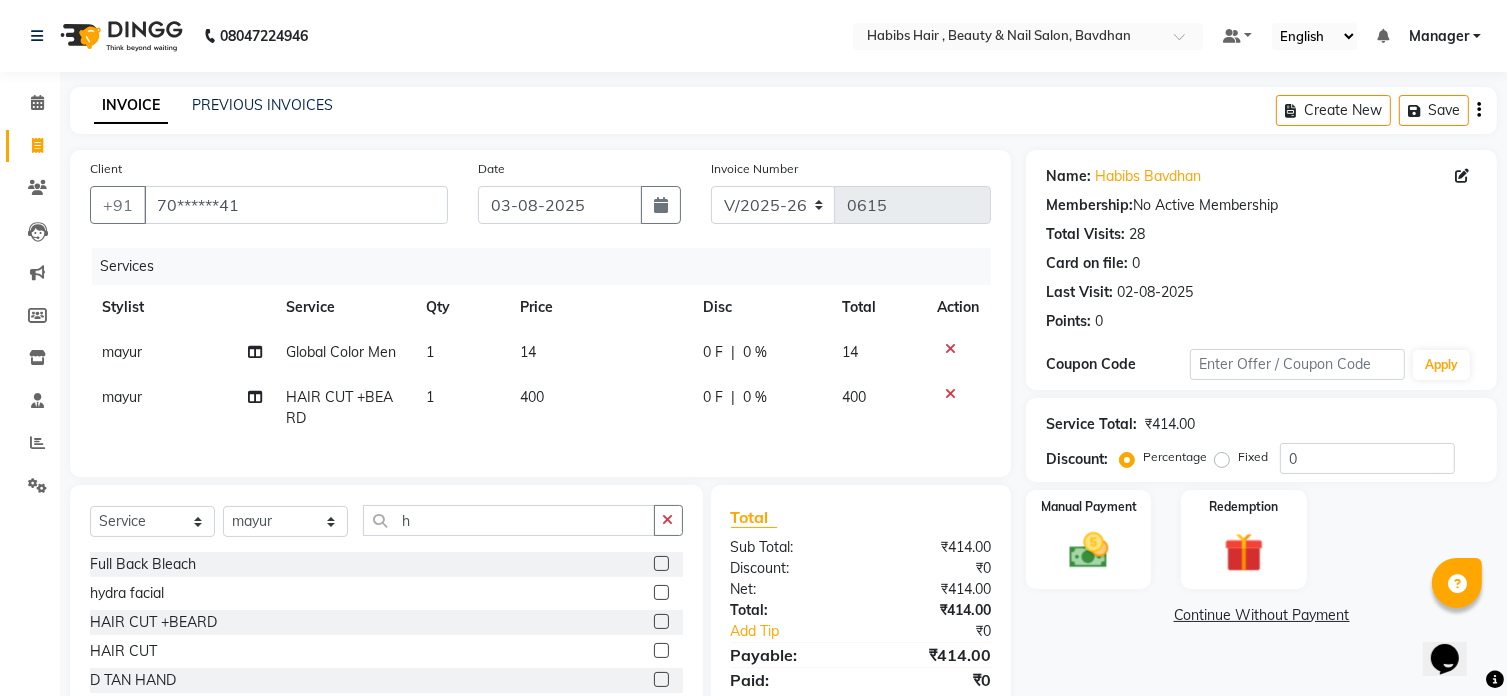 click on "14" 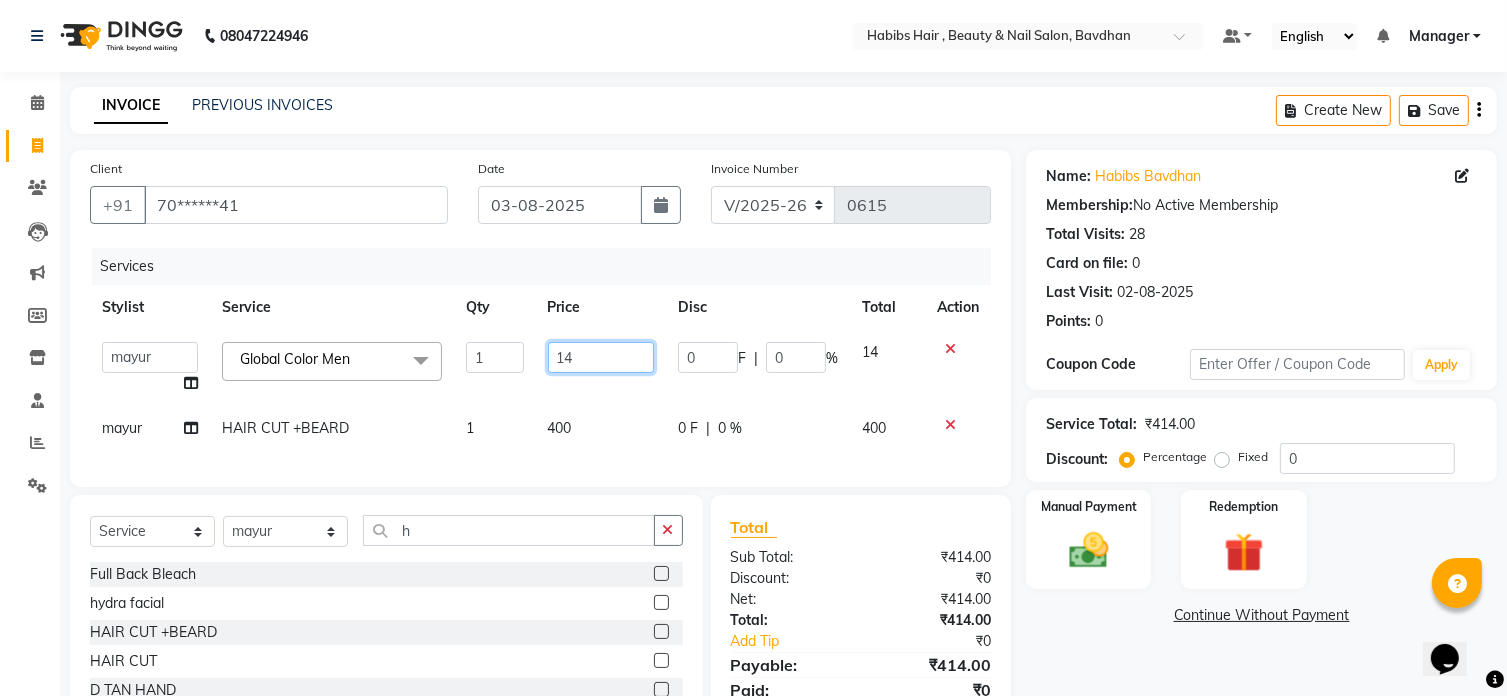 click on "14" 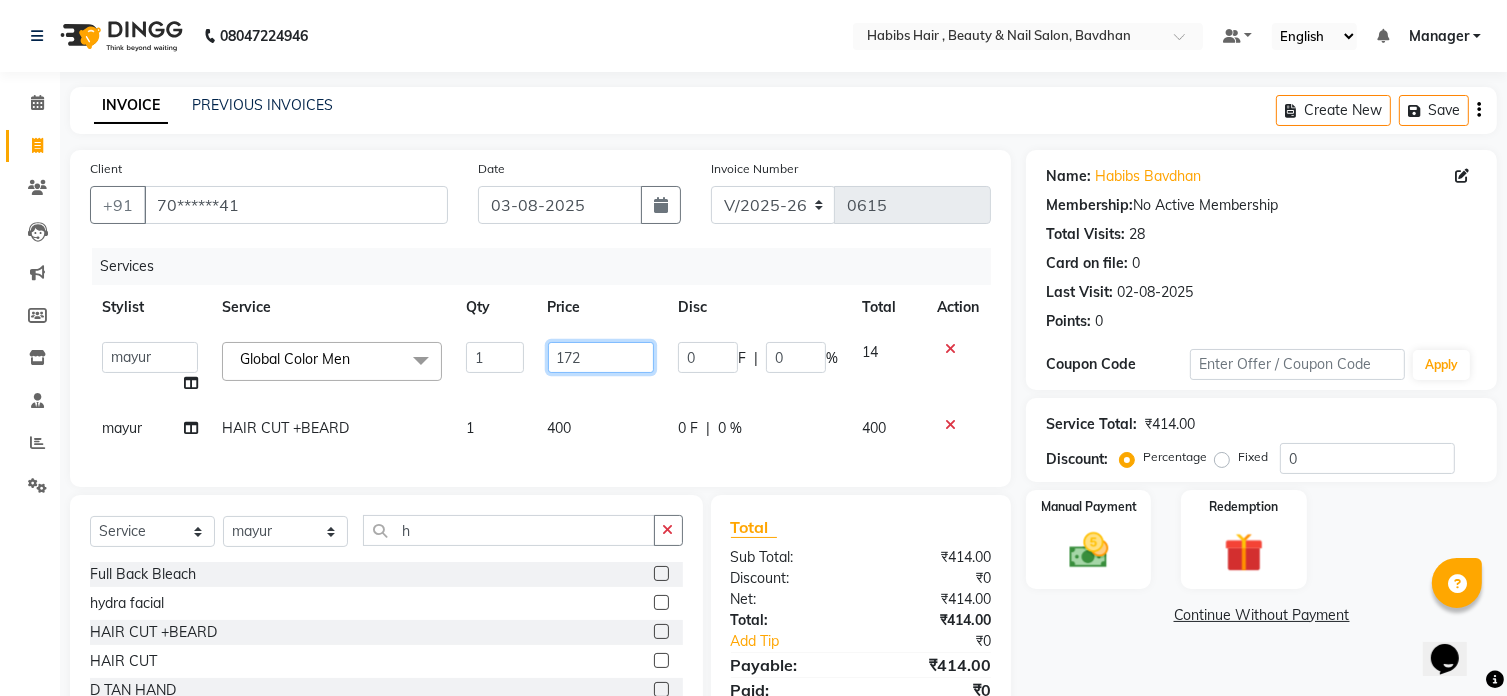 type on "1724" 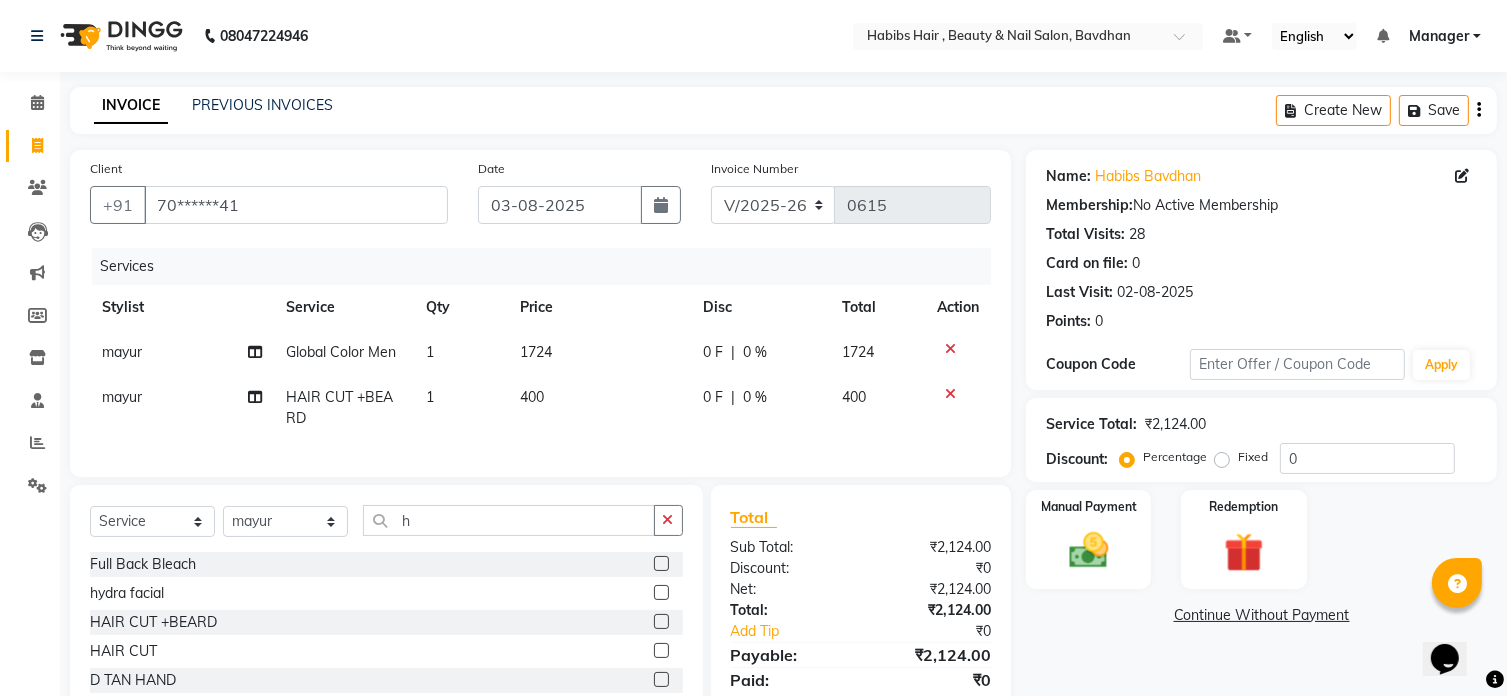 click on "400" 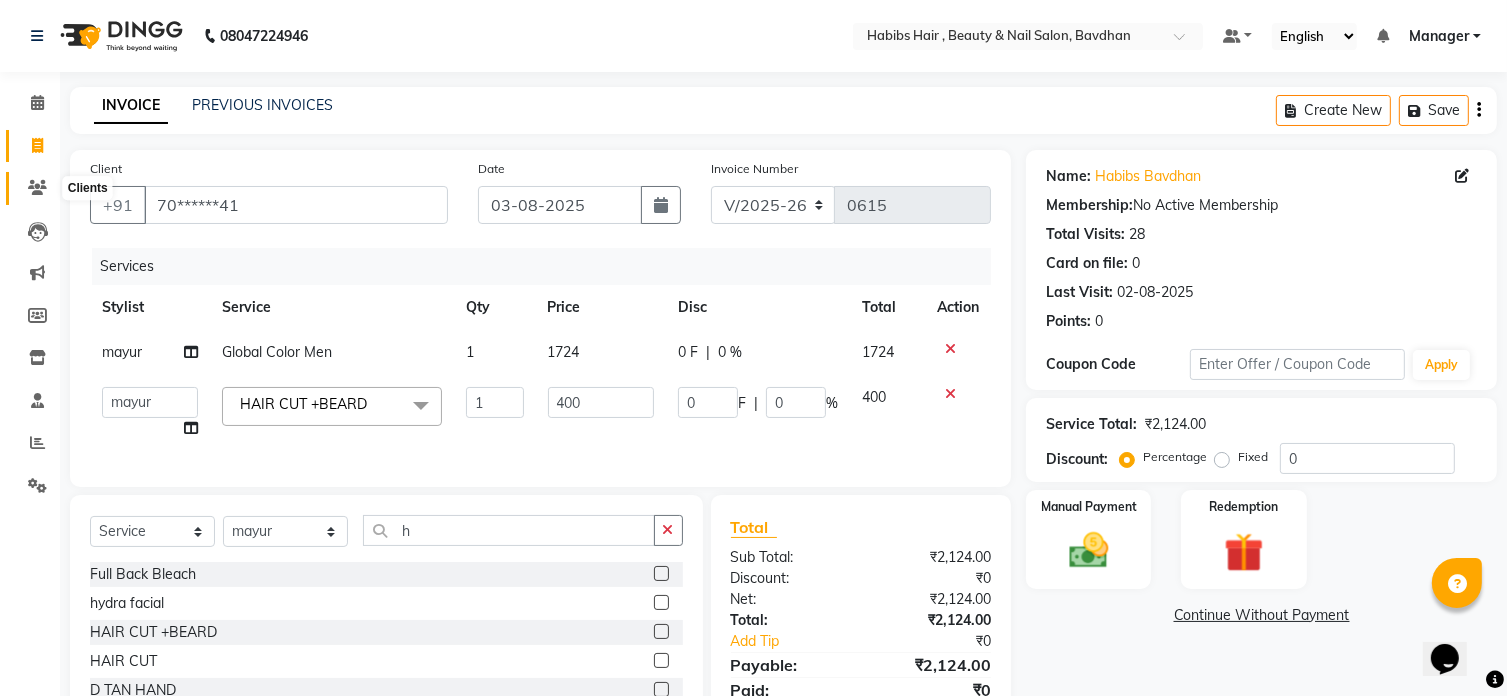 click 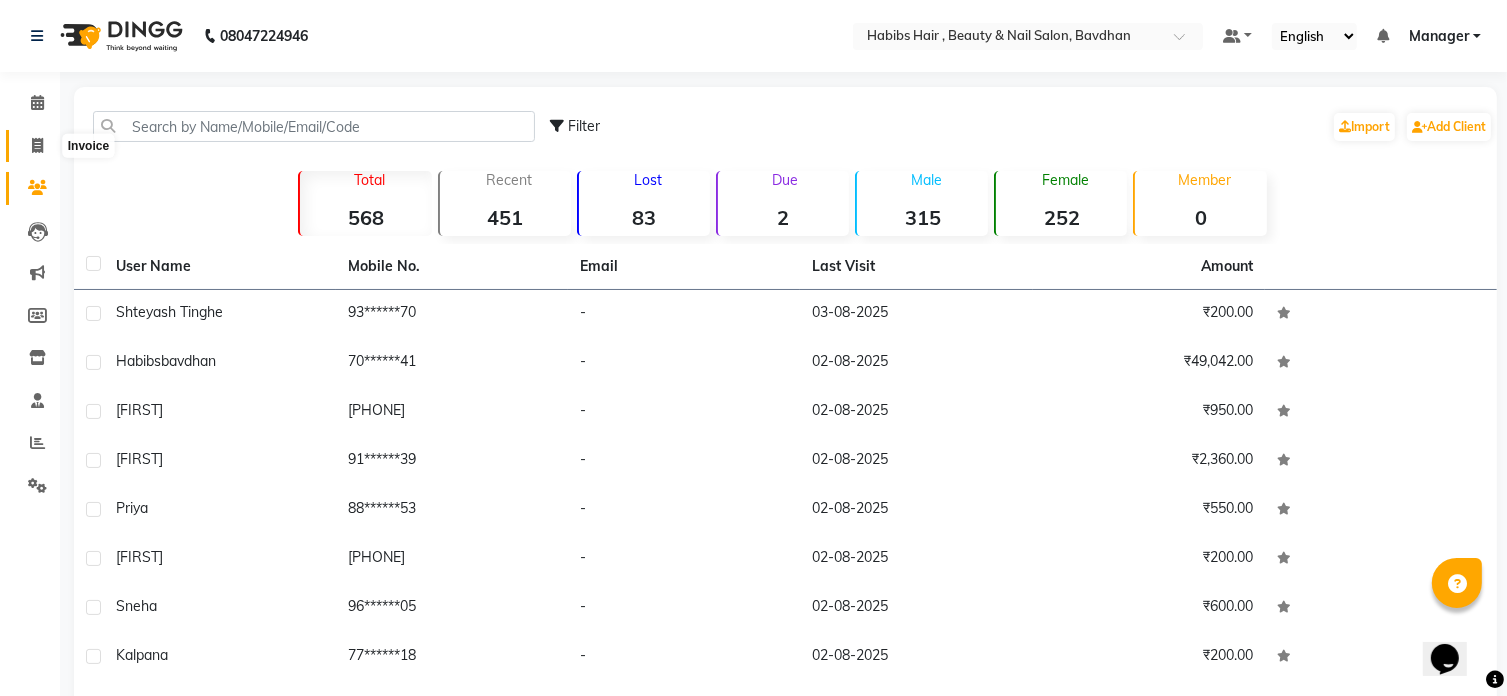 click 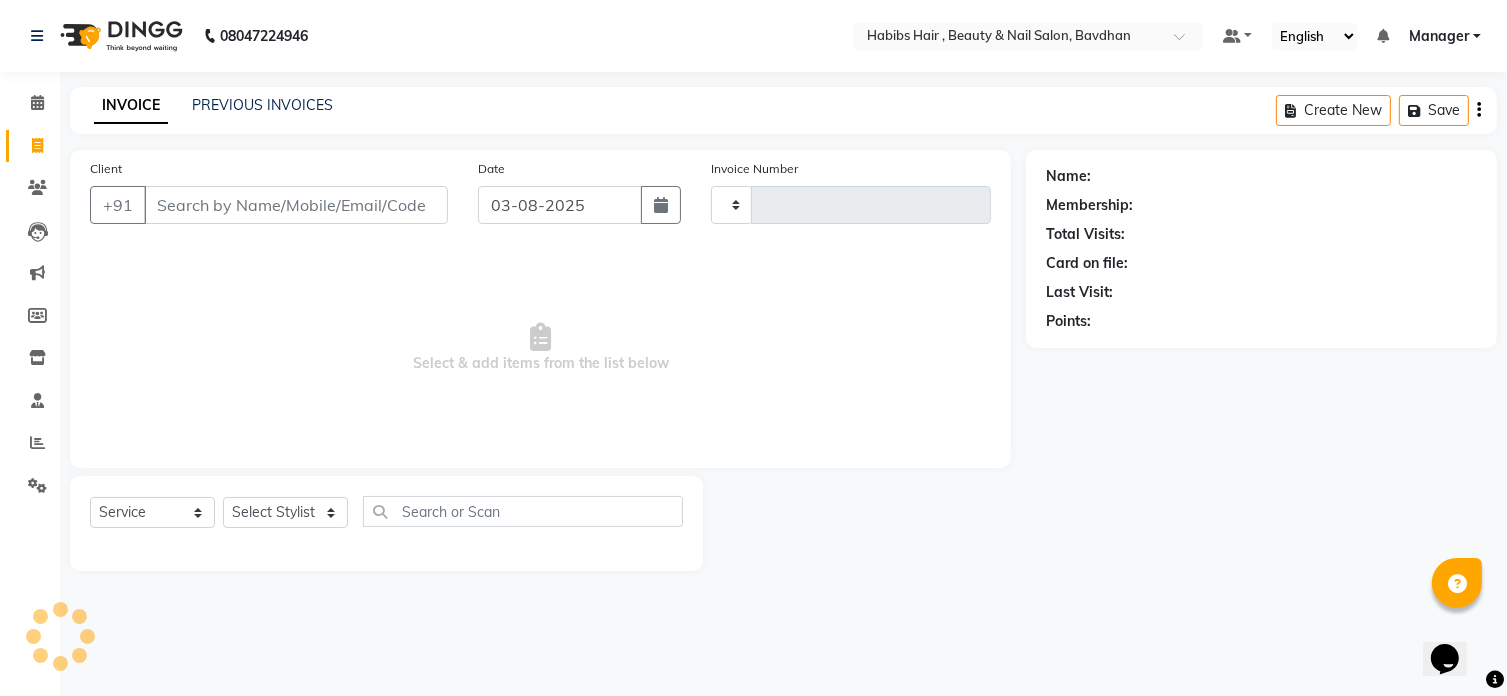 type on "0615" 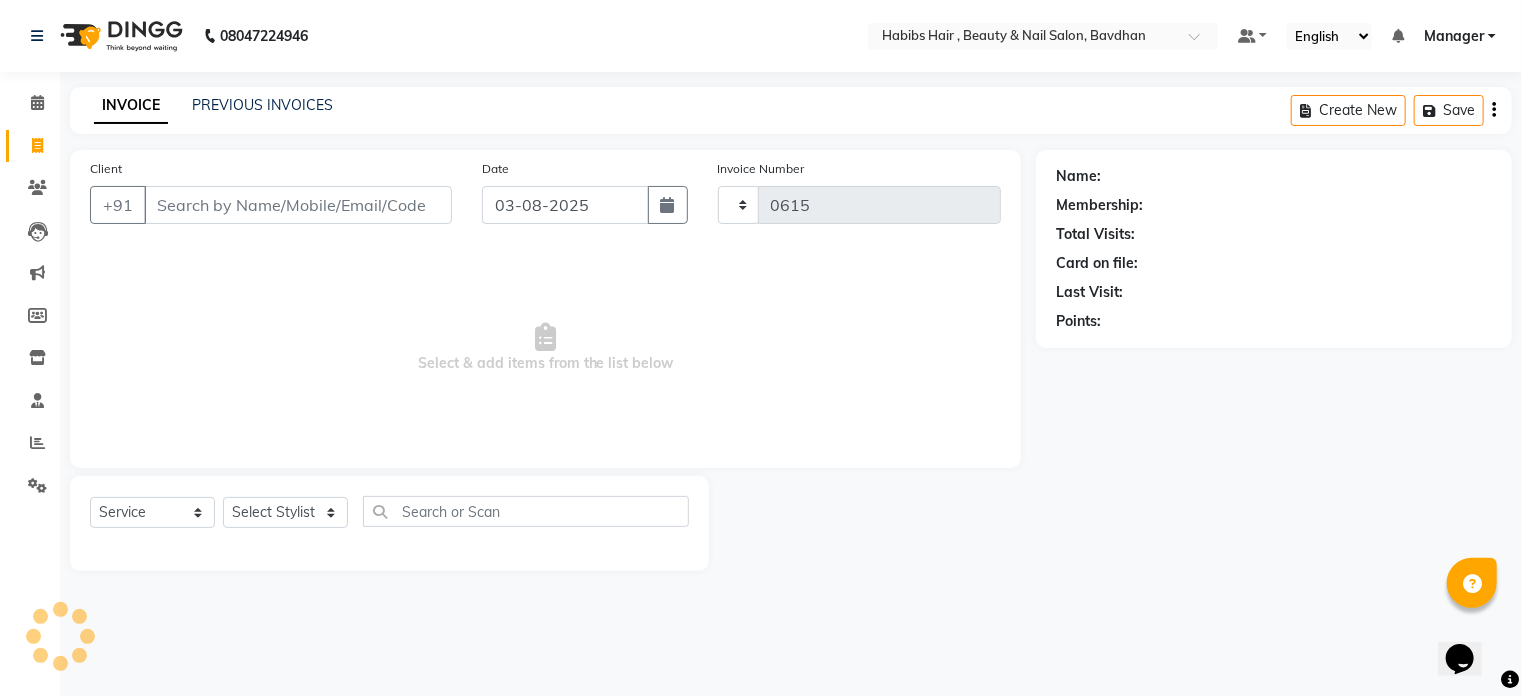 select on "7414" 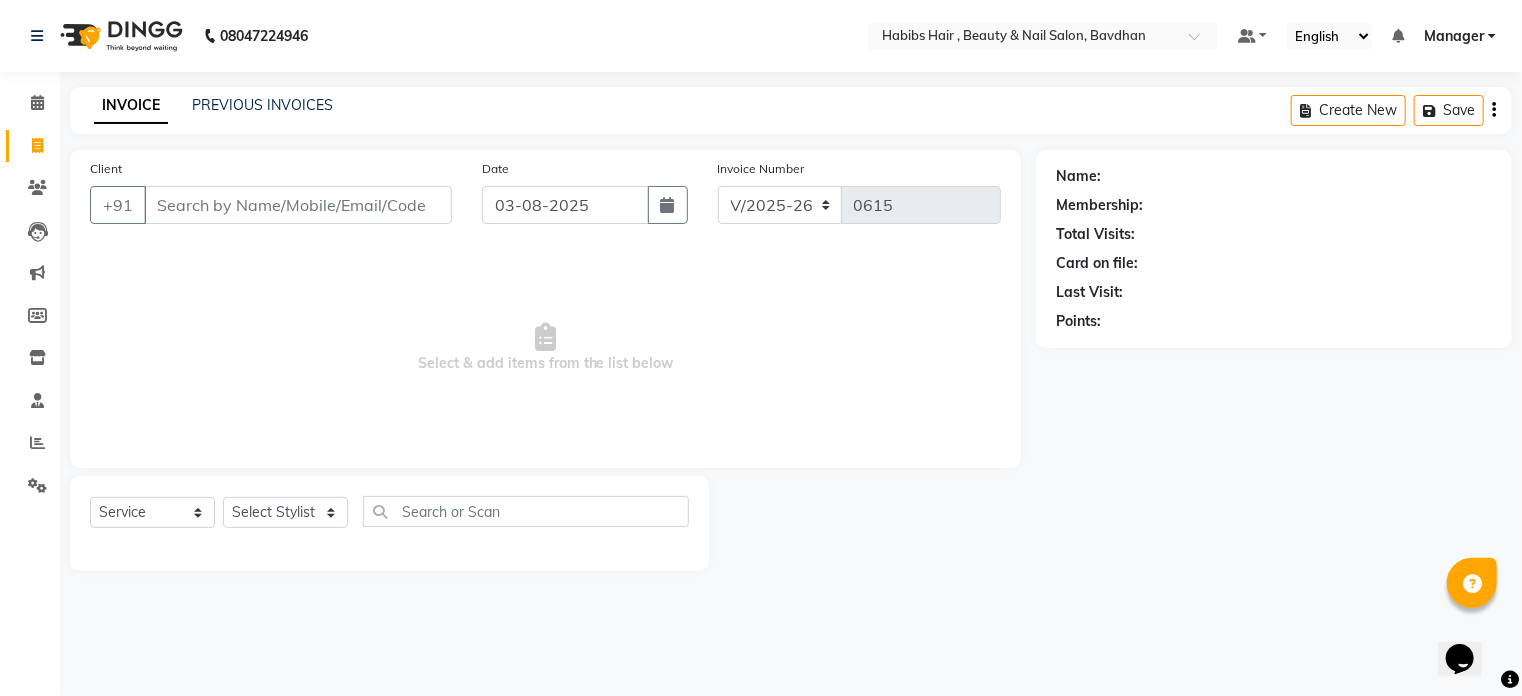 click on "Client" at bounding box center [298, 205] 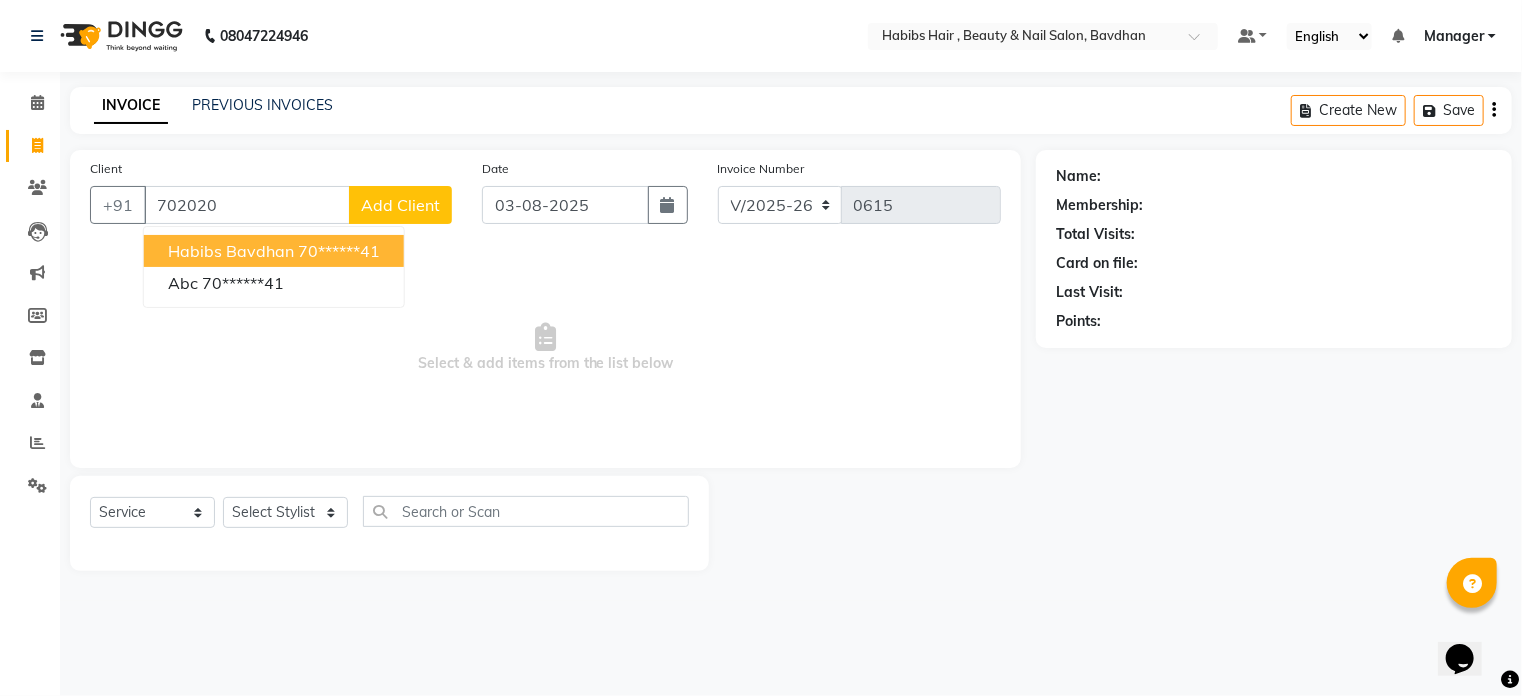 drag, startPoint x: 331, startPoint y: 207, endPoint x: 333, endPoint y: 251, distance: 44.04543 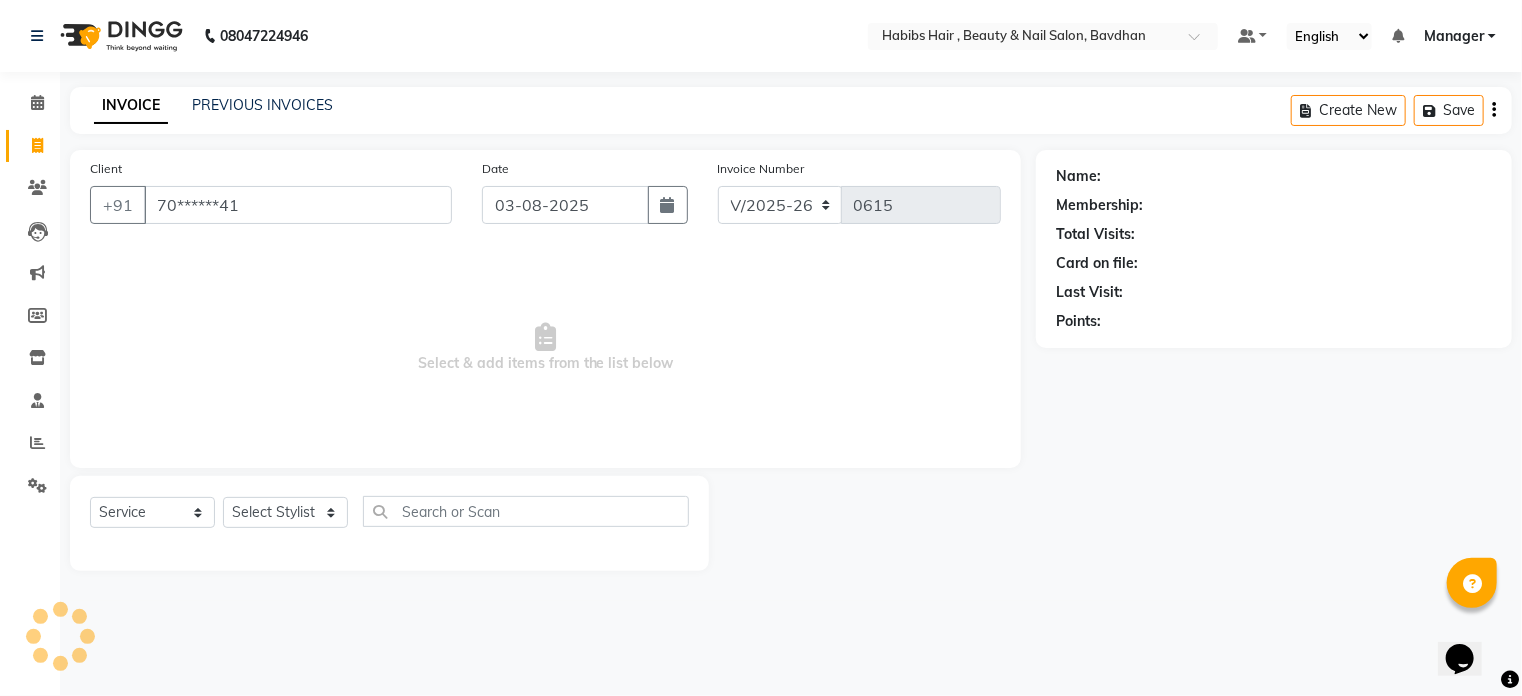 type on "70******41" 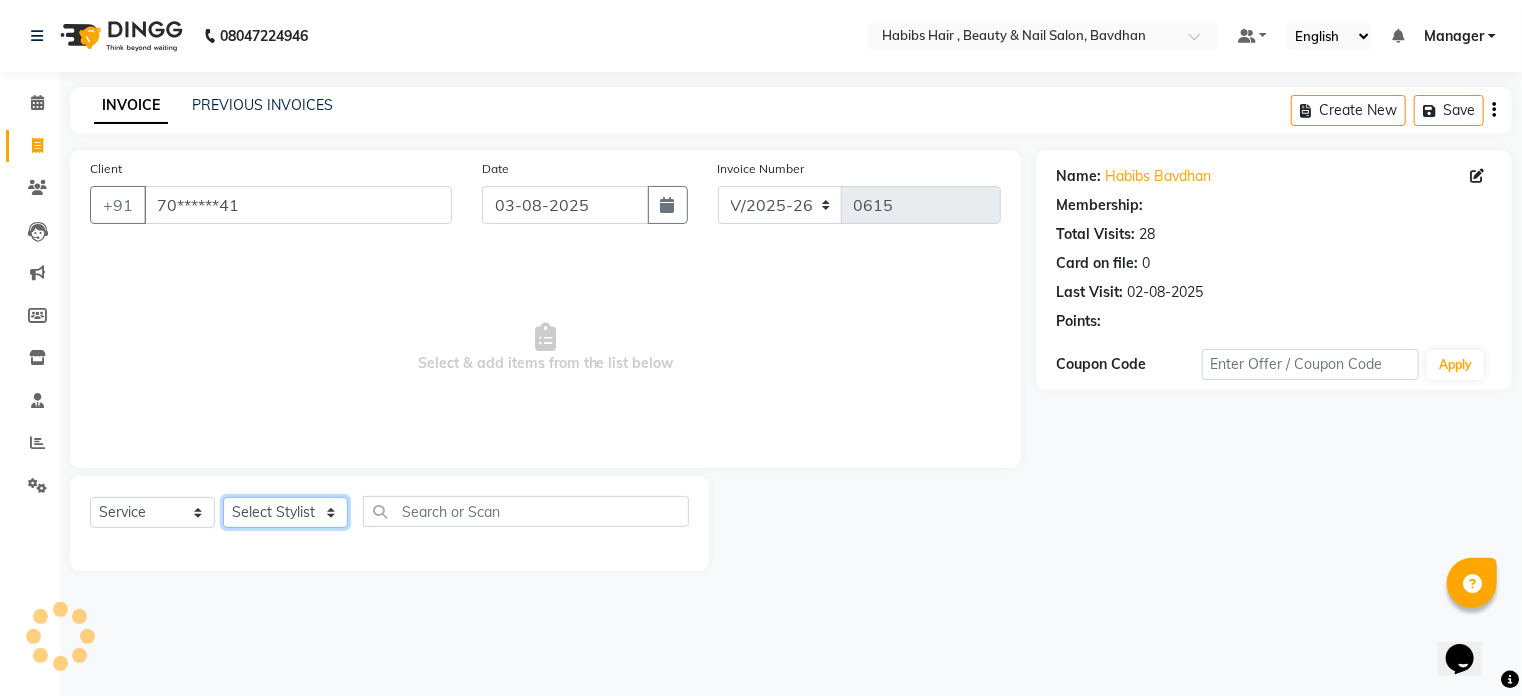 click on "Select Stylist Akash Aman Aniket Ashish Ganesh Manager mayur nikhil sujata" 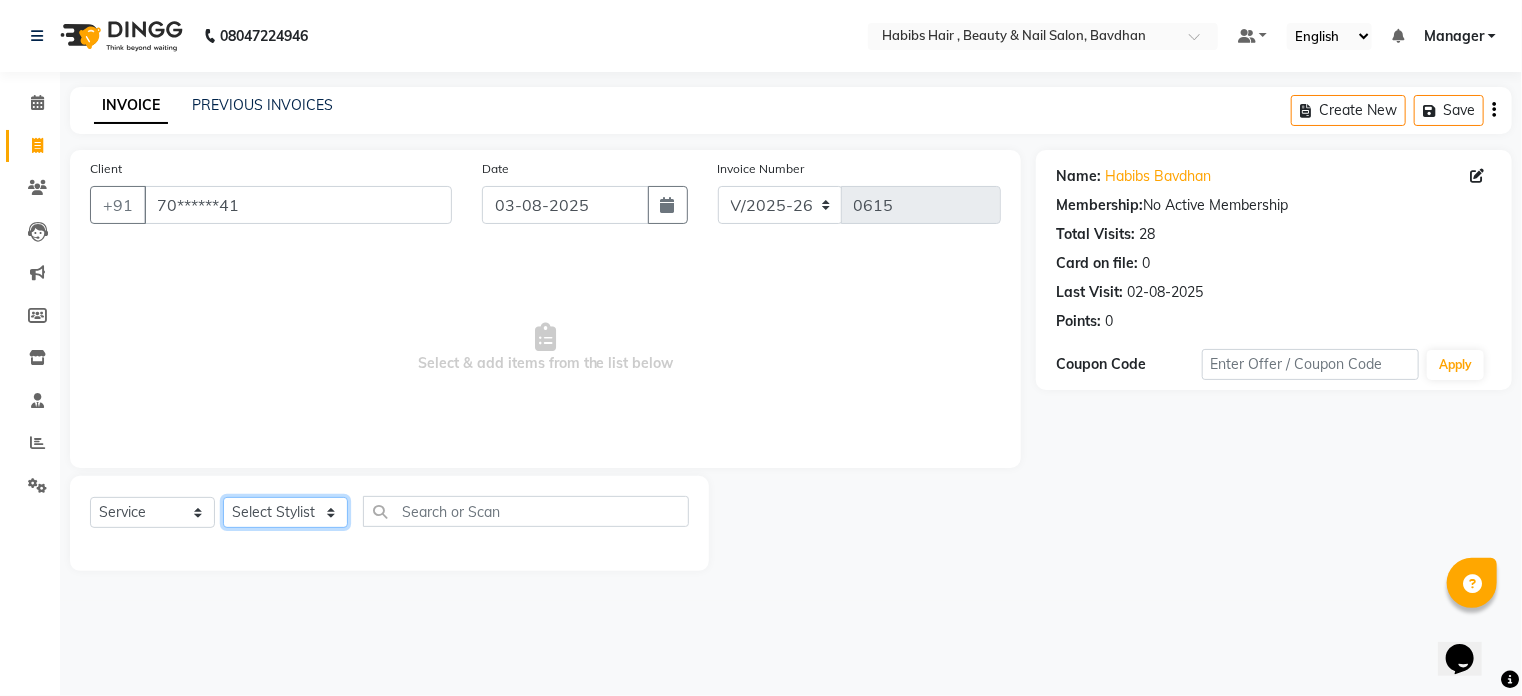 select on "70887" 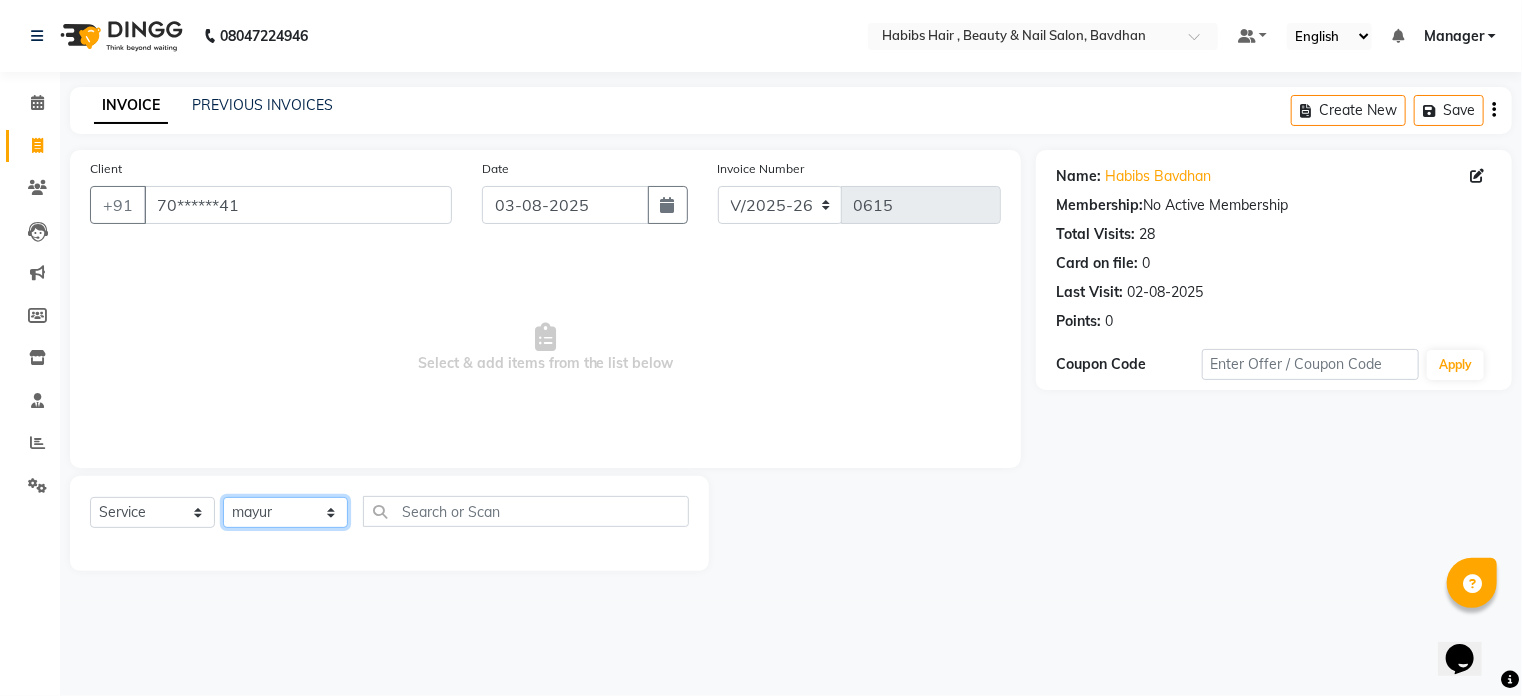 click on "Select Stylist Akash Aman Aniket Ashish Ganesh Manager mayur nikhil sujata" 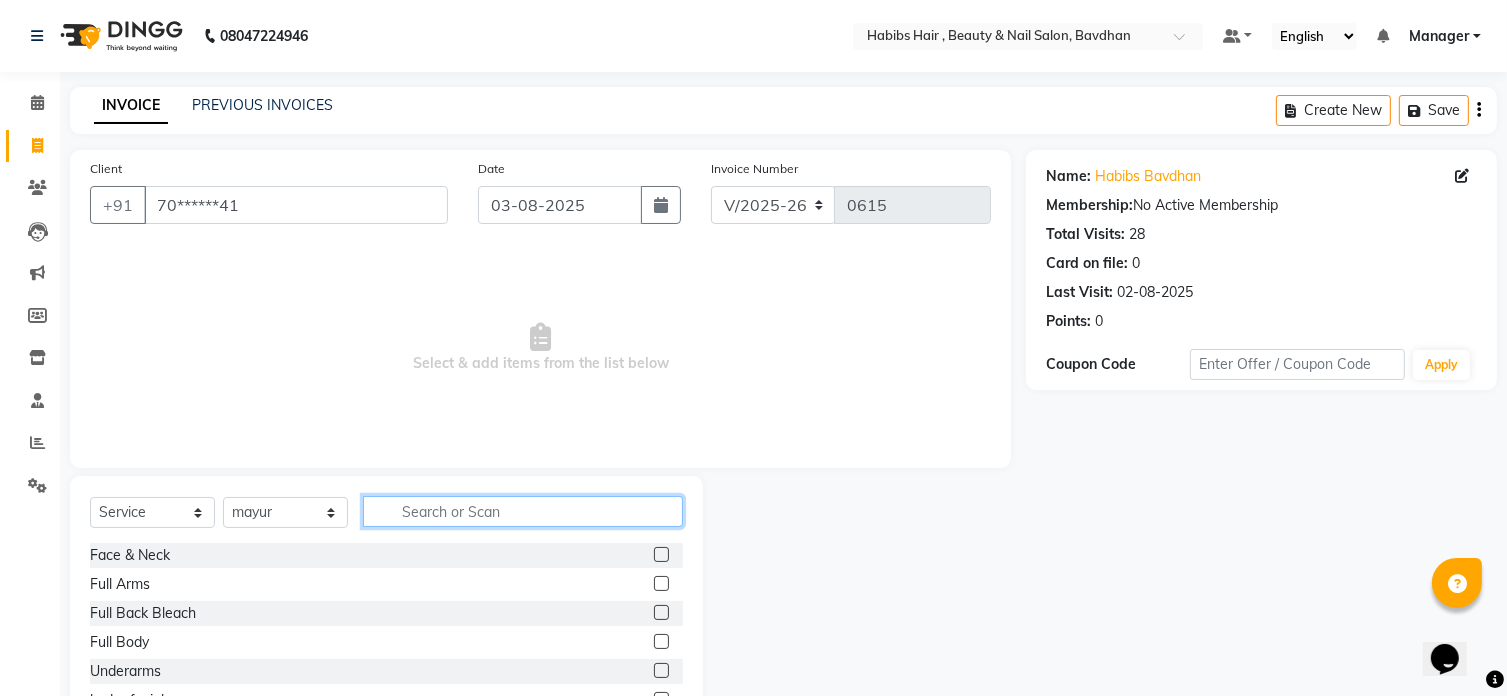 click 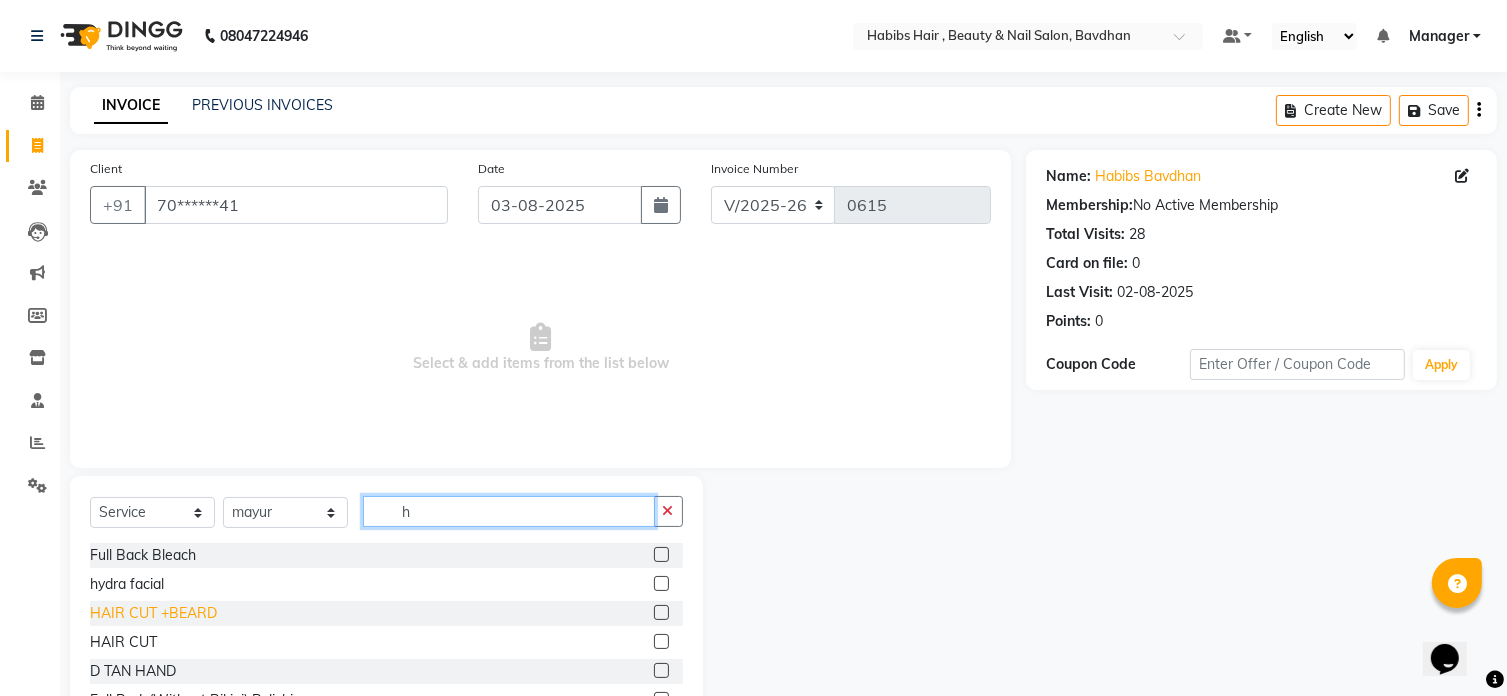type on "h" 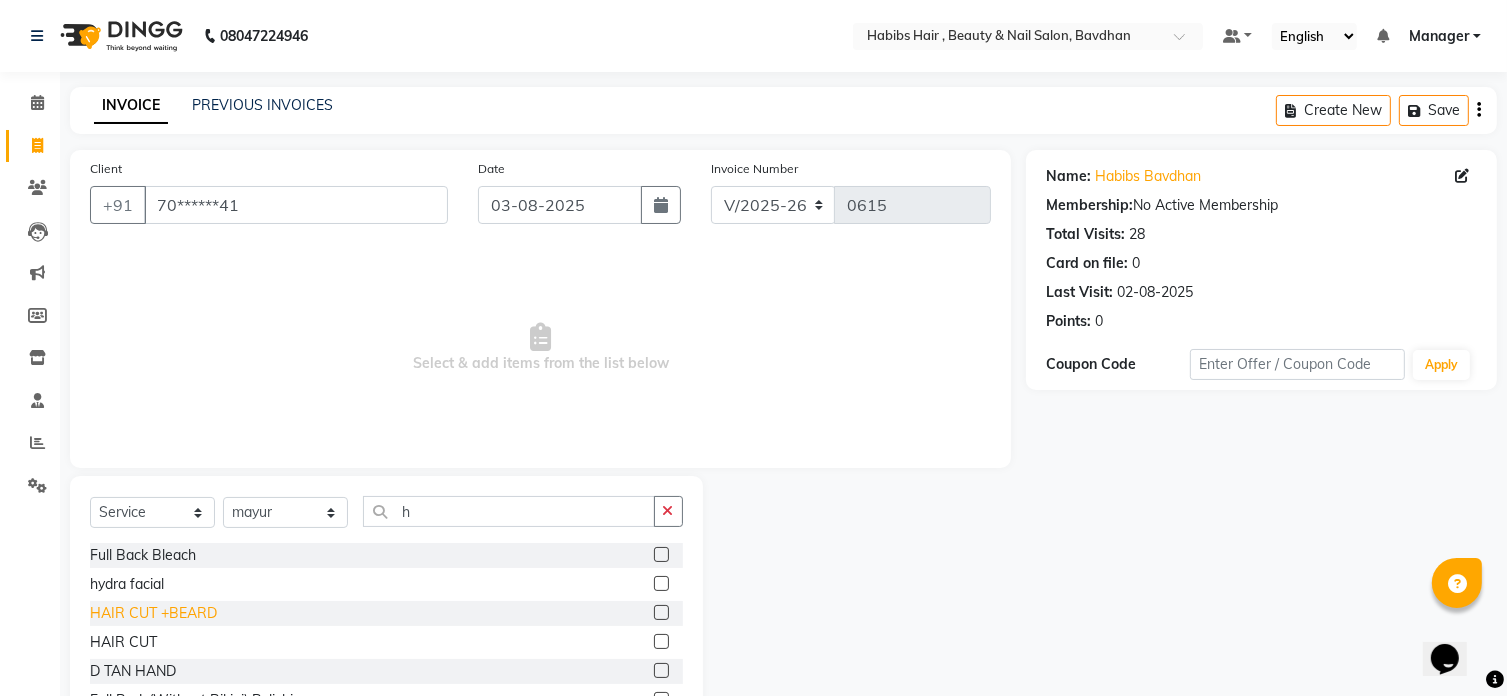 click on "HAIR CUT +BEARD" 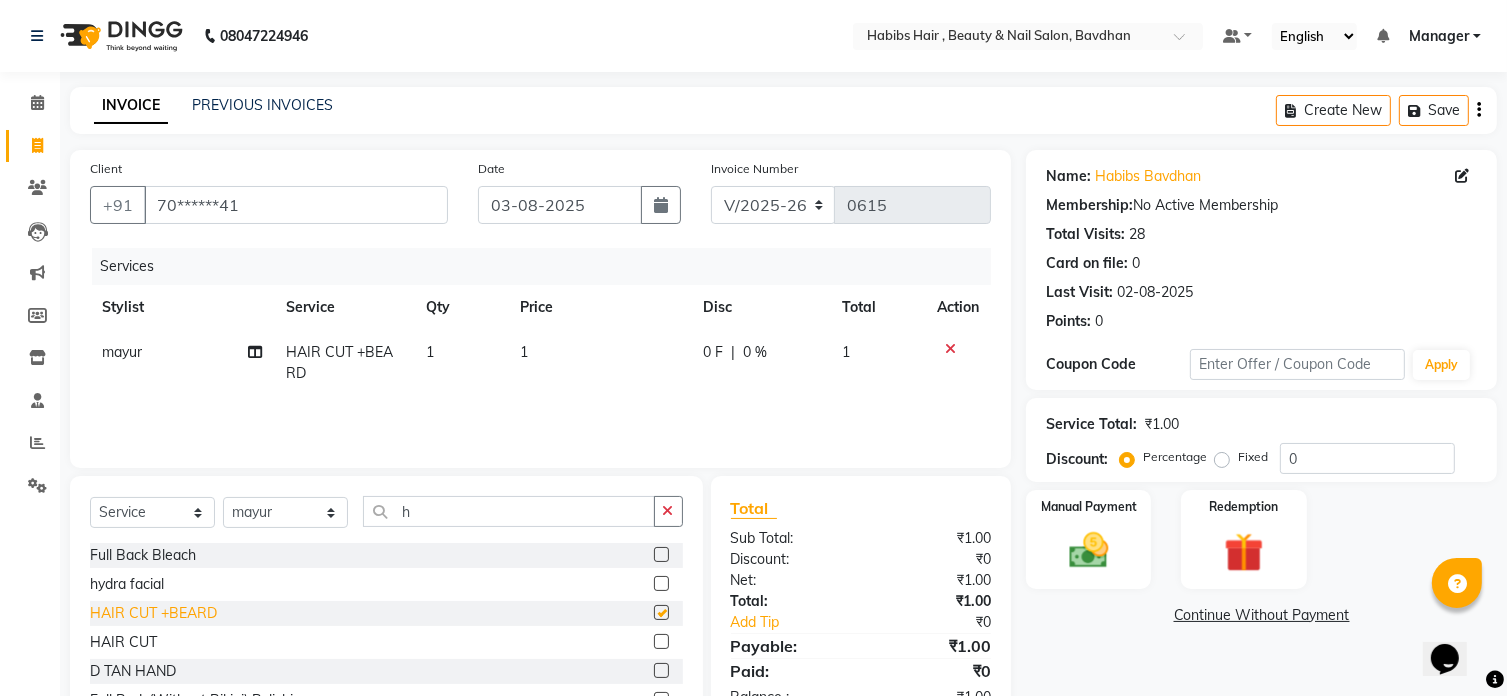 checkbox on "false" 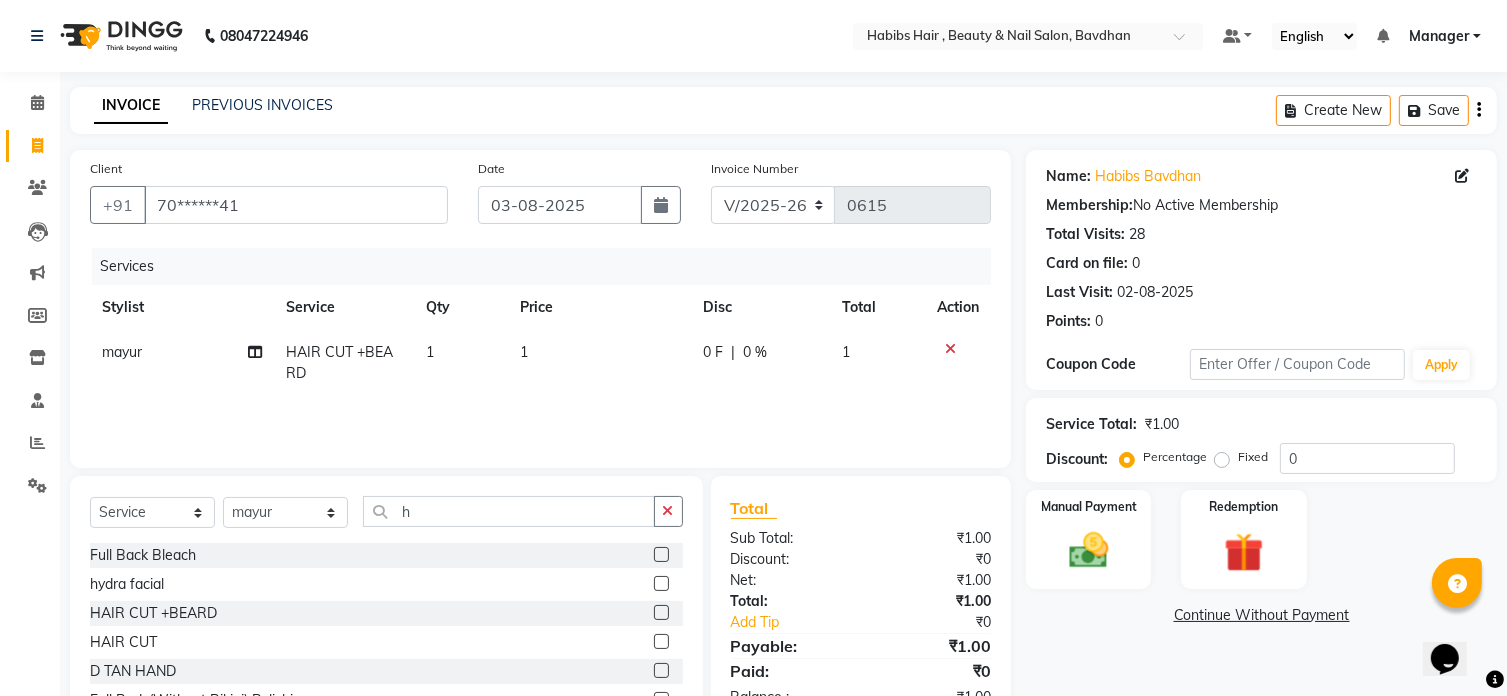 click on "1" 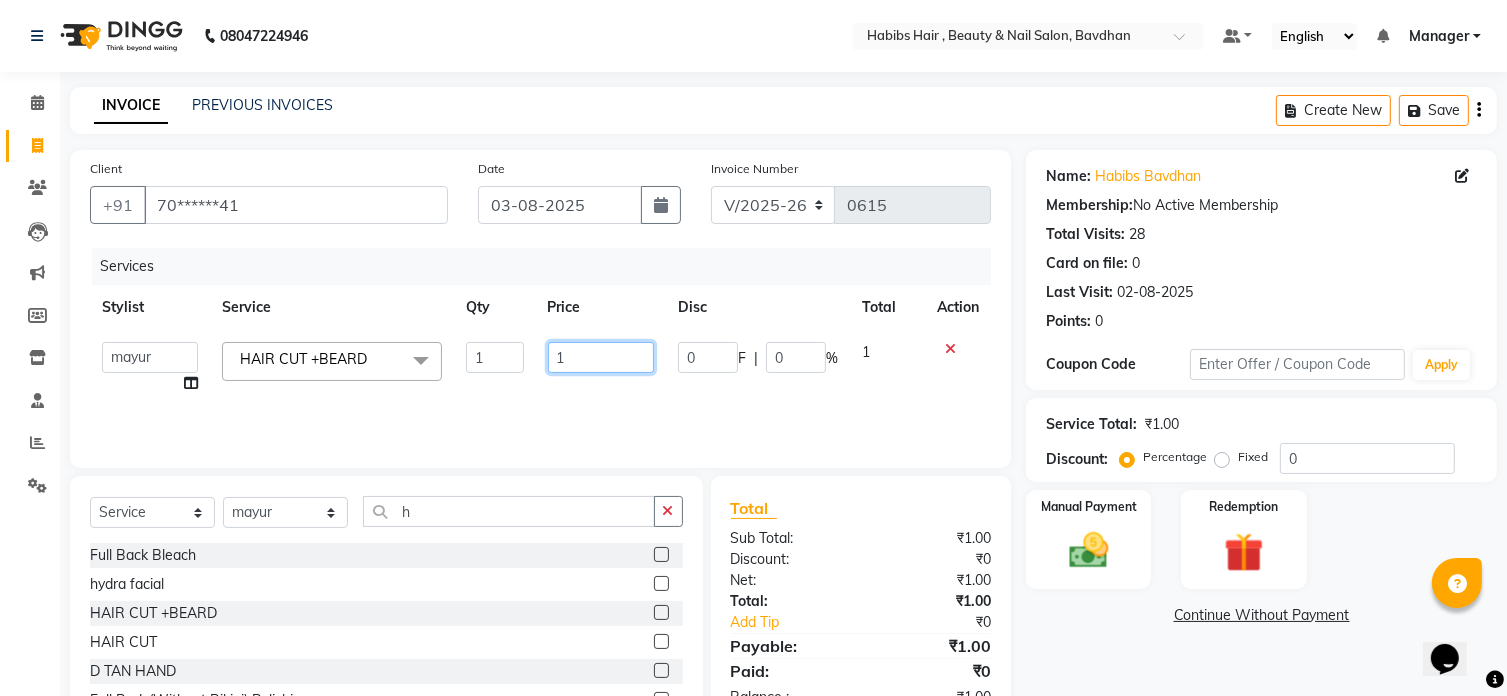 click on "1" 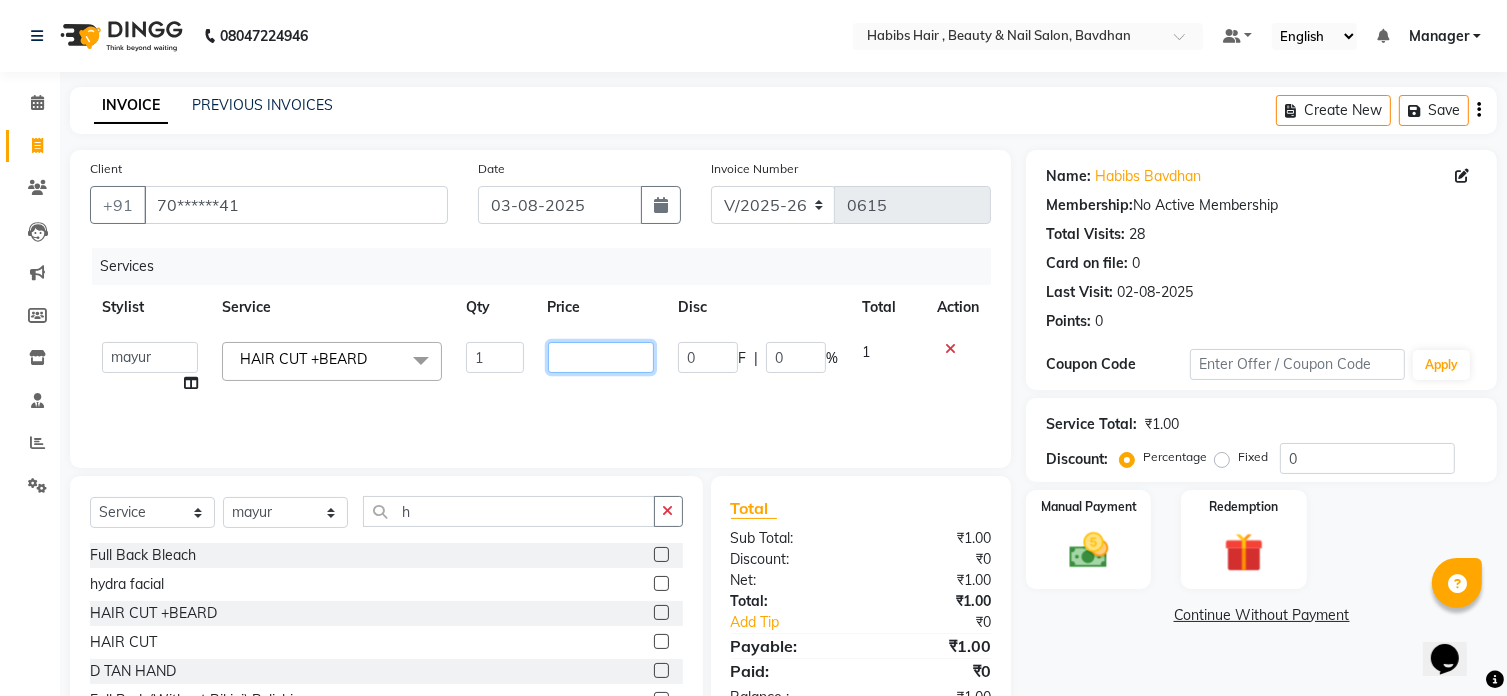 type on "2" 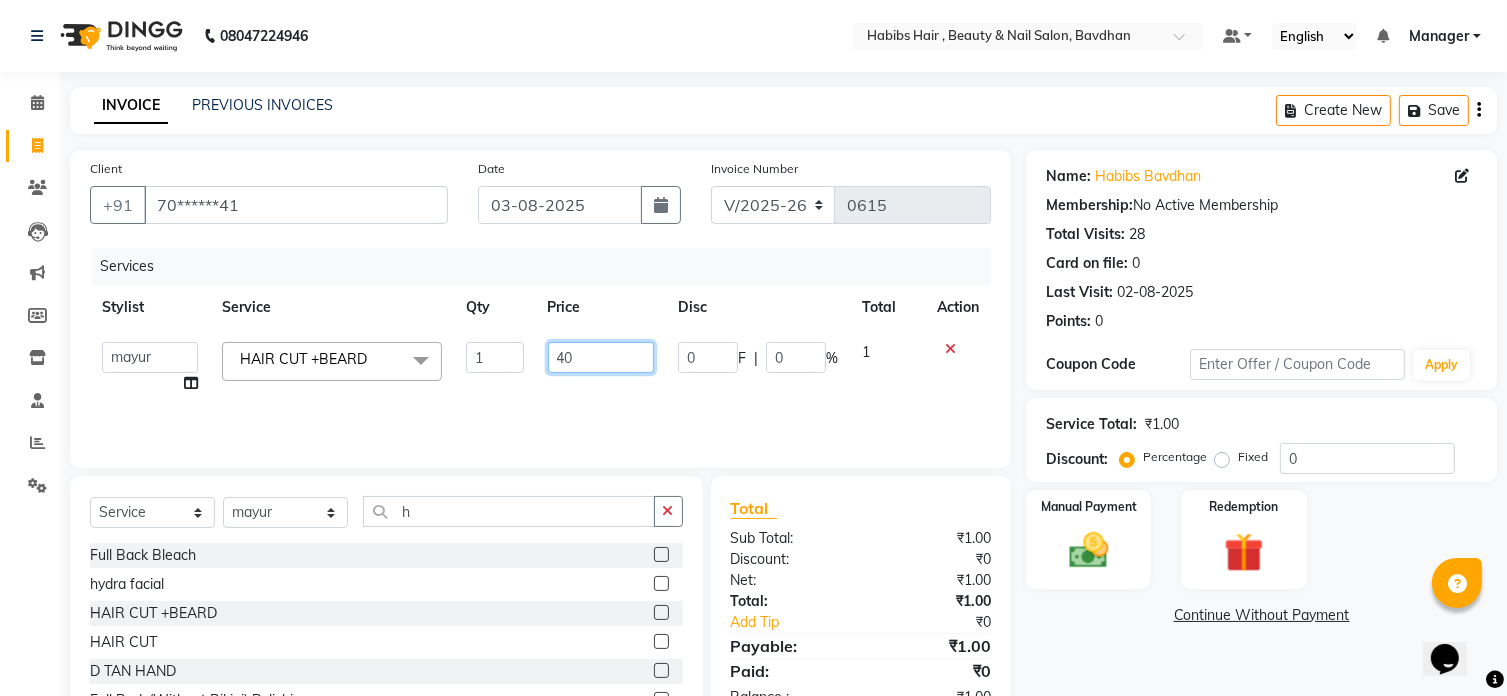 type on "400" 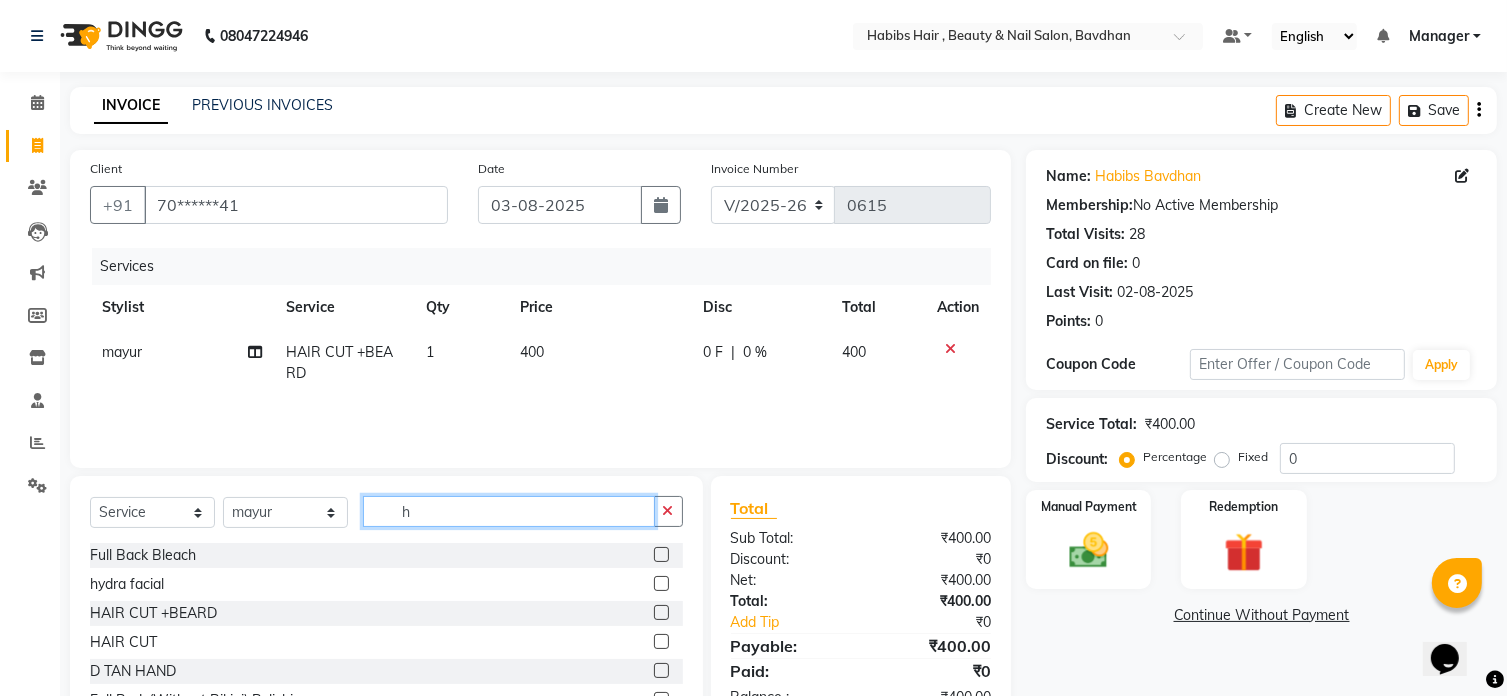 click on "h" 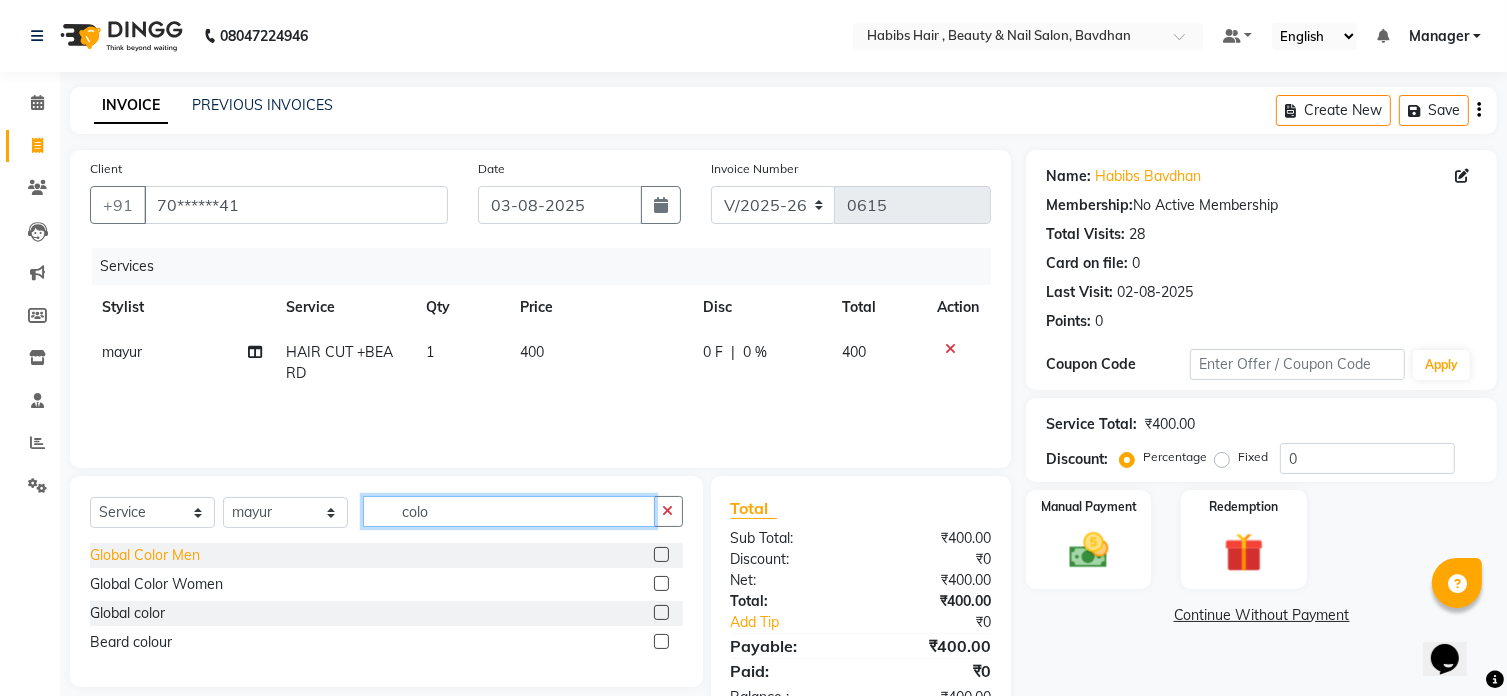 type on "colo" 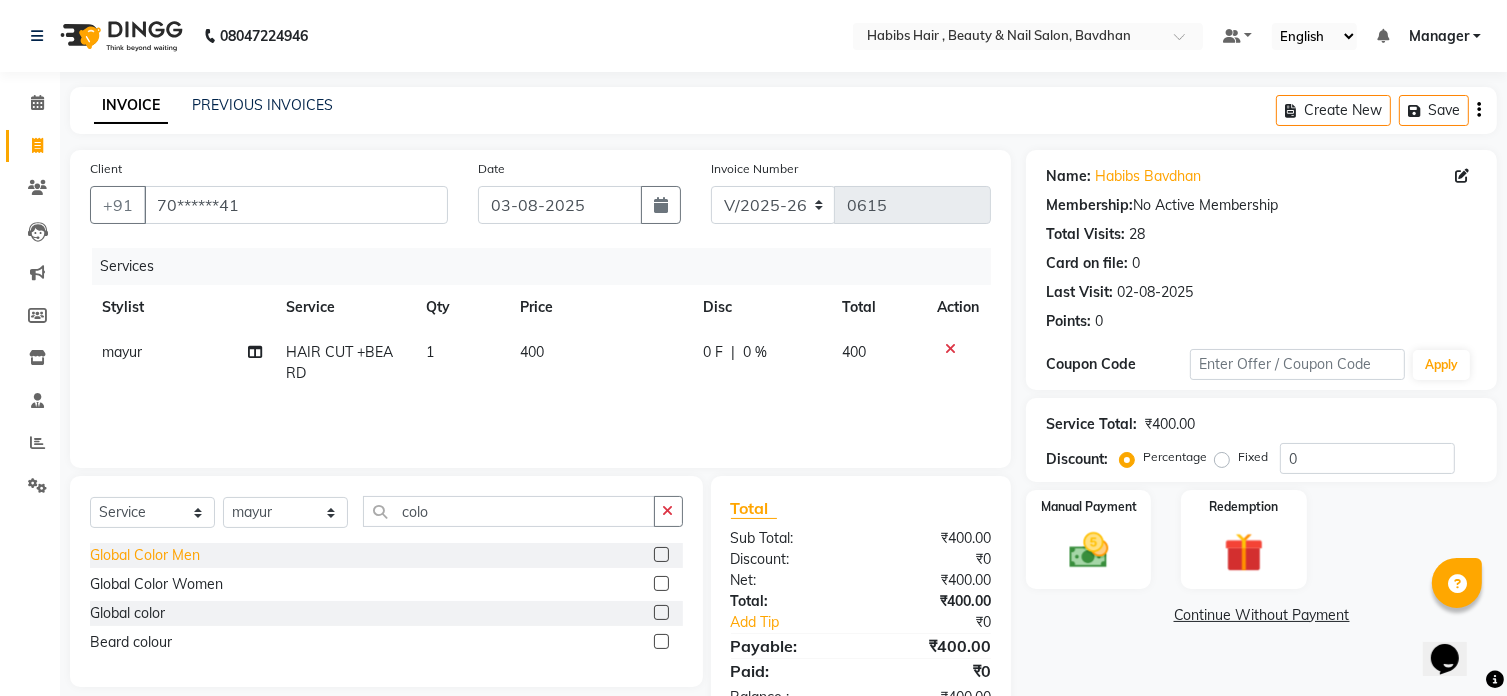 click on "Global Color Men" 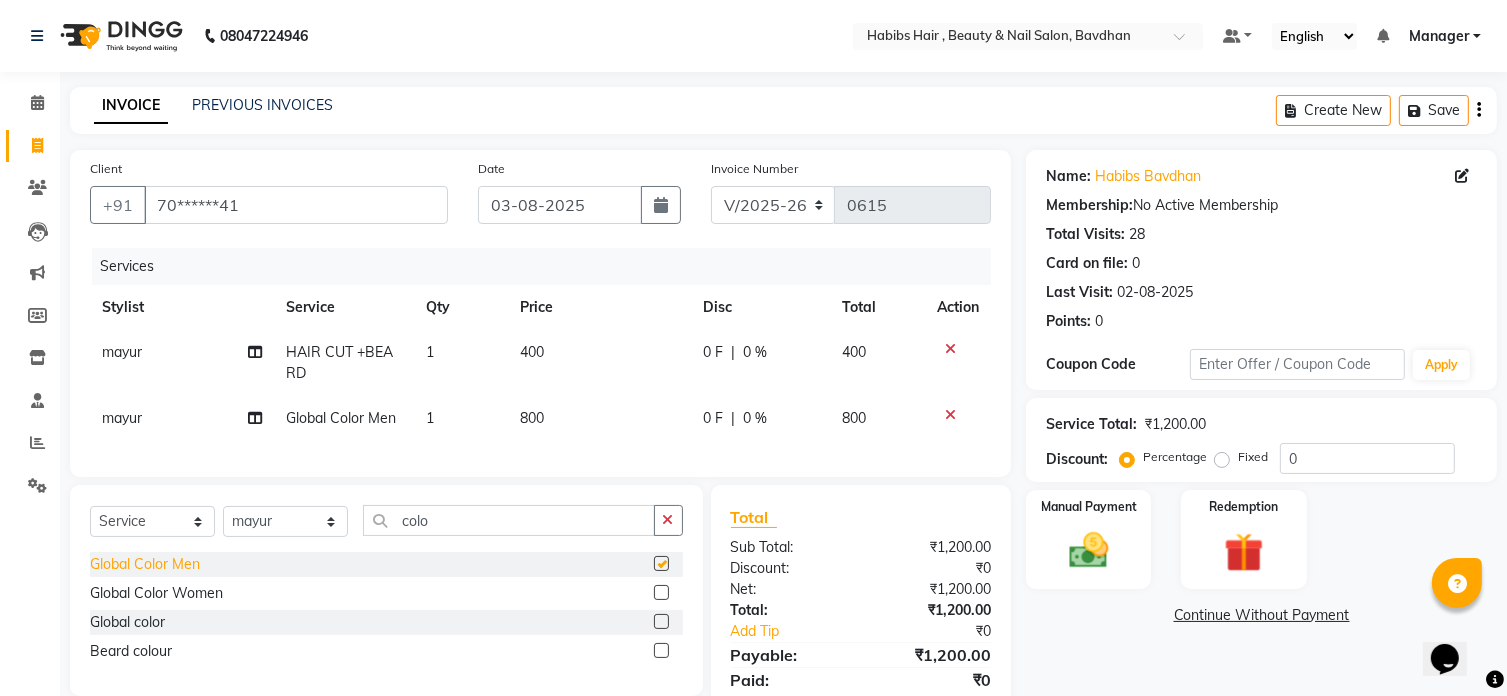 checkbox on "false" 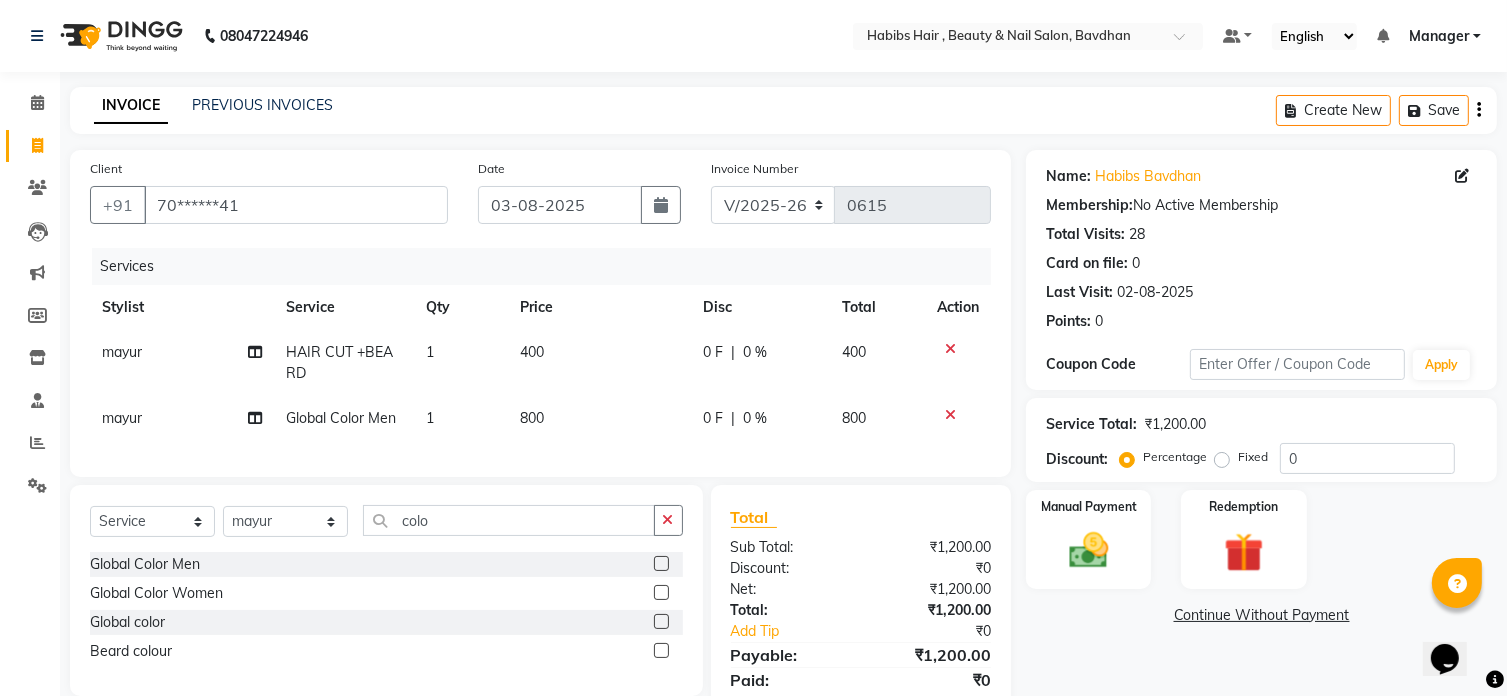 click on "800" 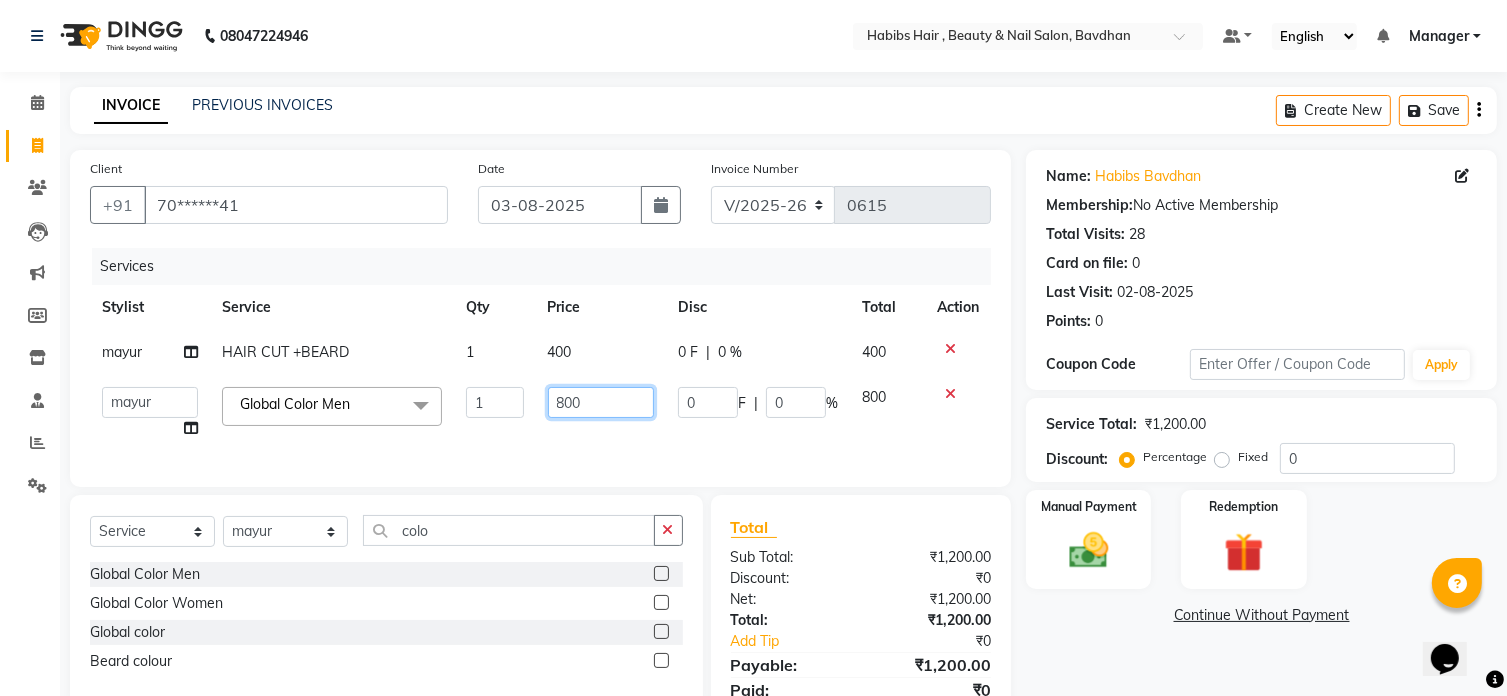 click on "800" 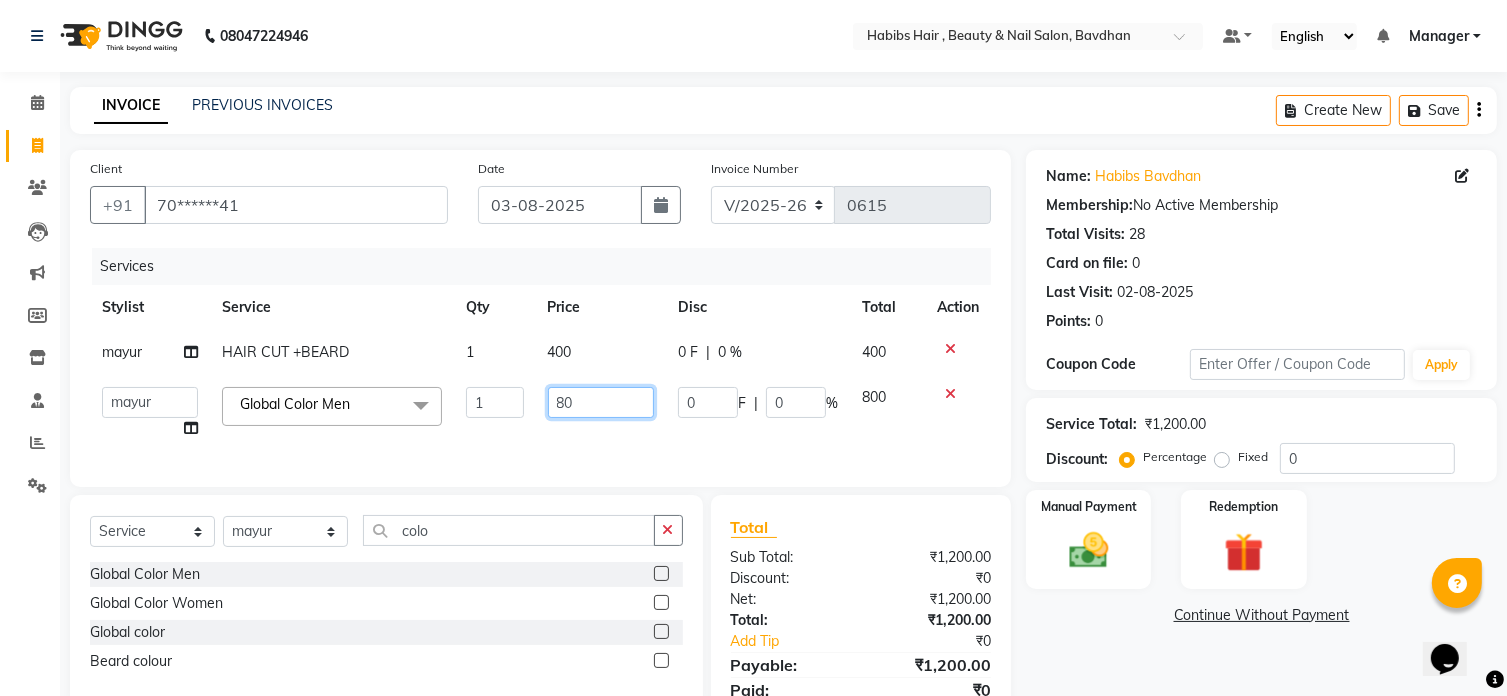 type on "8" 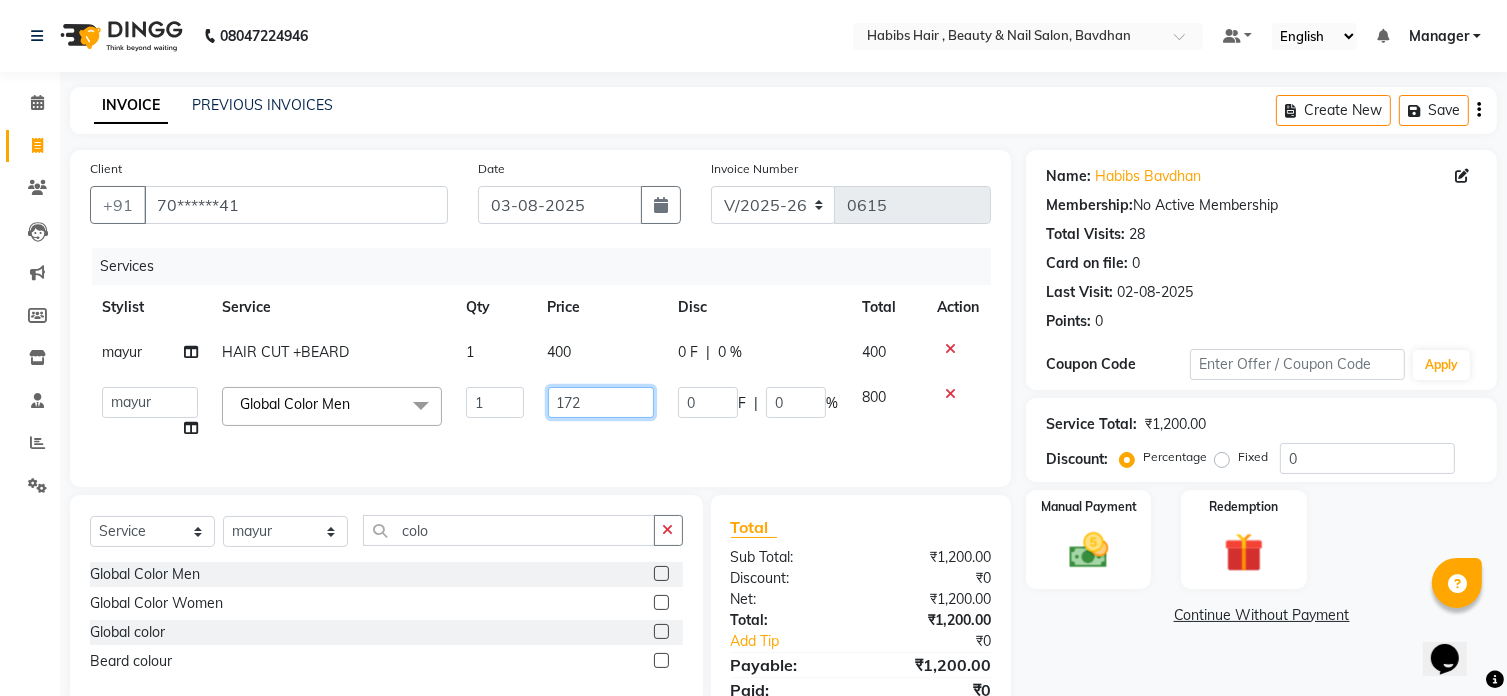type on "1724" 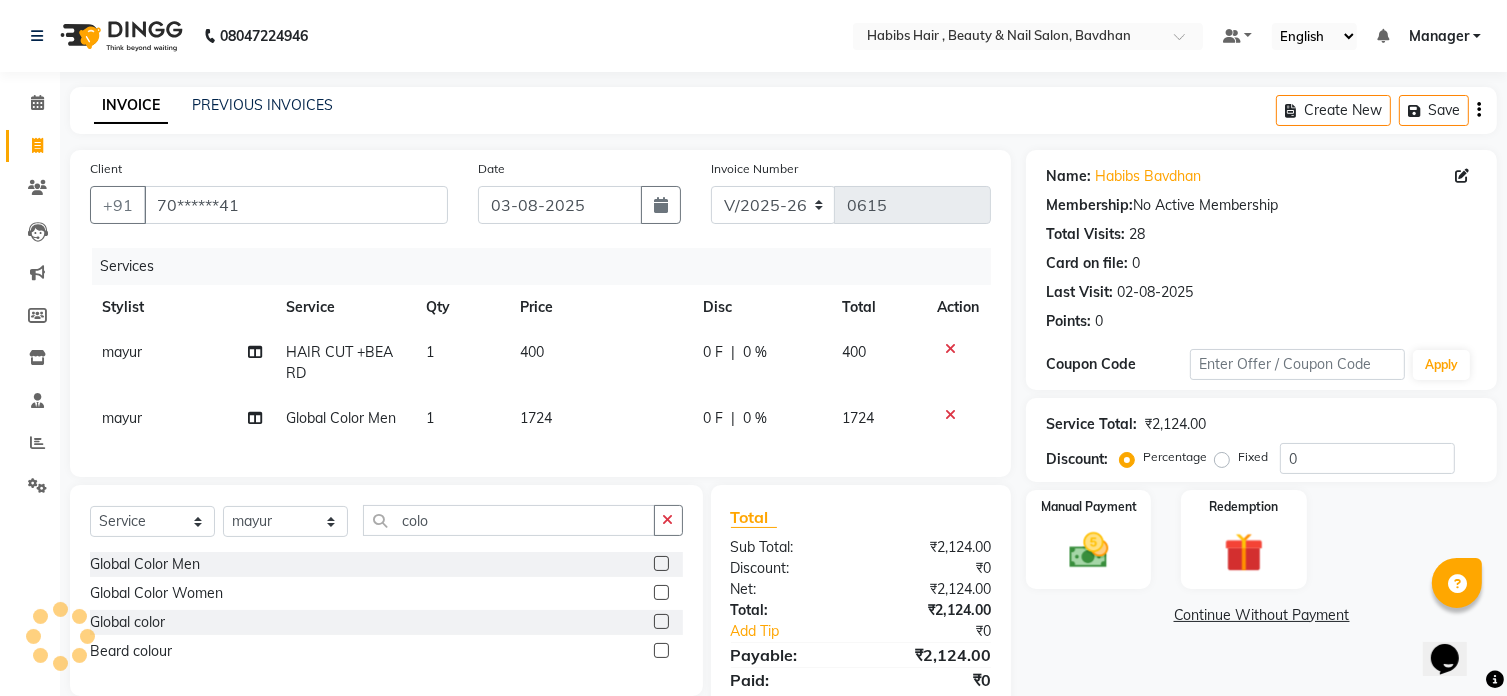 click on "Discount:" 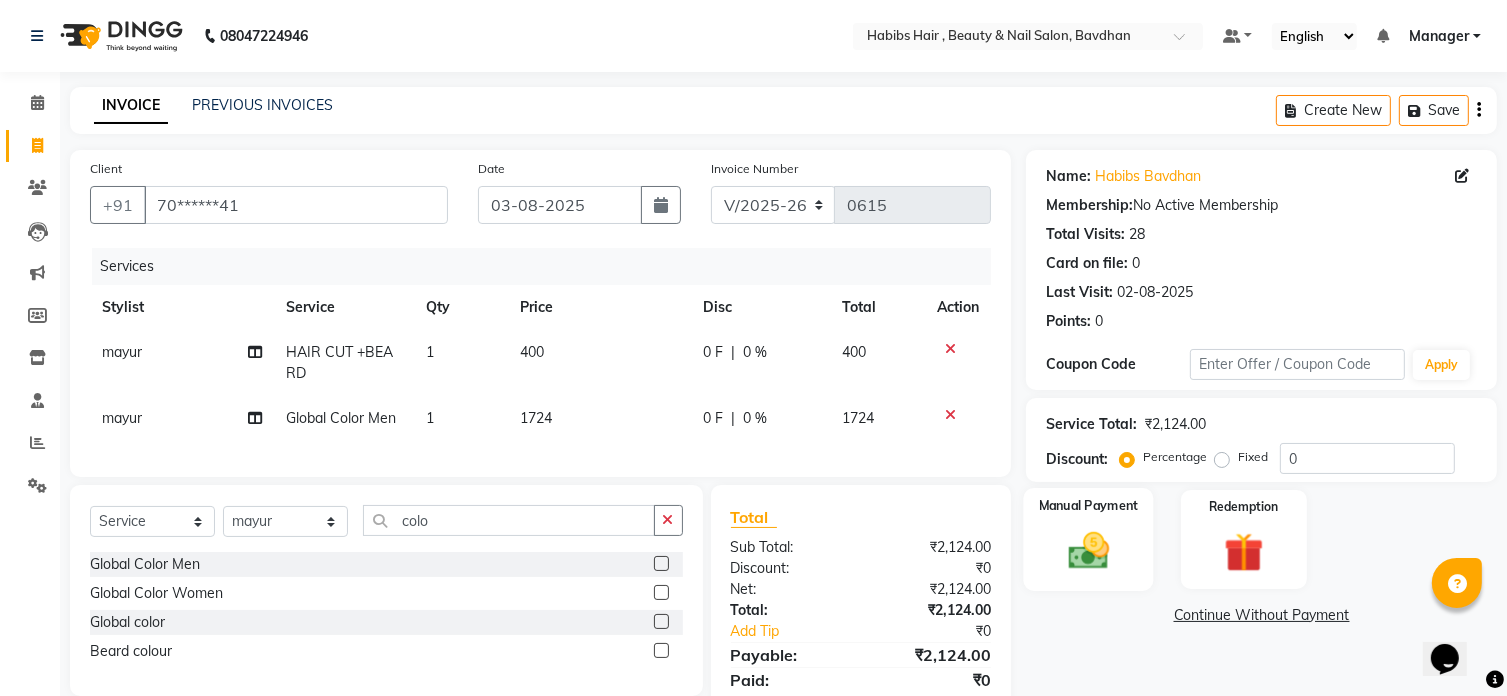 click 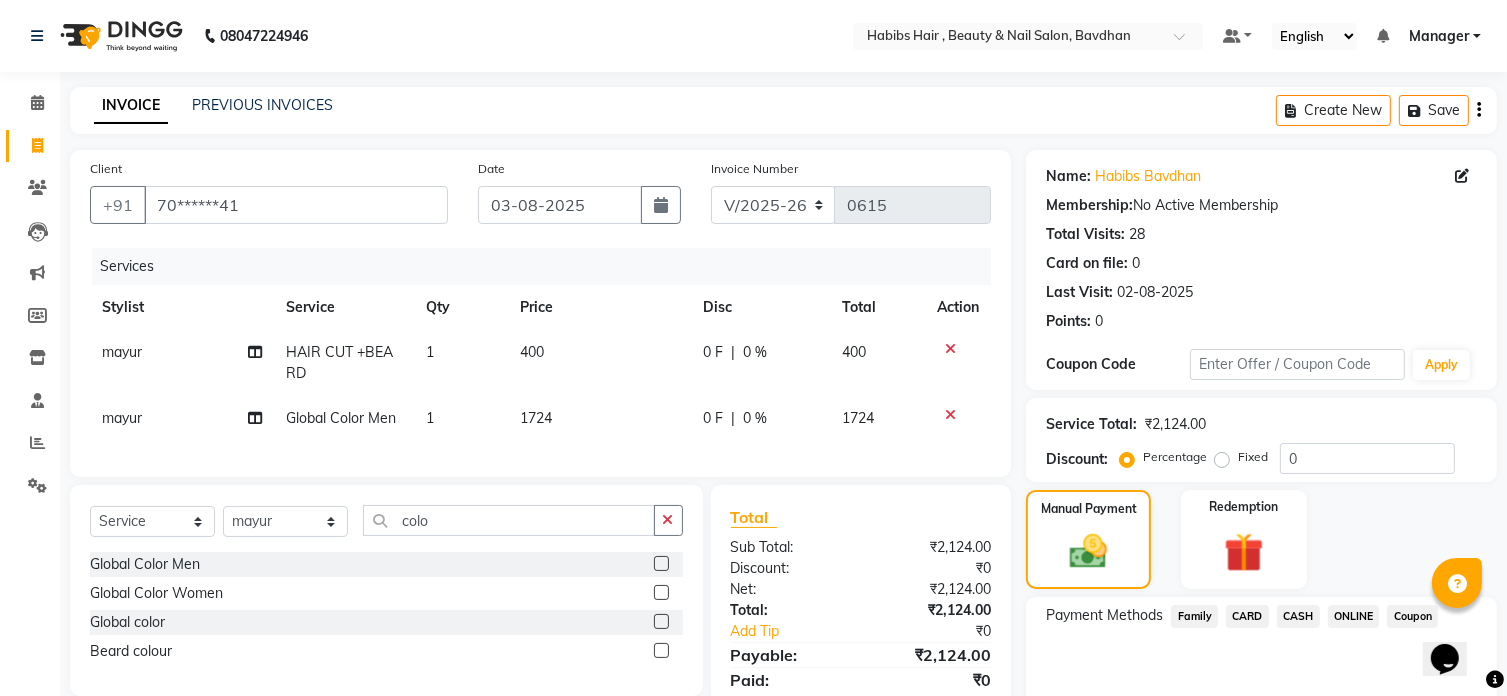 click on "CASH" 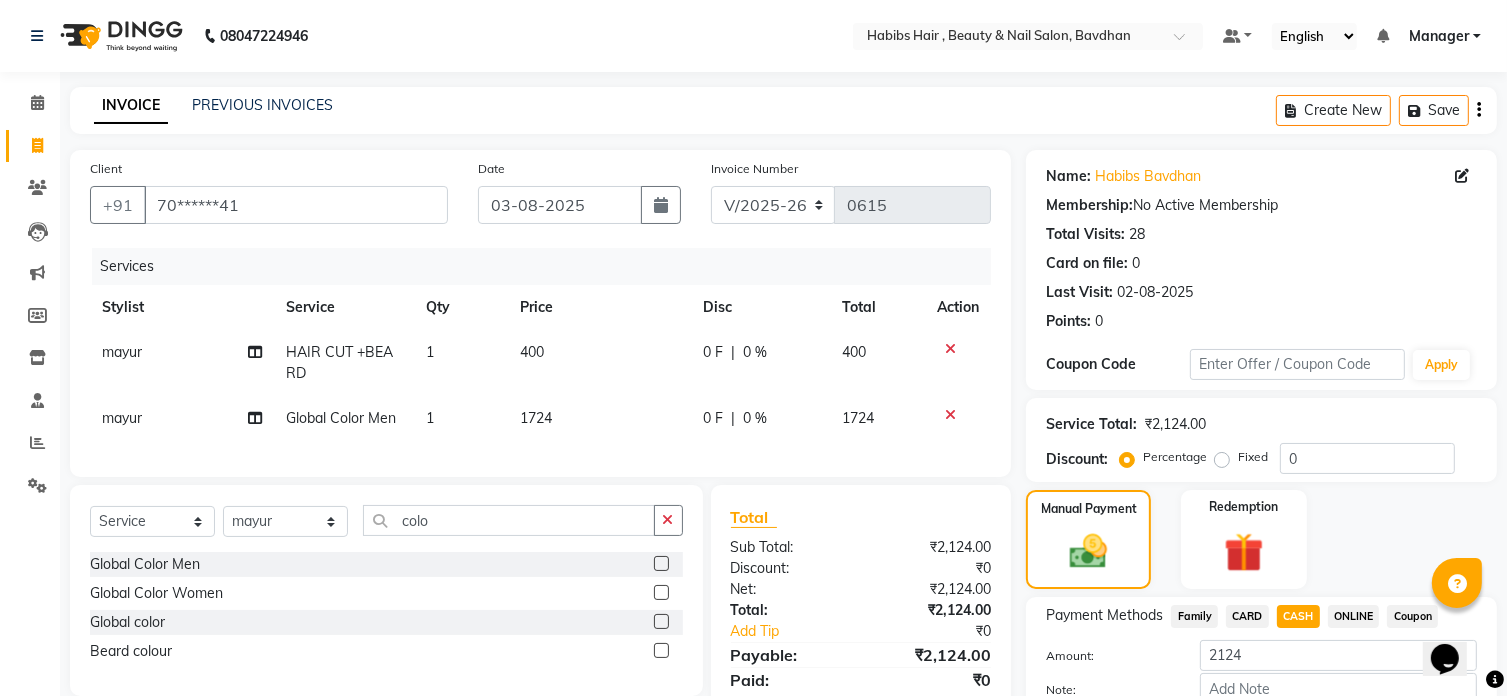 scroll, scrollTop: 122, scrollLeft: 0, axis: vertical 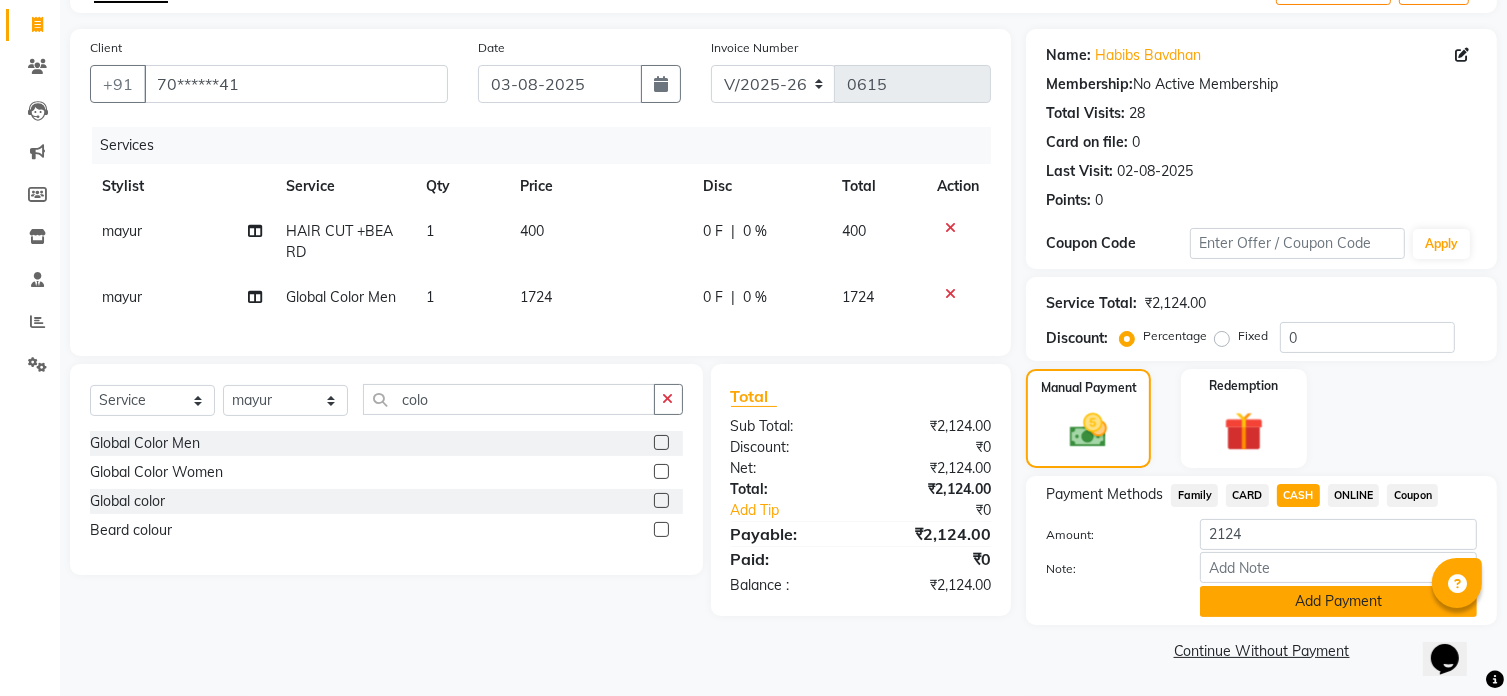 click on "Add Payment" 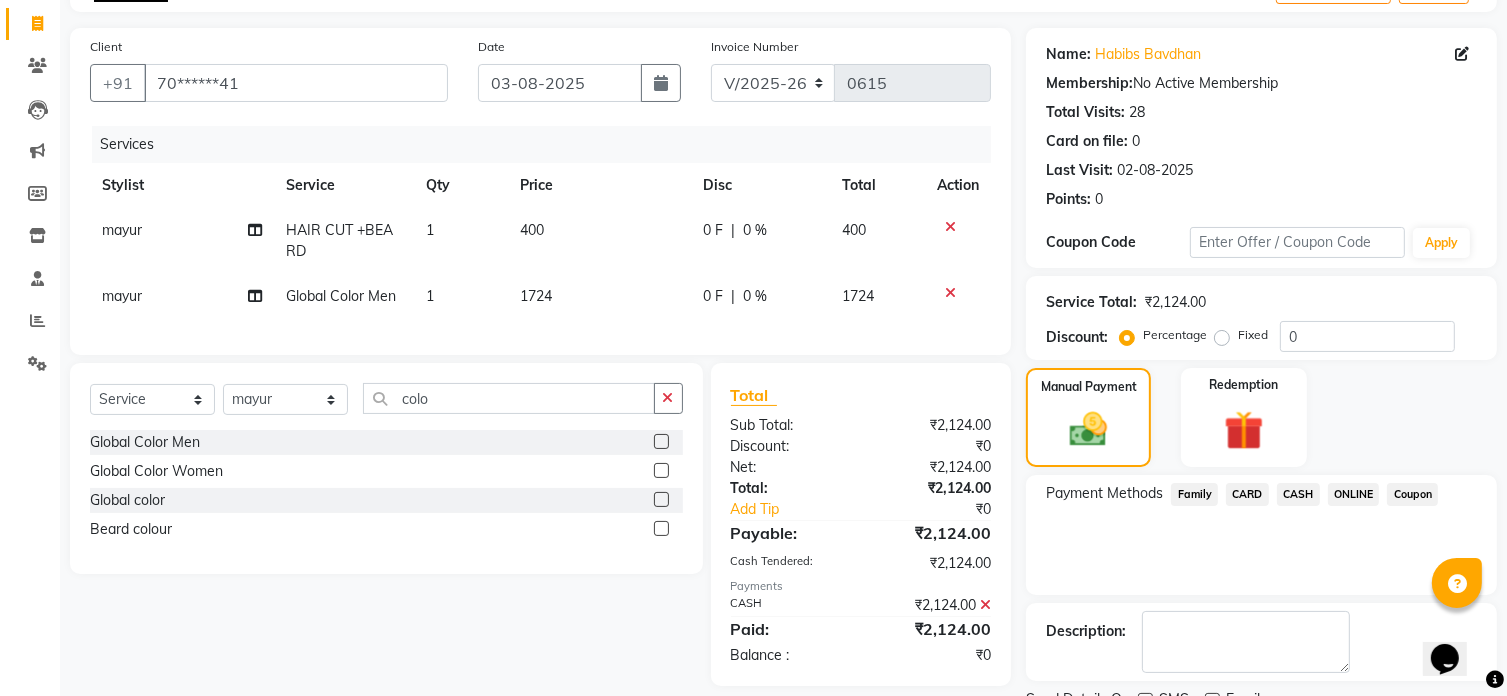 scroll, scrollTop: 204, scrollLeft: 0, axis: vertical 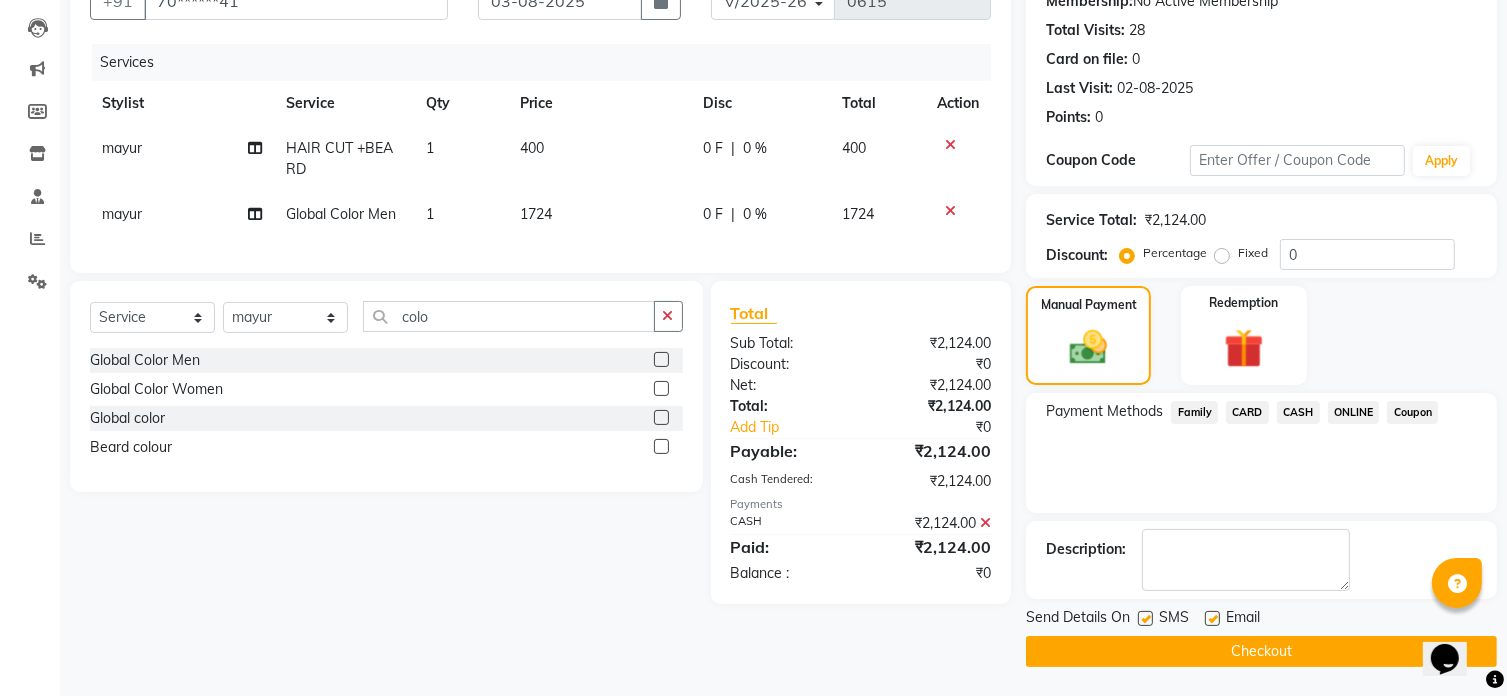 click on "Checkout" 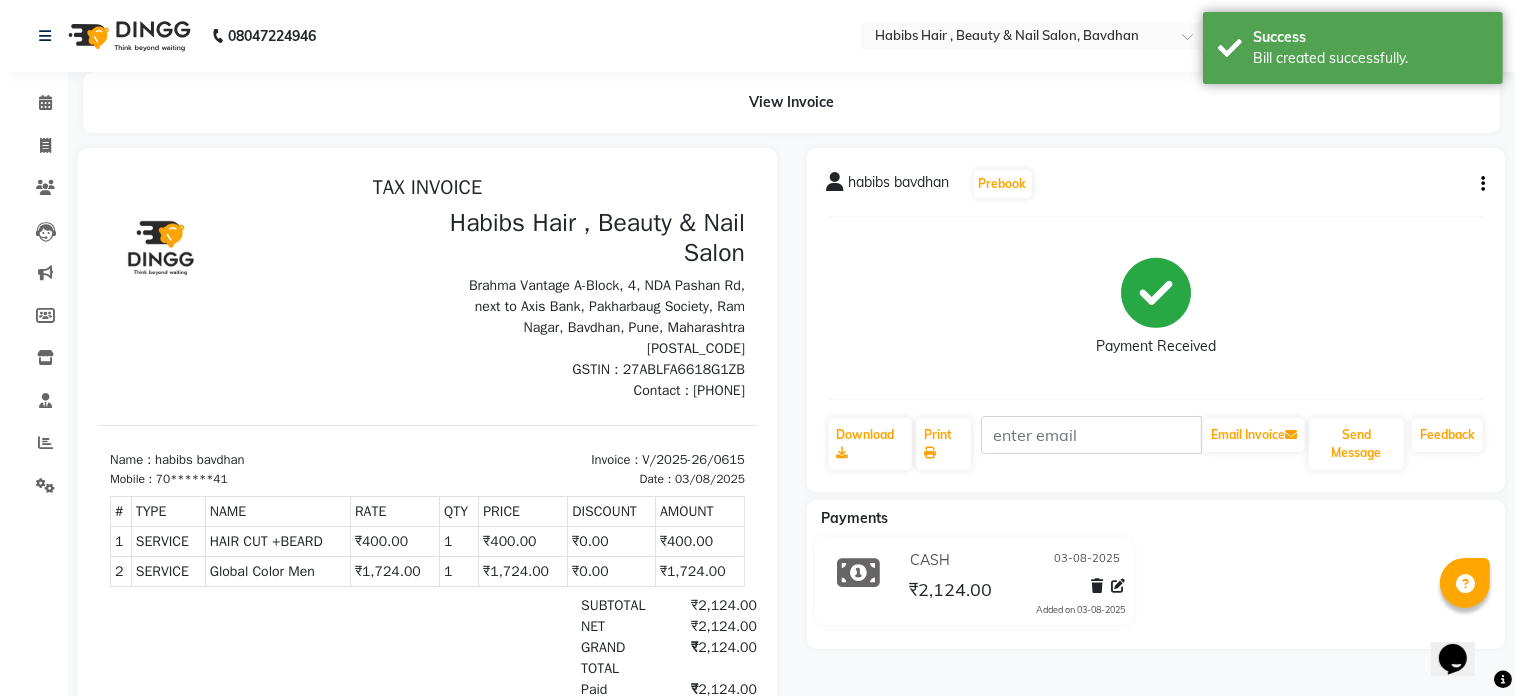 scroll, scrollTop: 0, scrollLeft: 0, axis: both 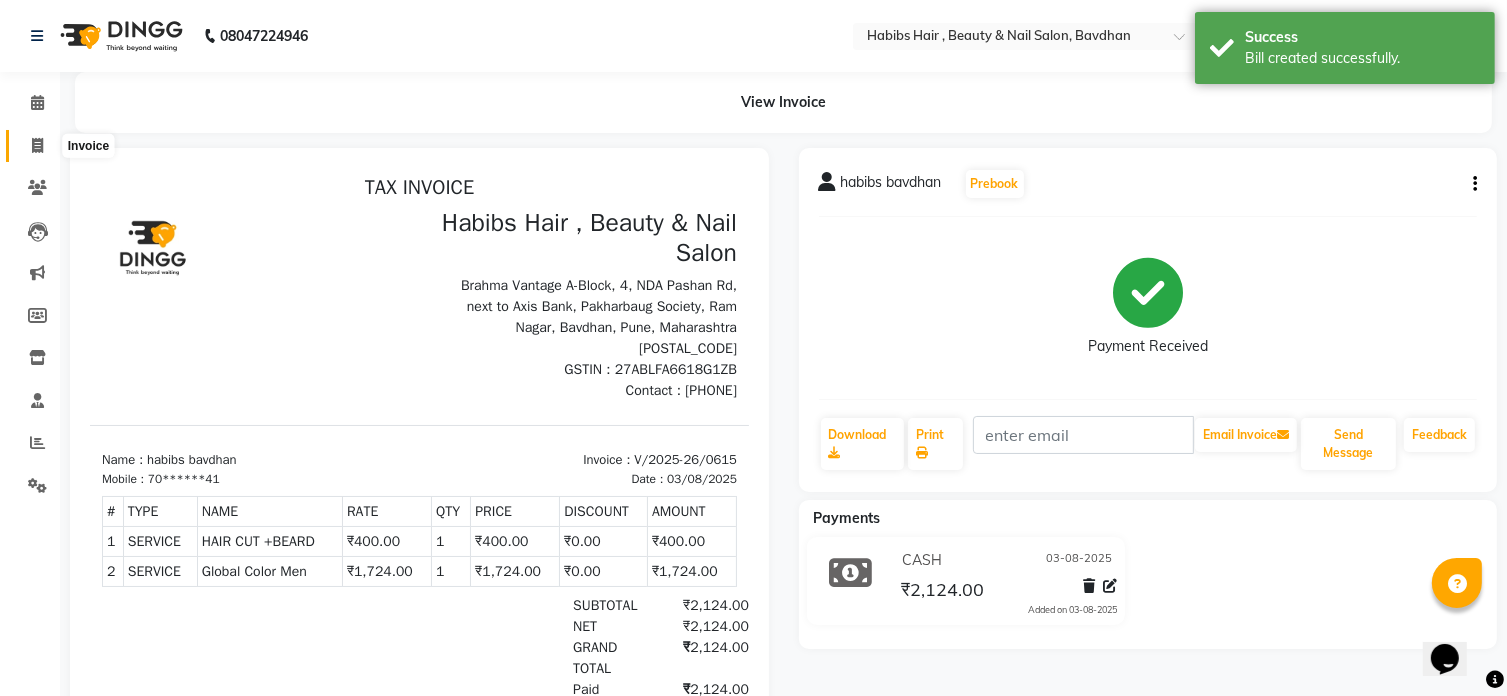 click 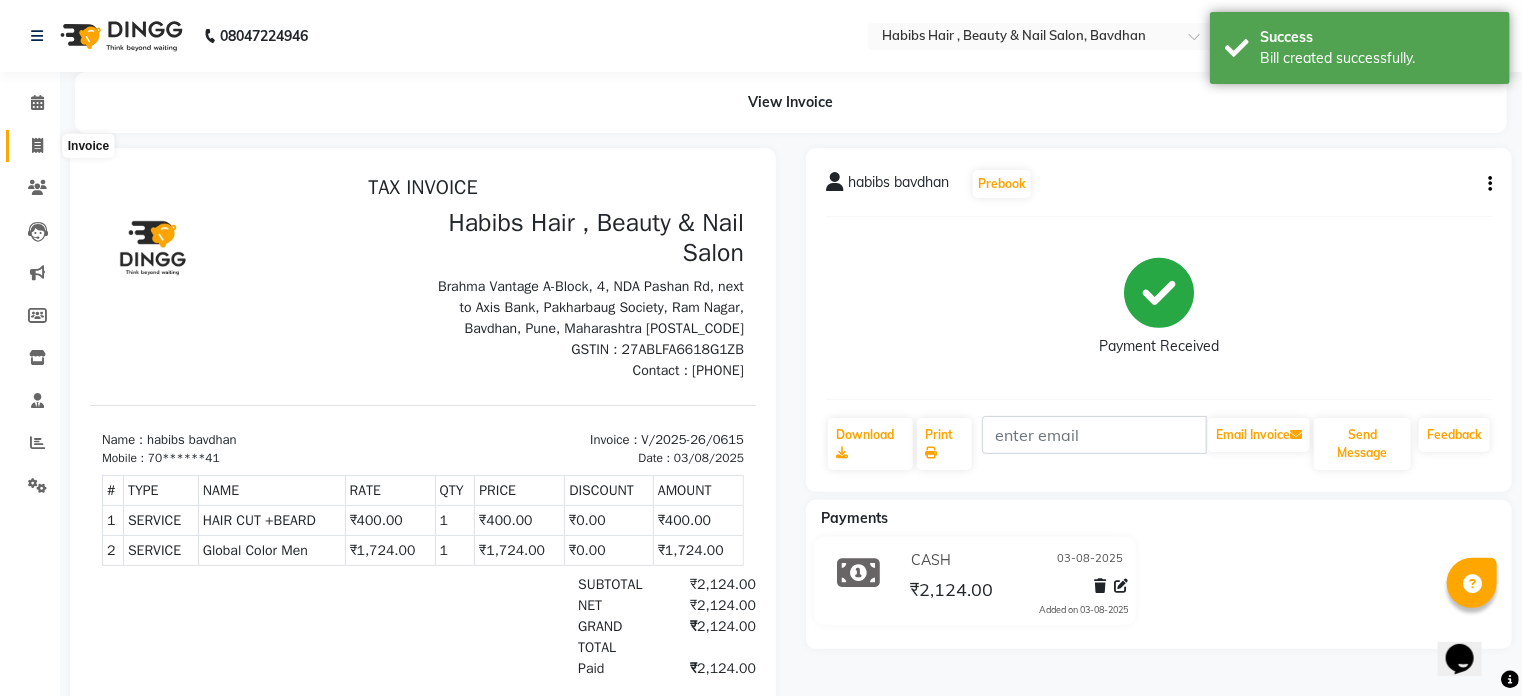 select on "service" 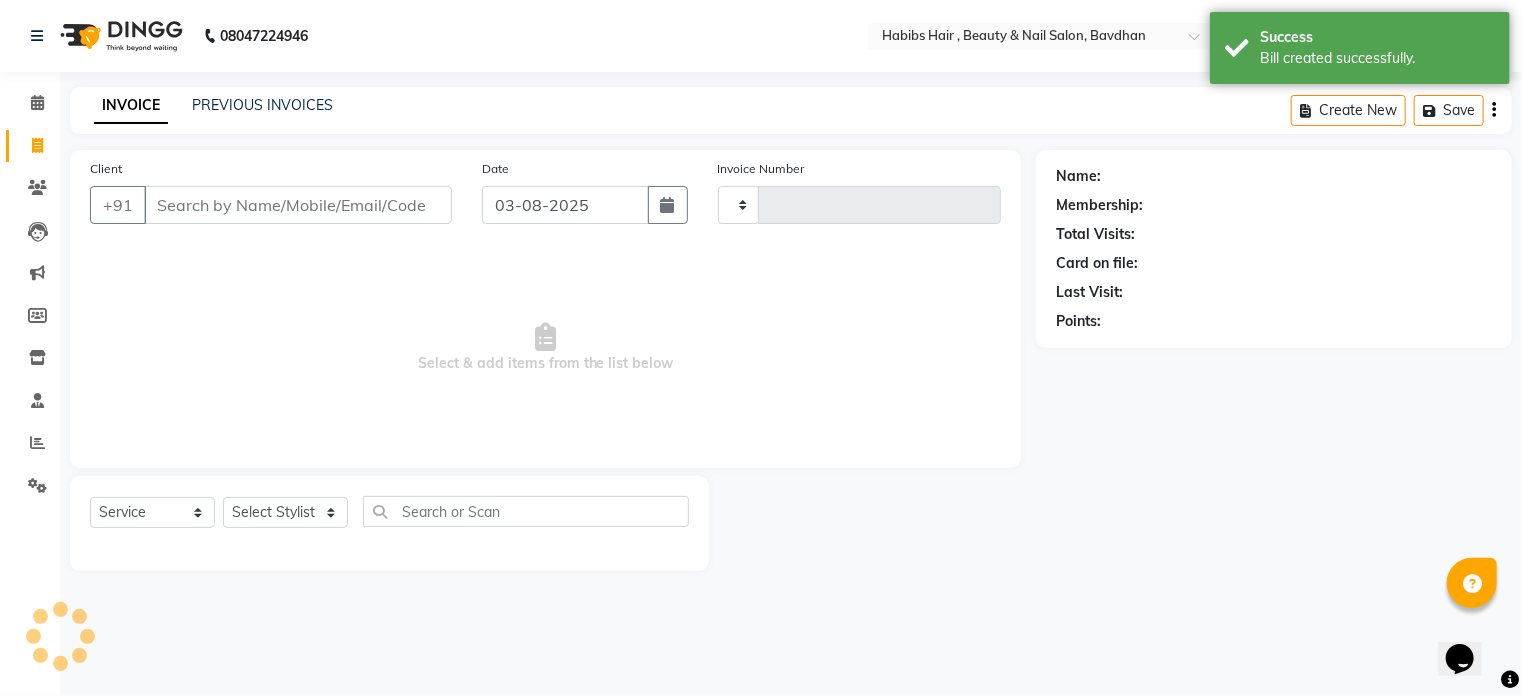 type on "0616" 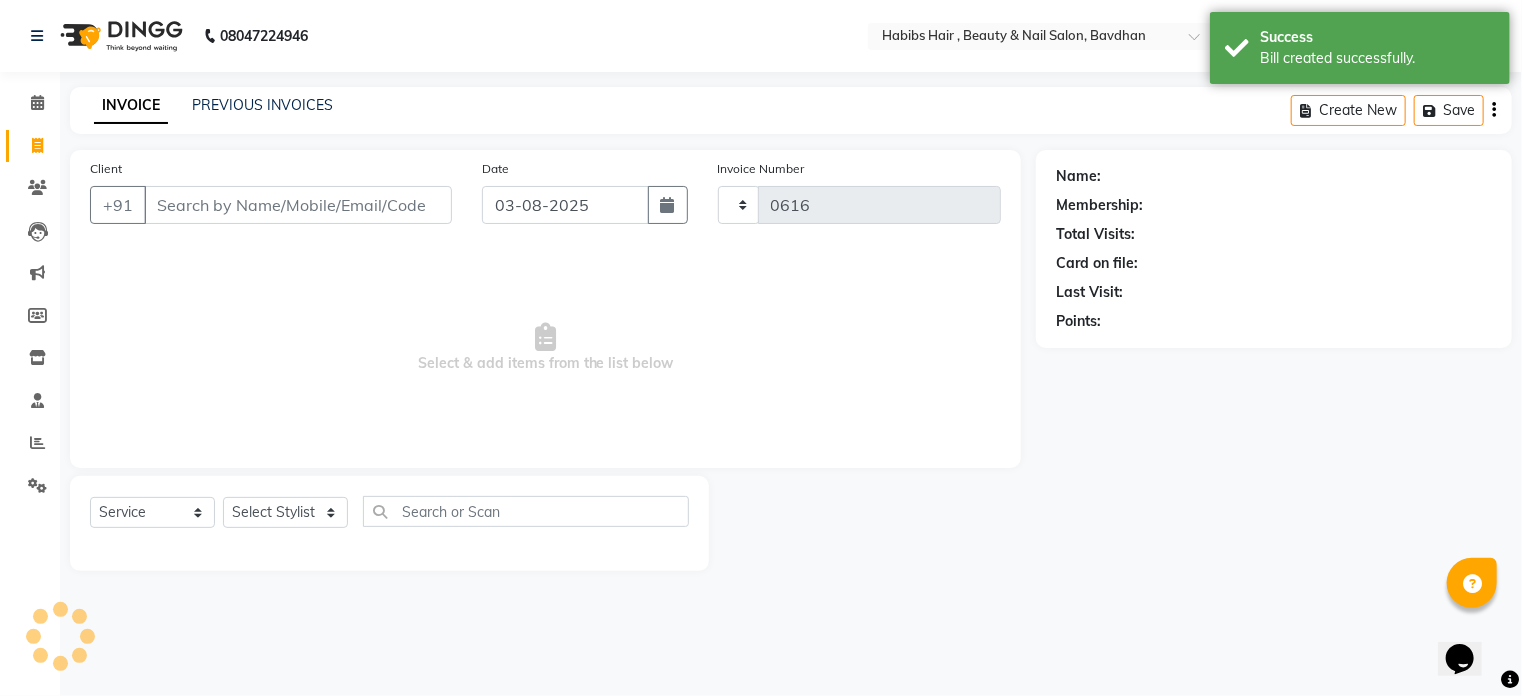 select on "7414" 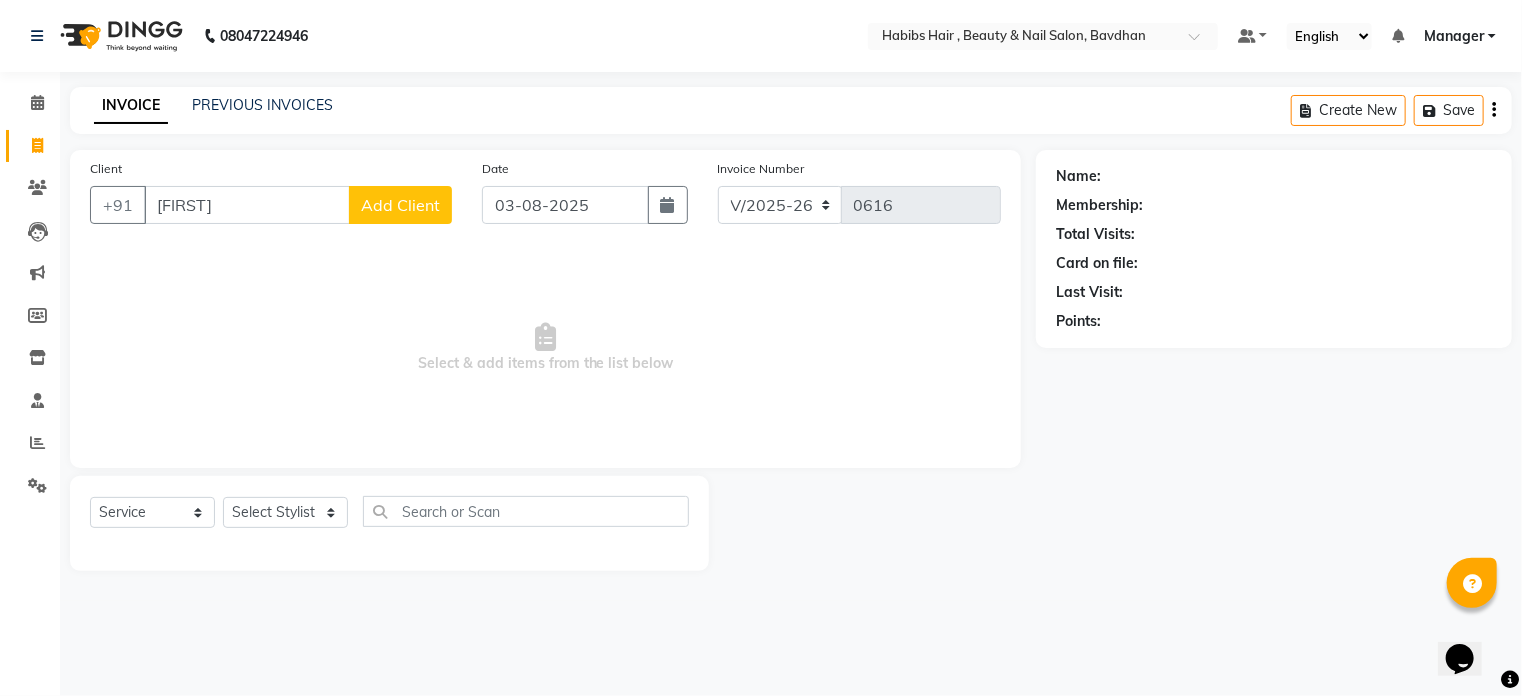 type on "ashwinder" 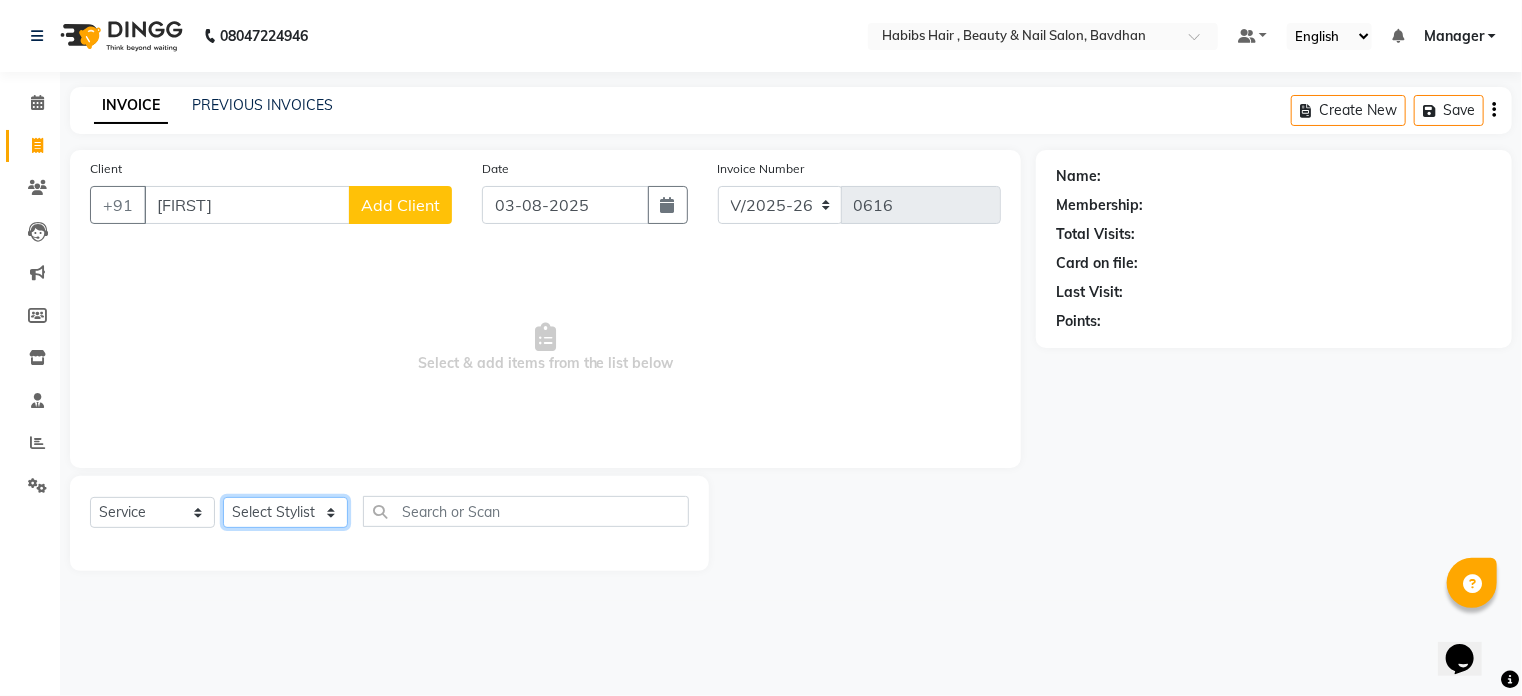 click on "Select Stylist Akash Aman Aniket Ashish Ganesh Manager mayur nikhil sujata" 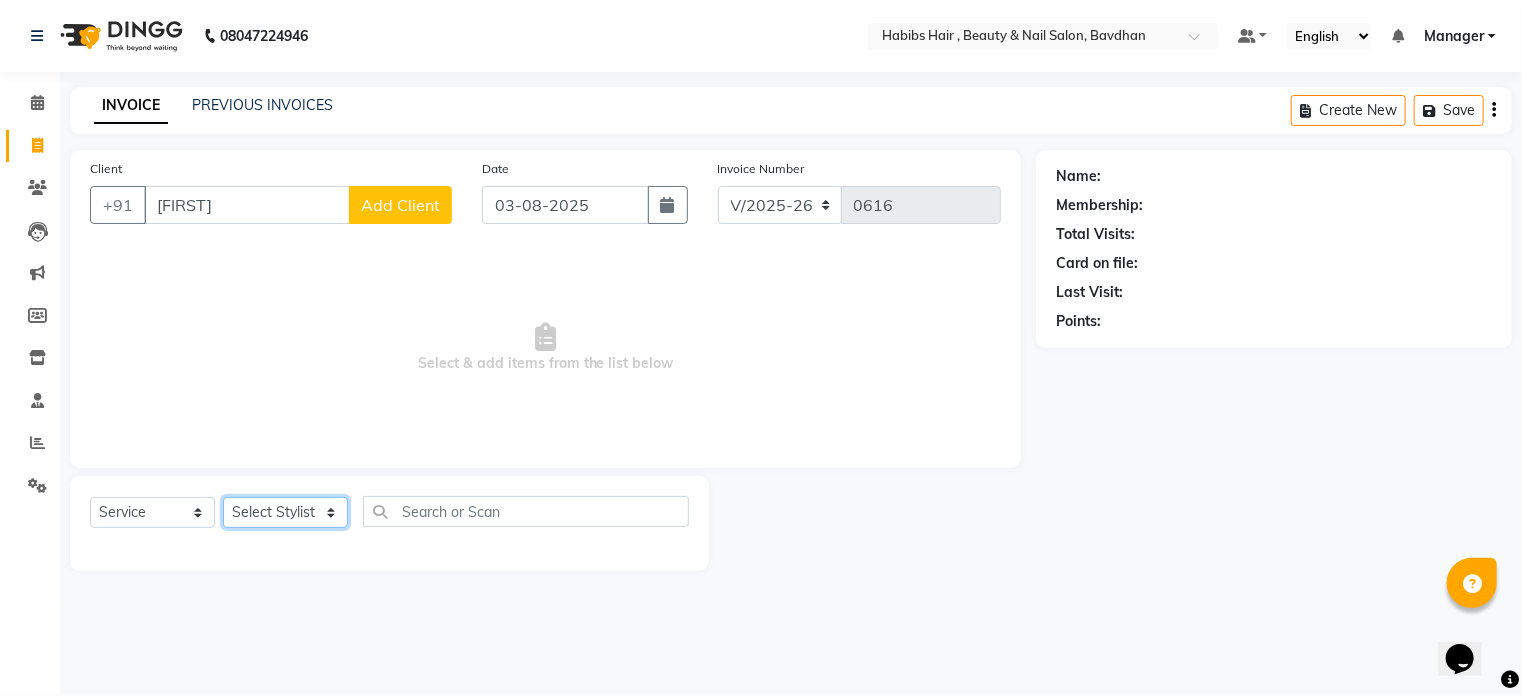 select on "86089" 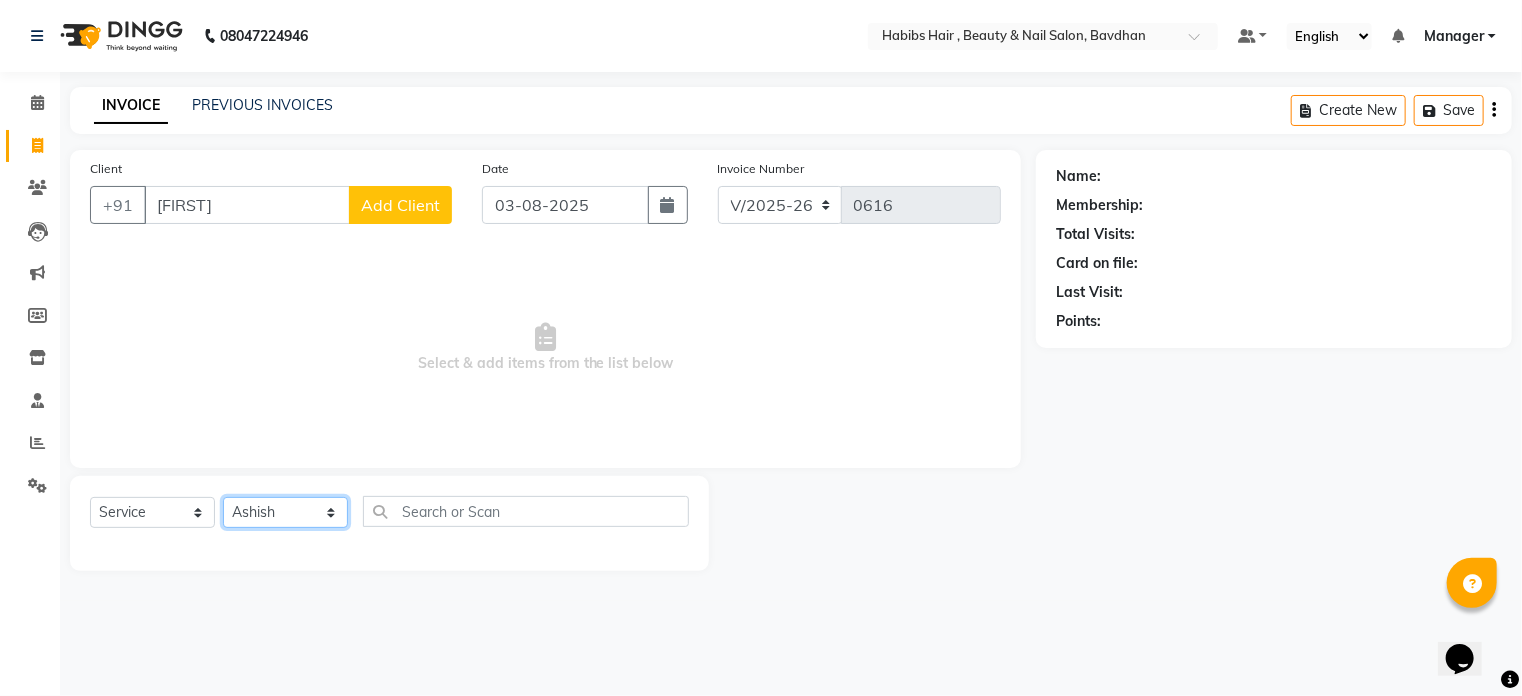 click on "Select Stylist Akash Aman Aniket Ashish Ganesh Manager mayur nikhil sujata" 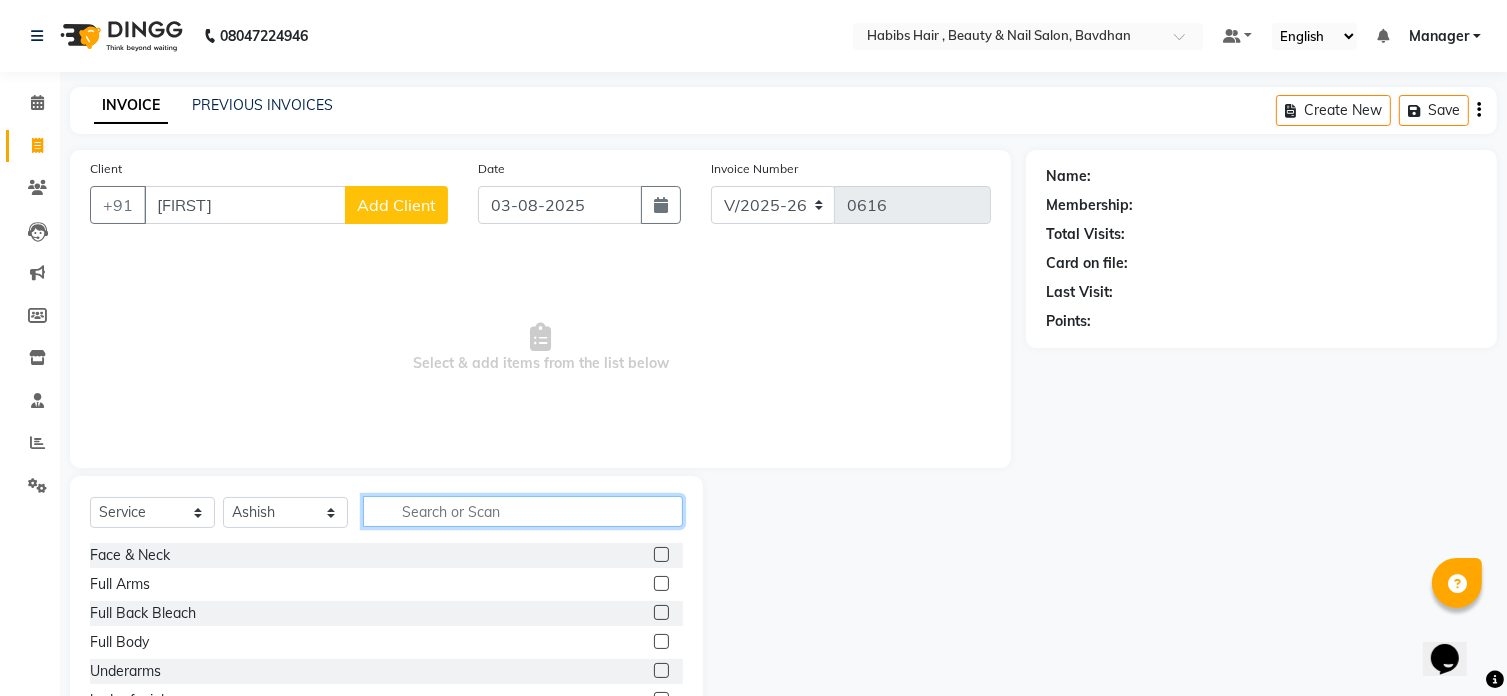 click 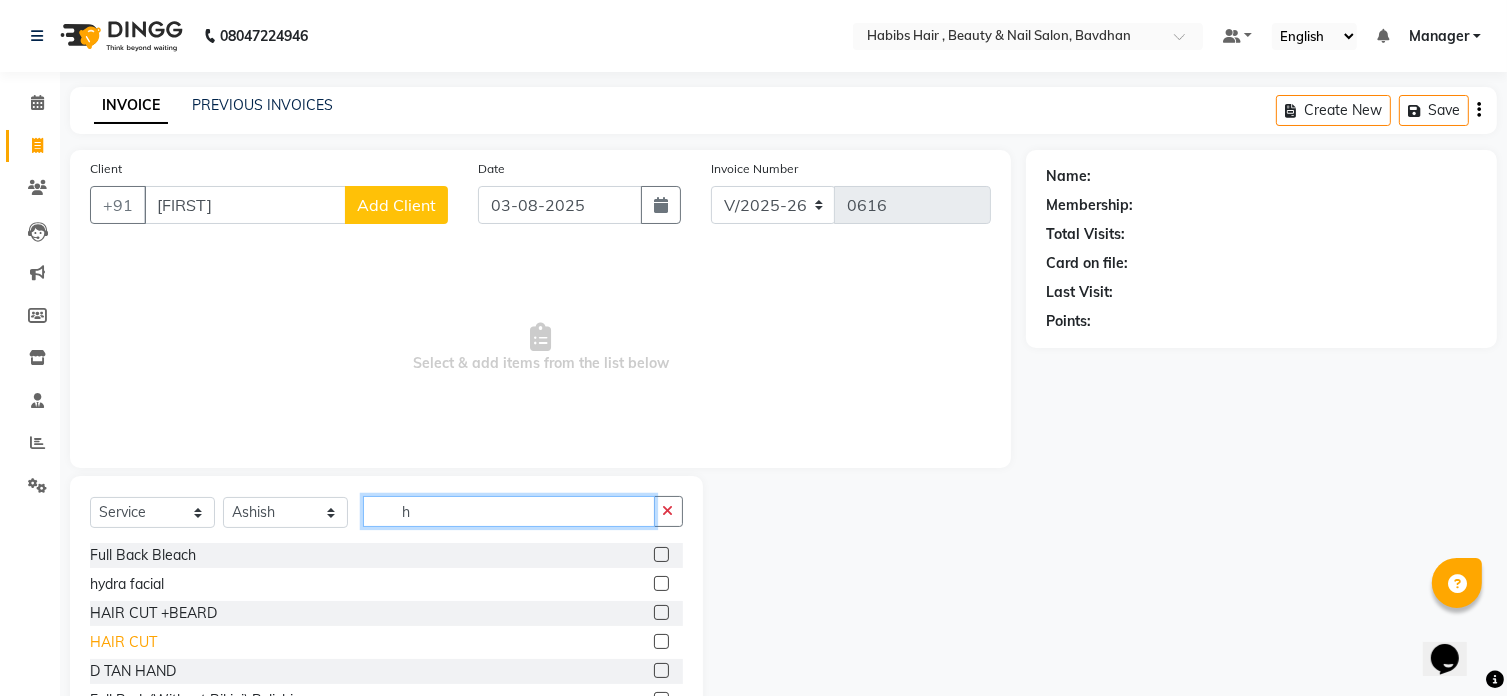 type on "h" 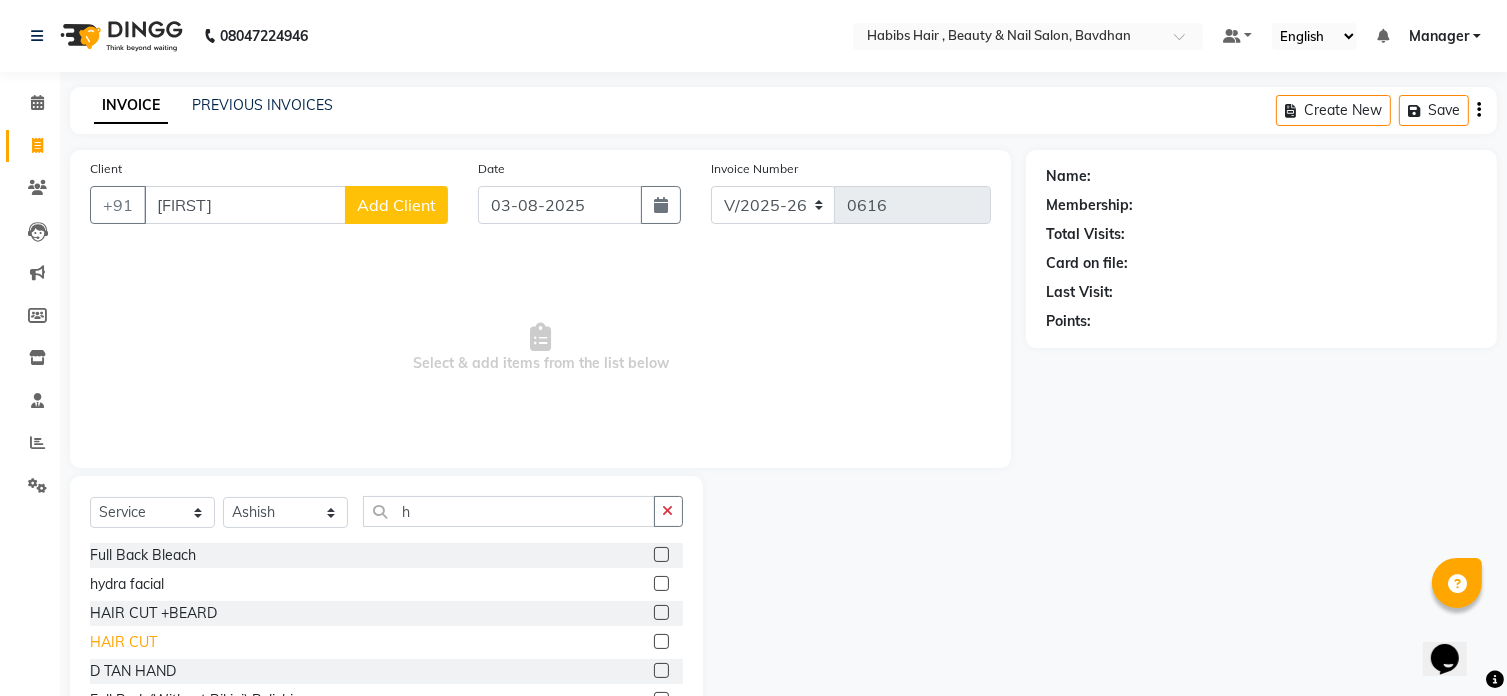 click on "HAIR CUT" 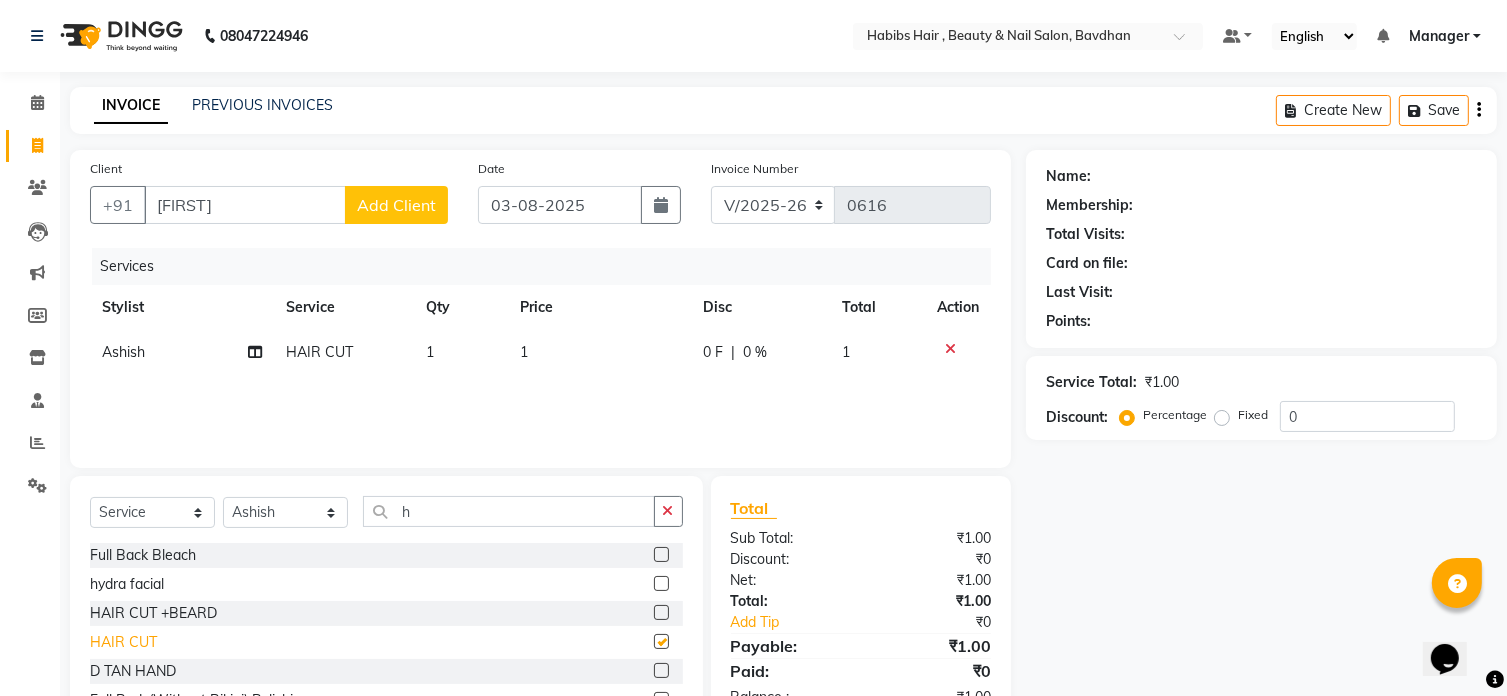 checkbox on "false" 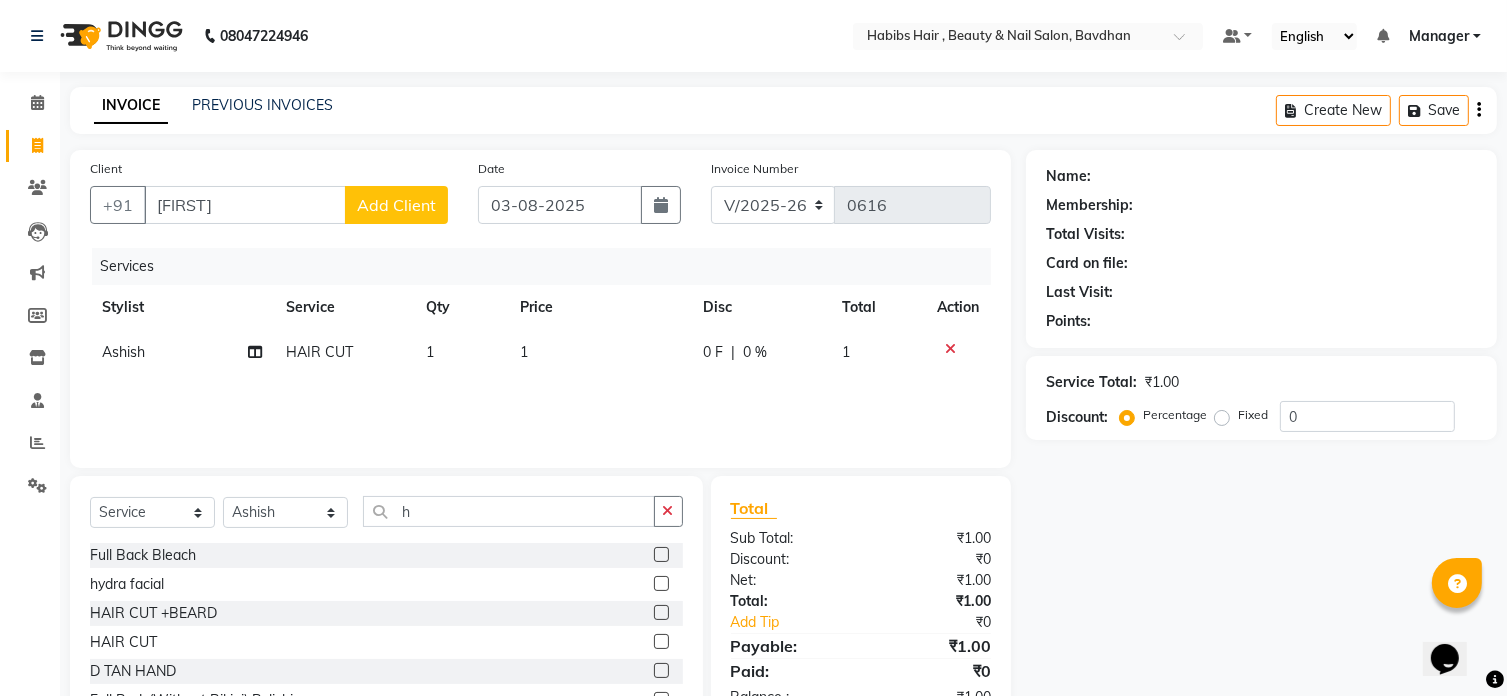 click 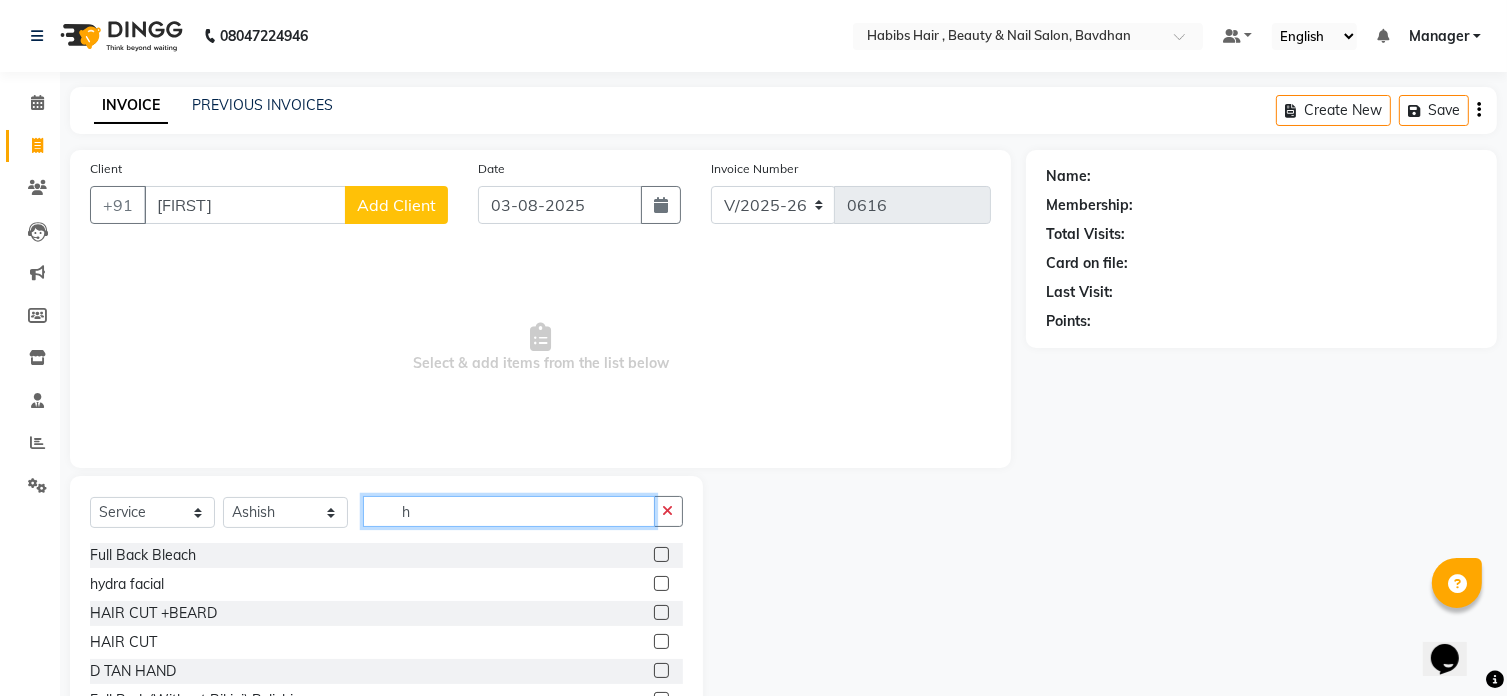 click on "h" 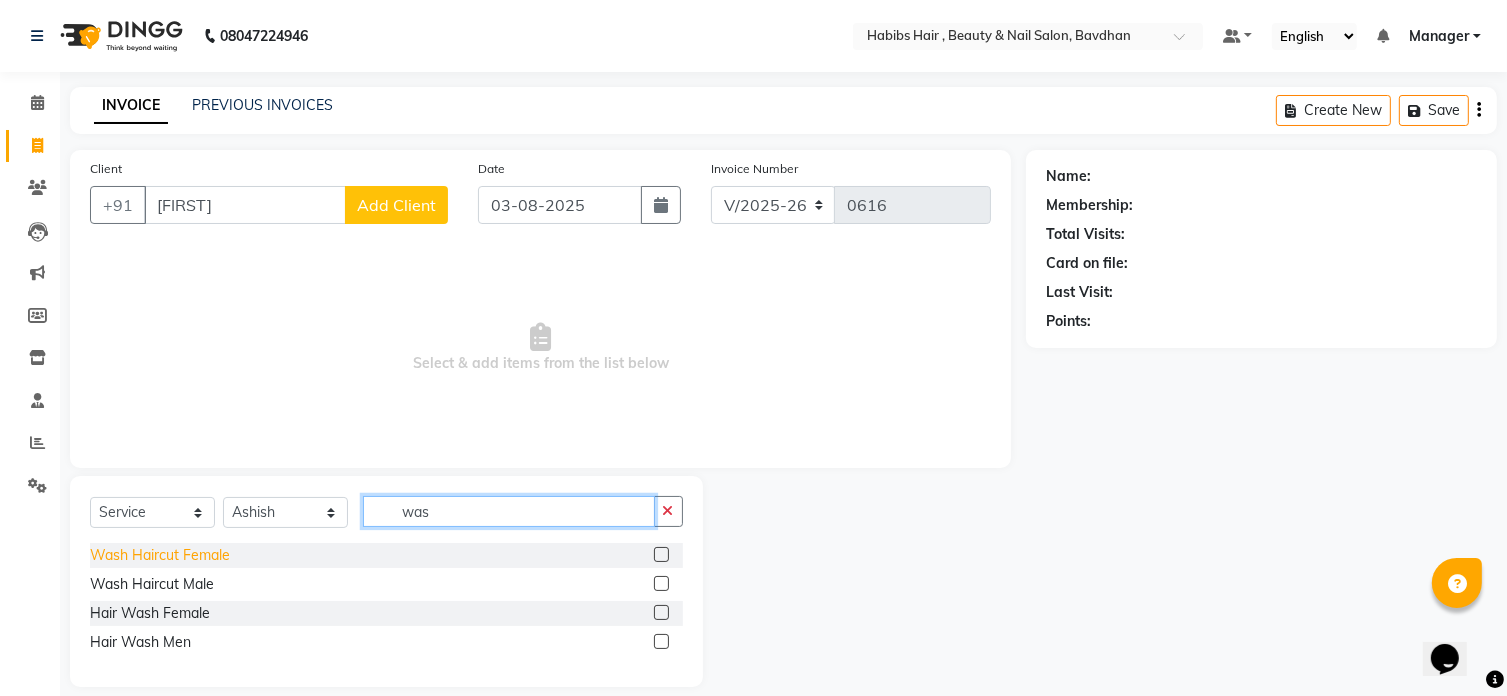 type on "was" 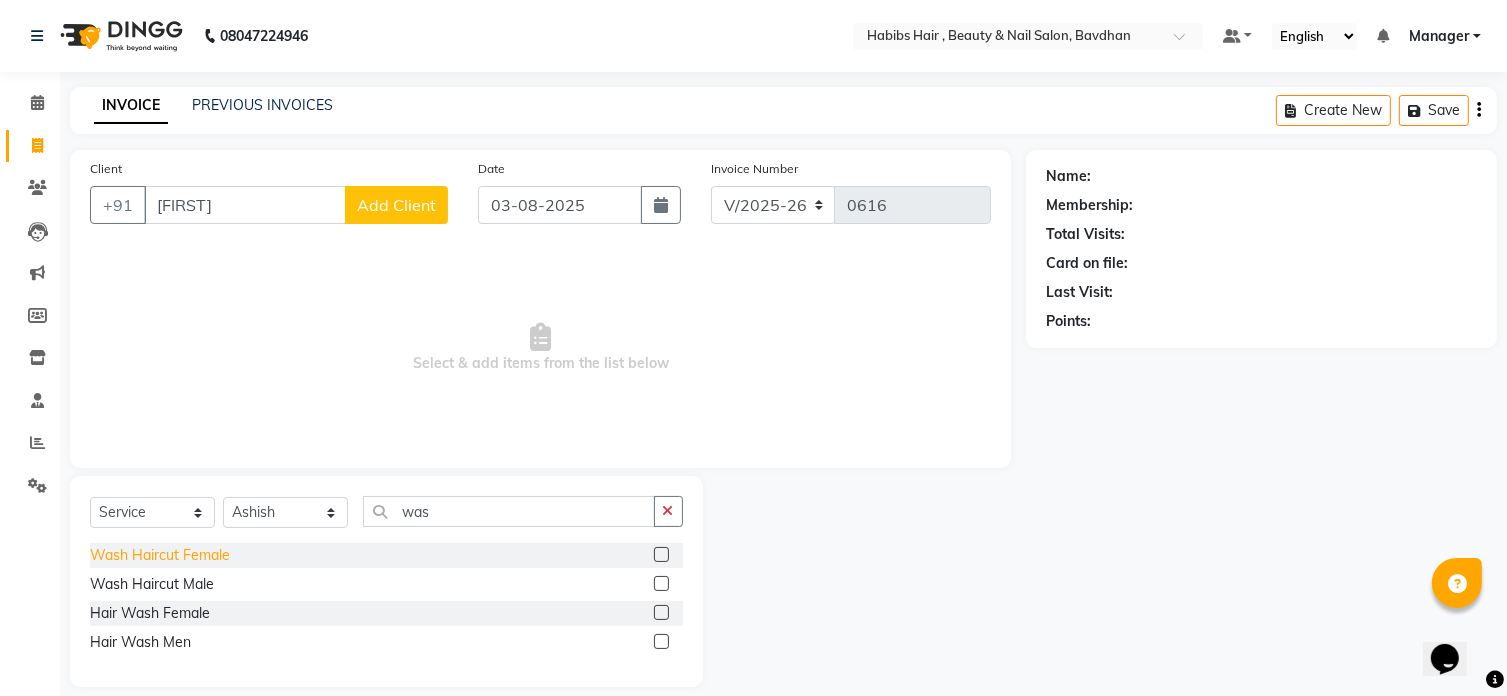 click on "Wash Haircut Female" 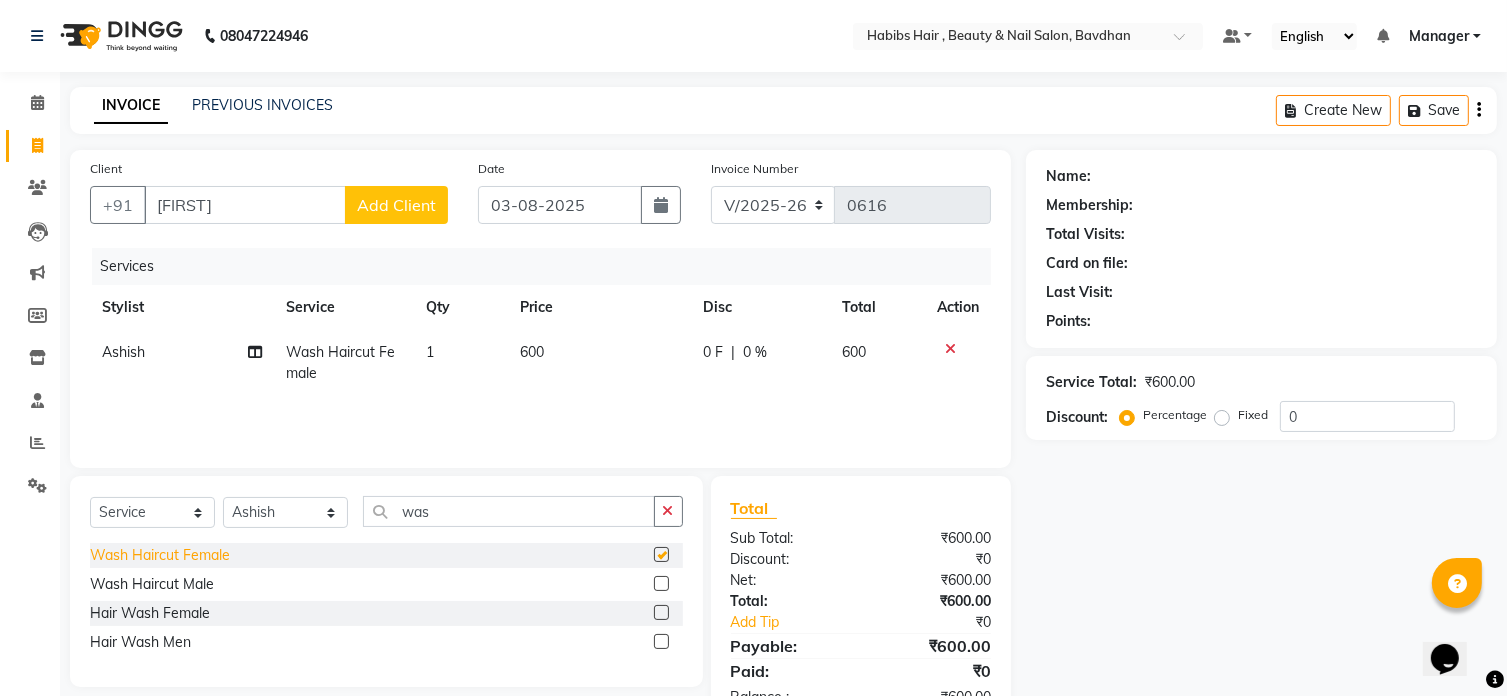 checkbox on "false" 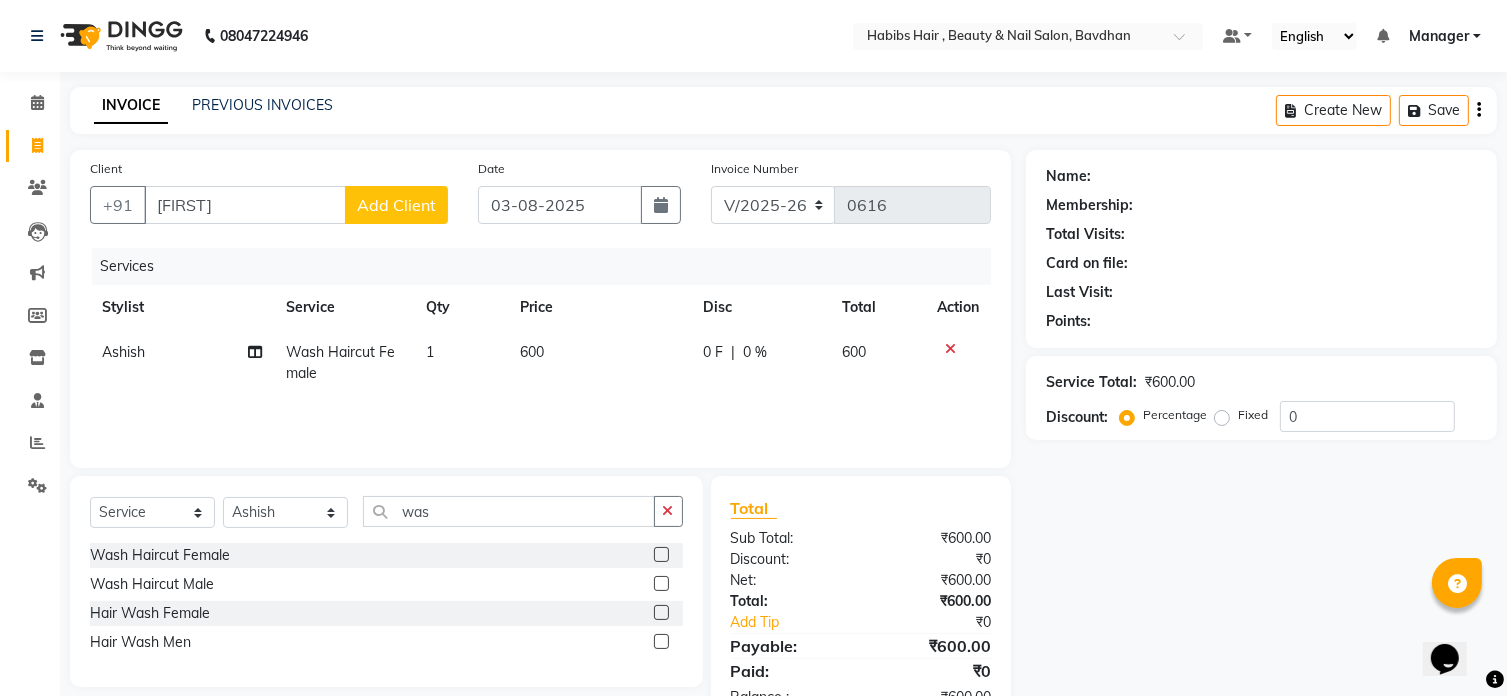 click on "600" 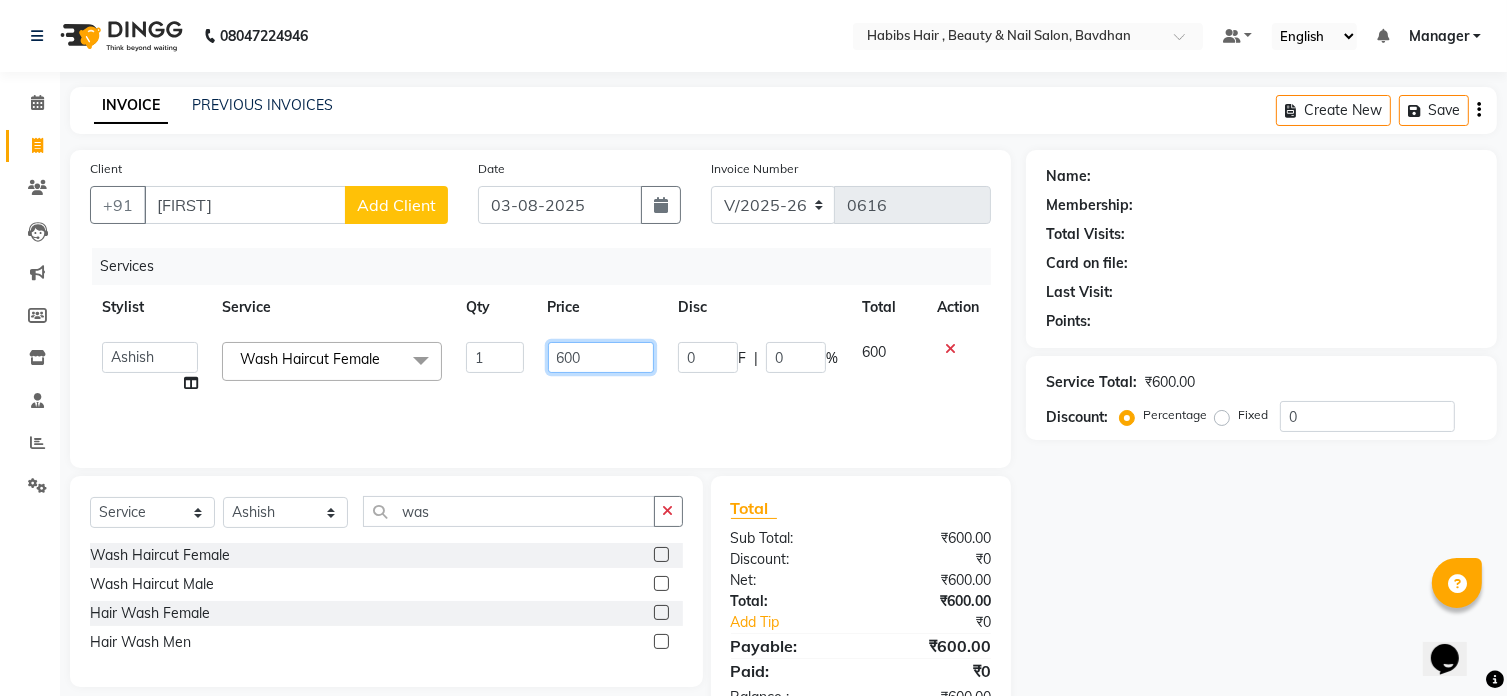 click on "600" 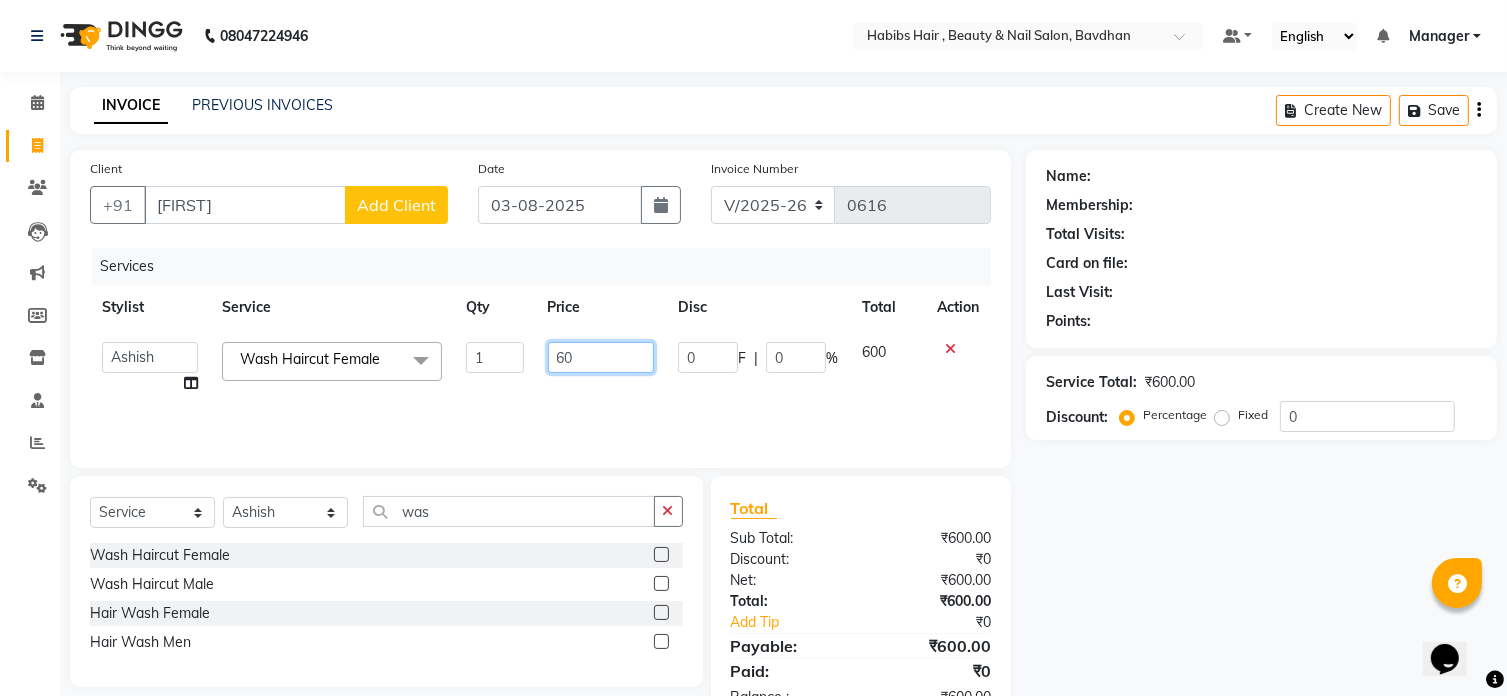 type on "6" 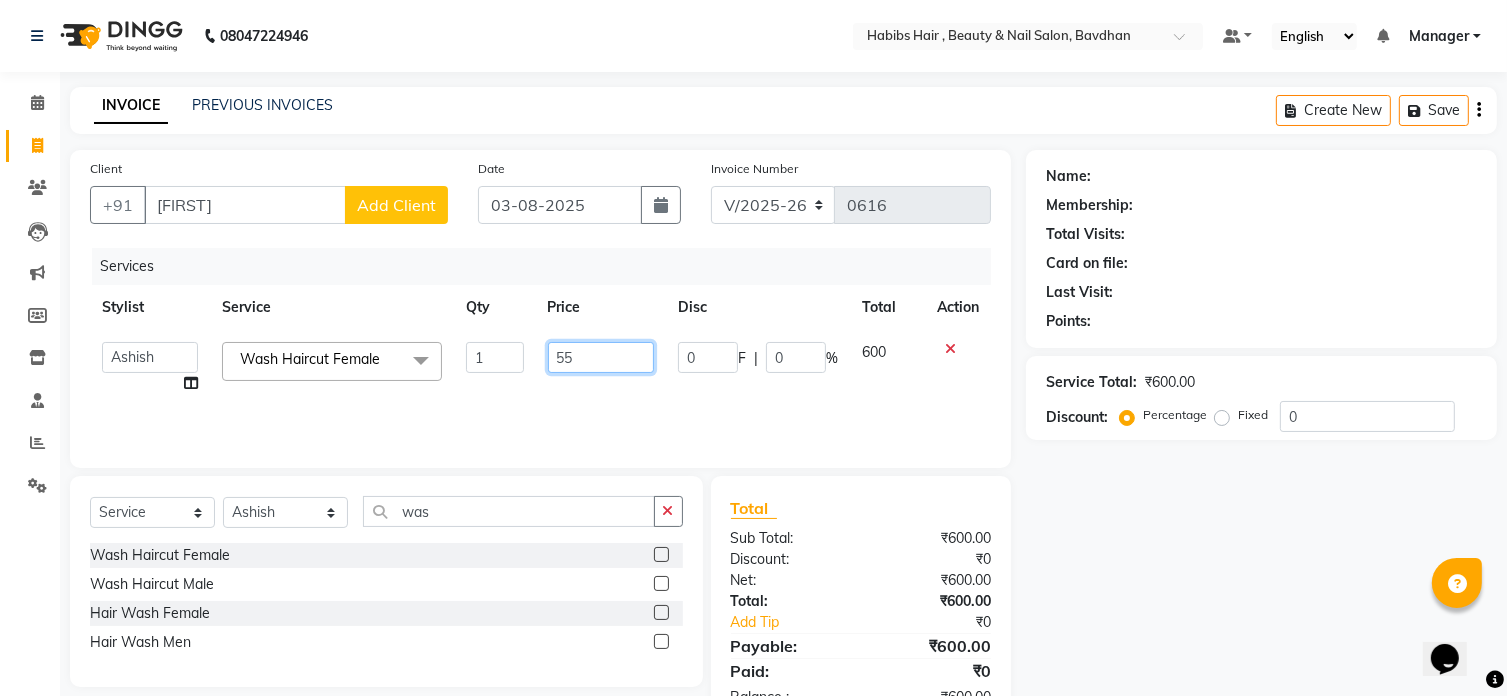 type on "550" 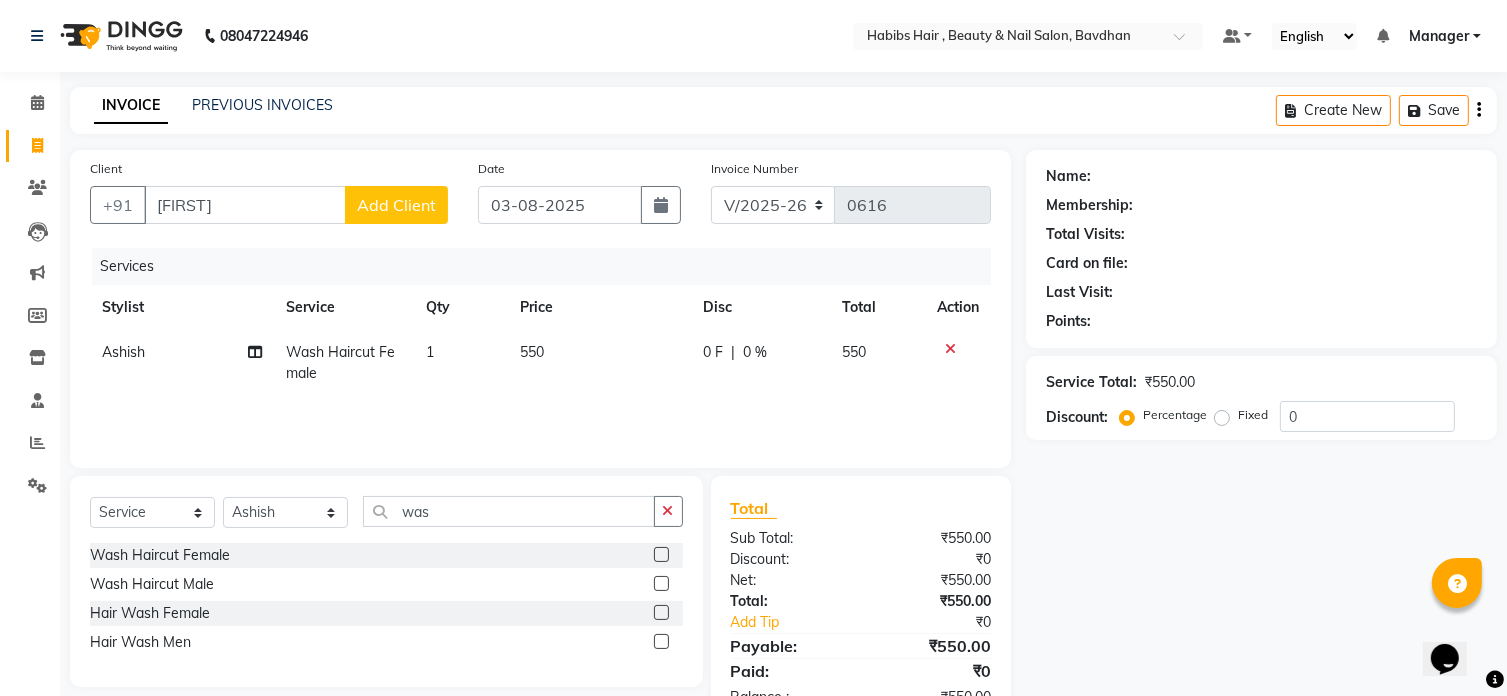 click on "Add Client" 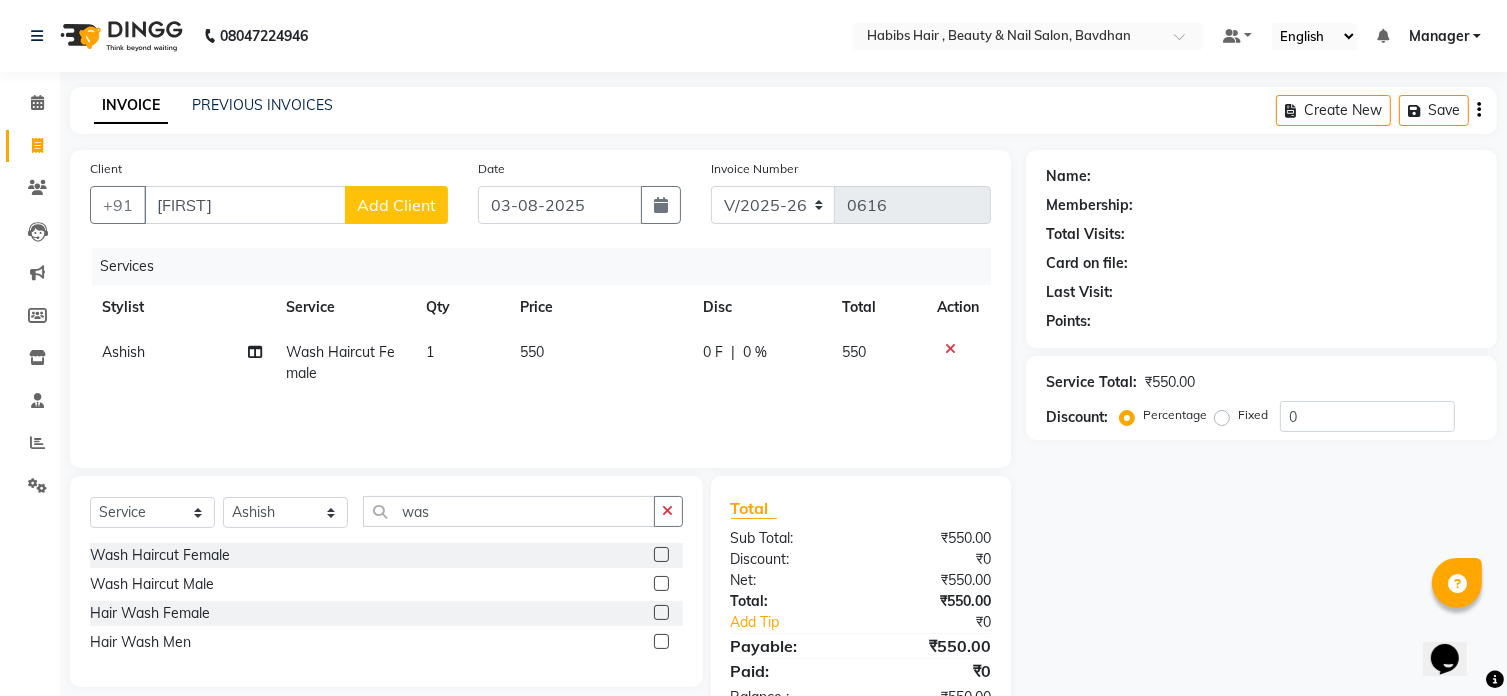 select on "22" 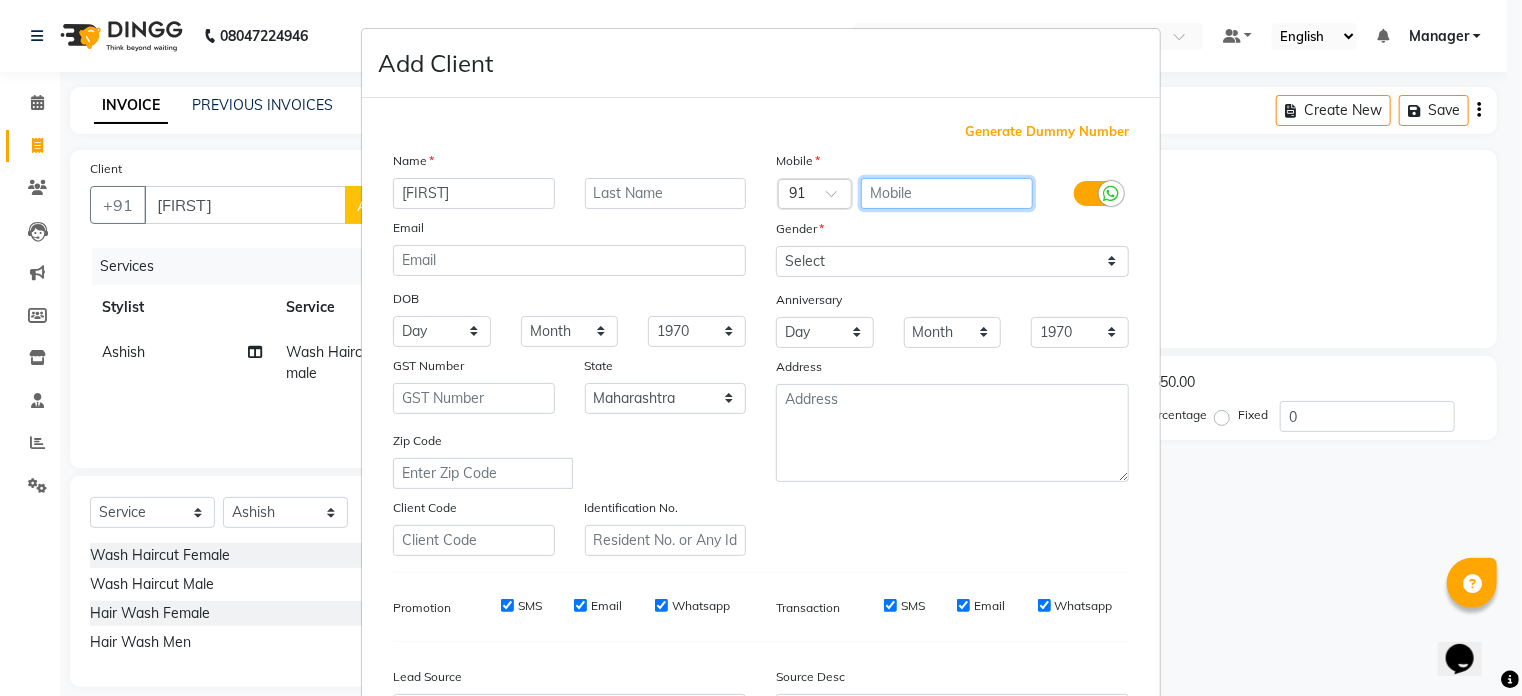 click at bounding box center (947, 193) 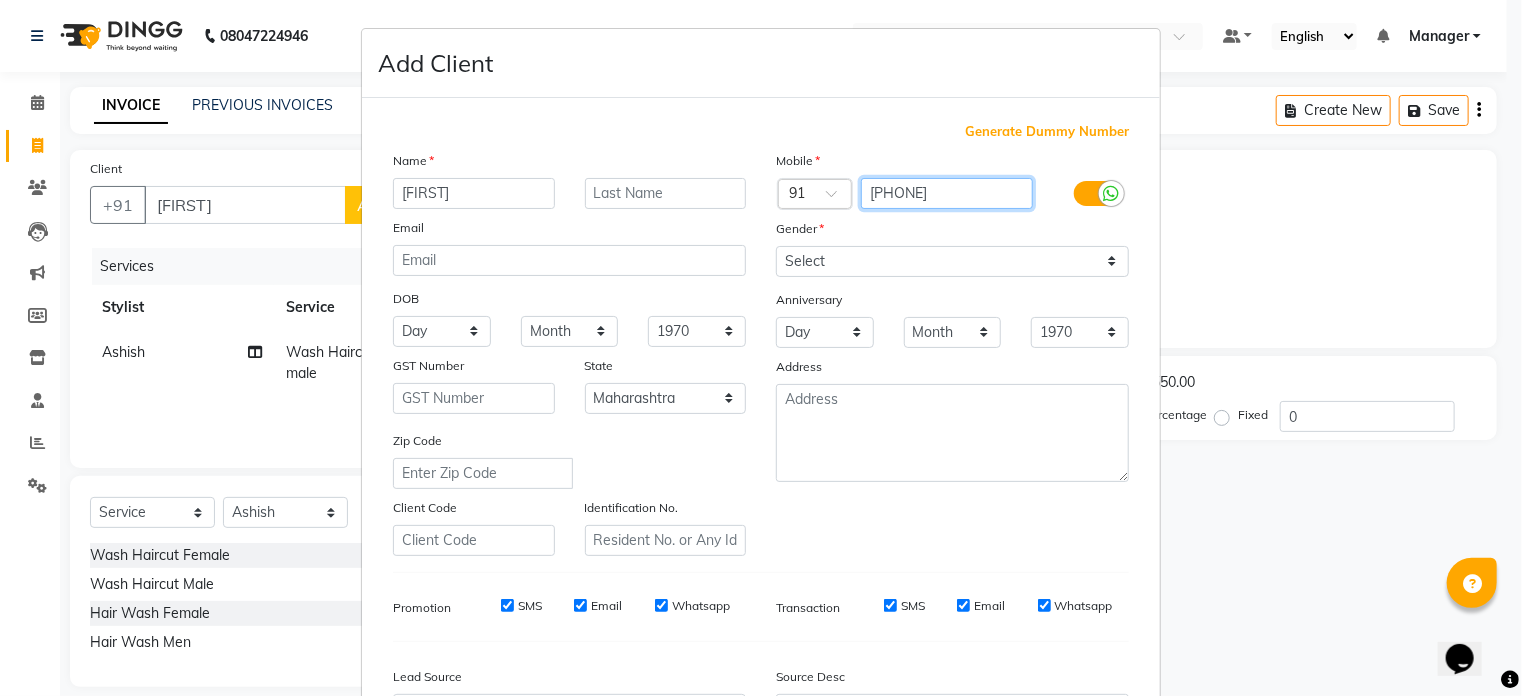 type on "8007011377" 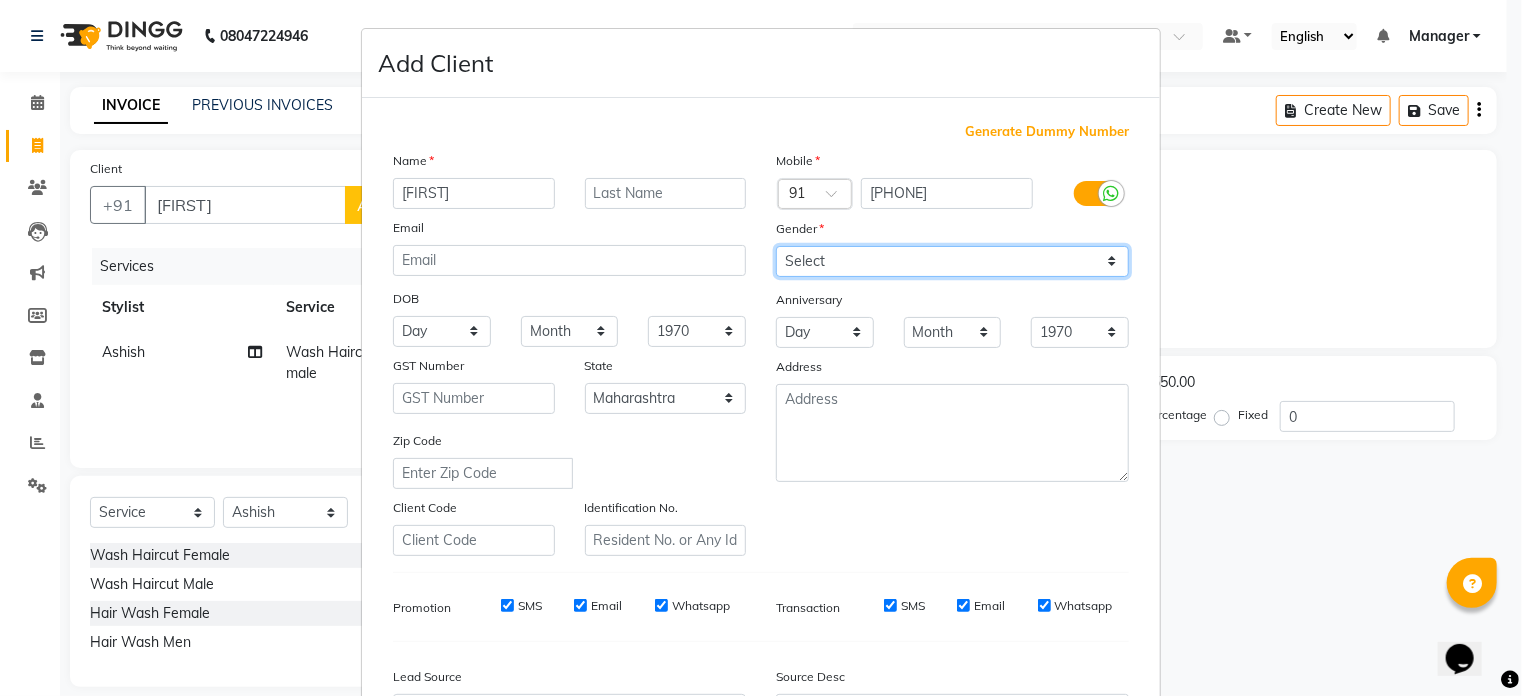 click on "Mobile Country Code × 91 8007011377 Gender Select Male Female Other Prefer Not To Say Anniversary Day 01 02 03 04 05 06 07 08 09 10 11 12 13 14 15 16 17 18 19 20 21 22 23 24 25 26 27 28 29 30 31 Month January February March April May June July August September October November December 1970 1971 1972 1973 1974 1975 1976 1977 1978 1979 1980 1981 1982 1983 1984 1985 1986 1987 1988 1989 1990 1991 1992 1993 1994 1995 1996 1997 1998 1999 2000 2001 2002 2003 2004 2005 2006 2007 2008 2009 2010 2011 2012 2013 2014 2015 2016 2017 2018 2019 2020 2021 2022 2023 2024 2025 Address" at bounding box center (952, 353) 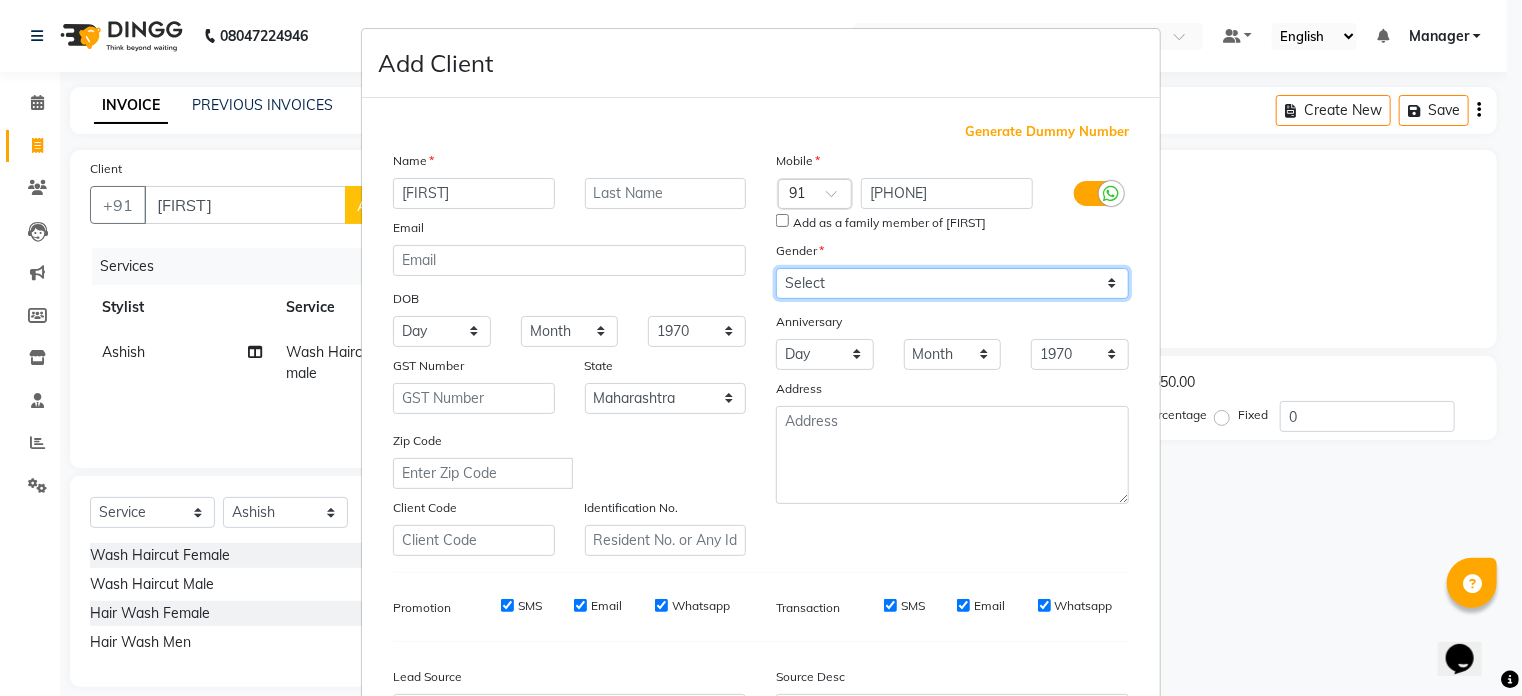 select on "female" 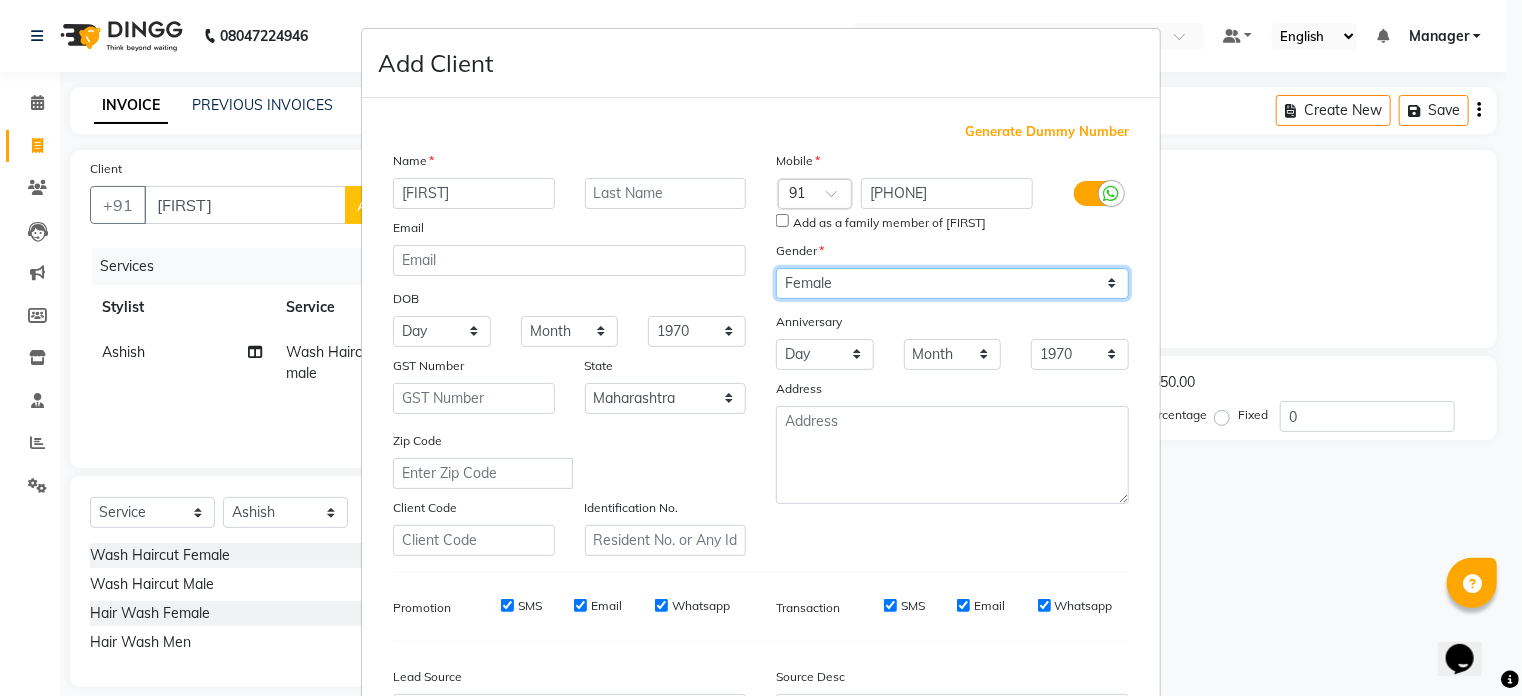 click on "Select Male Female Other Prefer Not To Say" at bounding box center [952, 283] 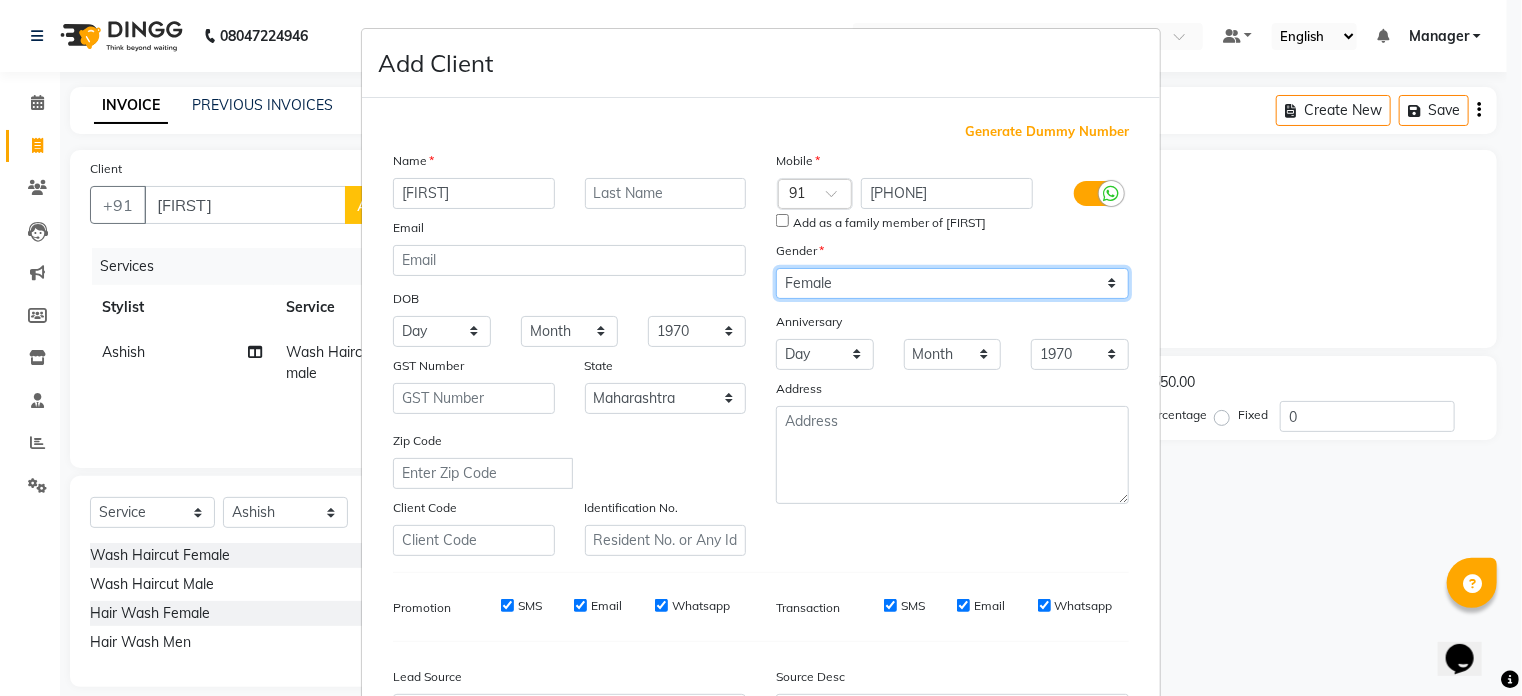 scroll, scrollTop: 236, scrollLeft: 0, axis: vertical 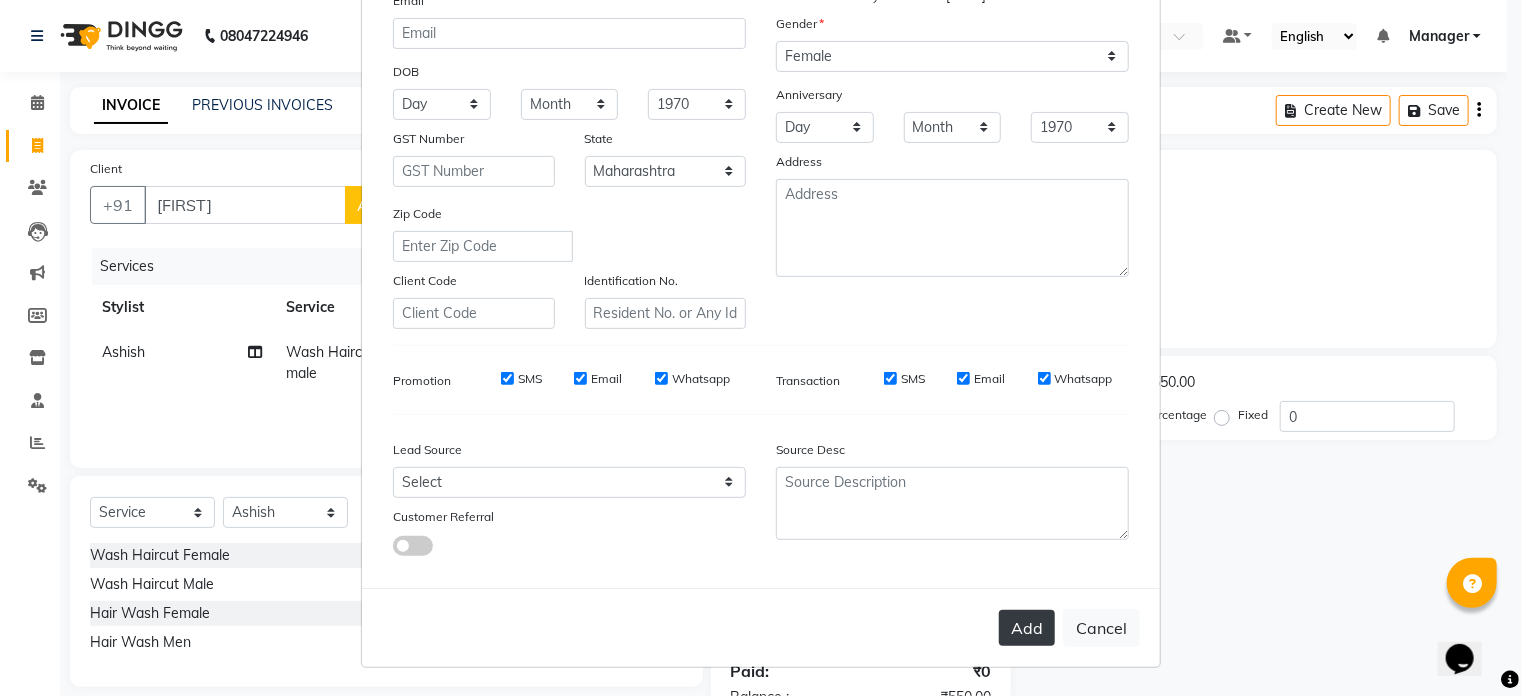 click on "Add" at bounding box center (1027, 628) 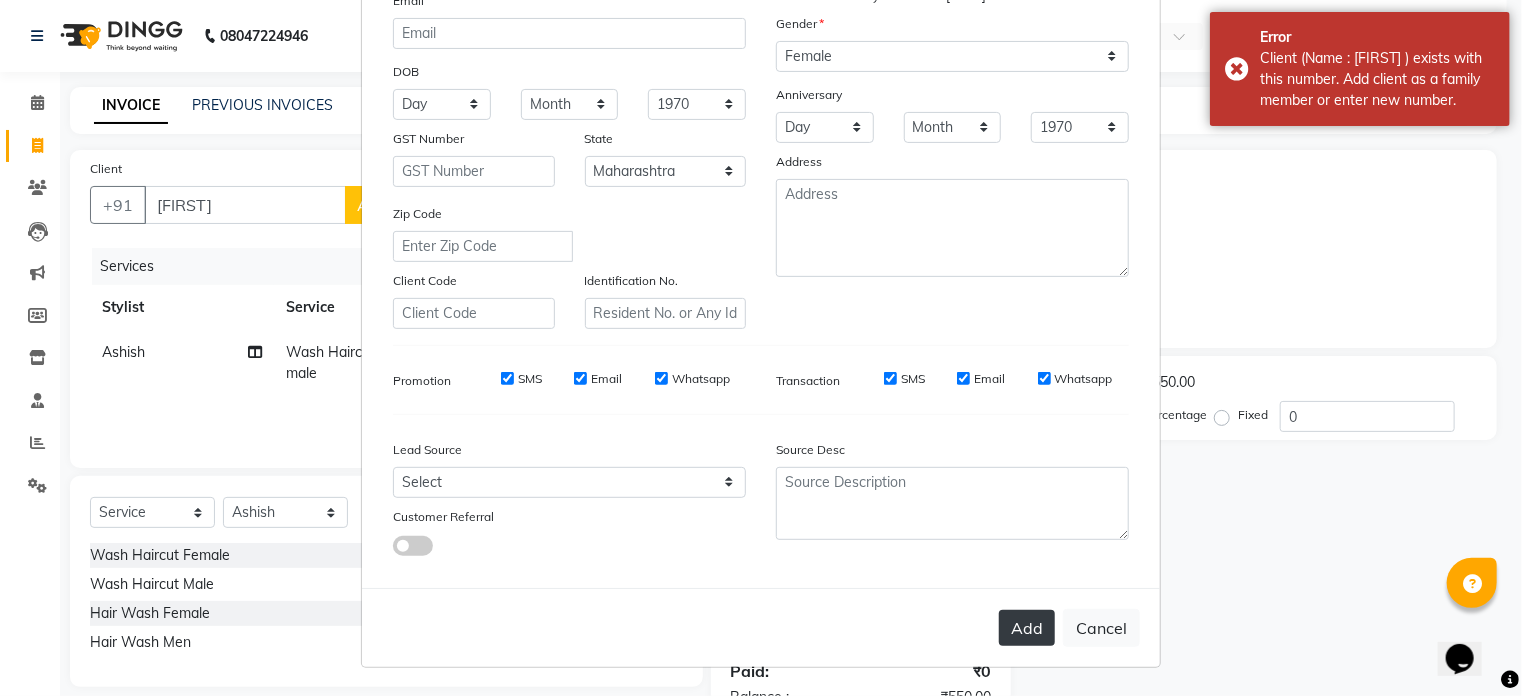 click on "Add" at bounding box center [1027, 628] 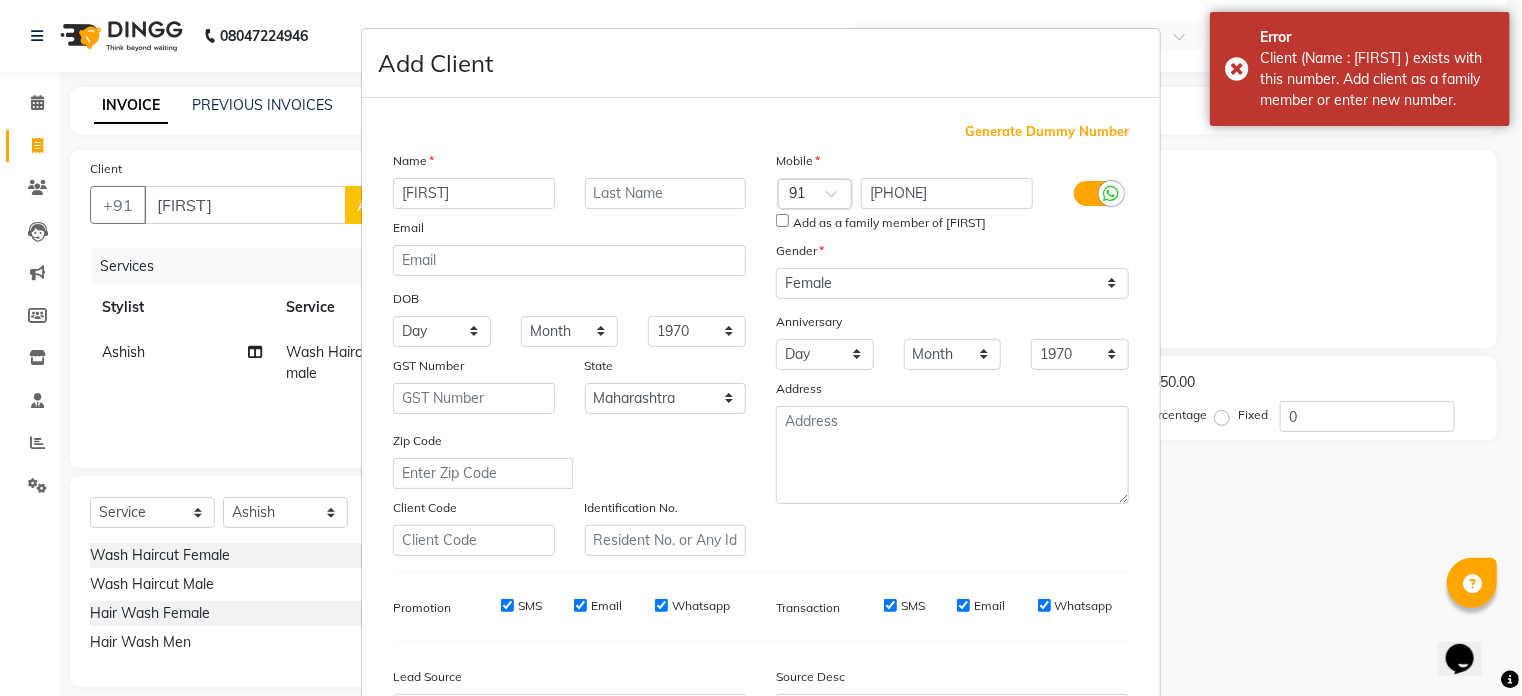 click on "Add as a family member of ashwini" at bounding box center [782, 220] 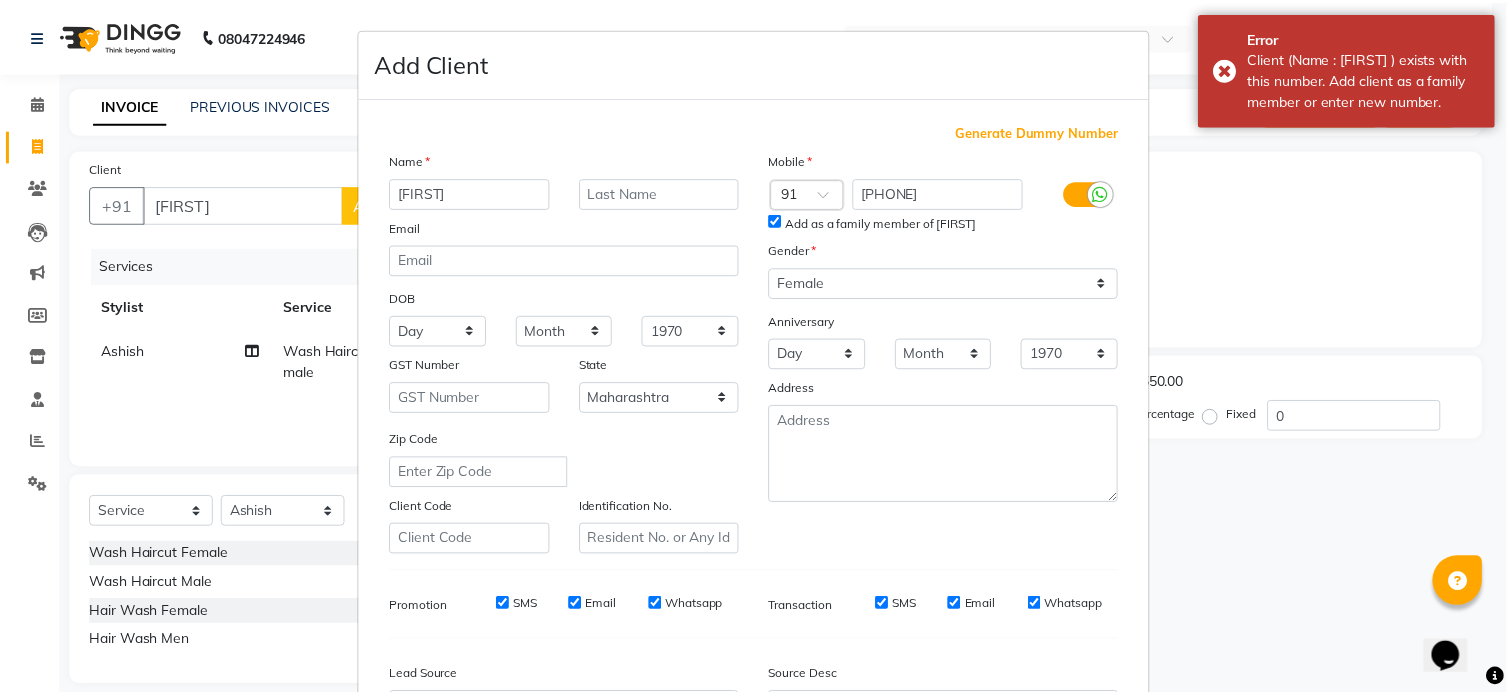 scroll, scrollTop: 236, scrollLeft: 0, axis: vertical 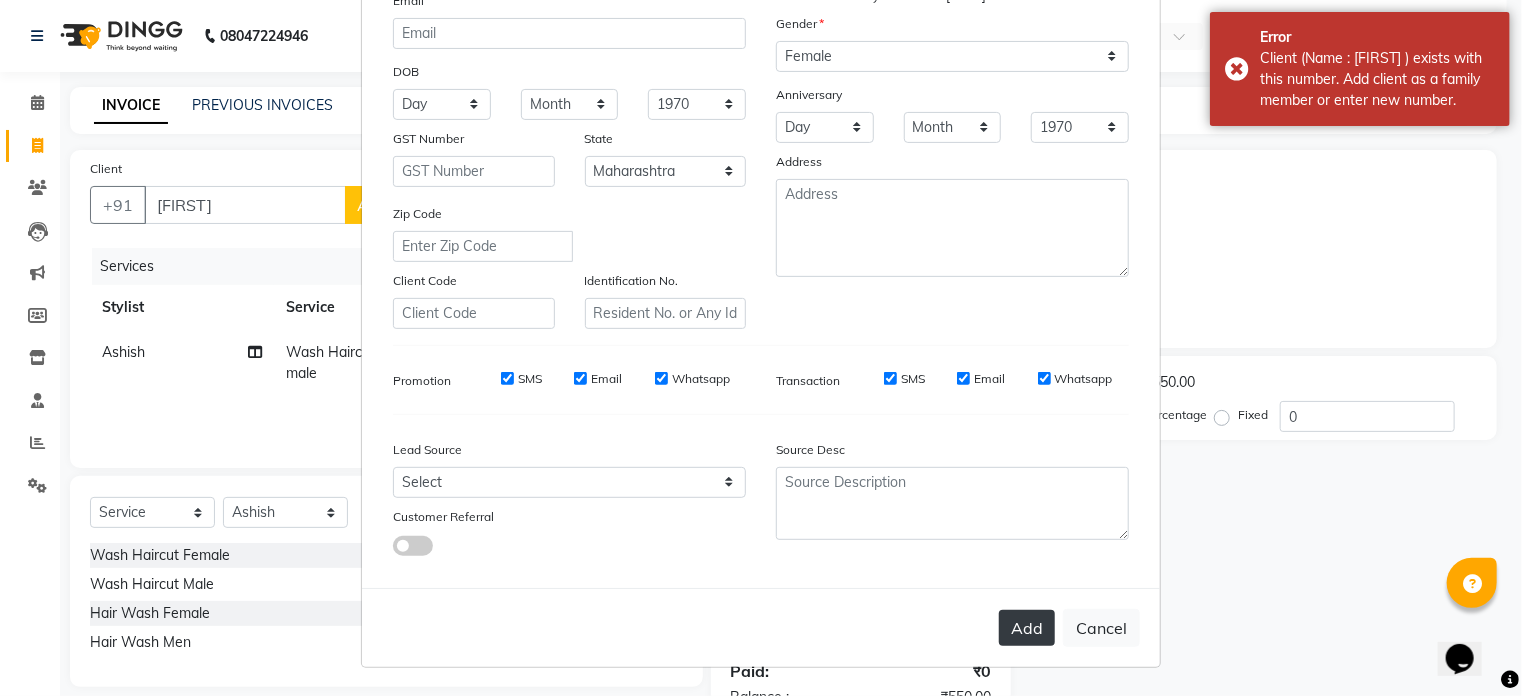click on "Add" at bounding box center (1027, 628) 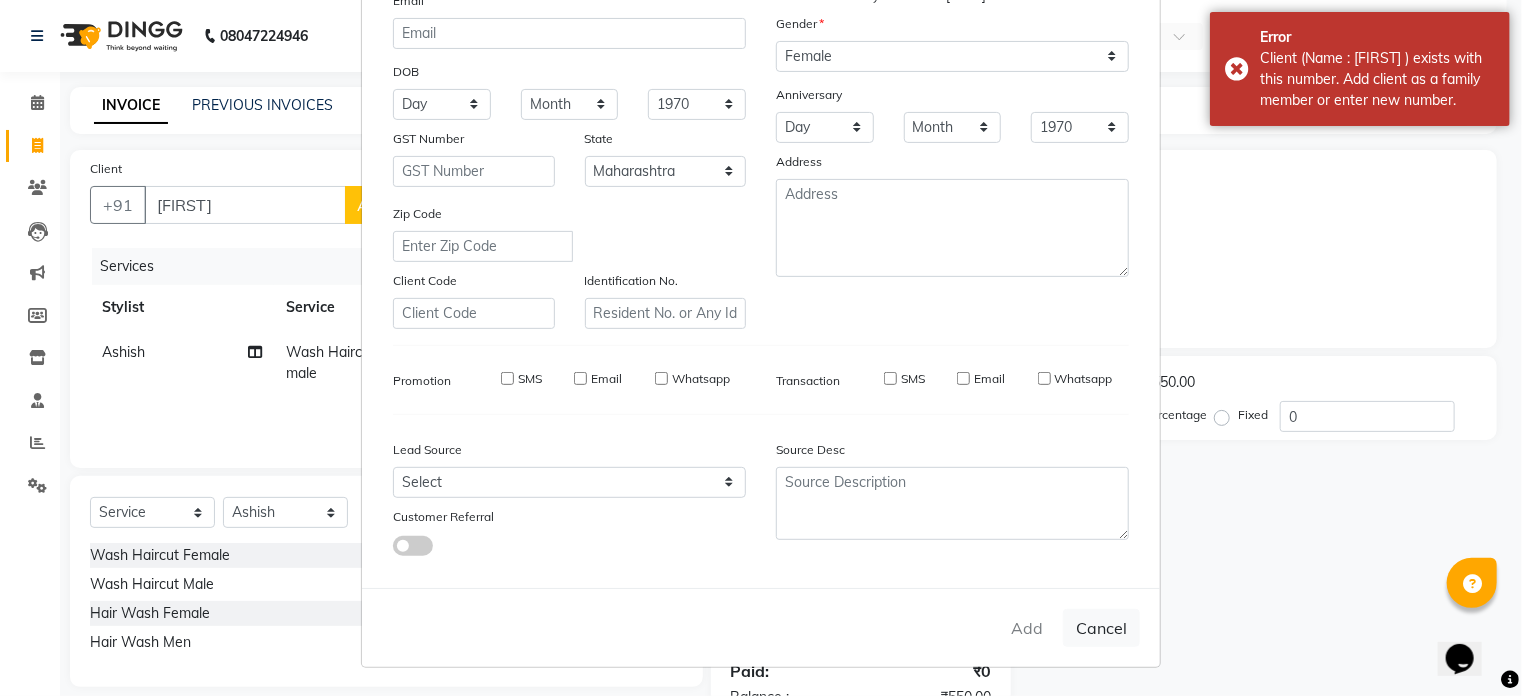 type on "80******77" 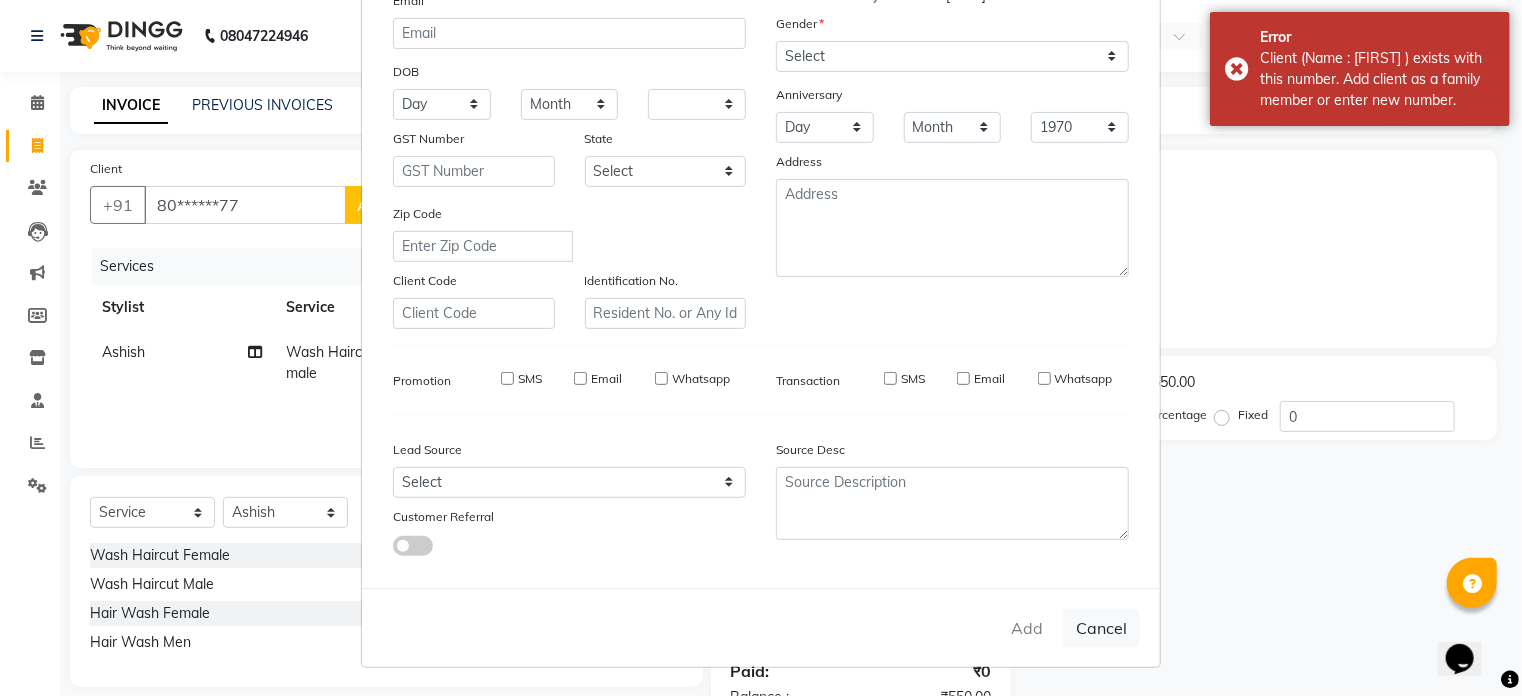 select 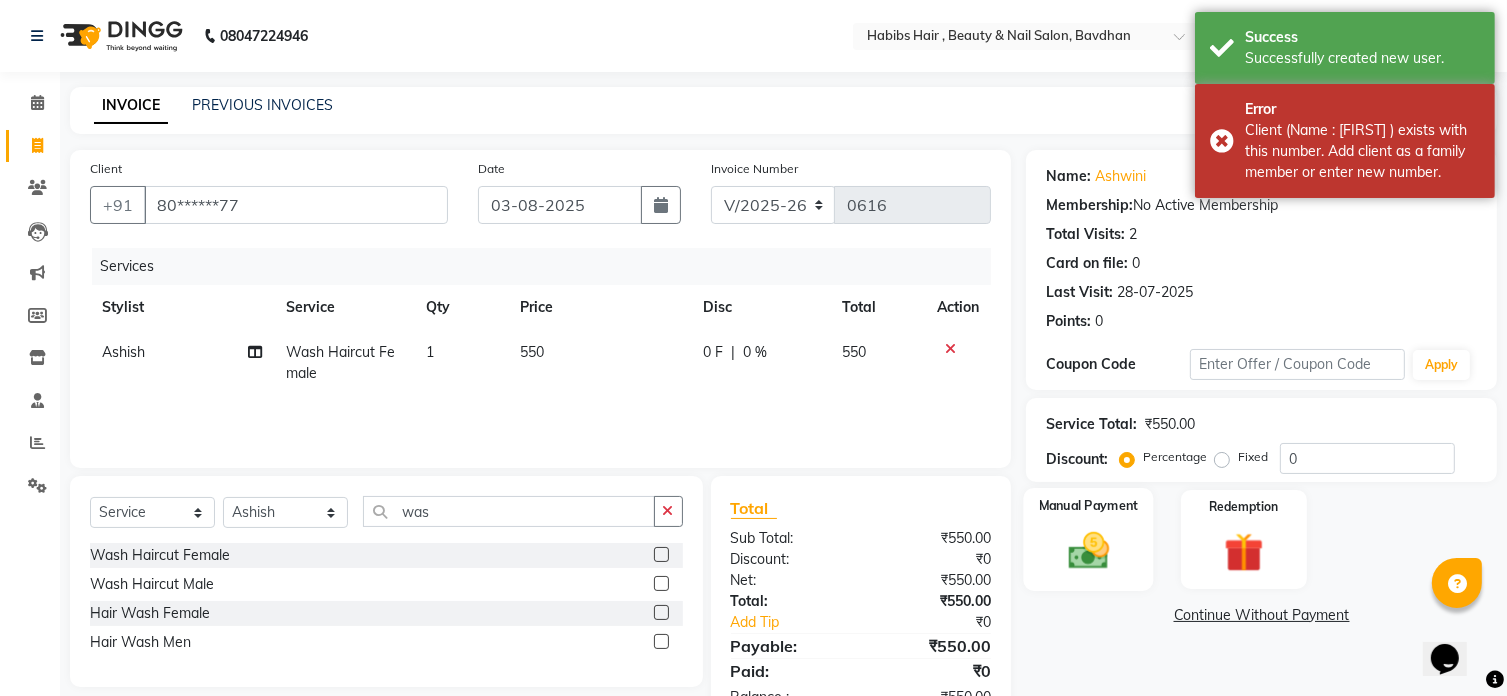 click on "Manual Payment" 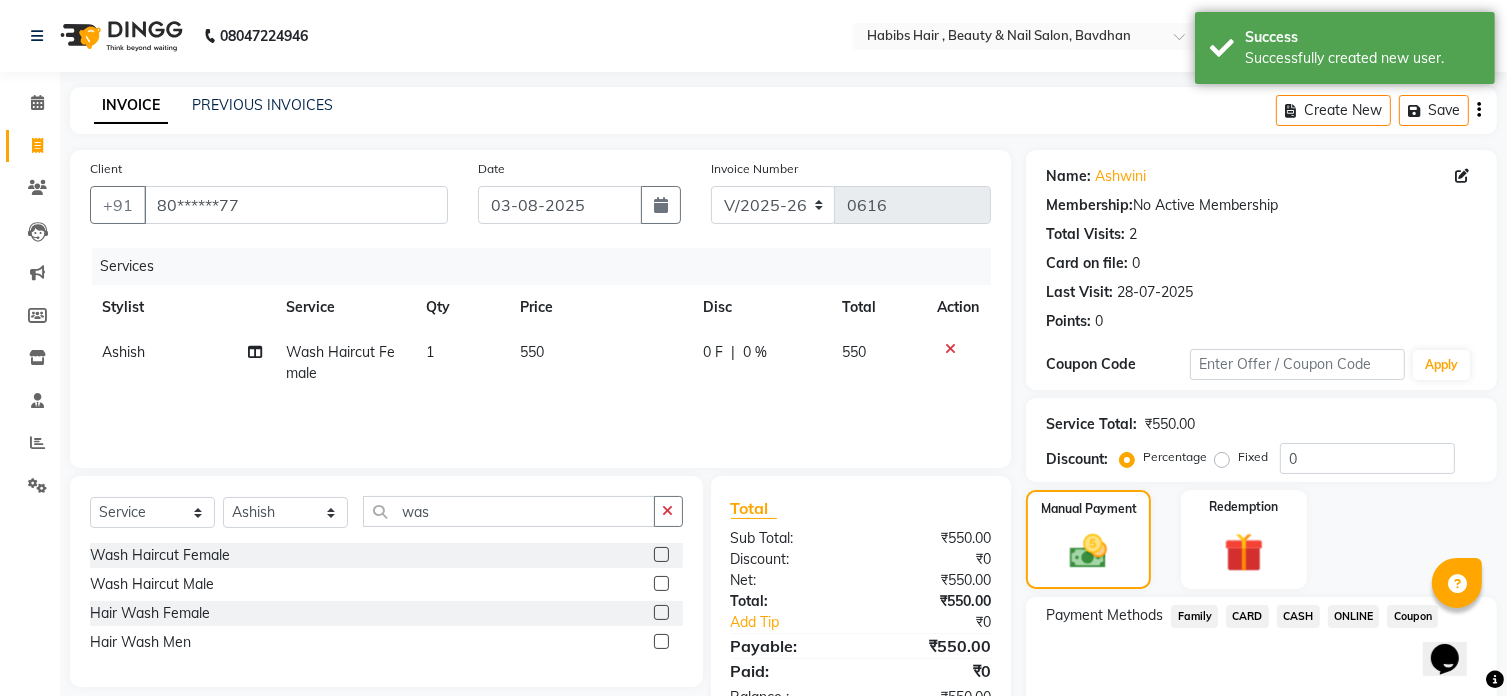 scroll, scrollTop: 92, scrollLeft: 0, axis: vertical 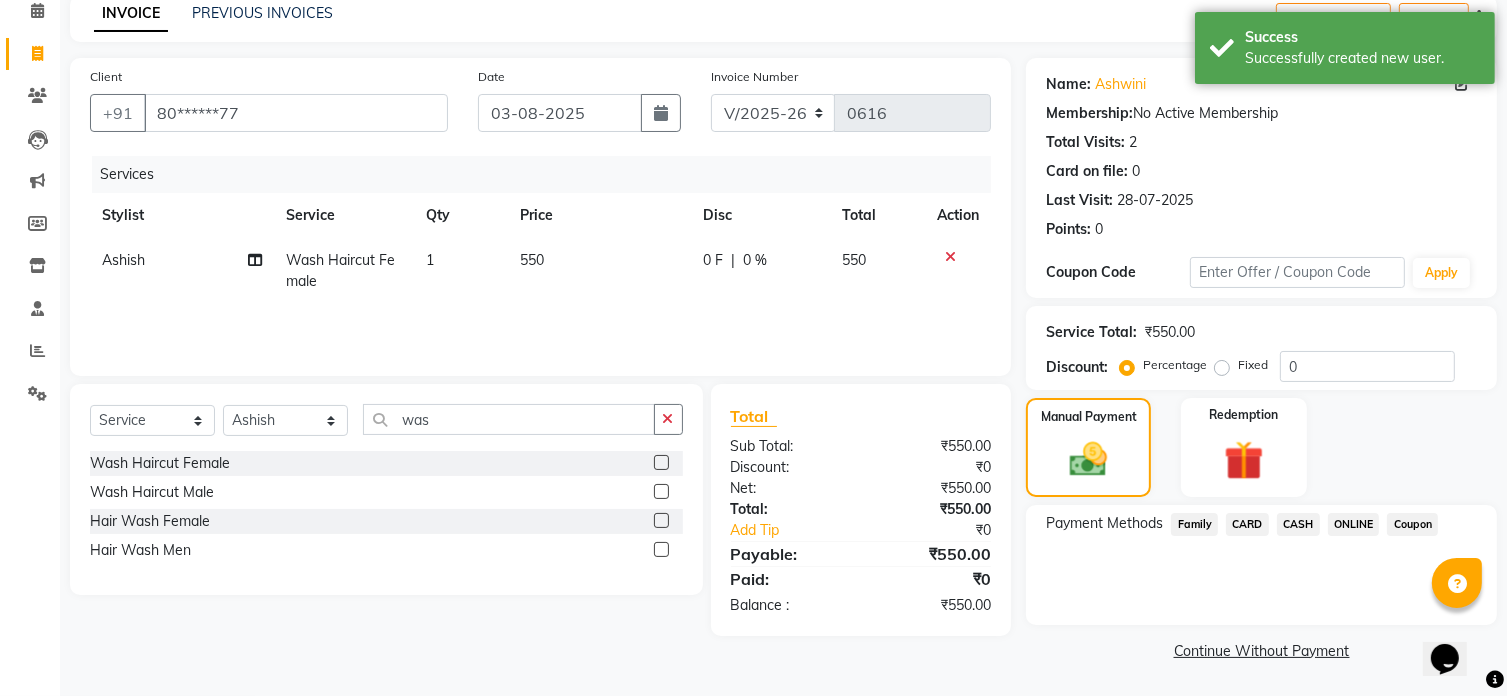 click on "ONLINE" 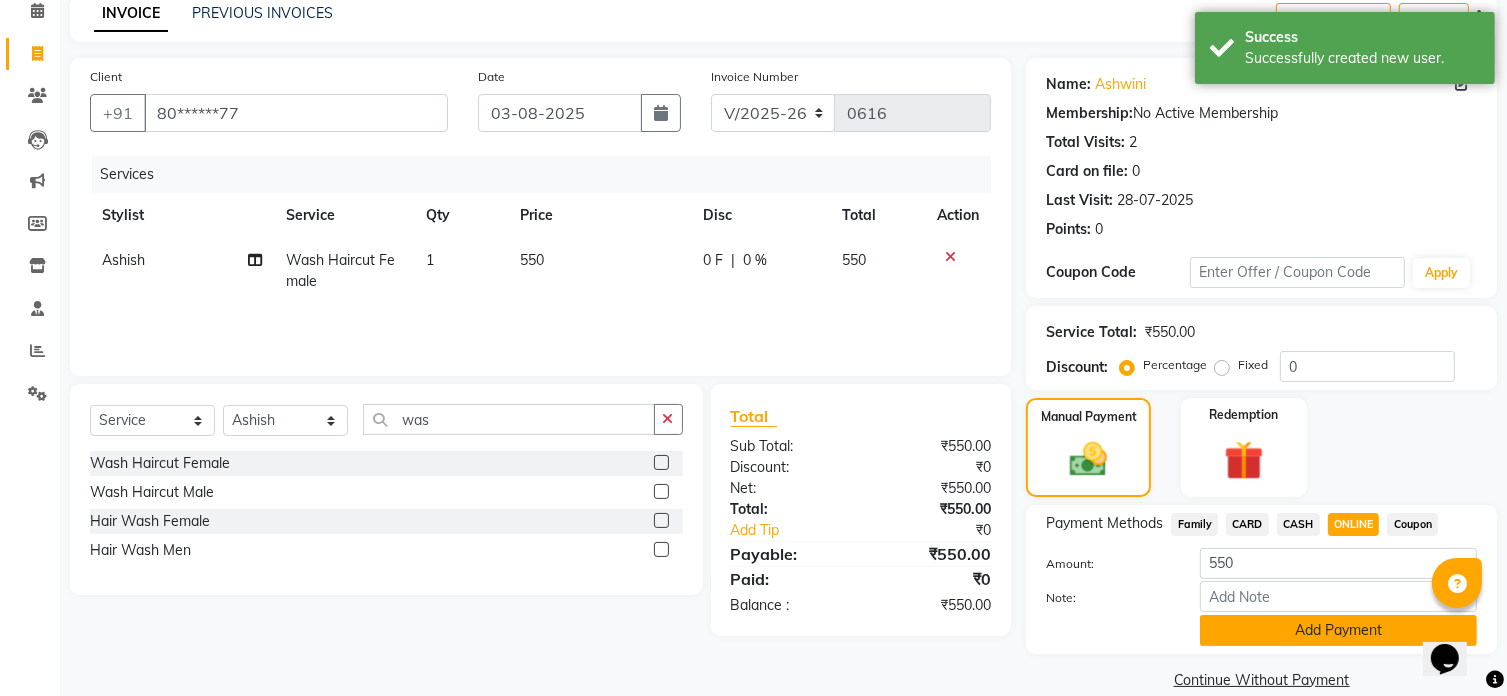 click on "Add Payment" 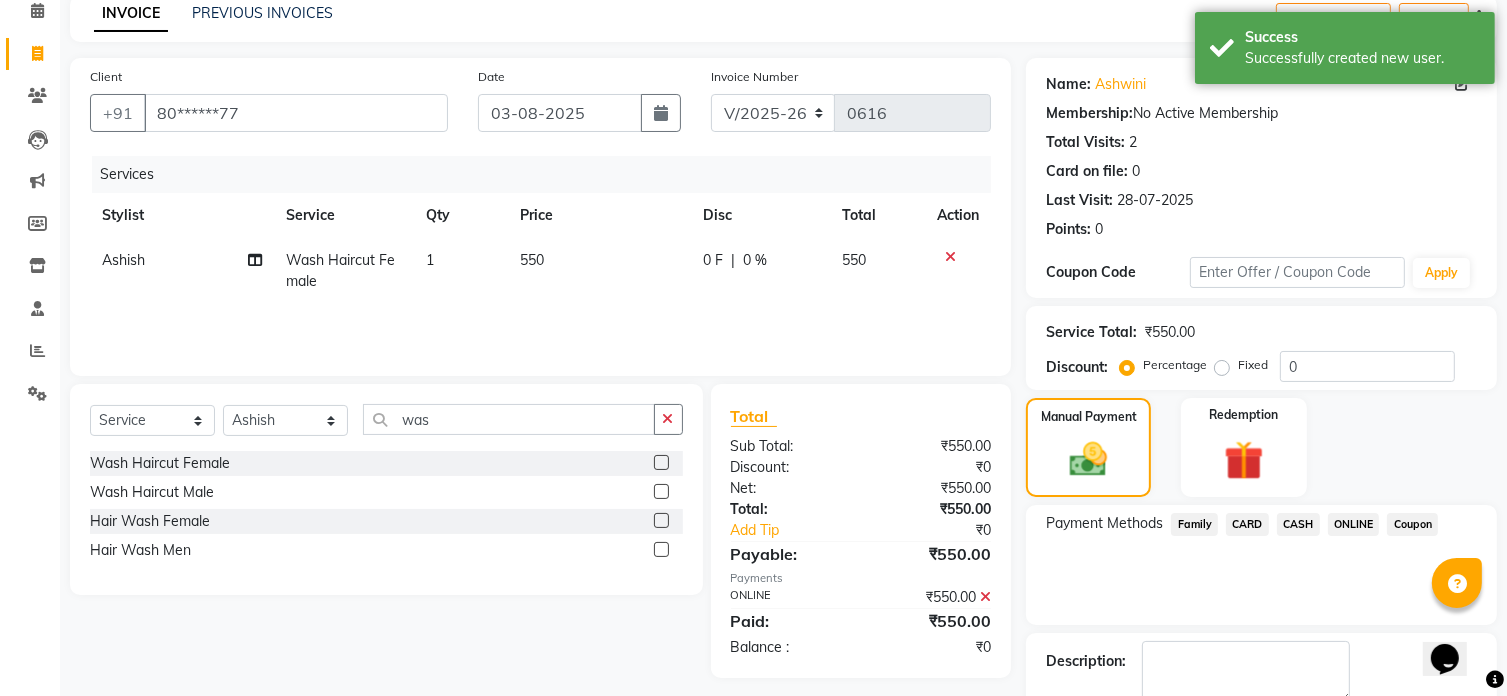 scroll, scrollTop: 204, scrollLeft: 0, axis: vertical 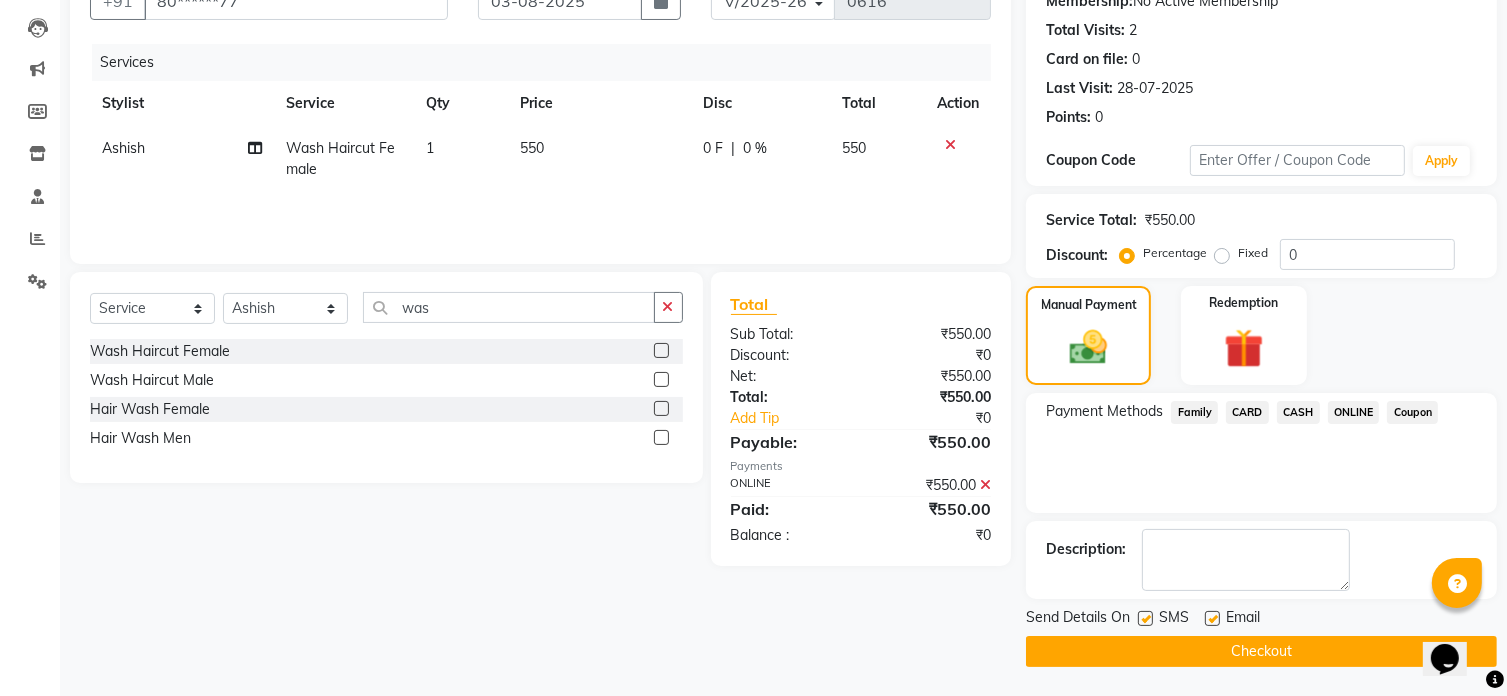click on "Checkout" 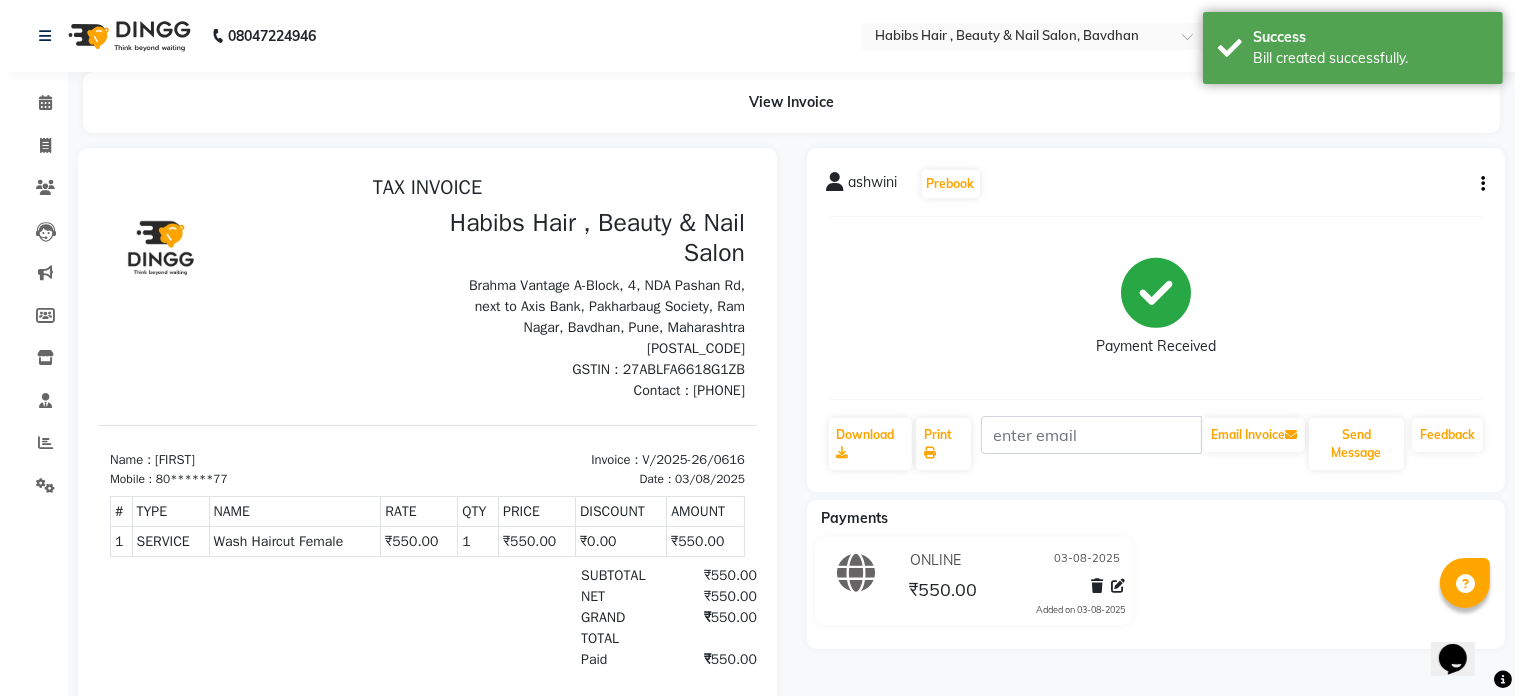 scroll, scrollTop: 0, scrollLeft: 0, axis: both 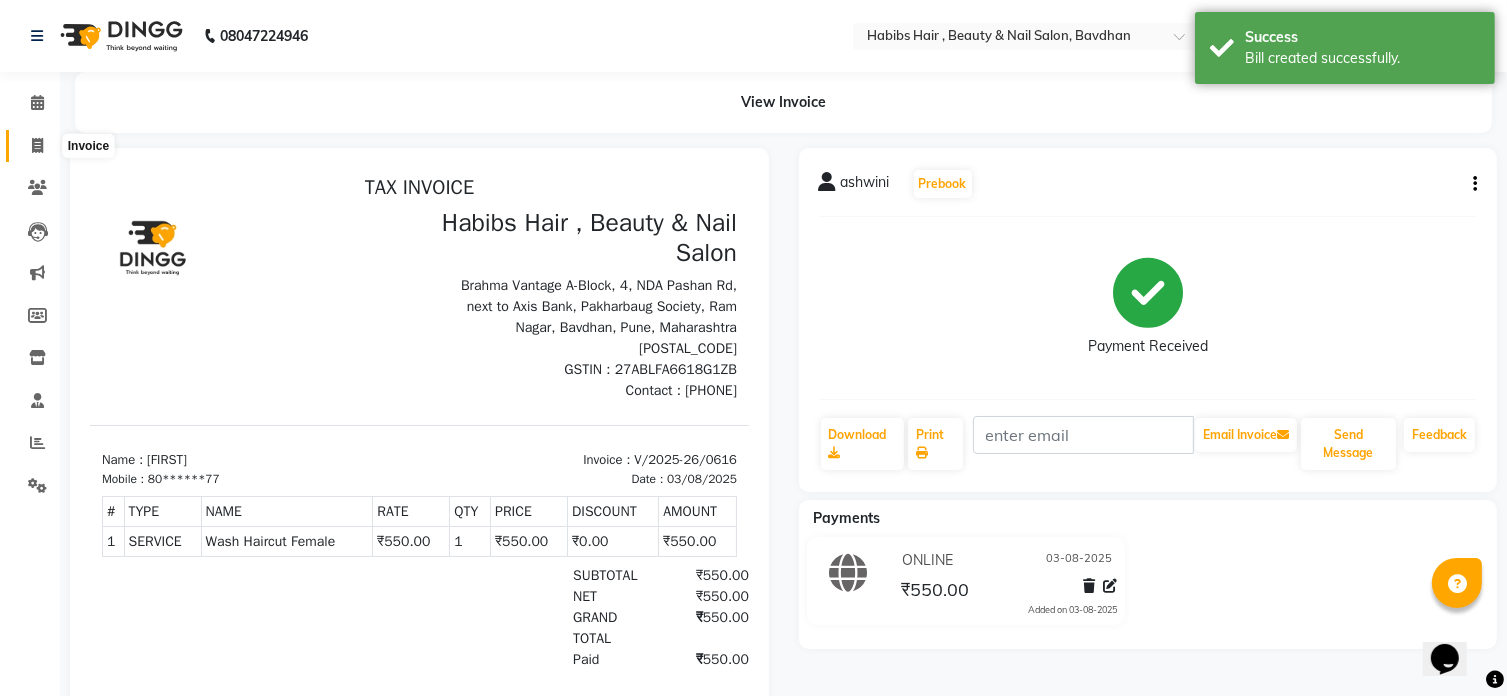 click 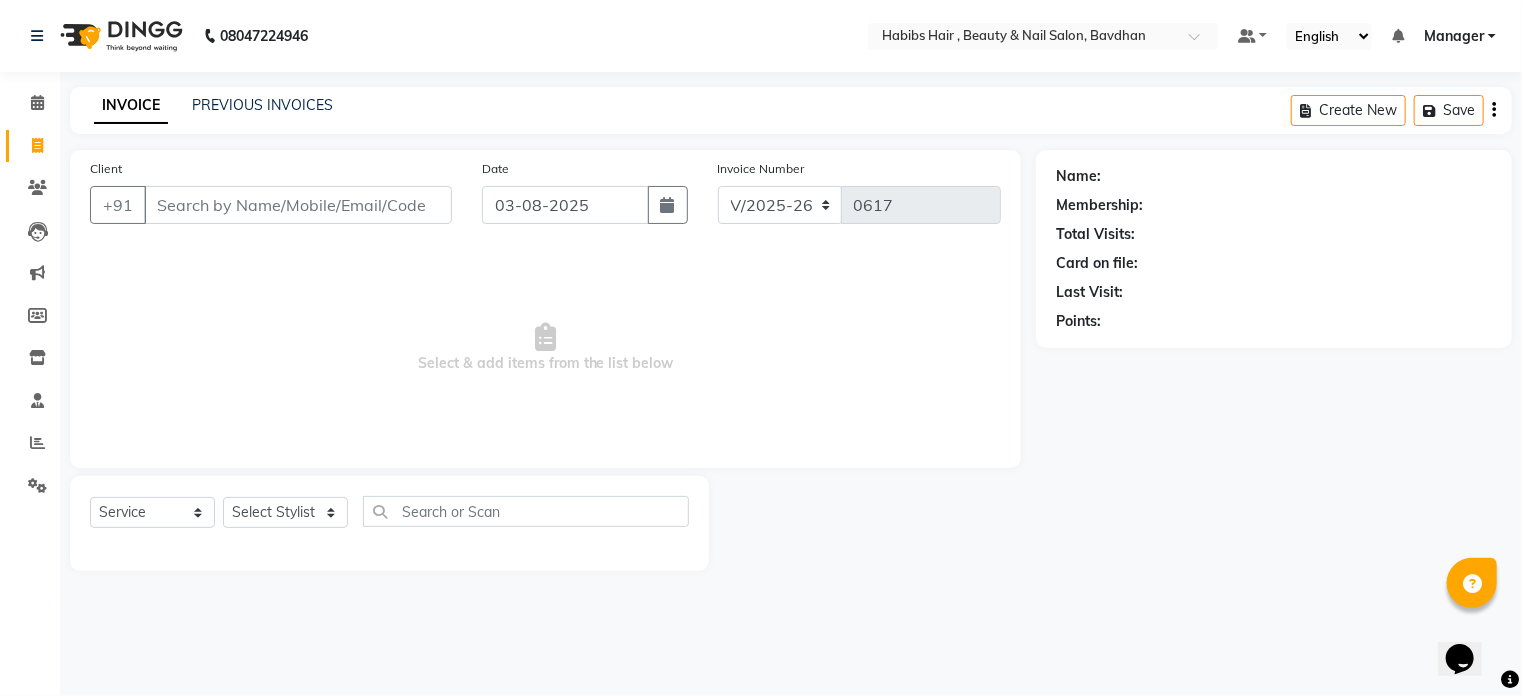 click on "Client" at bounding box center [298, 205] 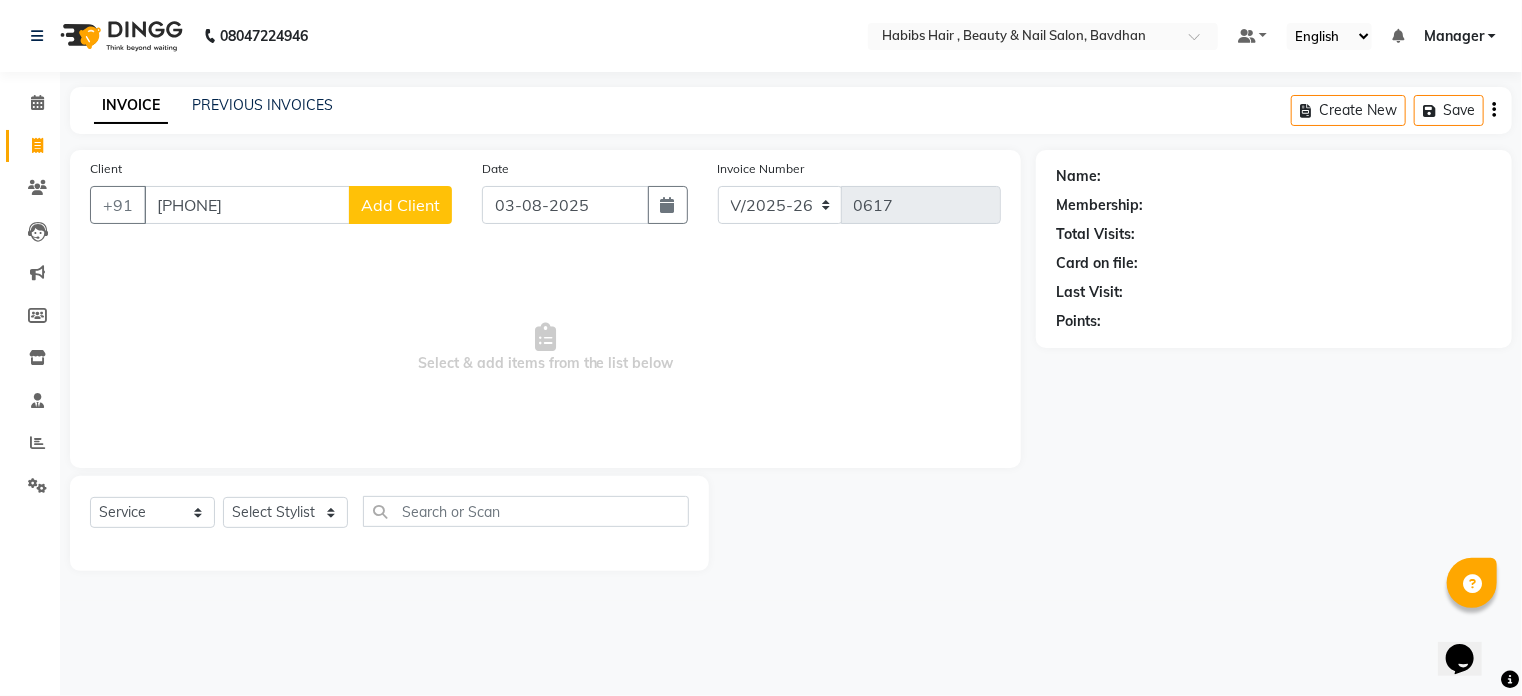 type on "9823278898" 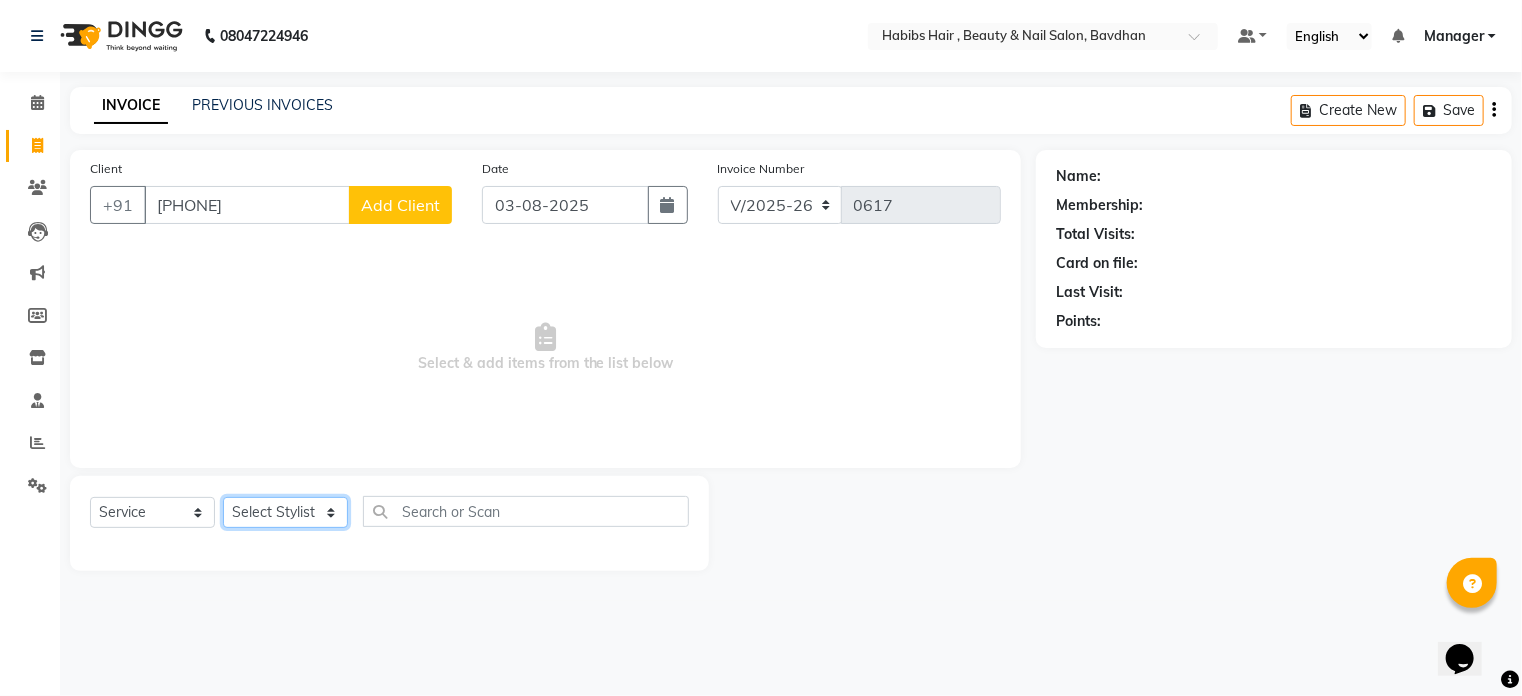 click on "Select Stylist Akash Aman Aniket Ashish Ganesh Manager mayur nikhil sujata" 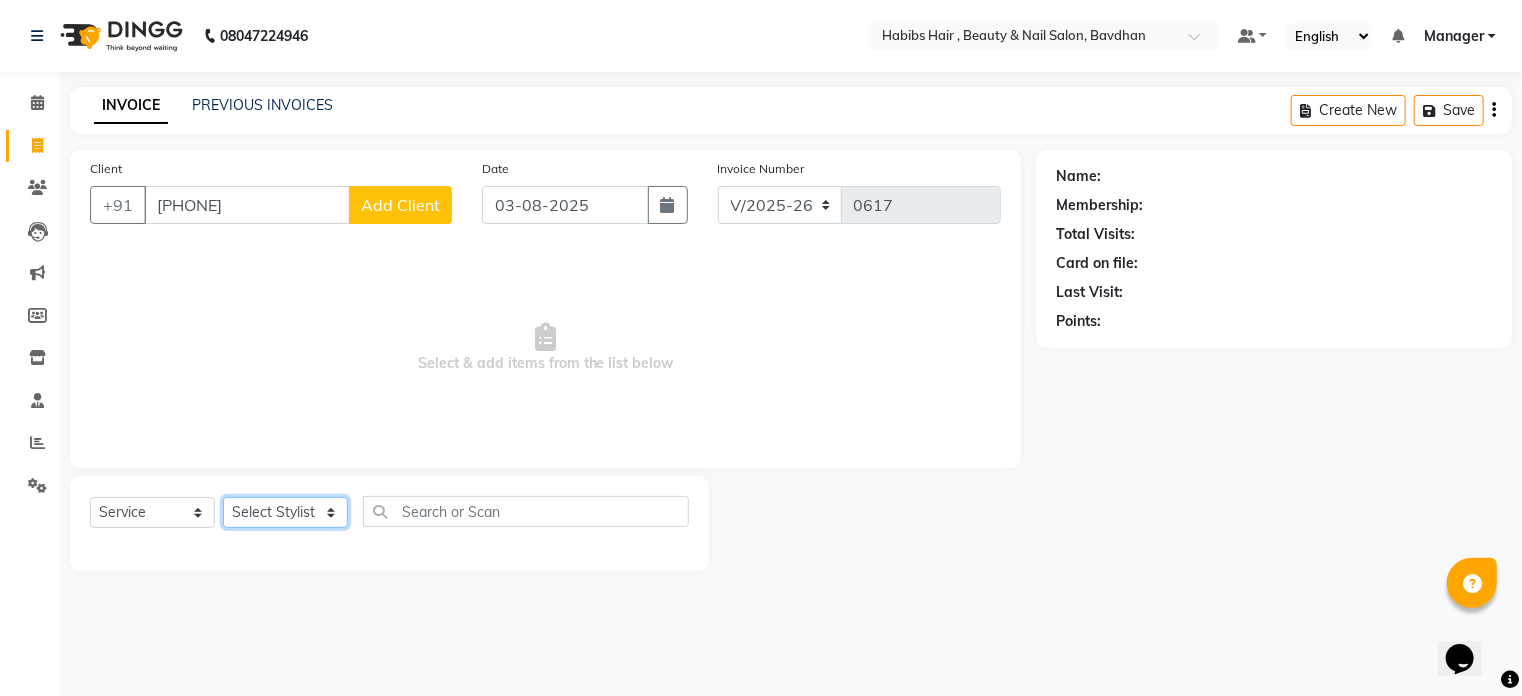 select on "64991" 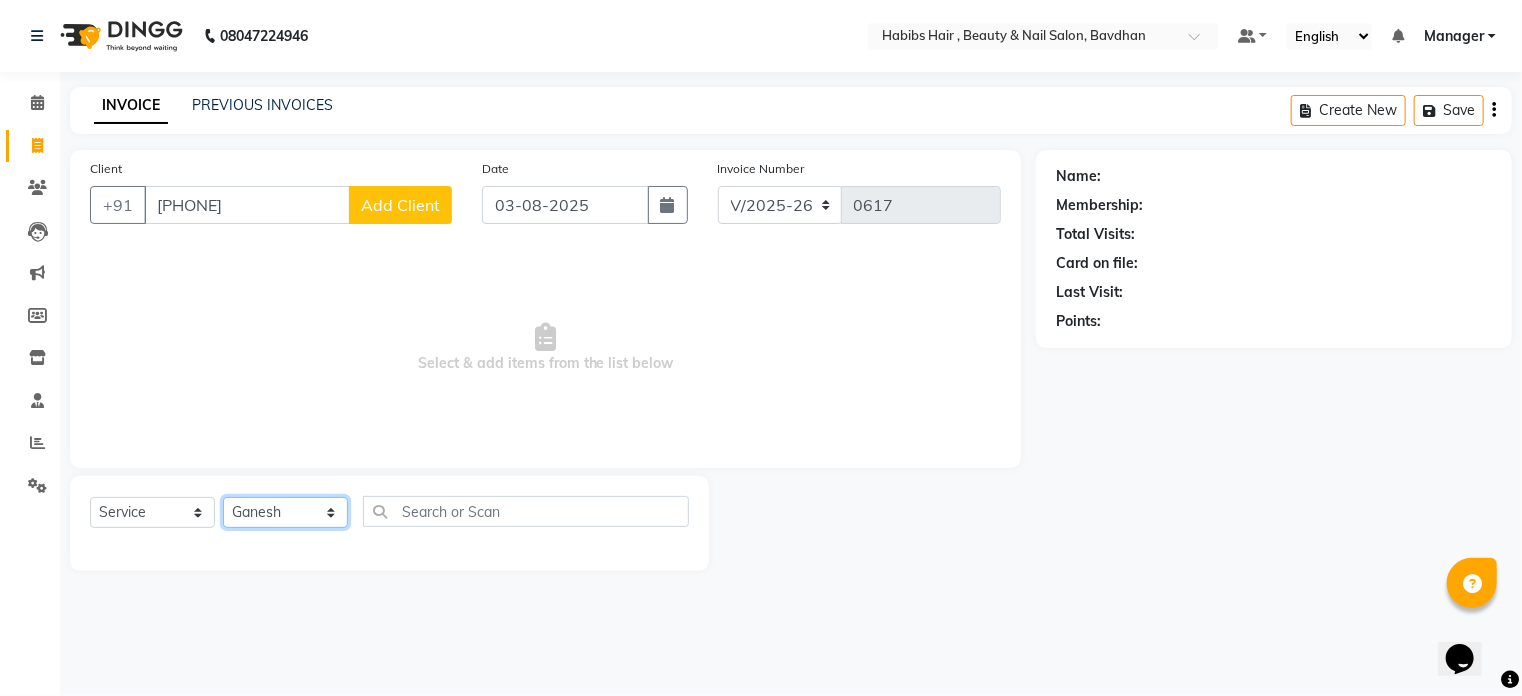click on "Select Stylist Akash Aman Aniket Ashish Ganesh Manager mayur nikhil sujata" 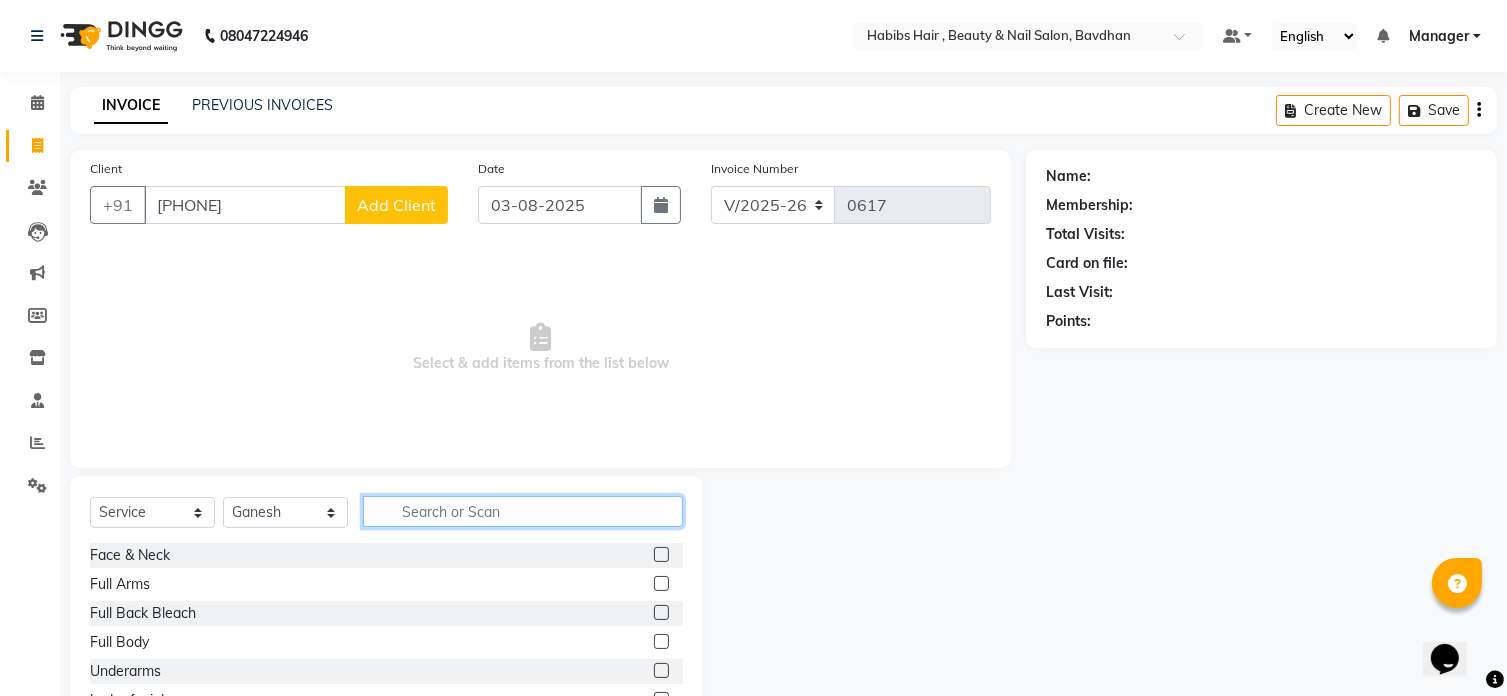 click 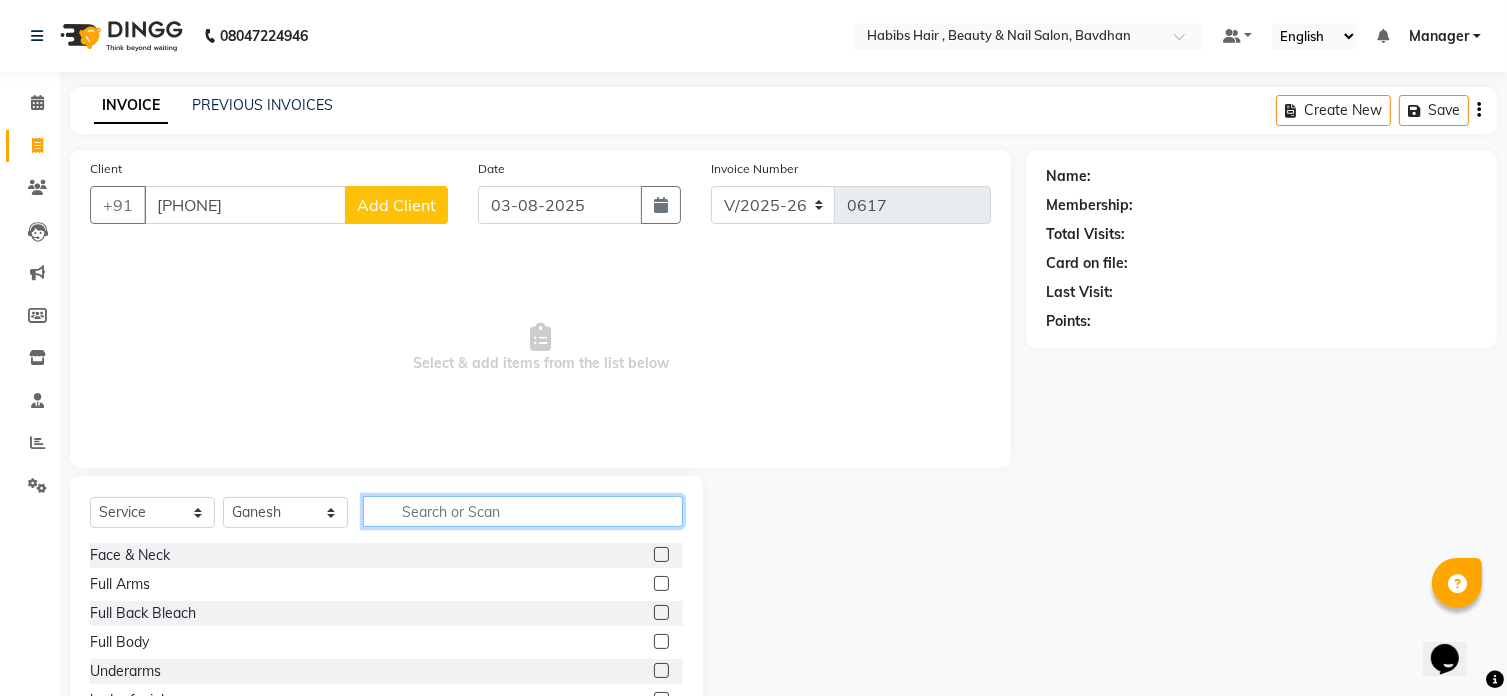 click 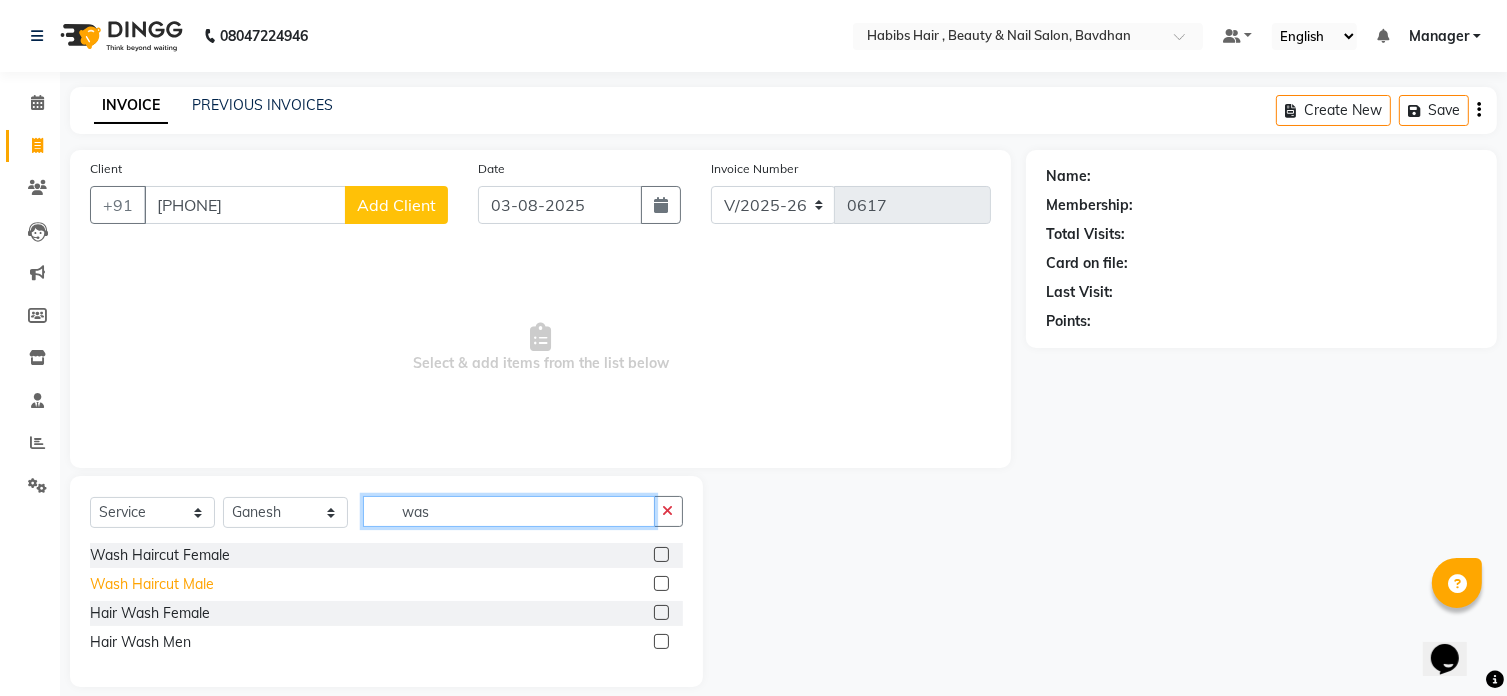 type on "was" 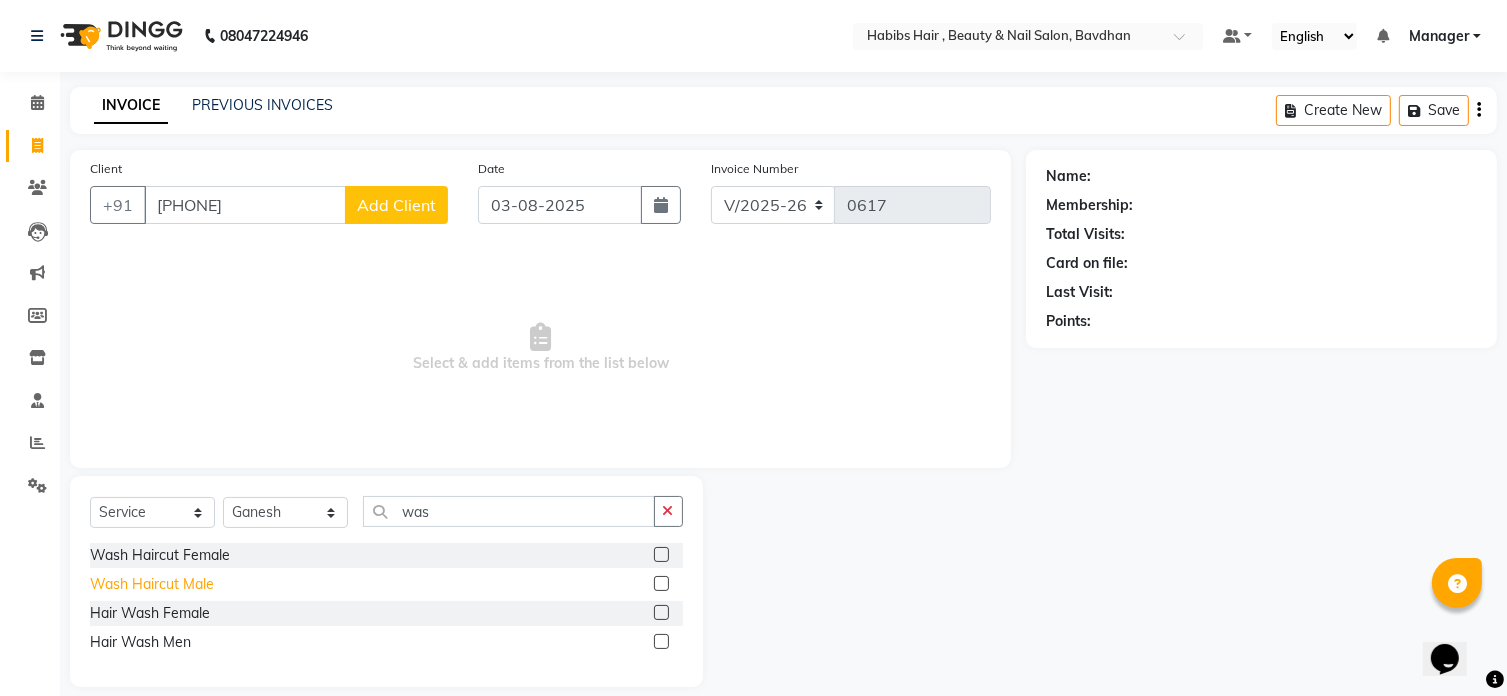 click on "Wash Haircut Male" 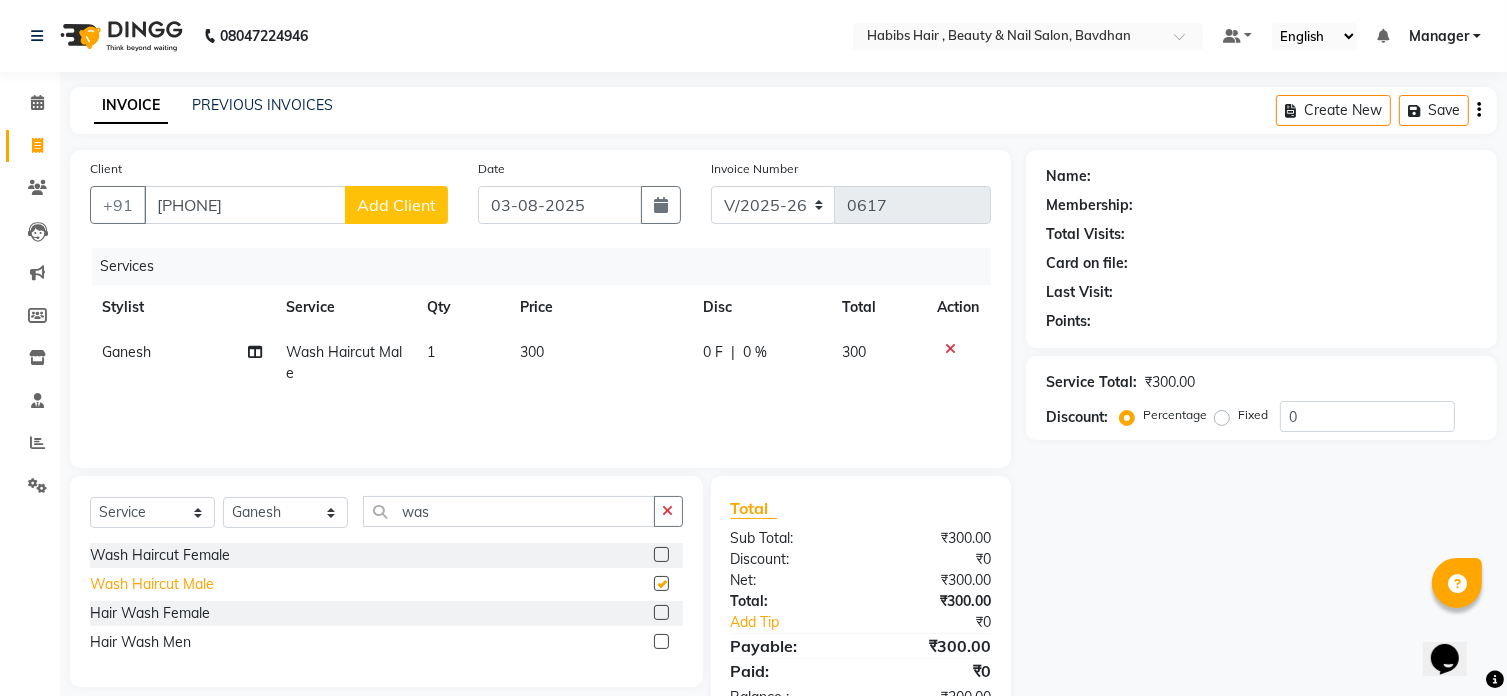 checkbox on "false" 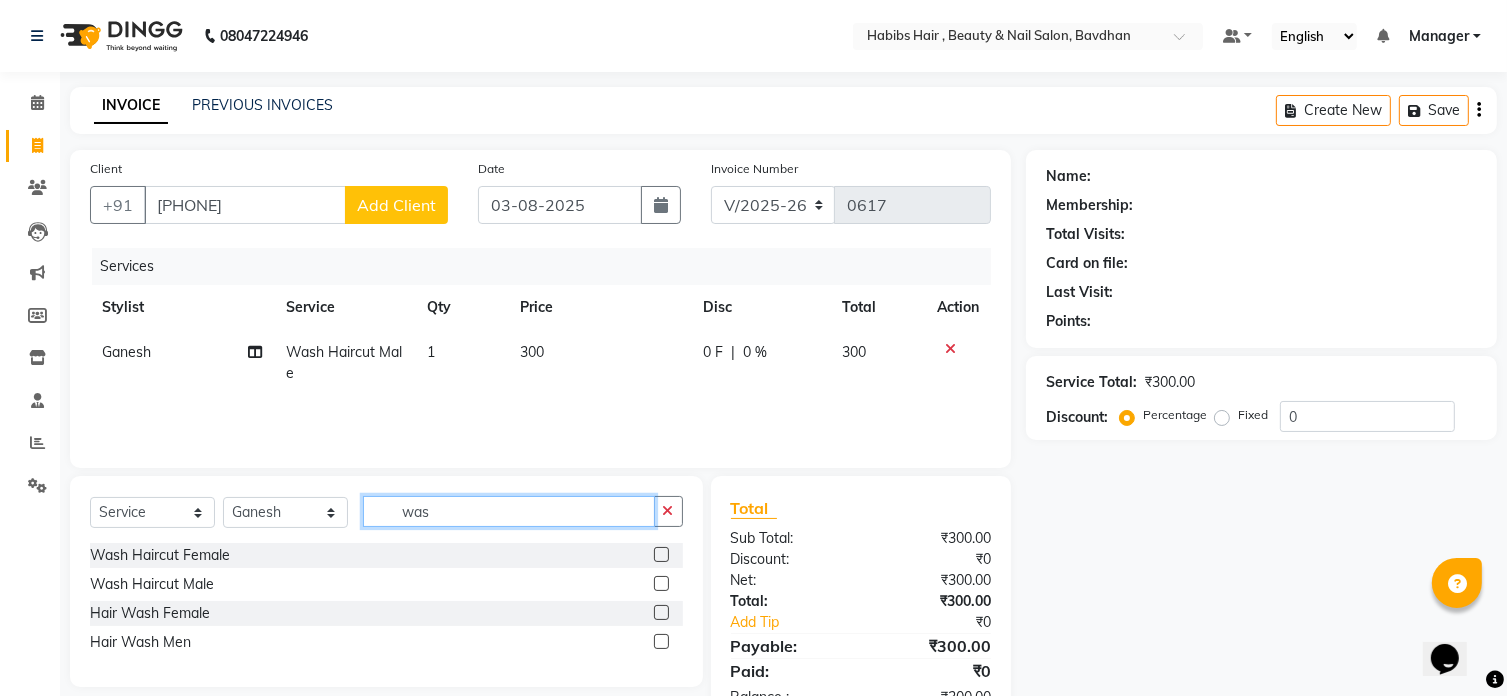 click on "was" 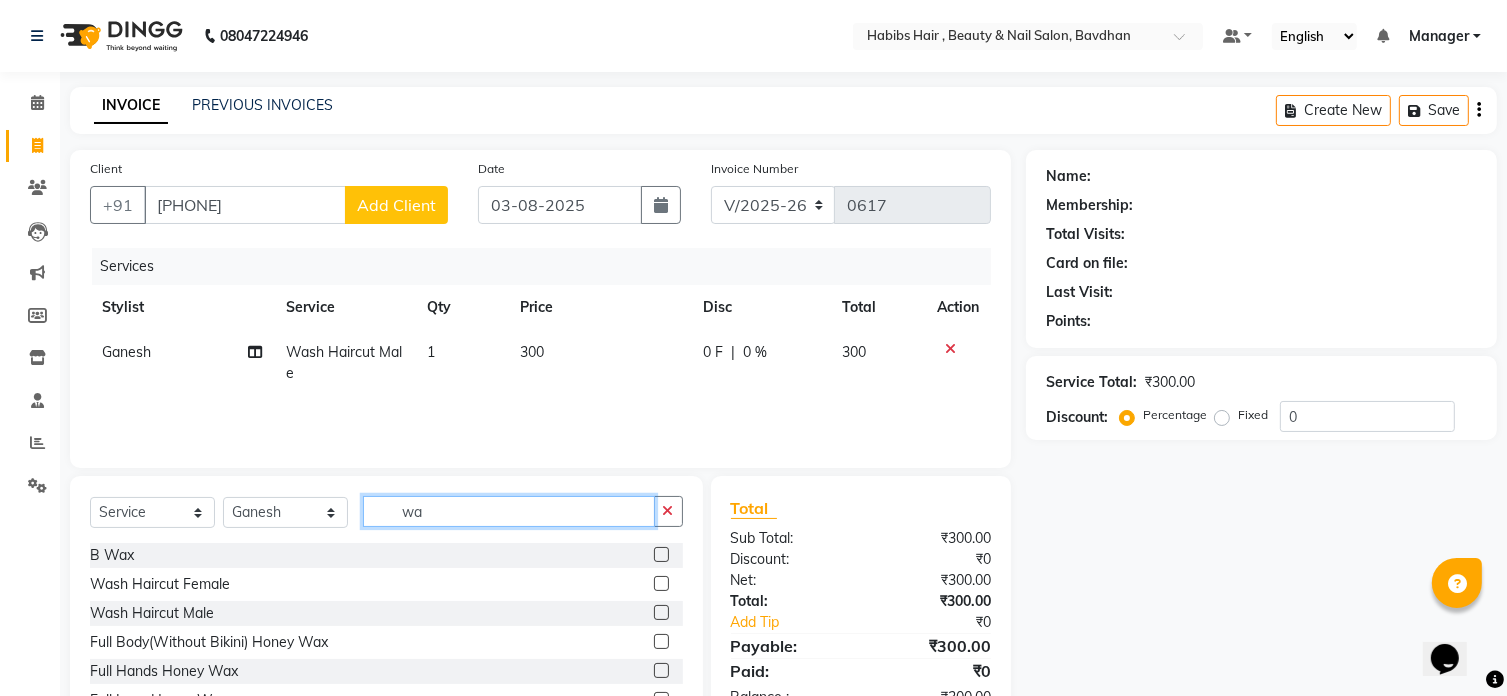 type on "w" 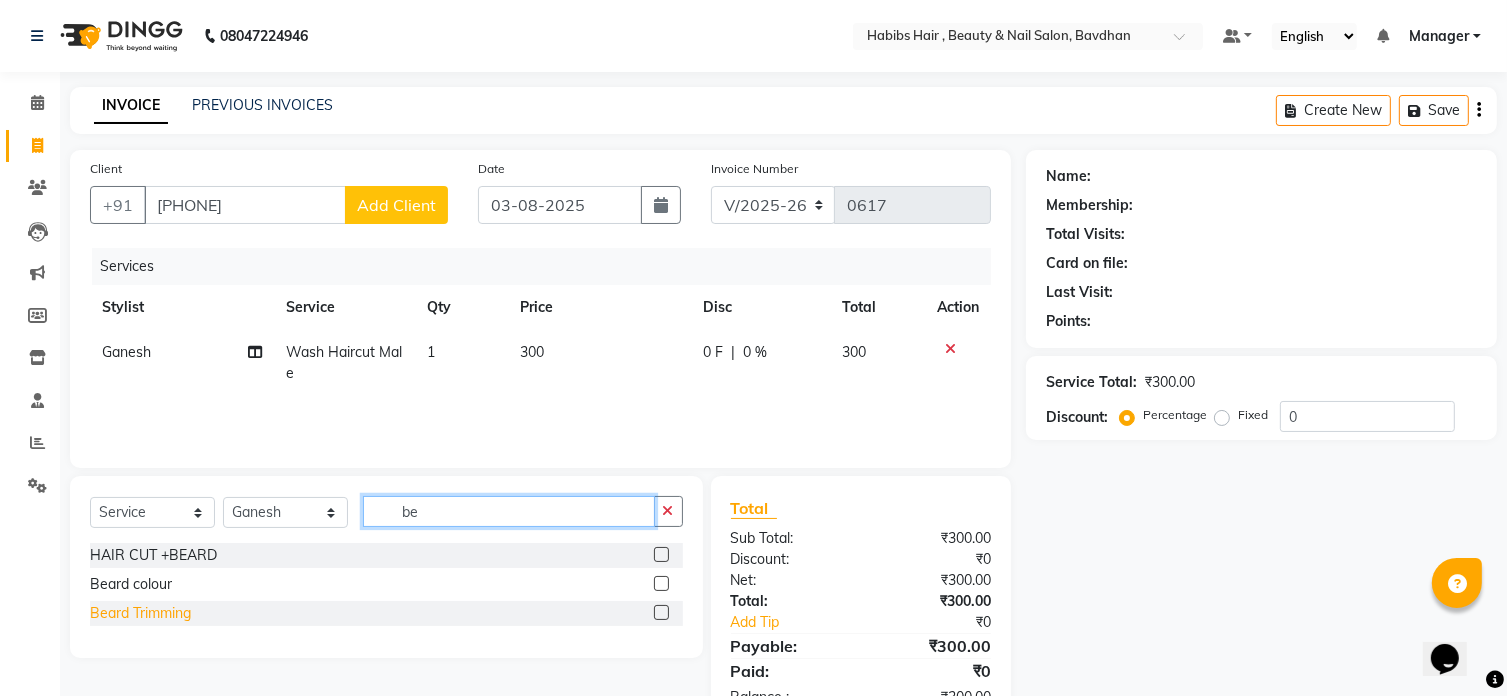 type on "be" 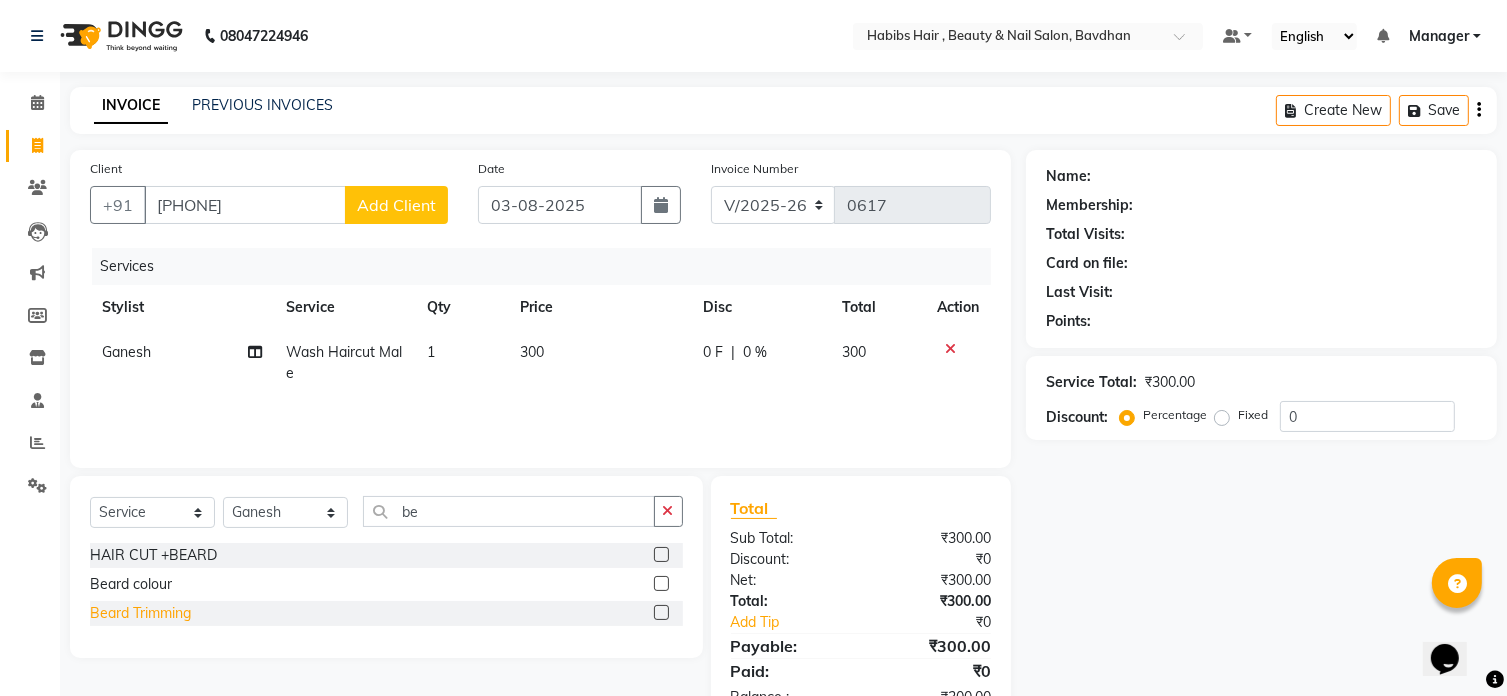 click on "Beard Trimming" 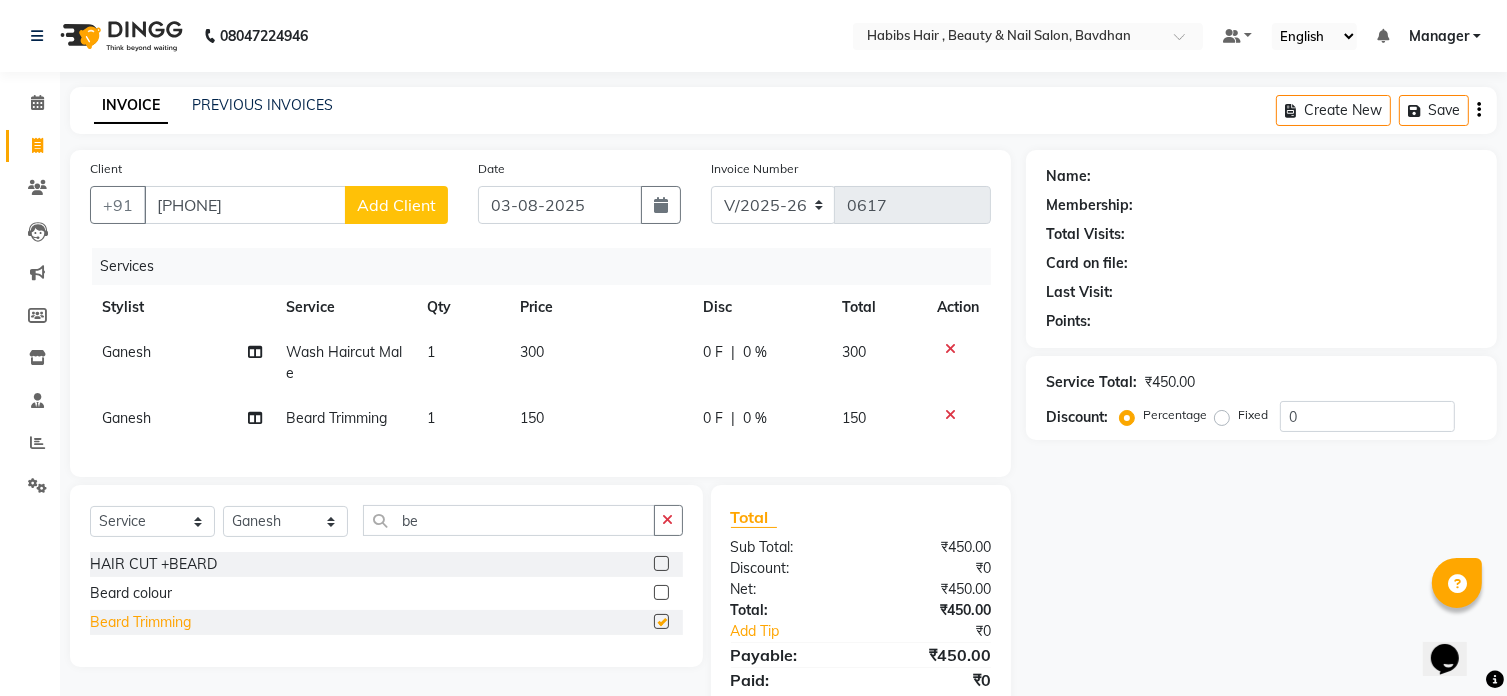 checkbox on "false" 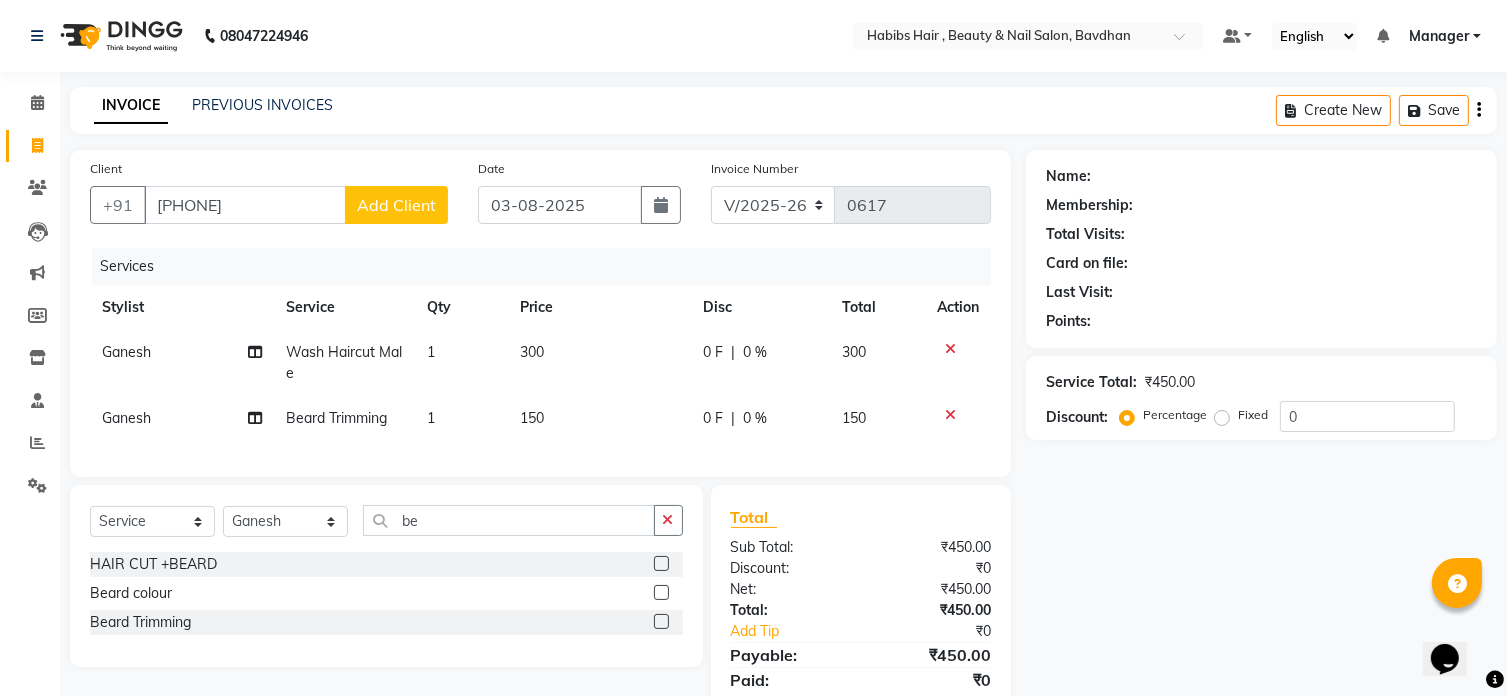 click on "150" 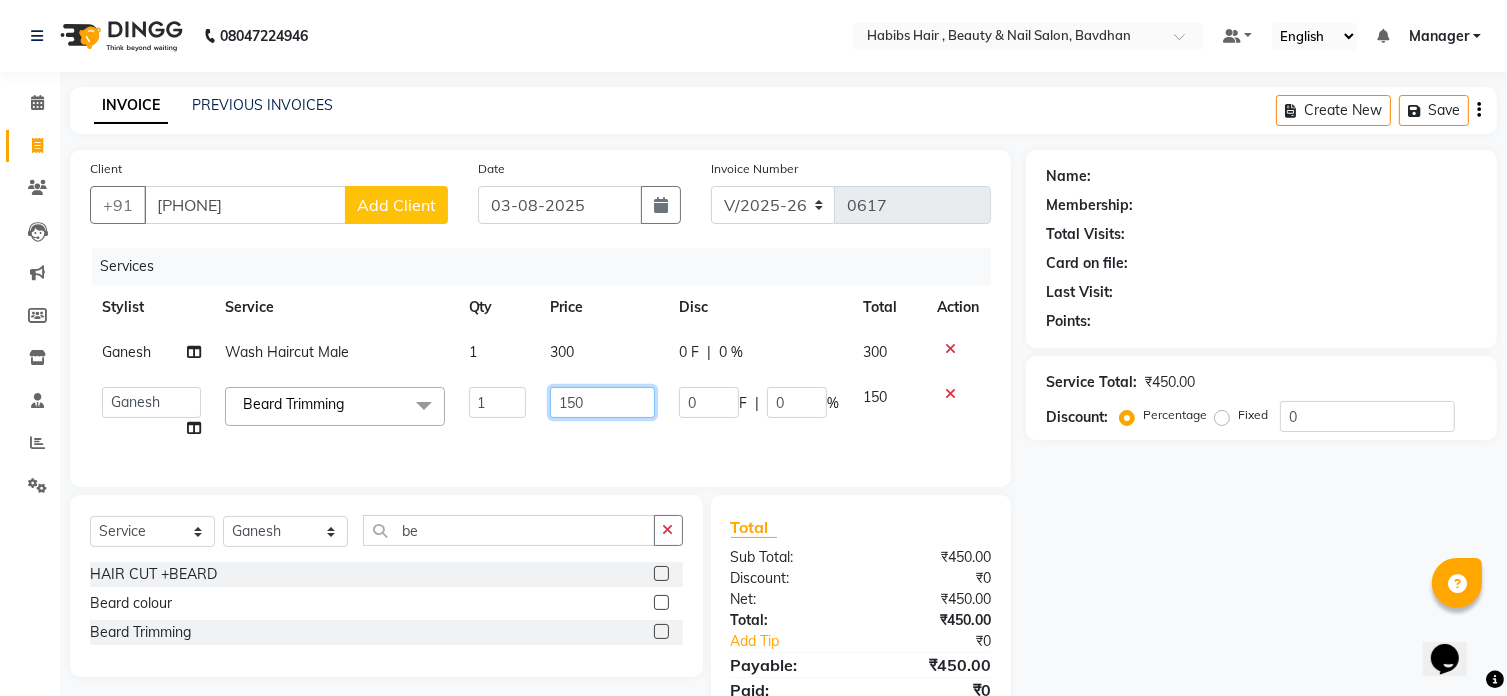click on "150" 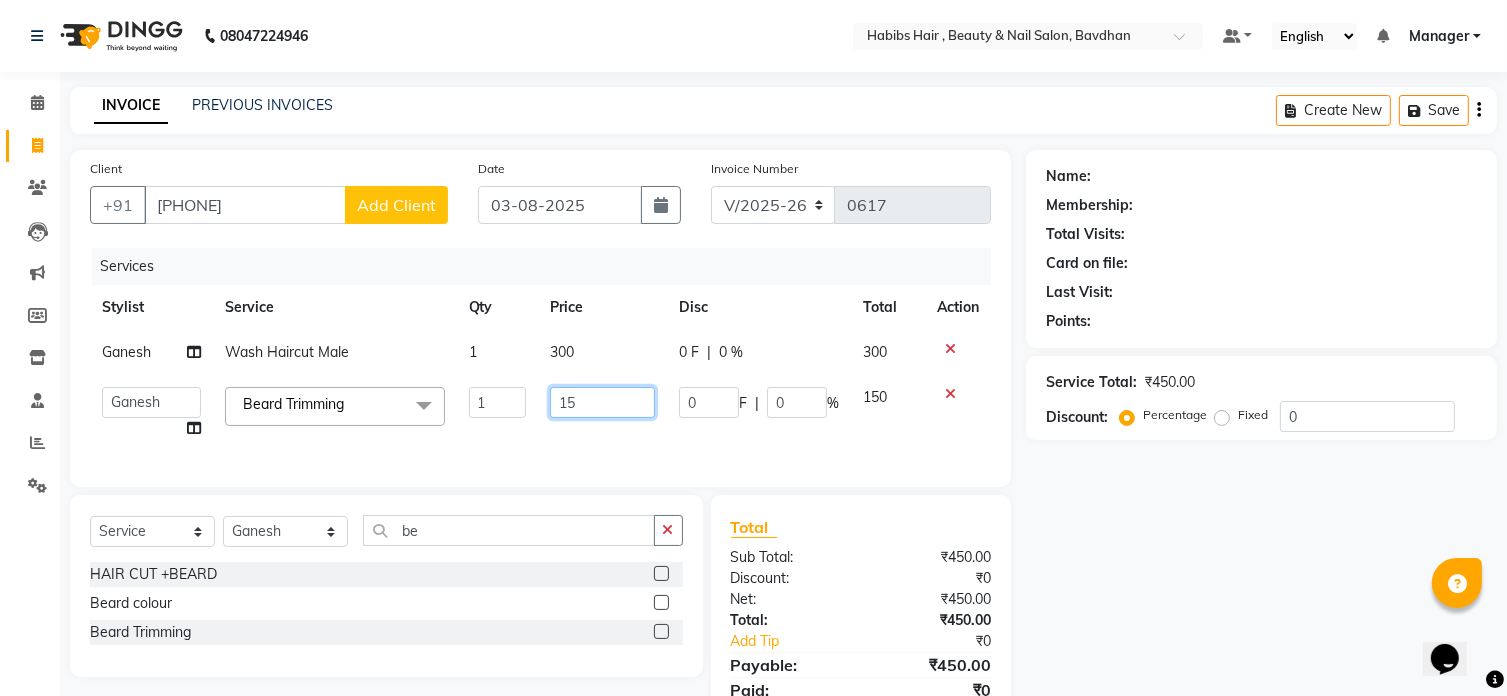 type on "1" 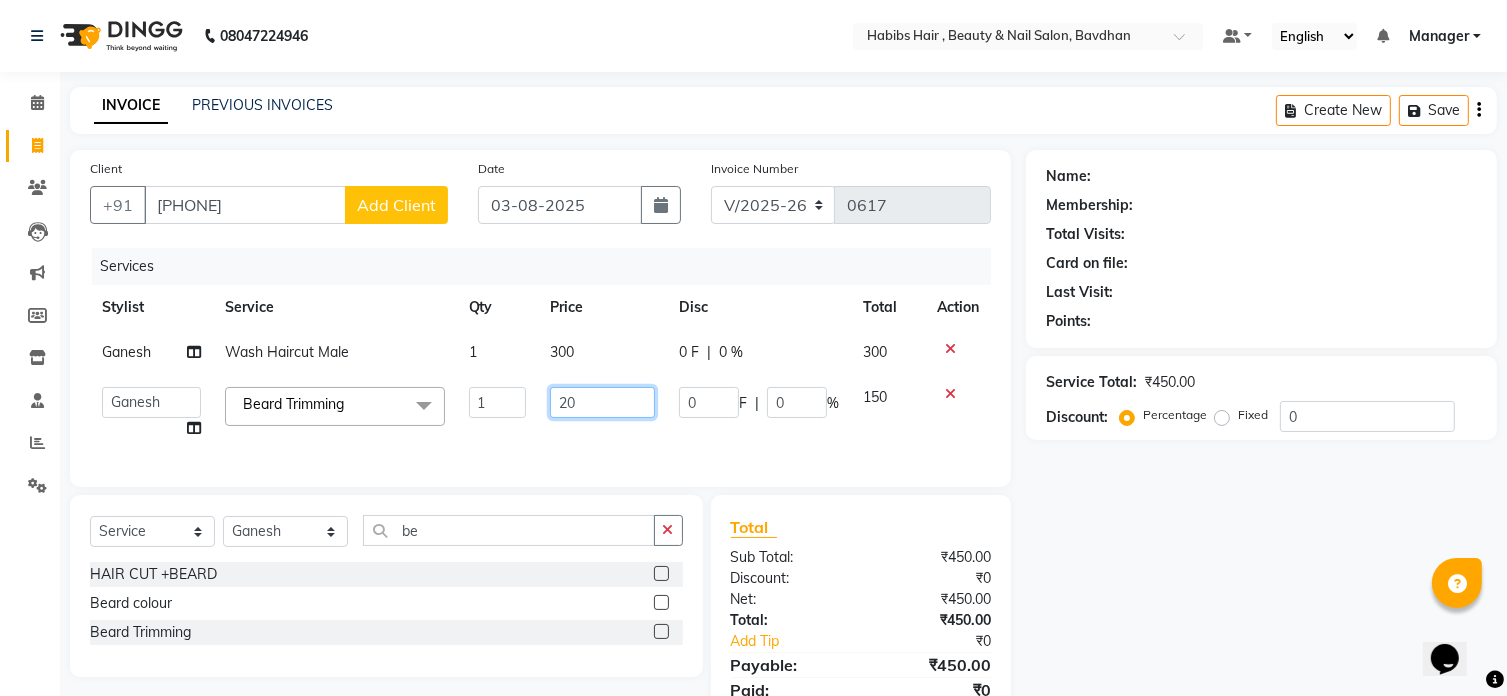 type on "200" 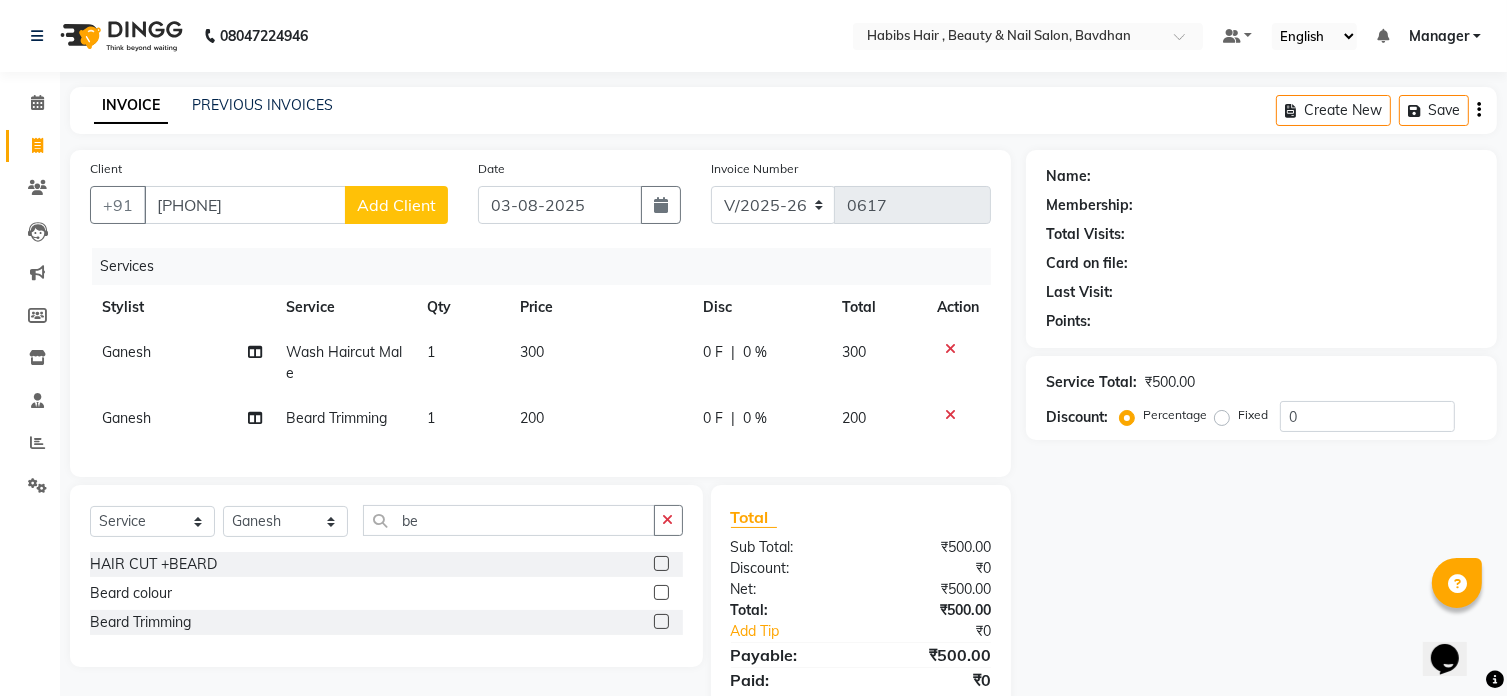click on "300" 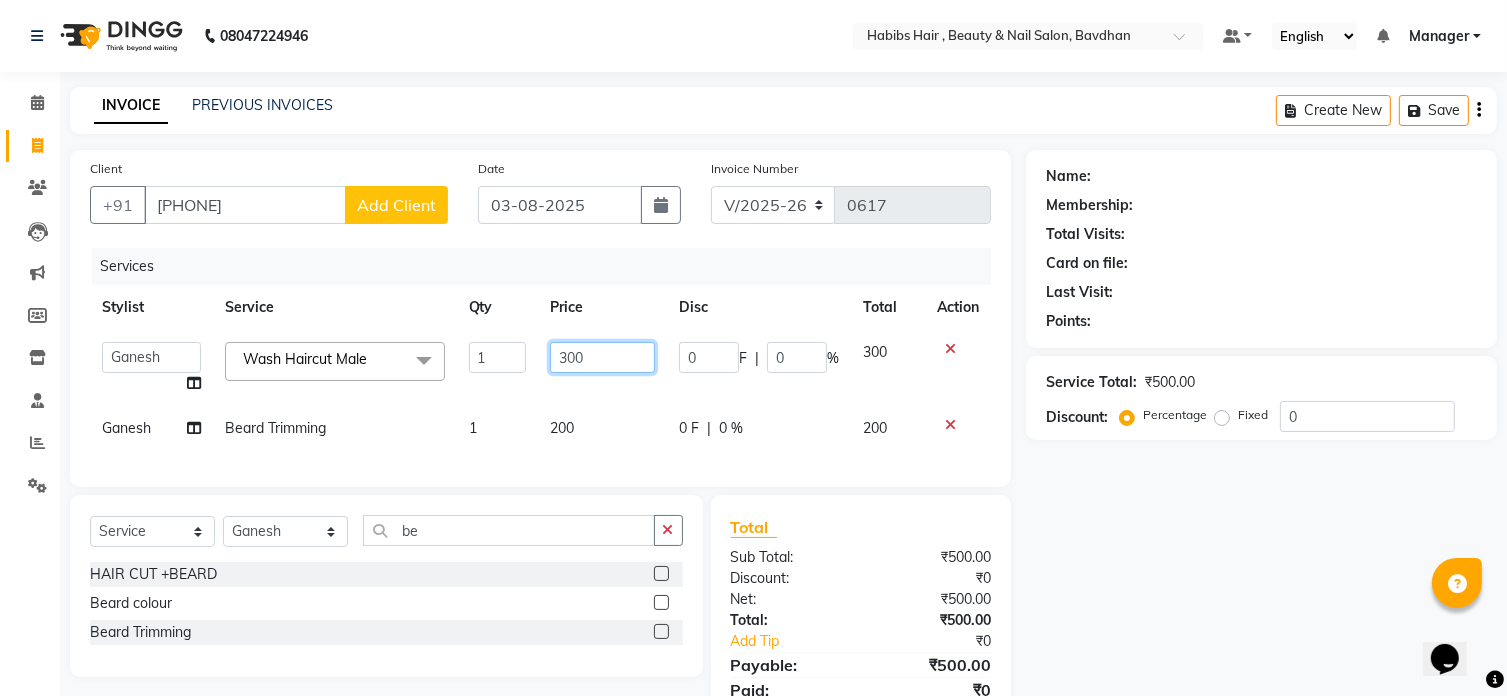 click on "300" 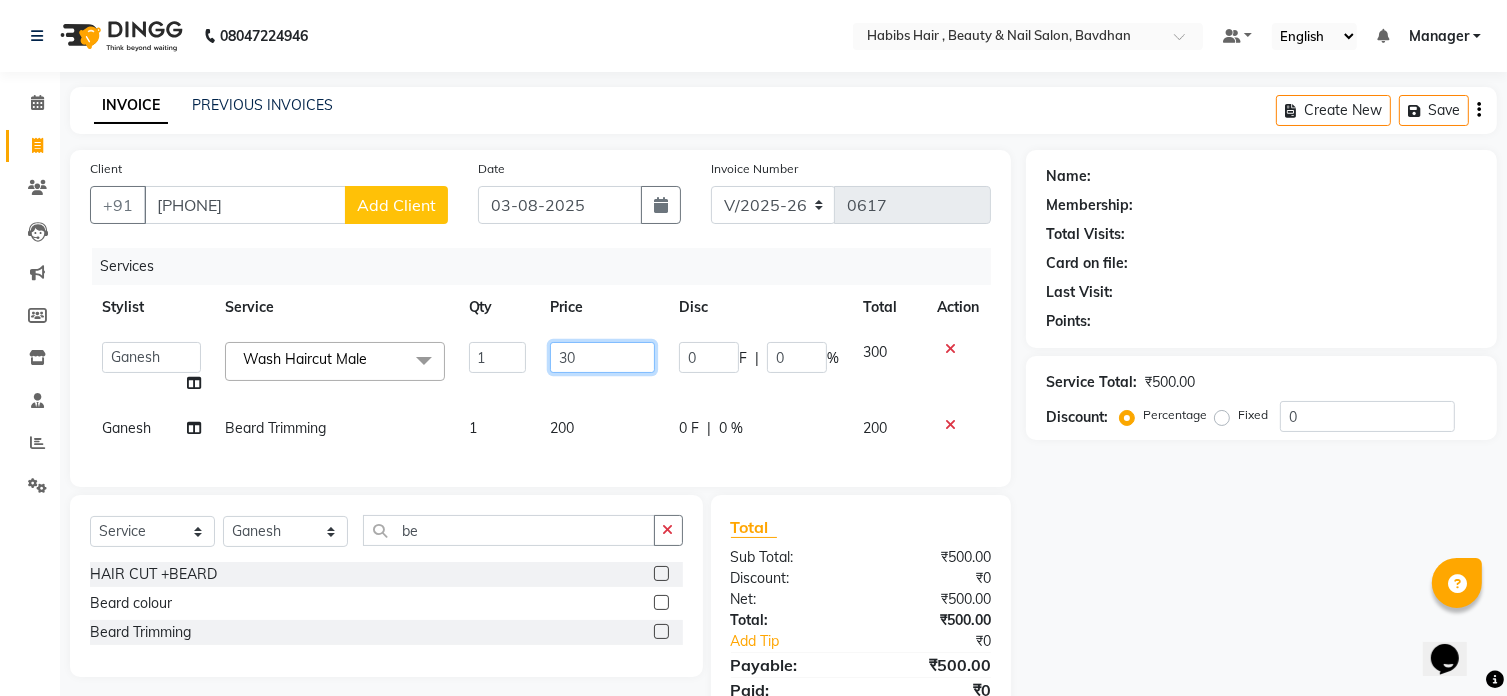 type on "3" 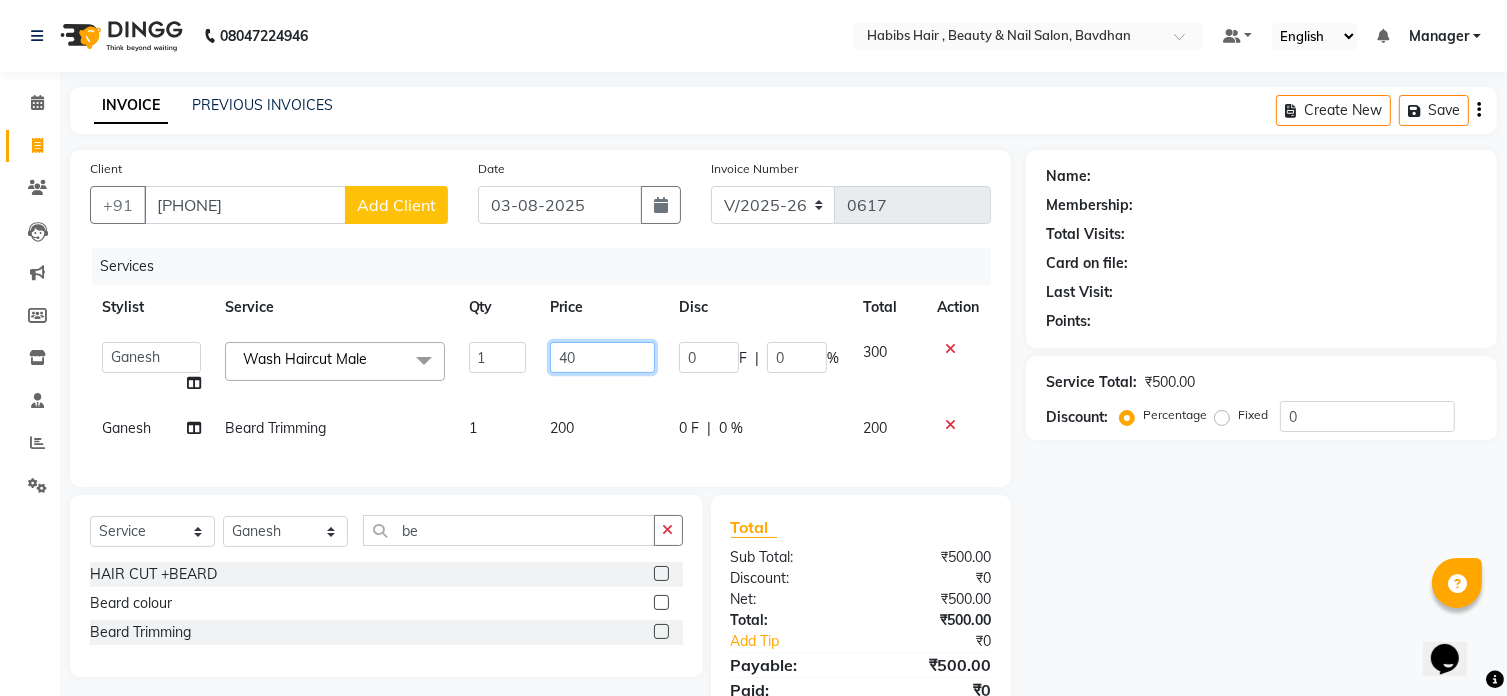 type on "400" 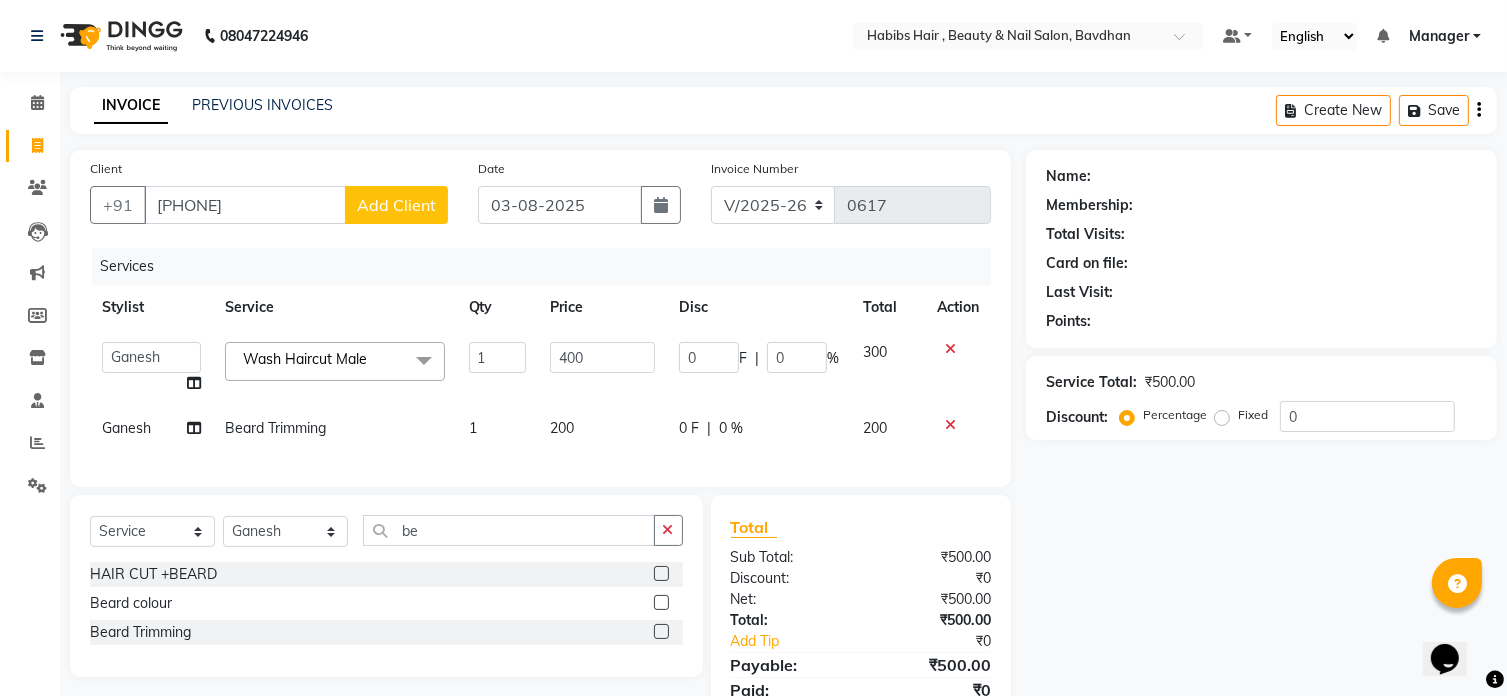 click on "Add Client" 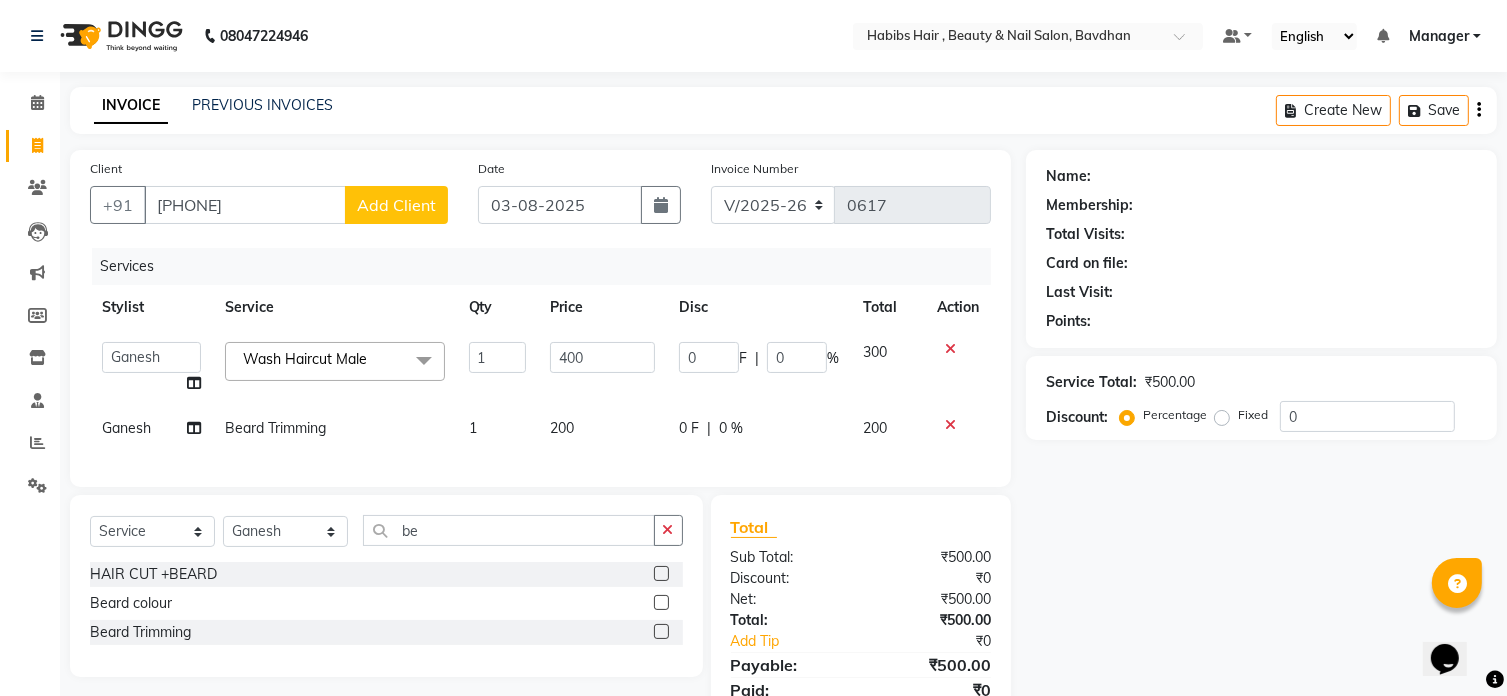 select on "22" 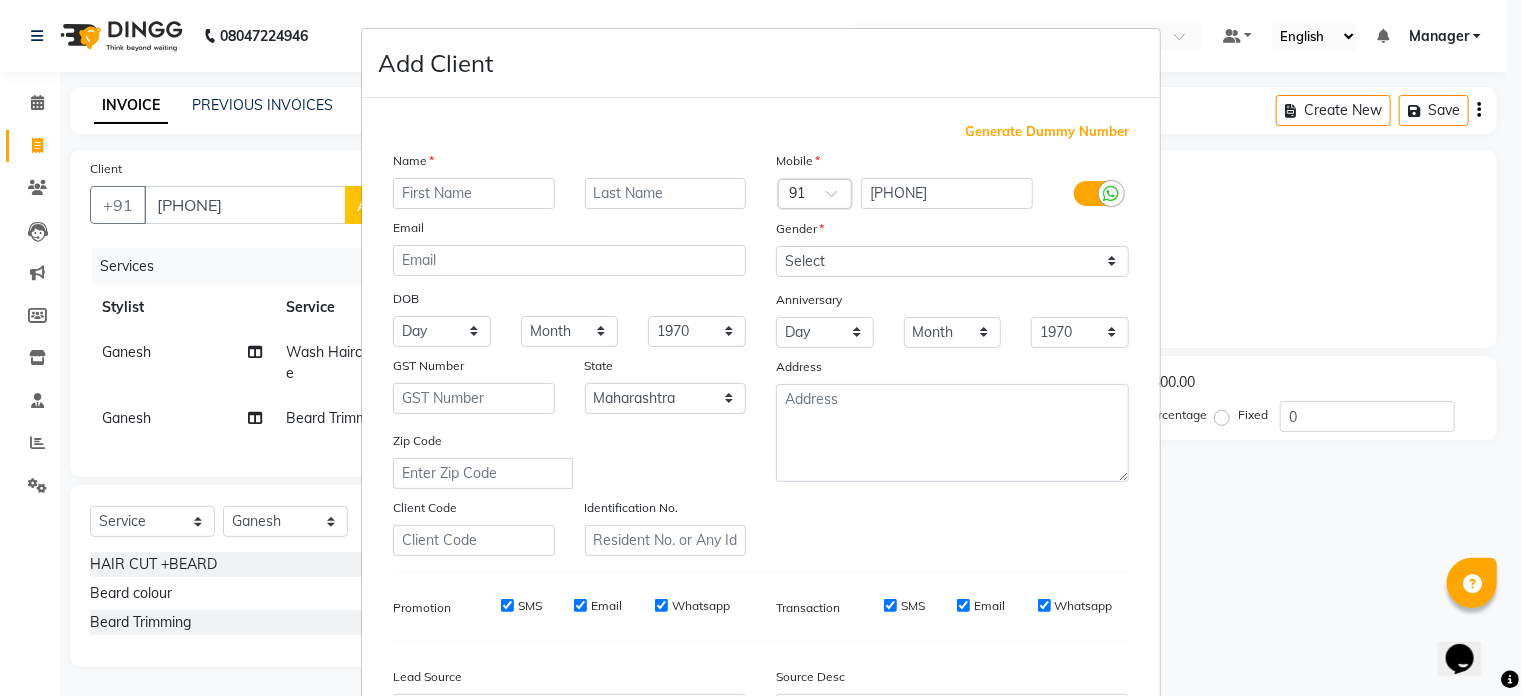 click at bounding box center [474, 193] 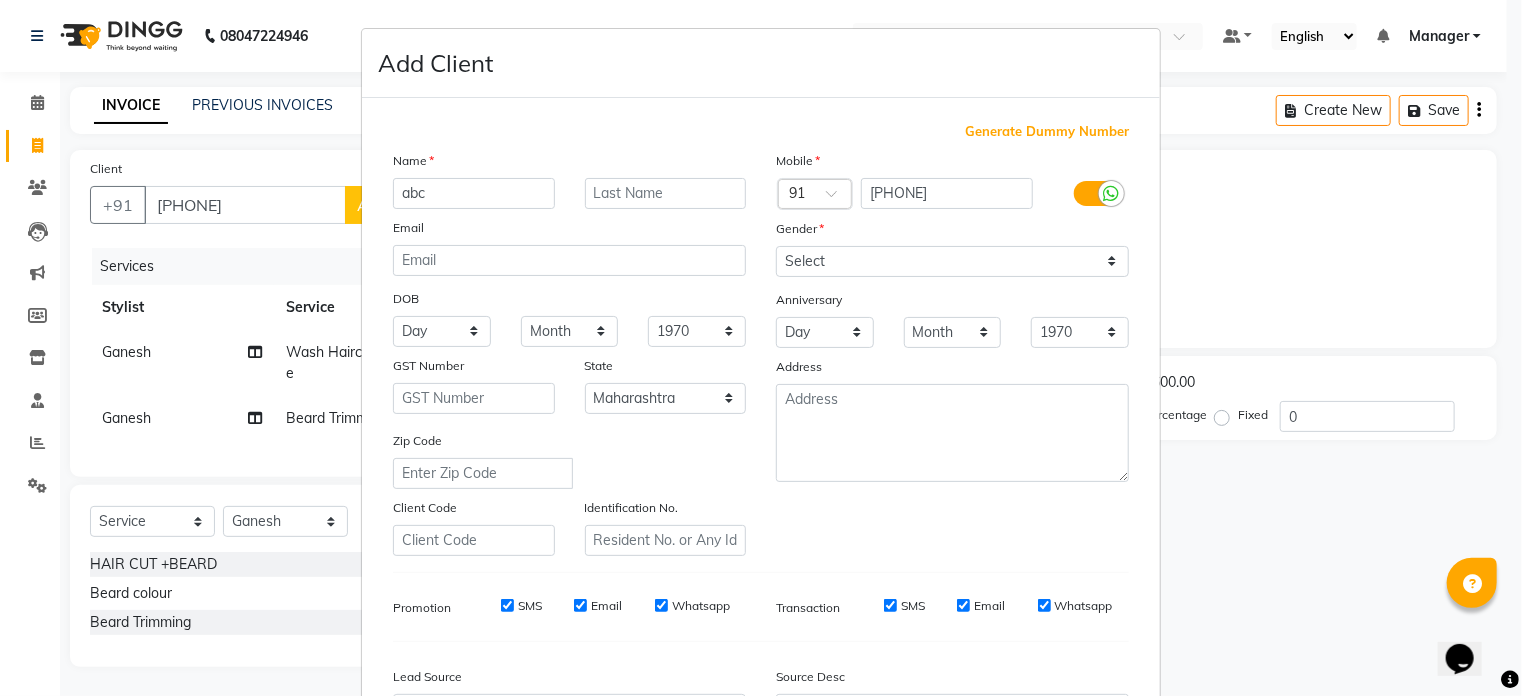 type on "abc" 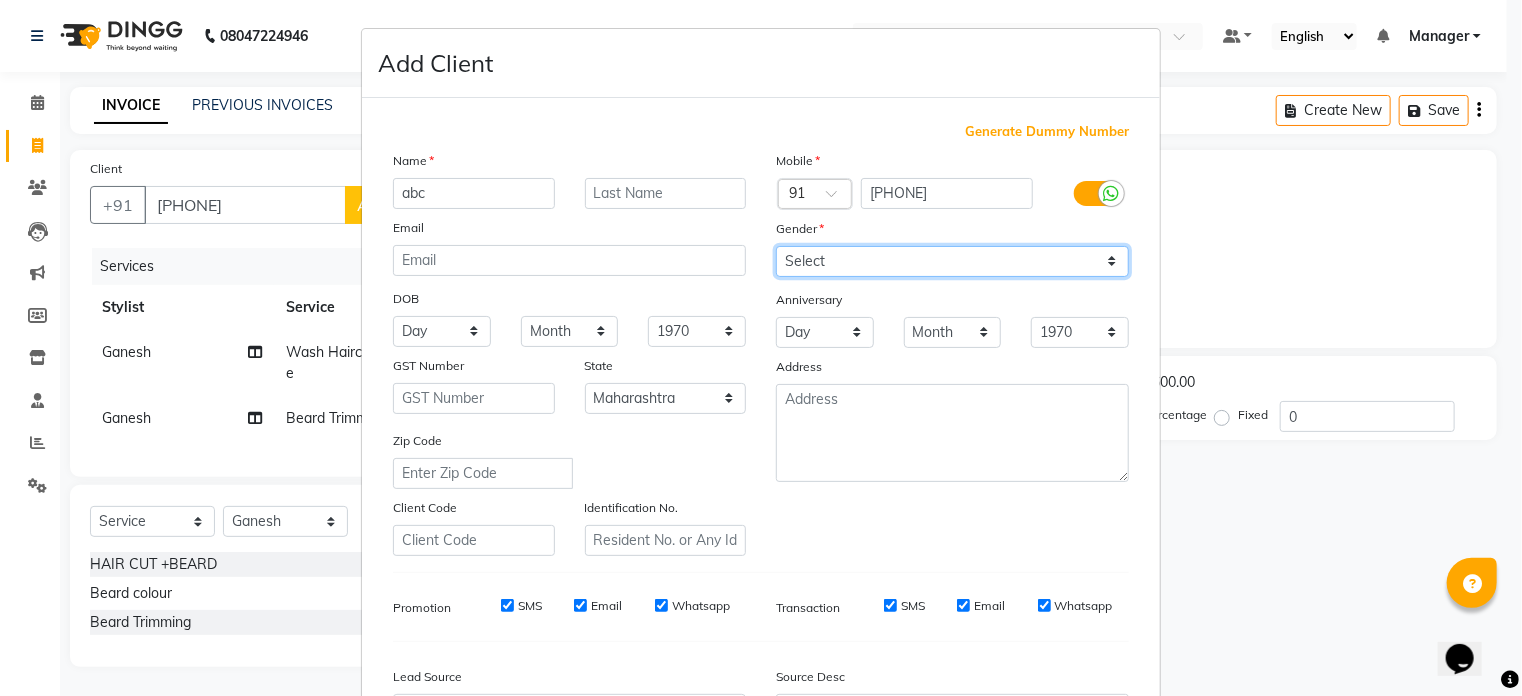 click on "Select Male Female Other Prefer Not To Say" at bounding box center [952, 261] 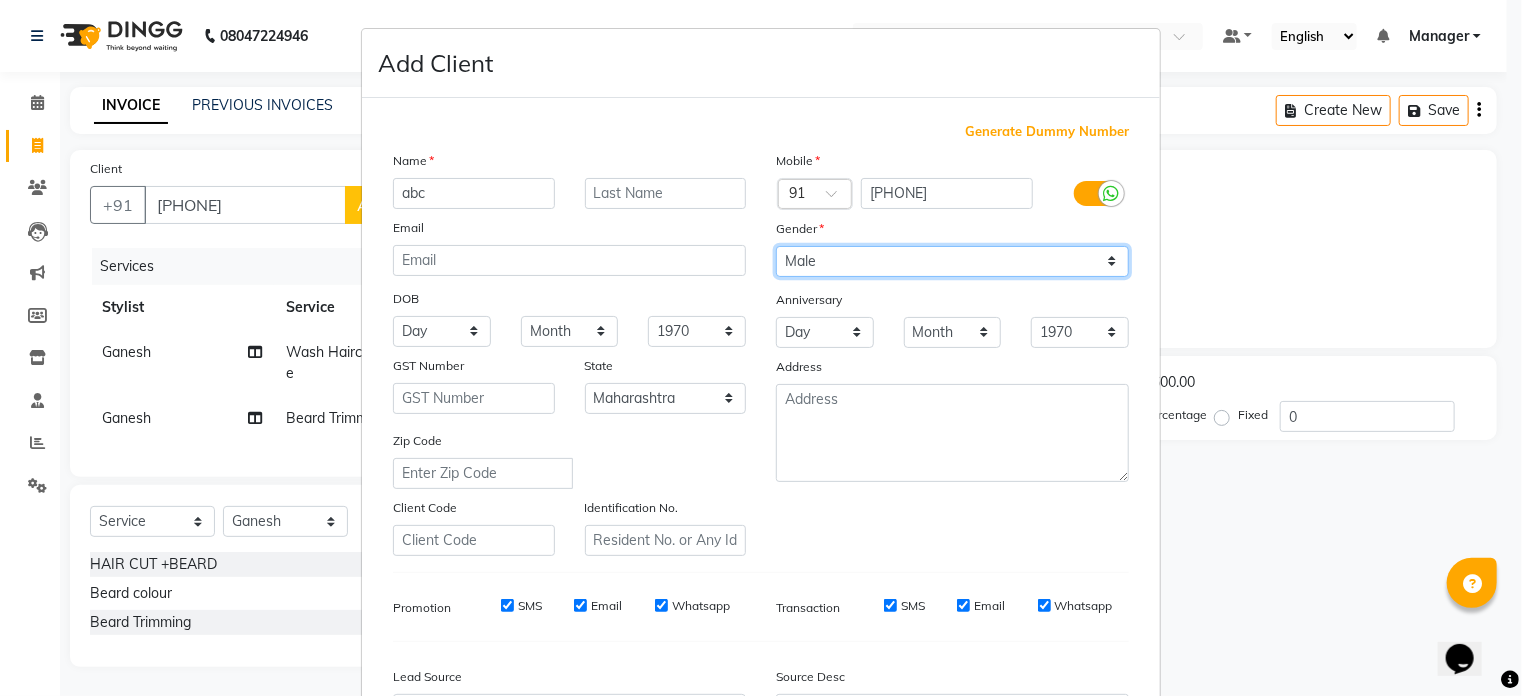 click on "Select Male Female Other Prefer Not To Say" at bounding box center (952, 261) 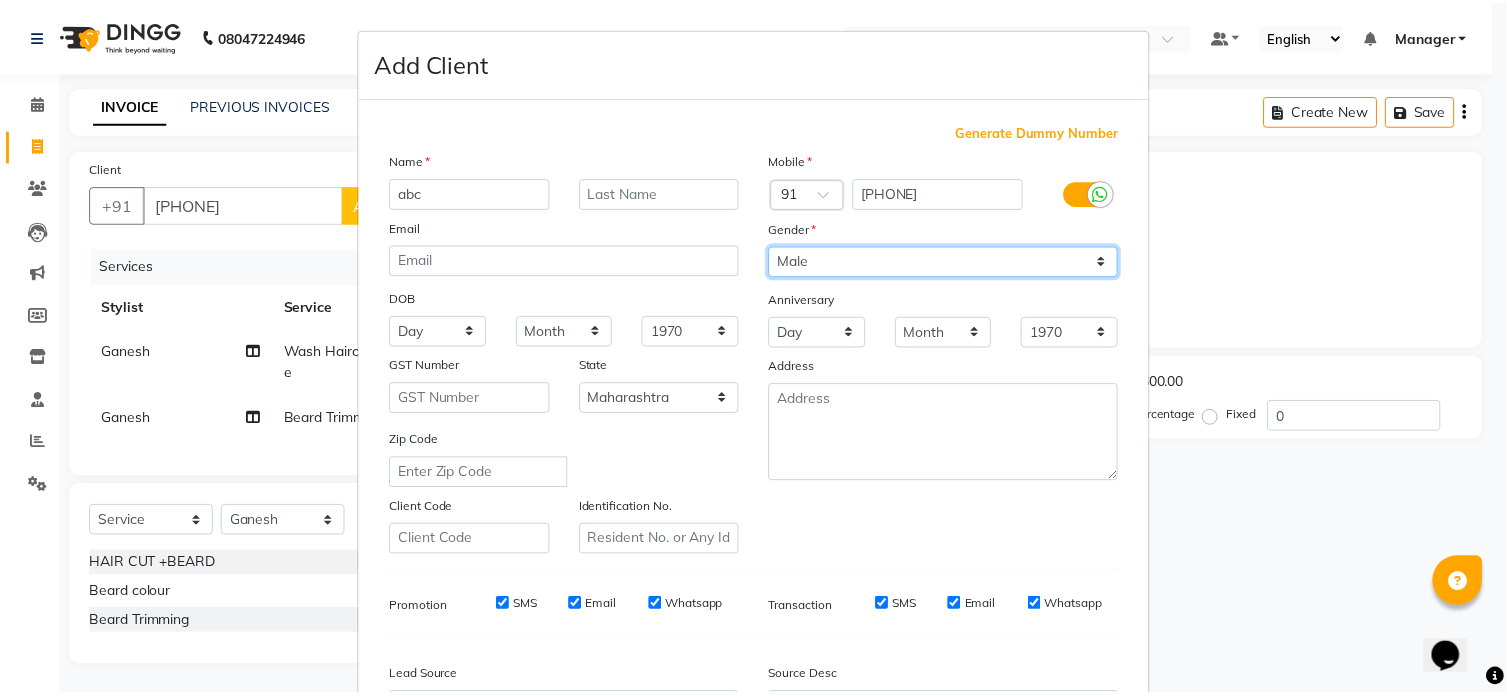 scroll, scrollTop: 236, scrollLeft: 0, axis: vertical 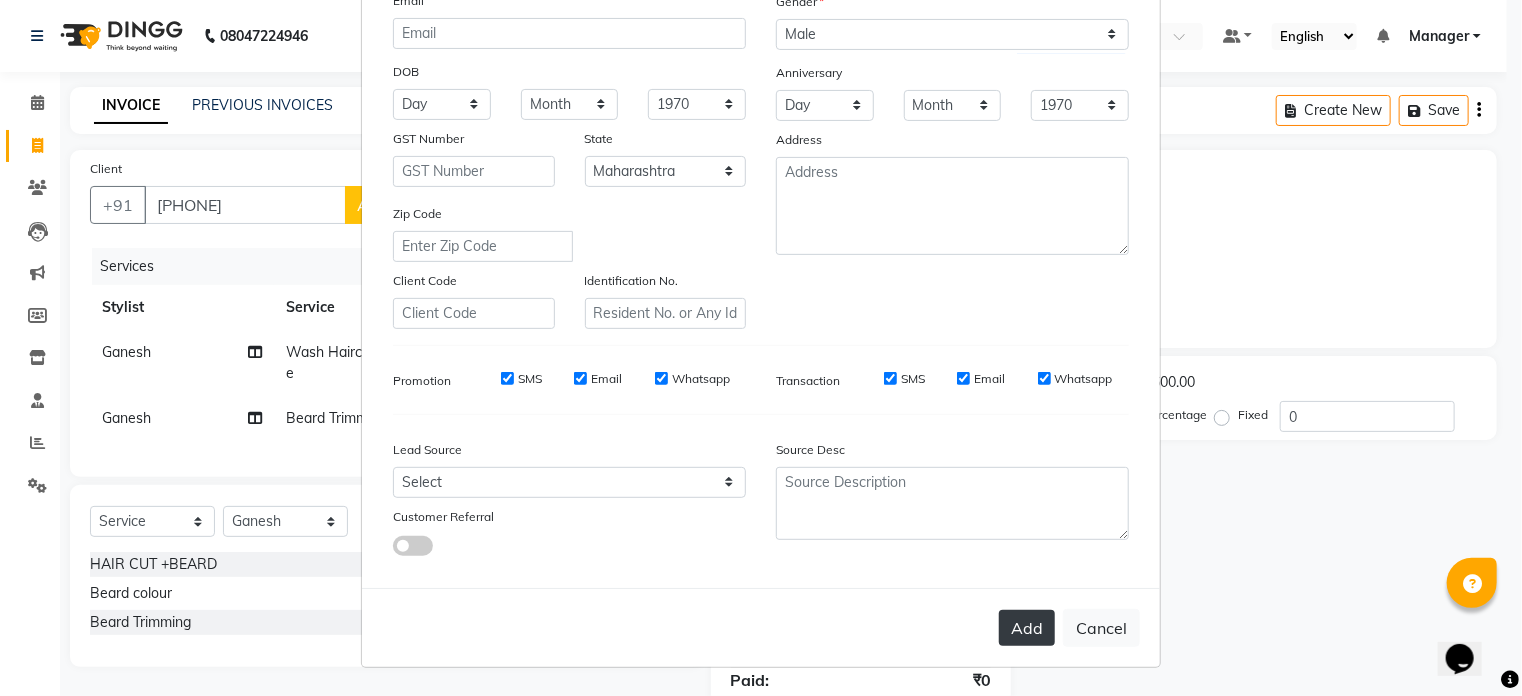 click on "Add" at bounding box center (1027, 628) 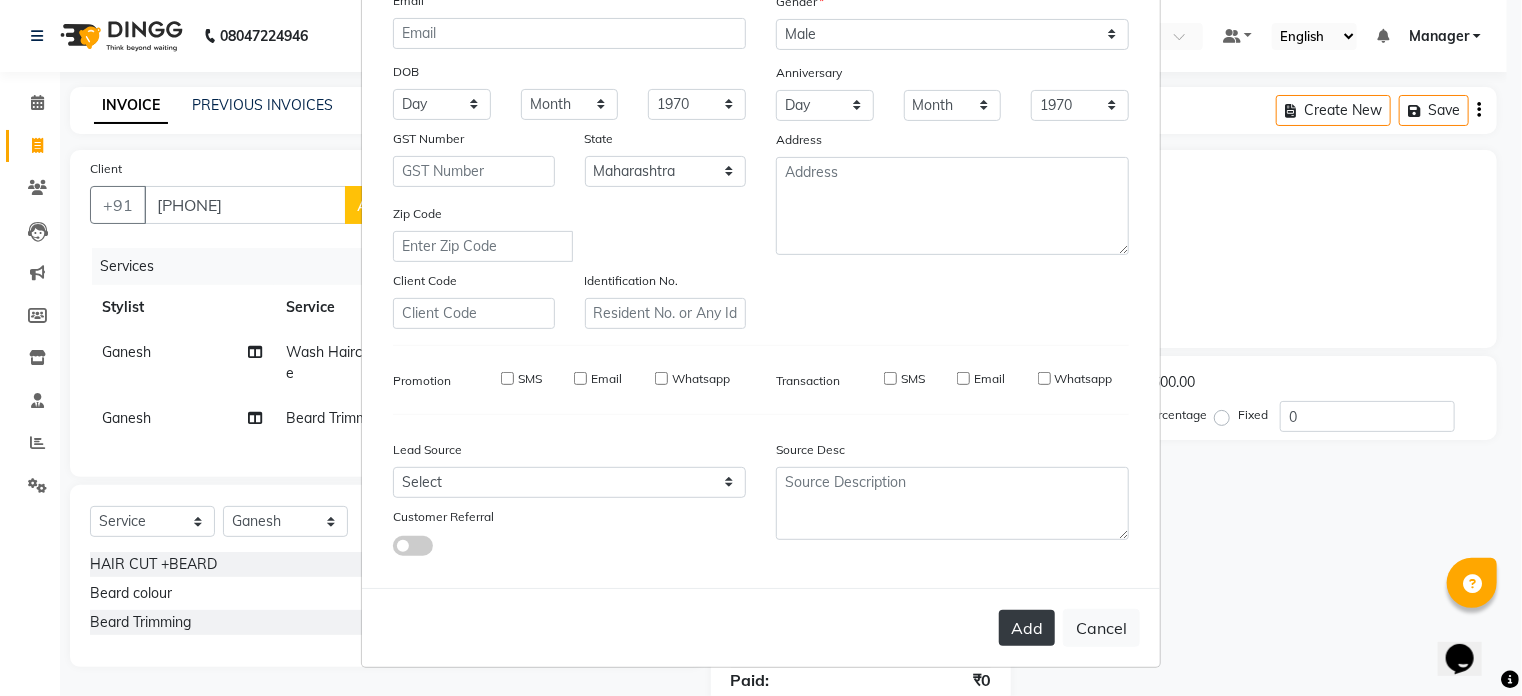 type on "98******98" 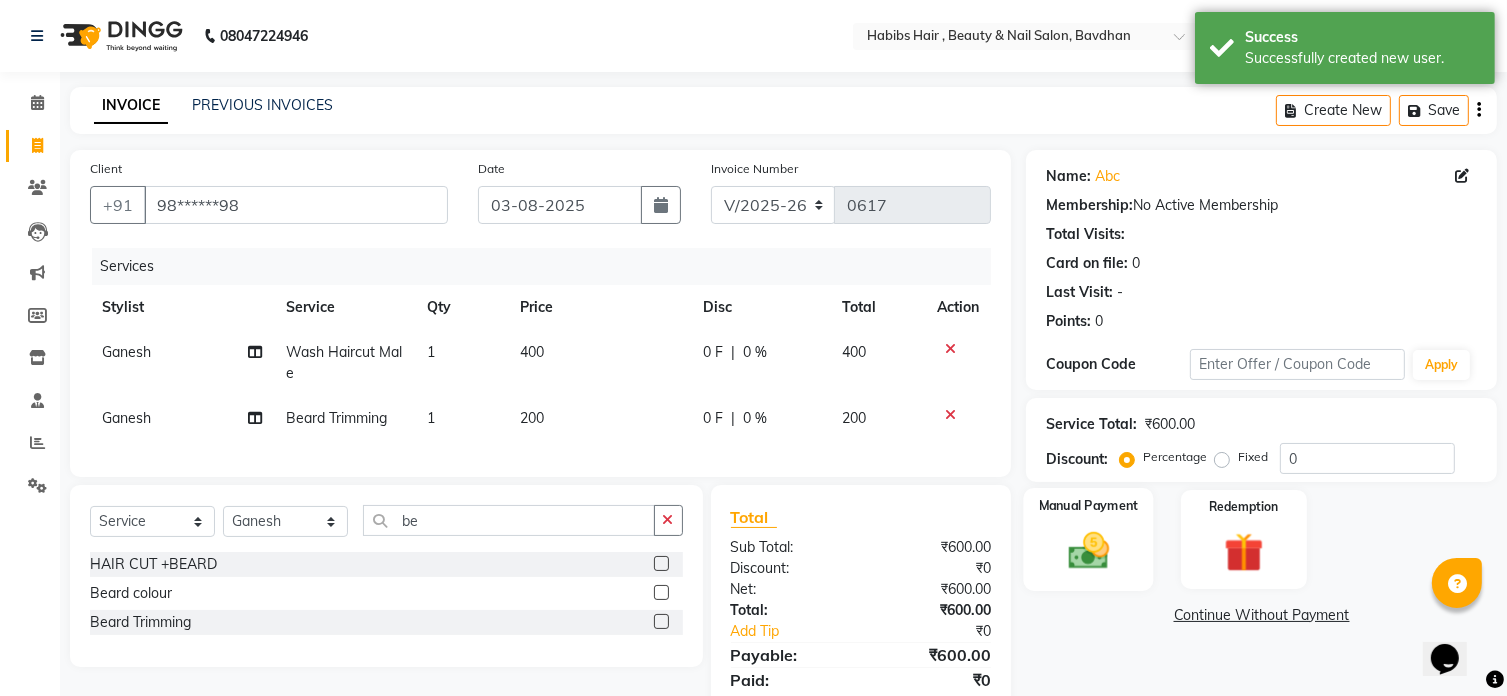 click on "Manual Payment" 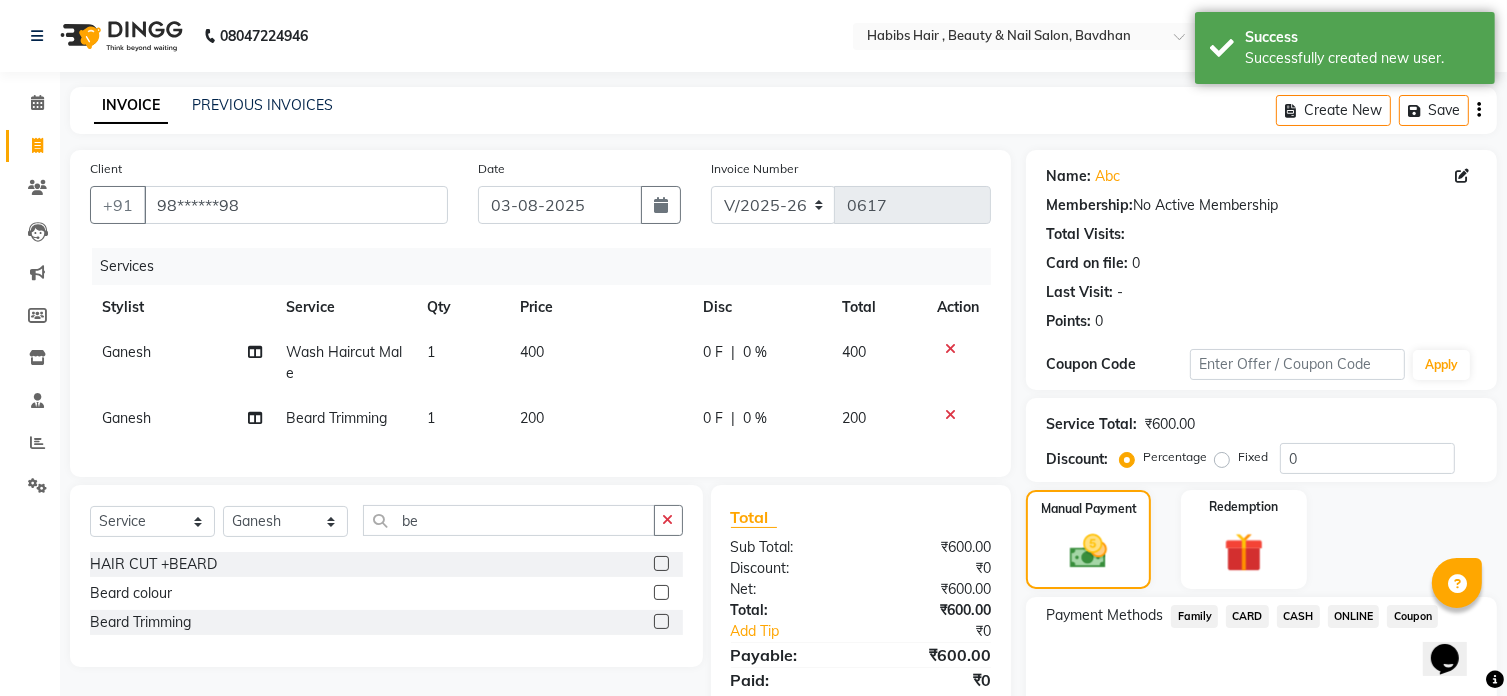 click on "ONLINE" 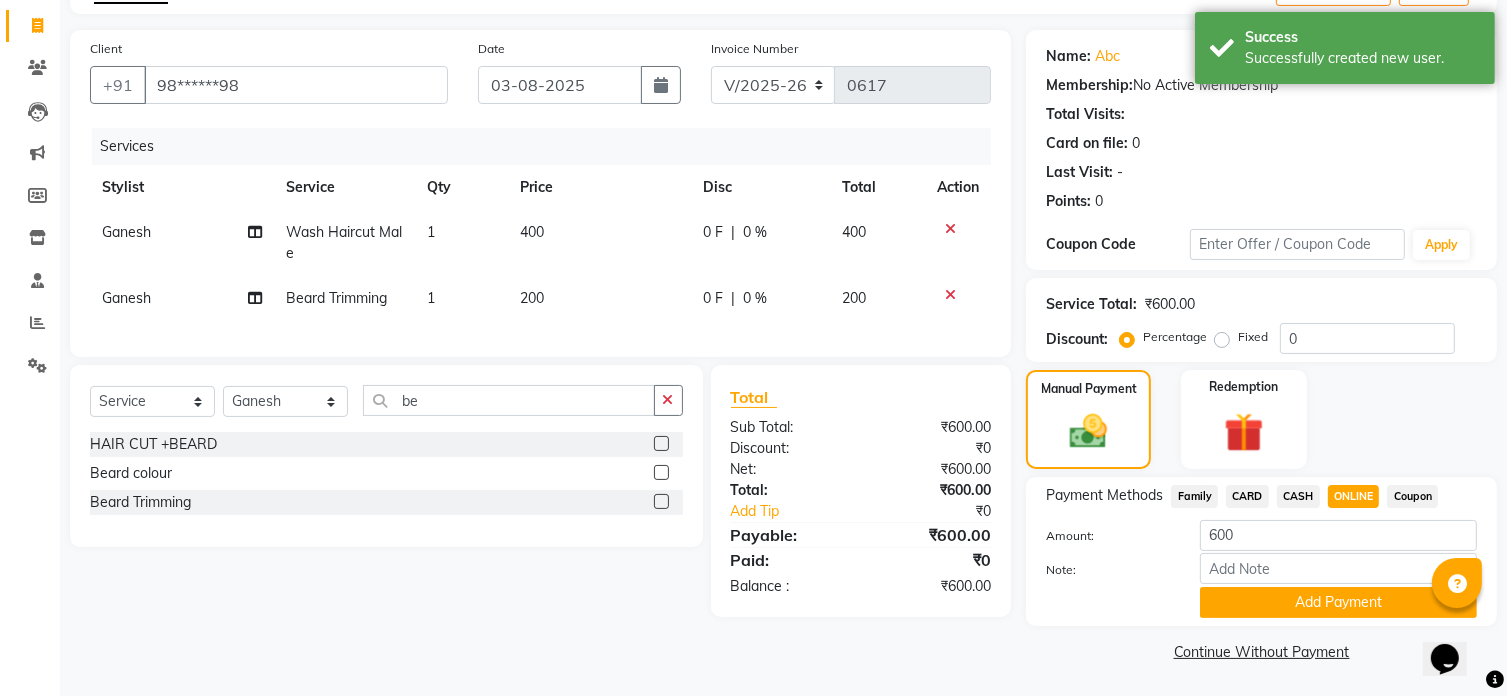 scroll, scrollTop: 122, scrollLeft: 0, axis: vertical 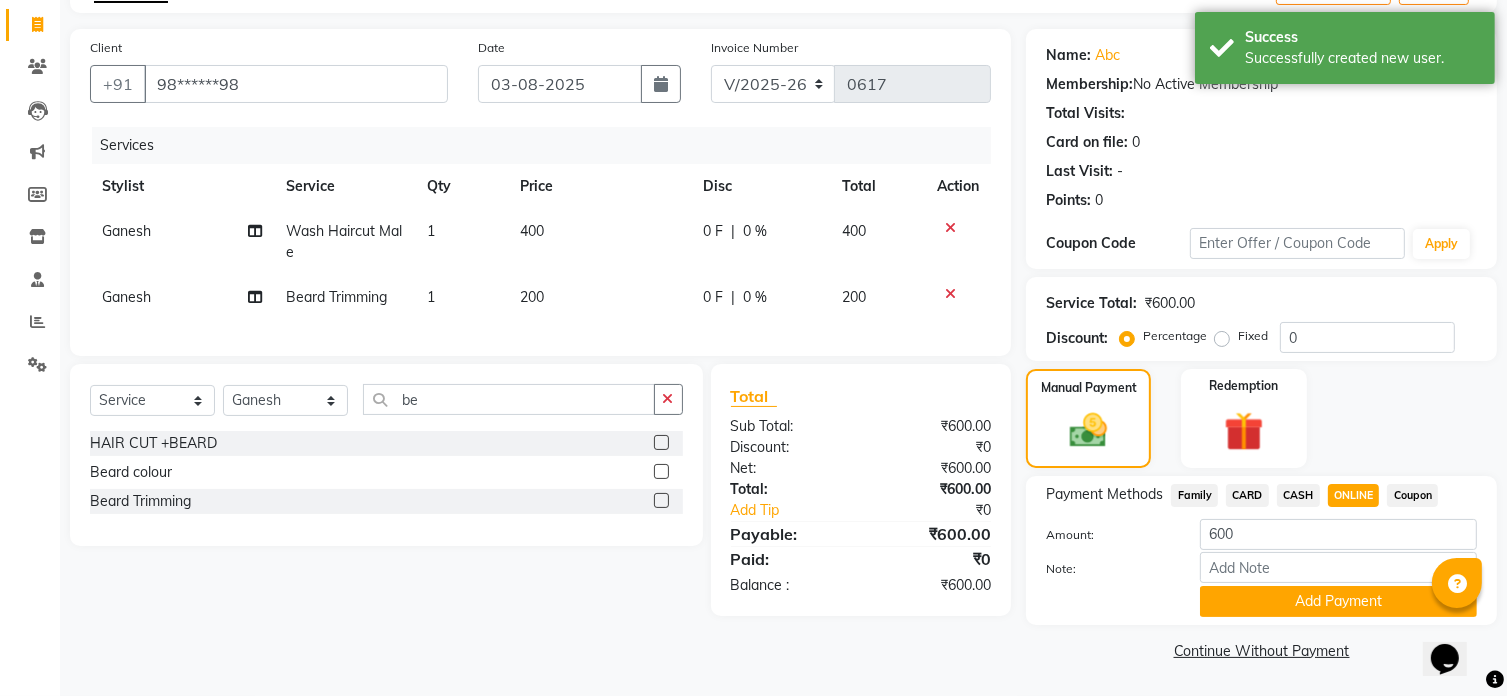 click on "Add Payment" 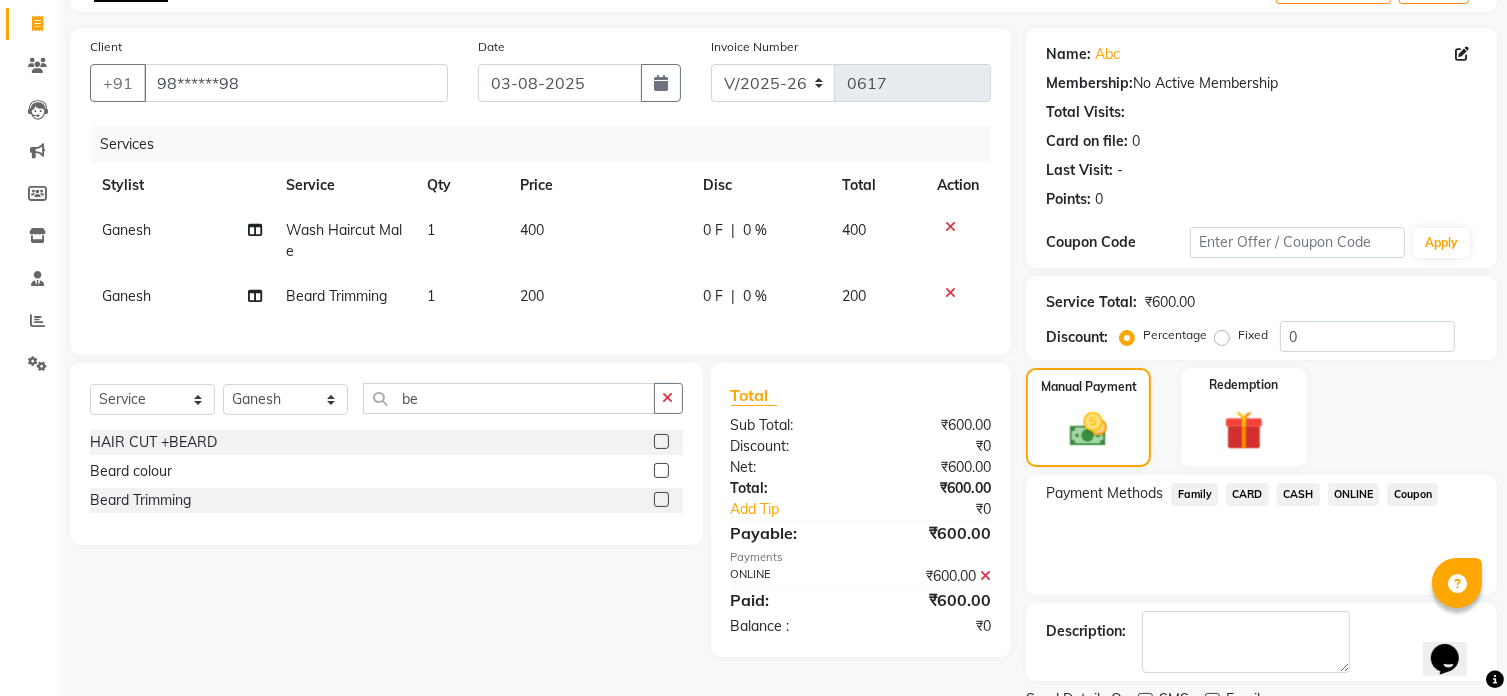 scroll, scrollTop: 204, scrollLeft: 0, axis: vertical 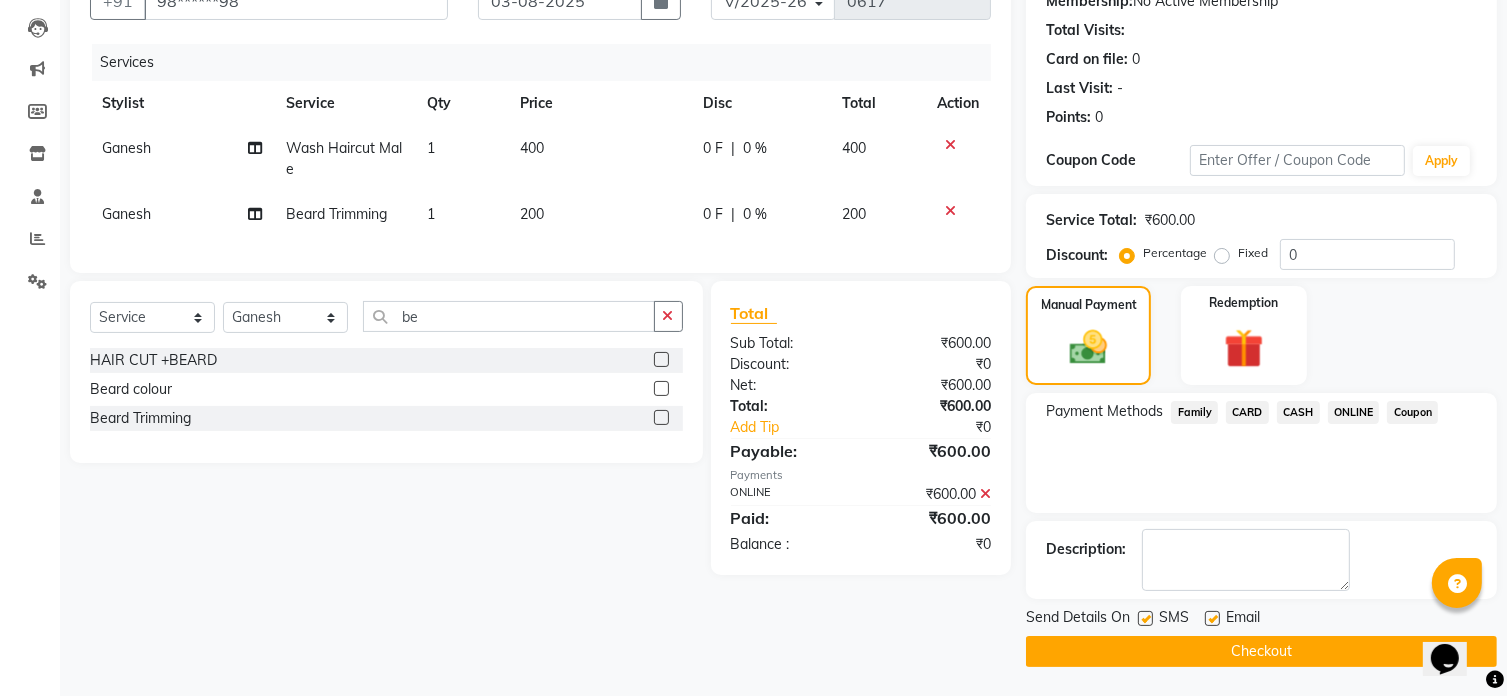 click on "Checkout" 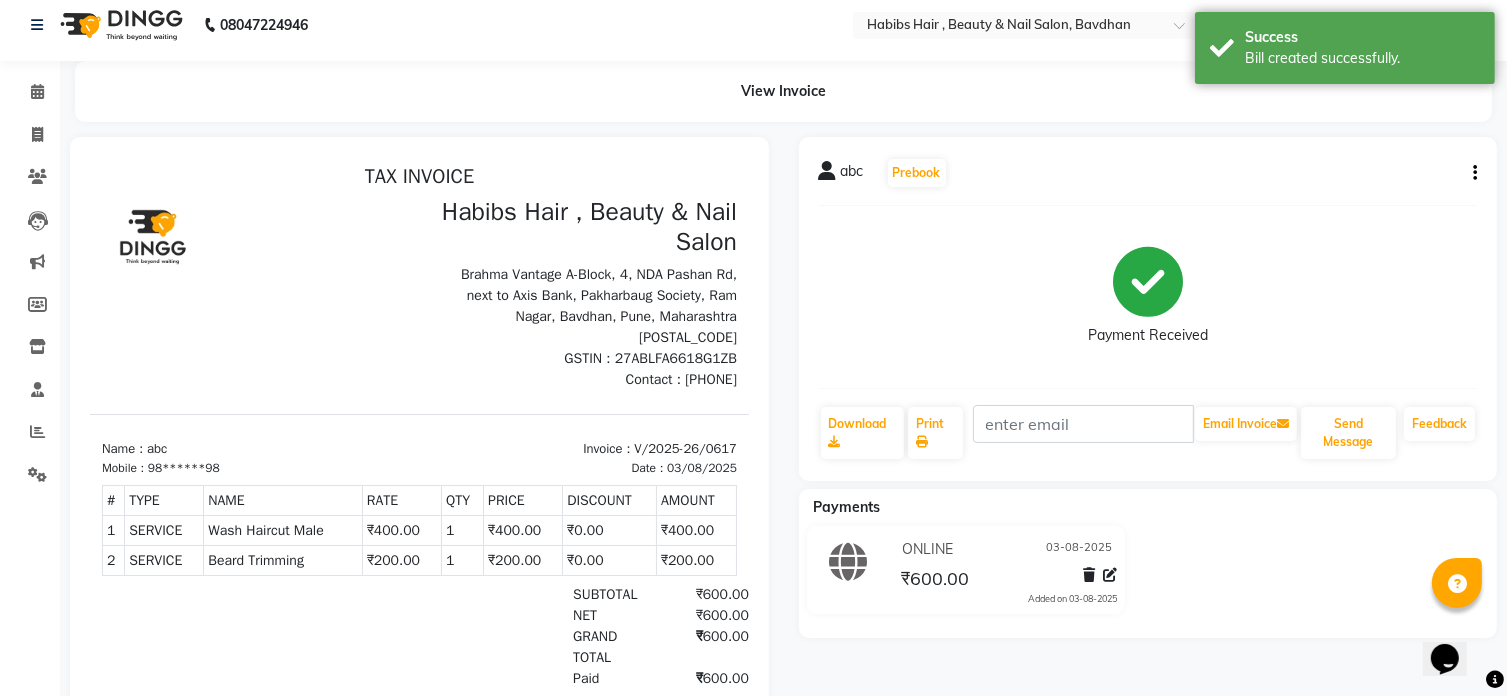 scroll, scrollTop: 12, scrollLeft: 0, axis: vertical 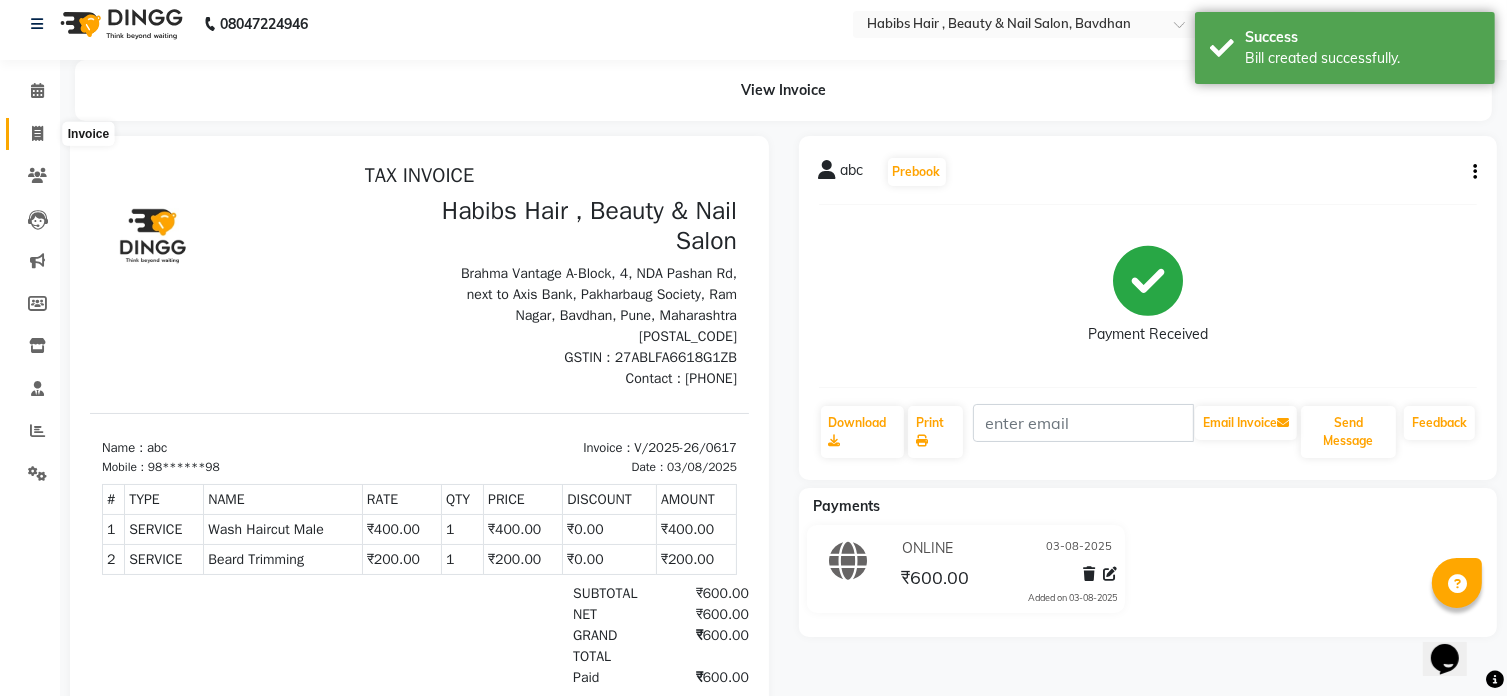 click 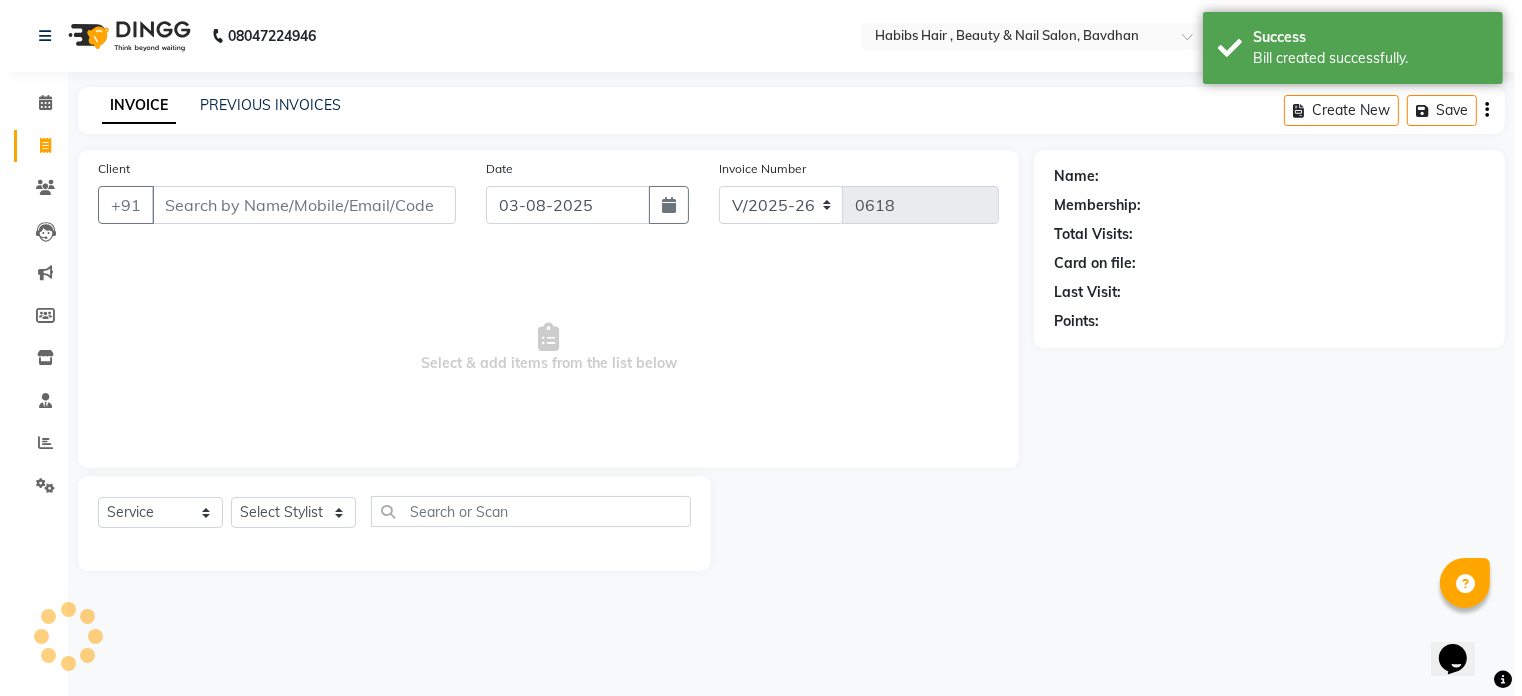 scroll, scrollTop: 0, scrollLeft: 0, axis: both 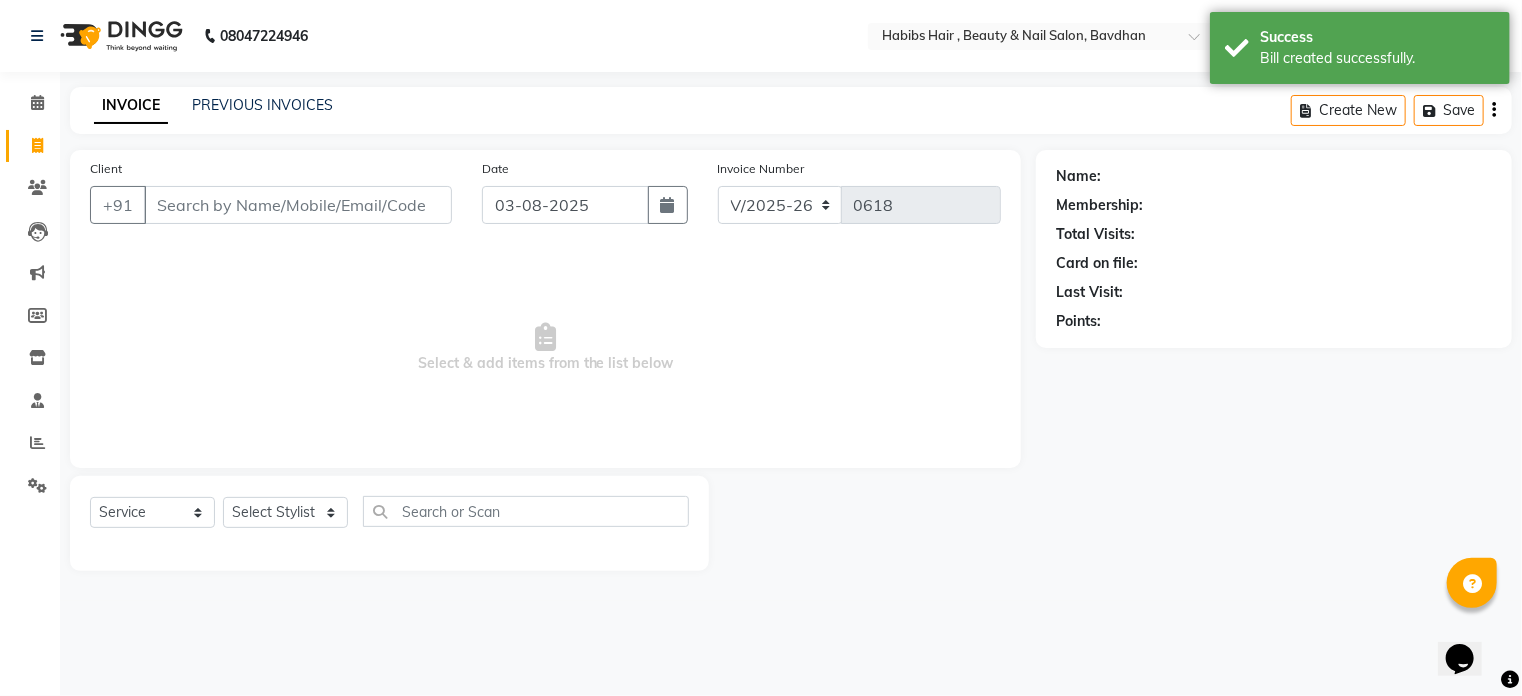 click on "Client" at bounding box center (298, 205) 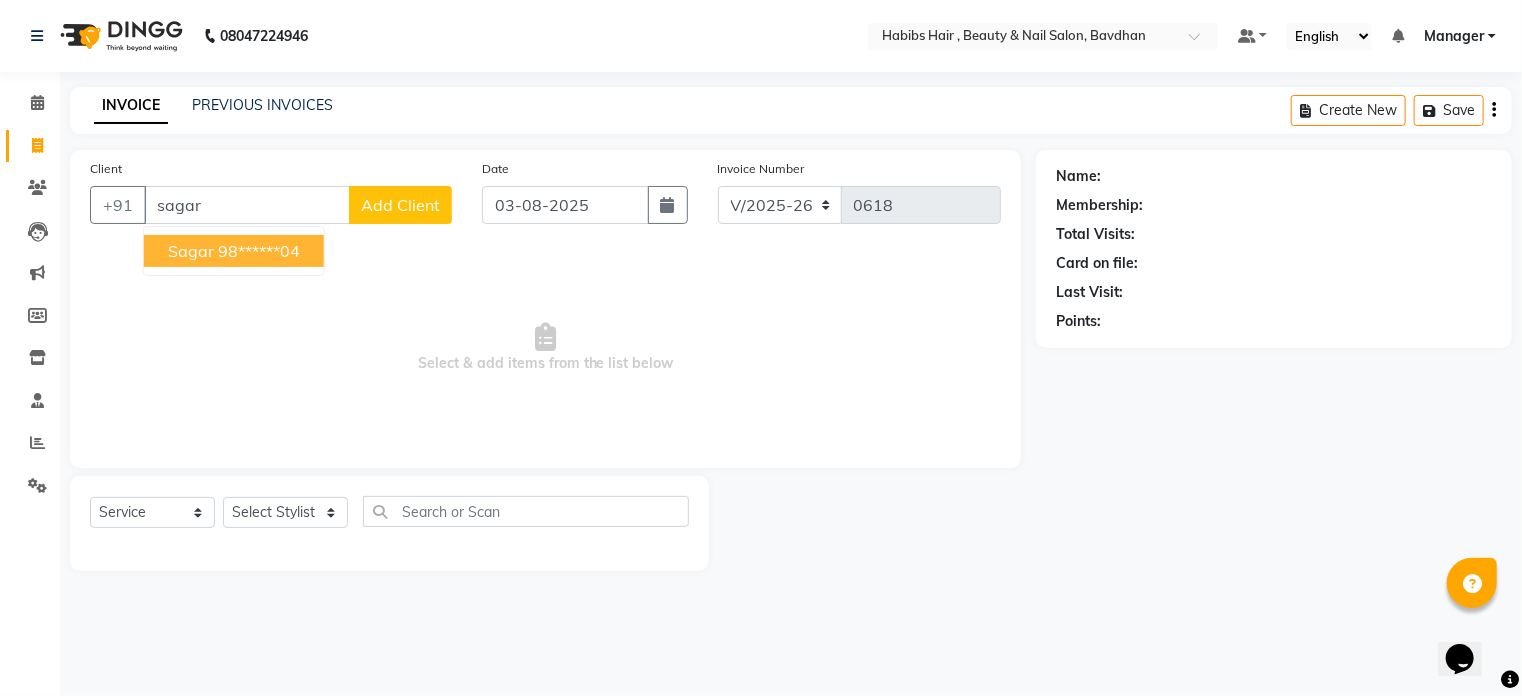 type on "sagar" 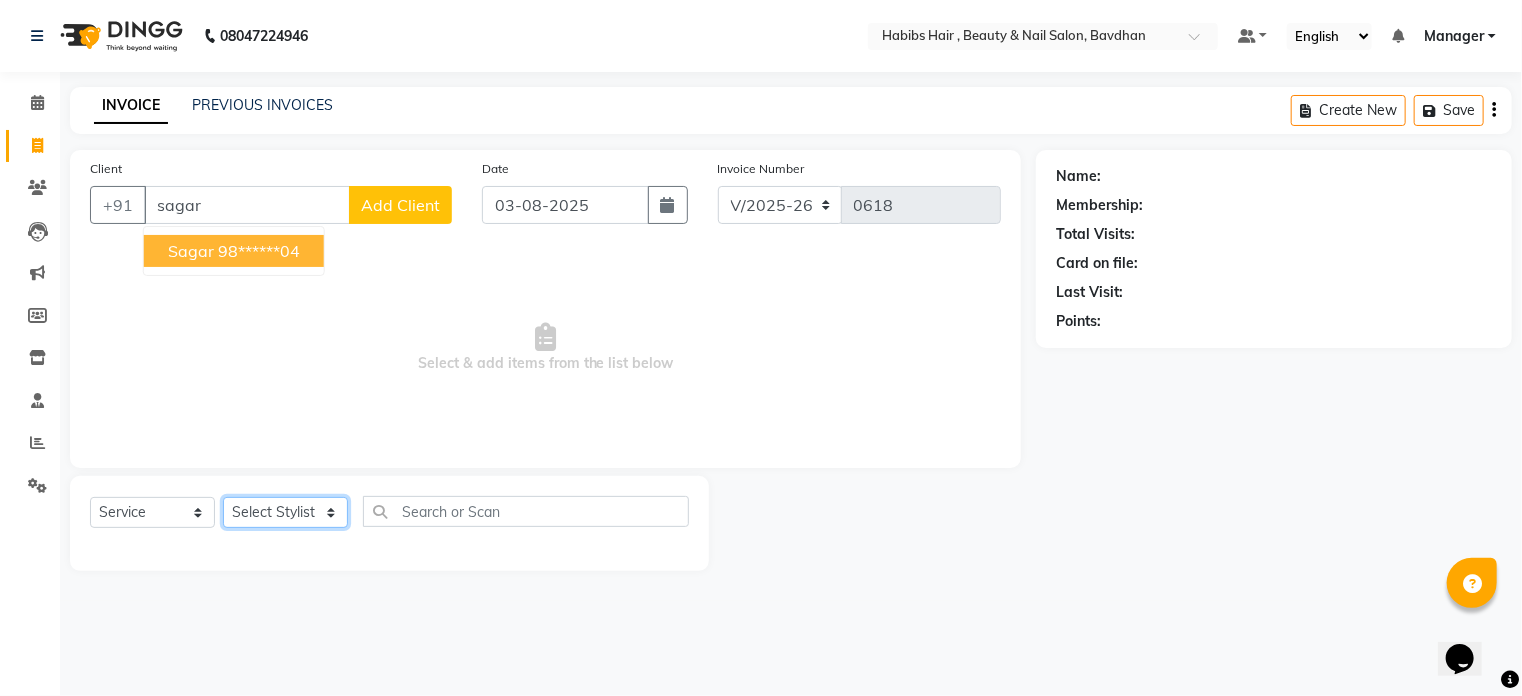 click on "Select Stylist Akash Aman Aniket Ashish Ganesh Manager mayur nikhil sujata" 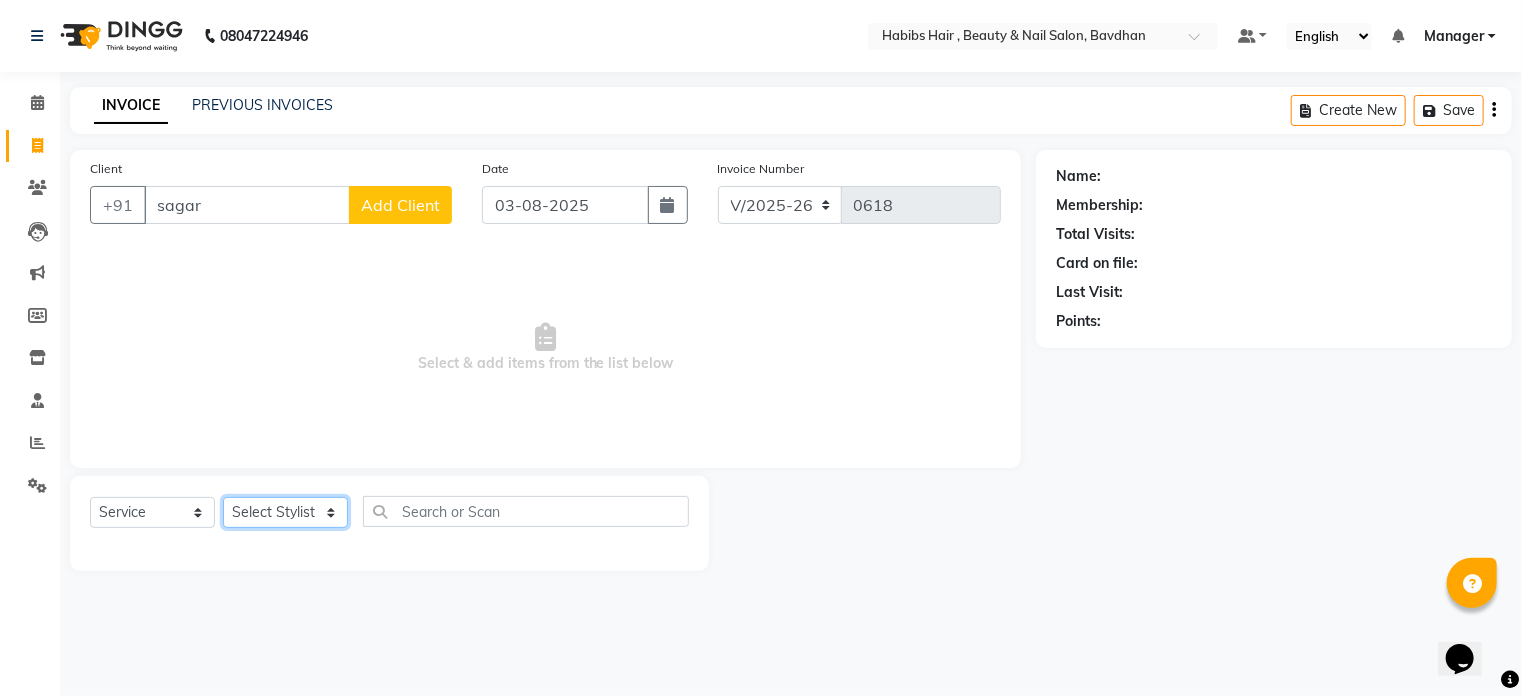 select on "64991" 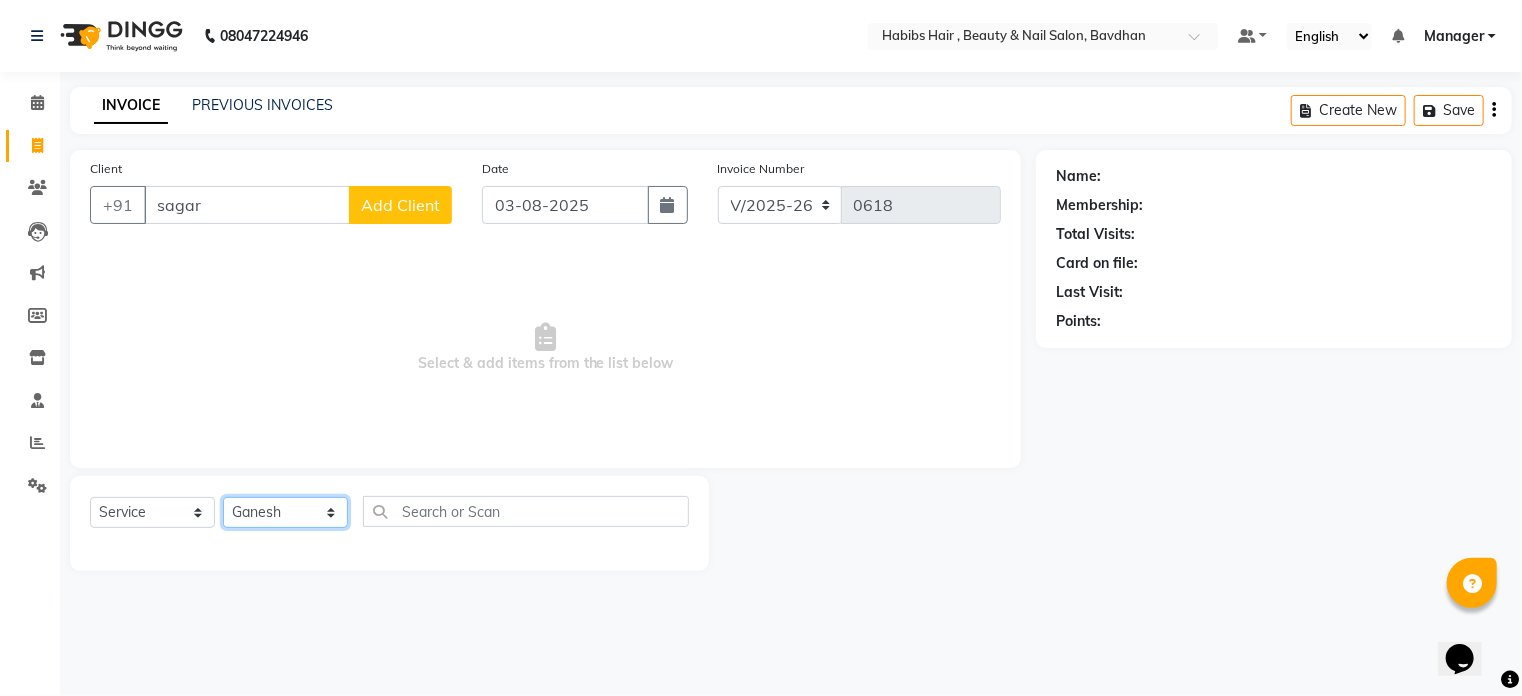 click on "Select Stylist Akash Aman Aniket Ashish Ganesh Manager mayur nikhil sujata" 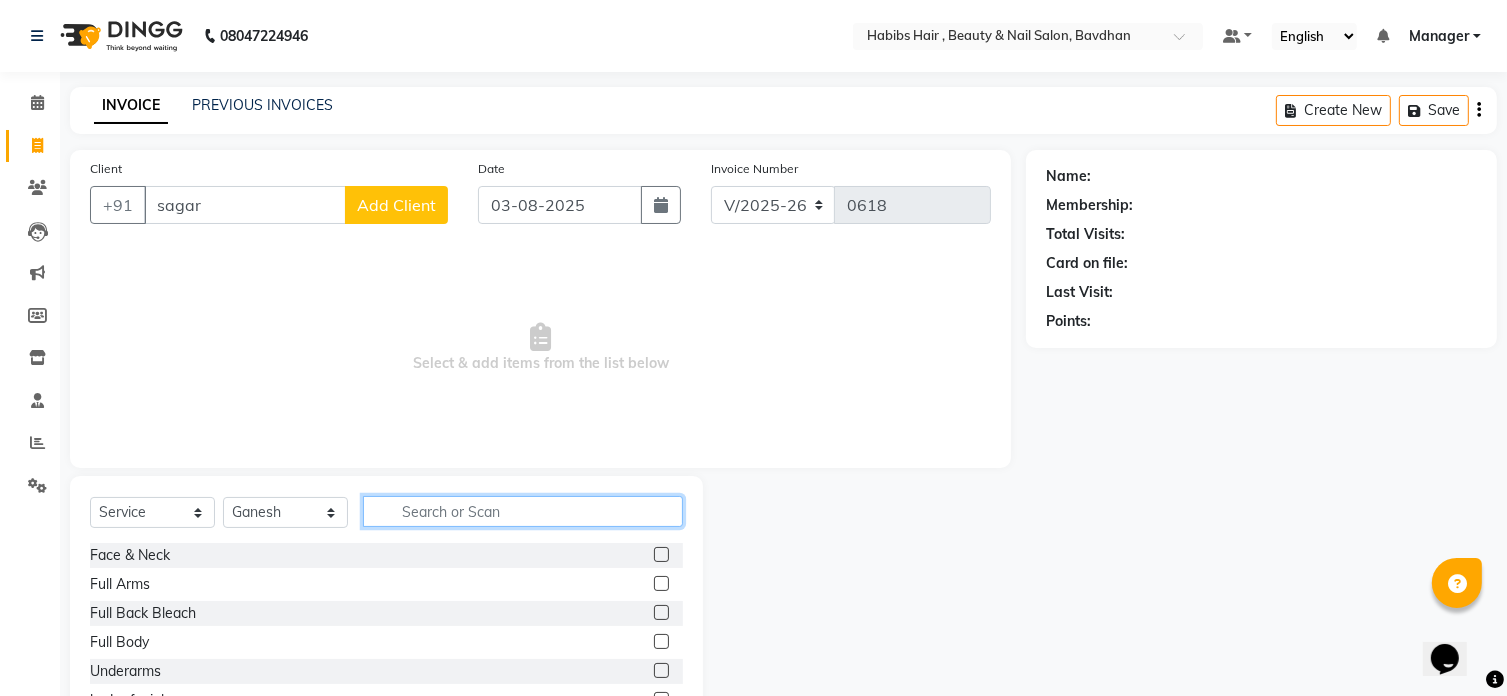 click 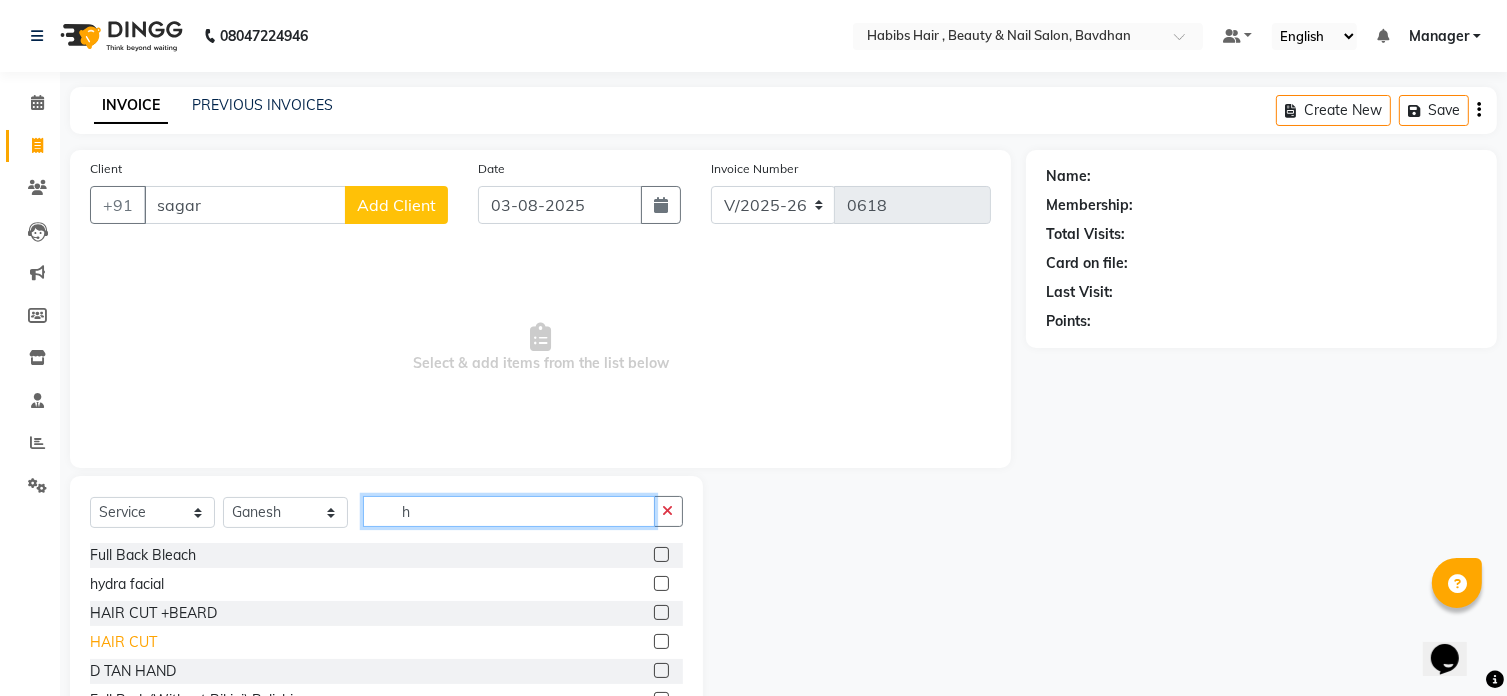 type on "h" 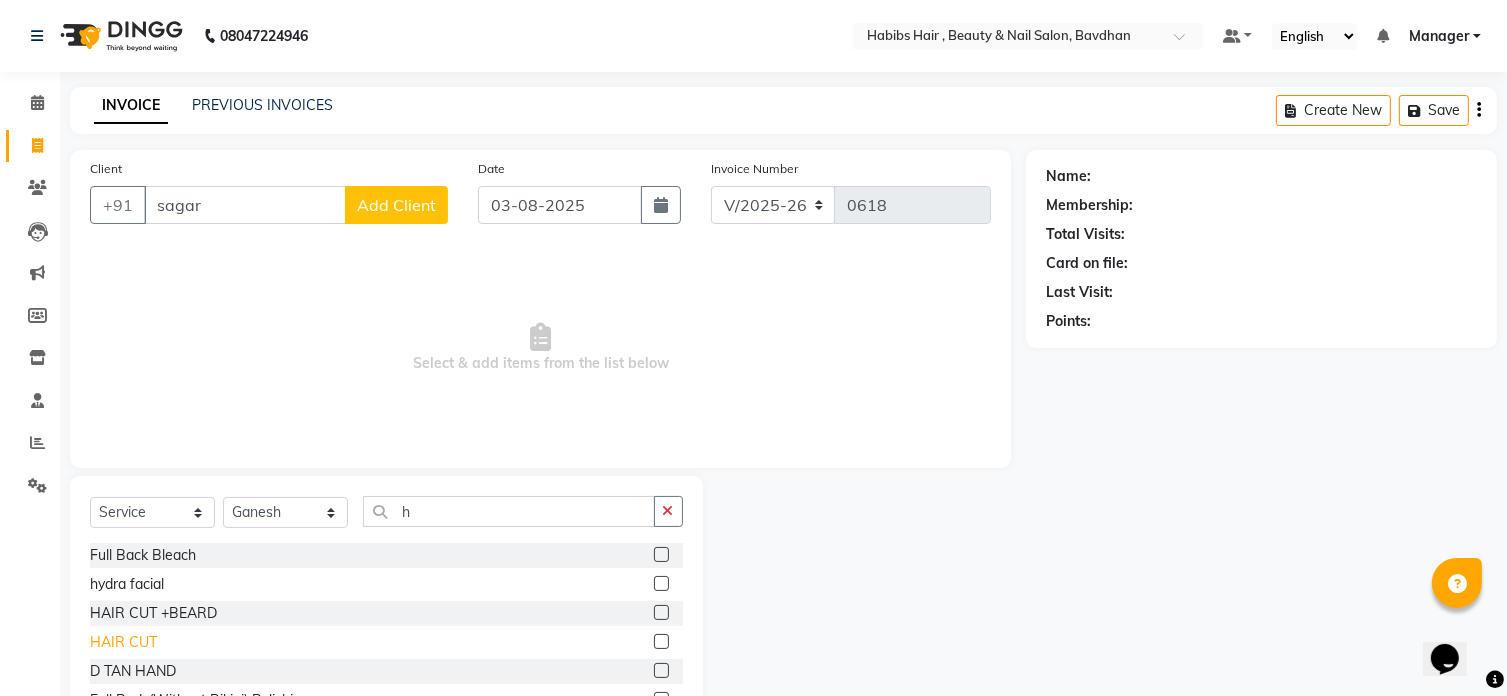 click on "HAIR CUT" 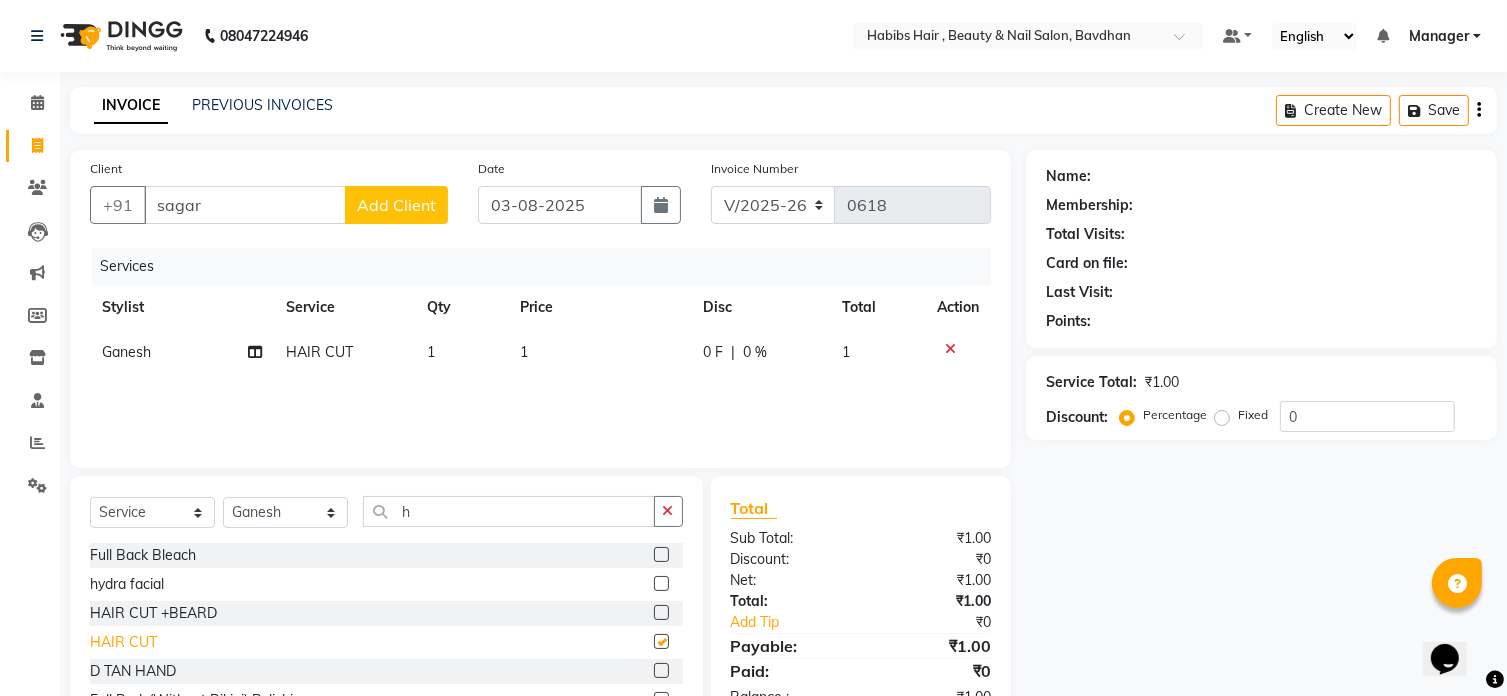 checkbox on "false" 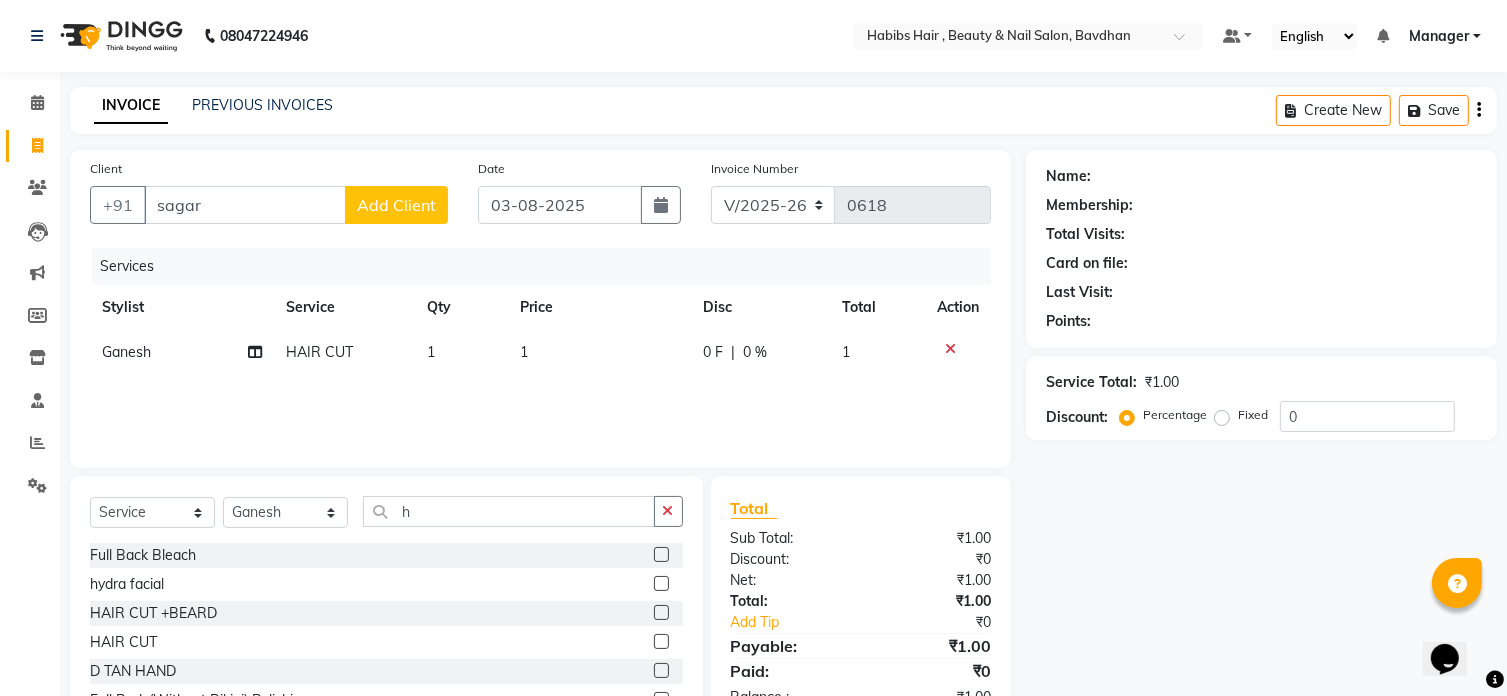 click on "1" 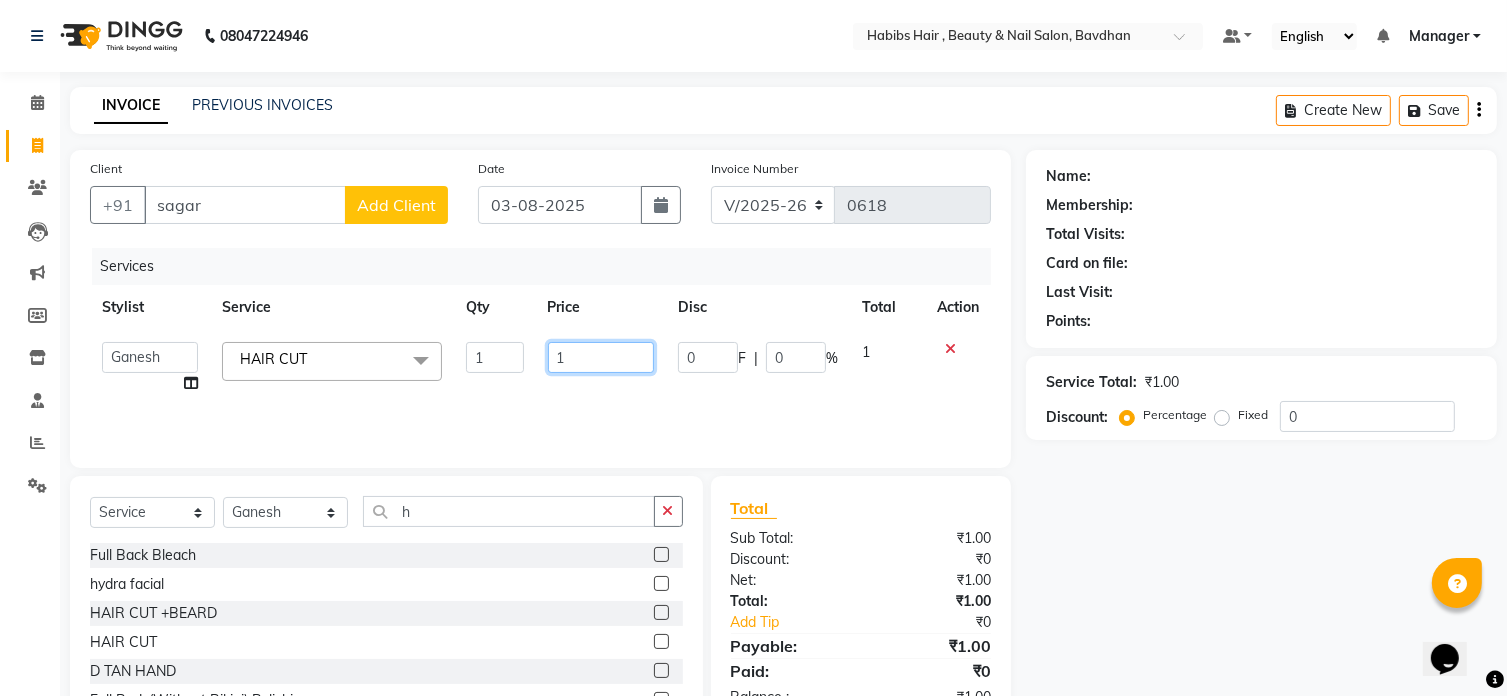click on "1" 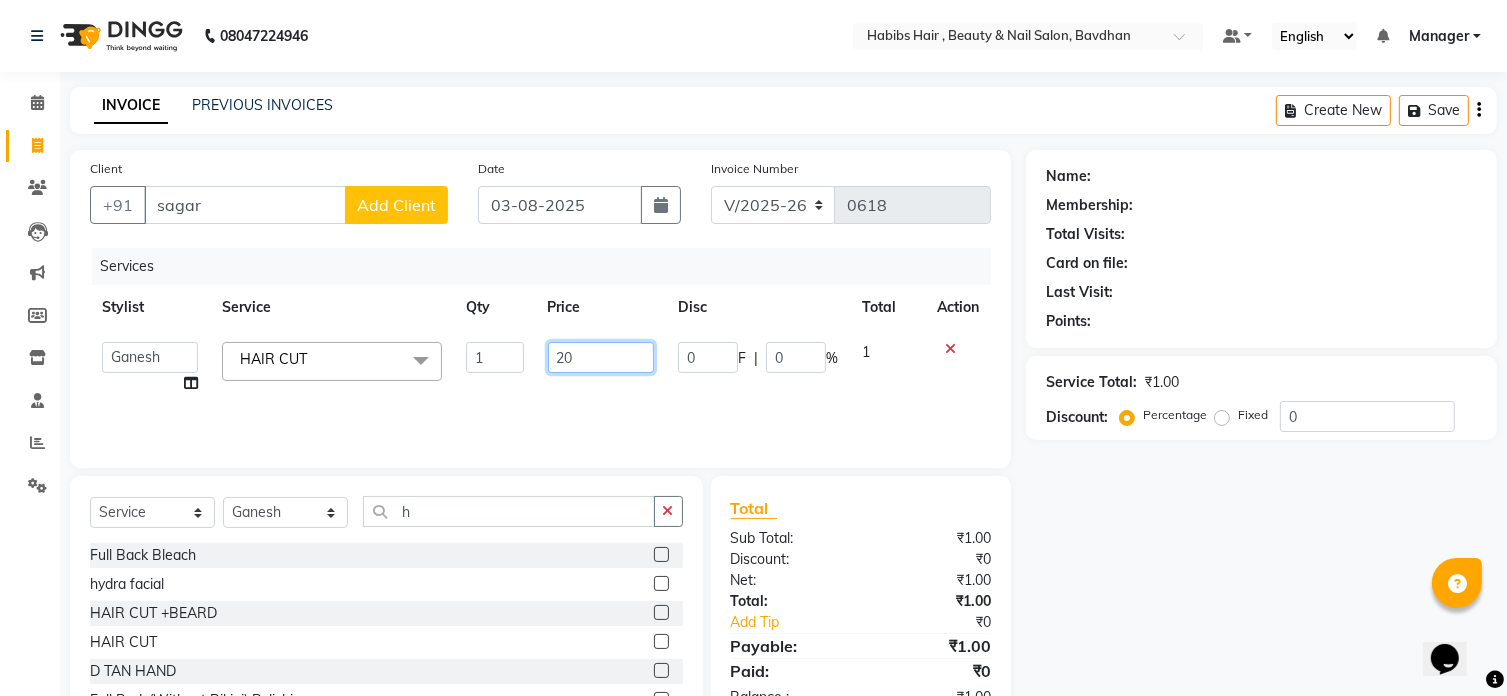 type on "200" 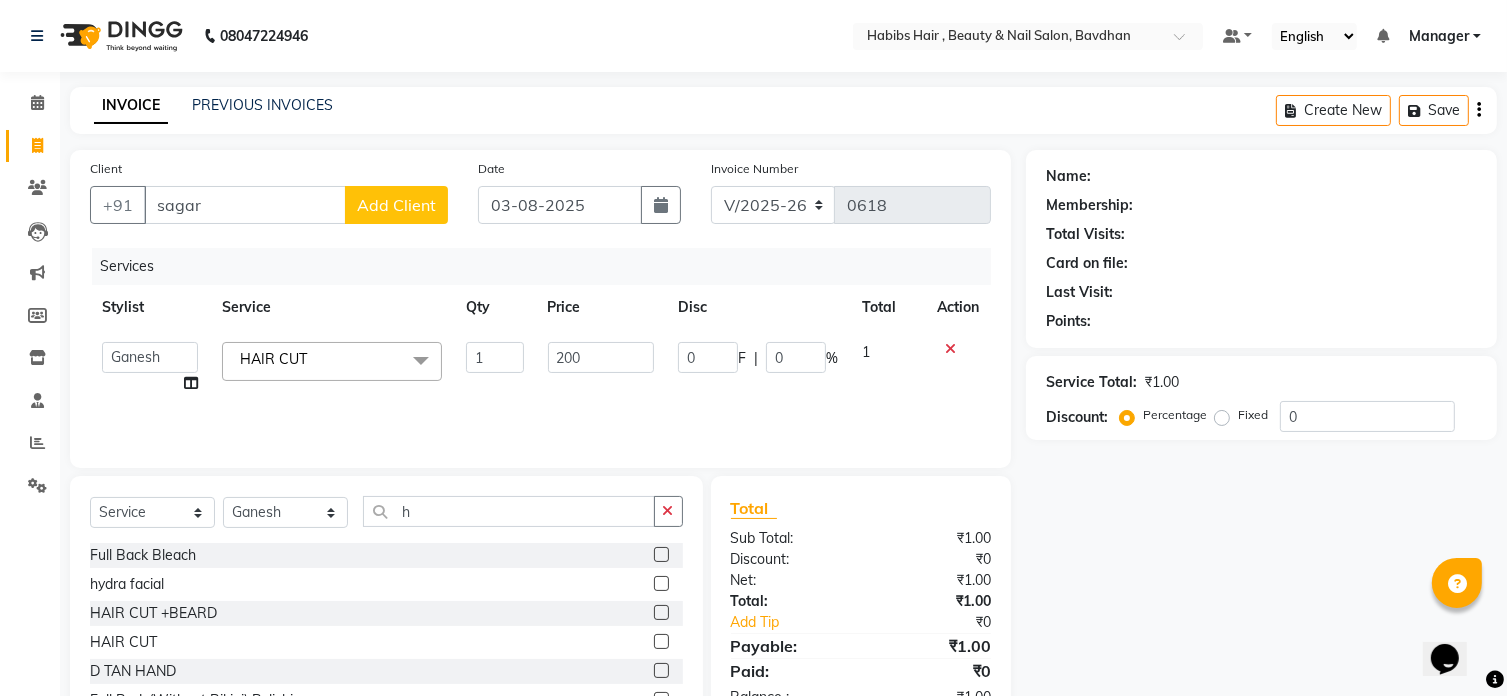 click on "Add Client" 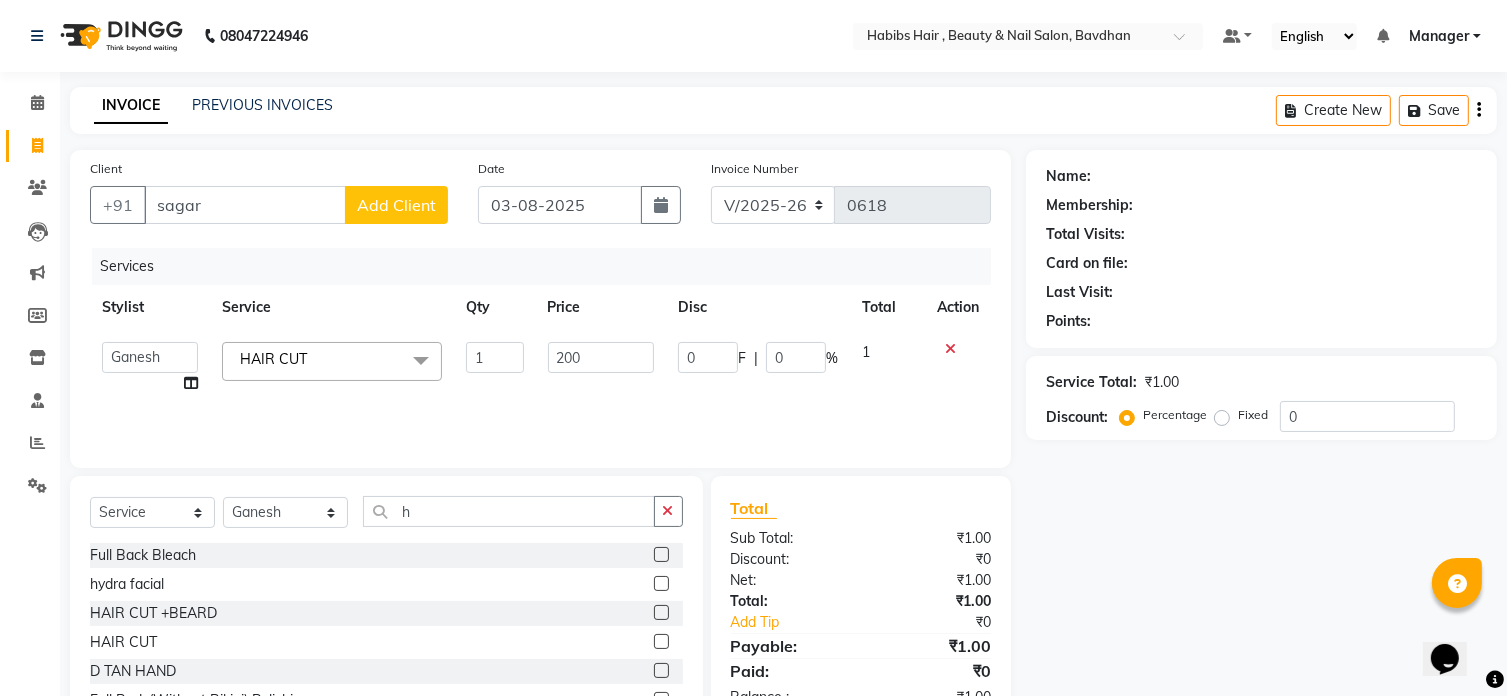 select on "22" 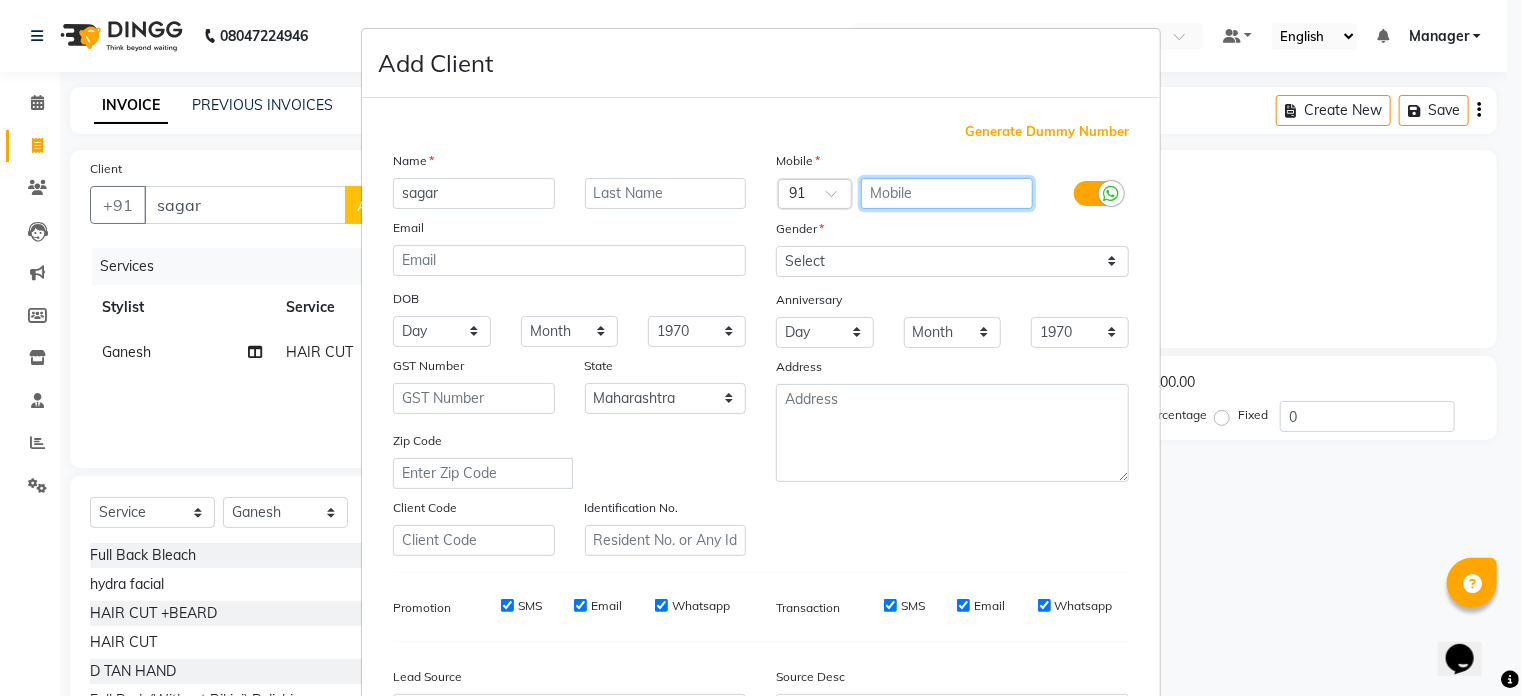 click at bounding box center [947, 193] 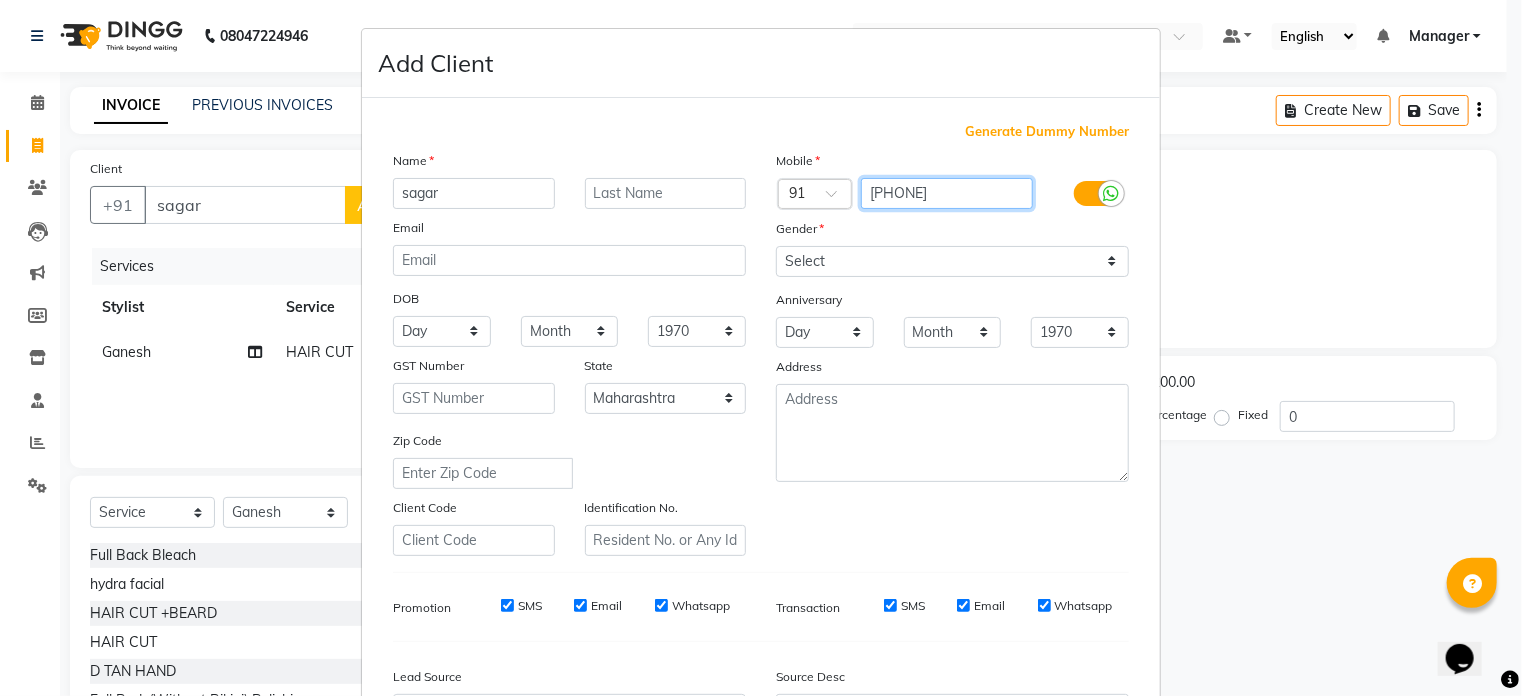type on "9921647557" 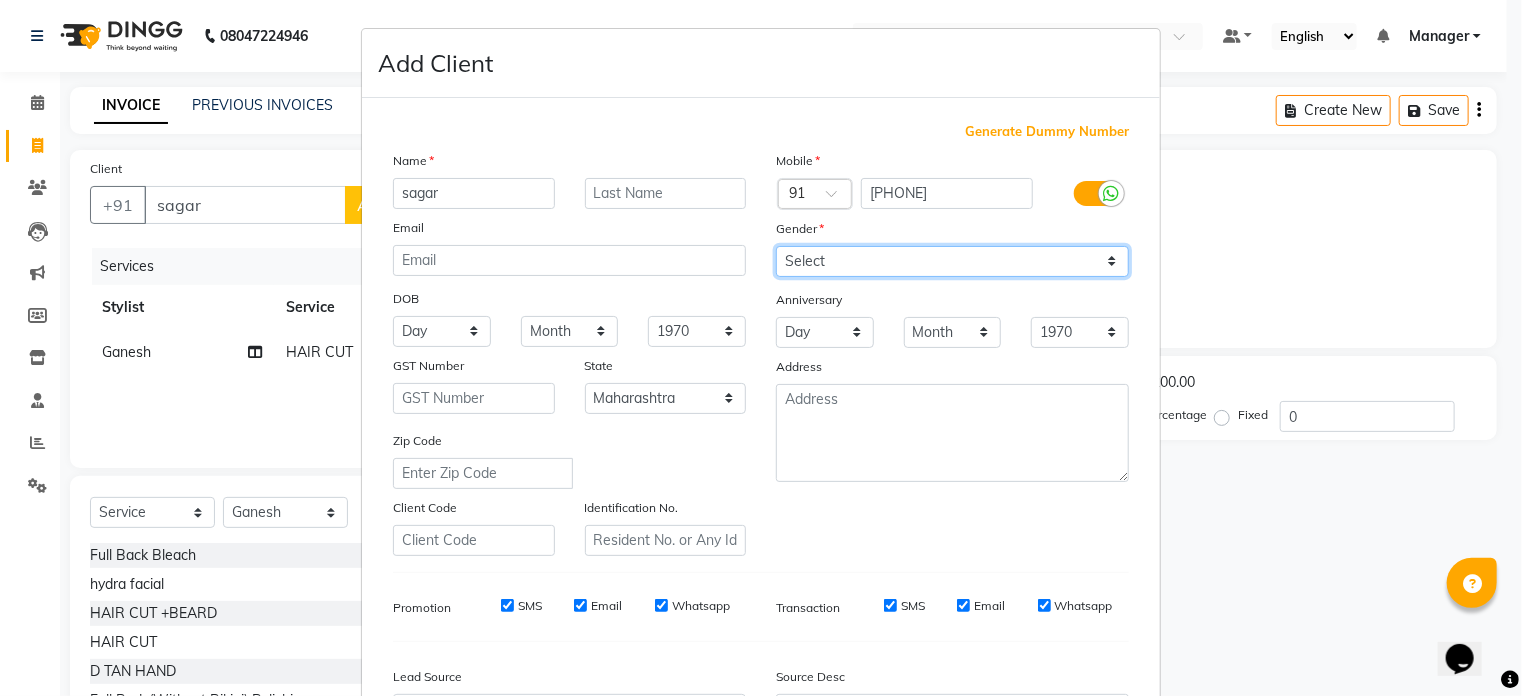 click on "Select Male Female Other Prefer Not To Say" at bounding box center [952, 261] 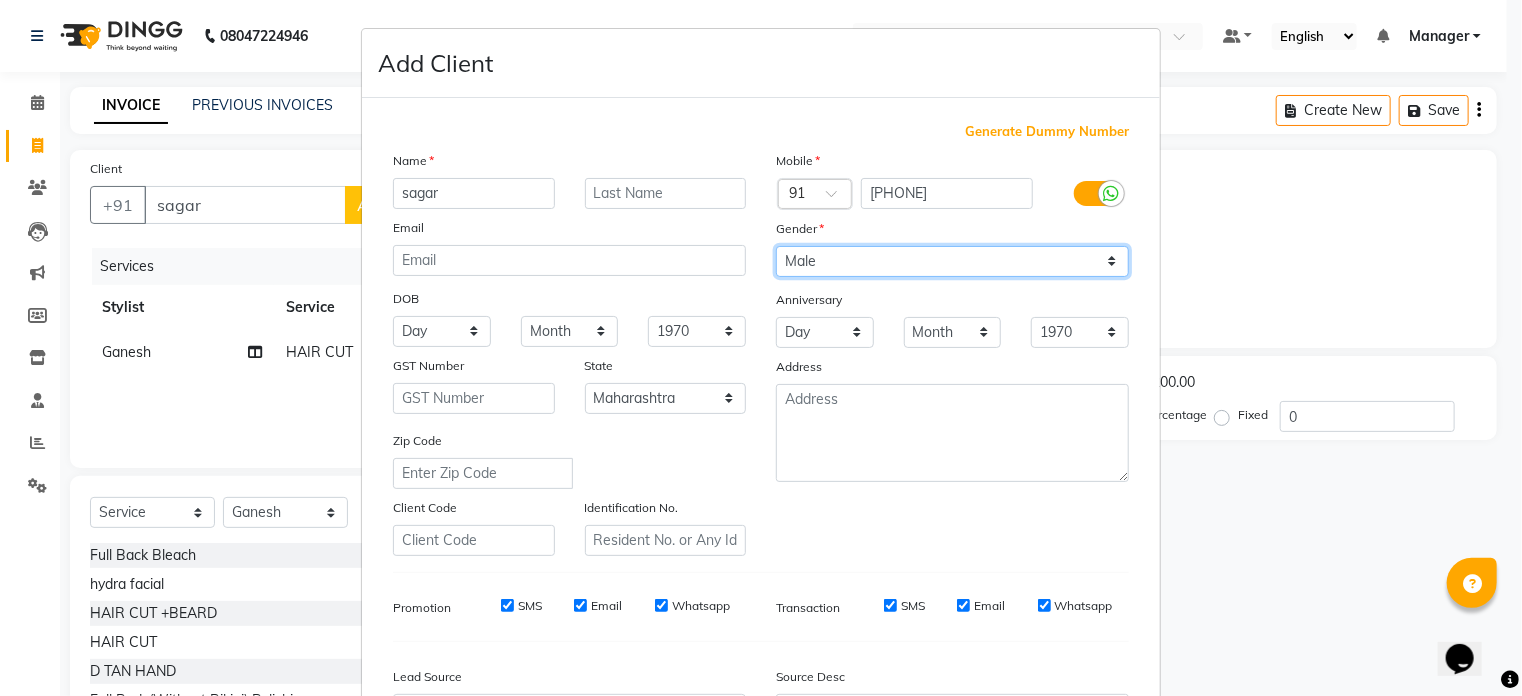 click on "Select Male Female Other Prefer Not To Say" at bounding box center (952, 261) 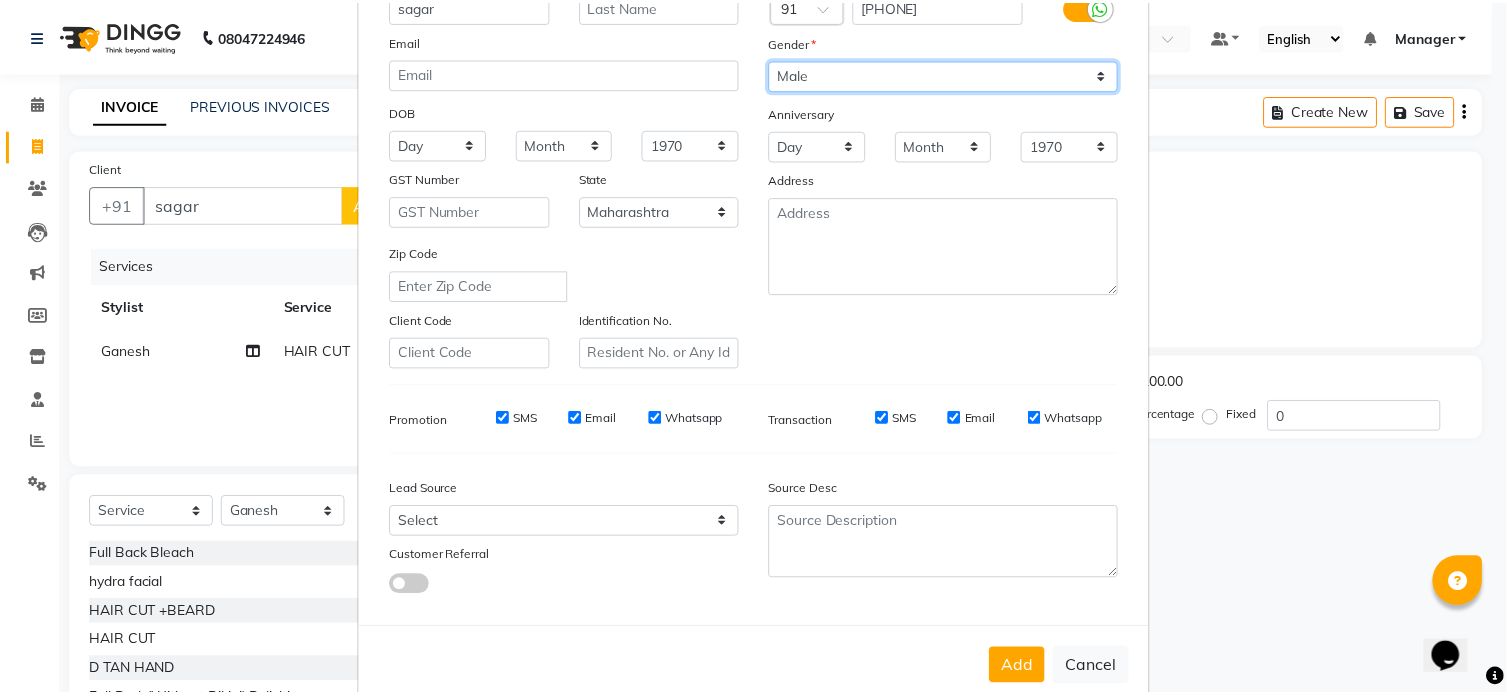 scroll, scrollTop: 236, scrollLeft: 0, axis: vertical 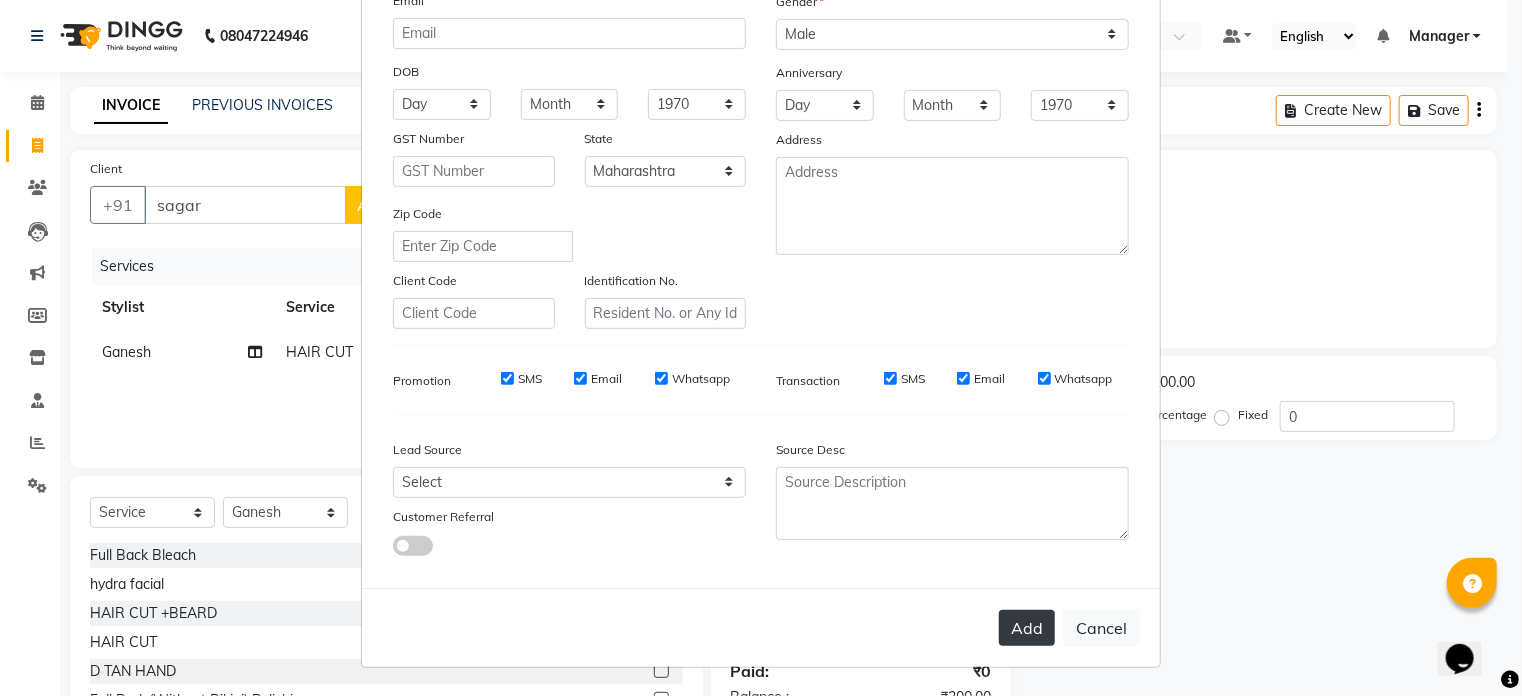 click on "Add" at bounding box center [1027, 628] 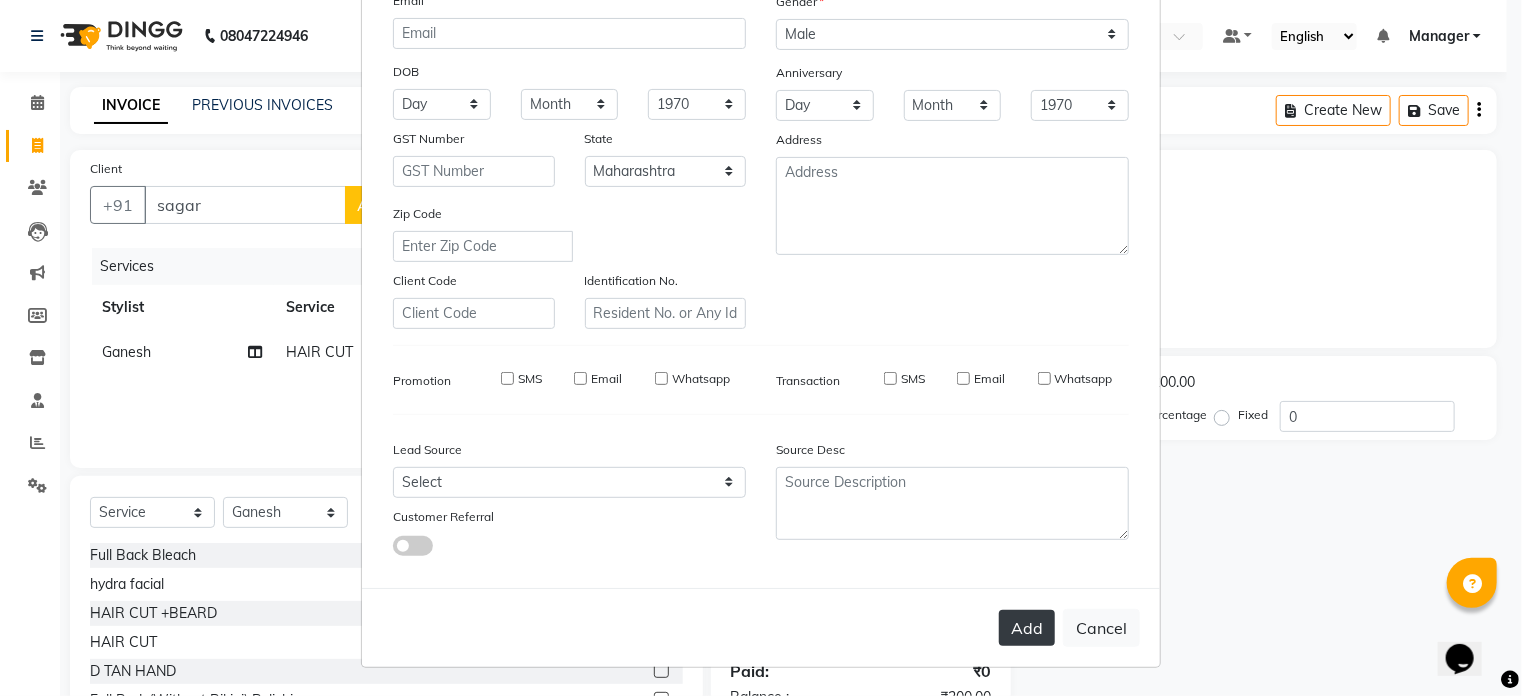 type on "99******57" 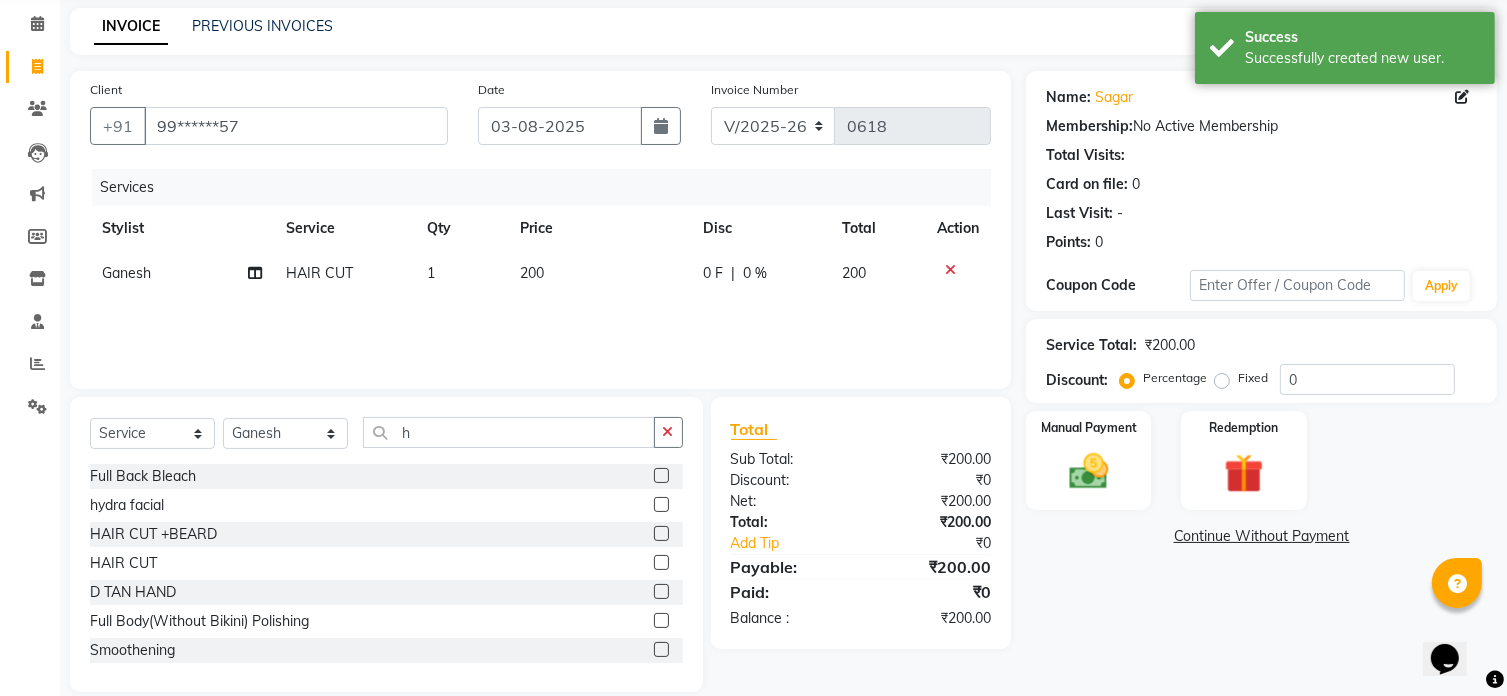 scroll, scrollTop: 80, scrollLeft: 0, axis: vertical 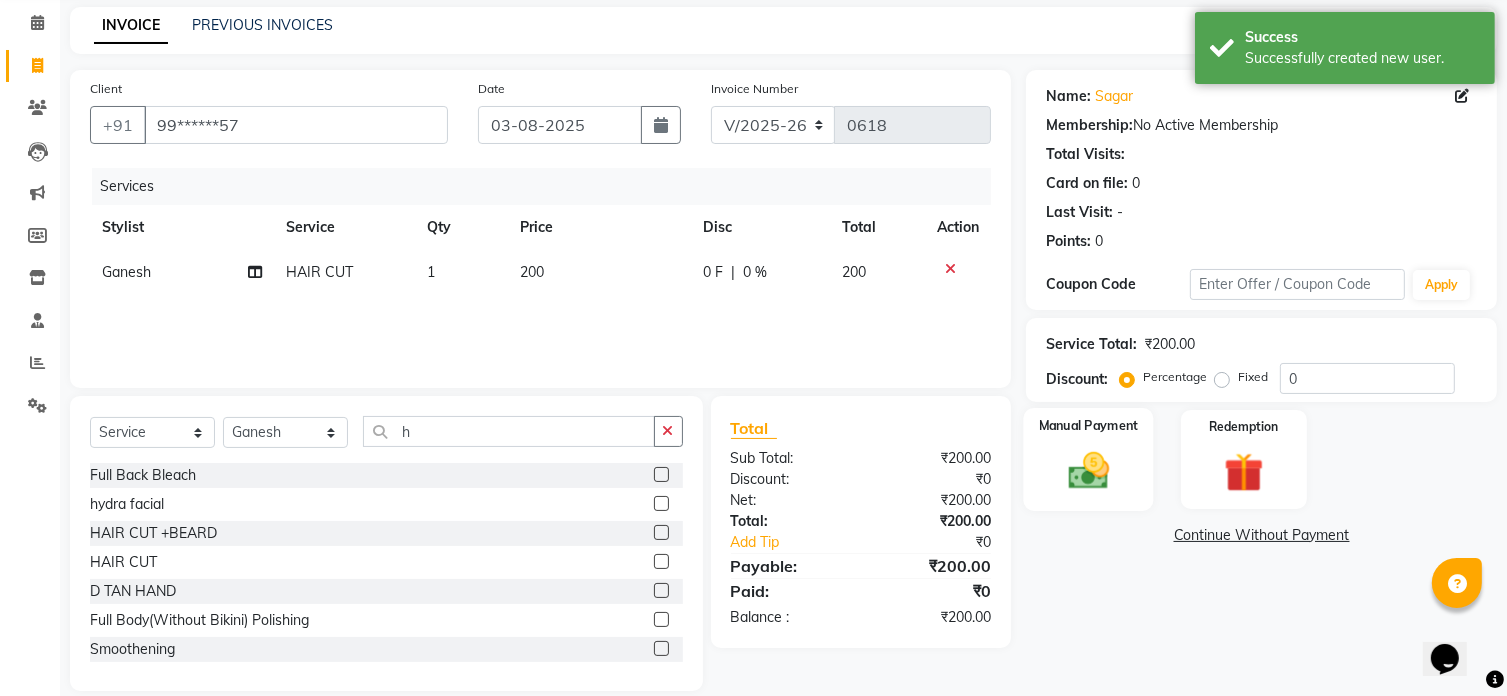 click on "Manual Payment" 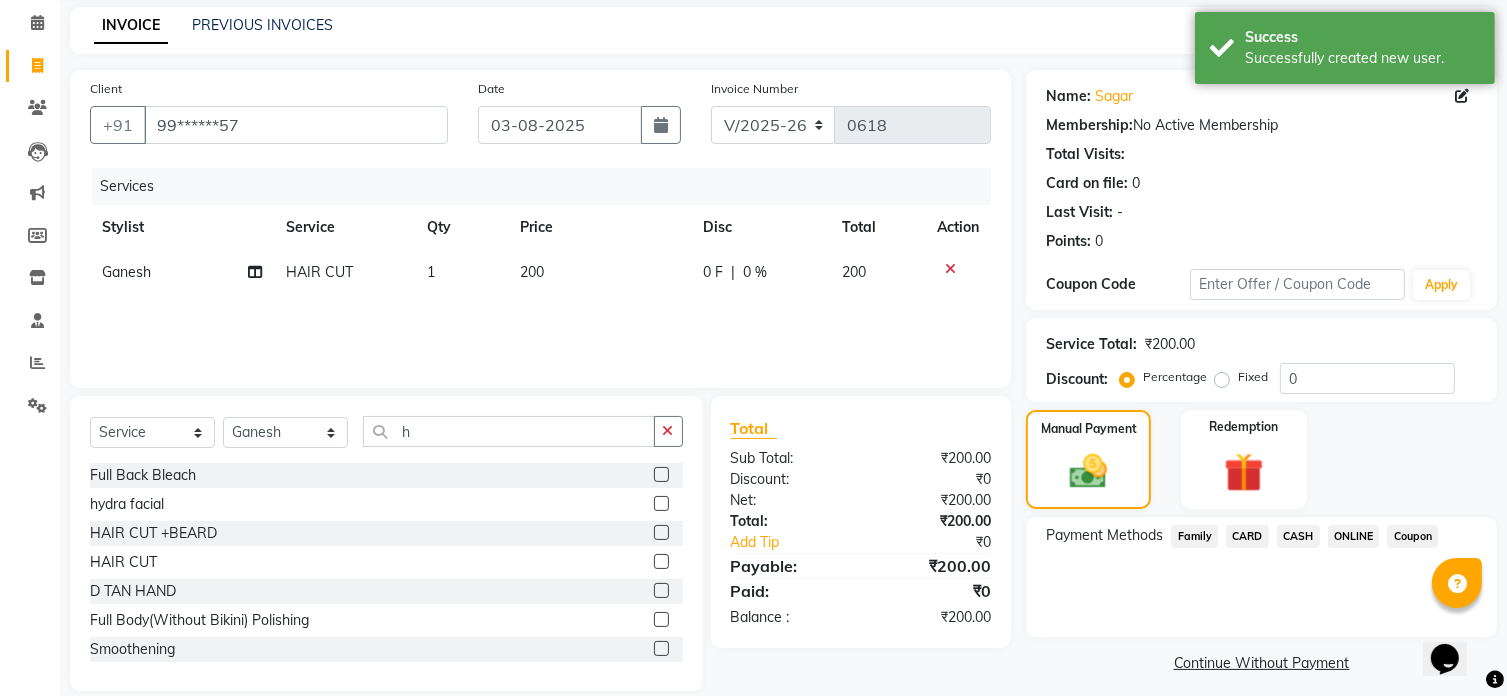 click on "ONLINE" 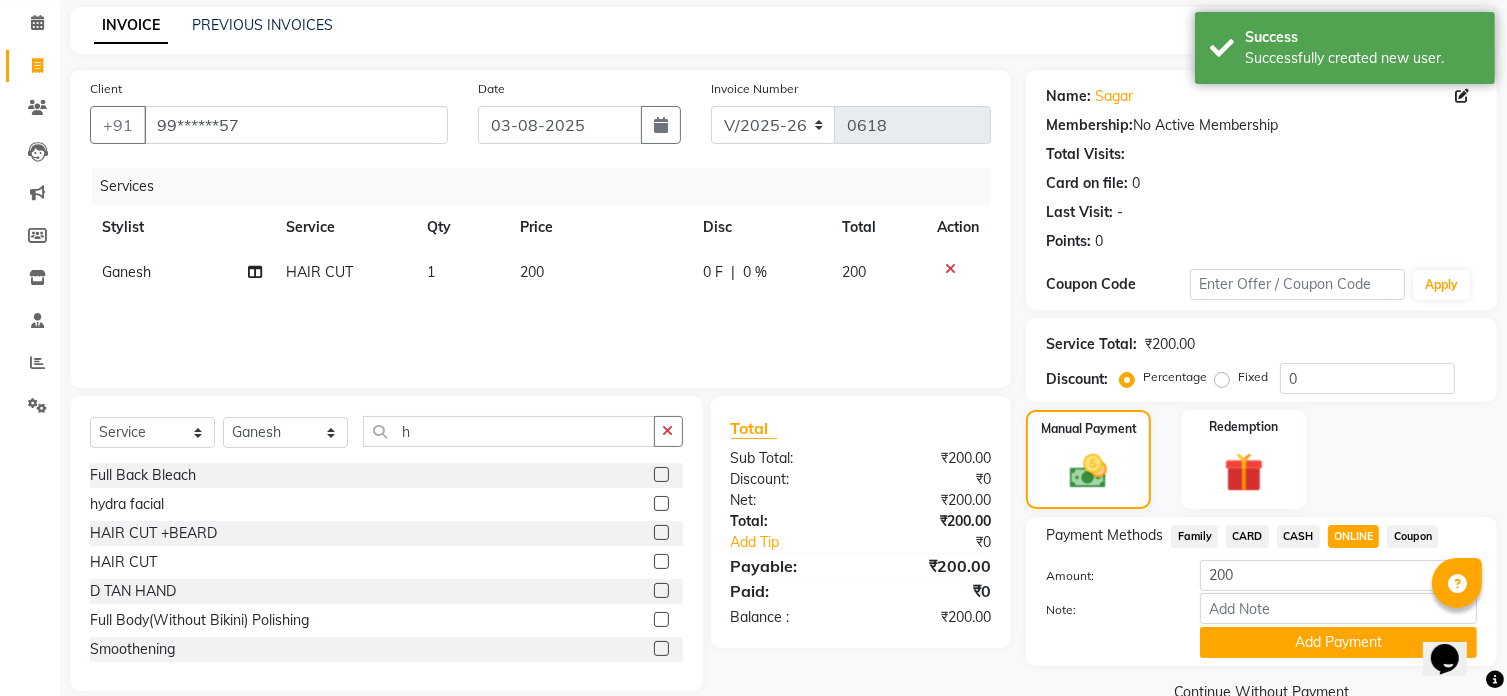 scroll, scrollTop: 122, scrollLeft: 0, axis: vertical 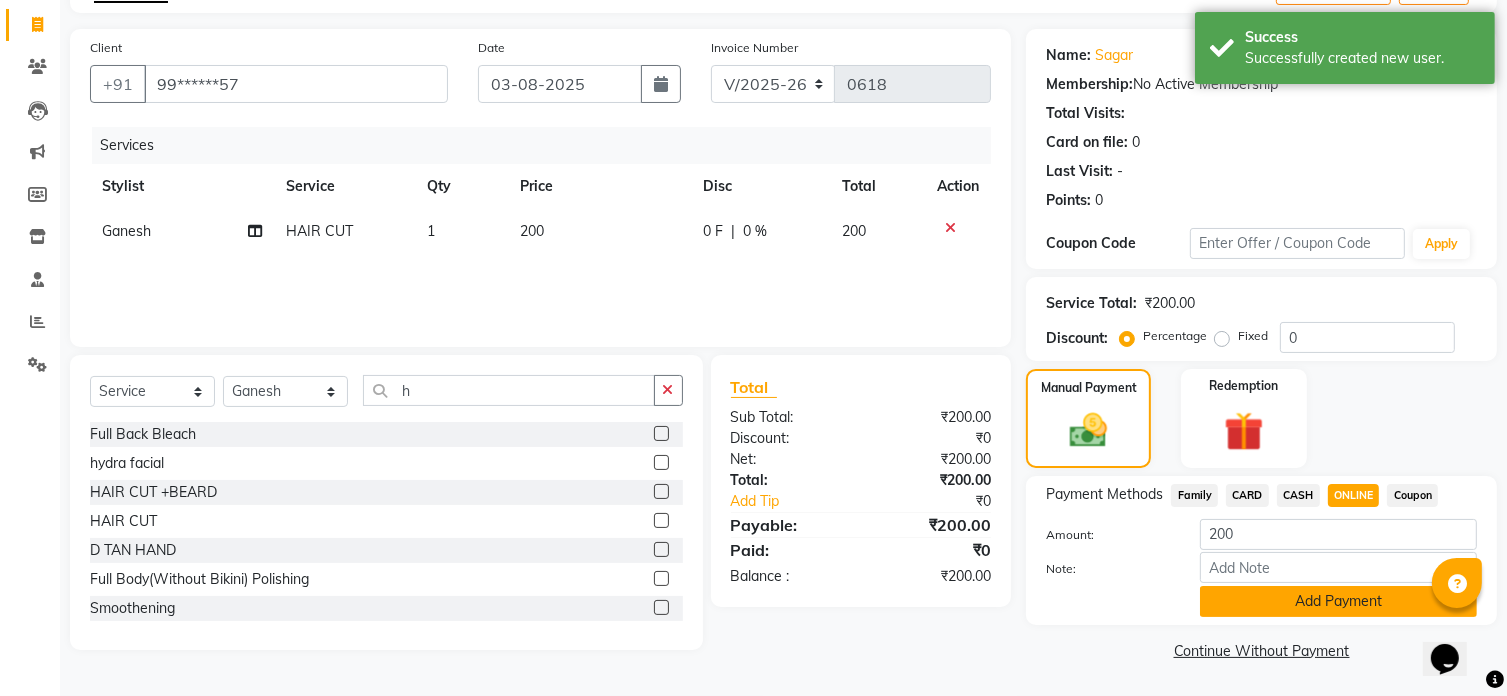 click on "Add Payment" 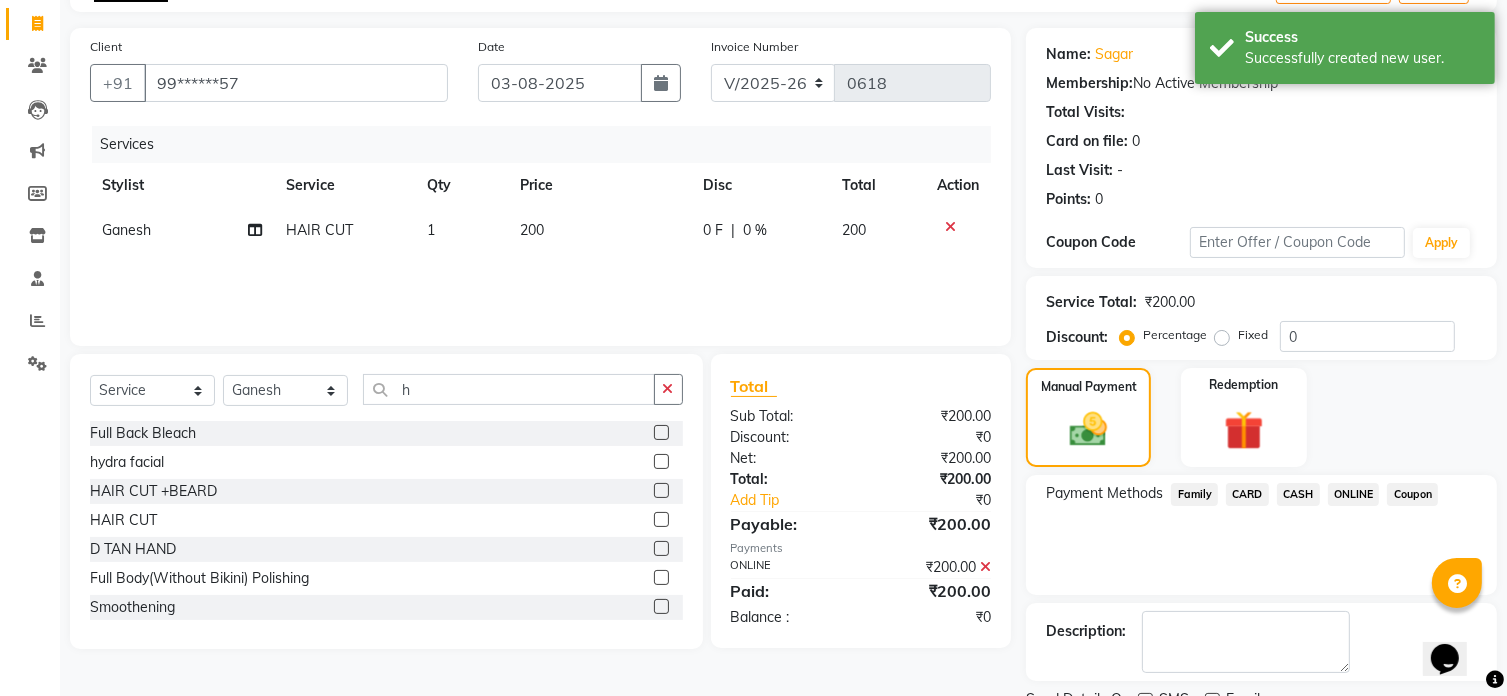 scroll, scrollTop: 204, scrollLeft: 0, axis: vertical 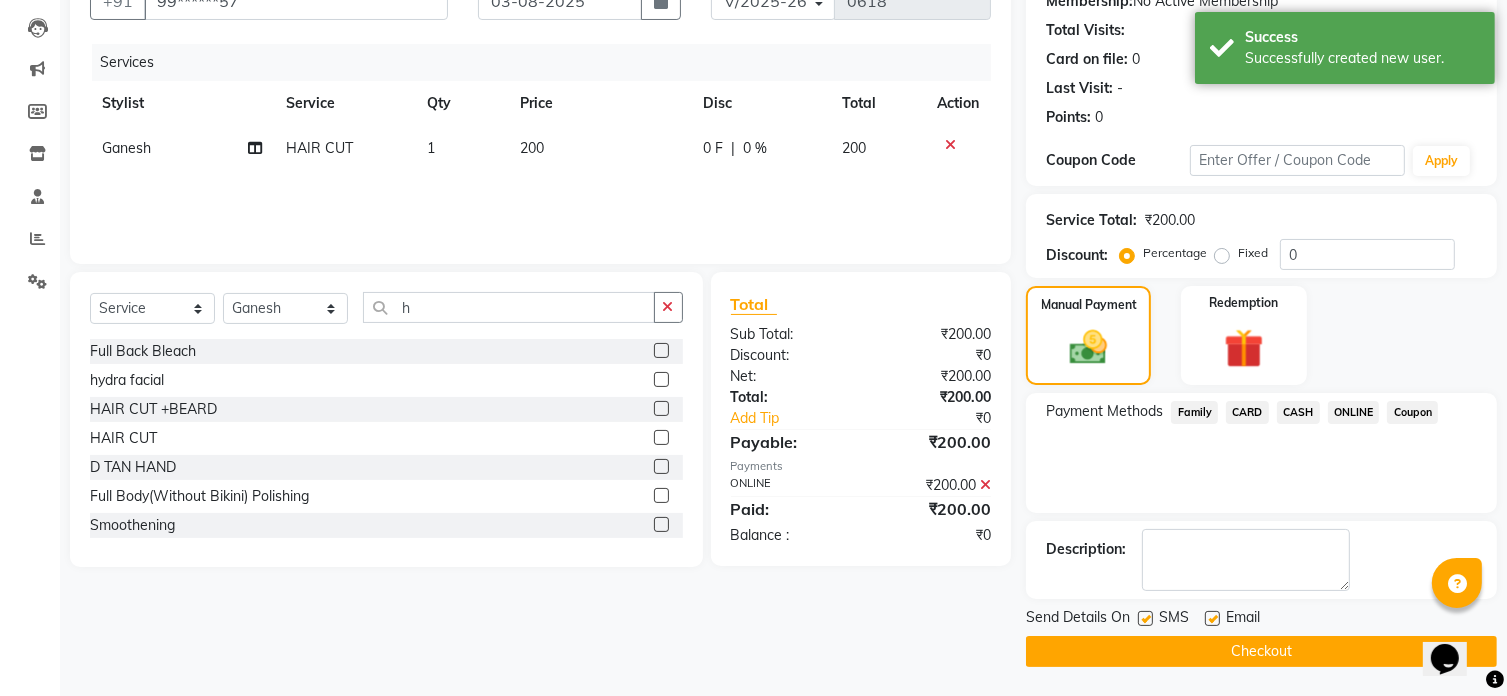 click on "Checkout" 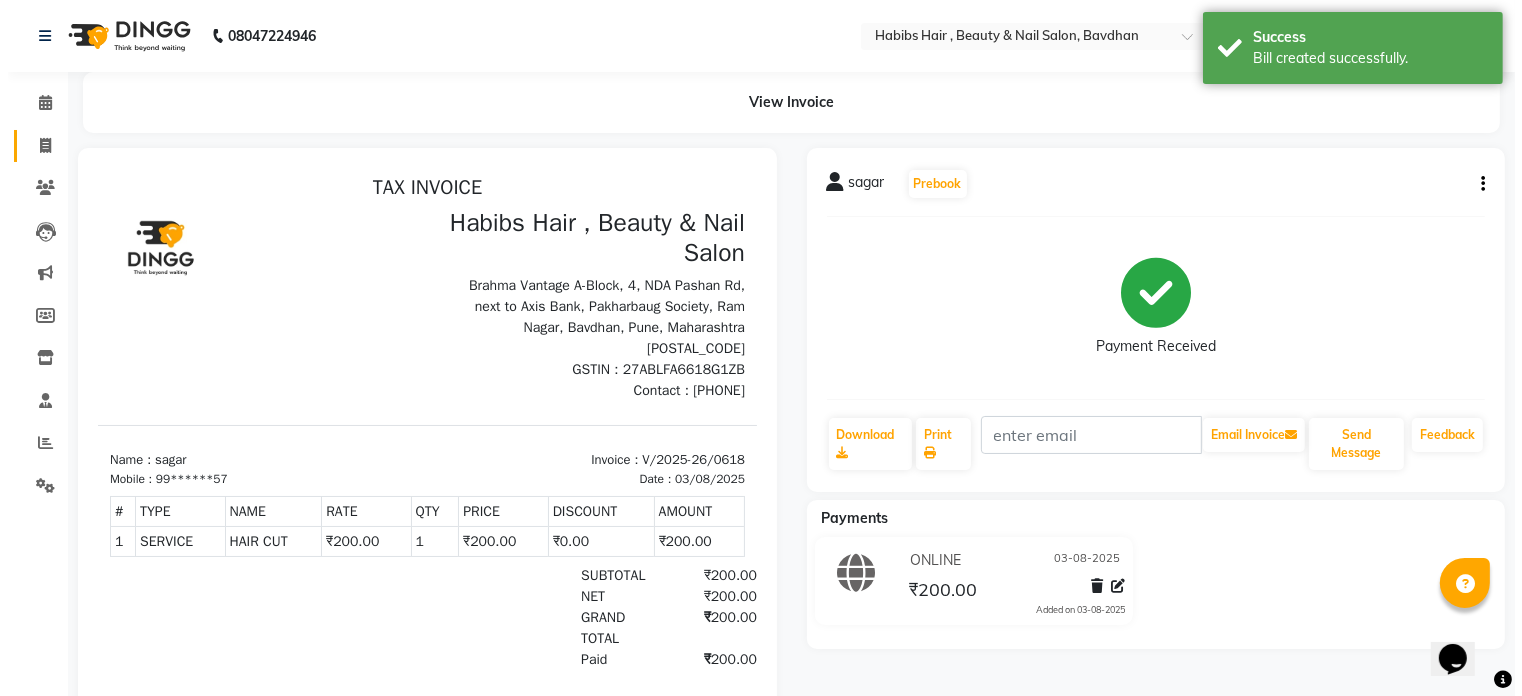 scroll, scrollTop: 0, scrollLeft: 0, axis: both 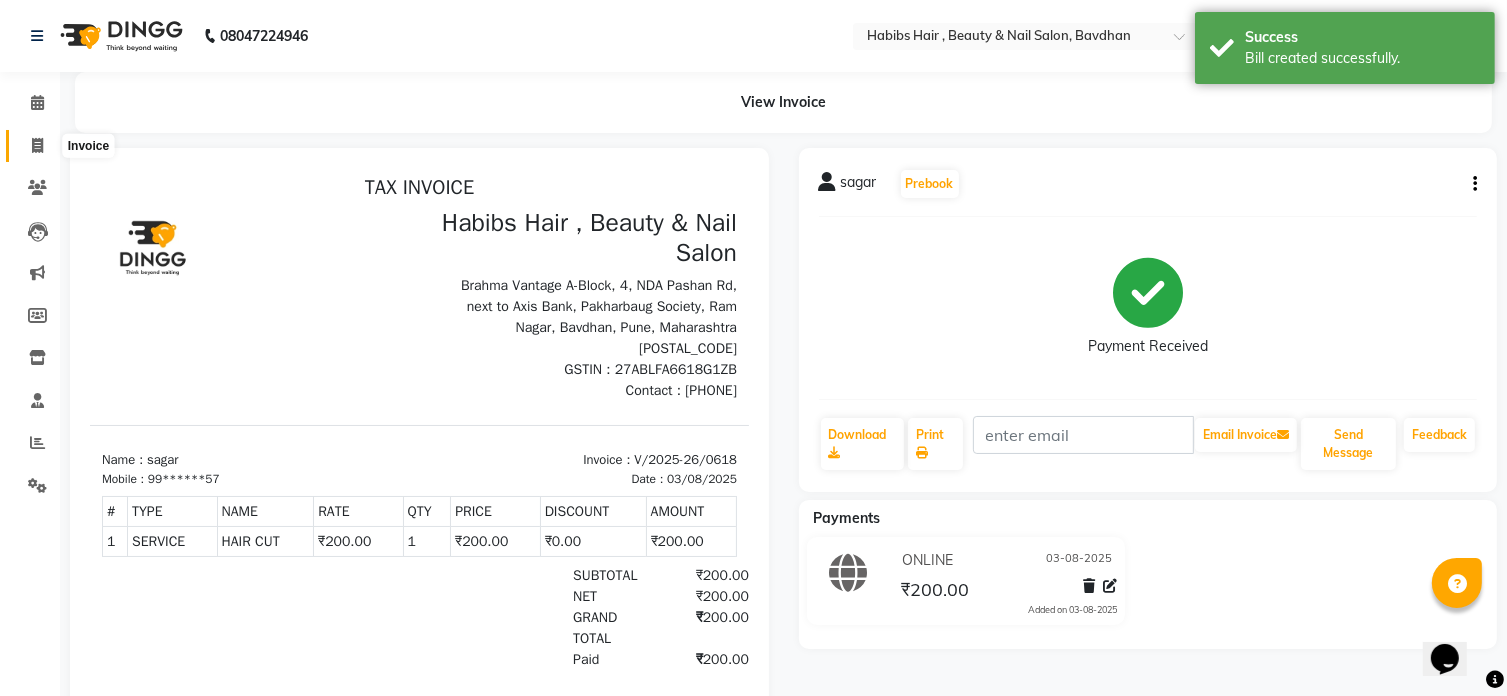 click 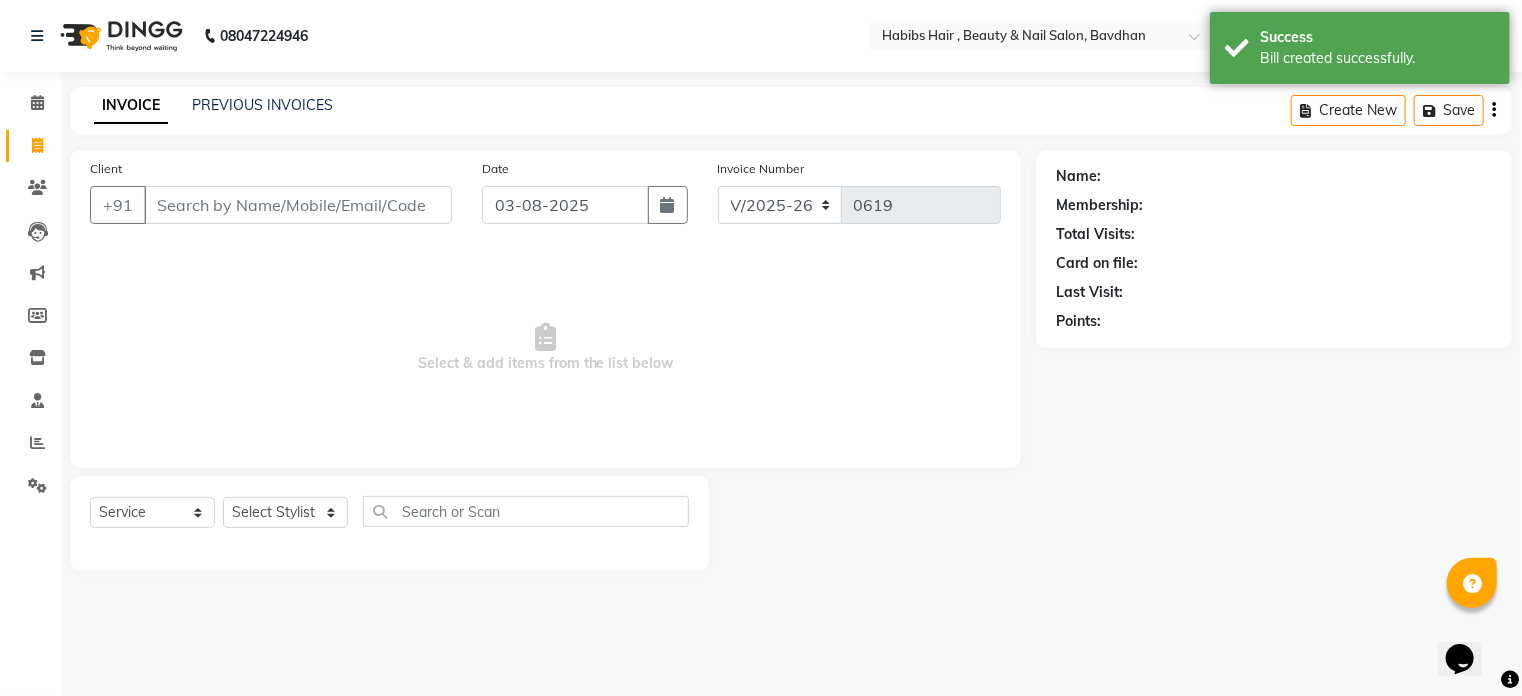 drag, startPoint x: 216, startPoint y: 198, endPoint x: 725, endPoint y: 244, distance: 511.07437 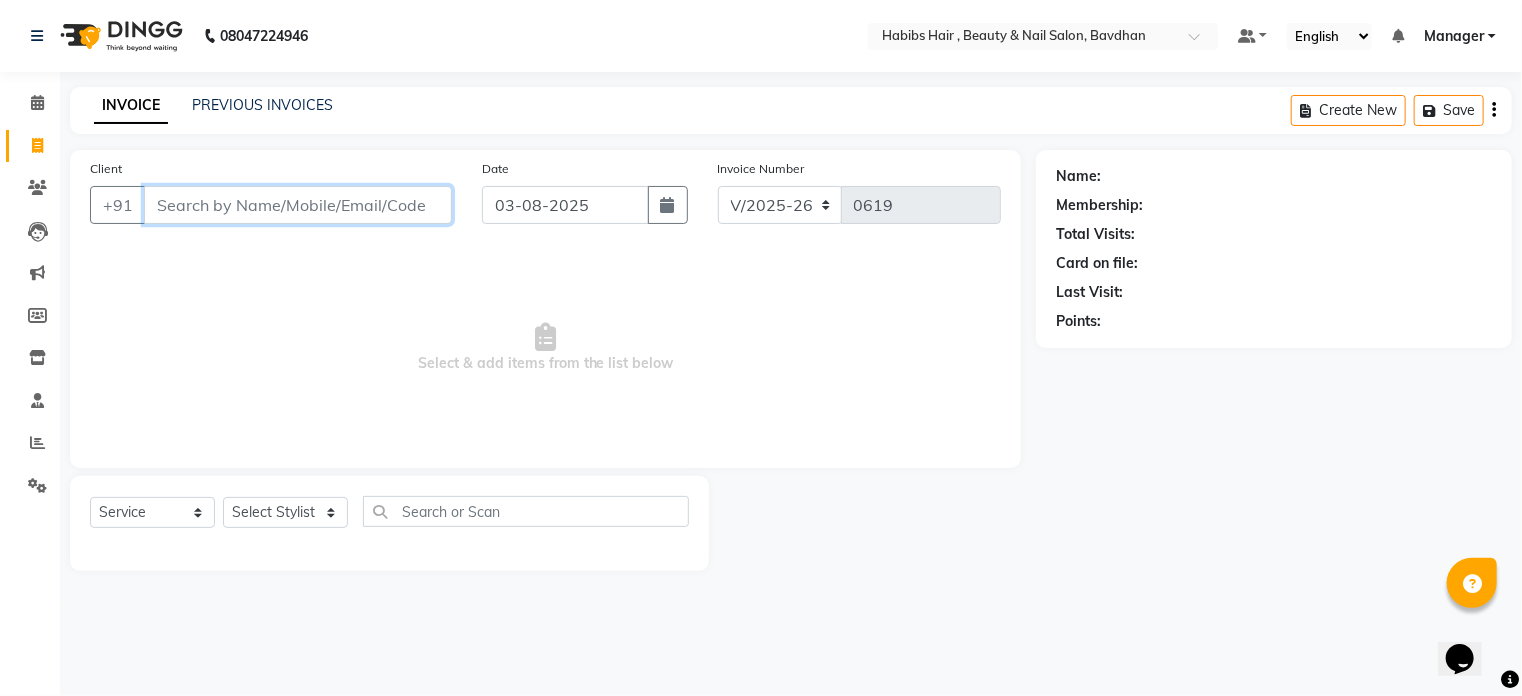 click on "Client" at bounding box center [298, 205] 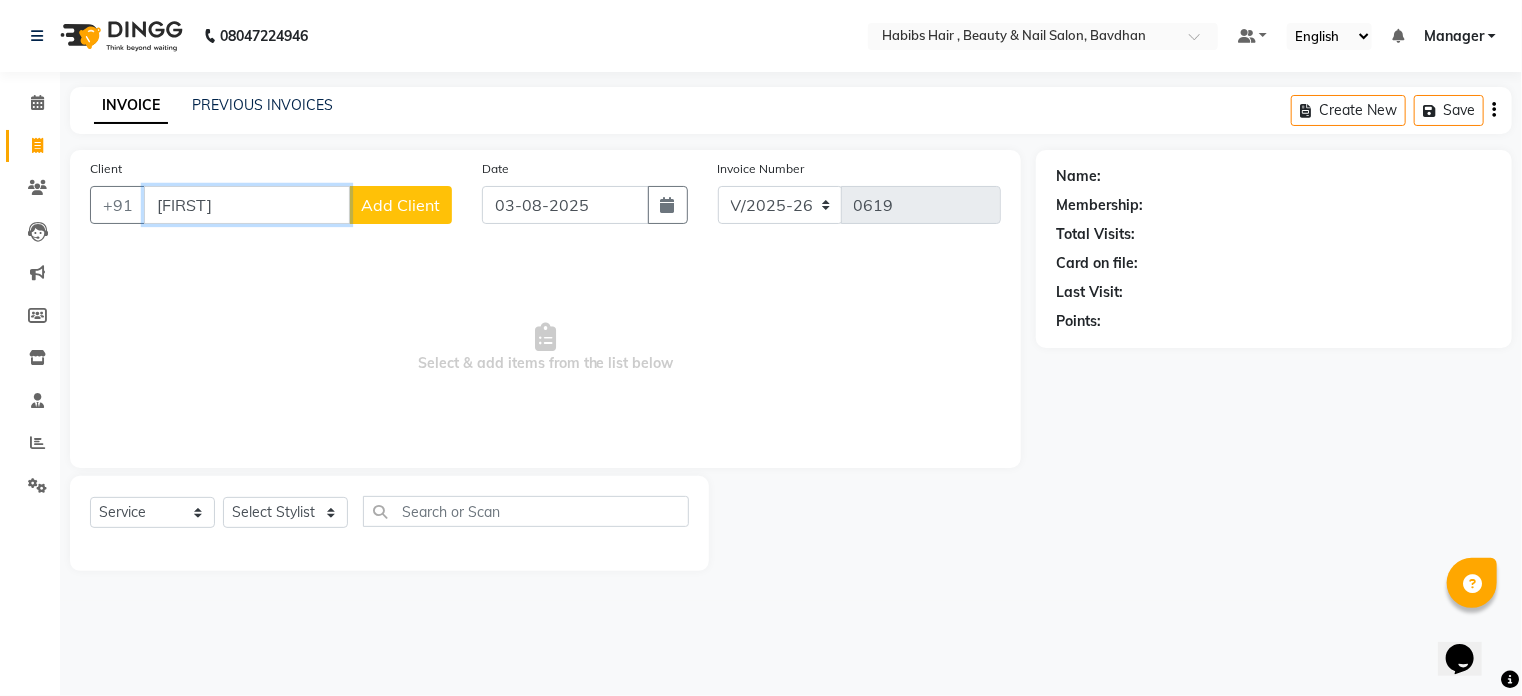 type on "shabhum" 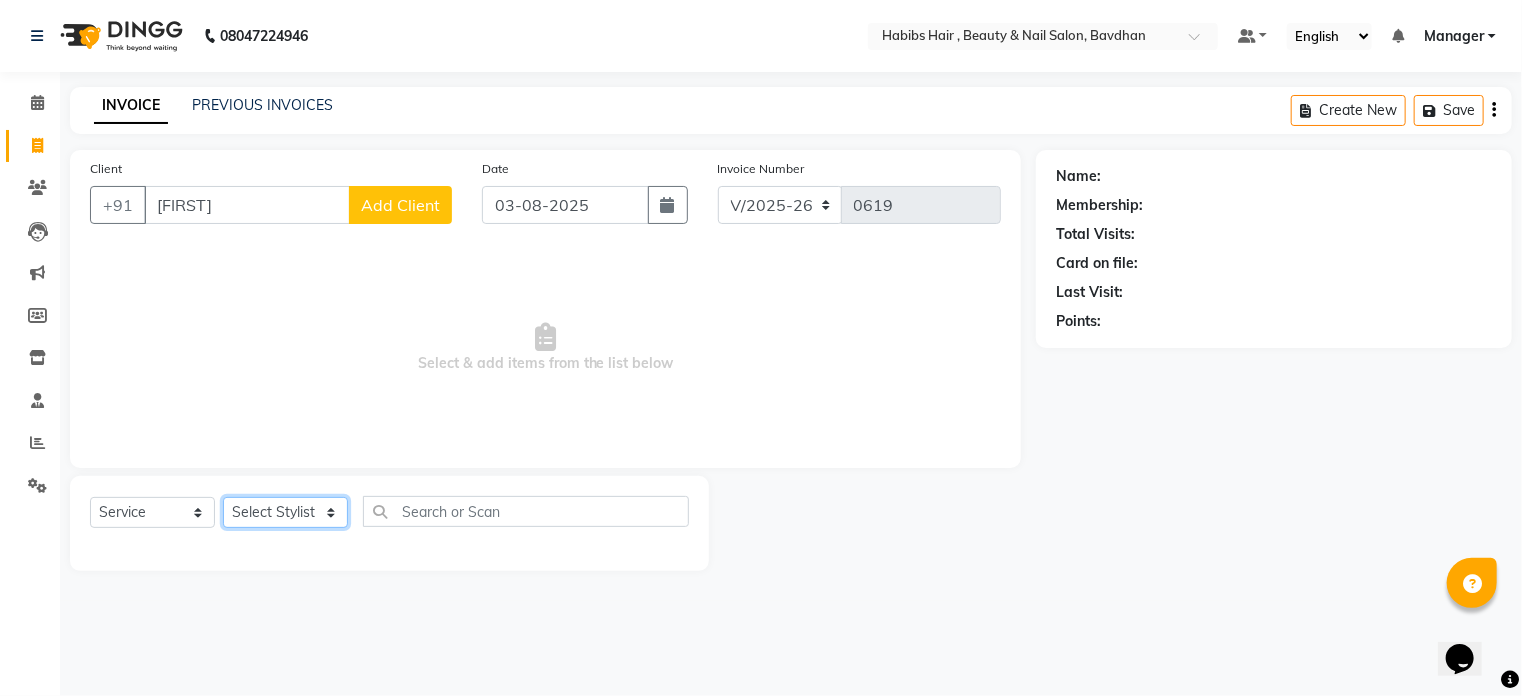 click on "Select Stylist Akash Aman Aniket Ashish Ganesh Manager mayur nikhil sujata" 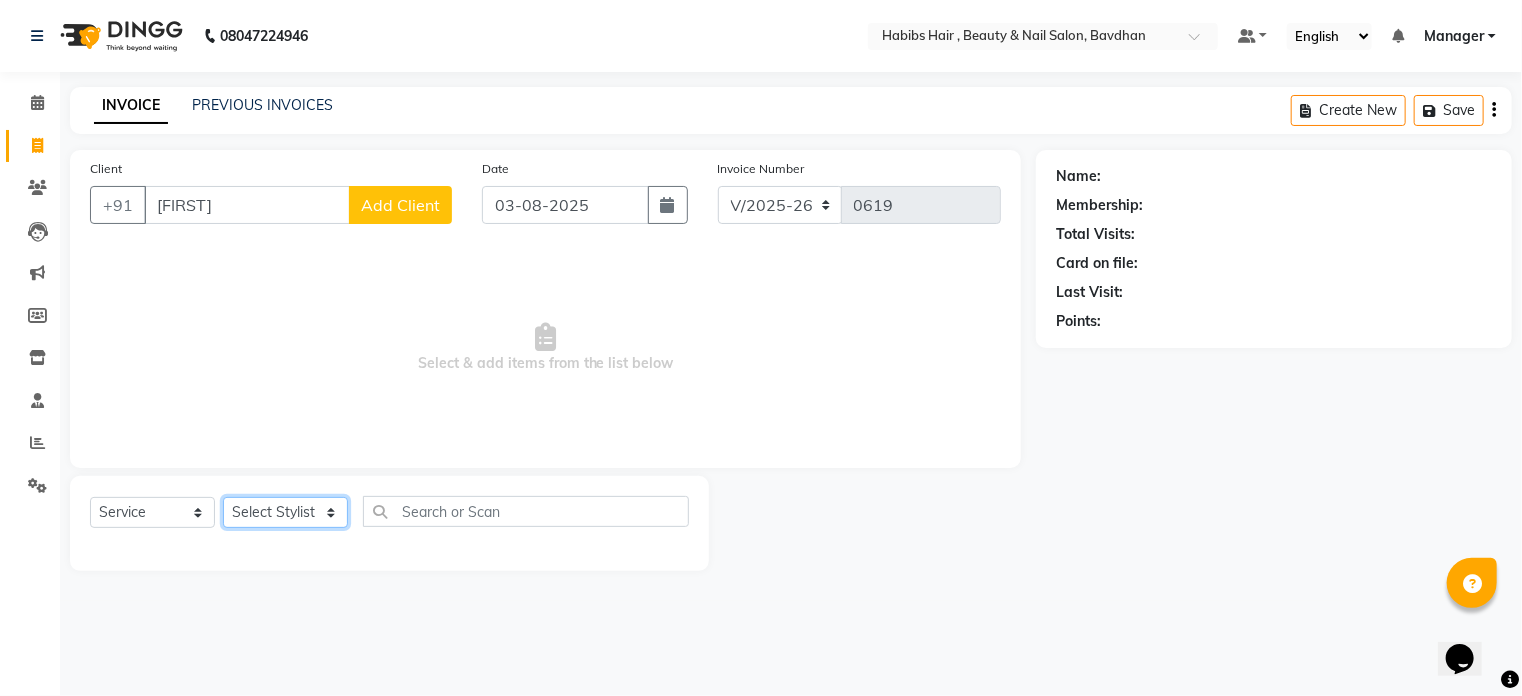select on "64991" 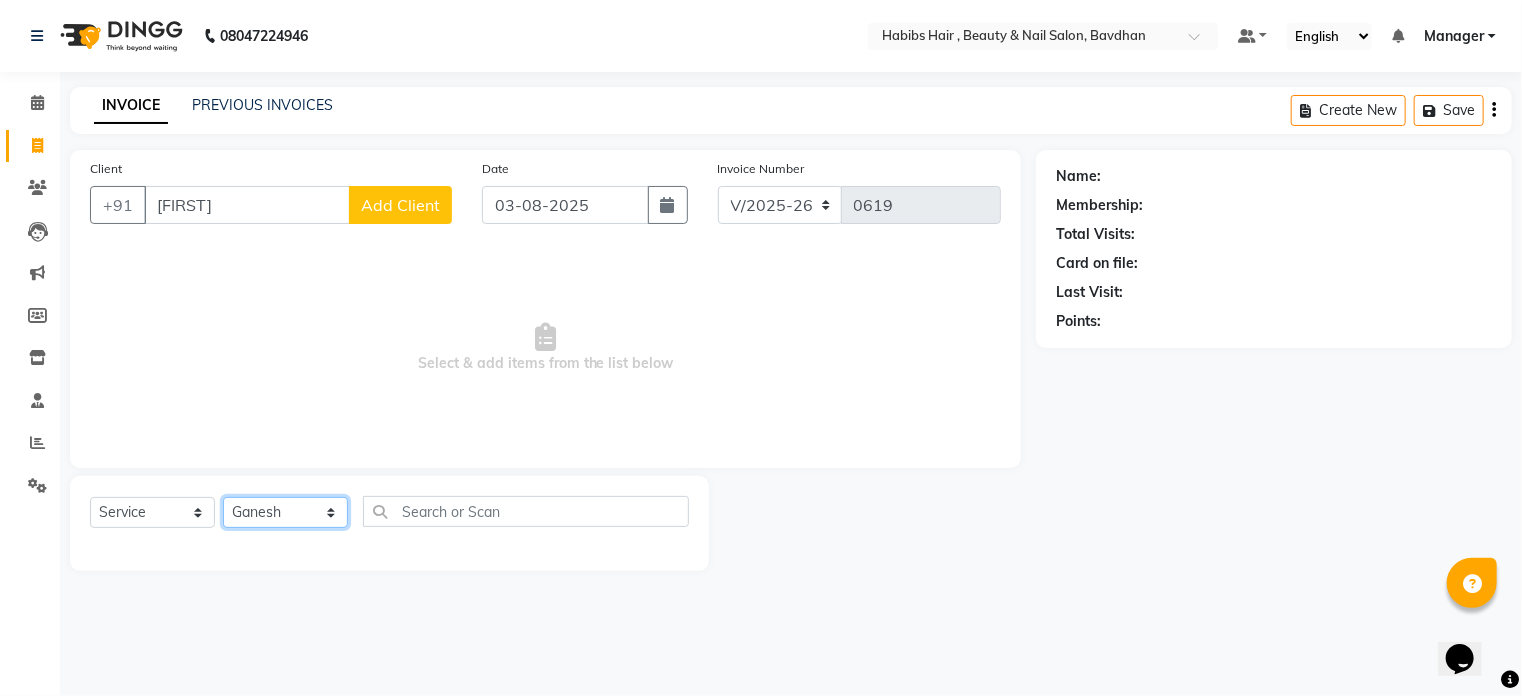 click on "Select Stylist Akash Aman Aniket Ashish Ganesh Manager mayur nikhil sujata" 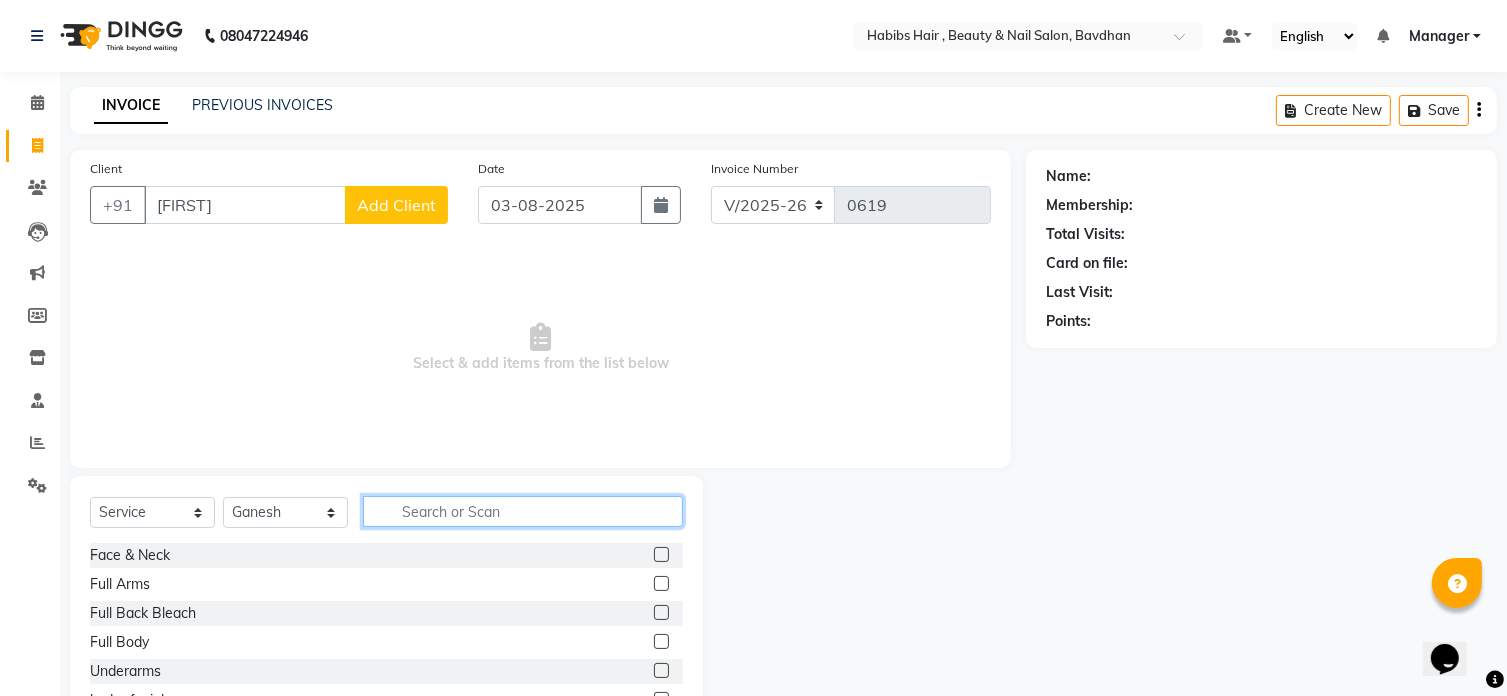 click 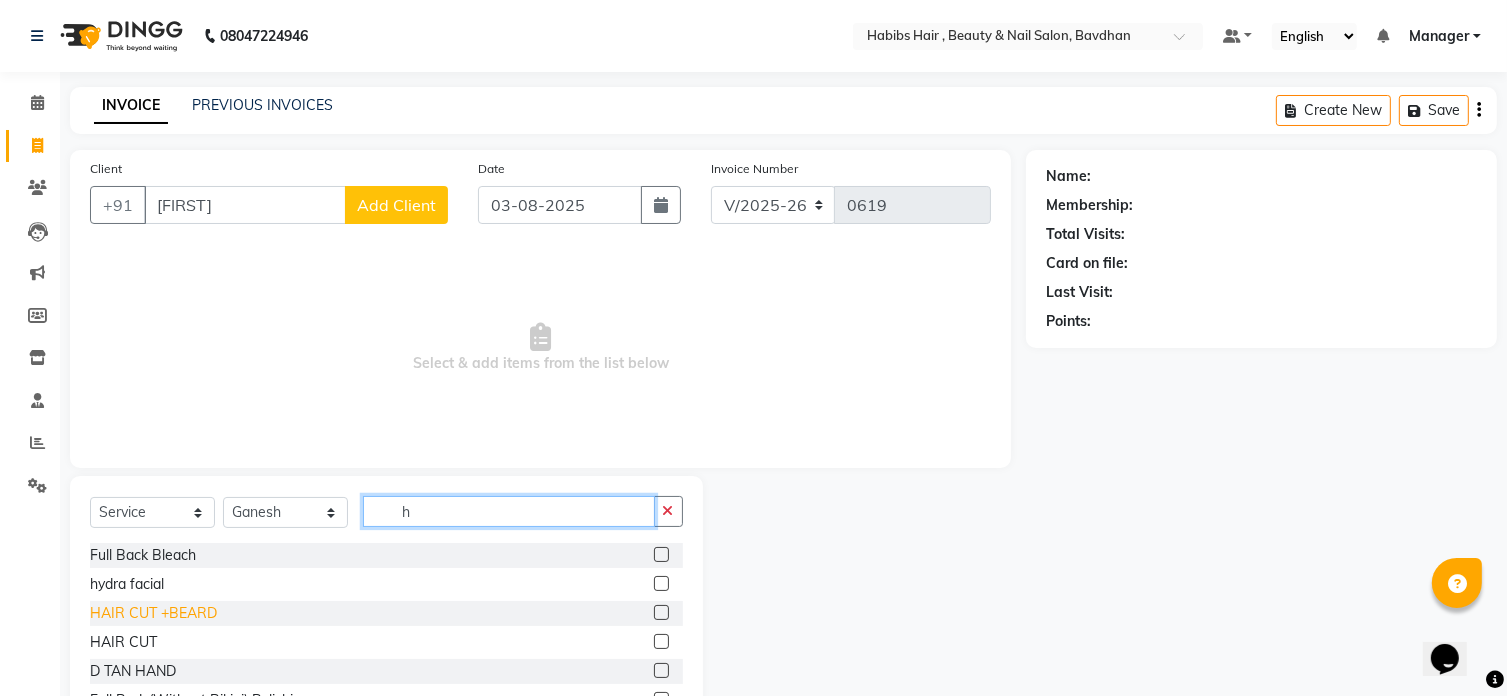type on "h" 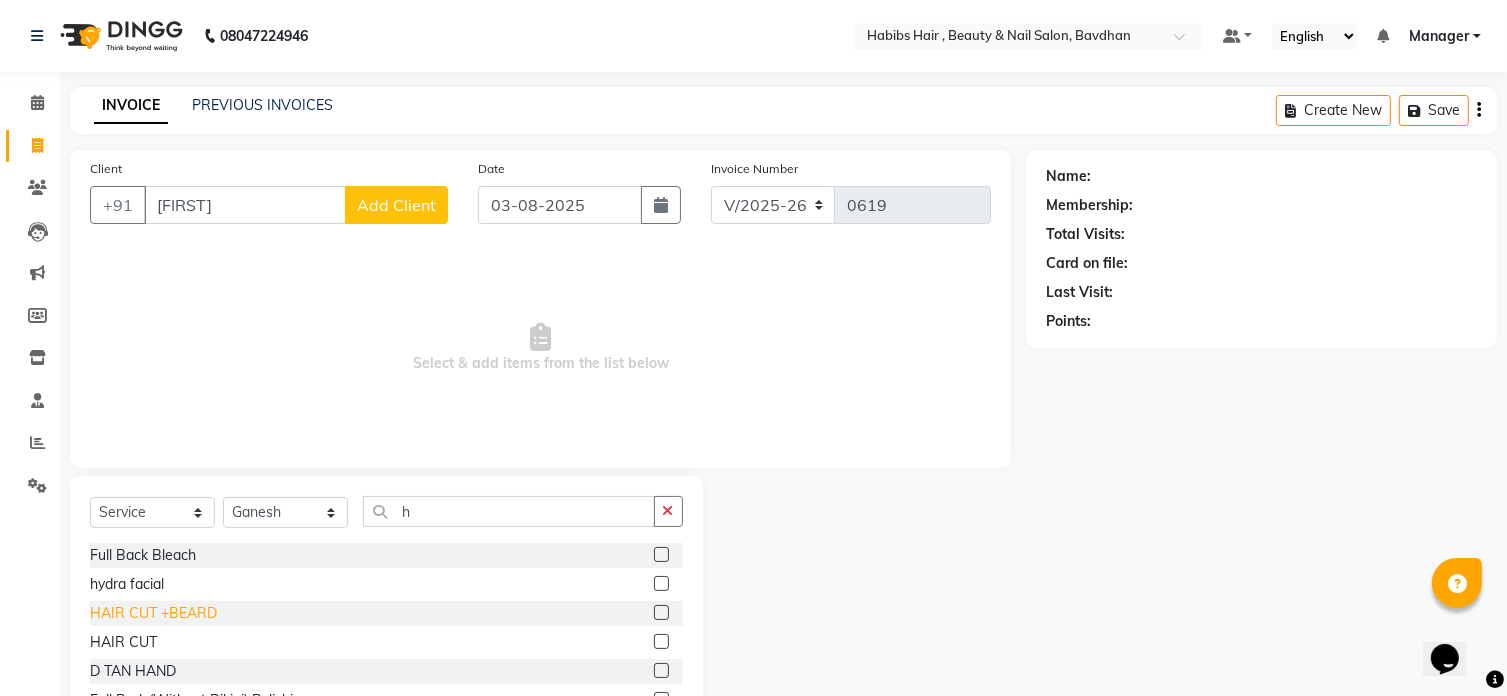 click on "HAIR CUT +BEARD" 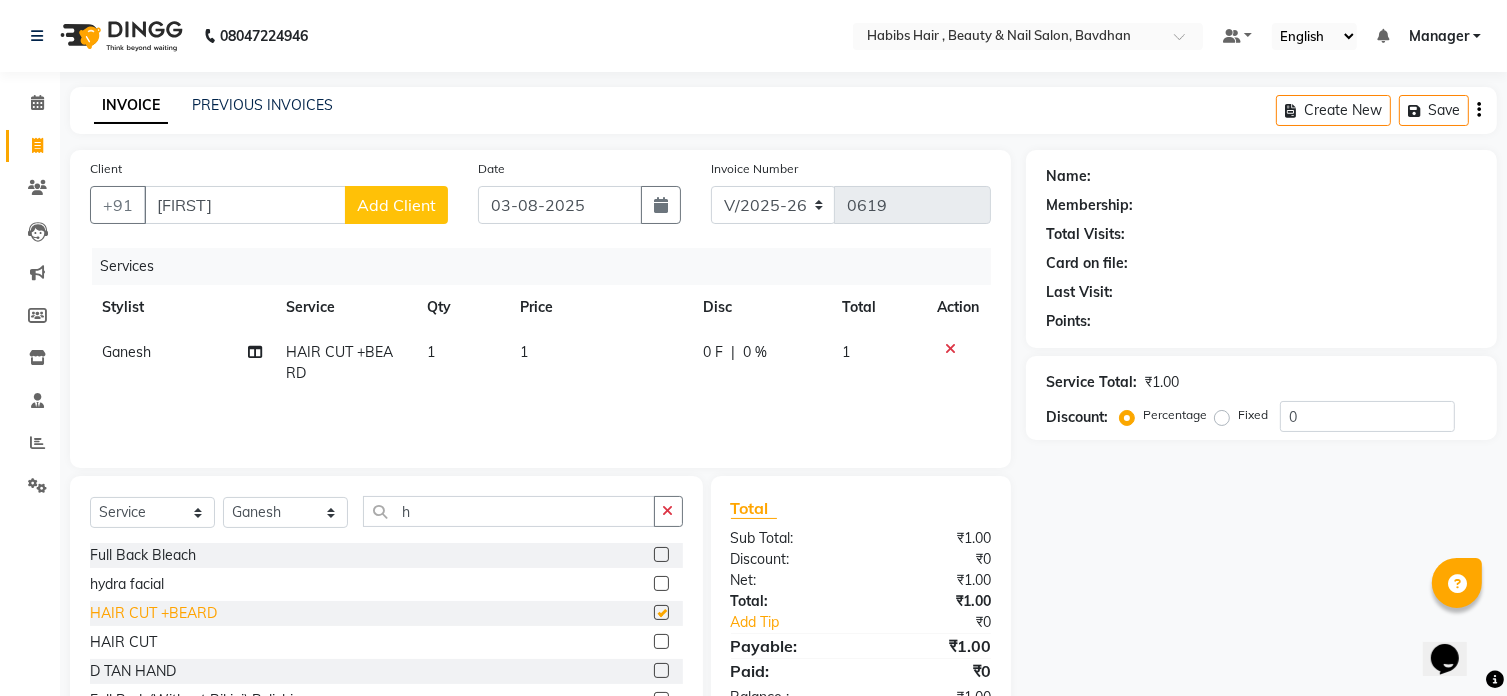 checkbox on "false" 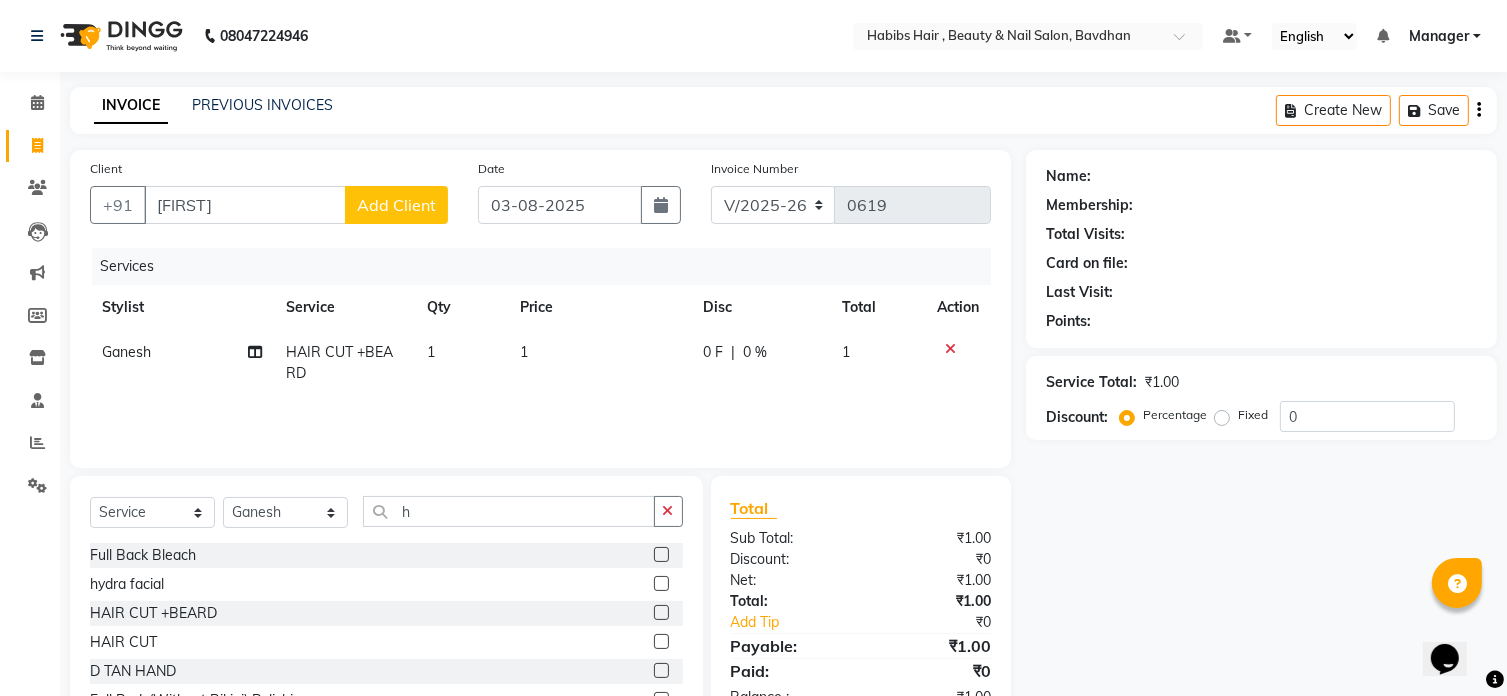 click on "1" 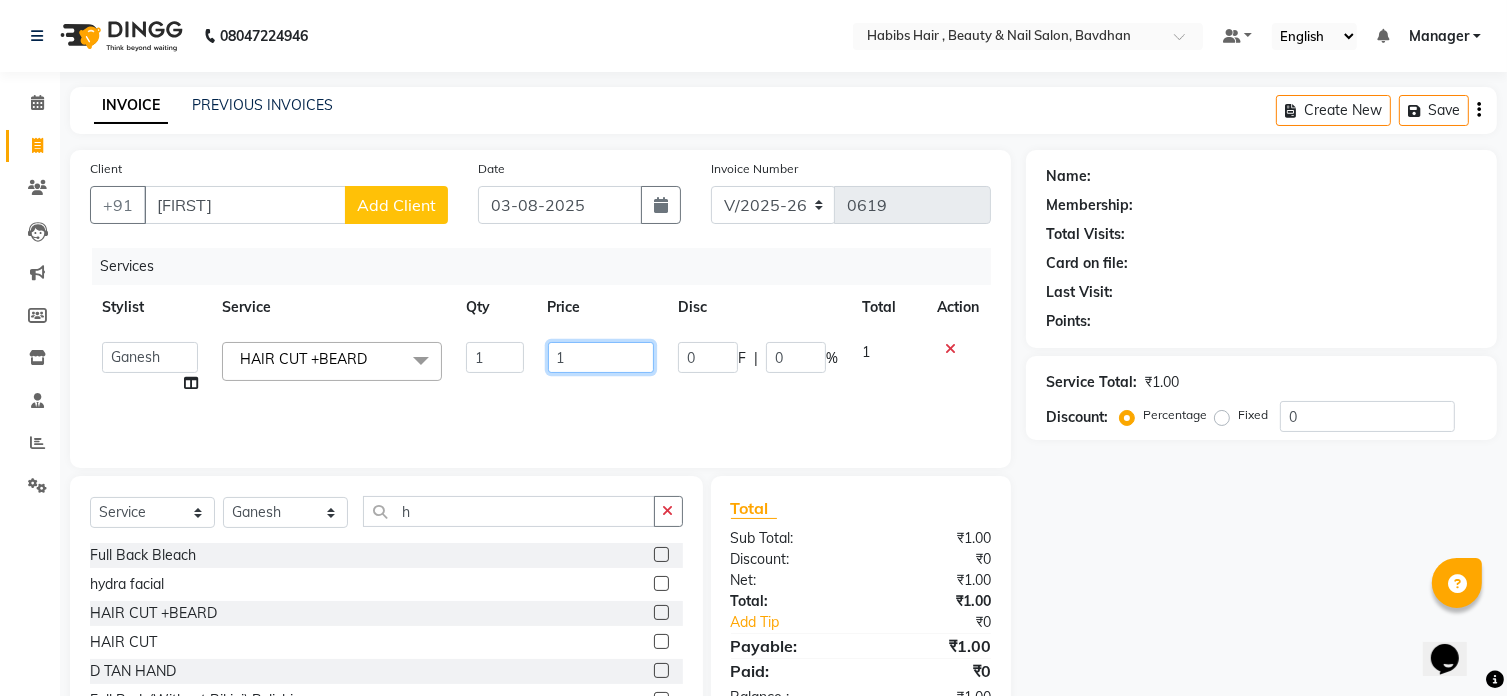 click on "1" 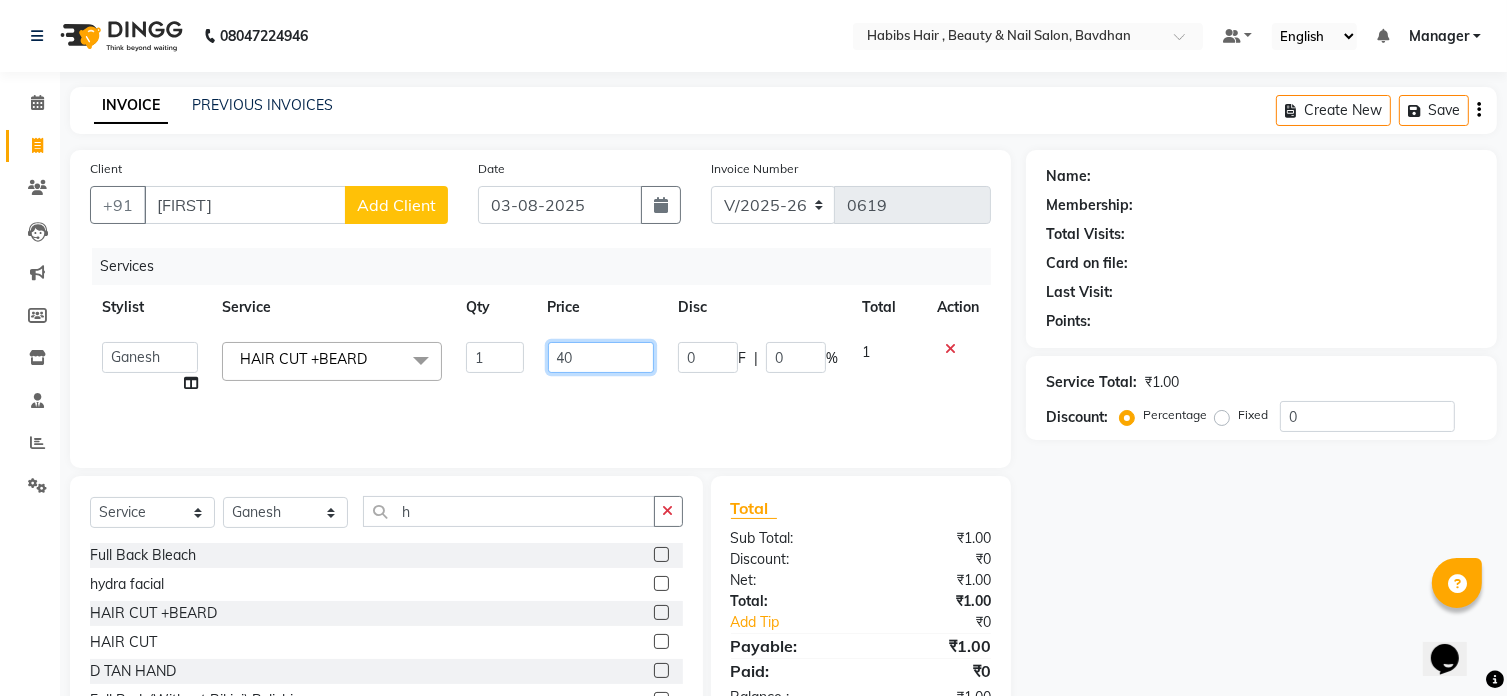 type on "400" 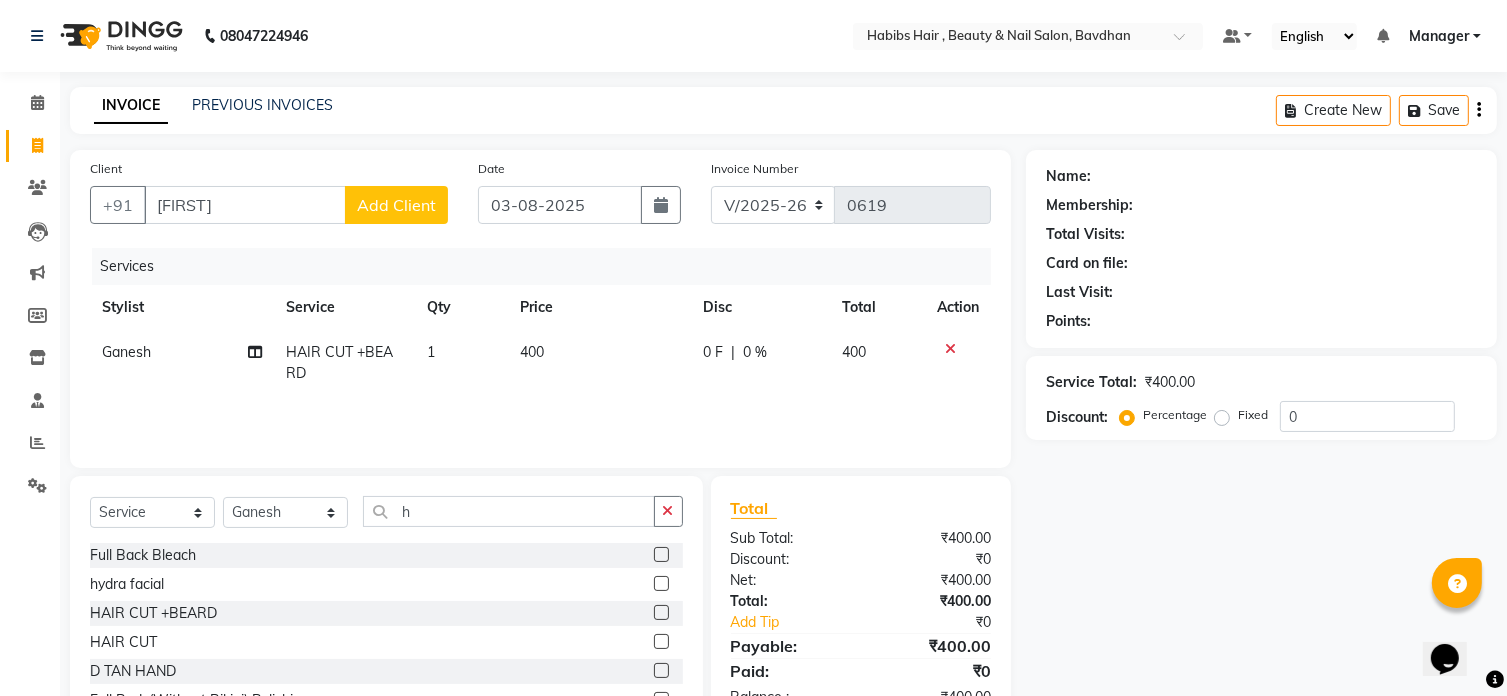 click on "Add Client" 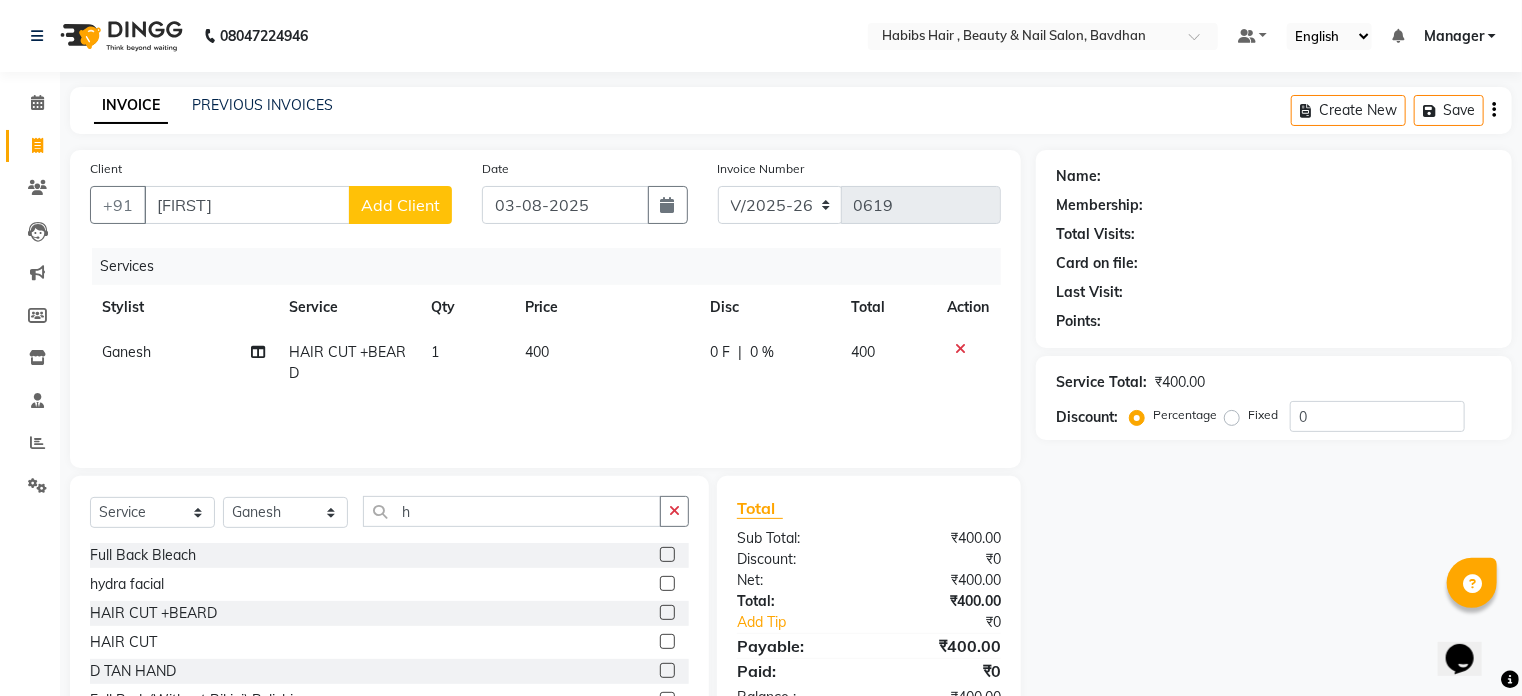 select on "22" 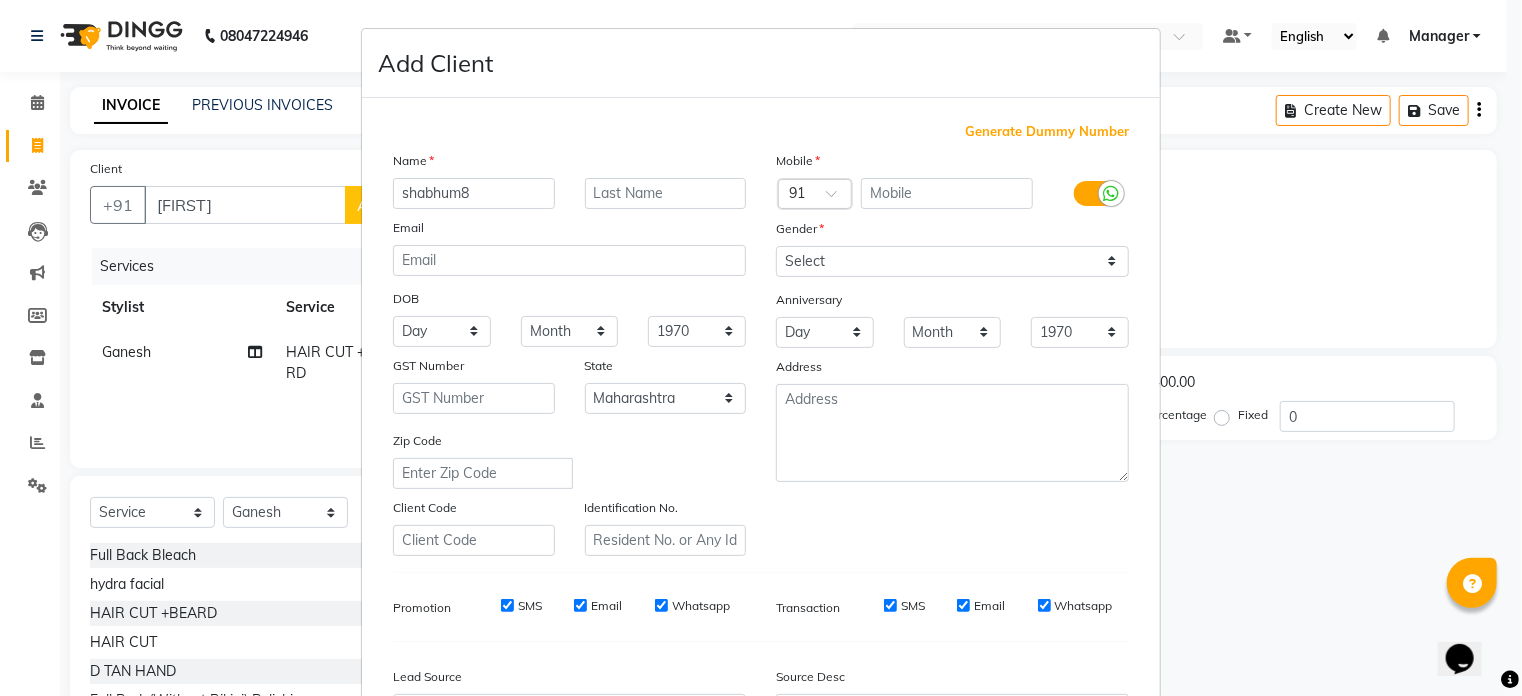type on "shabhum" 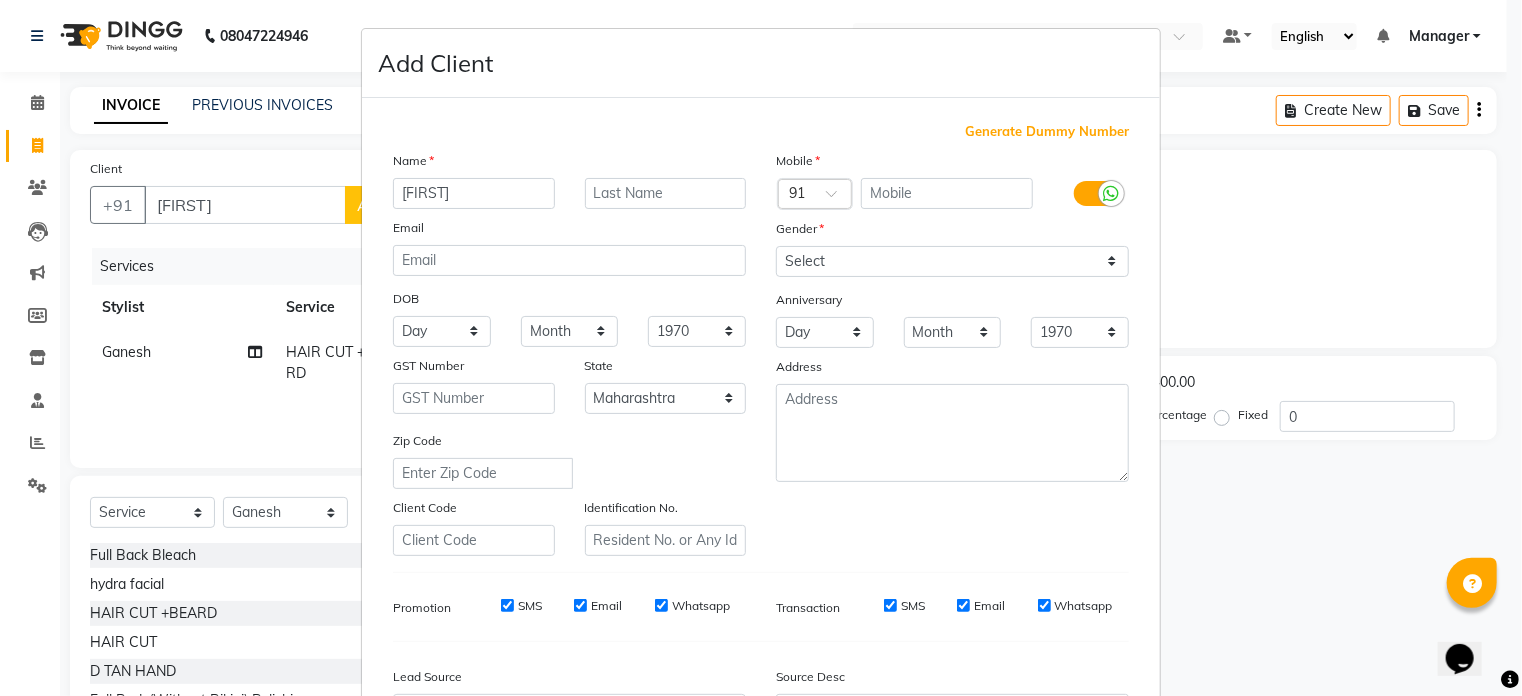 click on "Mobile" at bounding box center (952, 164) 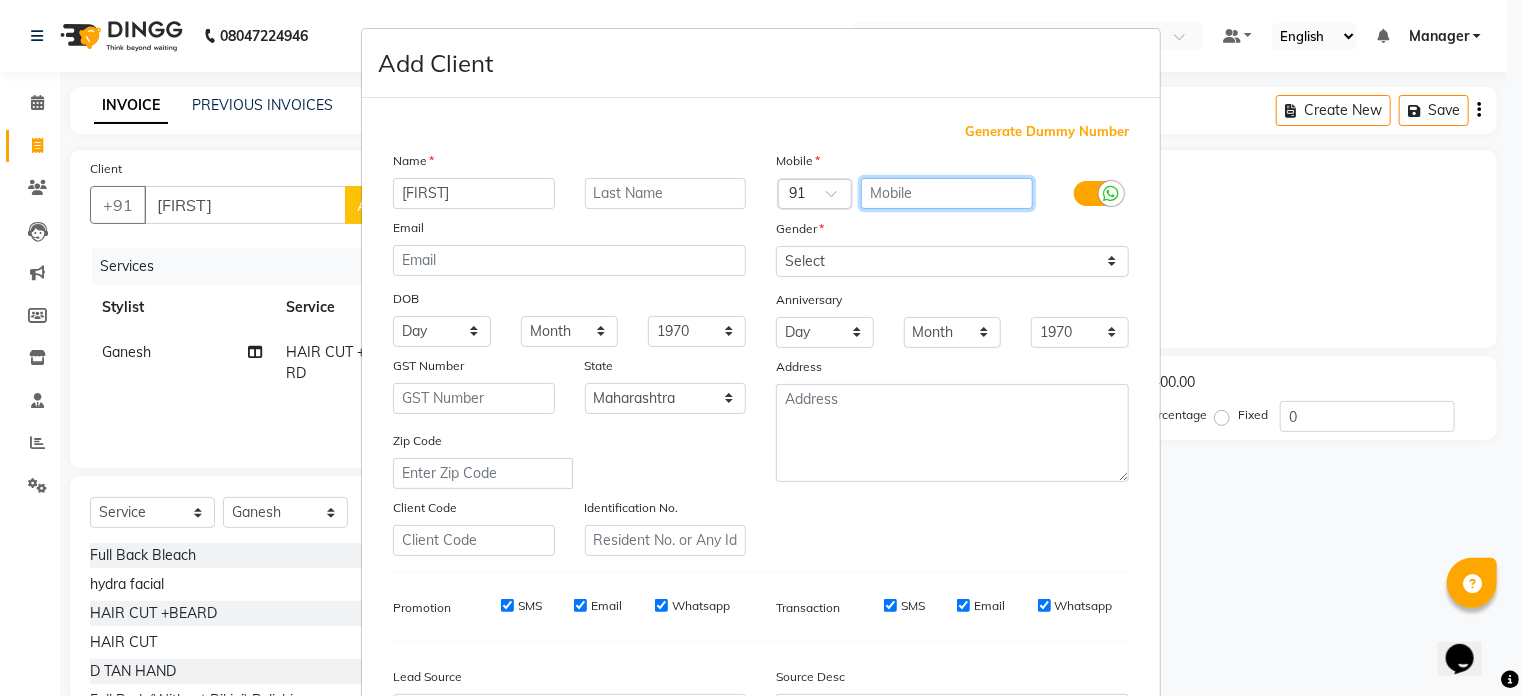 click at bounding box center (947, 193) 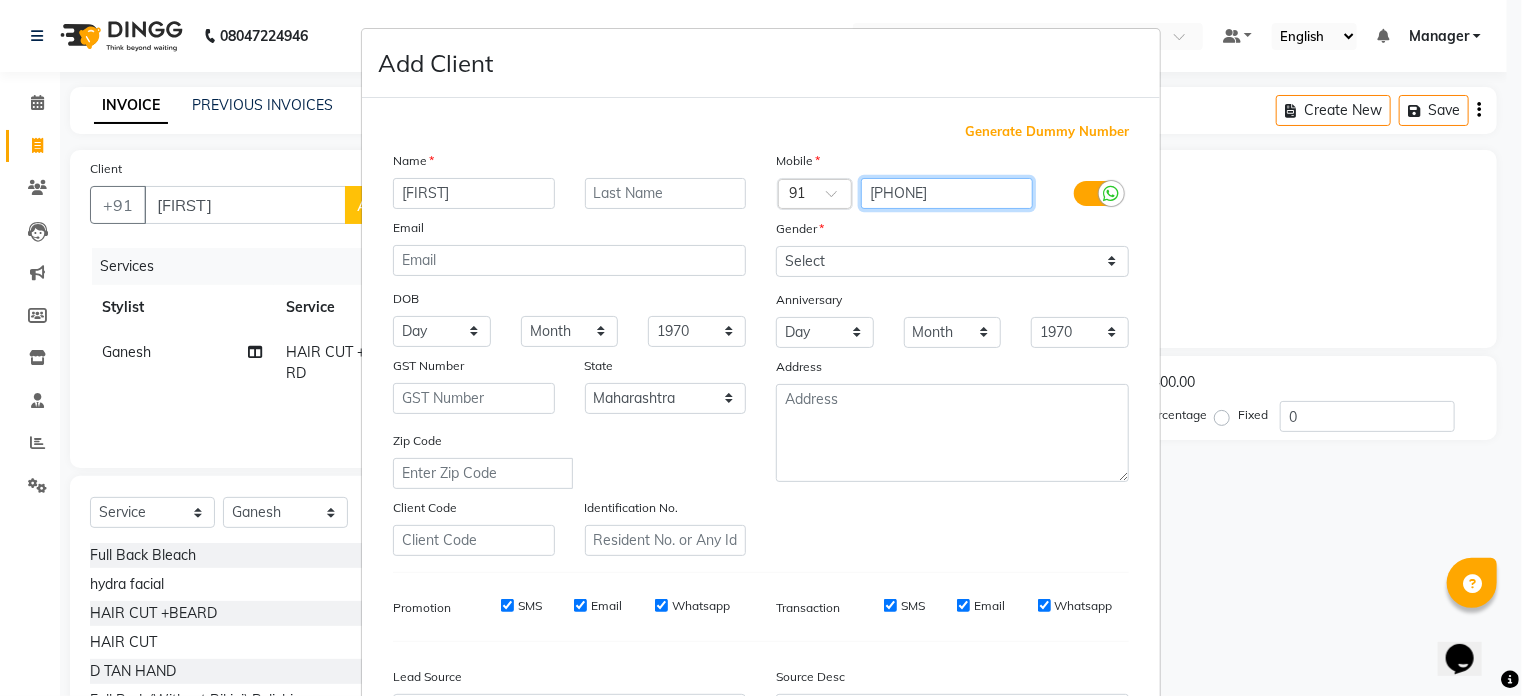type on "8551098525" 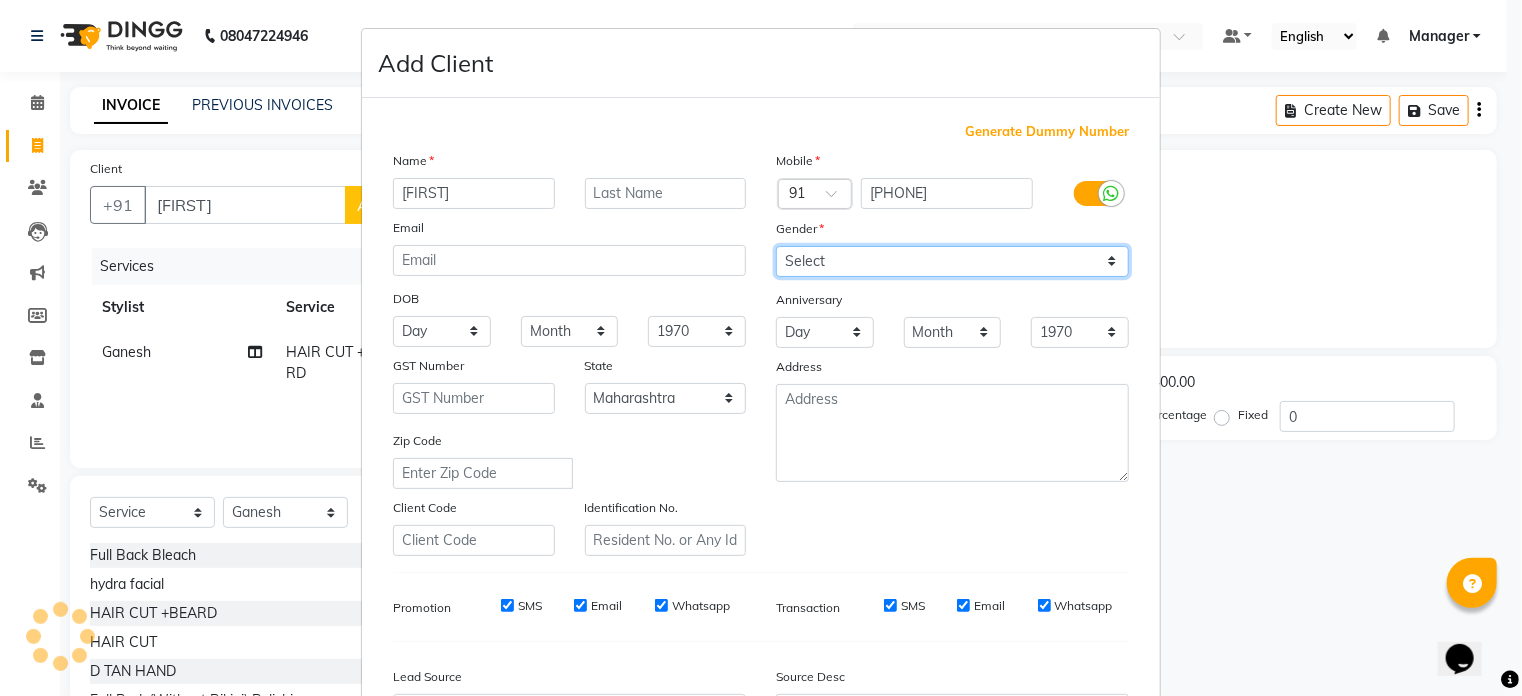click on "Select Male Female Other Prefer Not To Say" at bounding box center (952, 261) 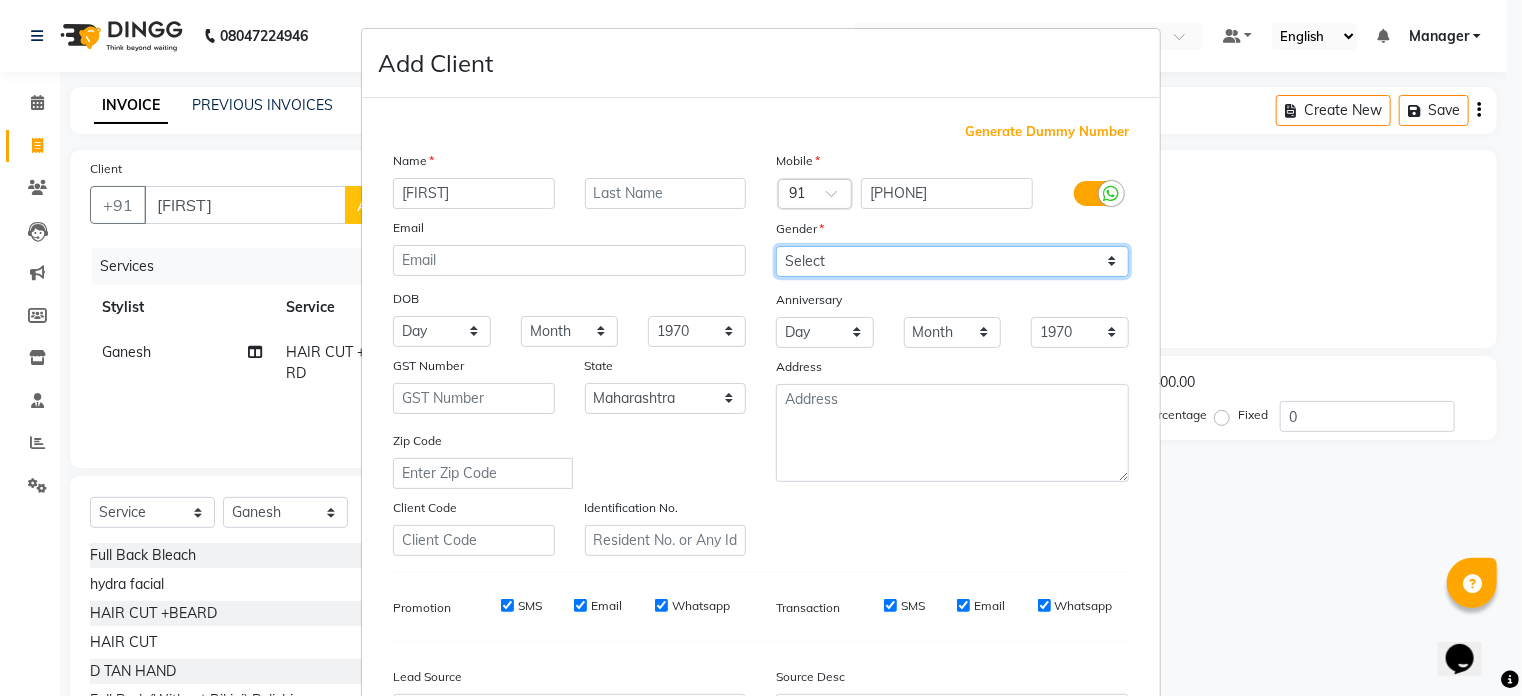select on "male" 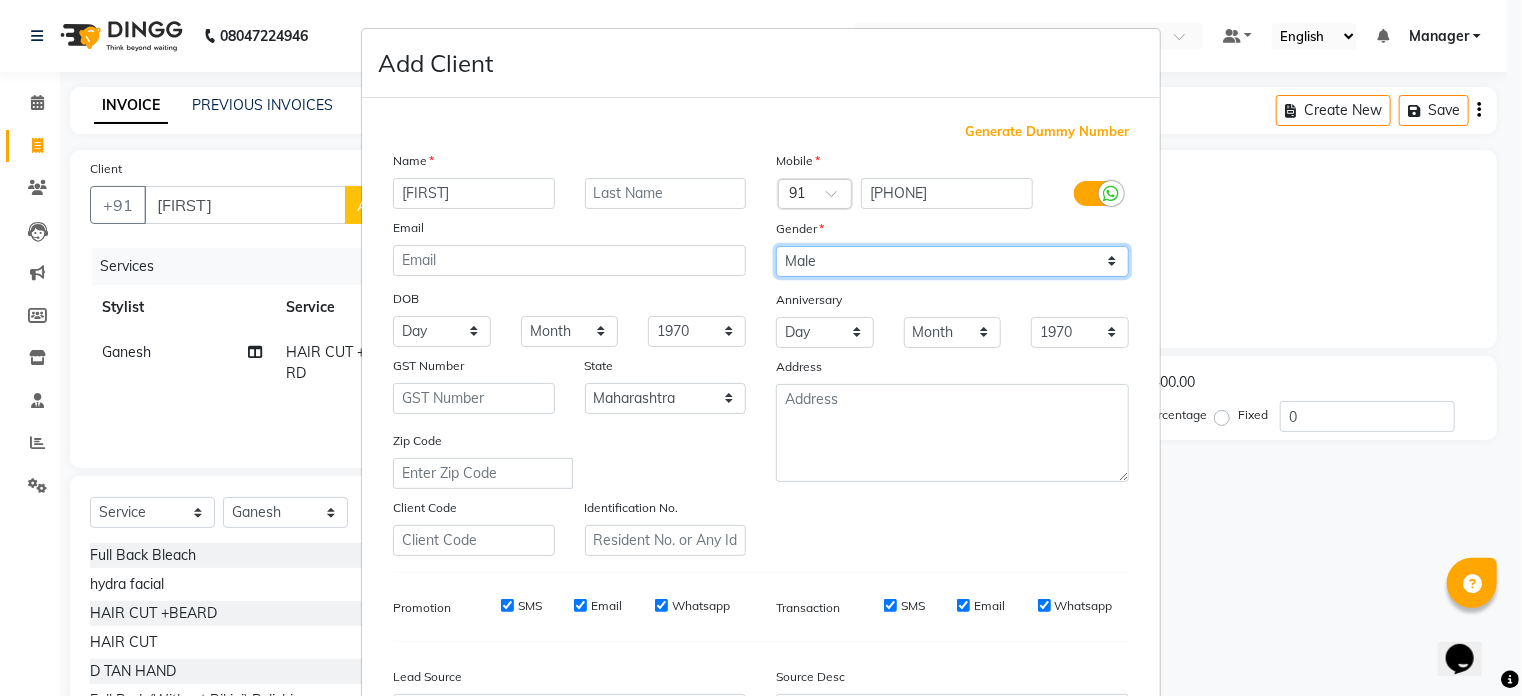 click on "Select Male Female Other Prefer Not To Say" at bounding box center (952, 261) 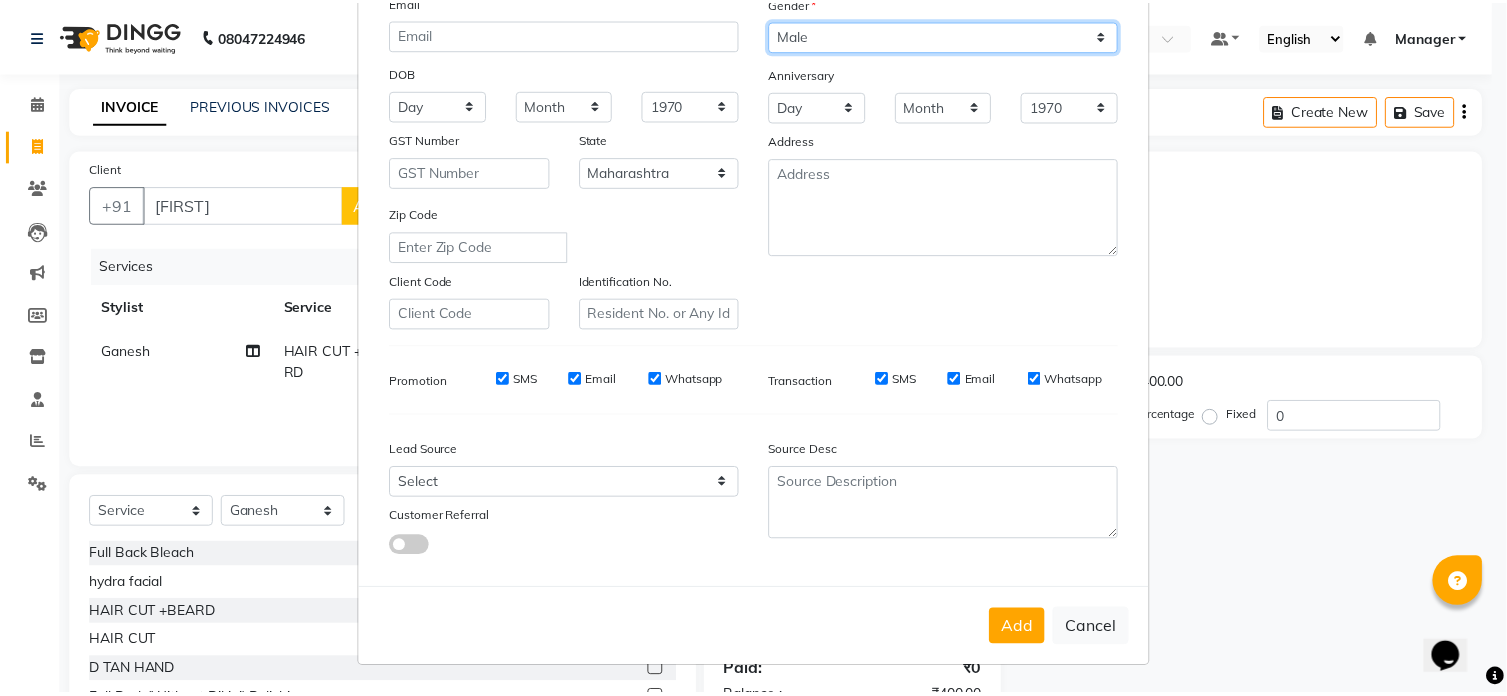 scroll, scrollTop: 236, scrollLeft: 0, axis: vertical 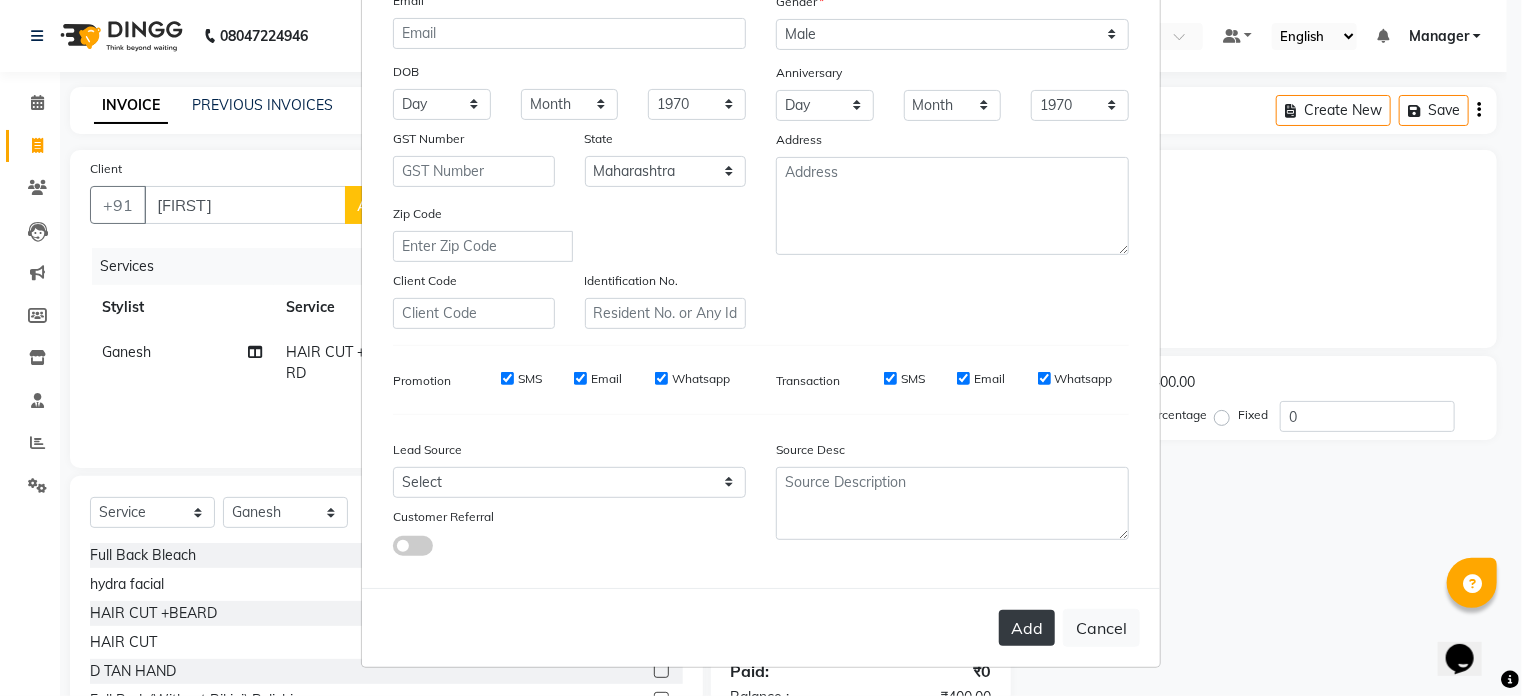 click on "Add" at bounding box center [1027, 628] 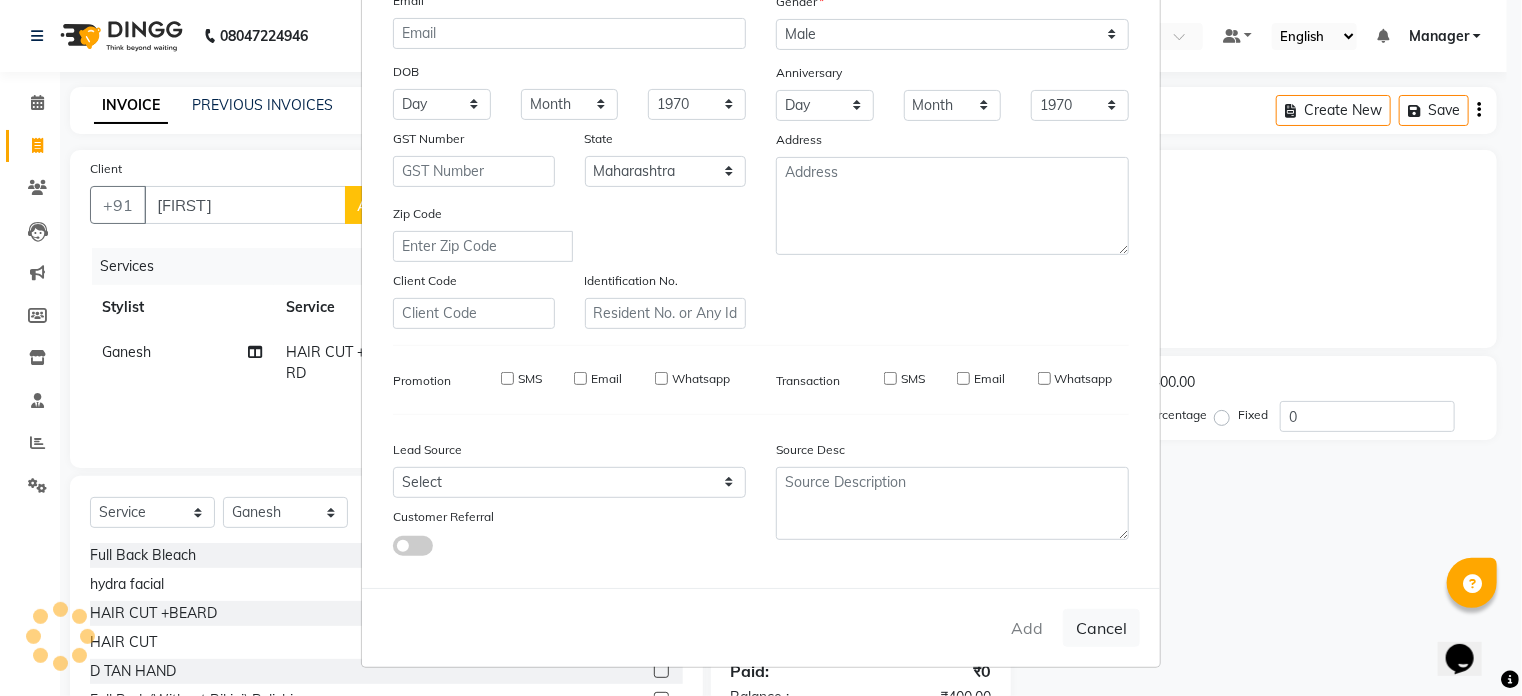 type on "85******25" 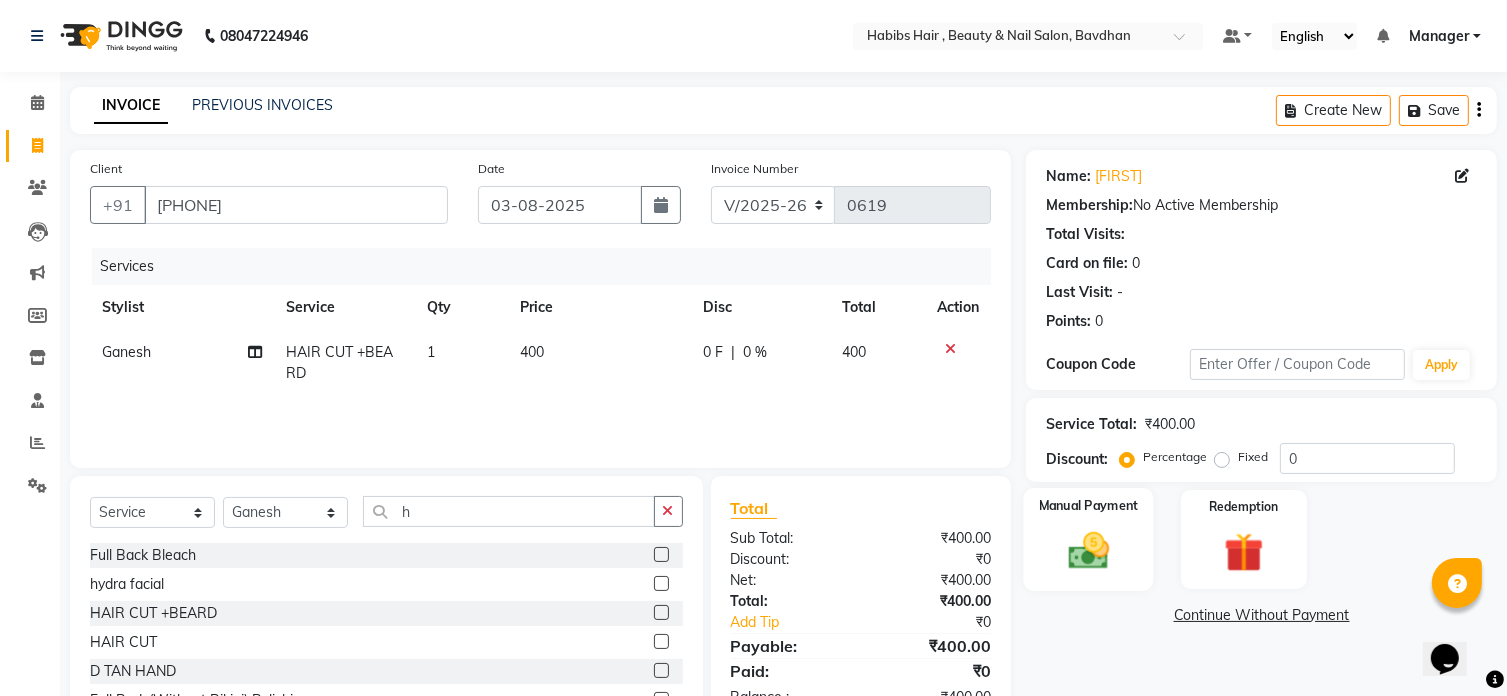 click on "Manual Payment" 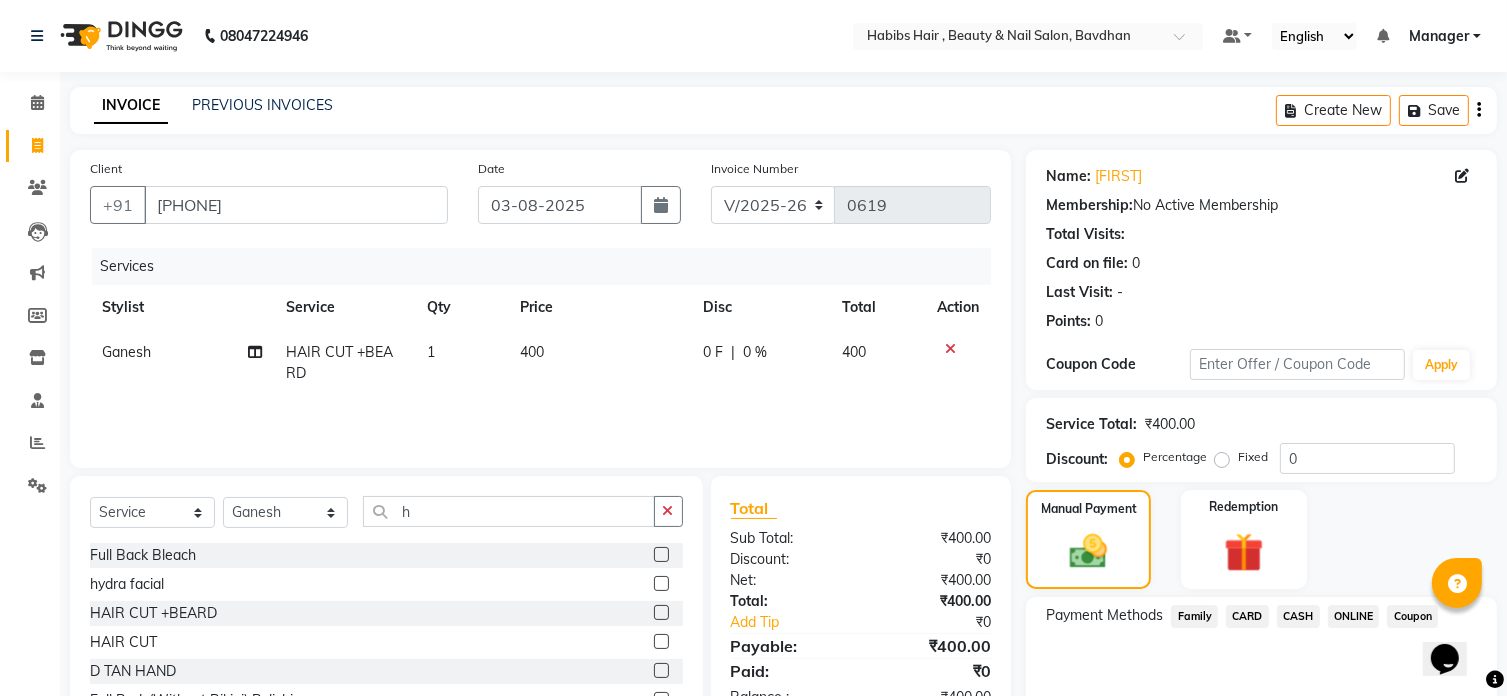 click on "ONLINE" 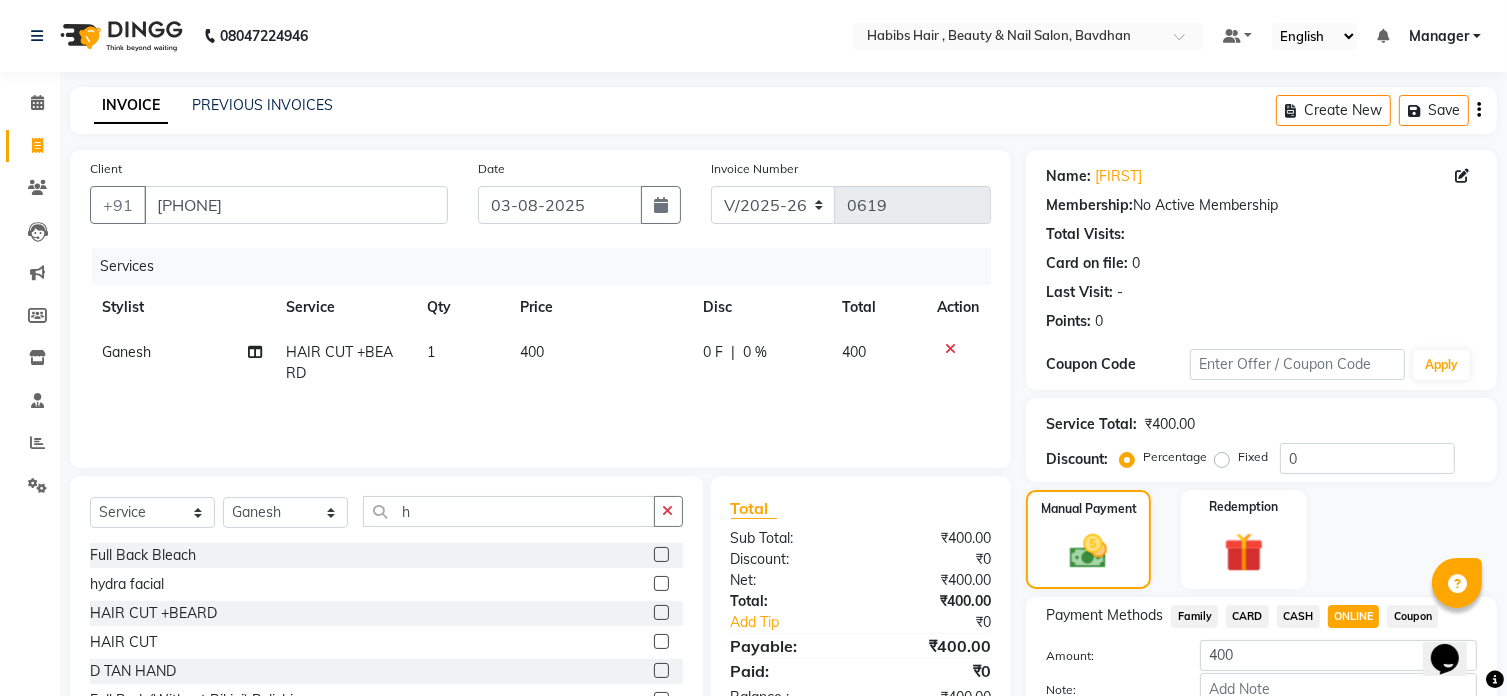 scroll, scrollTop: 122, scrollLeft: 0, axis: vertical 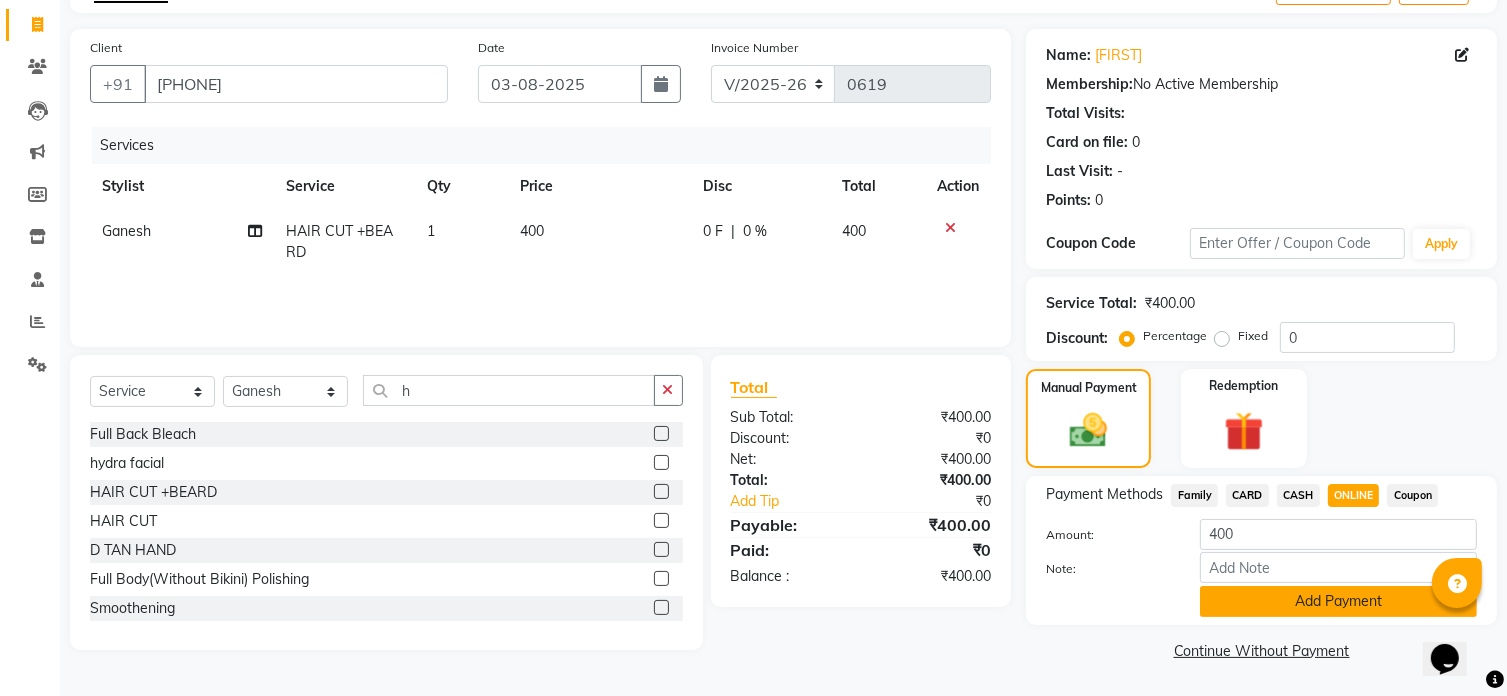 click on "Add Payment" 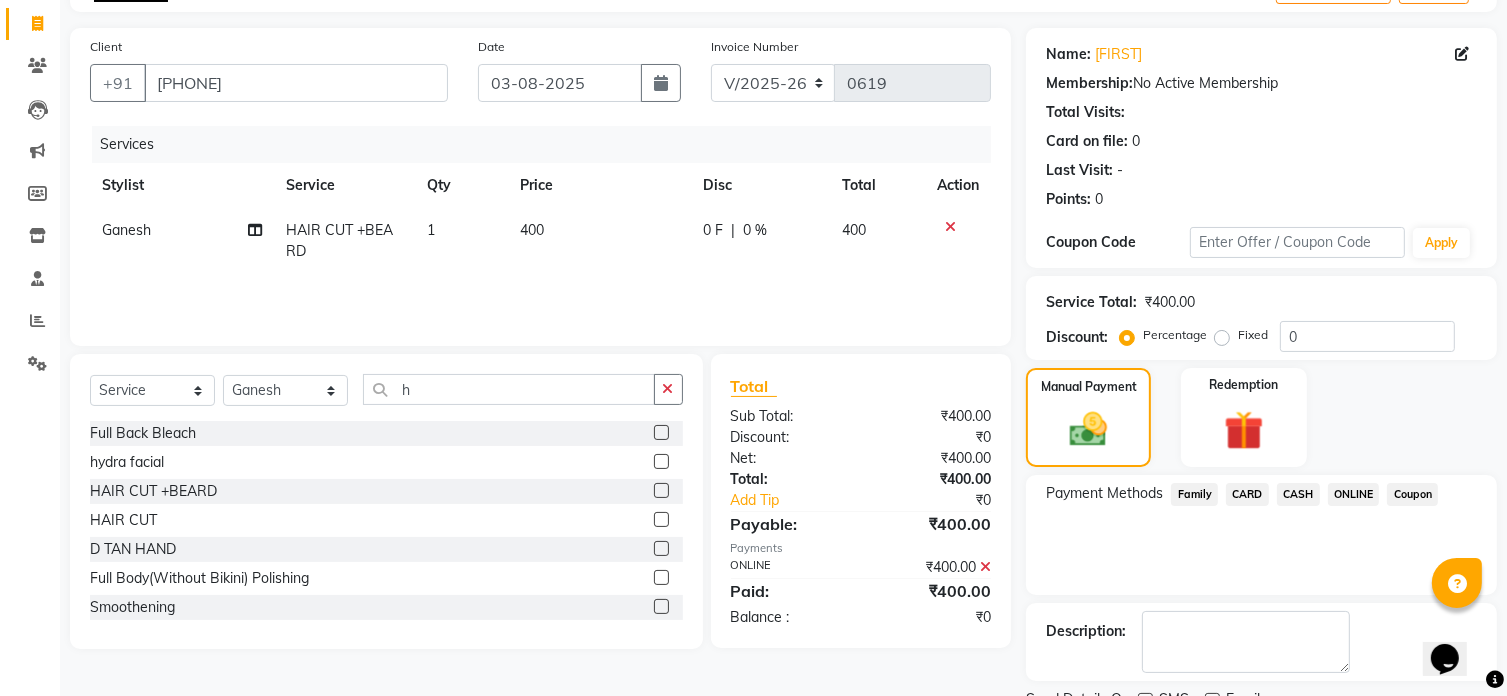 scroll, scrollTop: 204, scrollLeft: 0, axis: vertical 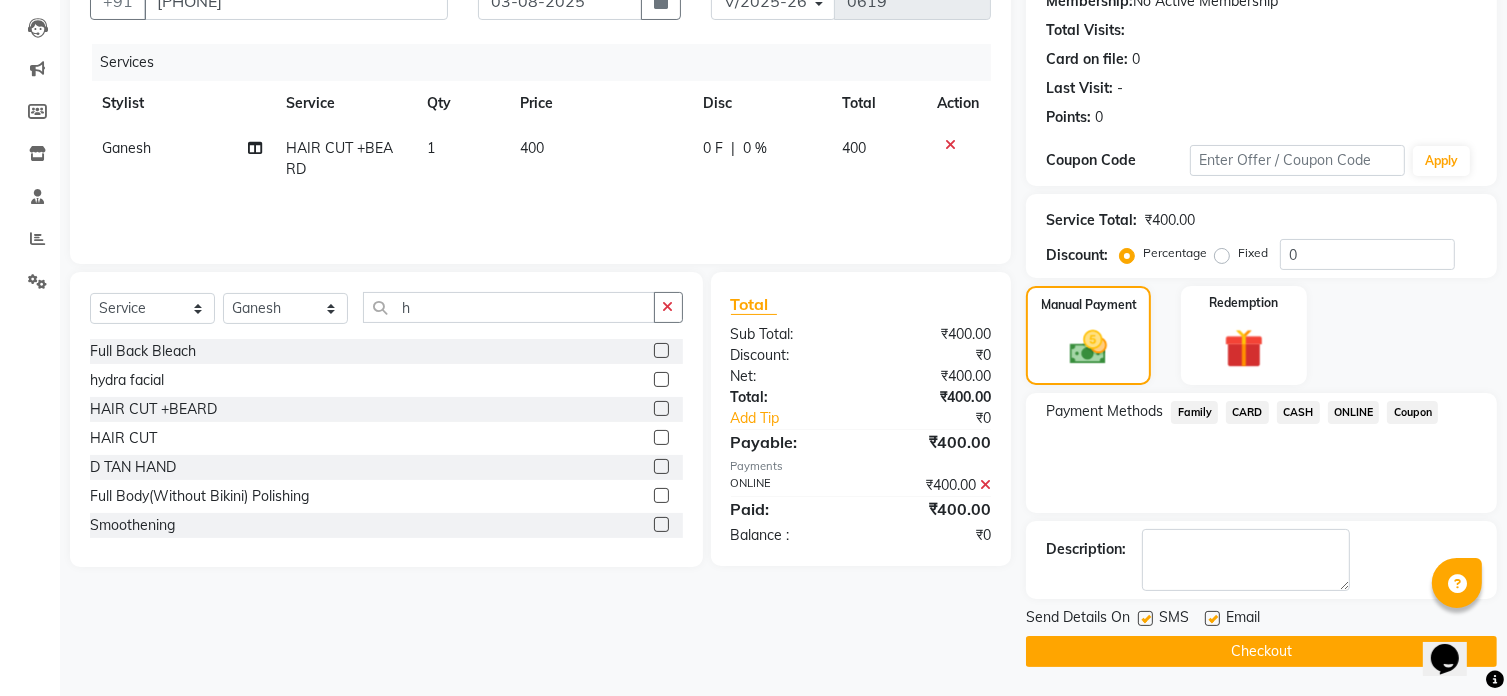 click on "Checkout" 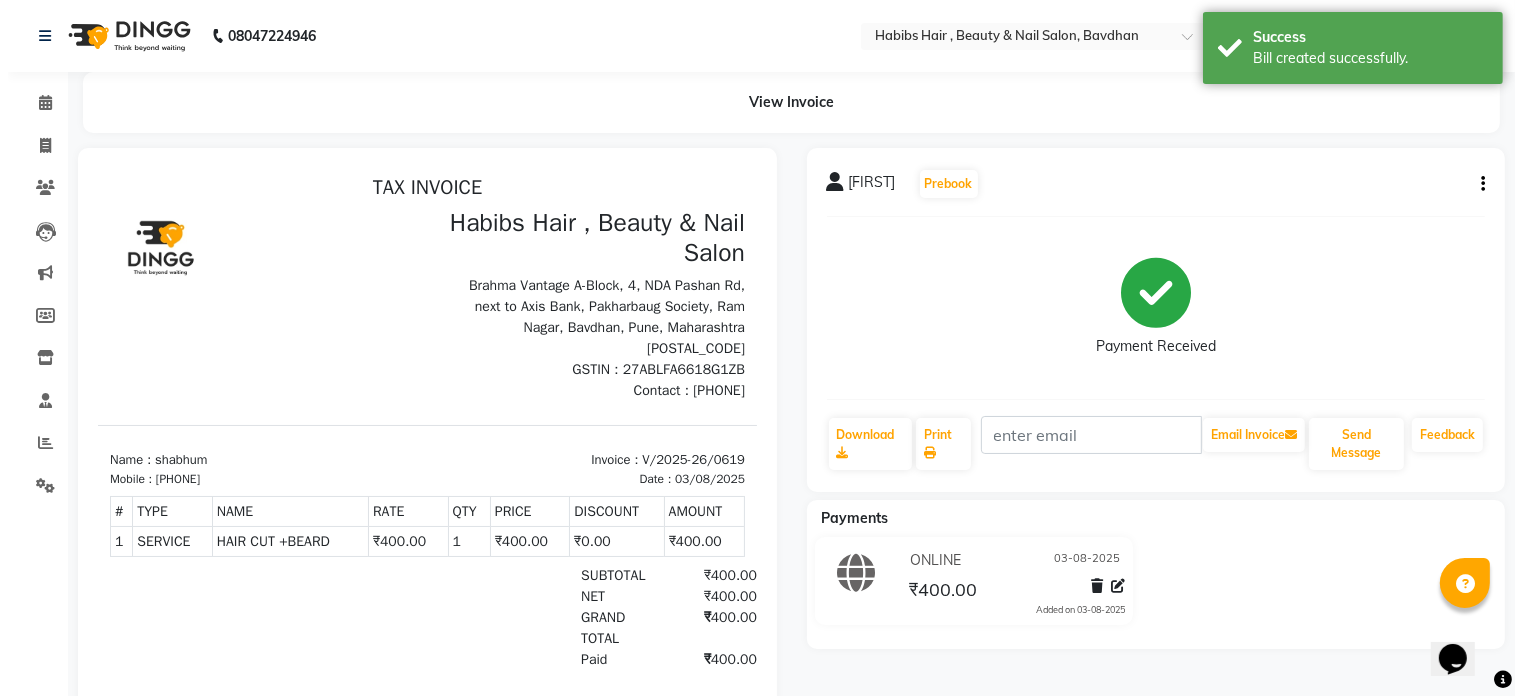 scroll, scrollTop: 0, scrollLeft: 0, axis: both 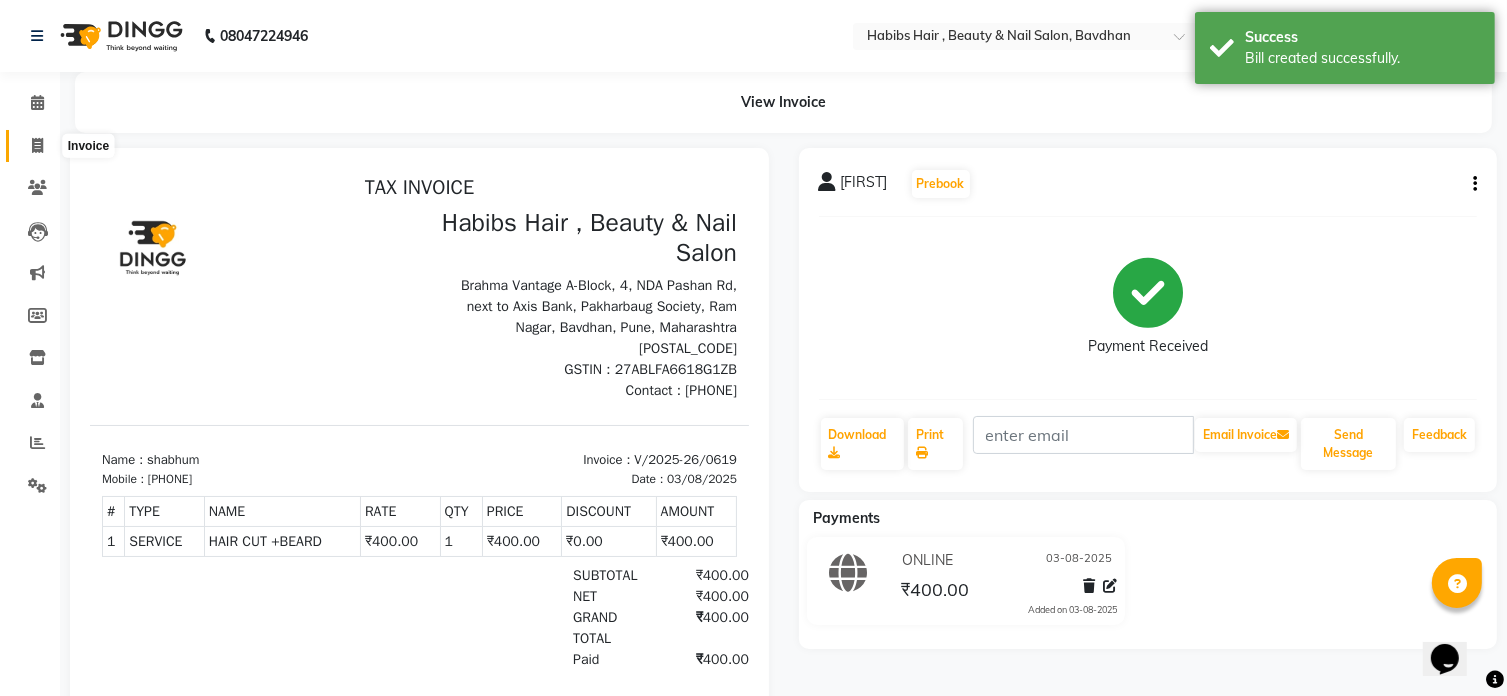 click 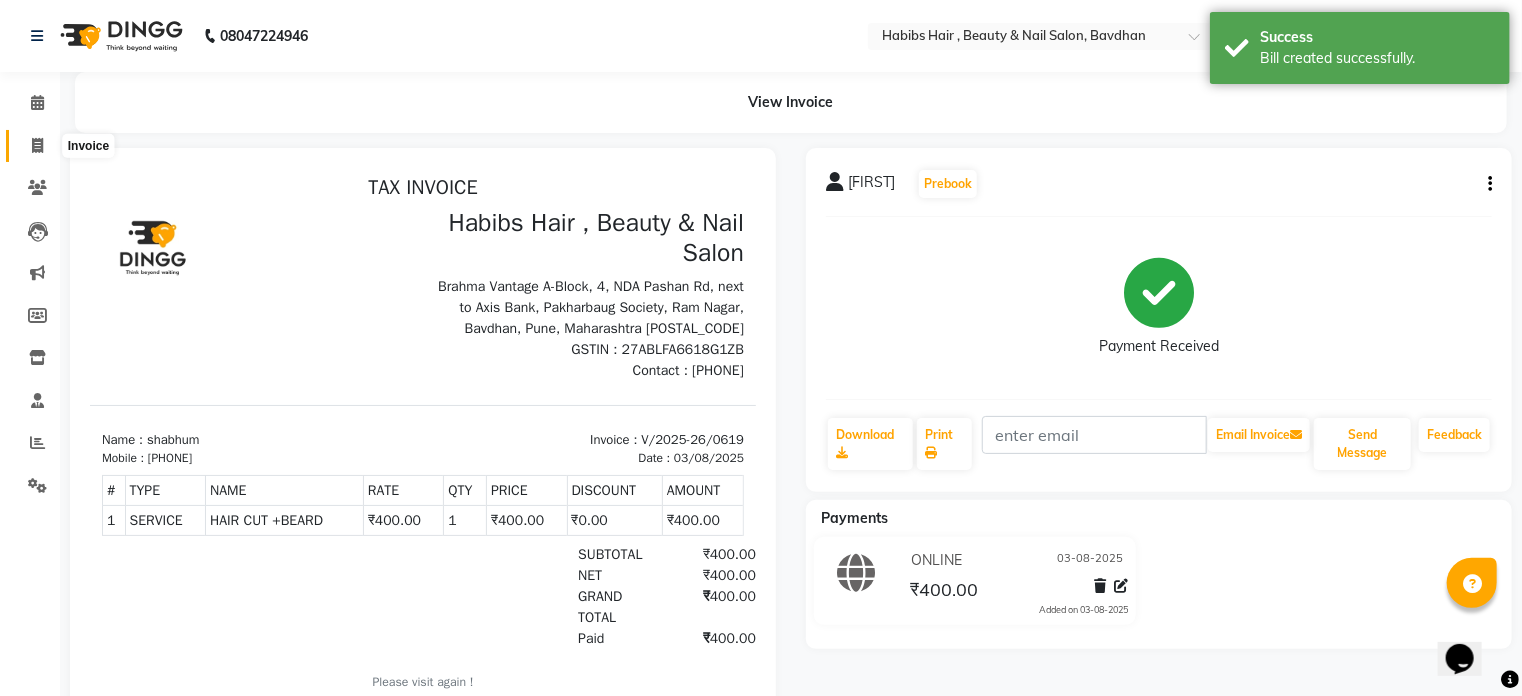 select on "7414" 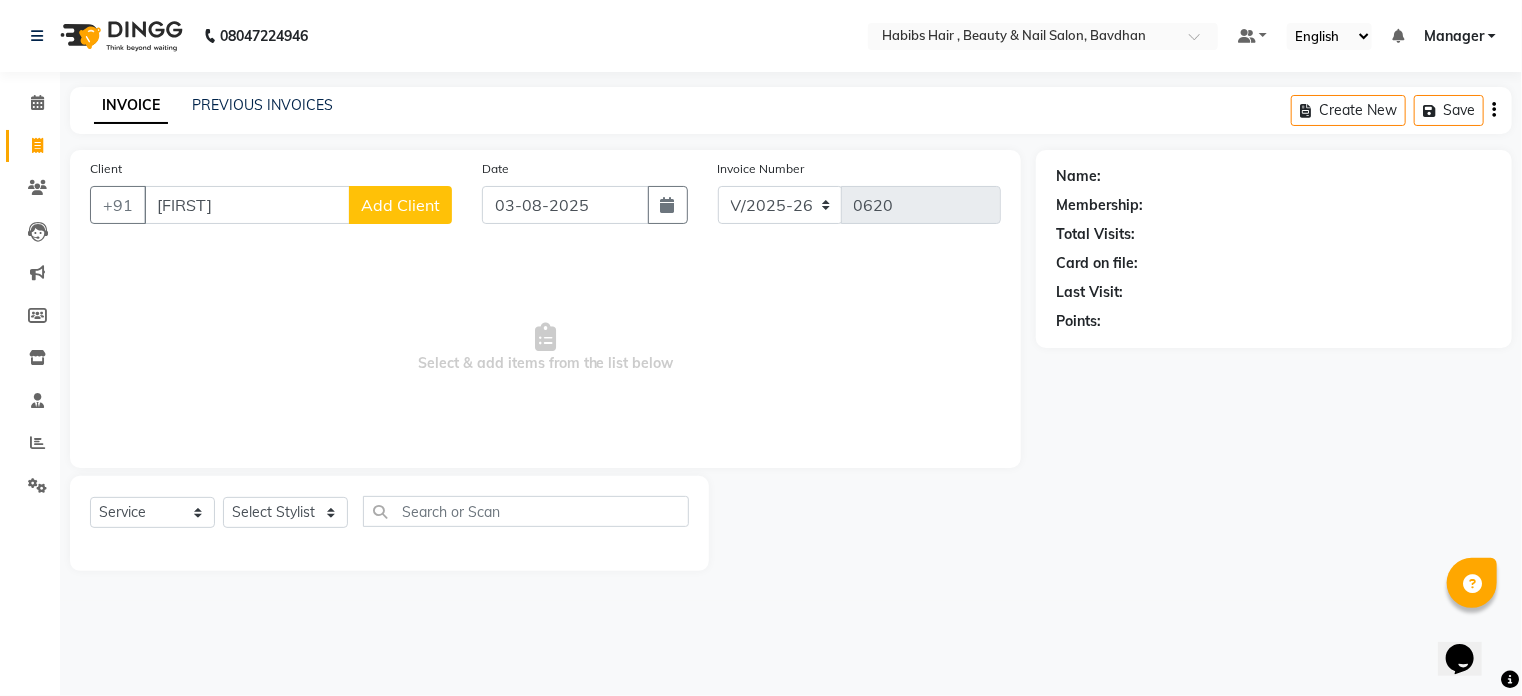 type on "[FIRST]" 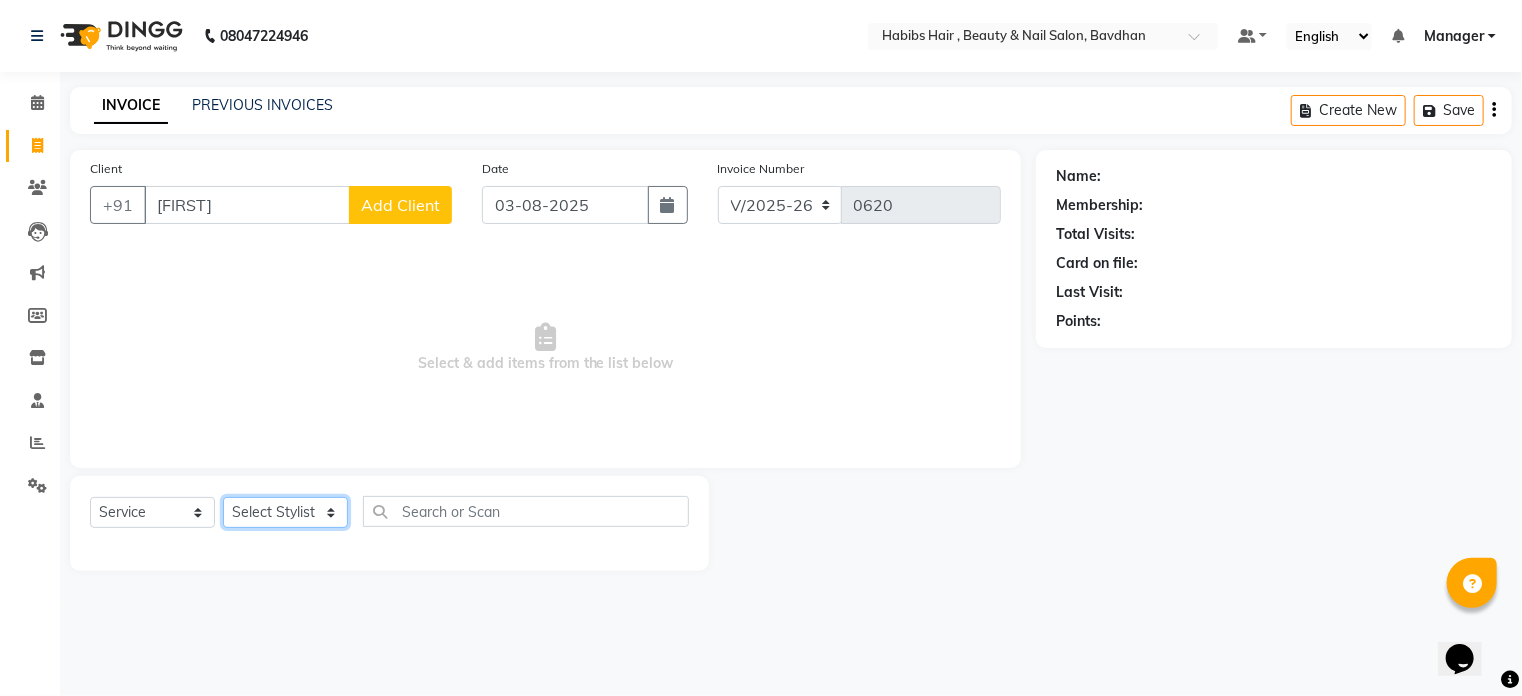 click on "Select Stylist Akash Aman Aniket Ashish Ganesh Manager mayur nikhil sujata" 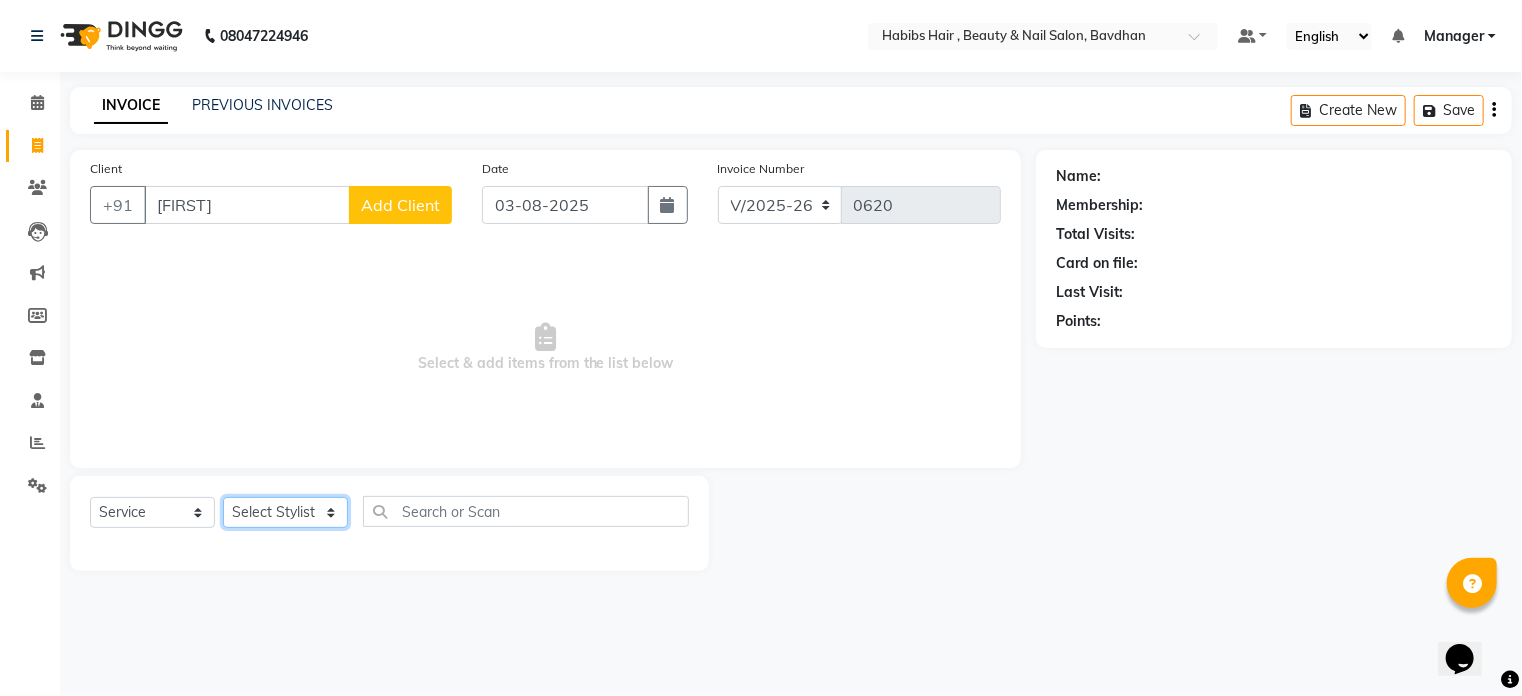 select on "86088" 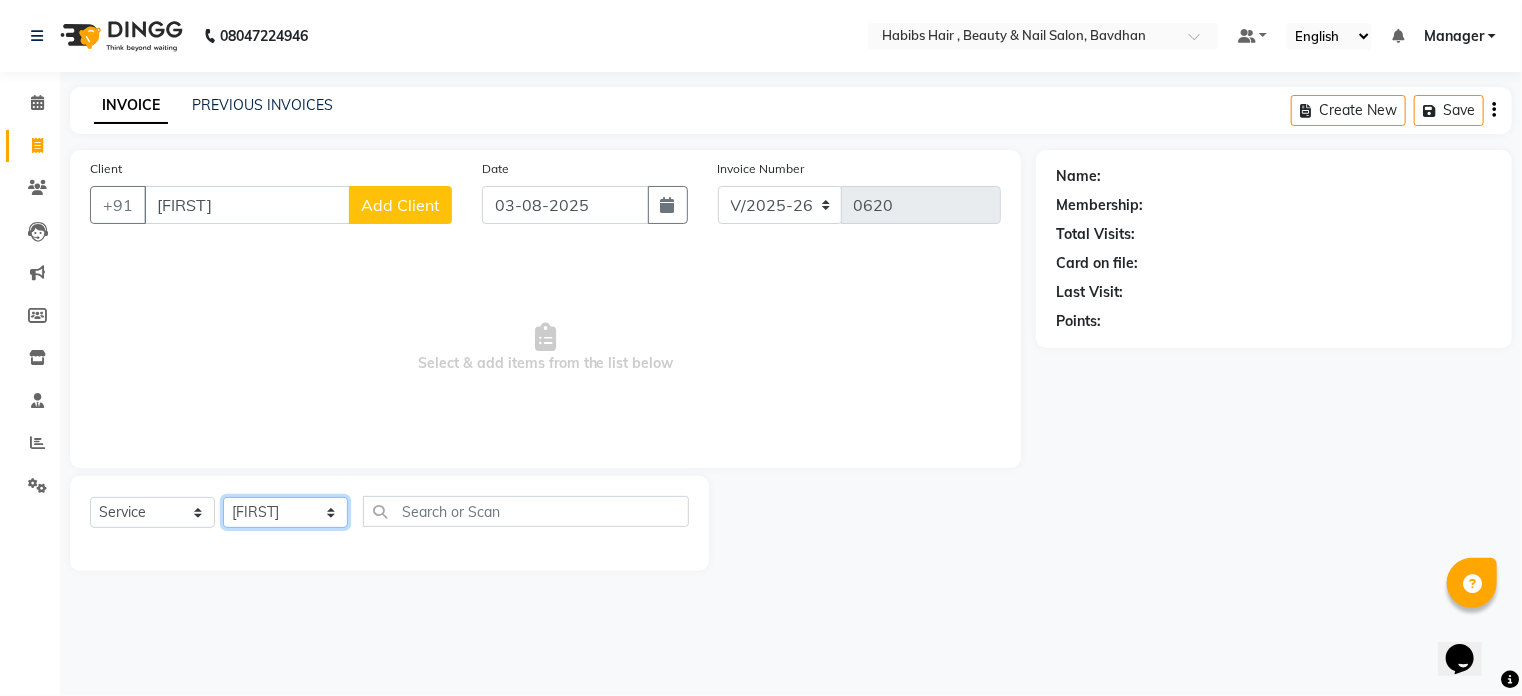 click on "Select Stylist Akash Aman Aniket Ashish Ganesh Manager mayur nikhil sujata" 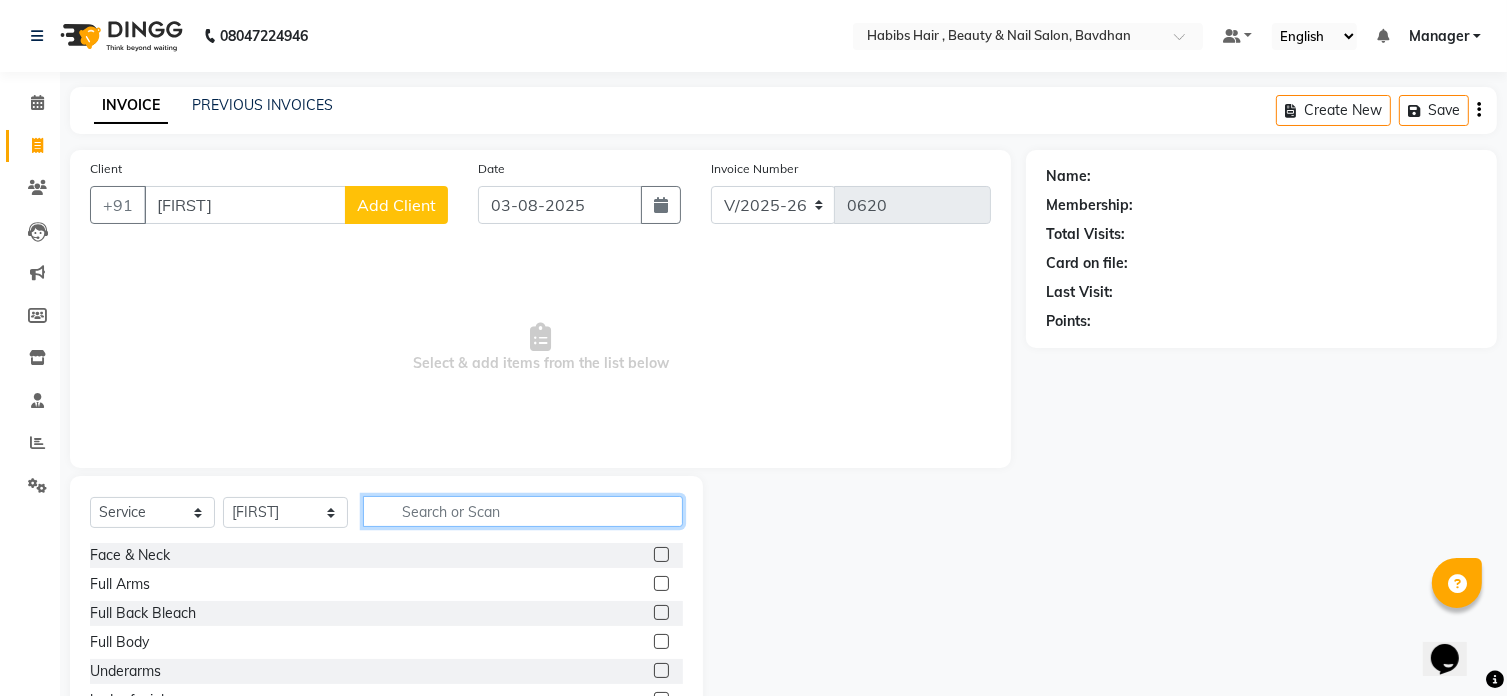 click 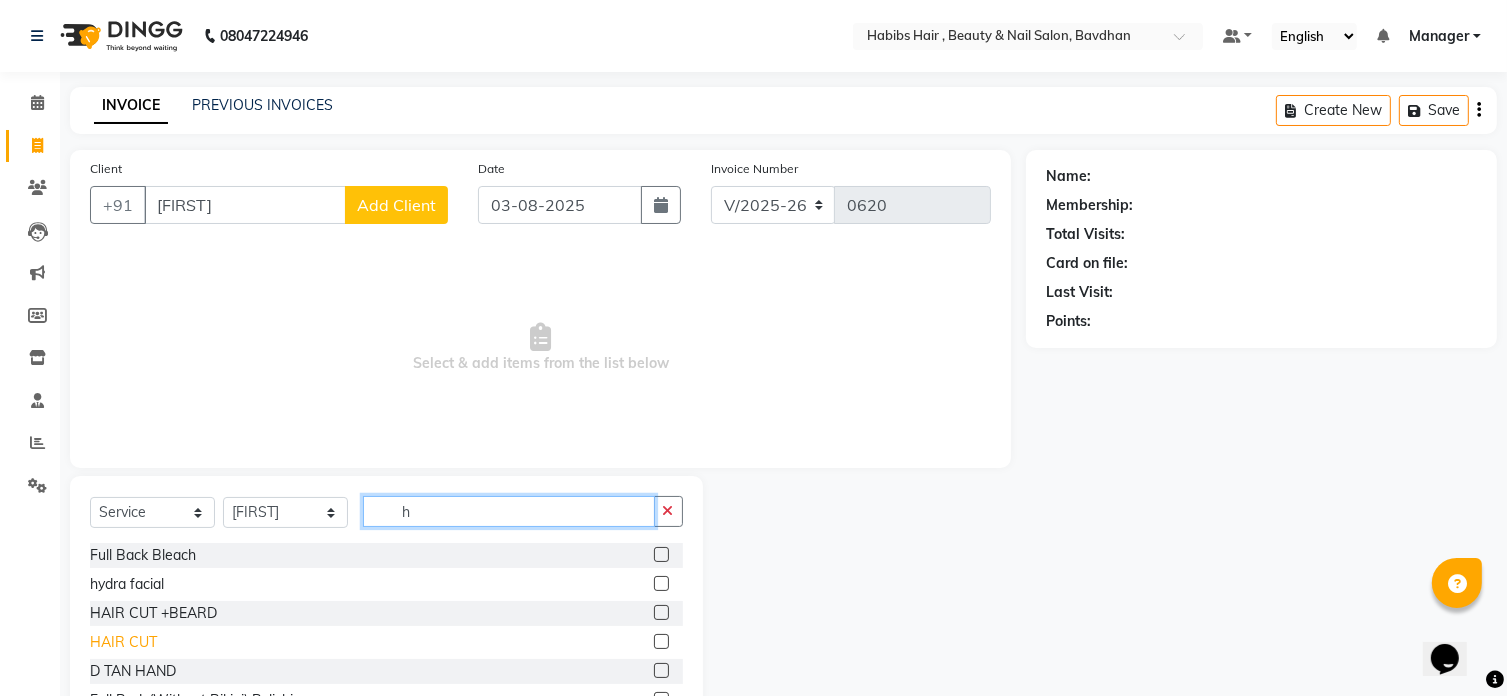type on "h" 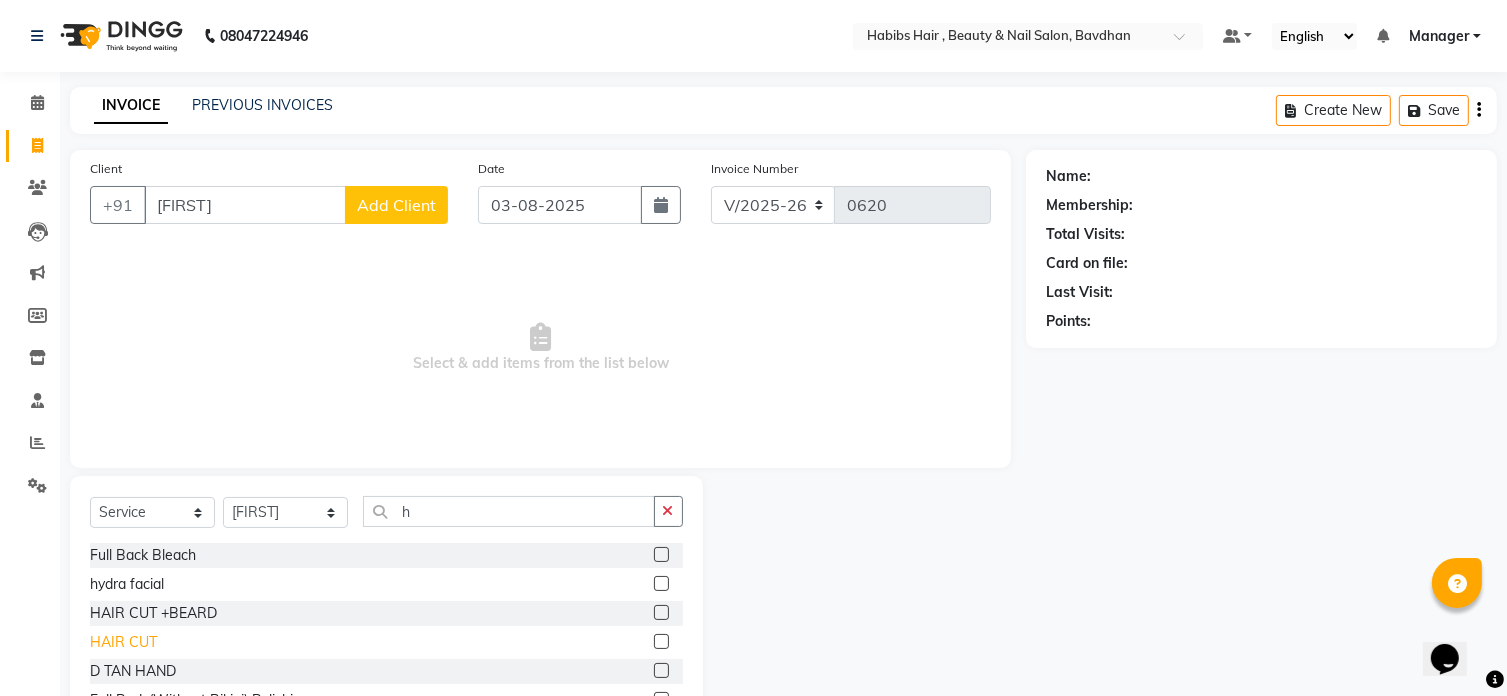 click on "HAIR CUT" 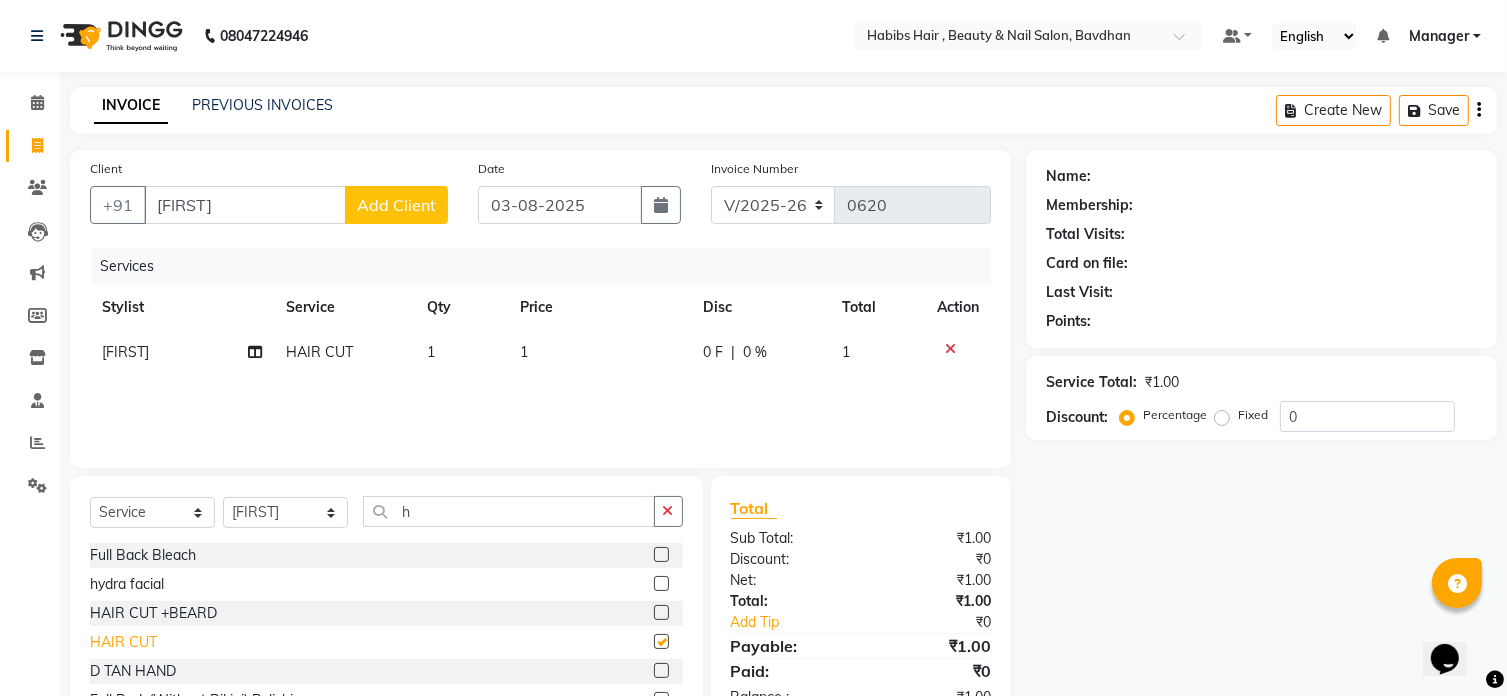 checkbox on "false" 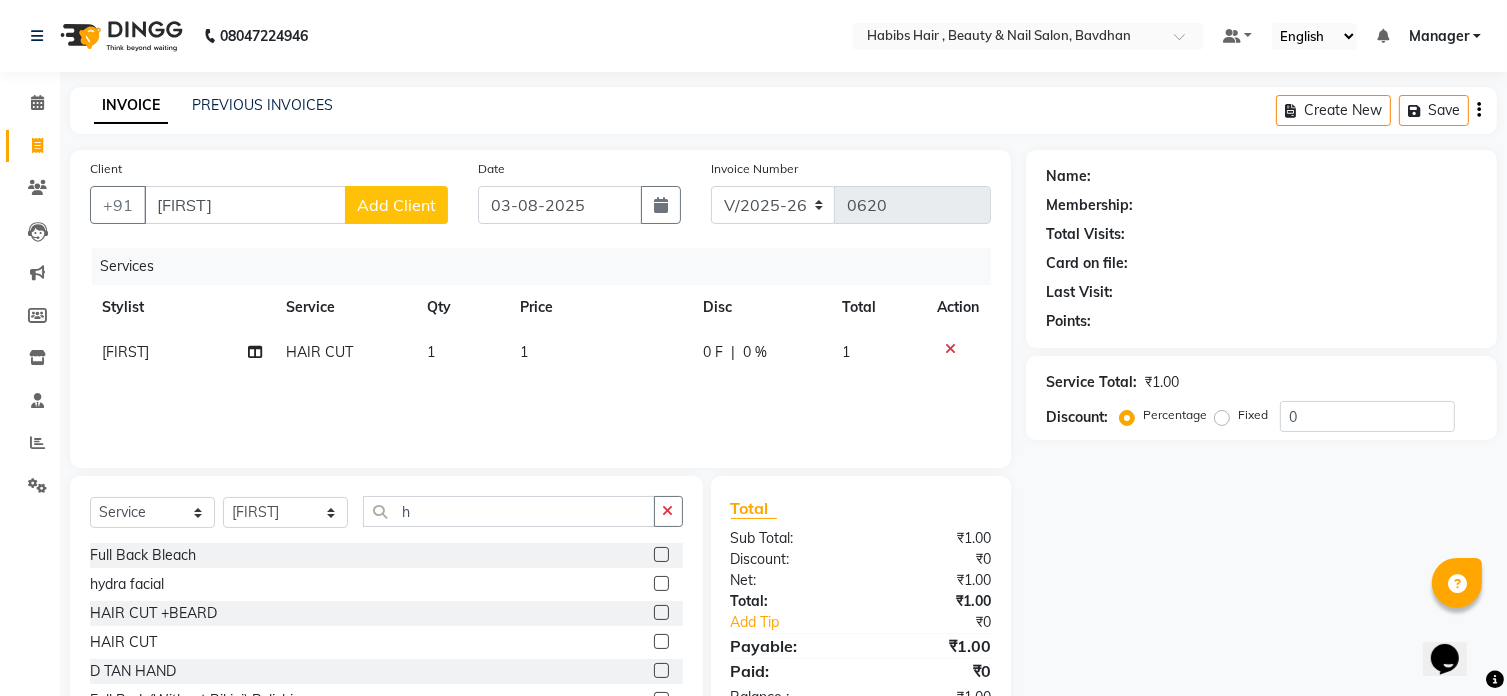 click on "1" 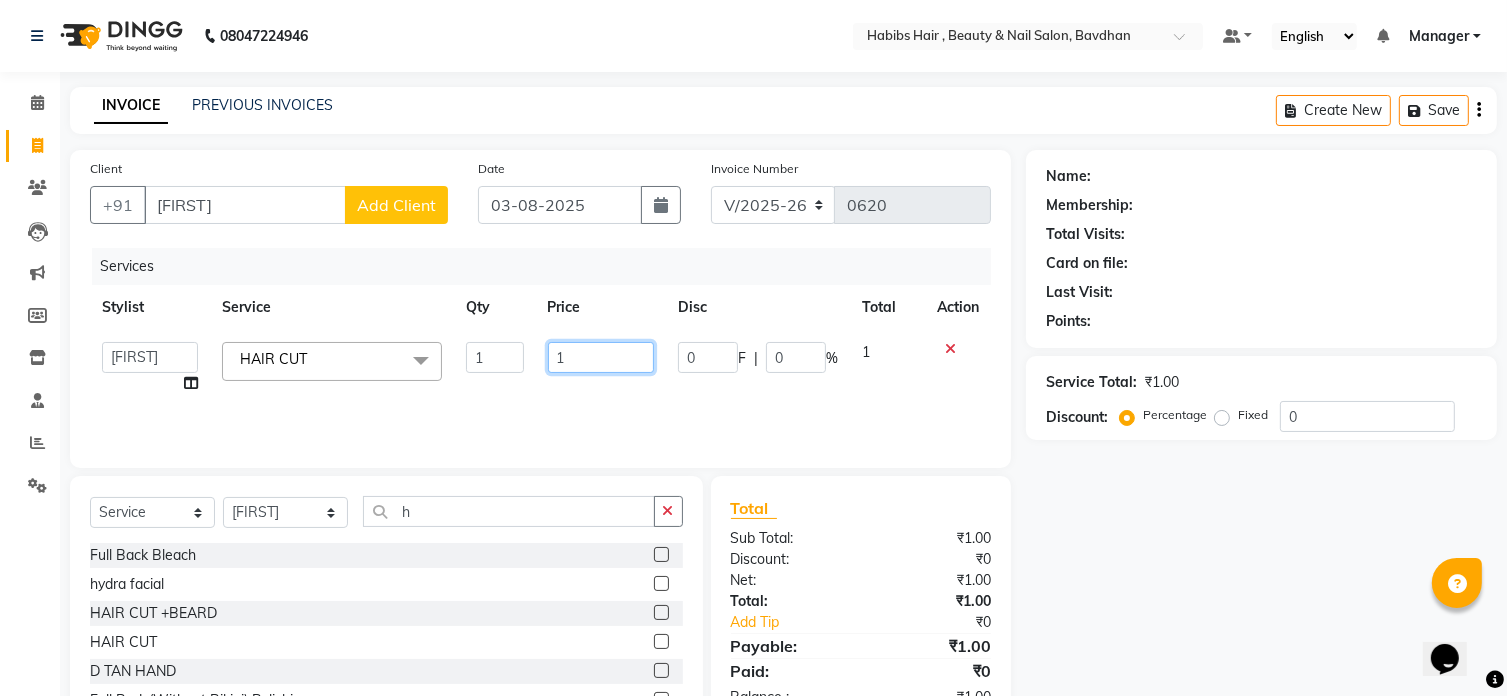 click on "1" 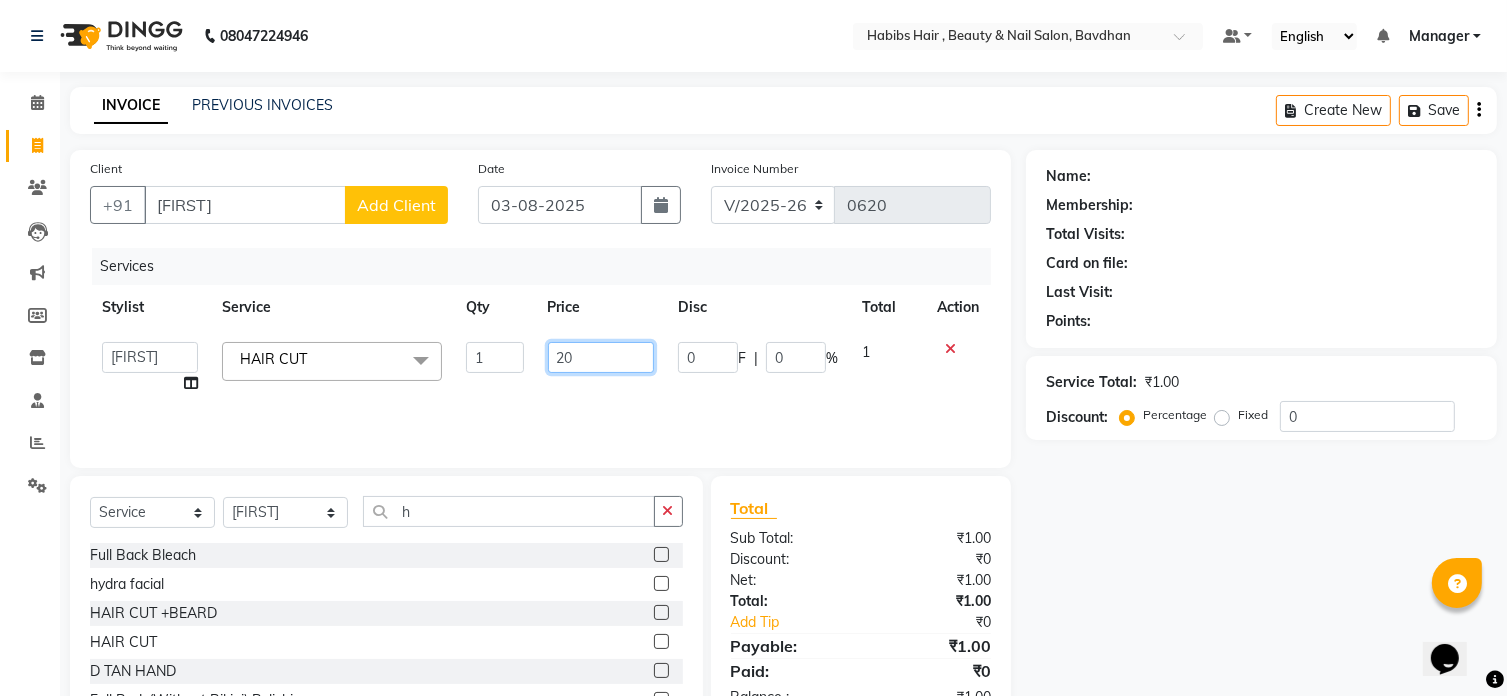 type on "200" 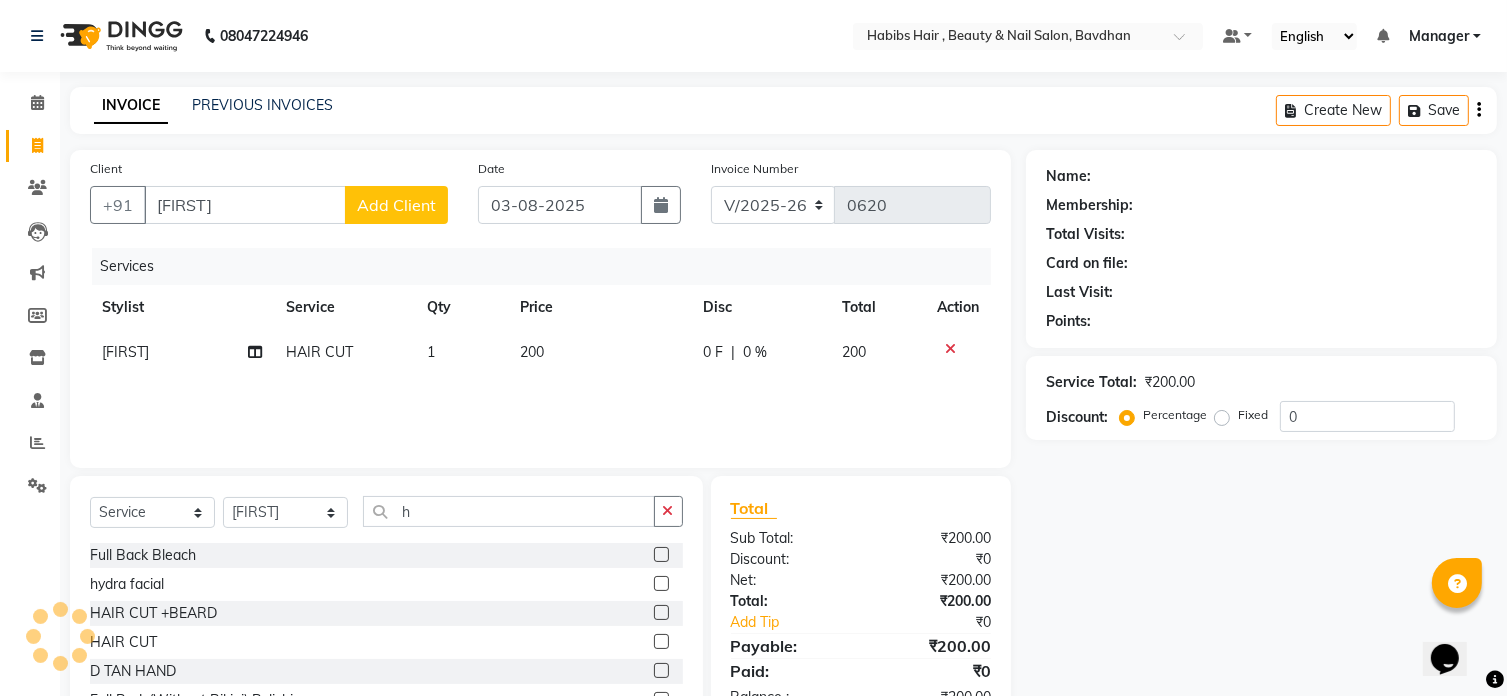 click on "Add Client" 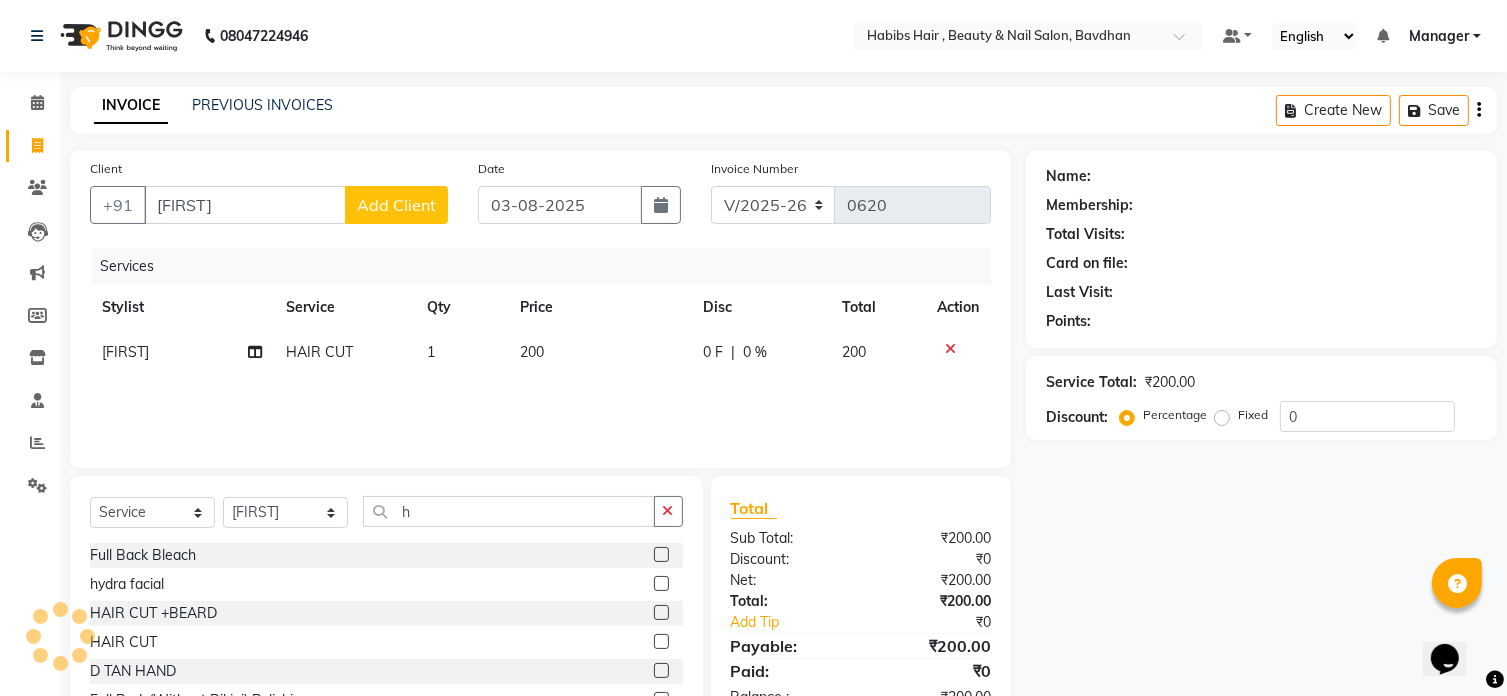 select on "22" 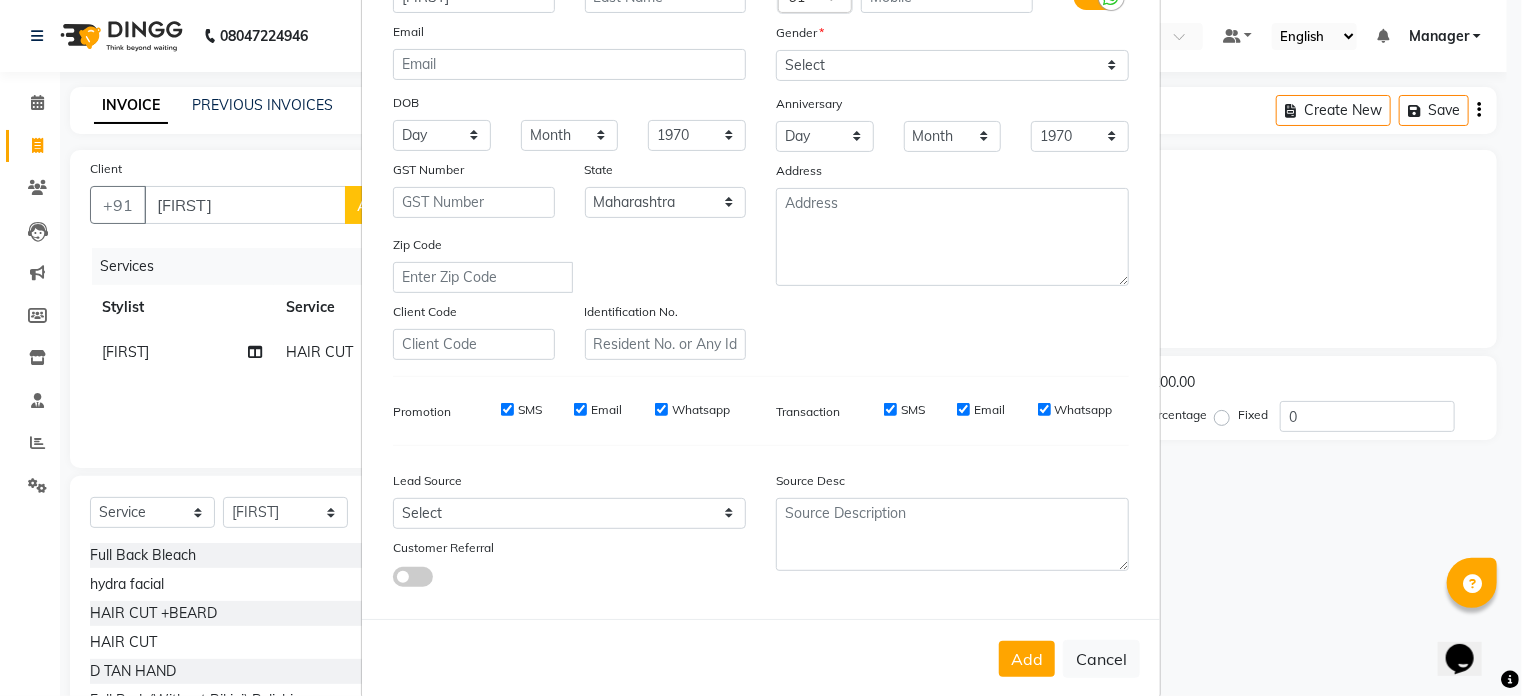 scroll, scrollTop: 236, scrollLeft: 0, axis: vertical 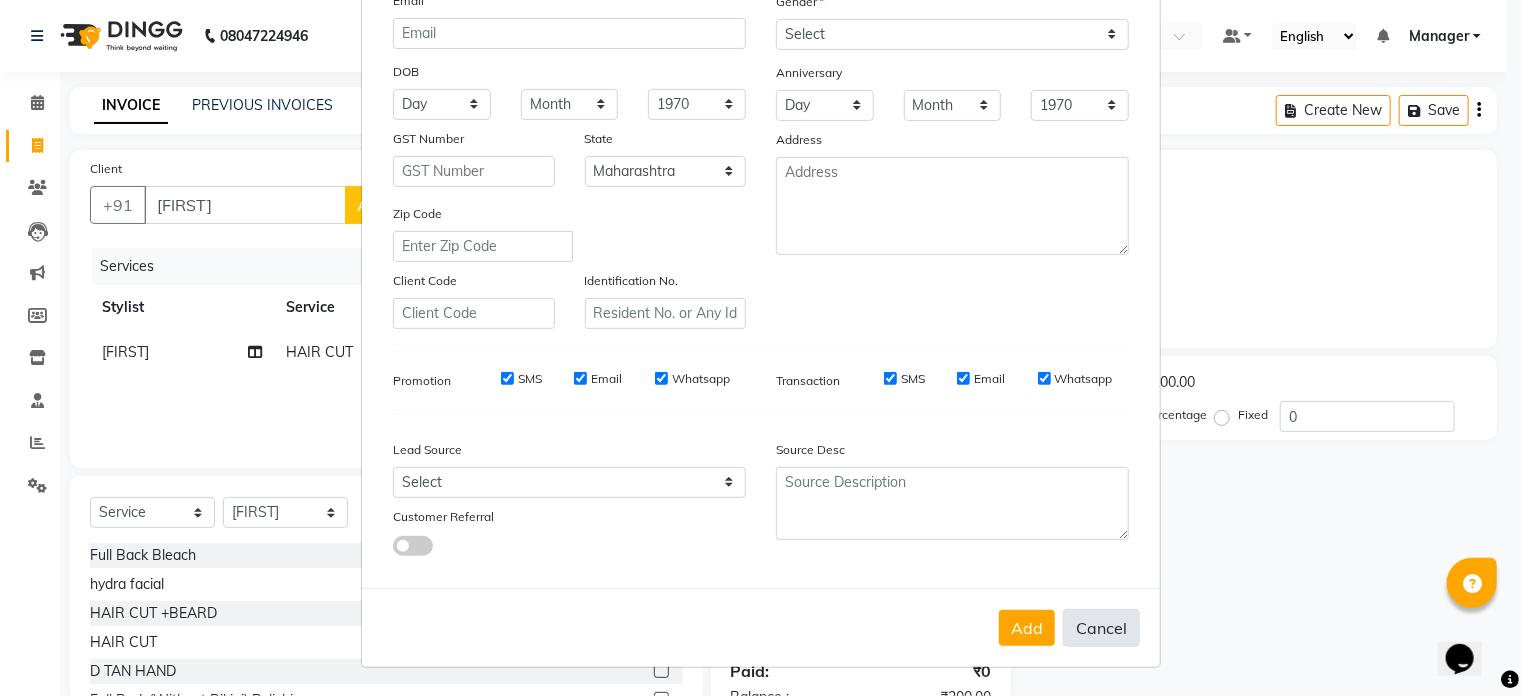 click on "Cancel" at bounding box center [1101, 628] 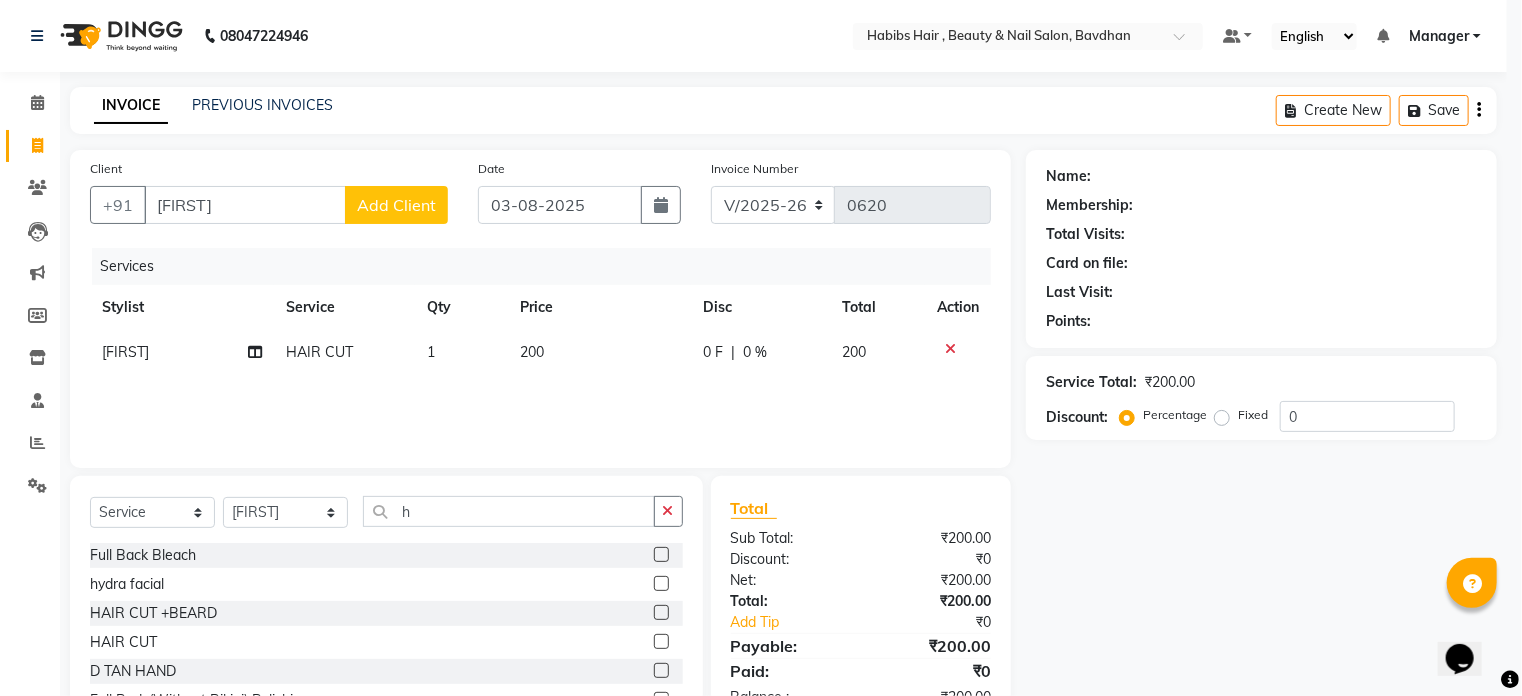 type 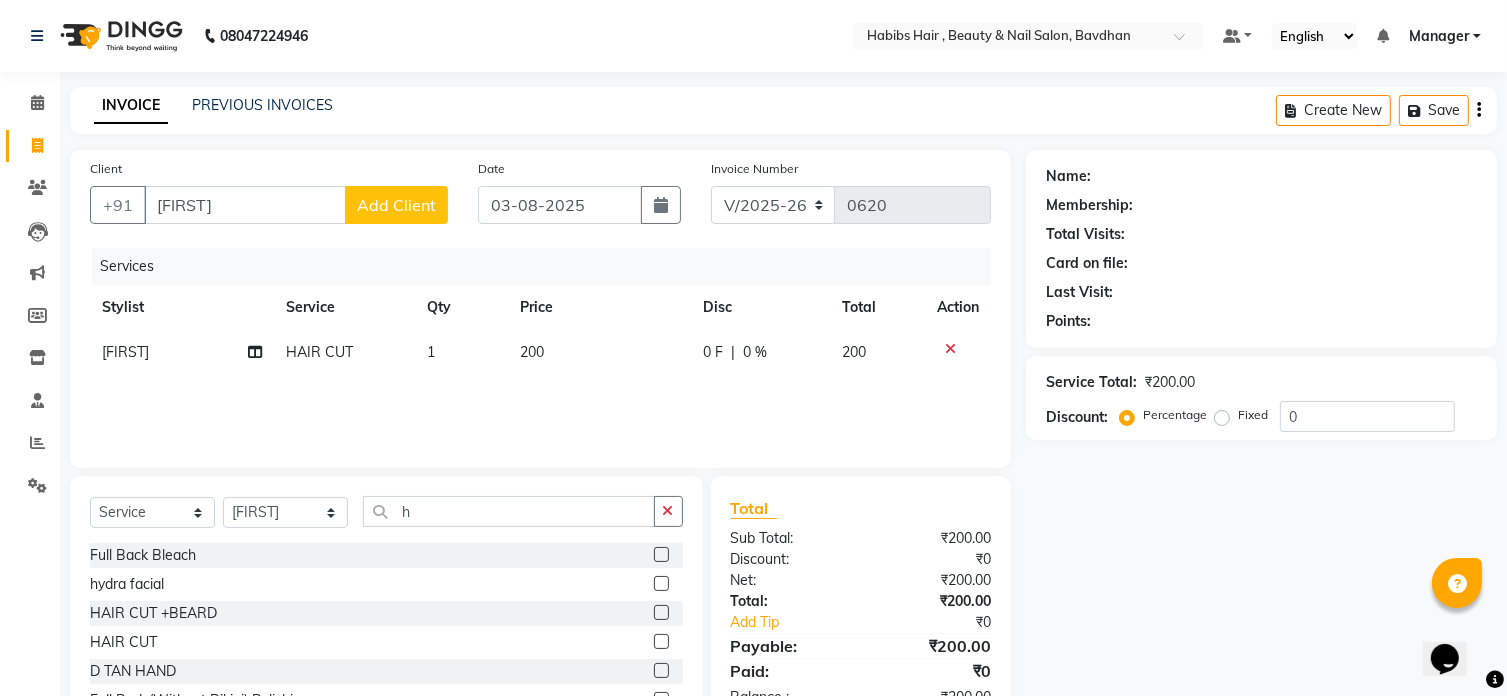 click on "200" 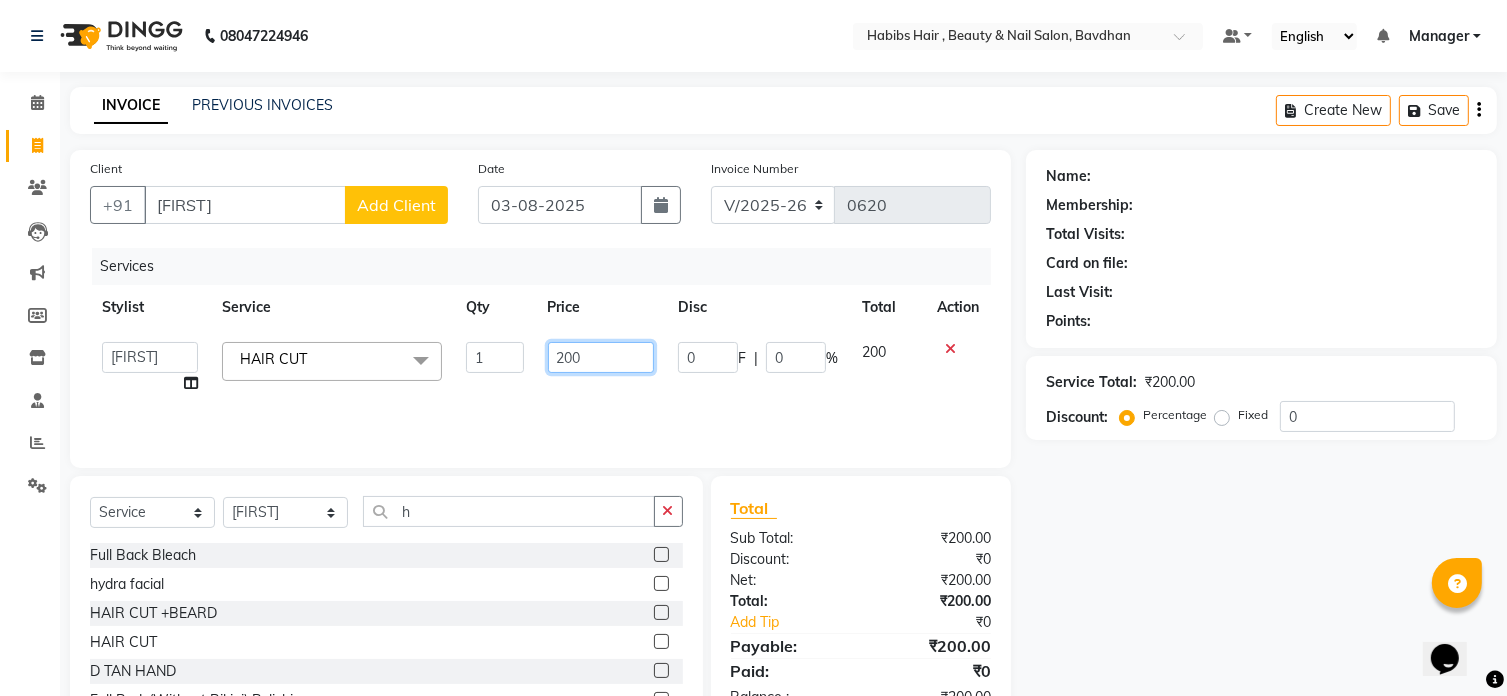 click on "200" 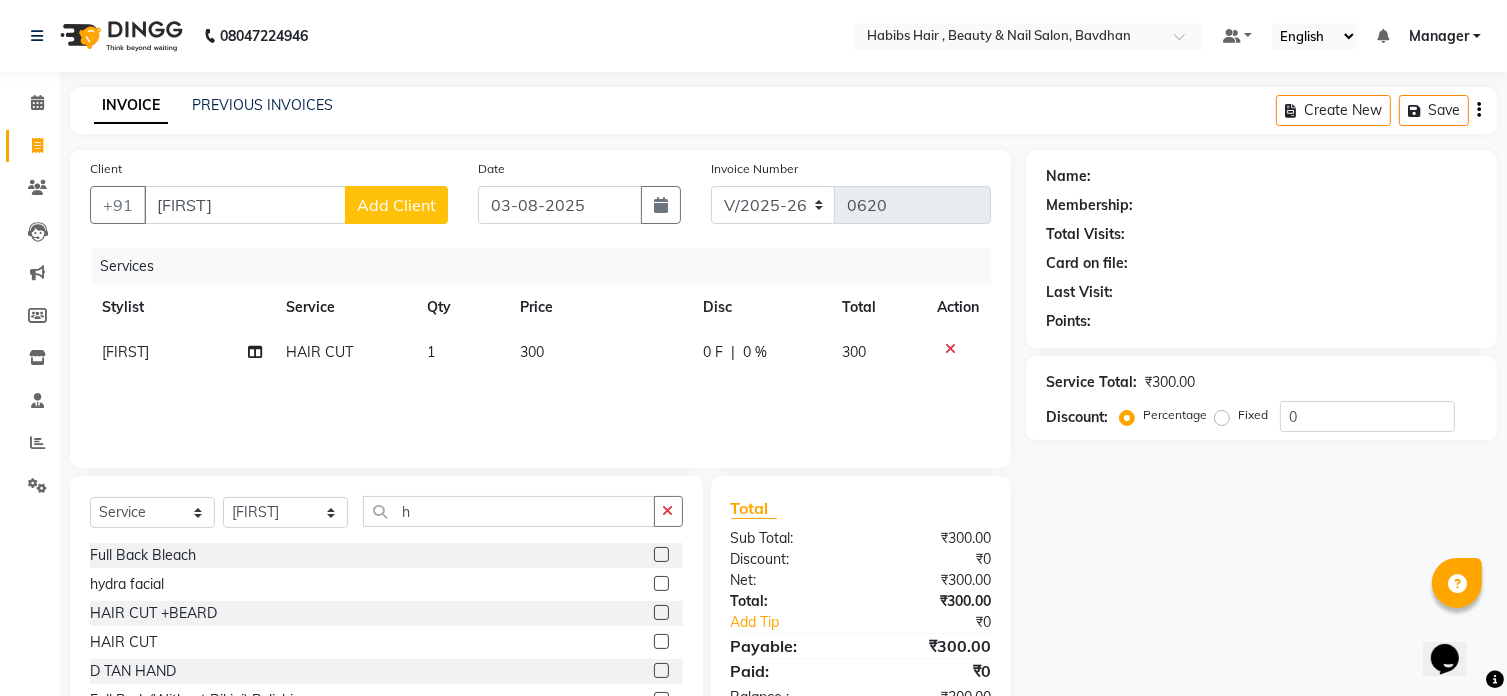 click on "Add Client" 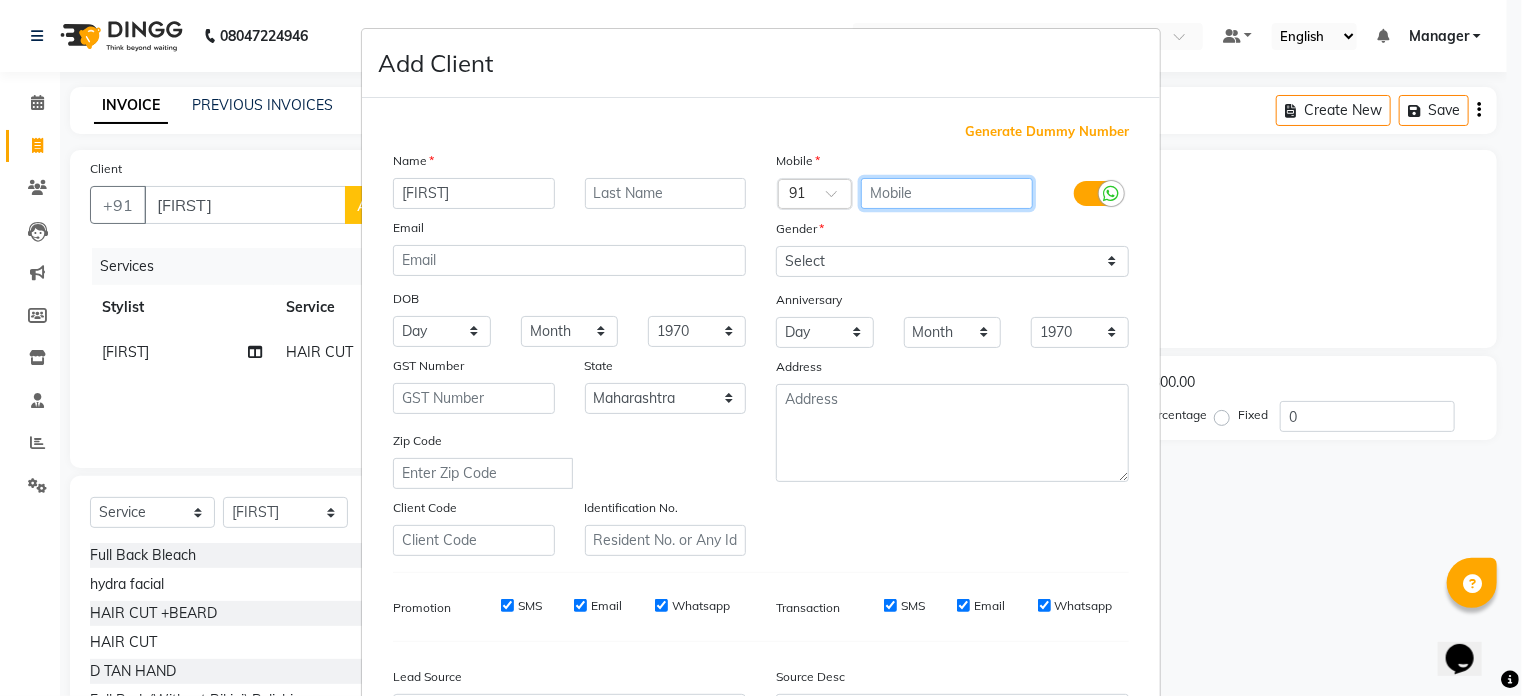 click at bounding box center (947, 193) 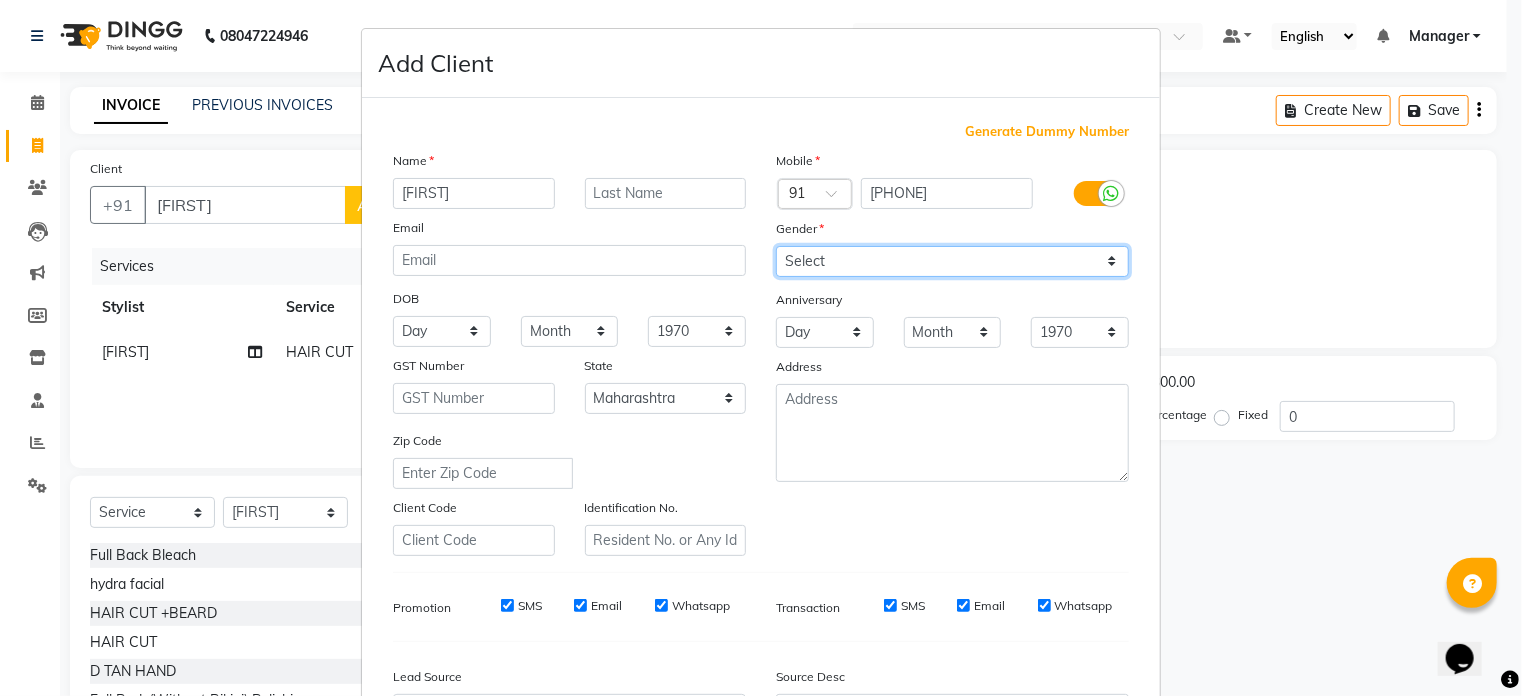 click on "Select Male Female Other Prefer Not To Say" at bounding box center [952, 261] 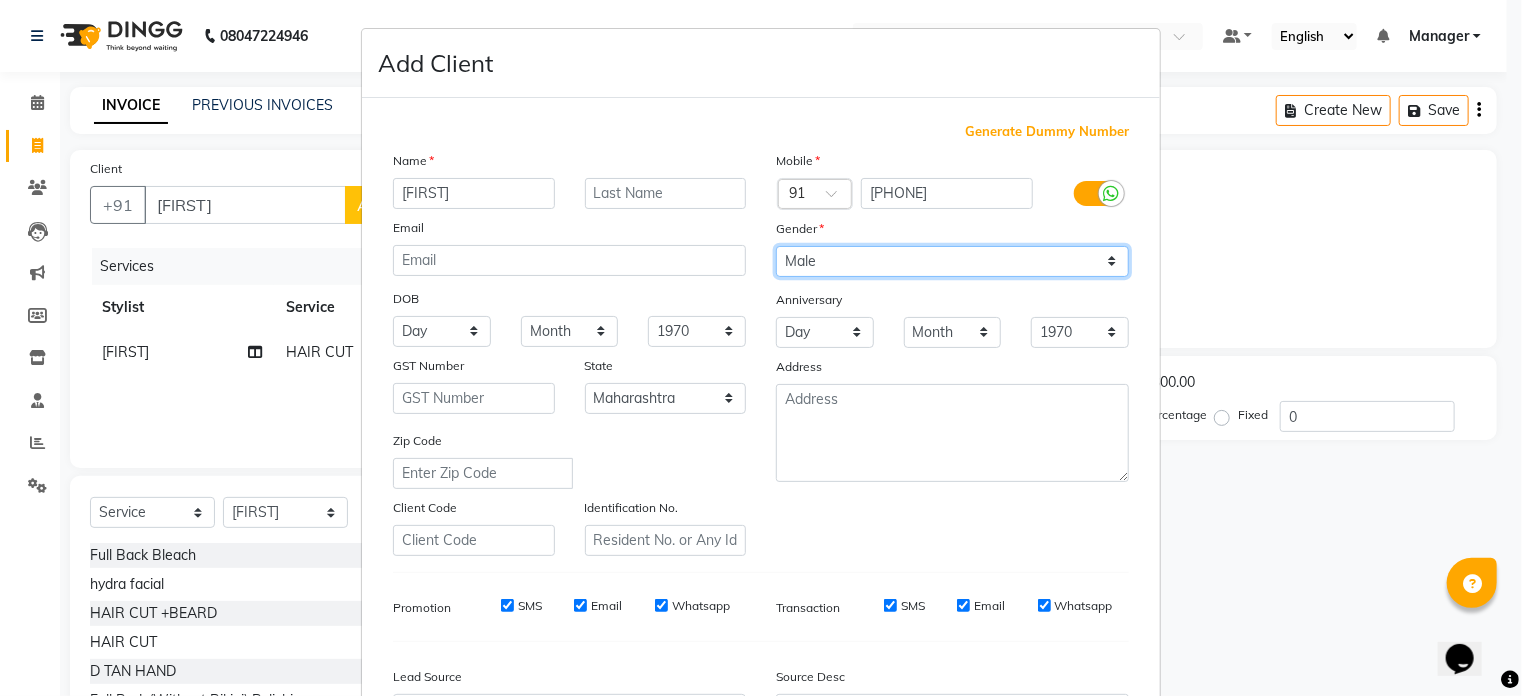 click on "Select Male Female Other Prefer Not To Say" at bounding box center [952, 261] 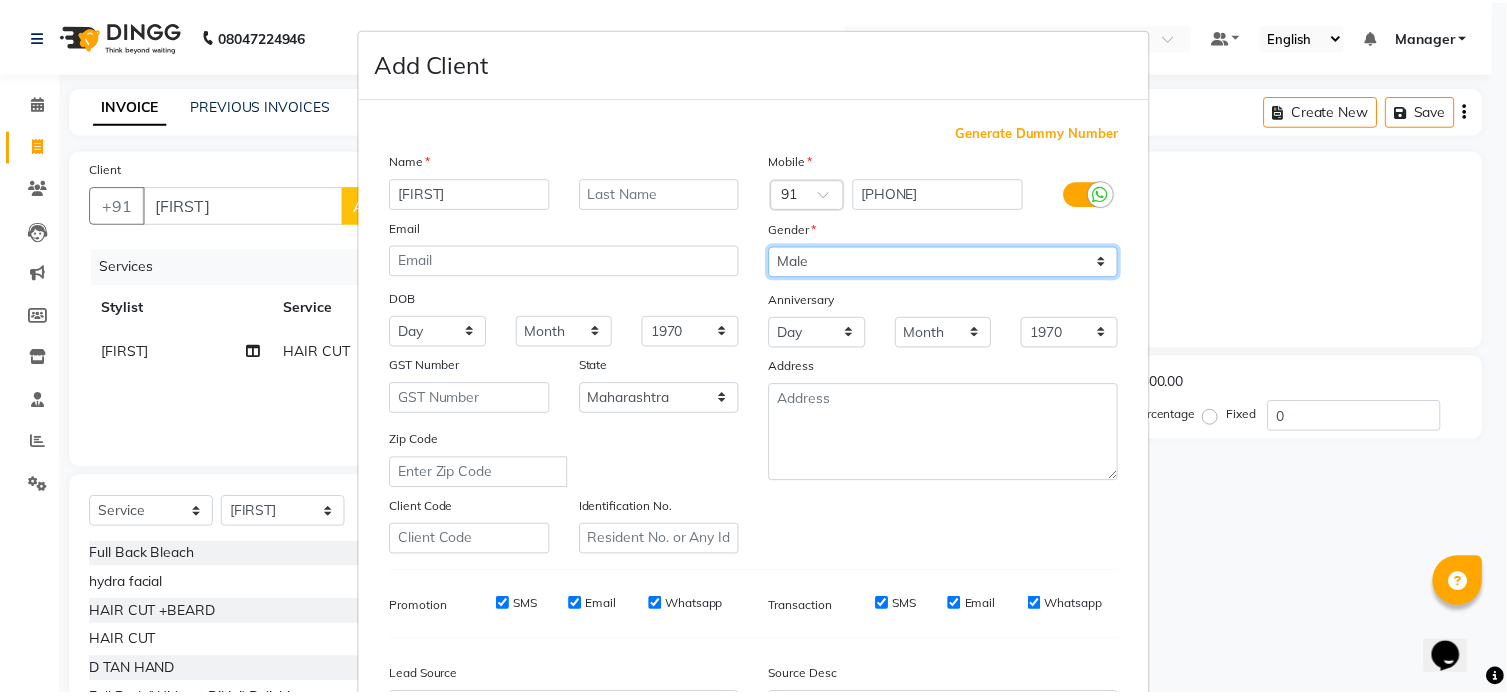 scroll, scrollTop: 236, scrollLeft: 0, axis: vertical 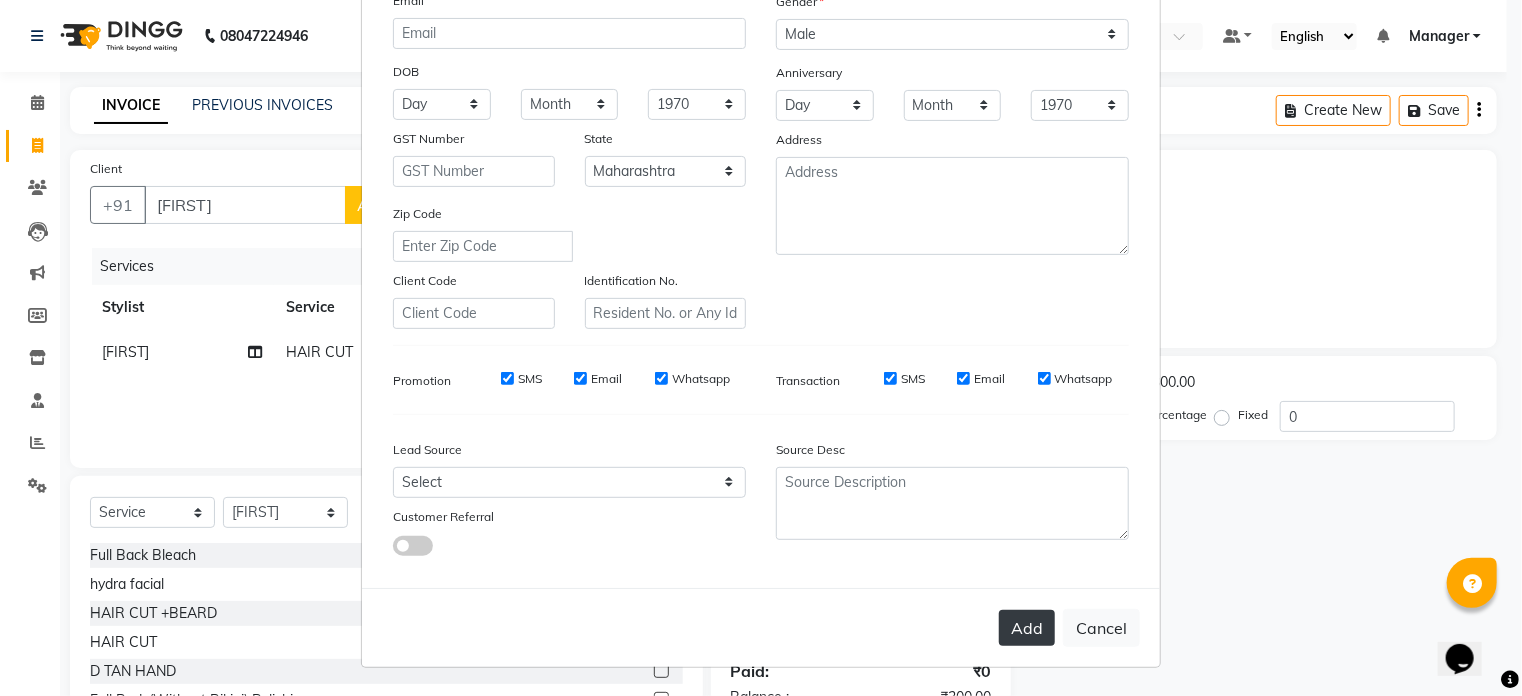 click on "Add" at bounding box center [1027, 628] 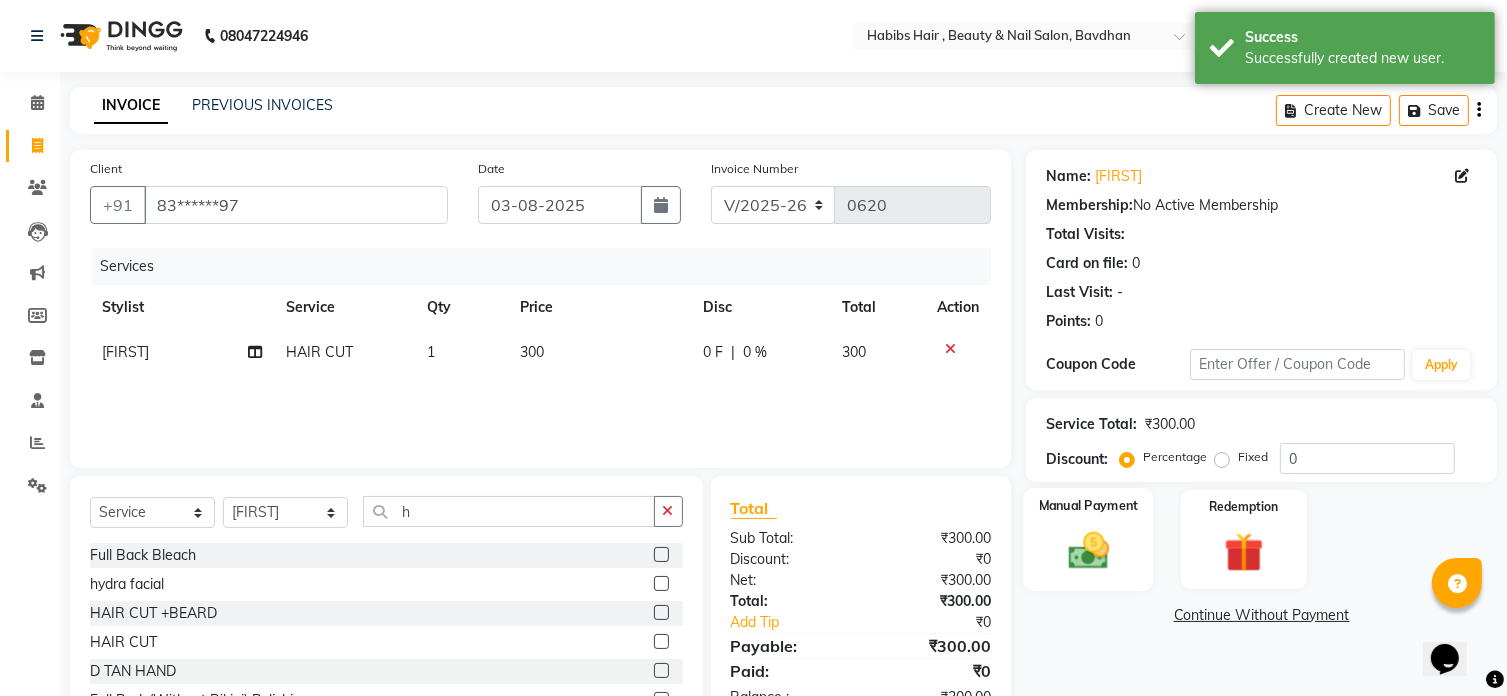 click 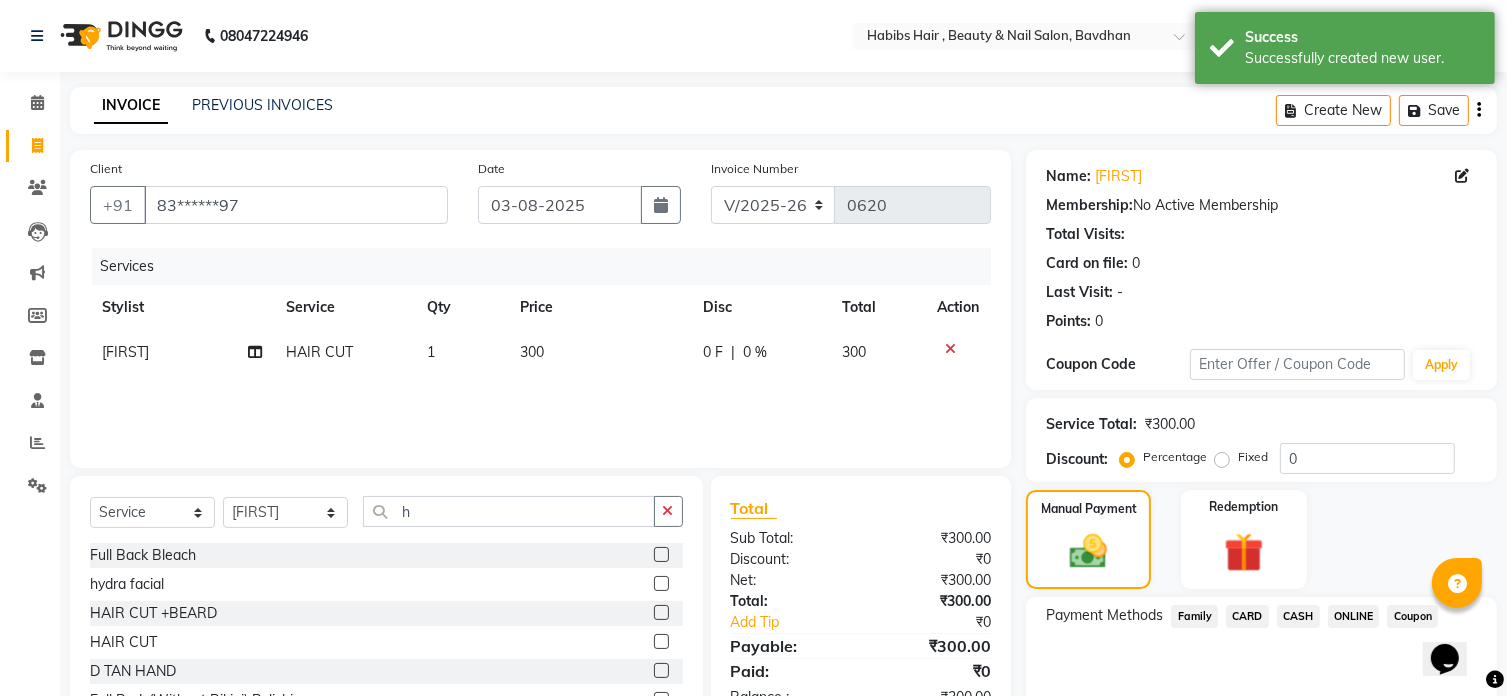 click on "ONLINE" 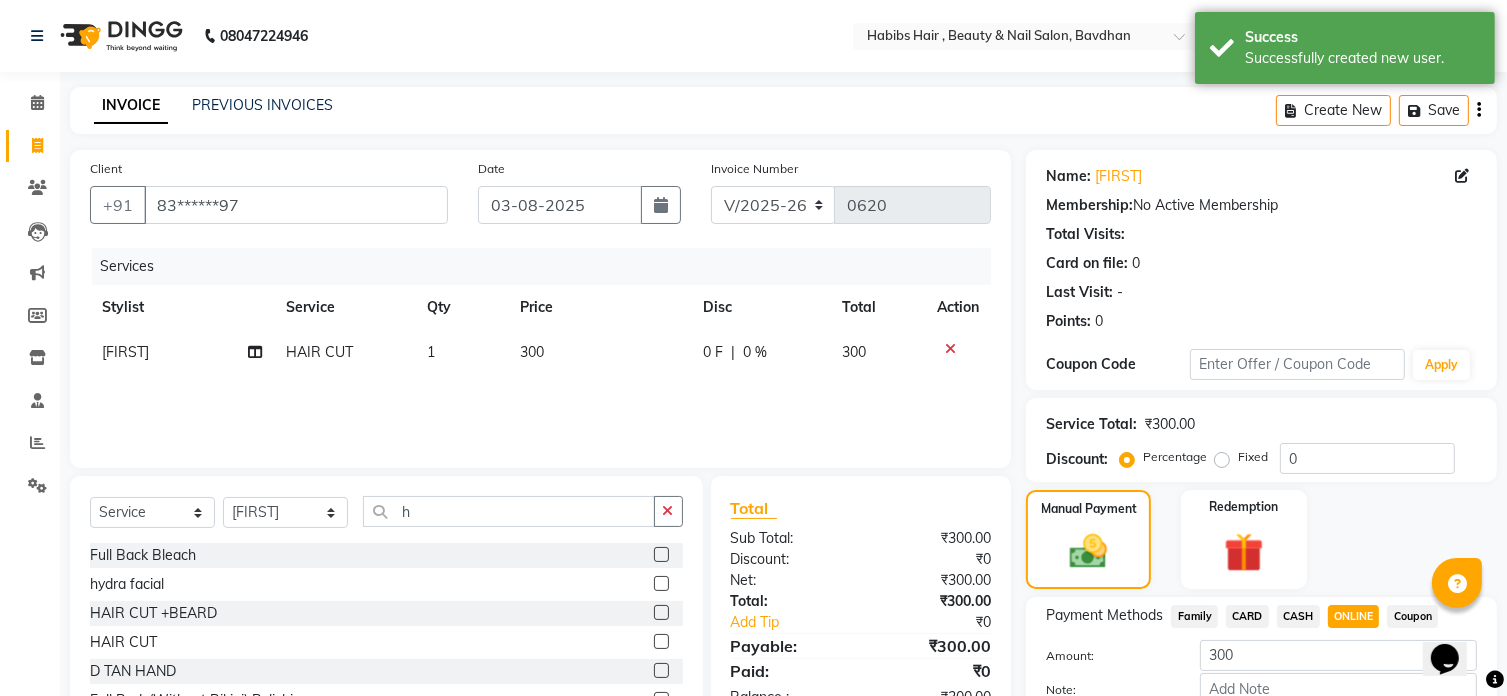 scroll, scrollTop: 122, scrollLeft: 0, axis: vertical 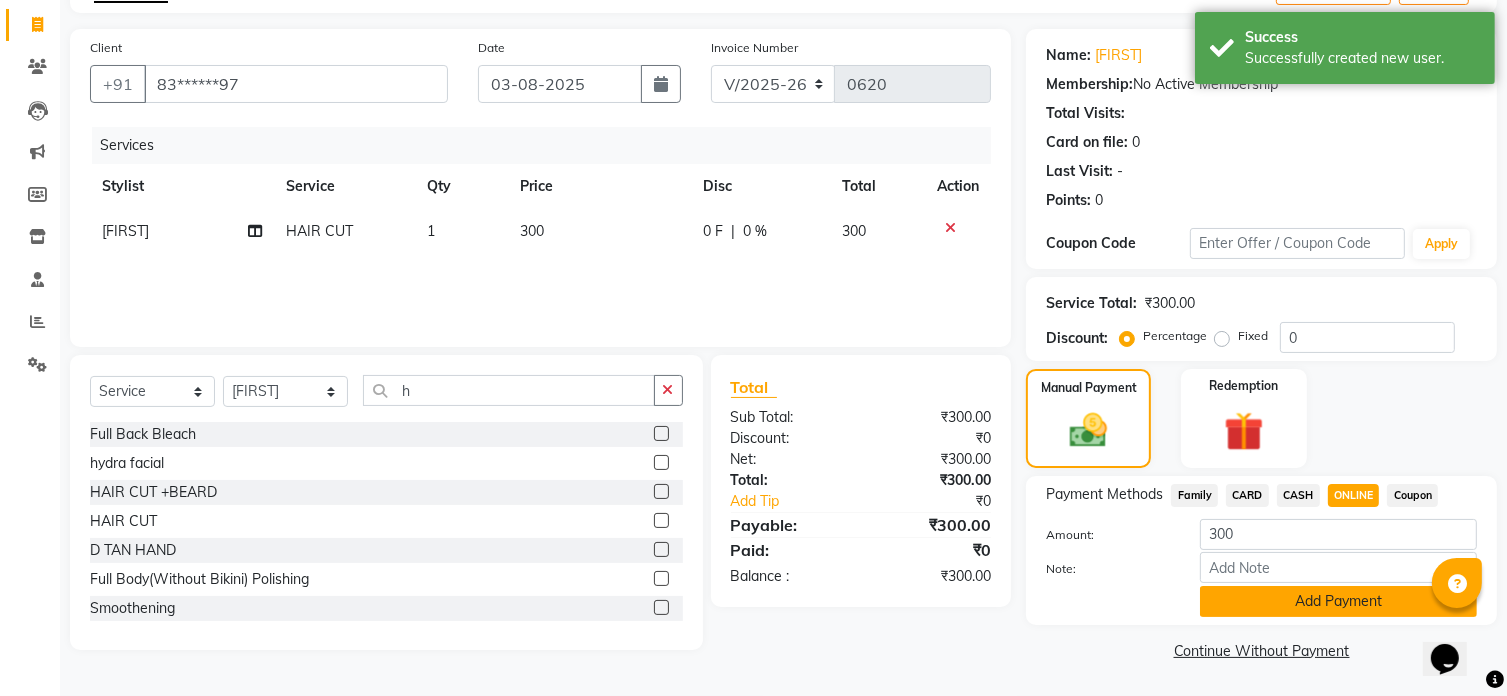 click on "Add Payment" 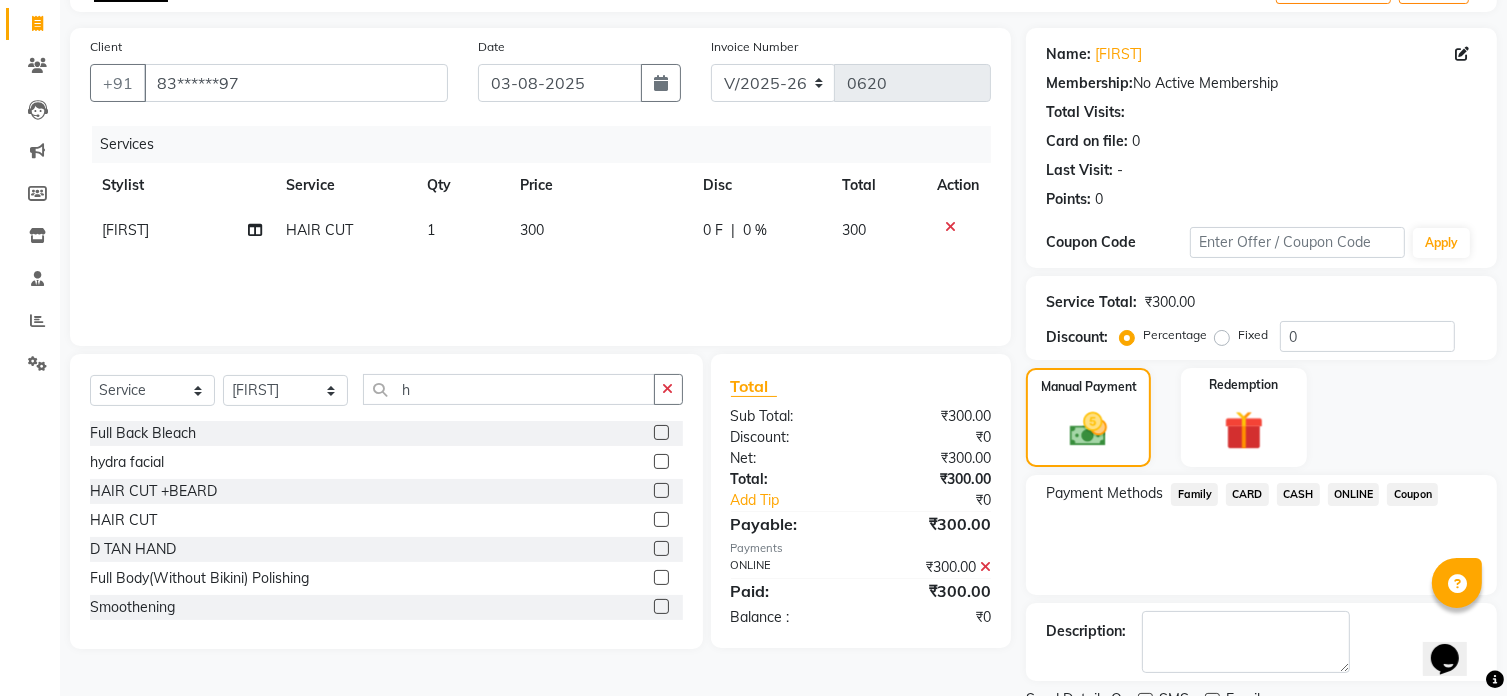 click on "ONLINE" 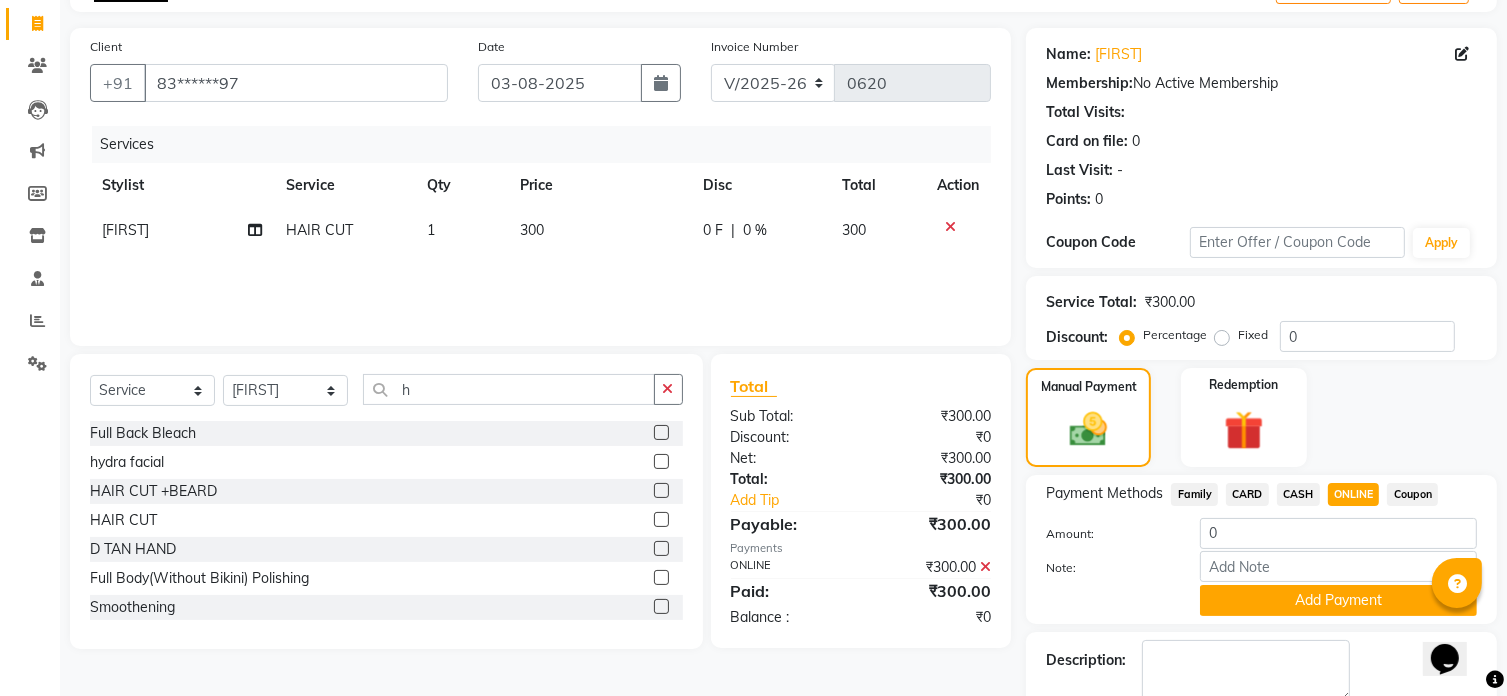 scroll, scrollTop: 235, scrollLeft: 0, axis: vertical 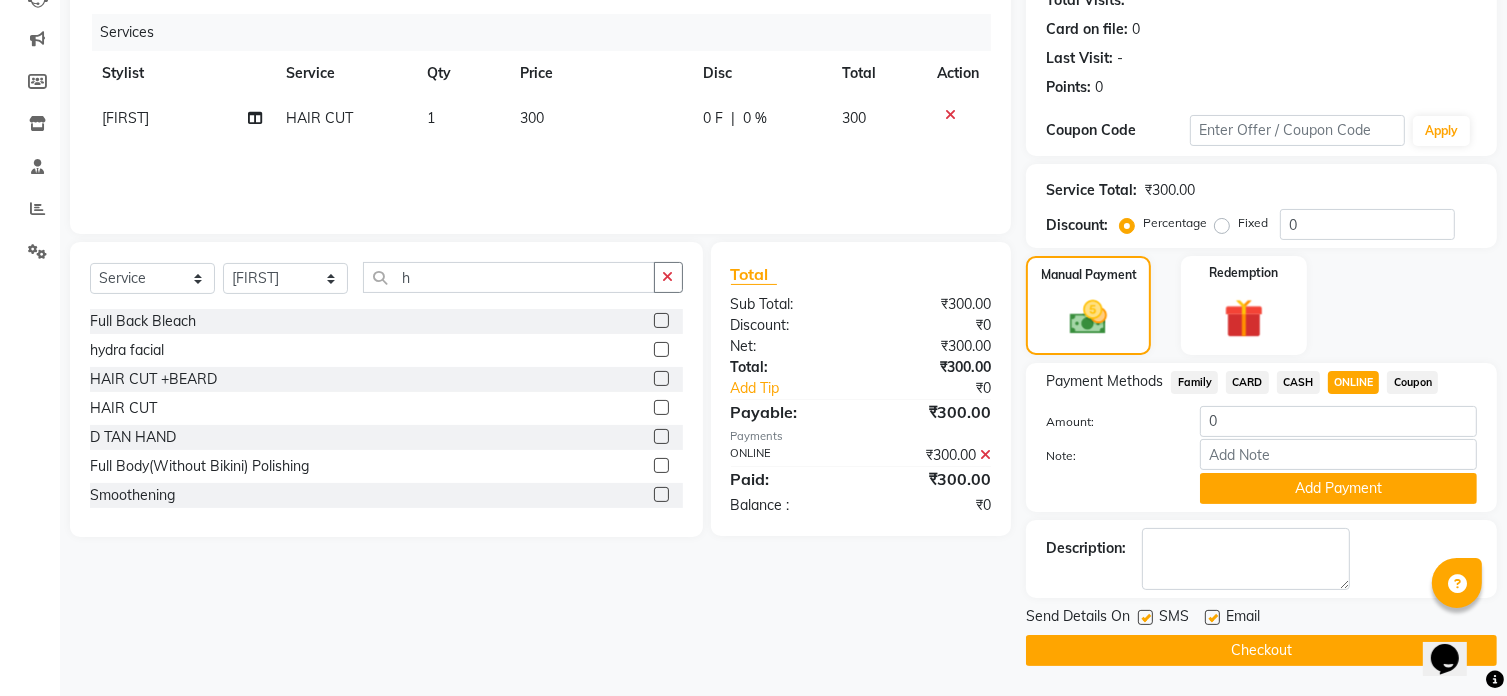 click on "Checkout" 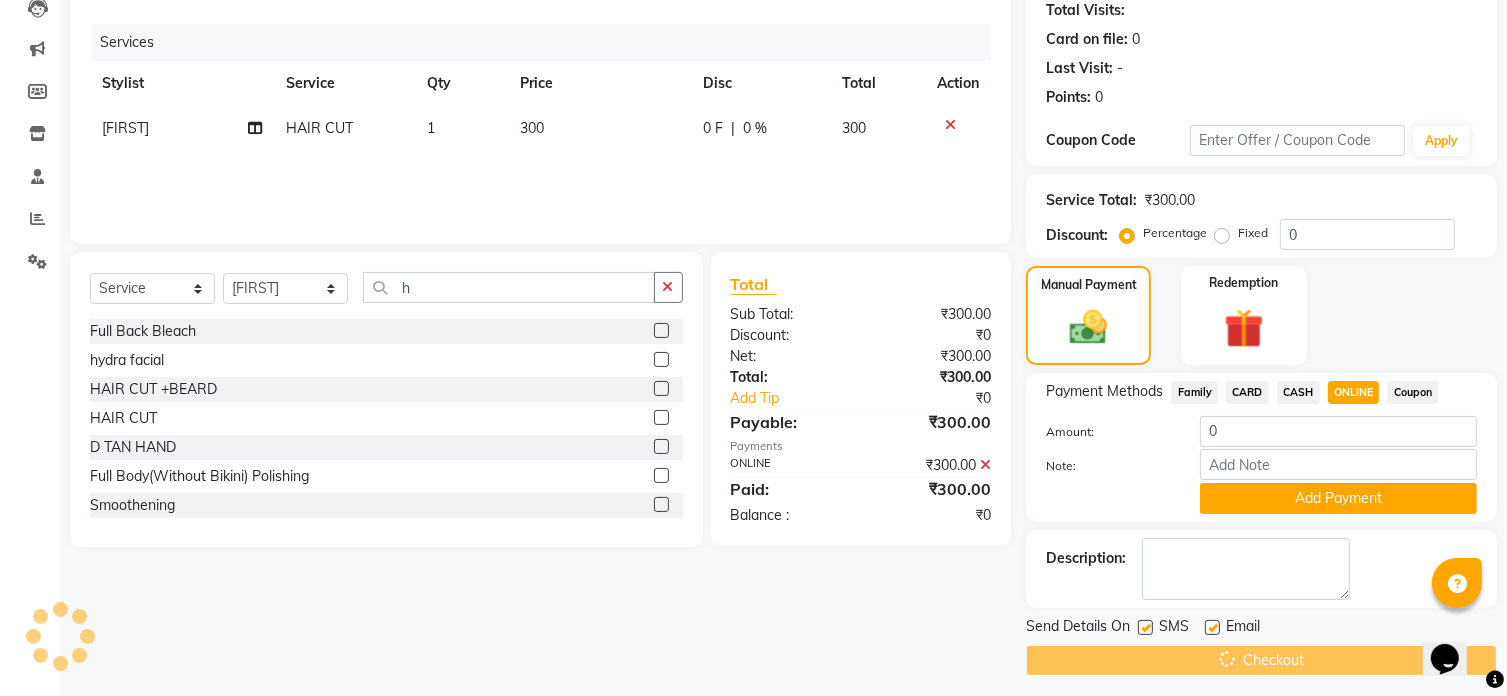 scroll, scrollTop: 219, scrollLeft: 0, axis: vertical 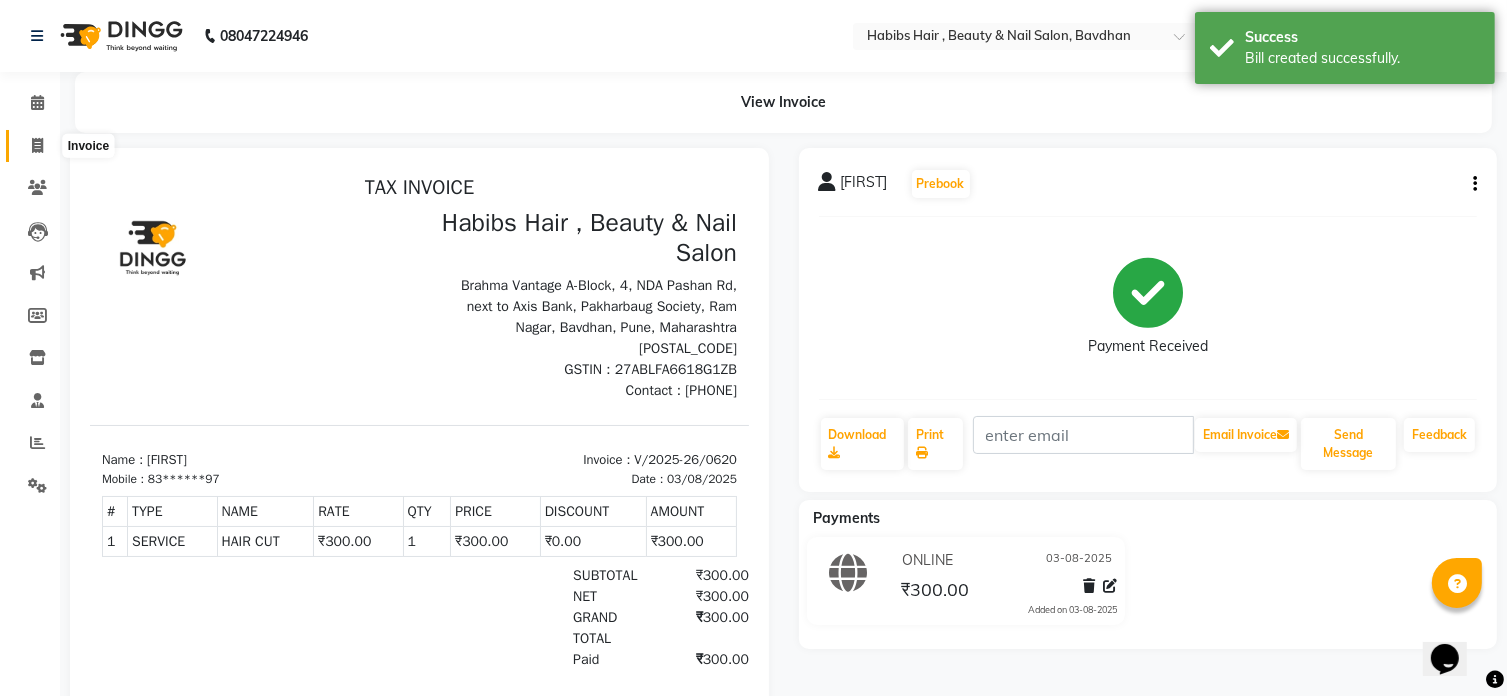 click 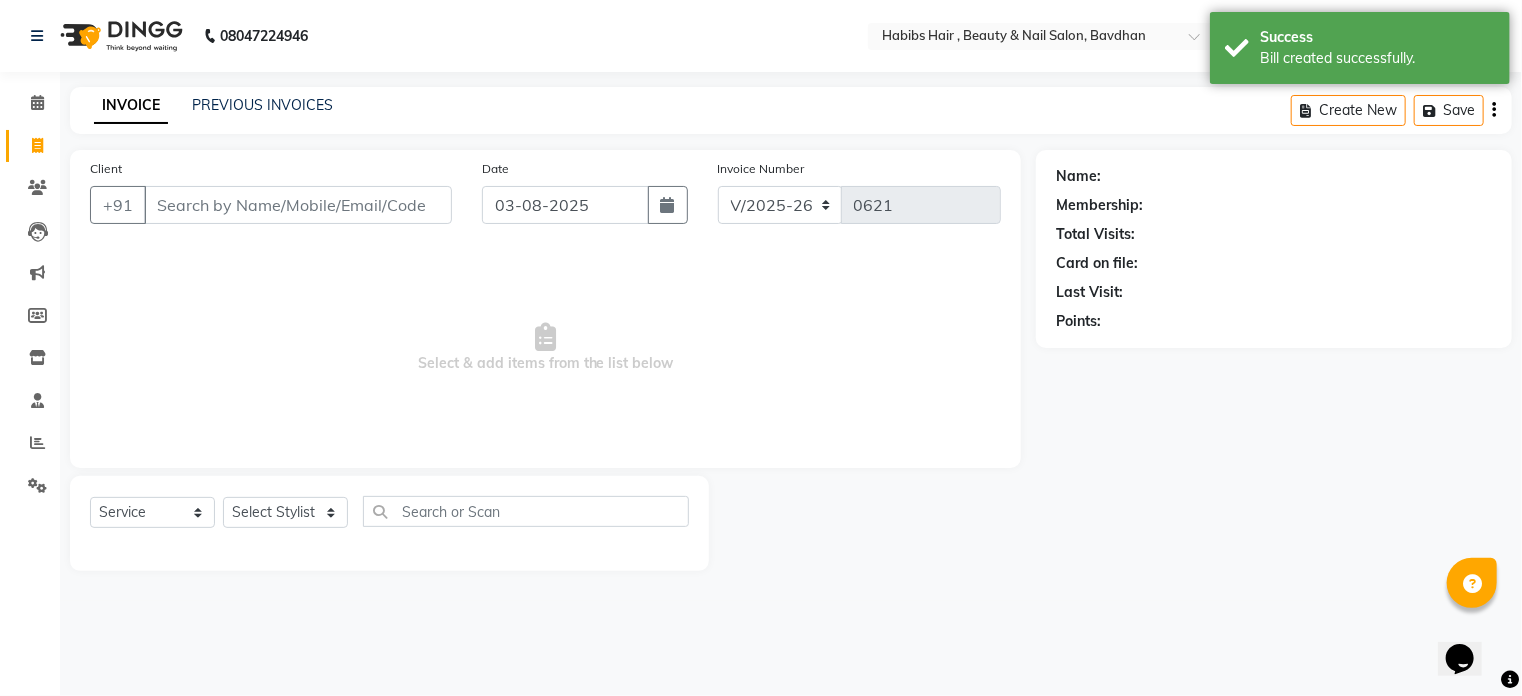 click on "Client" at bounding box center [298, 205] 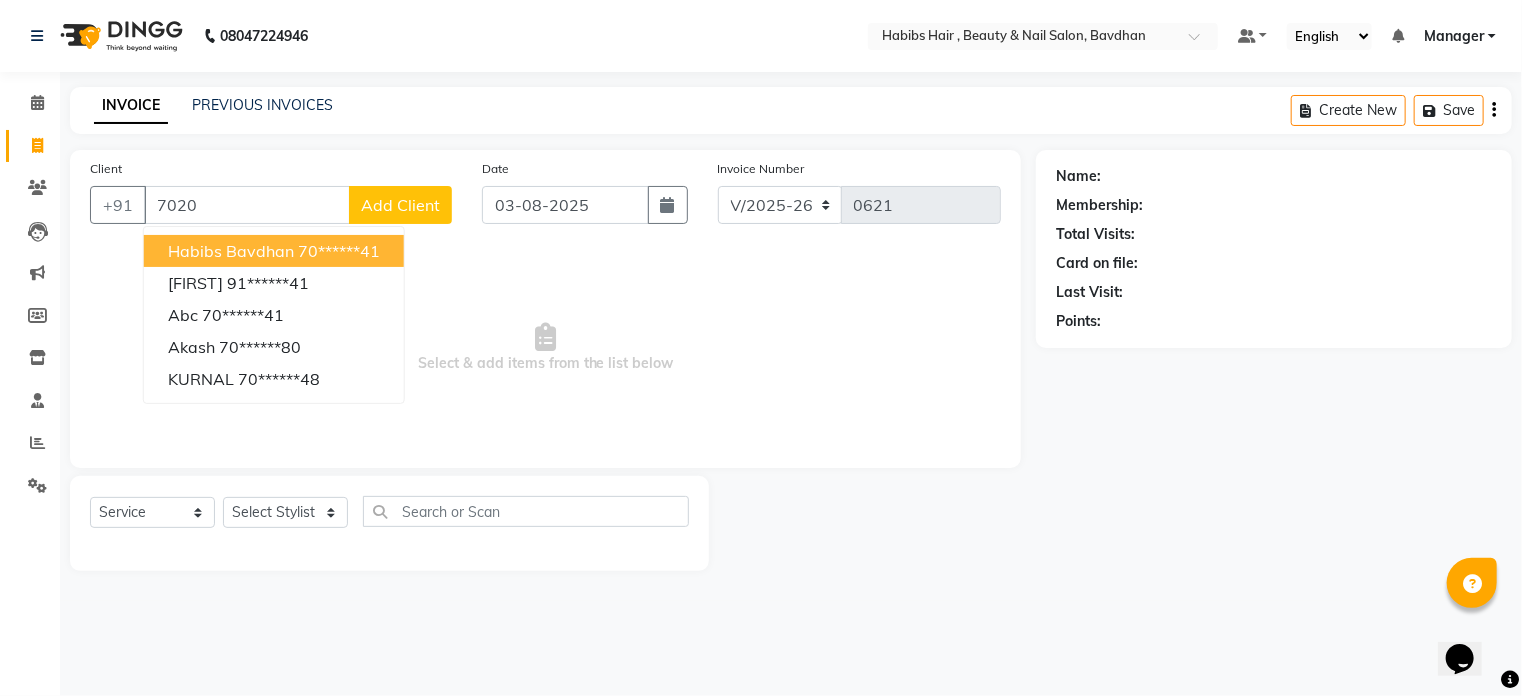 click on "habibs bavdhan" at bounding box center (231, 251) 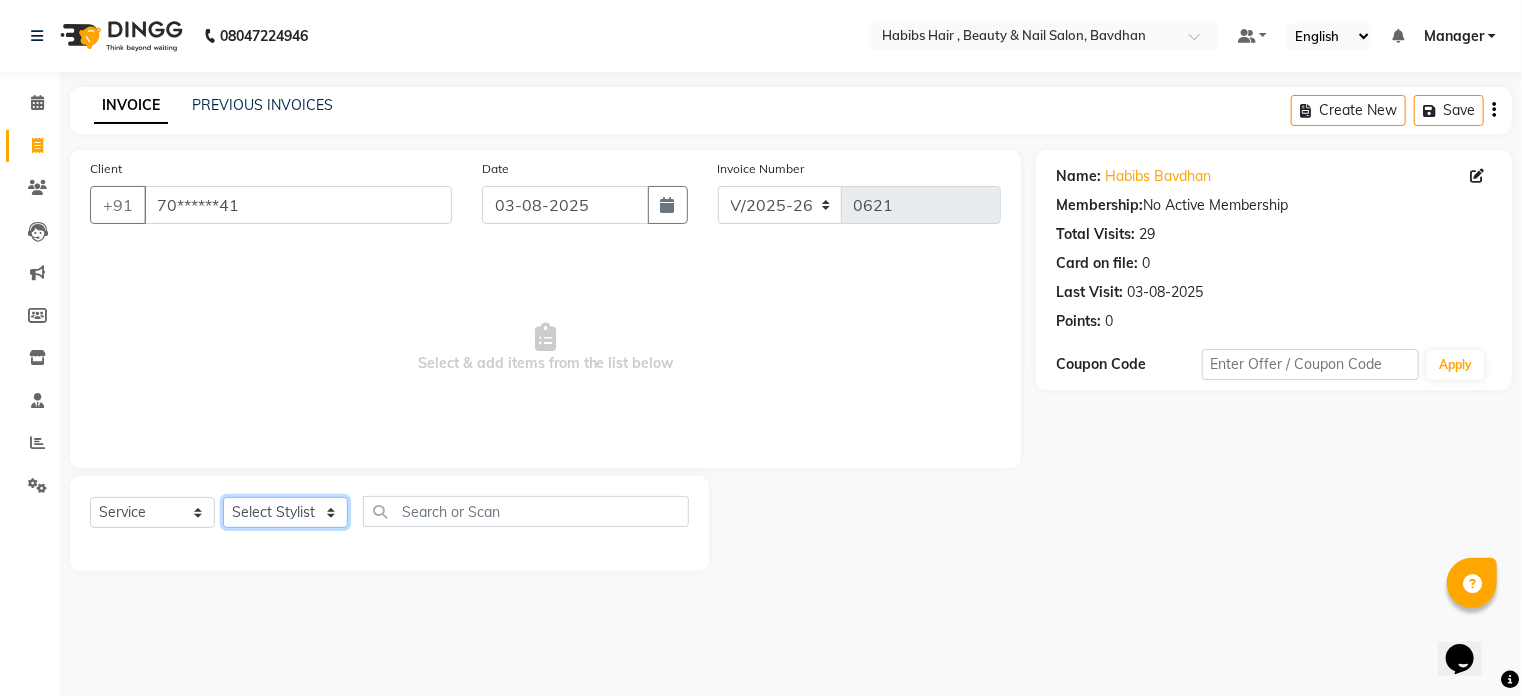 click on "Select Stylist Akash Aman Aniket Ashish Ganesh Manager mayur nikhil sujata" 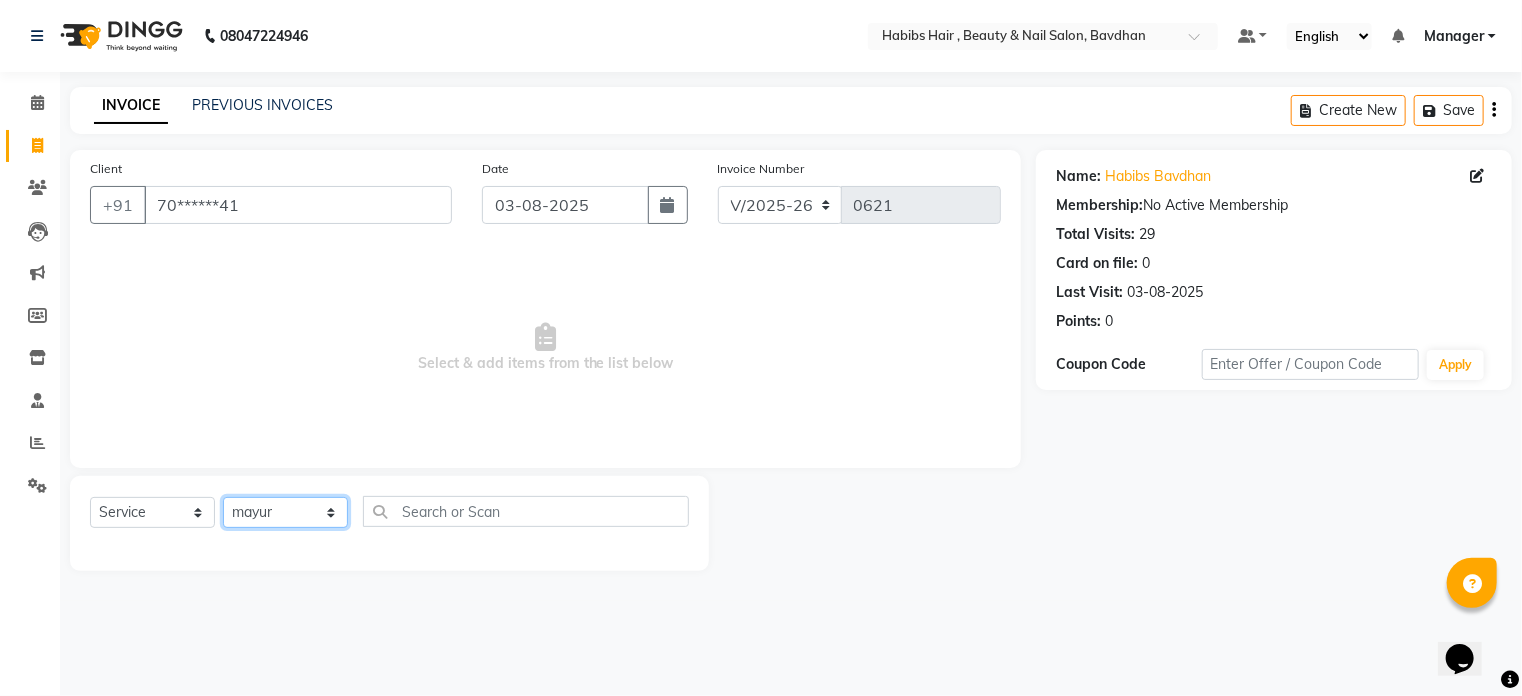 click on "Select Stylist Akash Aman Aniket Ashish Ganesh Manager mayur nikhil sujata" 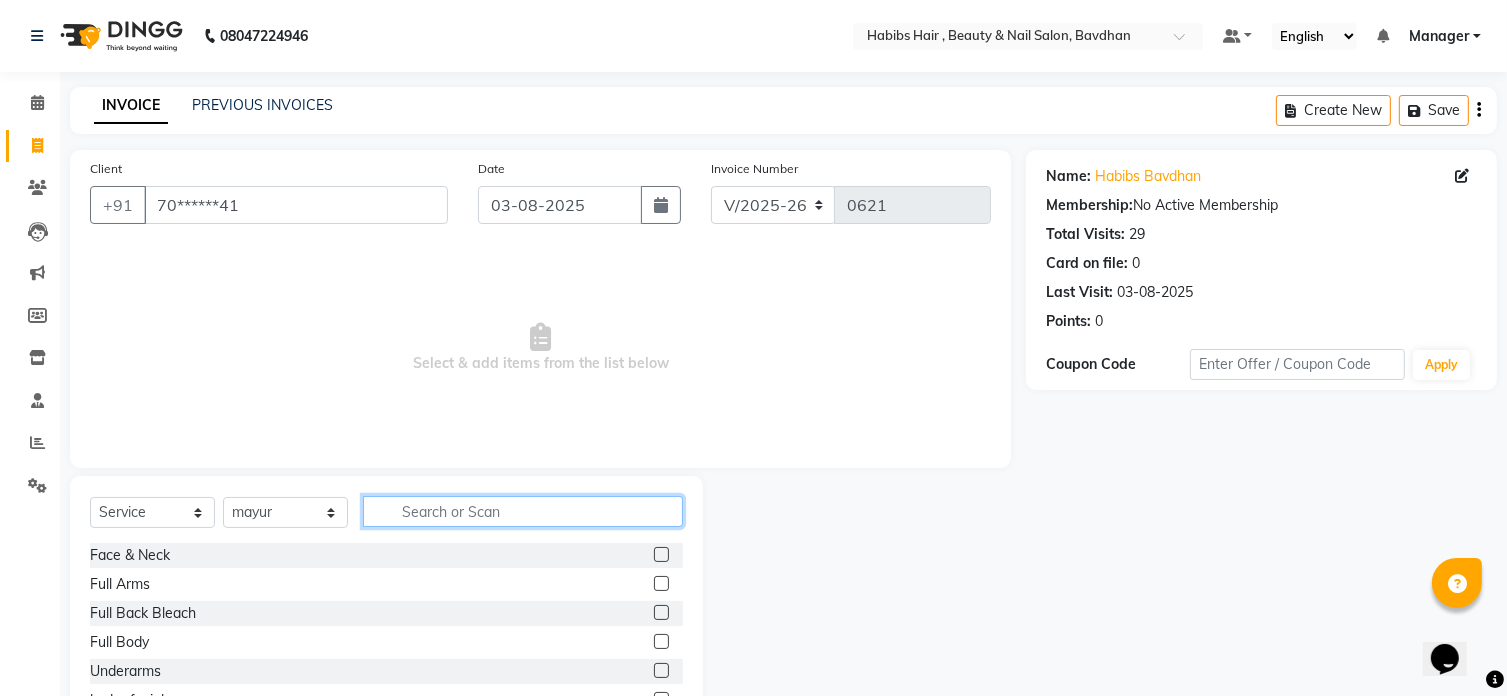 click 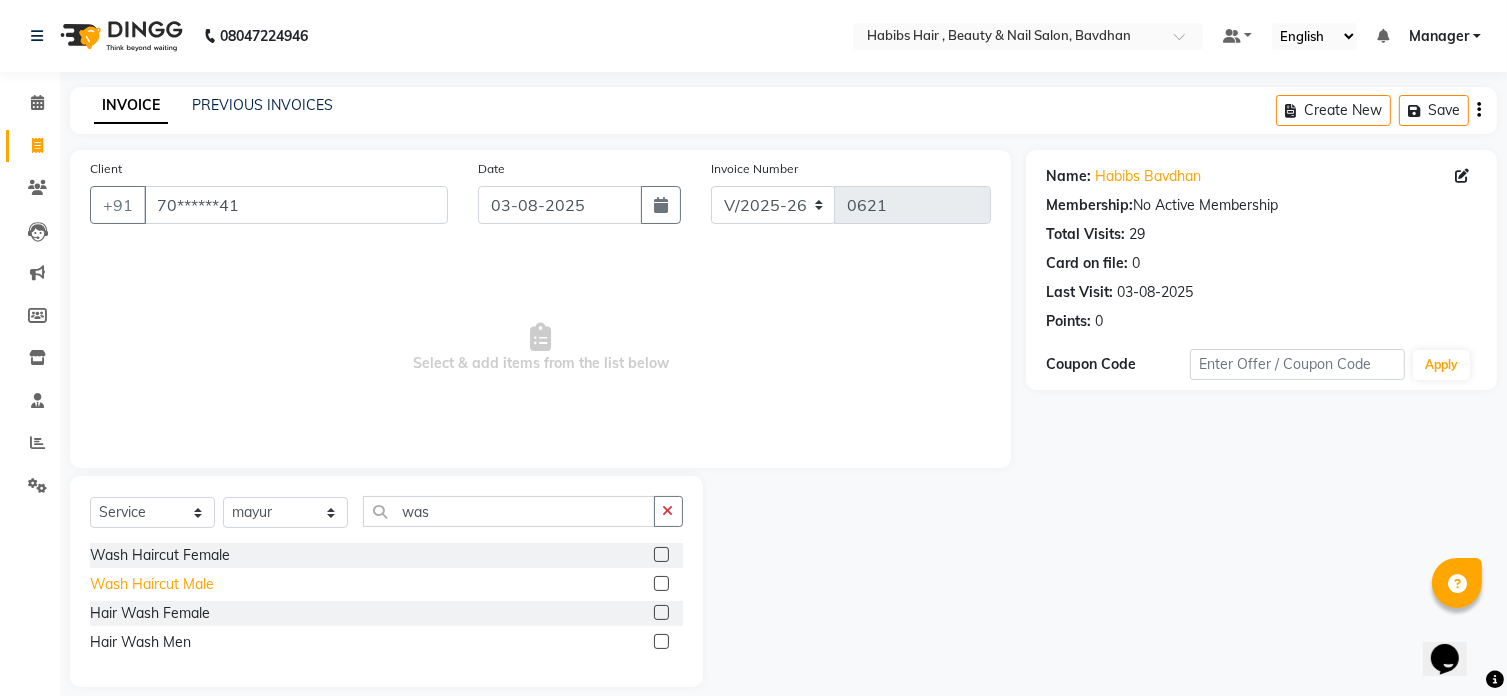 click on "Wash Haircut Male" 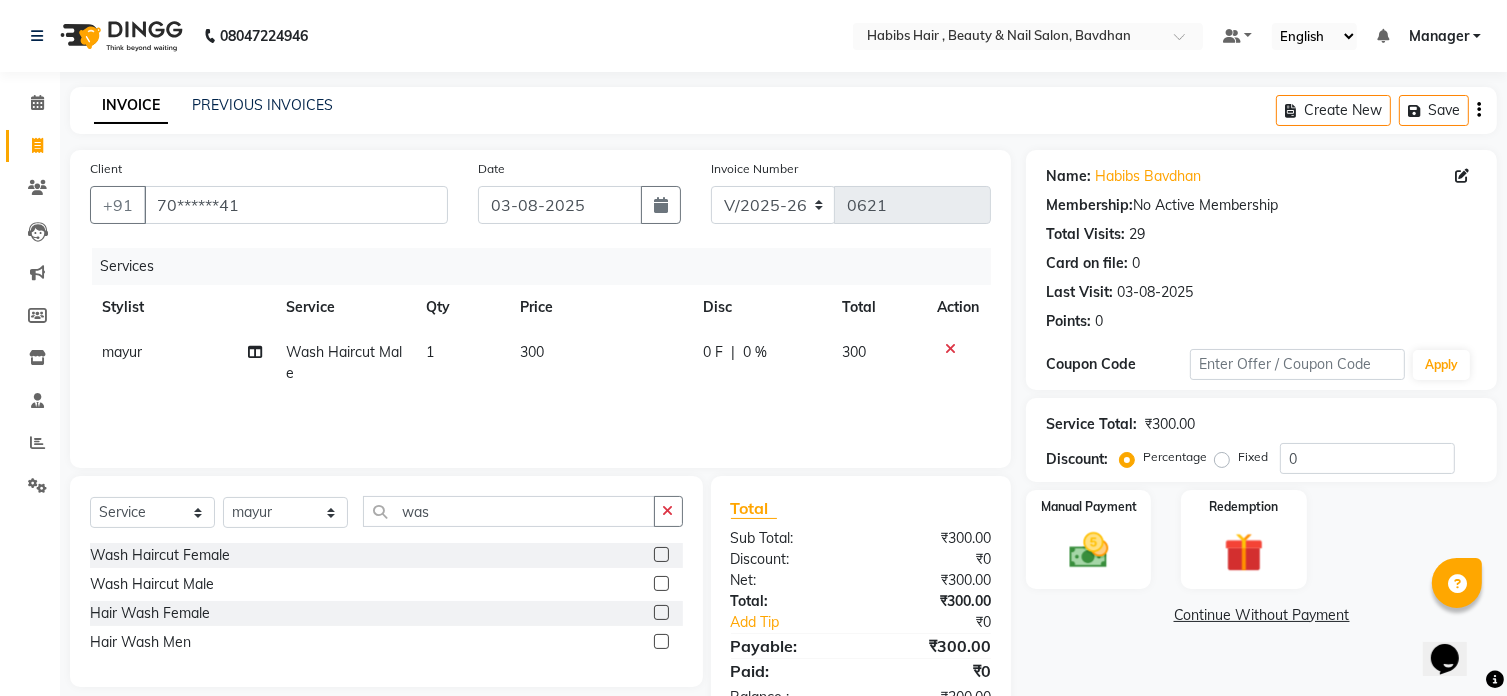 click on "Wash Haircut Female" 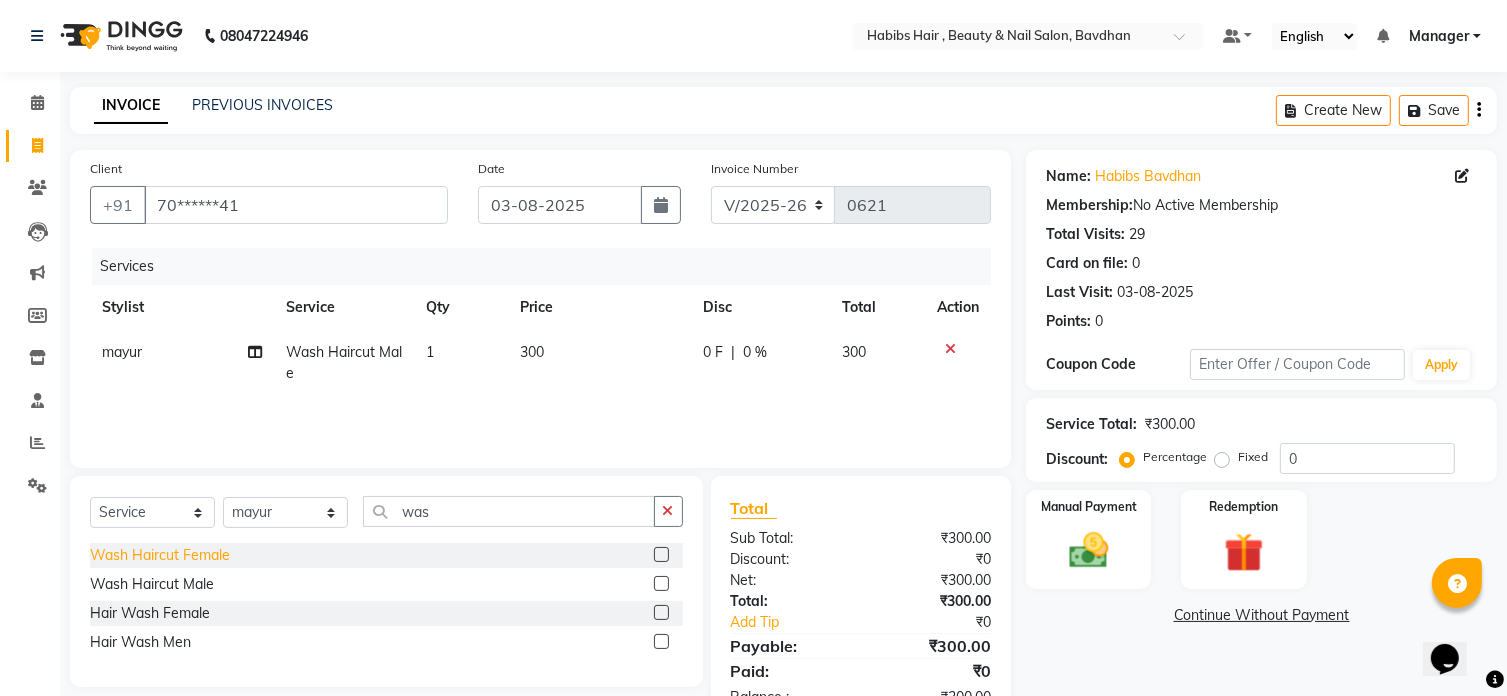 click on "Wash Haircut Female" 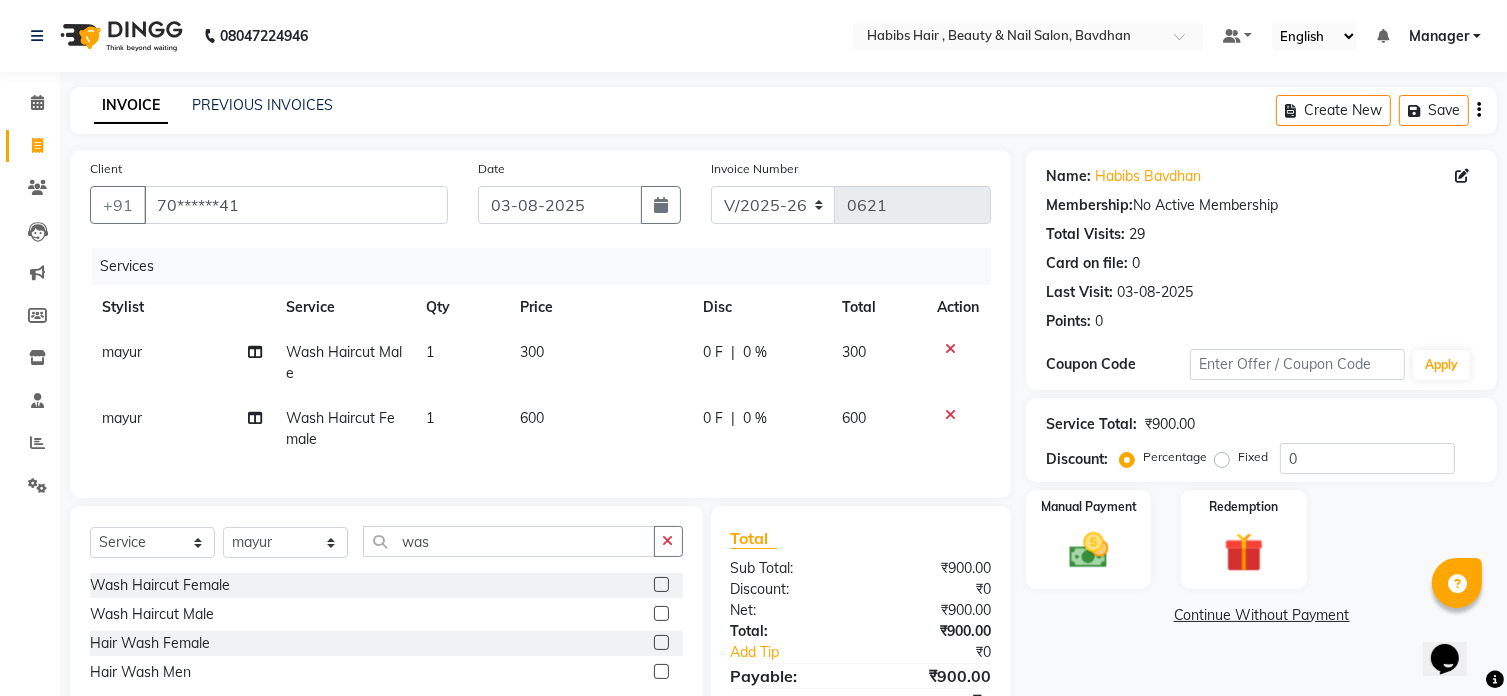 click 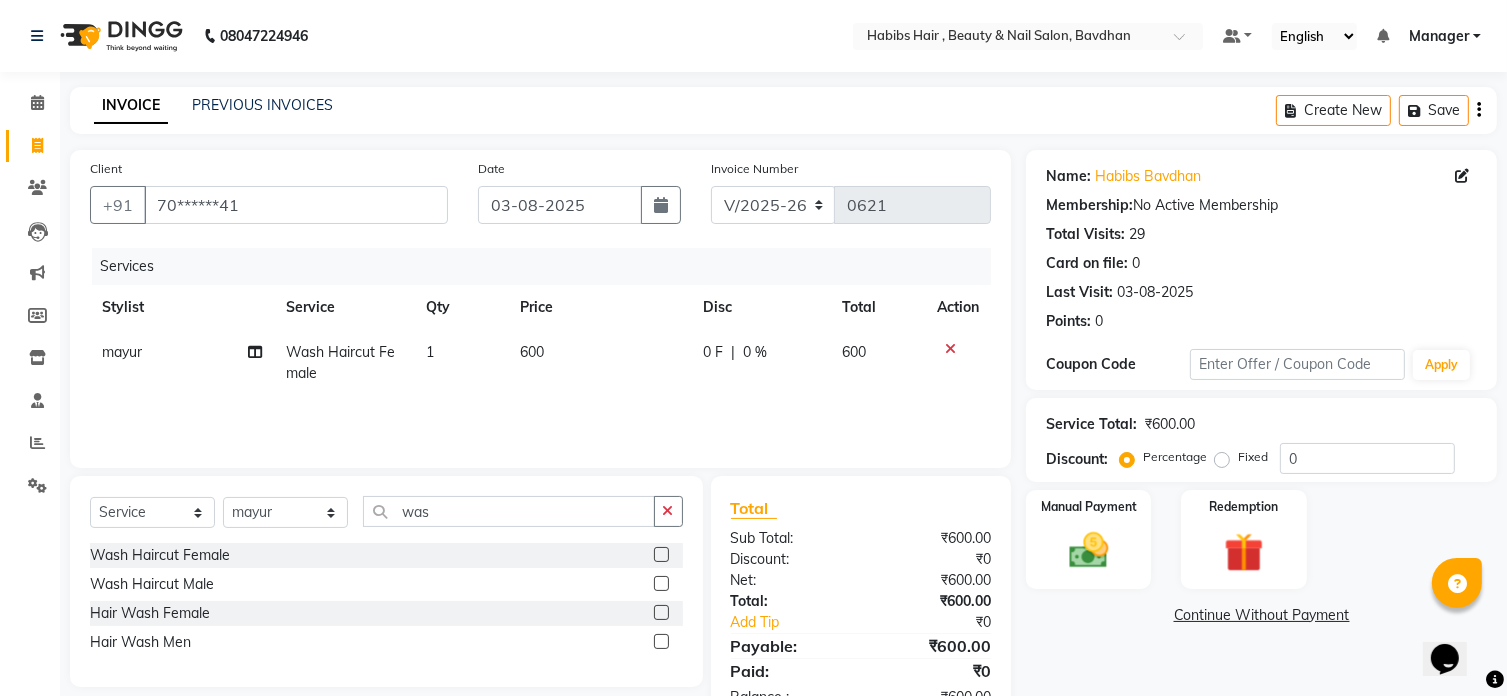 click on "600" 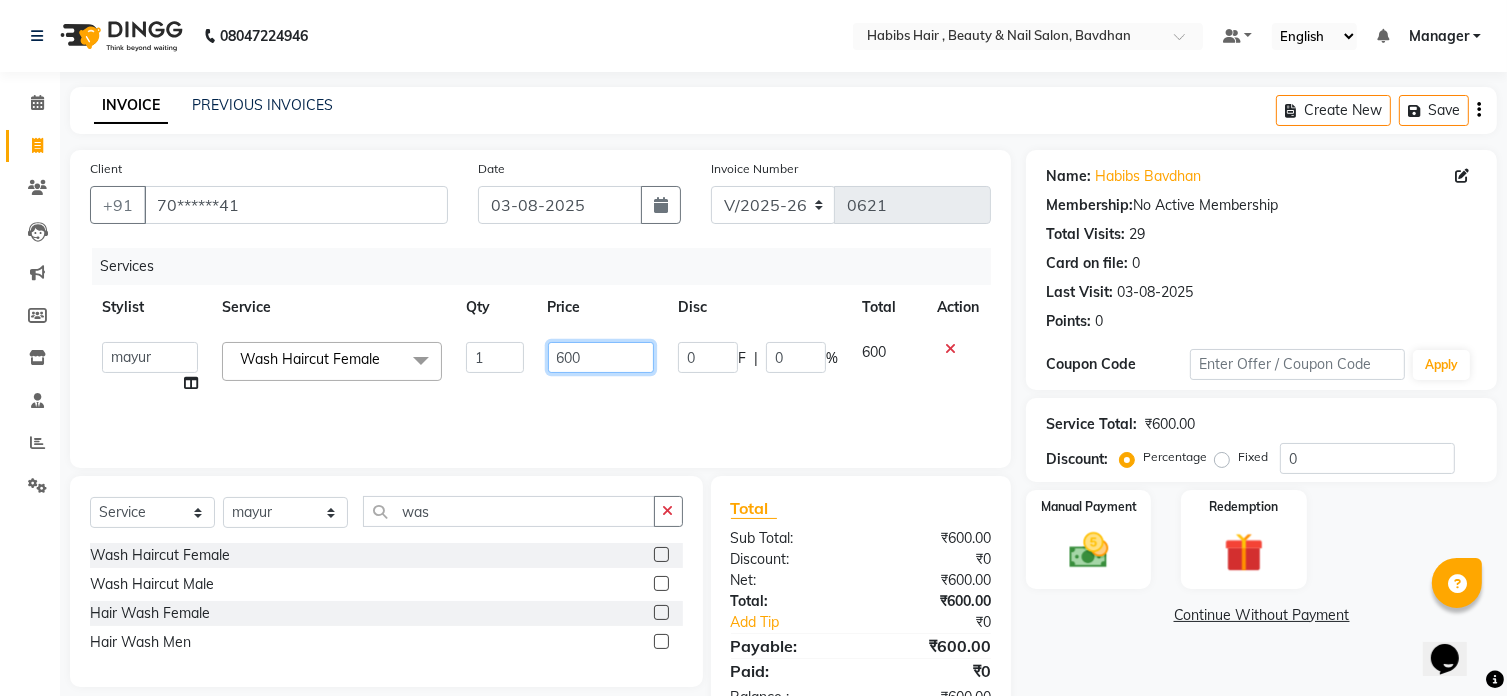 click on "600" 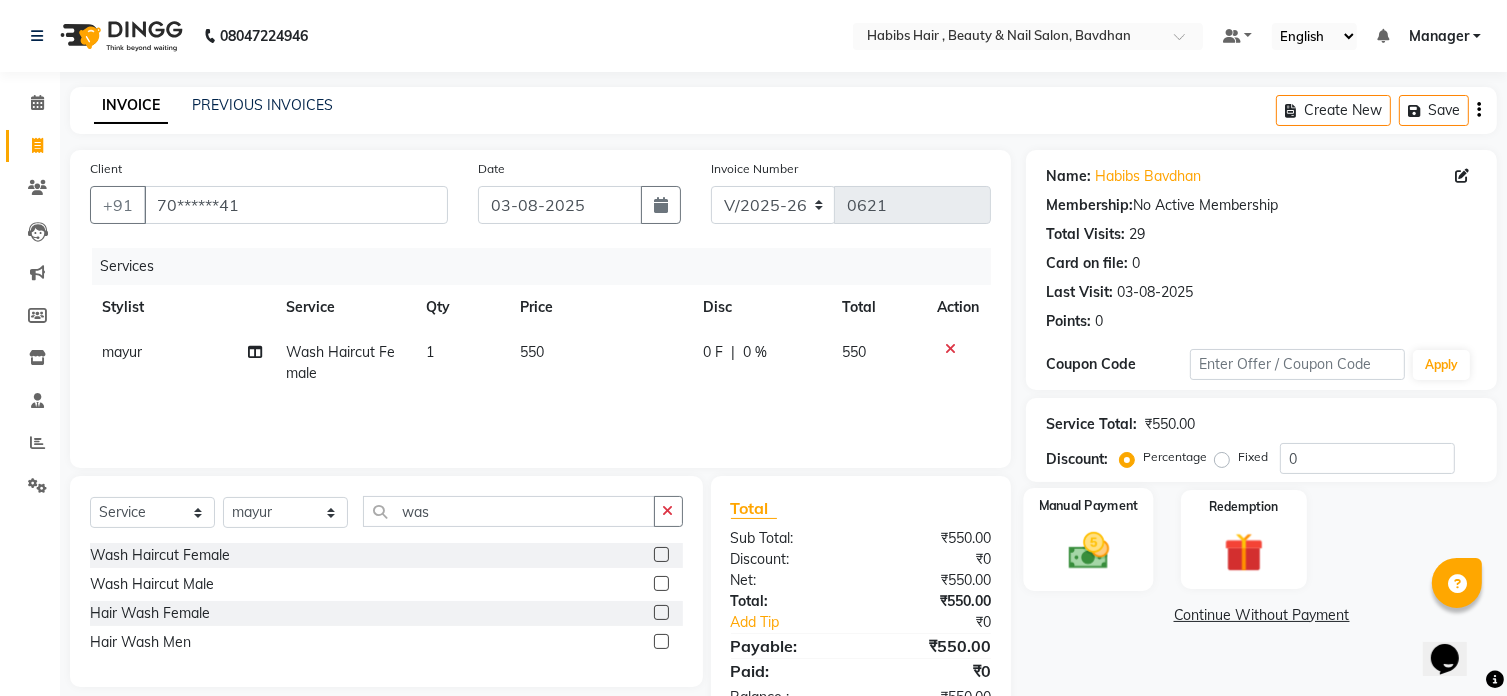 click 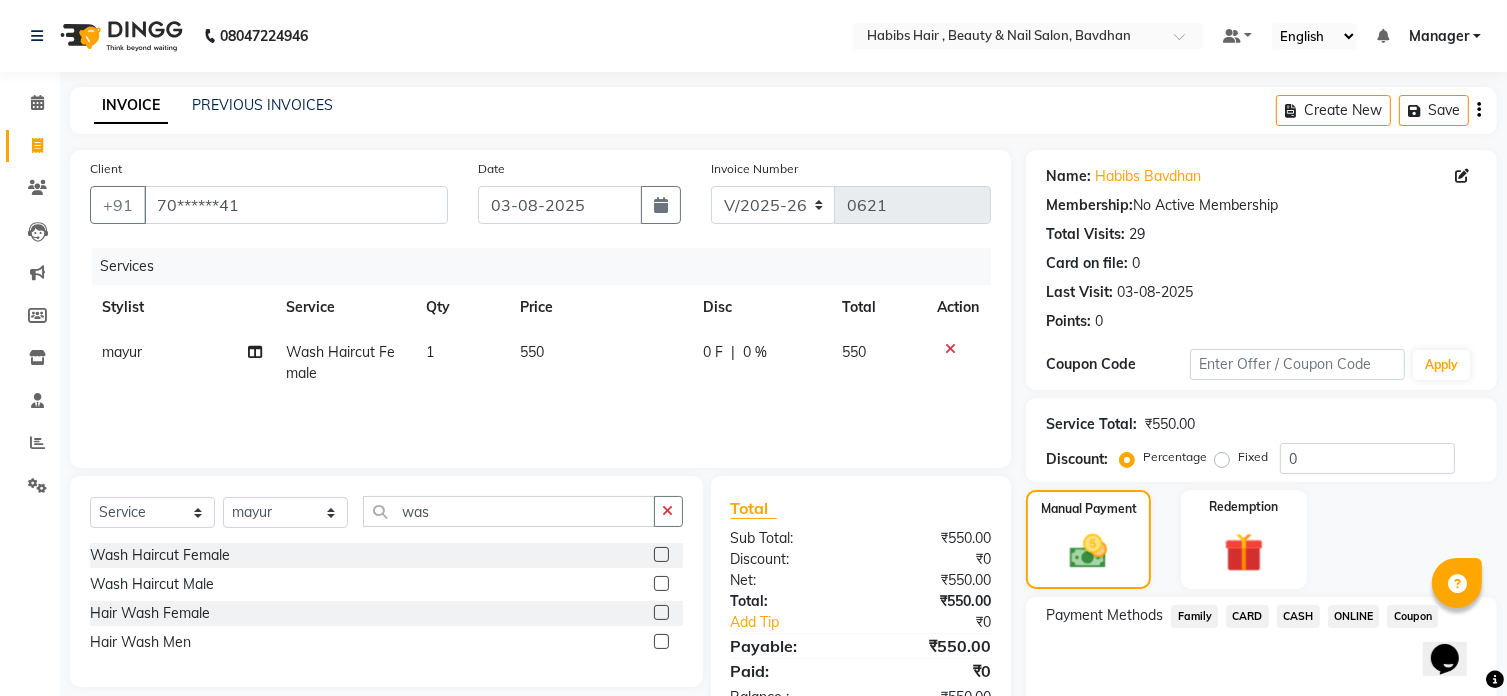 click on "ONLINE" 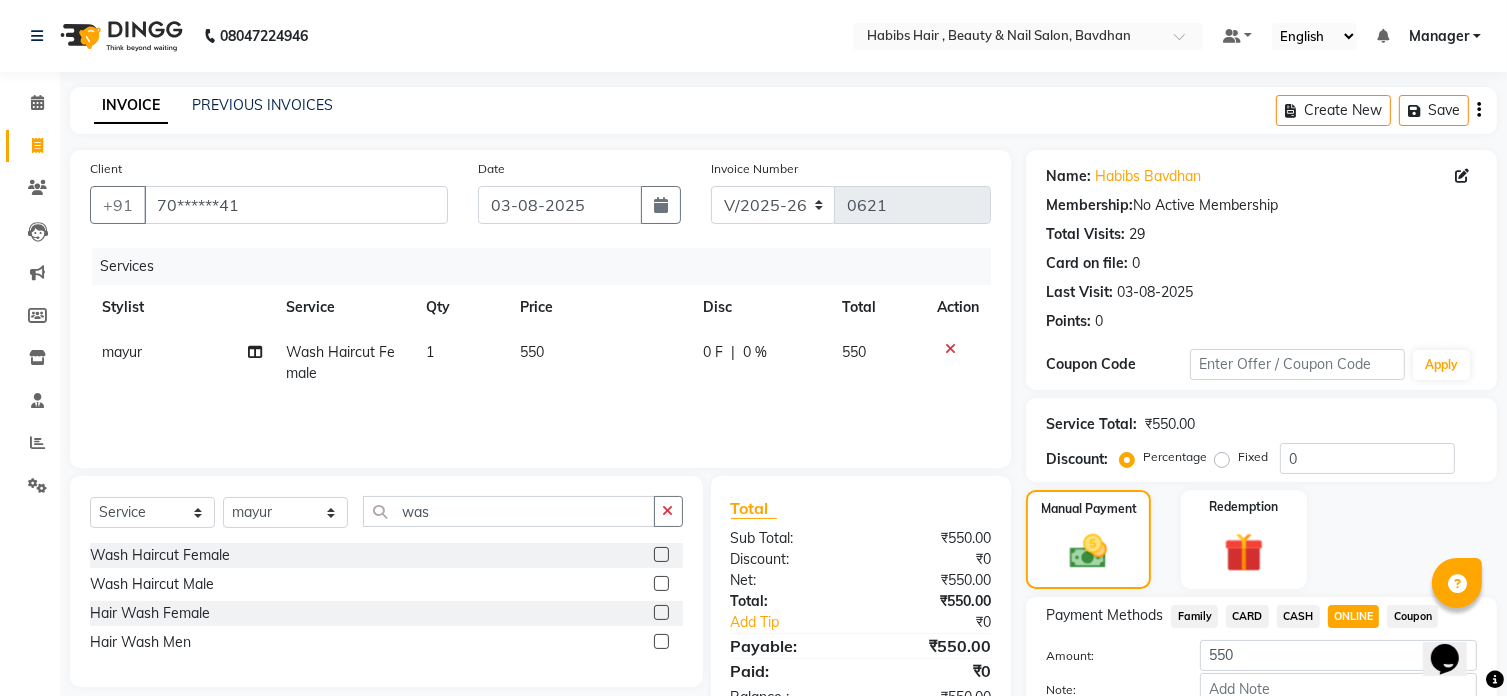scroll, scrollTop: 122, scrollLeft: 0, axis: vertical 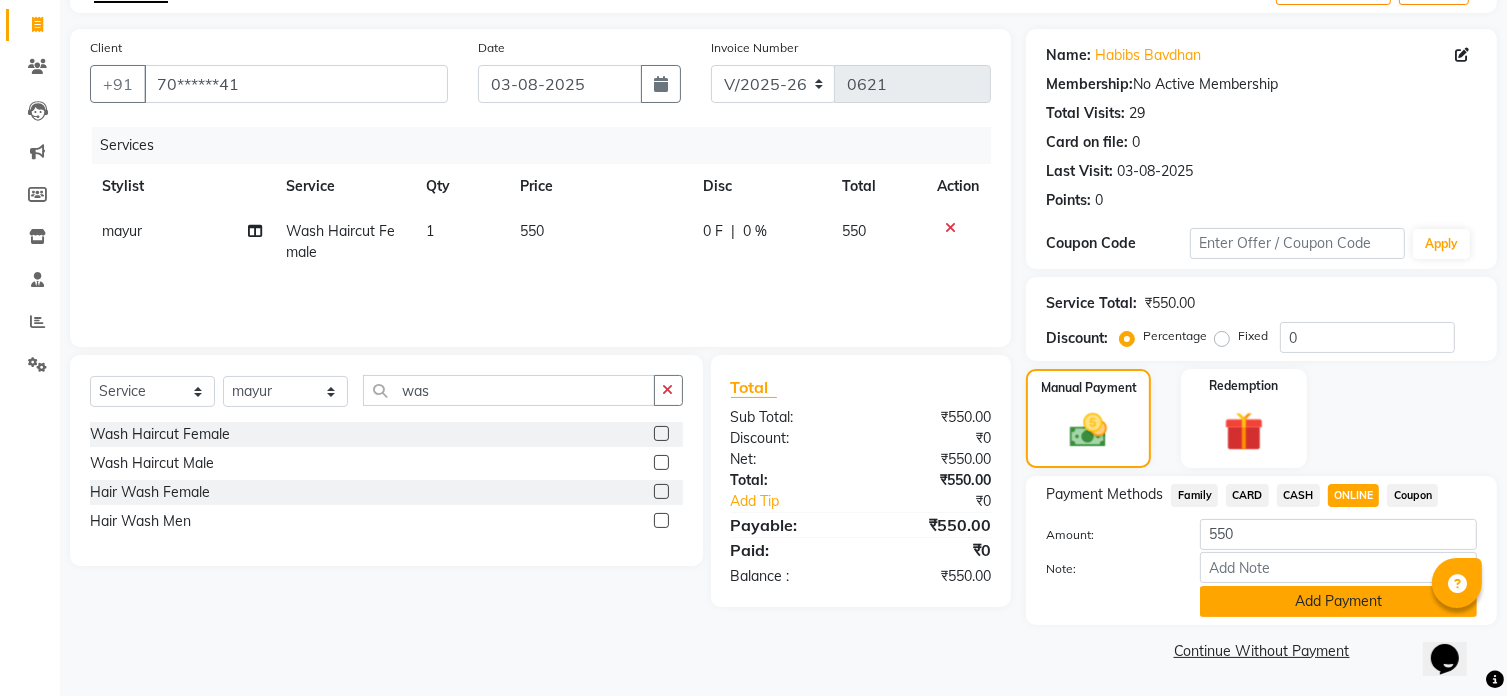click on "Add Payment" 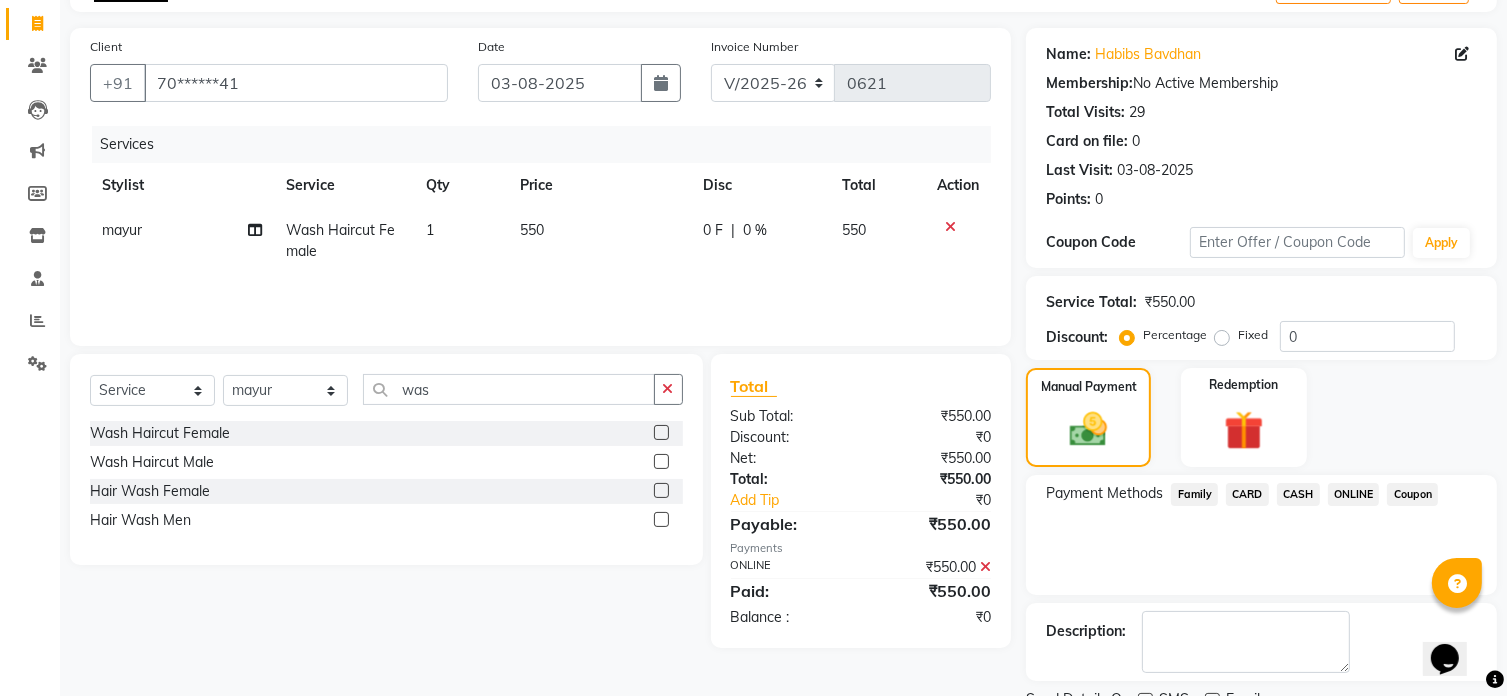 scroll, scrollTop: 204, scrollLeft: 0, axis: vertical 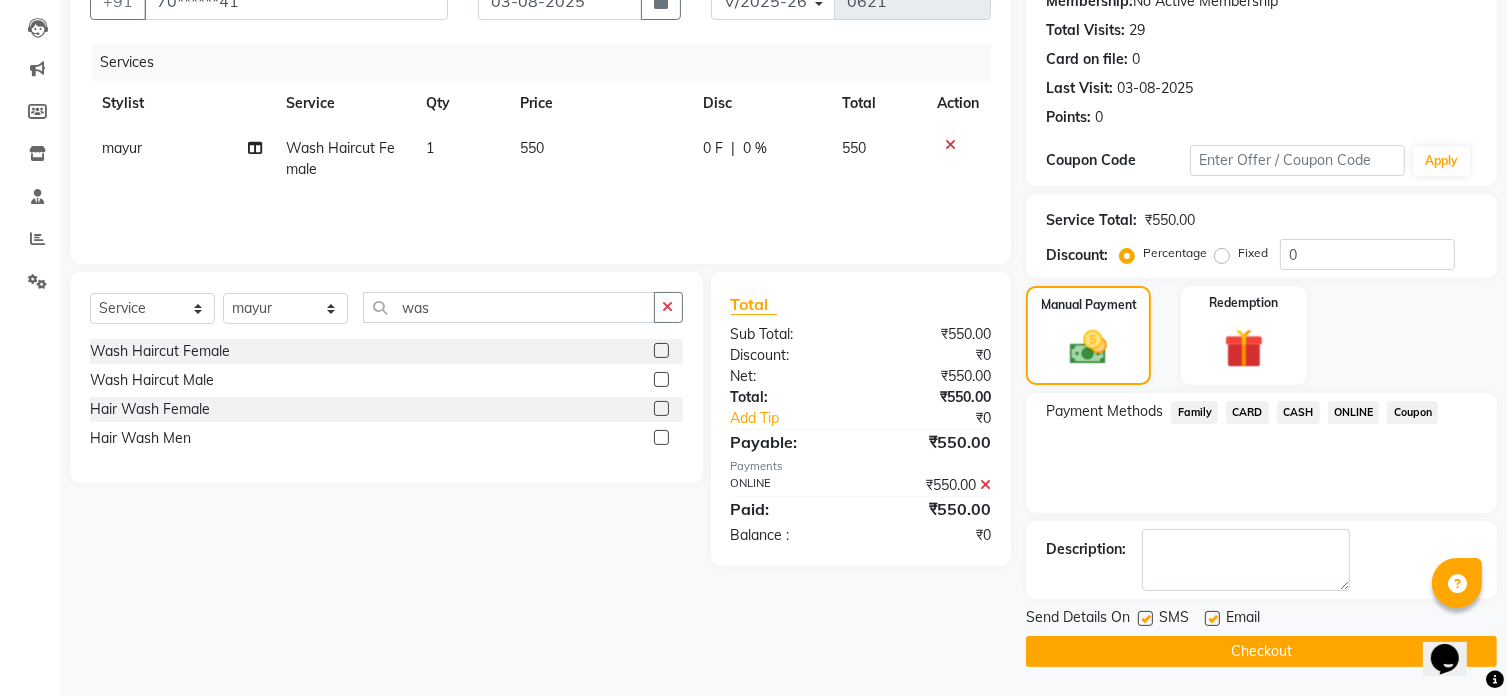 click on "Checkout" 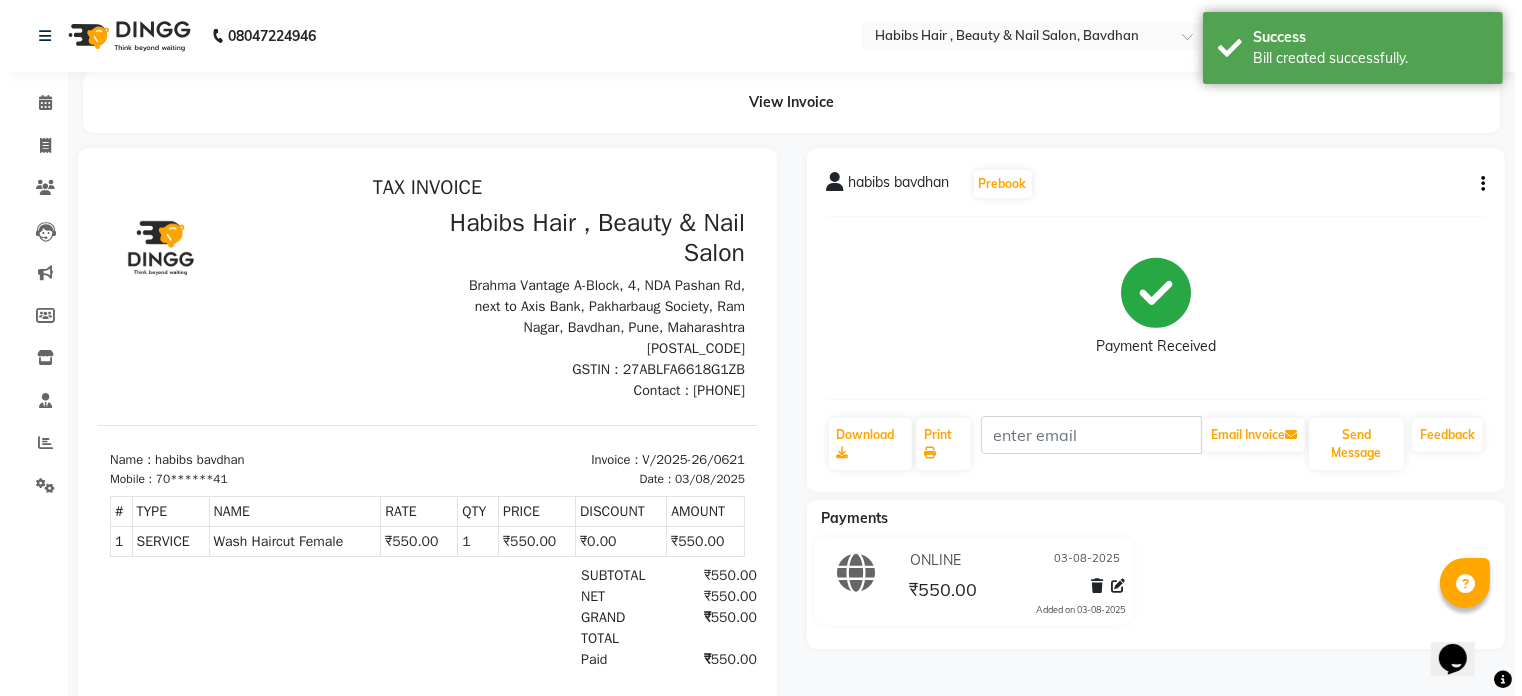 scroll, scrollTop: 0, scrollLeft: 0, axis: both 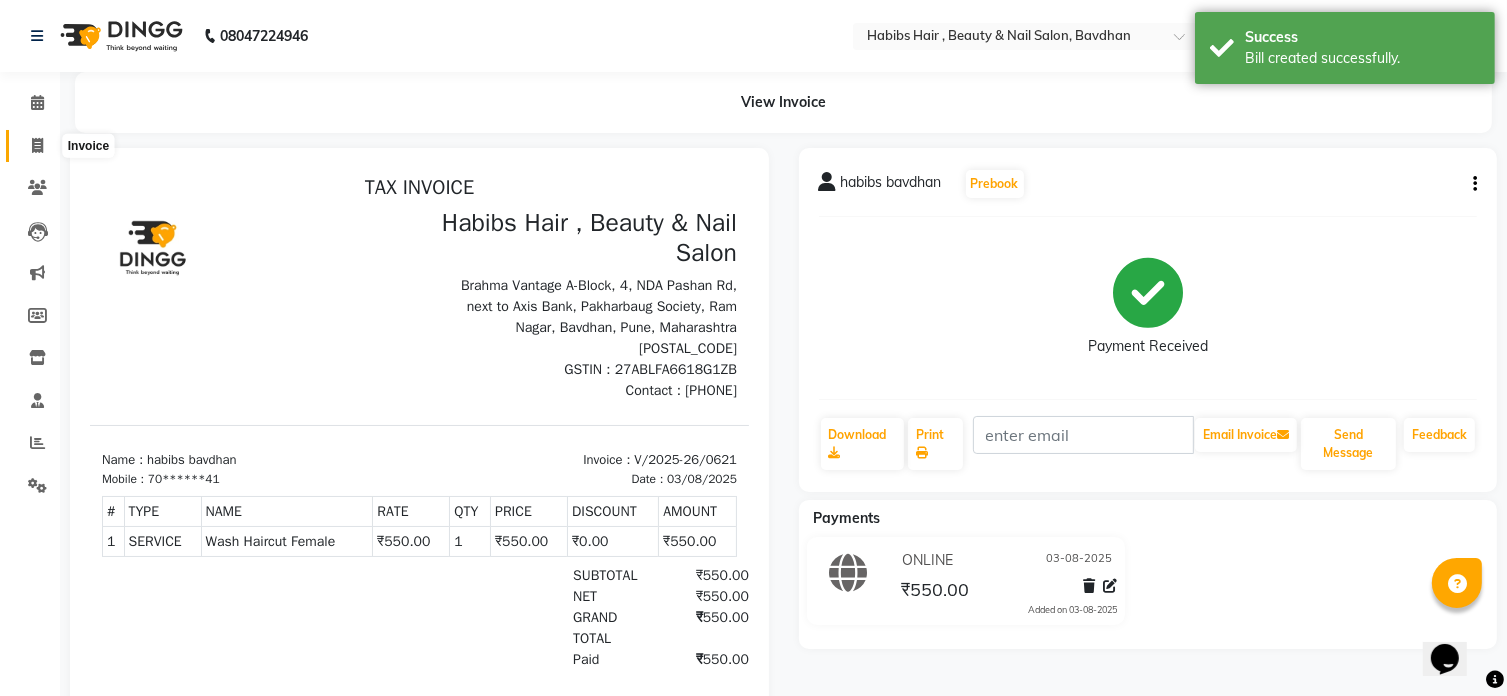 click 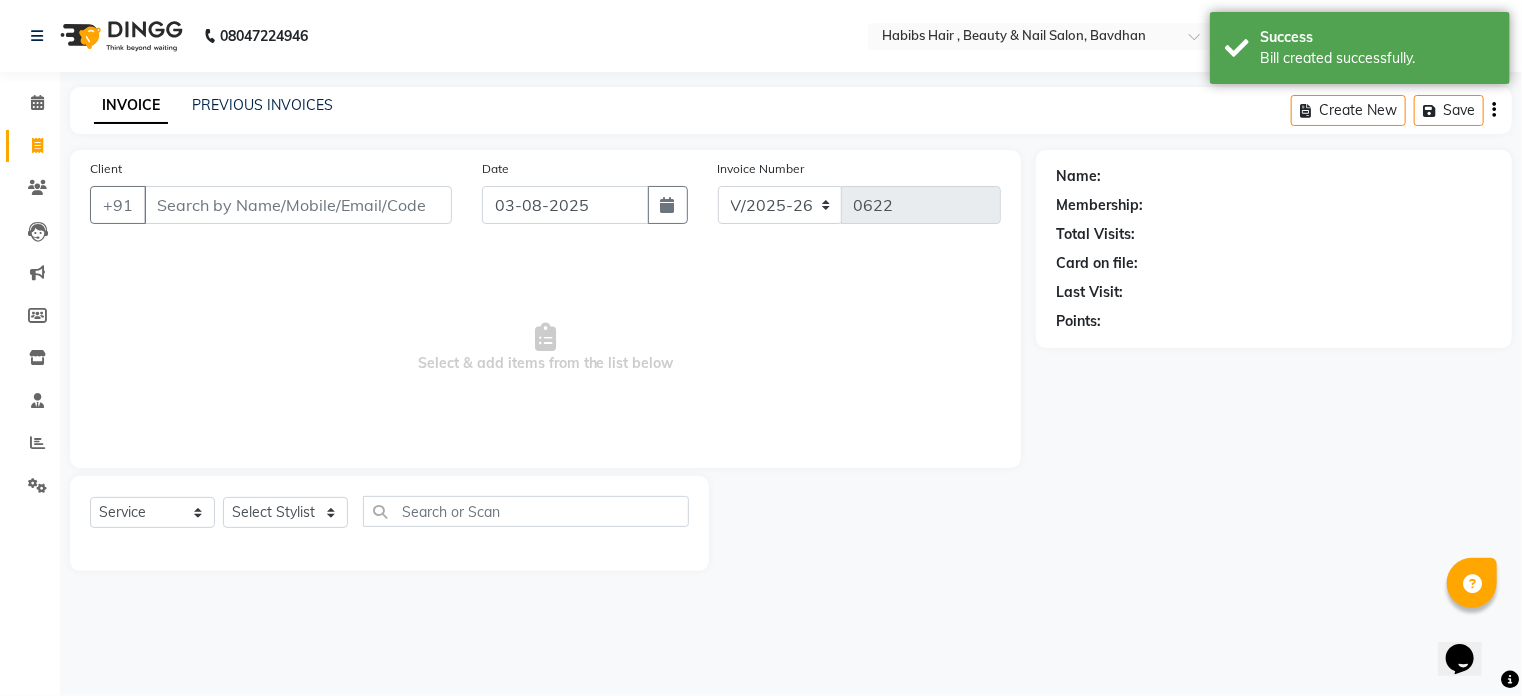click on "Client" at bounding box center (298, 205) 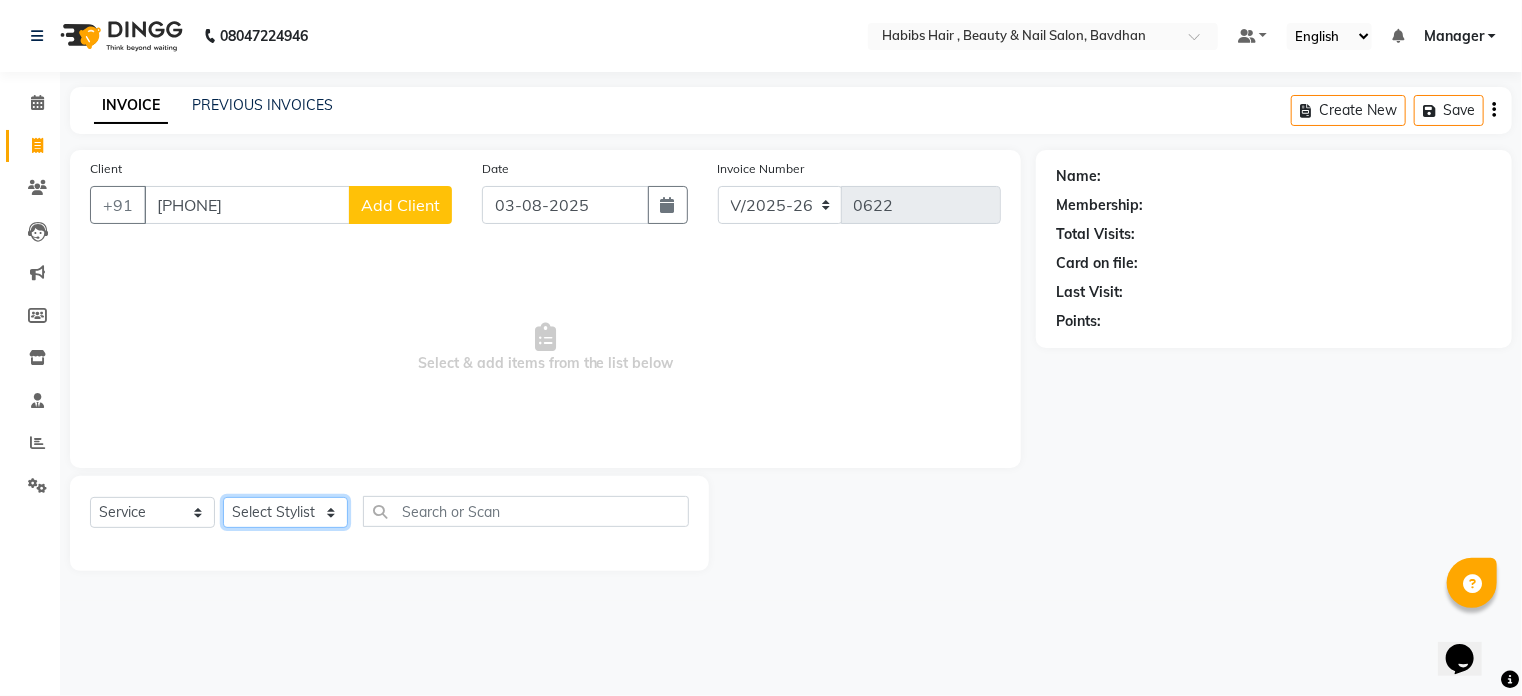 click on "Select Stylist Akash Aman Aniket Ashish Ganesh Manager mayur nikhil sujata" 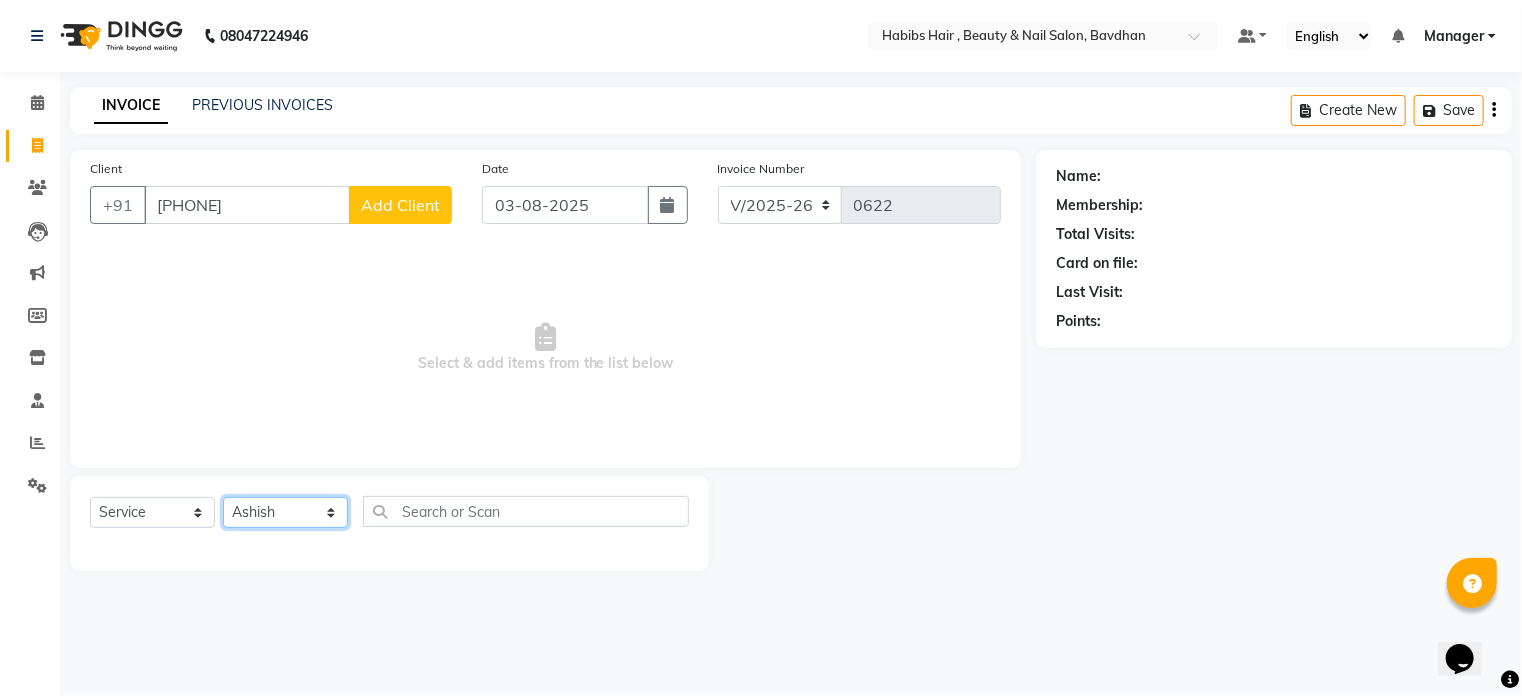 click on "Select Stylist Akash Aman Aniket Ashish Ganesh Manager mayur nikhil sujata" 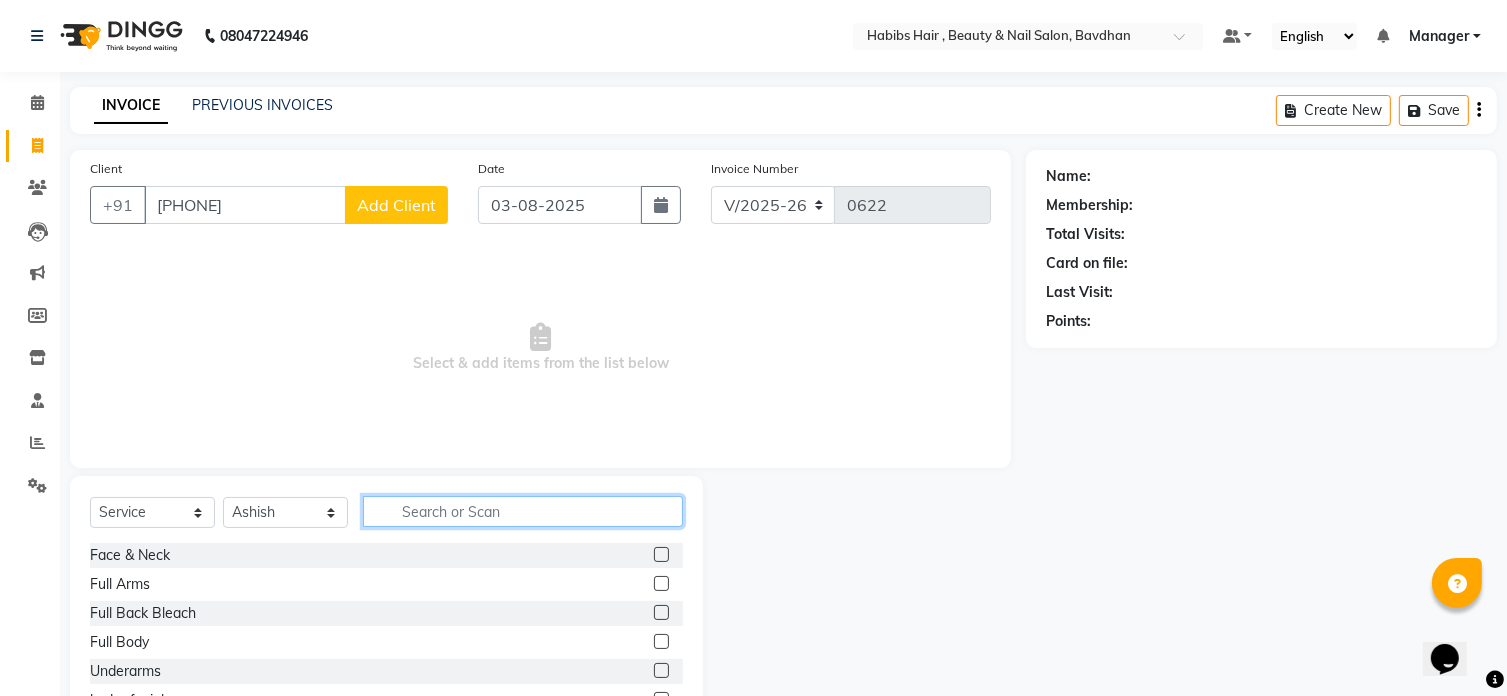 click 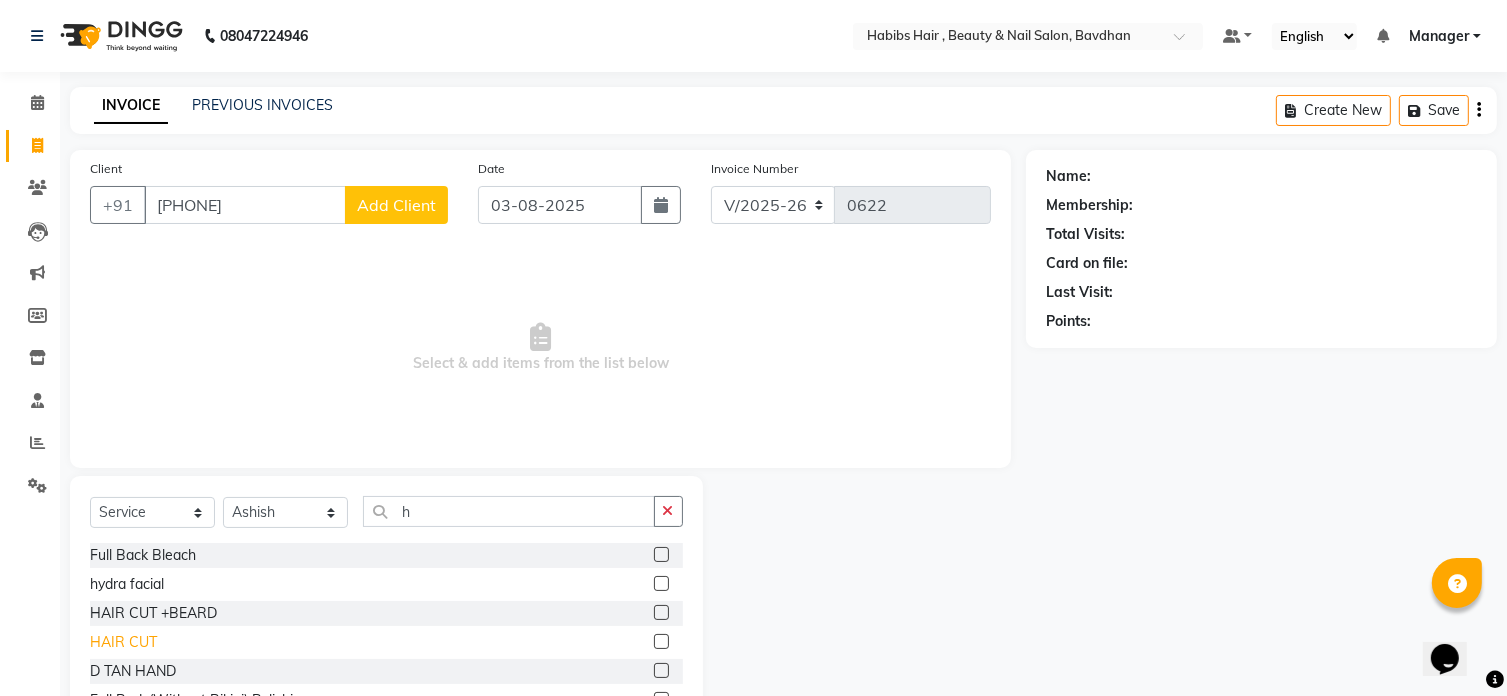 click on "HAIR CUT" 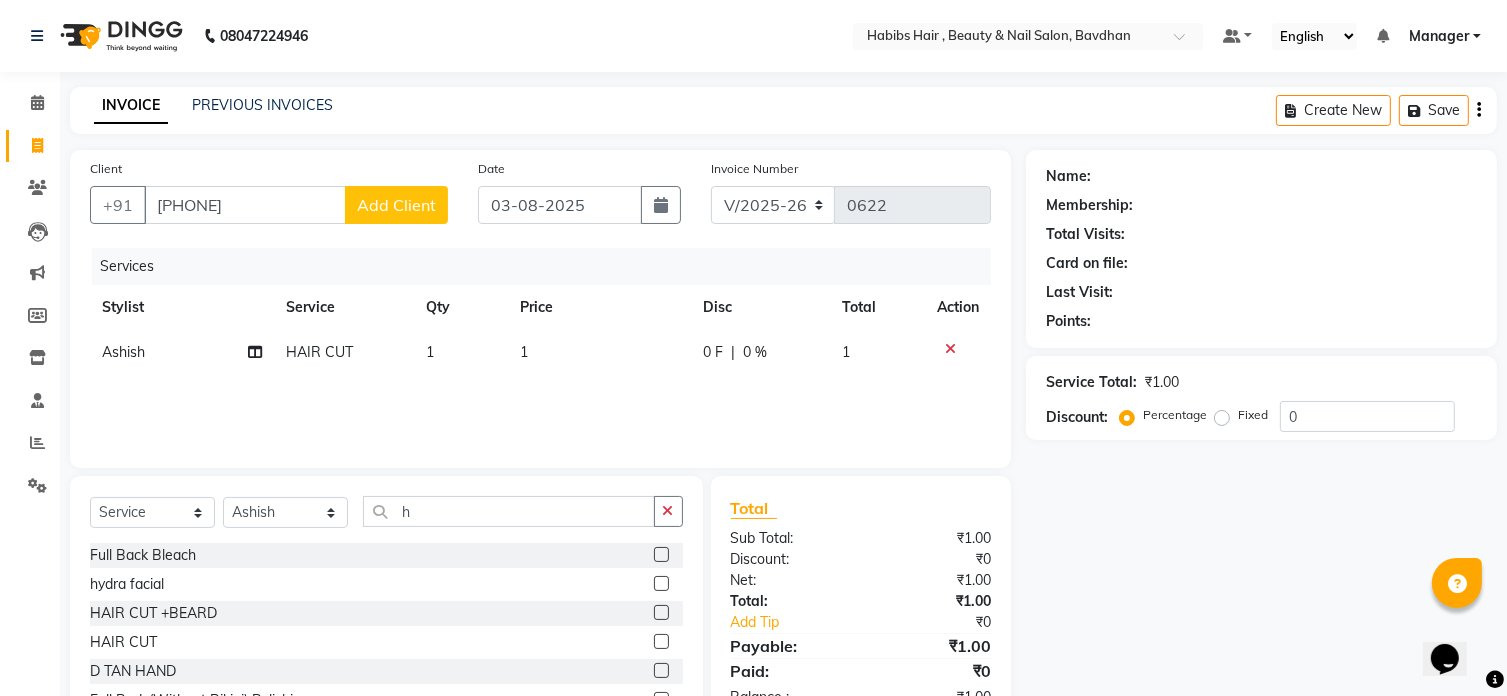 click on "1" 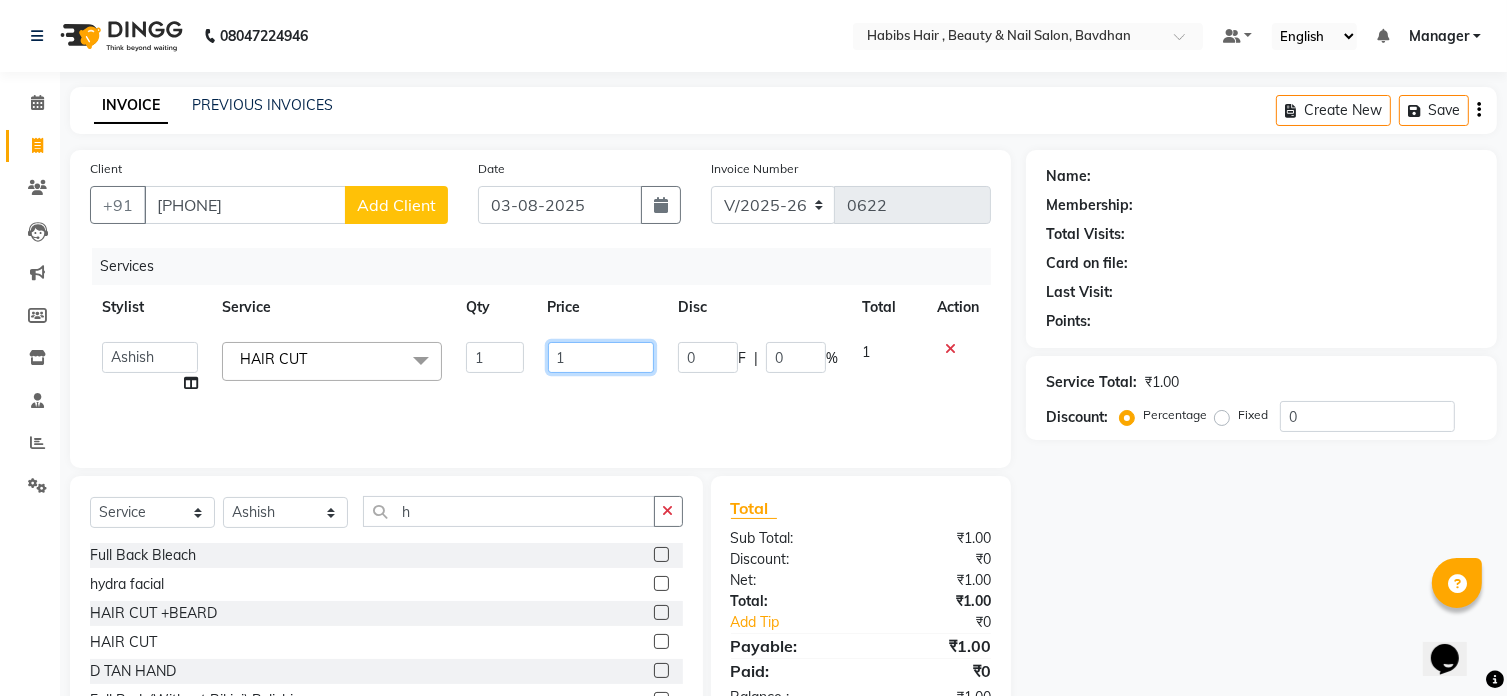 click on "1" 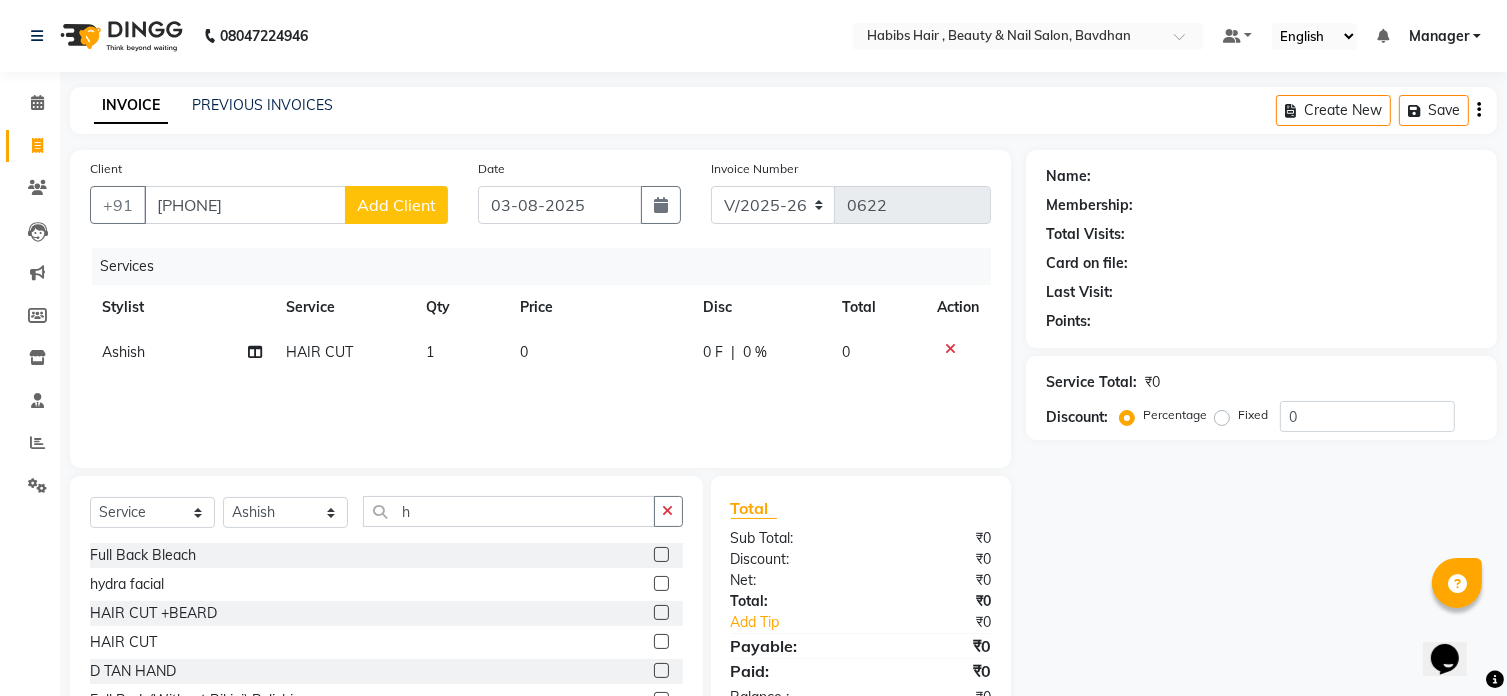click 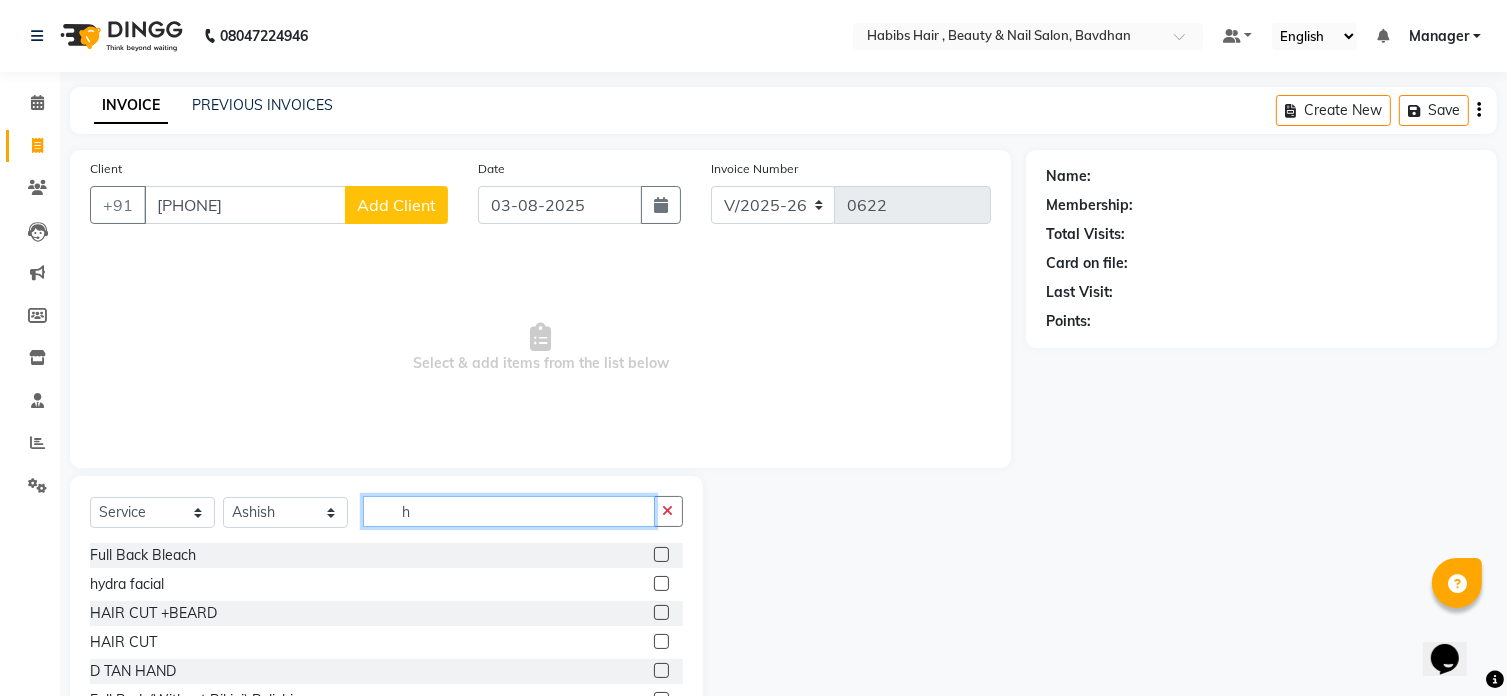click on "h" 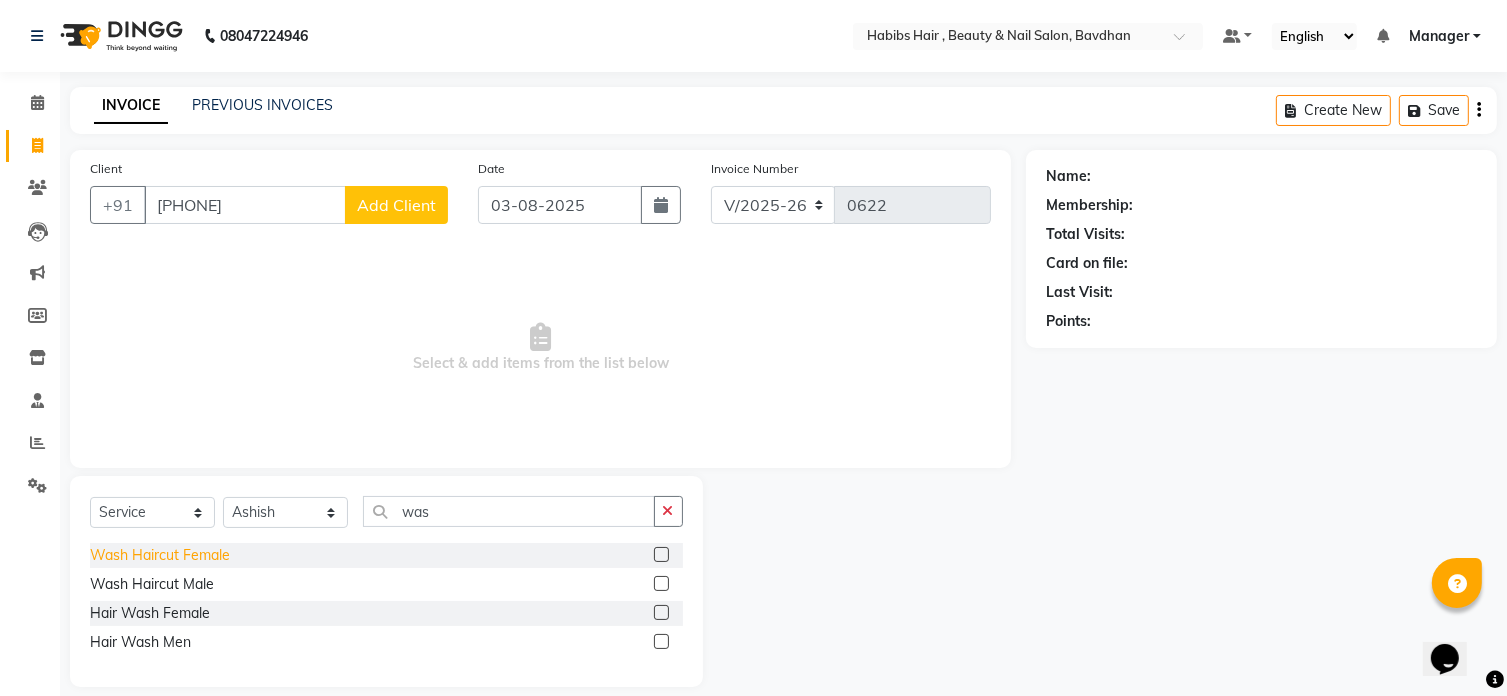 click on "Wash Haircut Female" 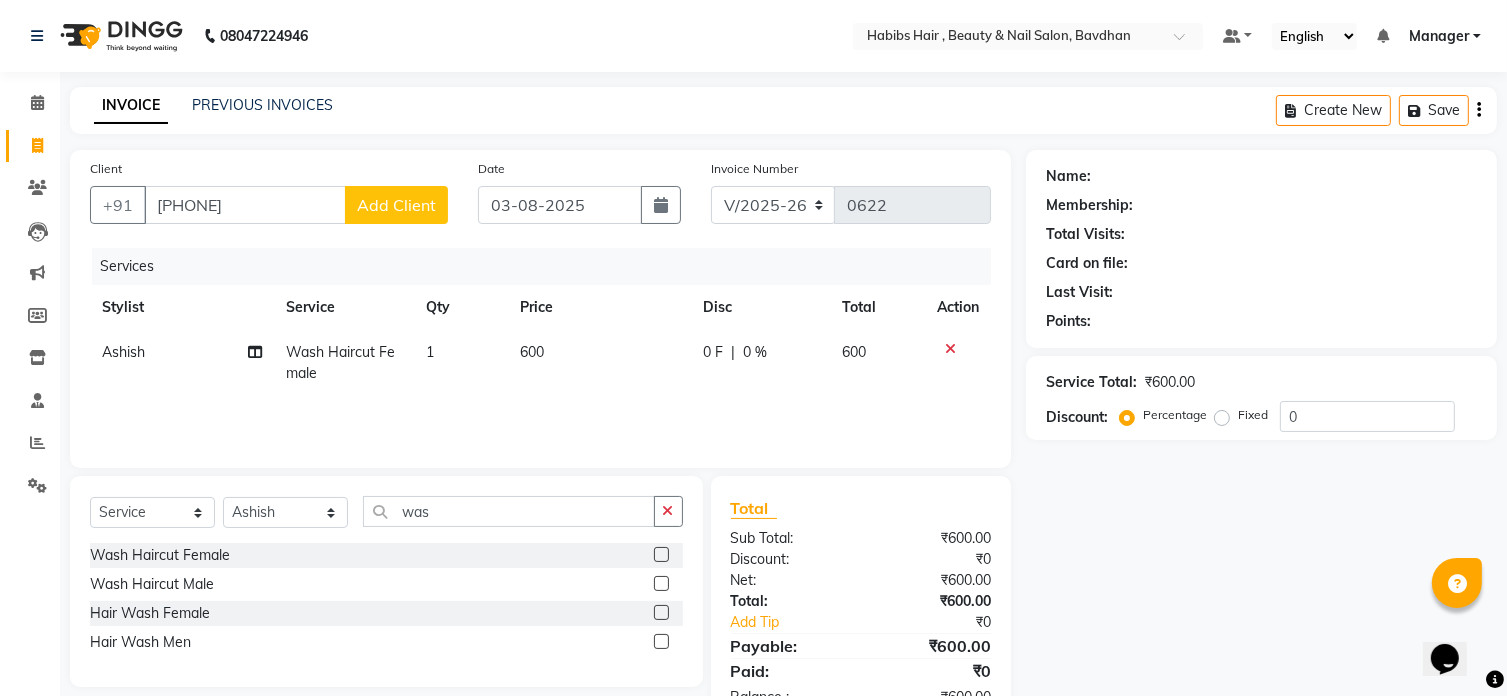 click on "600" 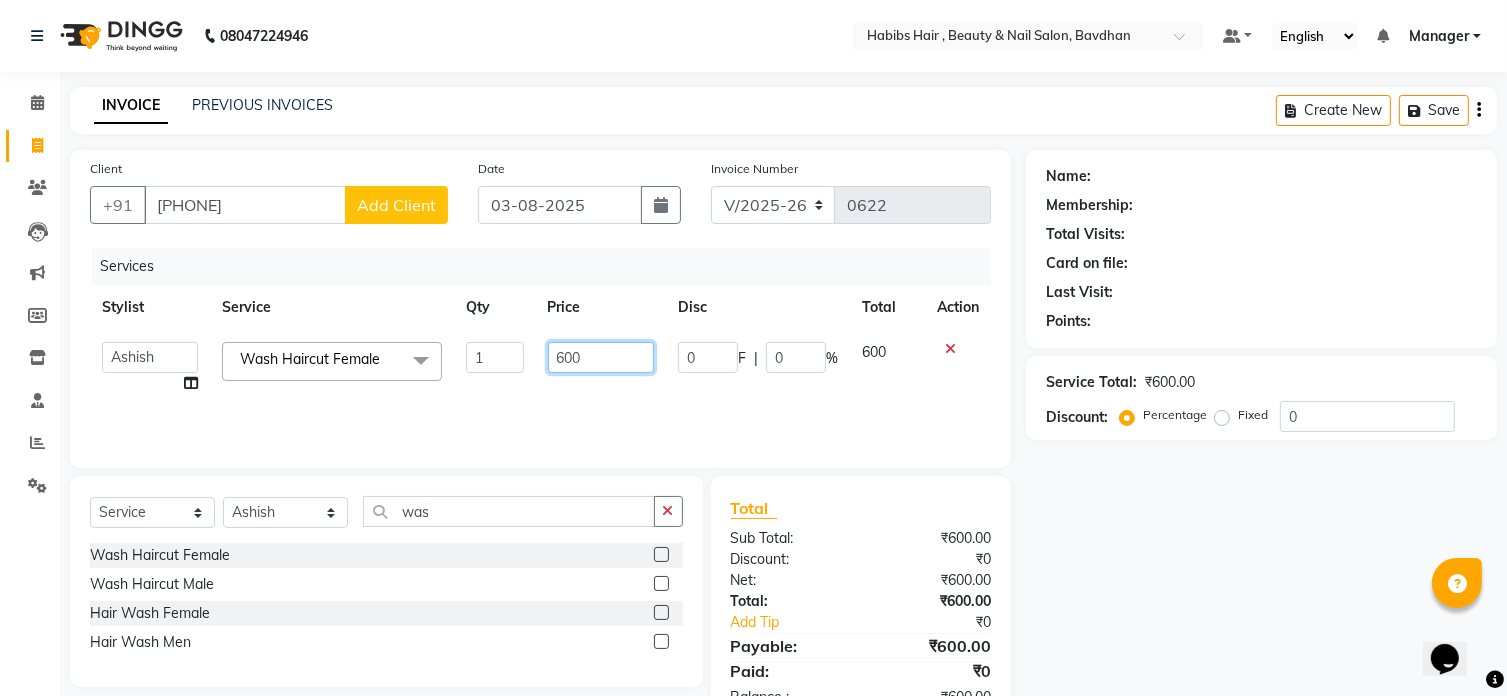 click on "600" 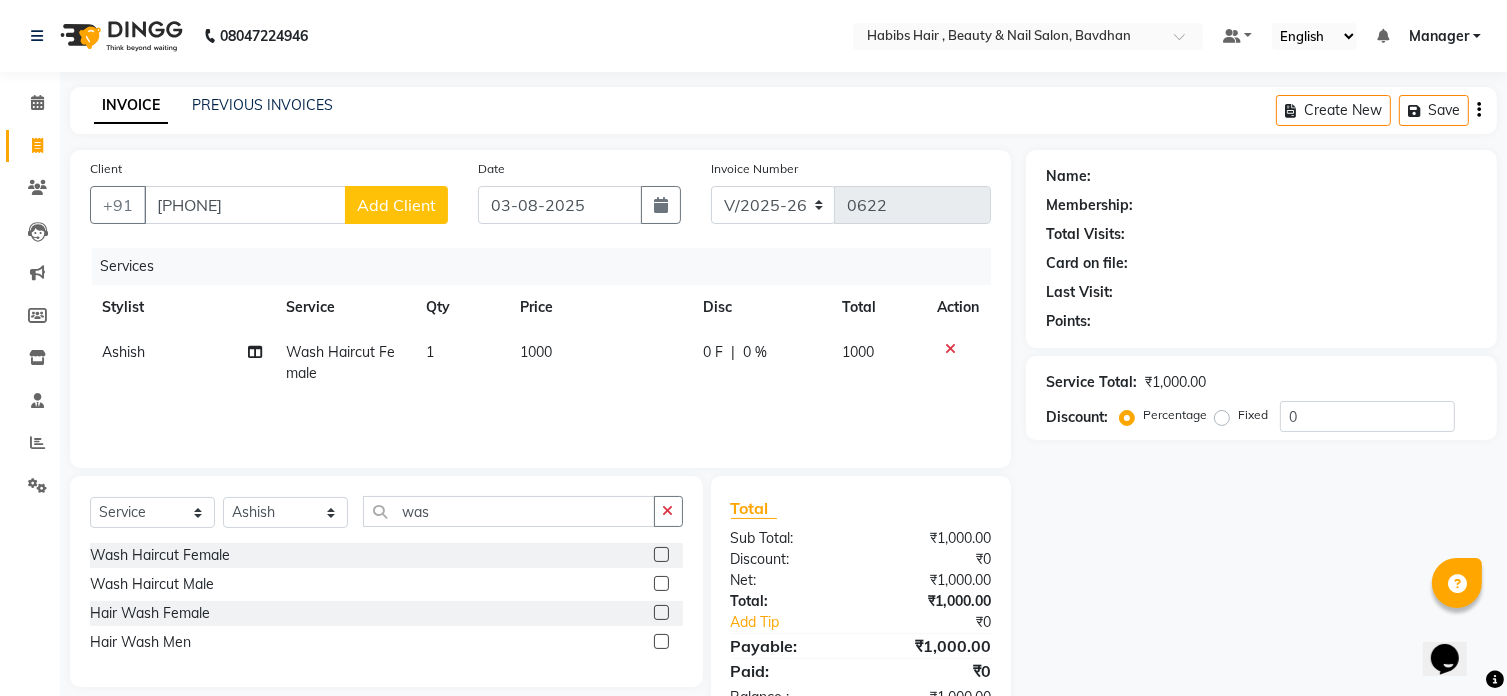 click on "Add Client" 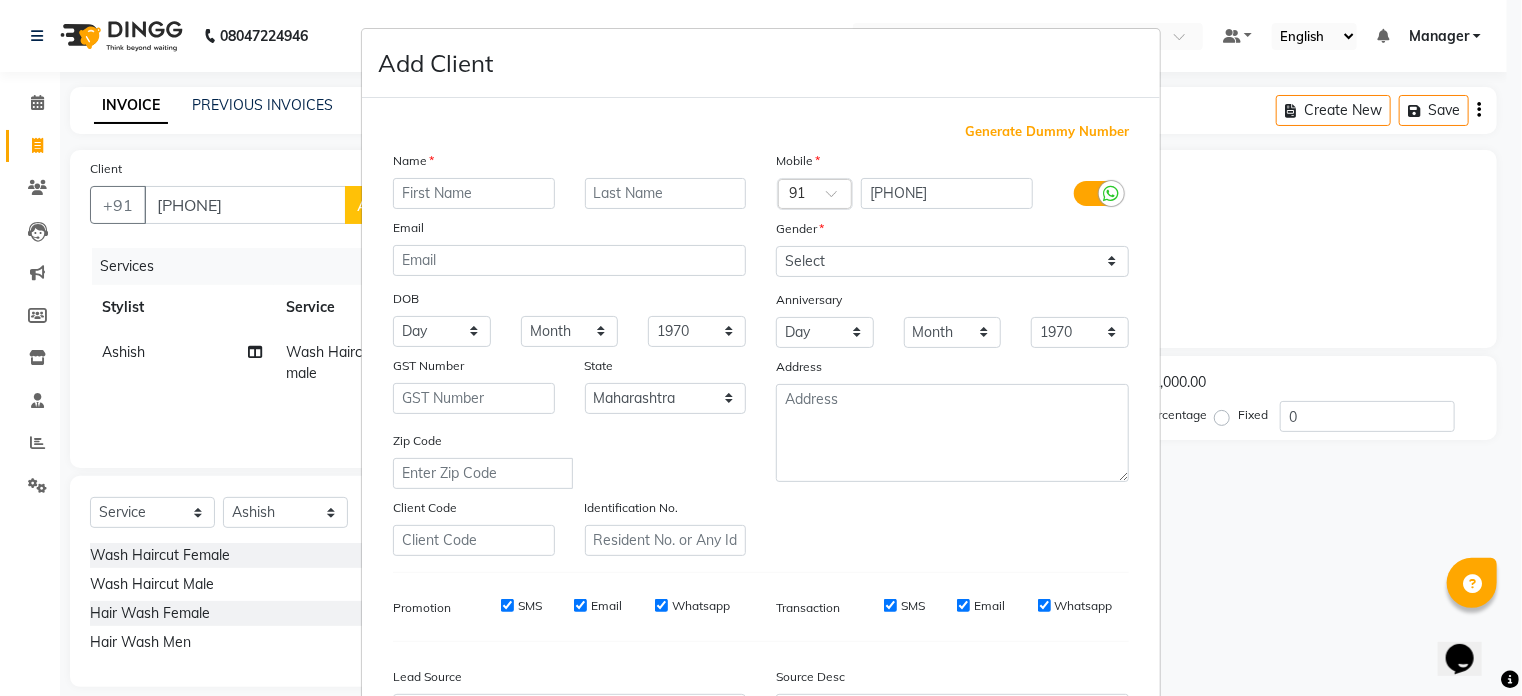 click at bounding box center [474, 193] 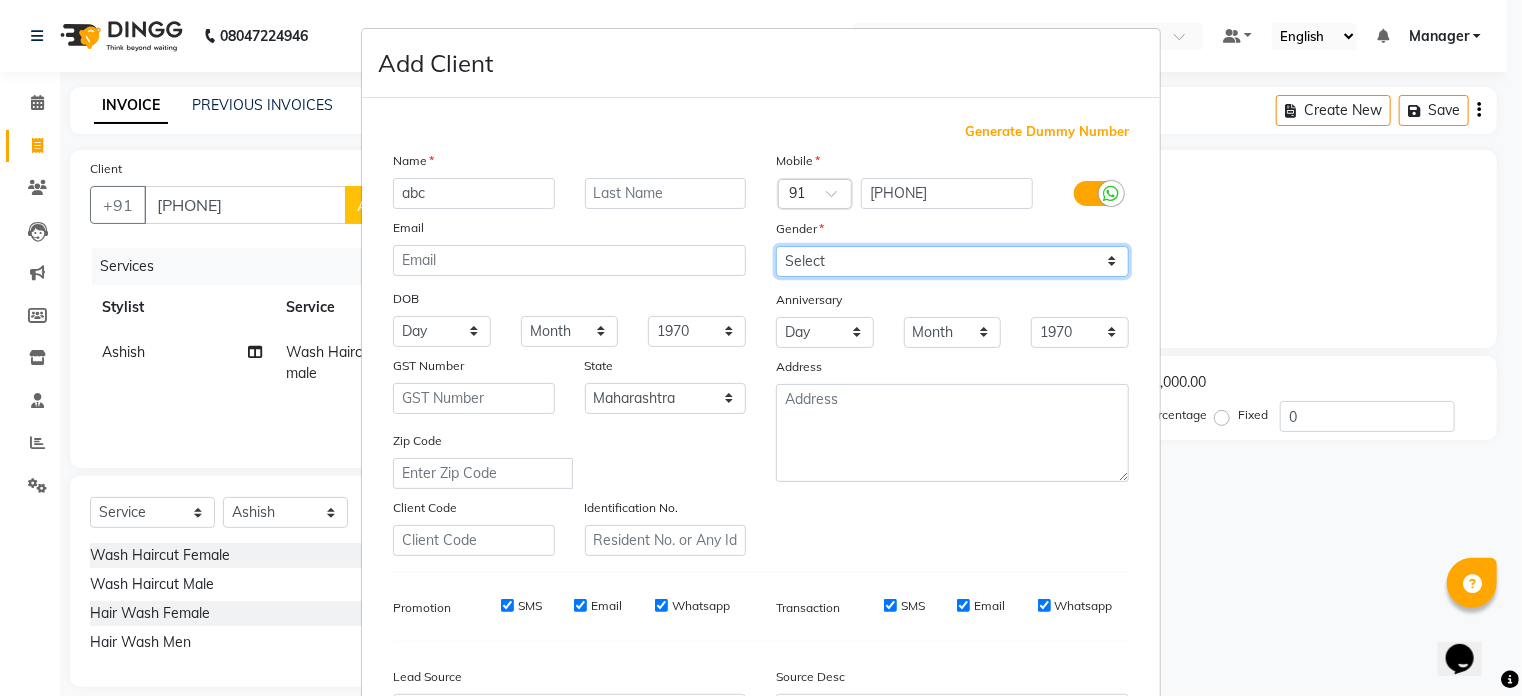 click on "Select Male Female Other Prefer Not To Say" at bounding box center (952, 261) 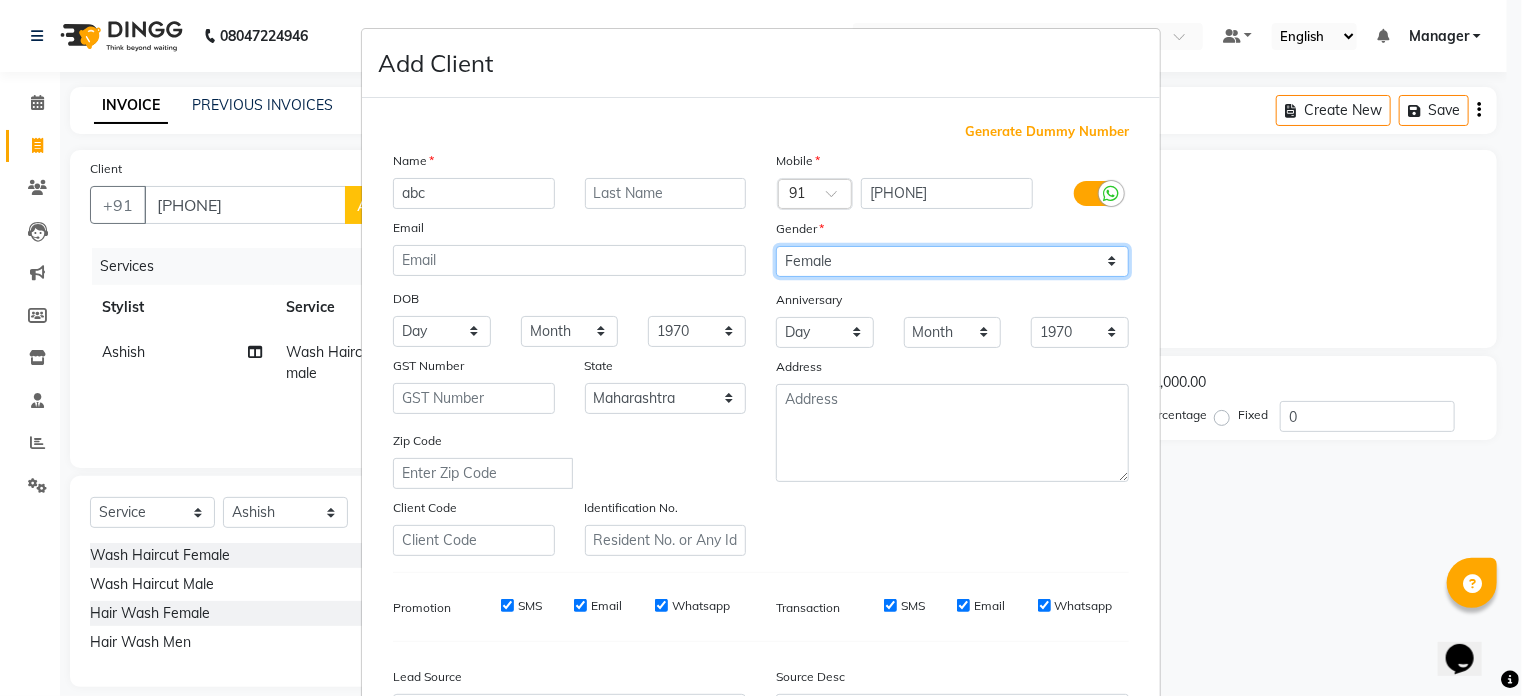 click on "Select Male Female Other Prefer Not To Say" at bounding box center (952, 261) 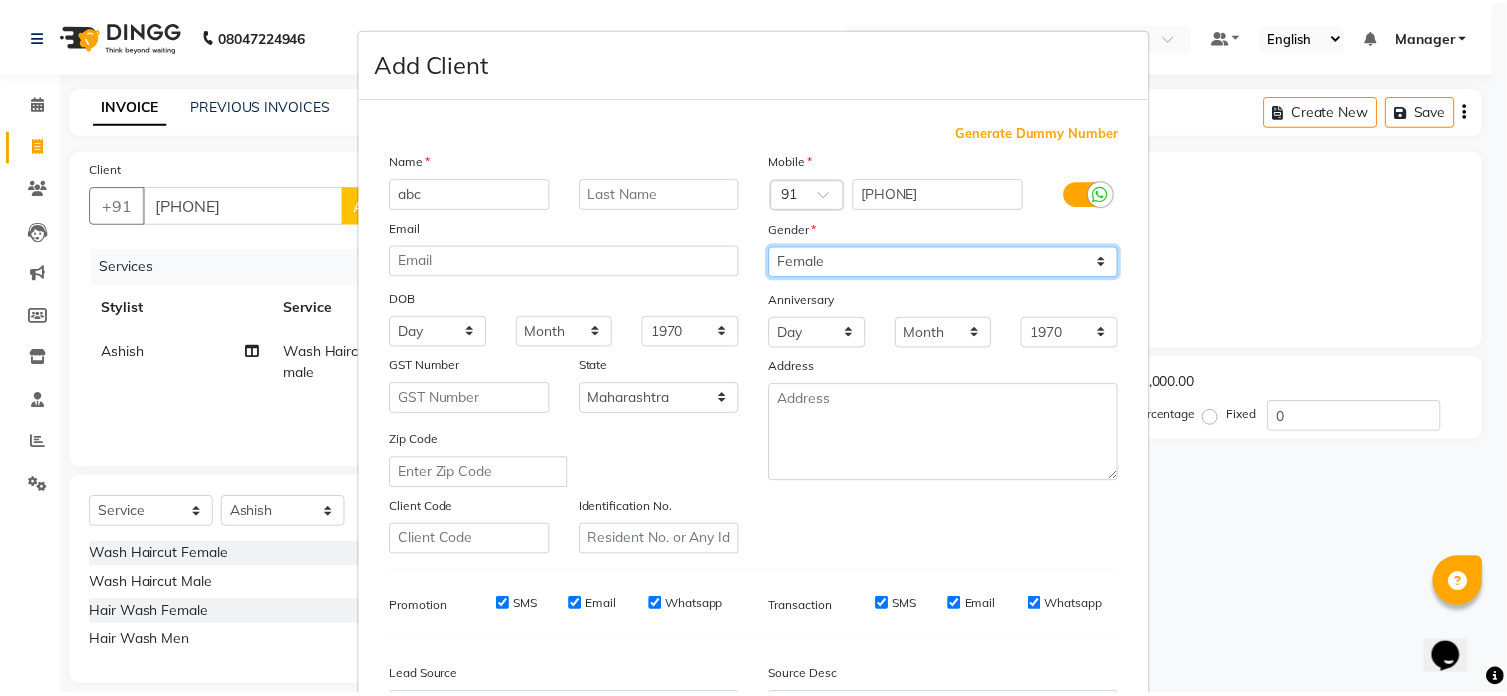 scroll, scrollTop: 236, scrollLeft: 0, axis: vertical 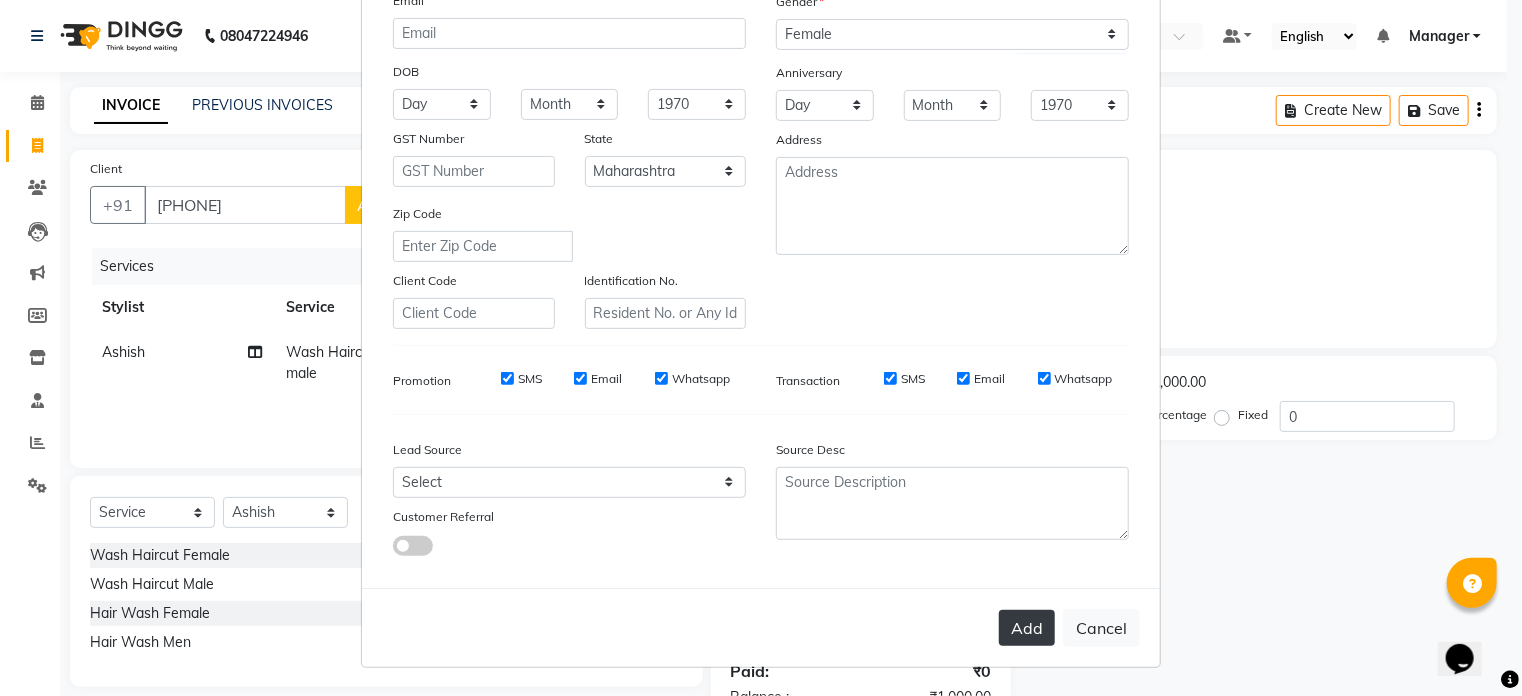 click on "Add" at bounding box center (1027, 628) 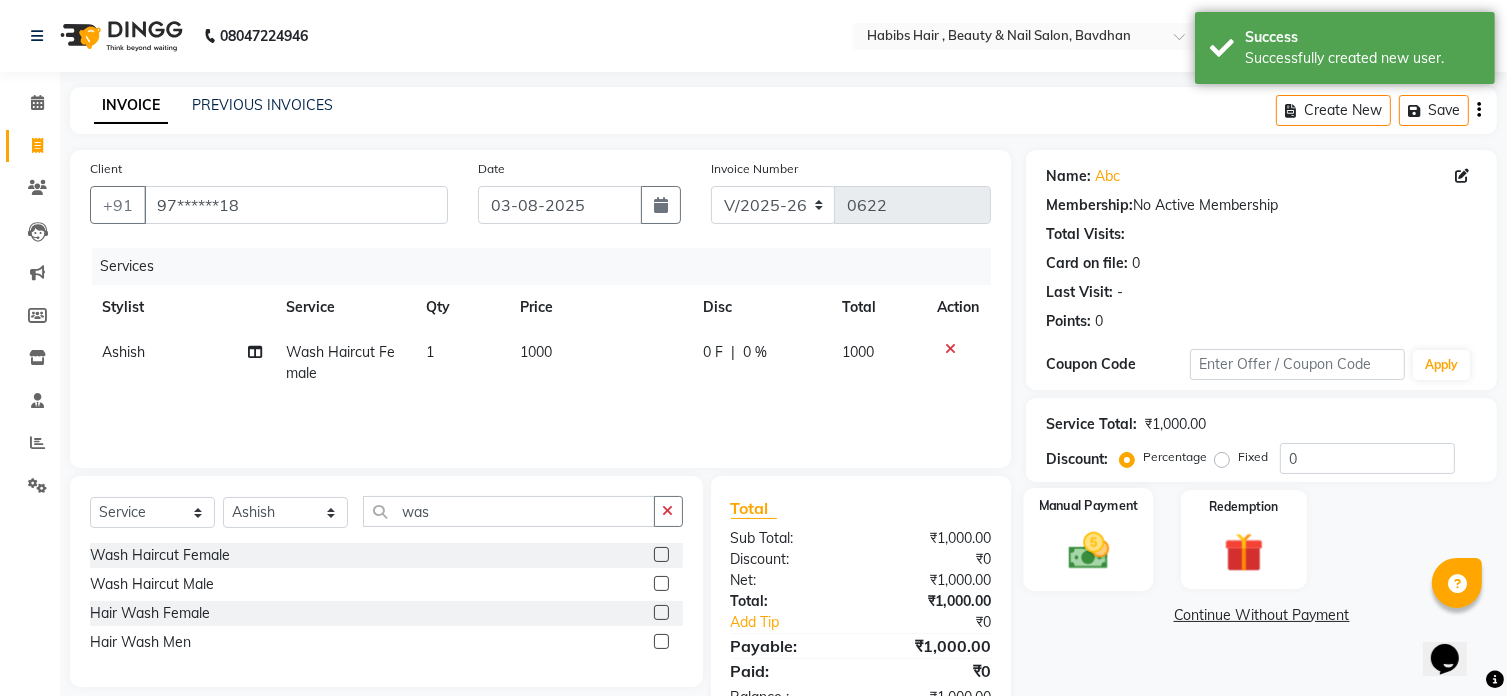 click 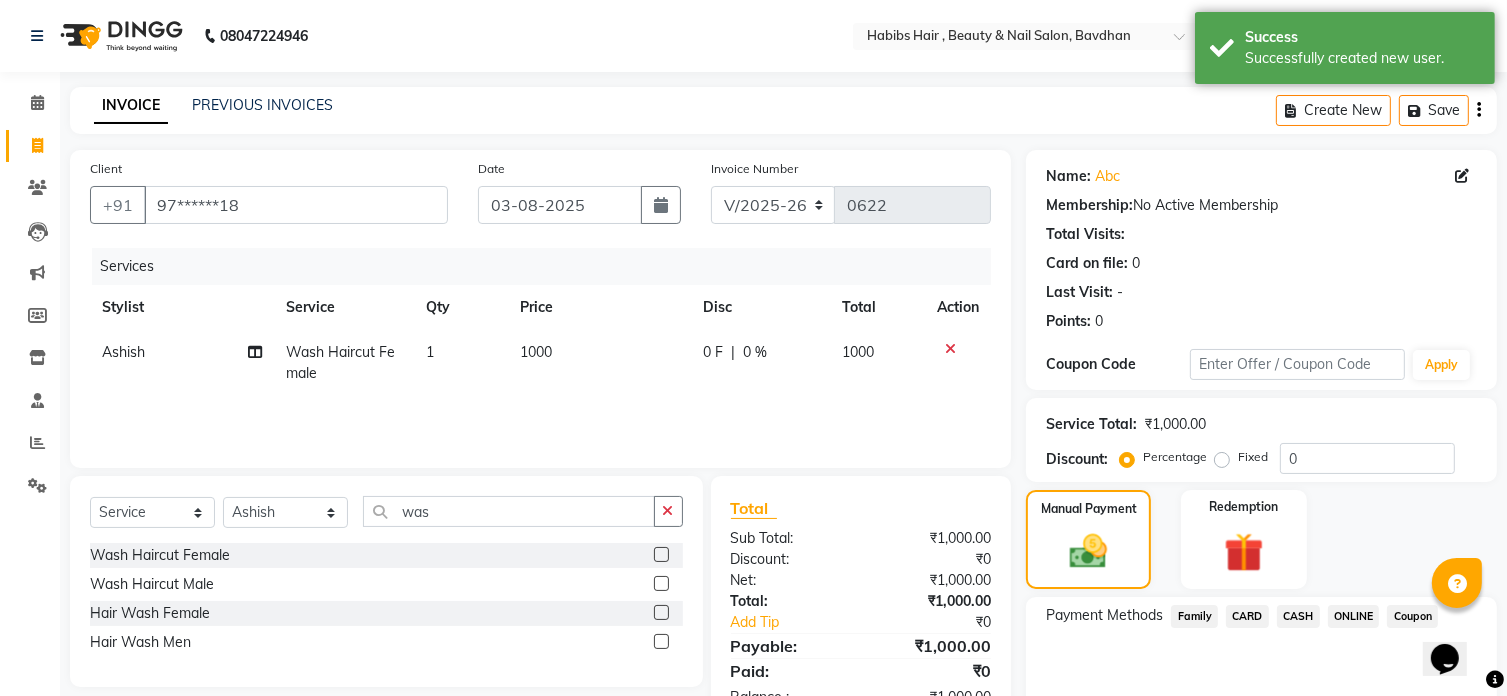 click on "ONLINE" 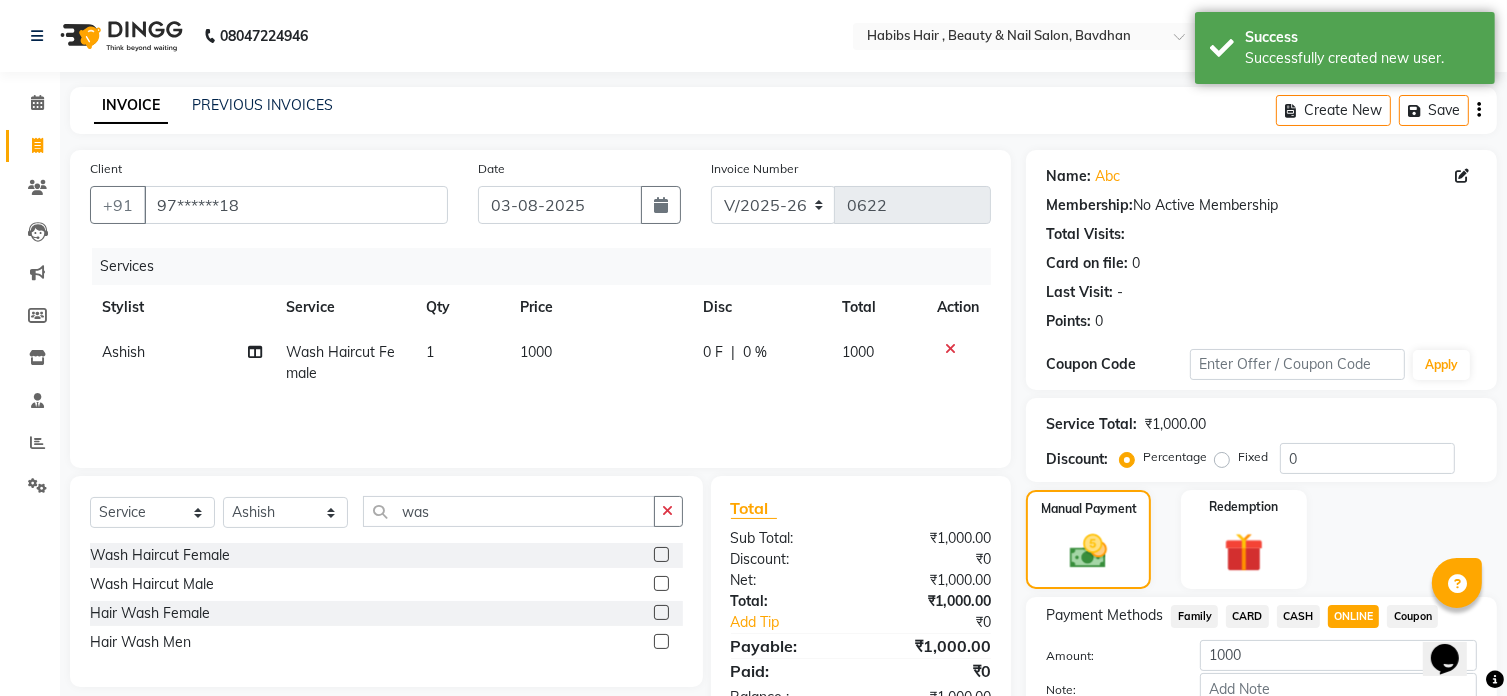 scroll, scrollTop: 122, scrollLeft: 0, axis: vertical 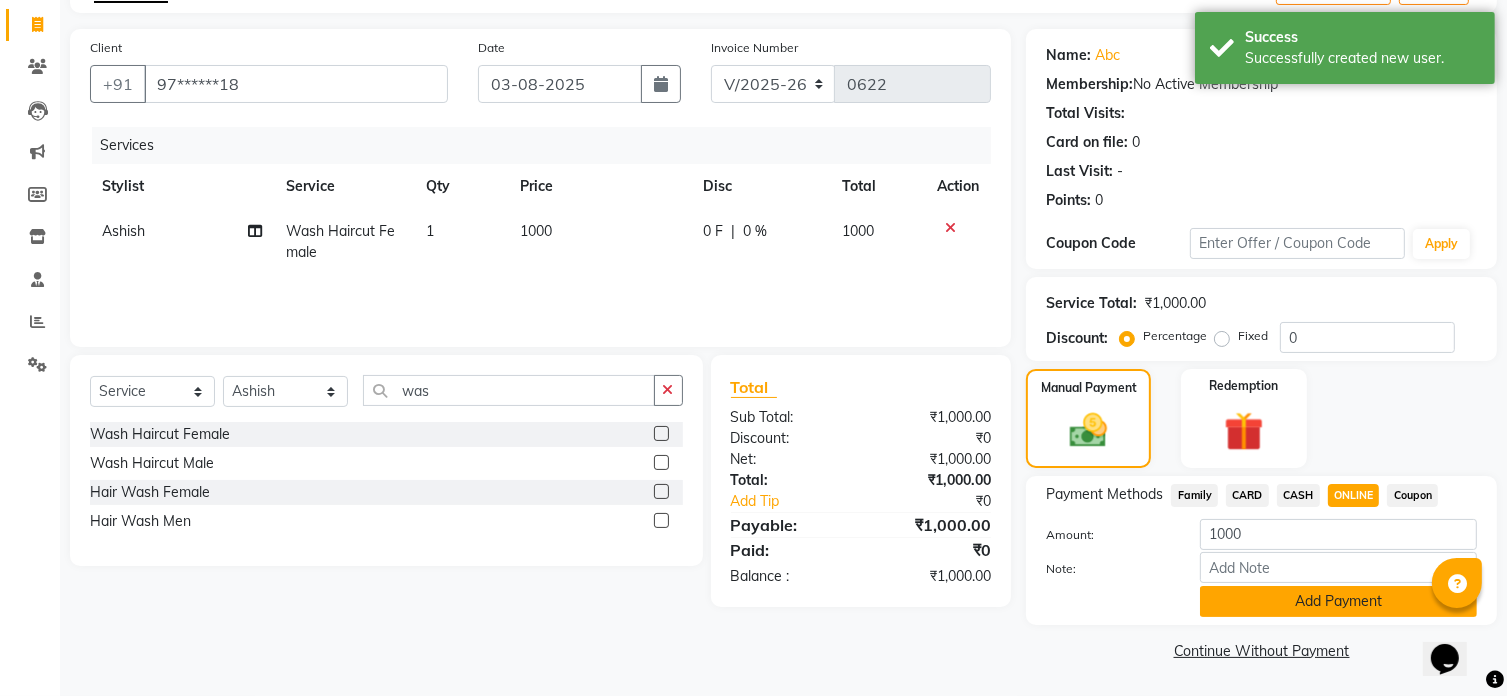 click on "Add Payment" 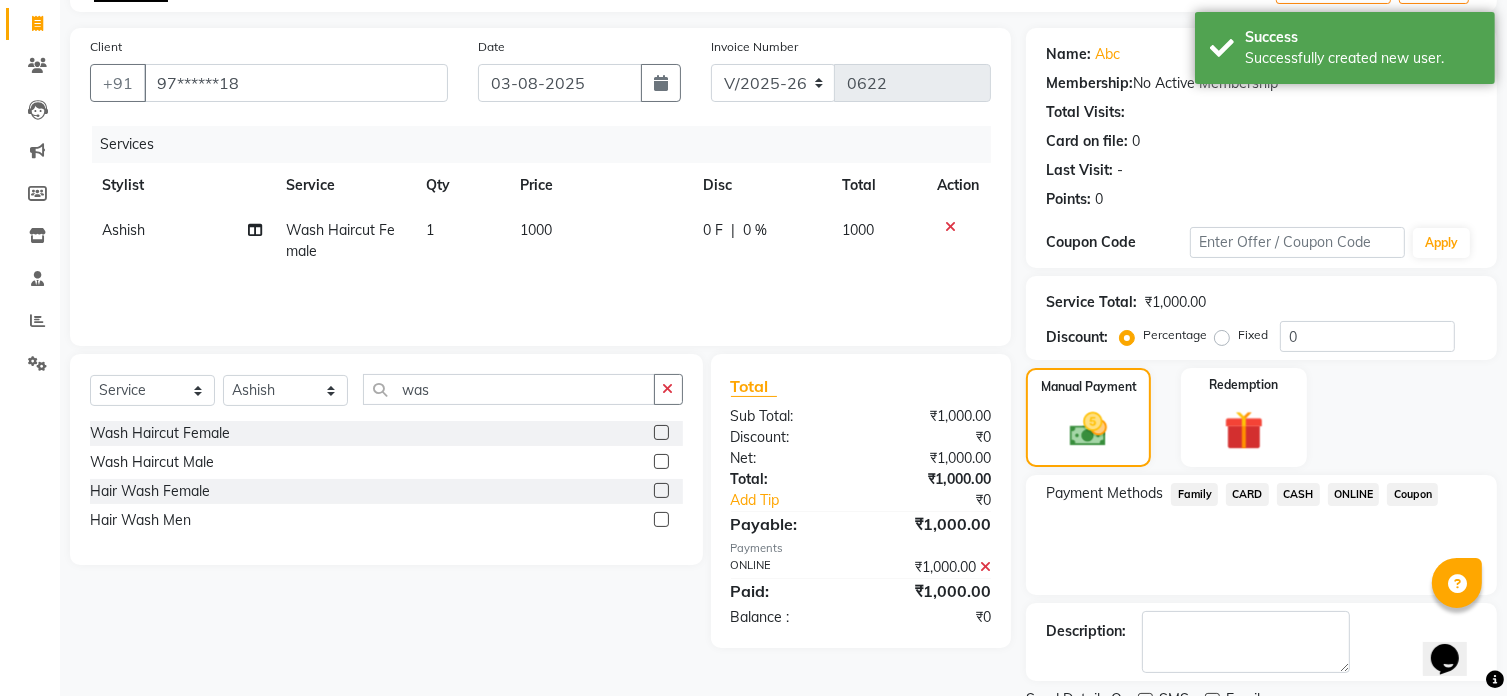 scroll, scrollTop: 204, scrollLeft: 0, axis: vertical 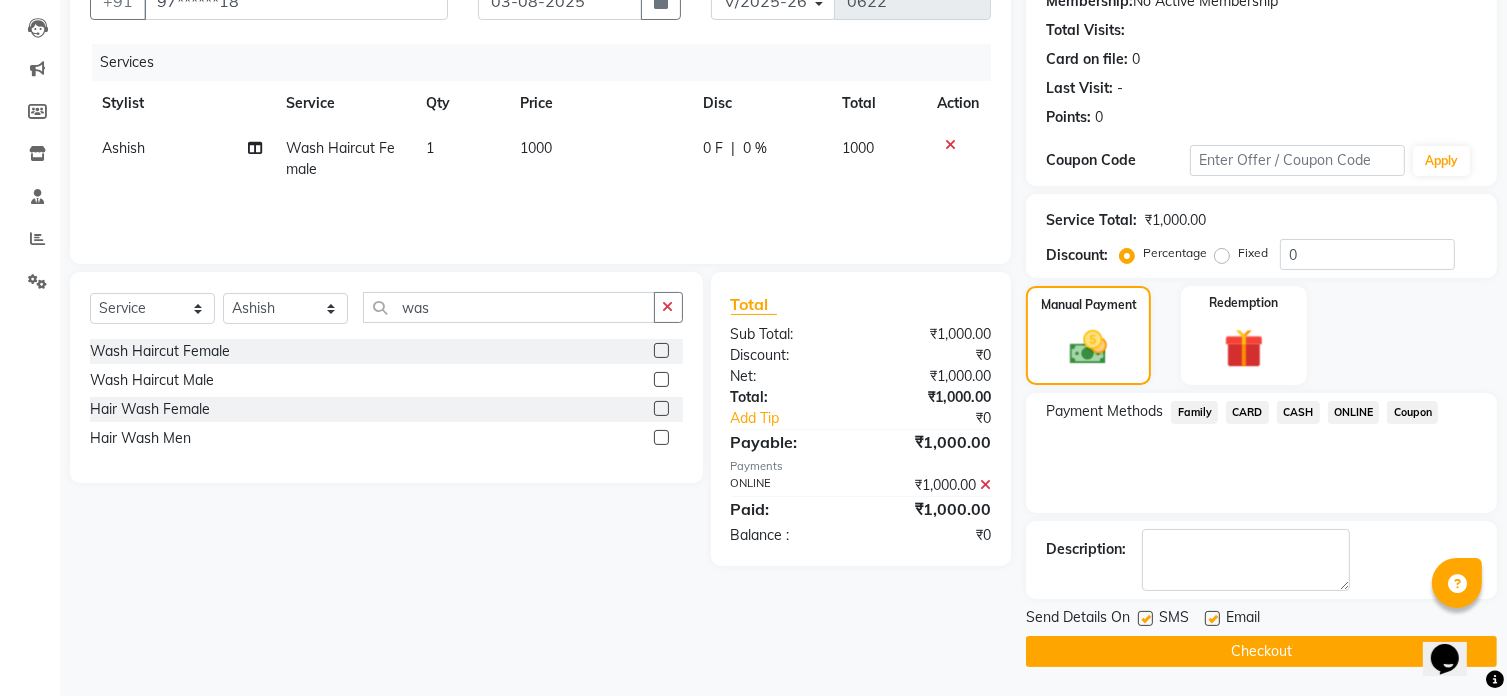 click on "Checkout" 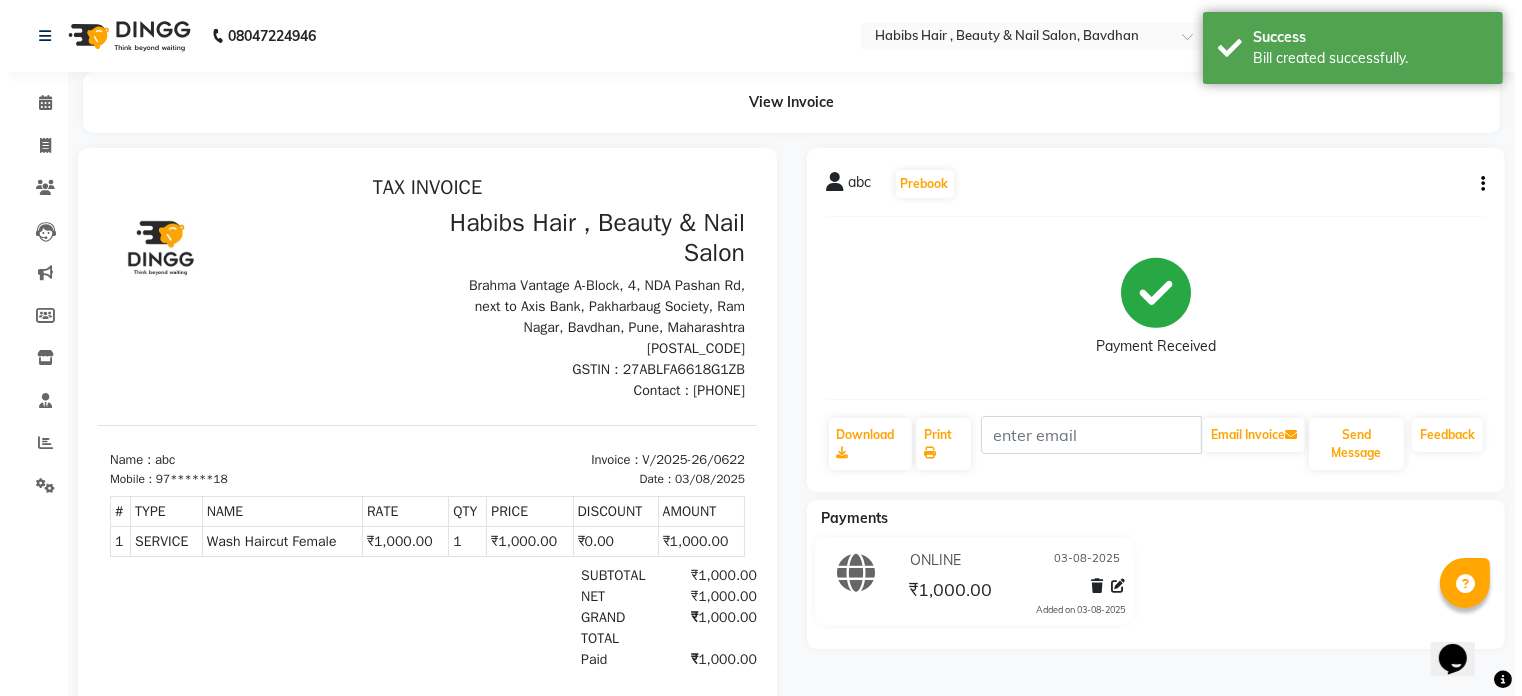 scroll, scrollTop: 0, scrollLeft: 0, axis: both 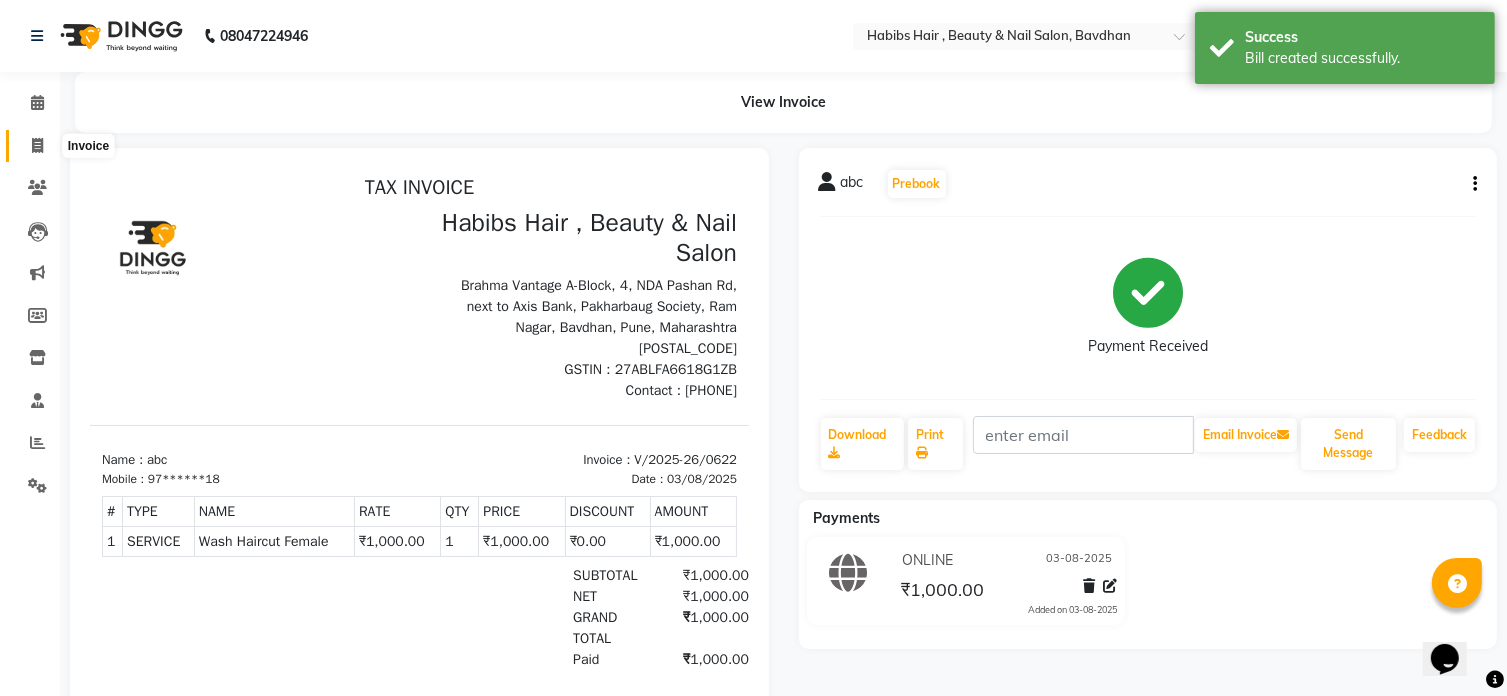 click 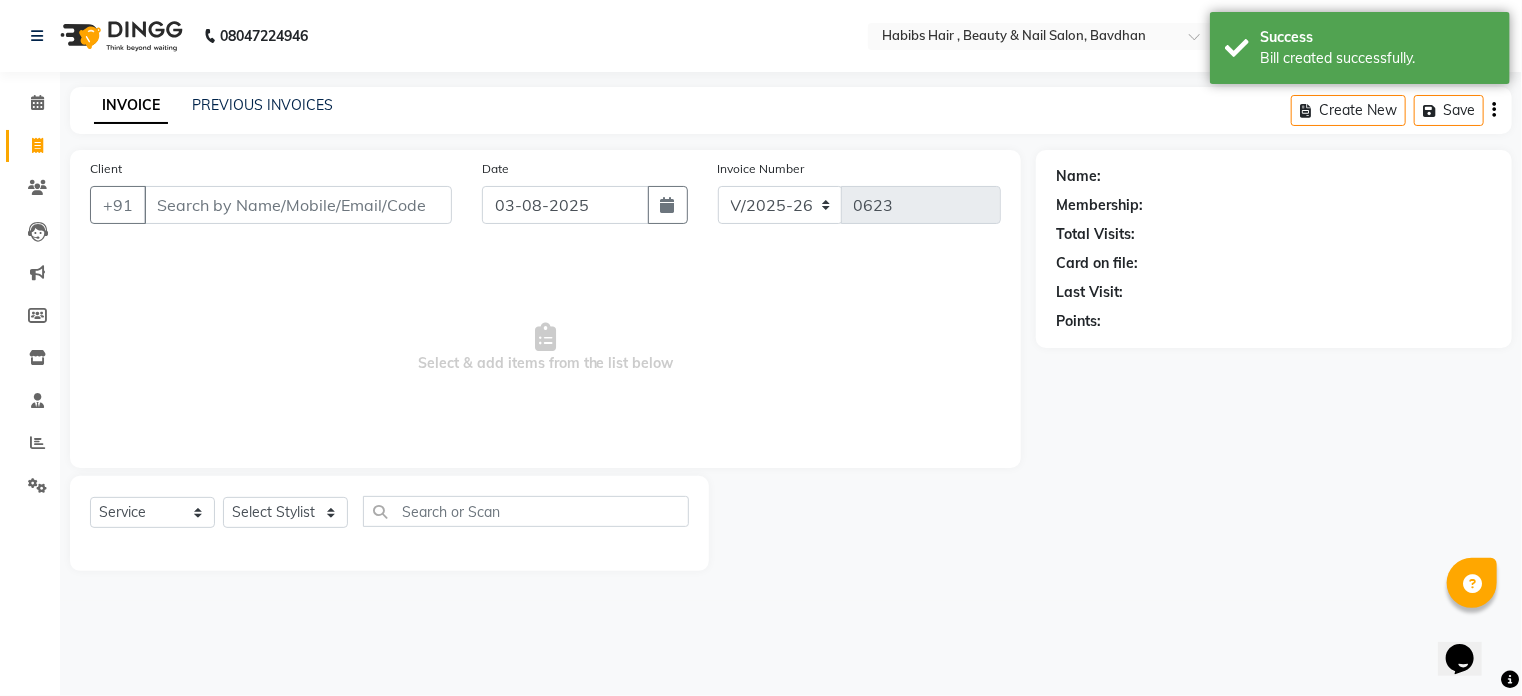click on "Client" at bounding box center [298, 205] 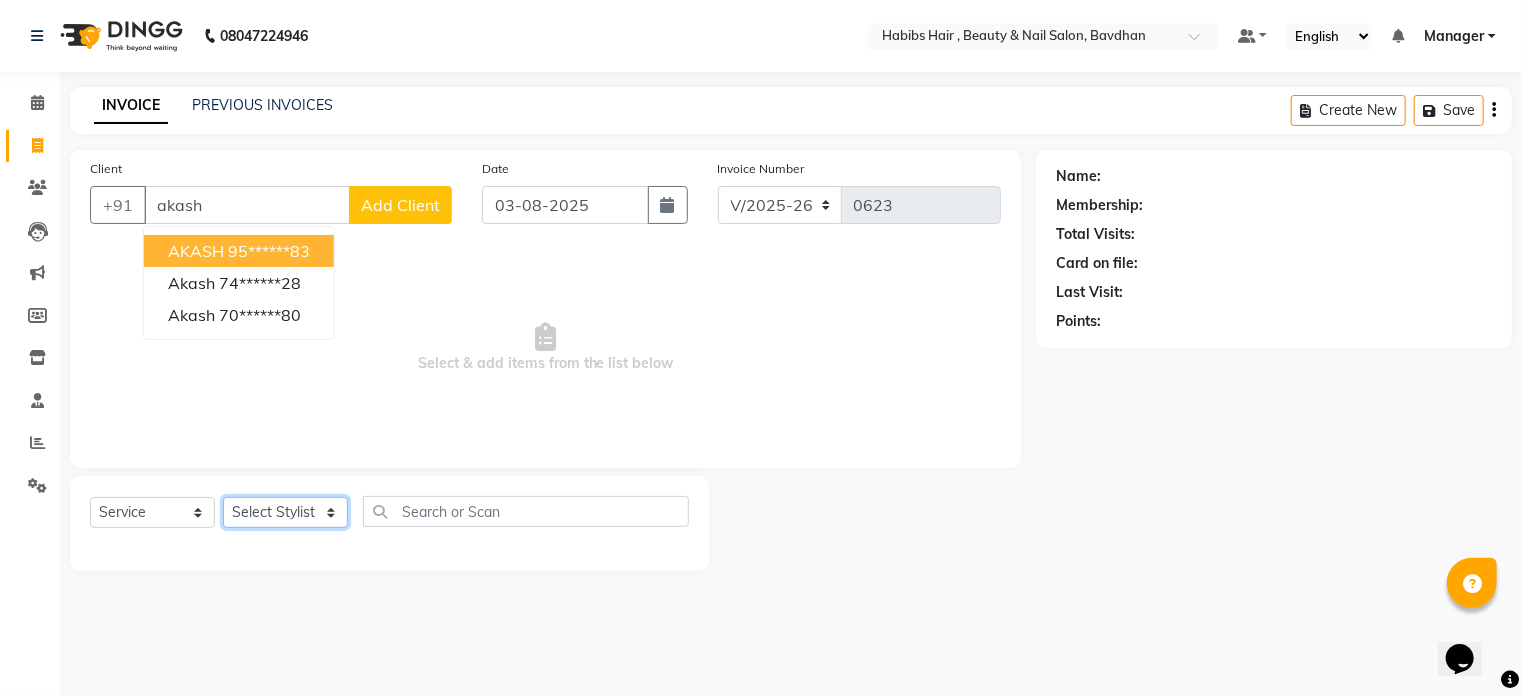click on "Select Stylist Akash Aman Aniket Ashish Ganesh Manager mayur nikhil sujata" 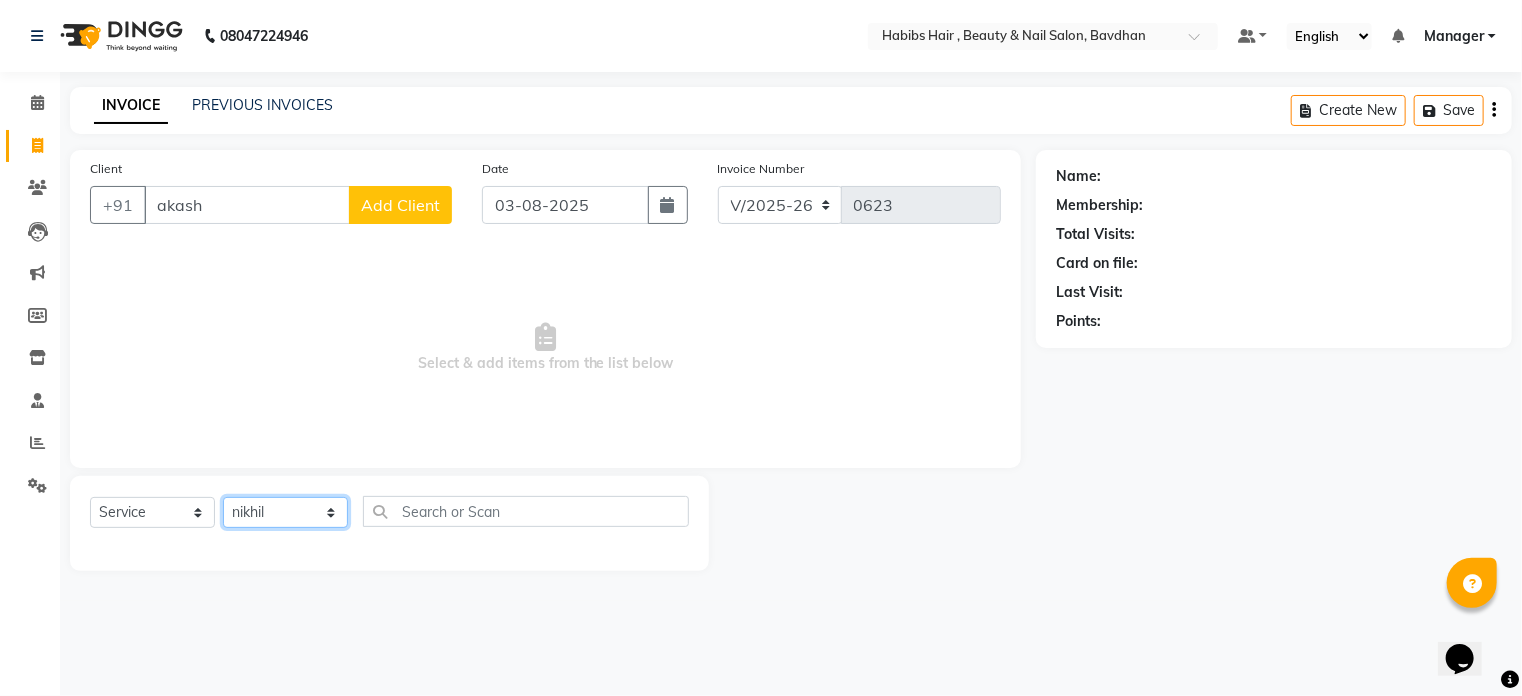 click on "Select Stylist Akash Aman Aniket Ashish Ganesh Manager mayur nikhil sujata" 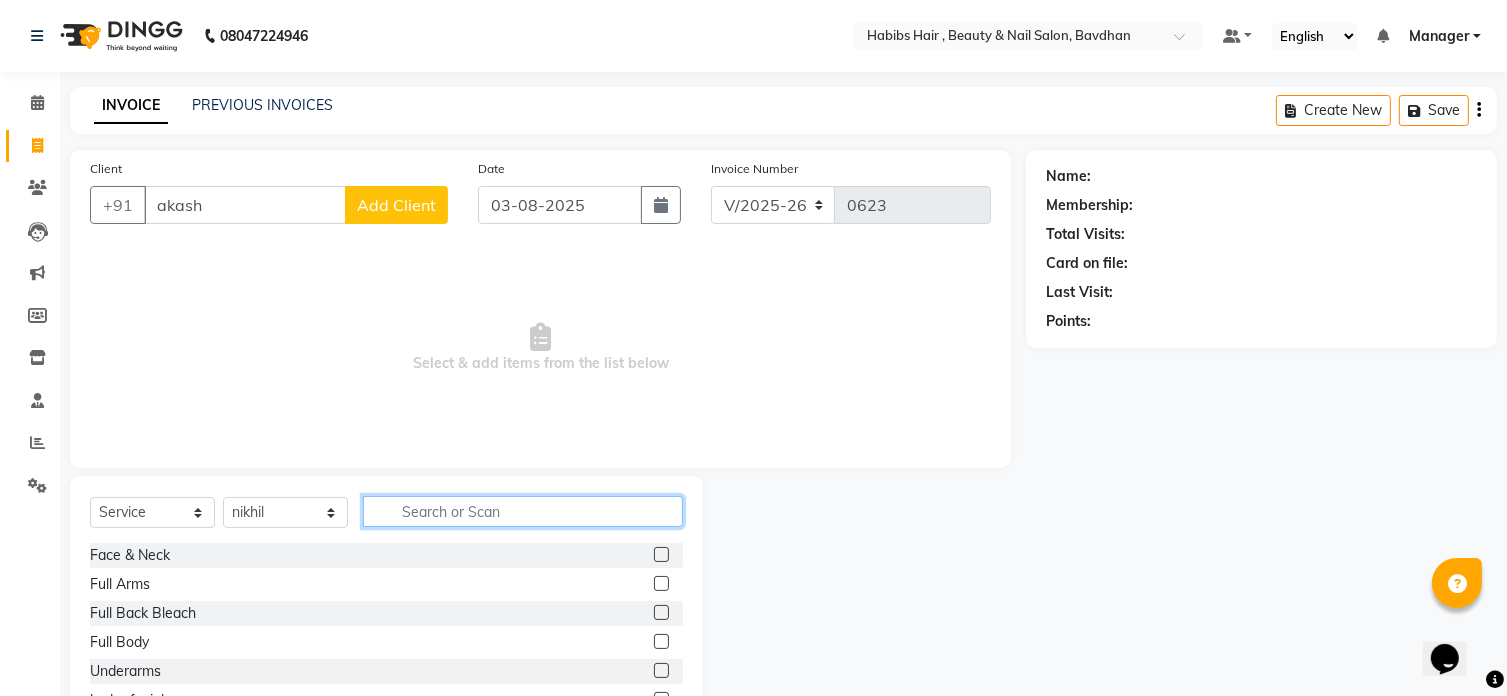 click 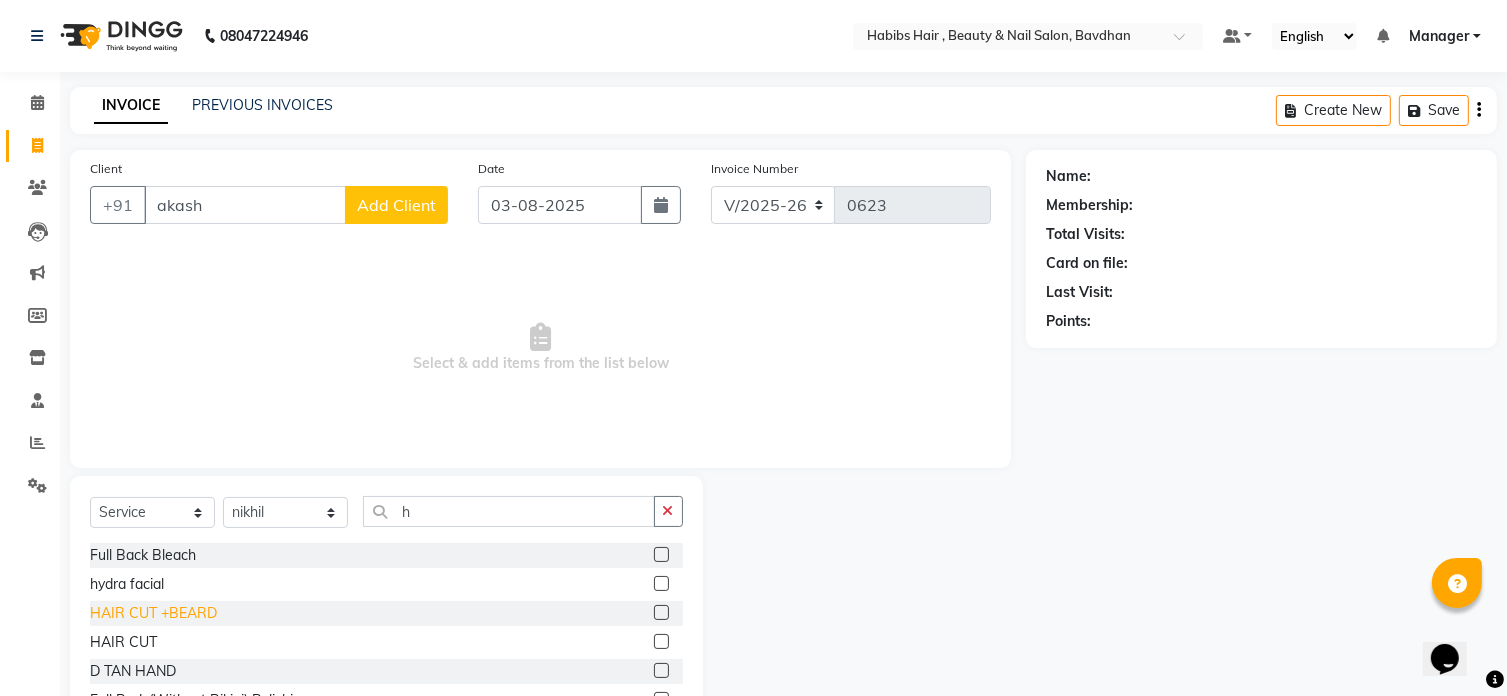 click on "HAIR CUT +BEARD" 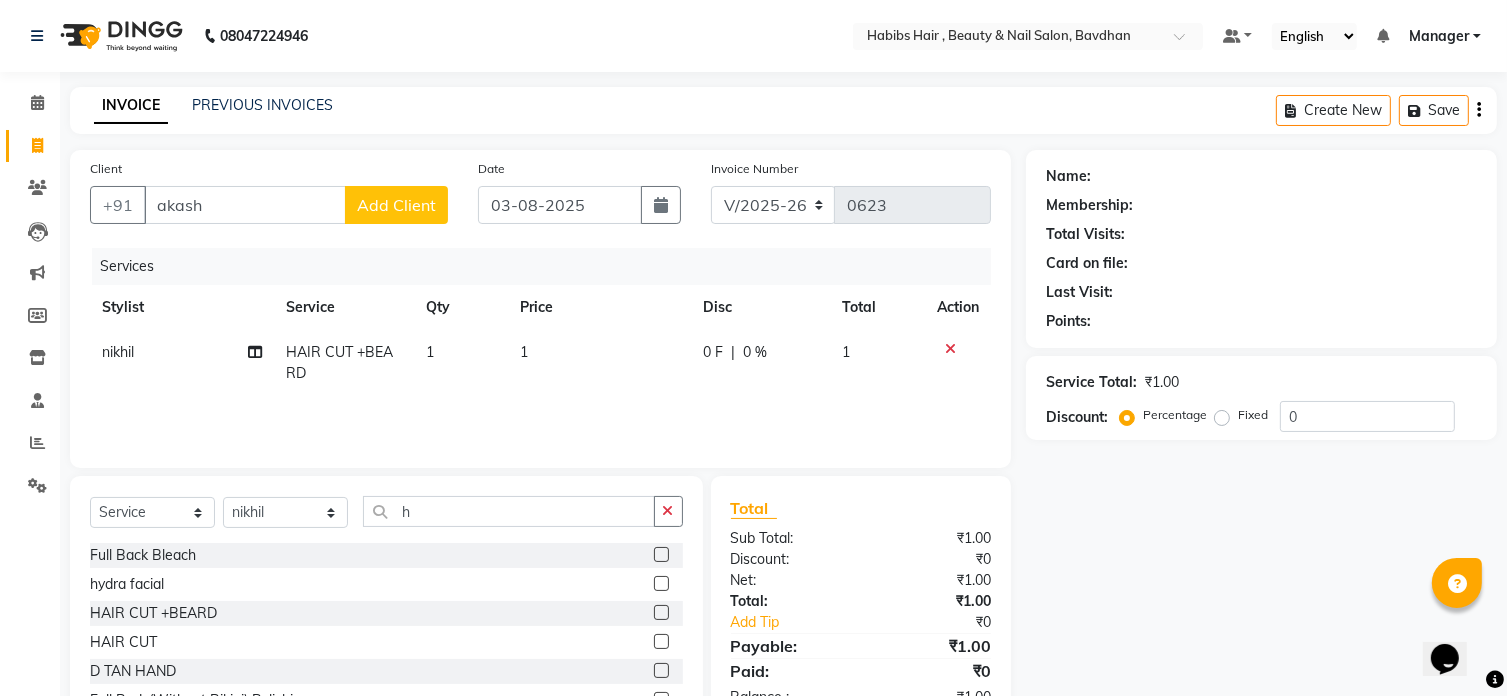 click on "1" 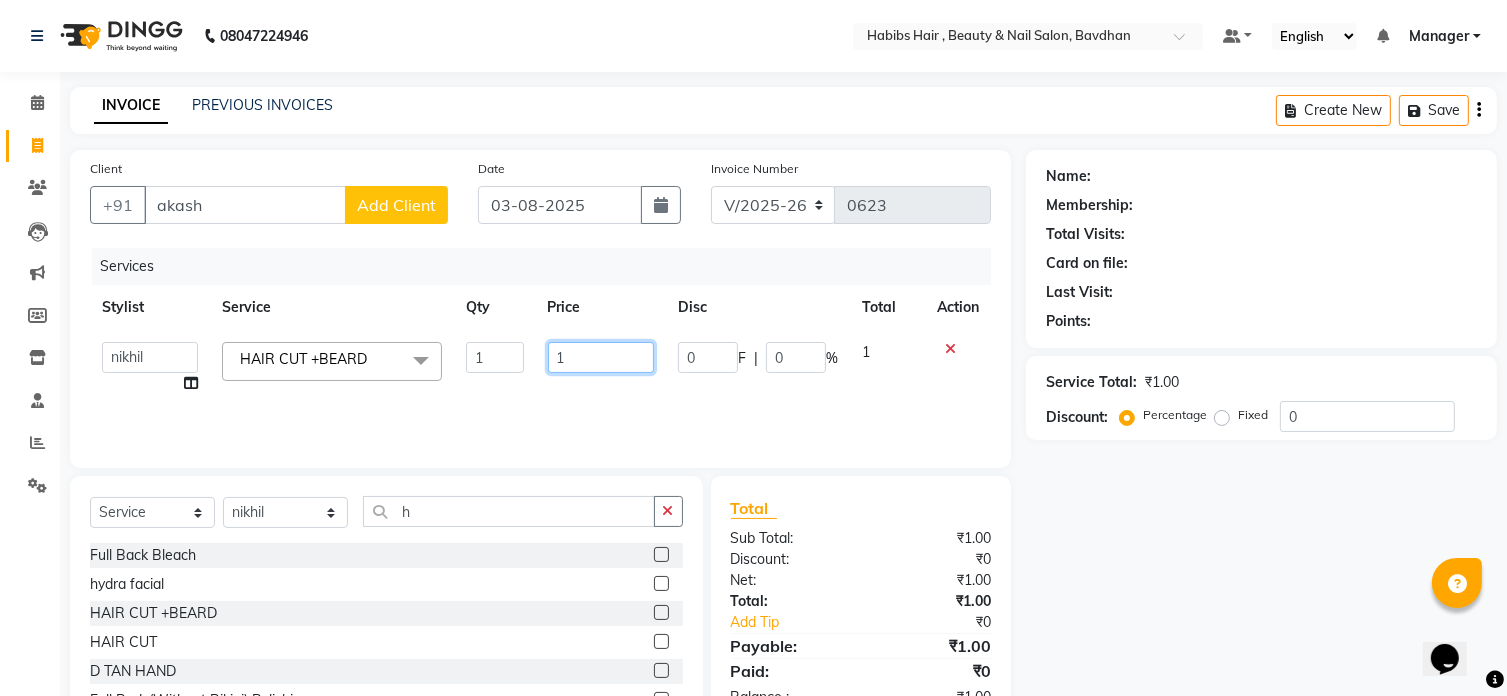 click on "1" 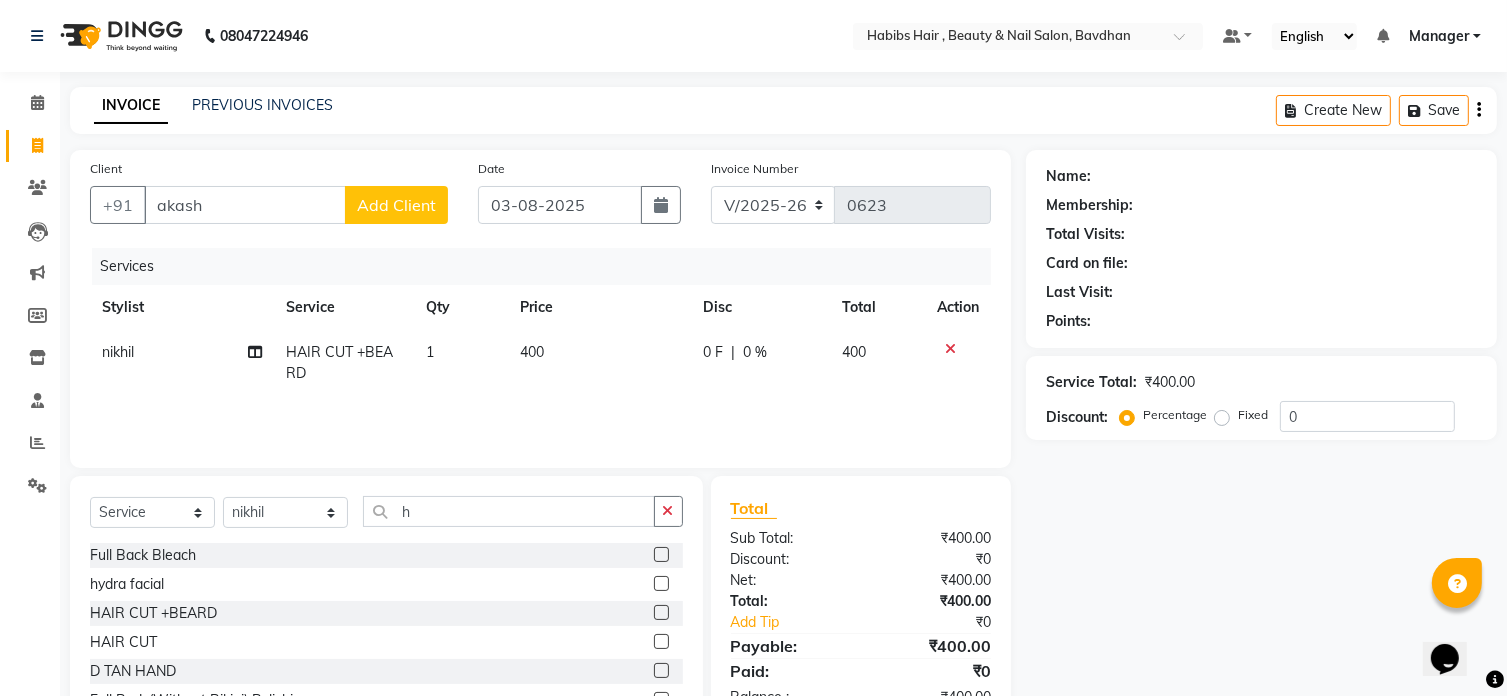 click on "Add Client" 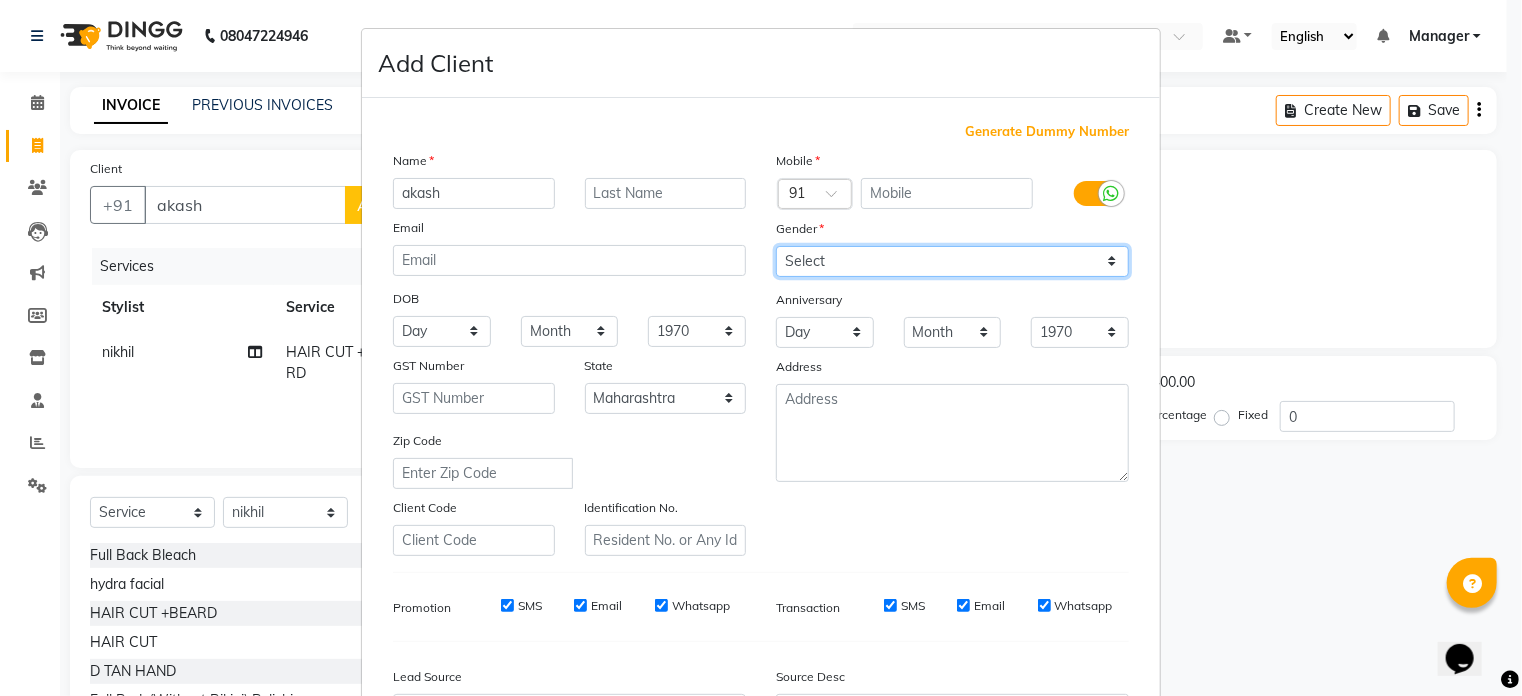 click on "Select Male Female Other Prefer Not To Say" at bounding box center [952, 261] 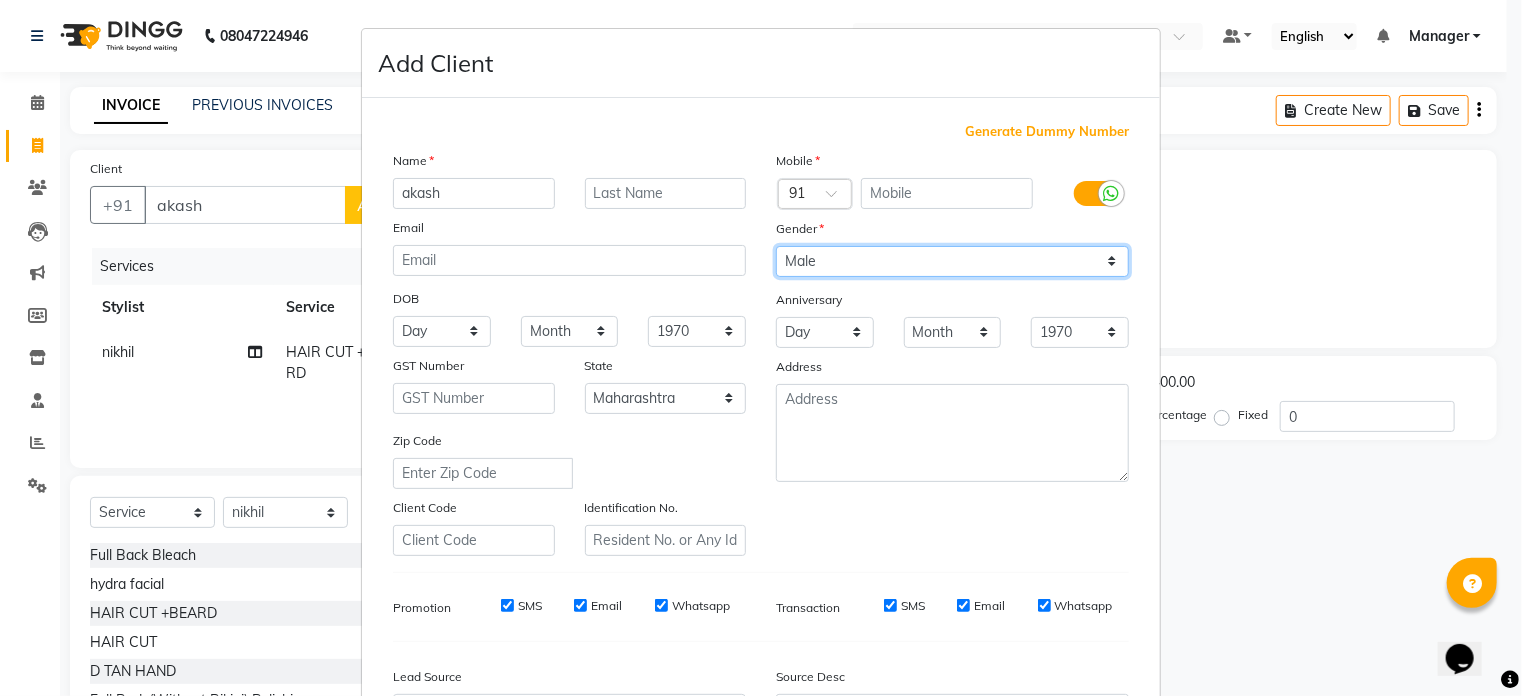 click on "Select Male Female Other Prefer Not To Say" at bounding box center (952, 261) 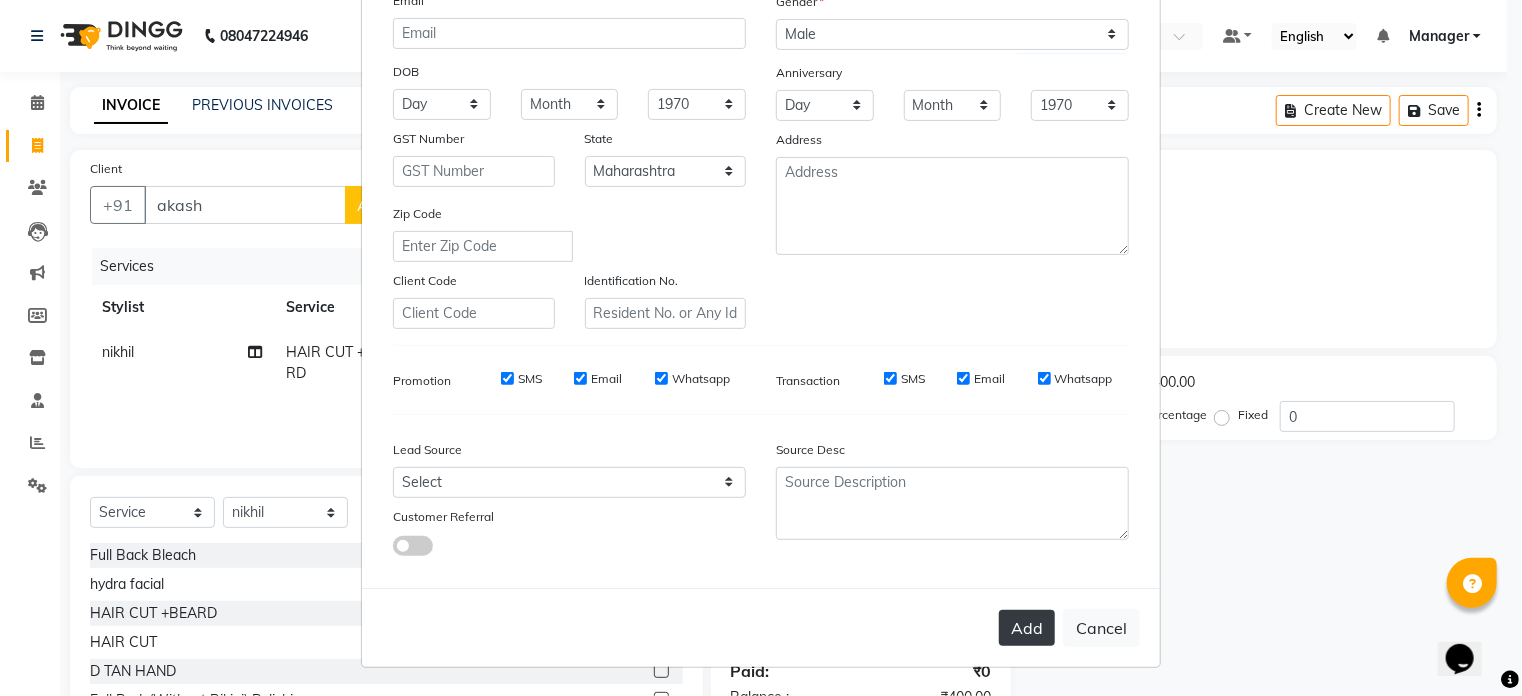 click on "Add" at bounding box center (1027, 628) 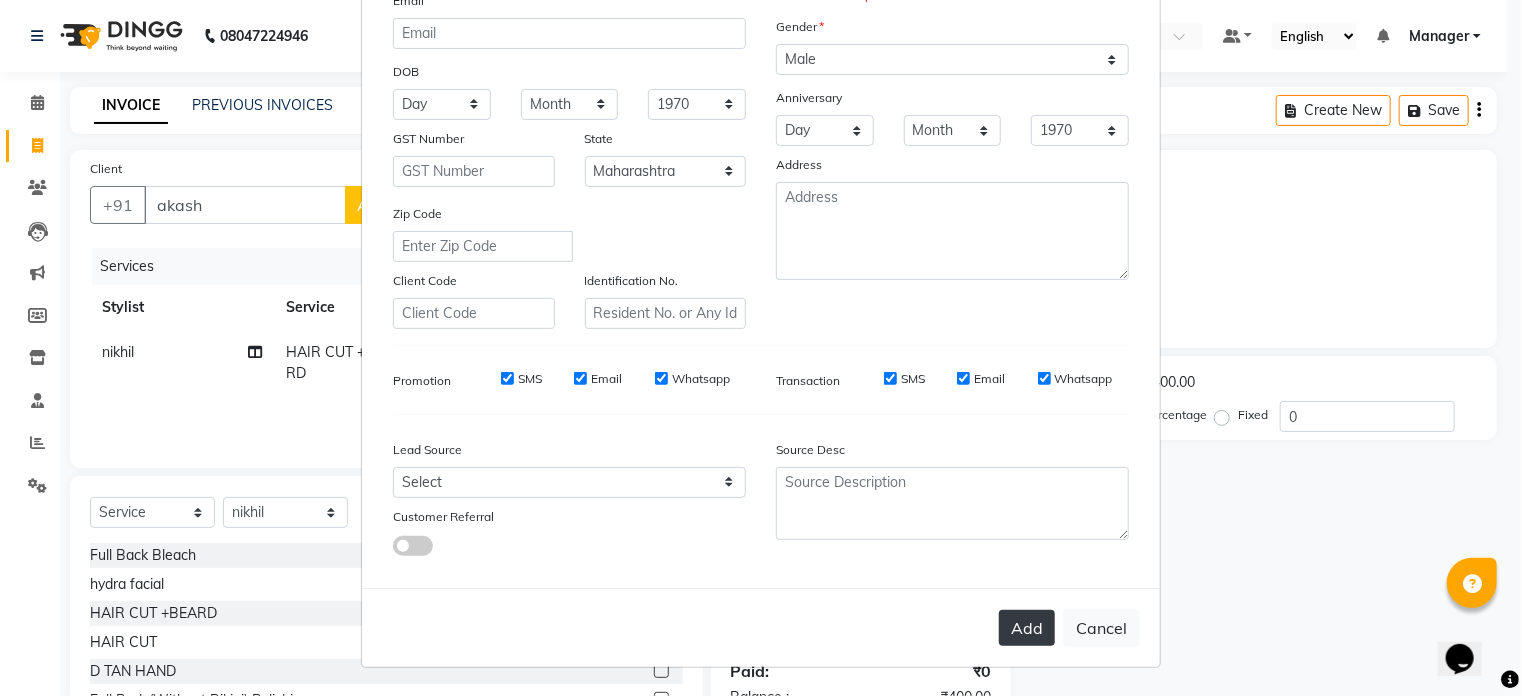 click on "Add" at bounding box center [1027, 628] 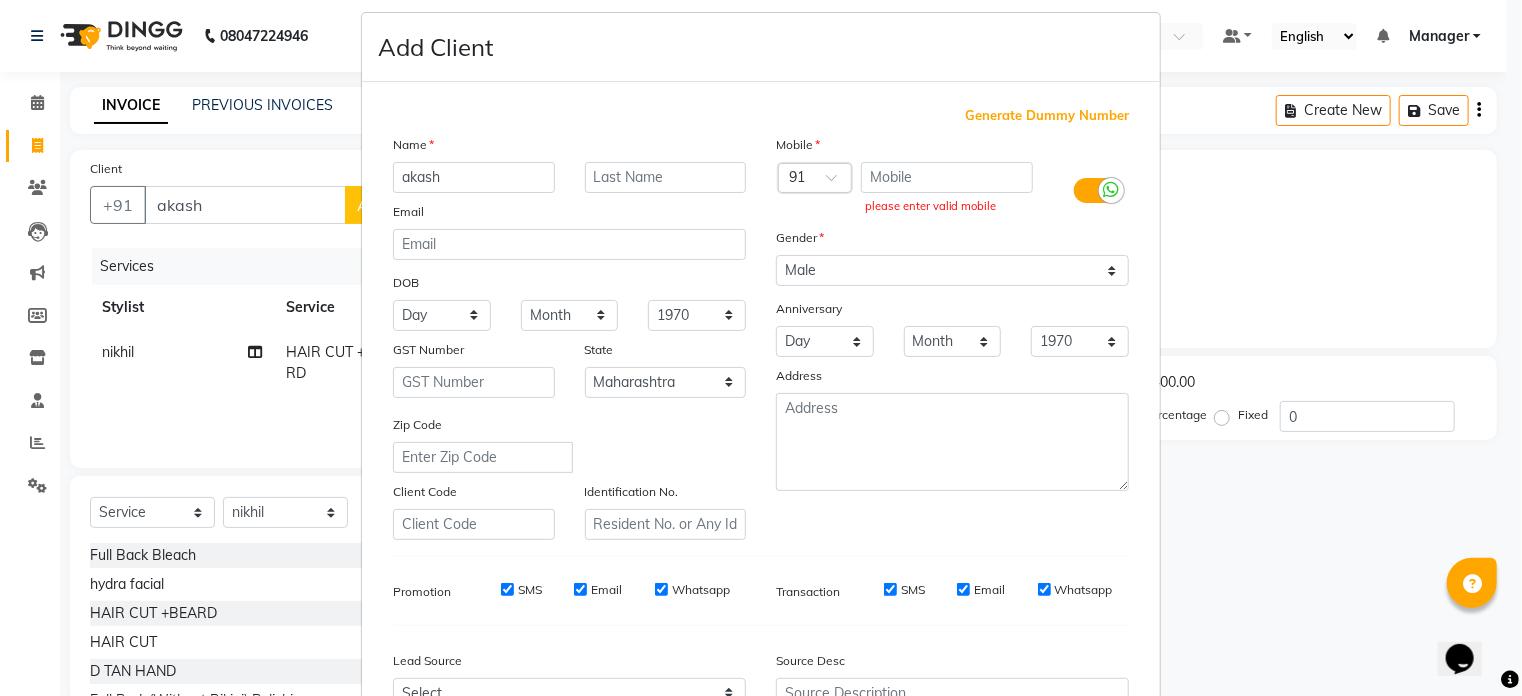 scroll, scrollTop: 0, scrollLeft: 0, axis: both 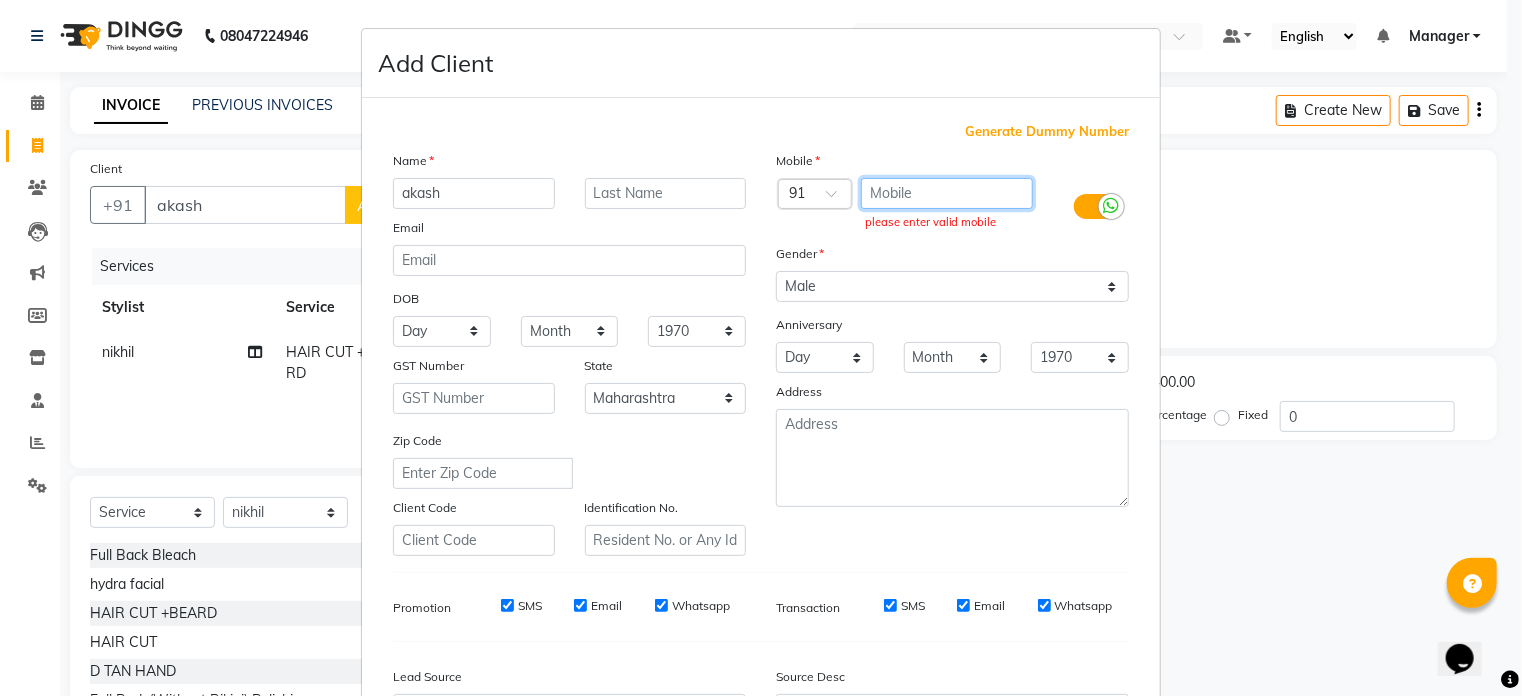 click at bounding box center (947, 193) 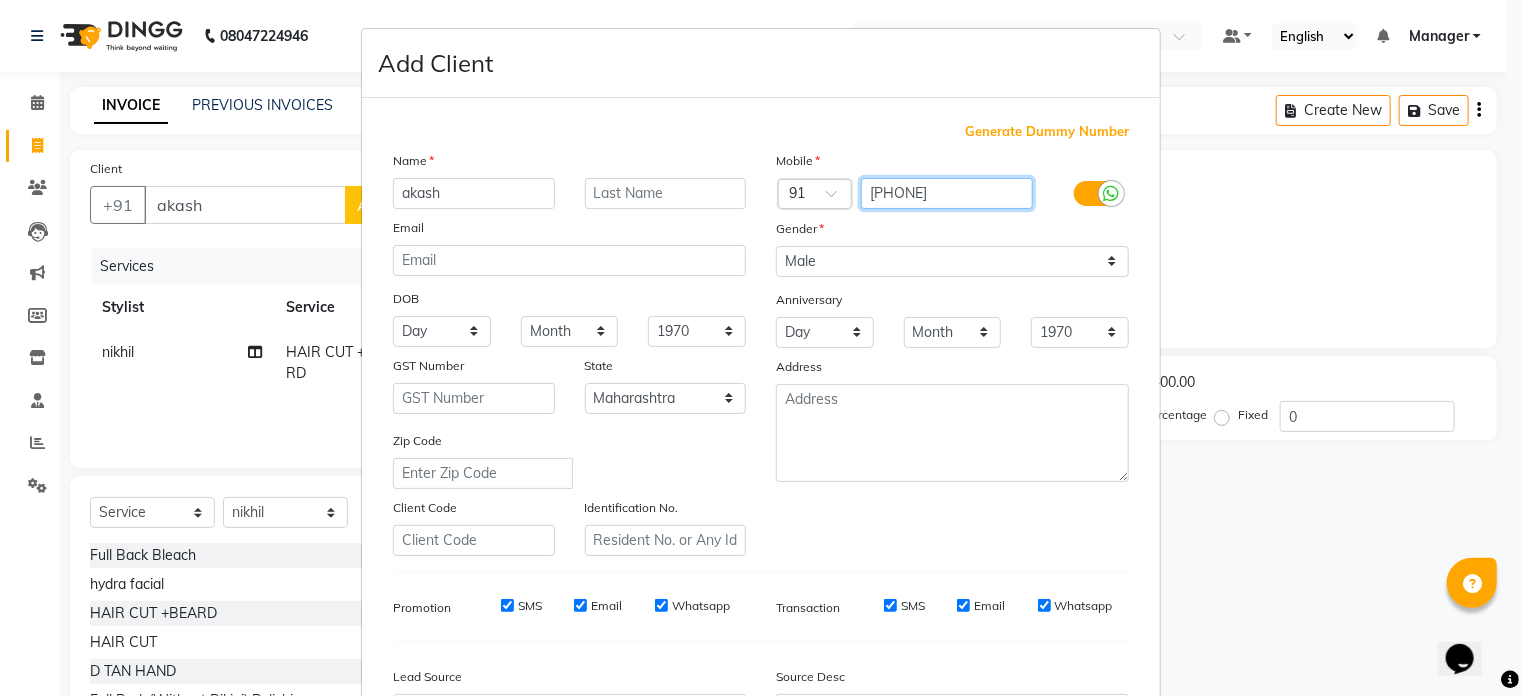 scroll, scrollTop: 236, scrollLeft: 0, axis: vertical 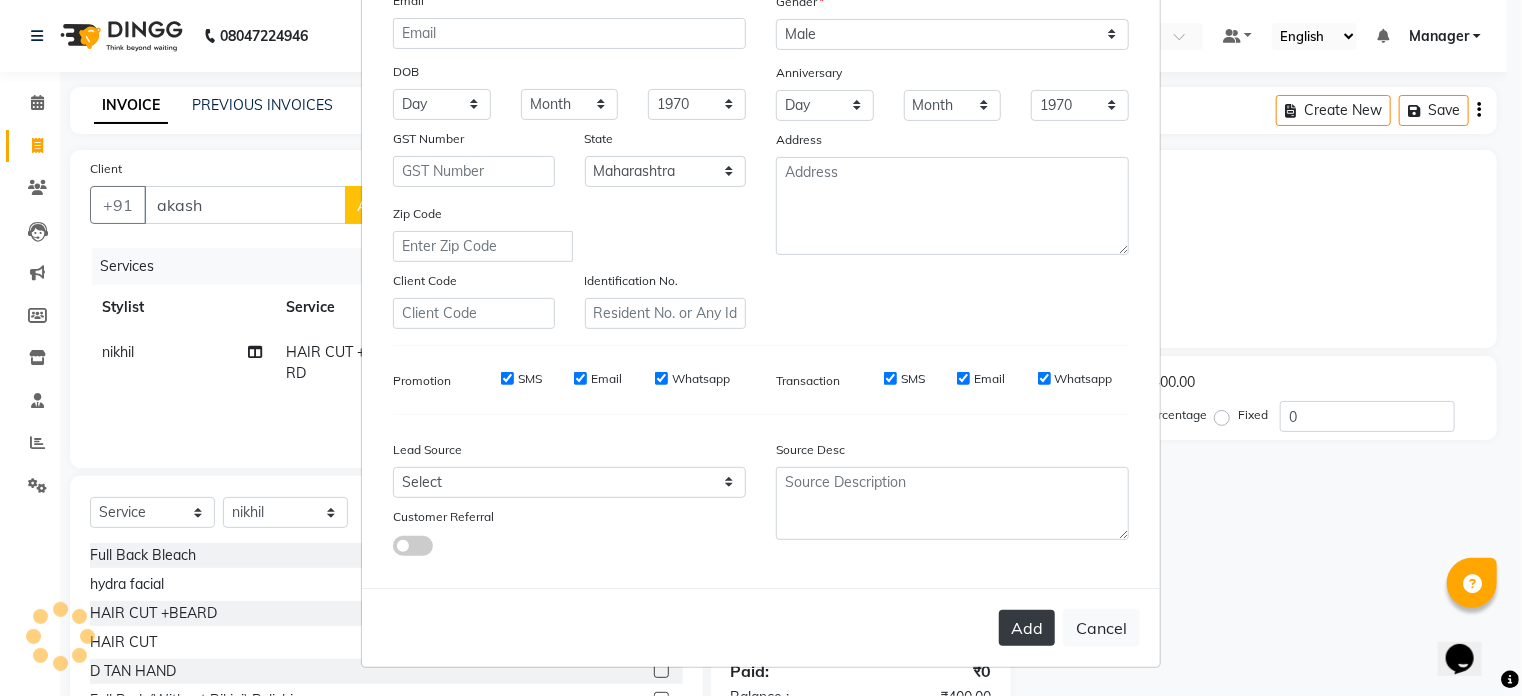 click on "Add" at bounding box center [1027, 628] 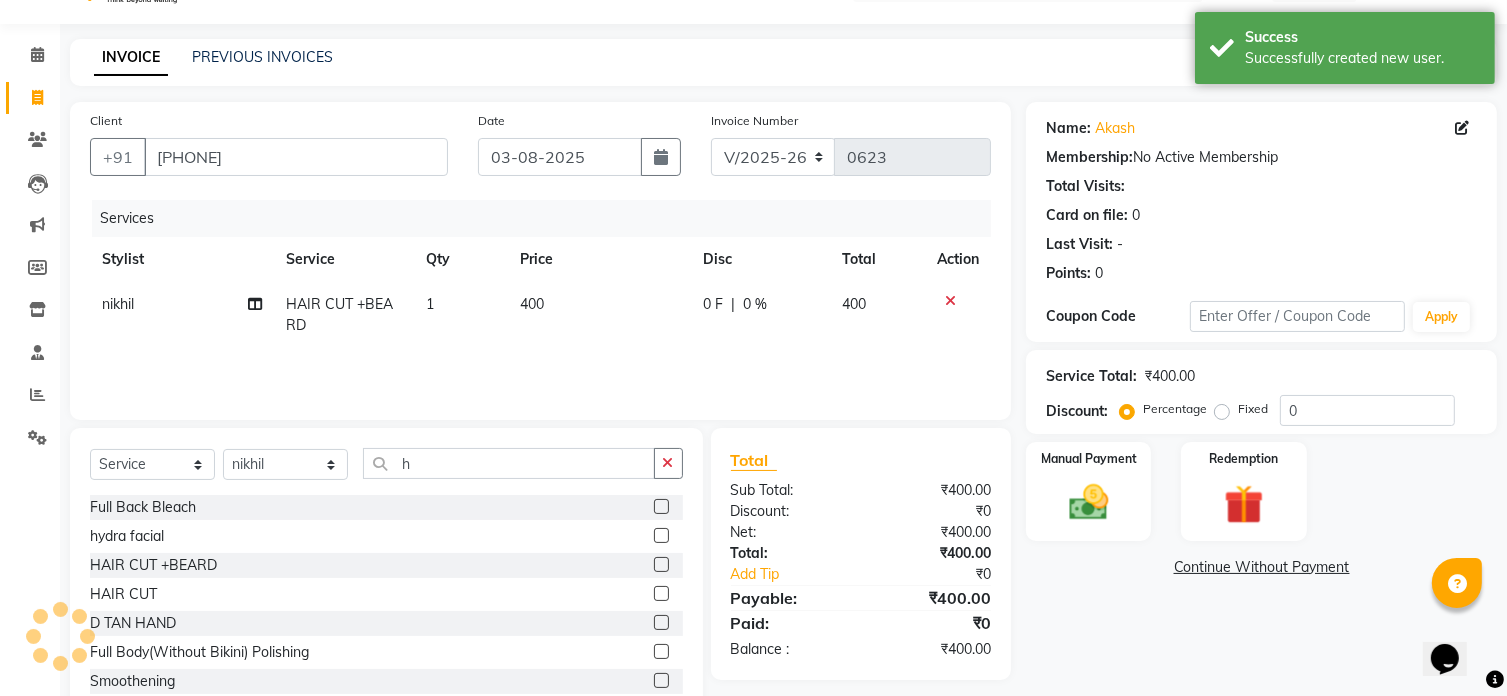scroll, scrollTop: 105, scrollLeft: 0, axis: vertical 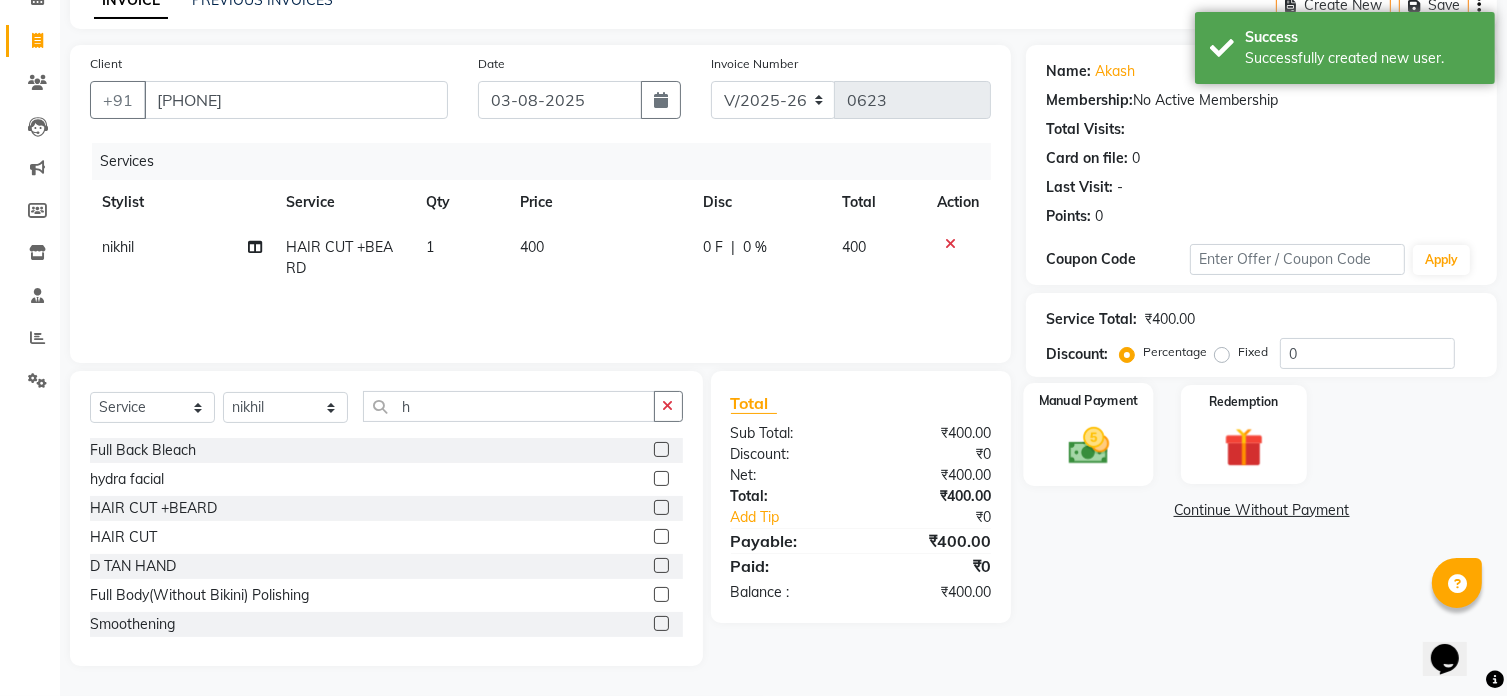 click 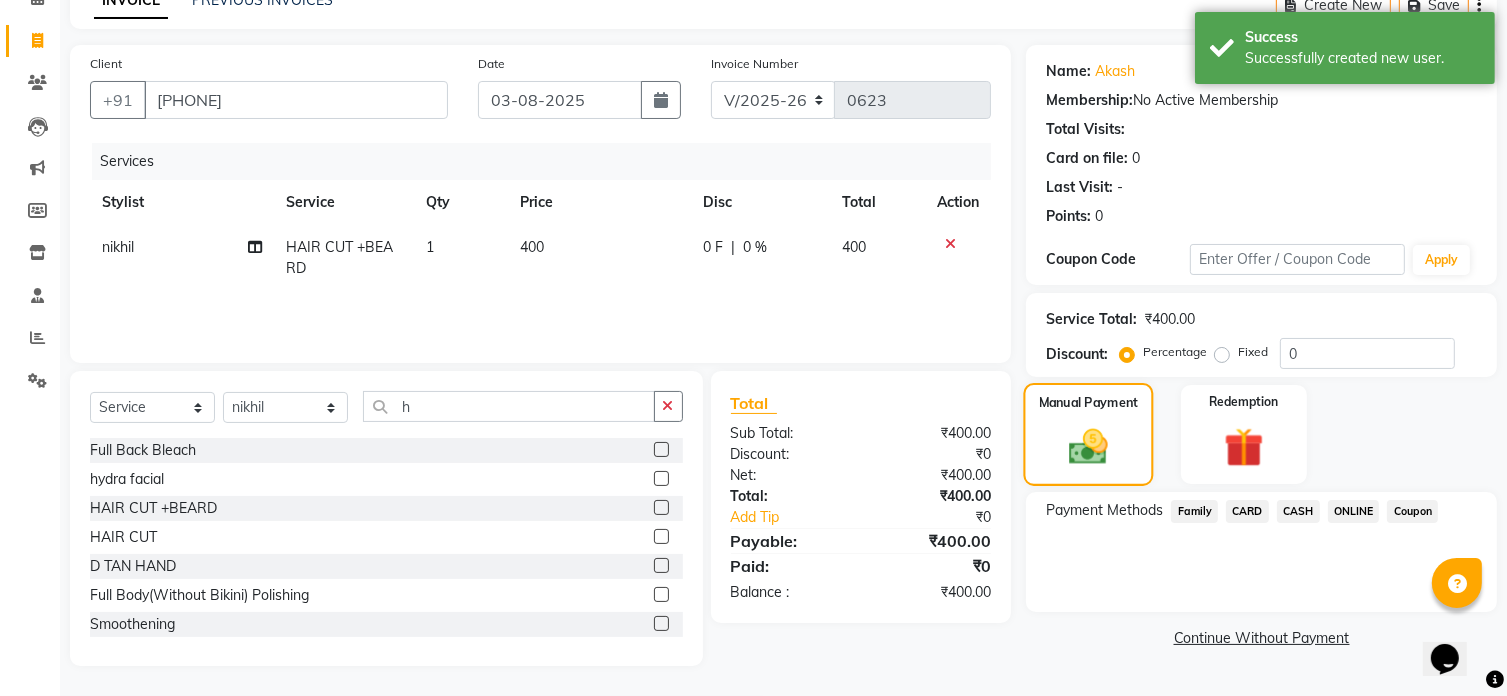 scroll, scrollTop: 104, scrollLeft: 0, axis: vertical 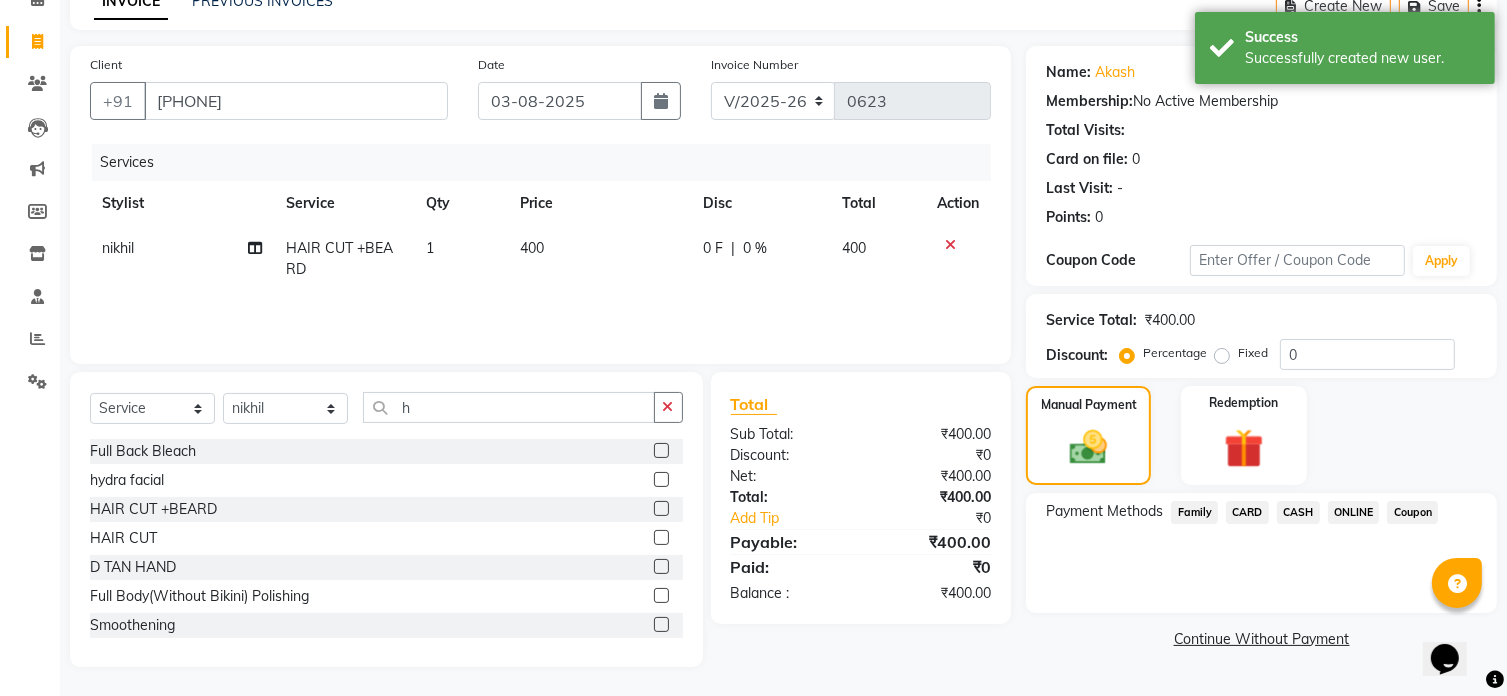 click on "ONLINE" 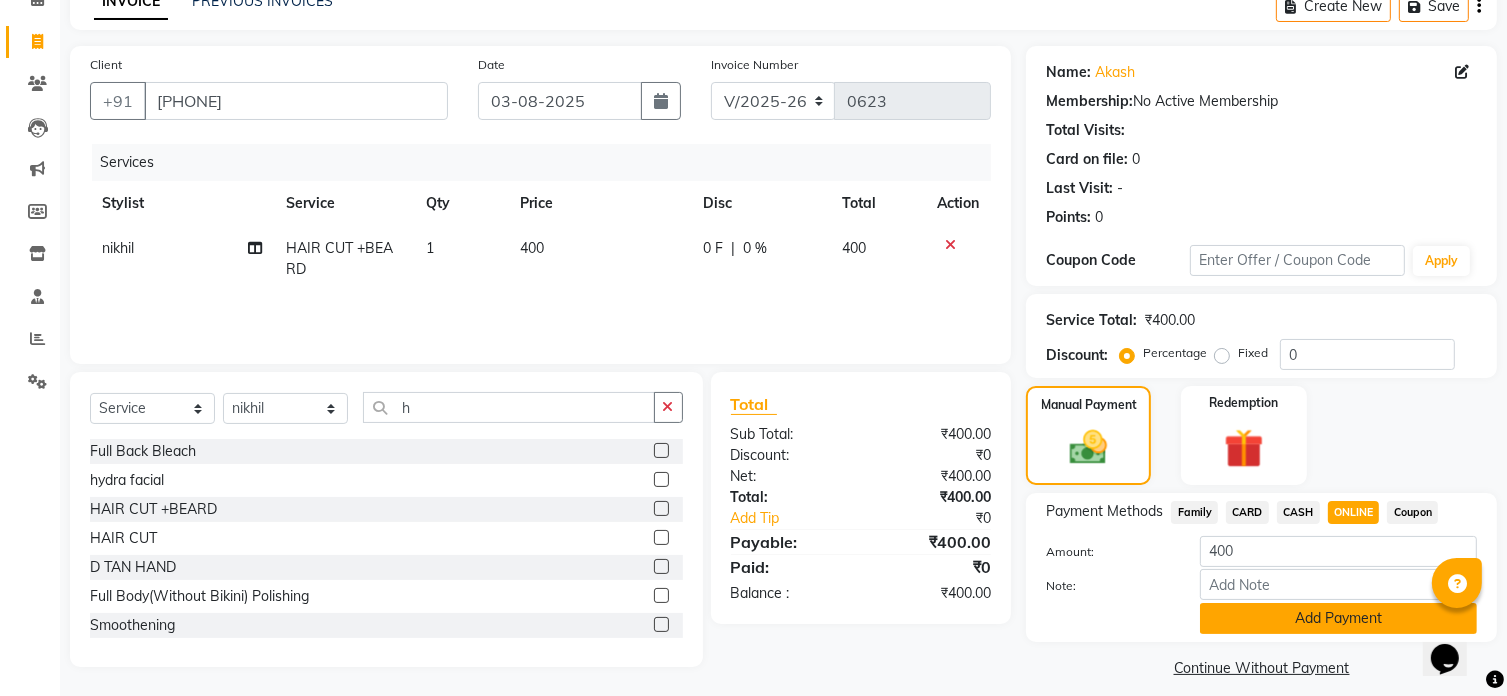 click on "Add Payment" 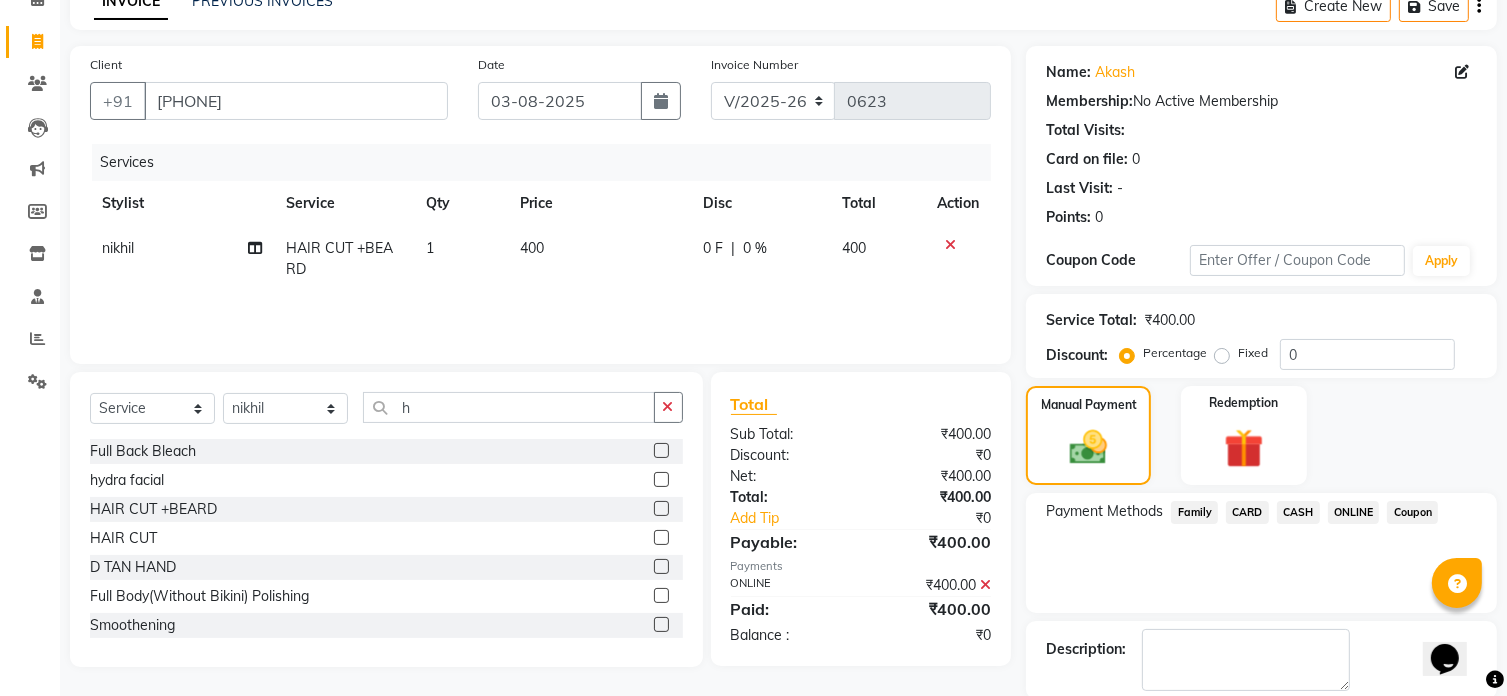 scroll, scrollTop: 204, scrollLeft: 0, axis: vertical 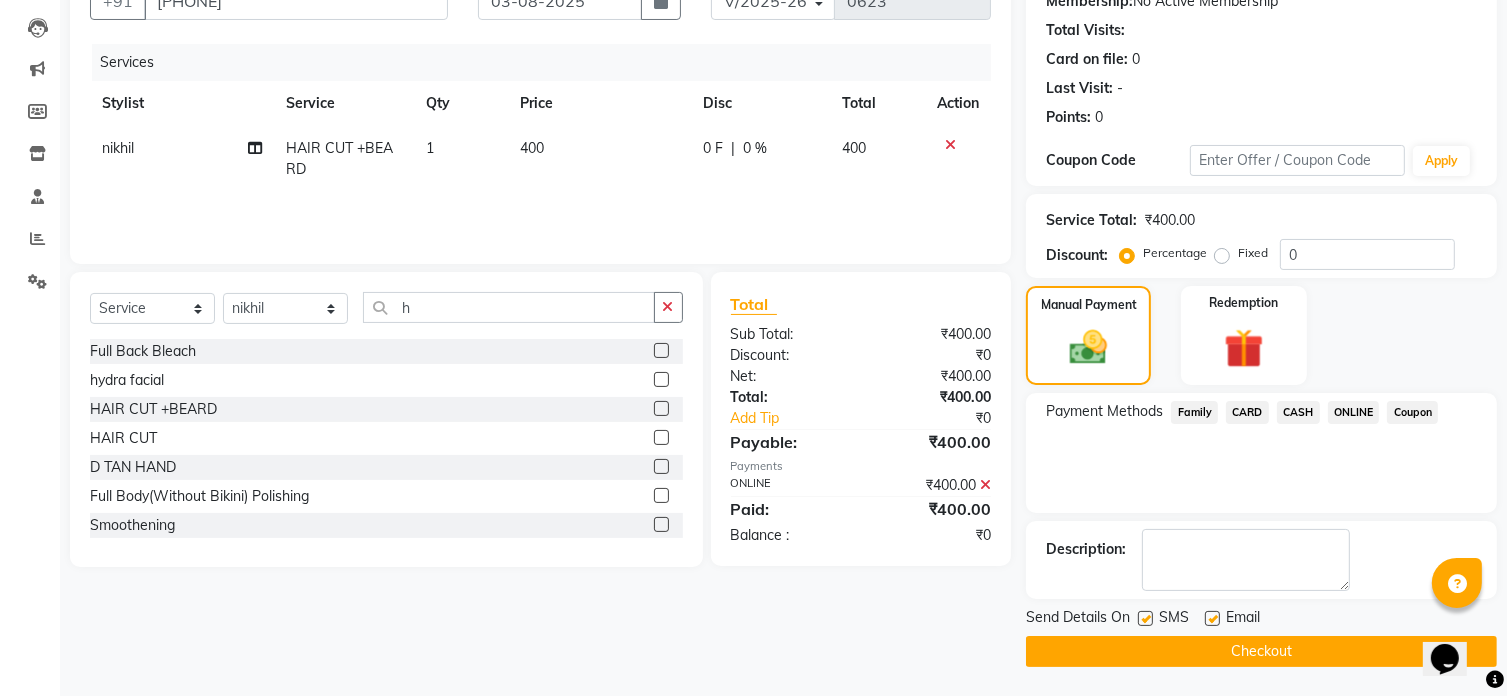 click on "Checkout" 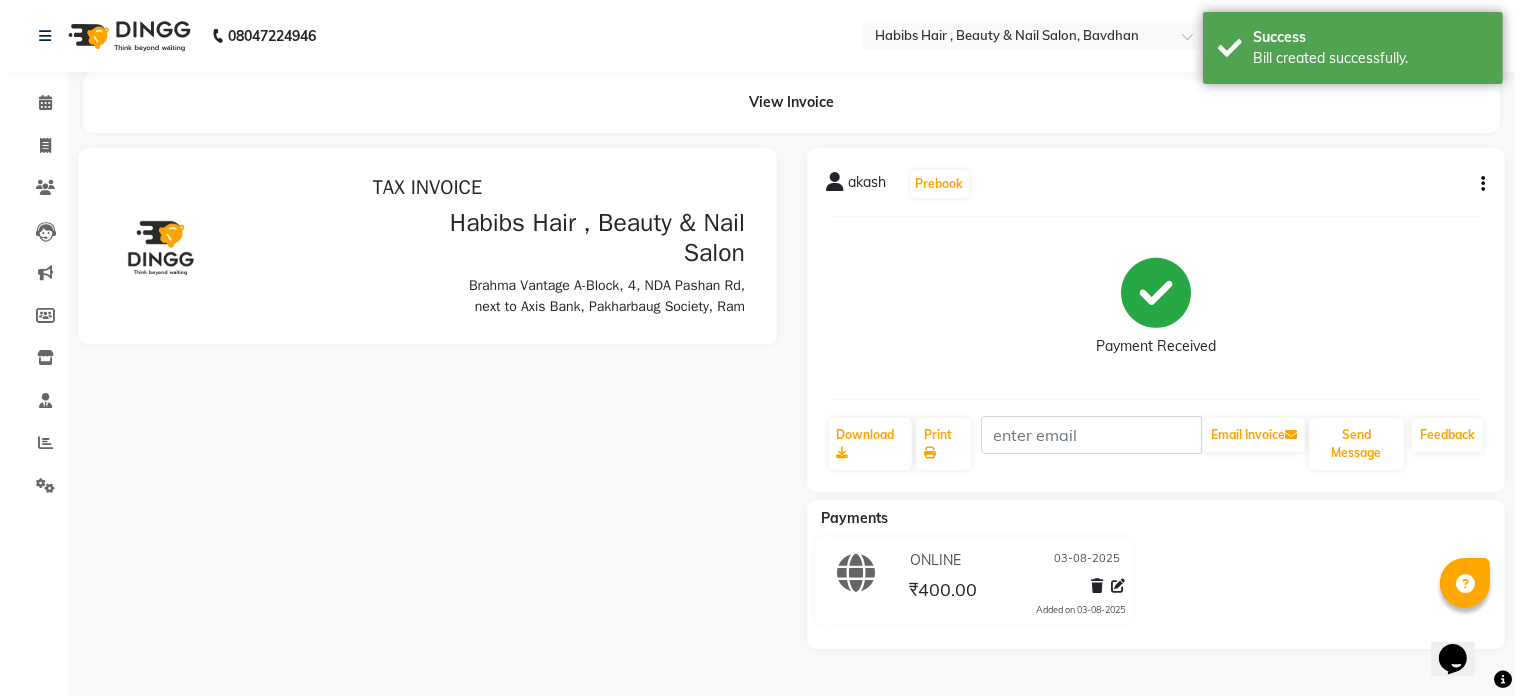 scroll, scrollTop: 0, scrollLeft: 0, axis: both 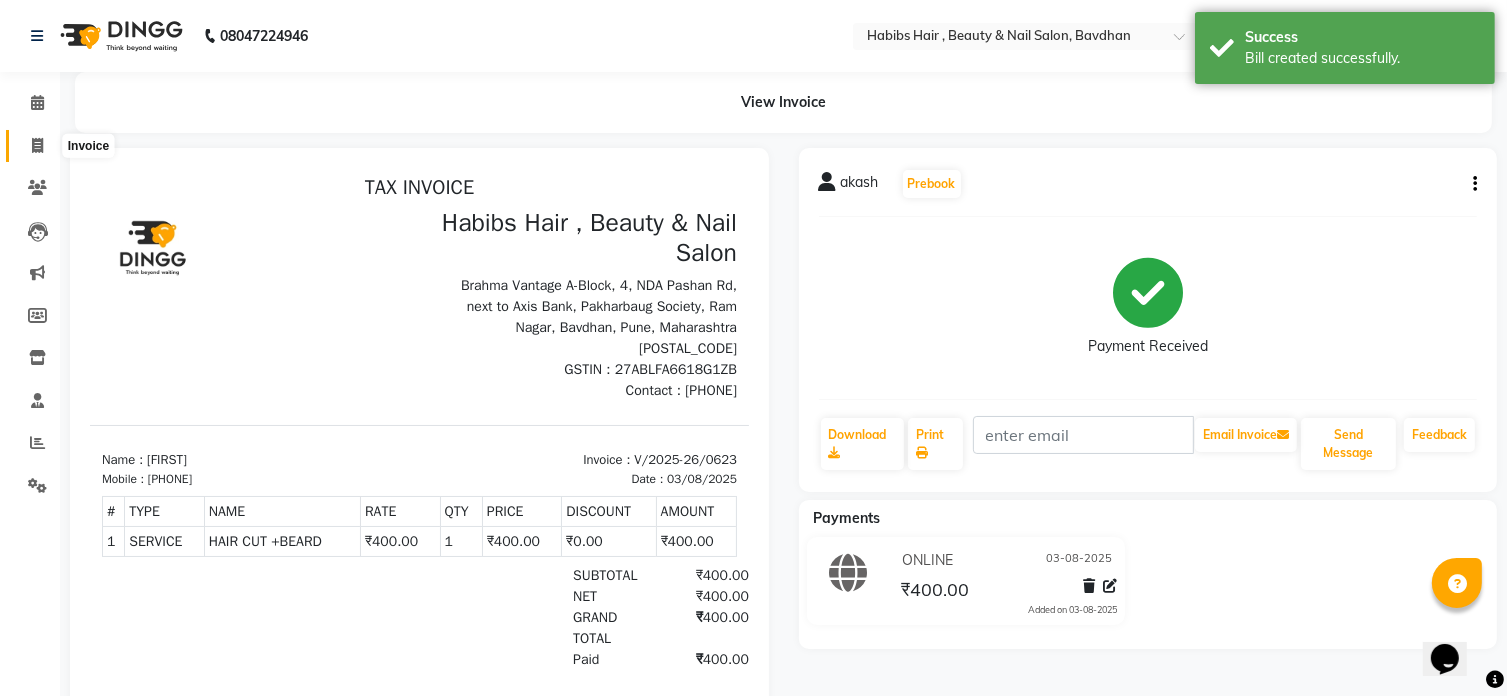 click 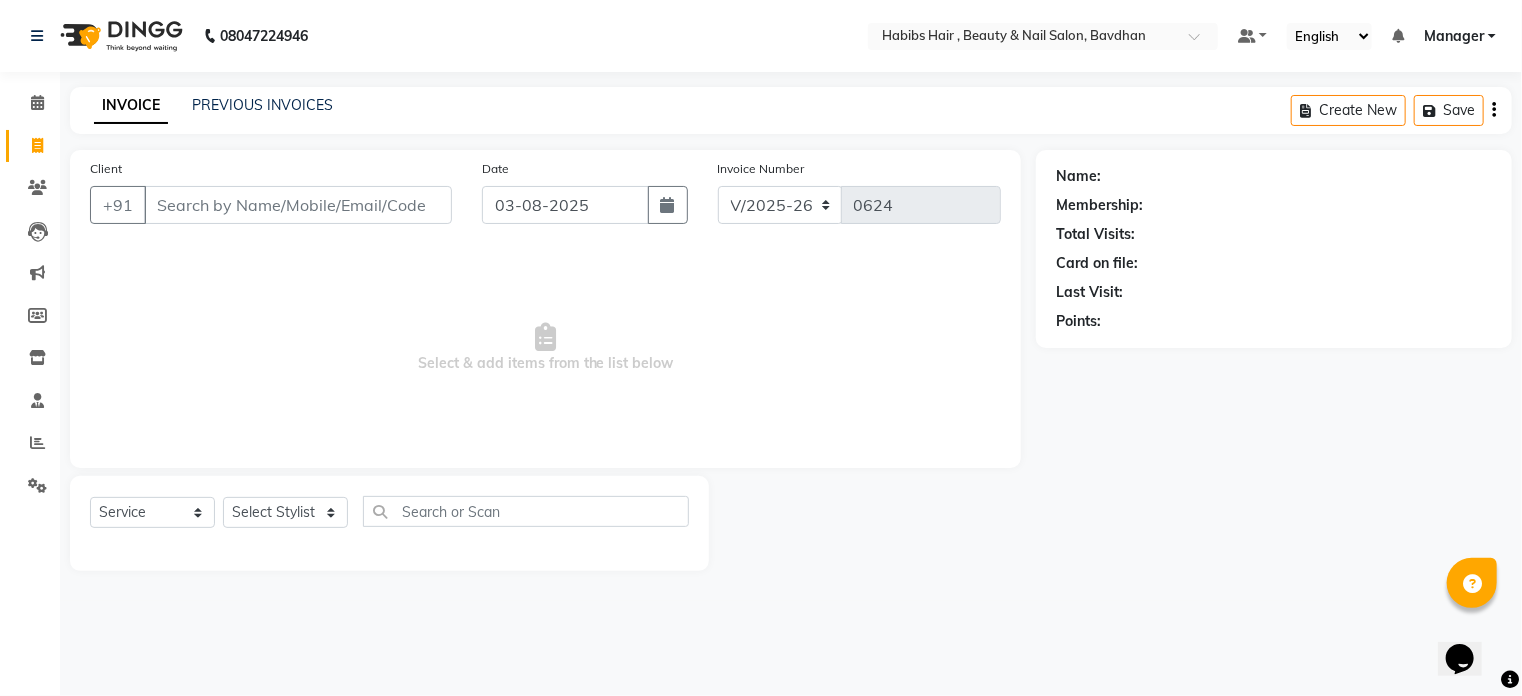 click on "Client" at bounding box center (298, 205) 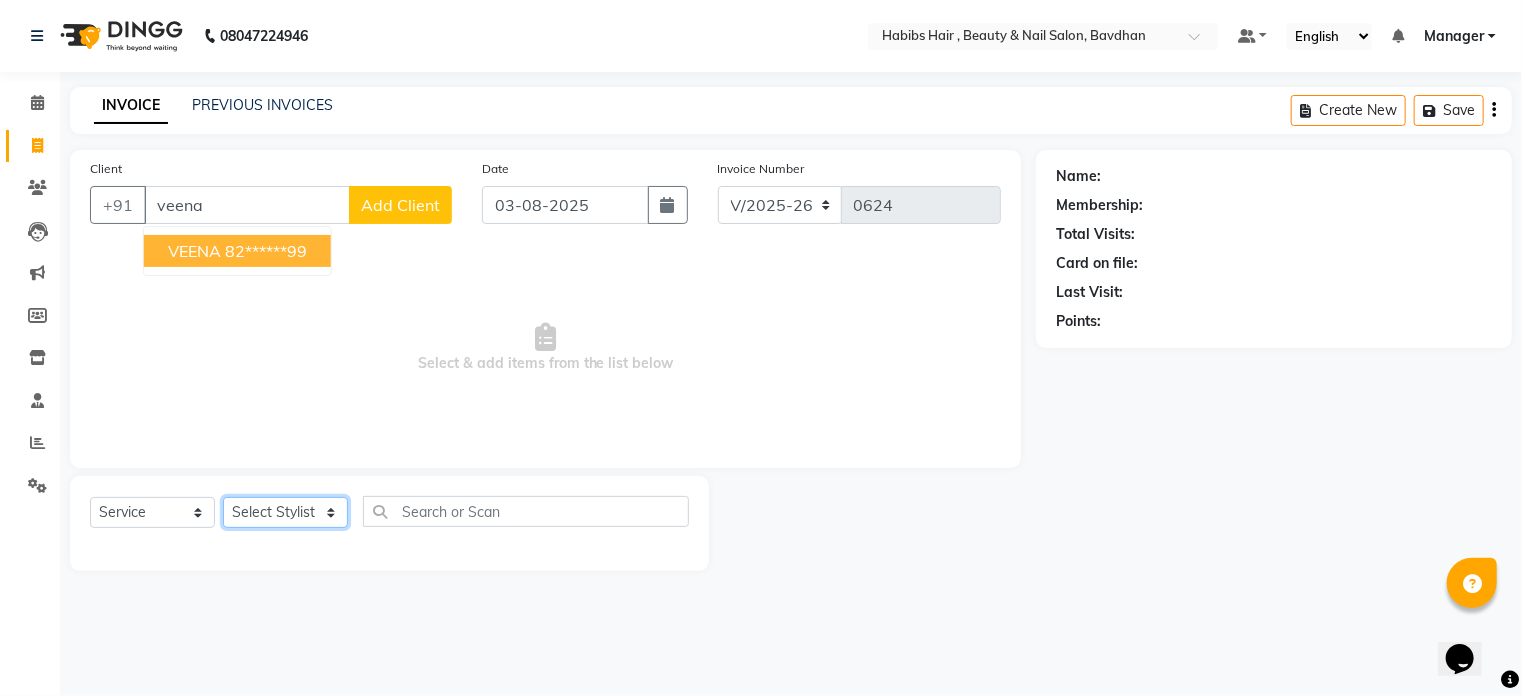 click on "Select Stylist Akash Aman Aniket Ashish Ganesh Manager mayur nikhil sujata" 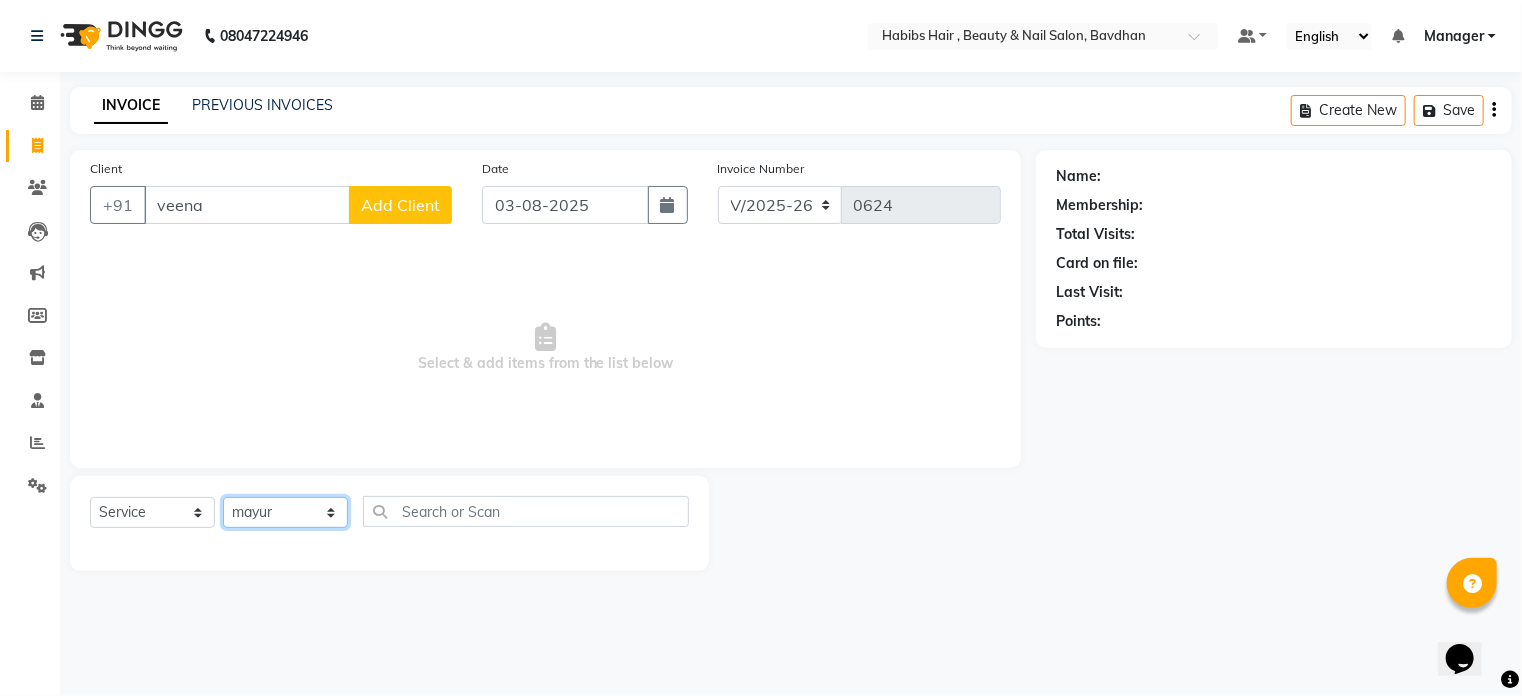 click on "Select Stylist Akash Aman Aniket Ashish Ganesh Manager mayur nikhil sujata" 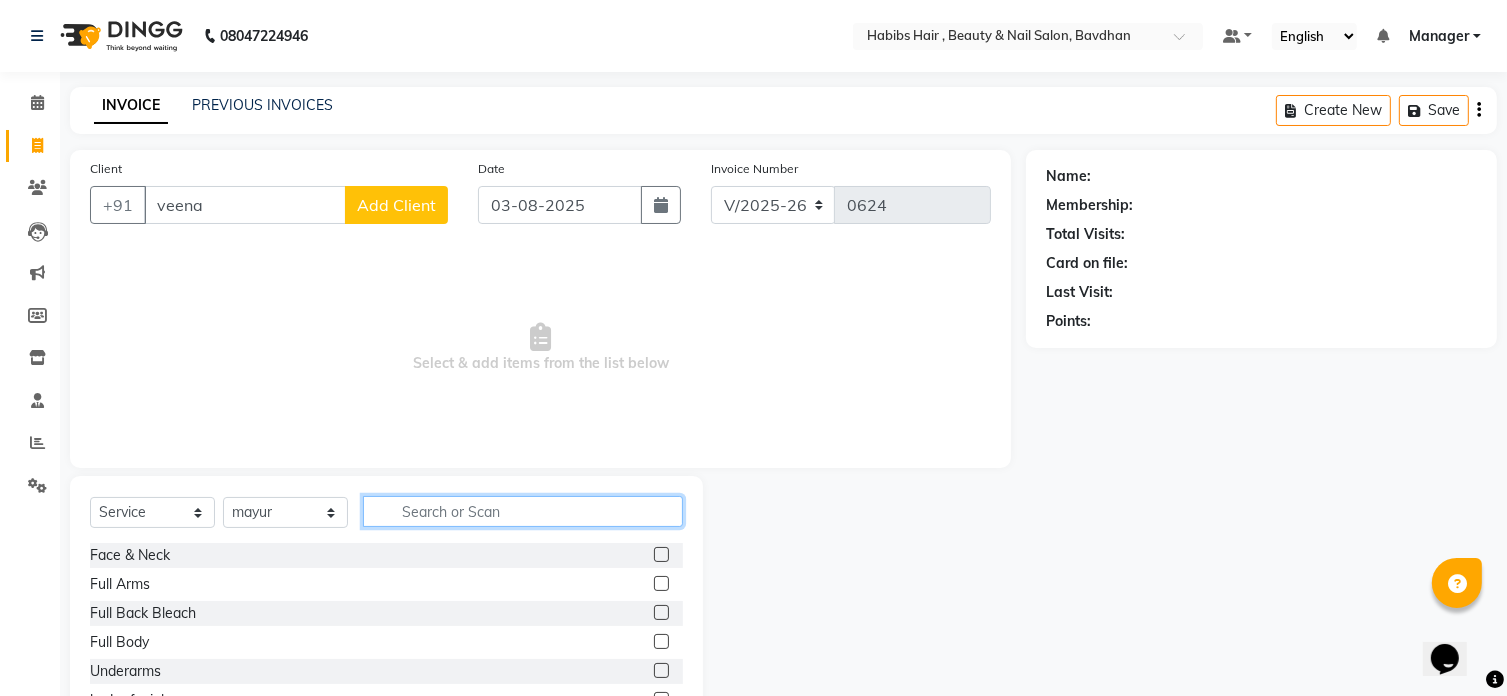 click 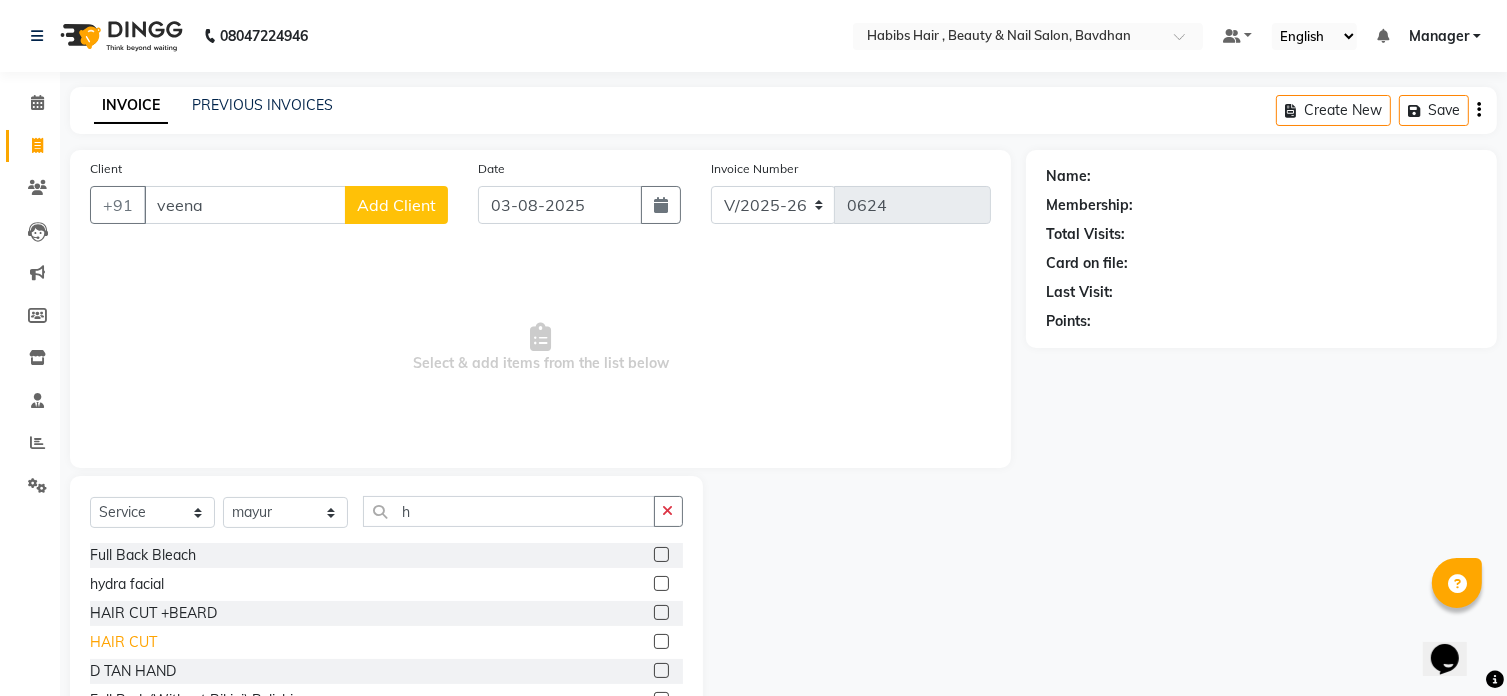 click on "HAIR CUT" 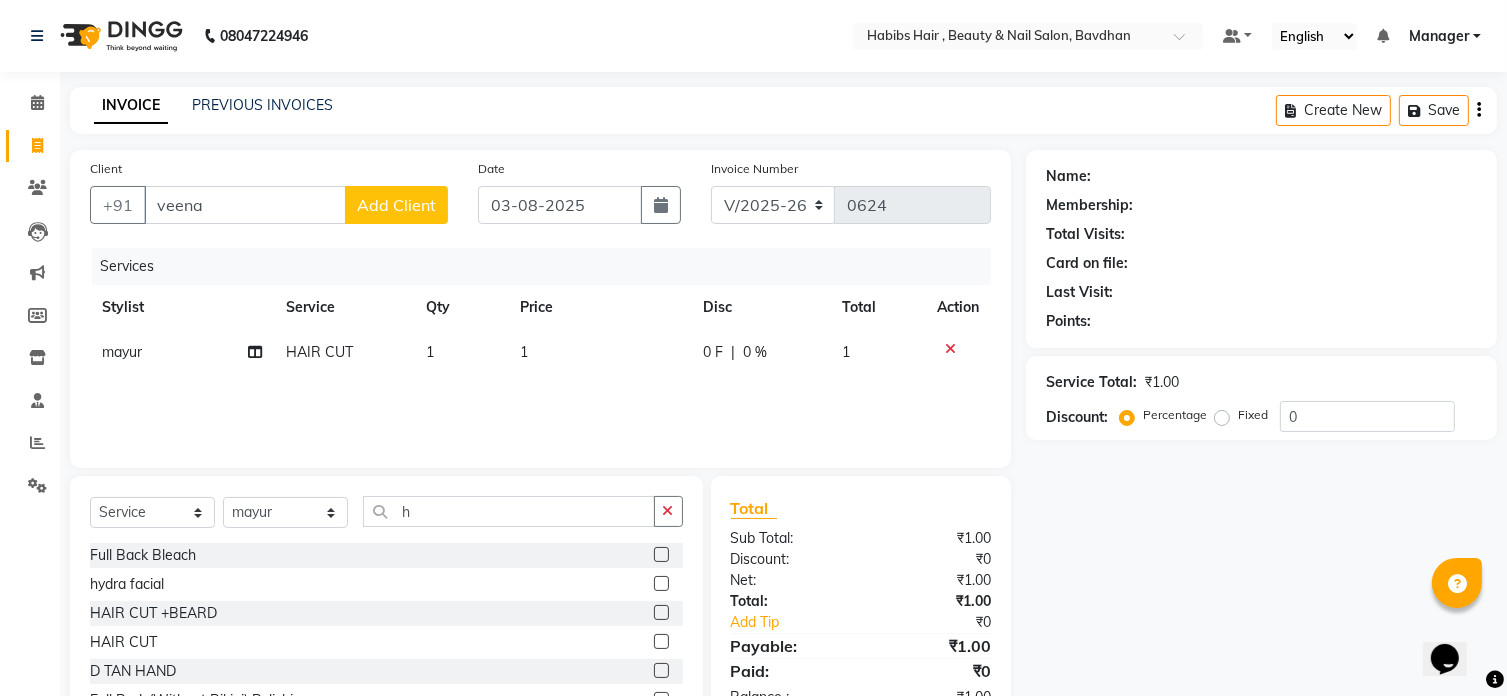 click on "1" 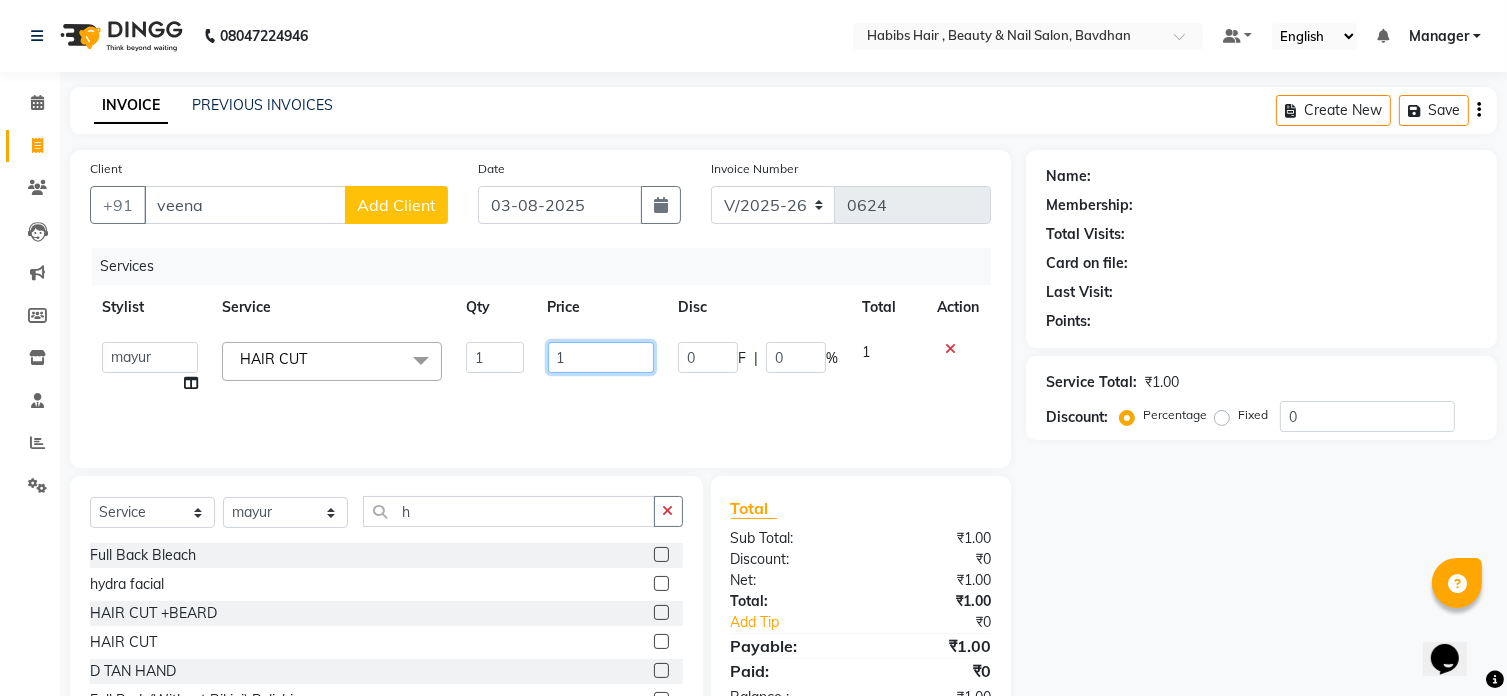 click on "1" 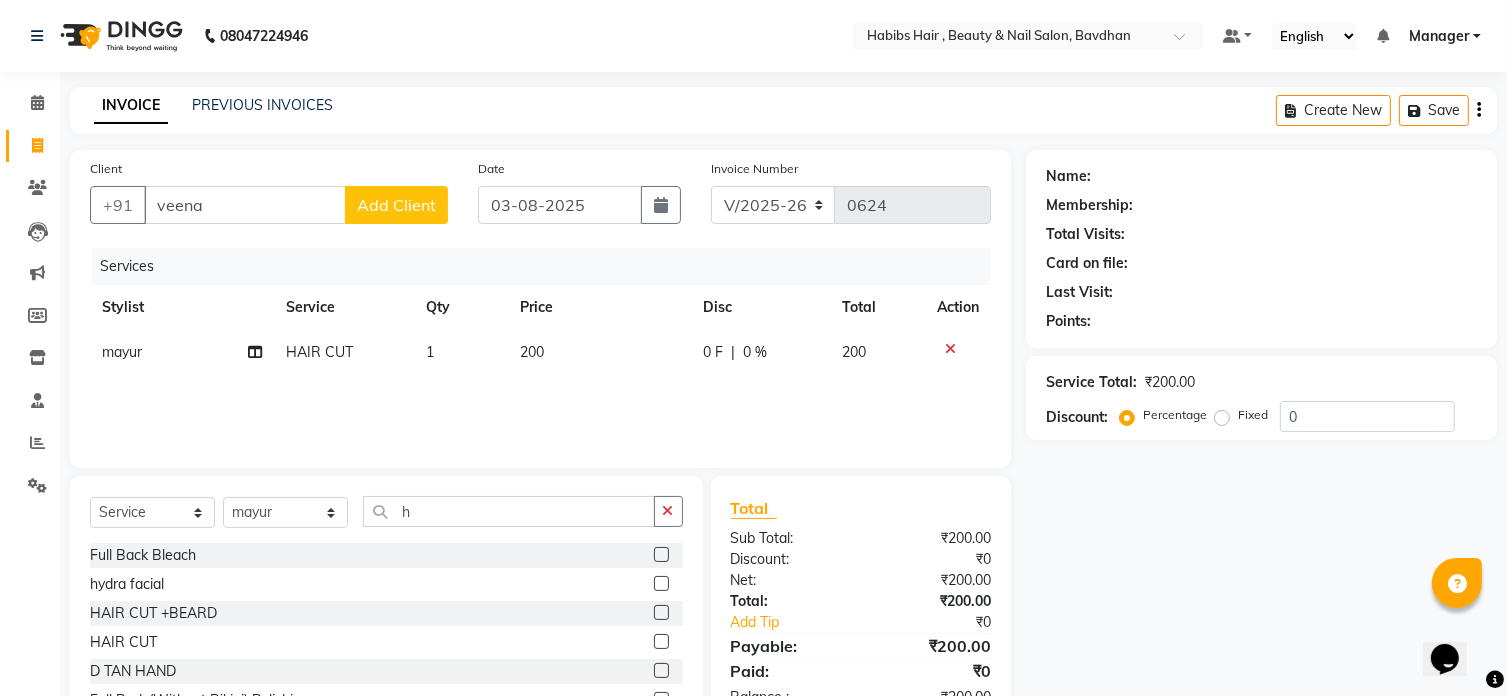 click on "Add Client" 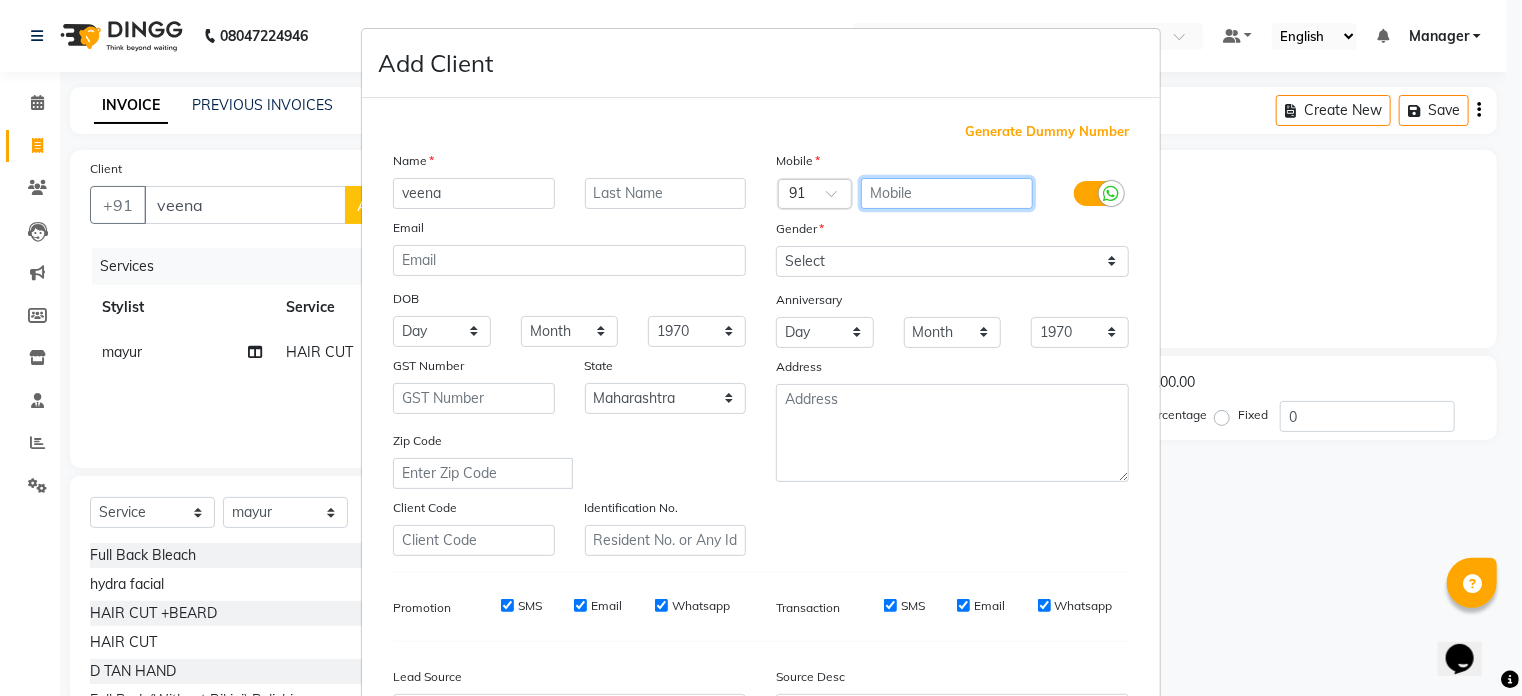 click at bounding box center (947, 193) 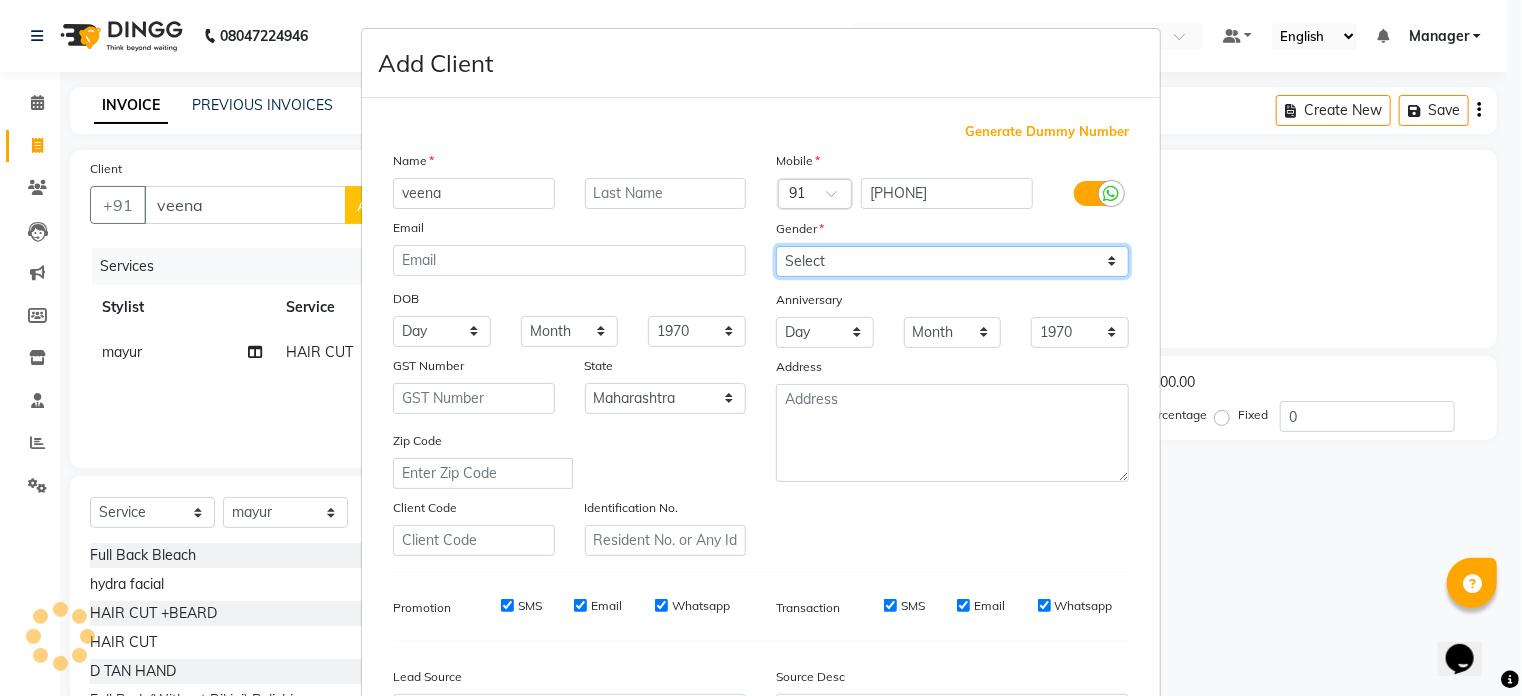 click on "Select Male Female Other Prefer Not To Say" at bounding box center [952, 261] 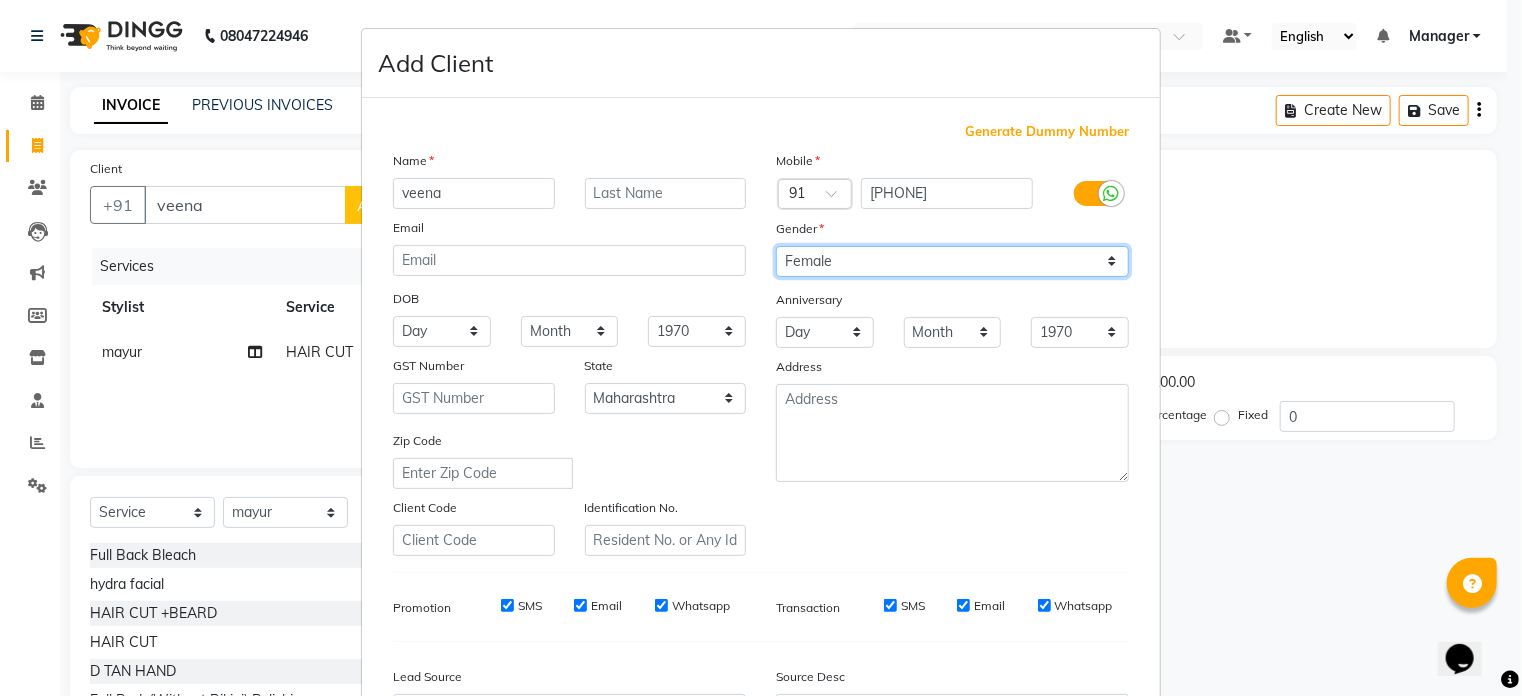click on "Select Male Female Other Prefer Not To Say" at bounding box center [952, 261] 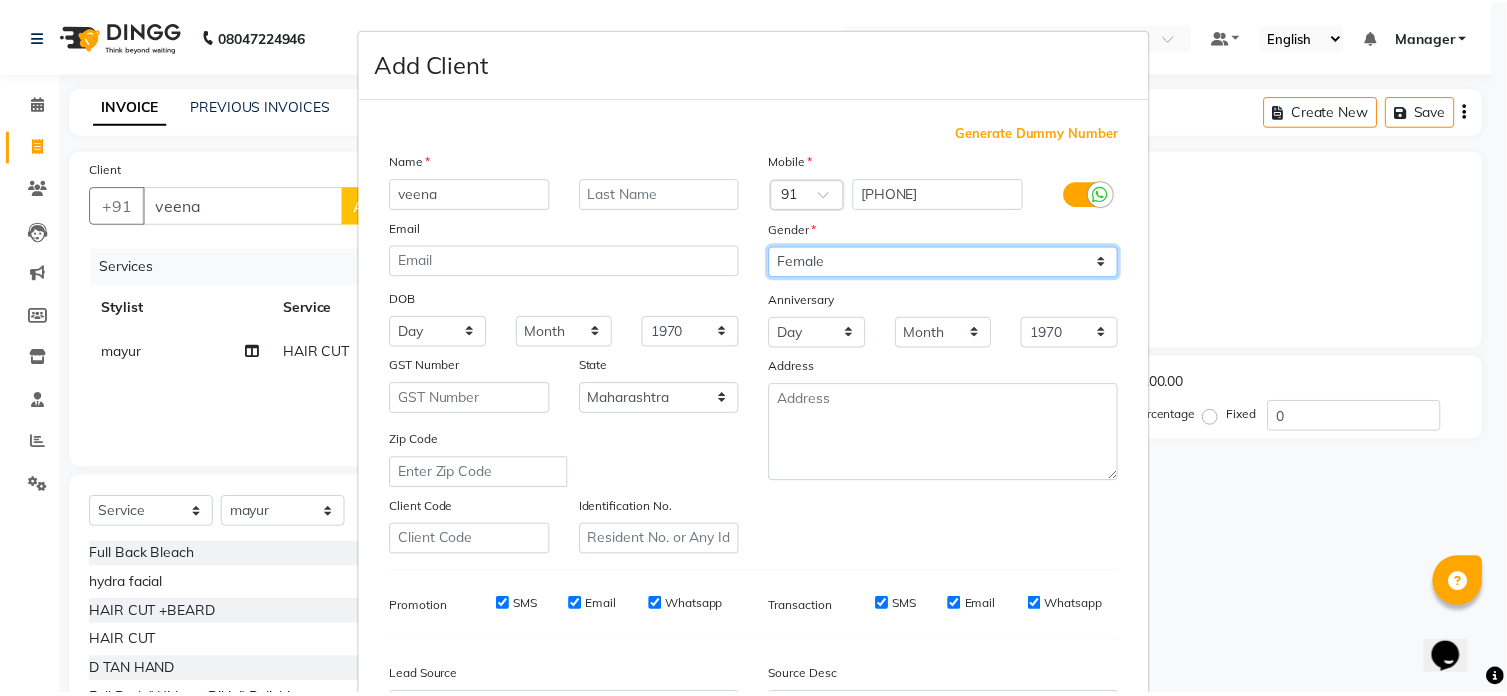 scroll, scrollTop: 236, scrollLeft: 0, axis: vertical 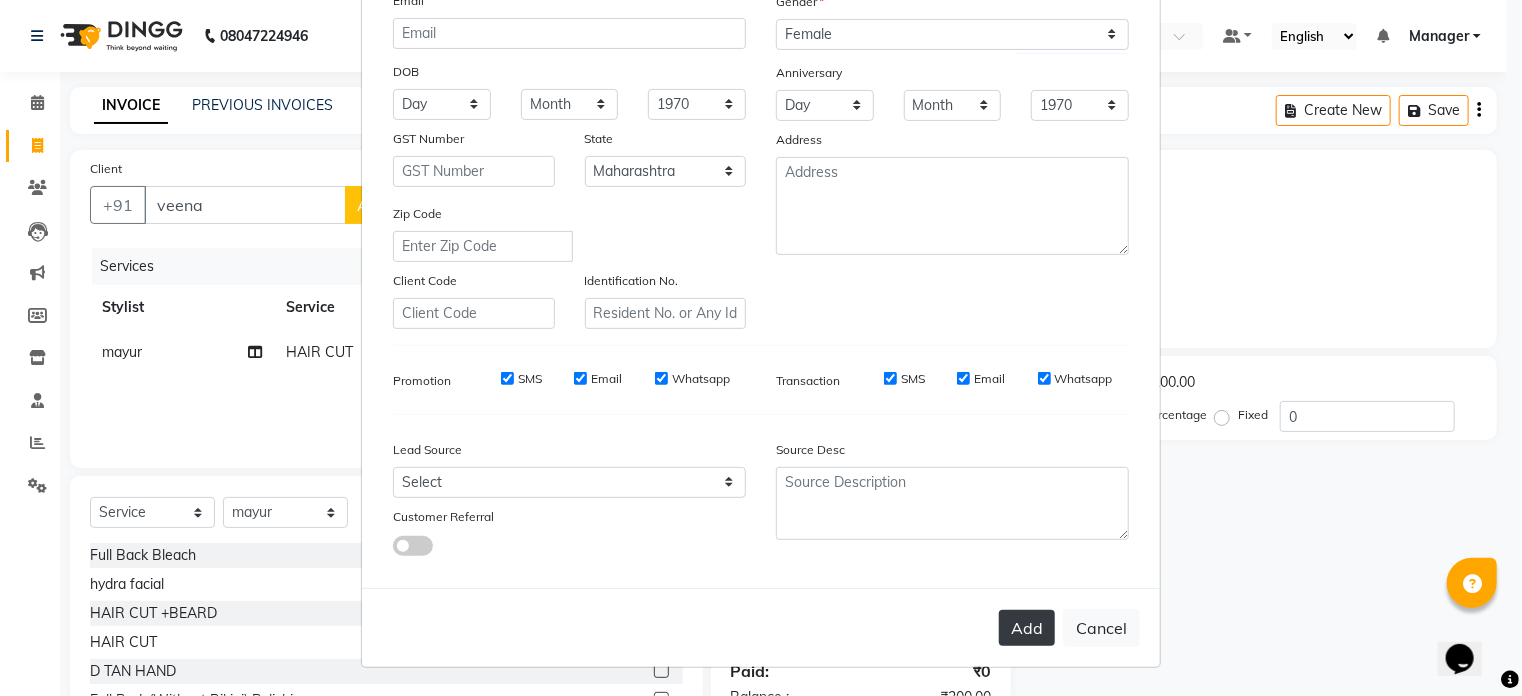 click on "Add" at bounding box center [1027, 628] 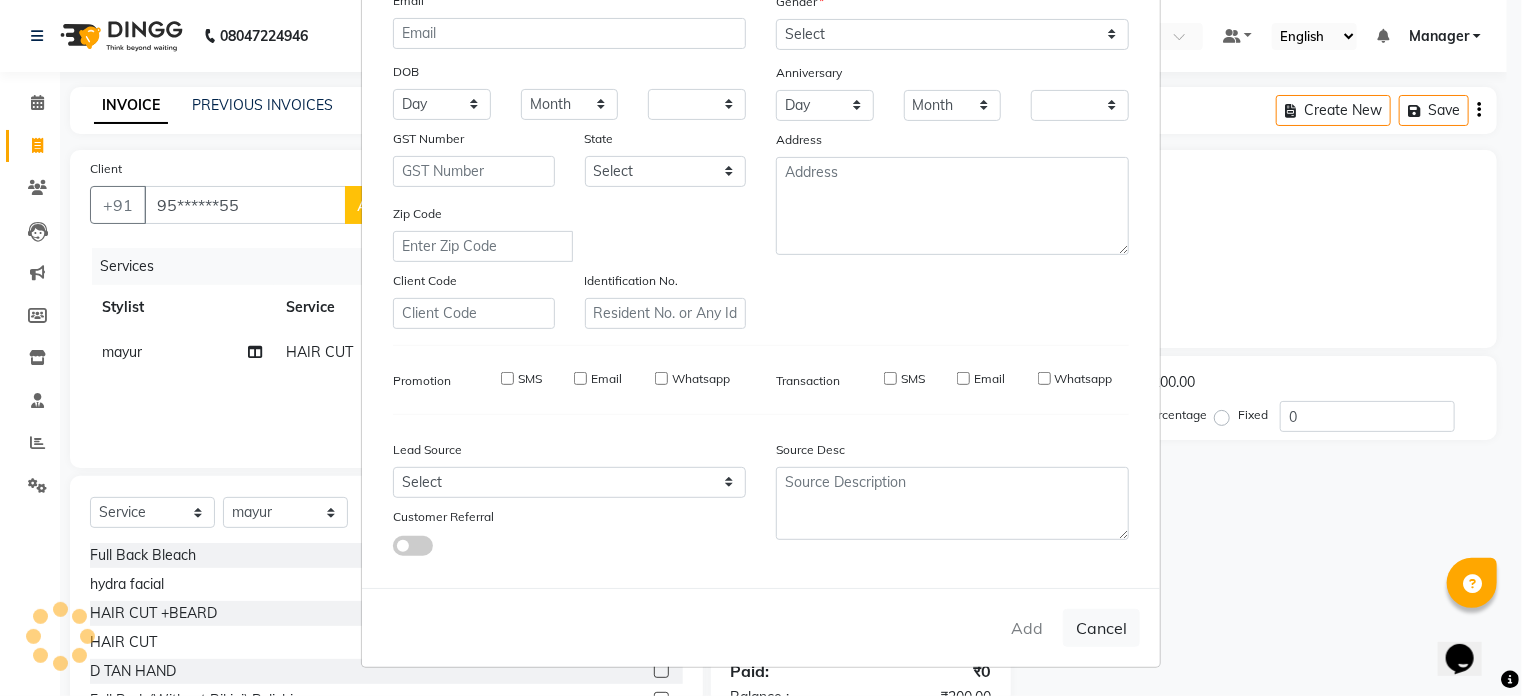 click on "Add   Cancel" at bounding box center (761, 627) 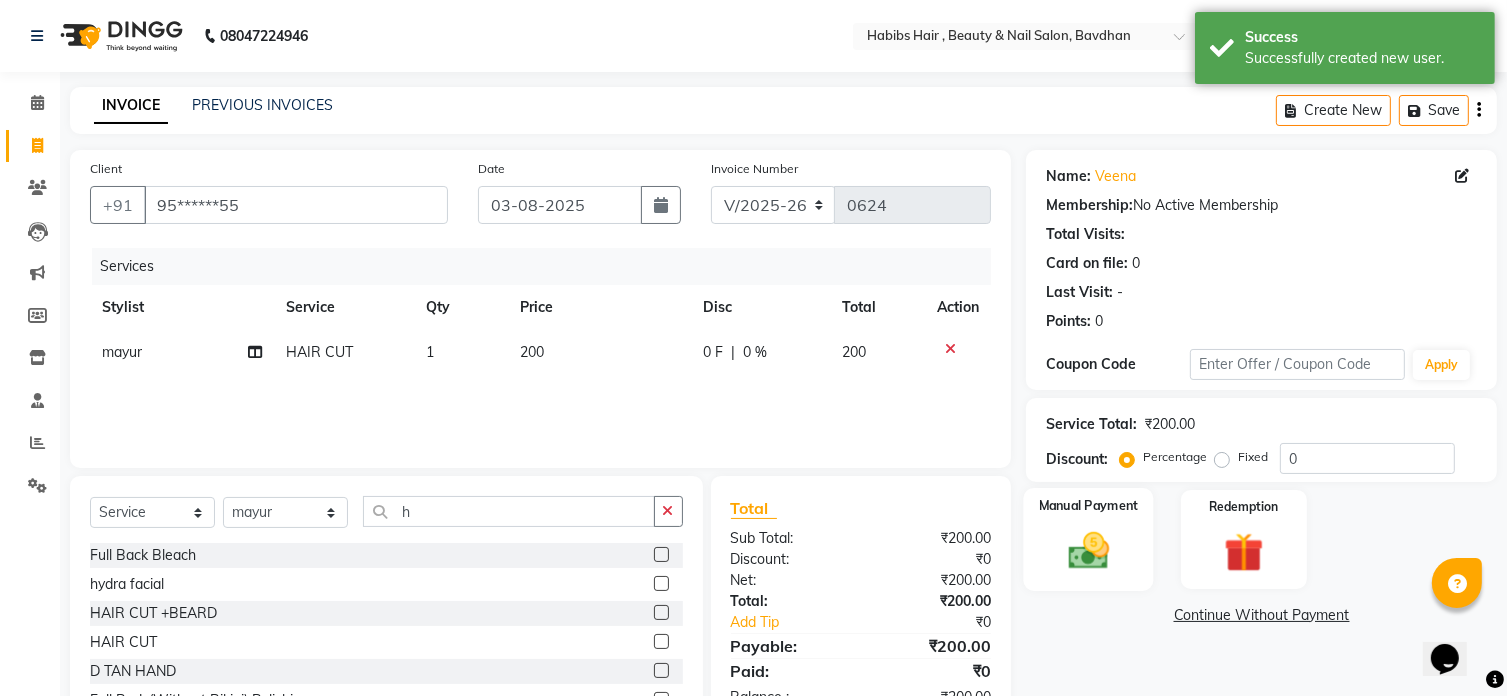click on "Manual Payment" 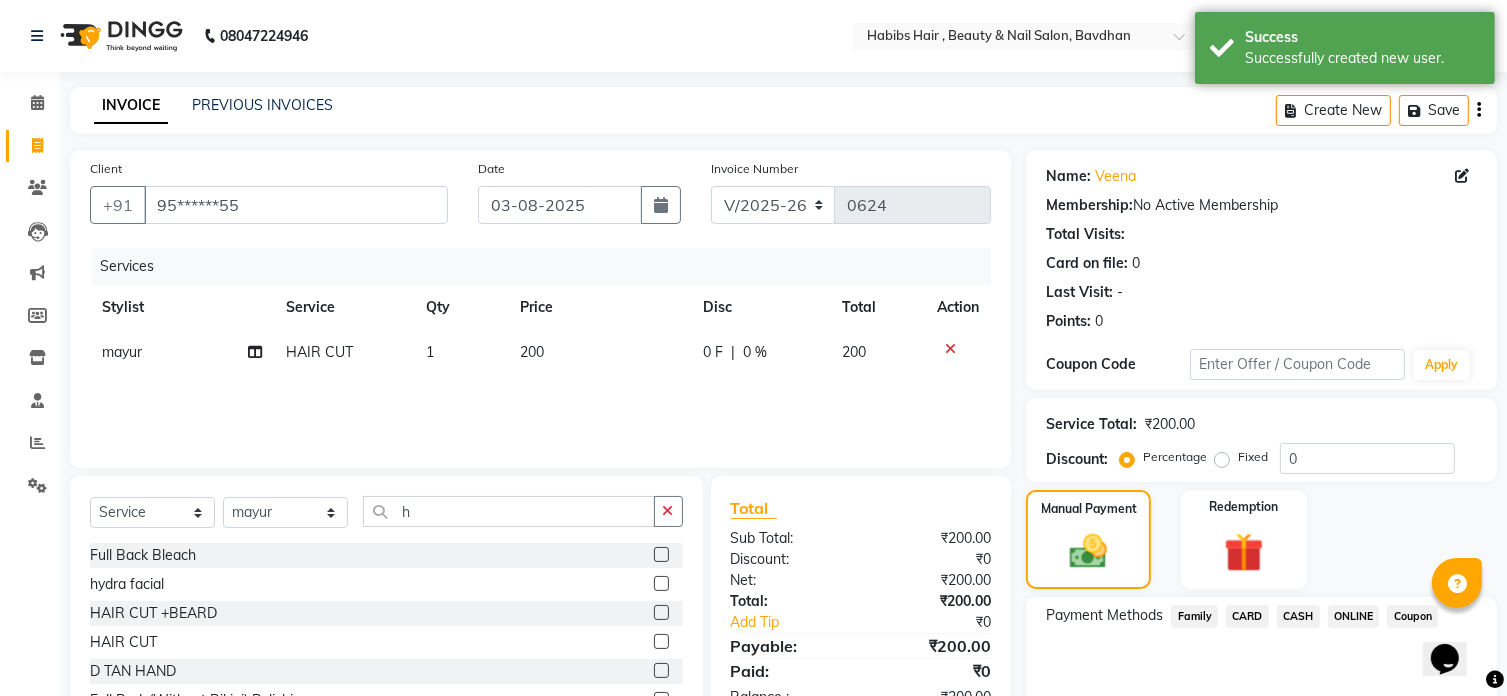 click on "ONLINE" 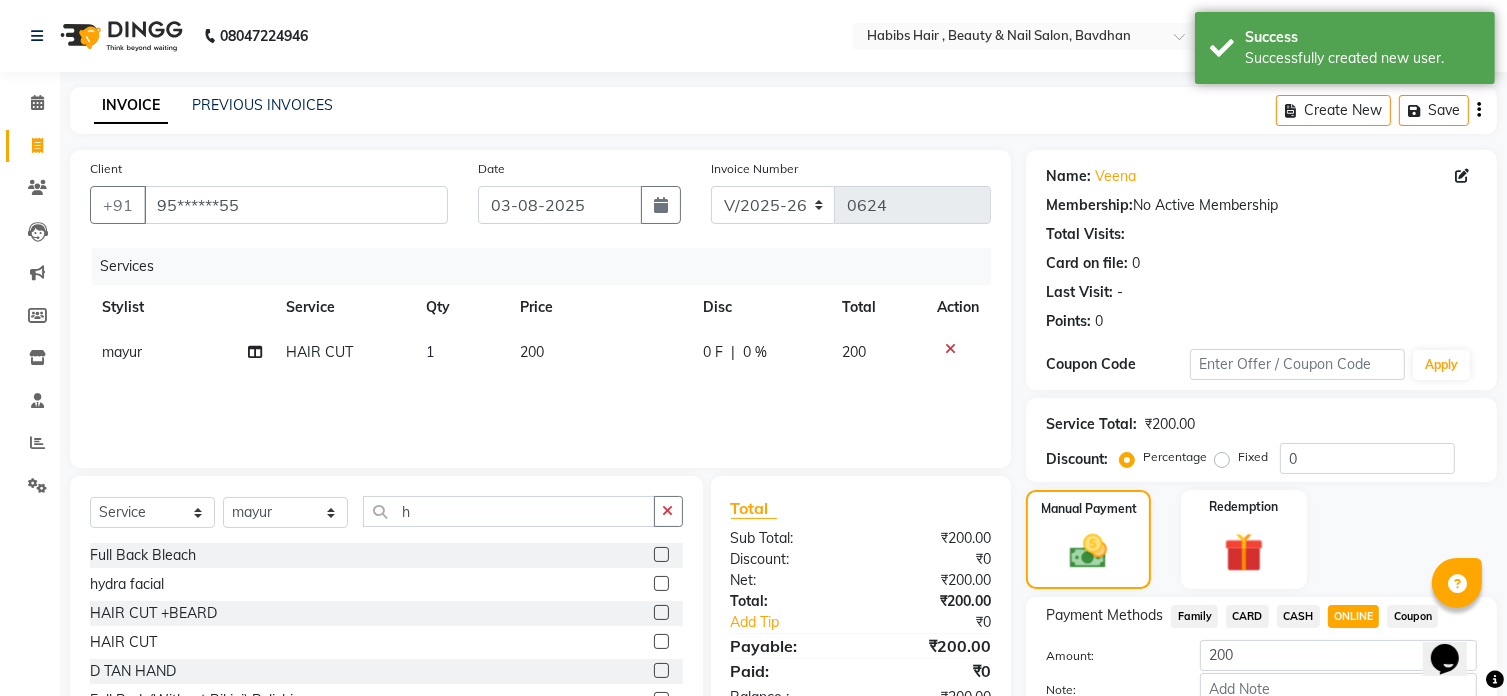 scroll, scrollTop: 122, scrollLeft: 0, axis: vertical 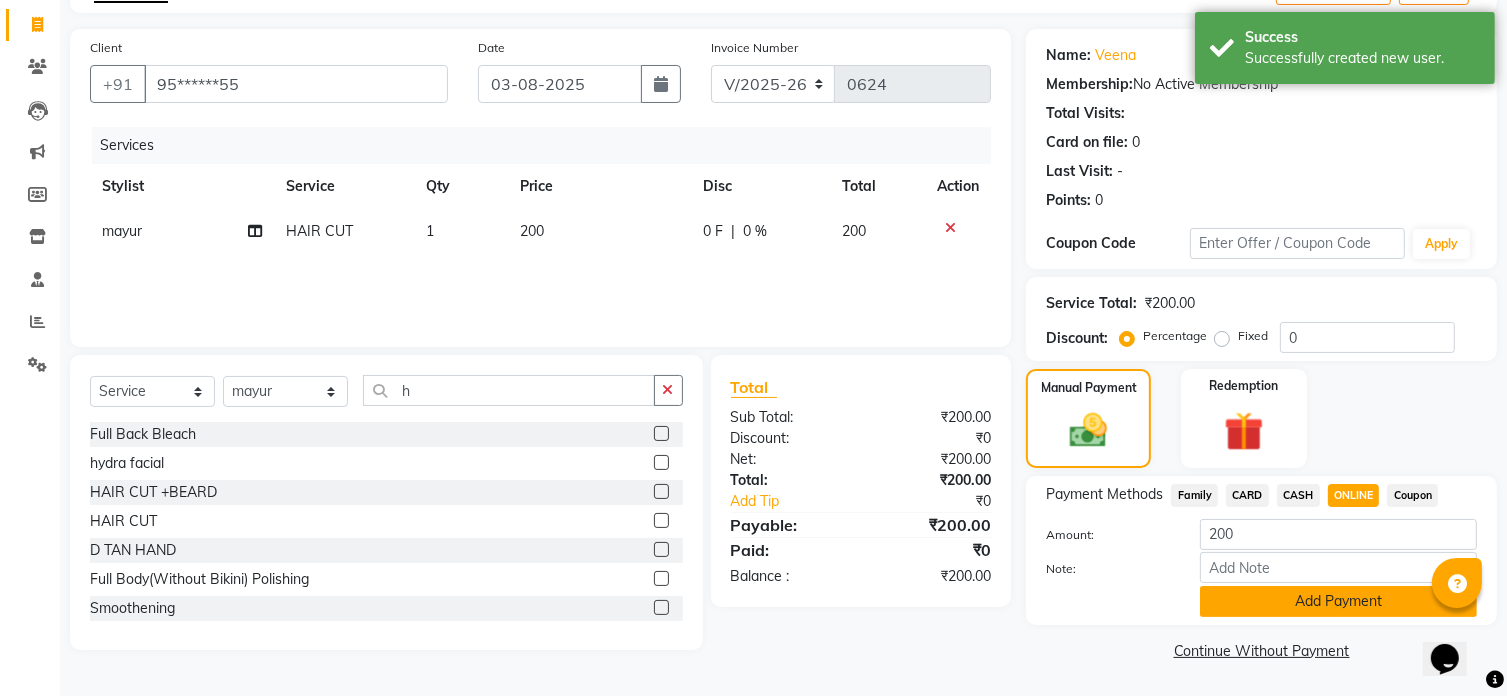 click on "Add Payment" 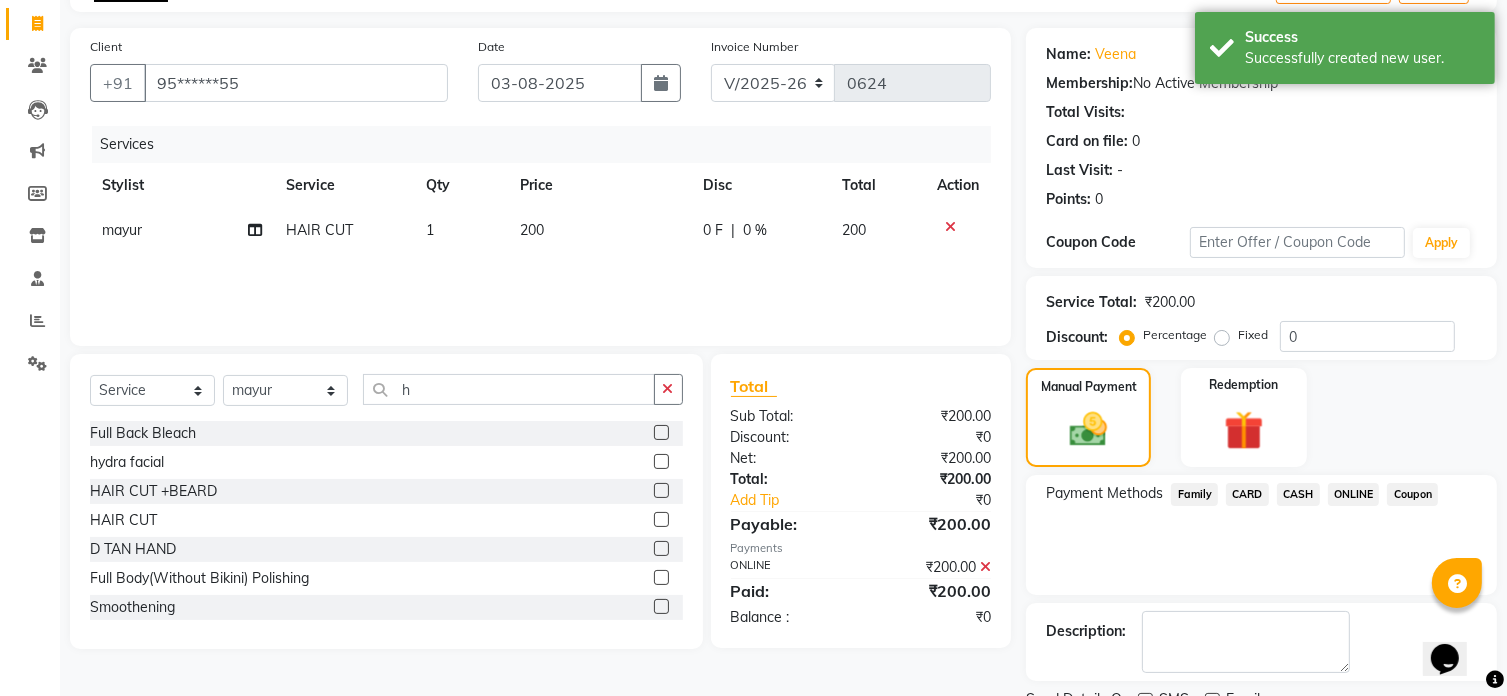scroll, scrollTop: 204, scrollLeft: 0, axis: vertical 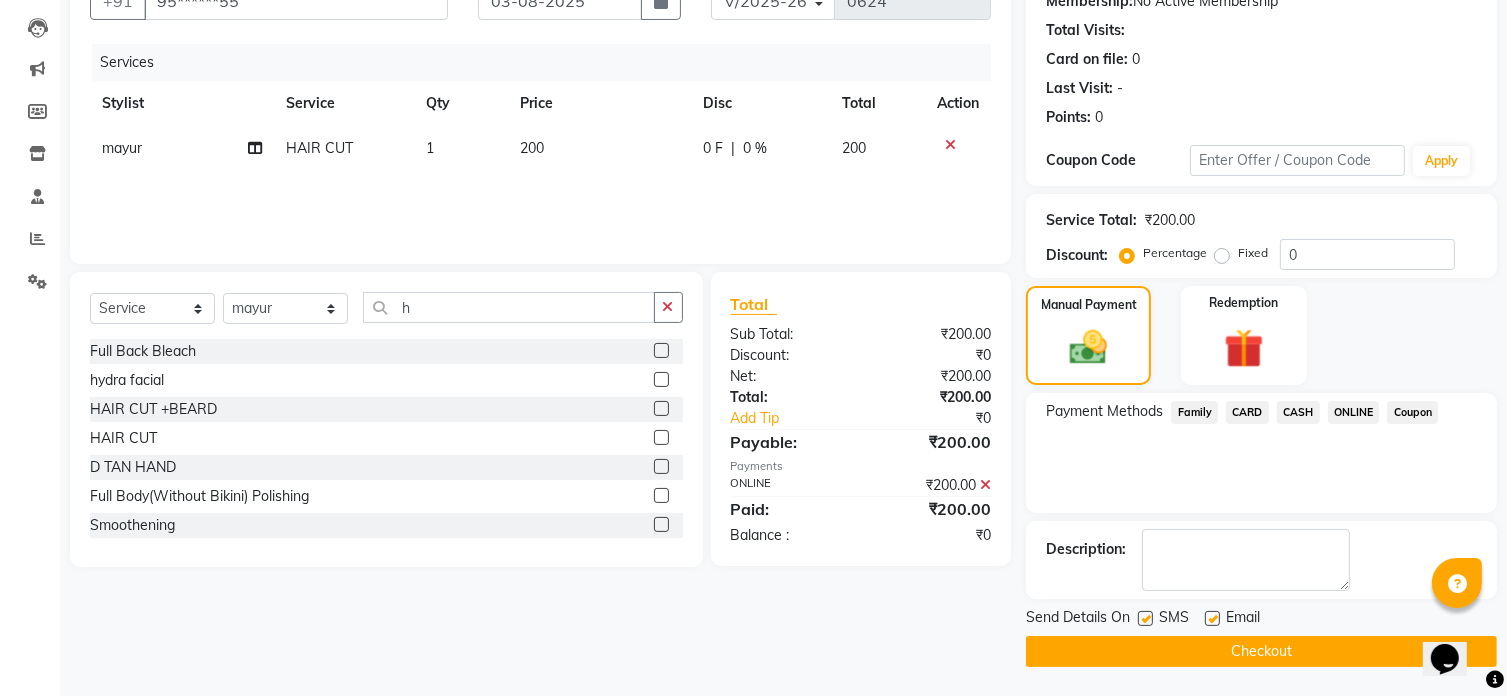 click on "Checkout" 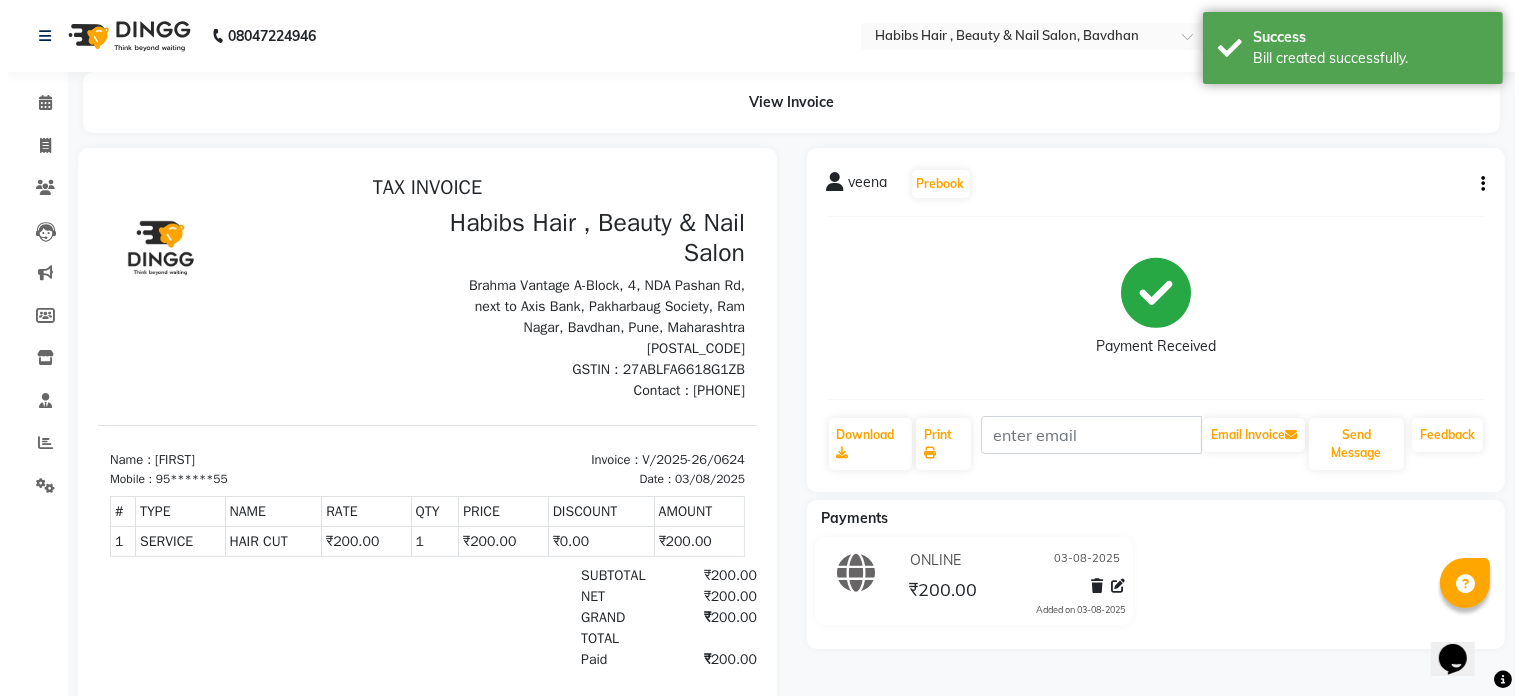 scroll, scrollTop: 0, scrollLeft: 0, axis: both 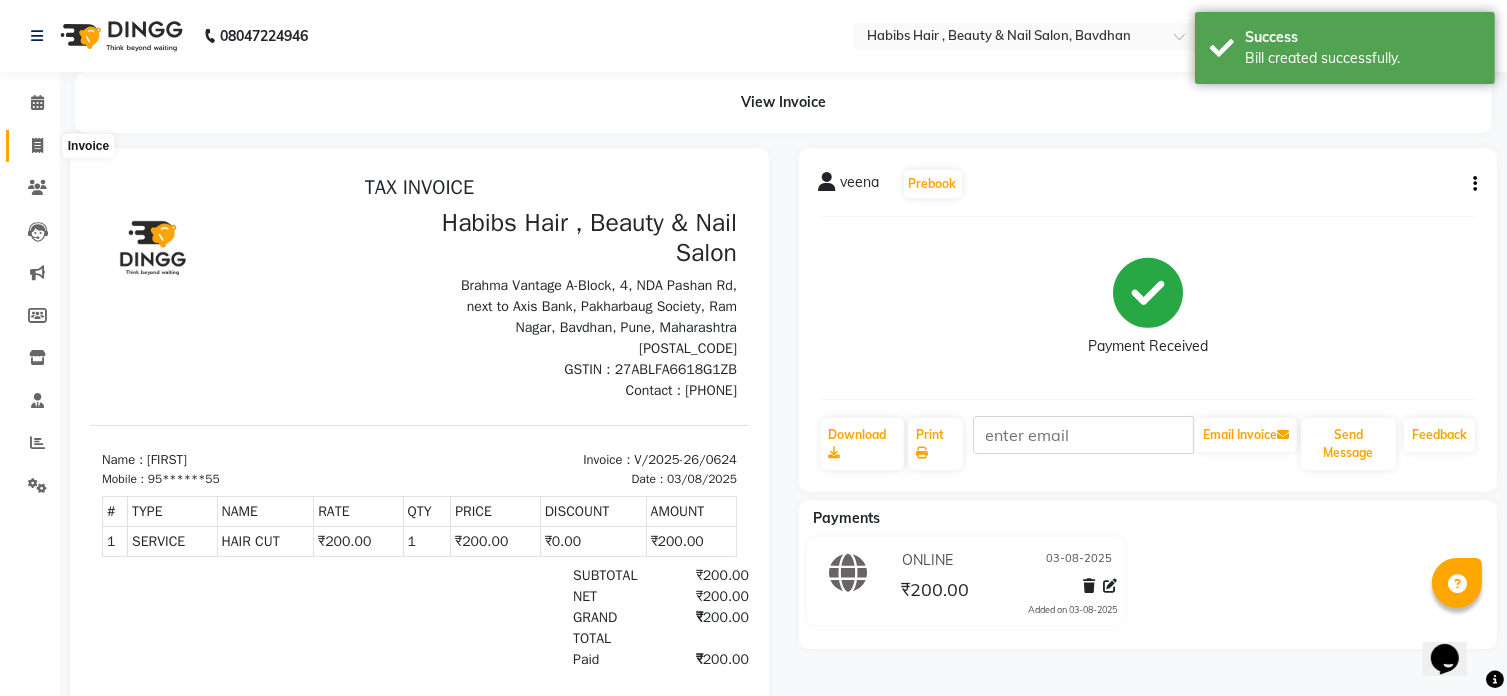 click 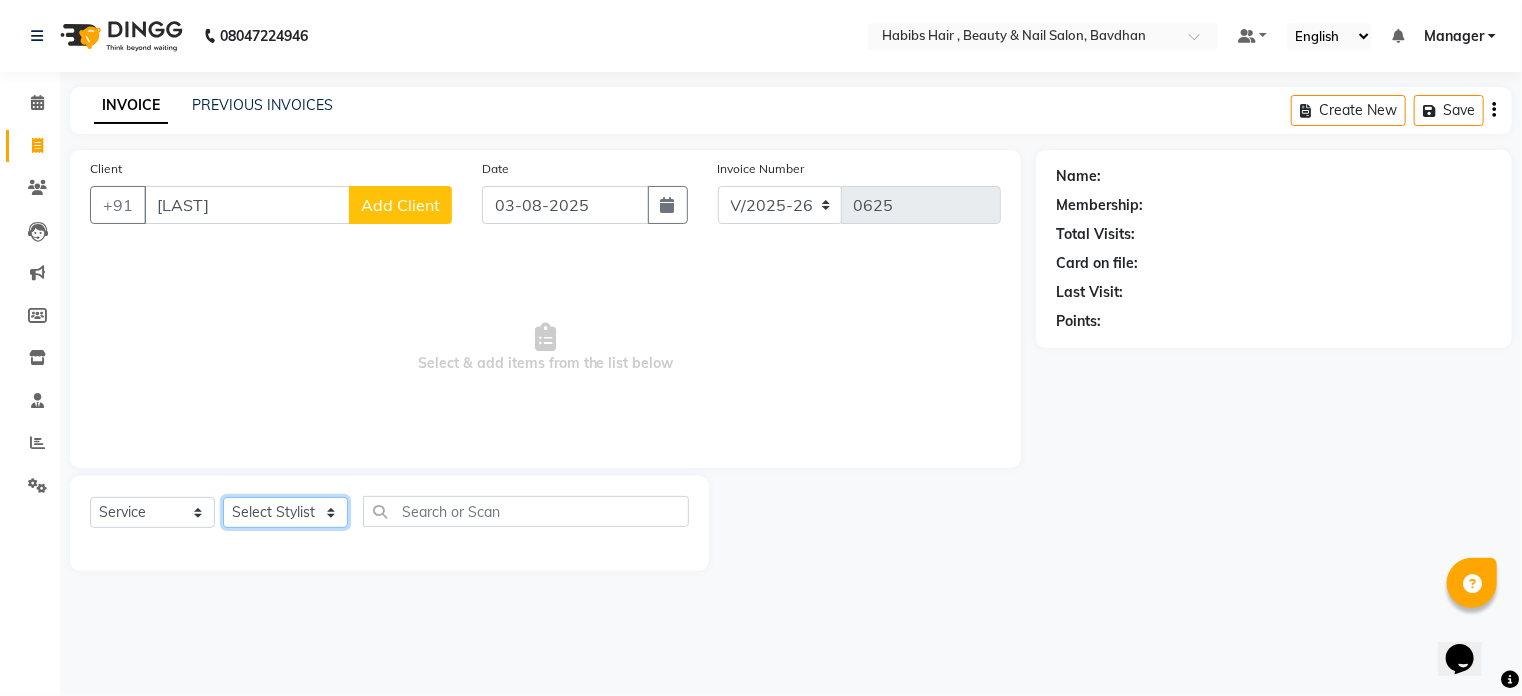 click on "Select Stylist Akash Aman Aniket Ashish Ganesh Manager mayur nikhil sujata" 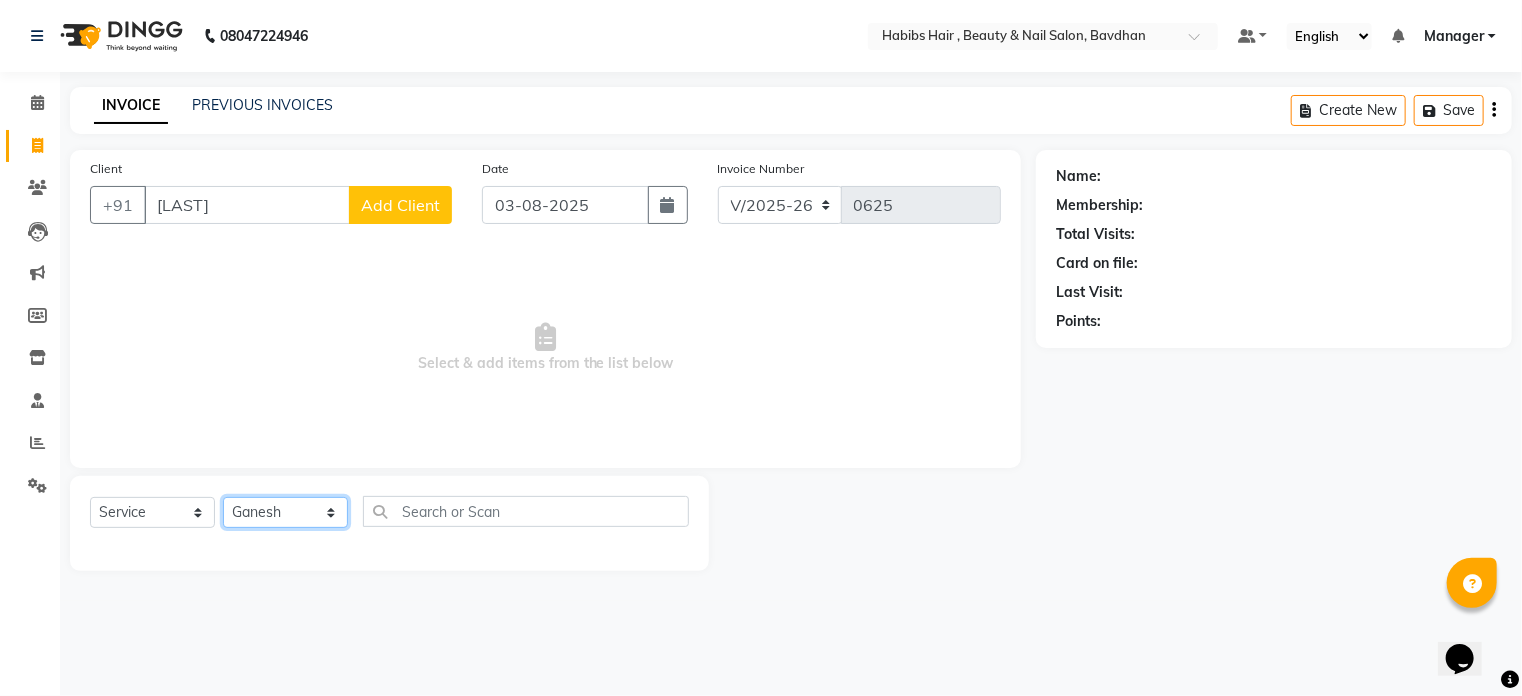 click on "Select Stylist Akash Aman Aniket Ashish Ganesh Manager mayur nikhil sujata" 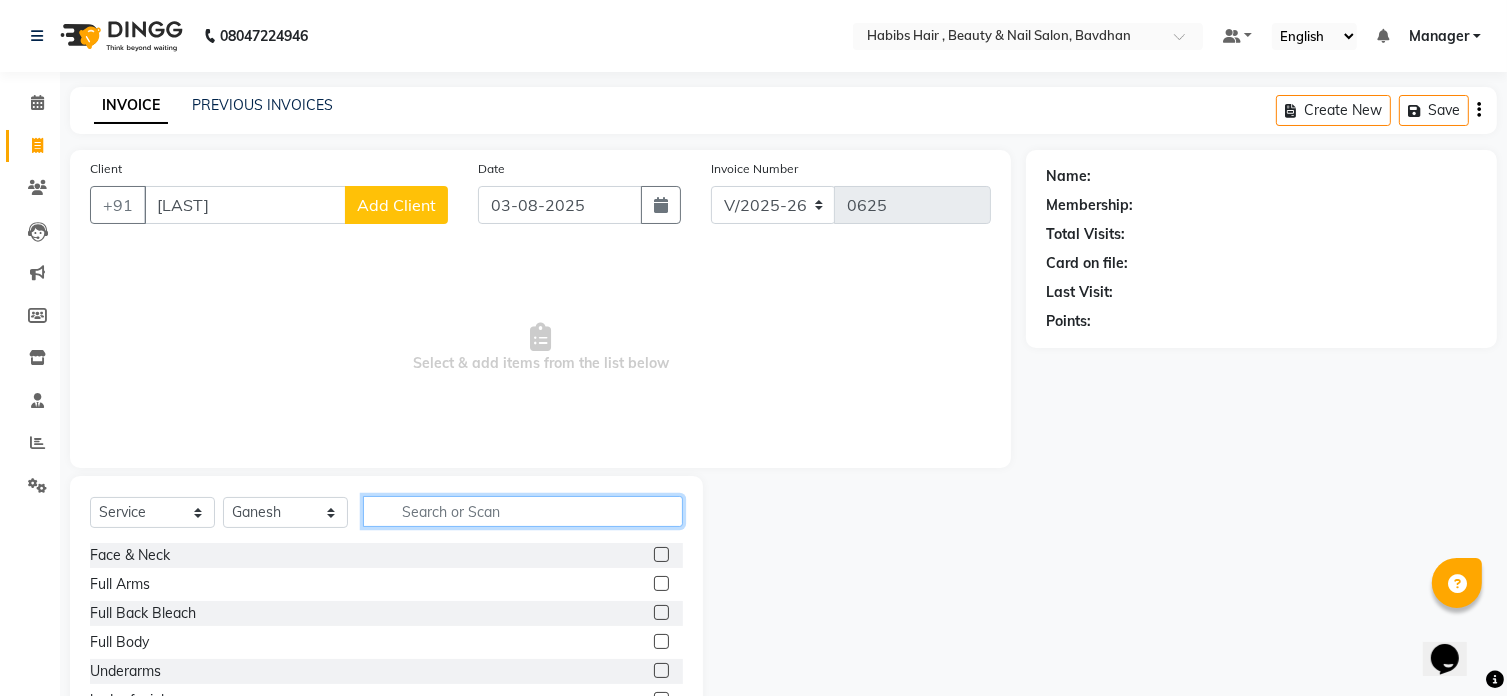 click 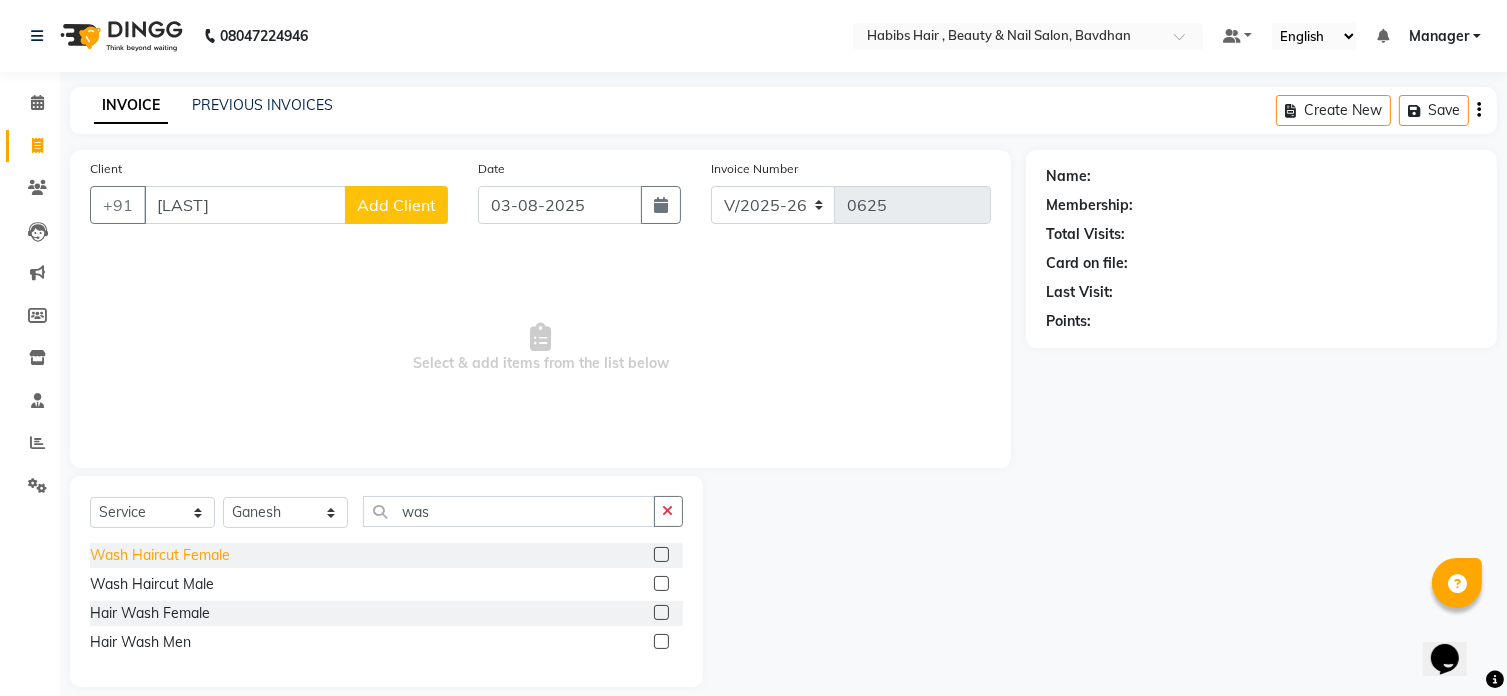 click on "Wash Haircut Female" 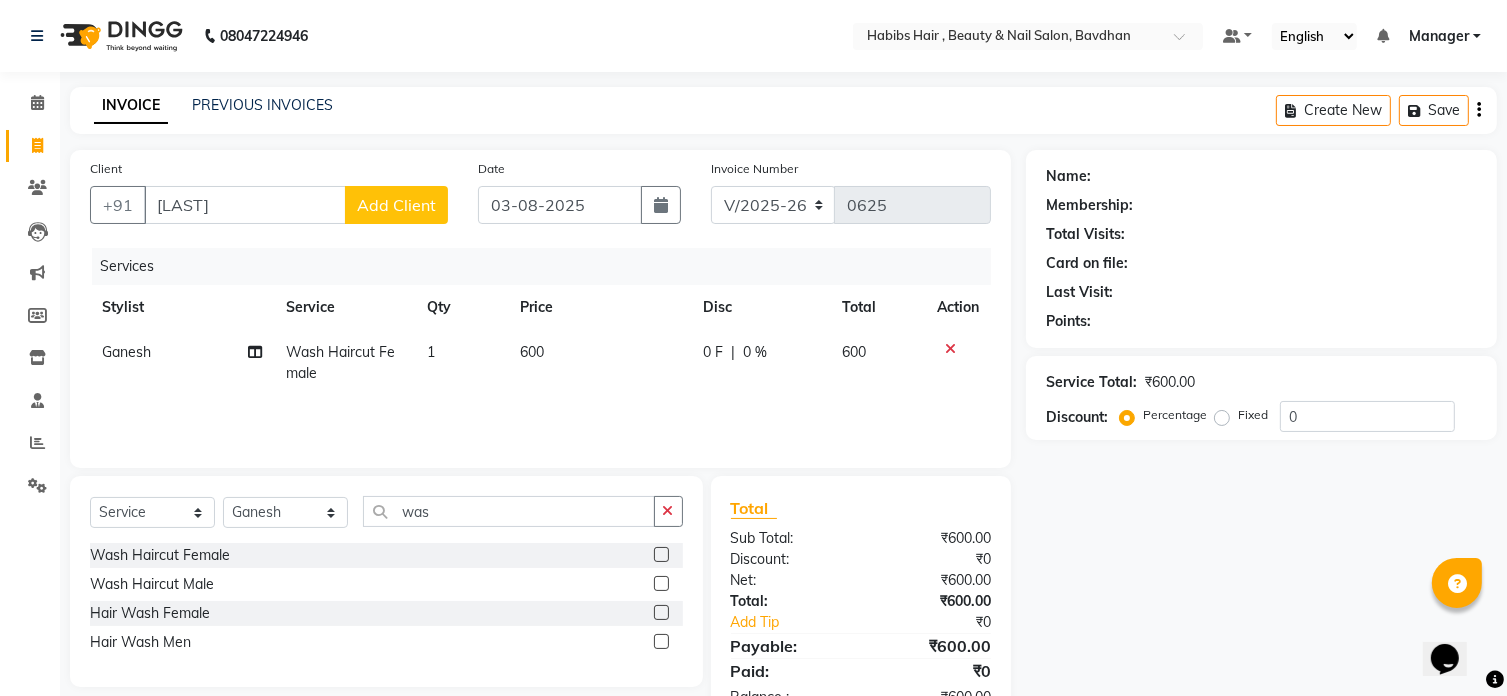 click on "600" 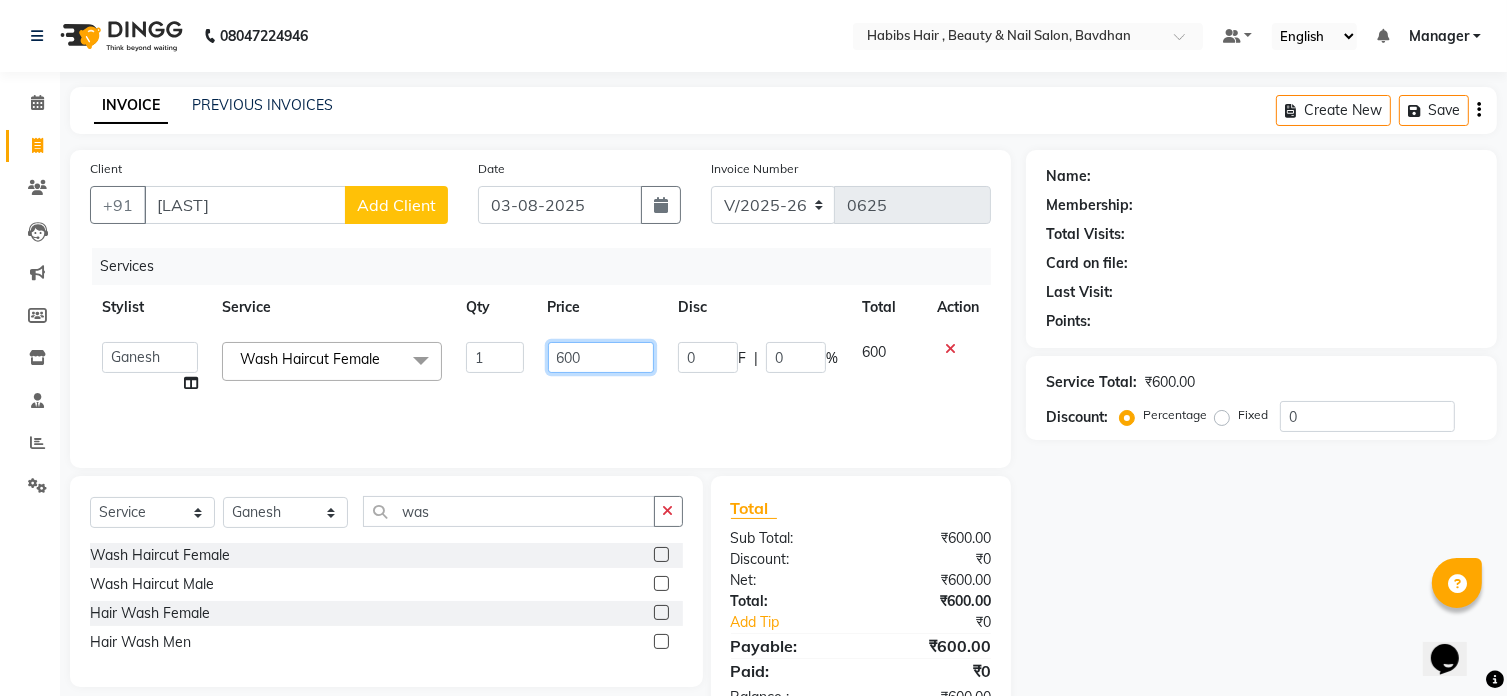 click on "600" 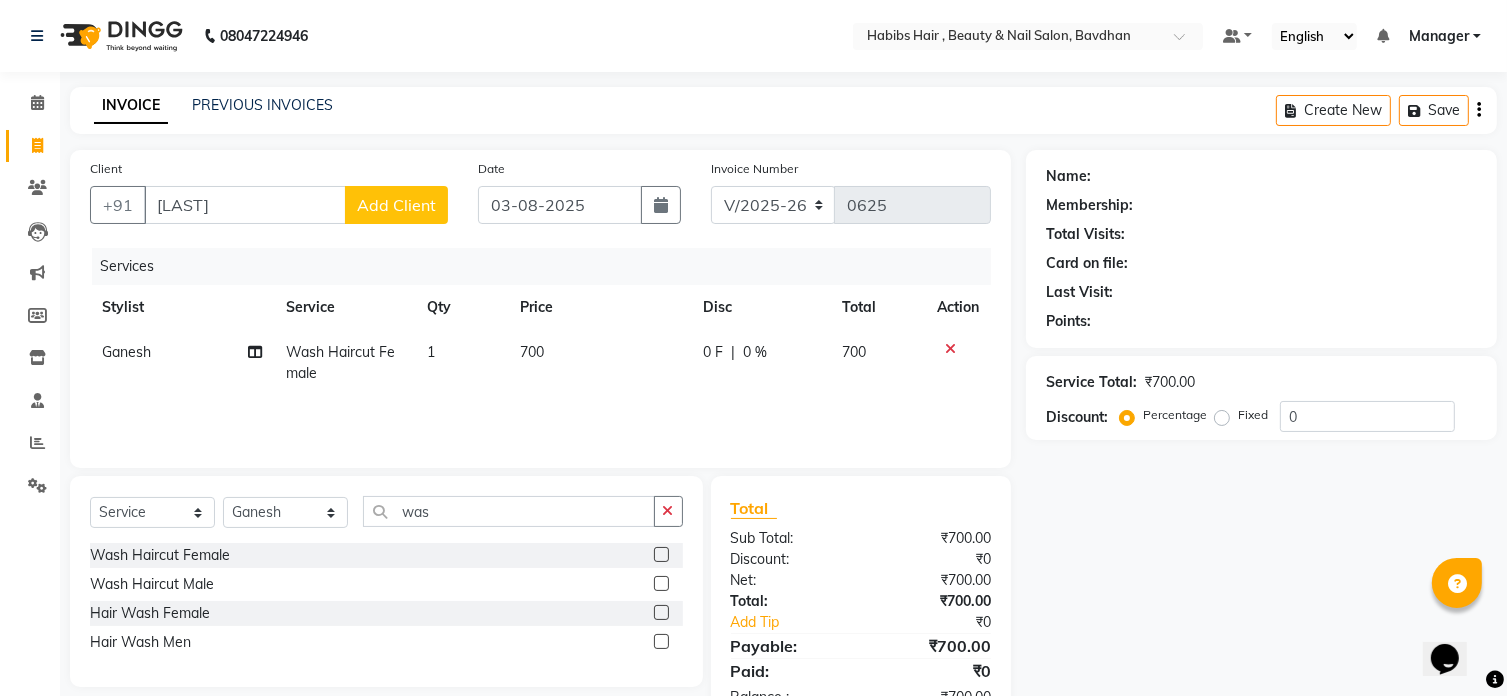 click on "Add Client" 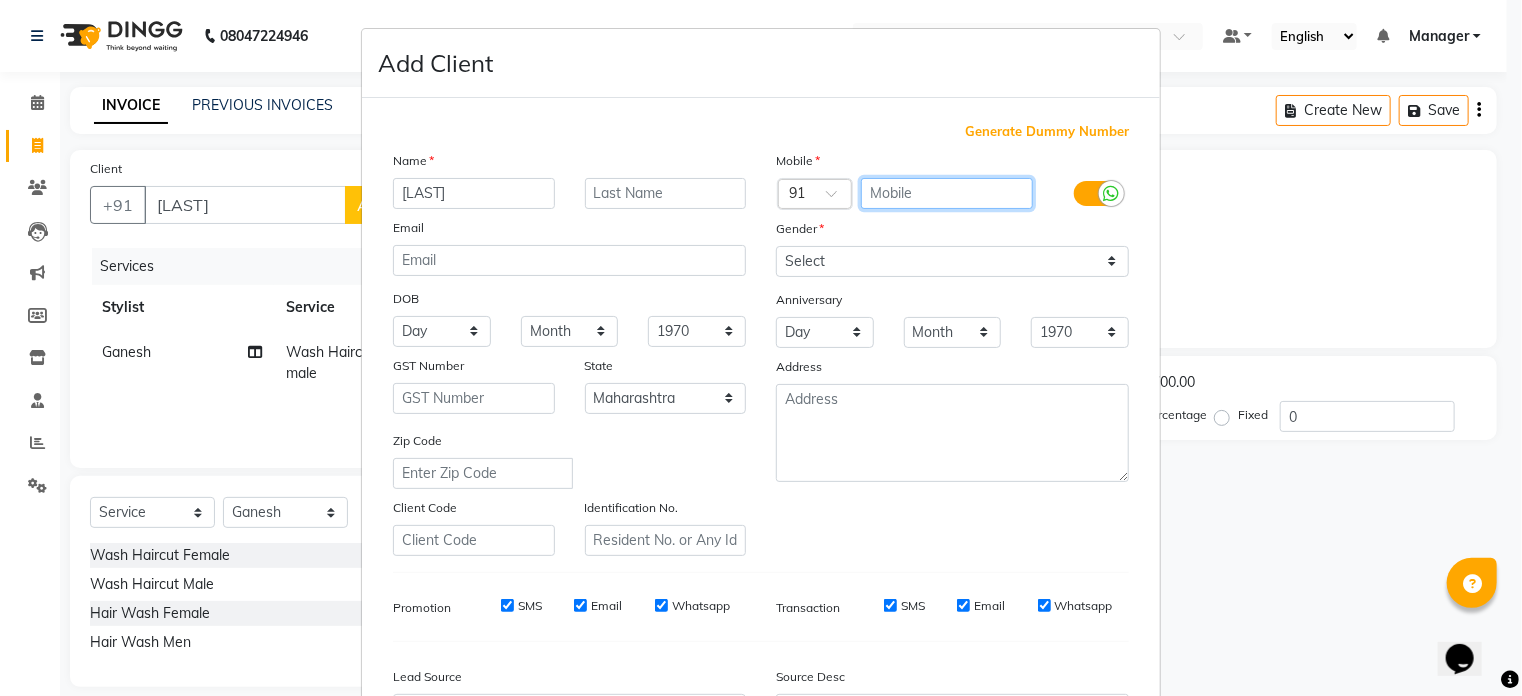 click at bounding box center [947, 193] 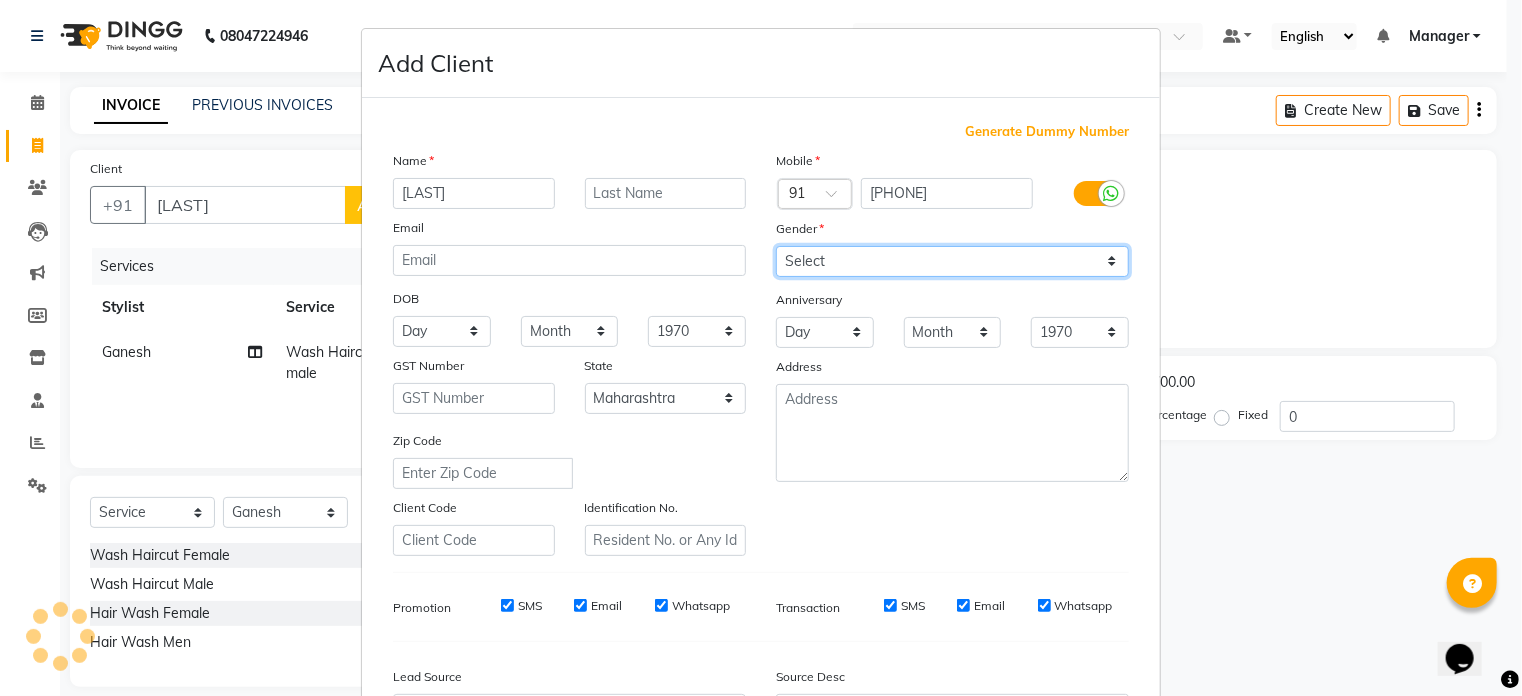 click on "Select Male Female Other Prefer Not To Say" at bounding box center (952, 261) 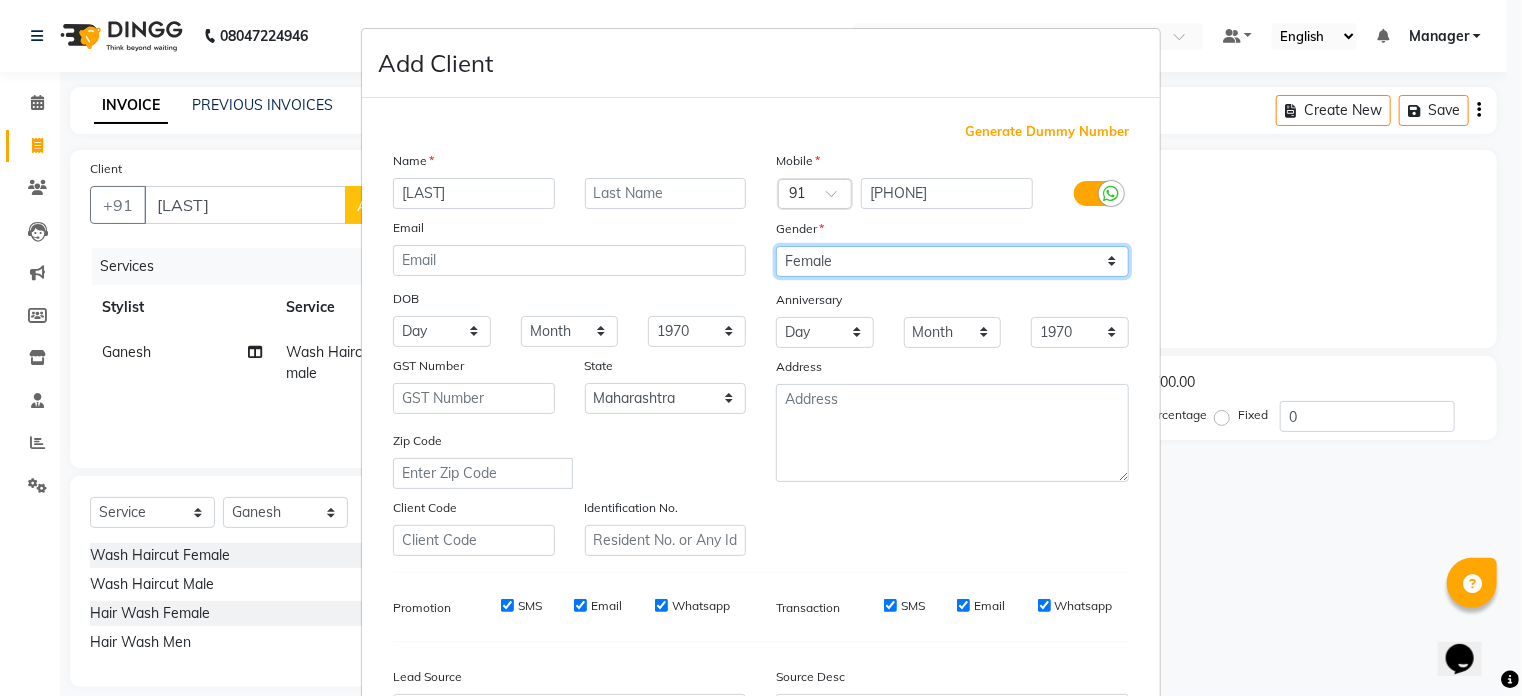click on "Select Male Female Other Prefer Not To Say" at bounding box center [952, 261] 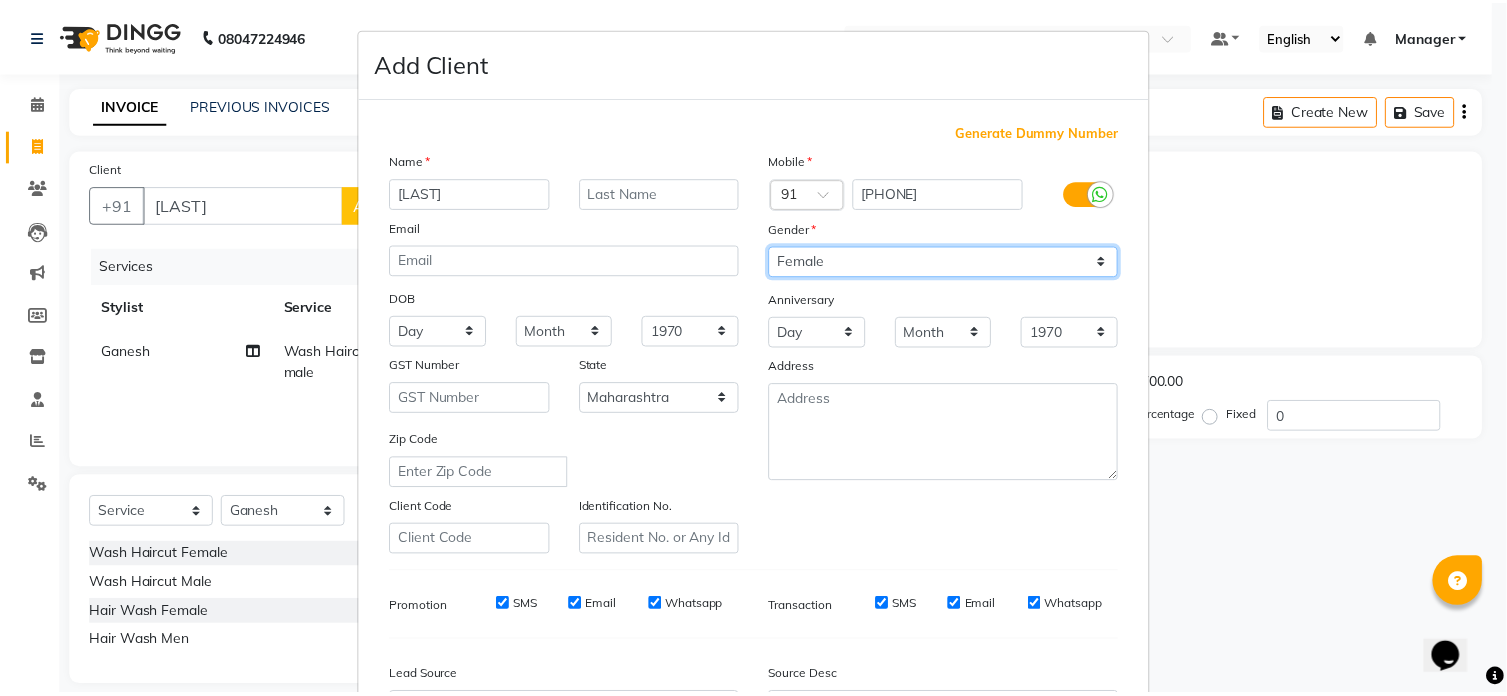 scroll, scrollTop: 236, scrollLeft: 0, axis: vertical 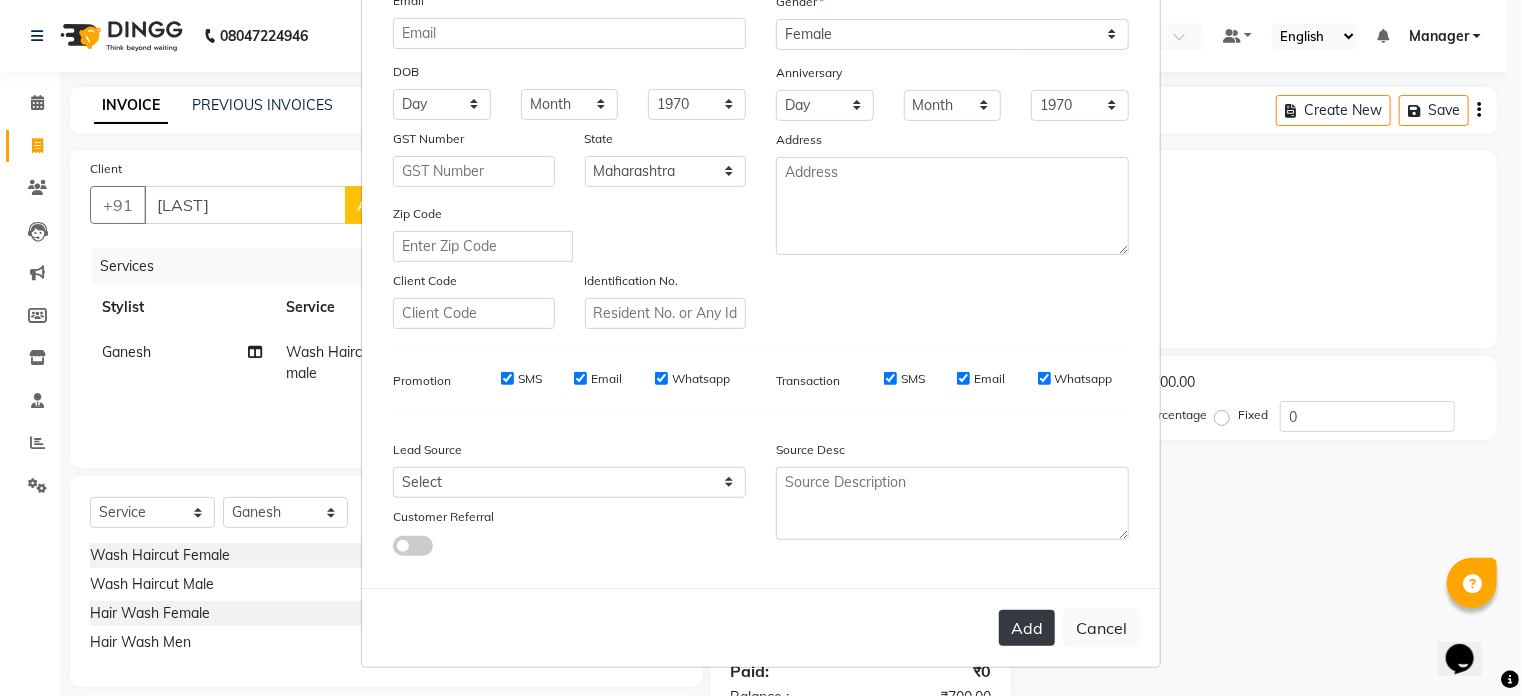 click on "Add" at bounding box center [1027, 628] 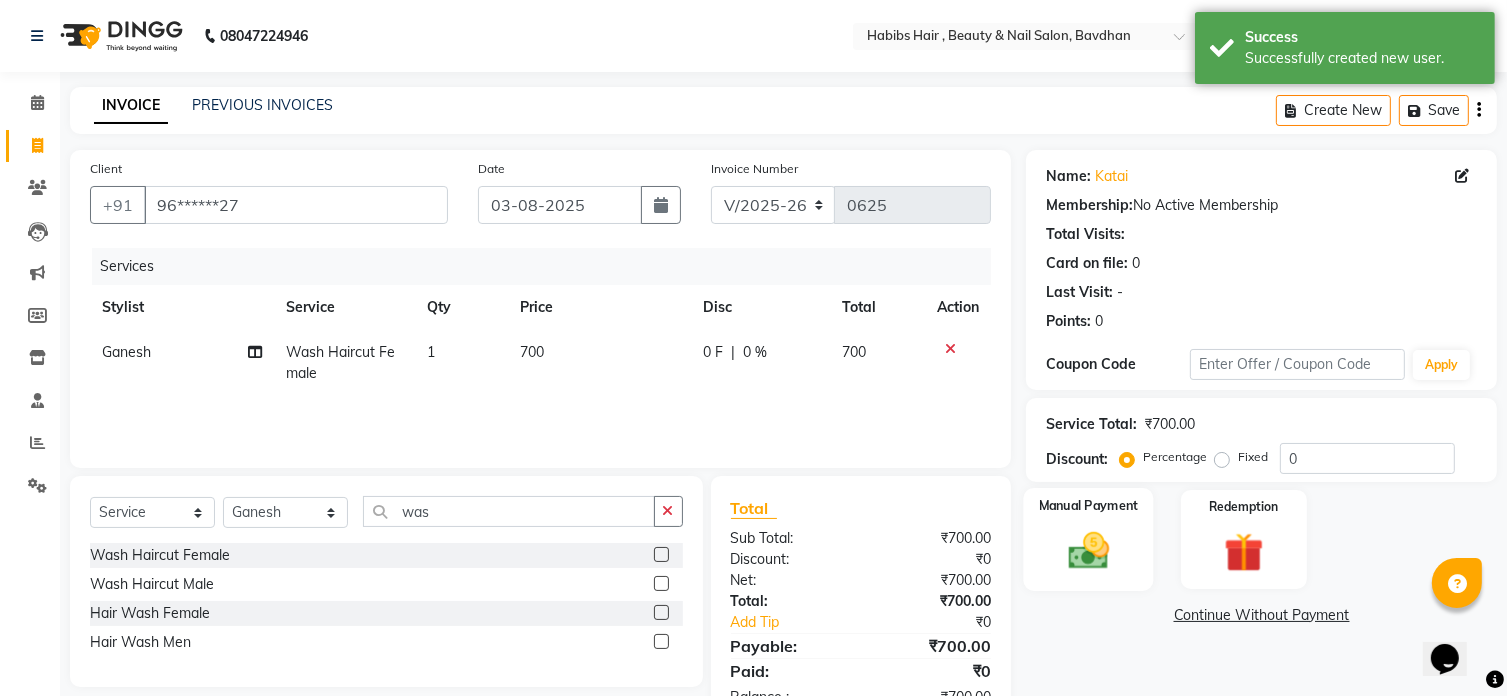 click 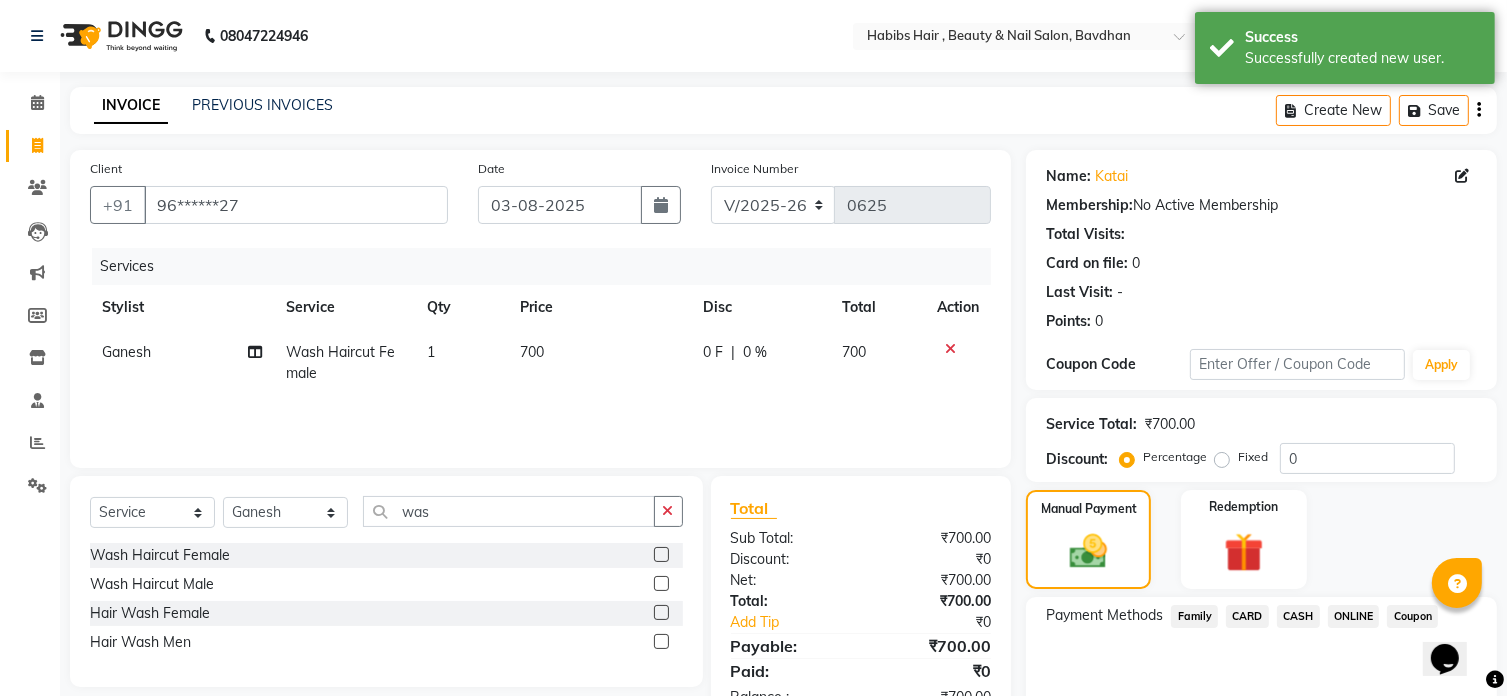click on "ONLINE" 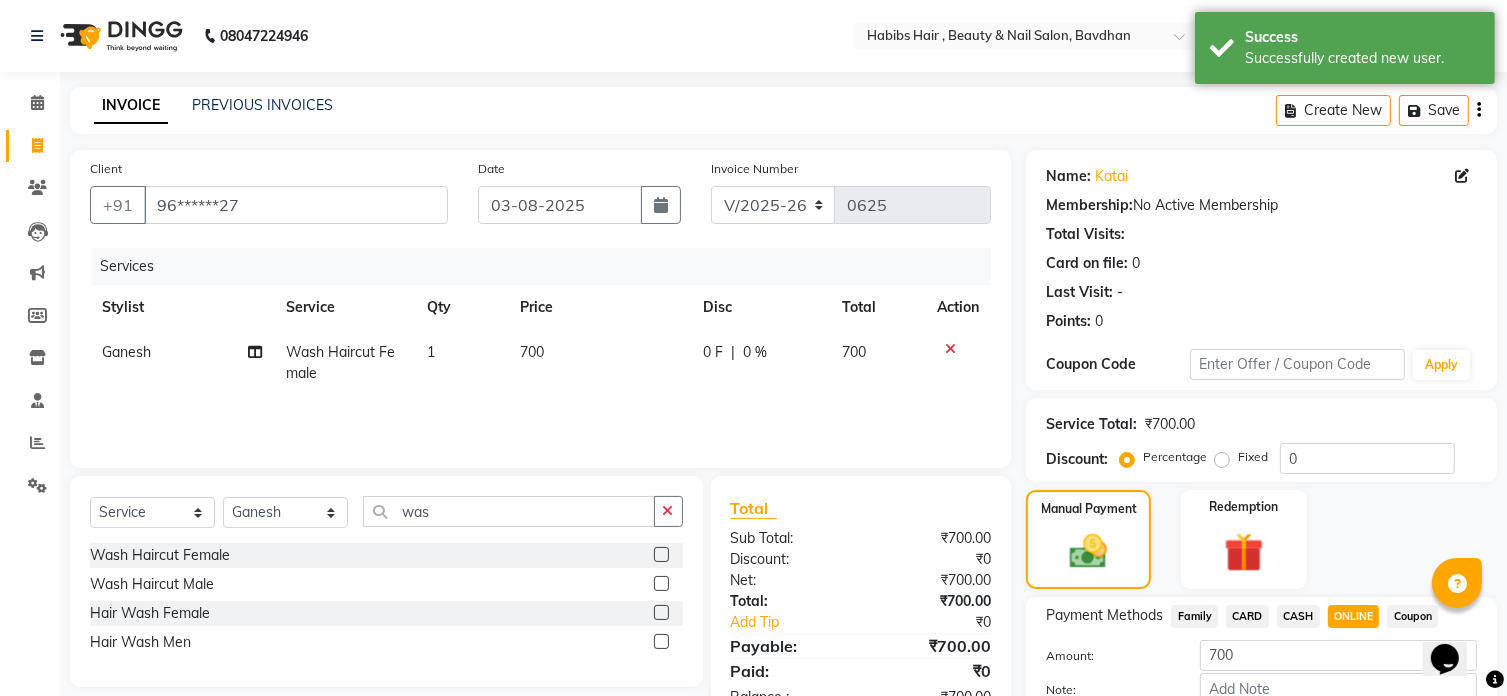 scroll, scrollTop: 122, scrollLeft: 0, axis: vertical 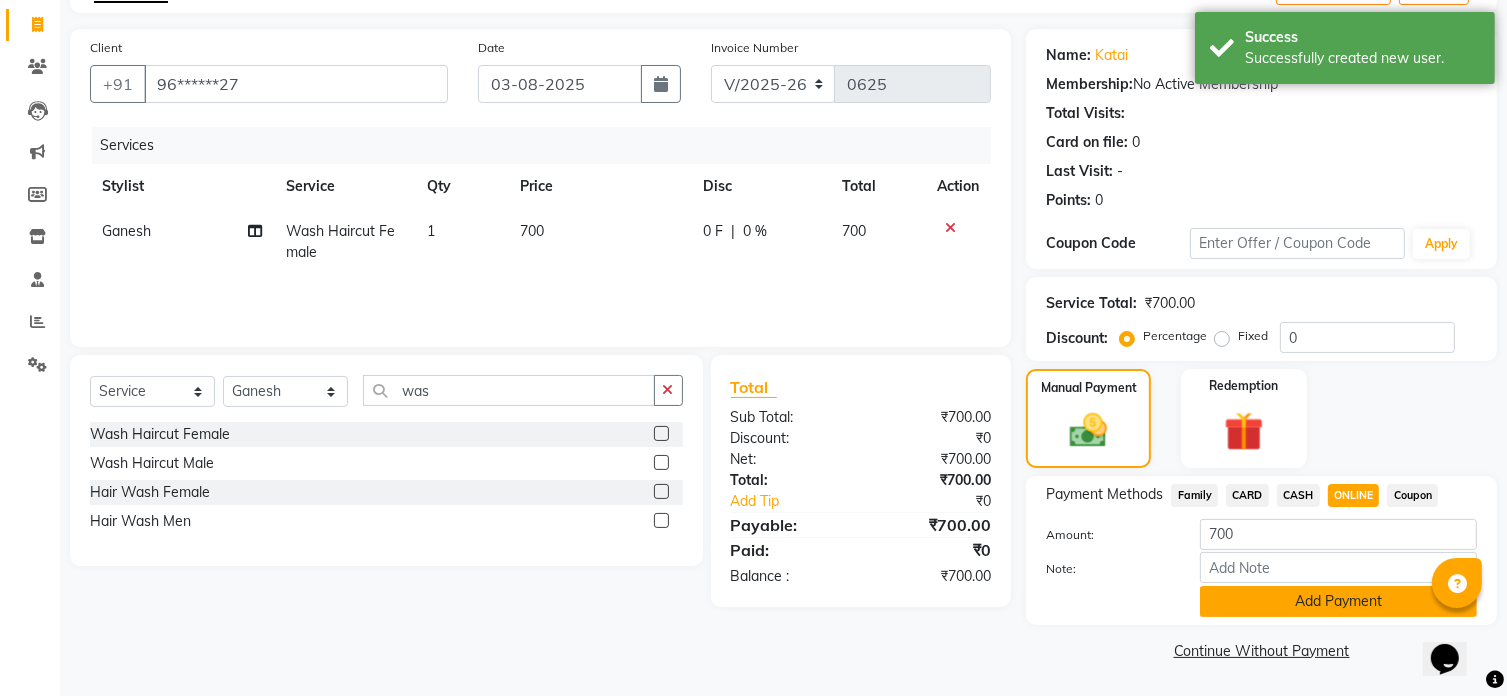 click on "Add Payment" 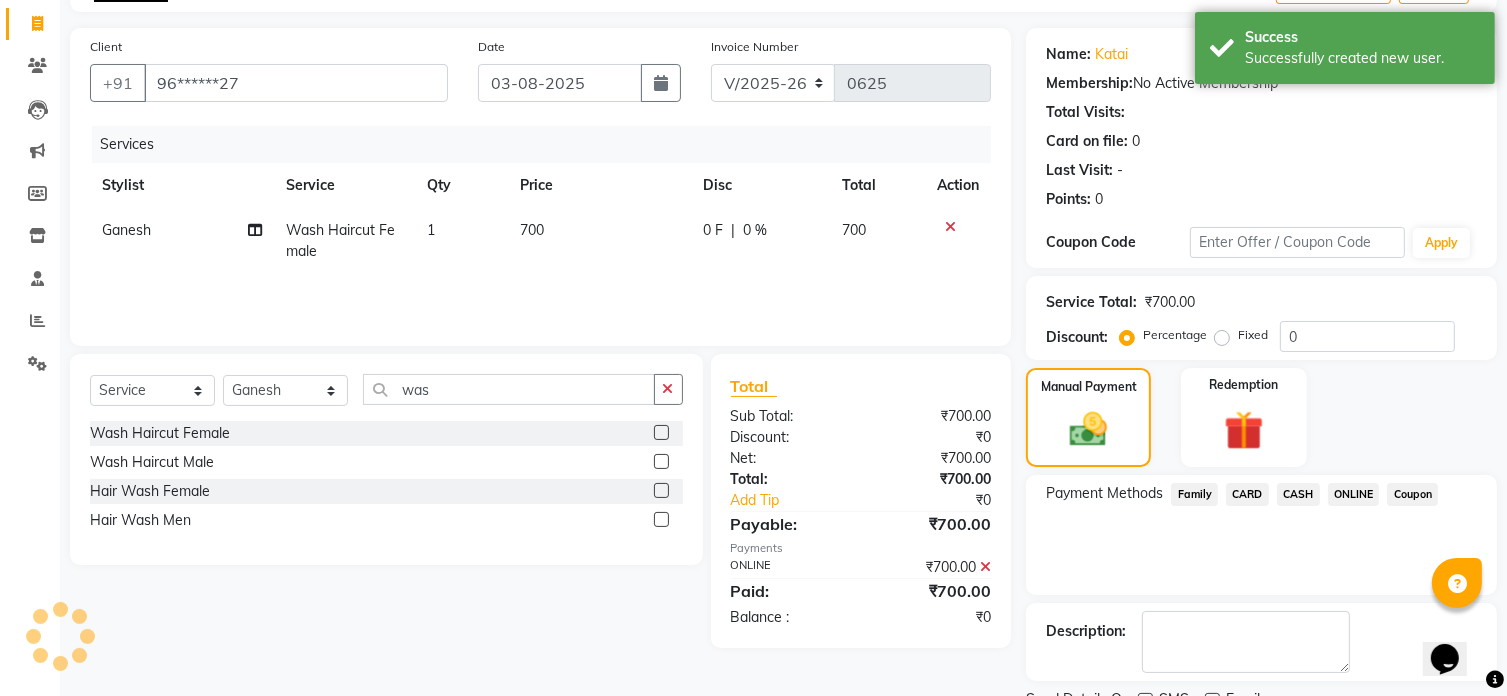 scroll, scrollTop: 204, scrollLeft: 0, axis: vertical 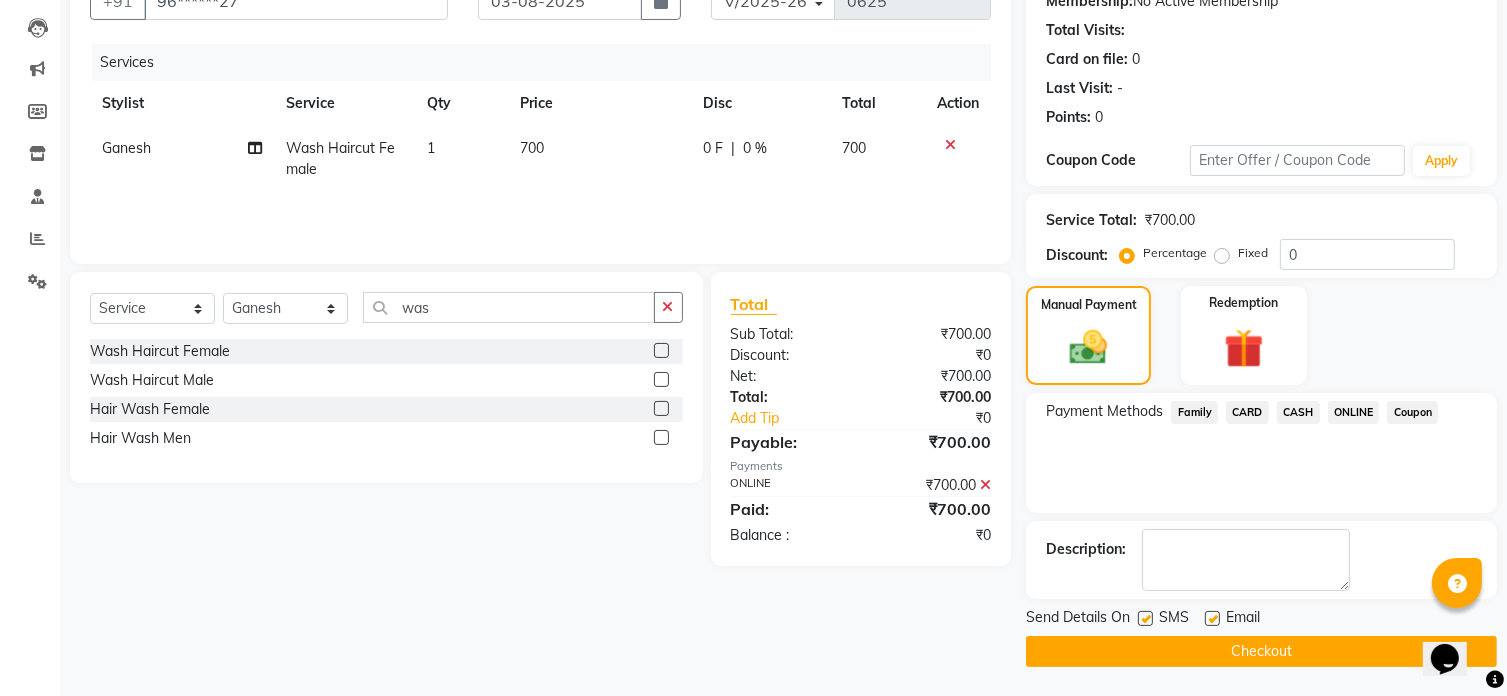click on "Checkout" 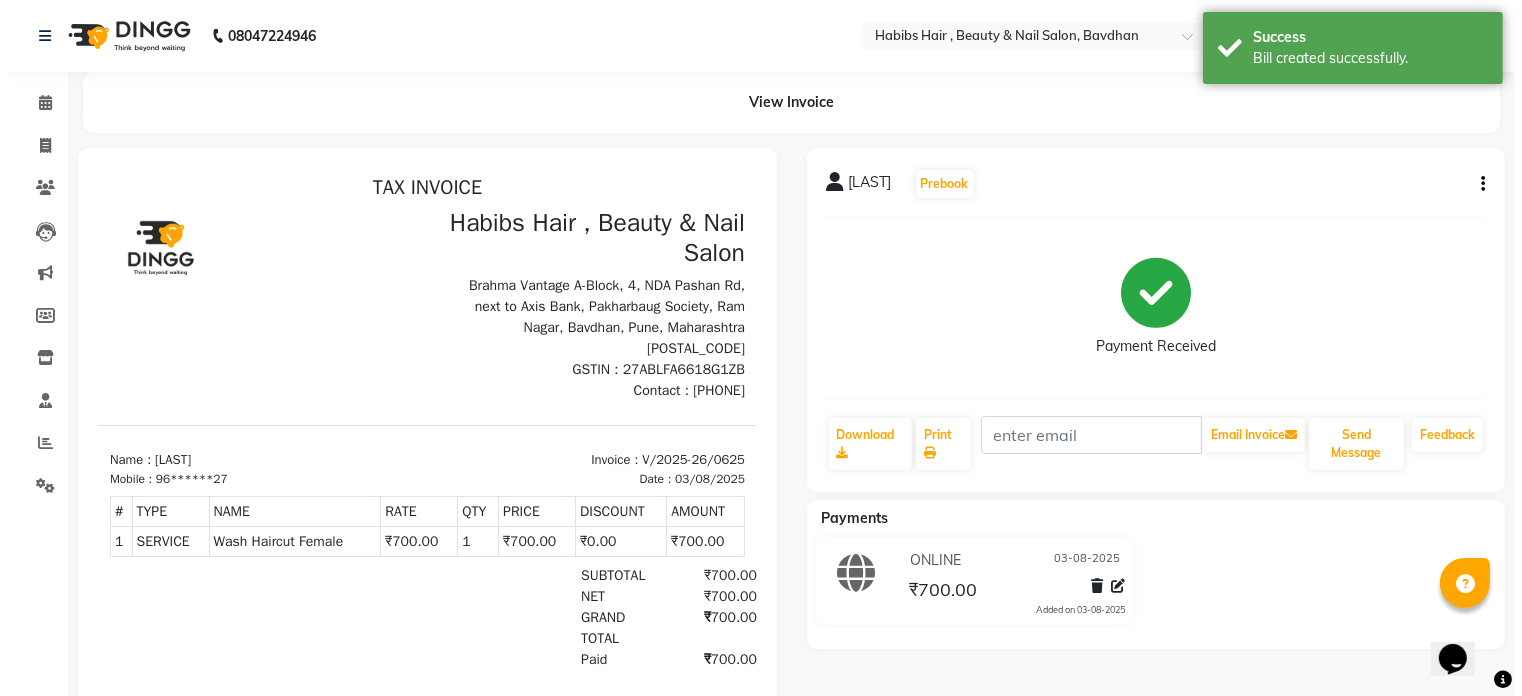 scroll, scrollTop: 0, scrollLeft: 0, axis: both 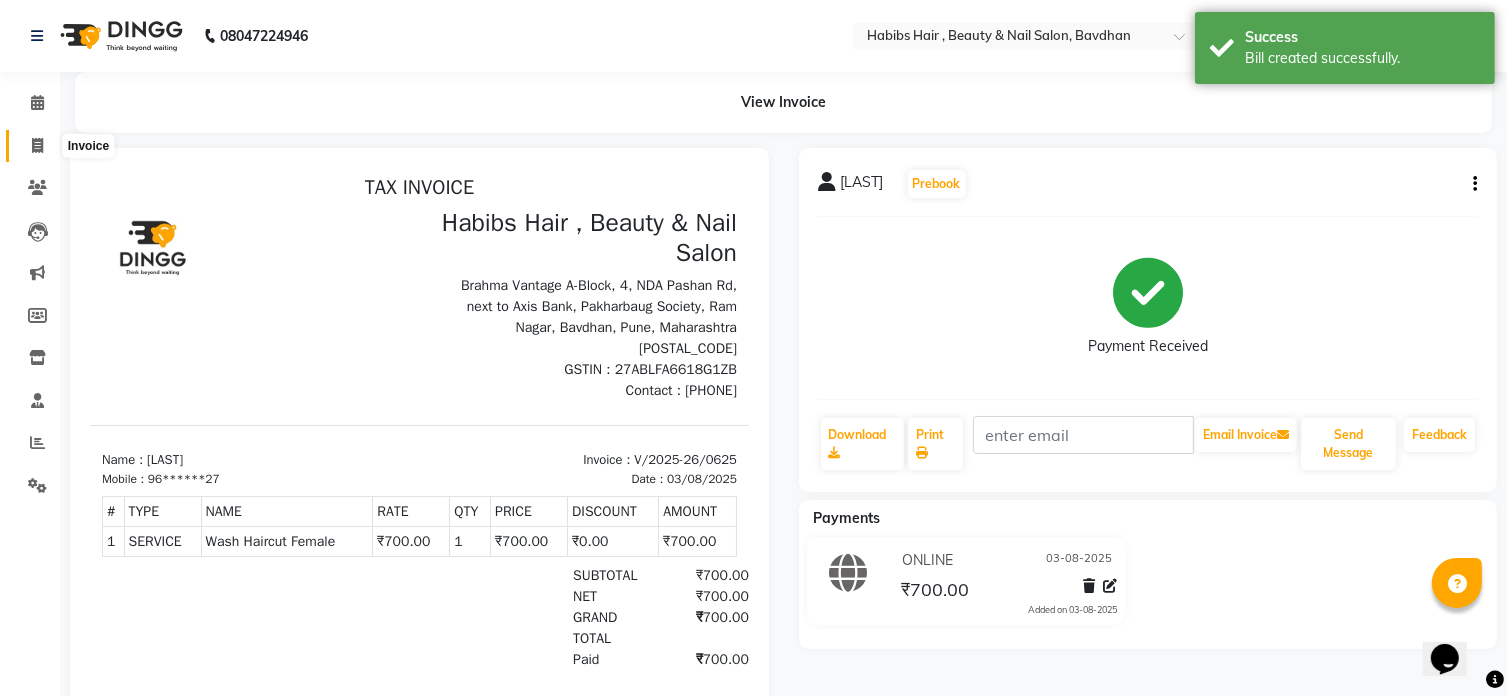 click 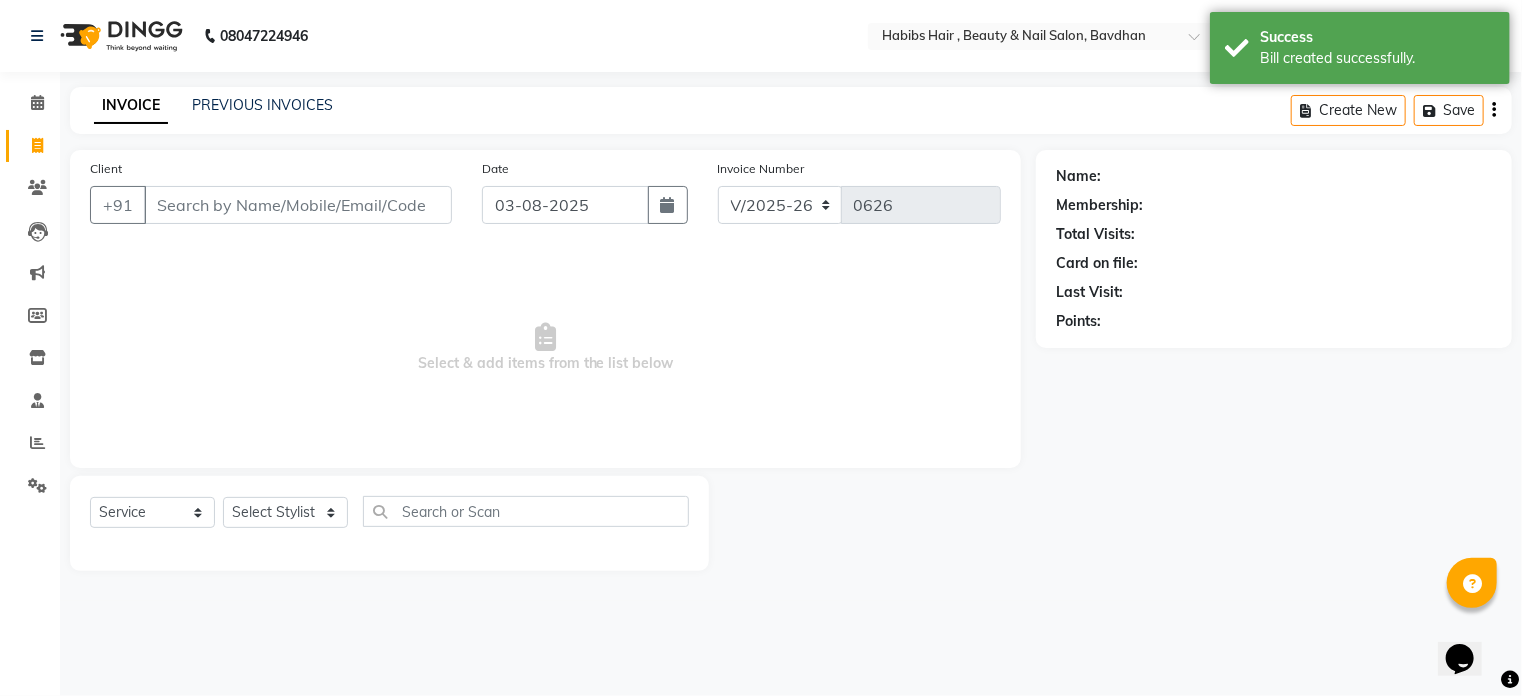 click on "Client" at bounding box center (298, 205) 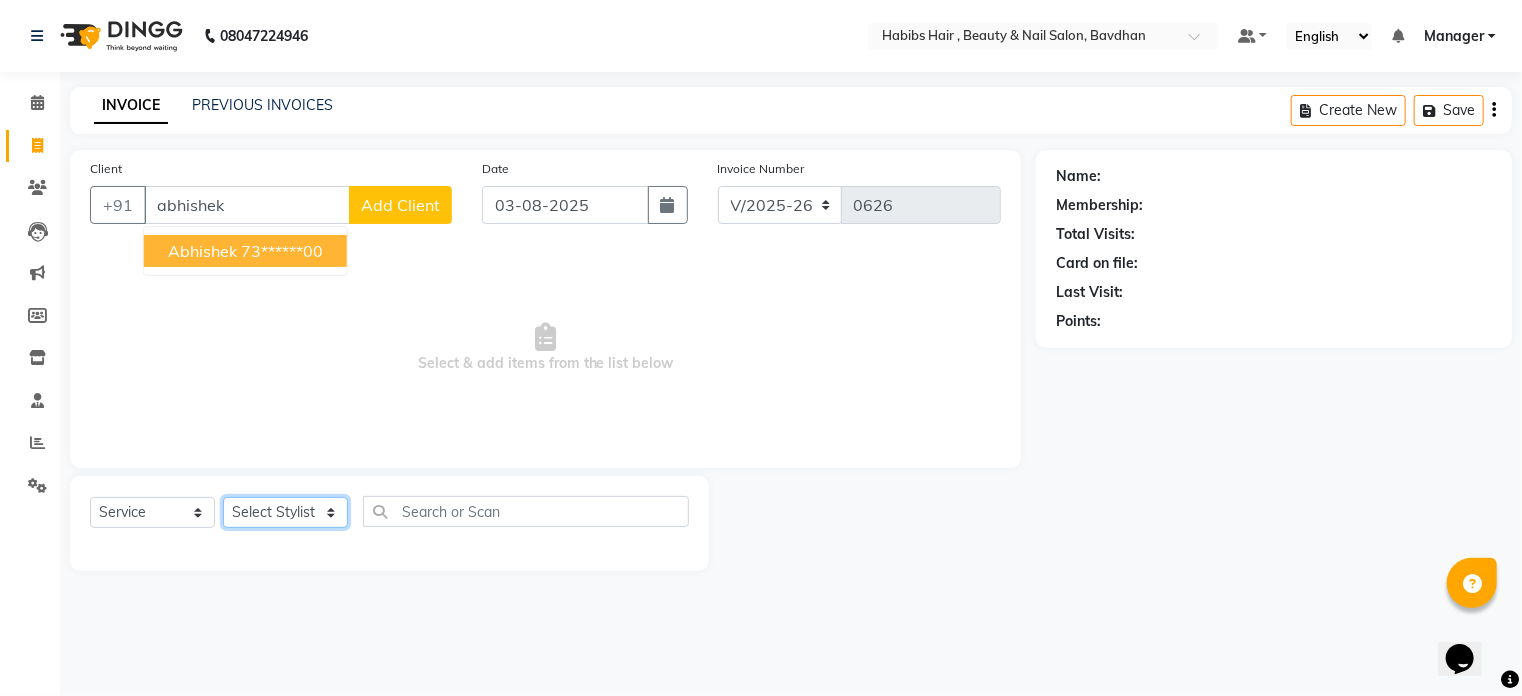 click on "Select Stylist Akash Aman Aniket Ashish Ganesh Manager mayur nikhil sujata" 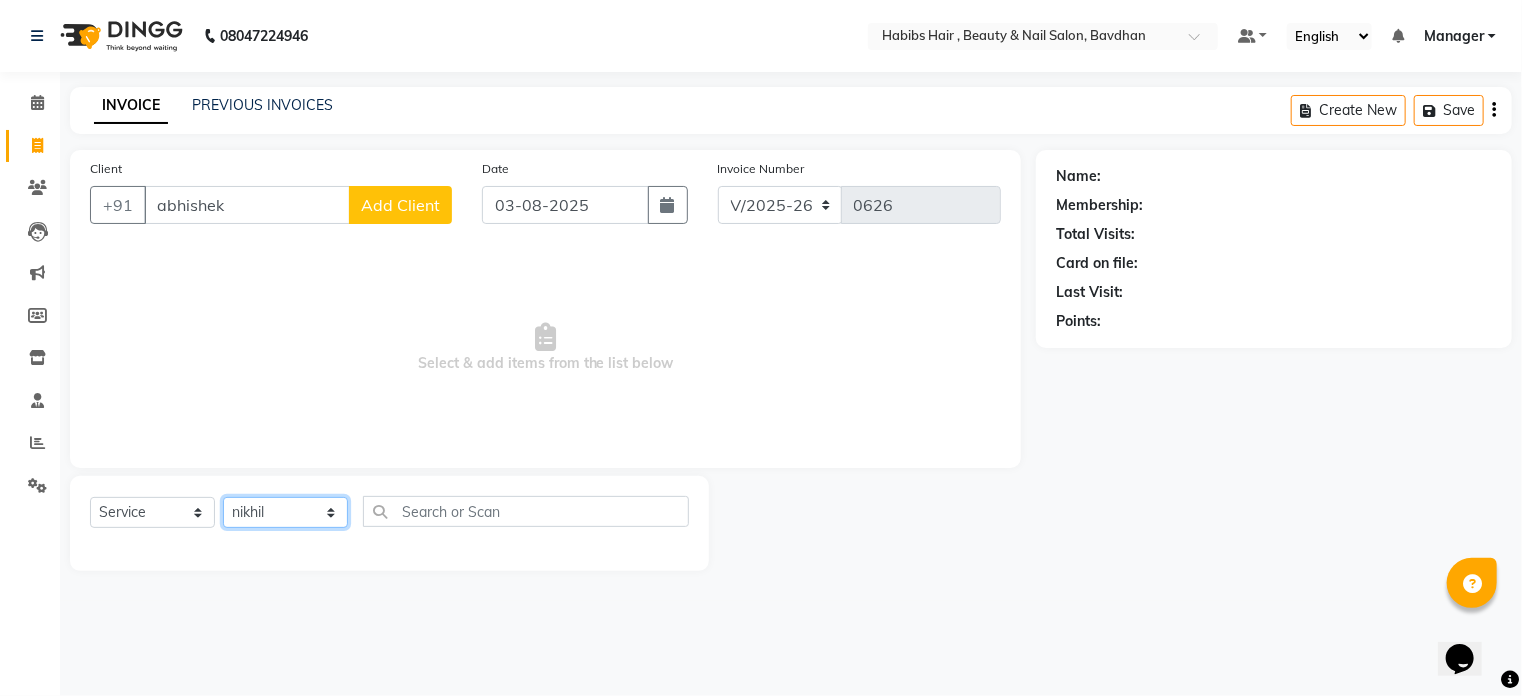 click on "Select Stylist Akash Aman Aniket Ashish Ganesh Manager mayur nikhil sujata" 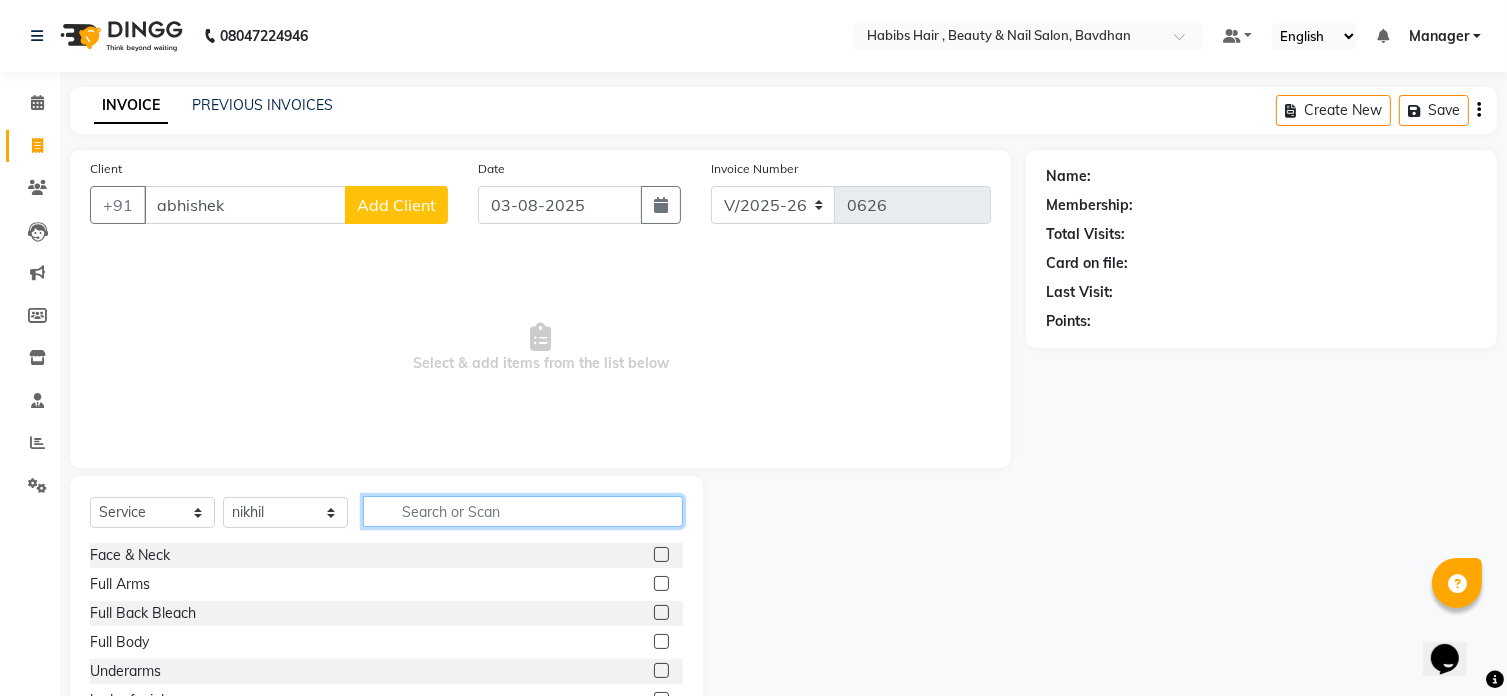 click 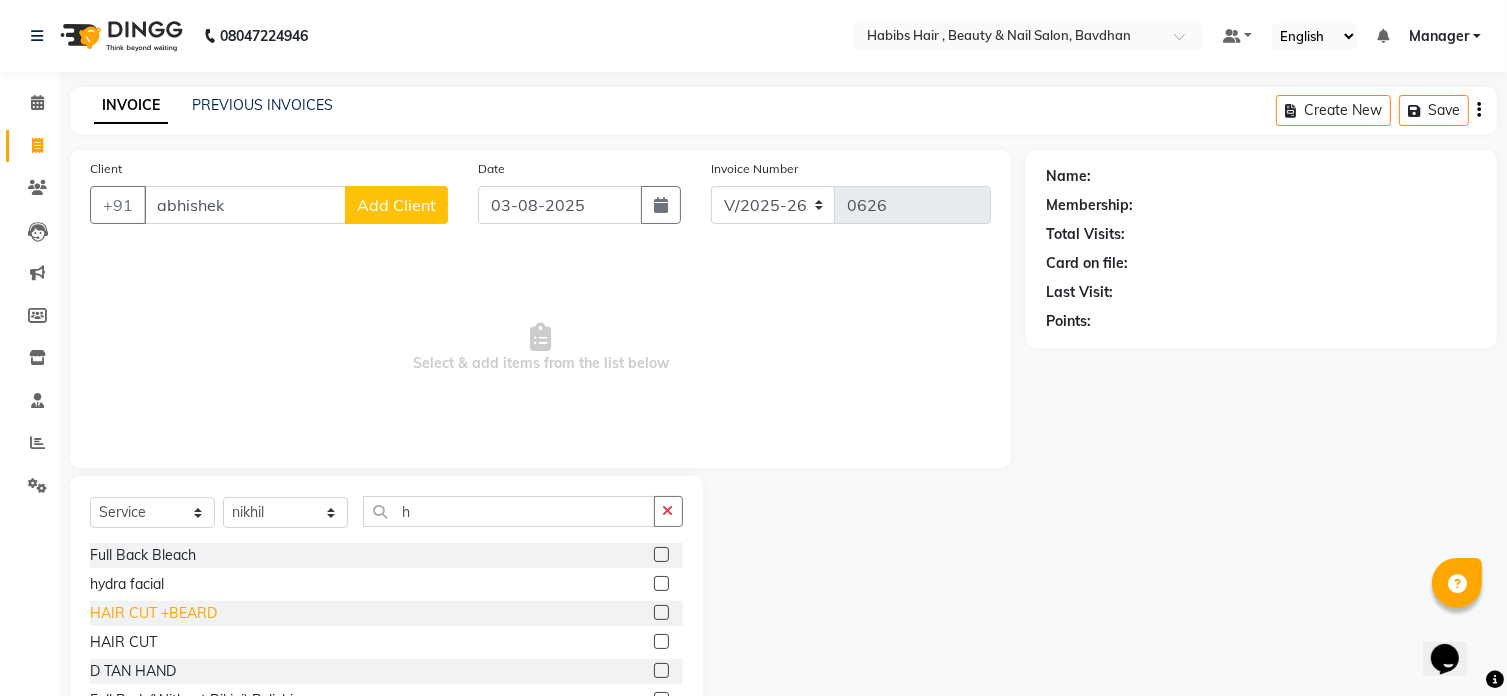 click on "HAIR CUT +BEARD" 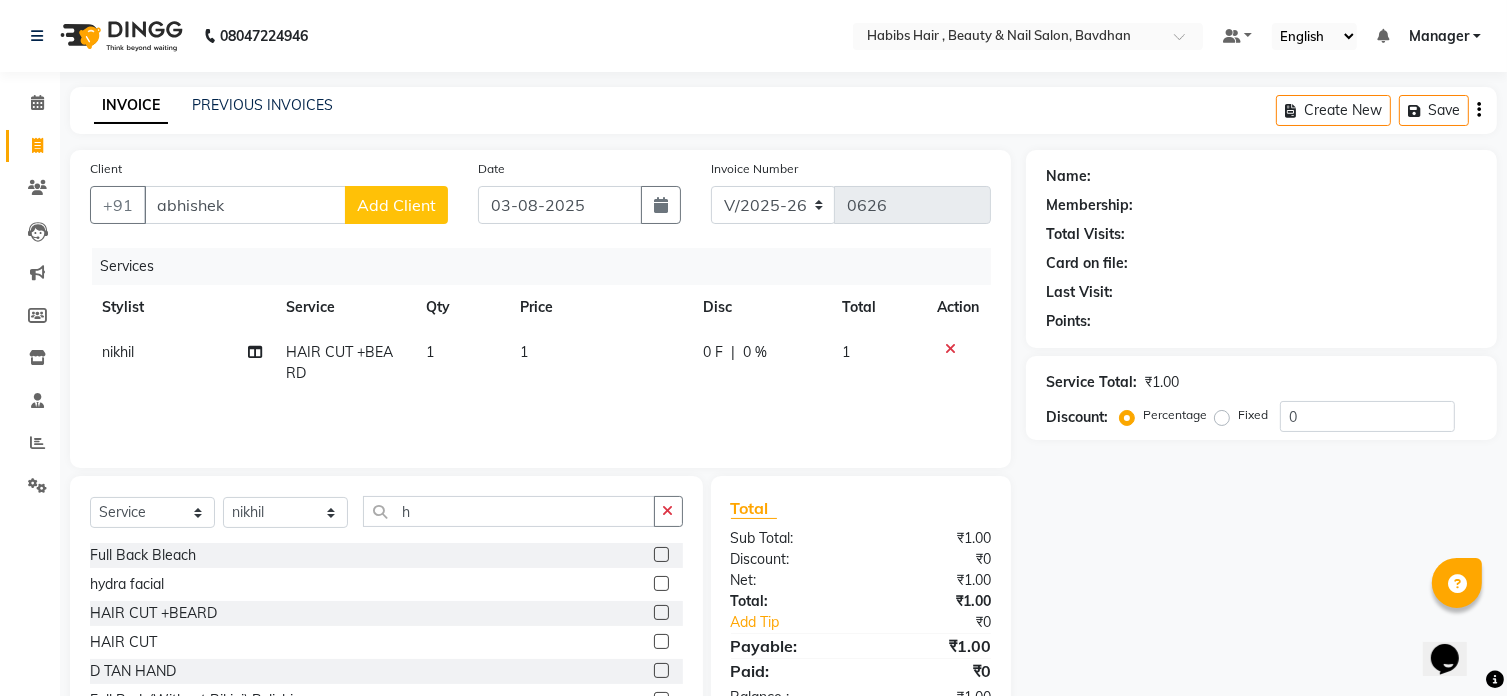 click on "1" 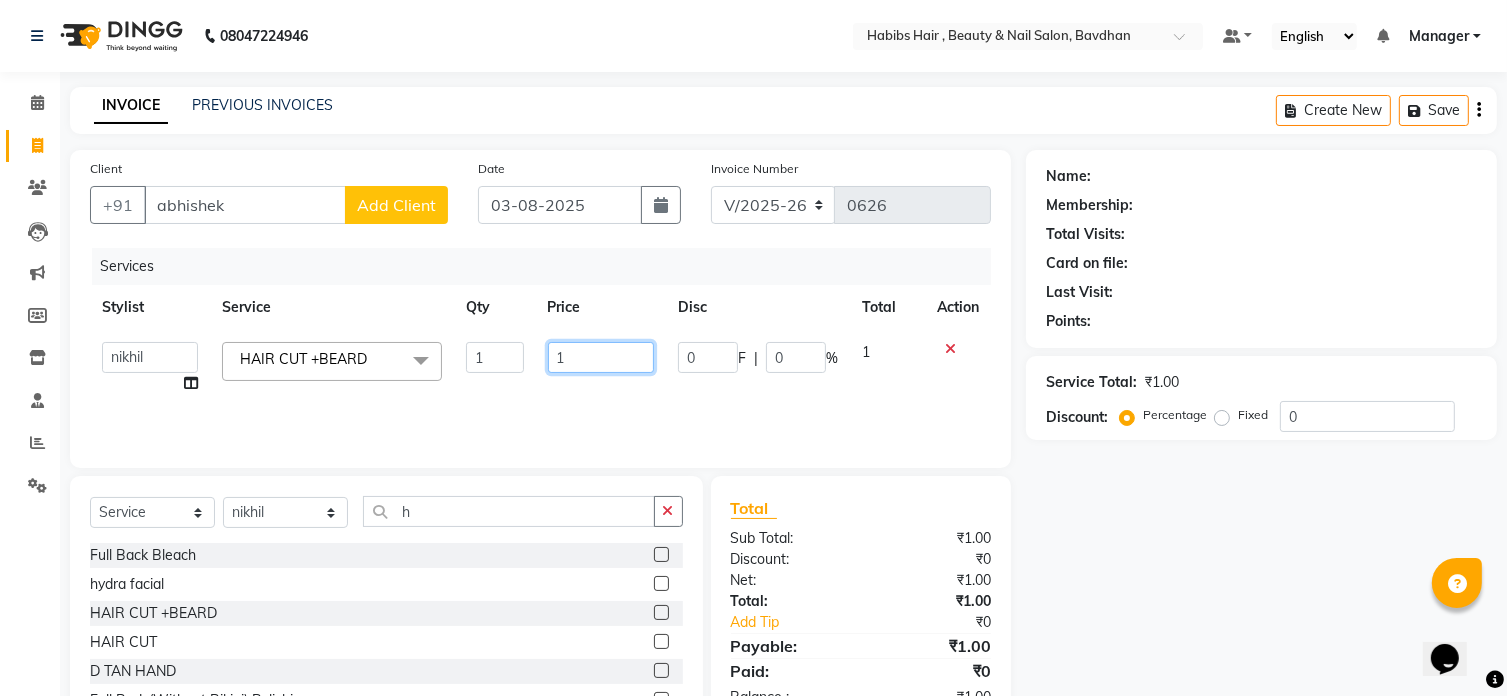 click on "1" 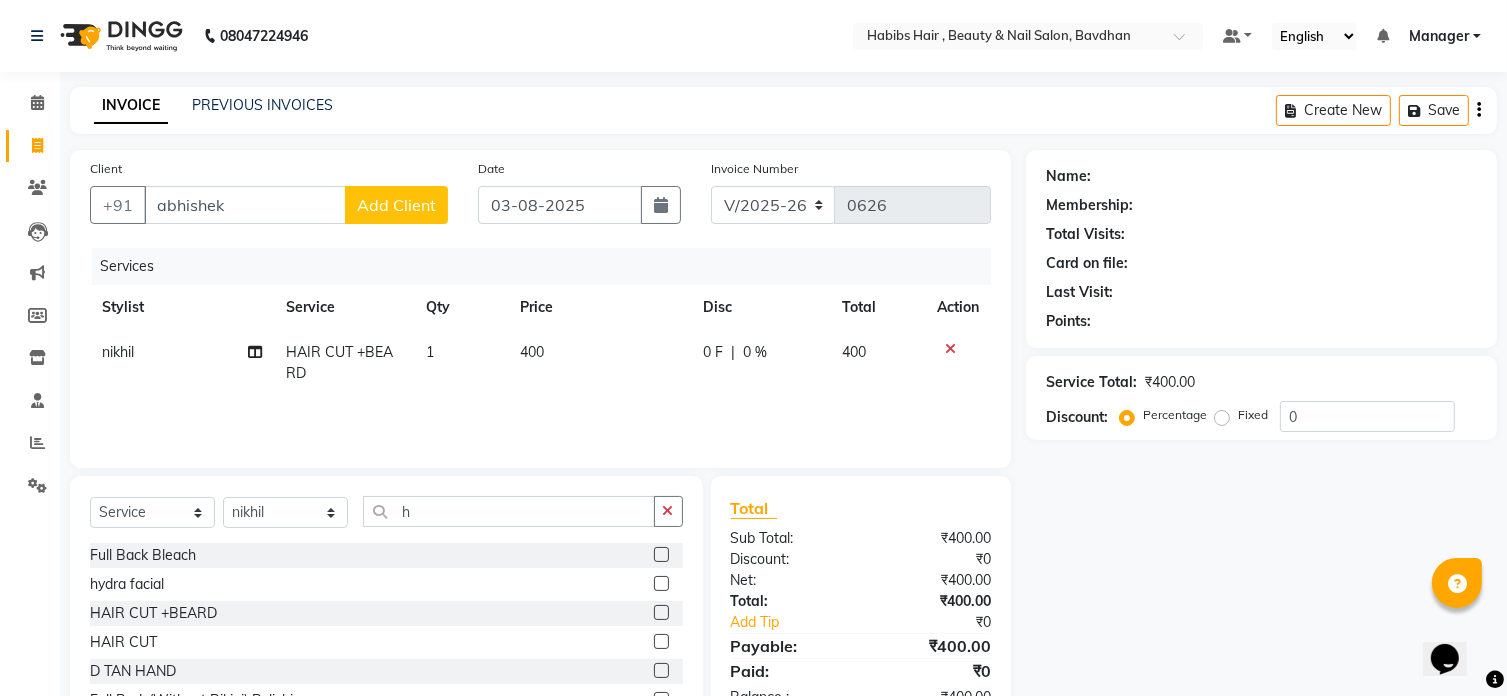 click on "Add Client" 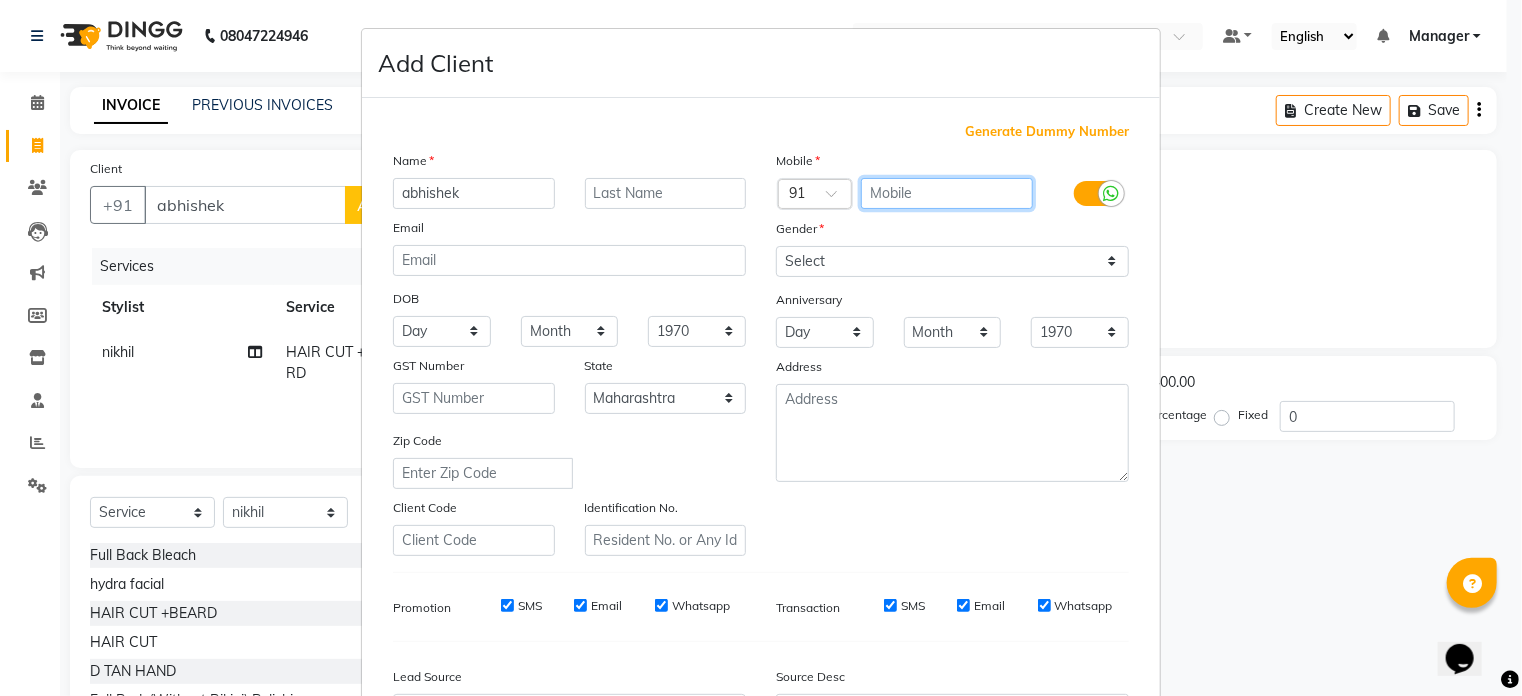 click at bounding box center [947, 193] 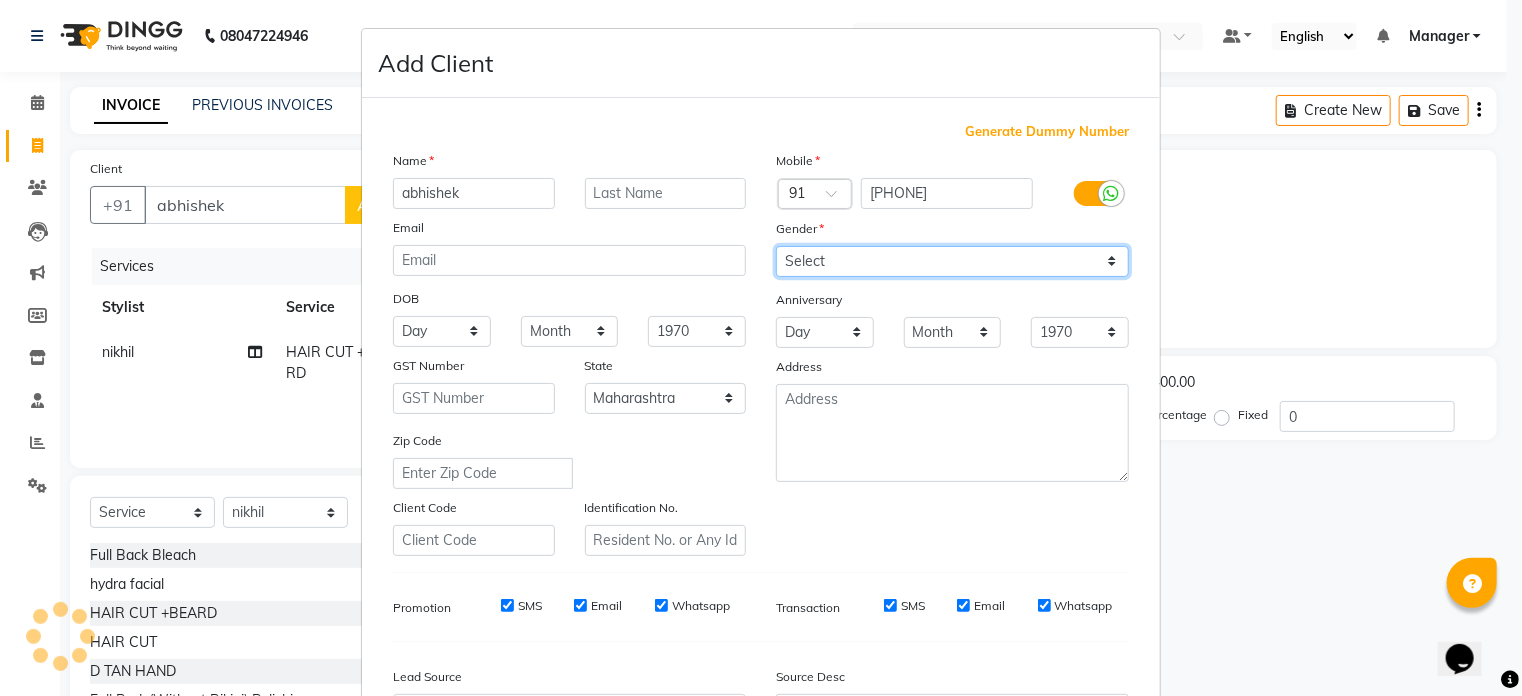 click on "Select Male Female Other Prefer Not To Say" at bounding box center (952, 261) 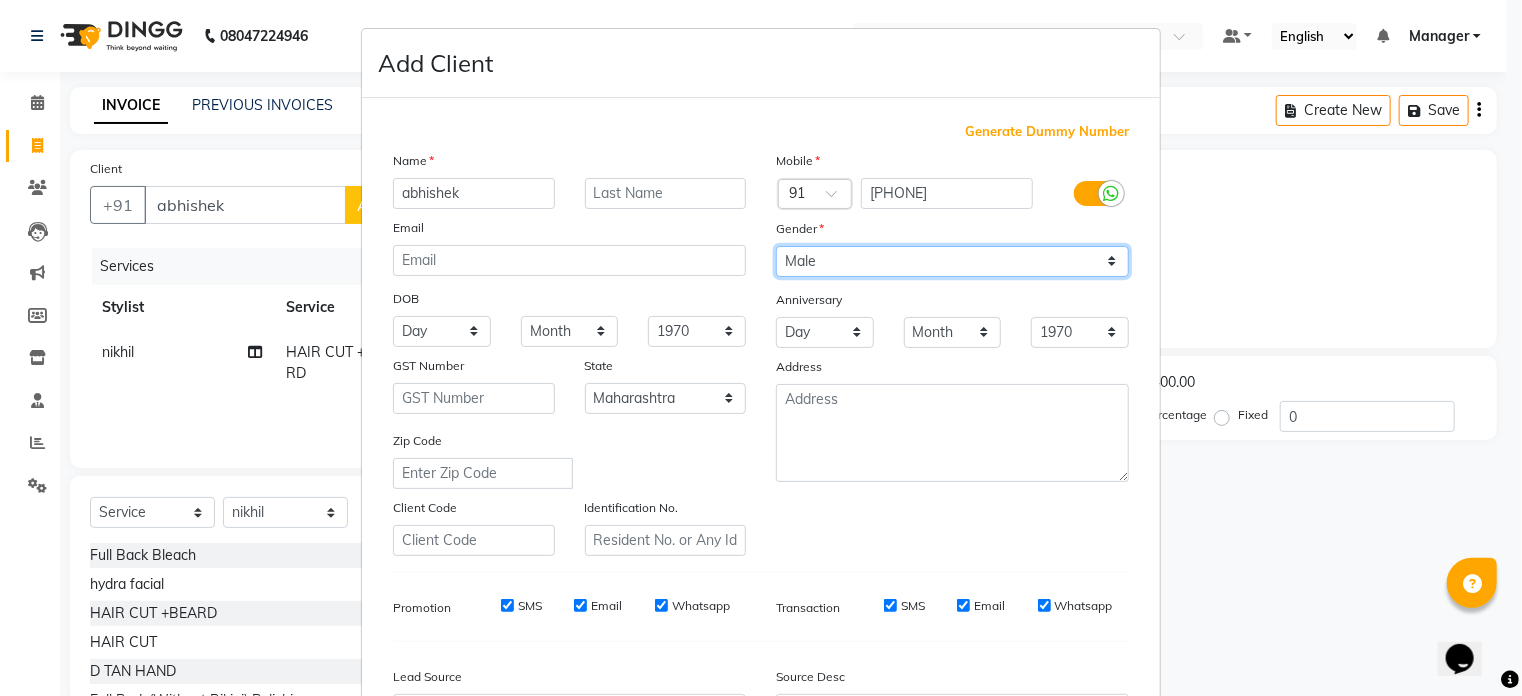 click on "Select Male Female Other Prefer Not To Say" at bounding box center [952, 261] 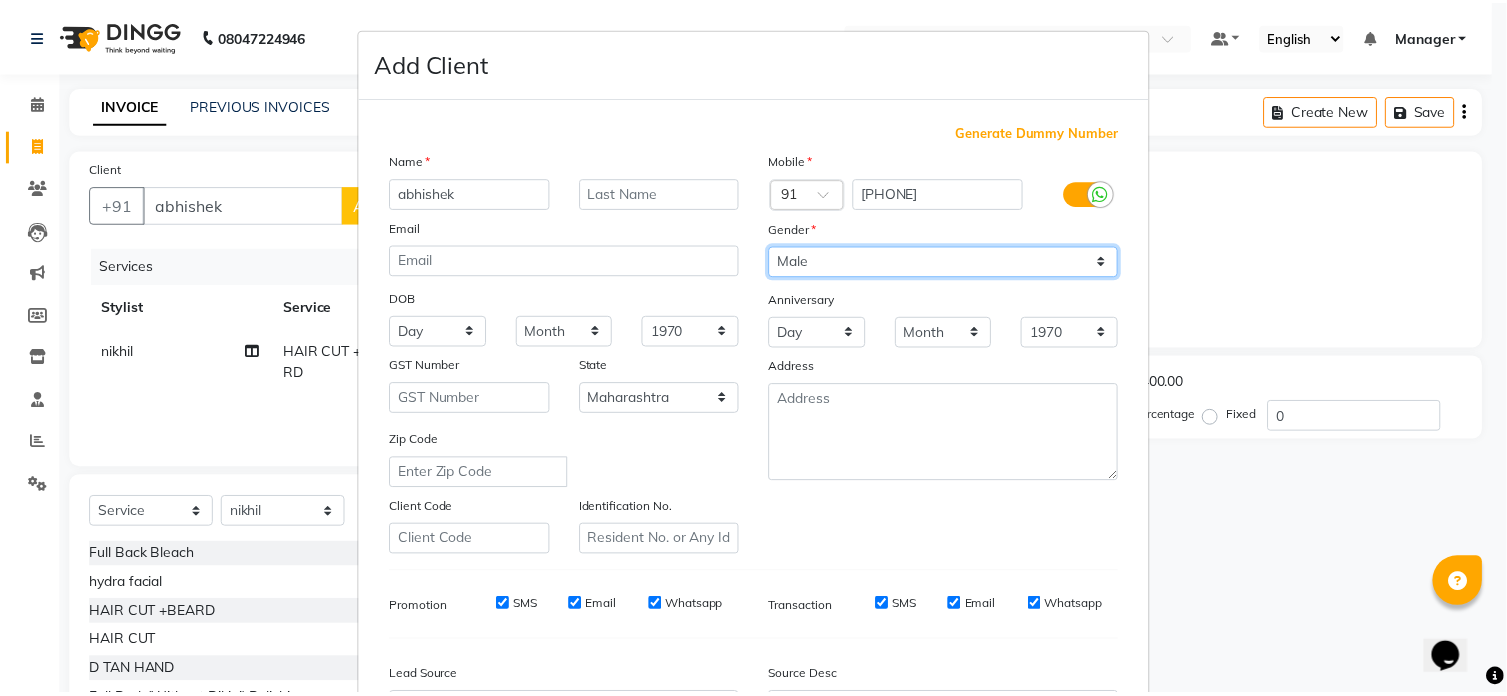 scroll, scrollTop: 236, scrollLeft: 0, axis: vertical 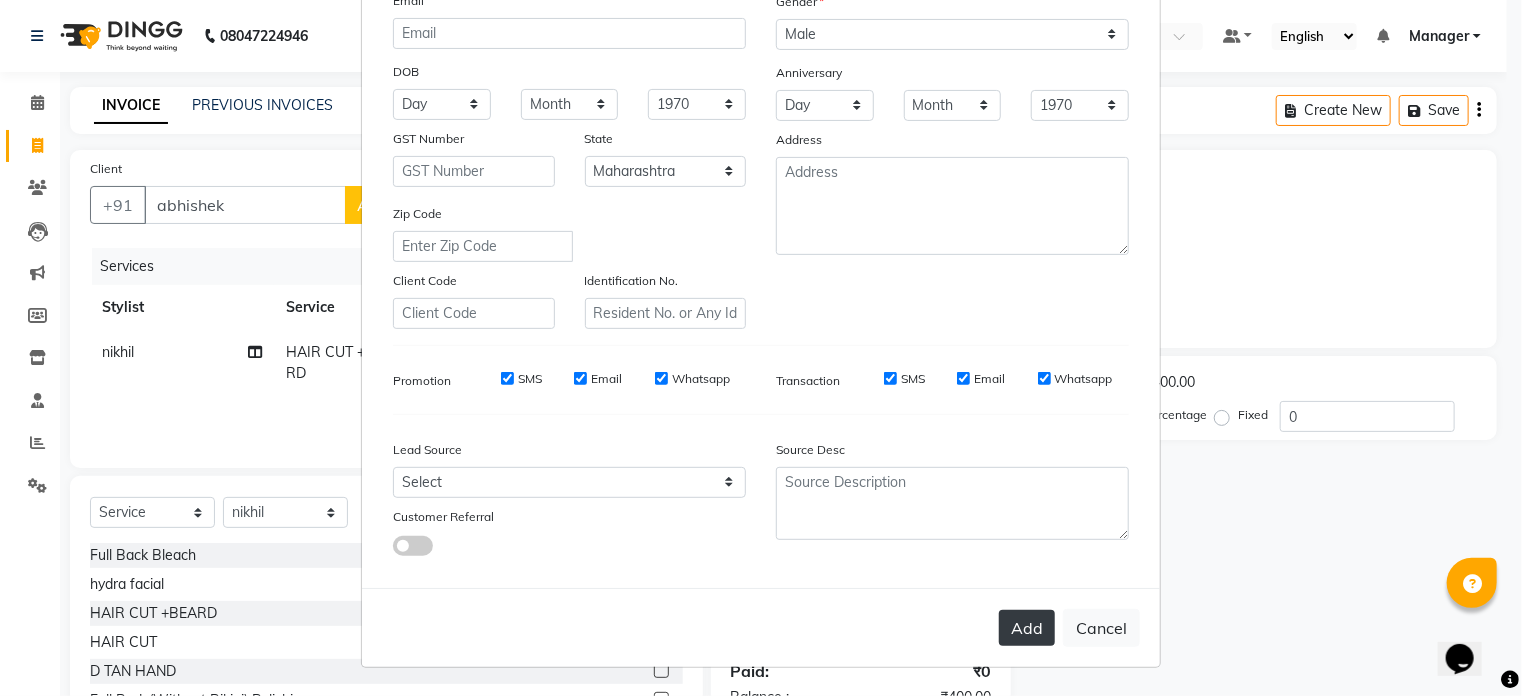 click on "Add" at bounding box center [1027, 628] 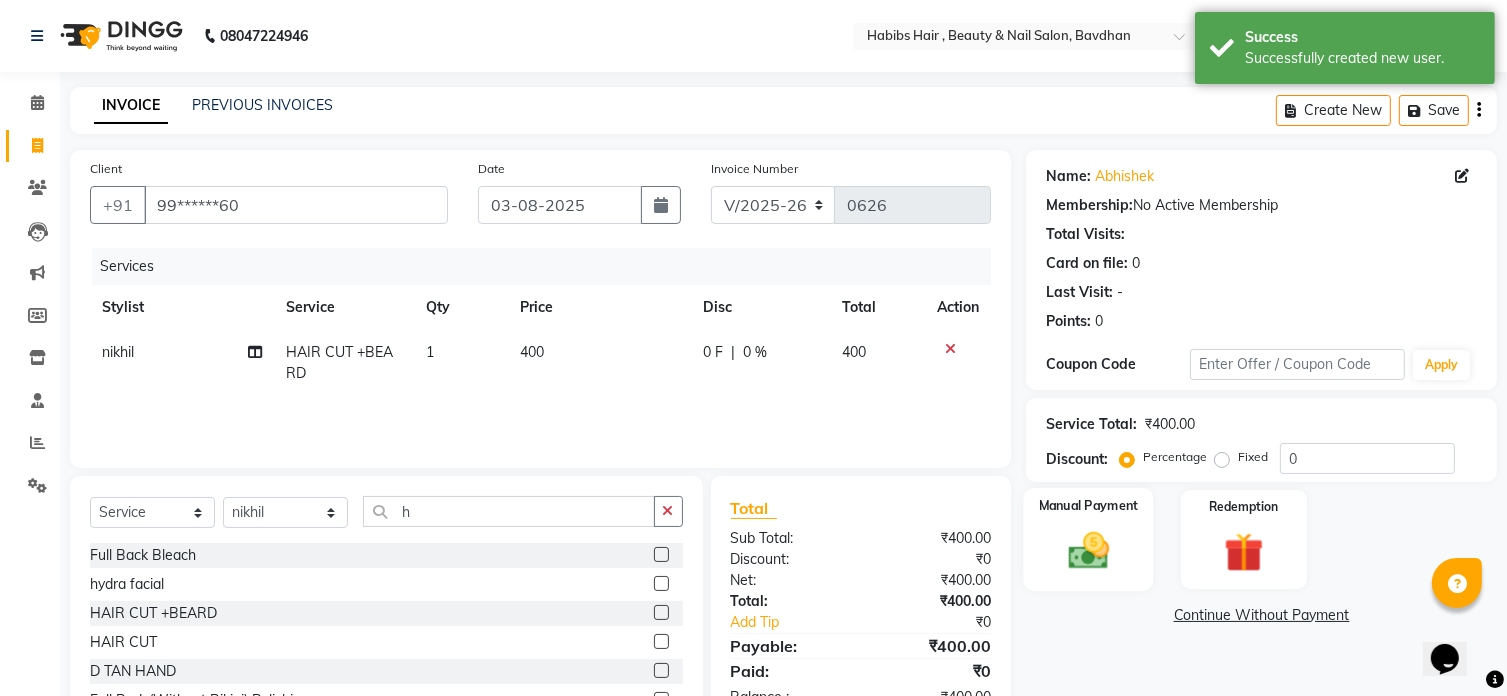 click on "Manual Payment" 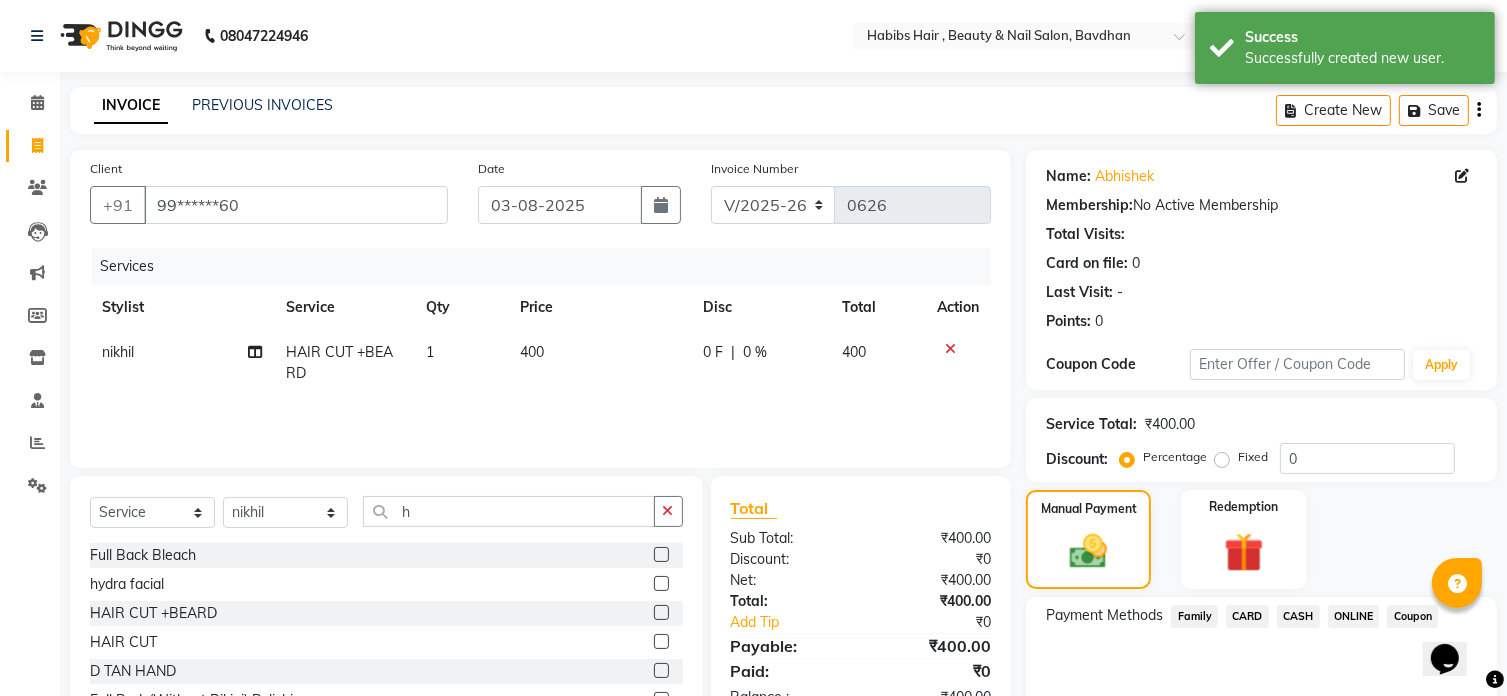 click on "ONLINE" 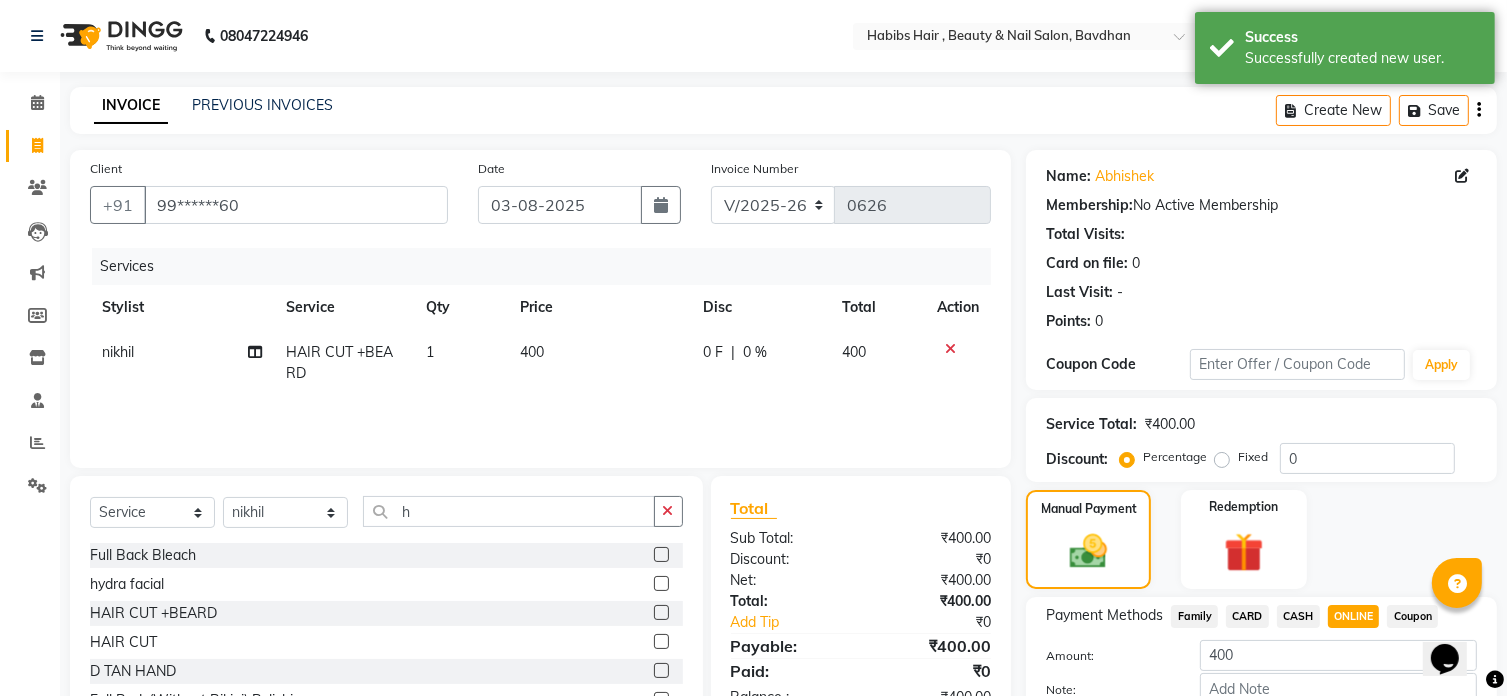 scroll, scrollTop: 122, scrollLeft: 0, axis: vertical 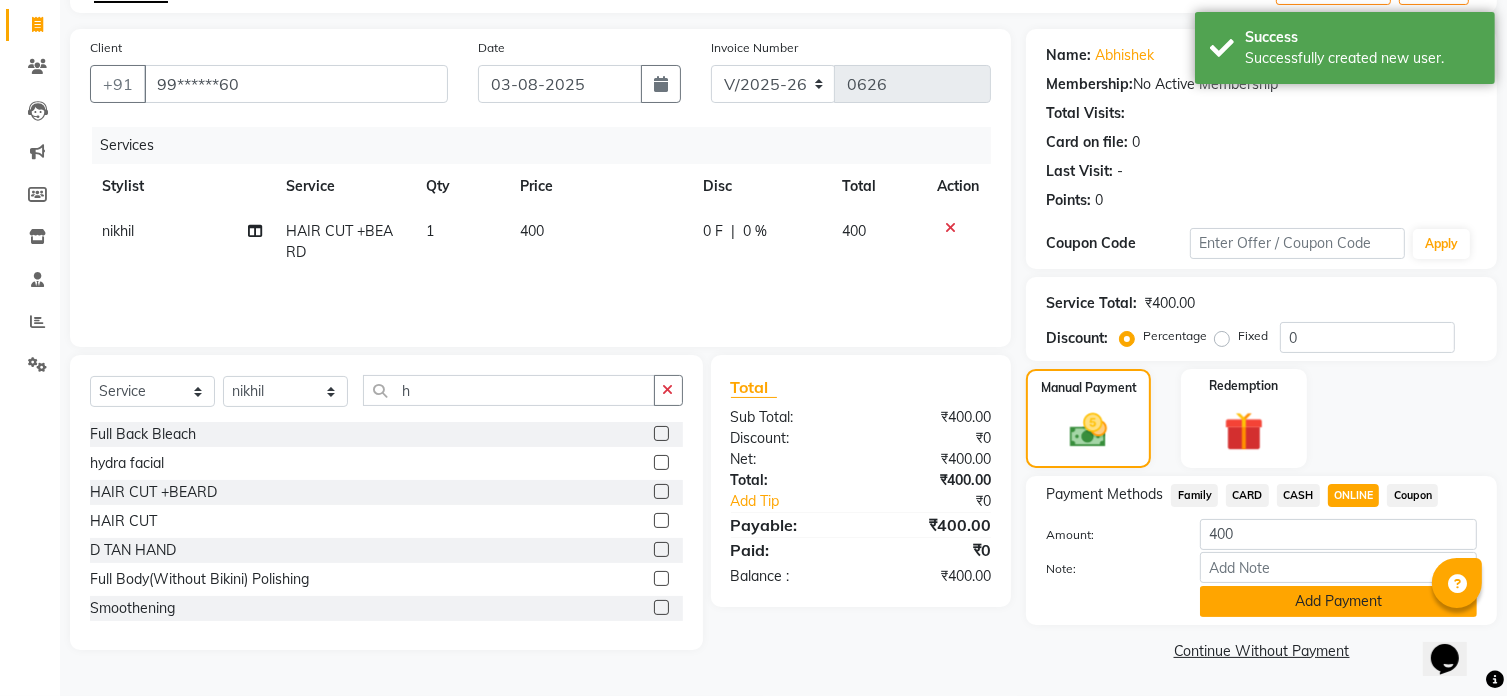 click on "Add Payment" 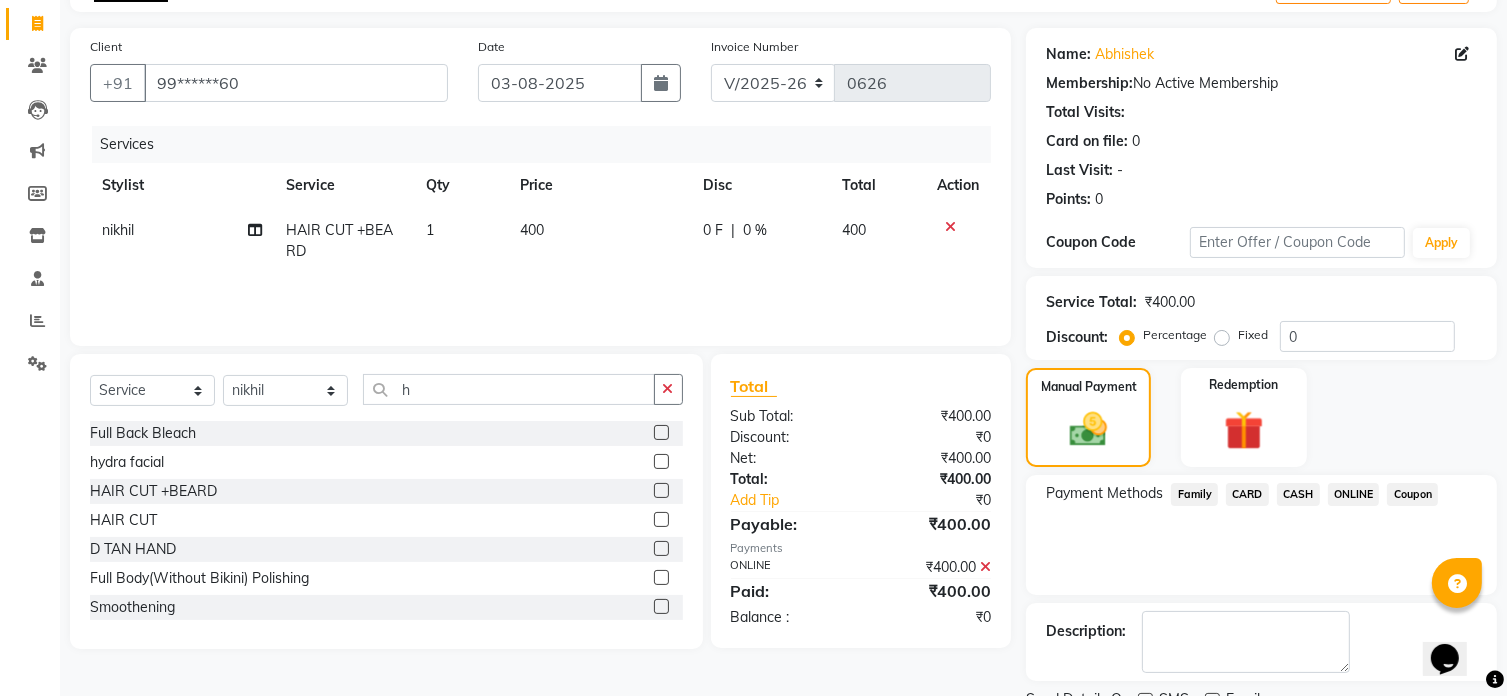 scroll, scrollTop: 204, scrollLeft: 0, axis: vertical 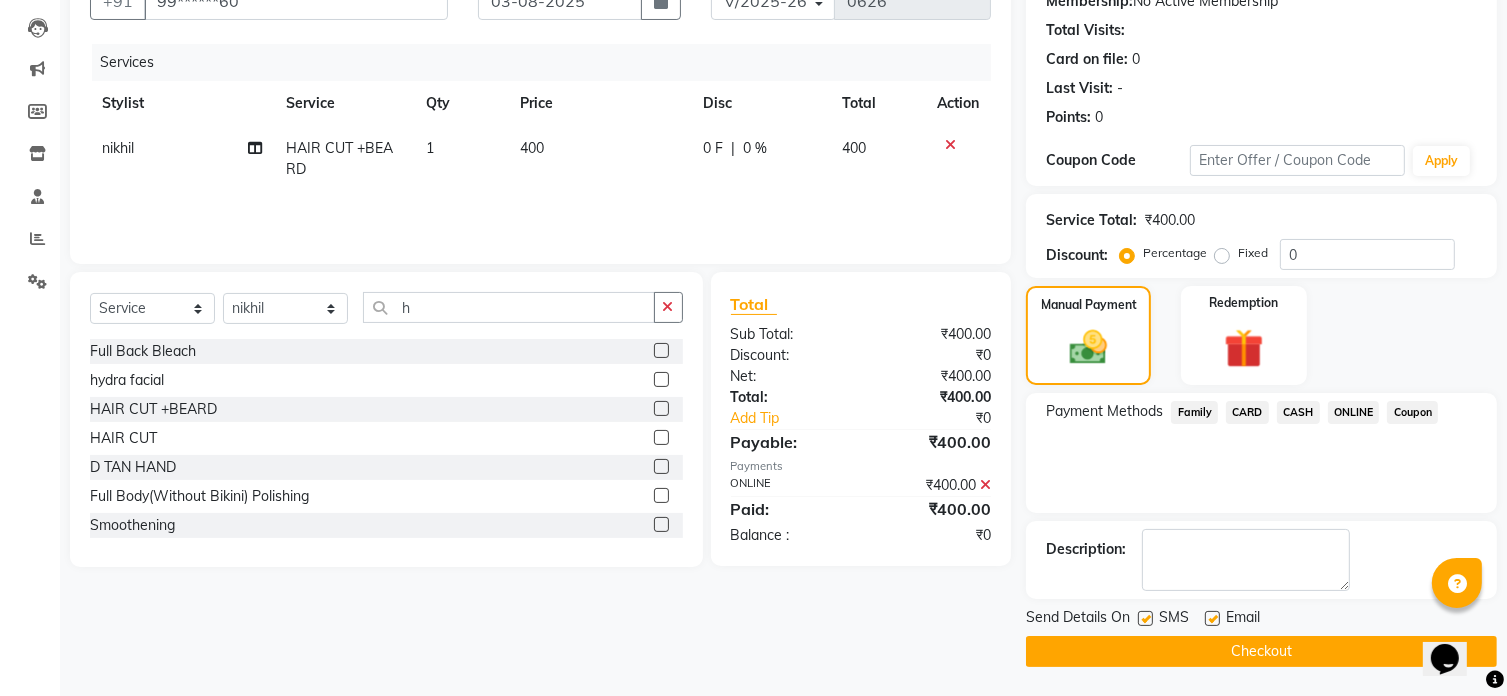 click on "Checkout" 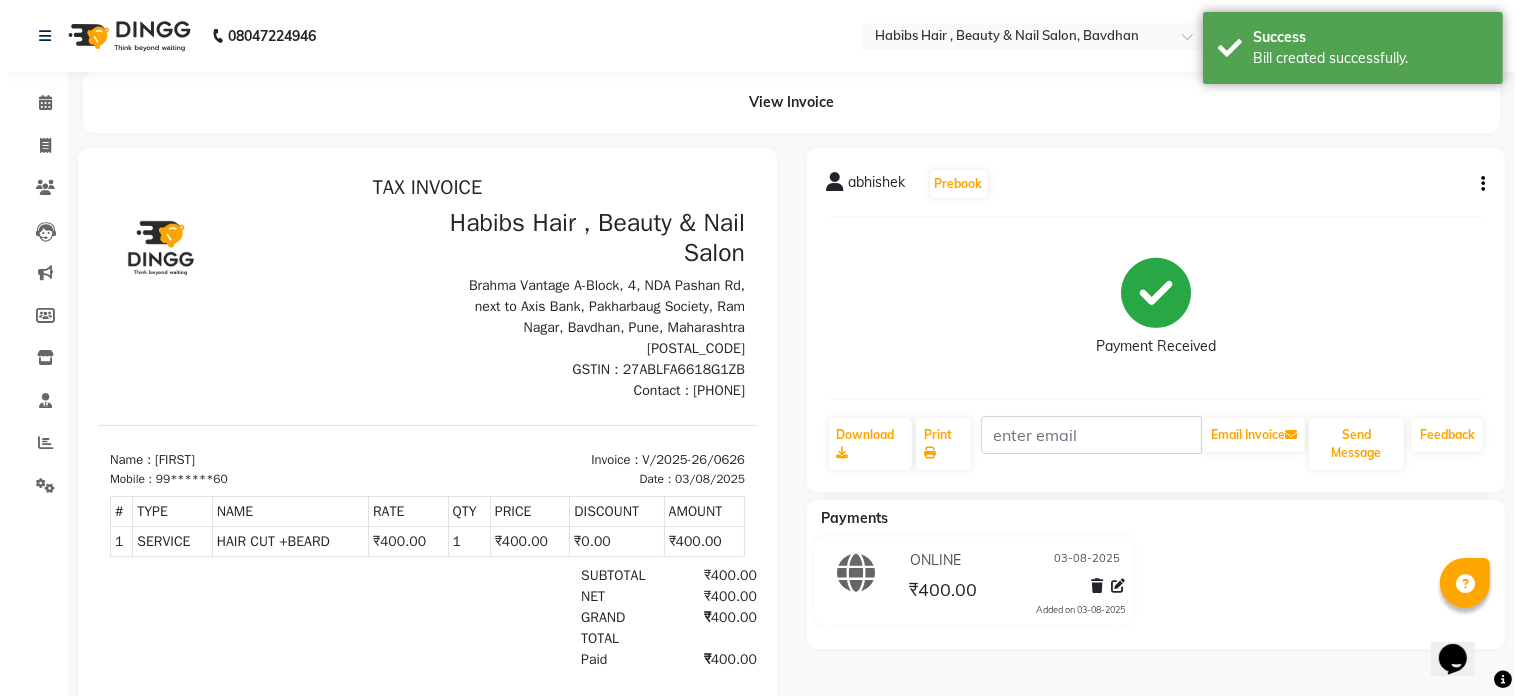scroll, scrollTop: 0, scrollLeft: 0, axis: both 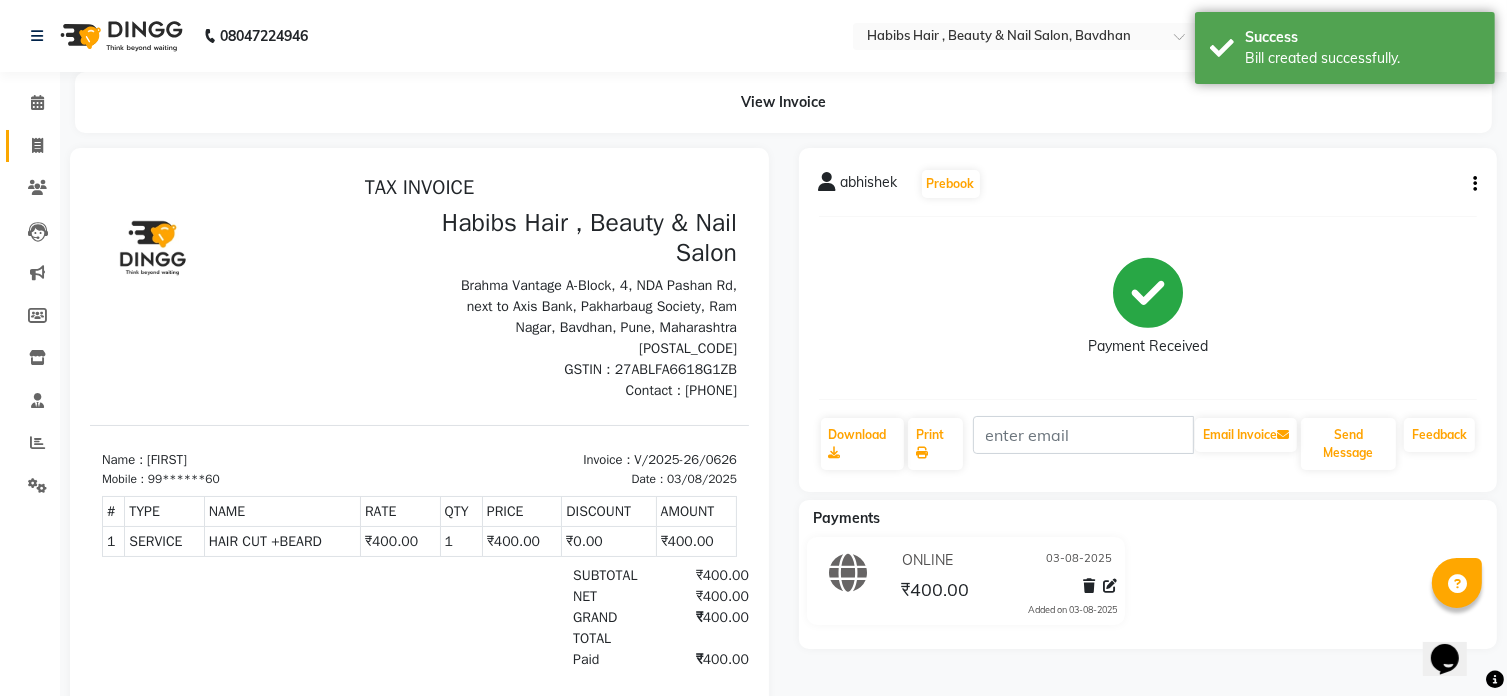 click on "Invoice" 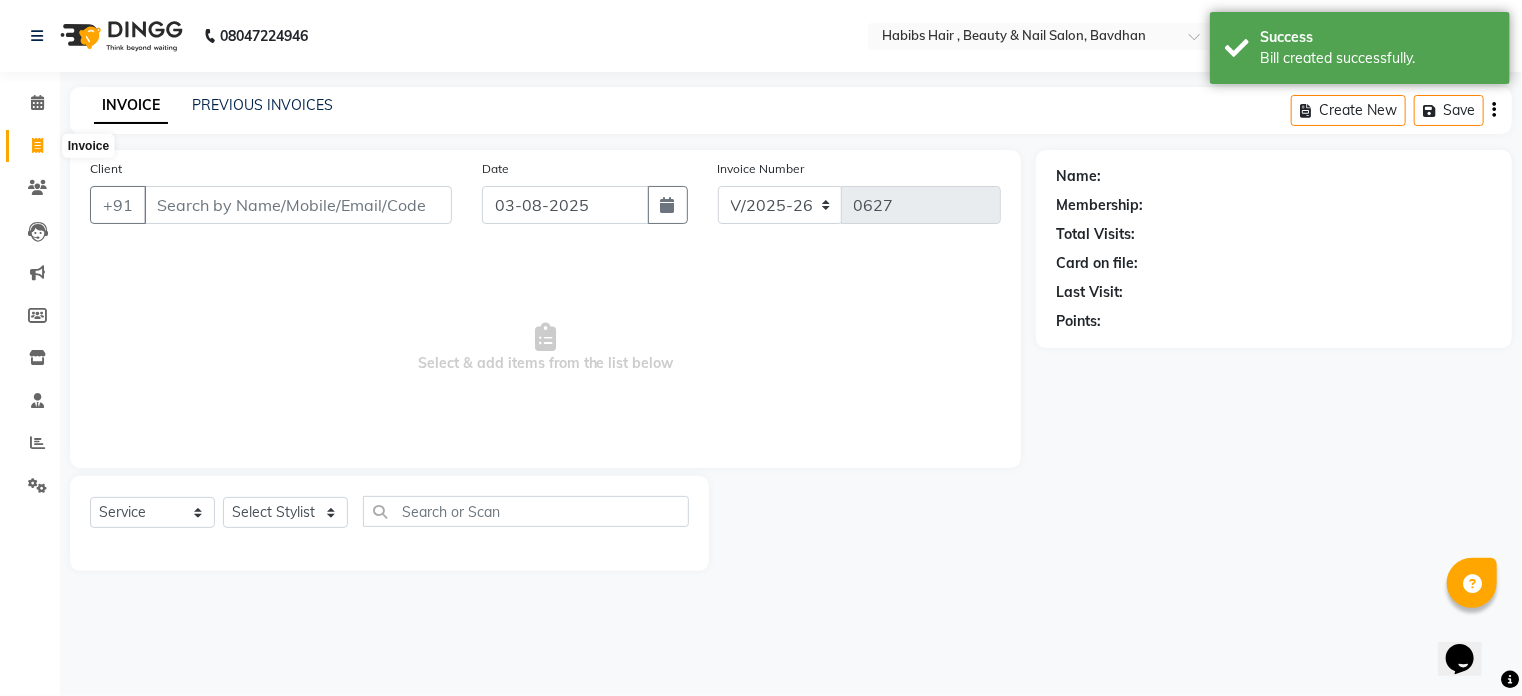 click 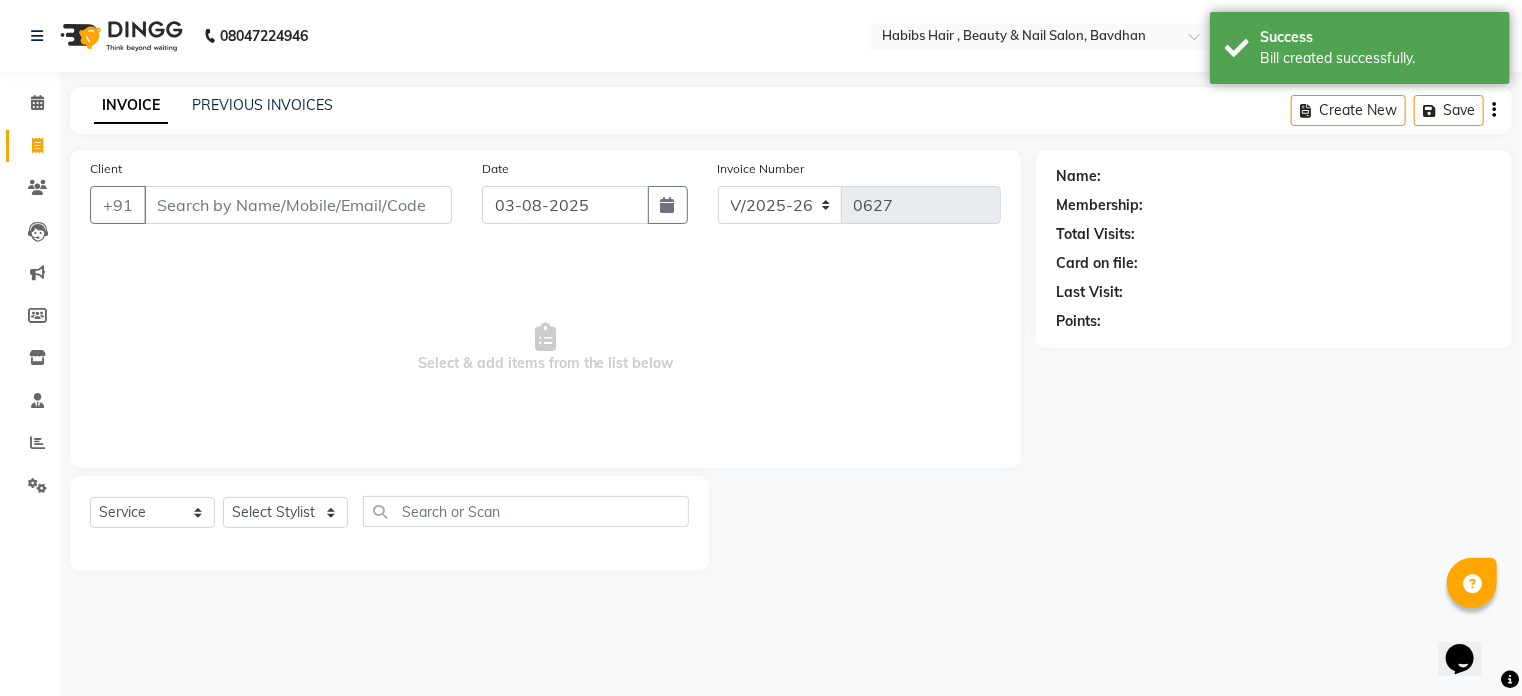 click on "Client" at bounding box center [298, 205] 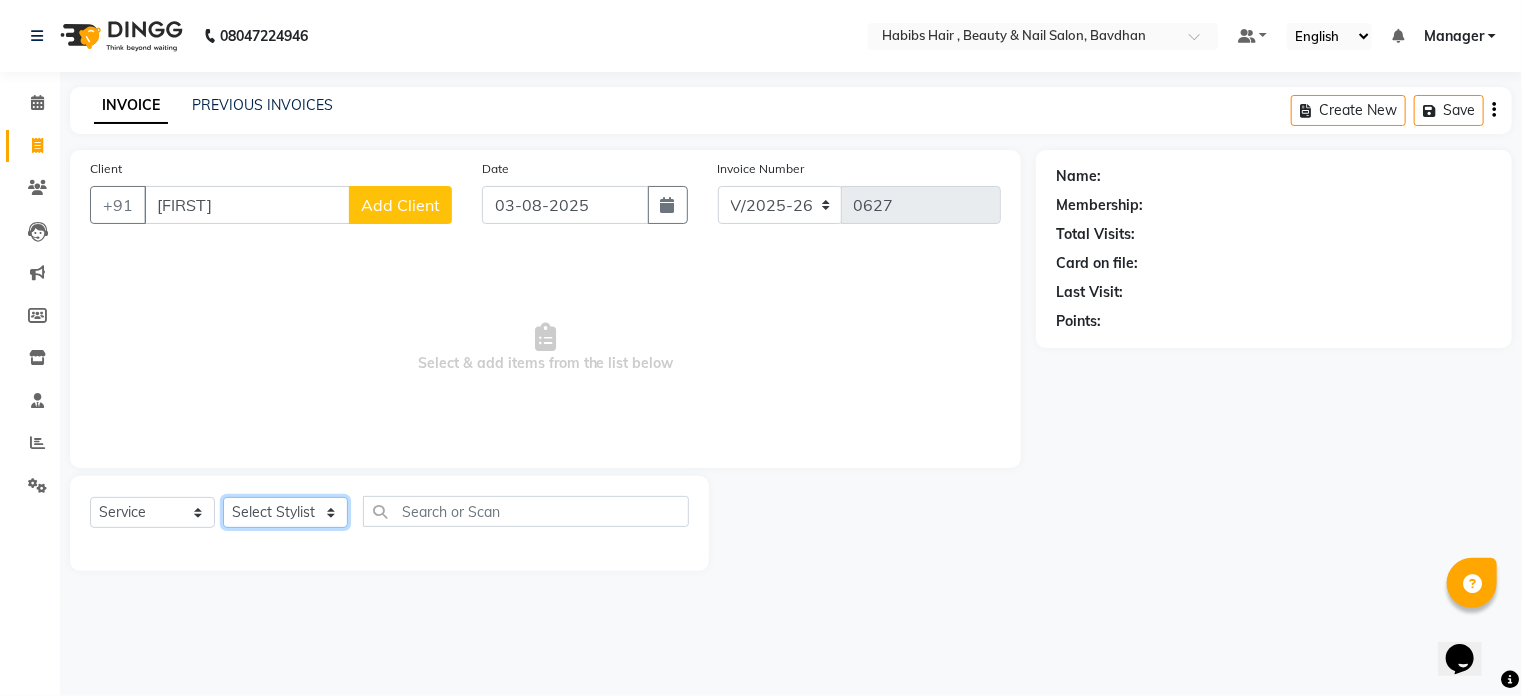 click on "Select Stylist Akash Aman Aniket Ashish Ganesh Manager mayur nikhil sujata" 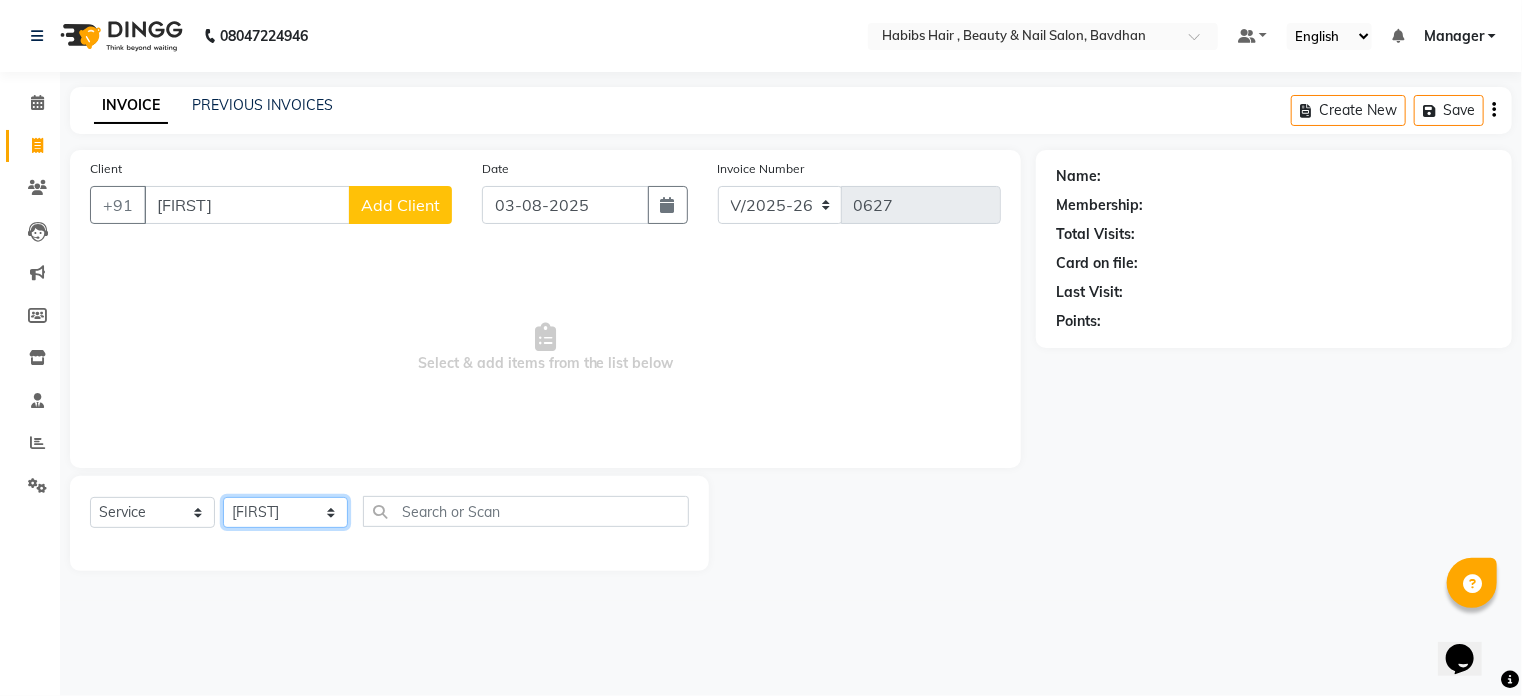 click on "Select Stylist Akash Aman Aniket Ashish Ganesh Manager mayur nikhil sujata" 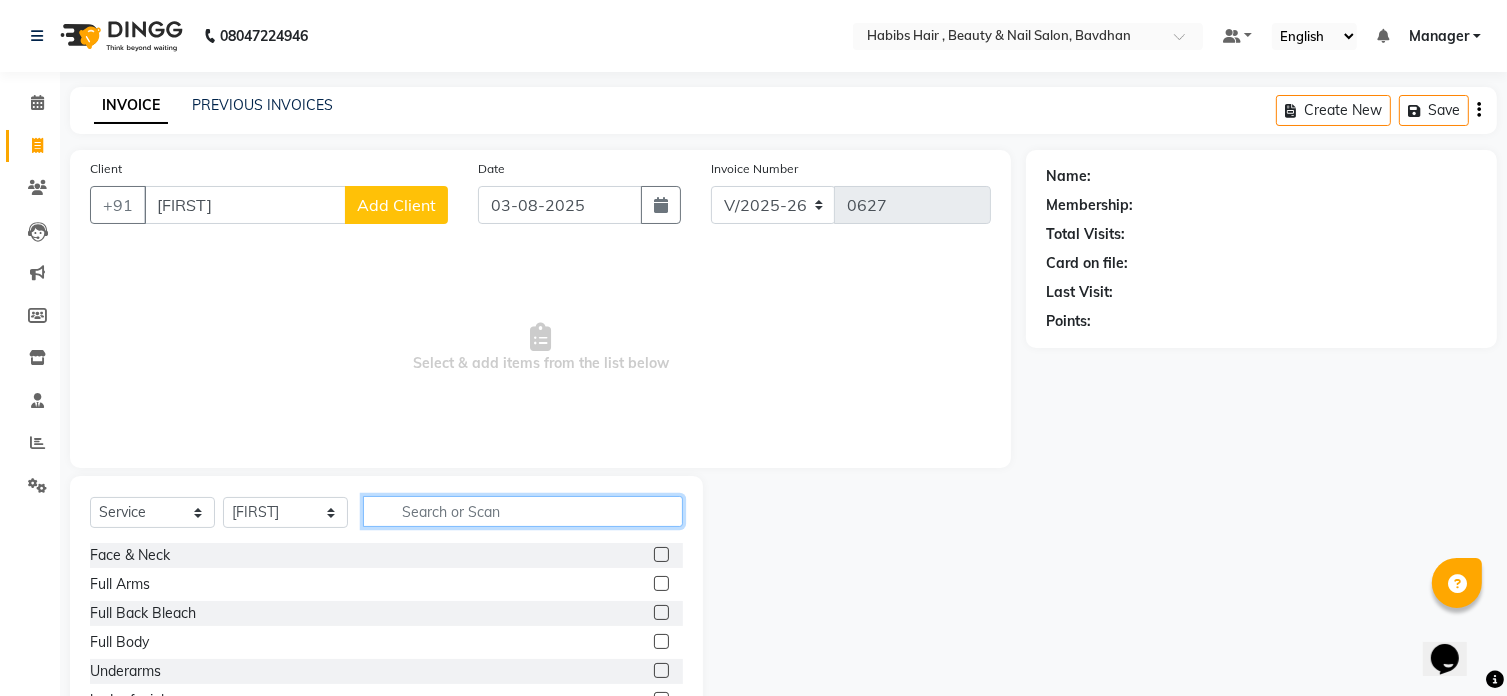 click 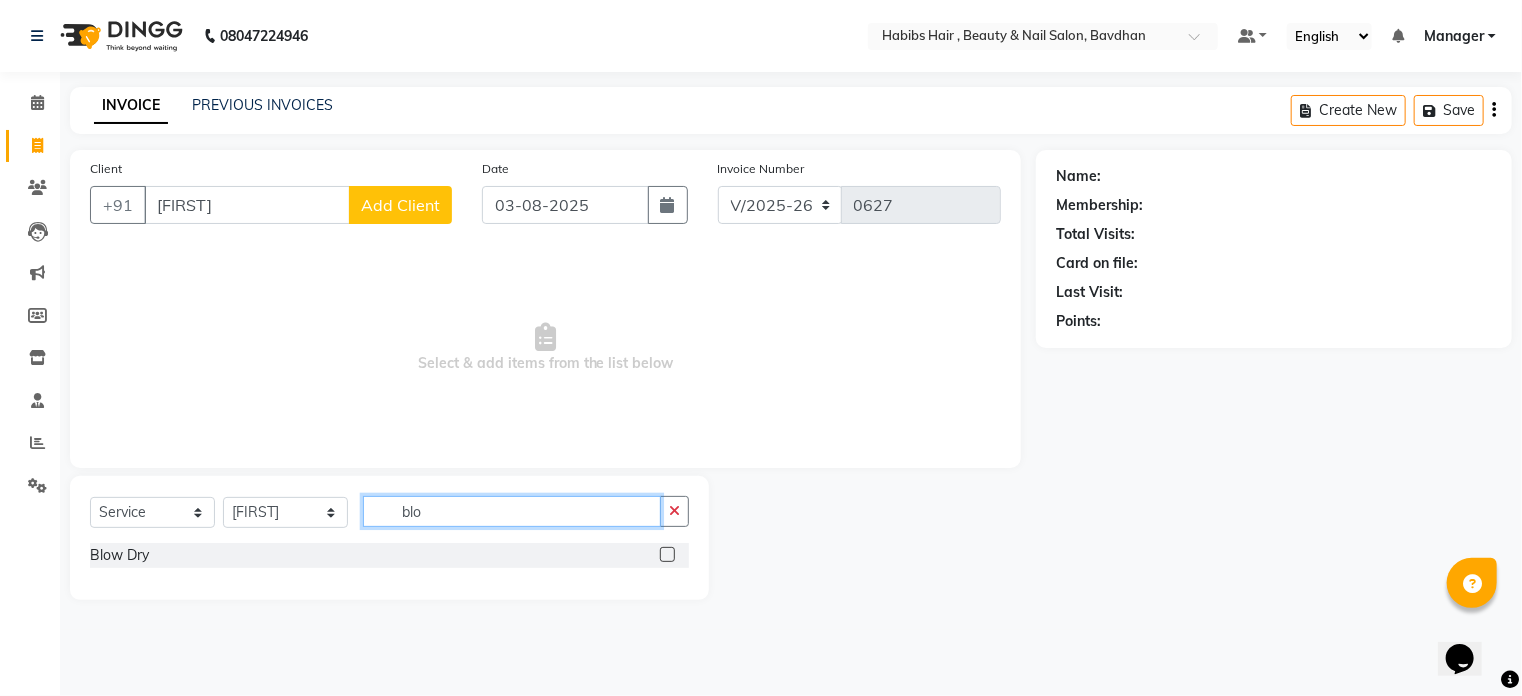 click on "blo" 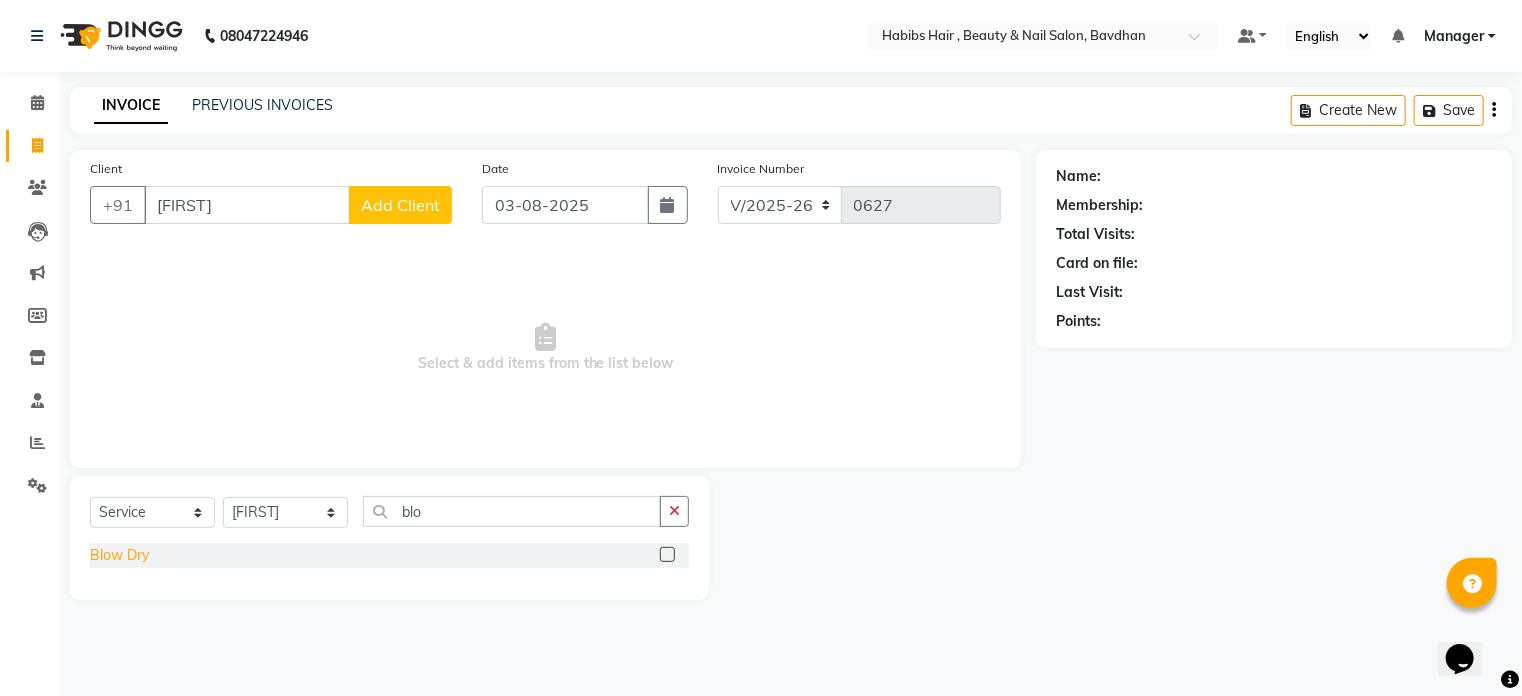 click on "Blow Dry" 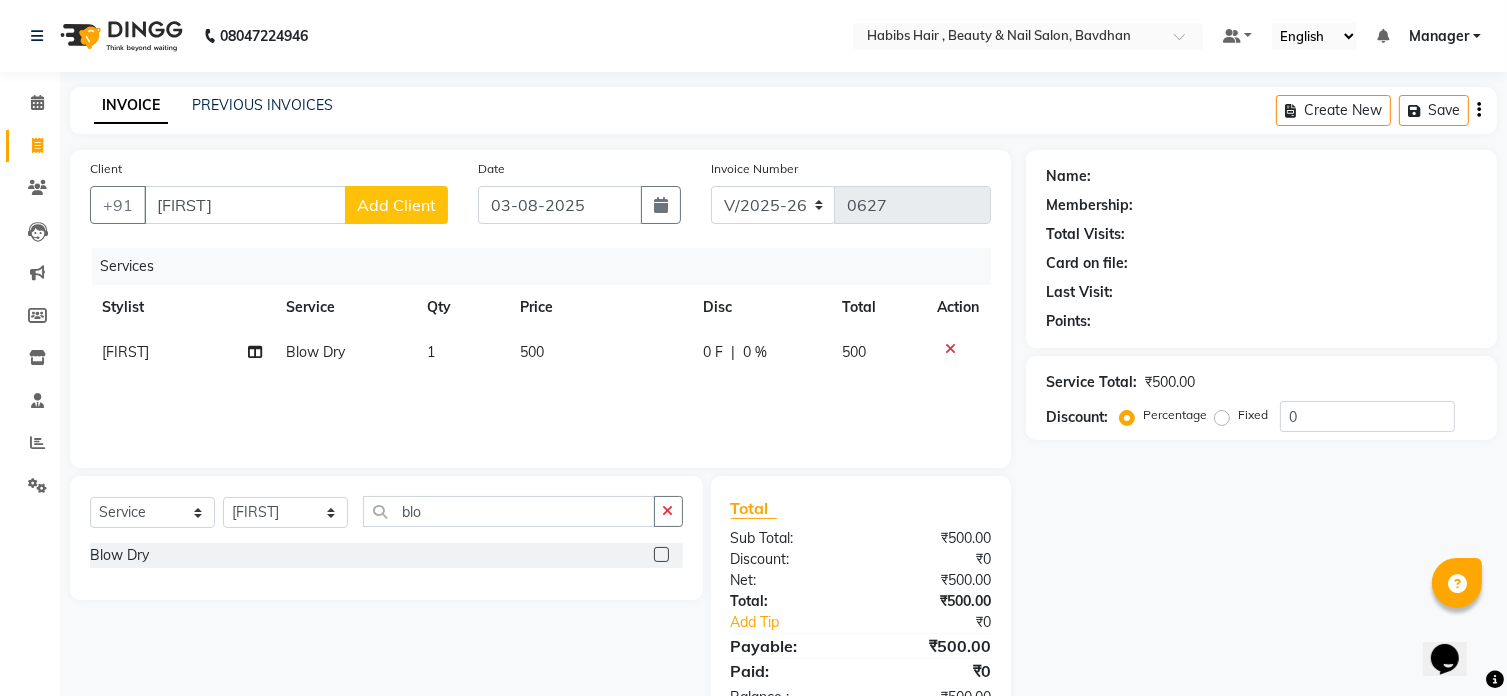 click on "500" 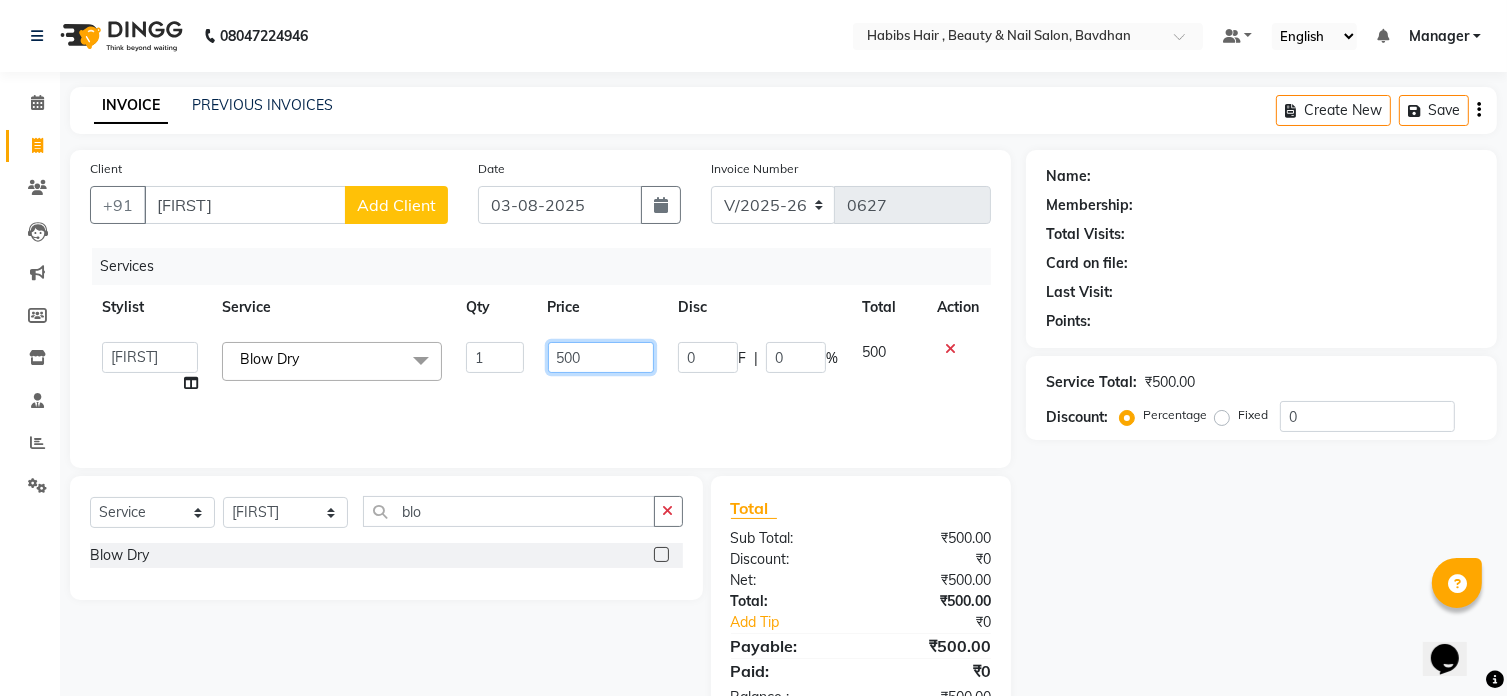click on "500" 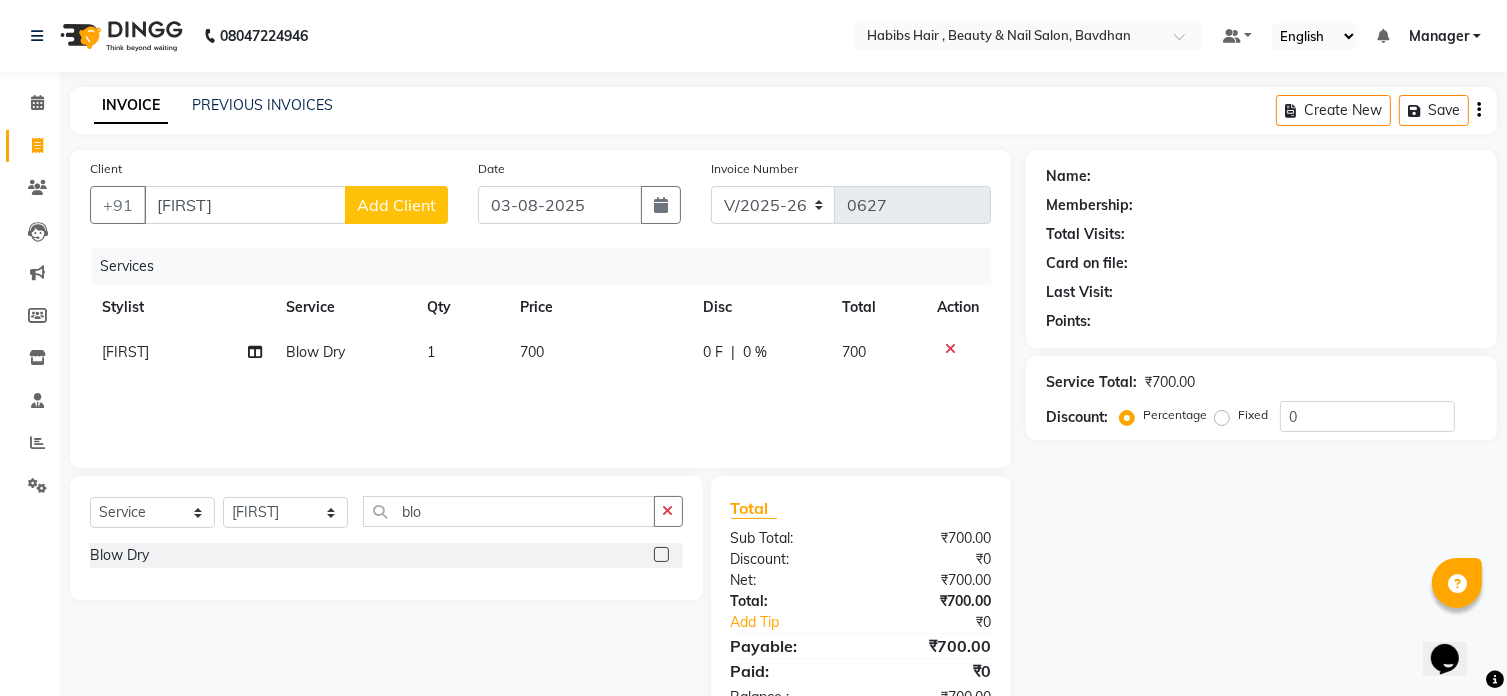 click on "Add Client" 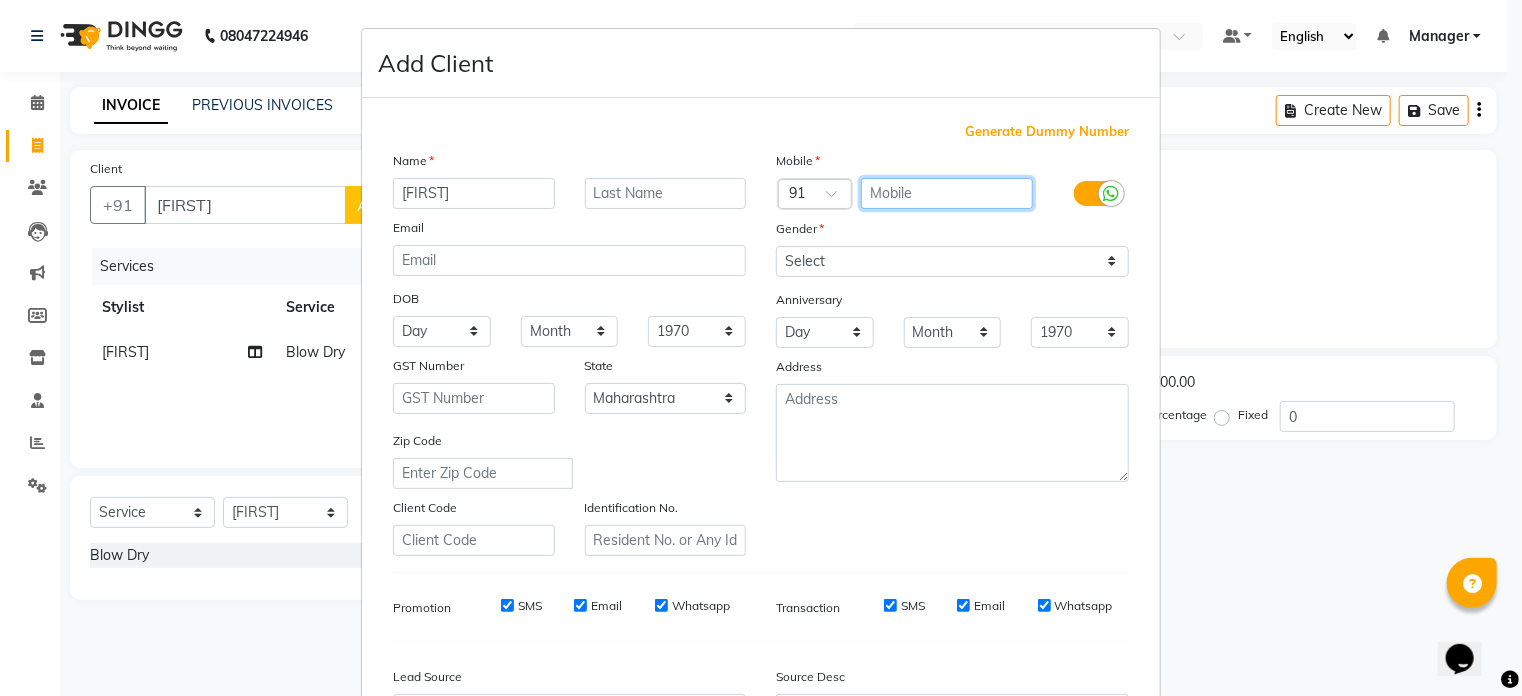 click at bounding box center [947, 193] 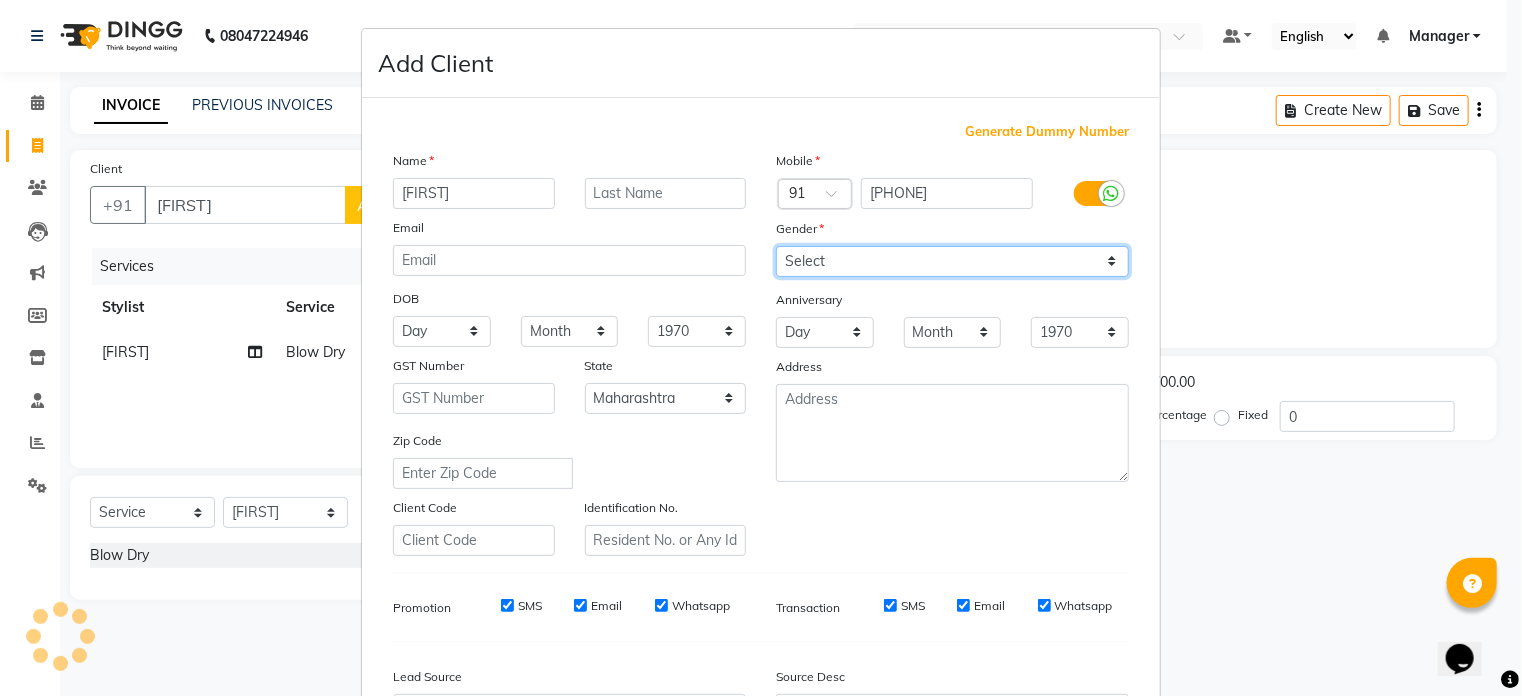 click on "Select Male Female Other Prefer Not To Say" at bounding box center [952, 261] 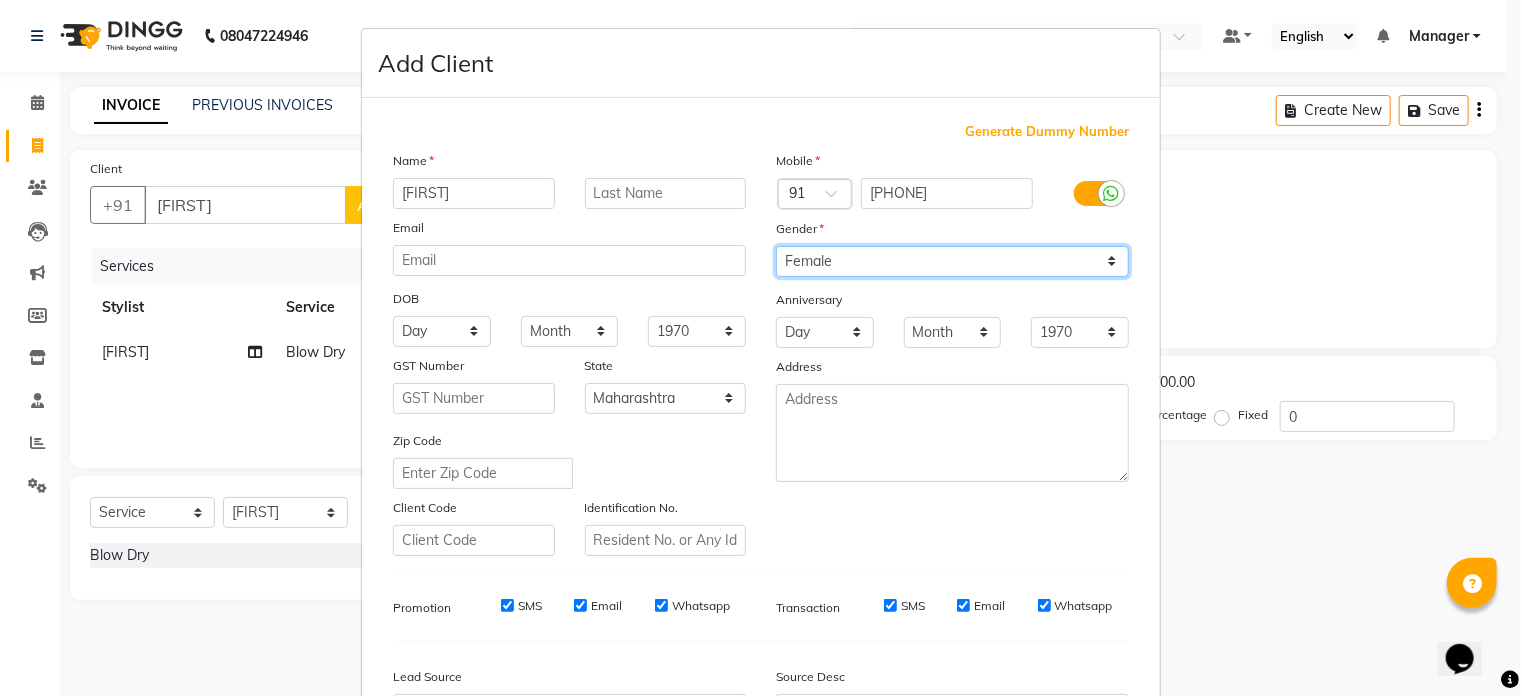 click on "Select Male Female Other Prefer Not To Say" at bounding box center [952, 261] 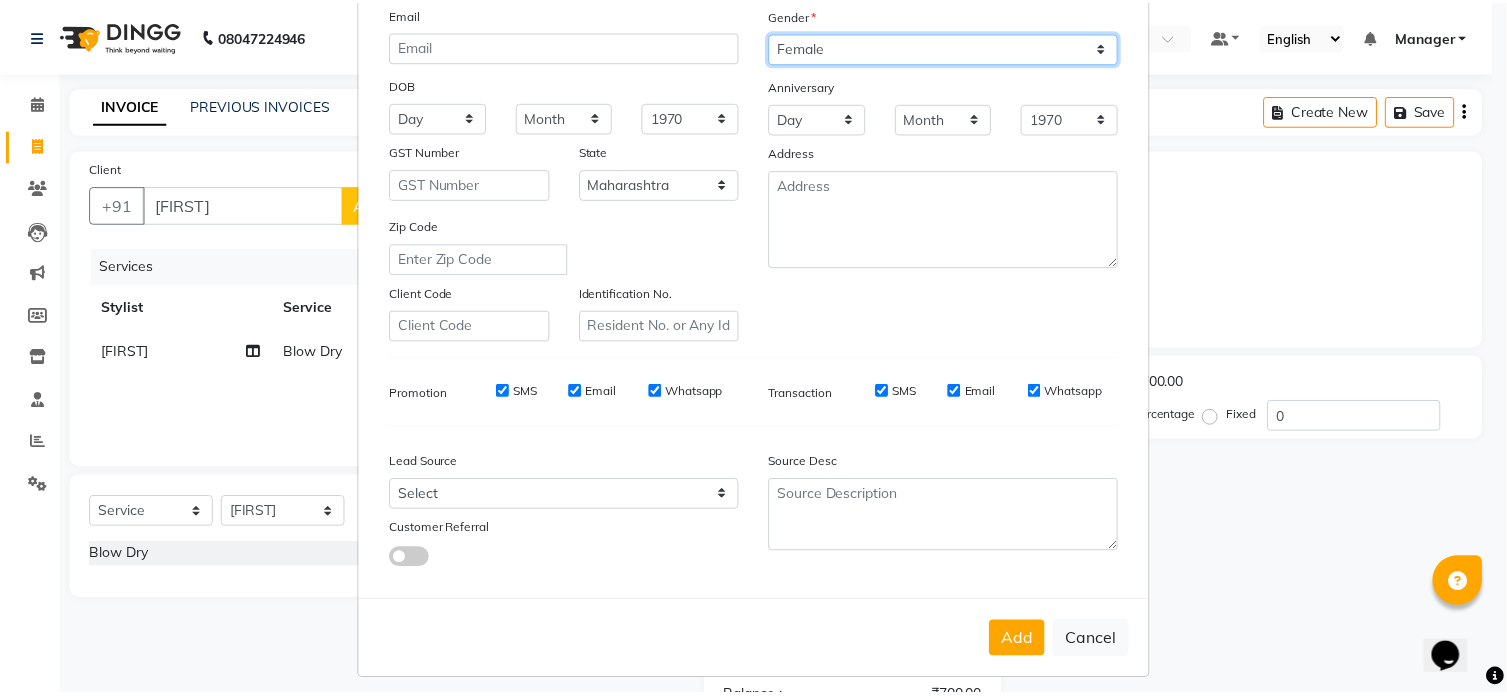 scroll, scrollTop: 236, scrollLeft: 0, axis: vertical 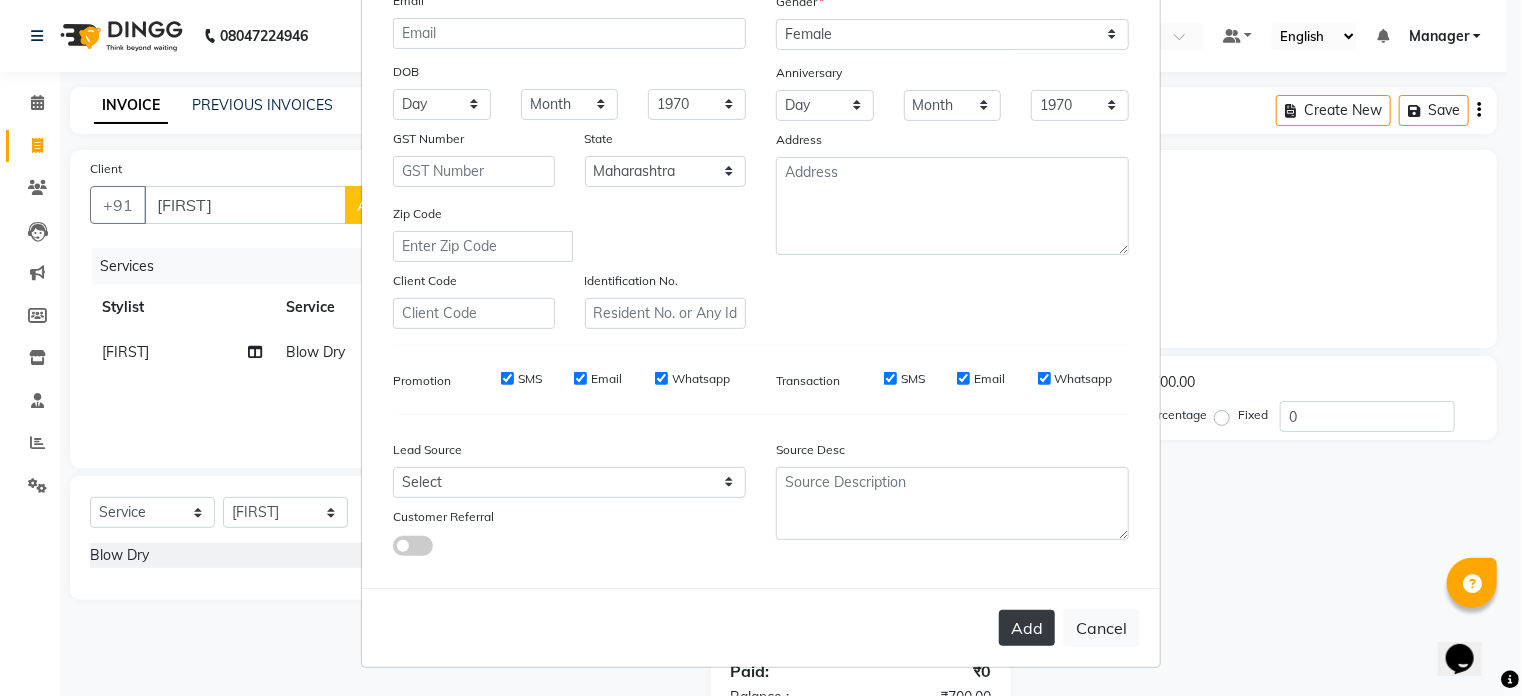 click on "Add" at bounding box center (1027, 628) 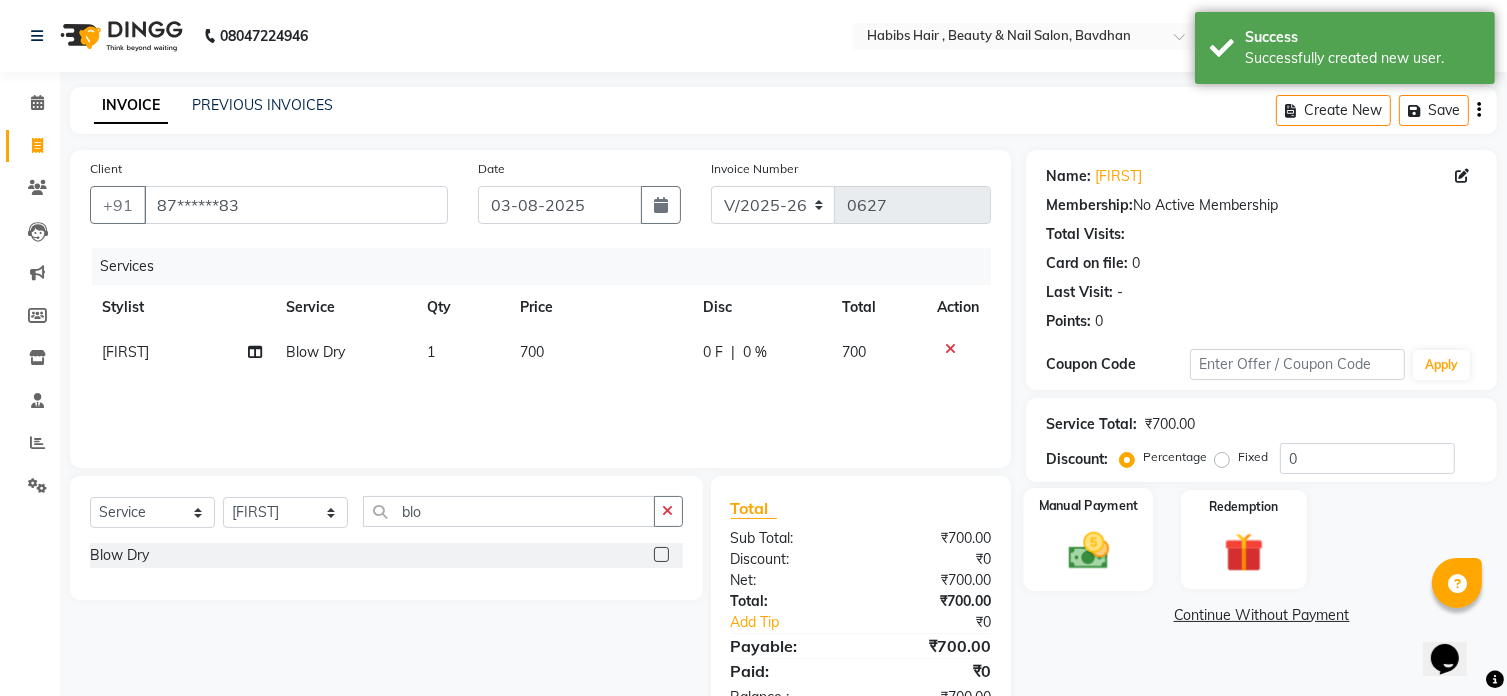 click 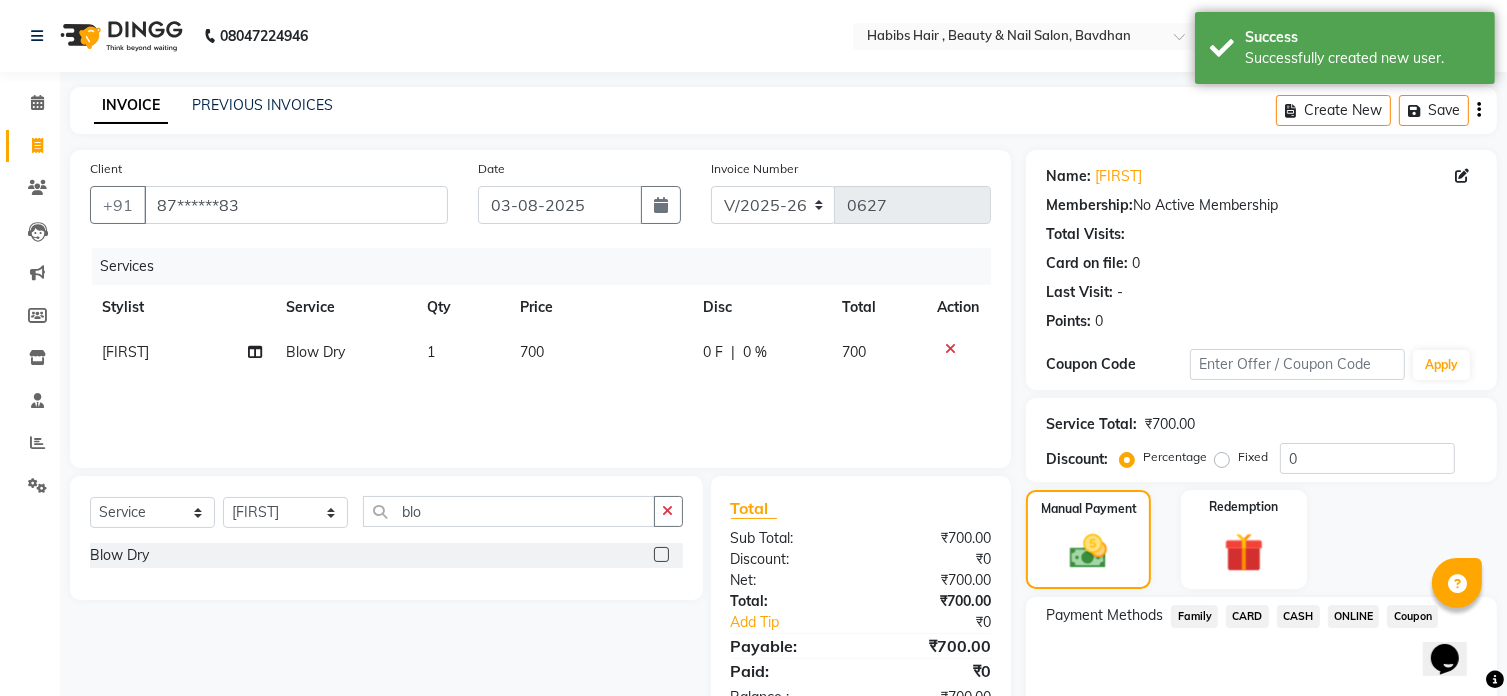 click on "ONLINE" 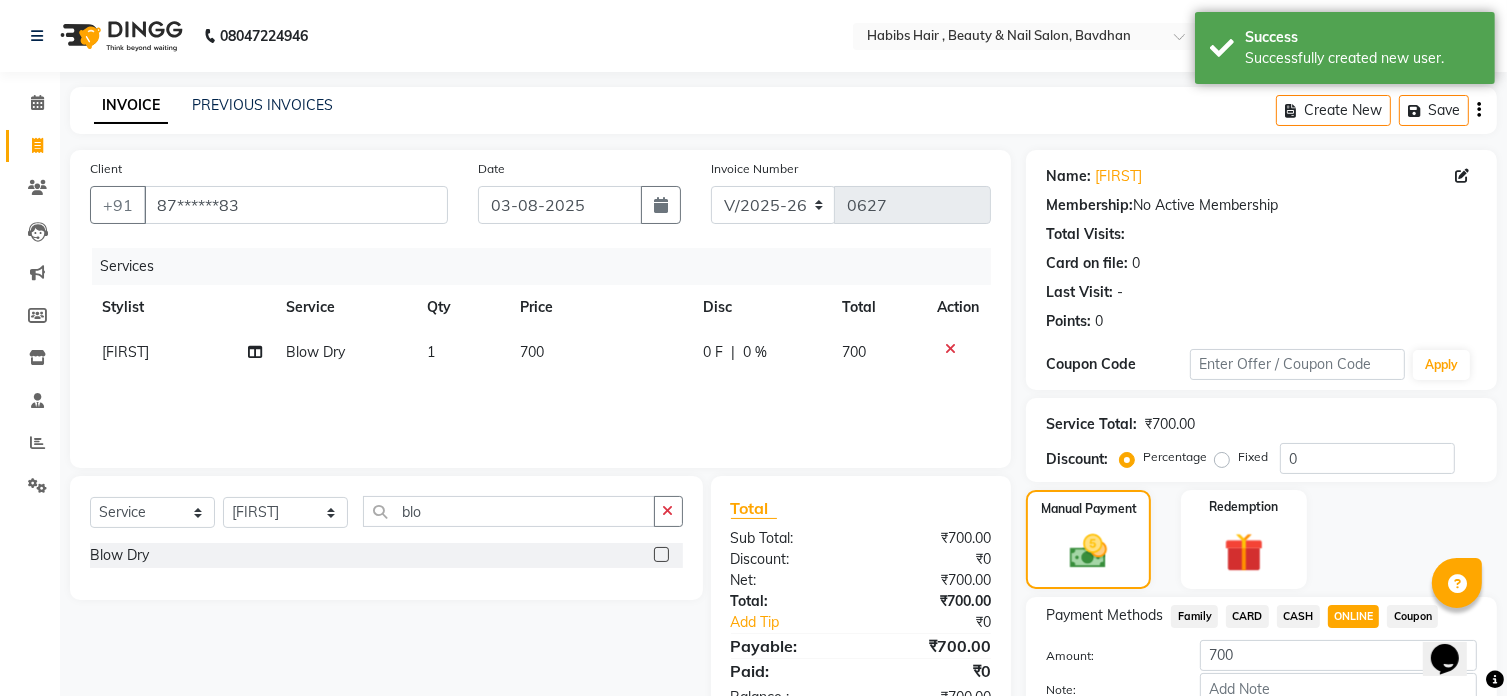 scroll, scrollTop: 122, scrollLeft: 0, axis: vertical 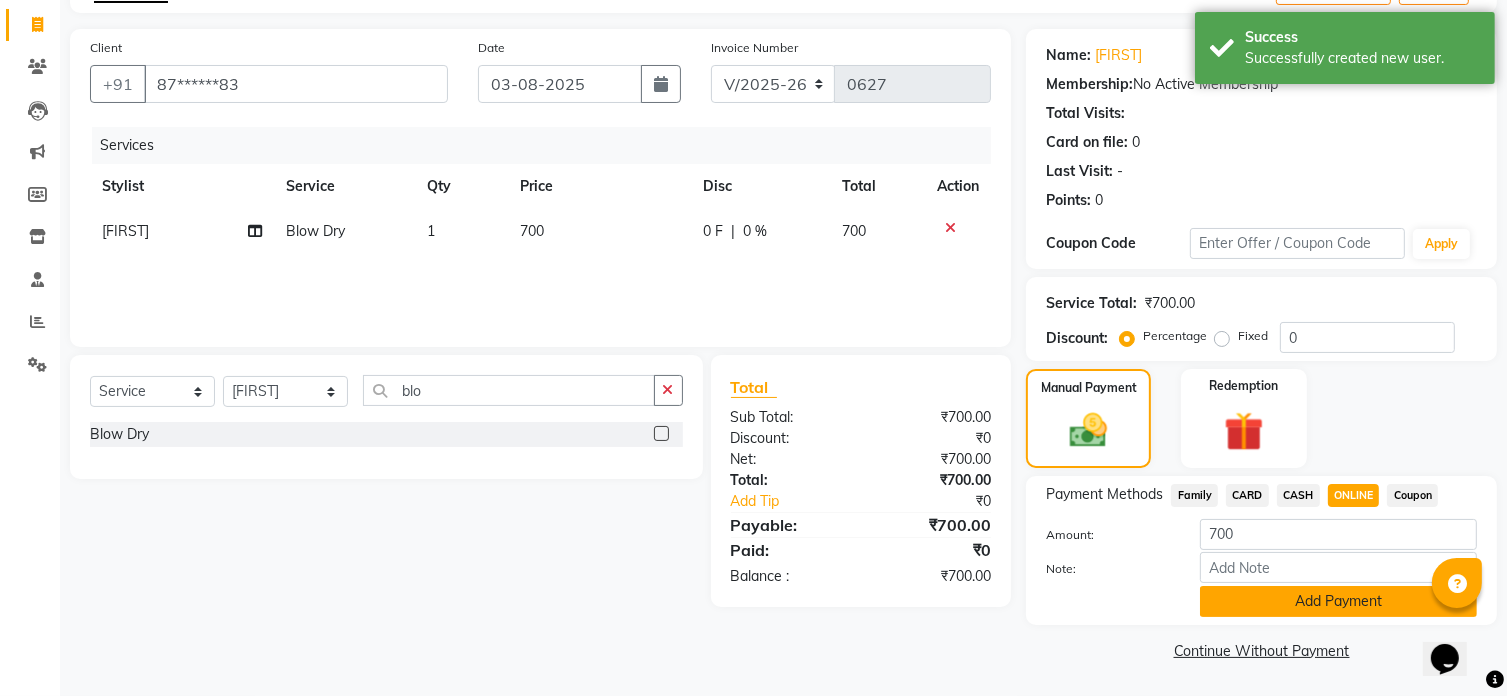 click on "Add Payment" 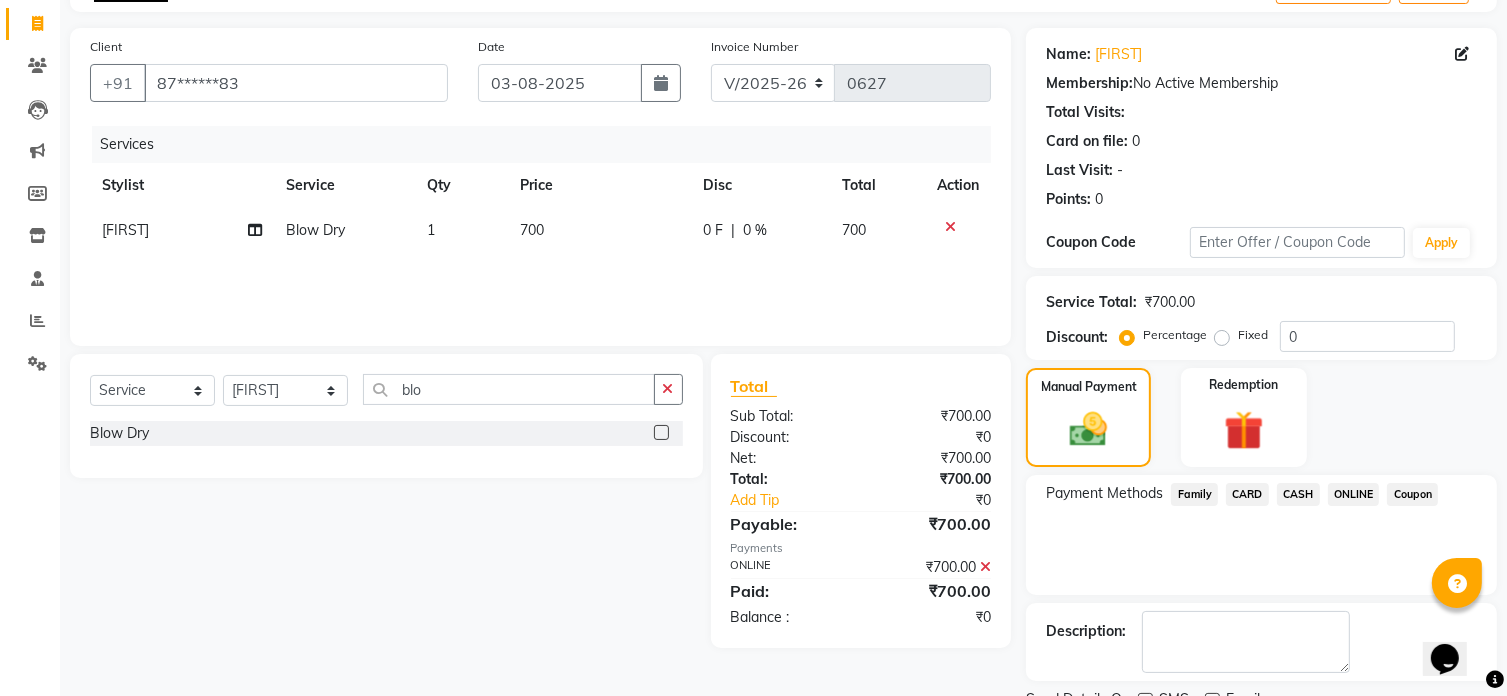 click on "ONLINE" 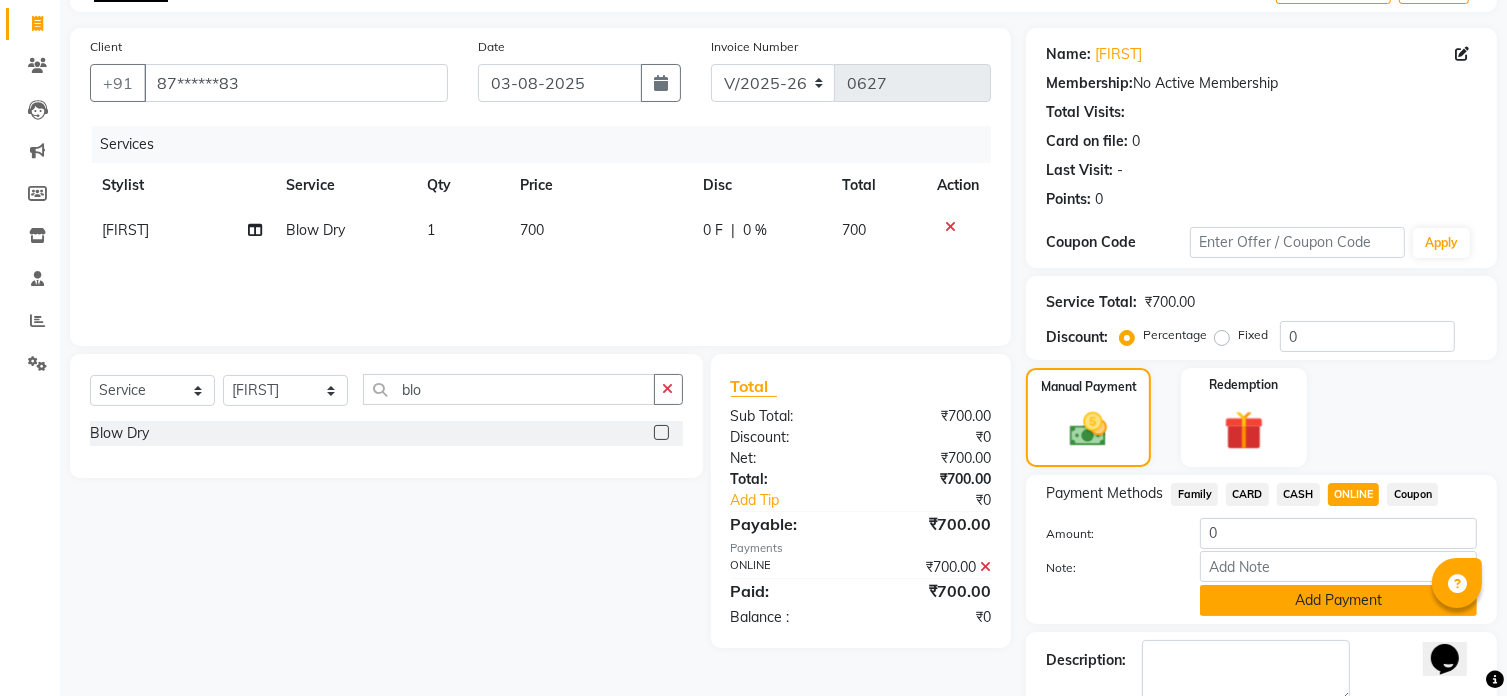 click on "Add Payment" 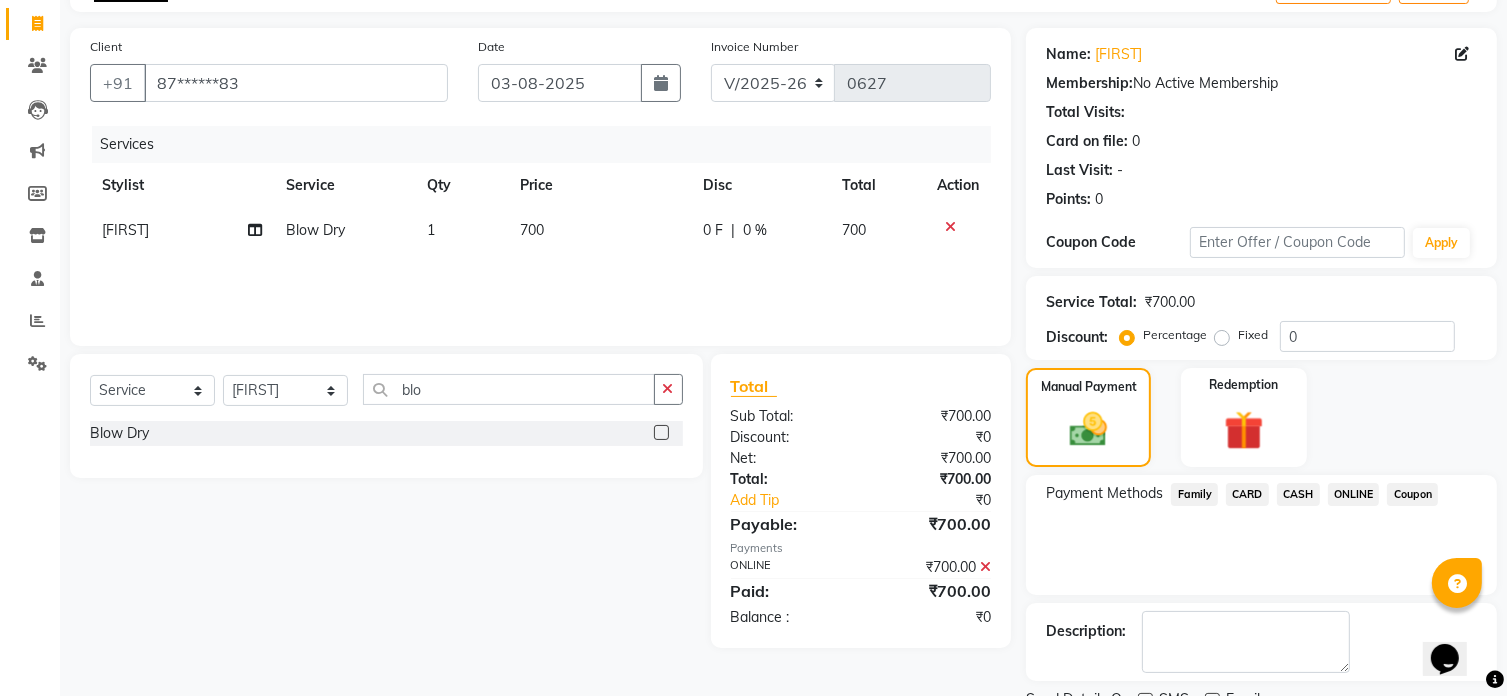 click on "Description:" 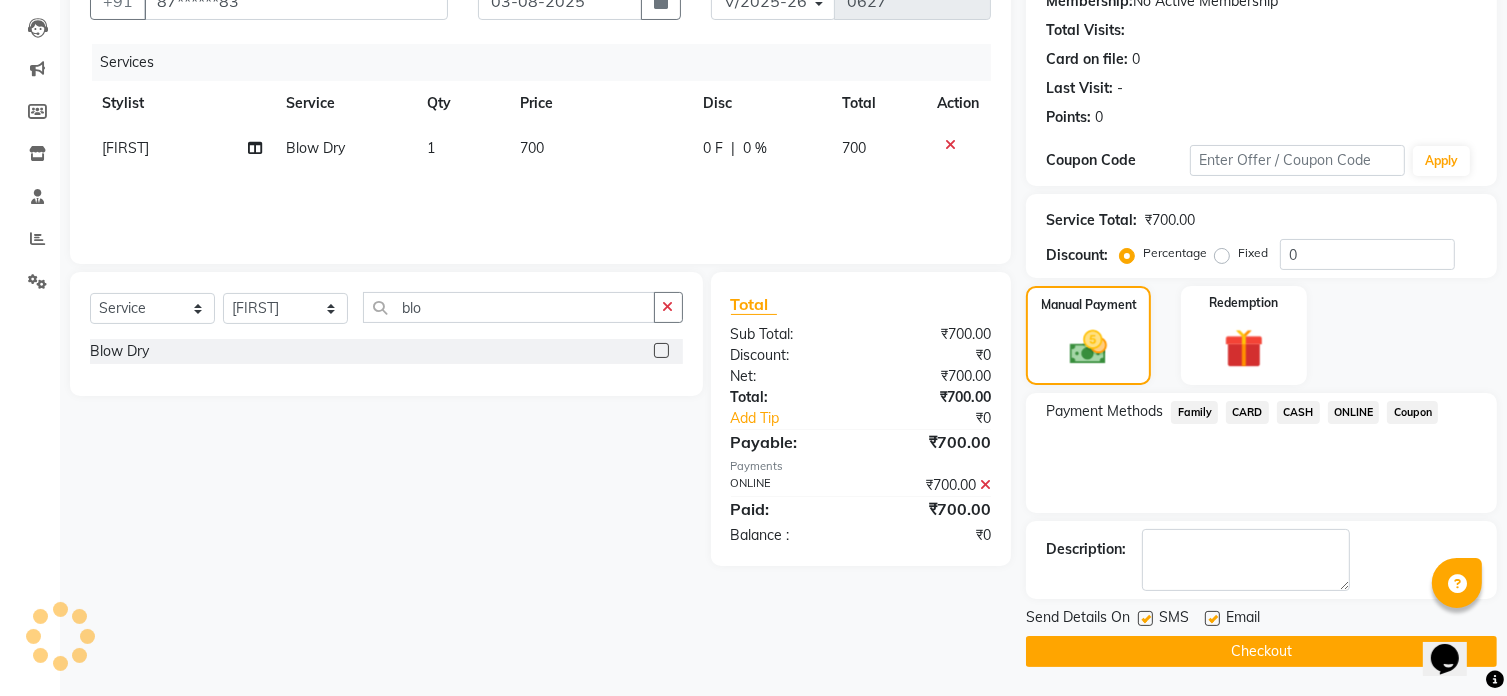 click on "Checkout" 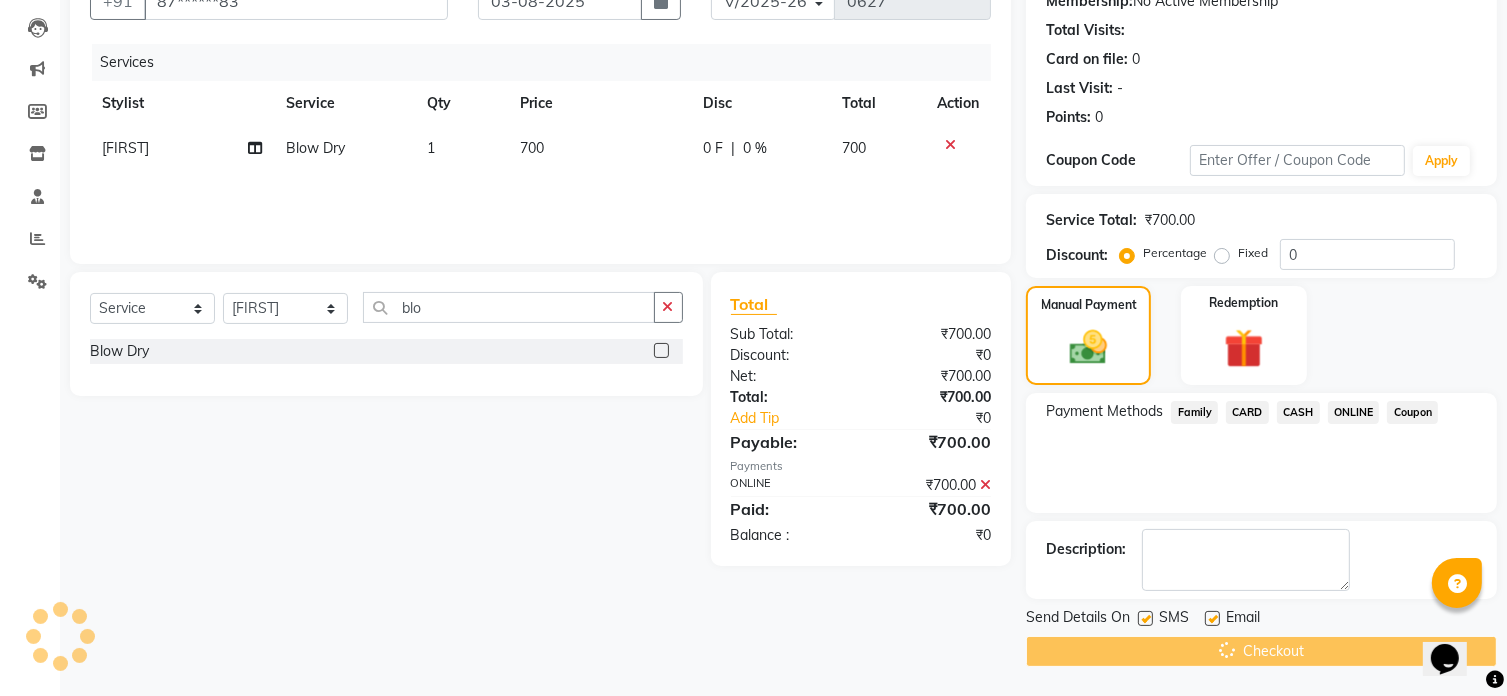 click on "Checkout" 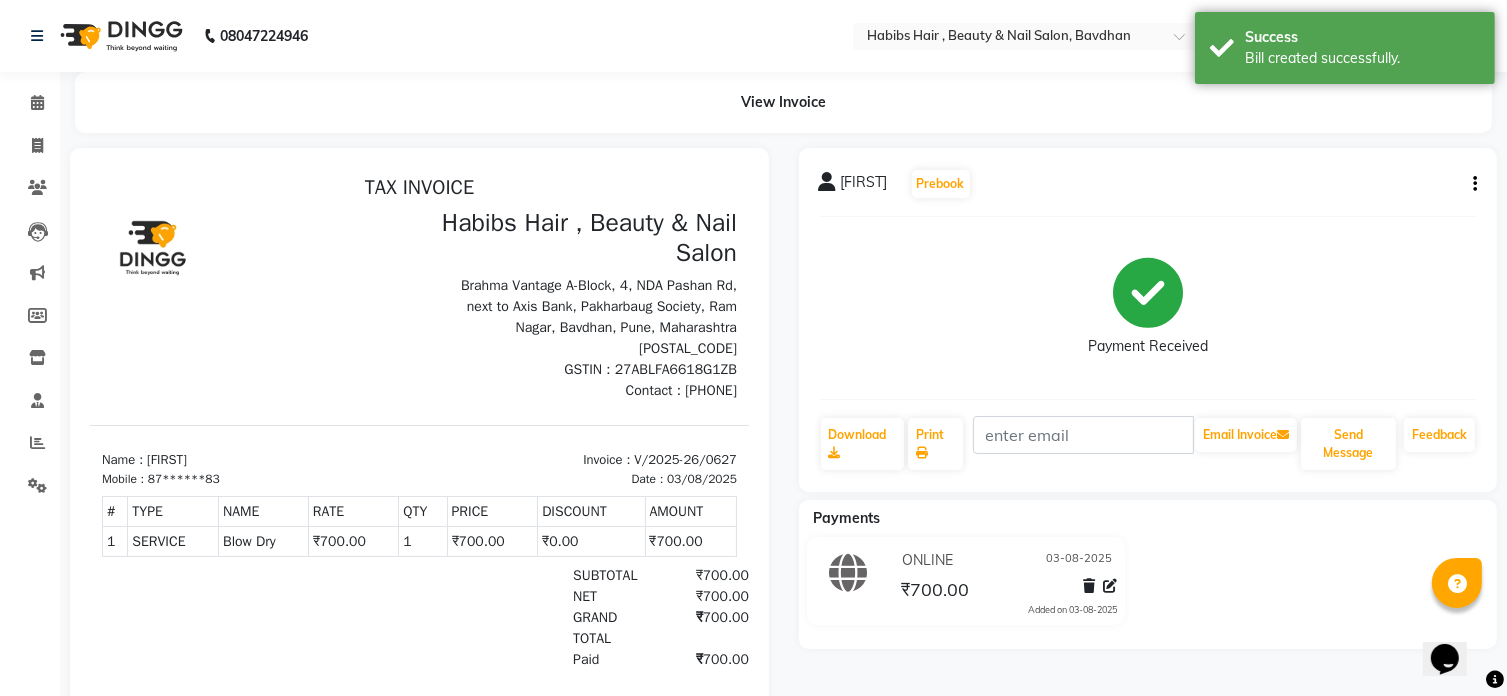 scroll, scrollTop: 0, scrollLeft: 0, axis: both 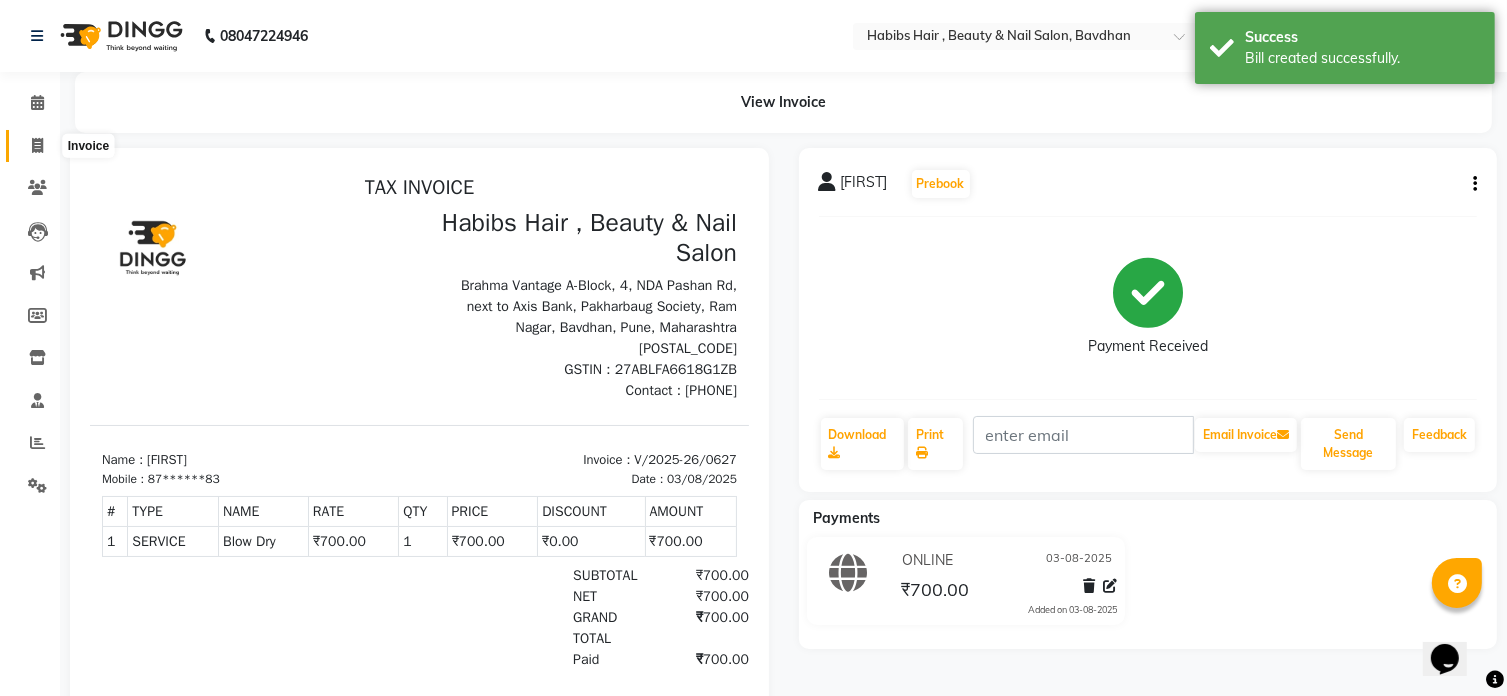 click 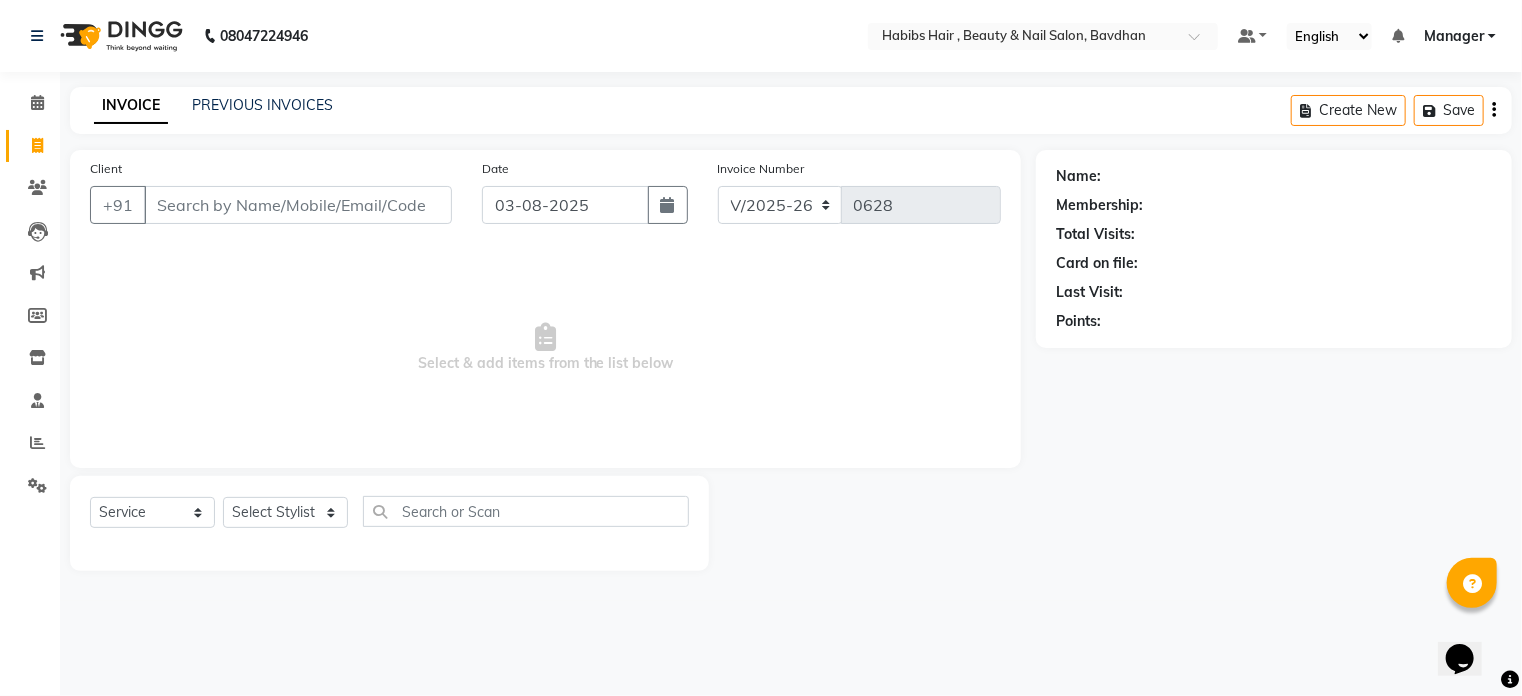 click on "Client" at bounding box center (298, 205) 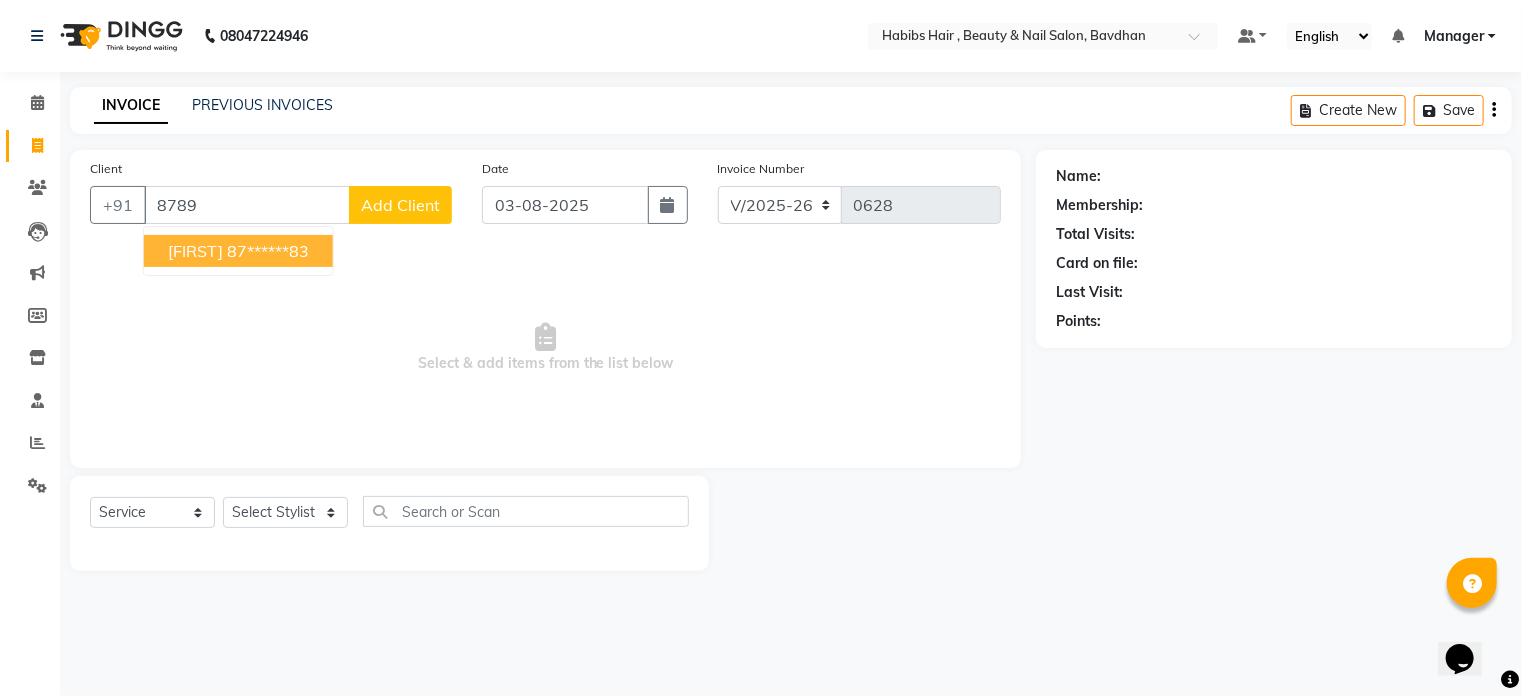 click on "87******83" at bounding box center [268, 251] 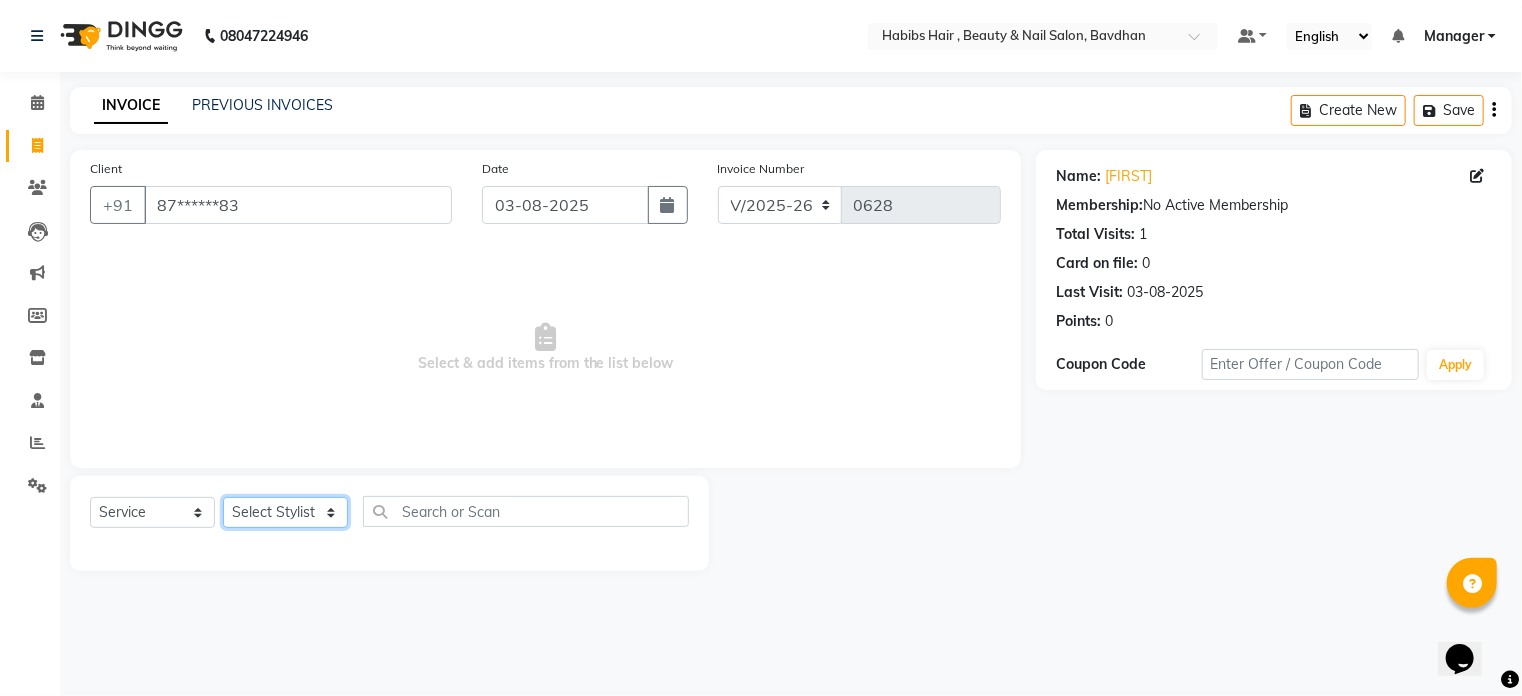 click on "Select Stylist Akash Aman Aniket Ashish Ganesh Manager mayur nikhil sujata" 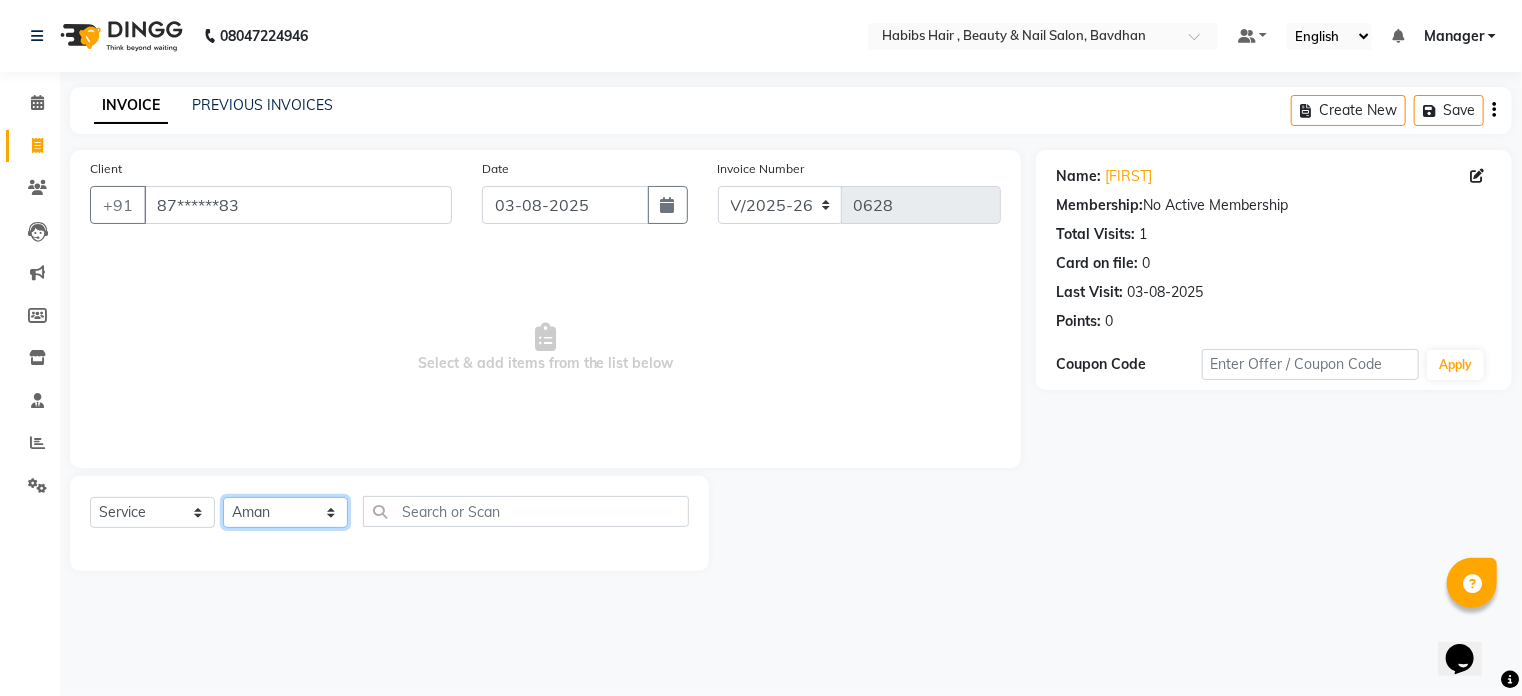 click on "Select Stylist Akash Aman Aniket Ashish Ganesh Manager mayur nikhil sujata" 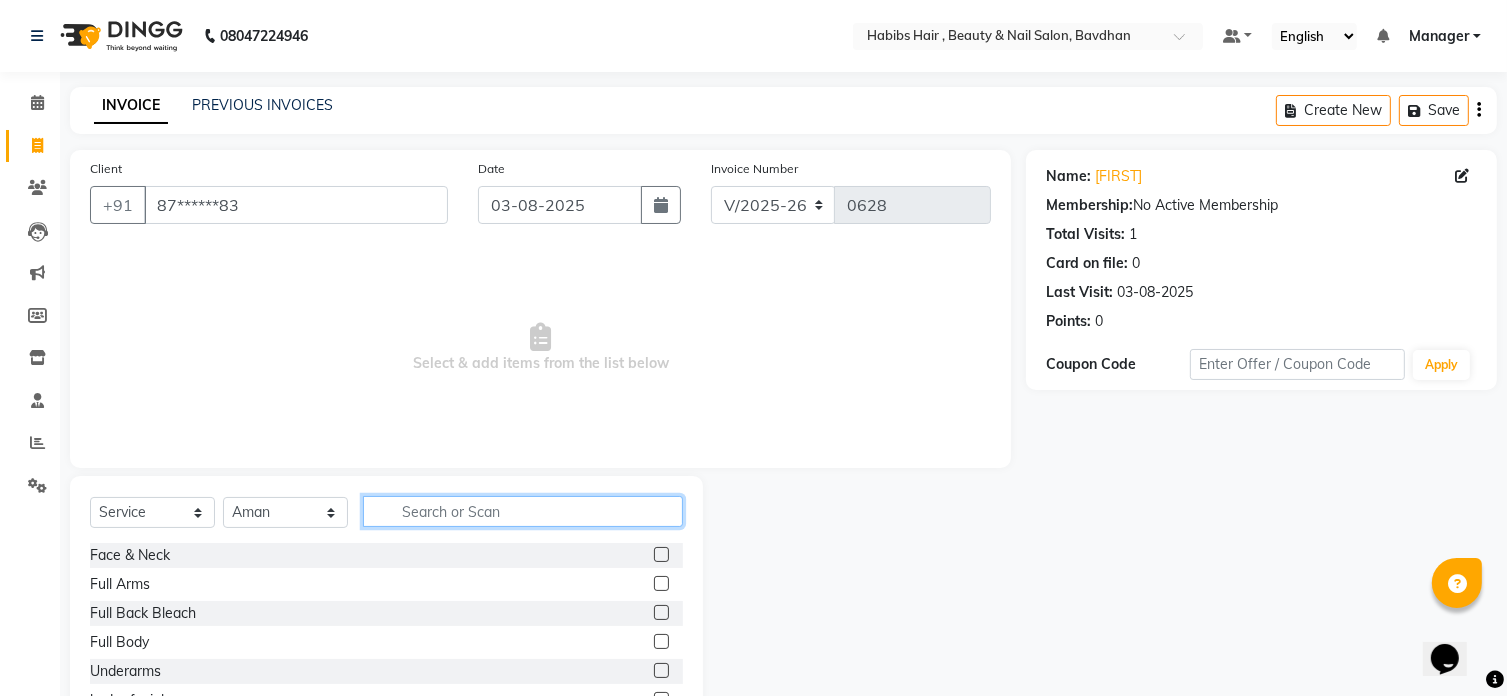 drag, startPoint x: 392, startPoint y: 513, endPoint x: 444, endPoint y: 509, distance: 52.153618 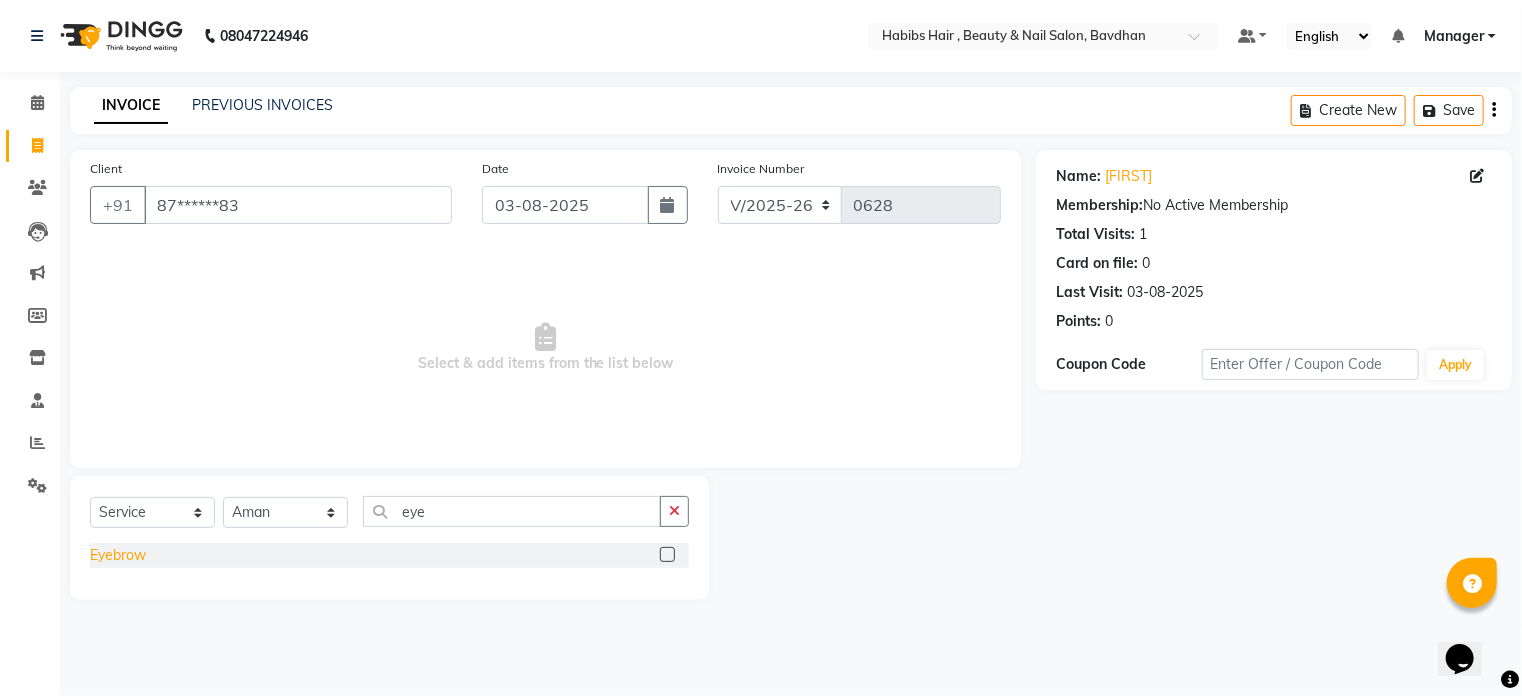 click on "Eyebrow" 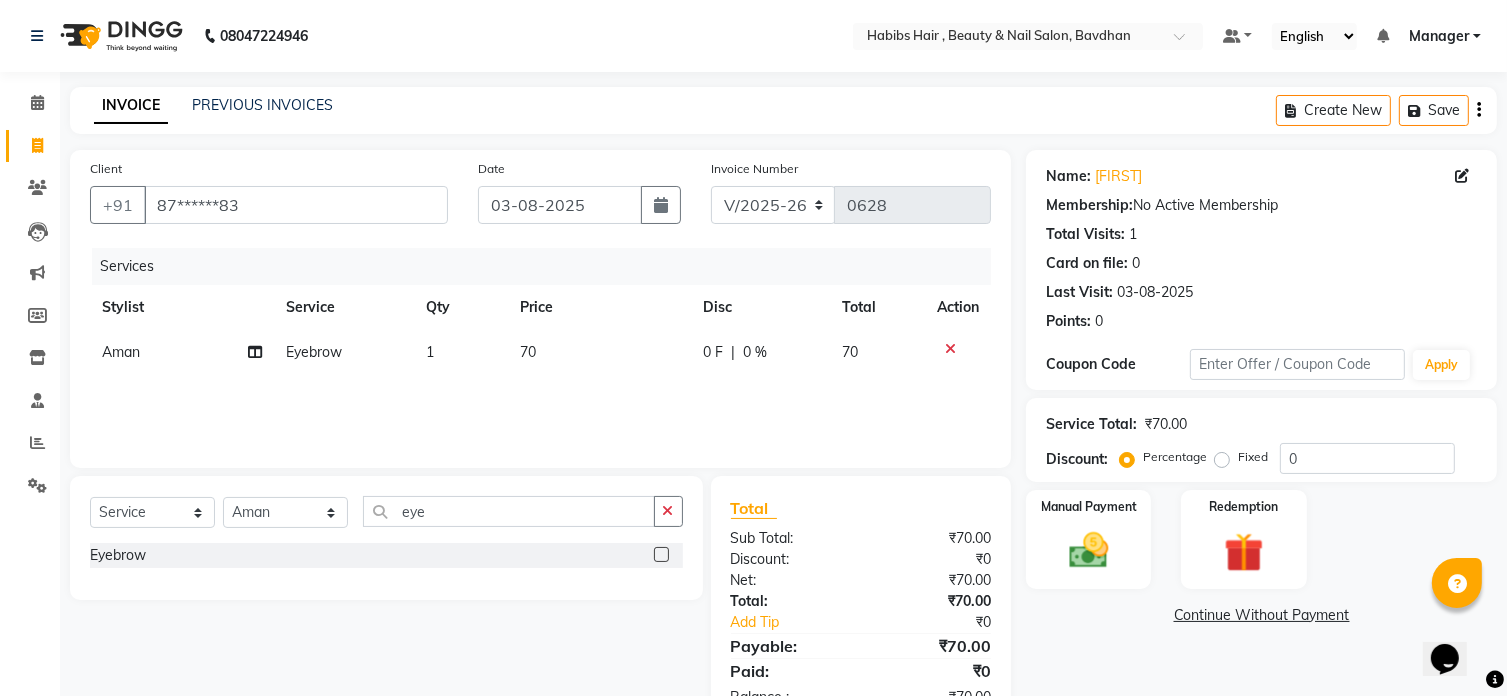 click on "70" 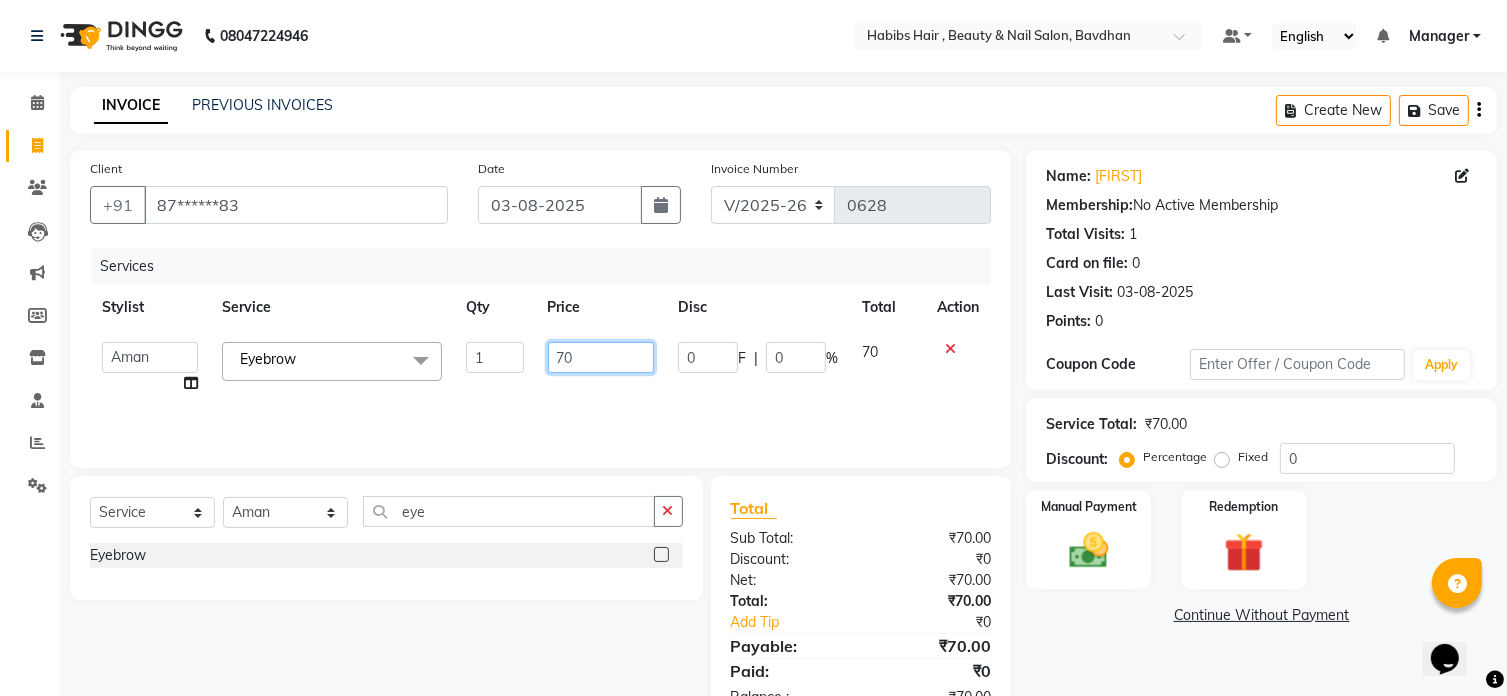 click on "70" 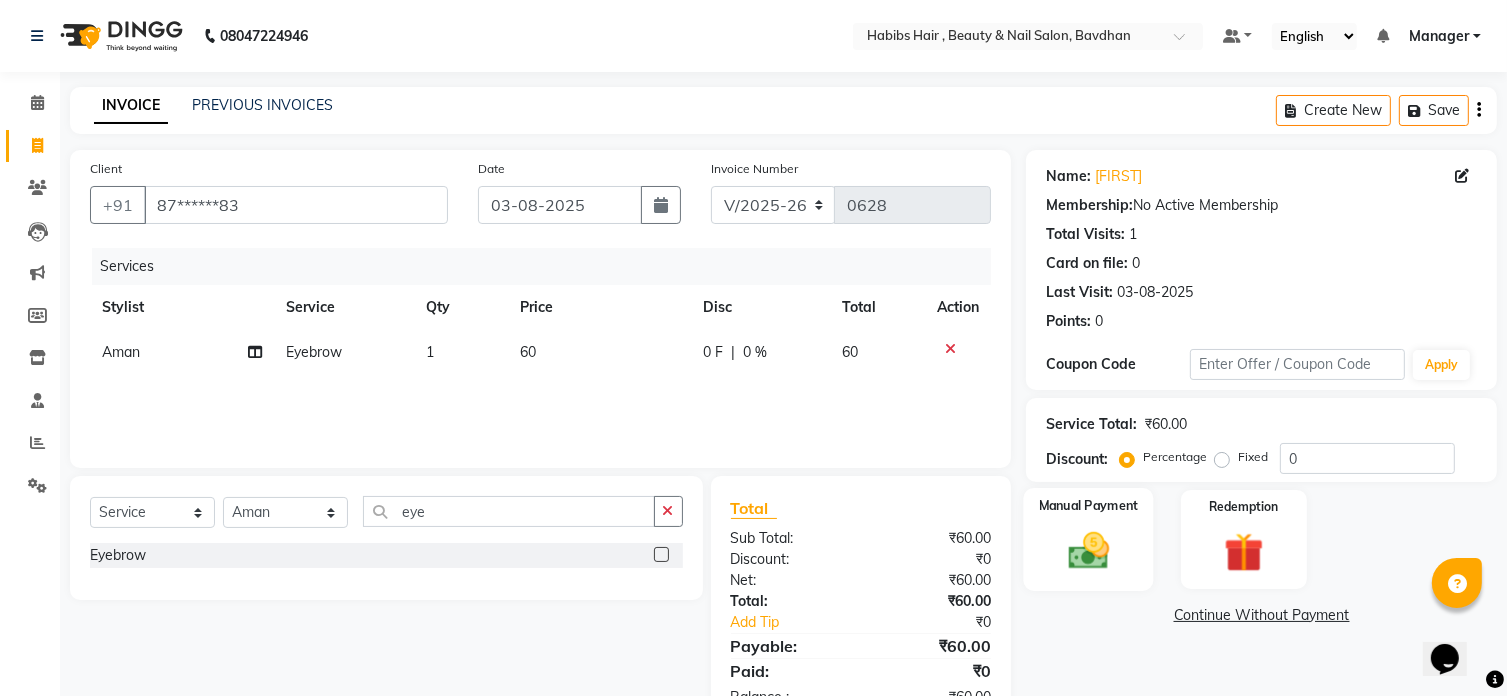 click on "Manual Payment" 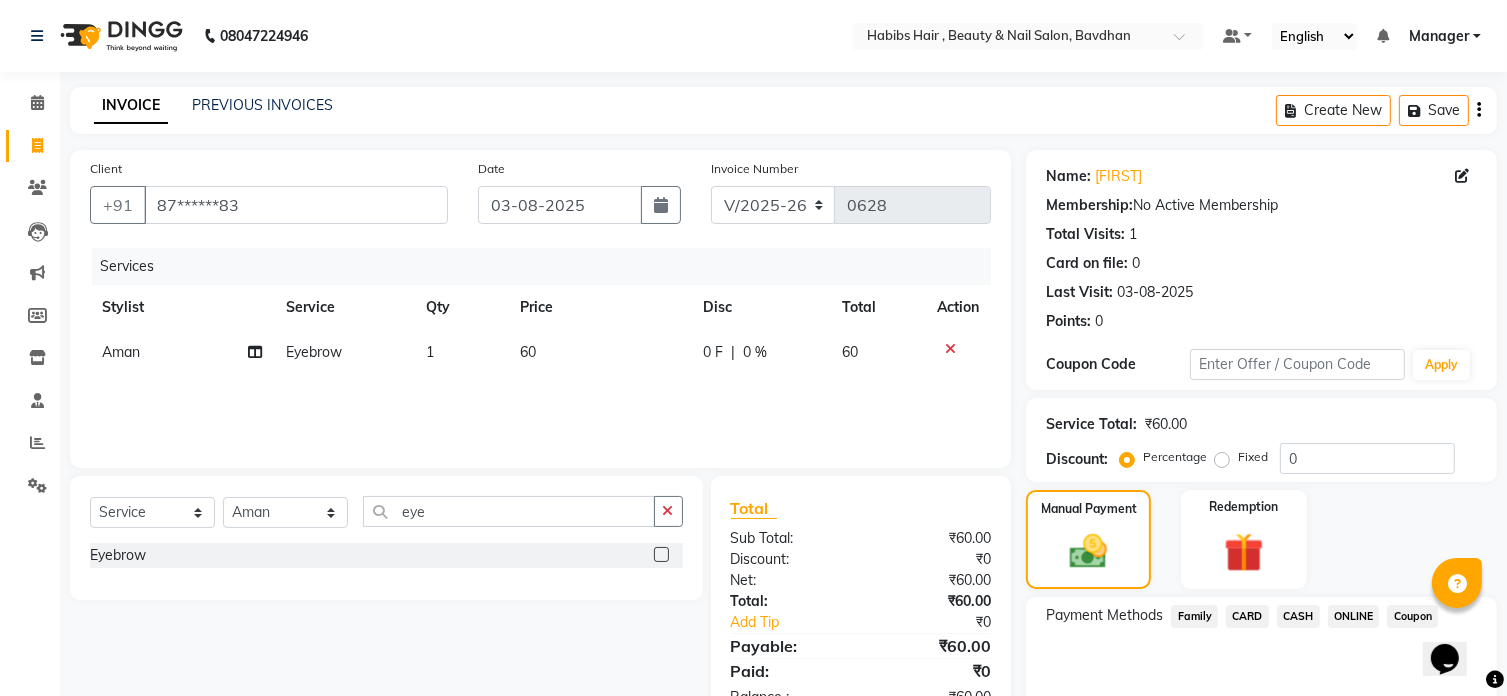 click on "ONLINE" 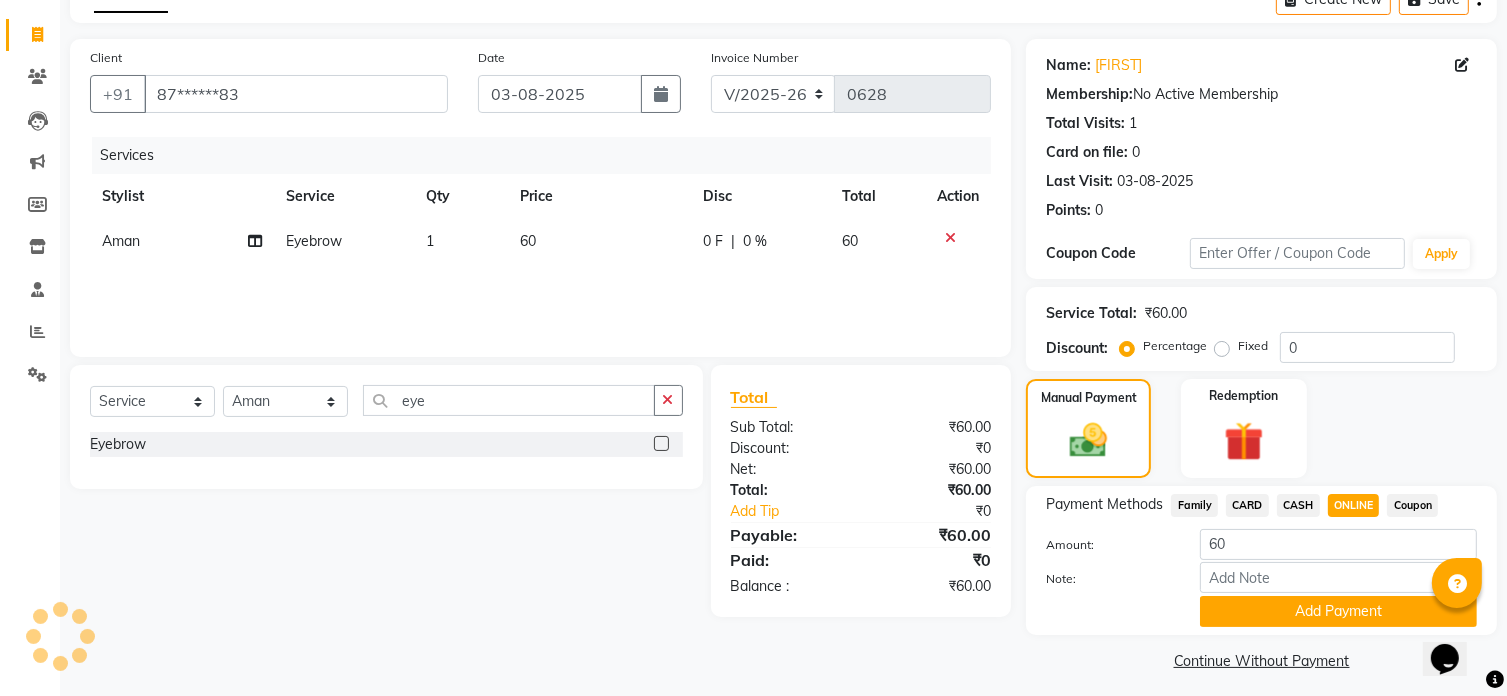 scroll, scrollTop: 116, scrollLeft: 0, axis: vertical 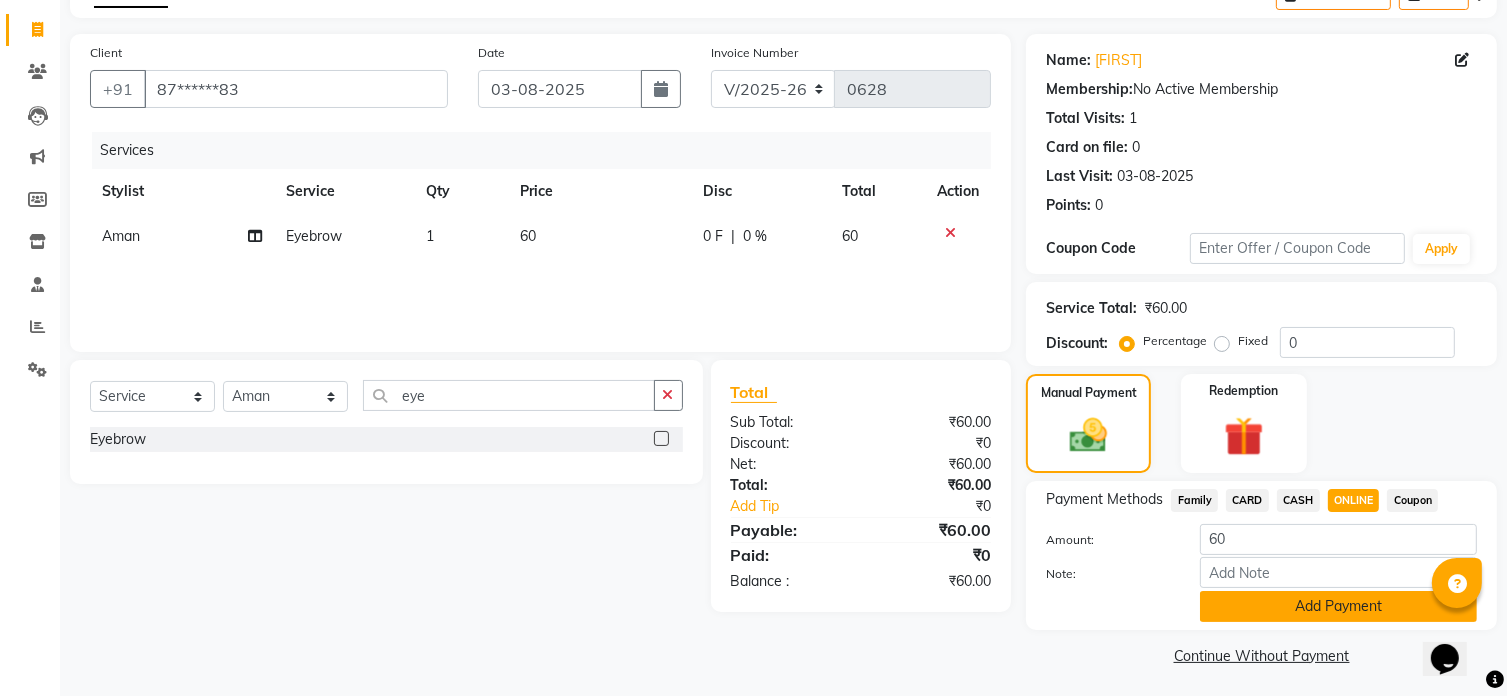 click on "Add Payment" 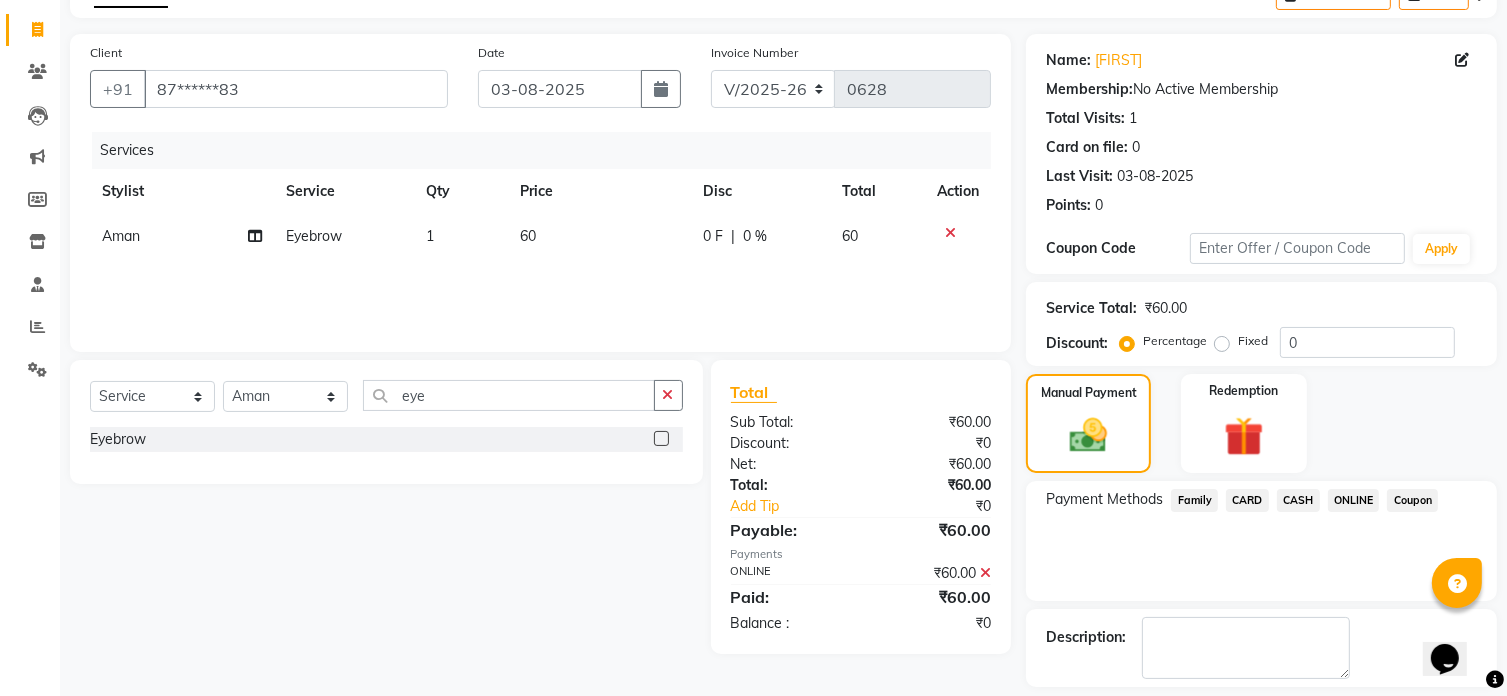scroll, scrollTop: 204, scrollLeft: 0, axis: vertical 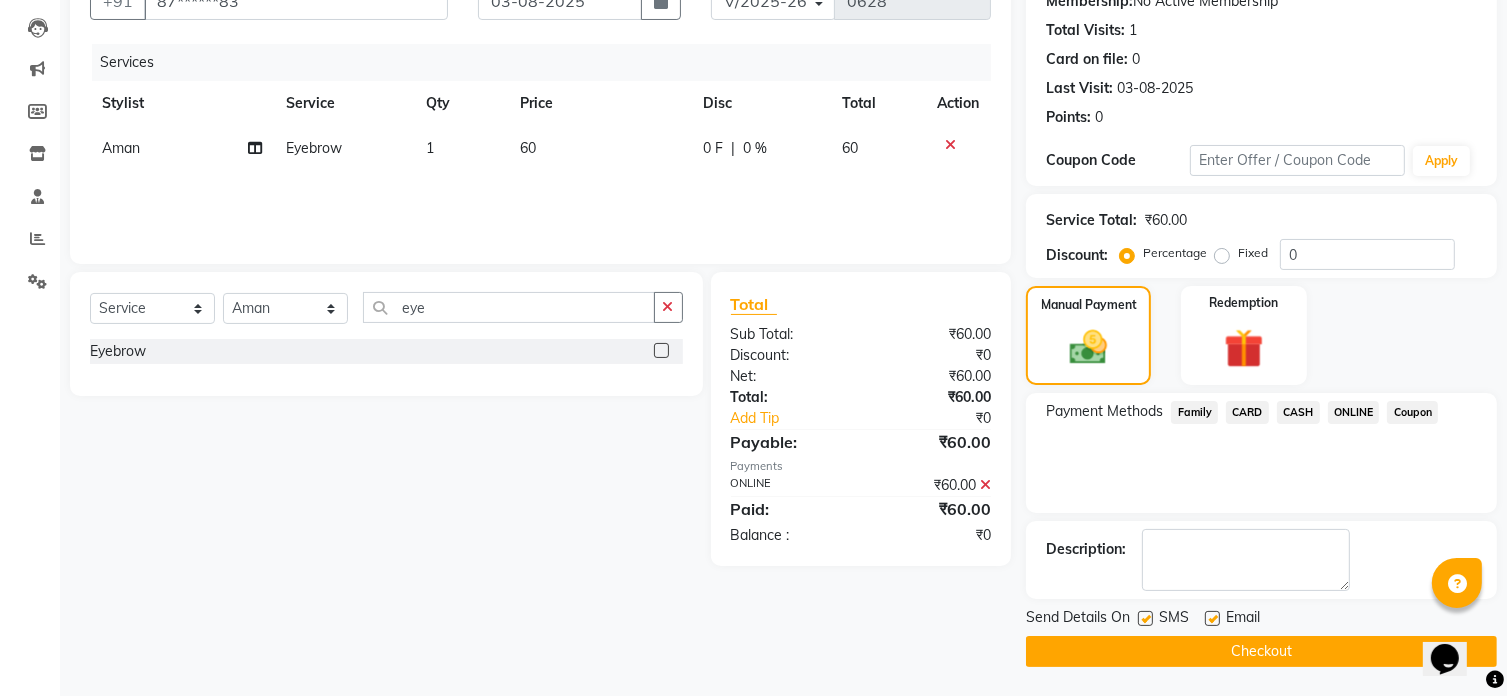 click on "Checkout" 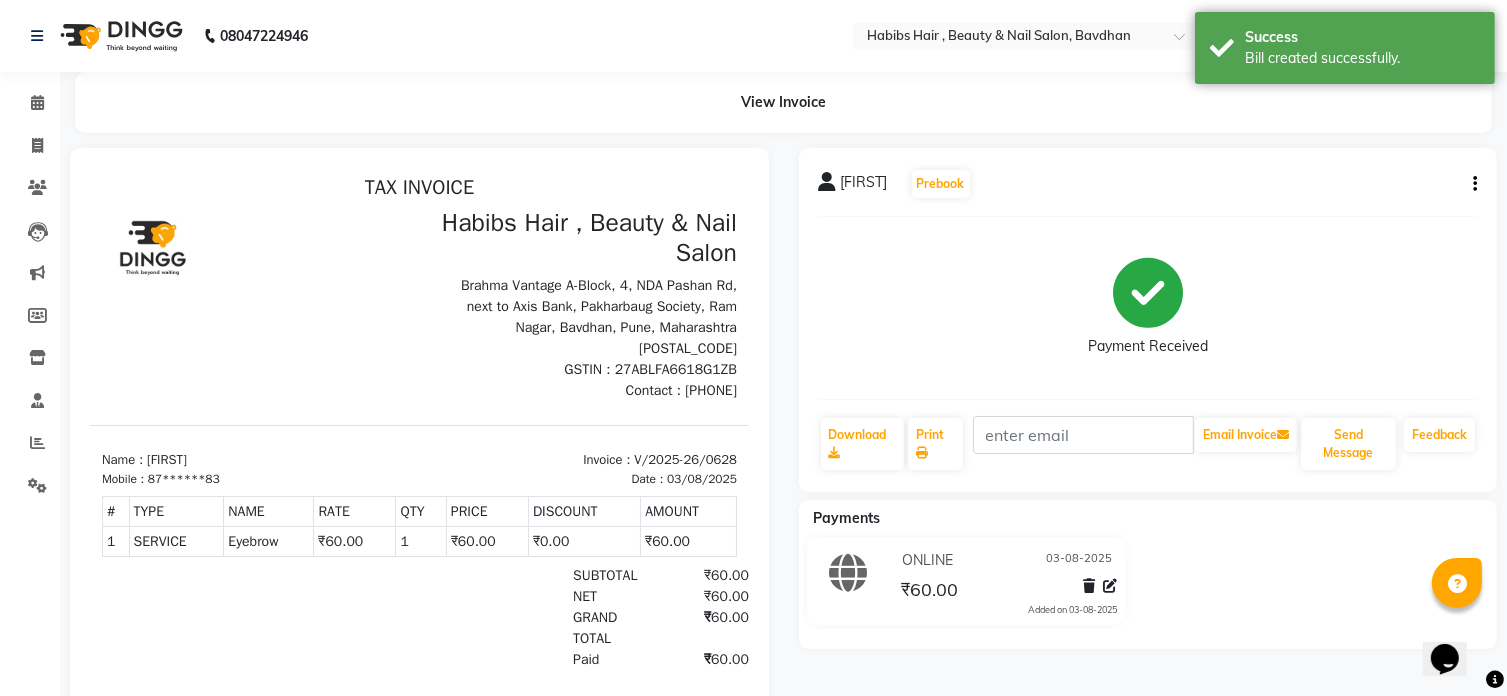 scroll, scrollTop: 0, scrollLeft: 0, axis: both 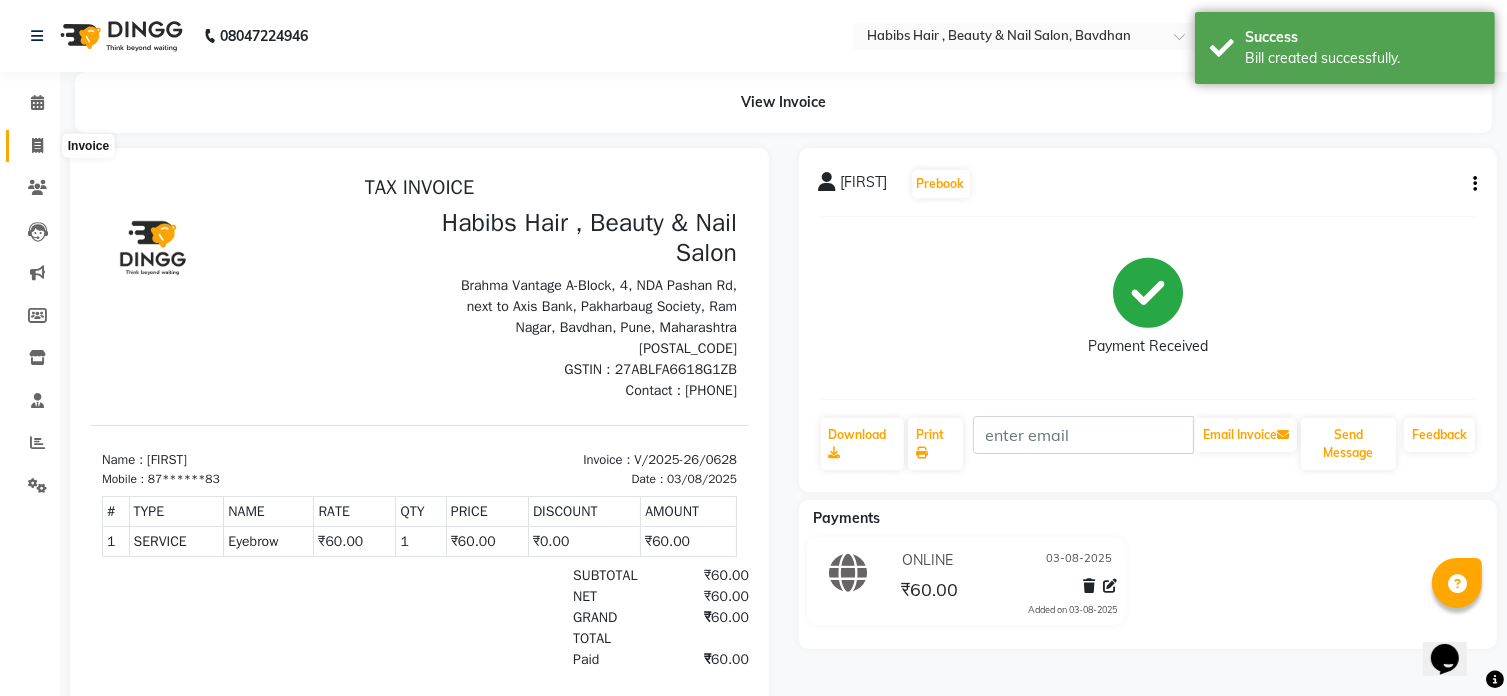 click 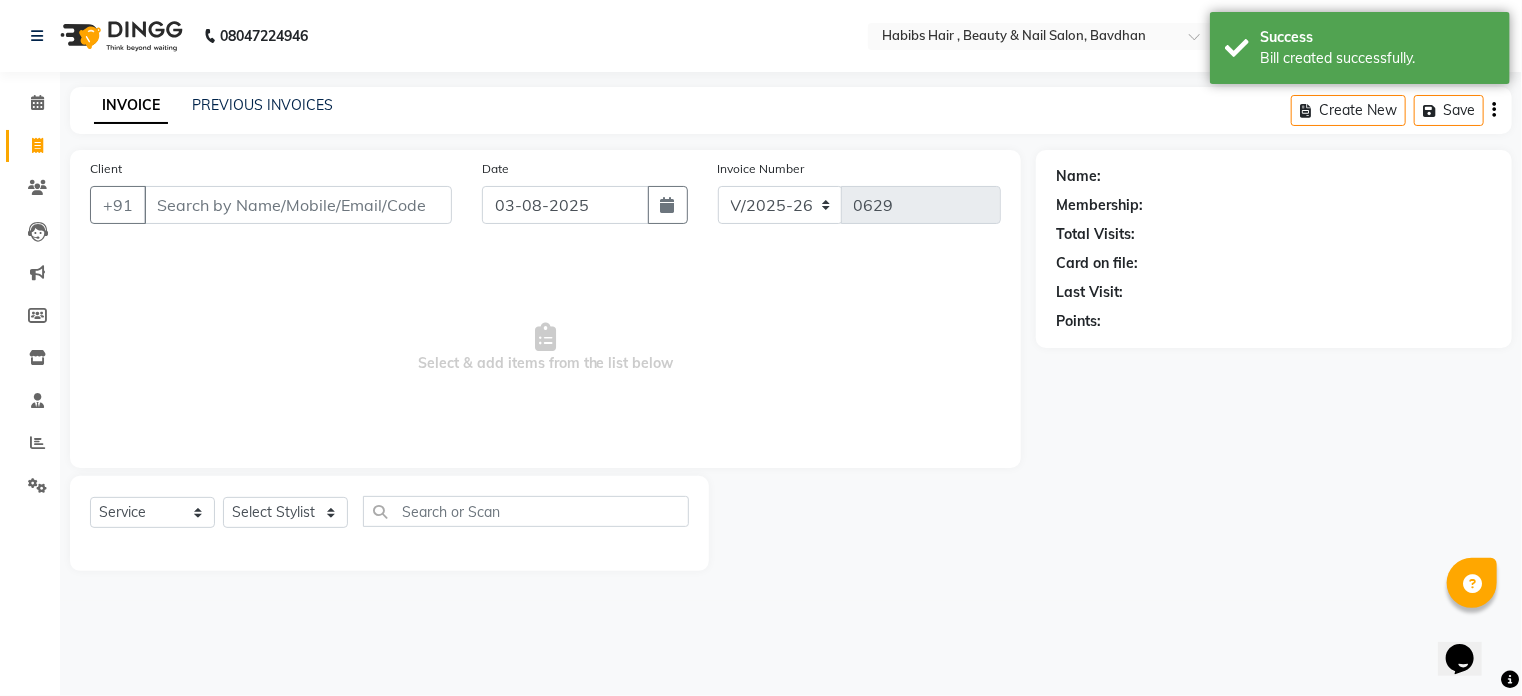 click on "Client" at bounding box center (298, 205) 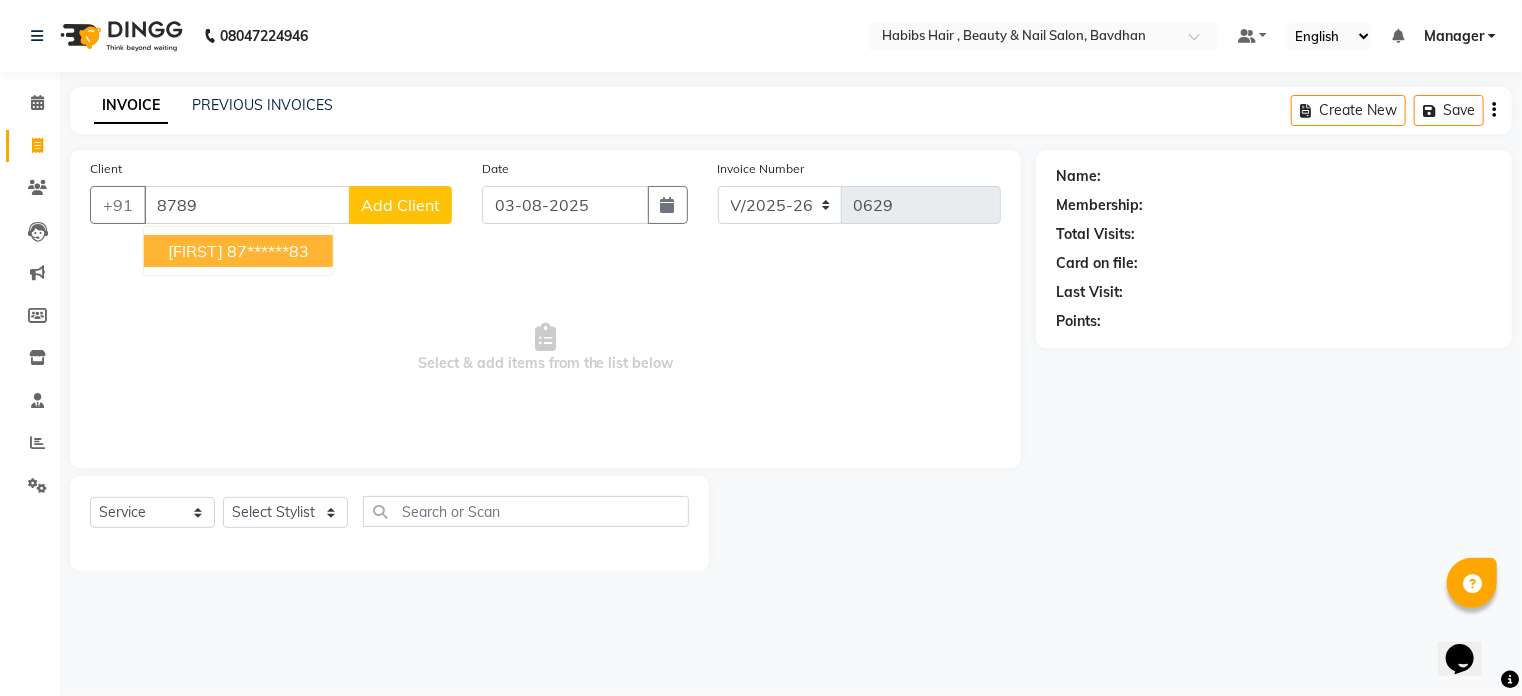 click on "[FIRST]" at bounding box center [195, 251] 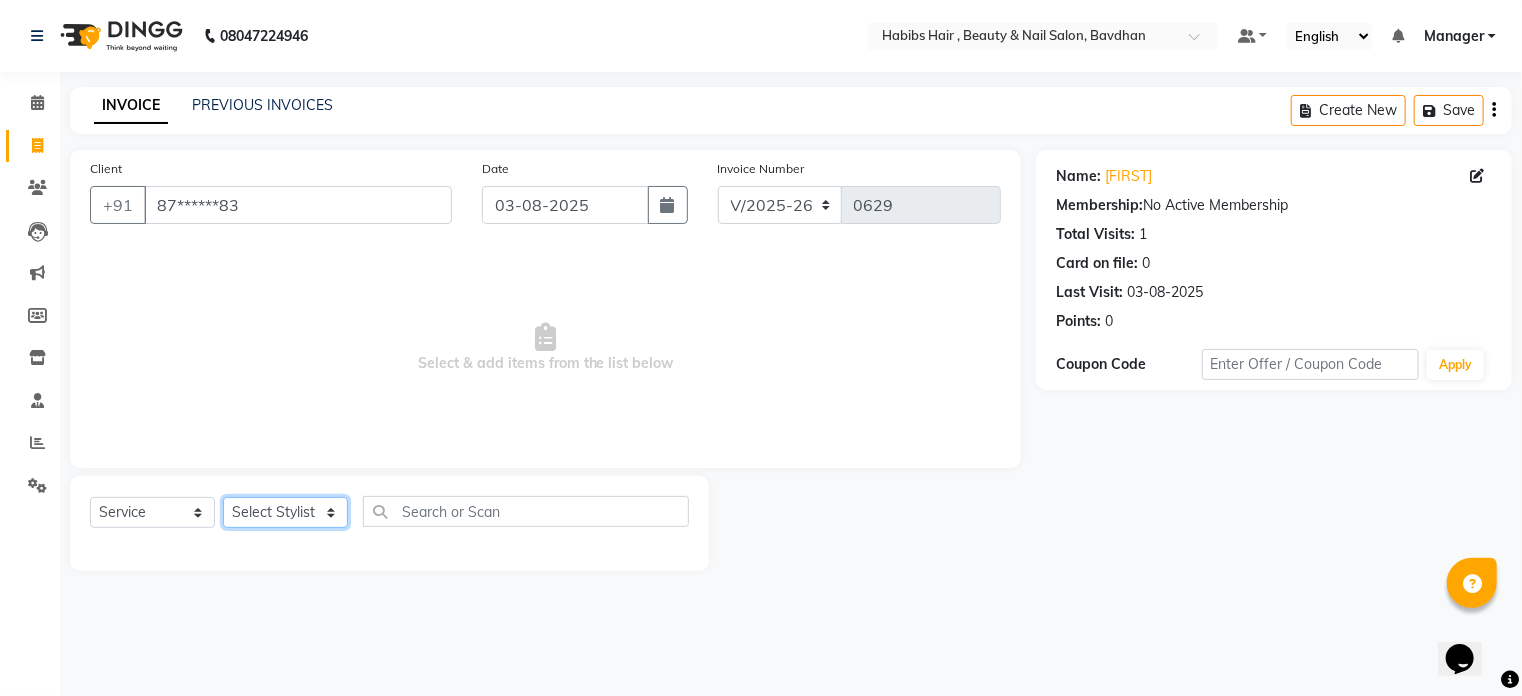 click on "Select Stylist Akash Aman Aniket Ashish Ganesh Manager mayur nikhil sujata" 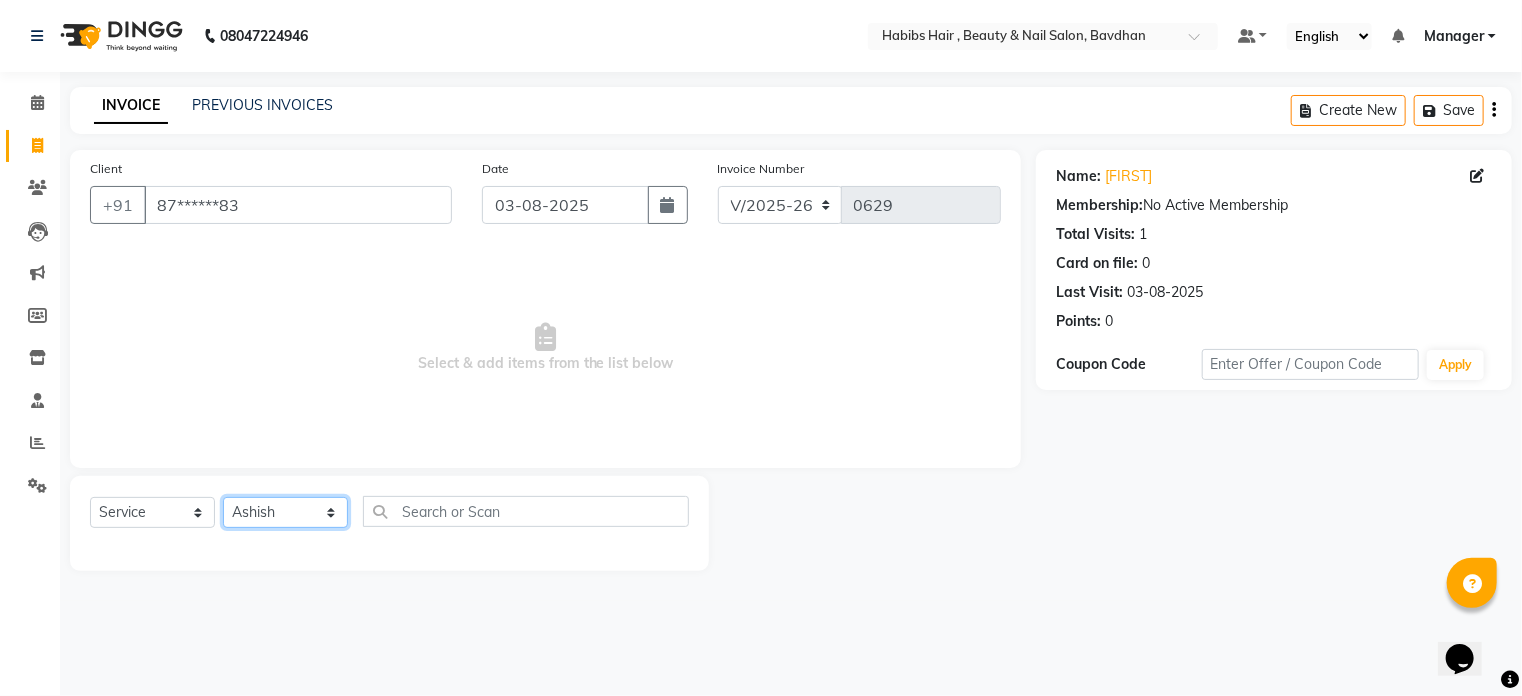 click on "Select Stylist Akash Aman Aniket Ashish Ganesh Manager mayur nikhil sujata" 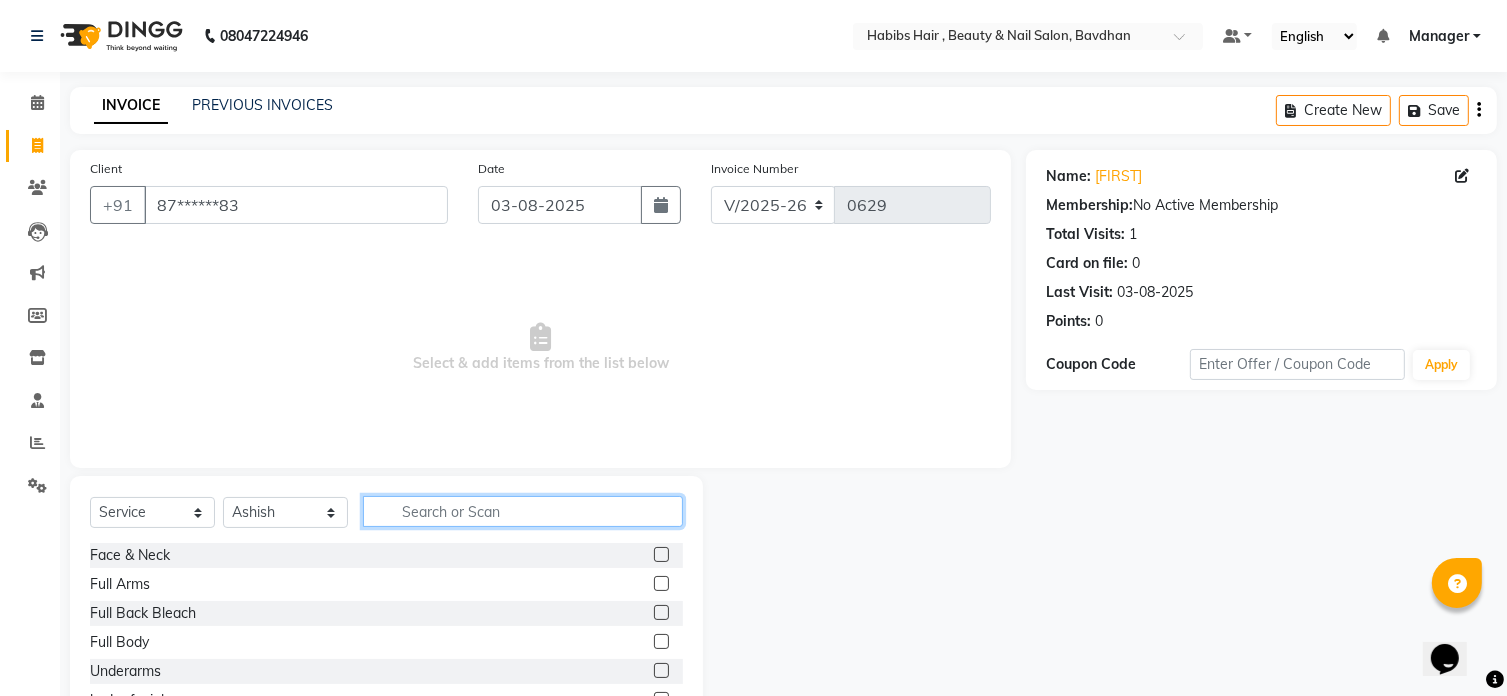click 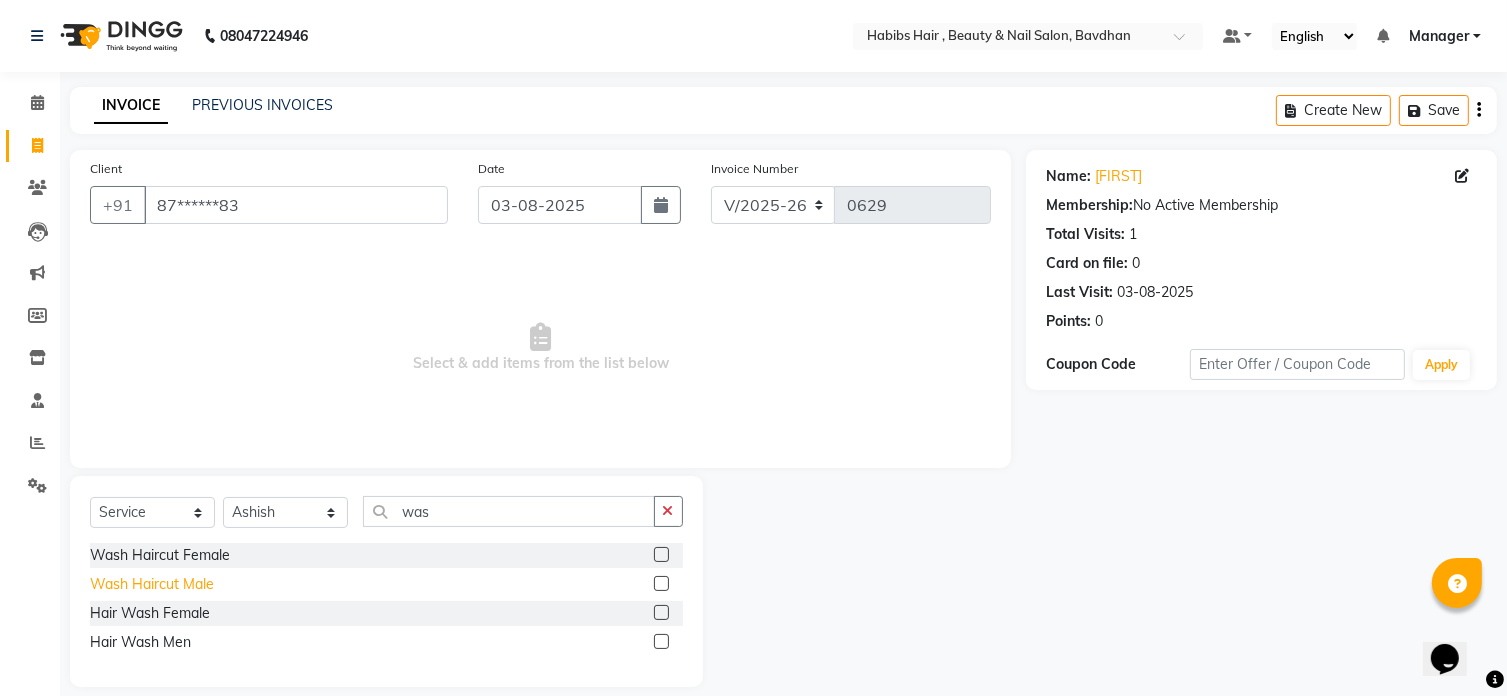 click on "Wash Haircut Male" 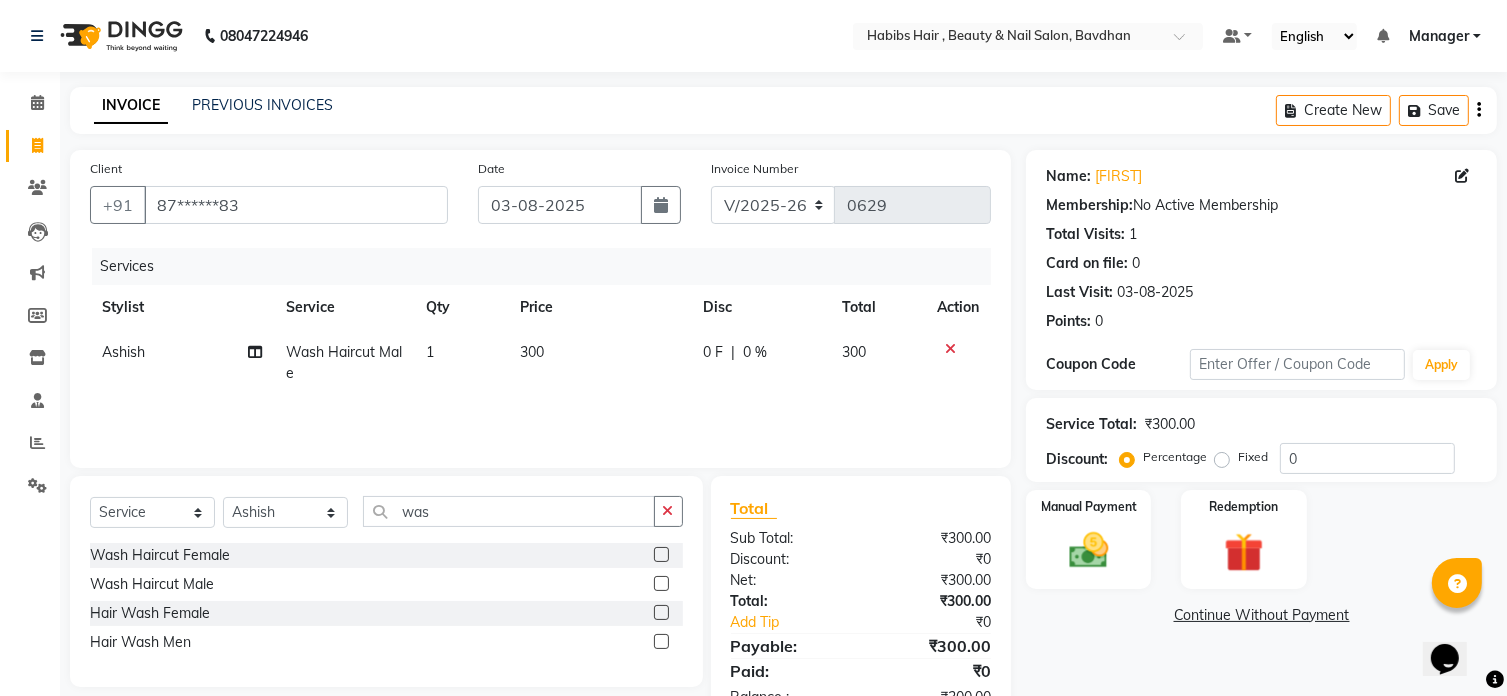 click on "300" 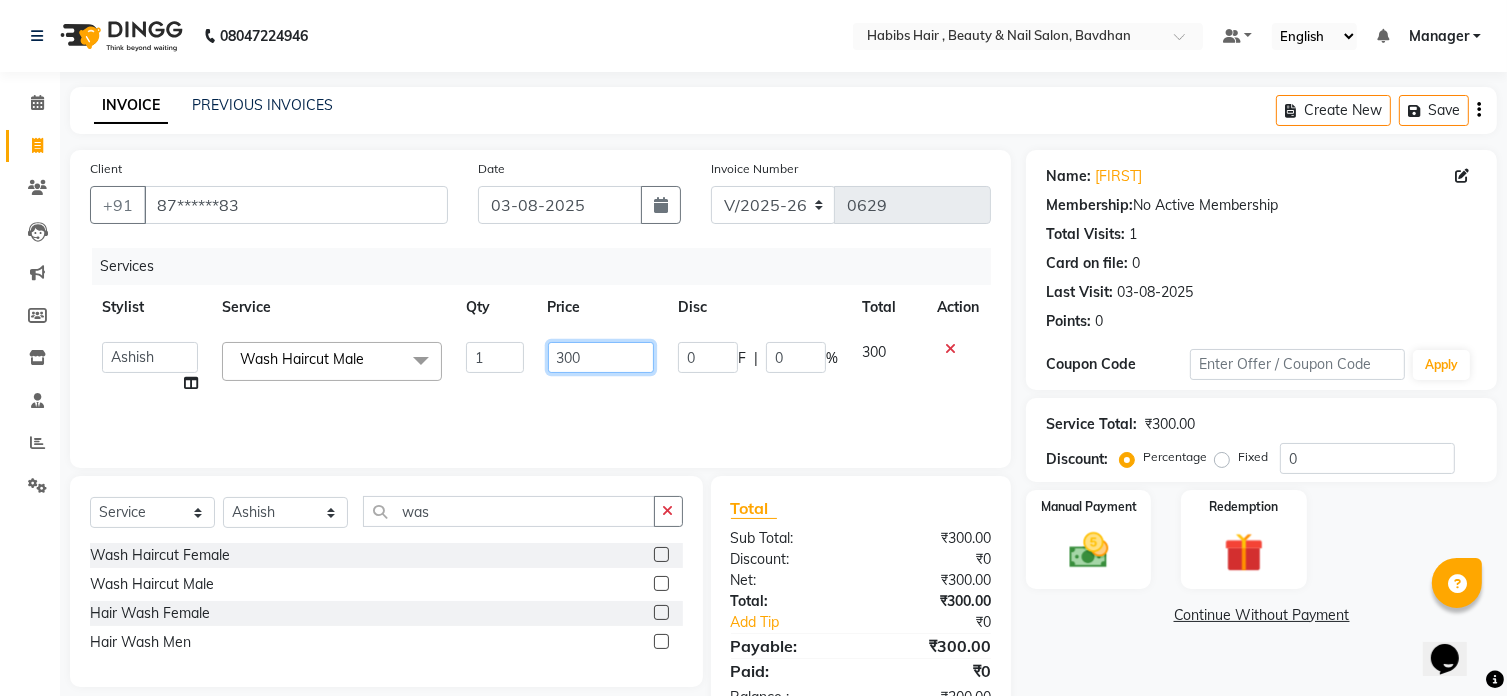 click on "300" 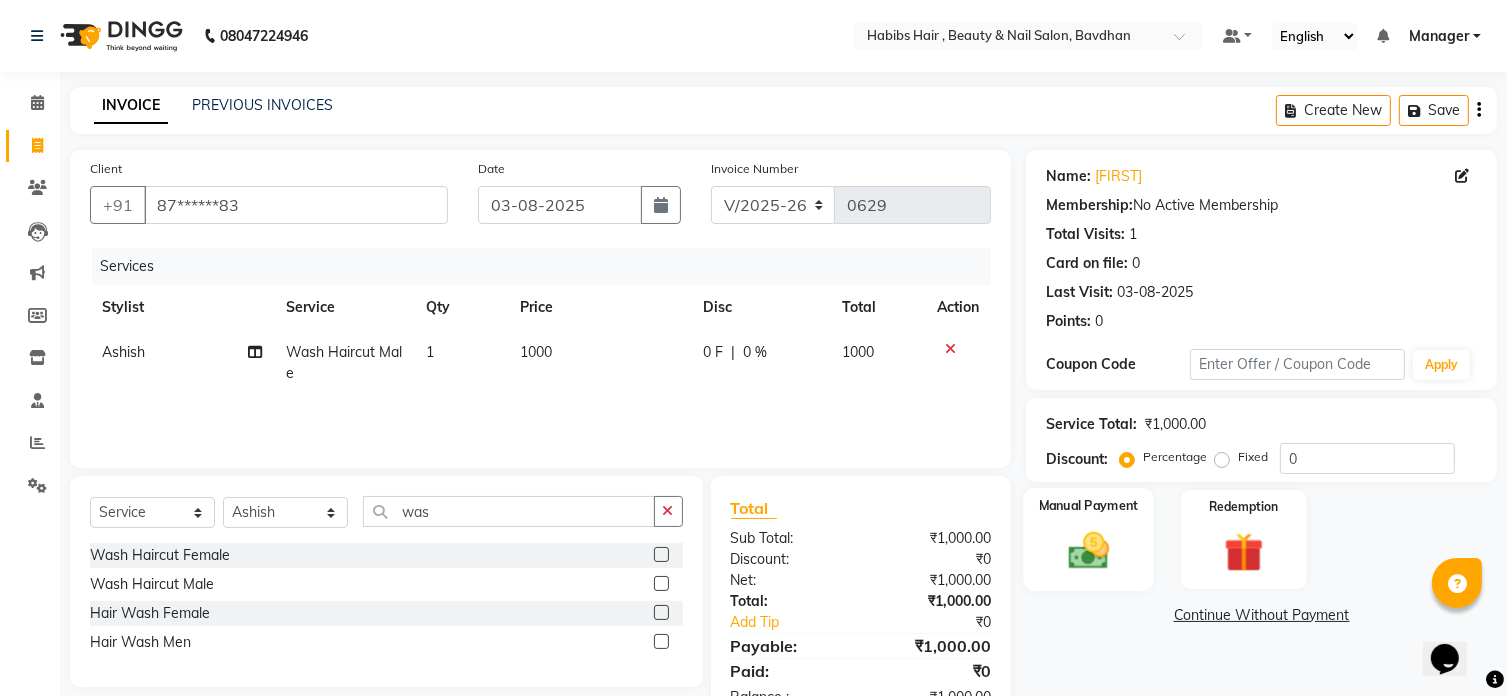 click on "Manual Payment" 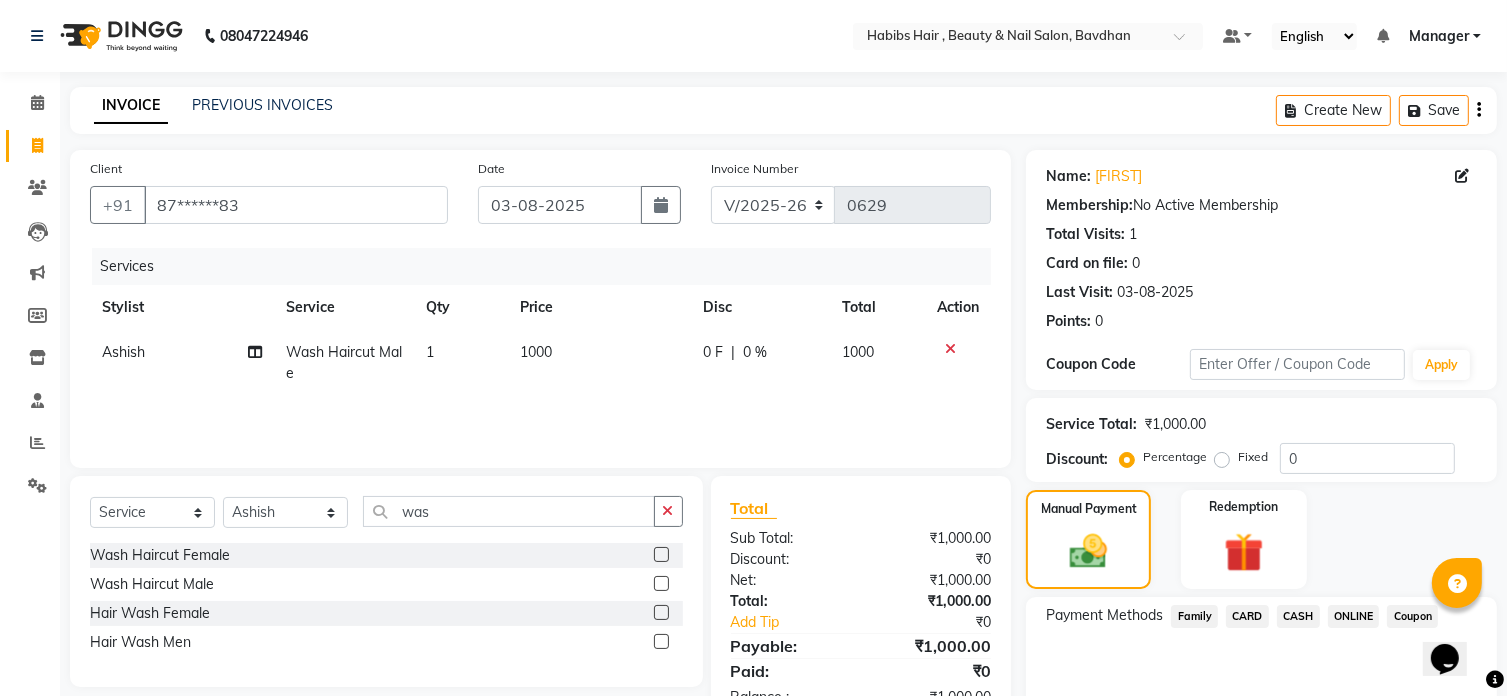 click on "ONLINE" 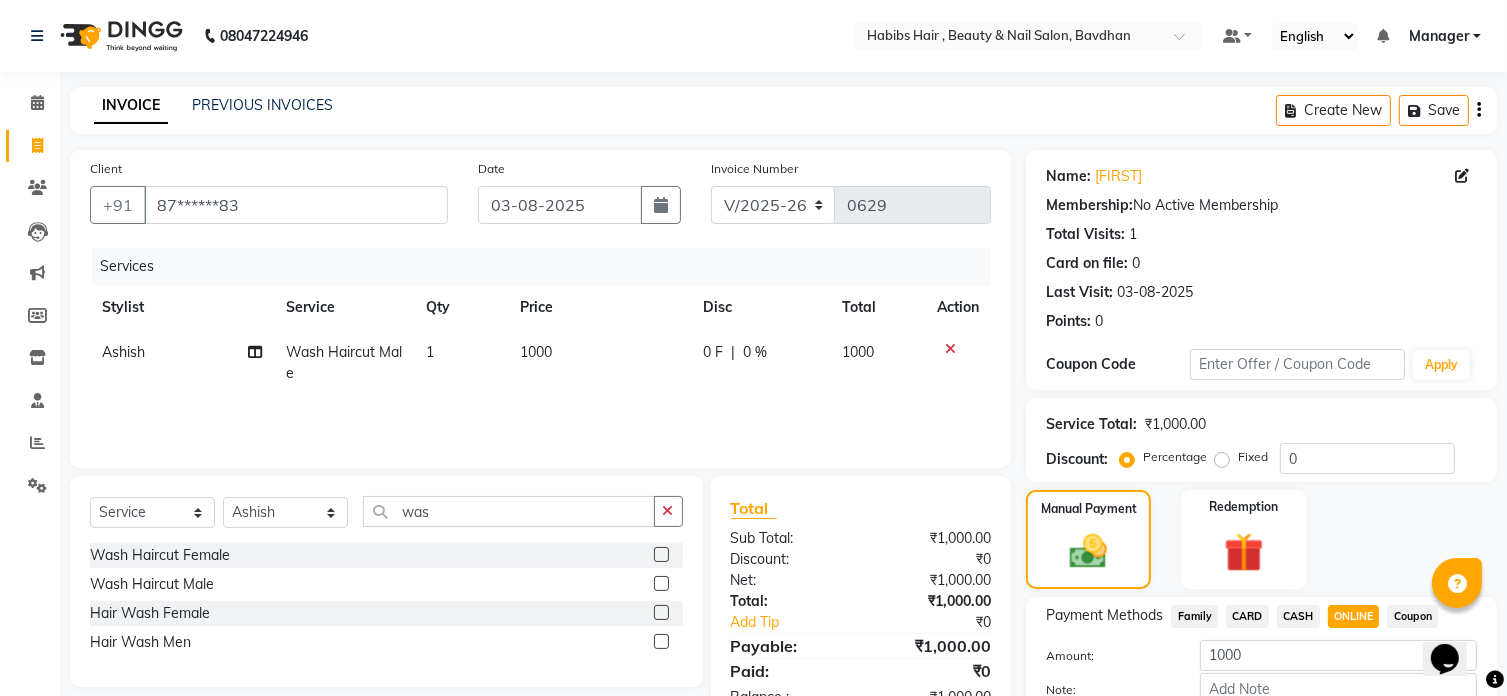 scroll, scrollTop: 122, scrollLeft: 0, axis: vertical 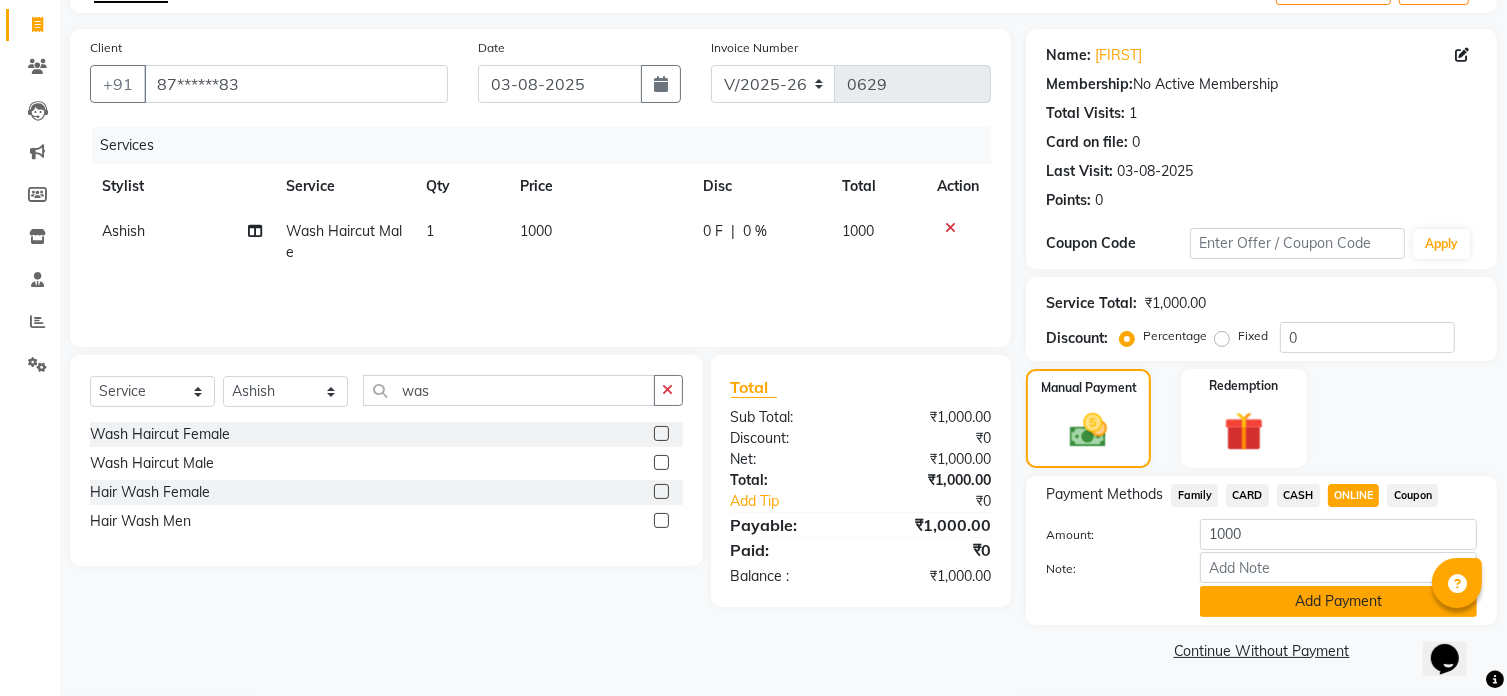 click on "Add Payment" 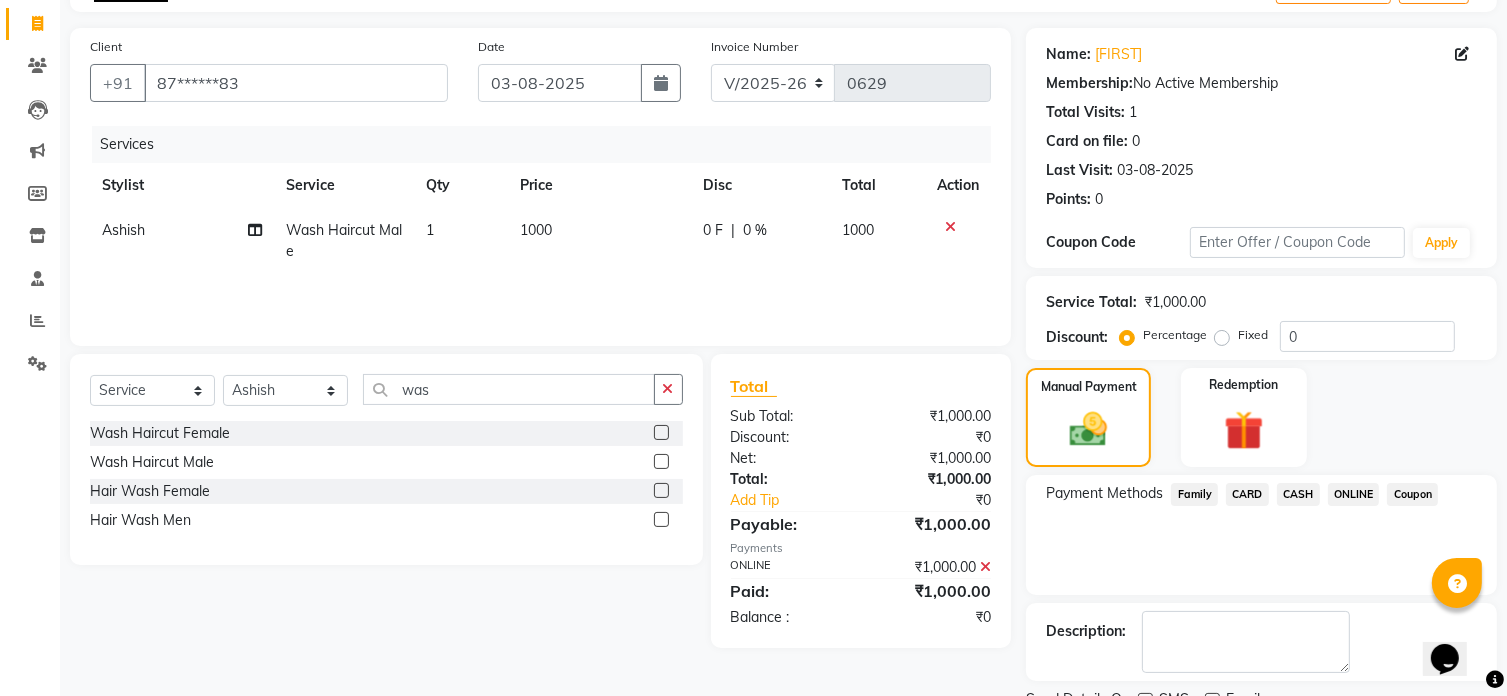 scroll, scrollTop: 204, scrollLeft: 0, axis: vertical 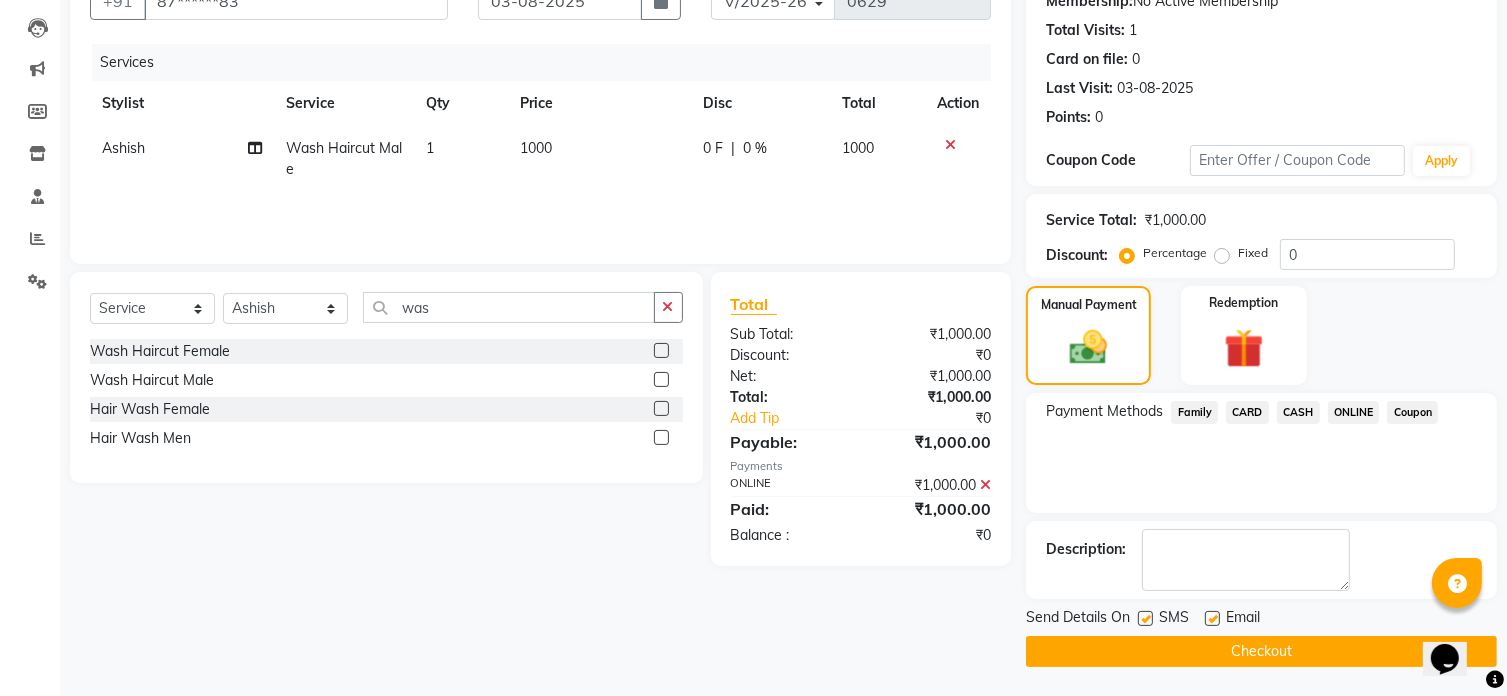 click on "Checkout" 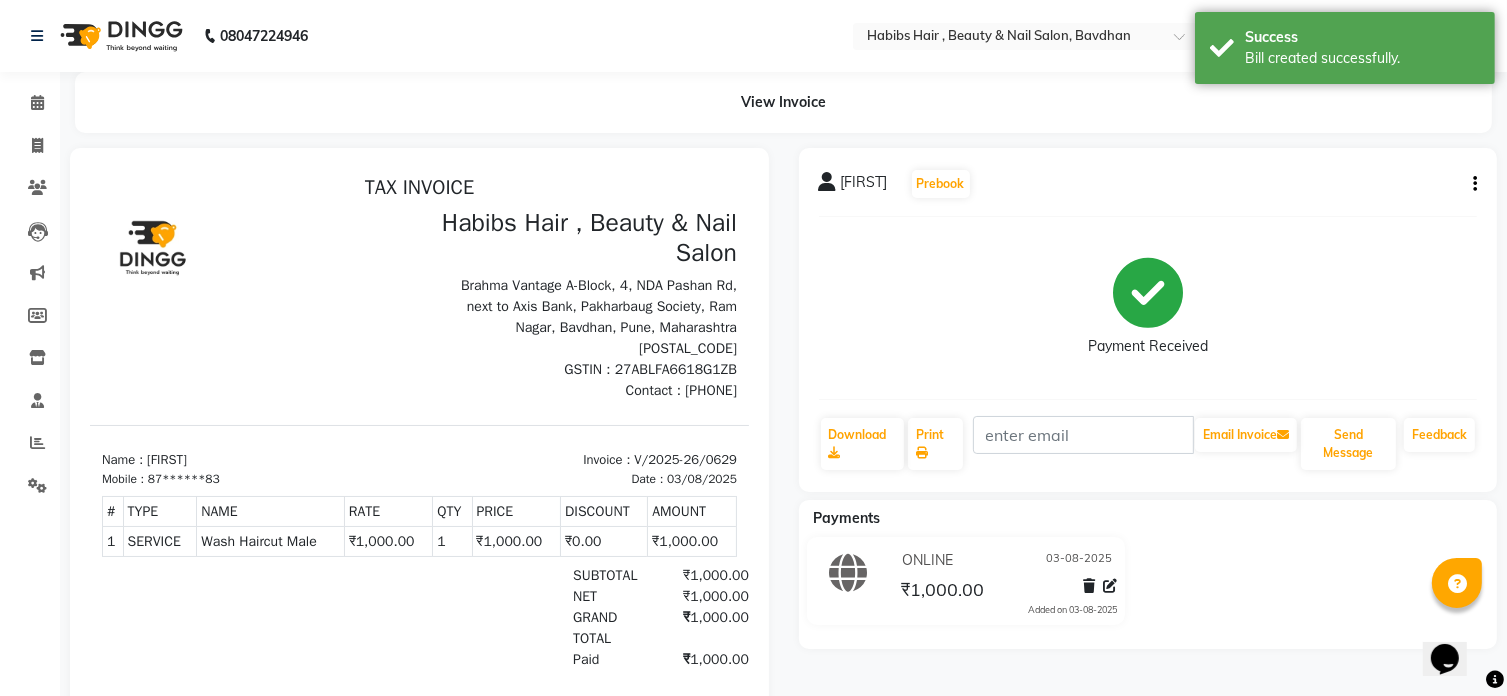 scroll, scrollTop: 0, scrollLeft: 0, axis: both 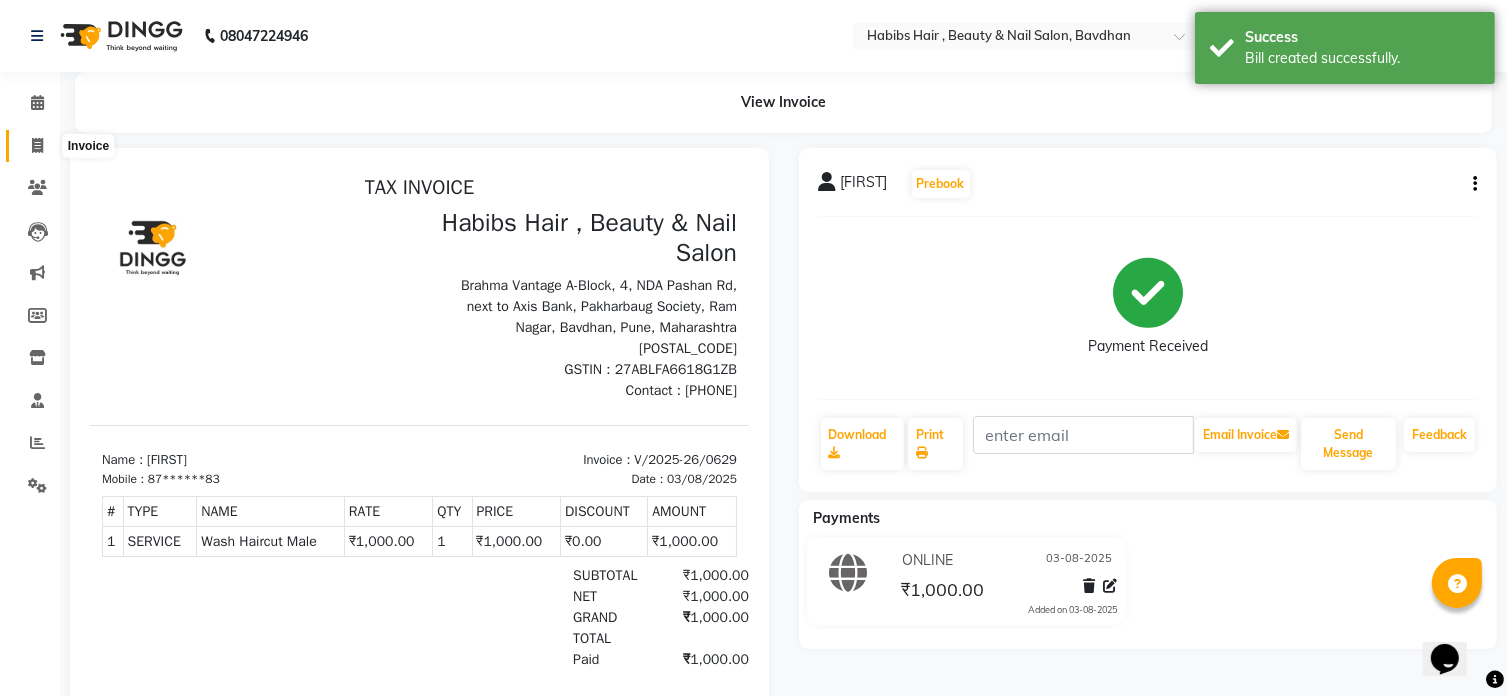 click 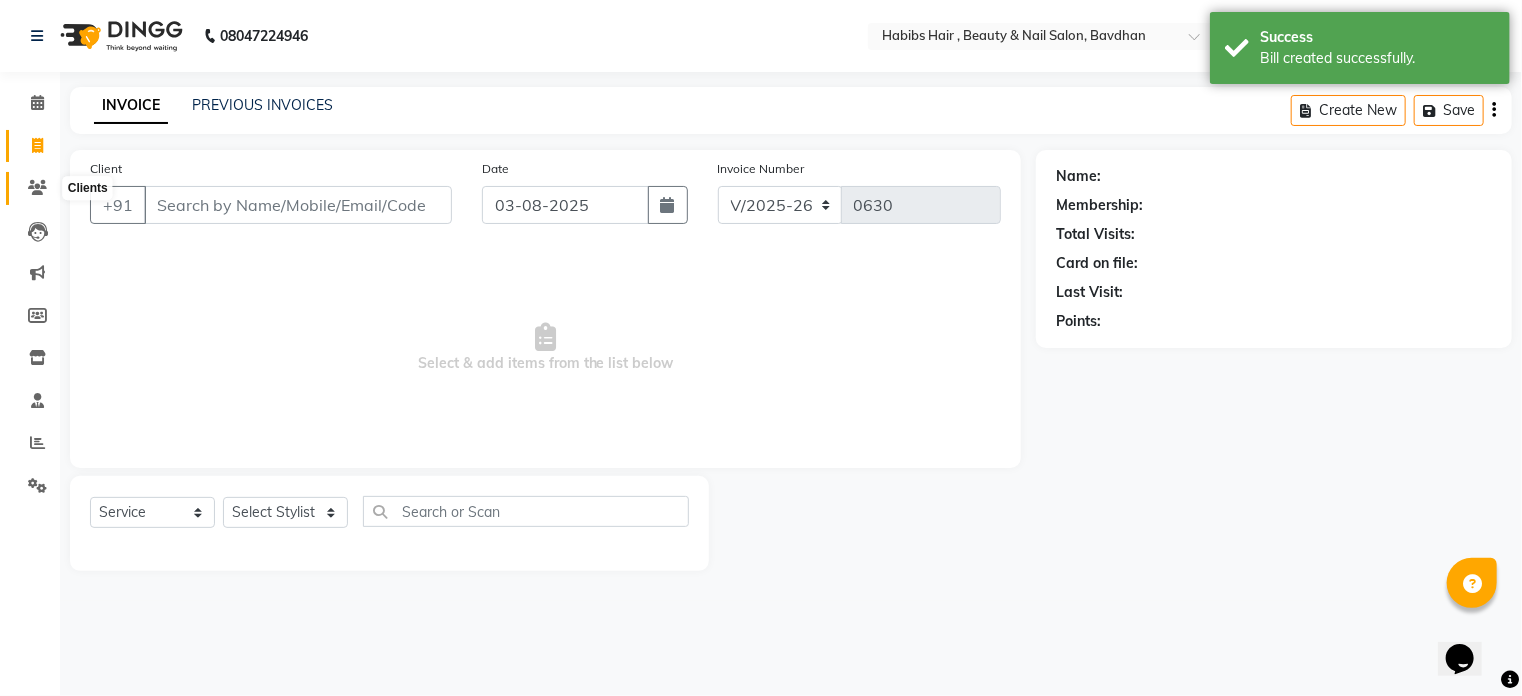 click 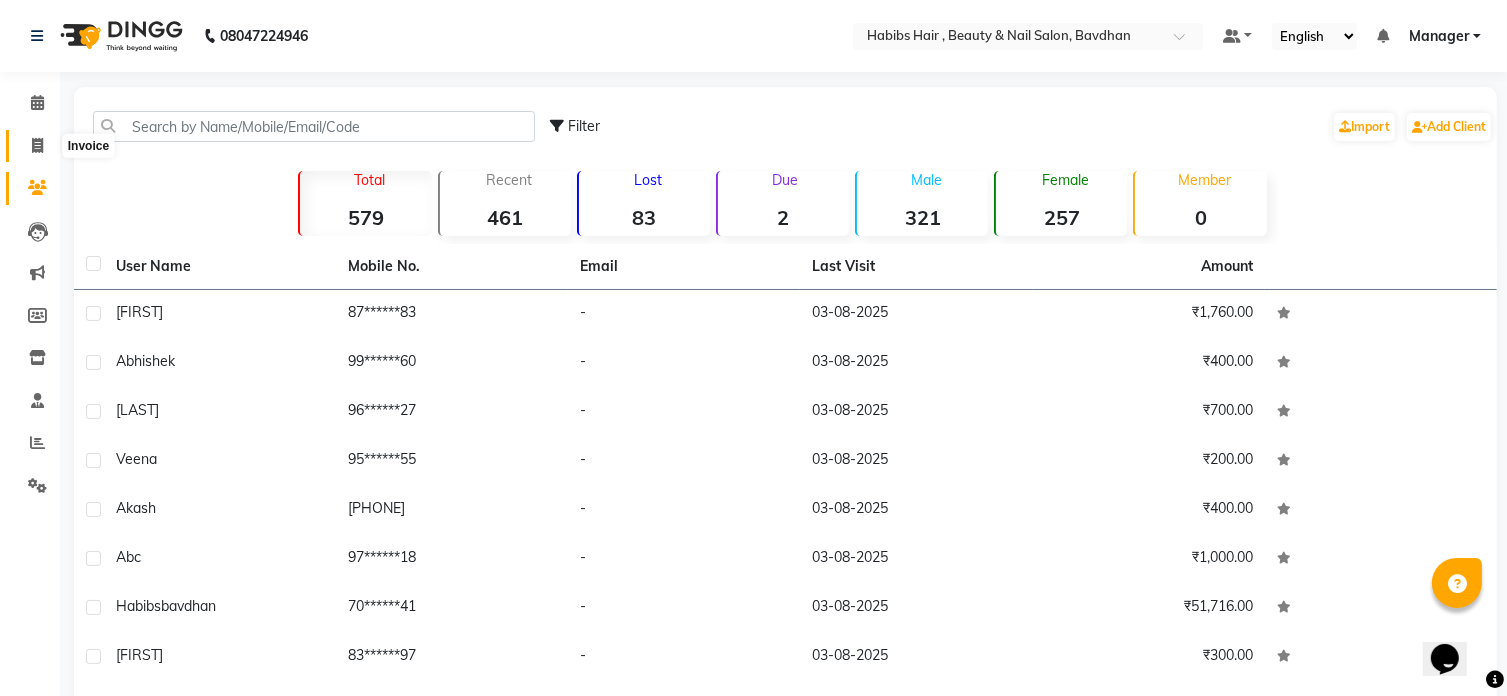 click 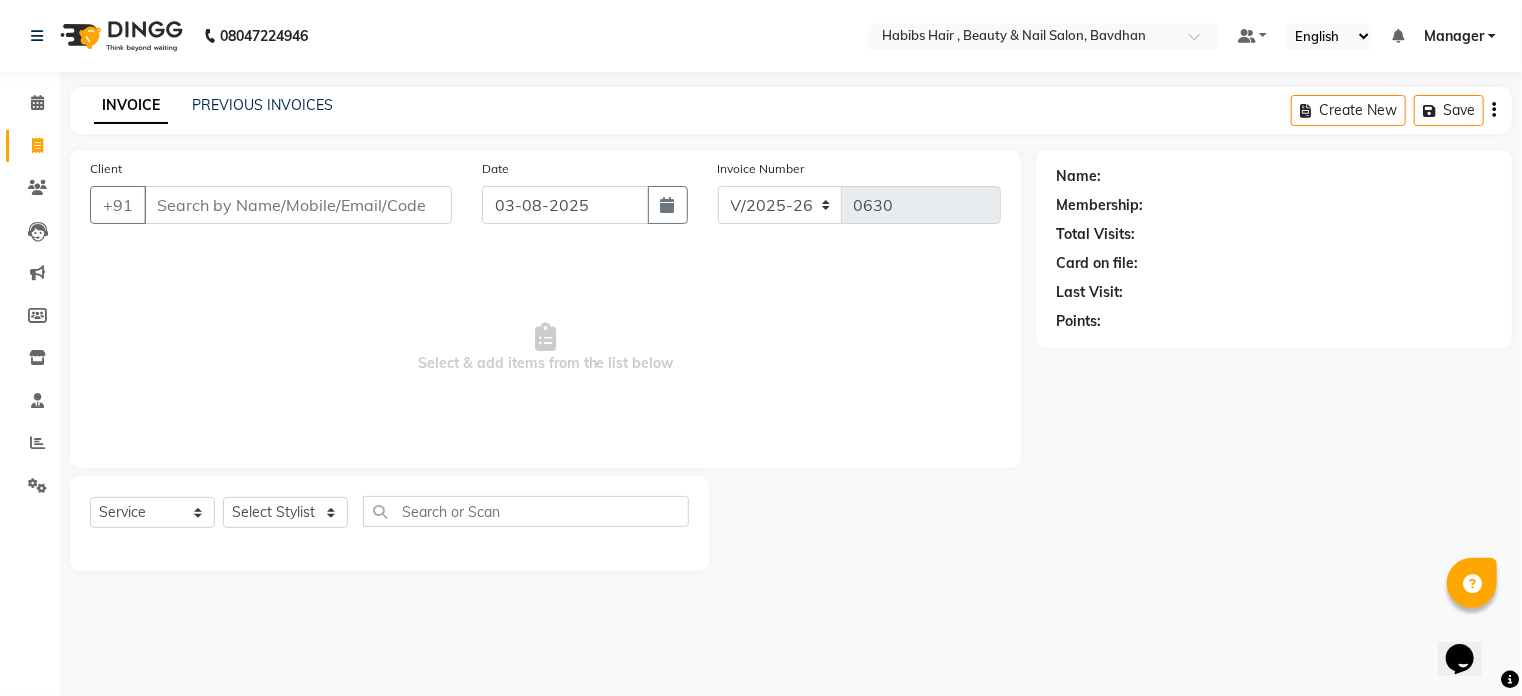 click on "Client" at bounding box center (298, 205) 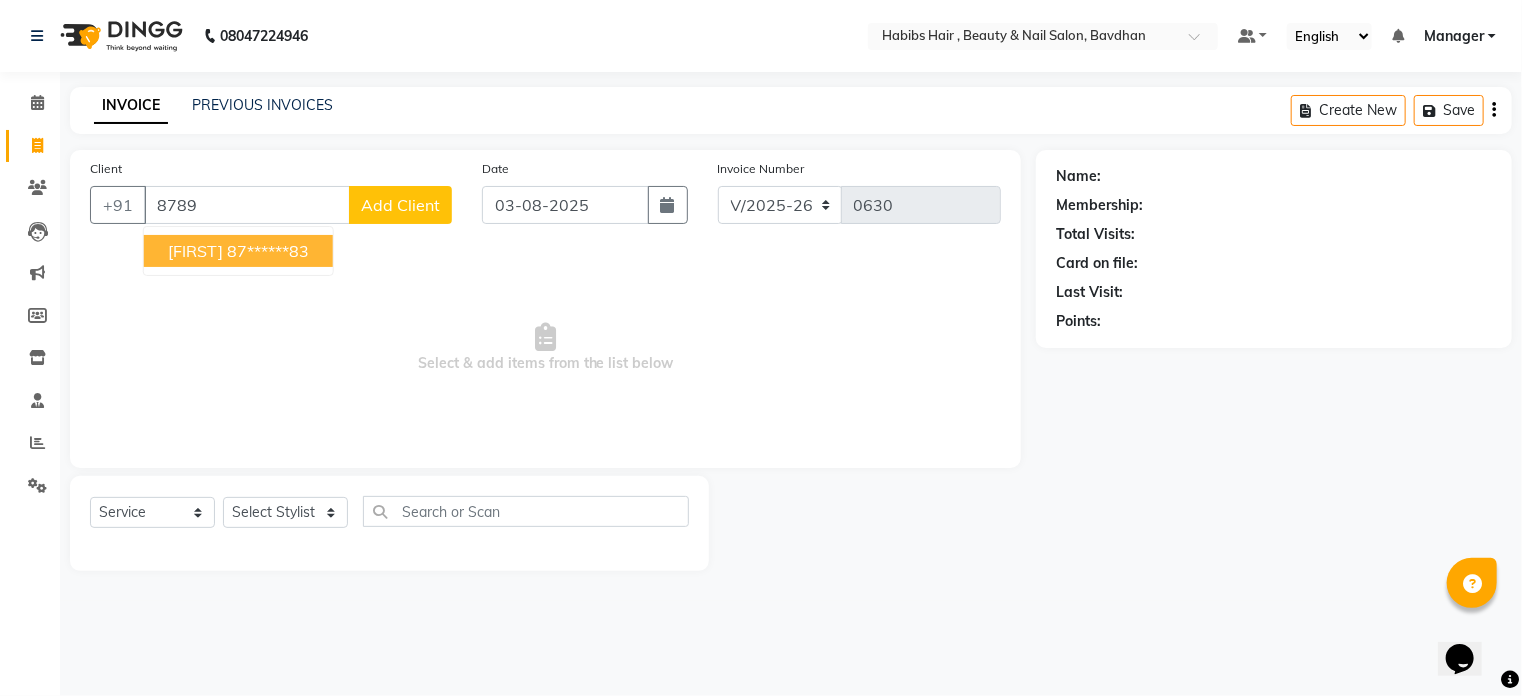 click on "87******83" at bounding box center [268, 251] 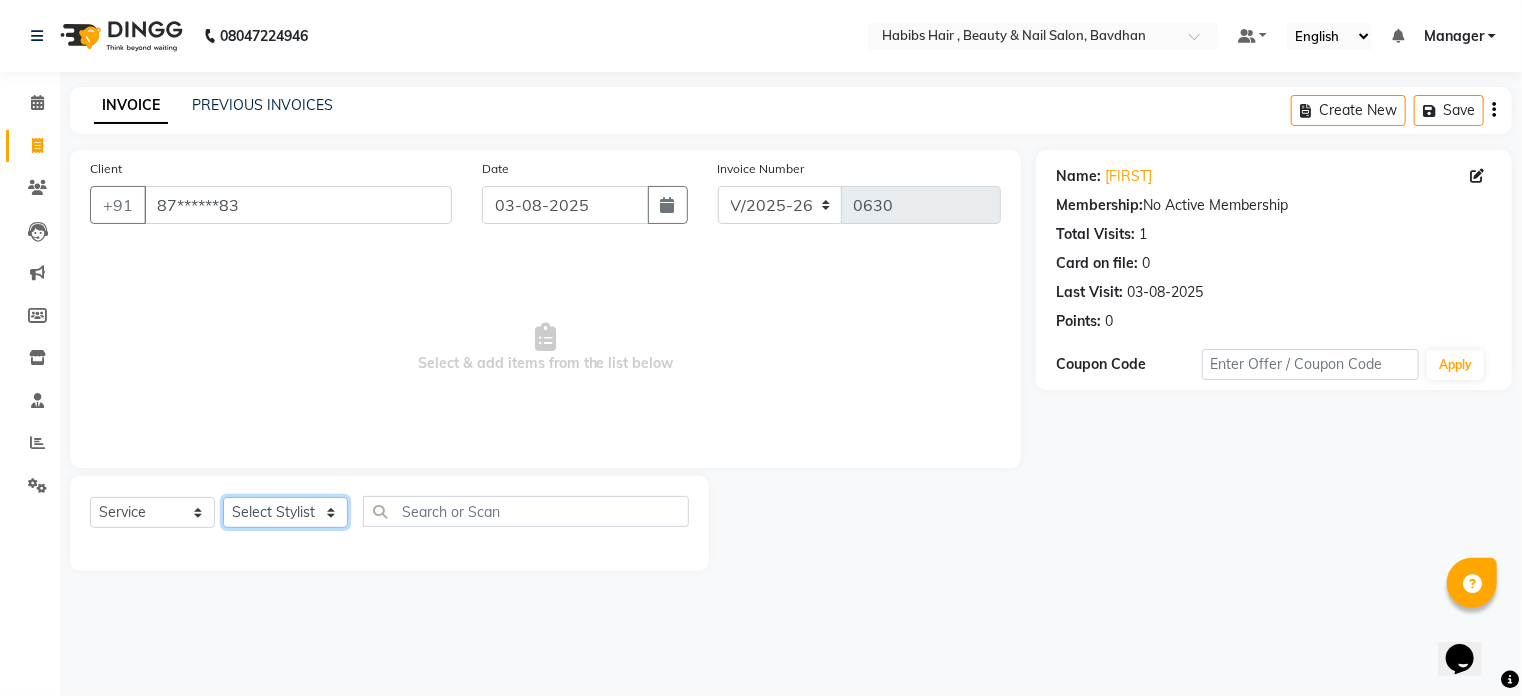 click on "Select Stylist Akash Aman Aniket Ashish Ganesh Manager mayur nikhil sujata" 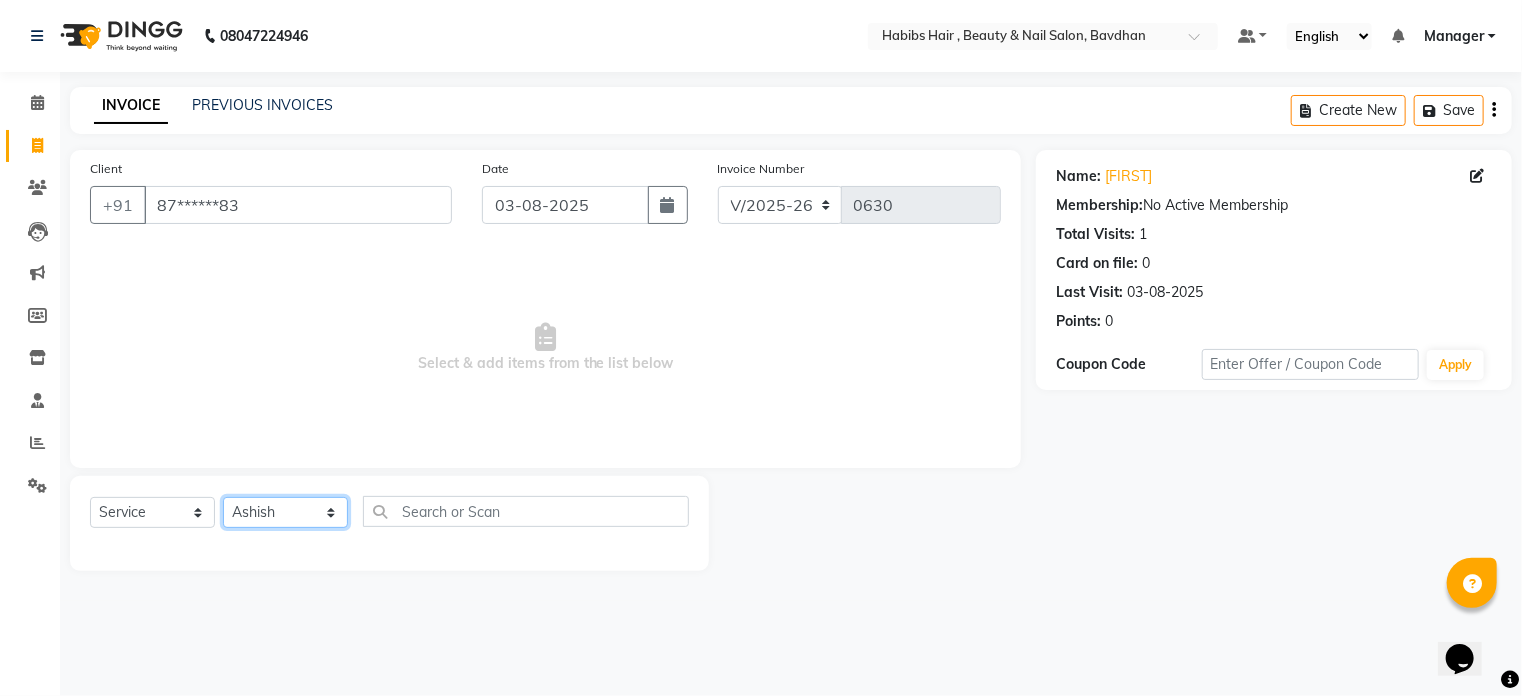 click on "Select Stylist Akash Aman Aniket Ashish Ganesh Manager mayur nikhil sujata" 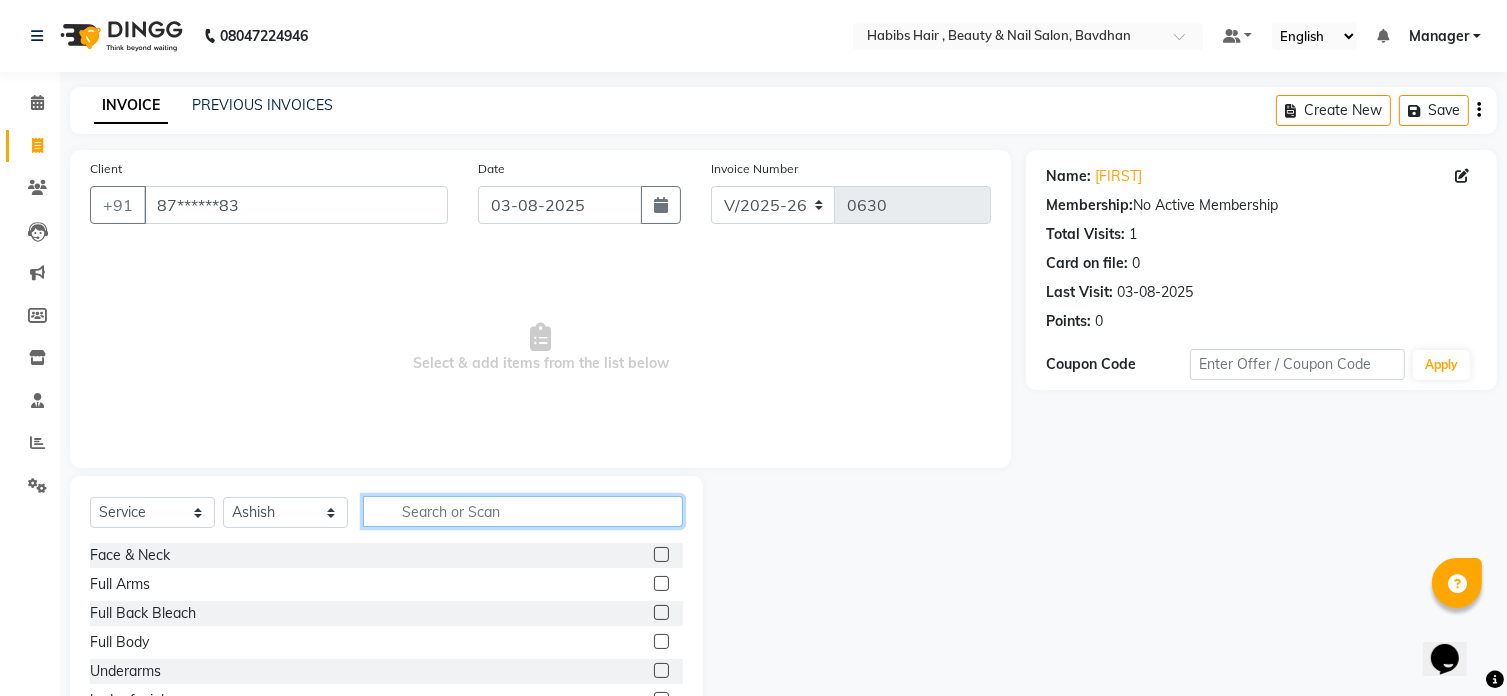 click 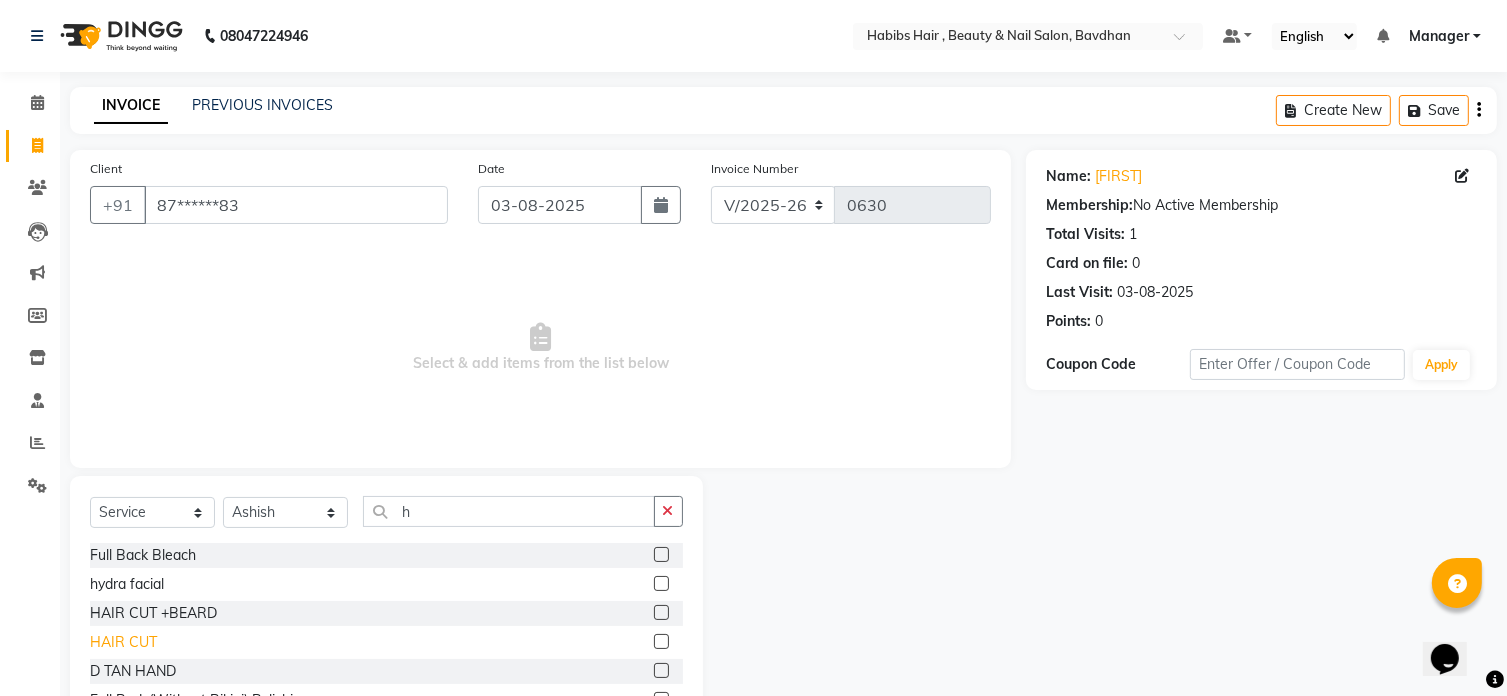 click on "HAIR CUT" 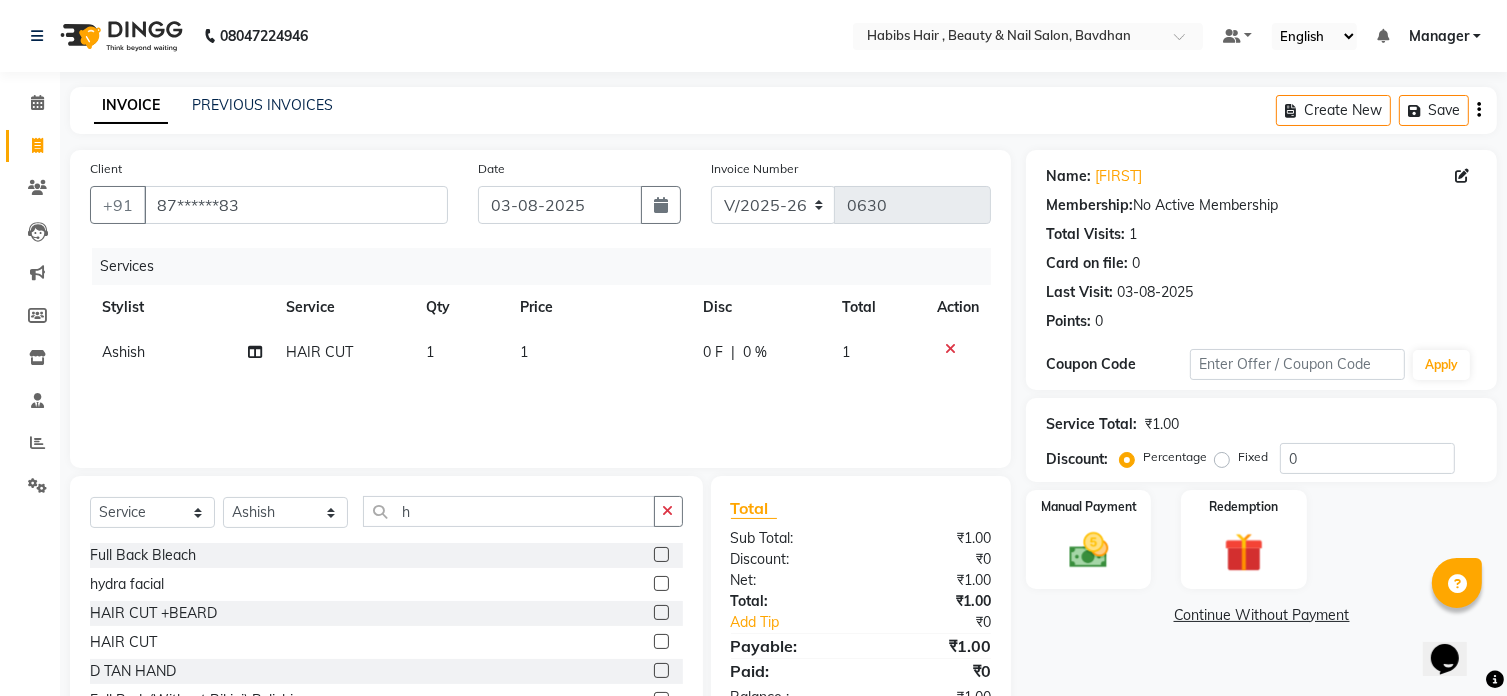 click on "1" 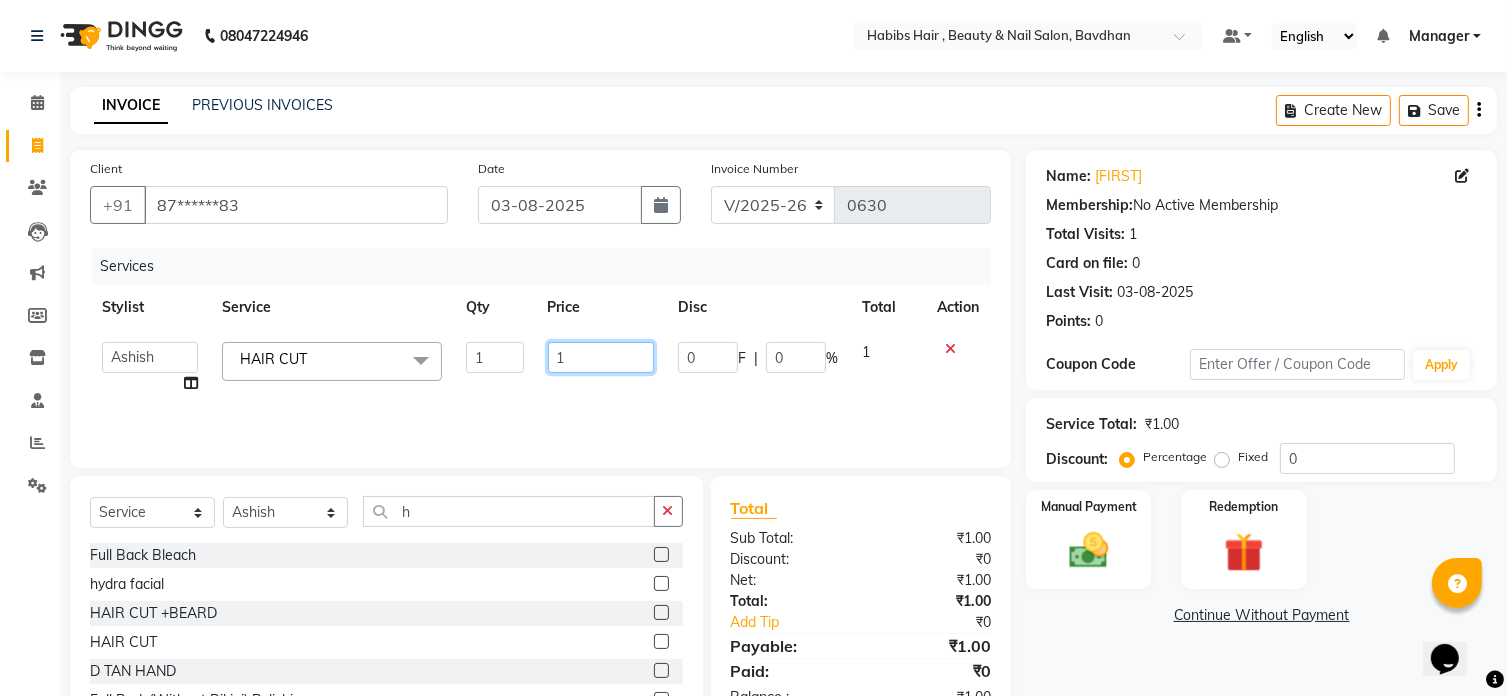 click on "1" 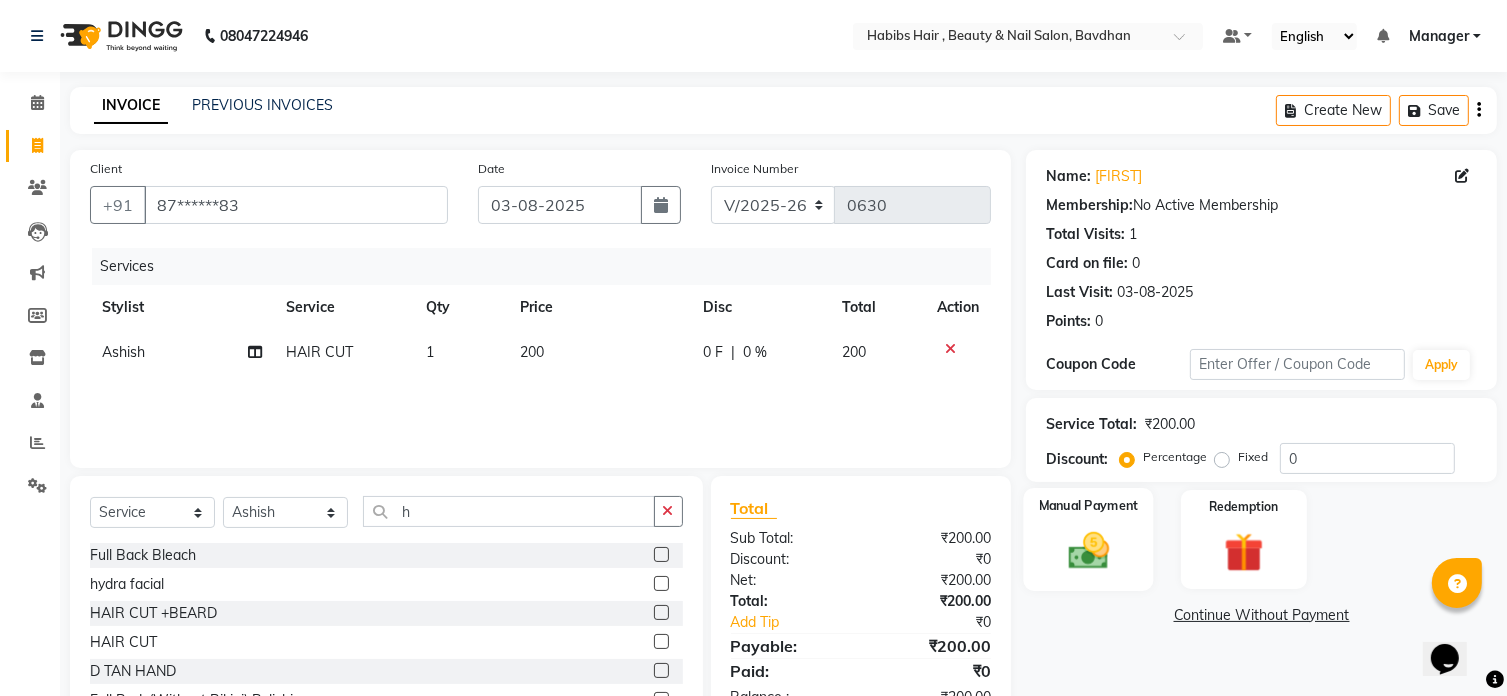 click on "Manual Payment" 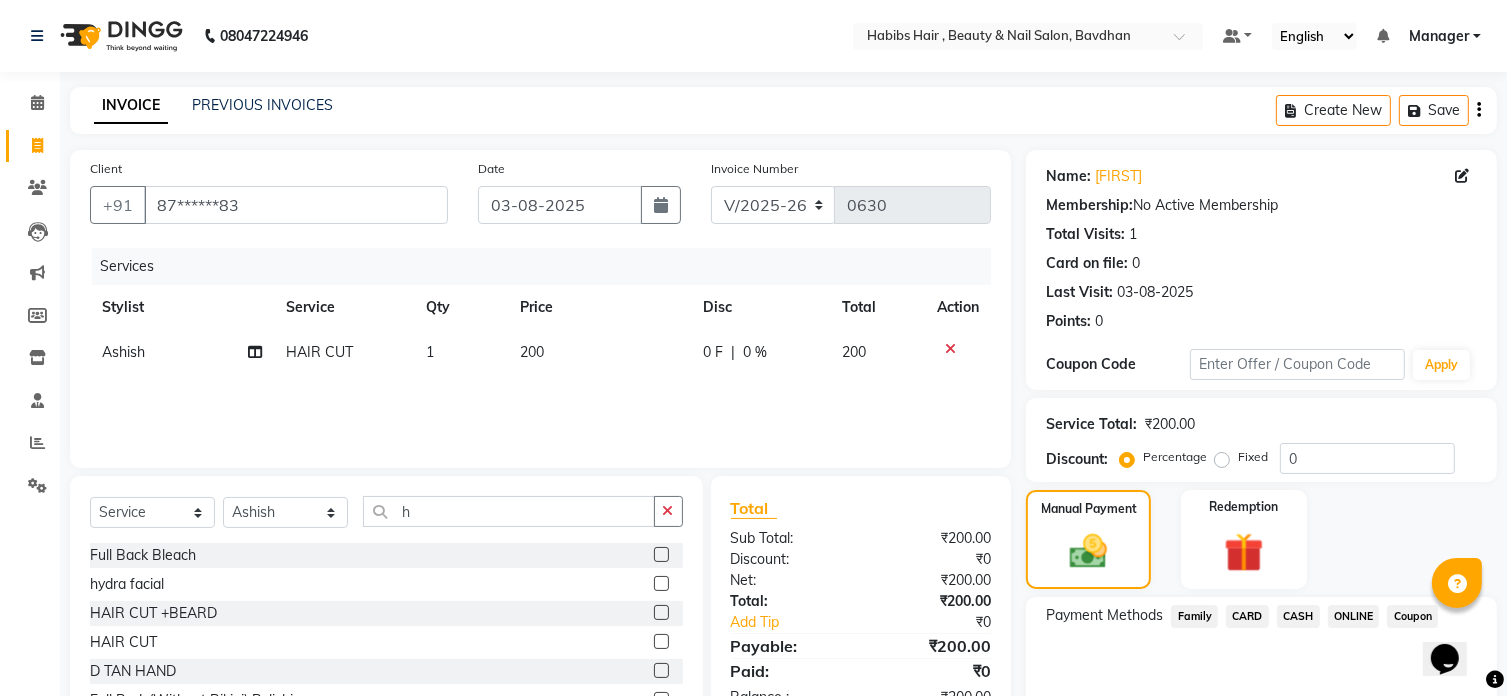 click on "ONLINE" 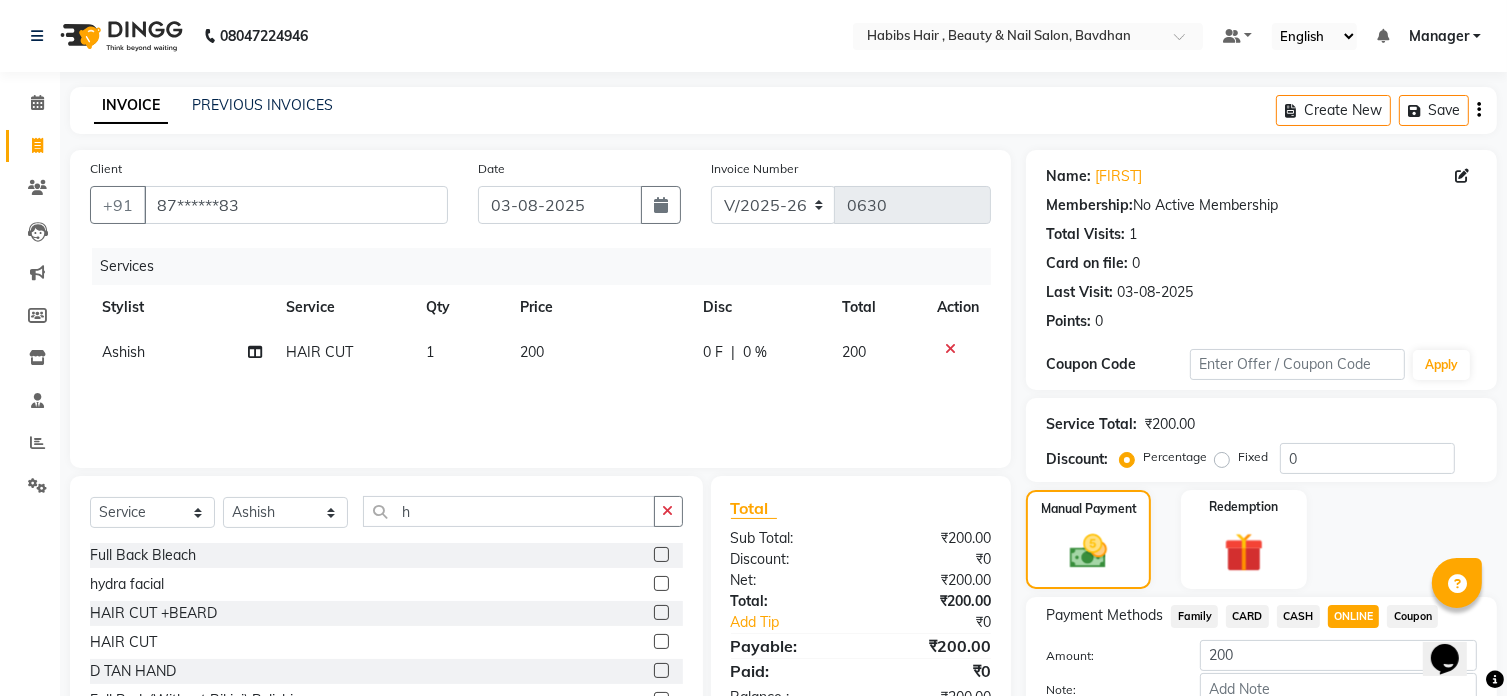 click on "ONLINE" 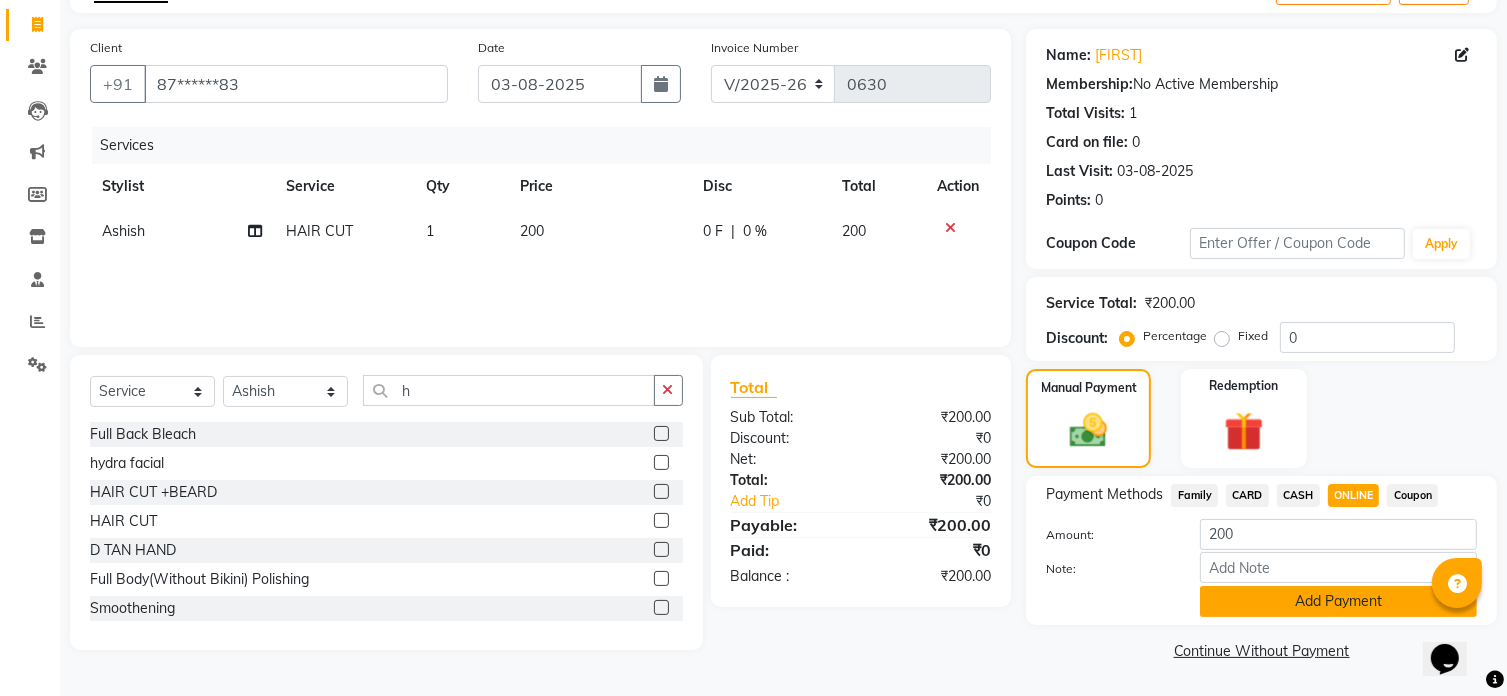click on "Add Payment" 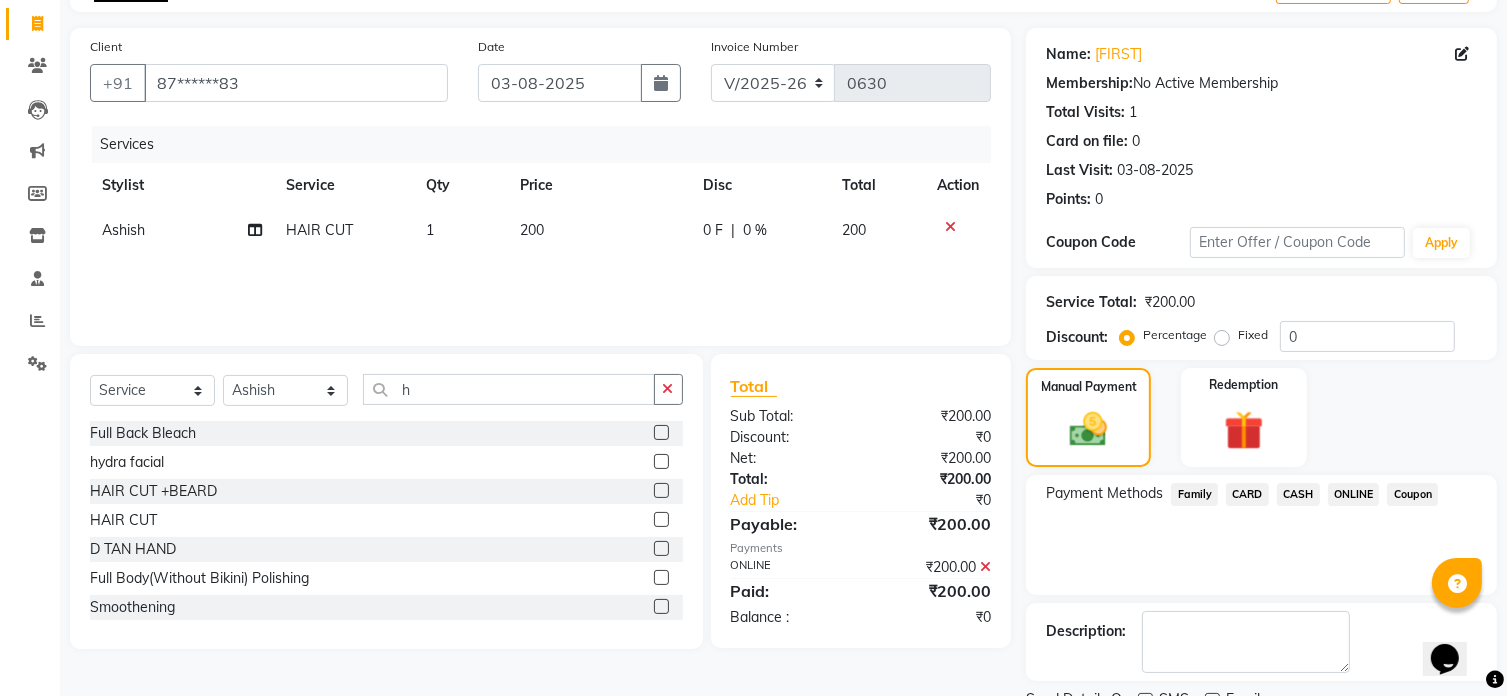 scroll, scrollTop: 204, scrollLeft: 0, axis: vertical 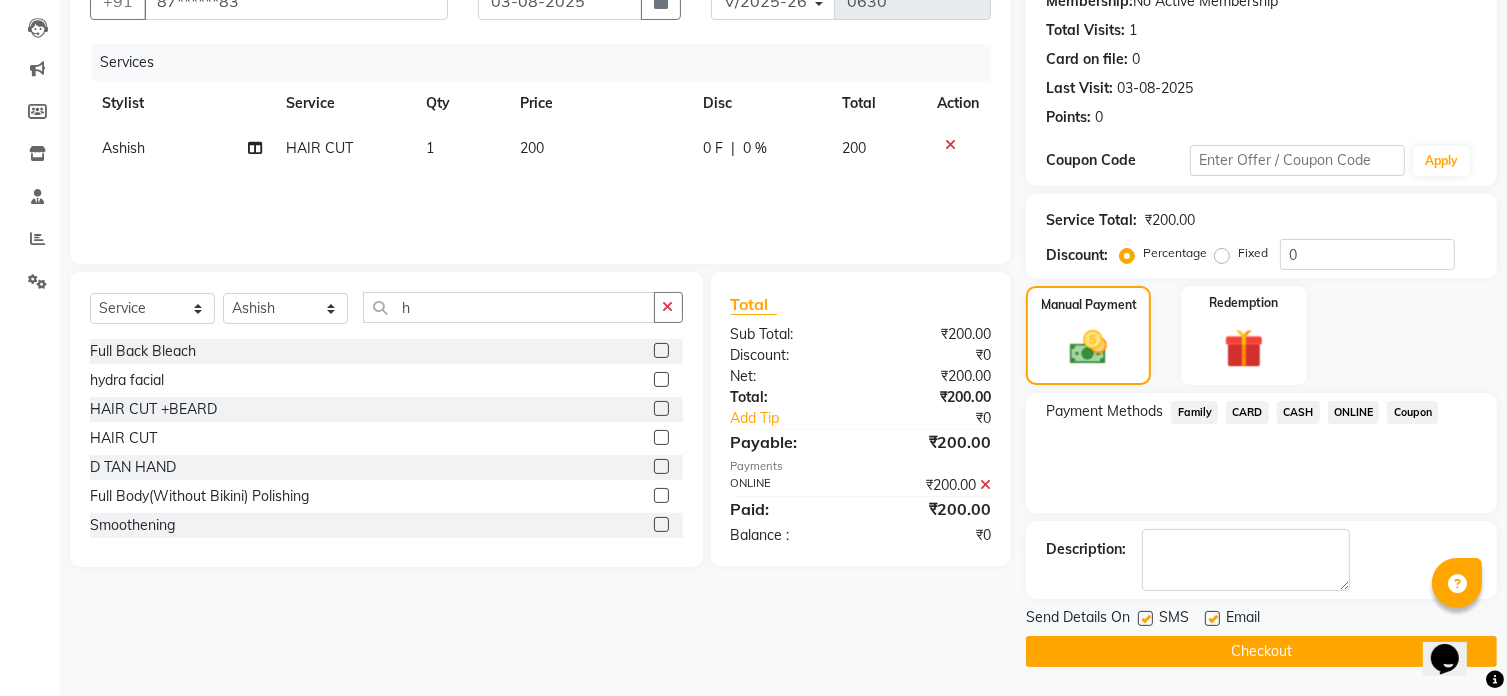 click on "Checkout" 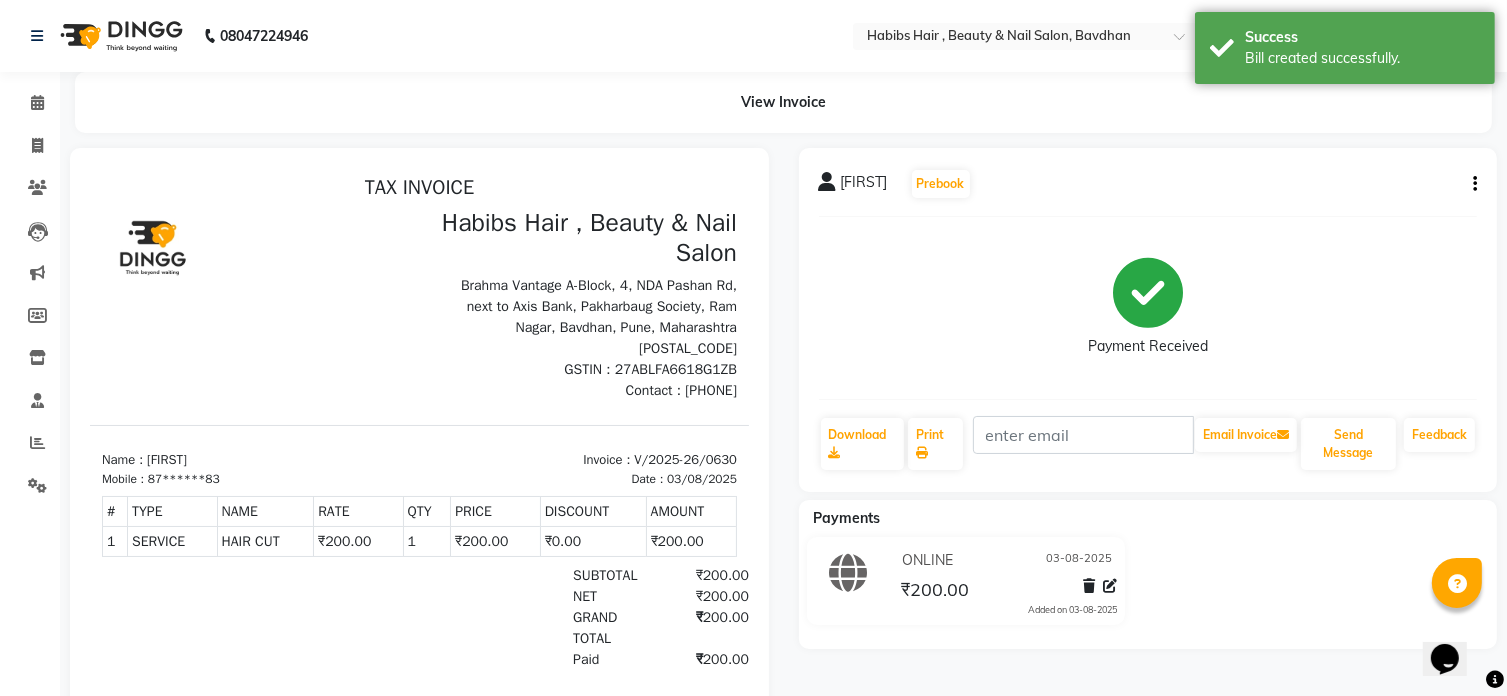 scroll, scrollTop: 0, scrollLeft: 0, axis: both 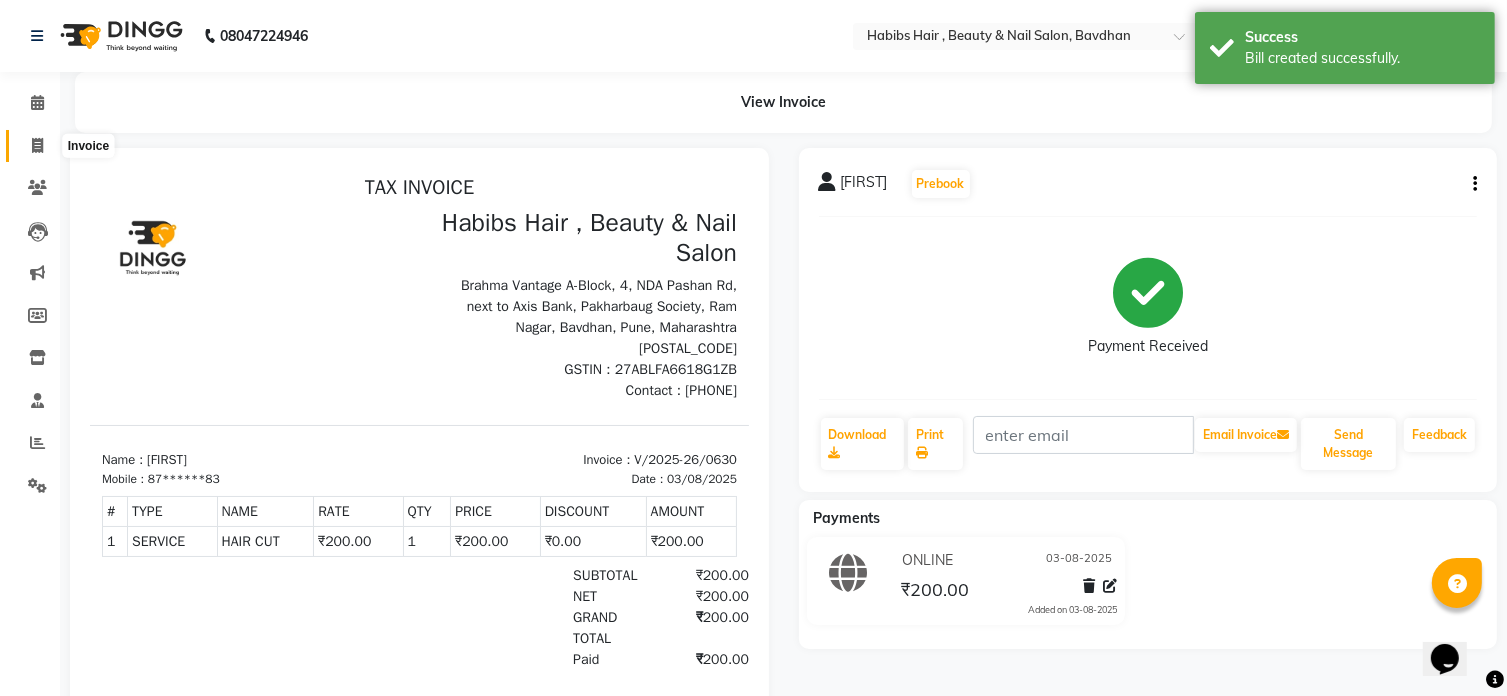 click 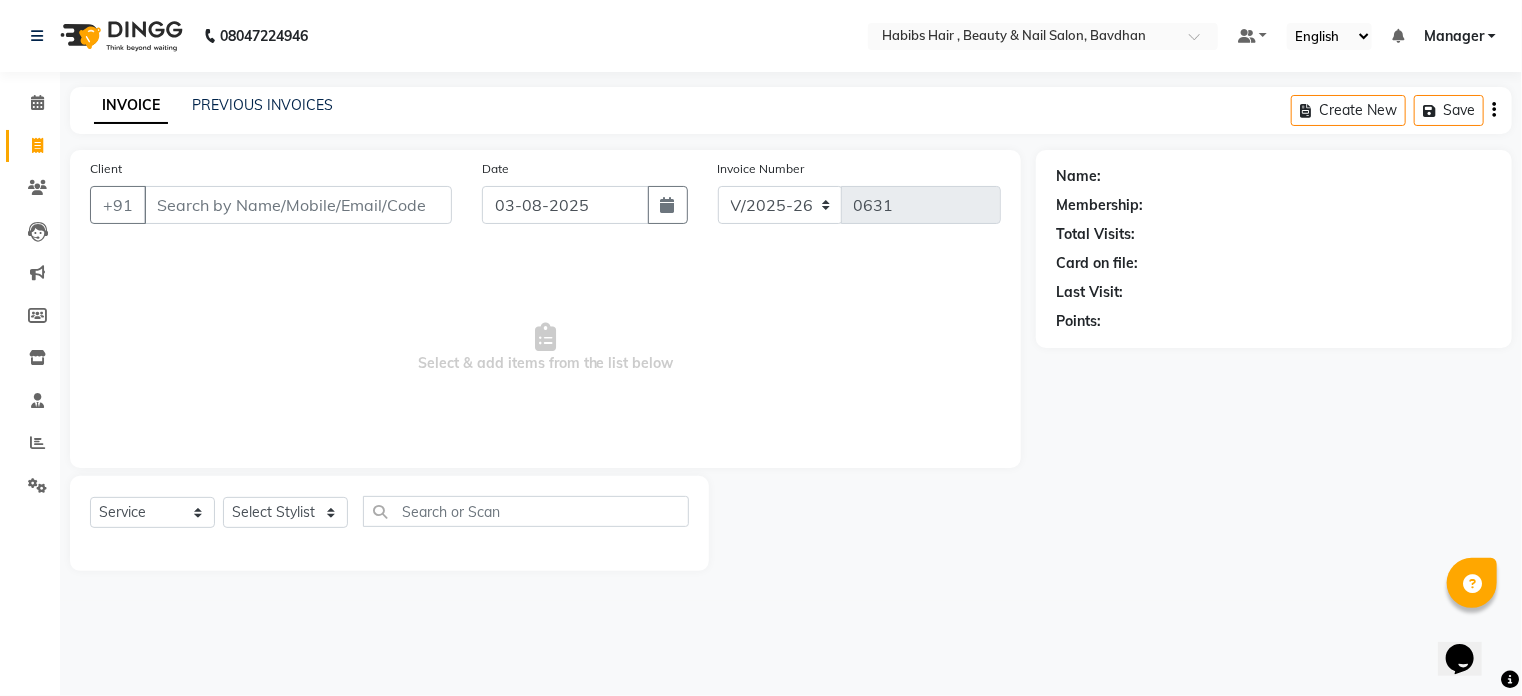 click on "Client" at bounding box center [298, 205] 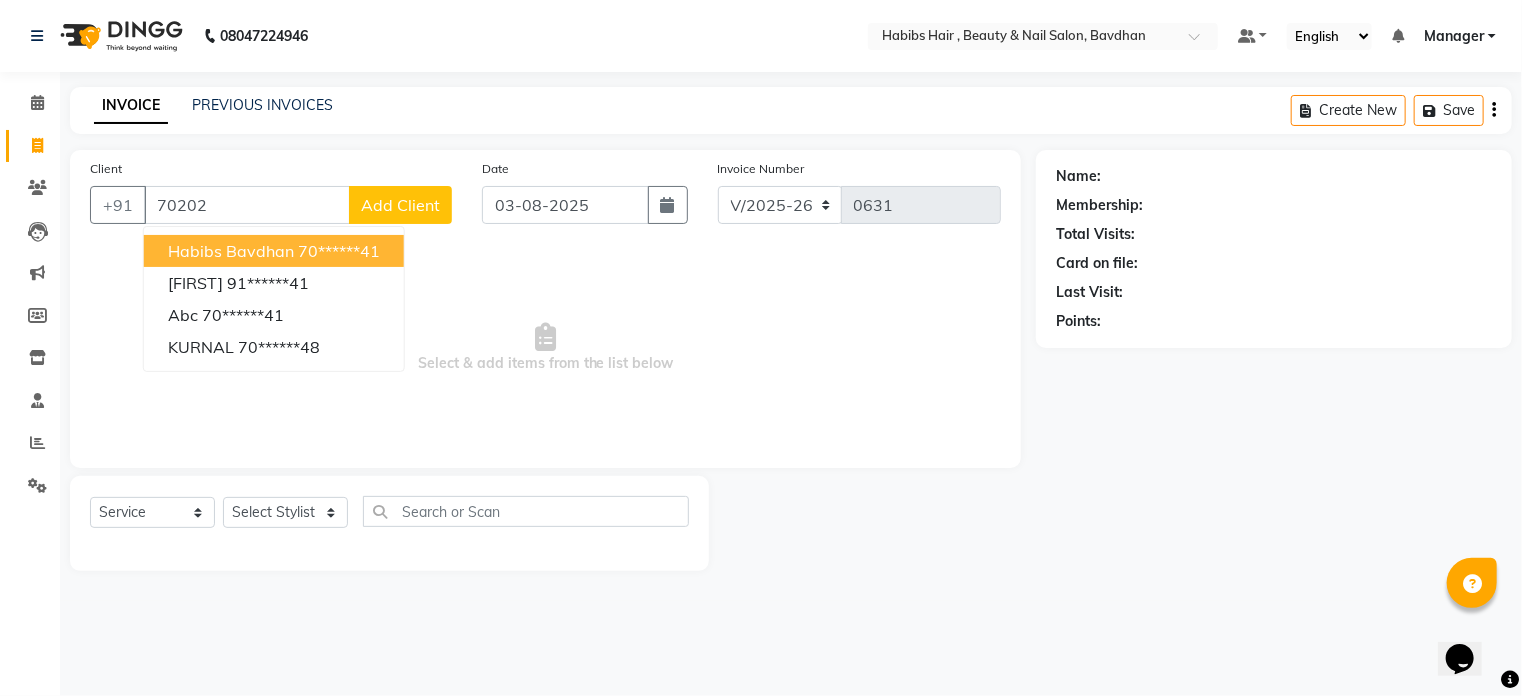 click on "habibs bavdhan" at bounding box center [231, 251] 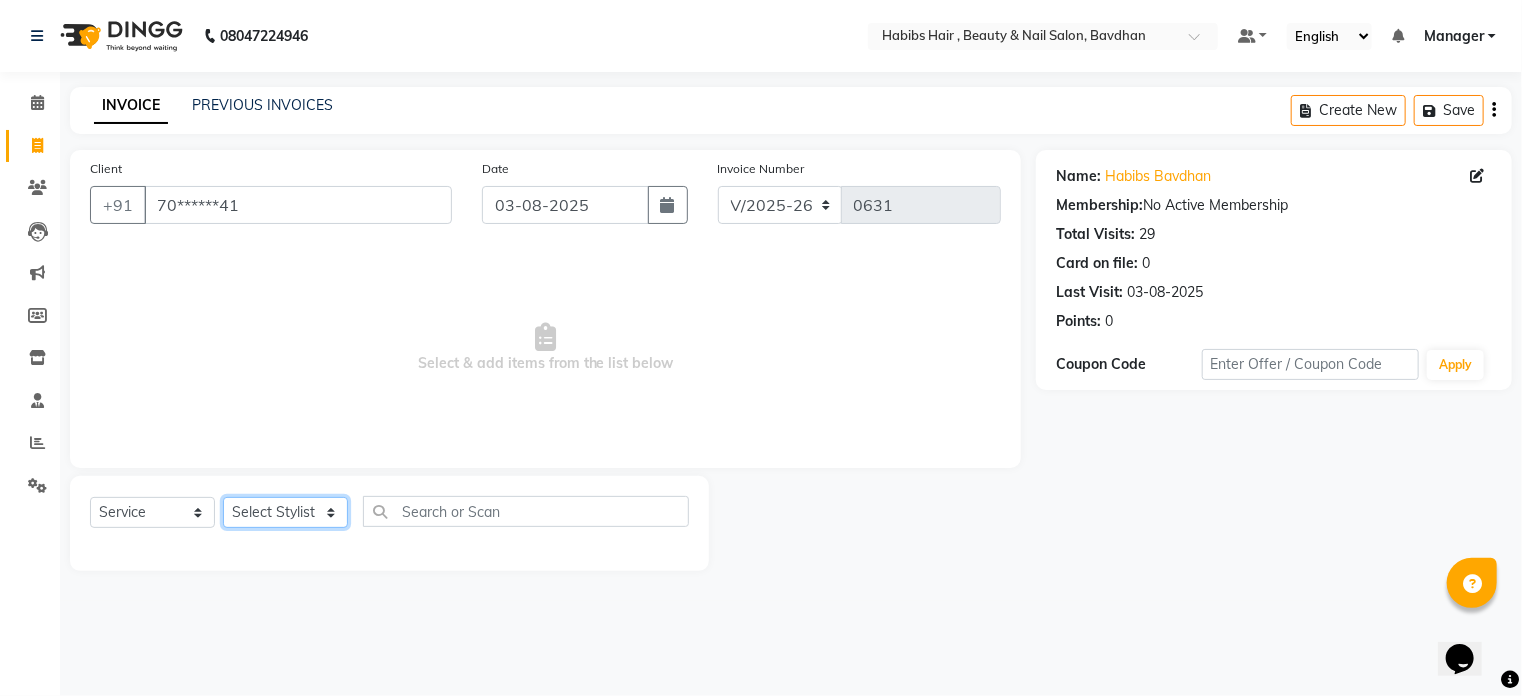 click on "Select Stylist Akash Aman Aniket Ashish Ganesh Manager mayur nikhil sujata" 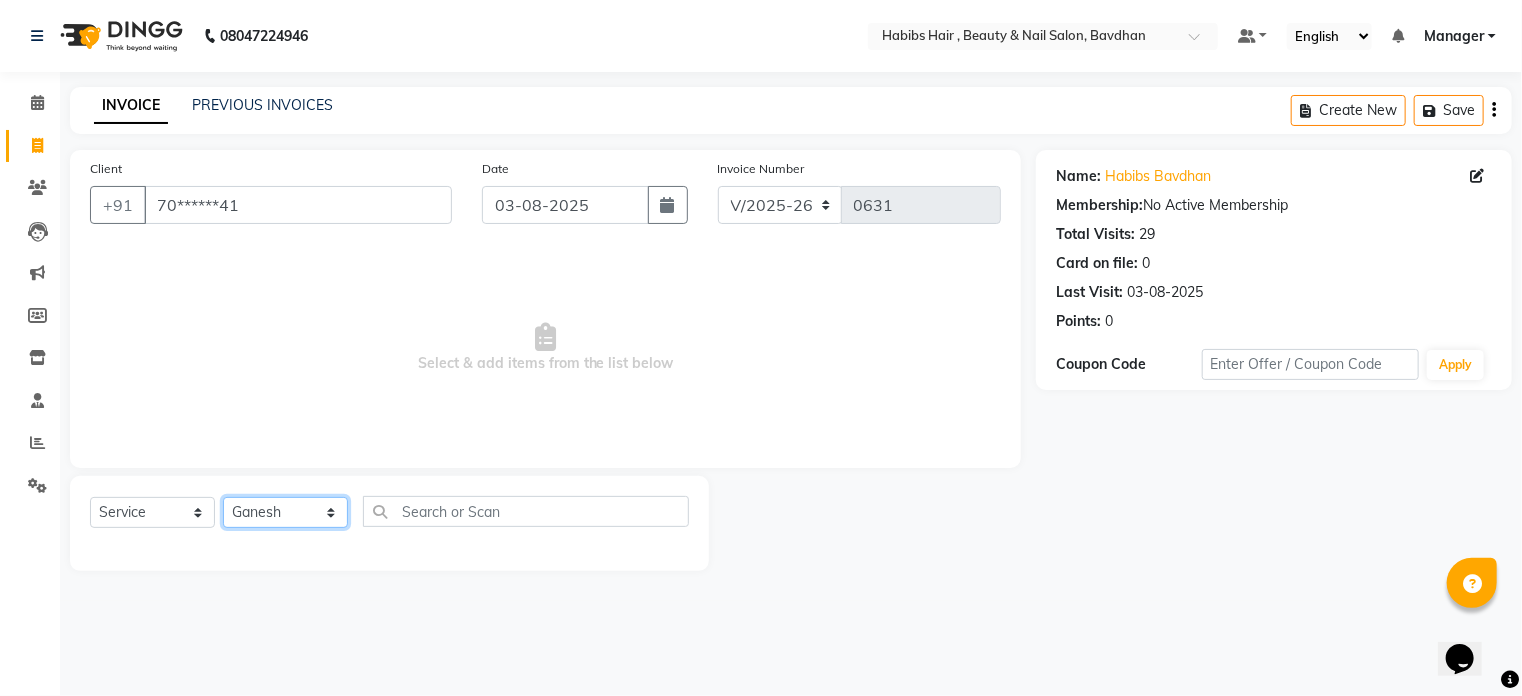 click on "Select Stylist Akash Aman Aniket Ashish Ganesh Manager mayur nikhil sujata" 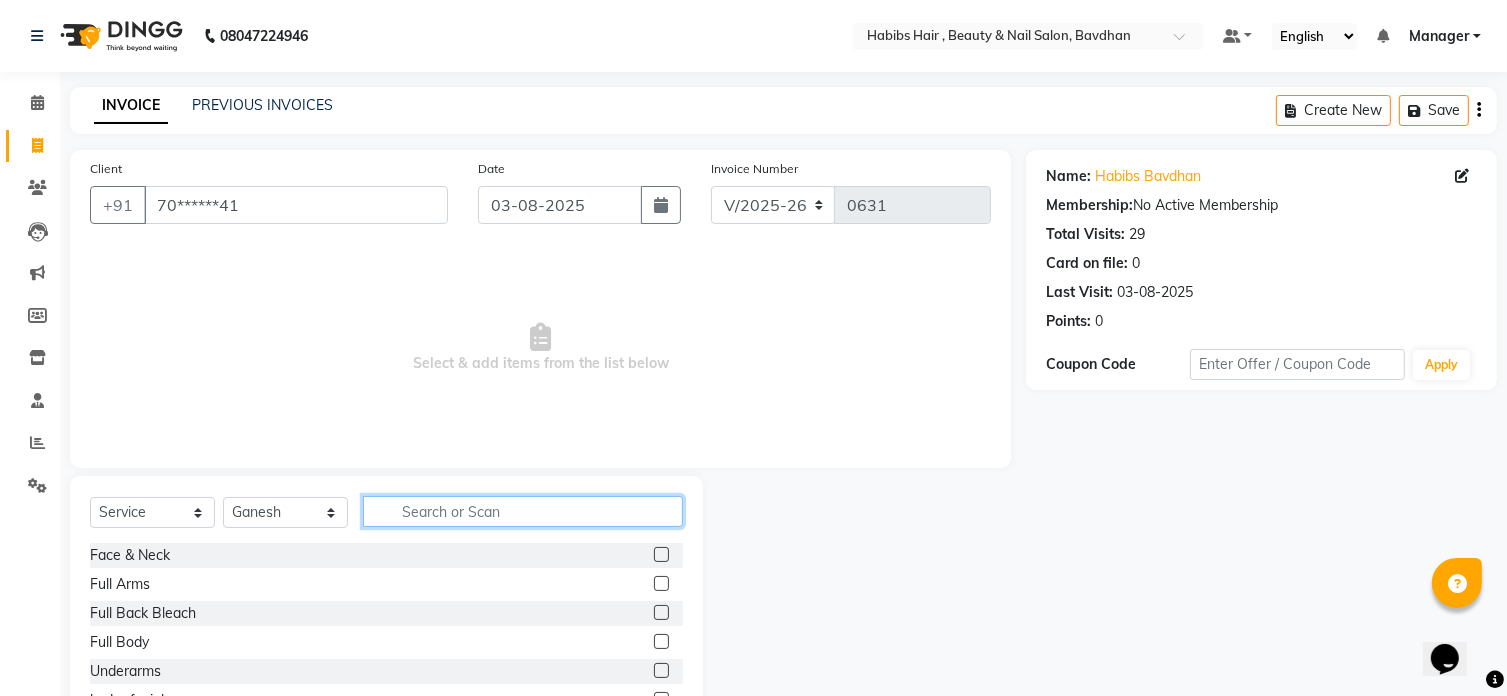 click 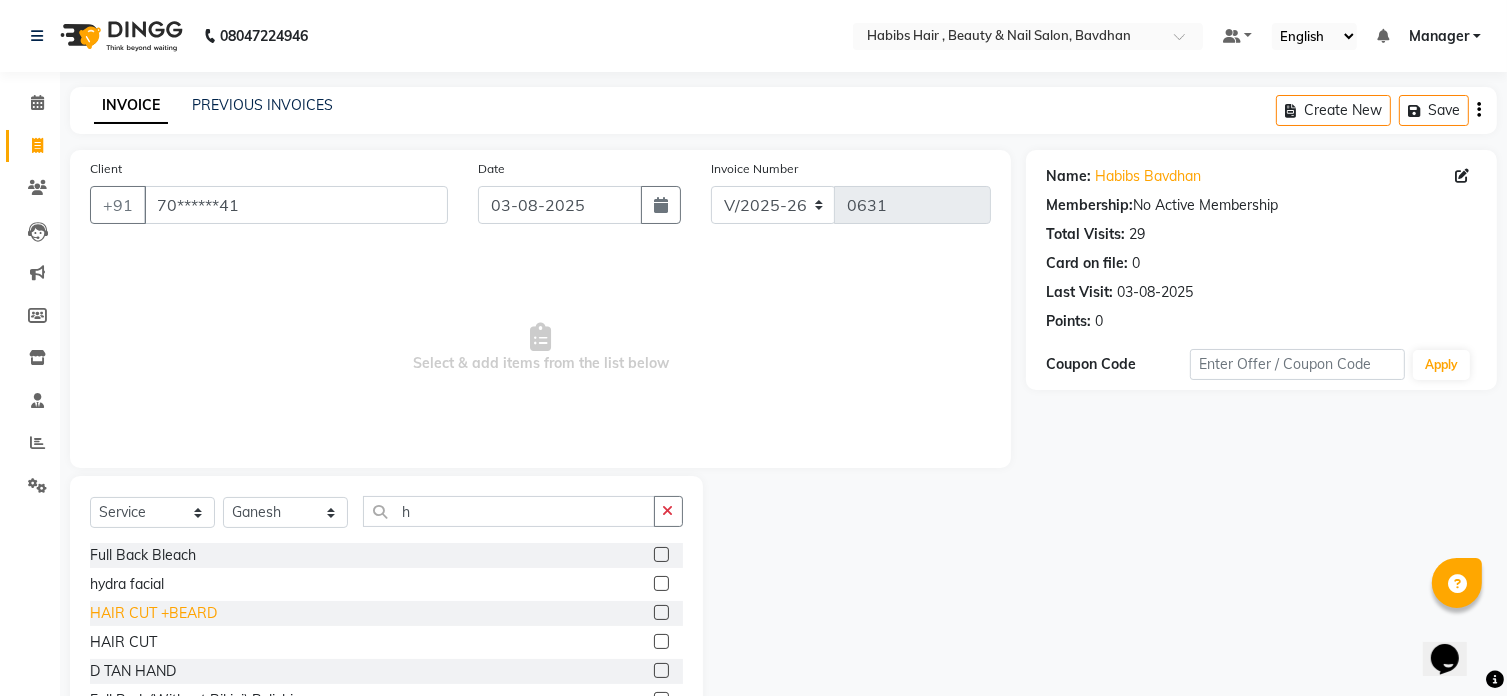 click on "HAIR CUT +BEARD" 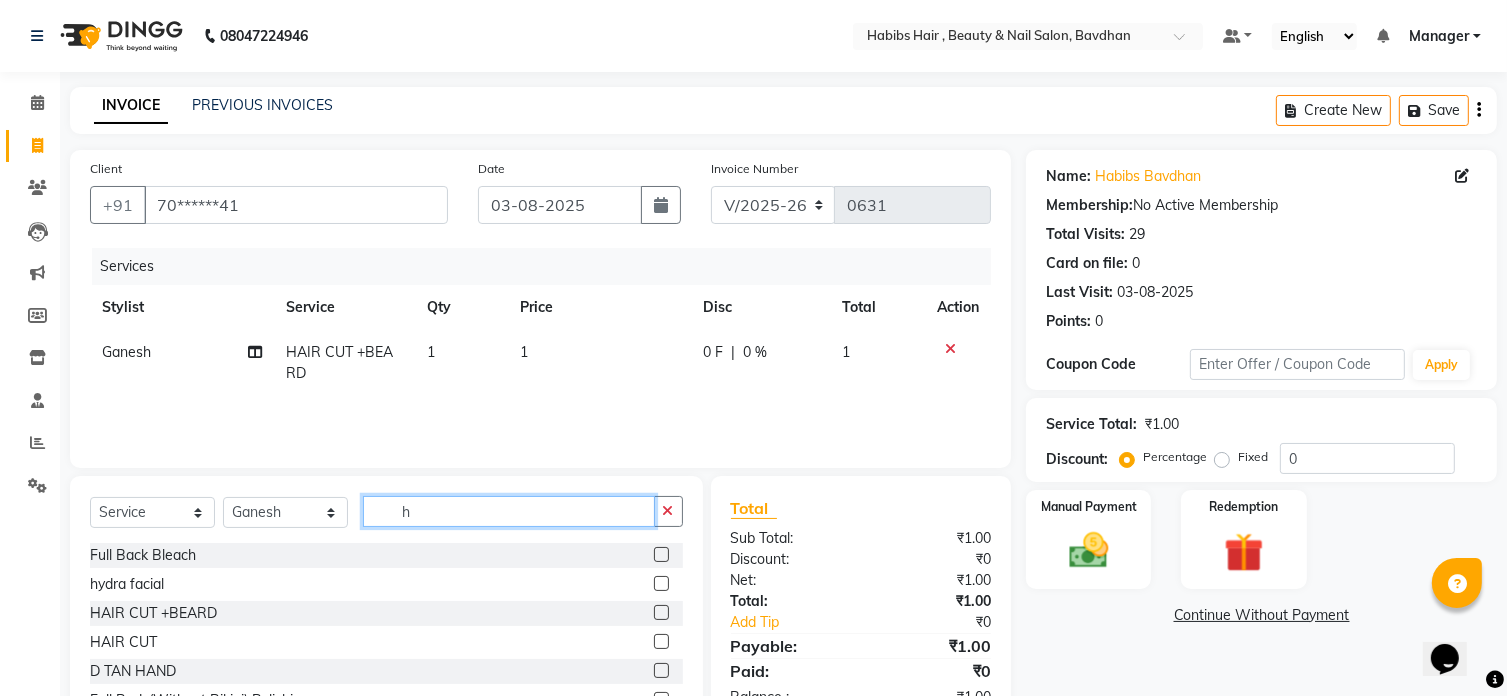 click on "h" 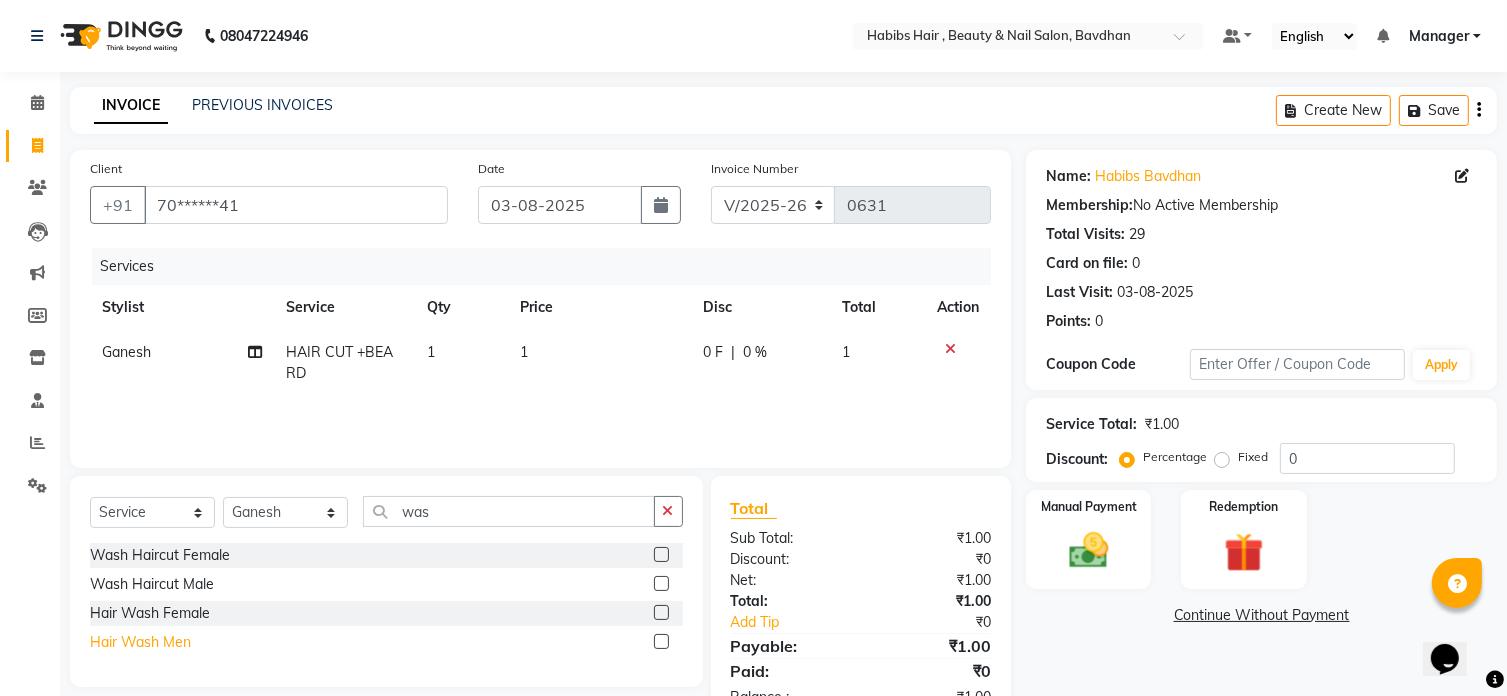 click on "Hair Wash Men" 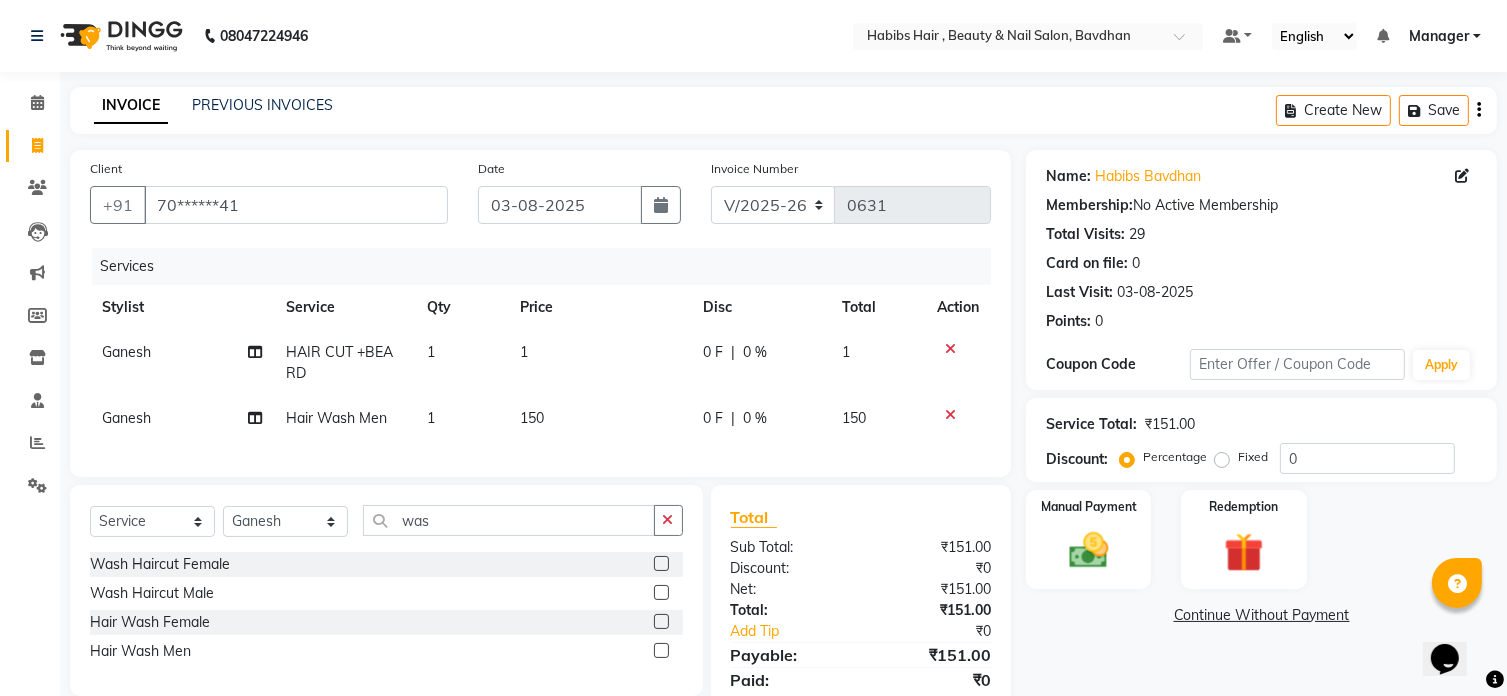 click on "1" 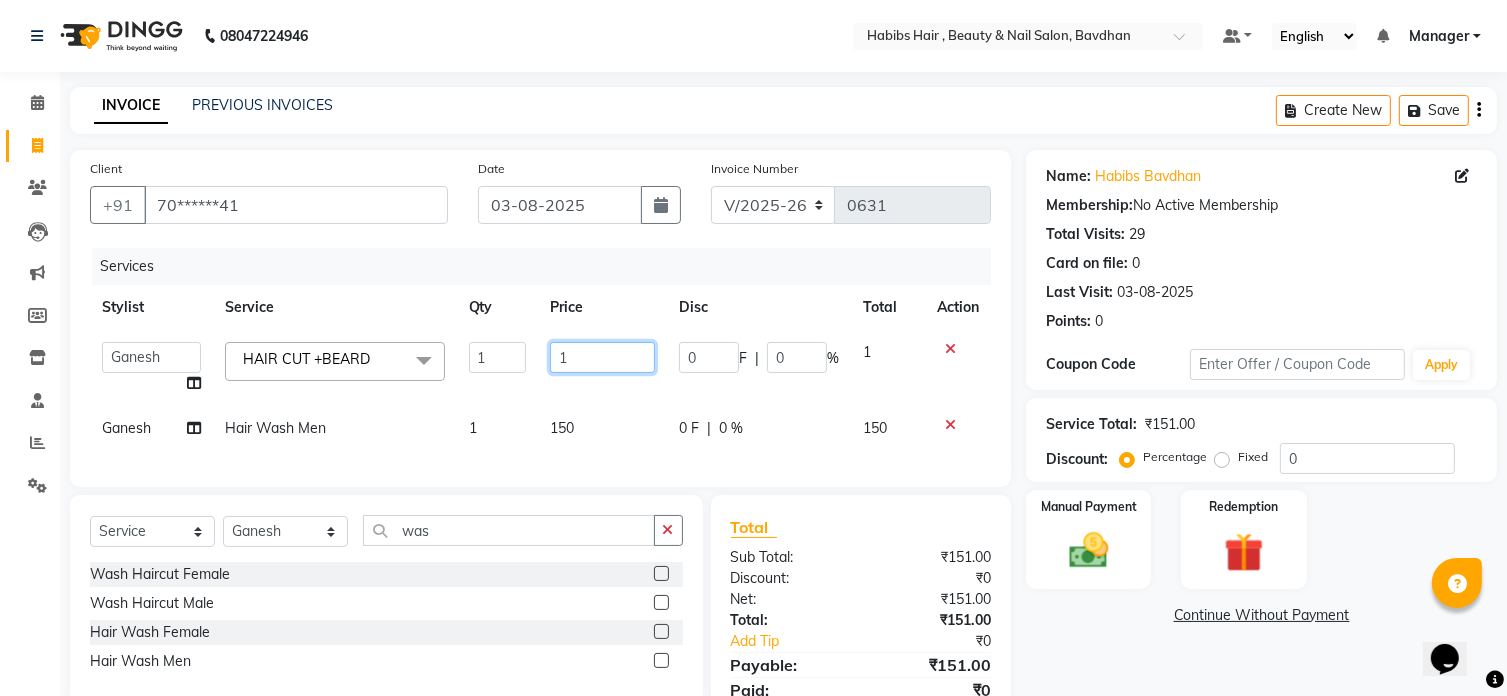 click on "1" 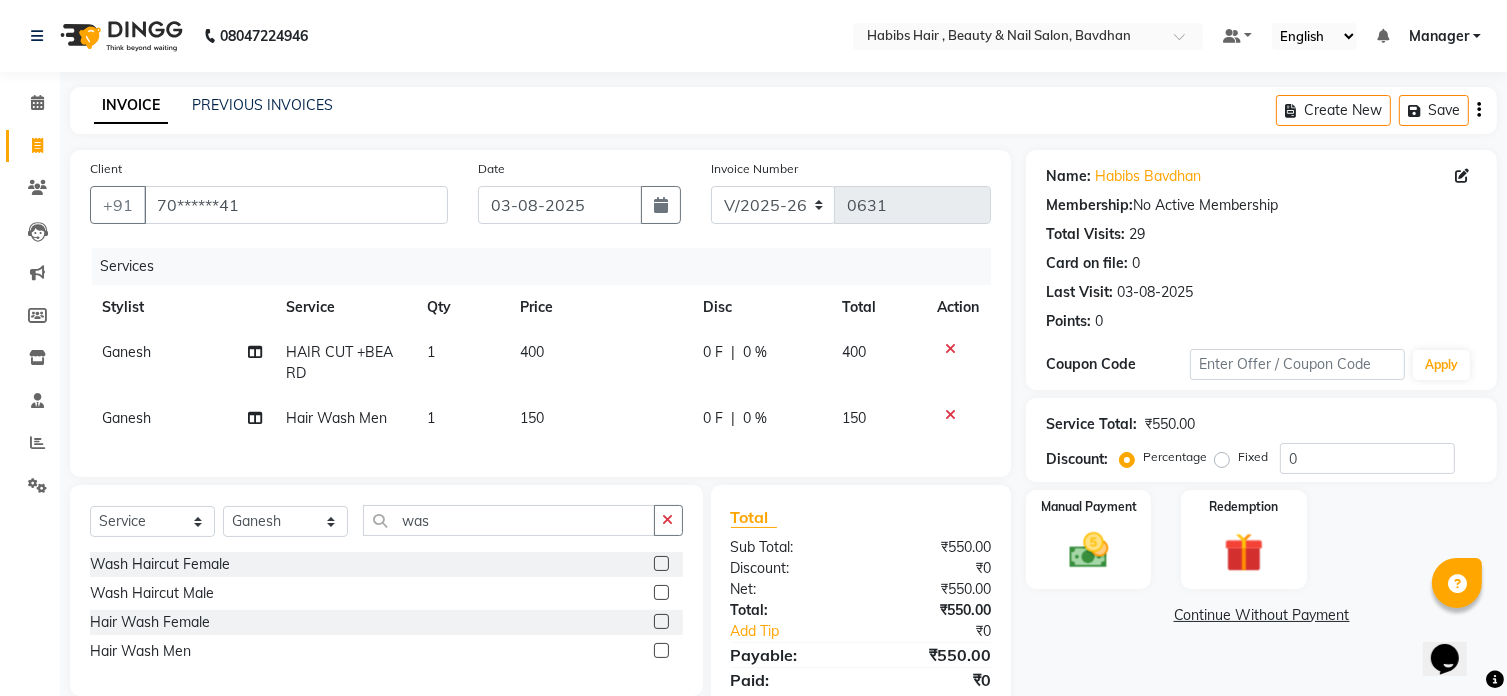 click on "150" 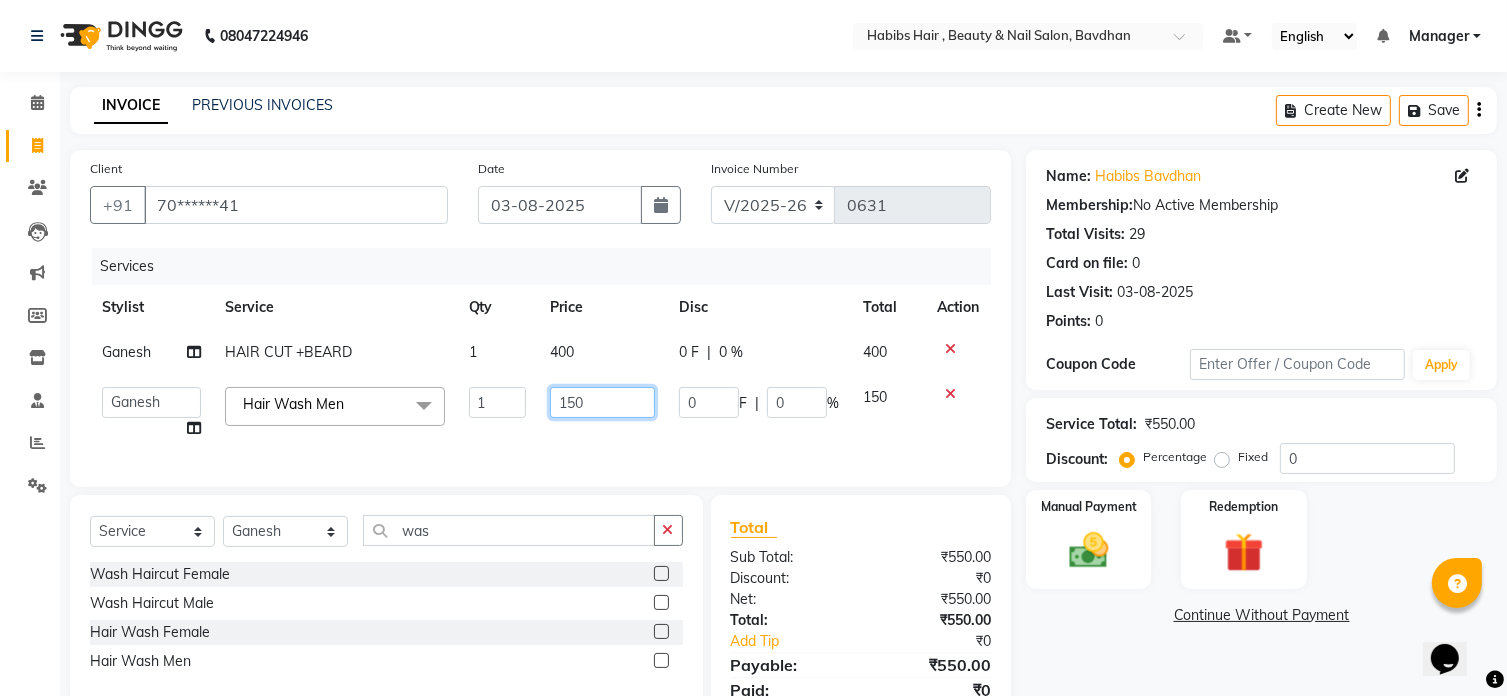 click on "150" 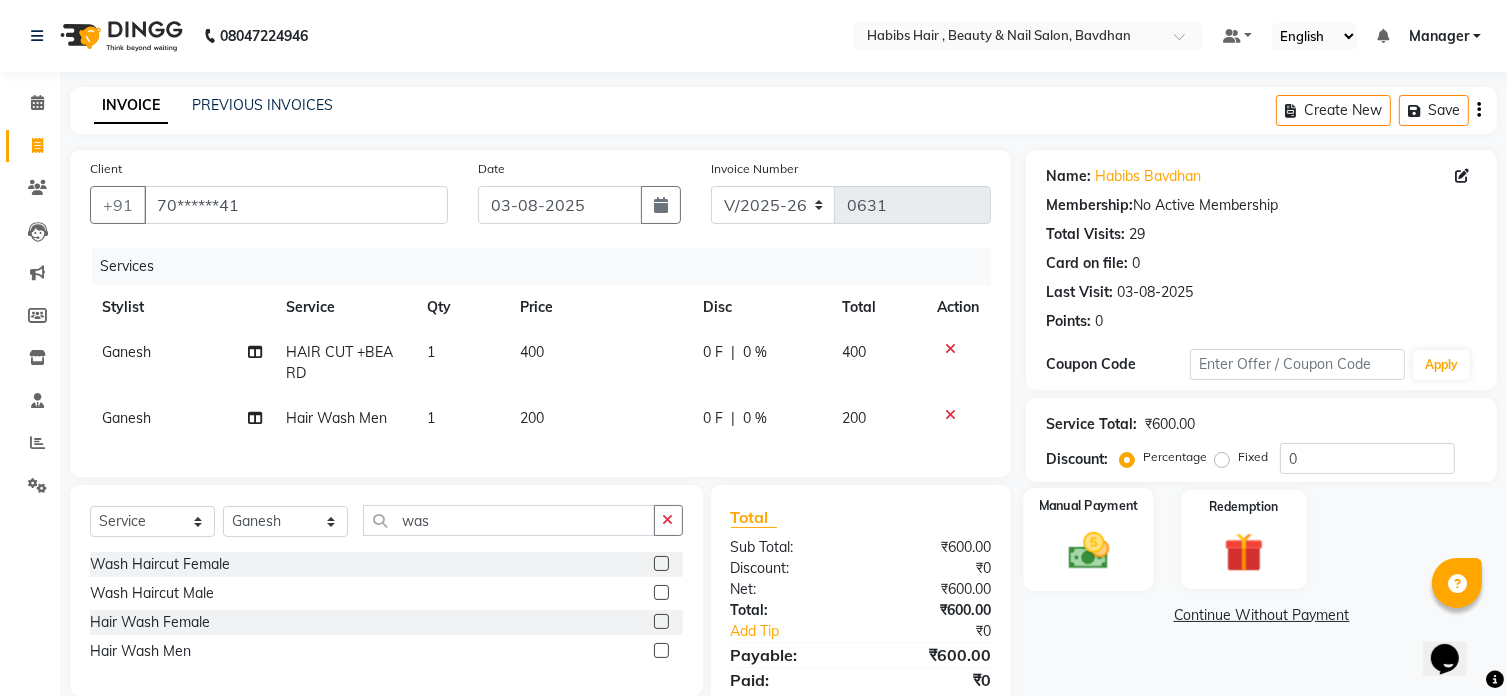 click 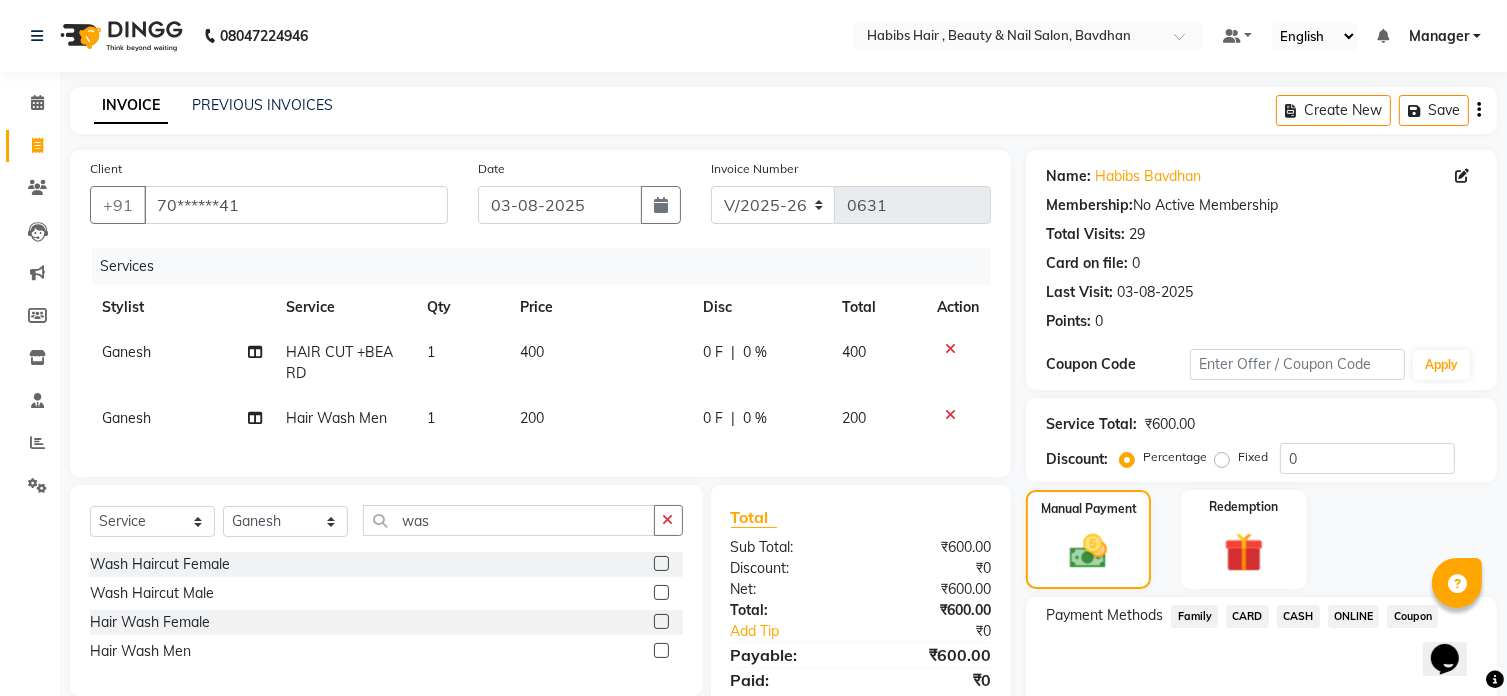 click on "ONLINE" 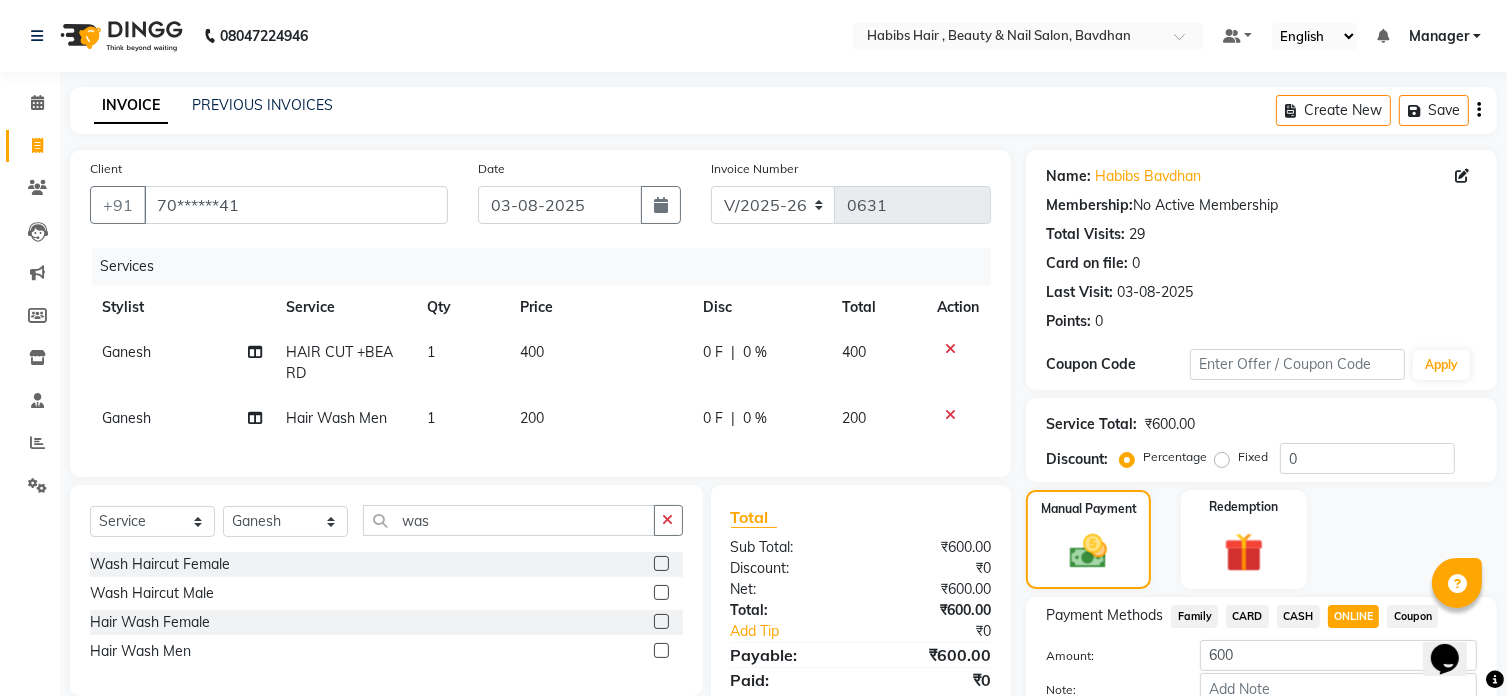 scroll, scrollTop: 122, scrollLeft: 0, axis: vertical 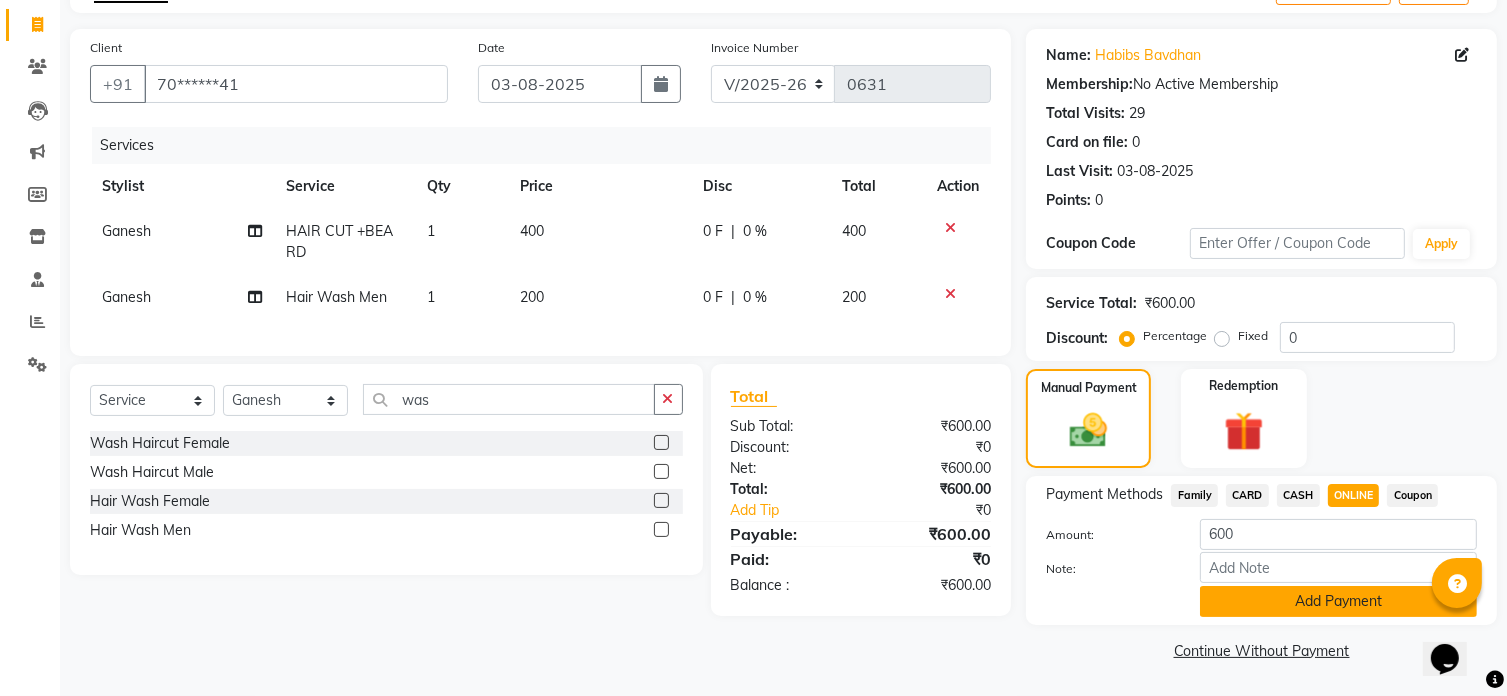 click on "Add Payment" 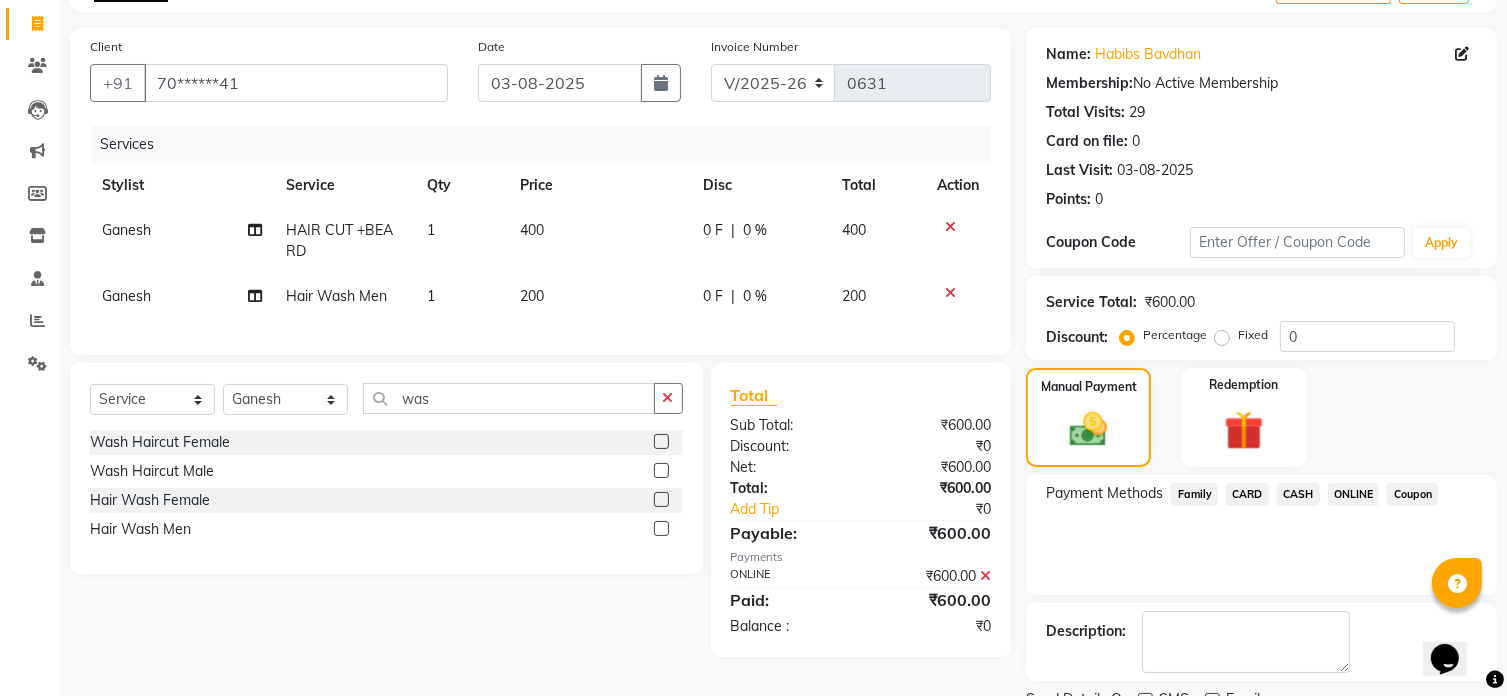 scroll, scrollTop: 204, scrollLeft: 0, axis: vertical 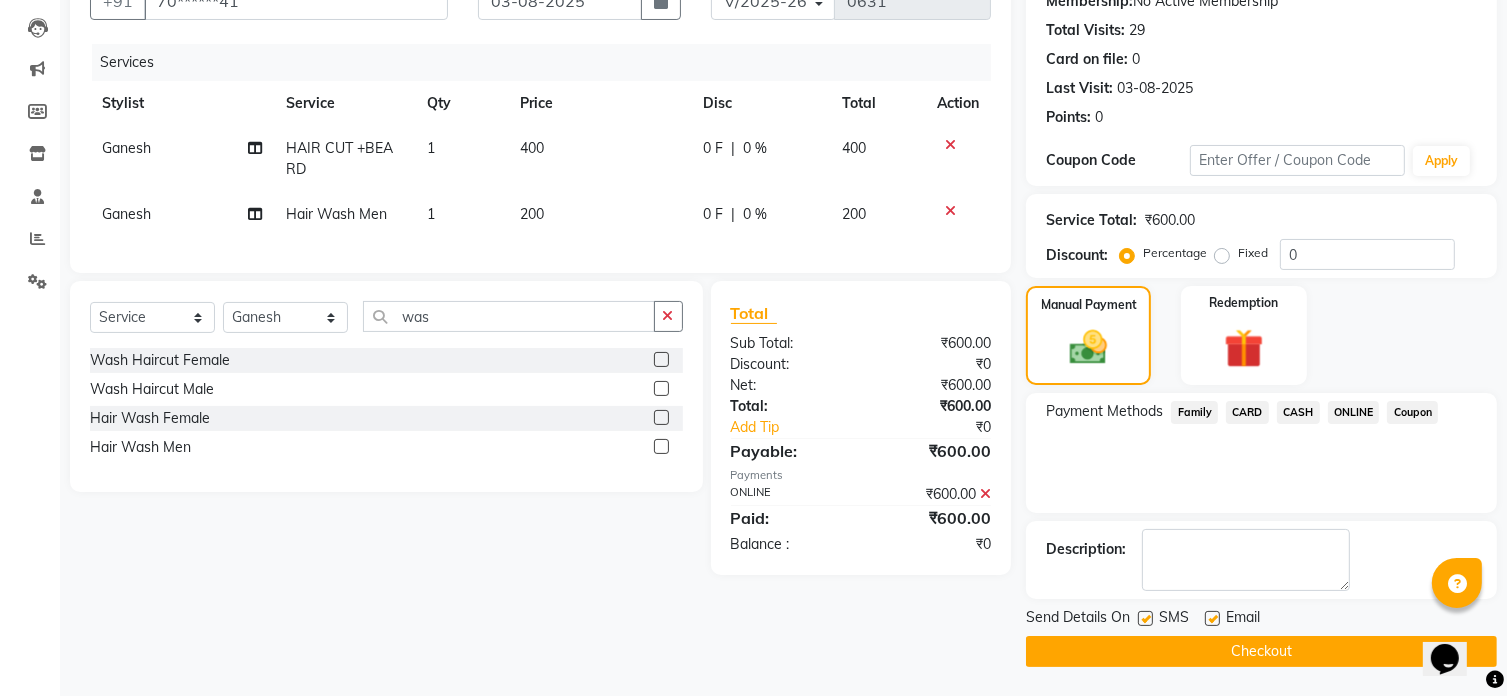click on "Checkout" 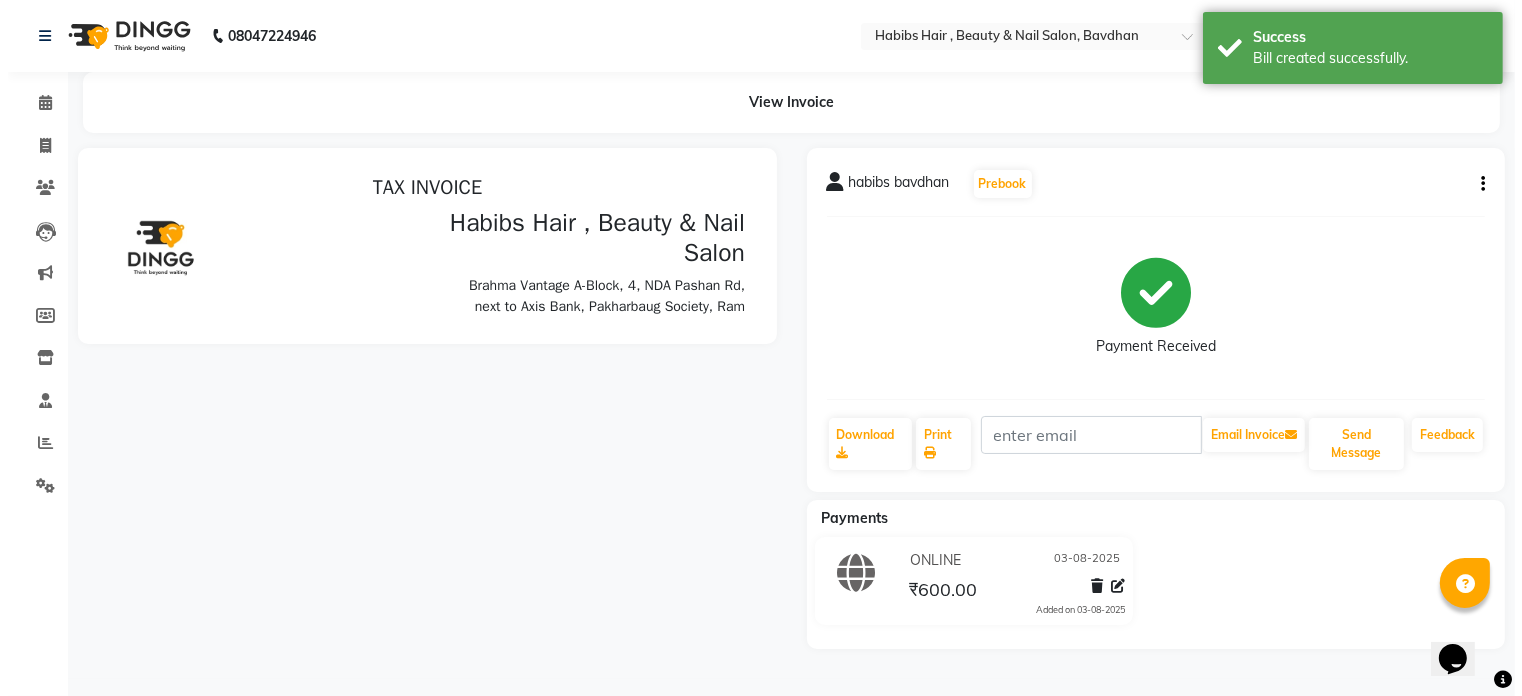 scroll, scrollTop: 0, scrollLeft: 0, axis: both 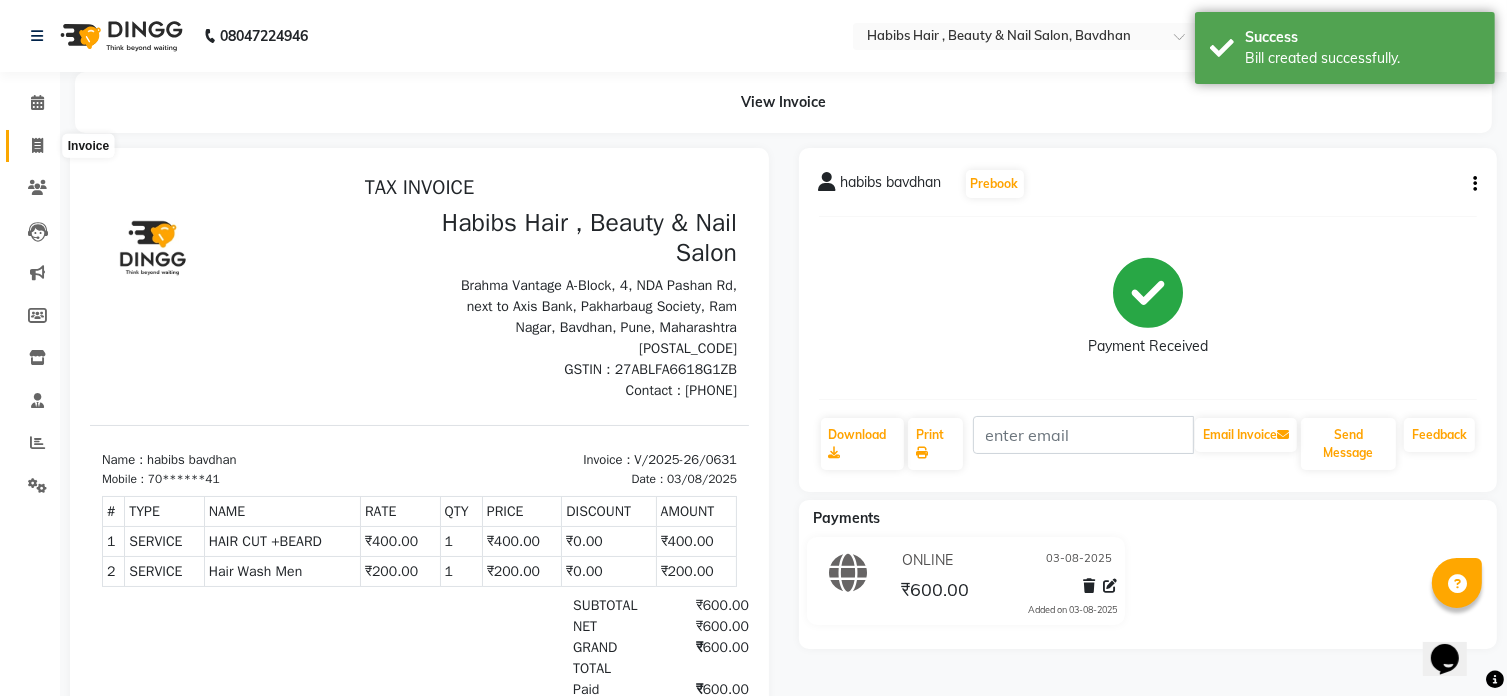 click 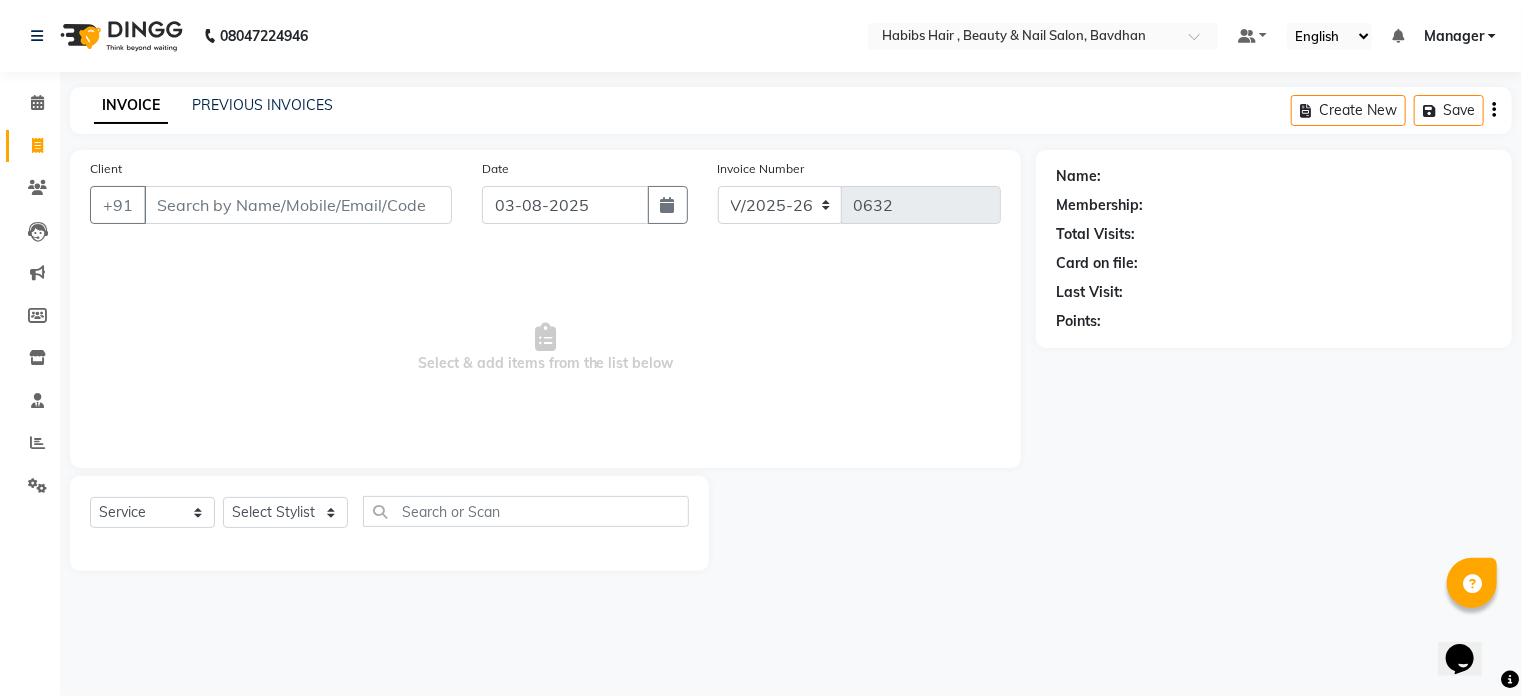 click on "Client" at bounding box center (298, 205) 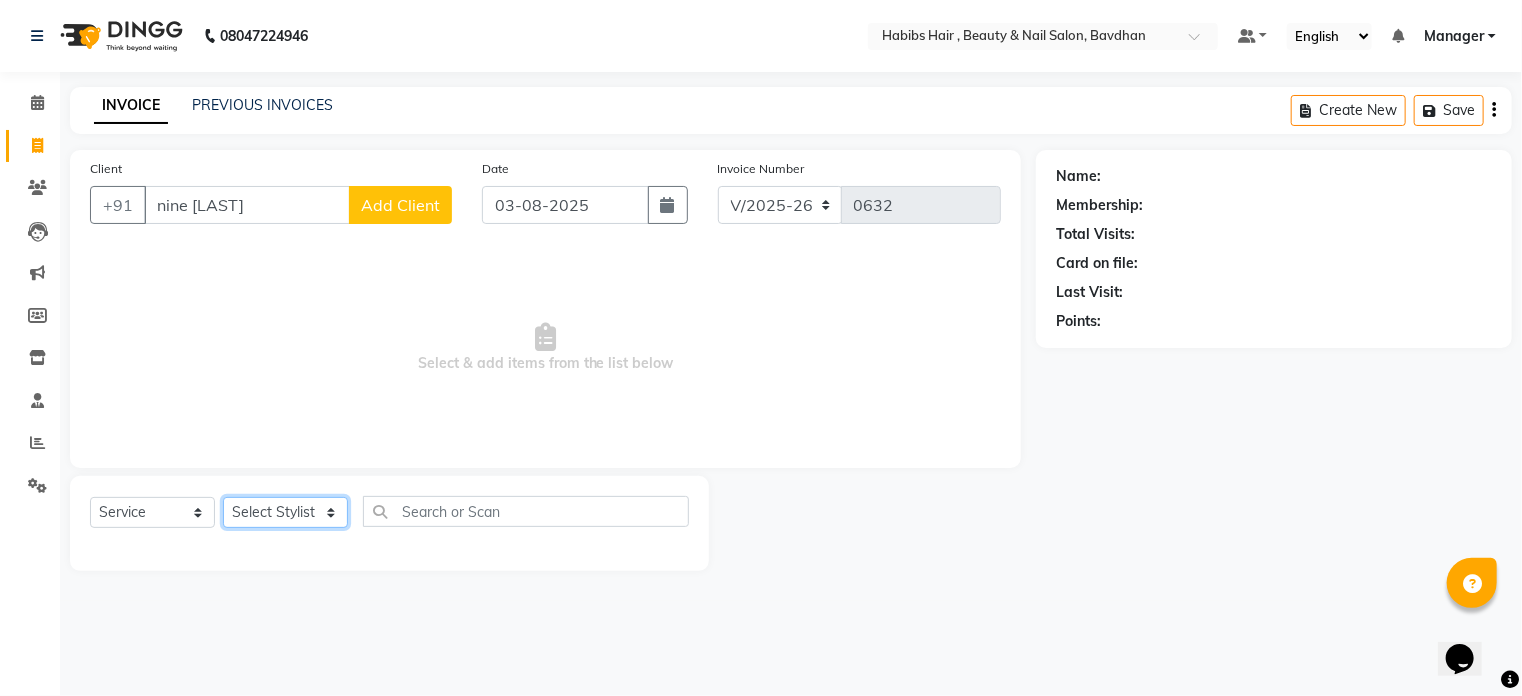 click on "Select Stylist Akash Aman Aniket Ashish Ganesh Manager mayur nikhil sujata" 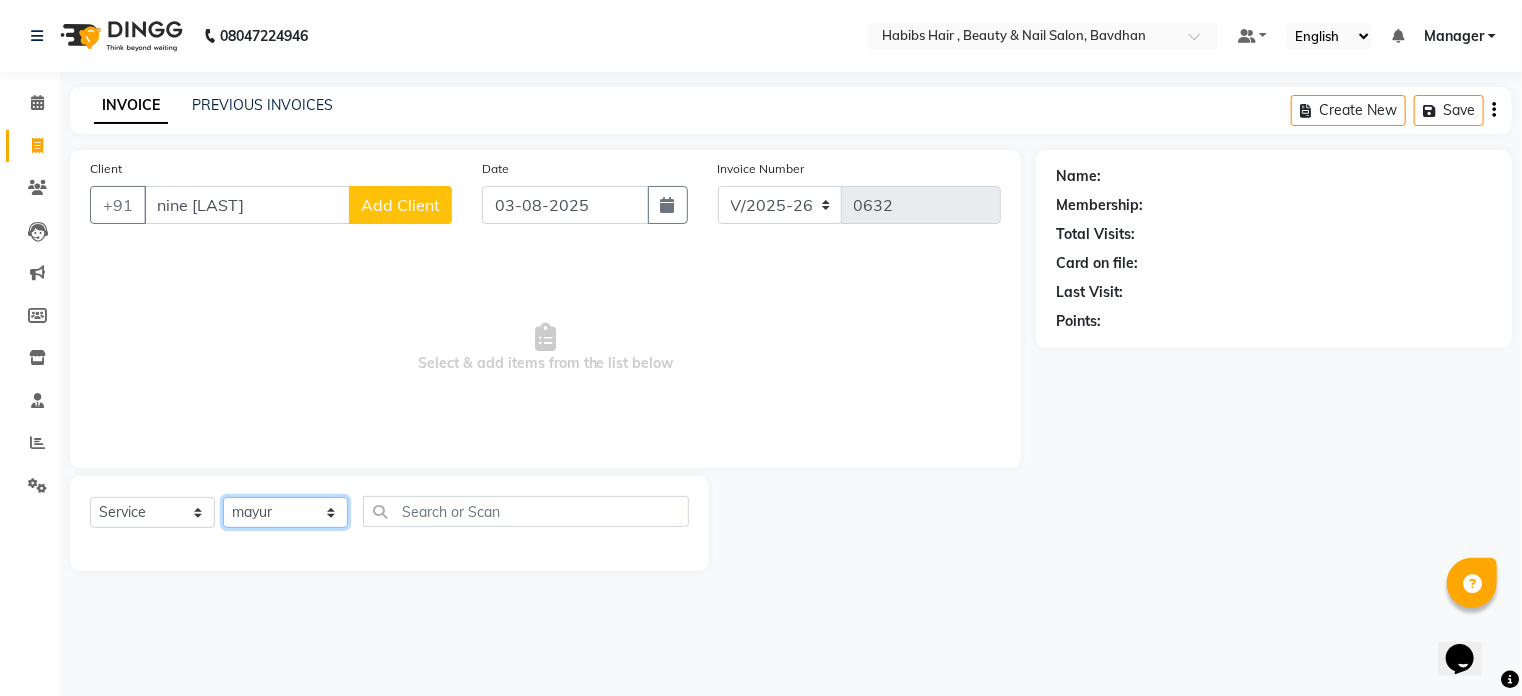 click on "Select Stylist Akash Aman Aniket Ashish Ganesh Manager mayur nikhil sujata" 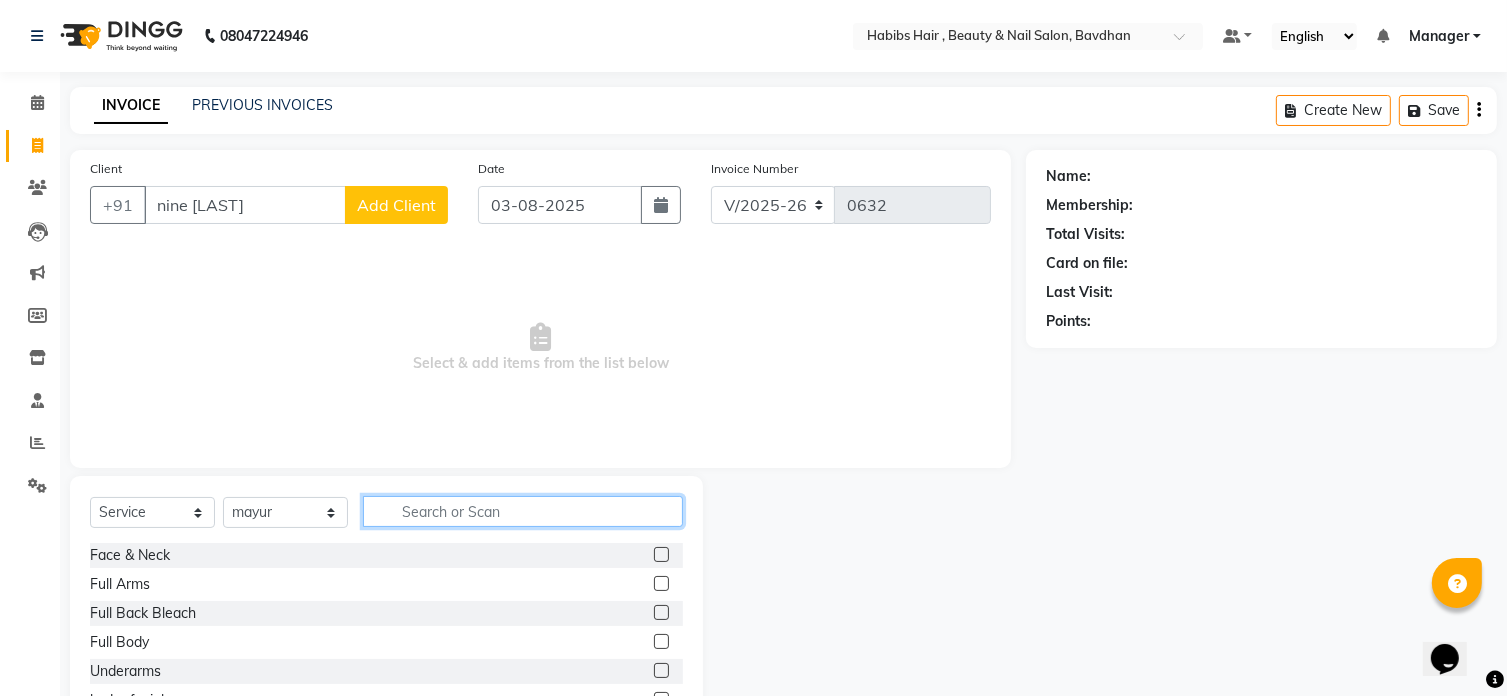 click 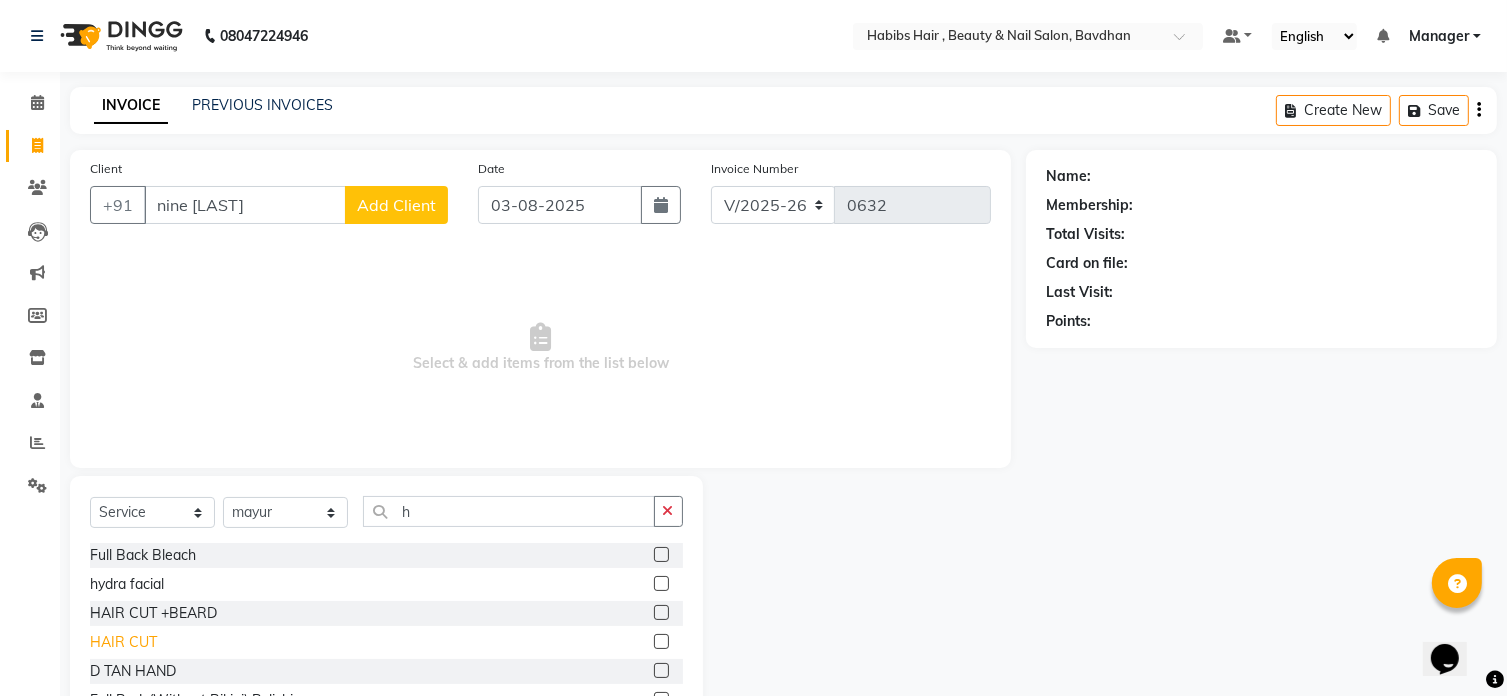 click on "HAIR CUT" 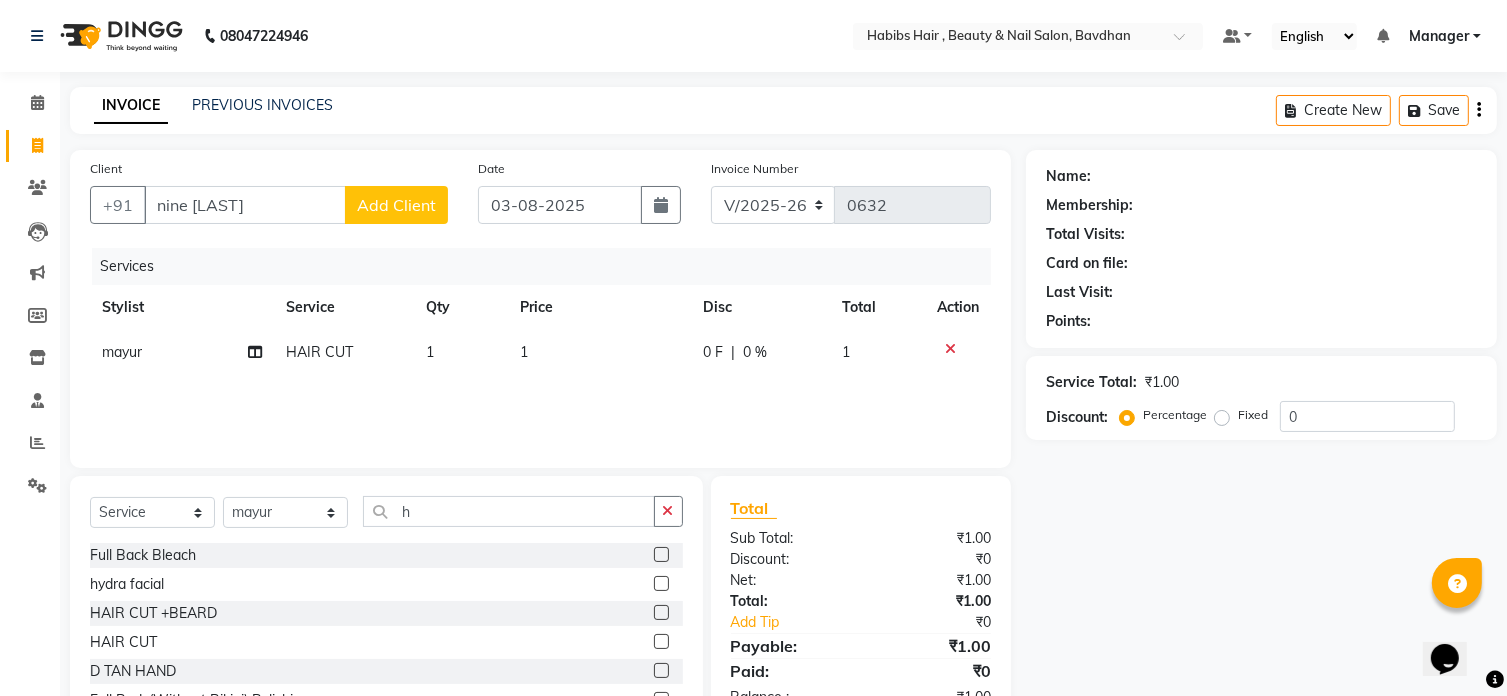 click on "1" 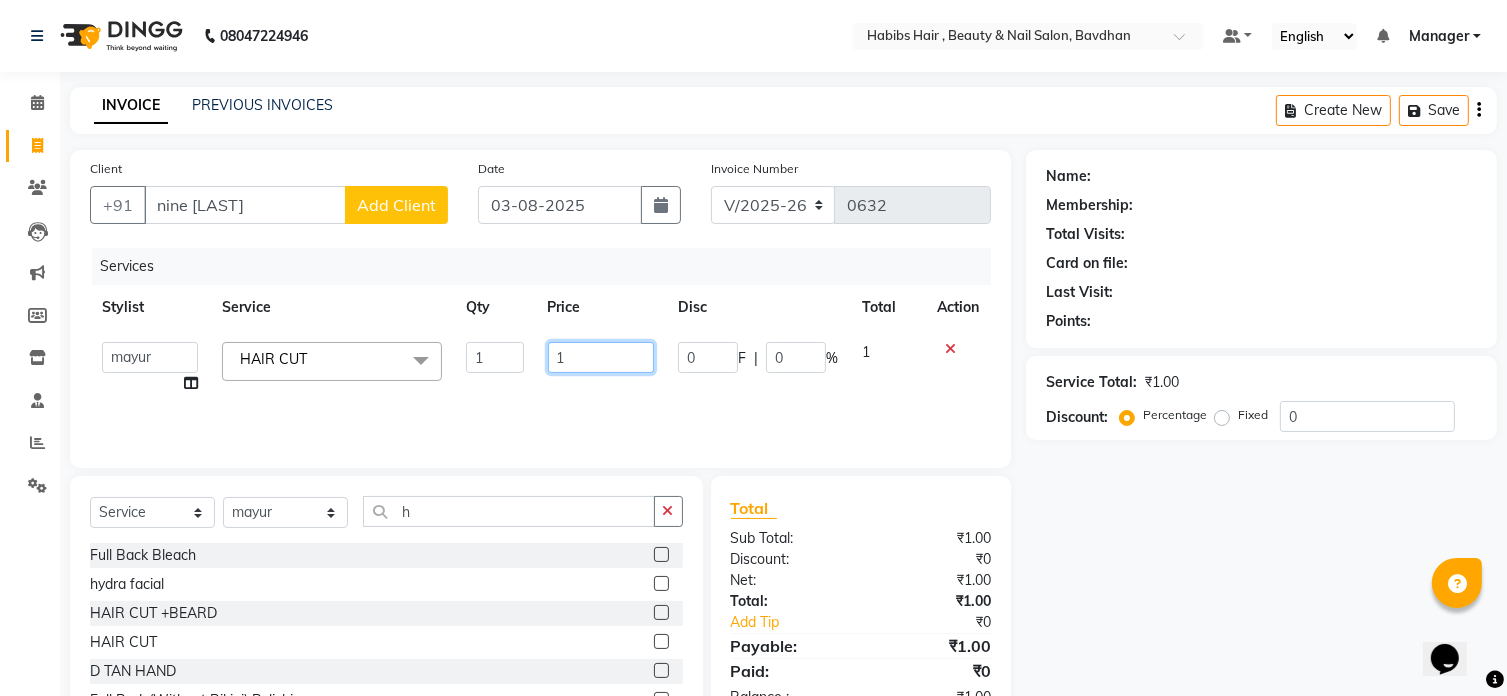 click on "1" 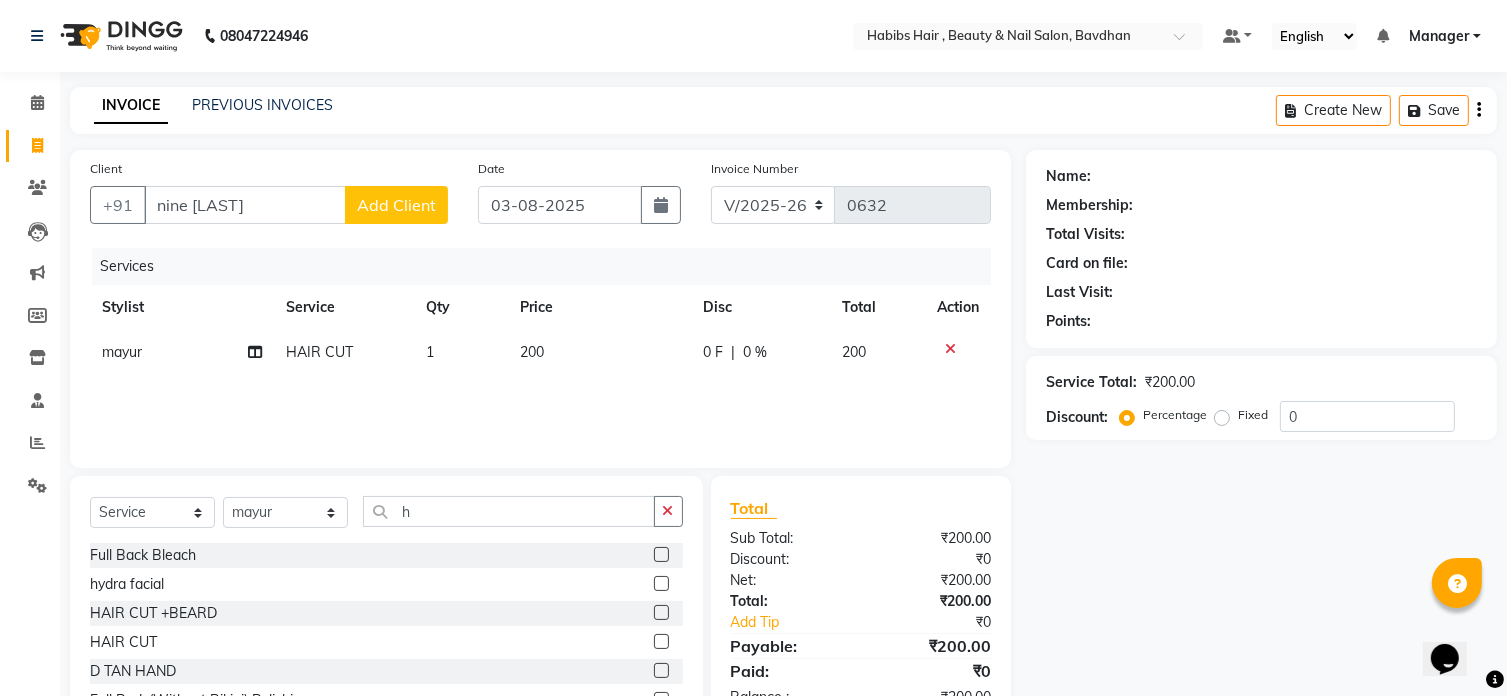 click on "Add Client" 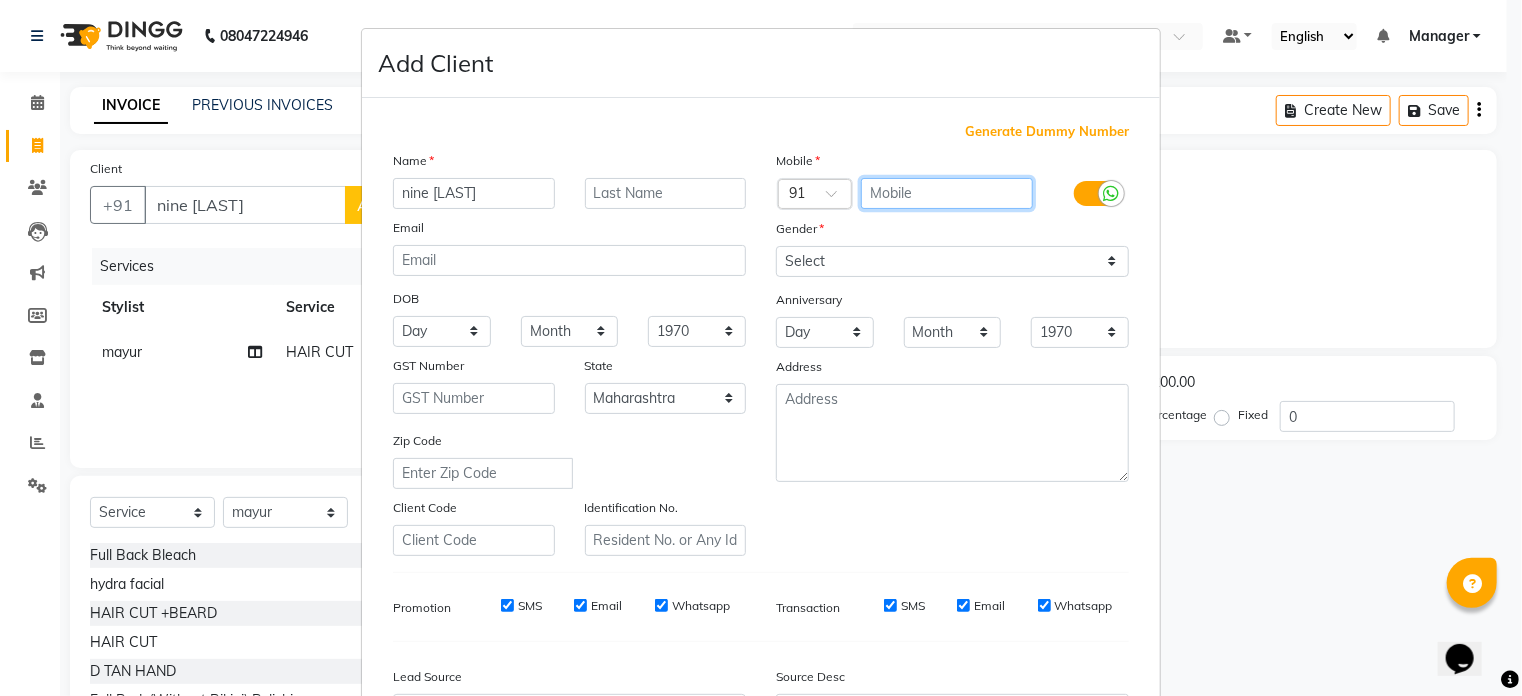click at bounding box center [947, 193] 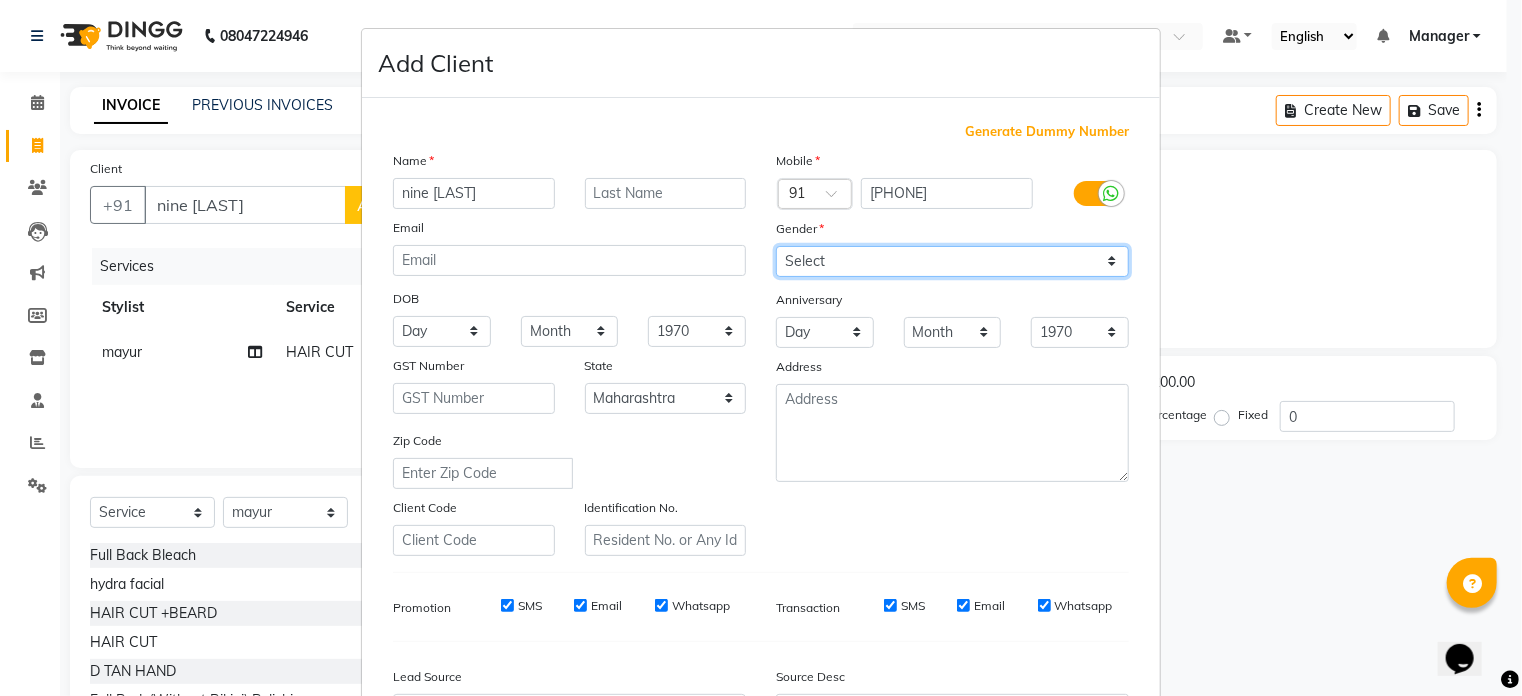 click on "Select Male Female Other Prefer Not To Say" at bounding box center (952, 261) 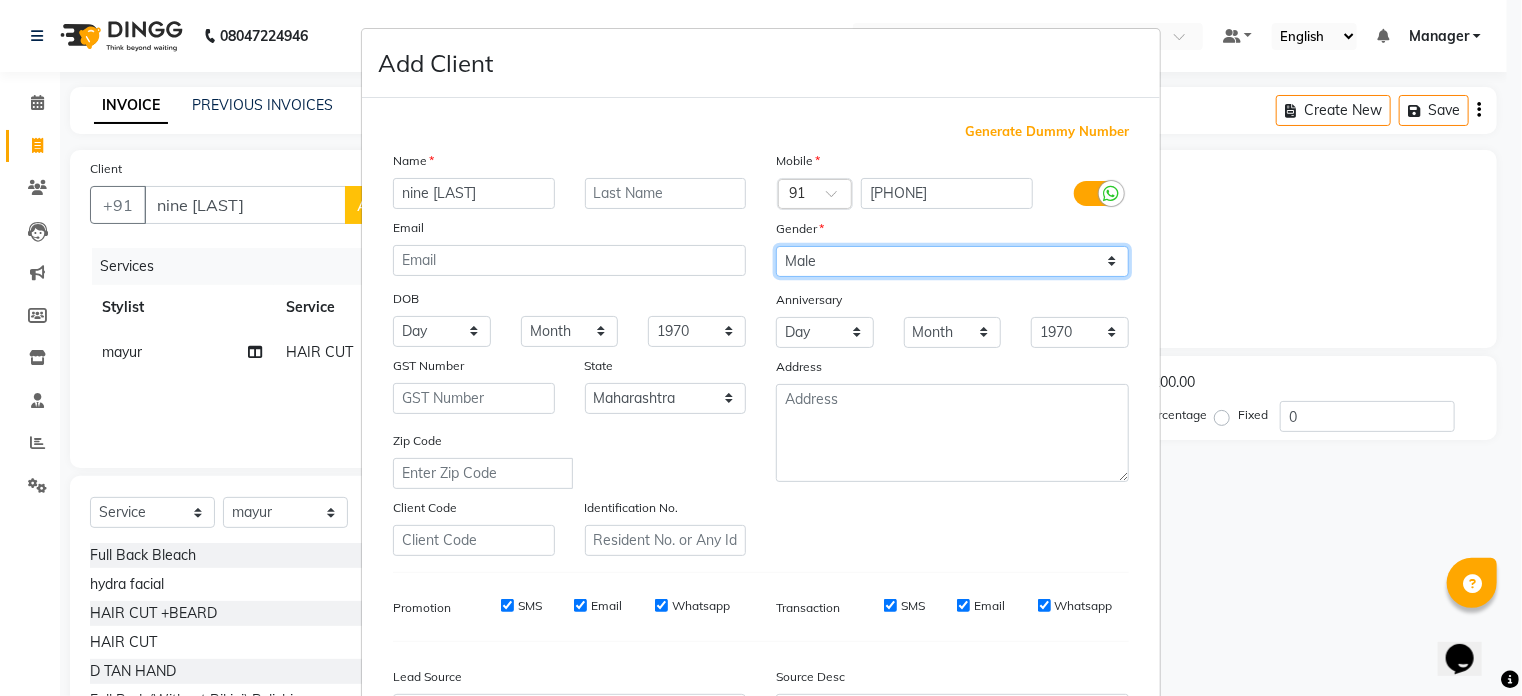 click on "Select Male Female Other Prefer Not To Say" at bounding box center (952, 261) 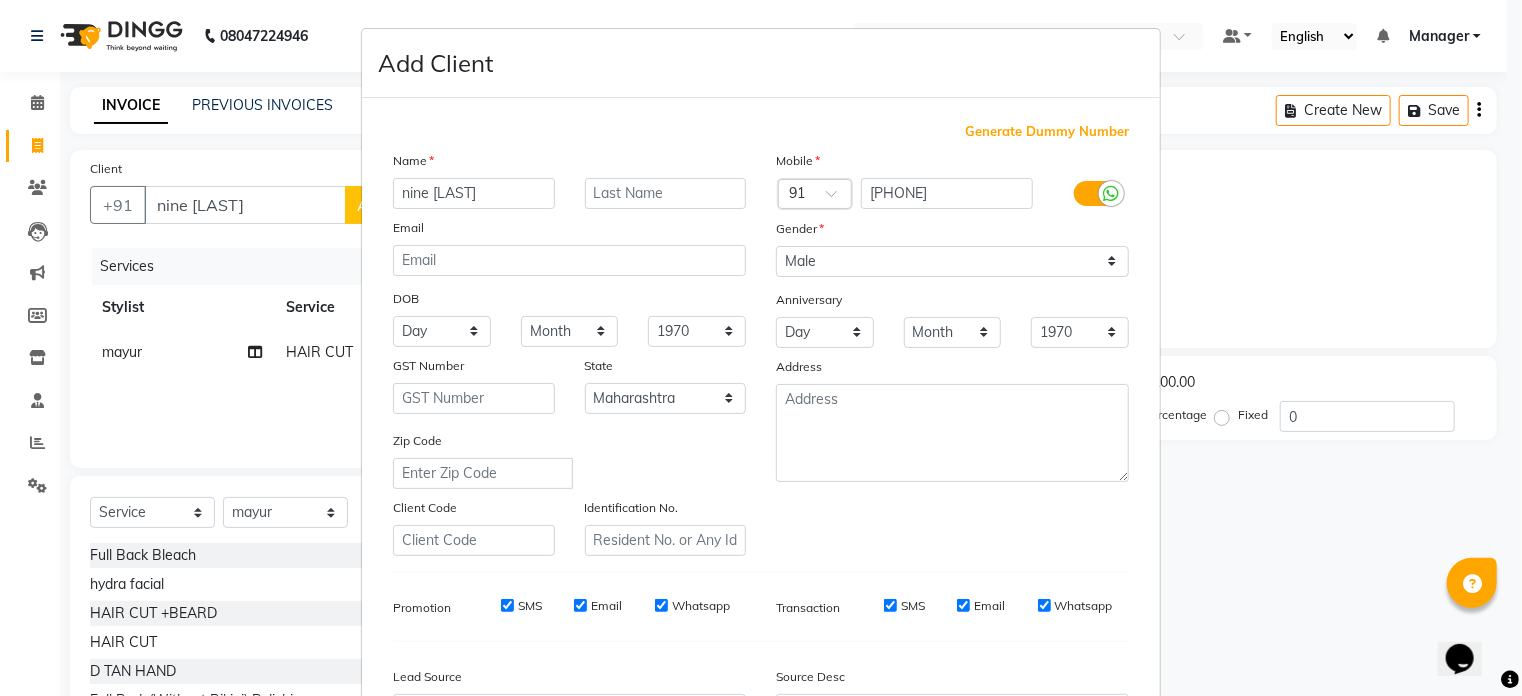 click on "Add Client Generate Dummy Number Name nine patil Email DOB Day 01 02 03 04 05 06 07 08 09 10 11 12 13 14 15 16 17 18 19 20 21 22 23 24 25 26 27 28 29 30 31 Month January February March April May June July August September October November December 1940 1941 1942 1943 1944 1945 1946 1947 1948 1949 1950 1951 1952 1953 1954 1955 1956 1957 1958 1959 1960 1961 1962 1963 1964 1965 1966 1967 1968 1969 1970 1971 1972 1973 1974 1975 1976 1977 1978 1979 1980 1981 1982 1983 1984 1985 1986 1987 1988 1989 1990 1991 1992 1993 1994 1995 1996 1997 1998 1999 2000 2001 2002 2003 2004 2005 2006 2007 2008 2009 2010 2011 2012 2013 2014 2015 2016 2017 2018 2019 2020 2021 2022 2023 2024 GST Number State Select Andaman and Nicobar Islands Andhra Pradesh Arunachal Pradesh Assam Bihar Chandigarh Chhattisgarh Dadra and Nagar Haveli Daman and Diu Delhi Goa Gujarat Haryana Himachal Pradesh Jammu and Kashmir Jharkhand Karnataka Kerala Lakshadweep Madhya Pradesh Maharashtra Manipur Meghalaya Mizoram Nagaland Odisha Pondicherry Punjab × 91" at bounding box center (761, 348) 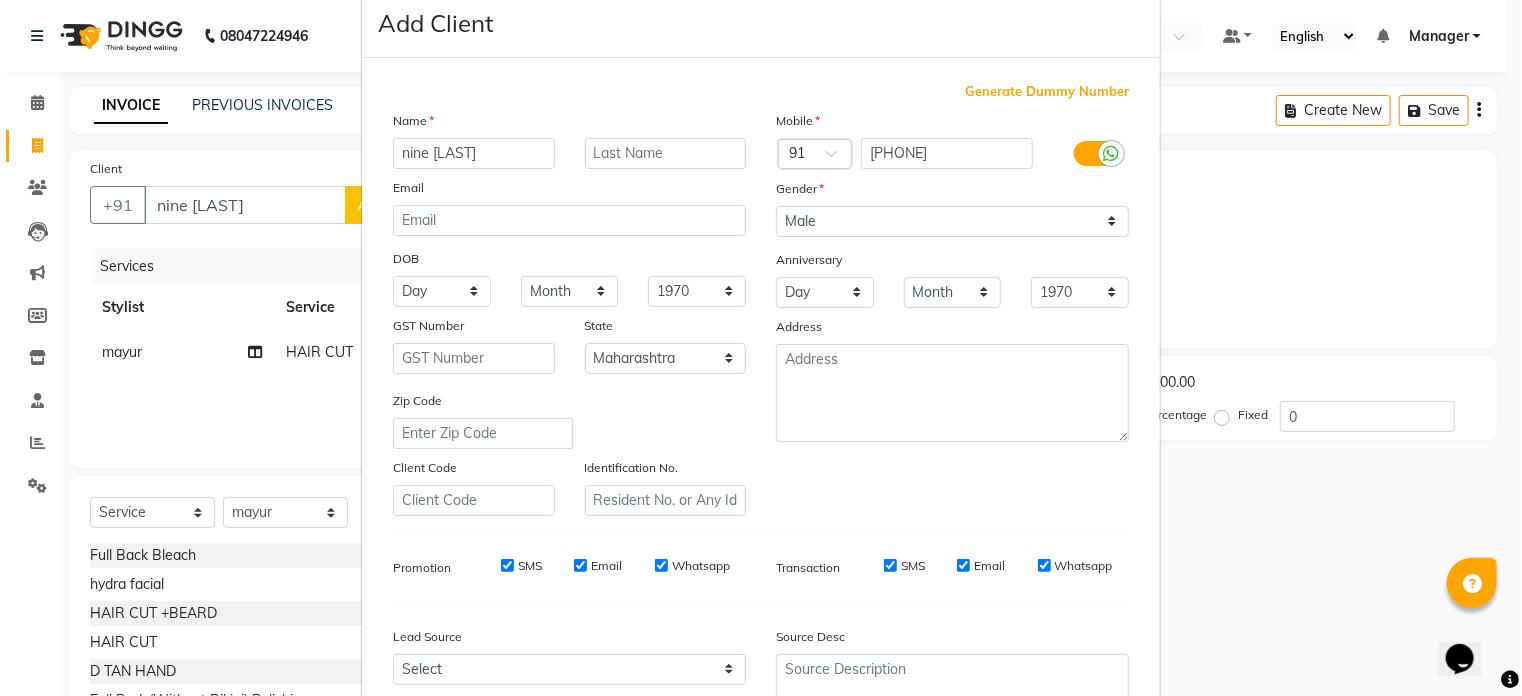 scroll, scrollTop: 43, scrollLeft: 0, axis: vertical 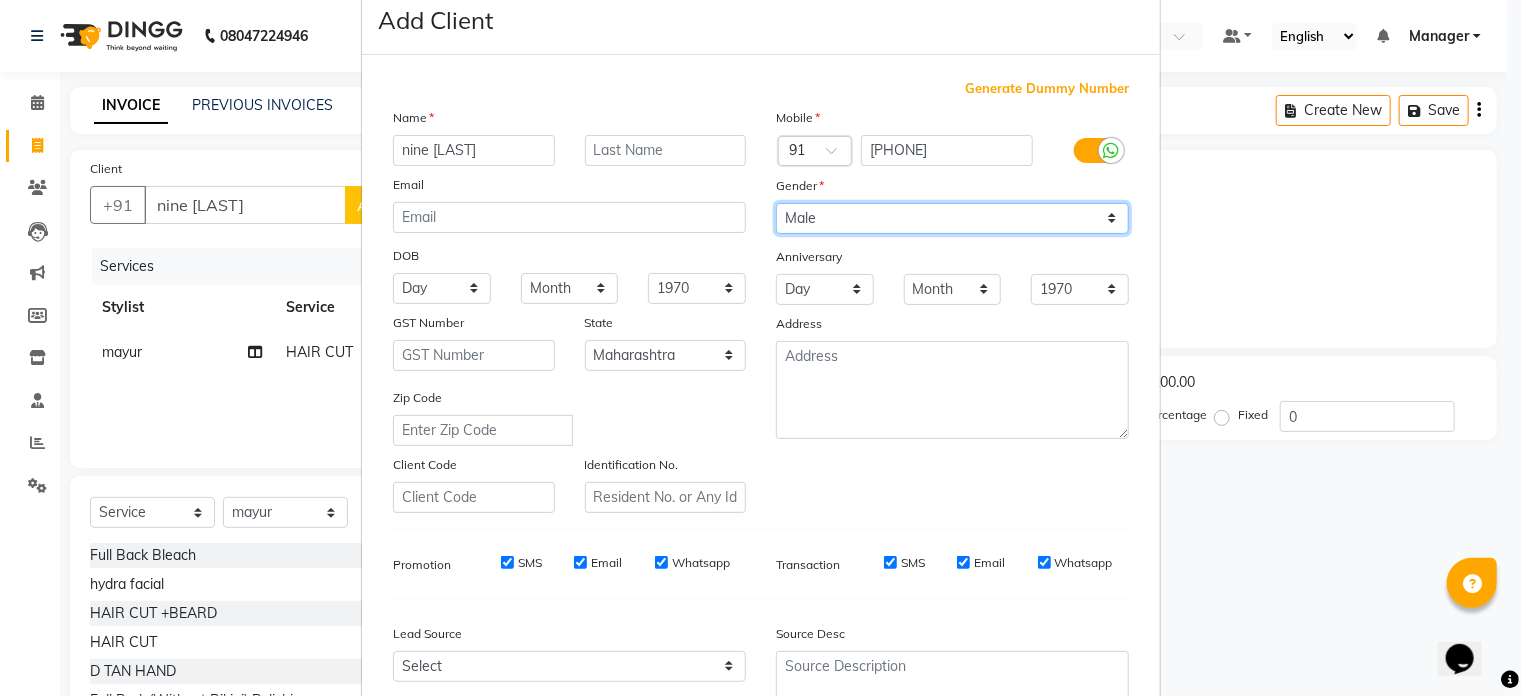 click on "Select Male Female Other Prefer Not To Say" at bounding box center [952, 218] 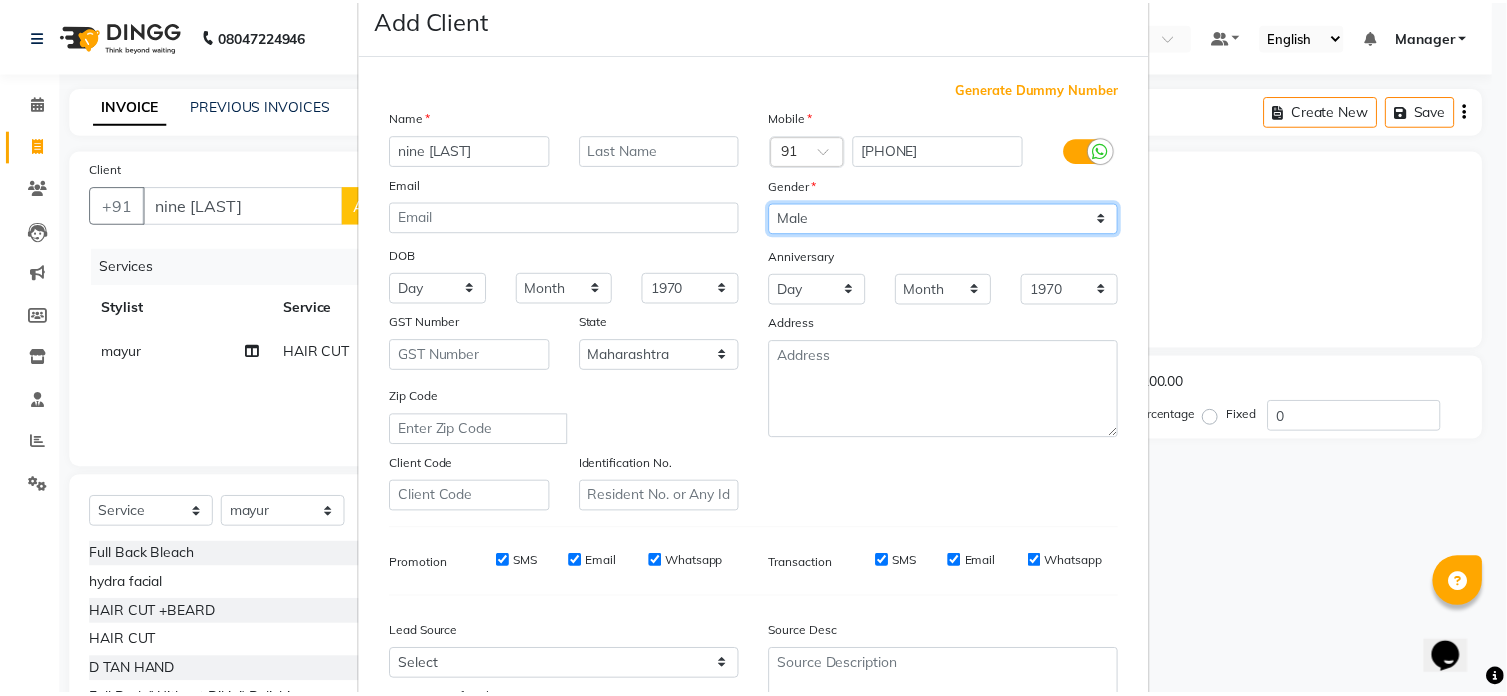 scroll, scrollTop: 236, scrollLeft: 0, axis: vertical 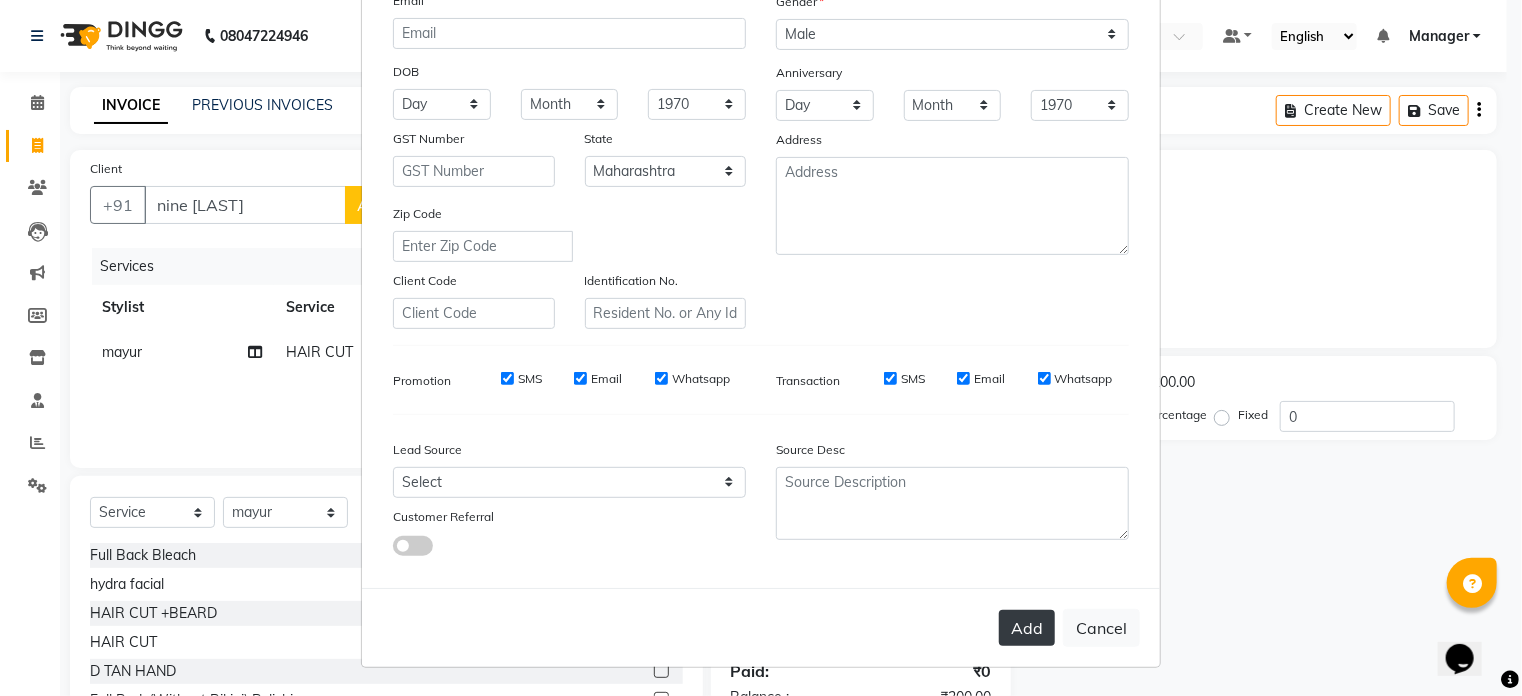 click on "Add" at bounding box center [1027, 628] 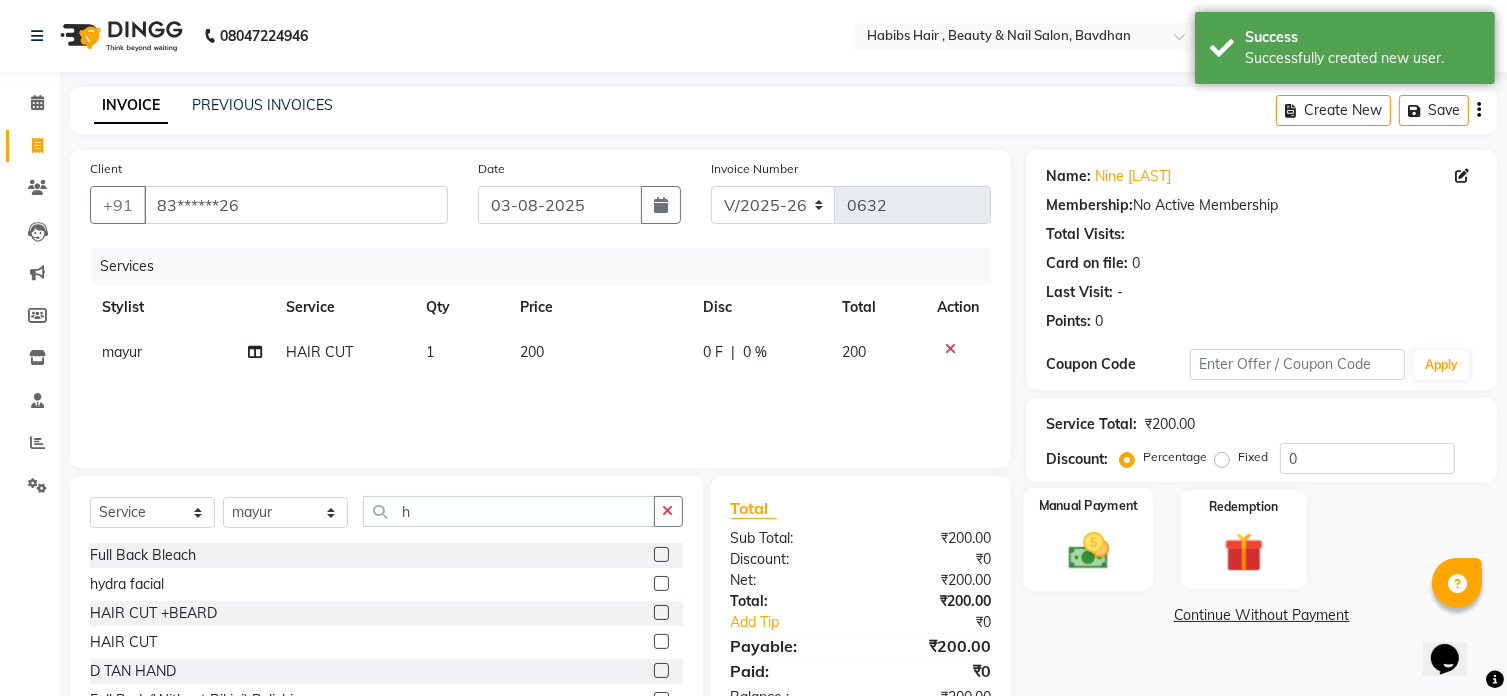 click on "Manual Payment" 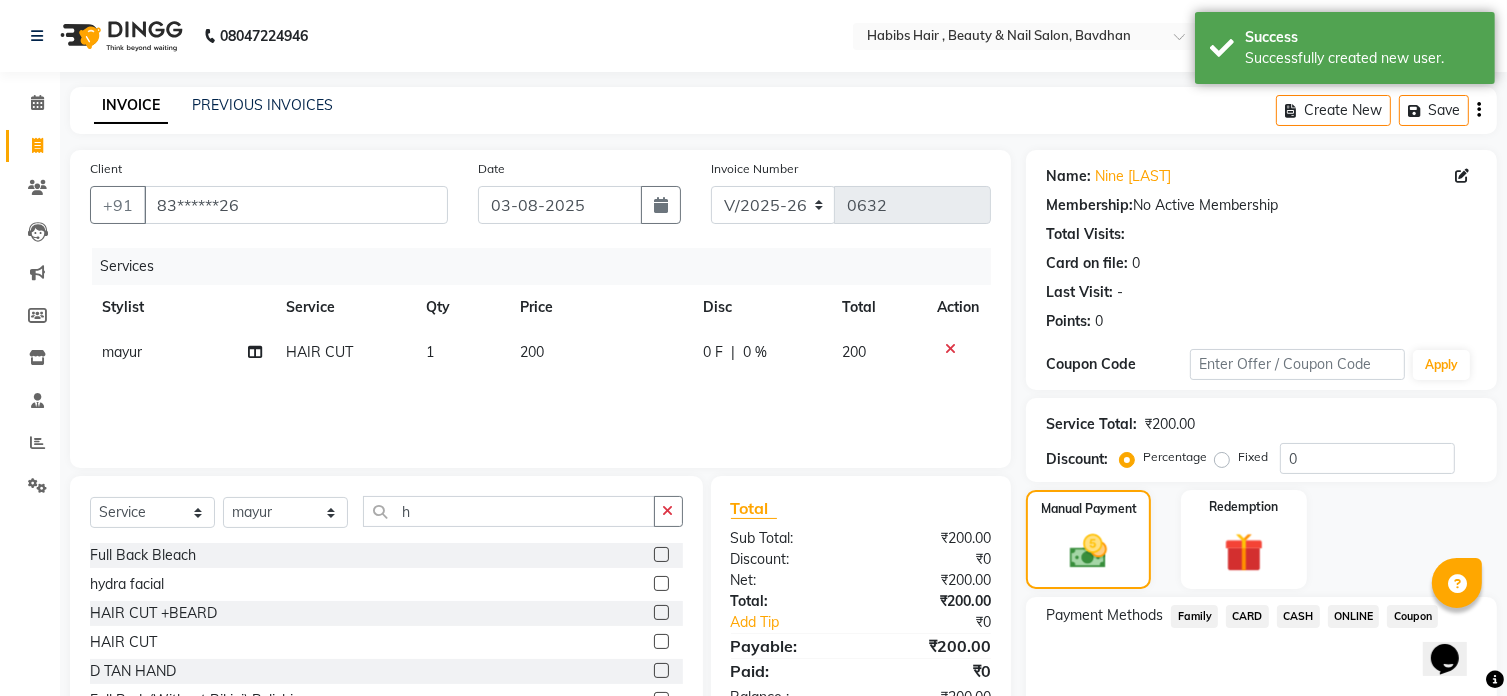 click on "CASH" 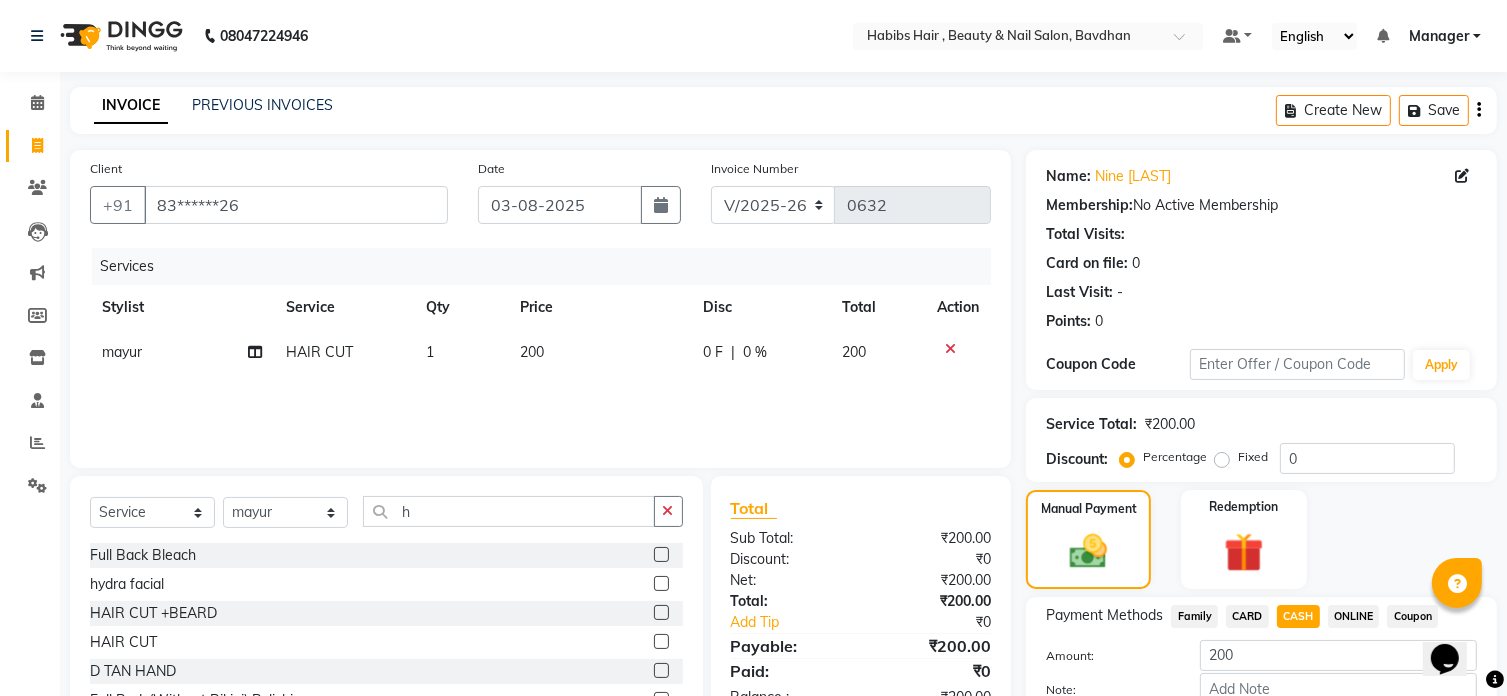 click on "CASH" 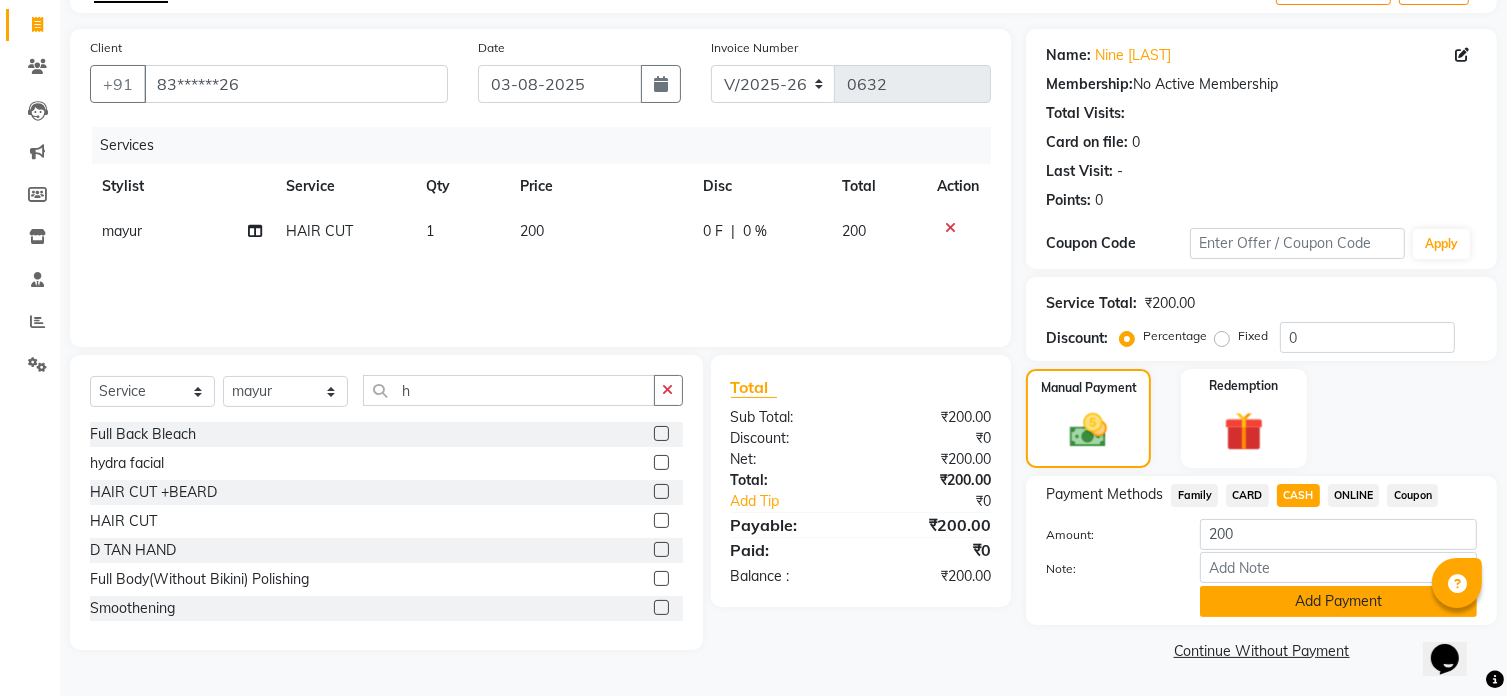 click on "Add Payment" 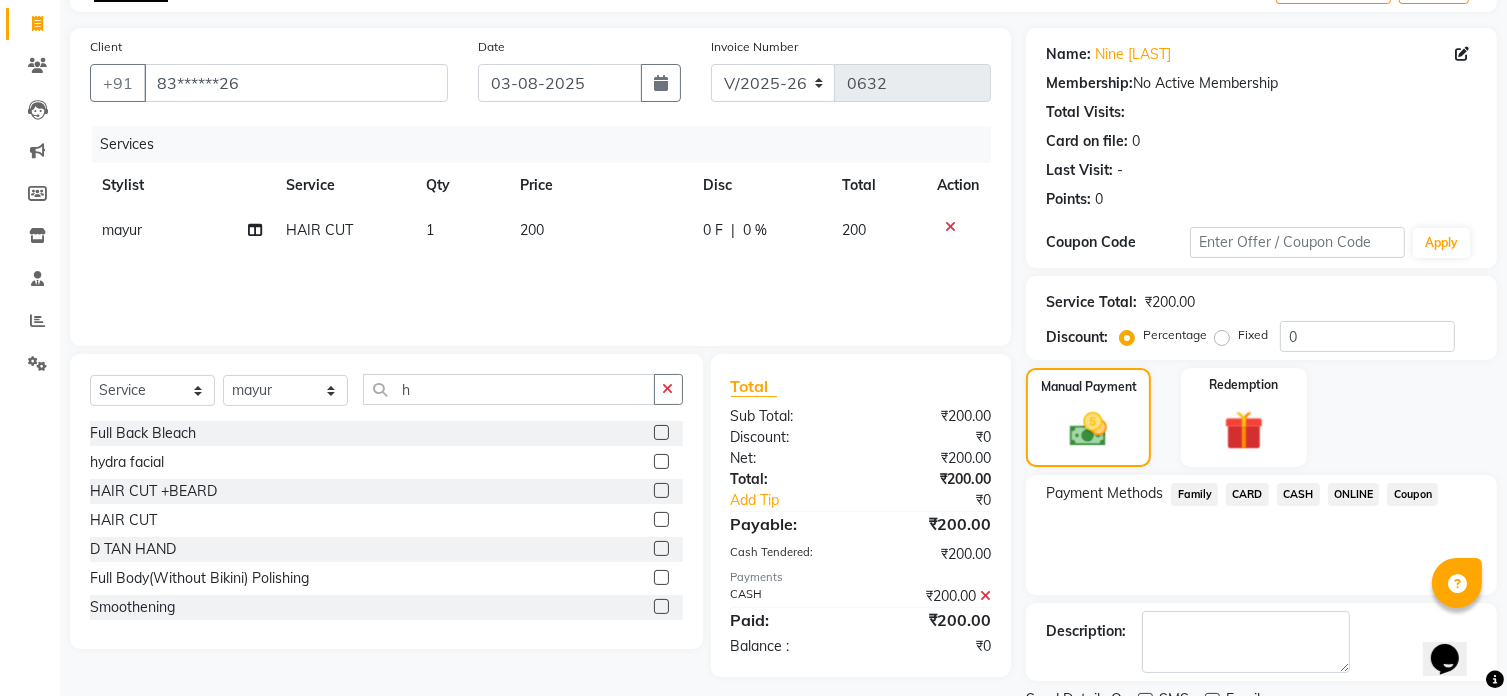 scroll, scrollTop: 204, scrollLeft: 0, axis: vertical 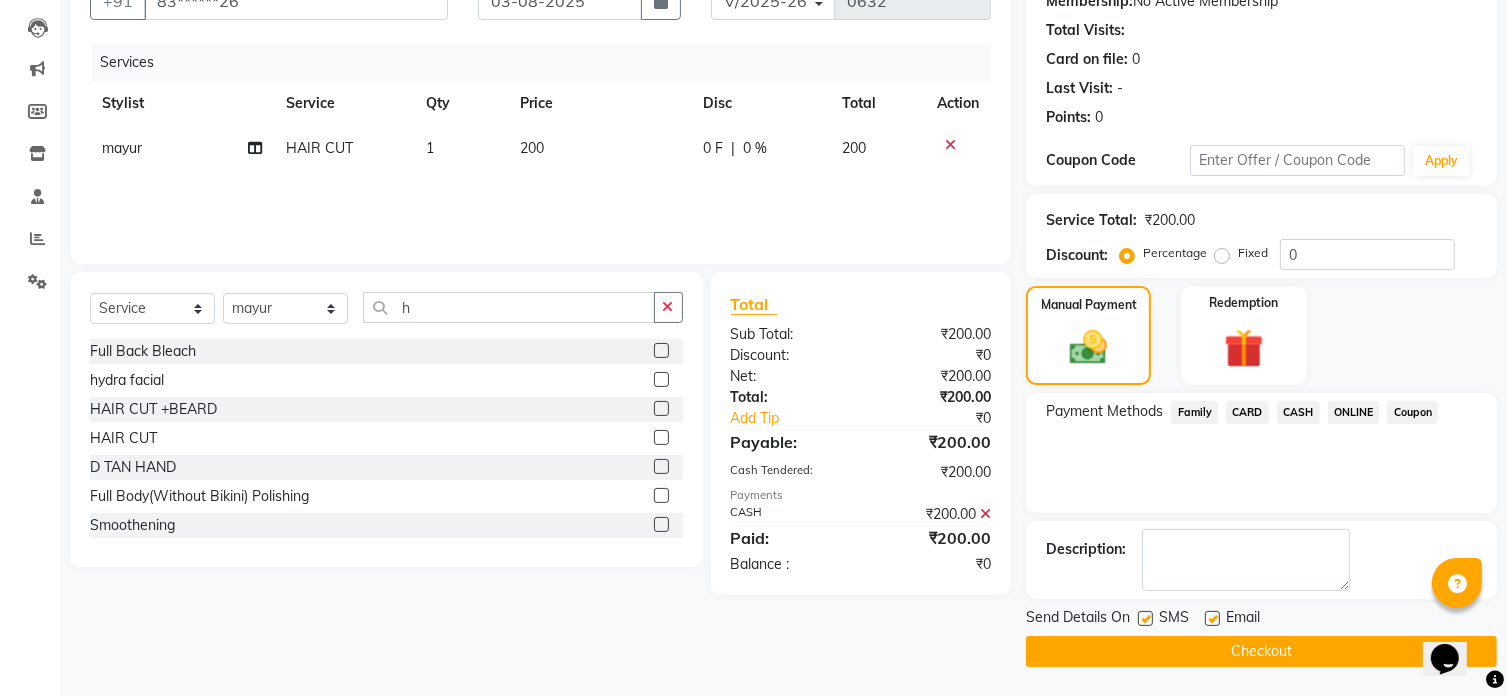 click on "Checkout" 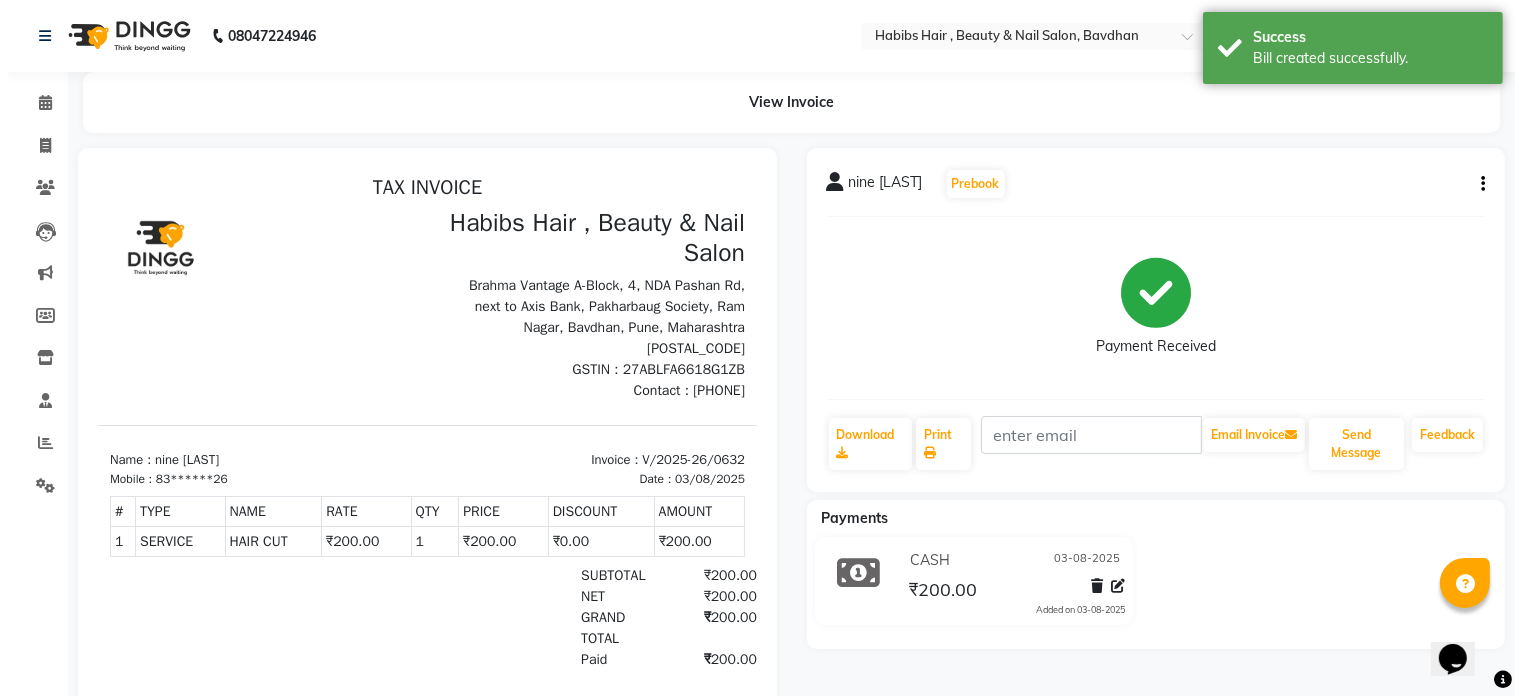 scroll, scrollTop: 0, scrollLeft: 0, axis: both 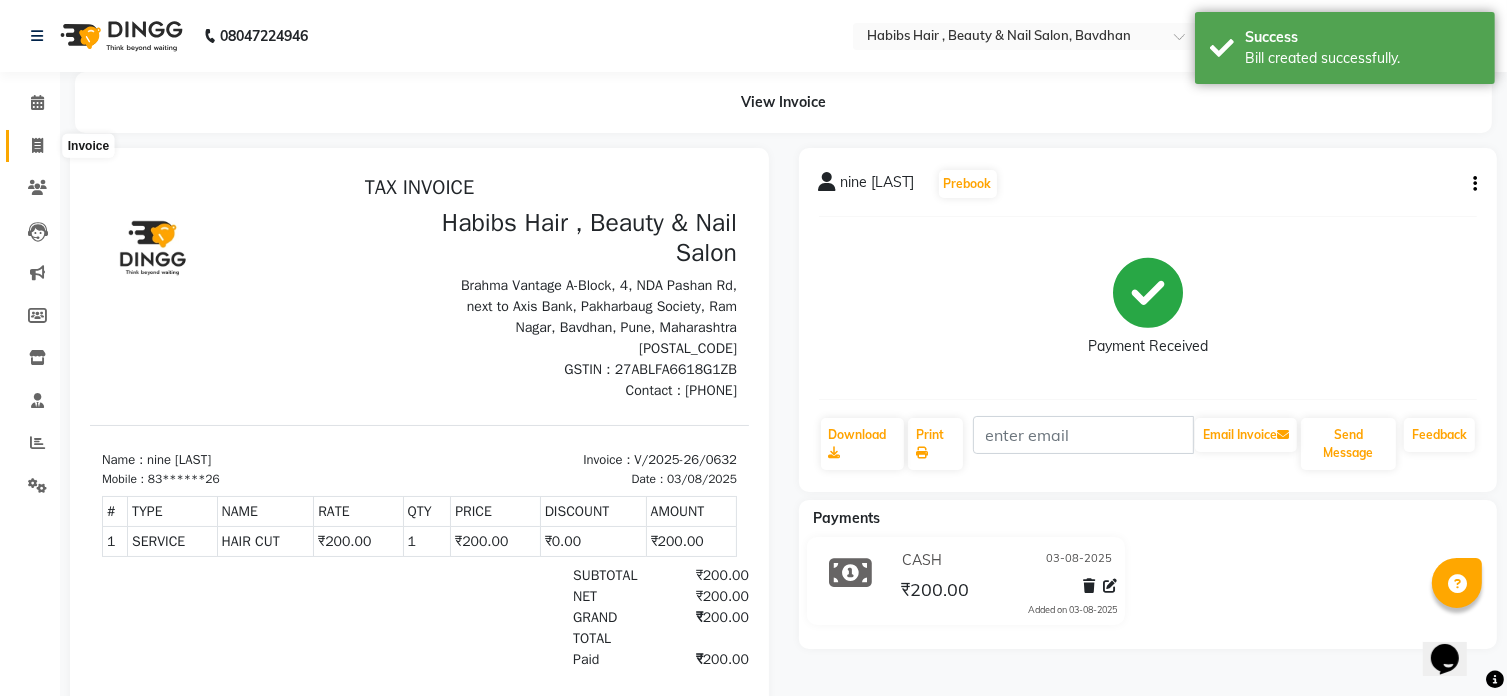click 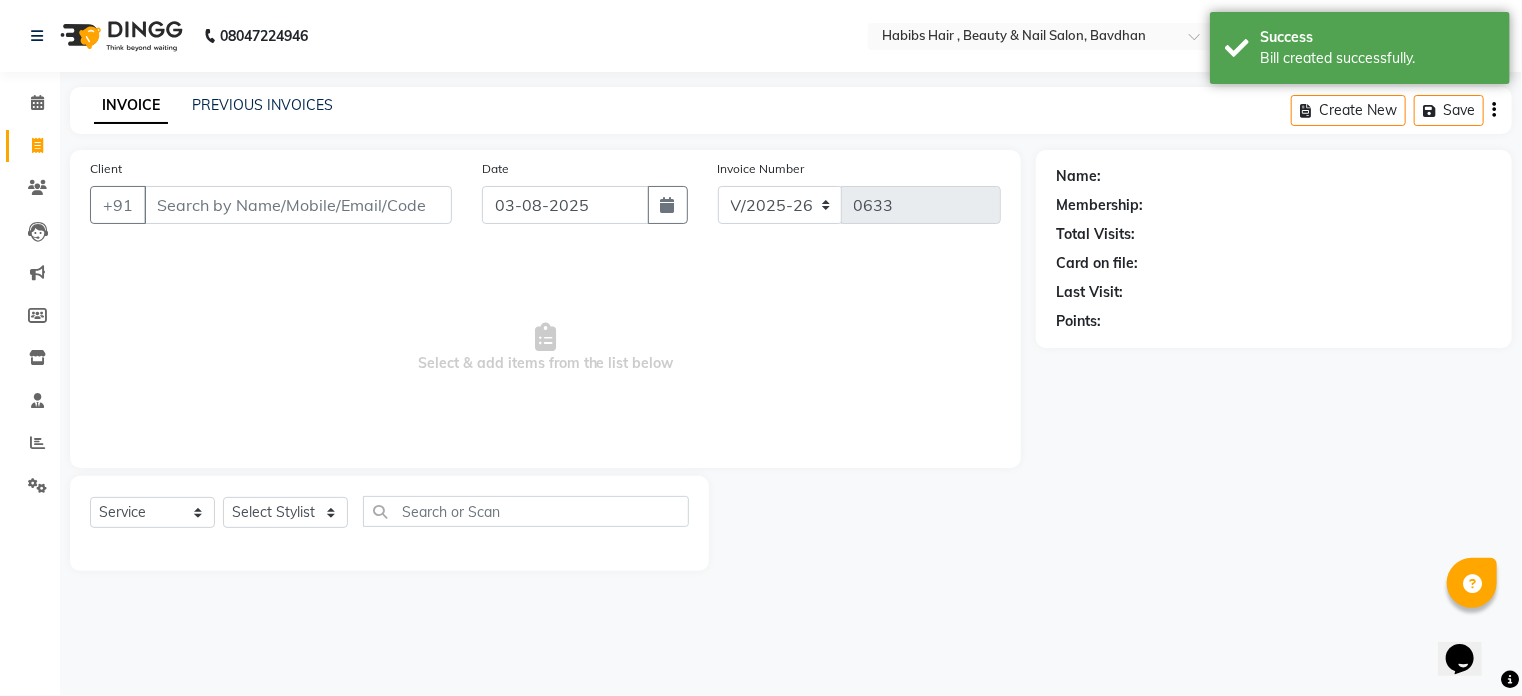 click on "Client" at bounding box center [298, 205] 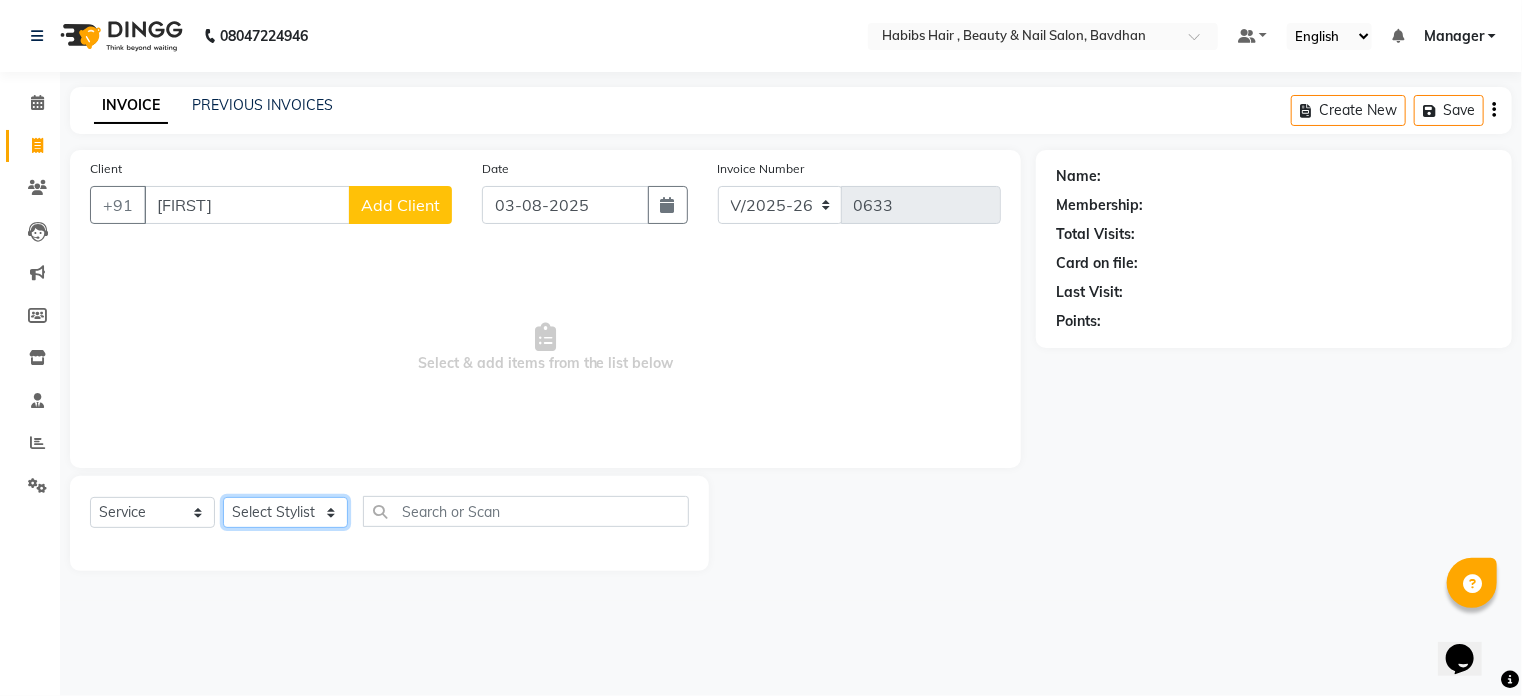 click on "Select Stylist Akash Aman Aniket Ashish Ganesh Manager mayur nikhil sujata" 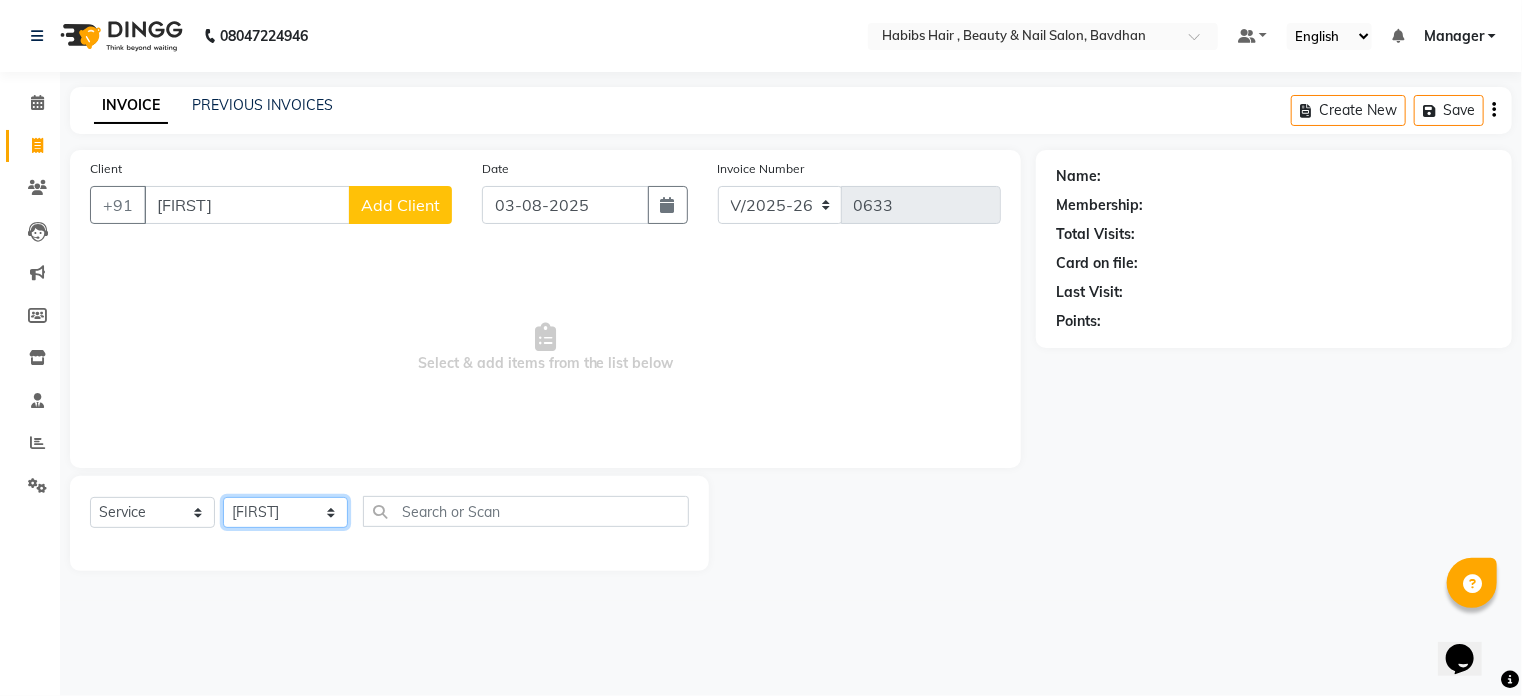 click on "Select Stylist Akash Aman Aniket Ashish Ganesh Manager mayur nikhil sujata" 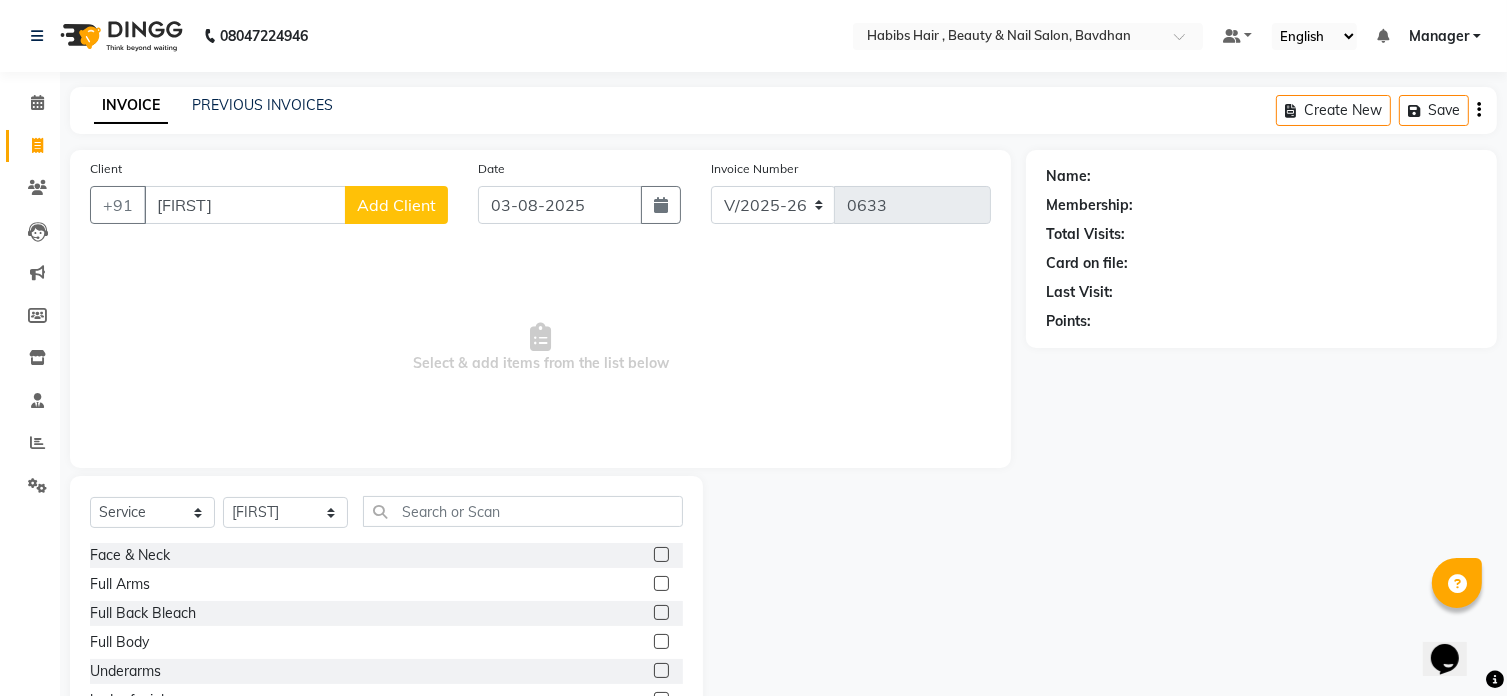 click on "Select  Service  Product  Membership  Package Voucher Prepaid Gift Card  Select Stylist Akash Aman Aniket Ashish  Ganesh Manager mayur nikhil sujata Face & Neck  Full Arms  Full Back Bleach  Full Body  Underarms  hydra facial  HAIR CUT +BEARD  HAIR CUT  D TAN FACE  D TAN NECK  D TAN HAND  D TAN FEET  Full Body(Without Bikini) Polishing  B Wax  Upperlips Brazilian  Keratin  Smoothening  Straightening  Anti-Tan Cleanup  Basic Clean Up  O3+ Cleanup  Saree Draping  Cheryals  Luxuzry Facial  O3+ Facial  Crown Highlights  Global Color Men  Global Color Women  Global Fashion Shade  Global Highlights  Root Tuch Up  Global color  Boy Hair Cut  Dry Haircut Female  Female Hair Cut & BD  Girl Hair Cut  Hair-set  Shaving  Wash Haircut Female  Wash Haircut Male  Dry Haircut Male  Ironing  Tong  Basic Manicure  Basic Pedicure  Spa Manicure  Spa Pedicure  Full Body(Without Bikini) Honey Wax  Full Hands Honey Wax  Full Legs Honey Wax  Half Legs Honey Wax  Ubderarms Honey Wax  Bridal Makeup  Engagement Makeup  O3 Mask  Bwax" 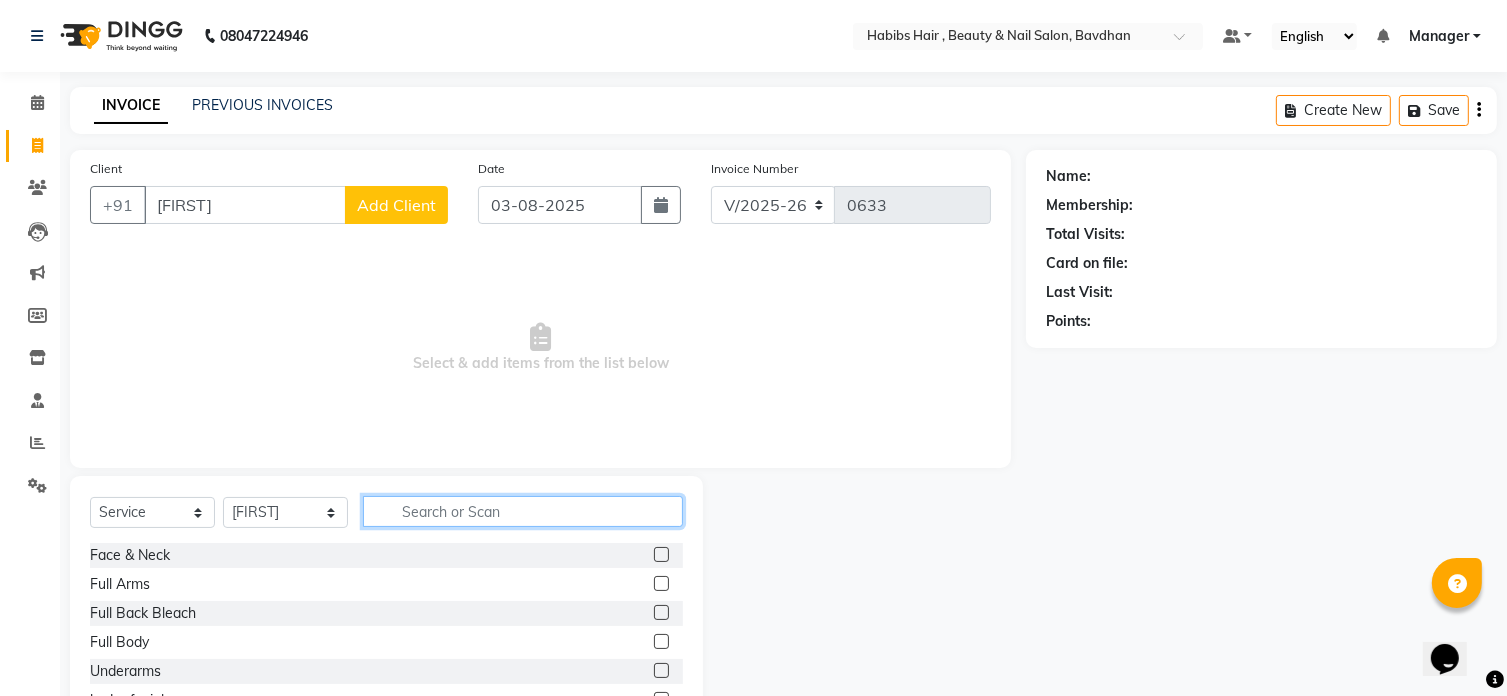 click 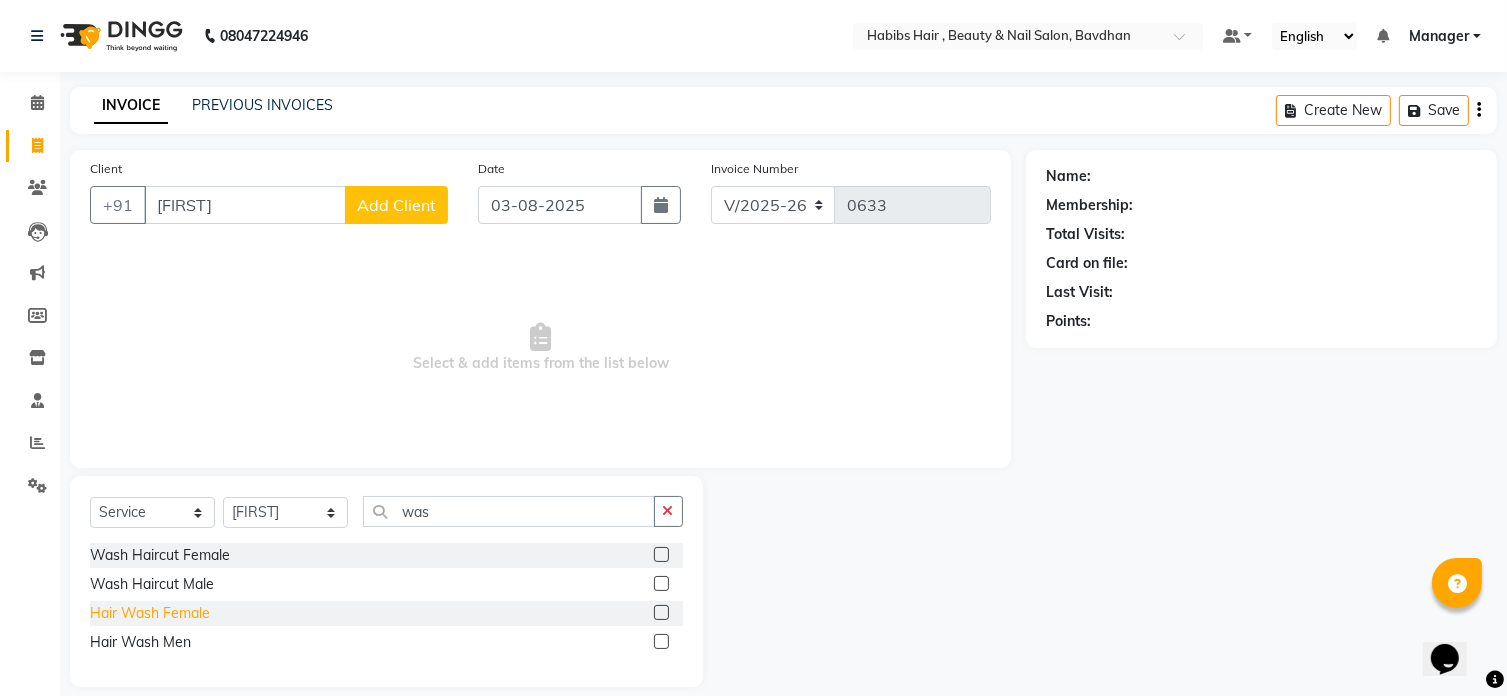 click on "Hair Wash Female" 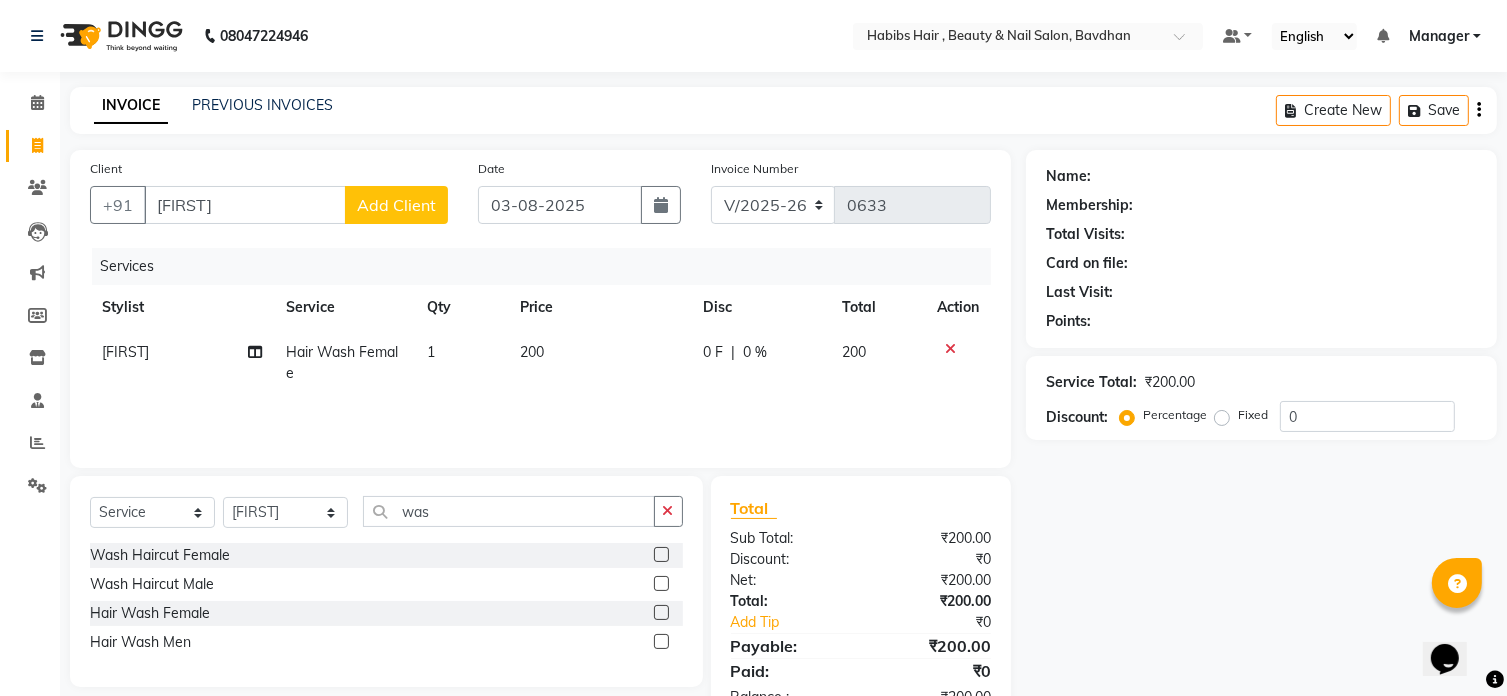 click on "200" 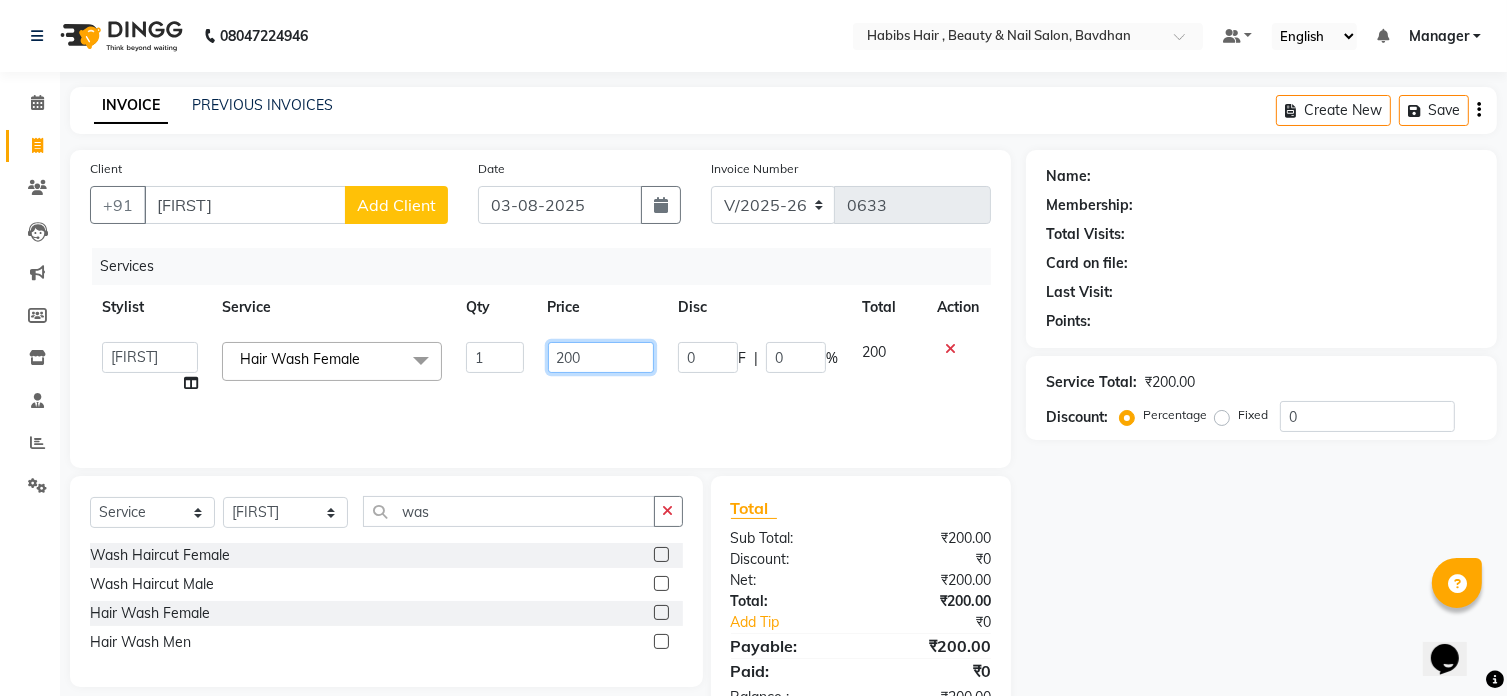 click on "200" 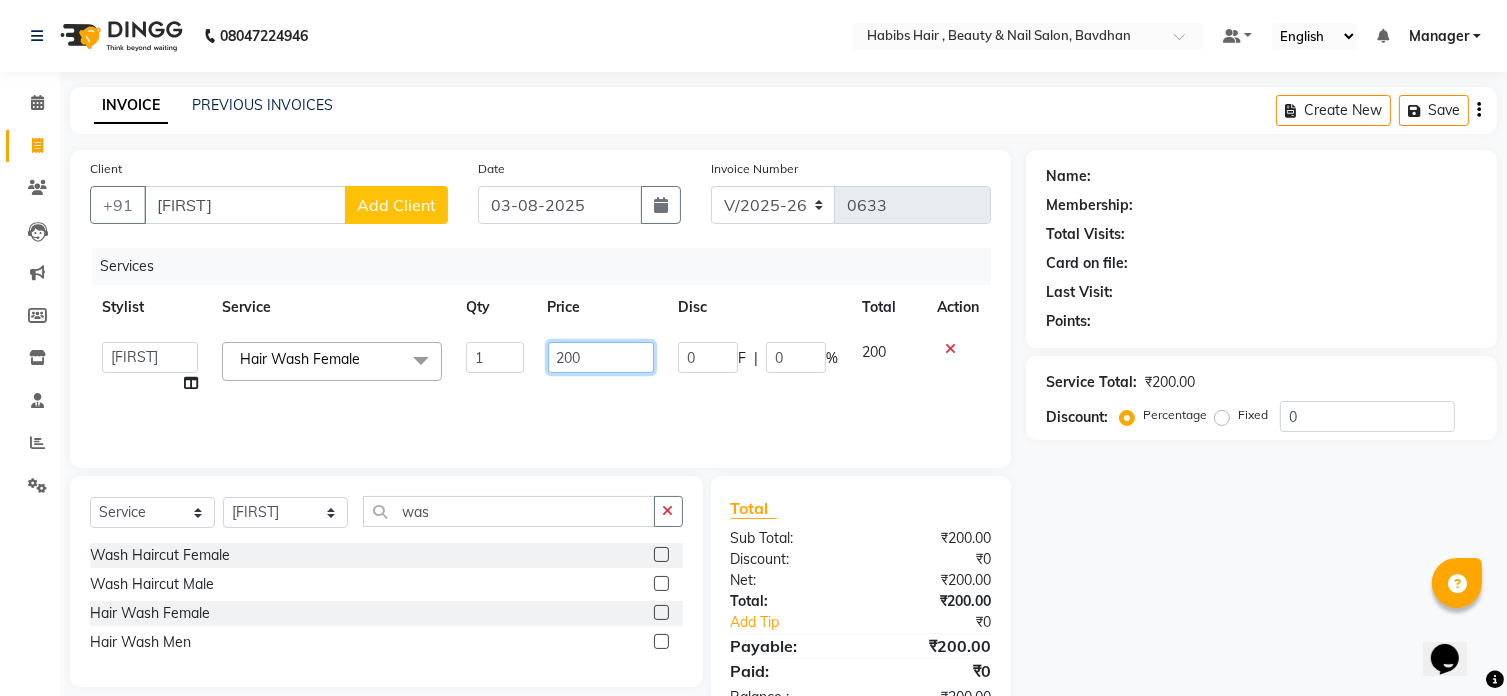 click on "200" 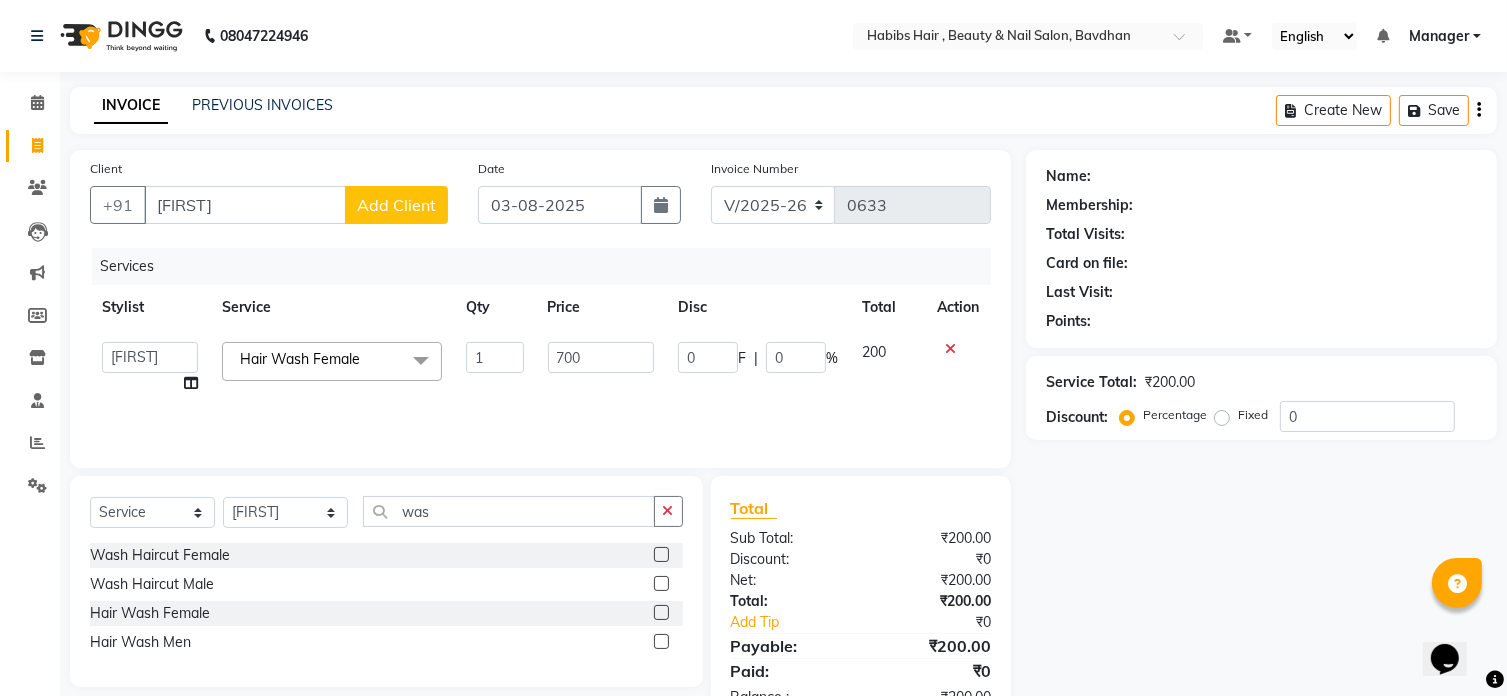 click on "Add Client" 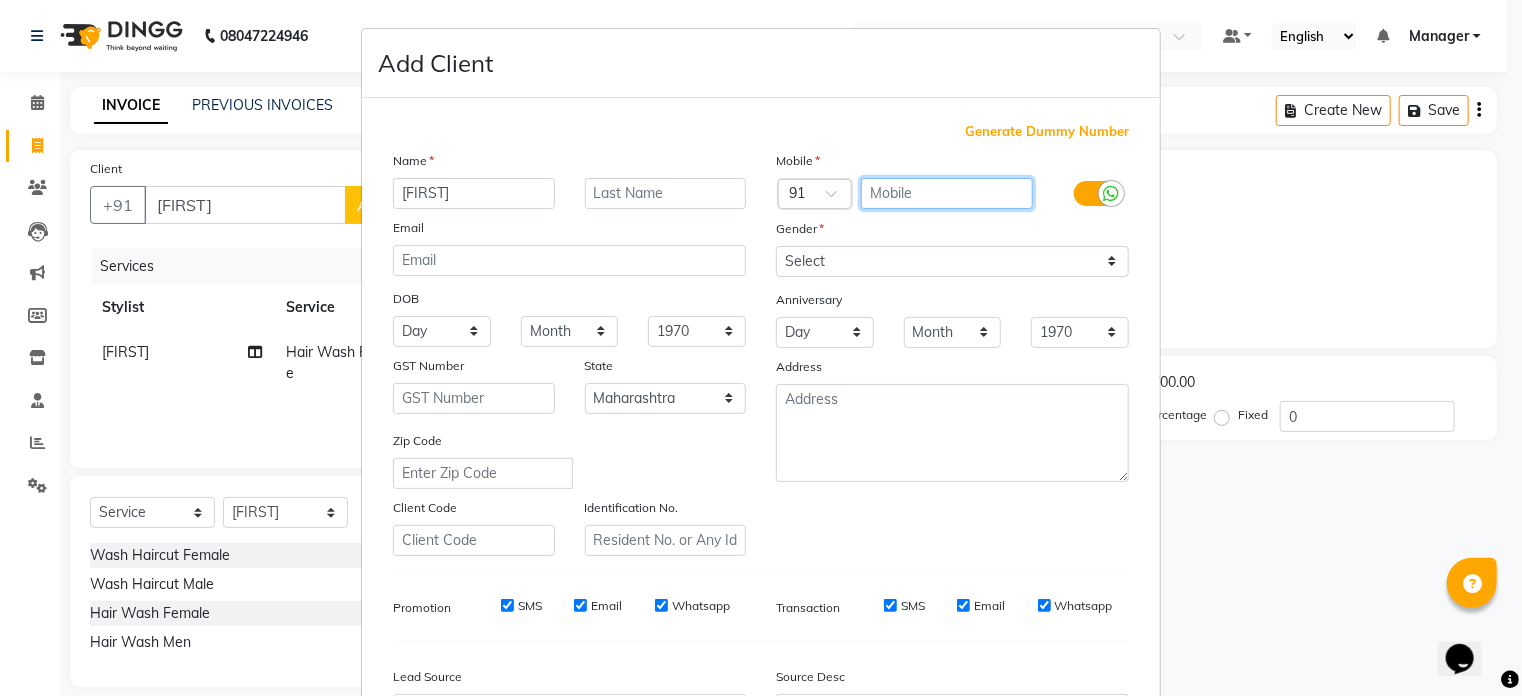click at bounding box center [947, 193] 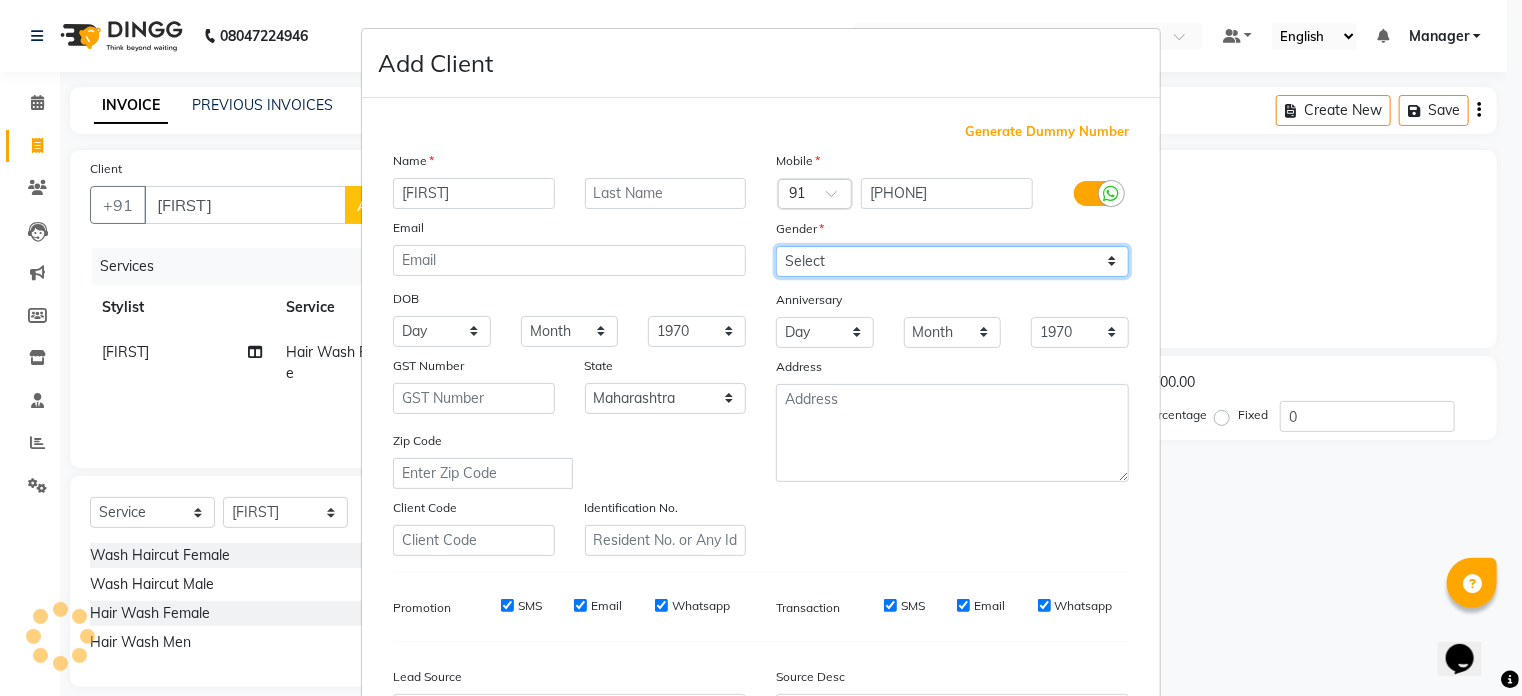 click on "Select Male Female Other Prefer Not To Say" at bounding box center (952, 261) 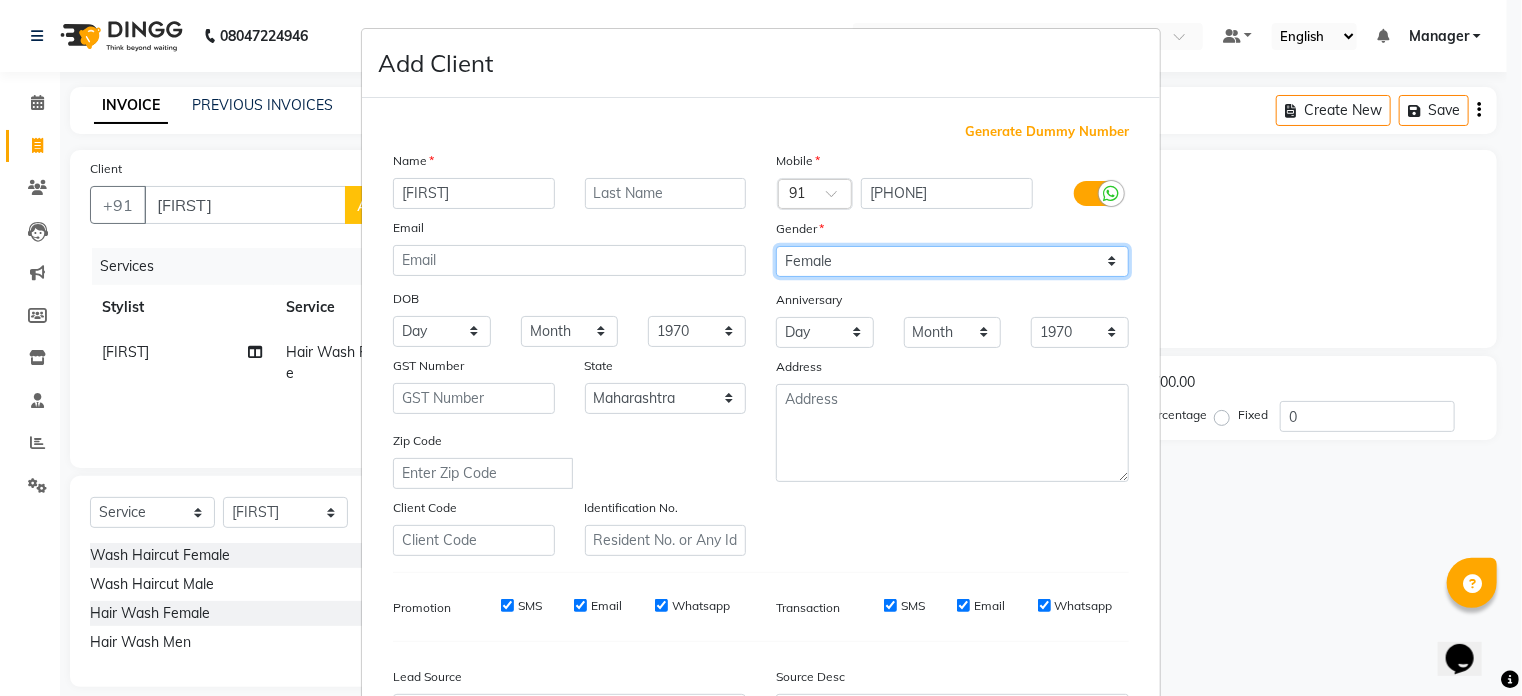 click on "Select Male Female Other Prefer Not To Say" at bounding box center (952, 261) 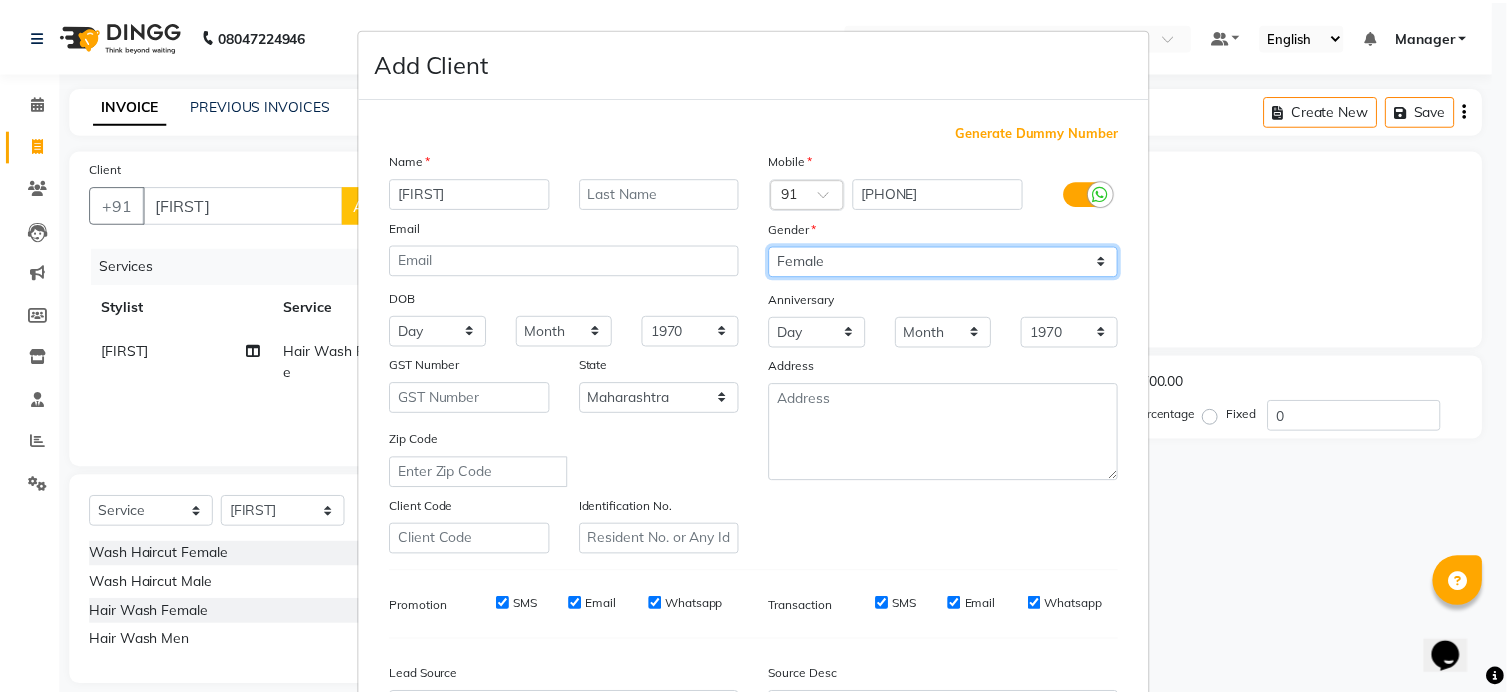 scroll, scrollTop: 236, scrollLeft: 0, axis: vertical 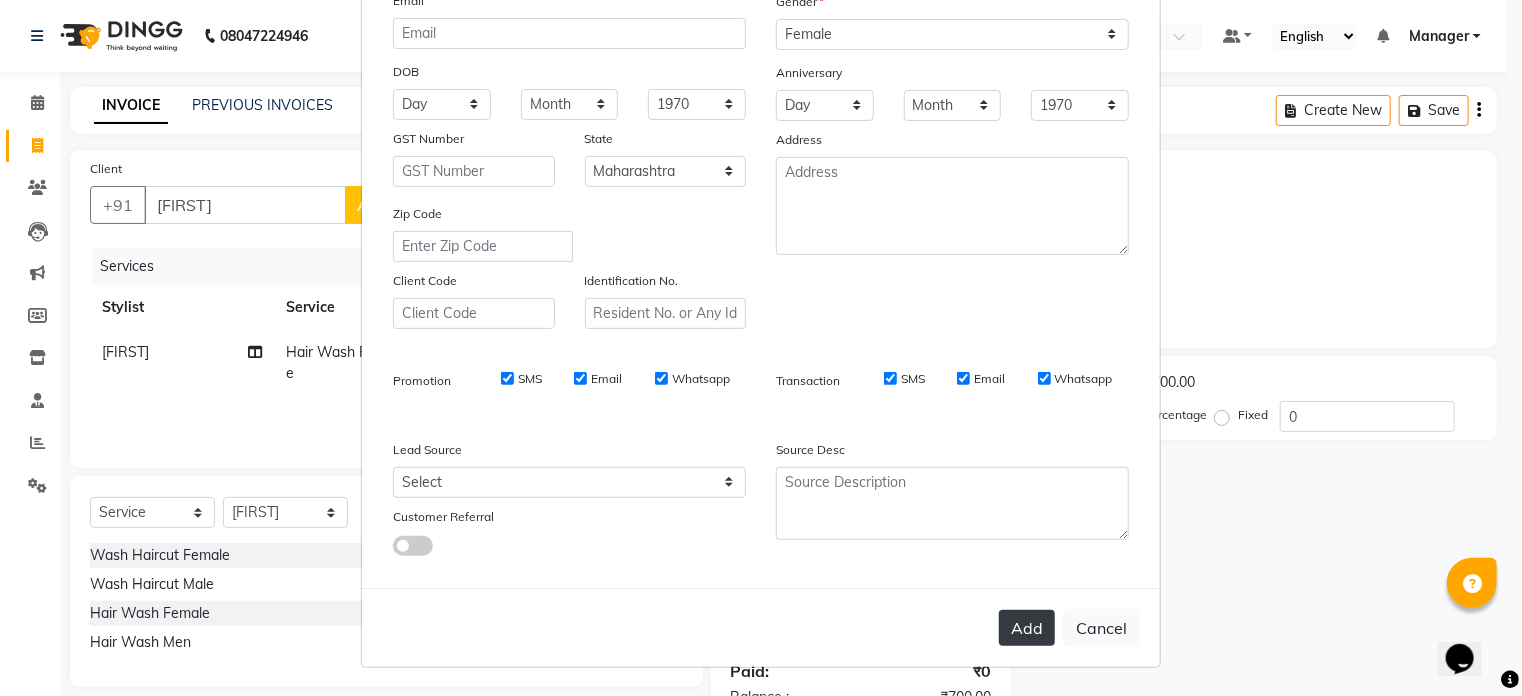 click on "Add" at bounding box center [1027, 628] 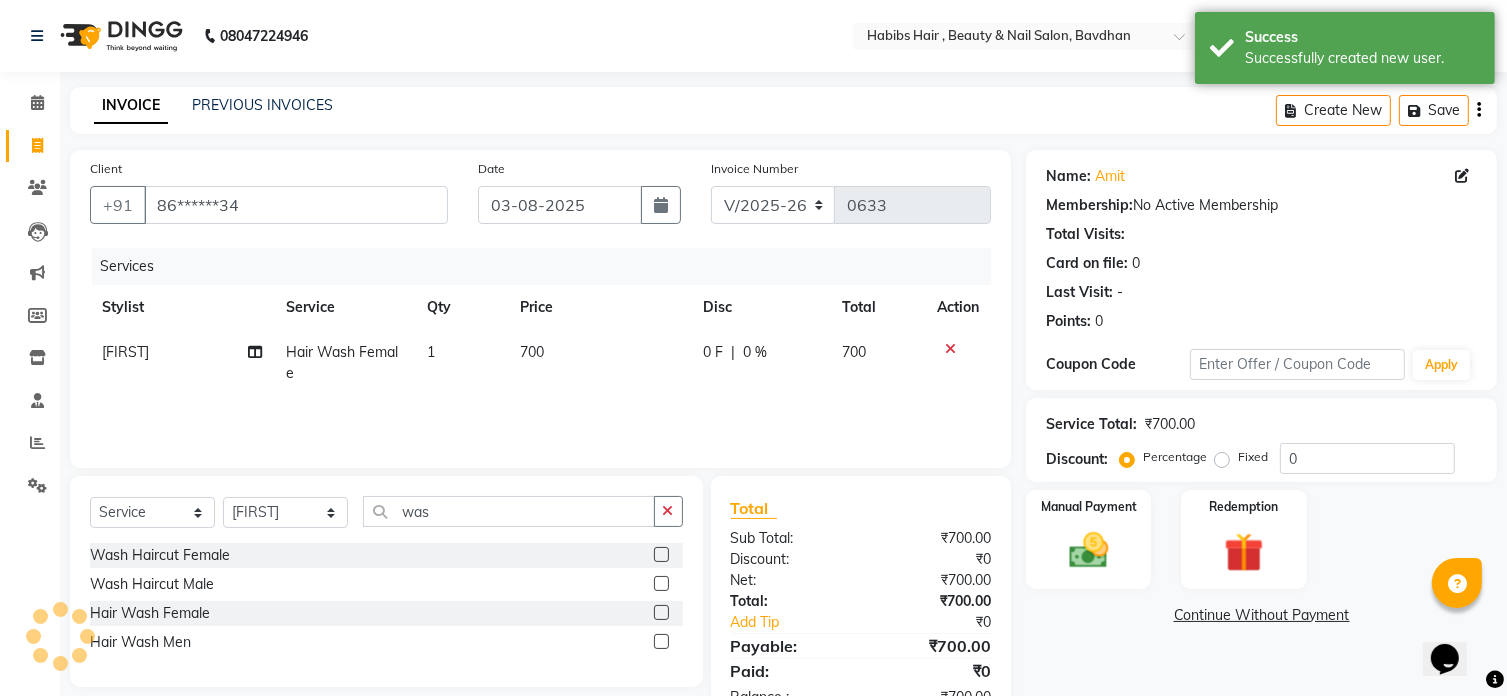 scroll, scrollTop: 62, scrollLeft: 0, axis: vertical 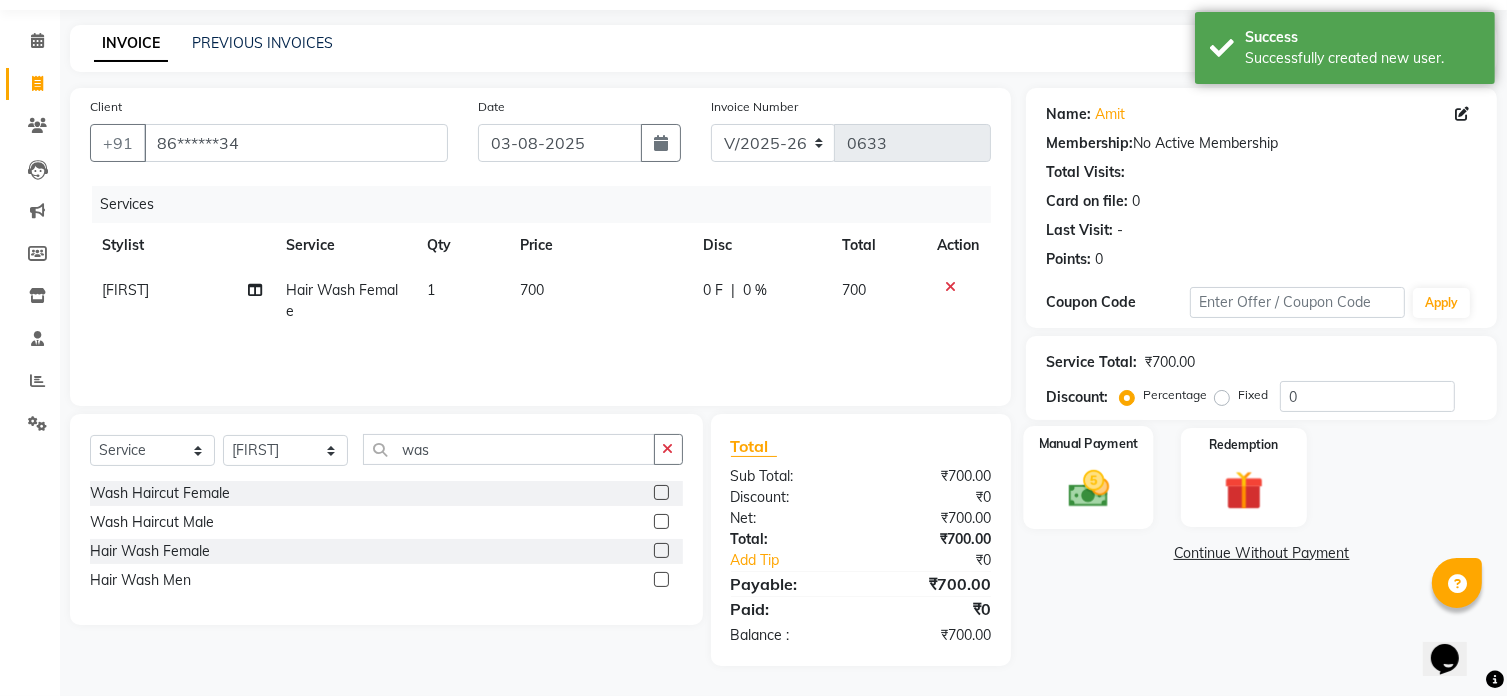 click on "Manual Payment" 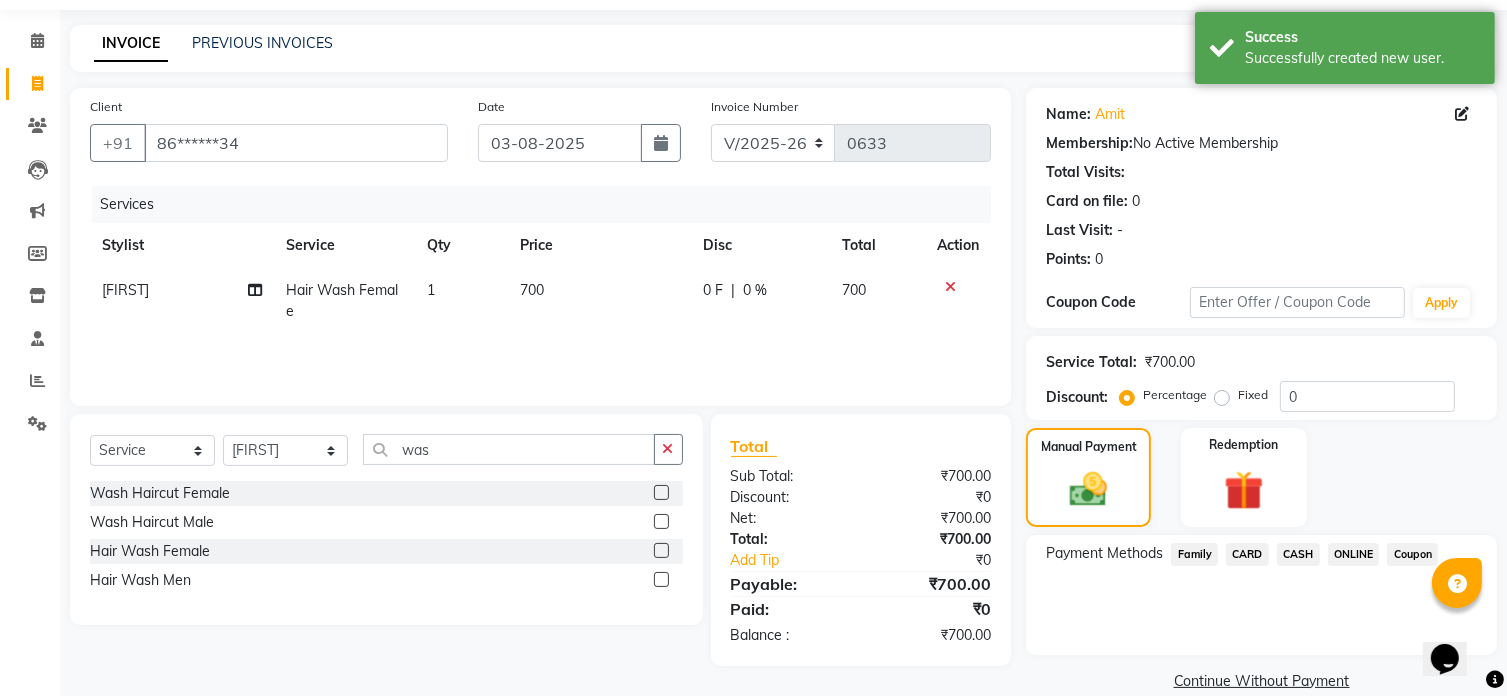 click on "CASH" 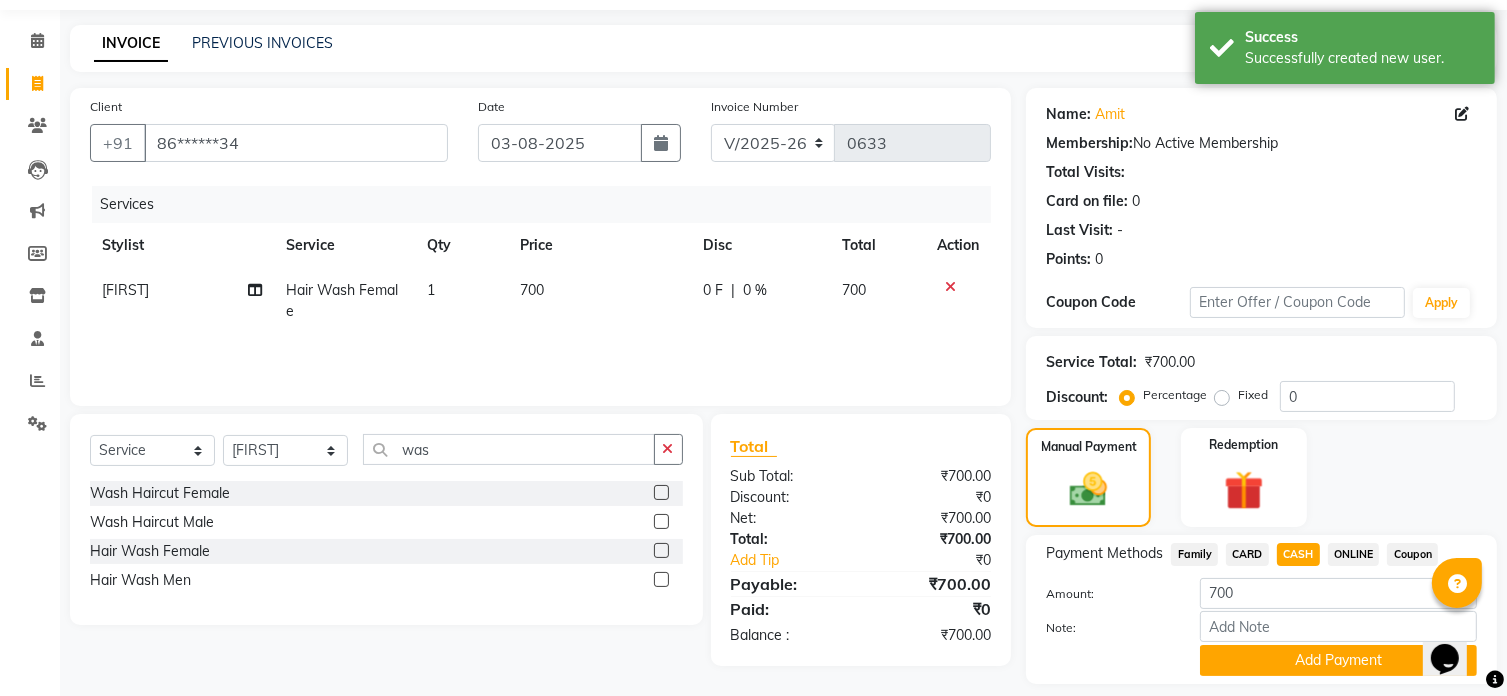 scroll, scrollTop: 122, scrollLeft: 0, axis: vertical 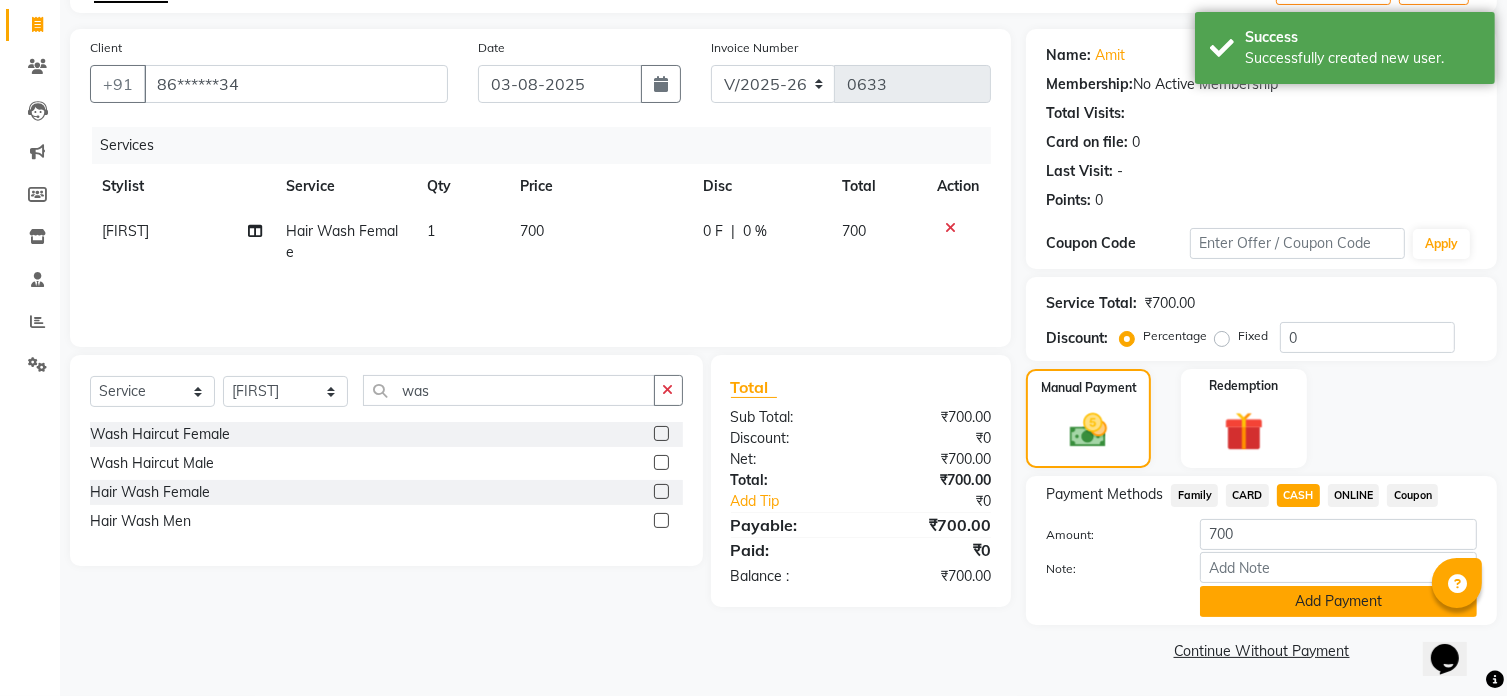 click on "Add Payment" 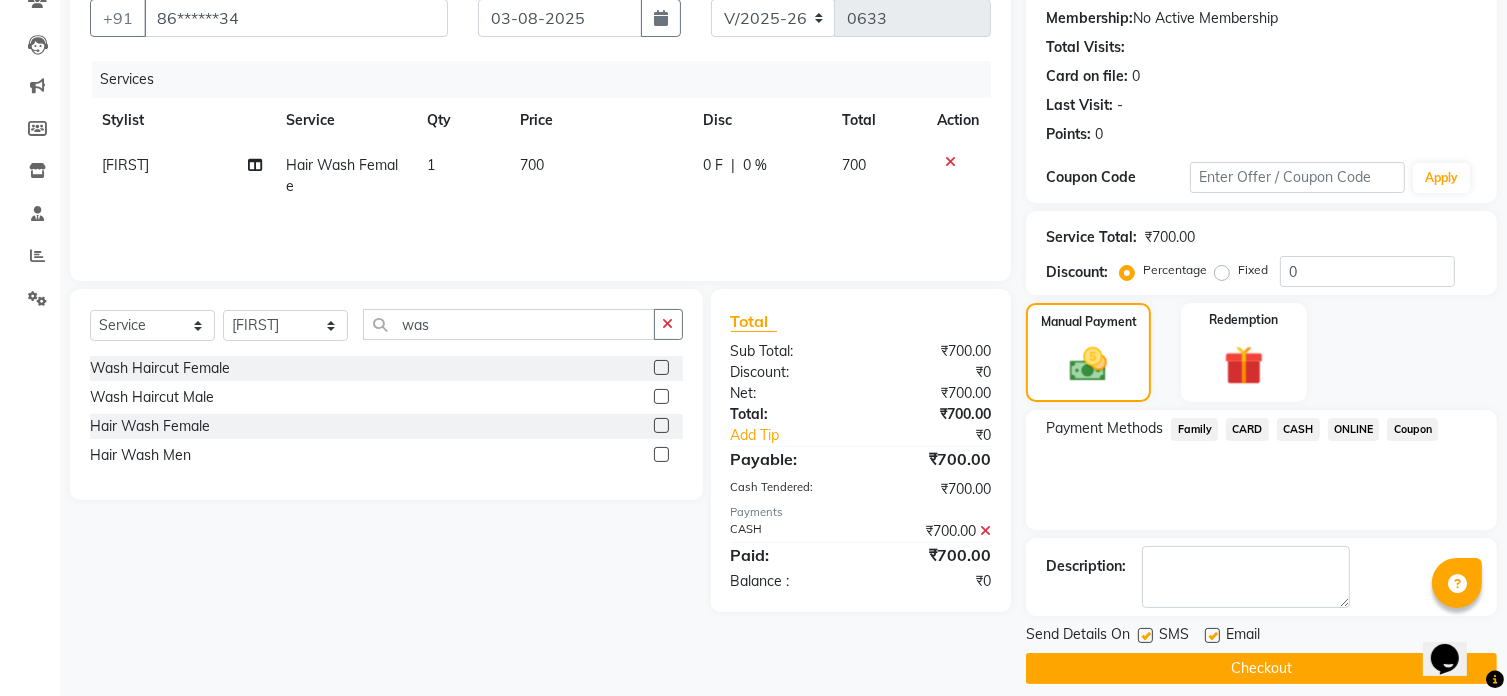 scroll, scrollTop: 188, scrollLeft: 0, axis: vertical 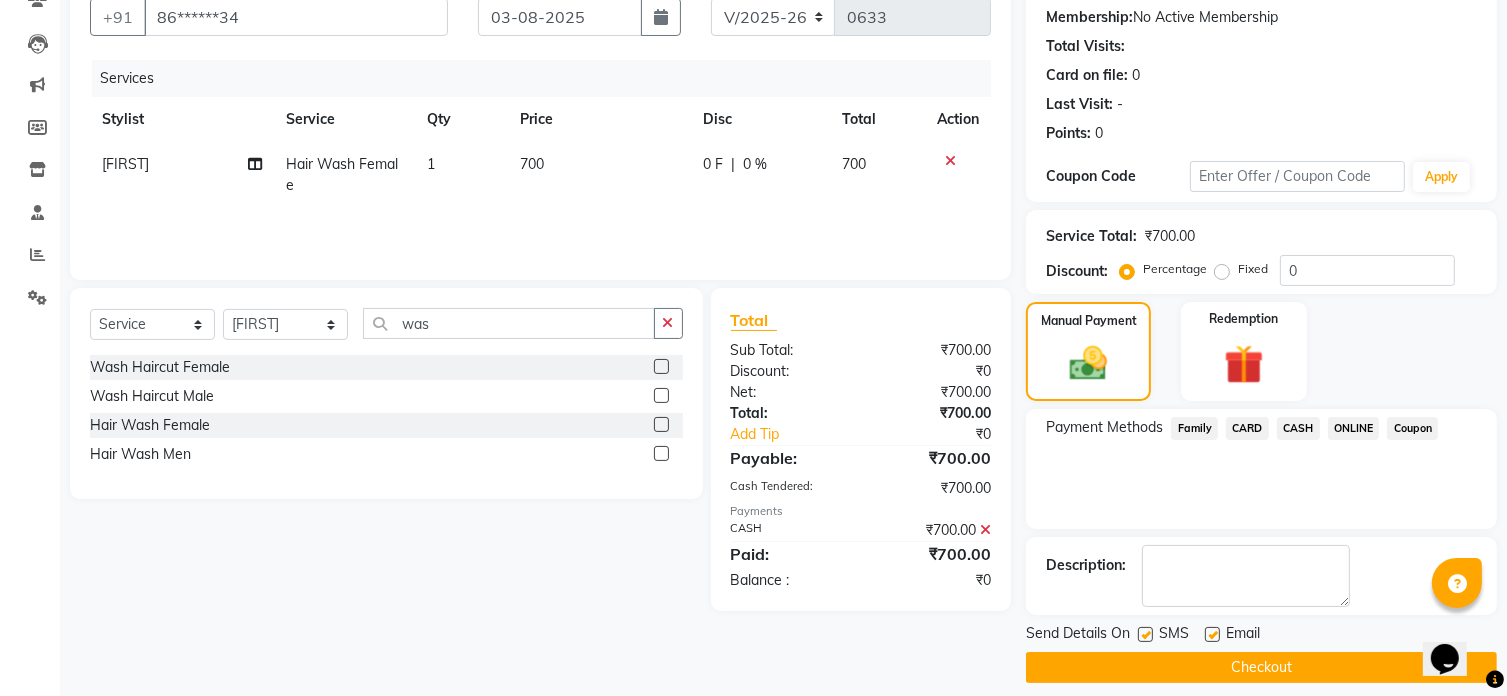 click on "CASH" 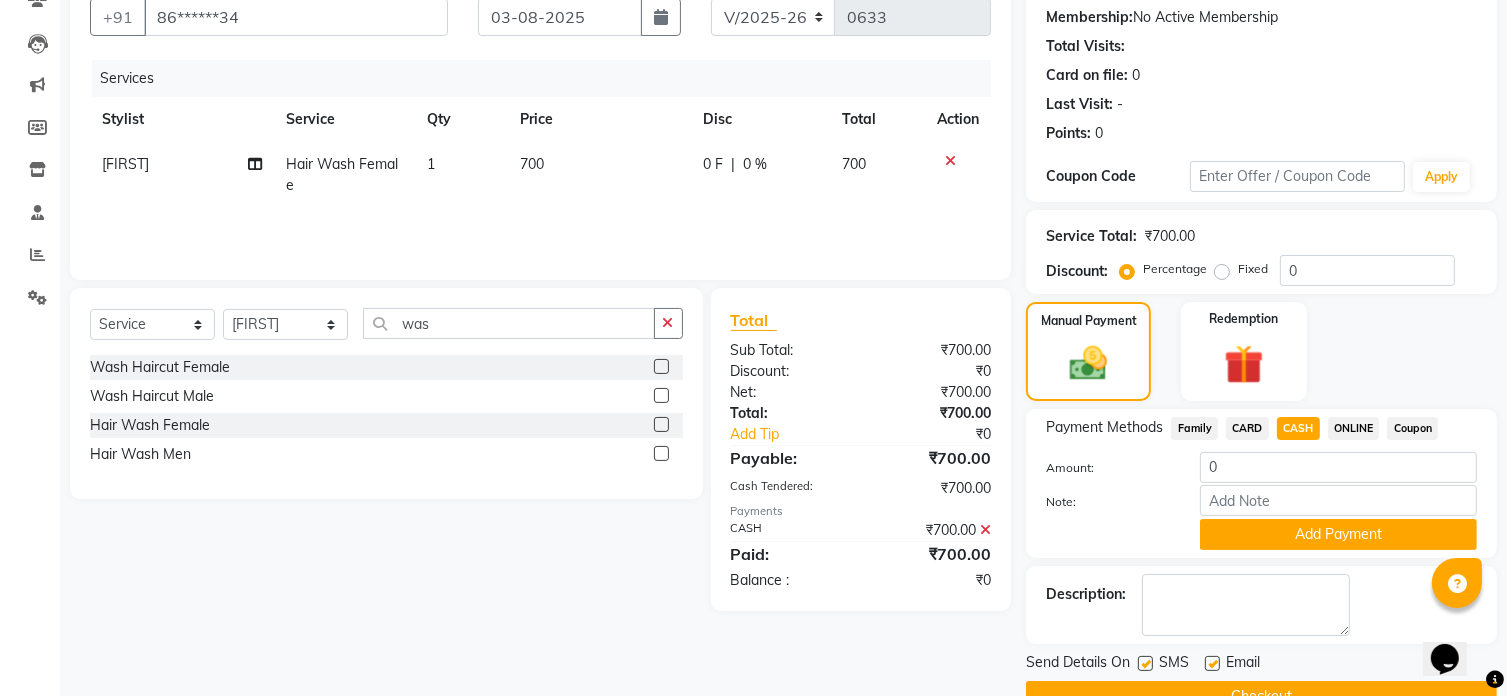 scroll, scrollTop: 235, scrollLeft: 0, axis: vertical 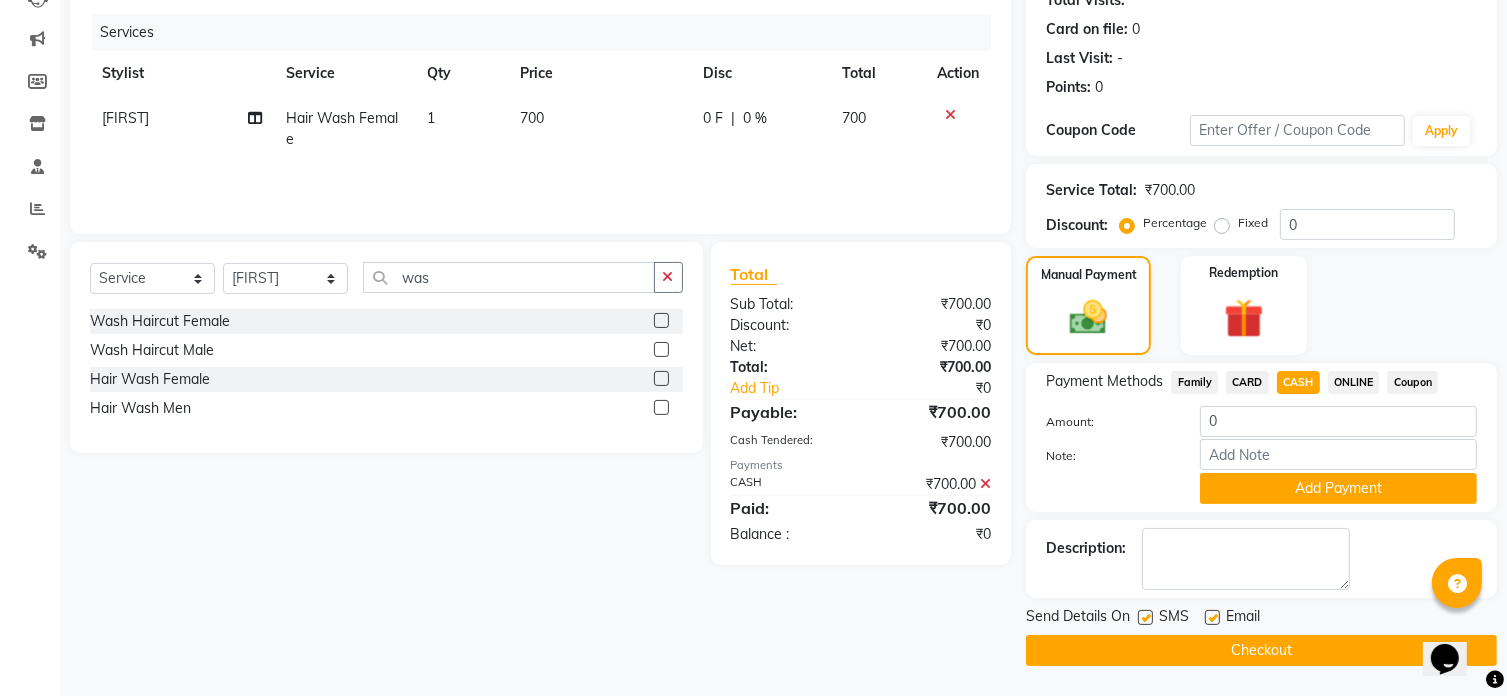 click on "Checkout" 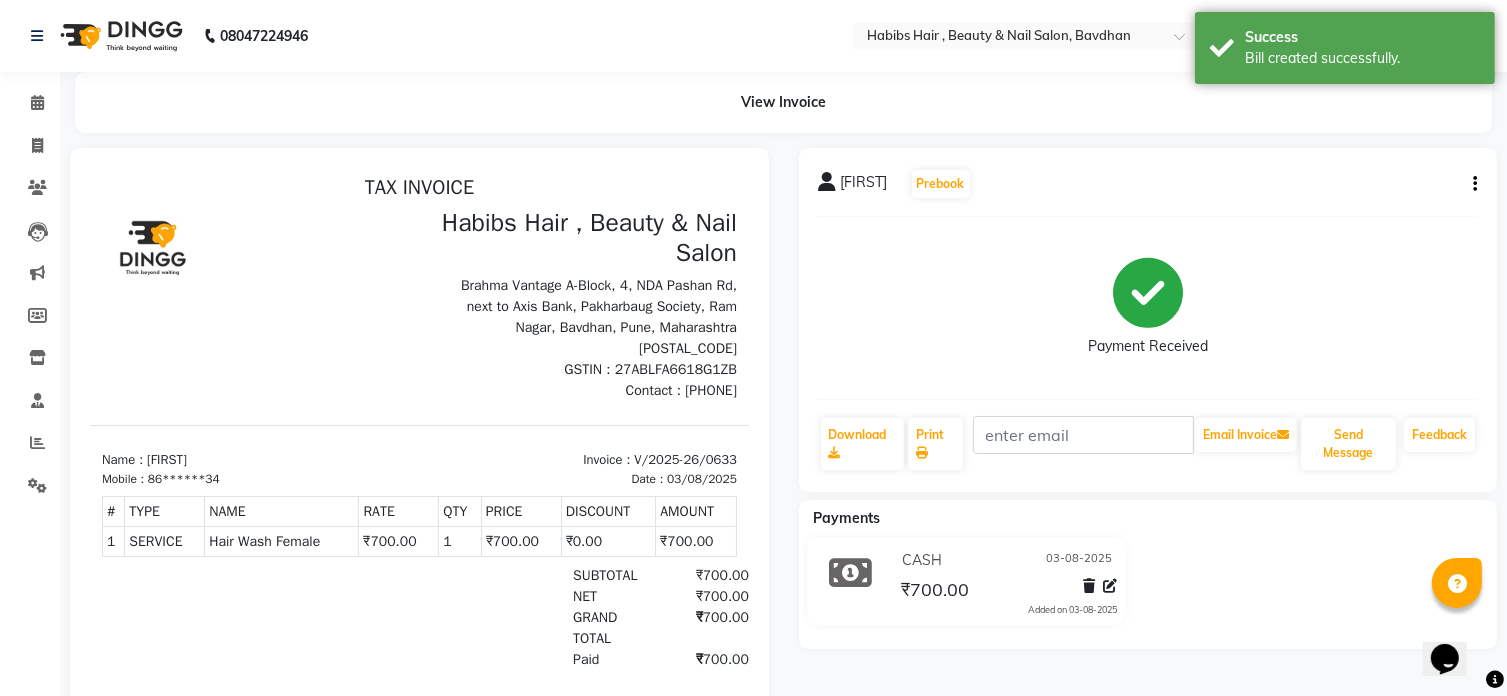 scroll, scrollTop: 0, scrollLeft: 0, axis: both 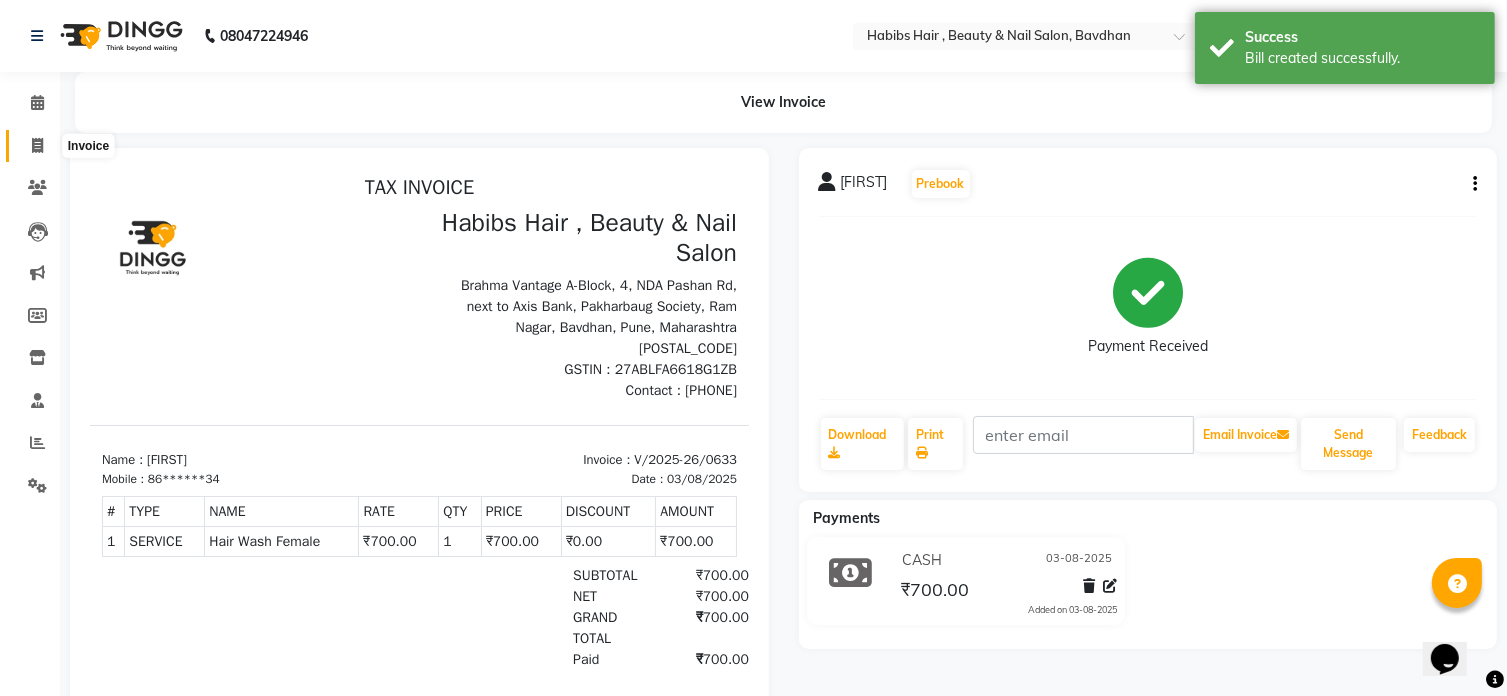 click 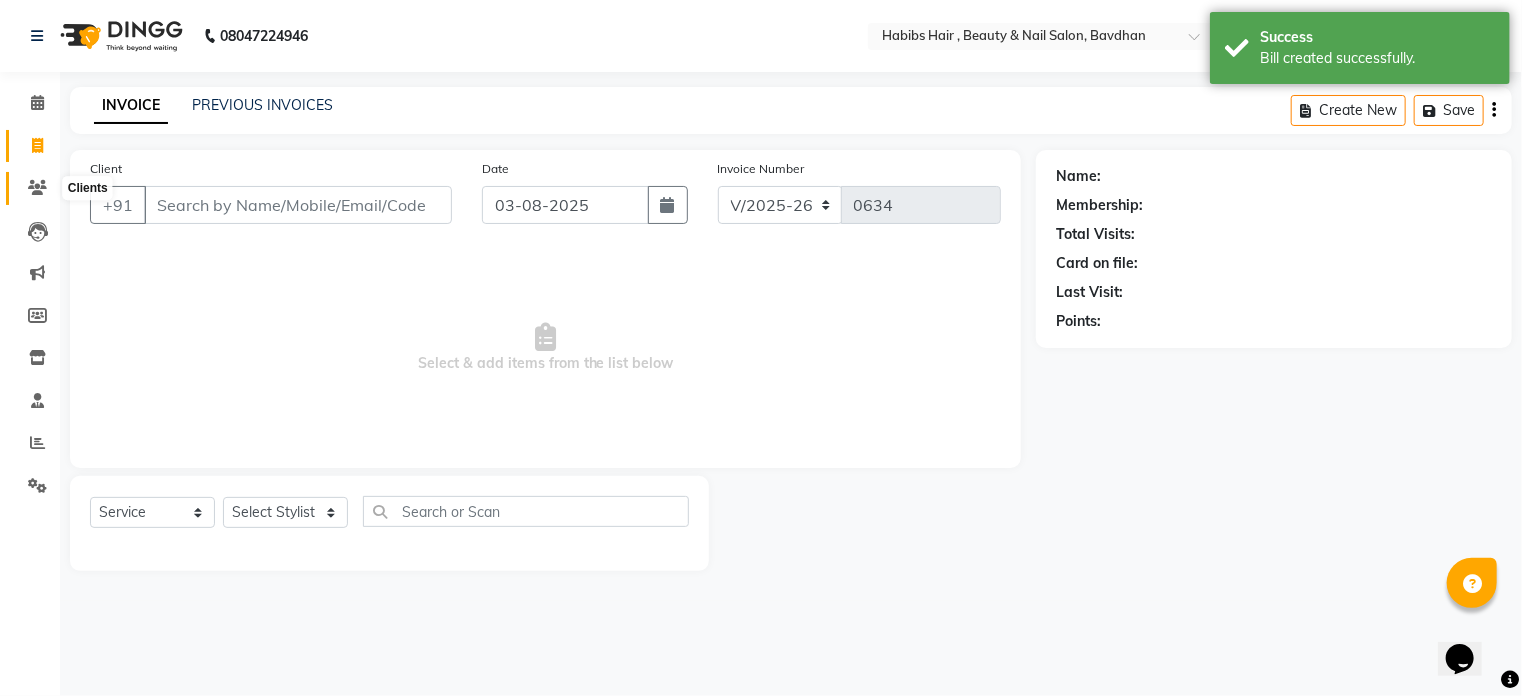 click 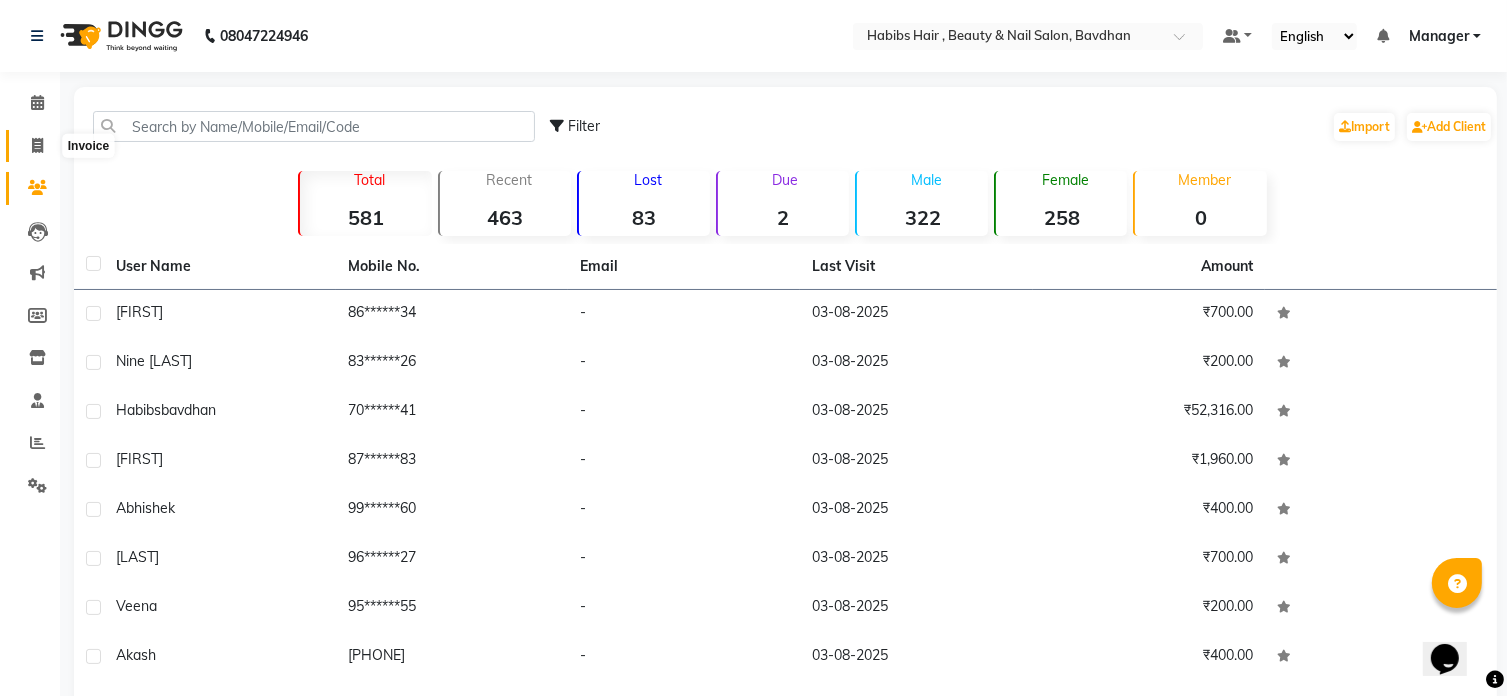 click 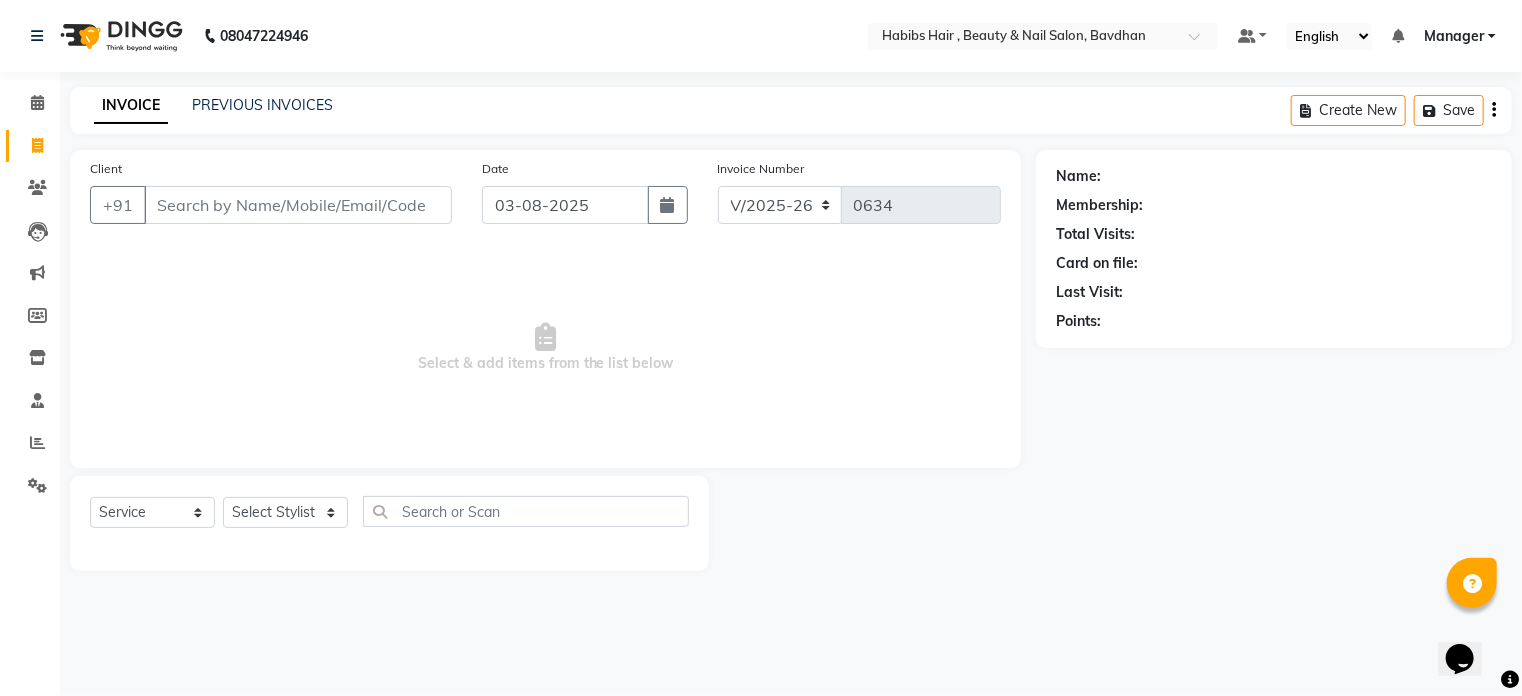 click on "Client" at bounding box center [298, 205] 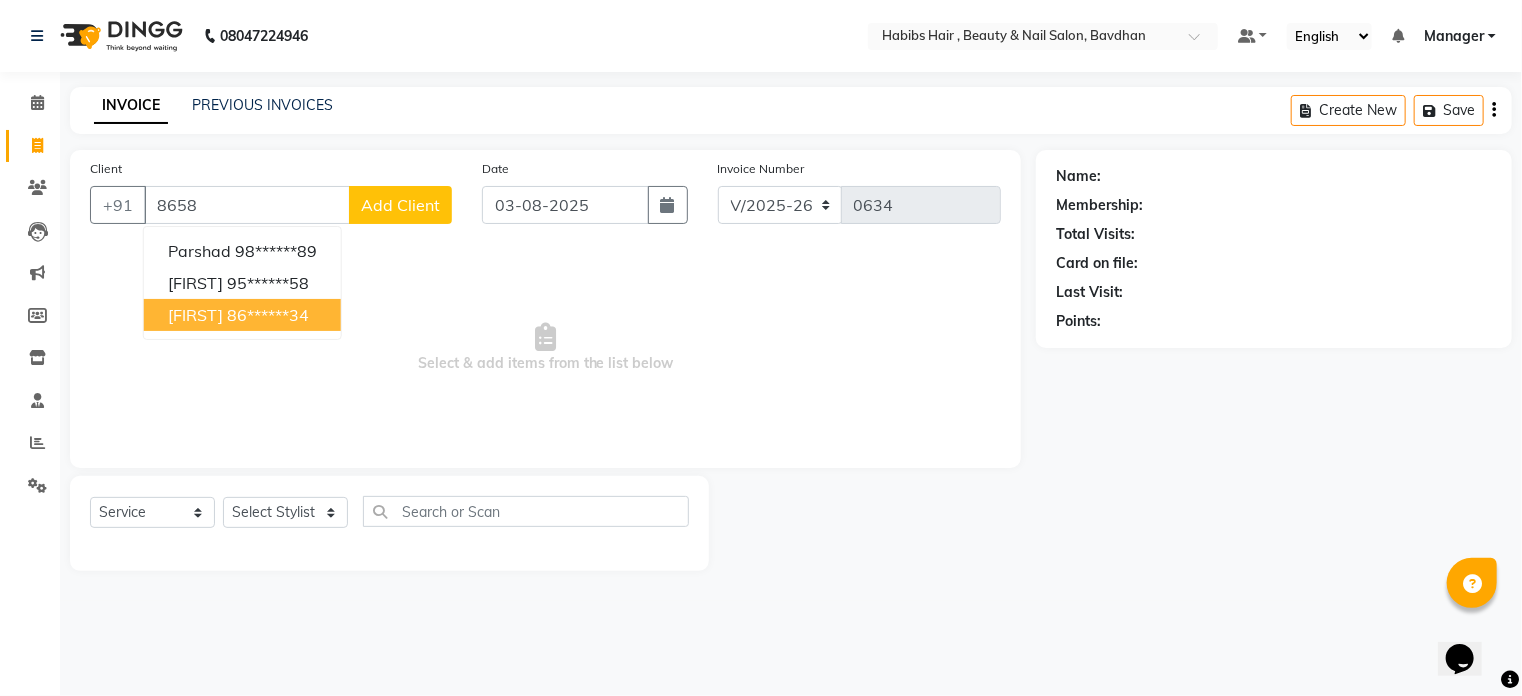 click on "86******34" at bounding box center (268, 315) 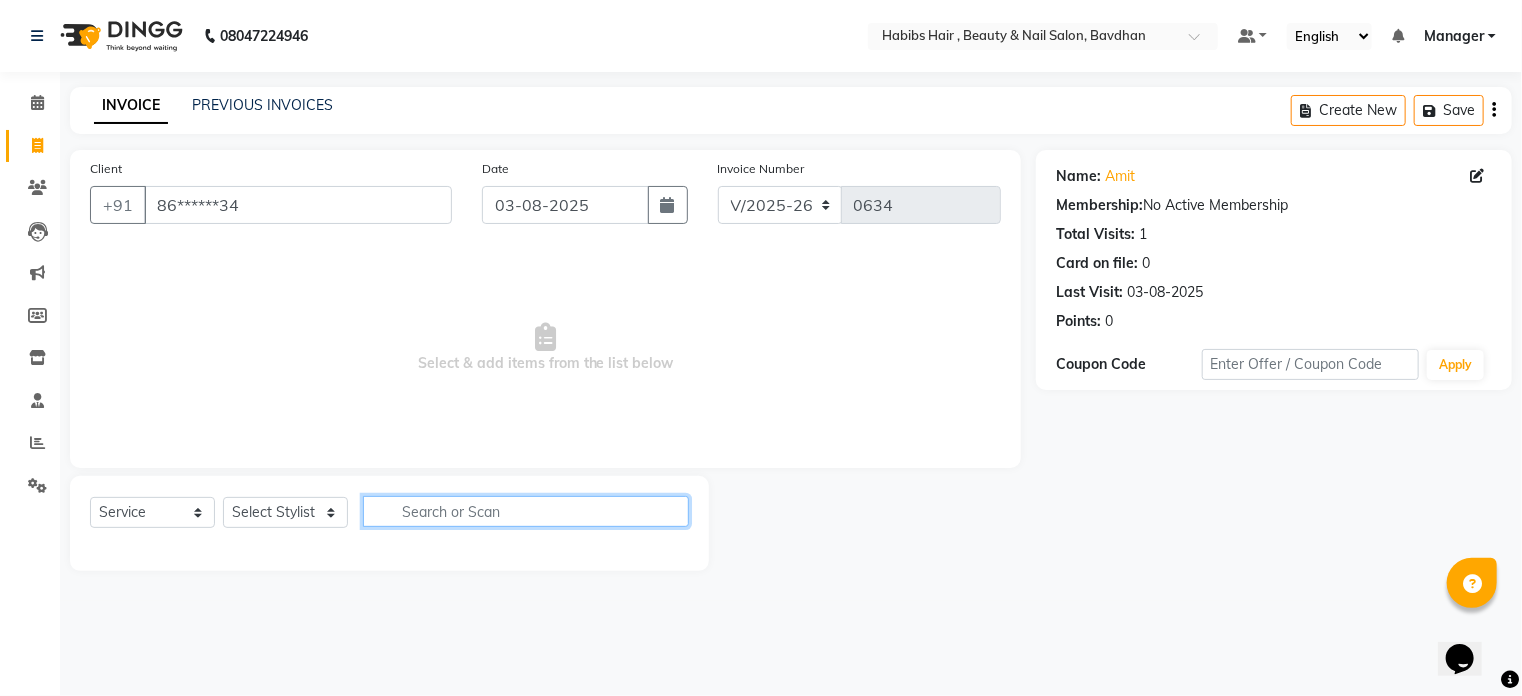 click 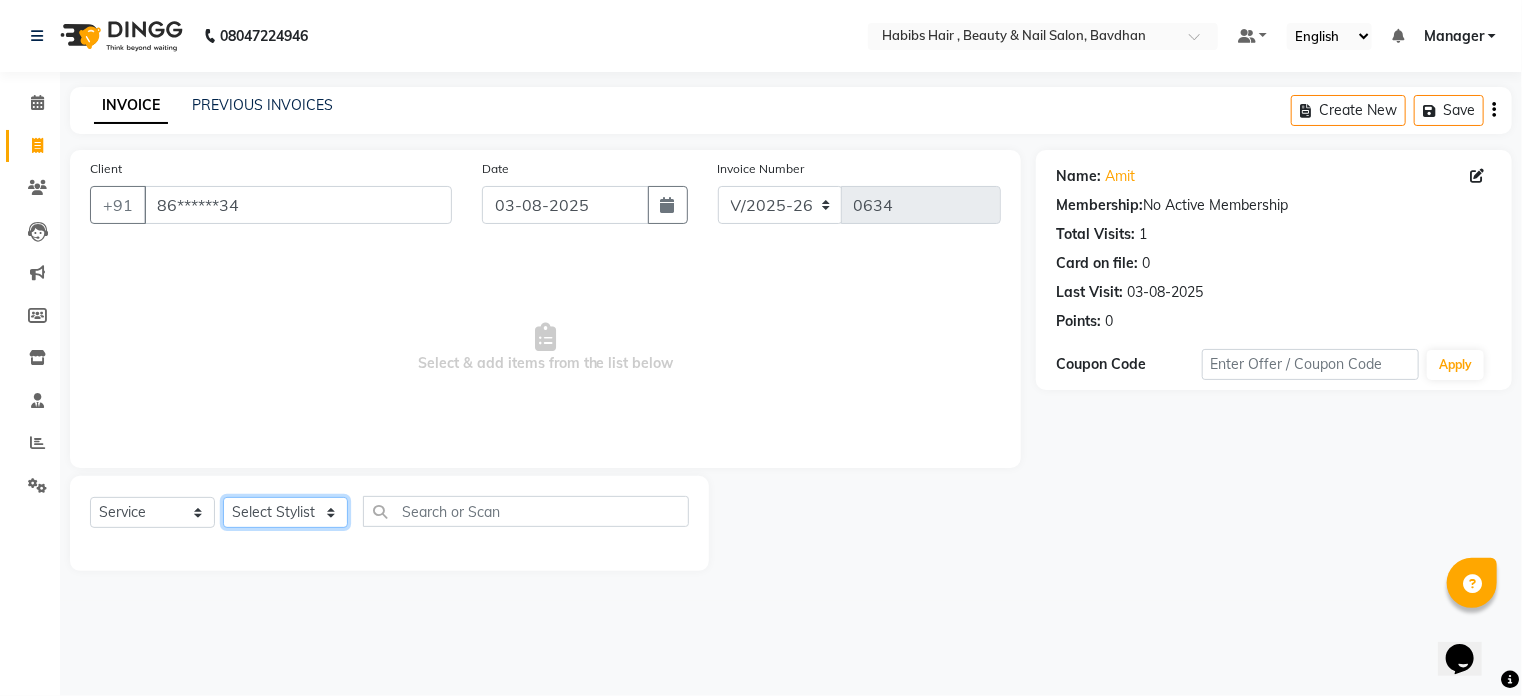 click on "Select Stylist Akash Aman Aniket Ashish Ganesh Manager mayur nikhil sujata" 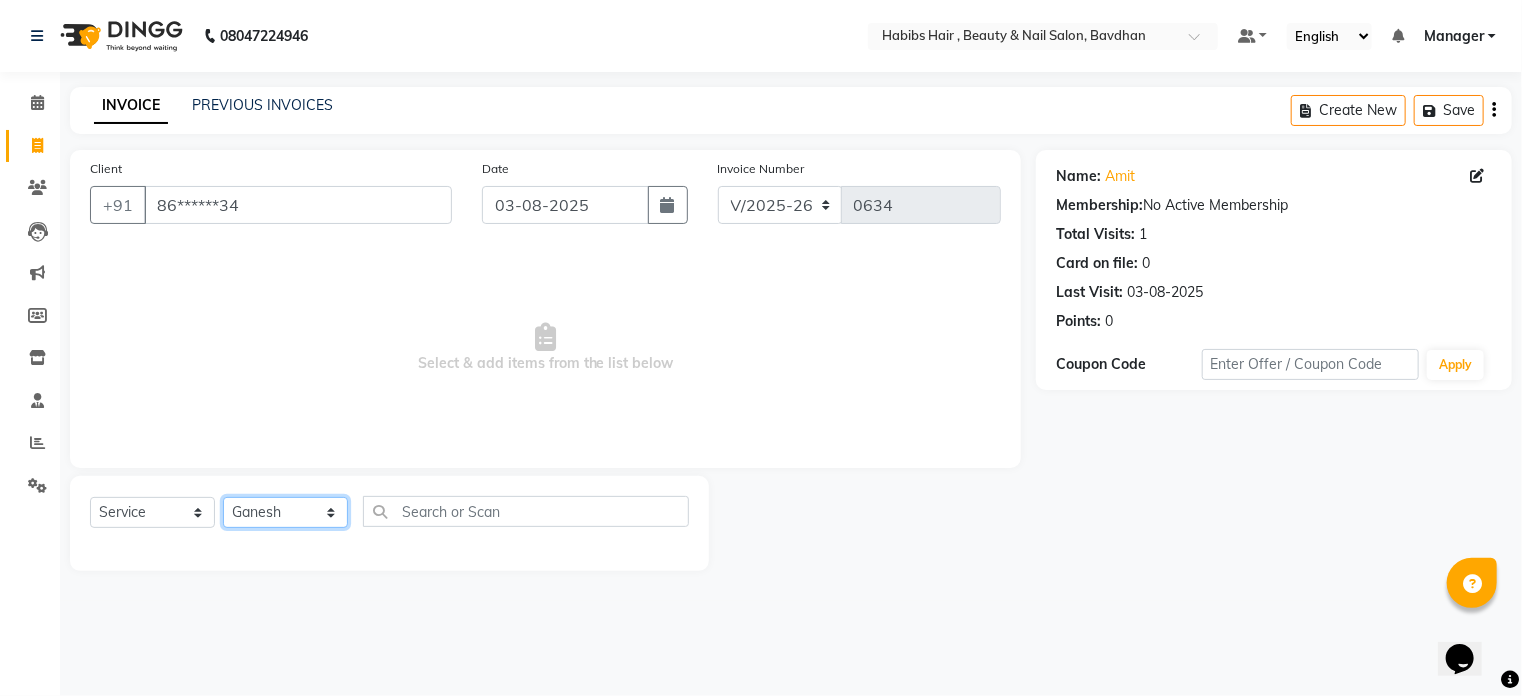 click on "Select Stylist Akash Aman Aniket Ashish Ganesh Manager mayur nikhil sujata" 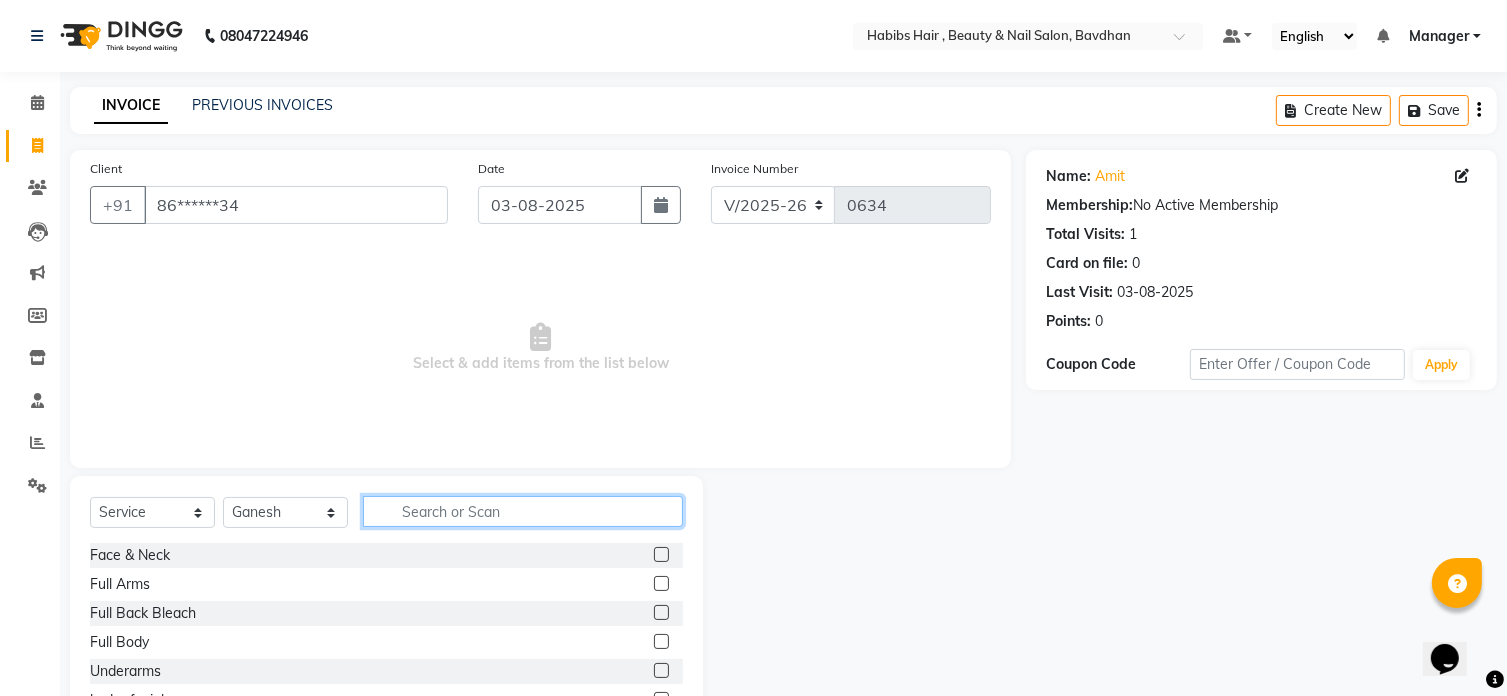 click 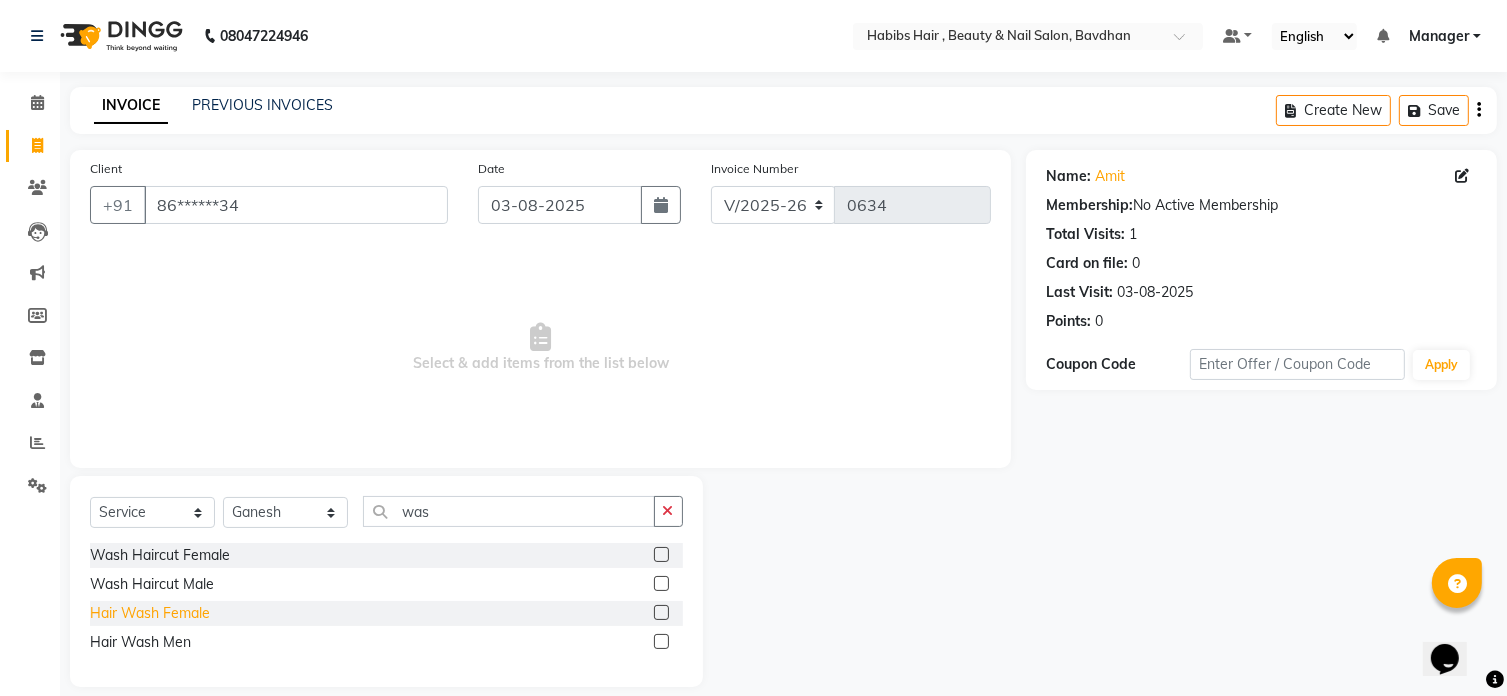 click on "Hair Wash Female" 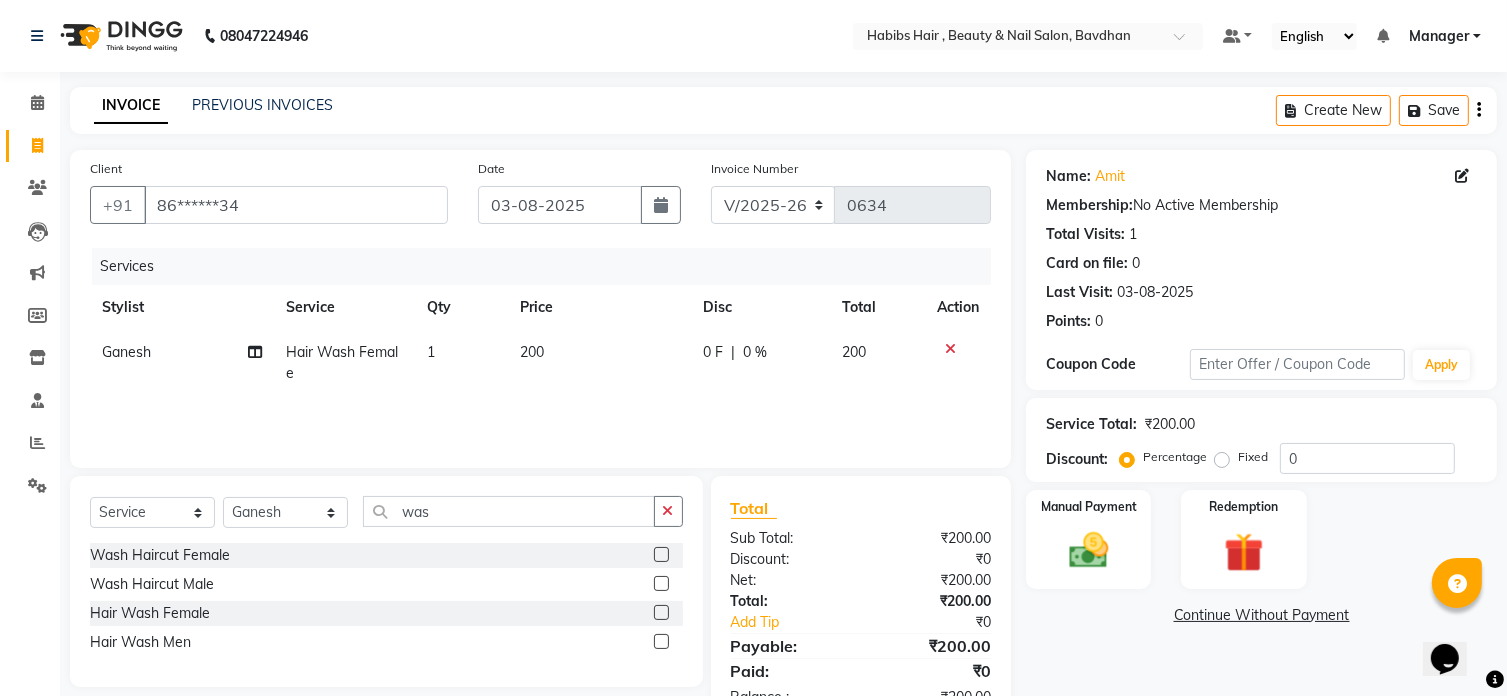 click on "200" 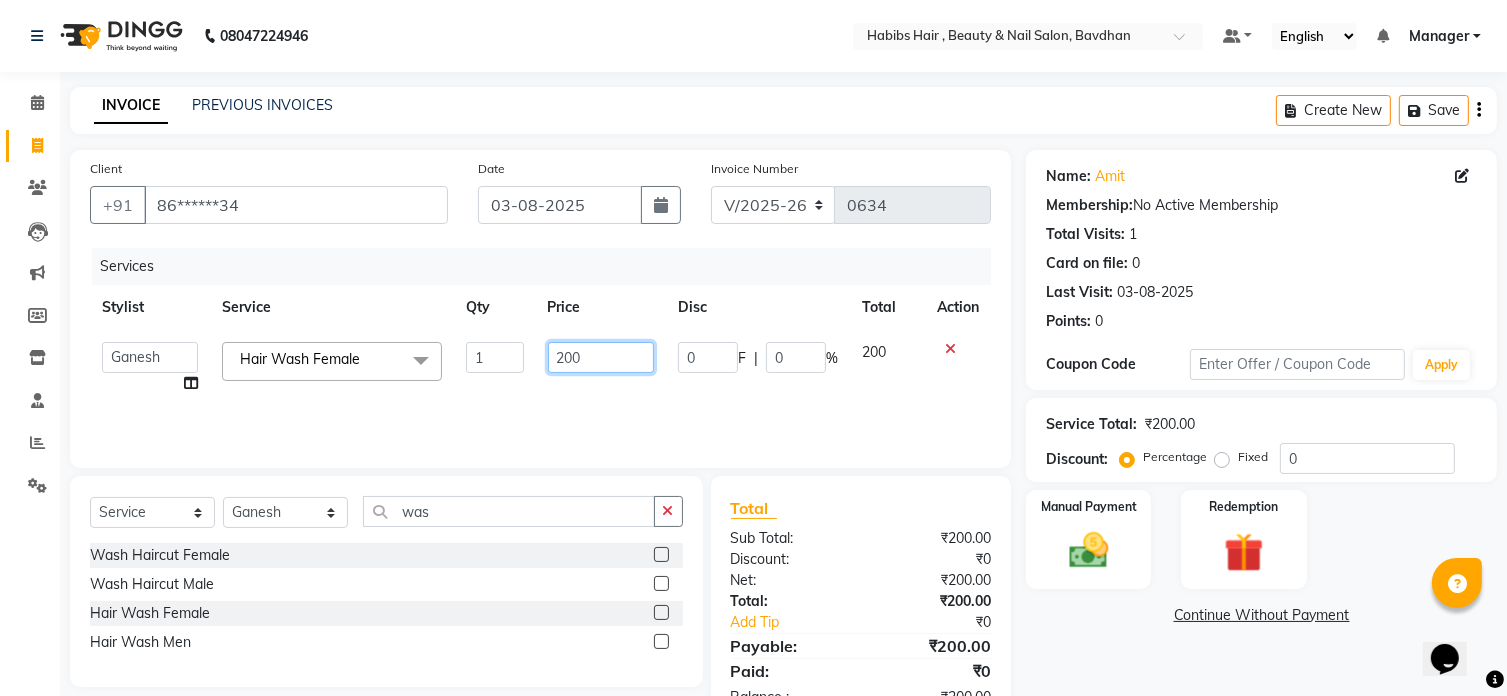 click on "200" 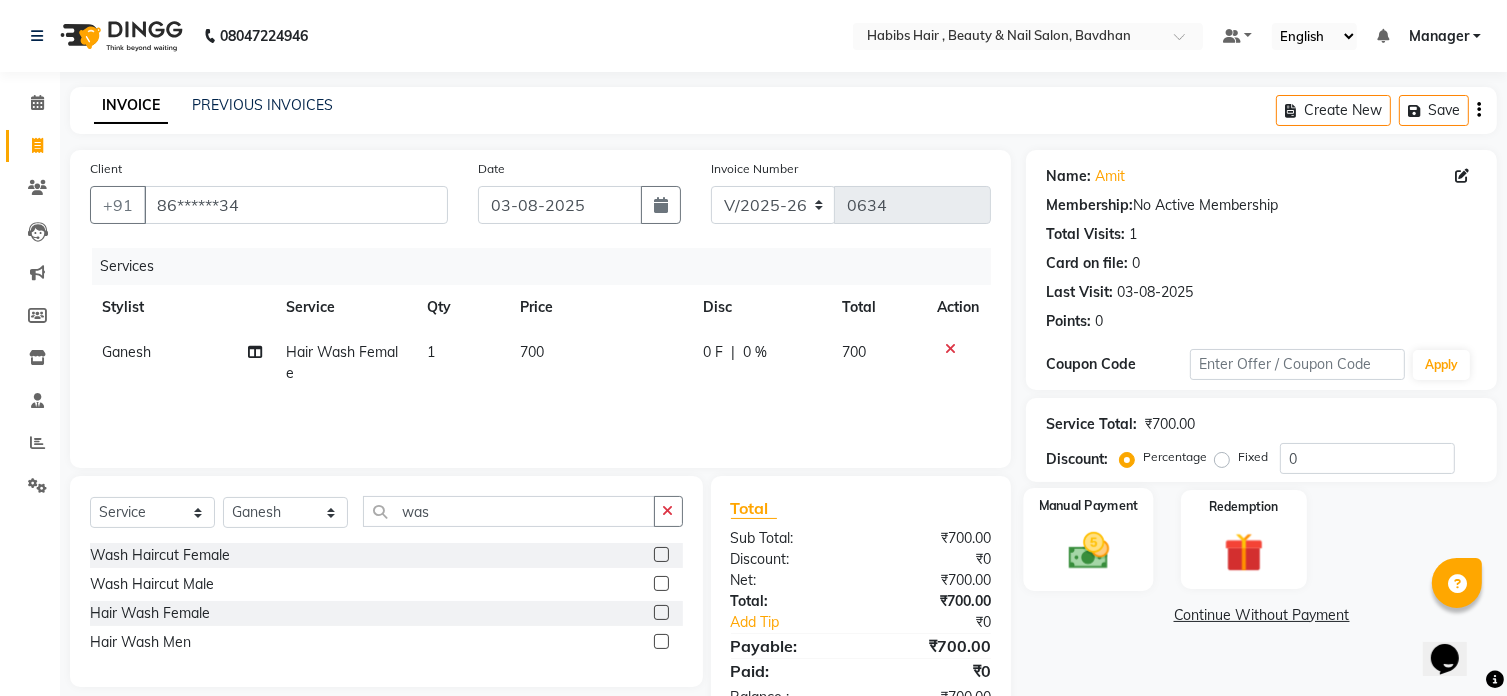 click on "Manual Payment" 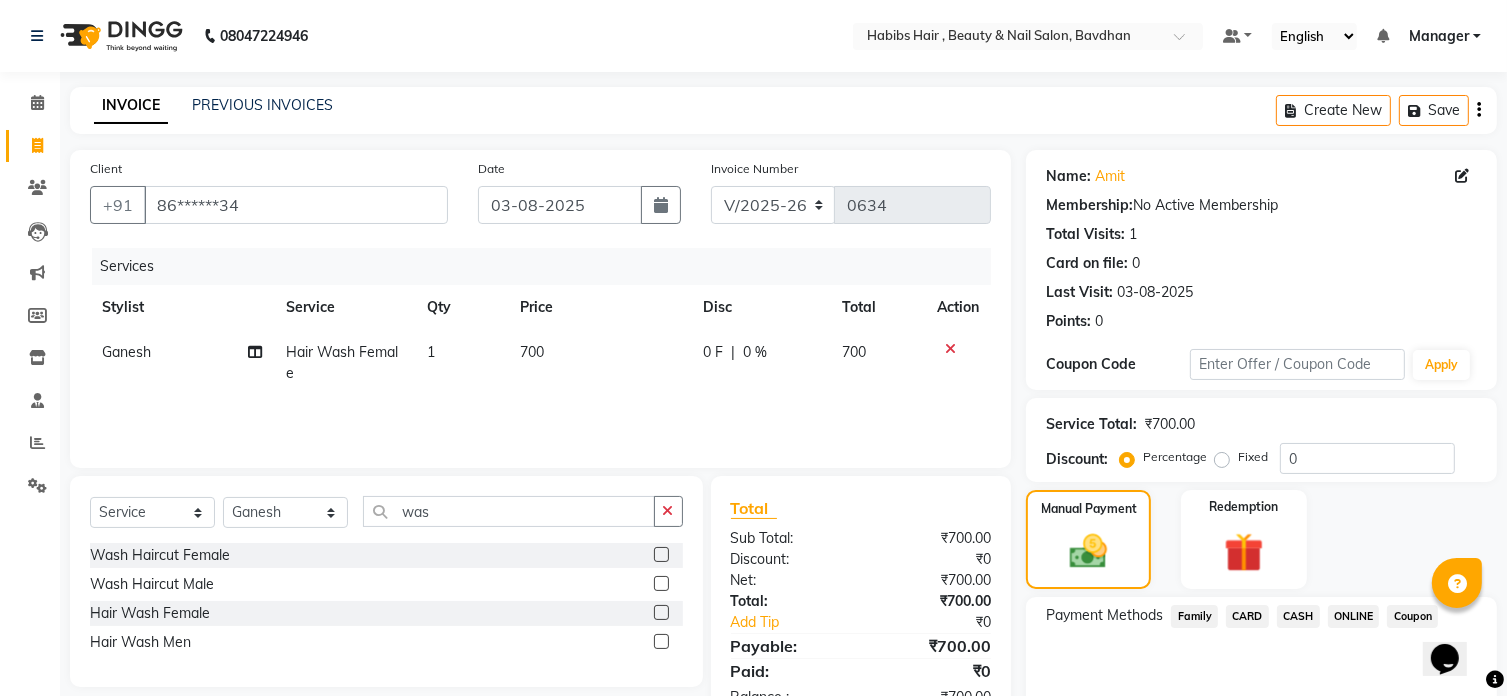 click on "CASH" 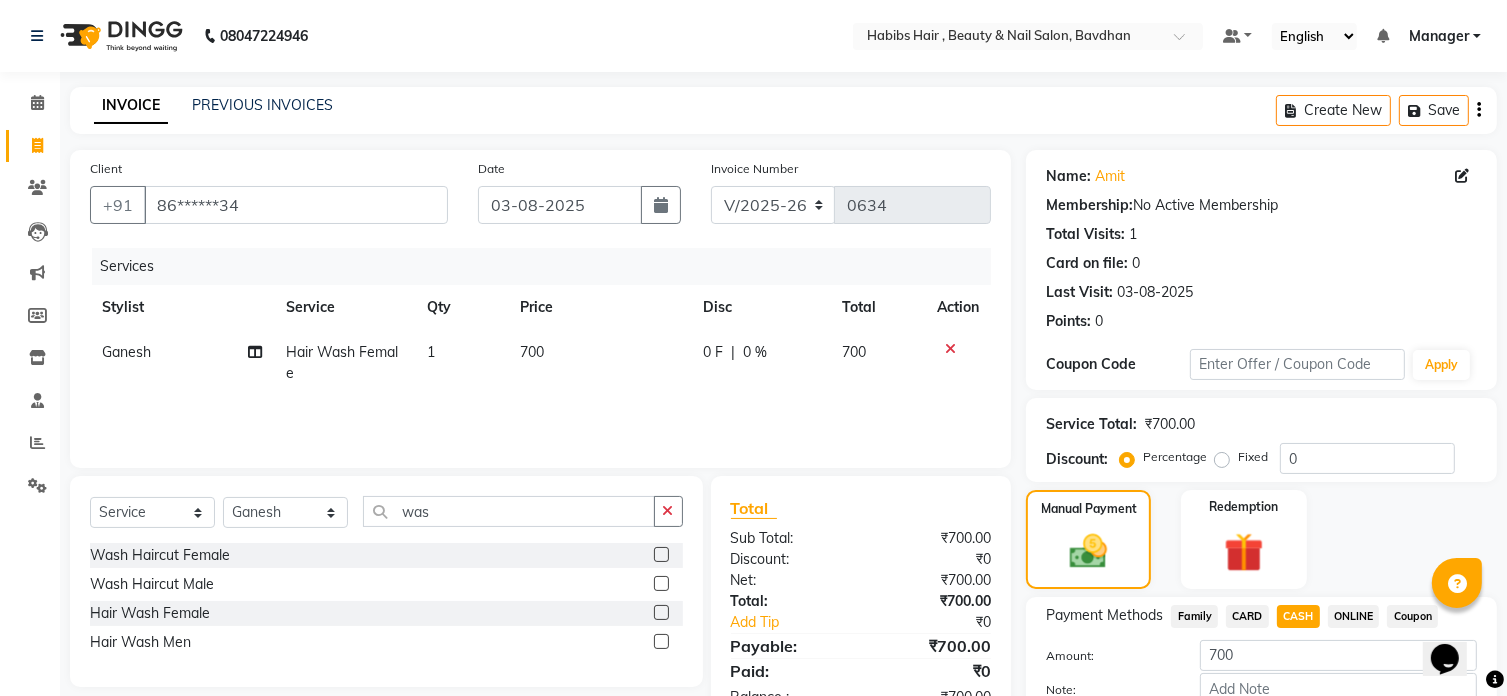 scroll, scrollTop: 122, scrollLeft: 0, axis: vertical 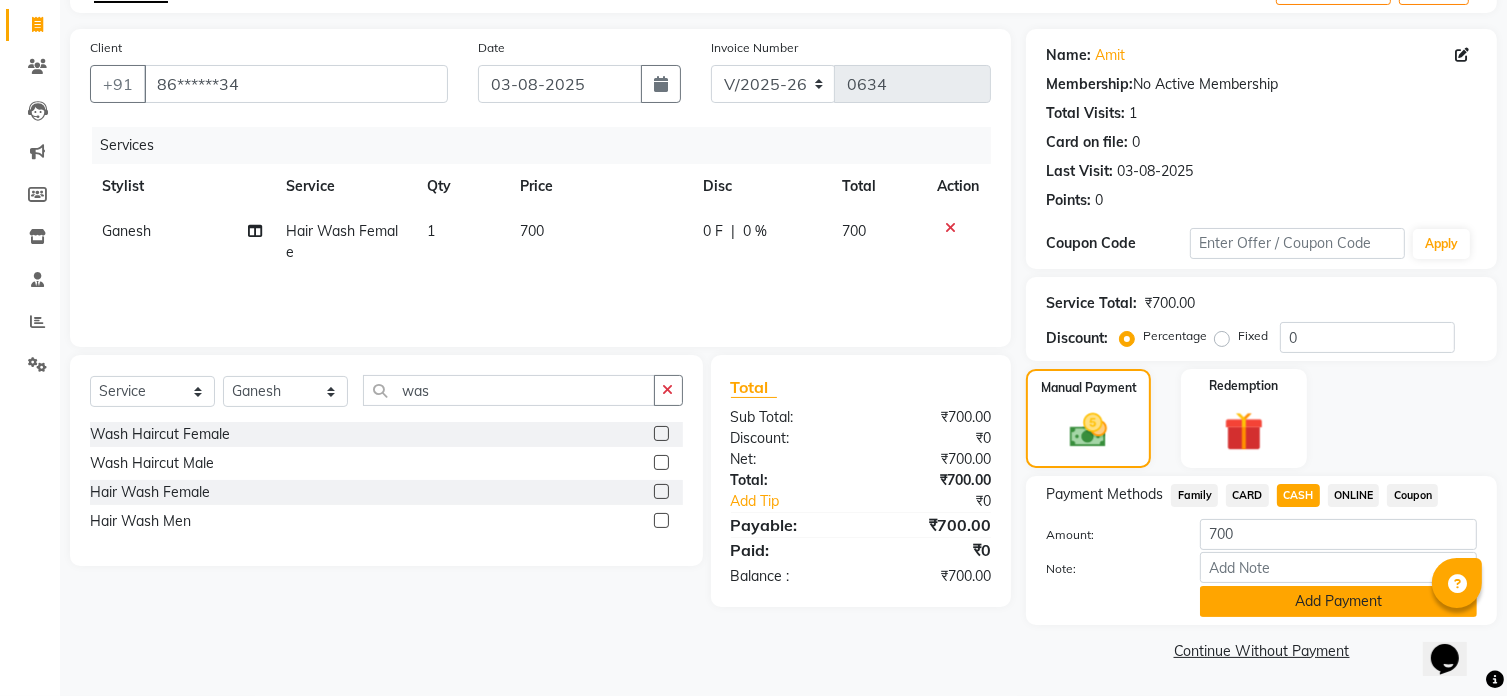 click on "Add Payment" 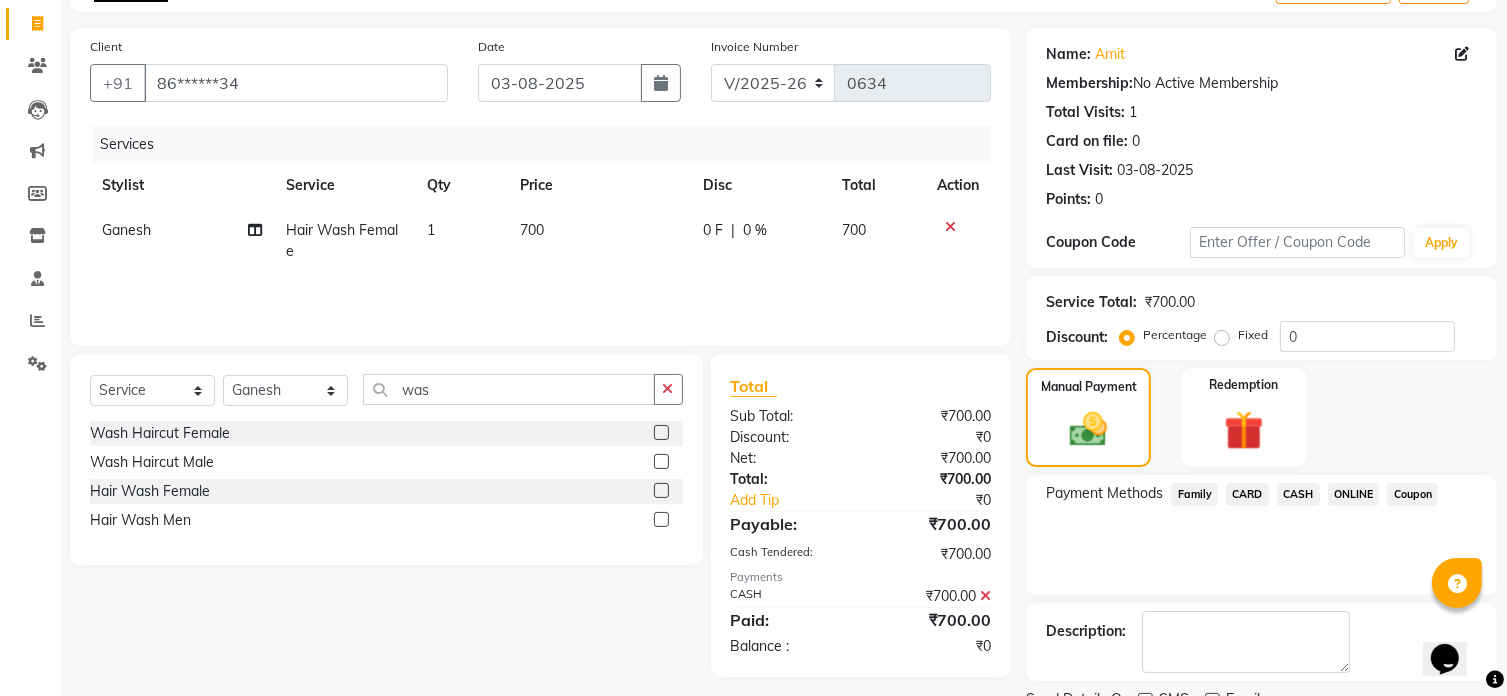 scroll, scrollTop: 204, scrollLeft: 0, axis: vertical 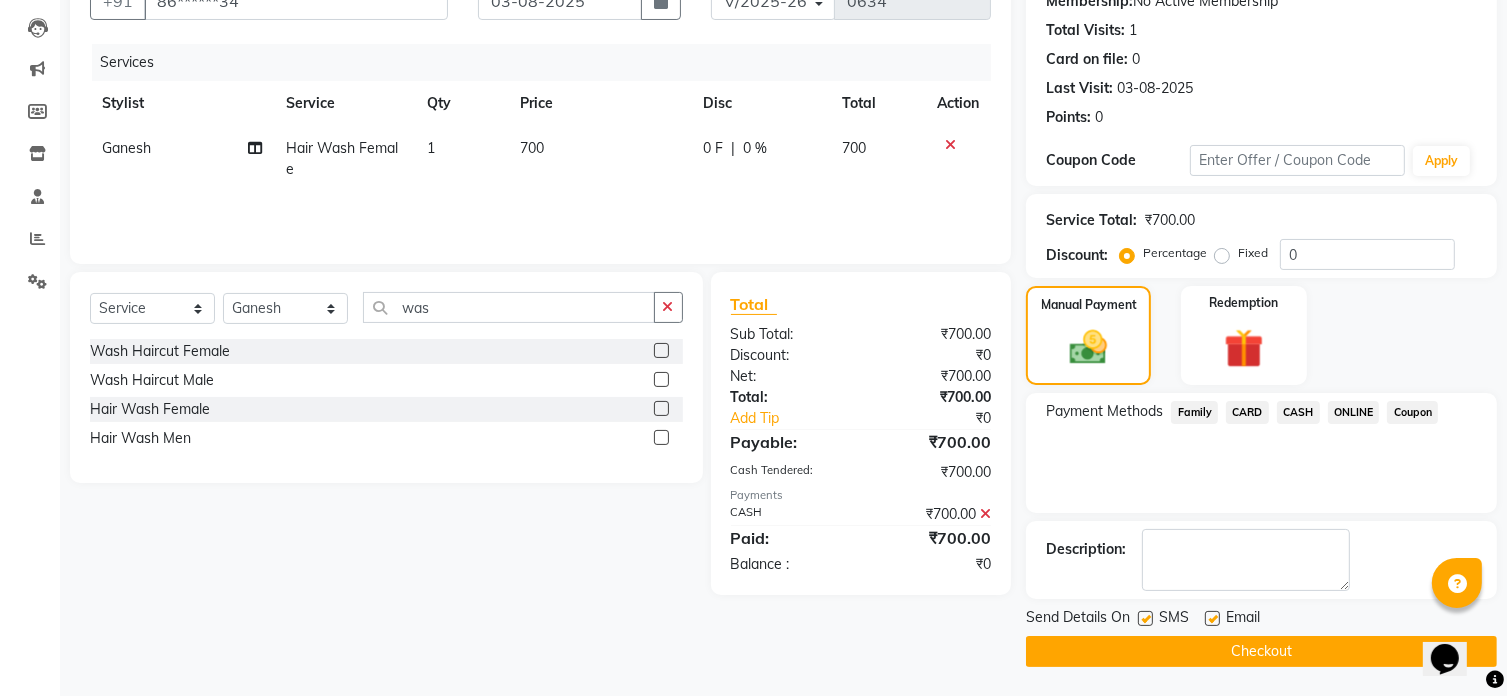 click on "Checkout" 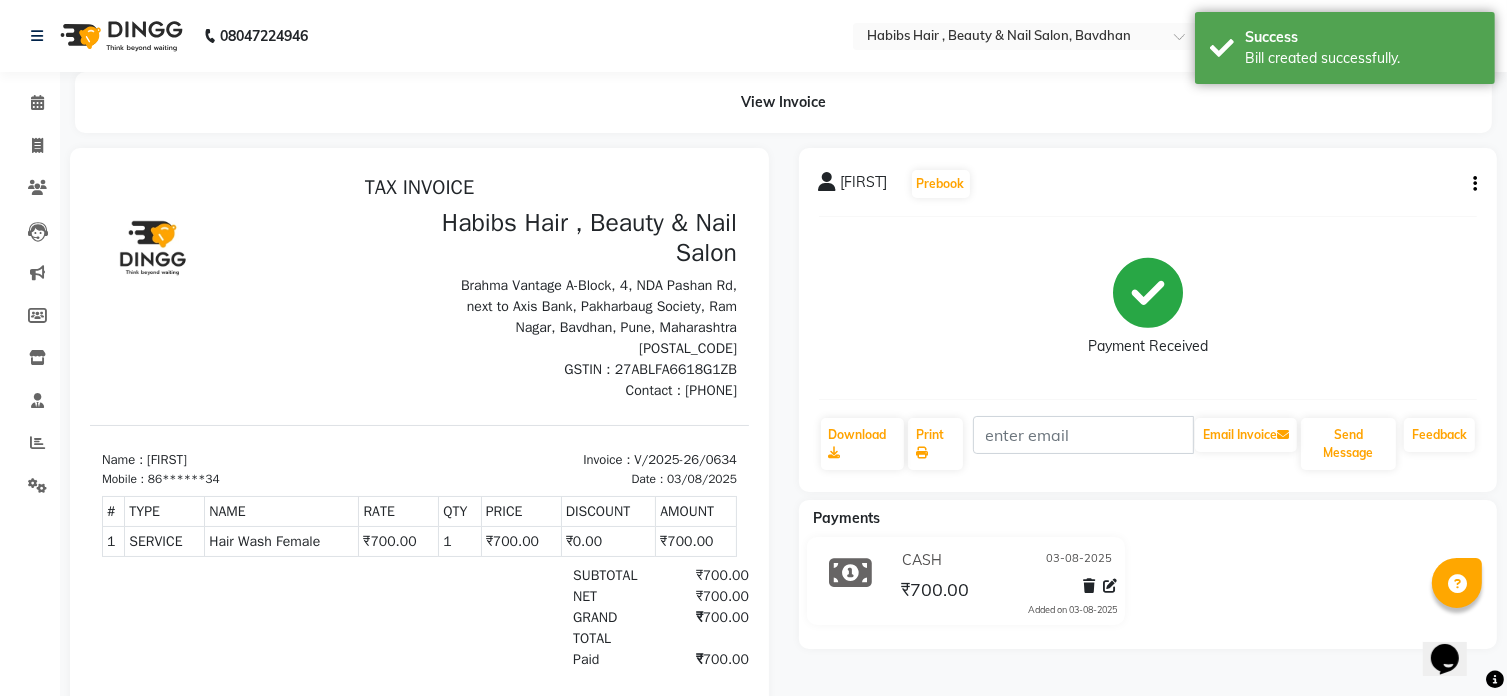 scroll, scrollTop: 83, scrollLeft: 0, axis: vertical 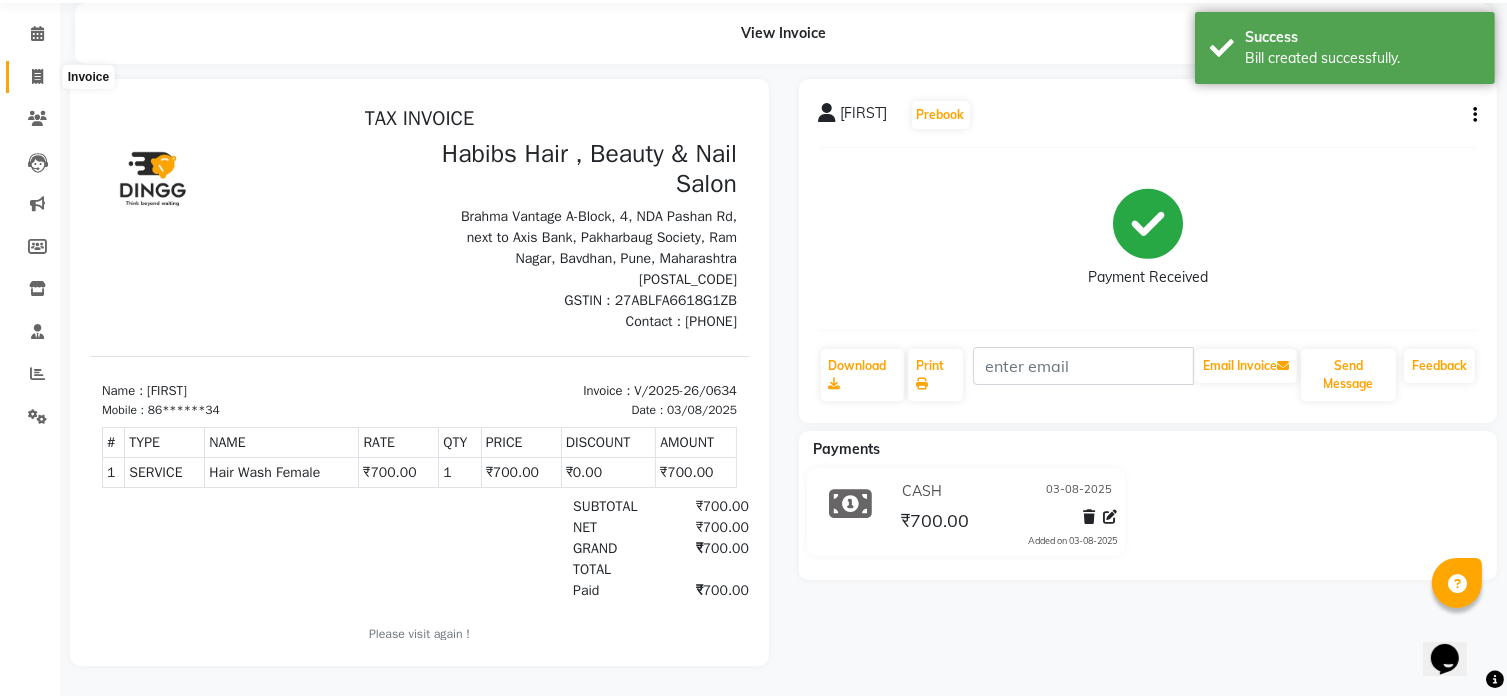 click 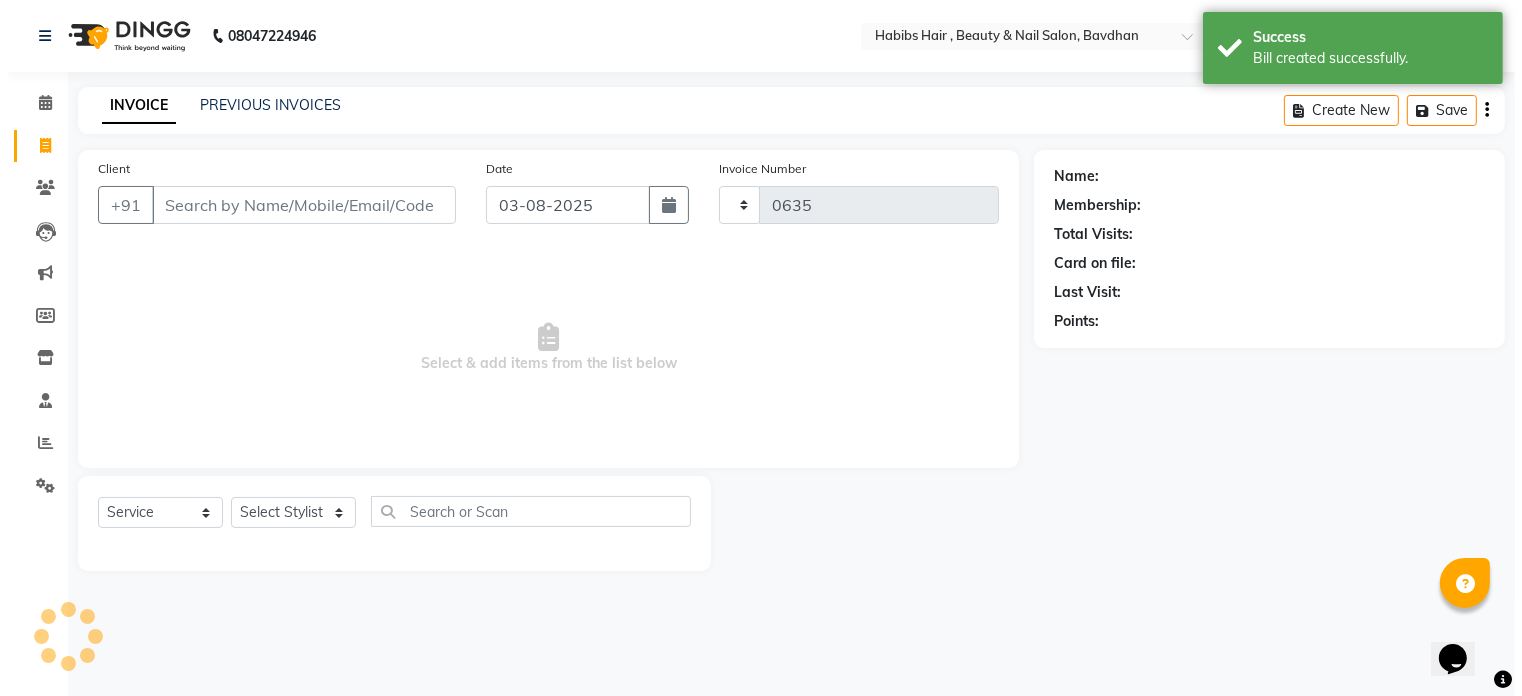 scroll, scrollTop: 0, scrollLeft: 0, axis: both 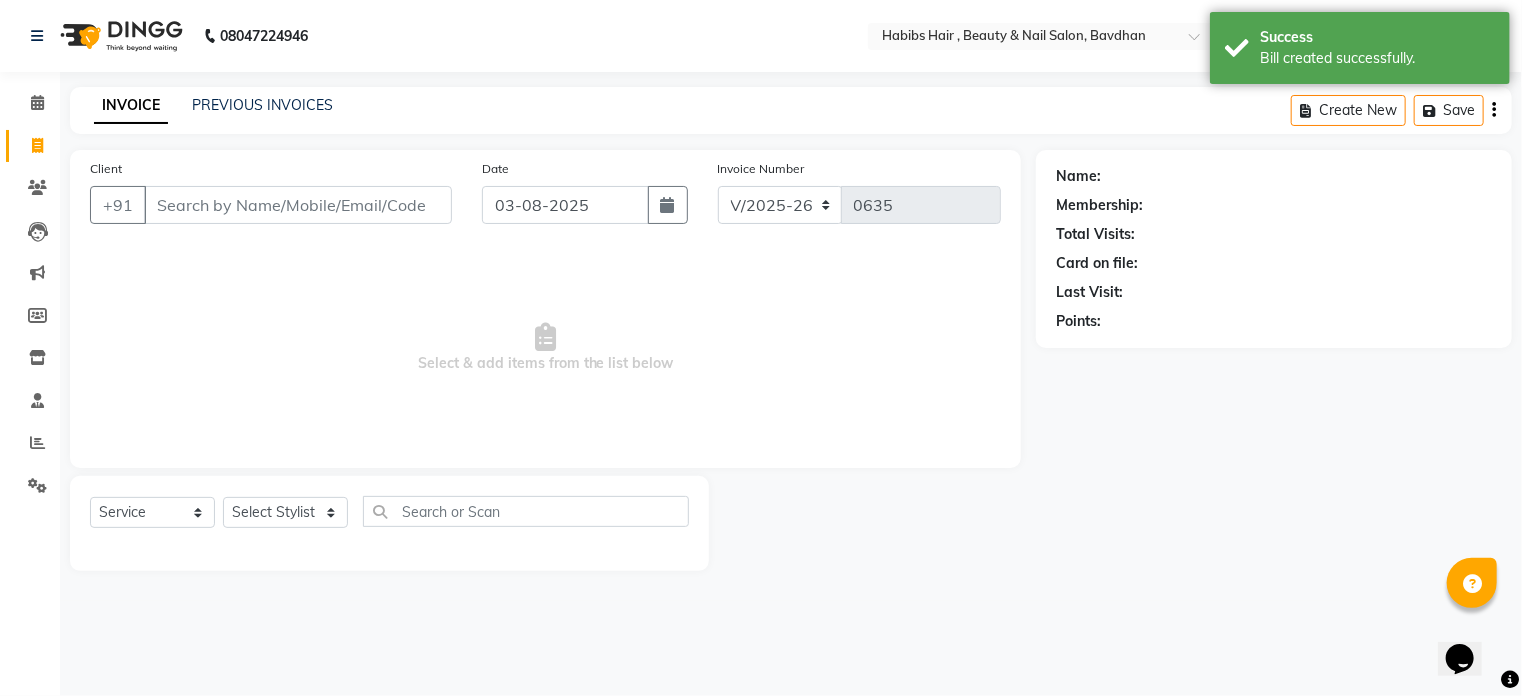 click on "Client" at bounding box center [298, 205] 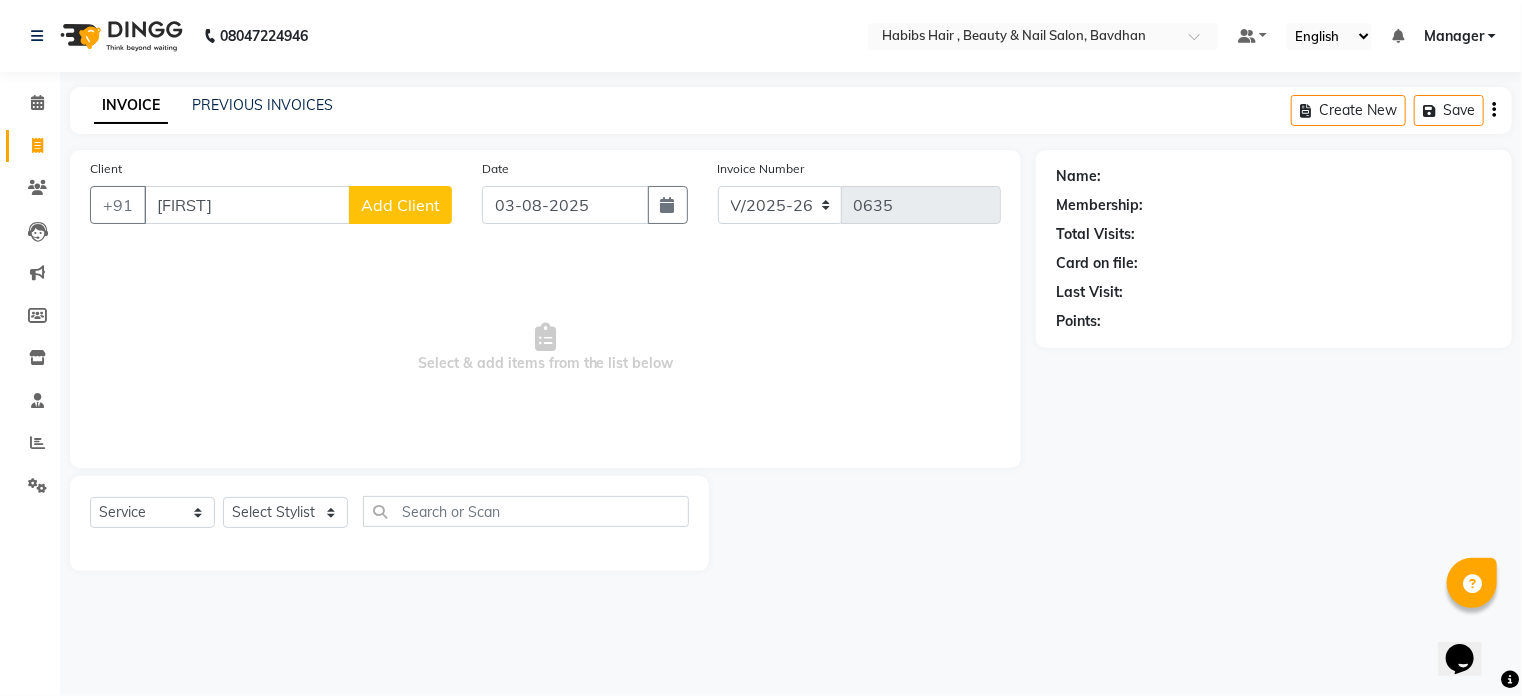 click on "[FIRST]" at bounding box center (247, 205) 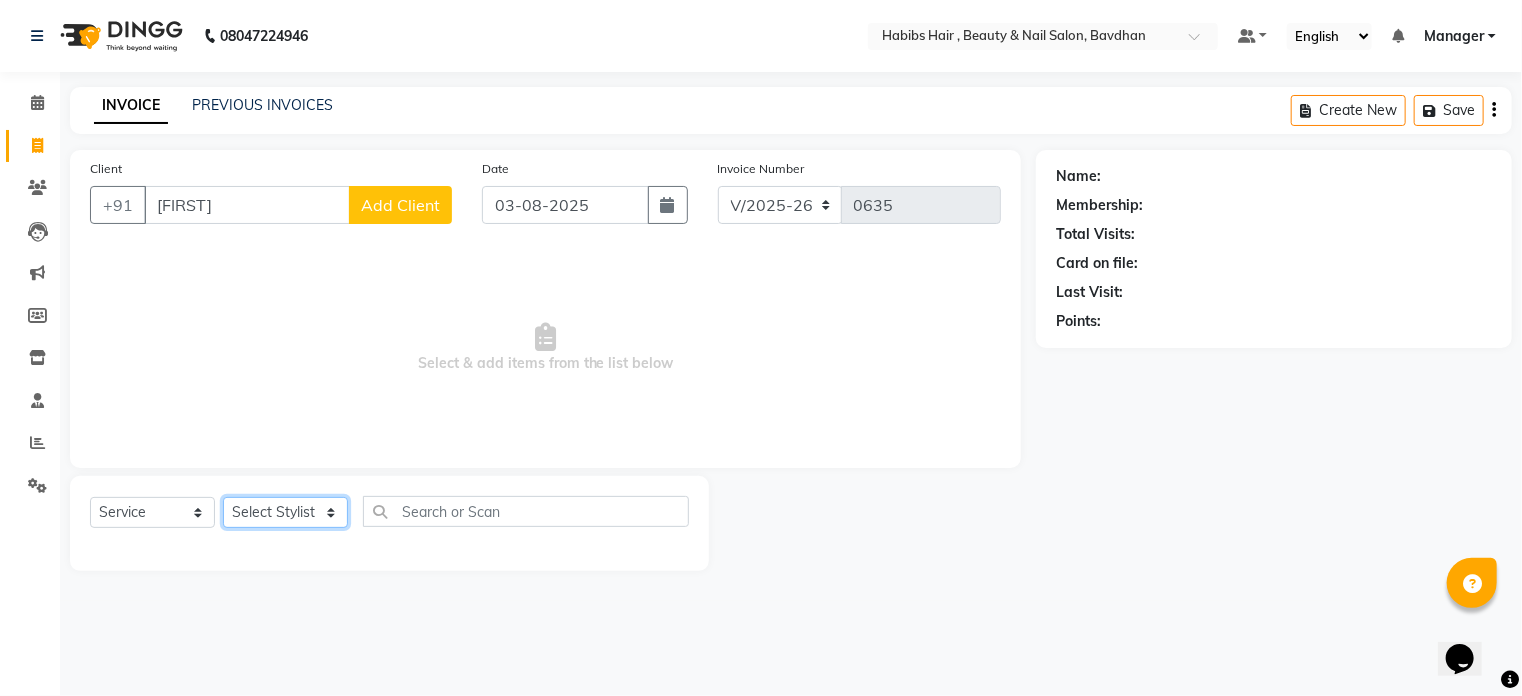 click on "Select Stylist Akash Aman Aniket Ashish Ganesh Manager mayur nikhil sujata" 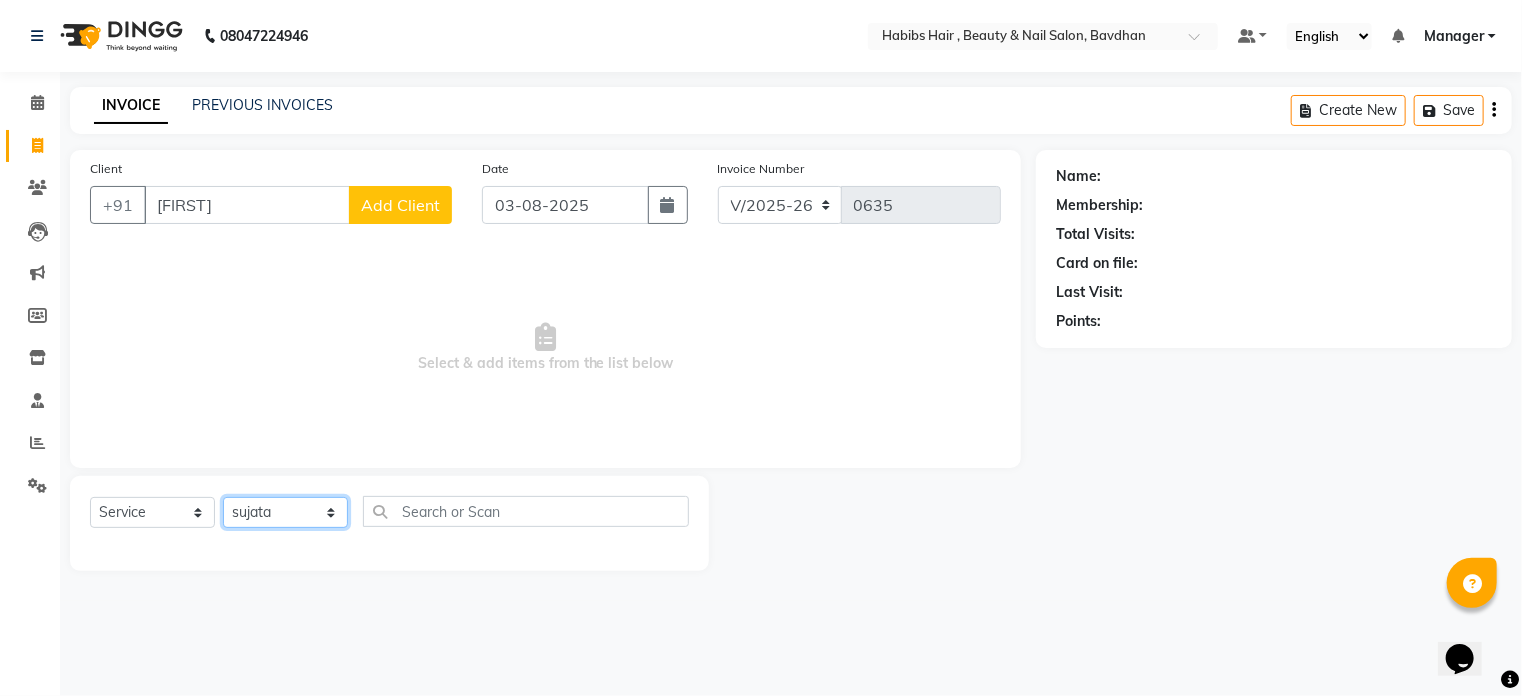 click on "Select Stylist Akash Aman Aniket Ashish Ganesh Manager mayur nikhil sujata" 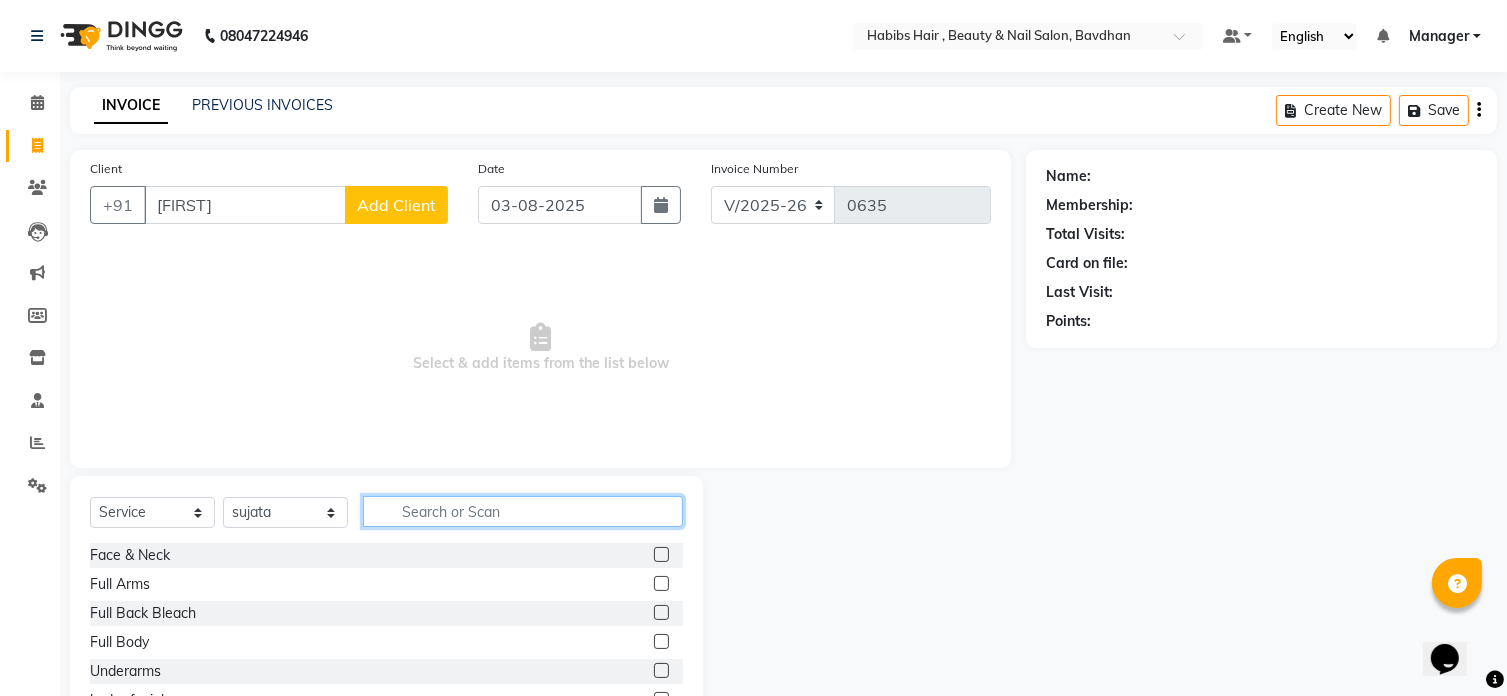 click 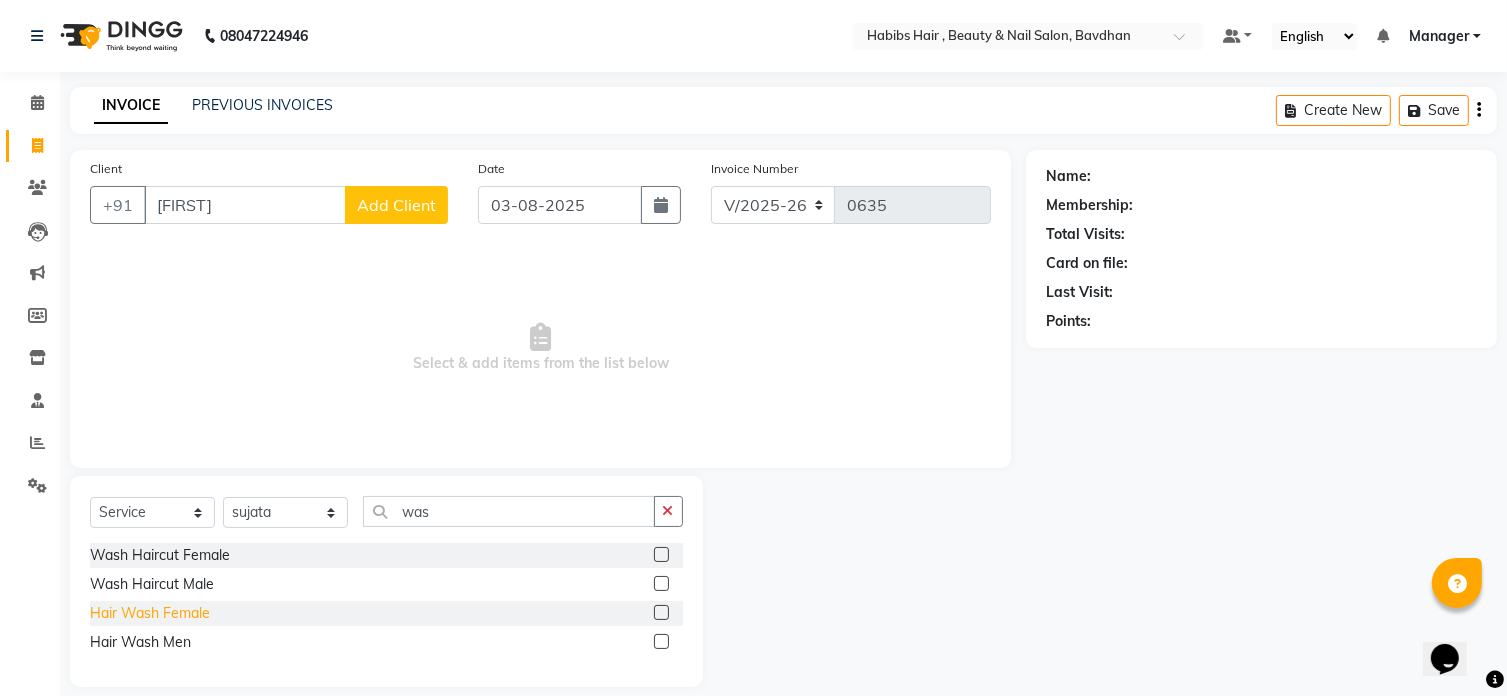 click on "Hair Wash Female" 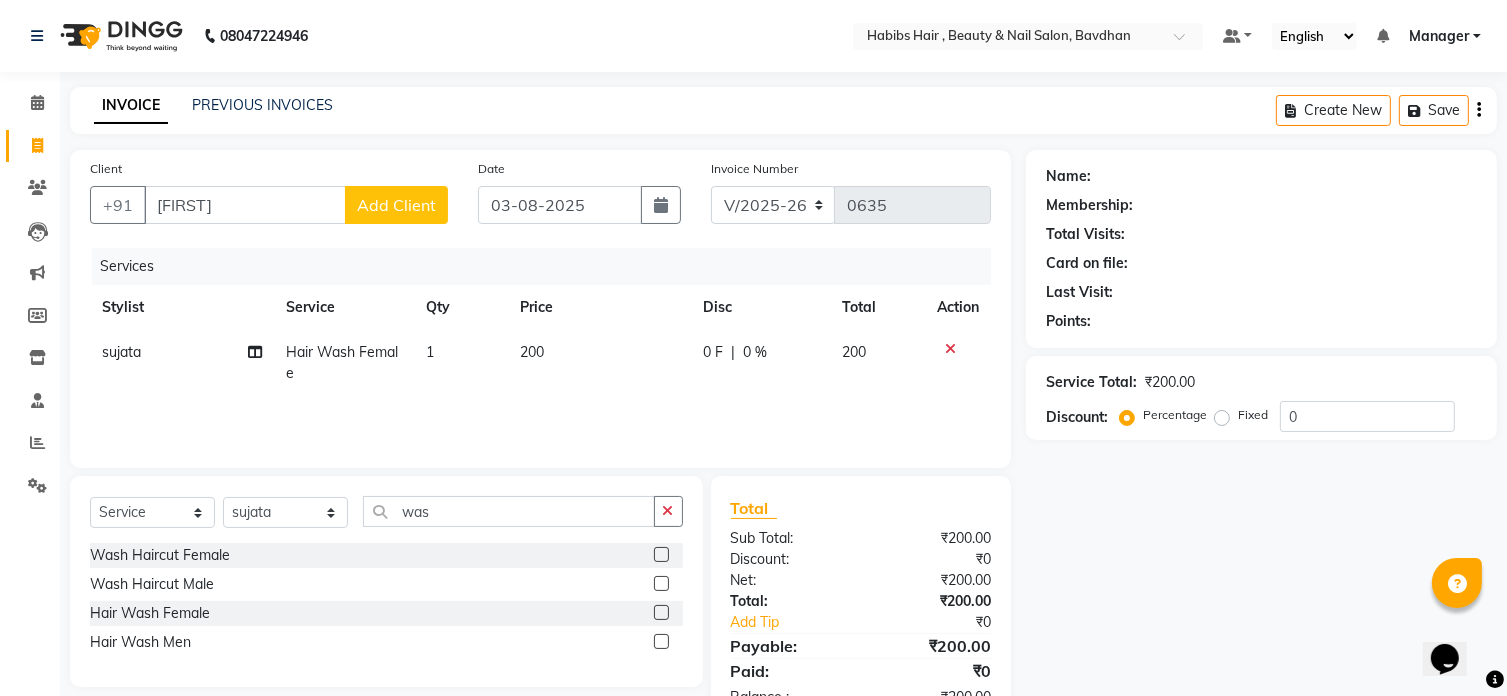 click on "200" 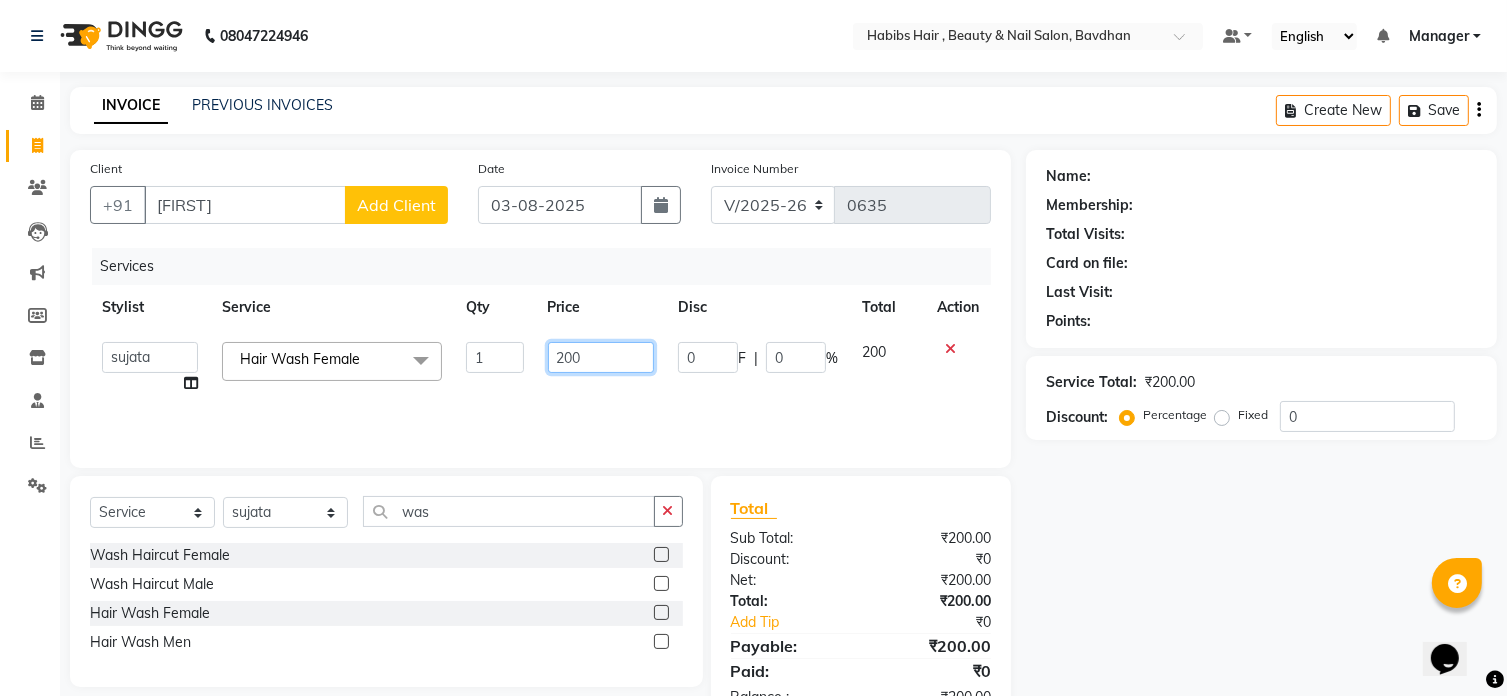 click on "200" 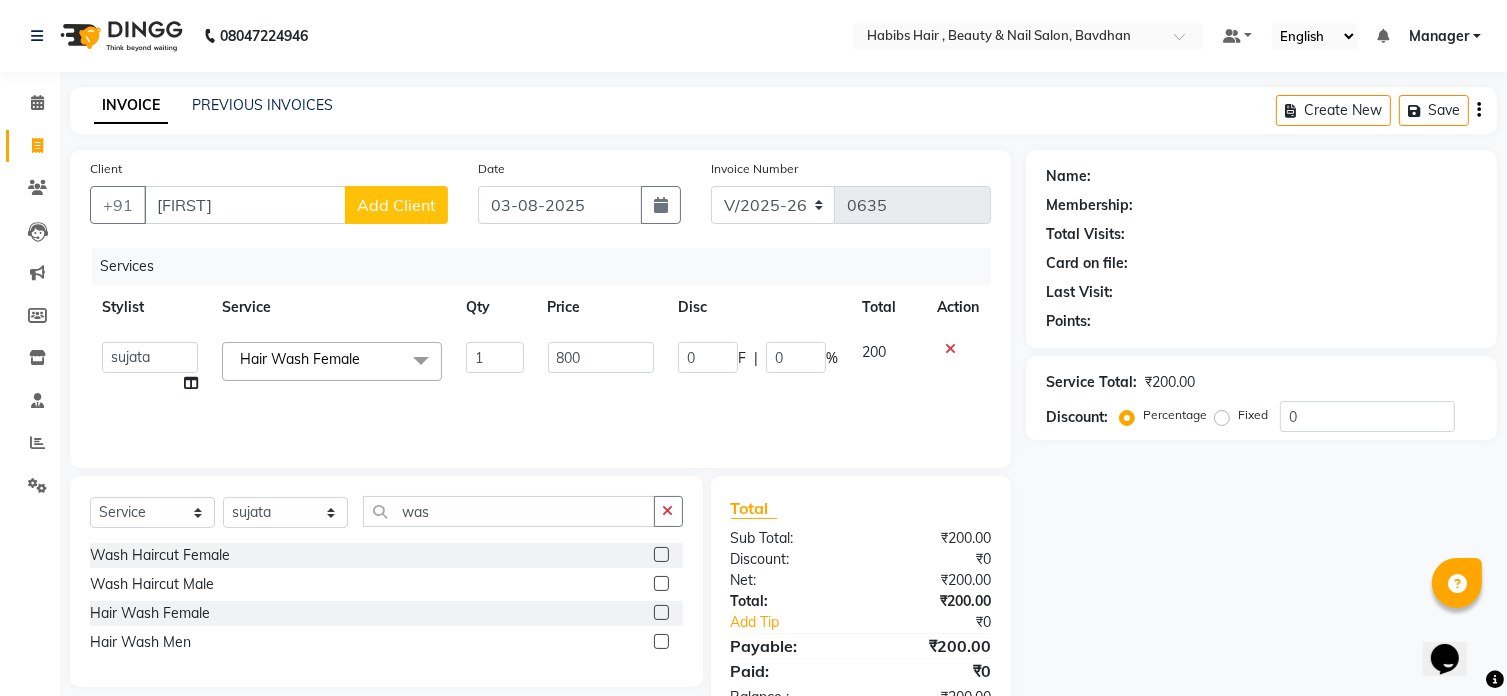 click on "Add Client" 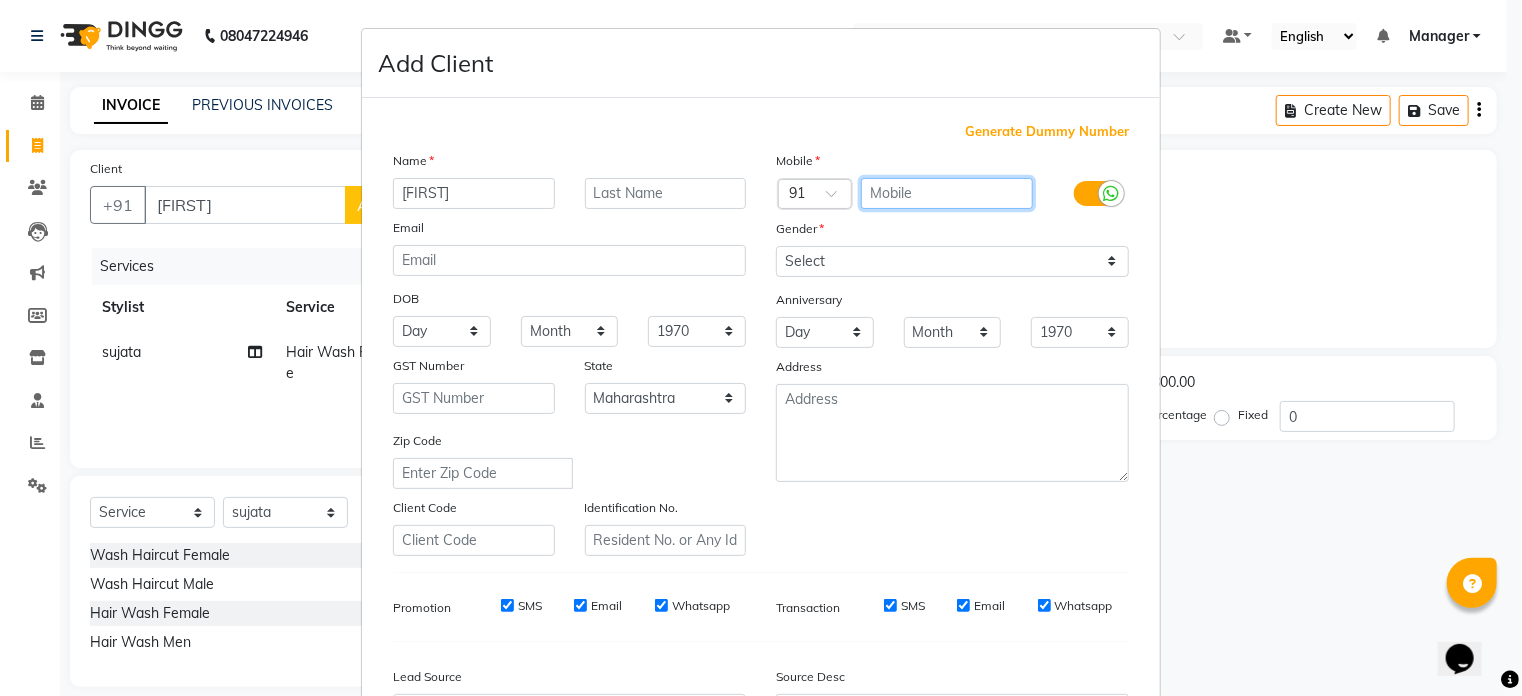click at bounding box center [947, 193] 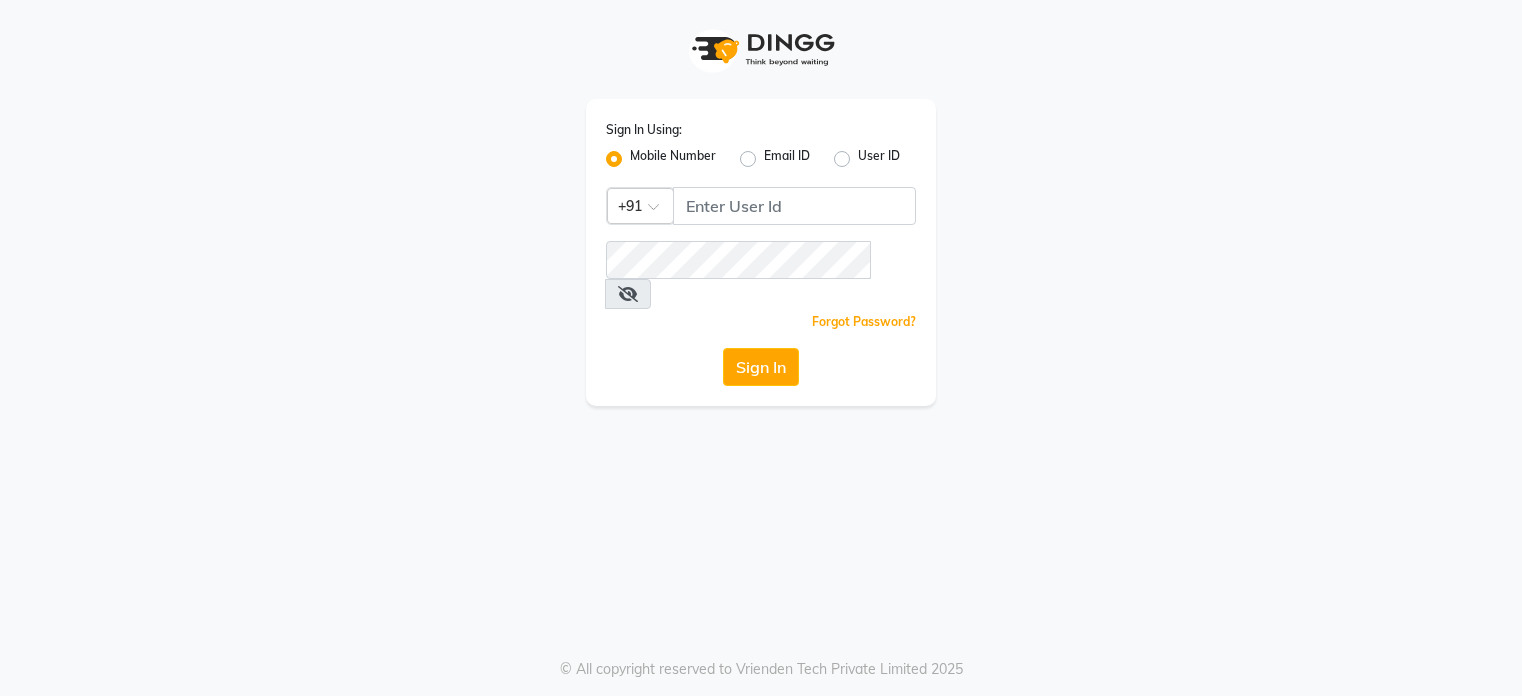 scroll, scrollTop: 0, scrollLeft: 0, axis: both 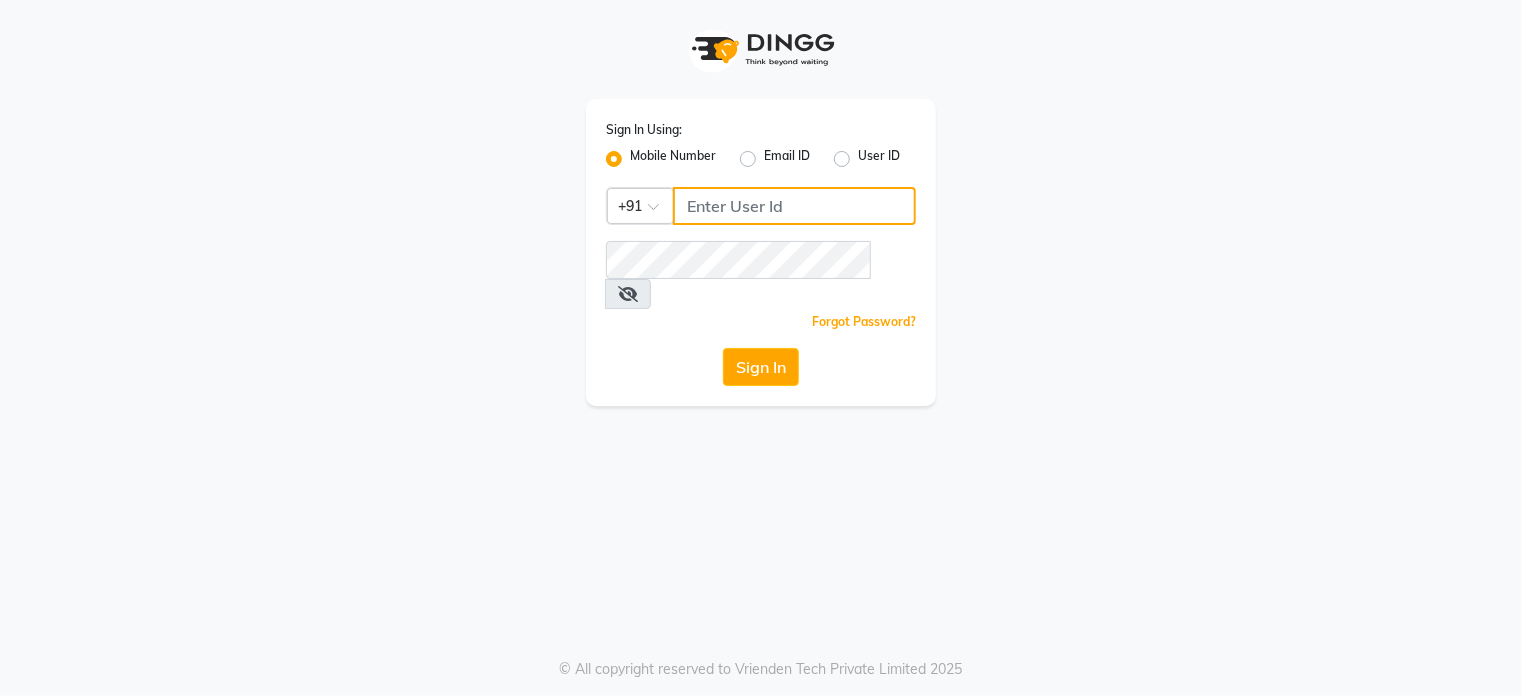drag, startPoint x: 0, startPoint y: 0, endPoint x: 713, endPoint y: 199, distance: 740.24994 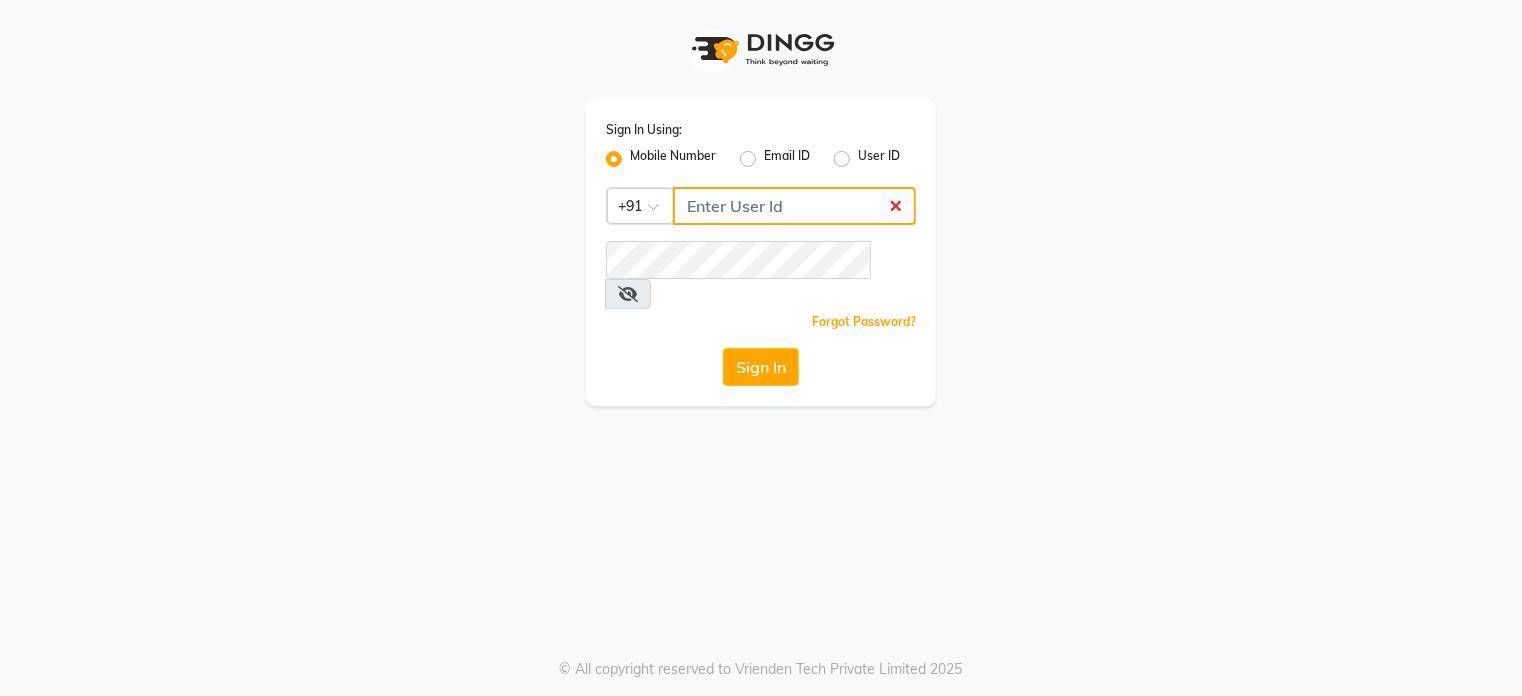type on "7020202841" 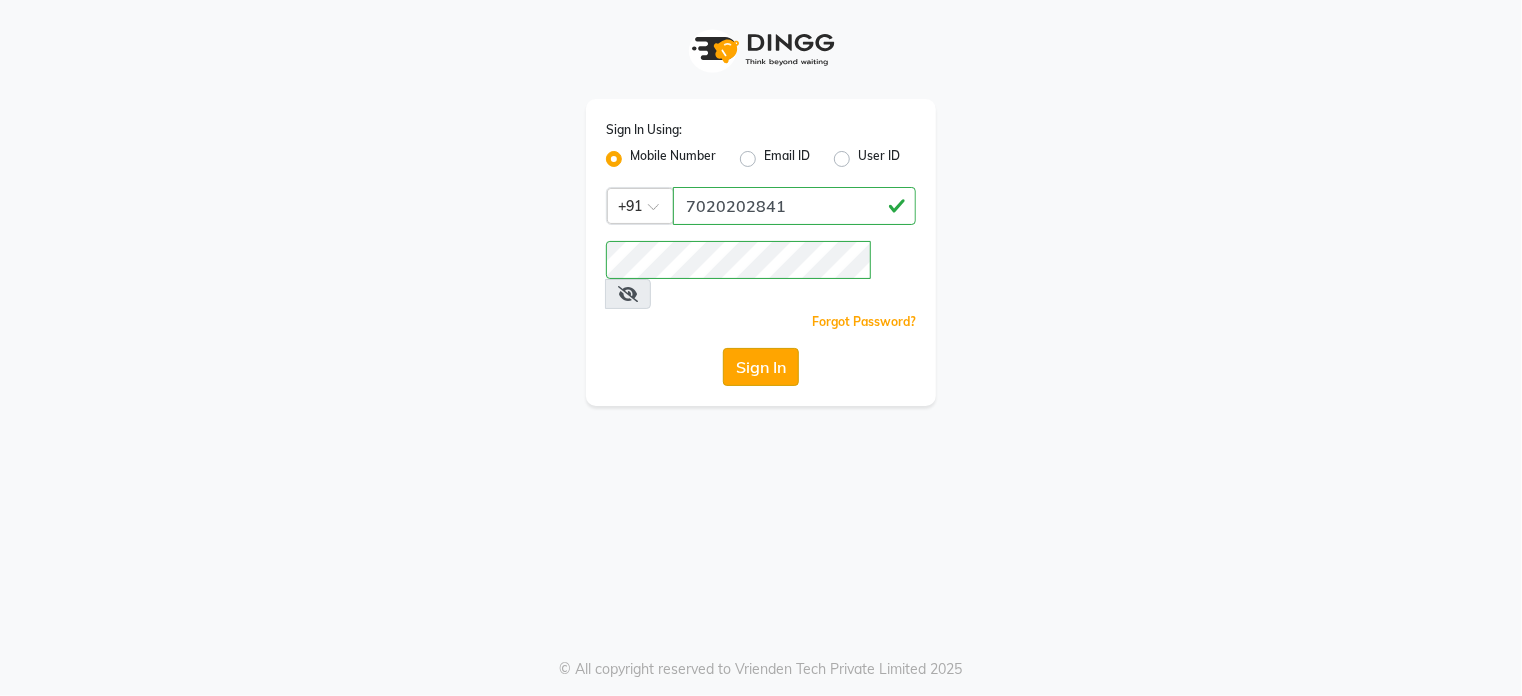 click on "Sign In" 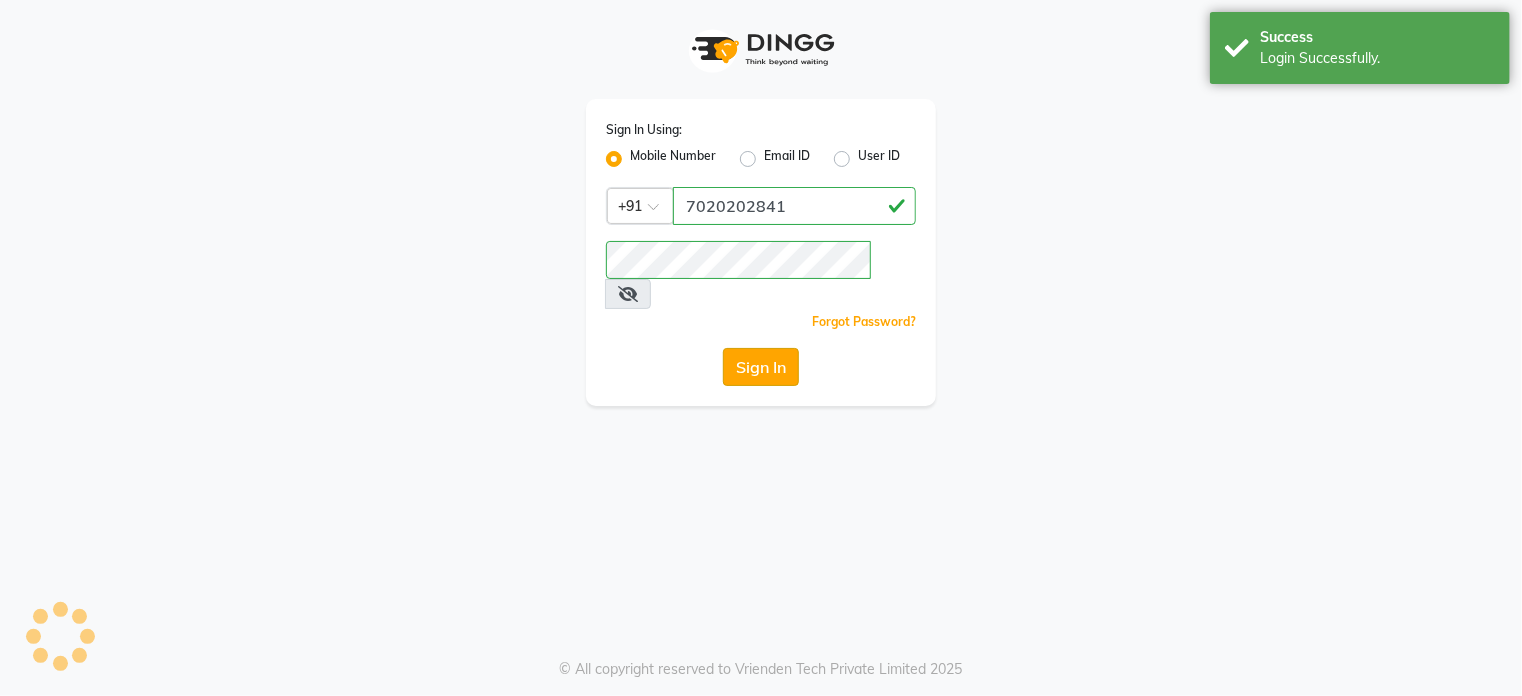 click on "Sign In" 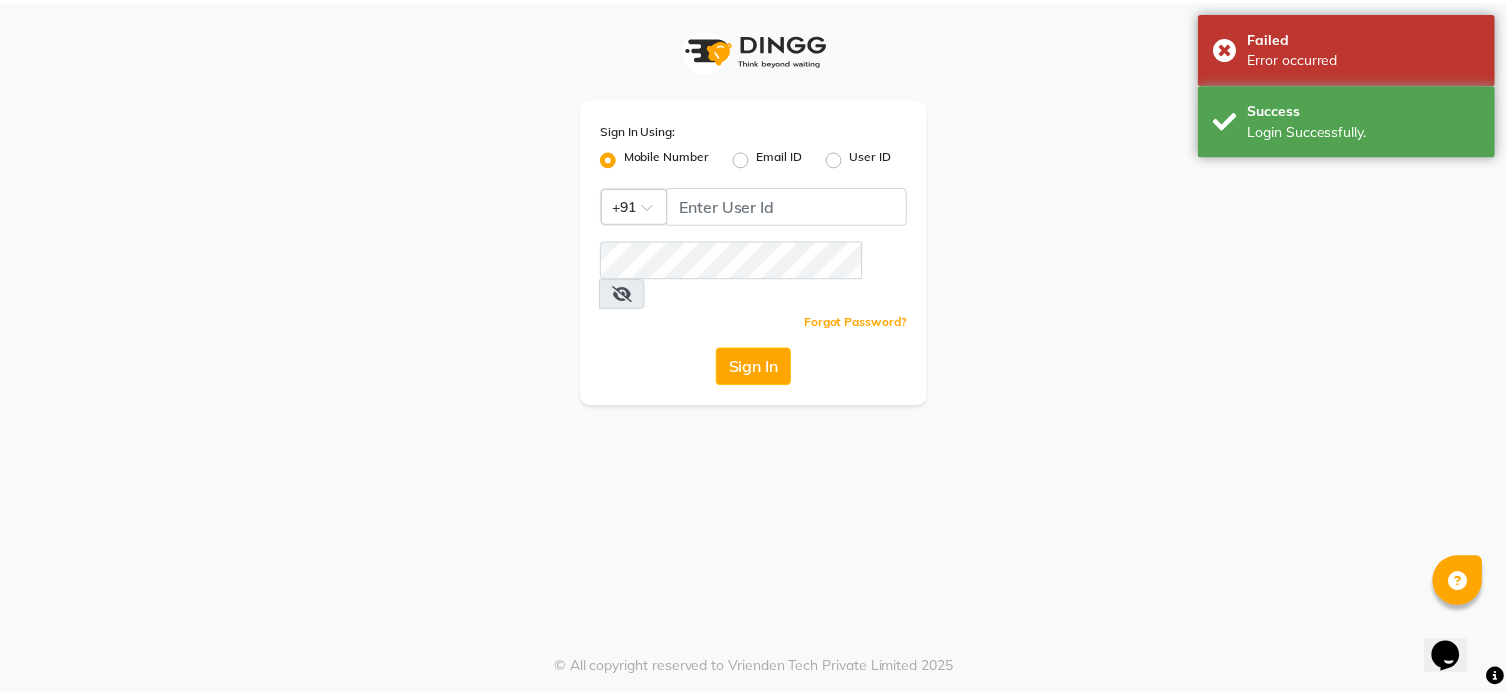 scroll, scrollTop: 0, scrollLeft: 0, axis: both 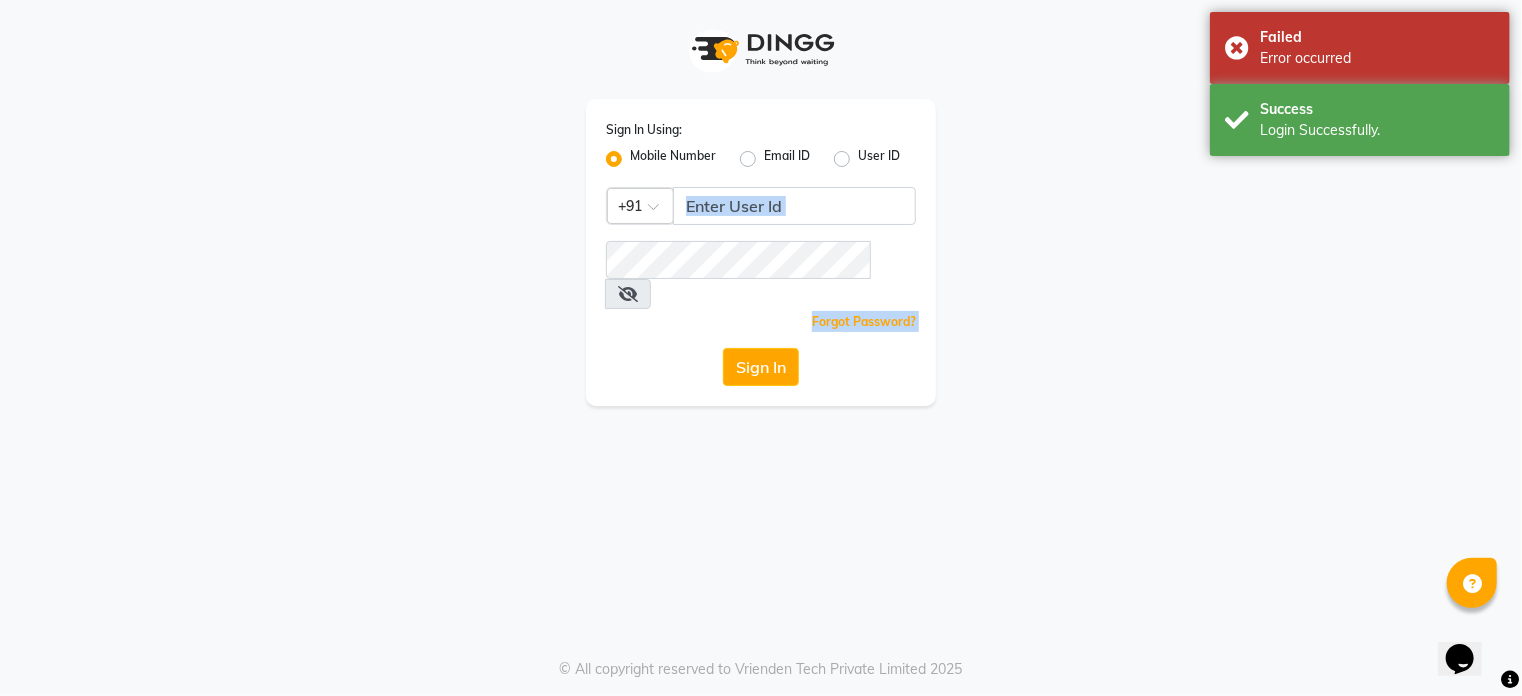 drag, startPoint x: 713, startPoint y: 439, endPoint x: 746, endPoint y: 208, distance: 233.34525 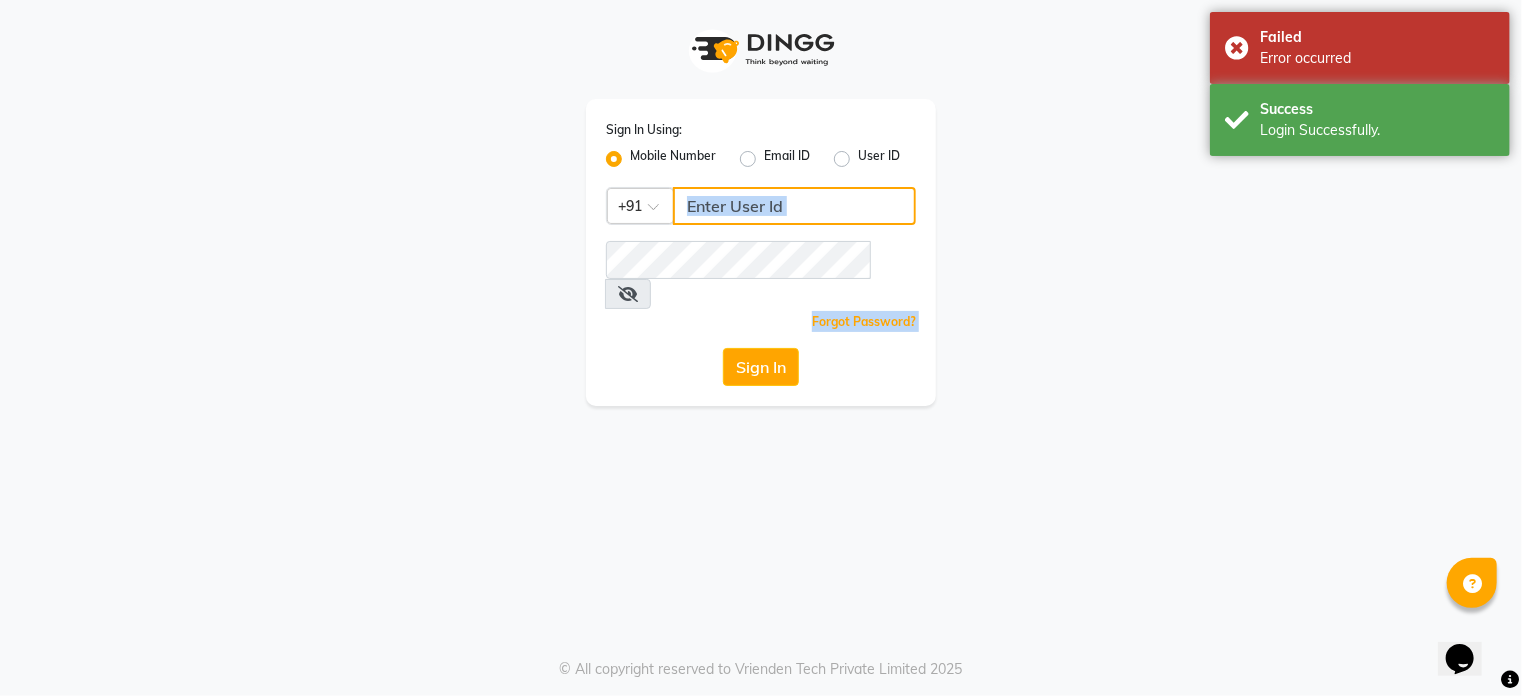 click 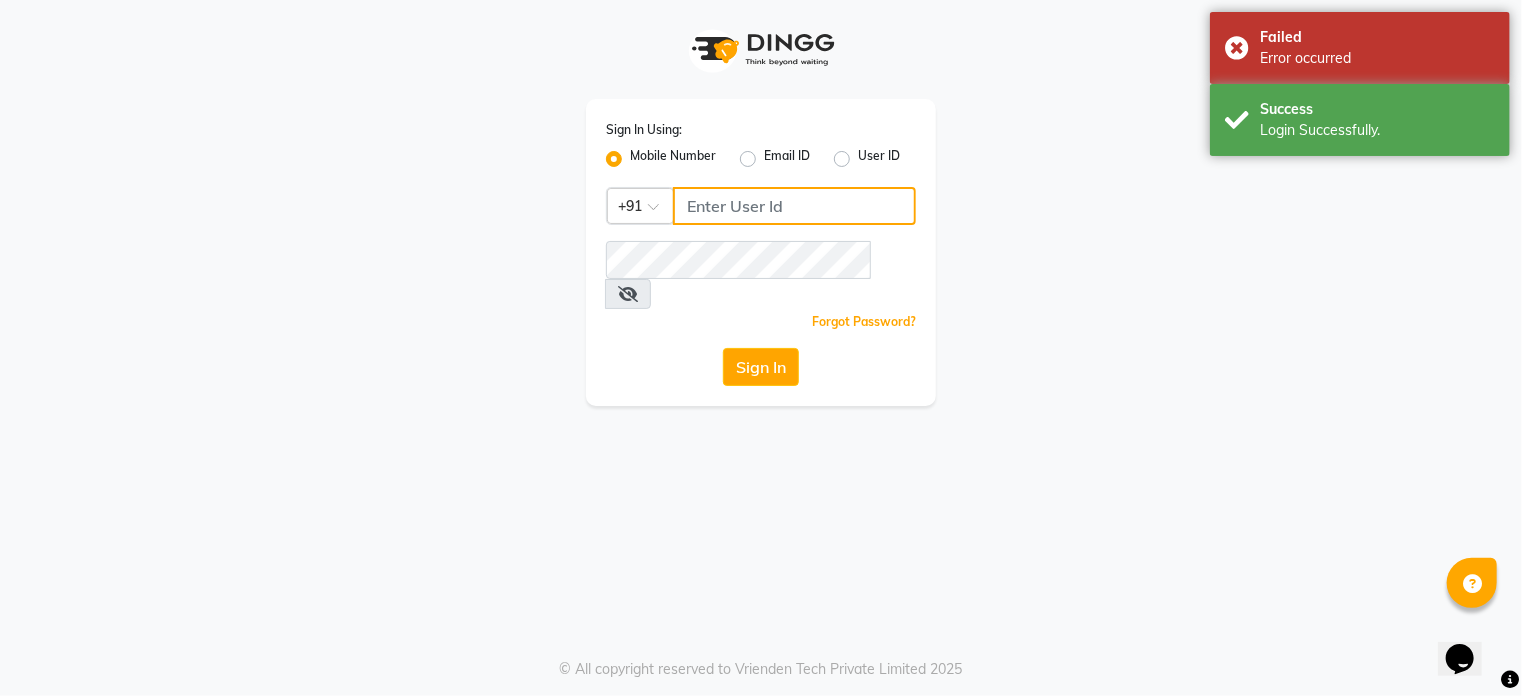 type on "7020202841" 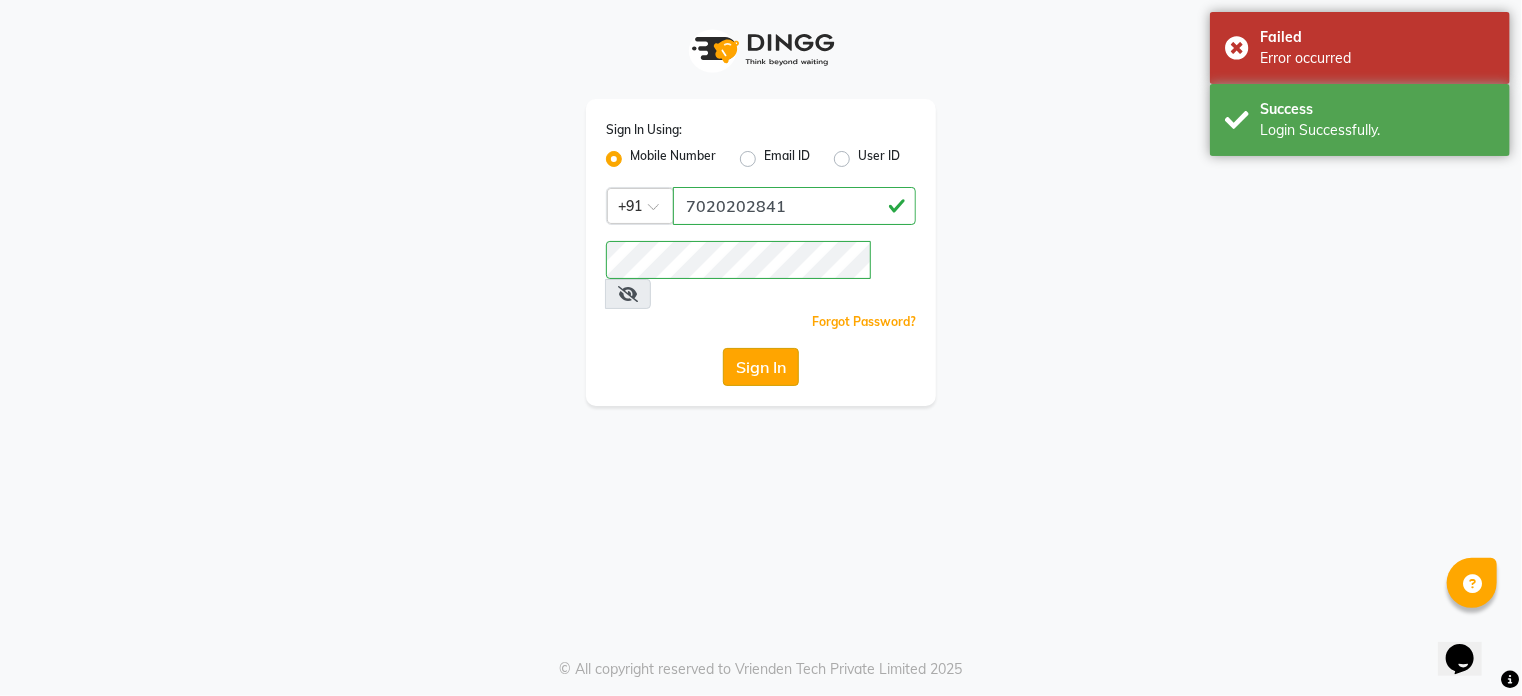 click on "Sign In" 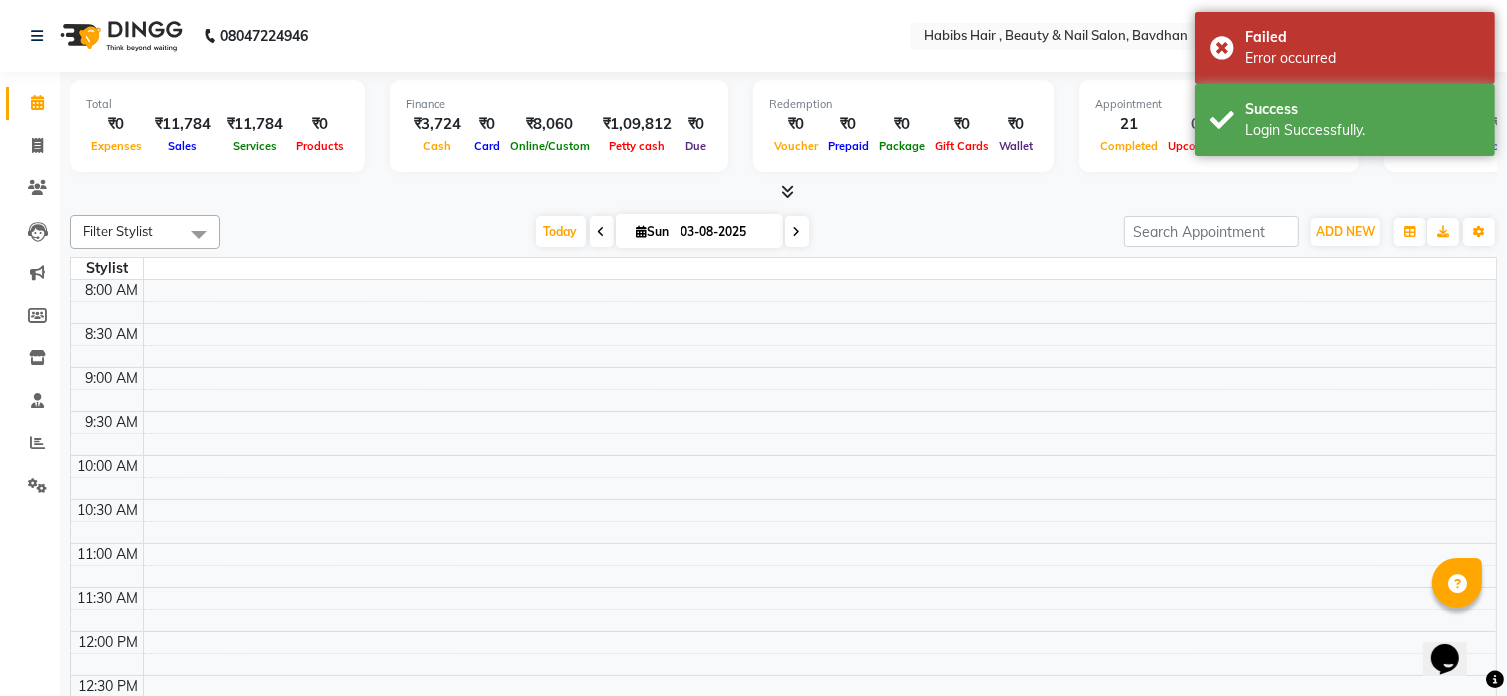 select on "en" 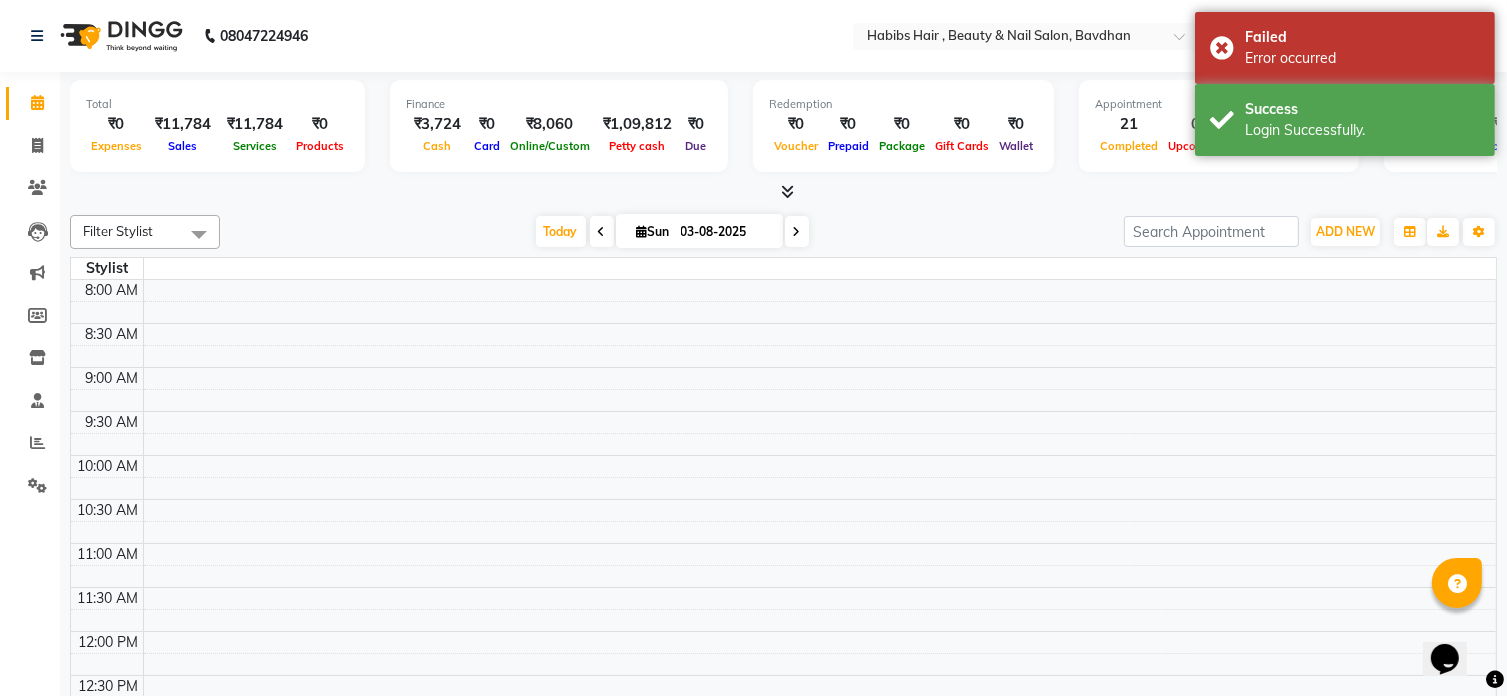 scroll, scrollTop: 740, scrollLeft: 0, axis: vertical 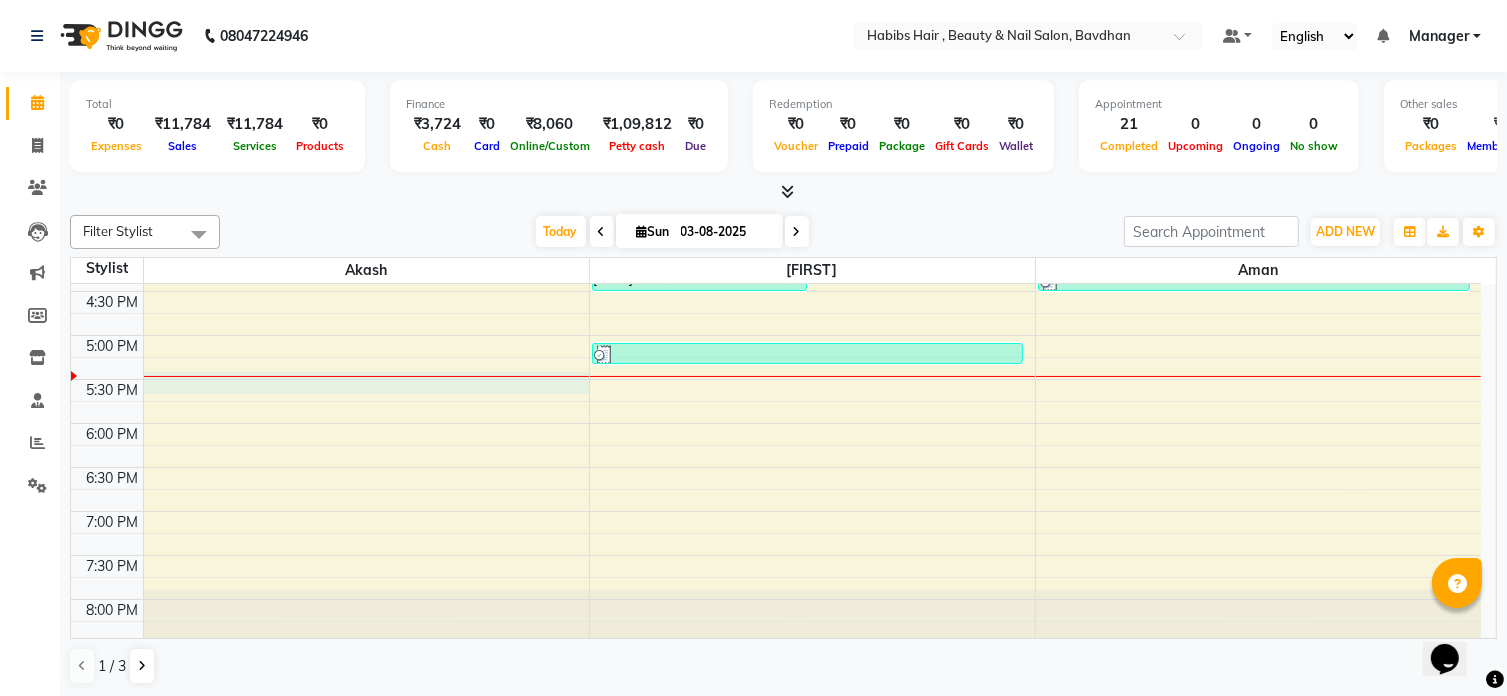 click on "8:00 AM 8:30 AM 9:00 AM 9:30 AM 10:00 AM 10:30 AM 11:00 AM 11:30 AM 12:00 PM 12:30 PM 1:00 PM 1:30 PM 2:00 PM 2:30 PM 3:00 PM 3:30 PM 4:00 PM 4:30 PM 5:00 PM 5:30 PM 6:00 PM 6:30 PM 7:00 PM 7:30 PM 8:00 PM 8:30 PM     [FIRST], TK14, 04:05 PM-04:35 PM, Blow Dry     [FIRST], TK07, 04:10 PM-04:11 PM, HAIR CUT     [FIRST], TK20, 05:10 PM-05:25 PM, Hair Wash Female     [FIRST], TK15, 04:20 PM-04:35 PM, Eyebrow" at bounding box center [776, 115] 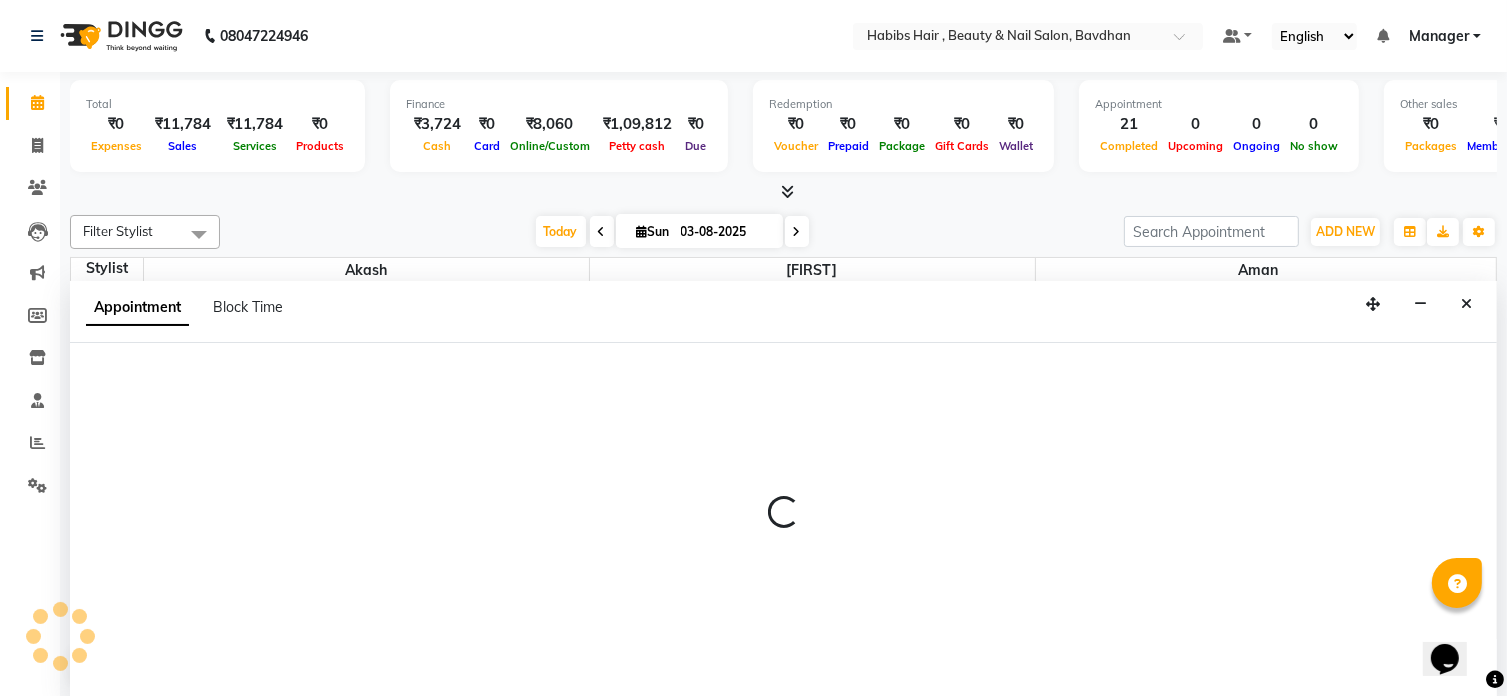 scroll, scrollTop: 0, scrollLeft: 0, axis: both 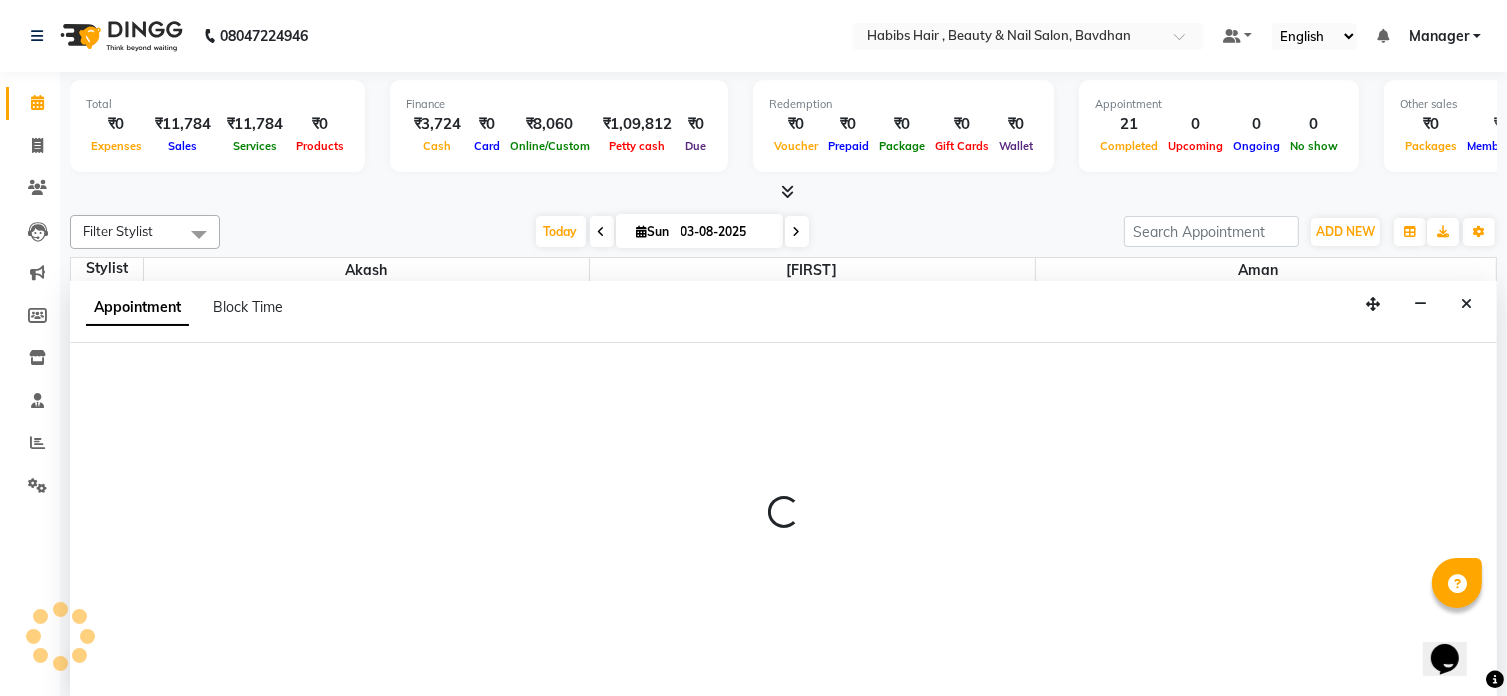 select on "1050" 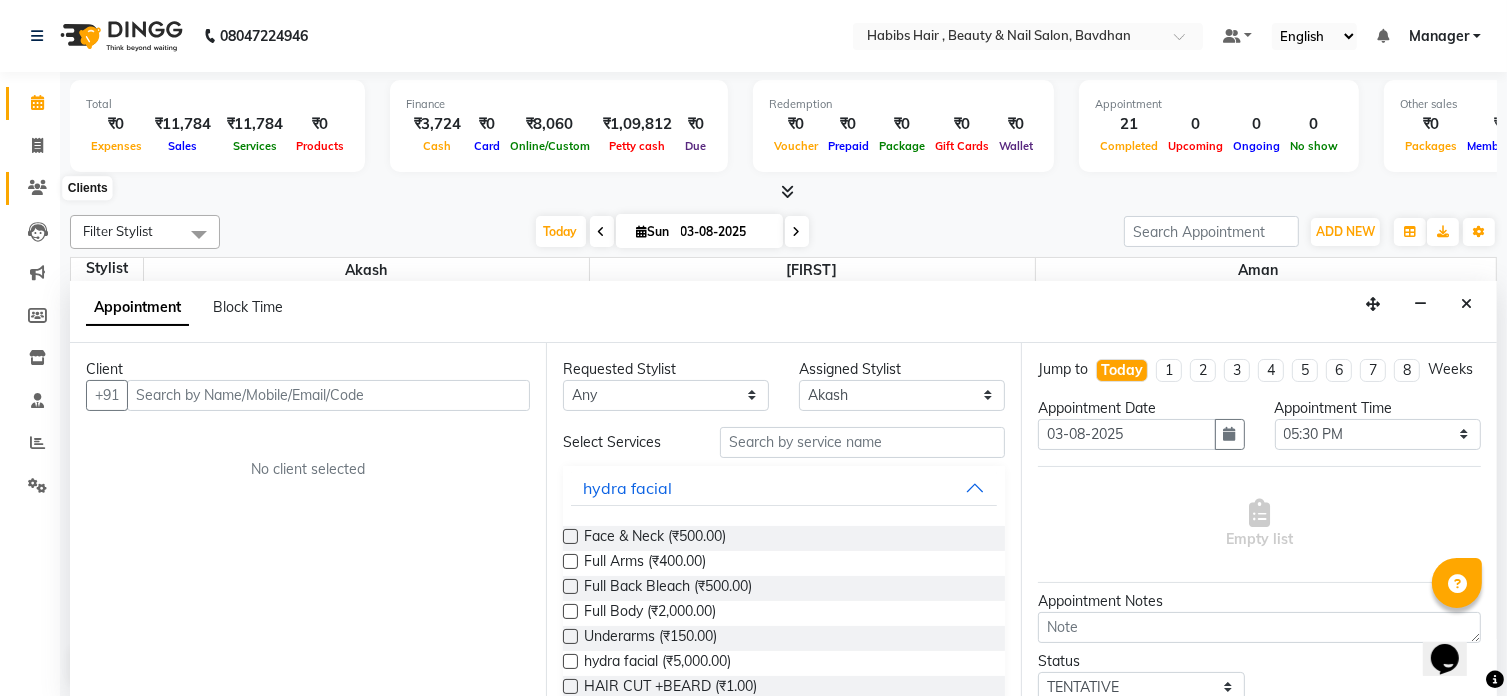 click 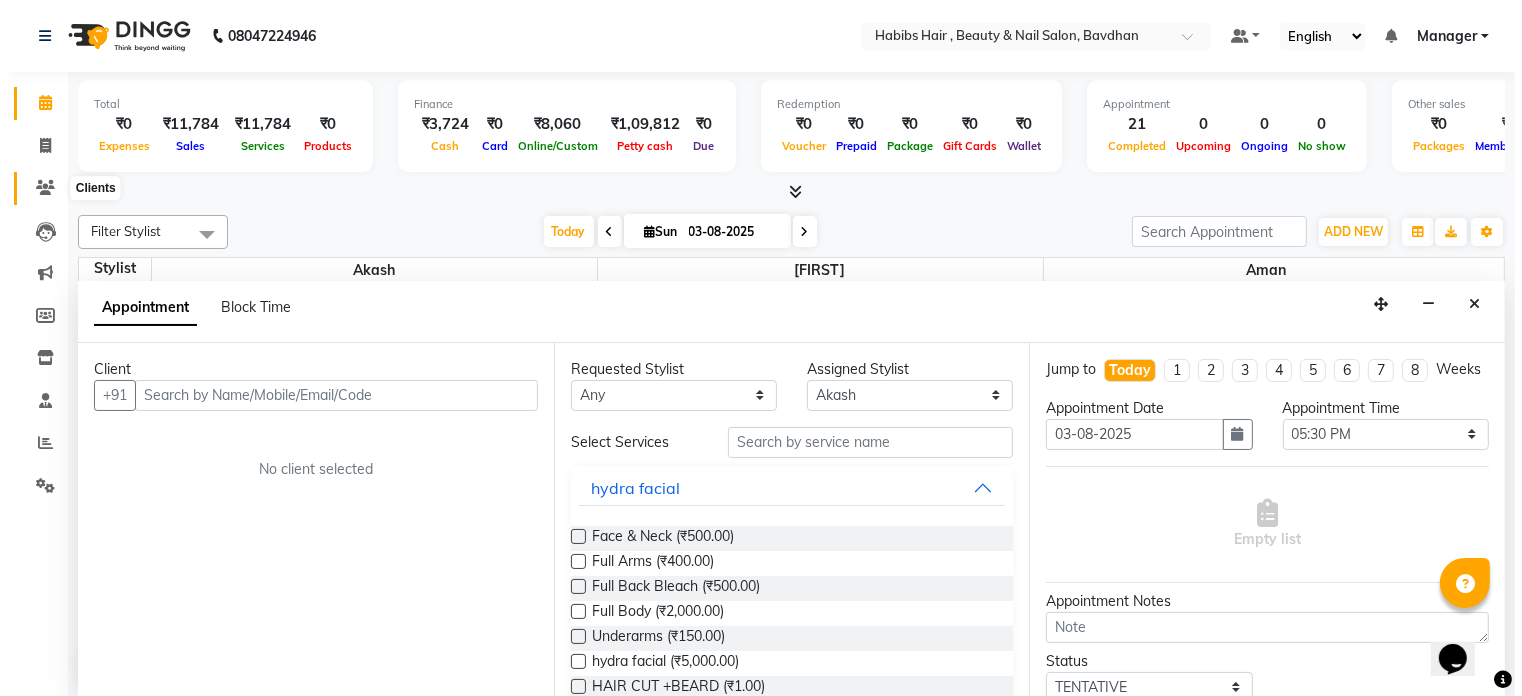 scroll, scrollTop: 0, scrollLeft: 0, axis: both 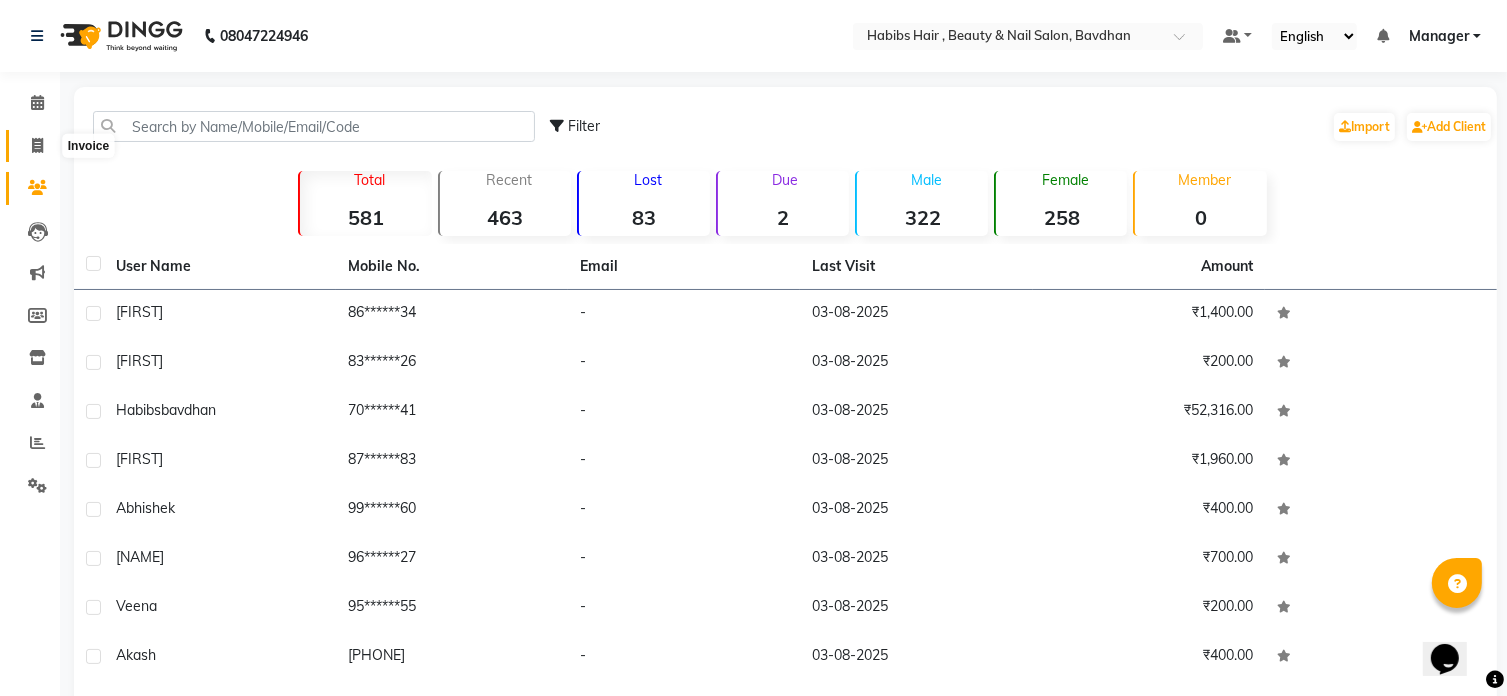 click 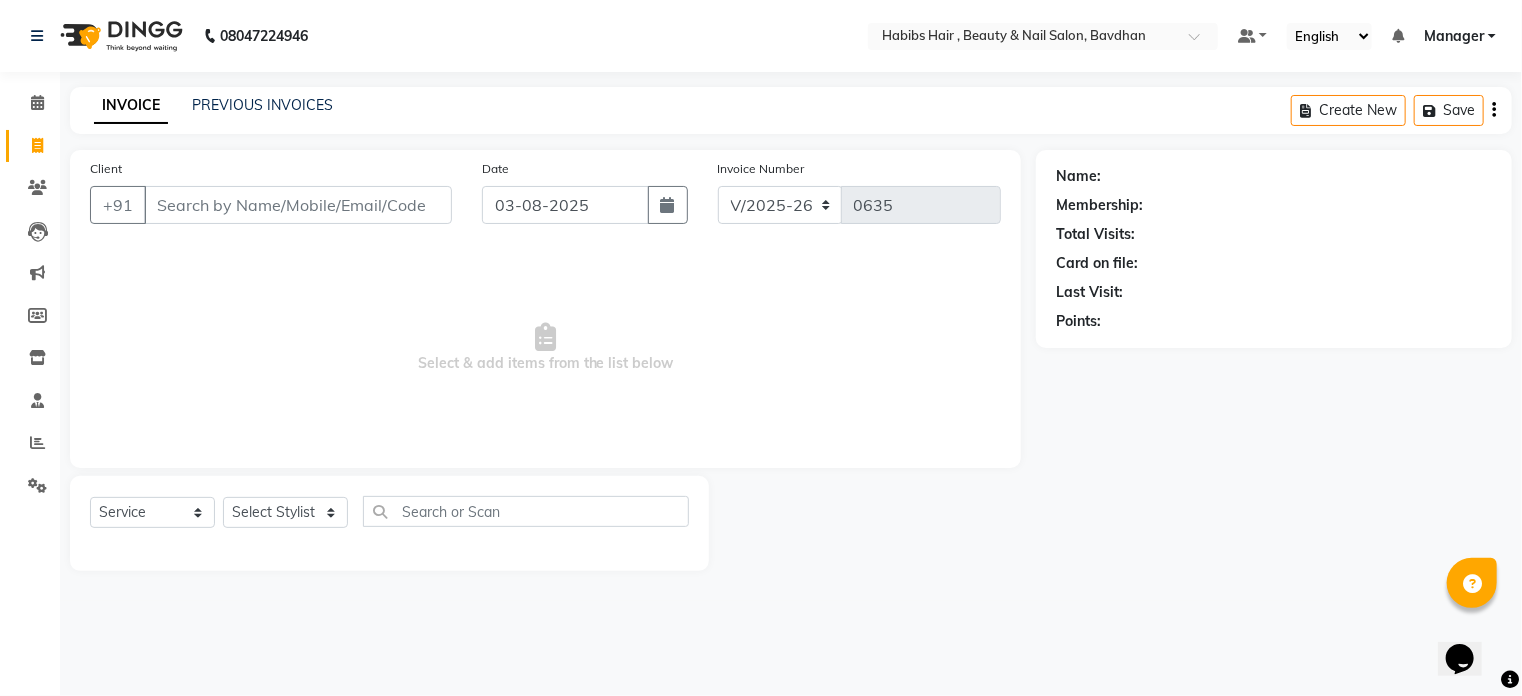 click on "Client" at bounding box center (298, 205) 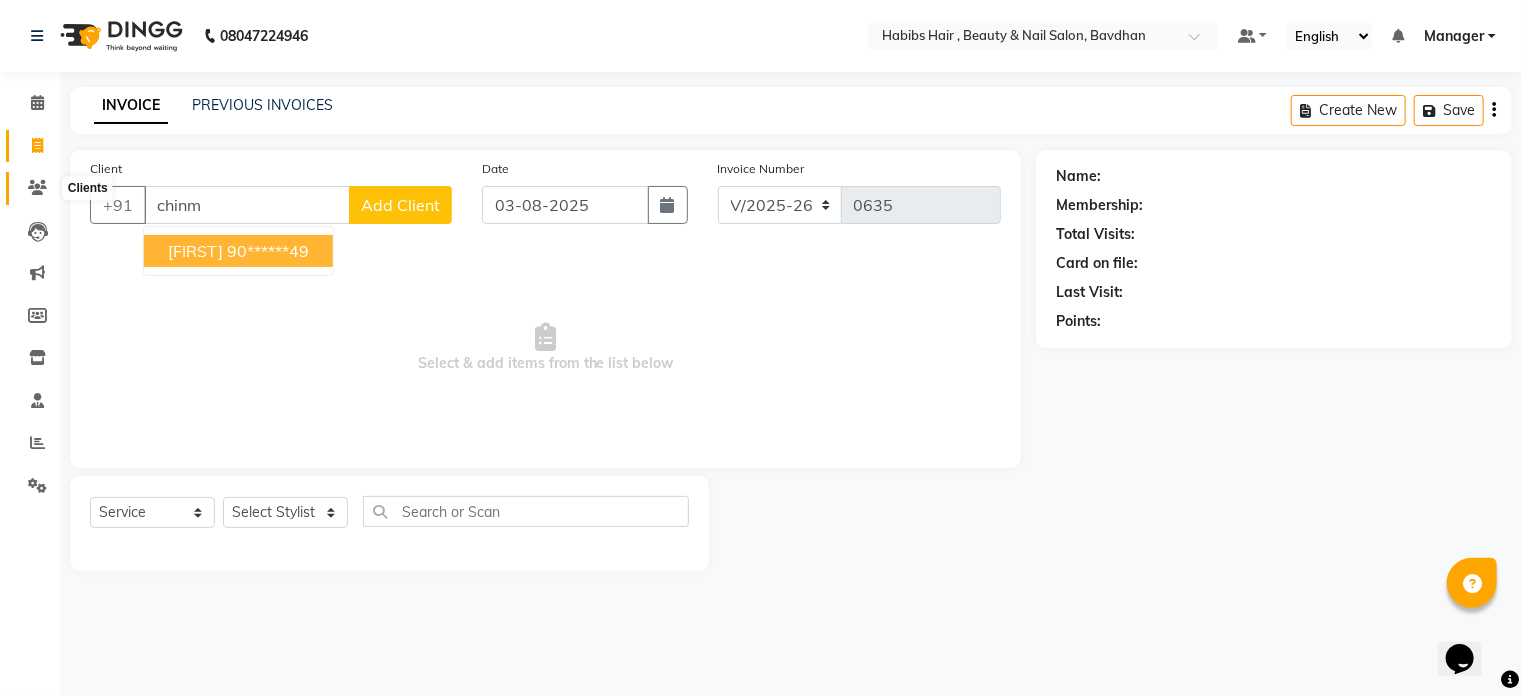 type on "chinm" 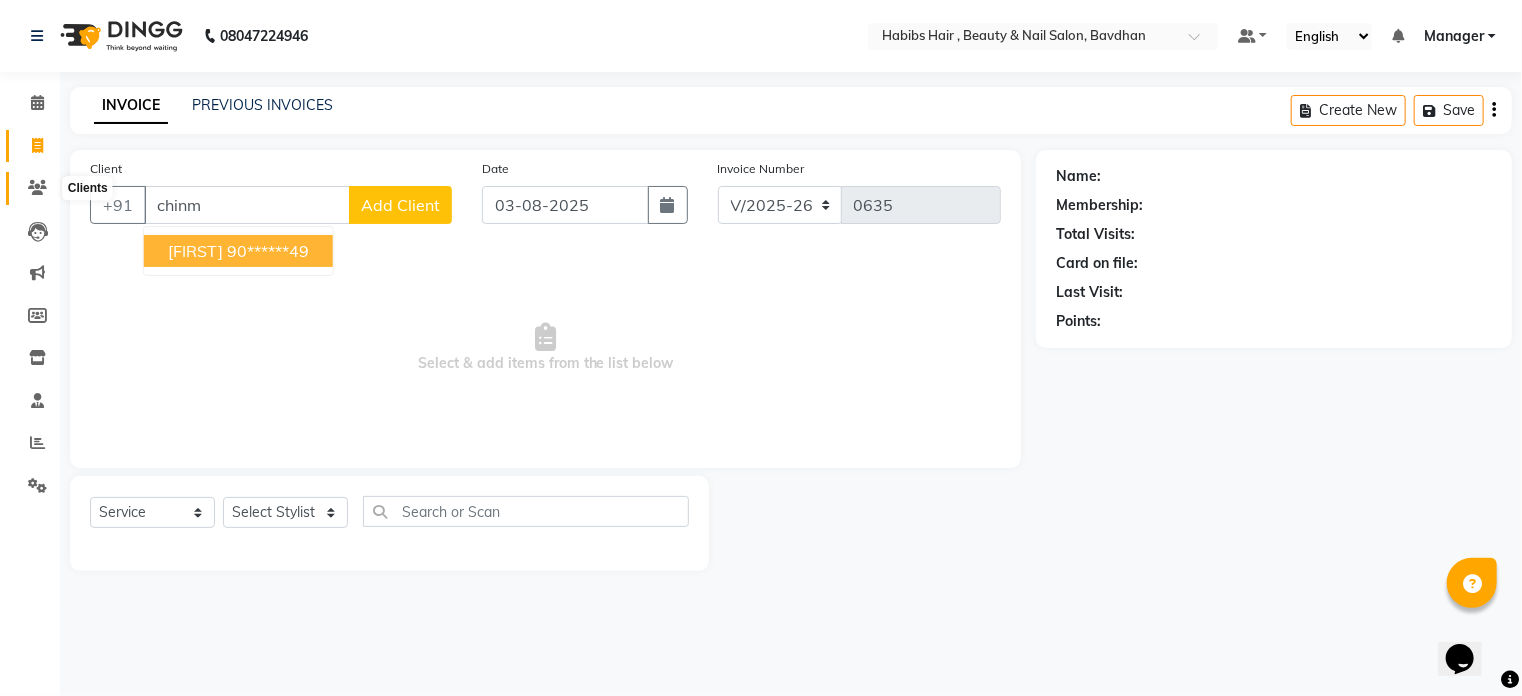 click 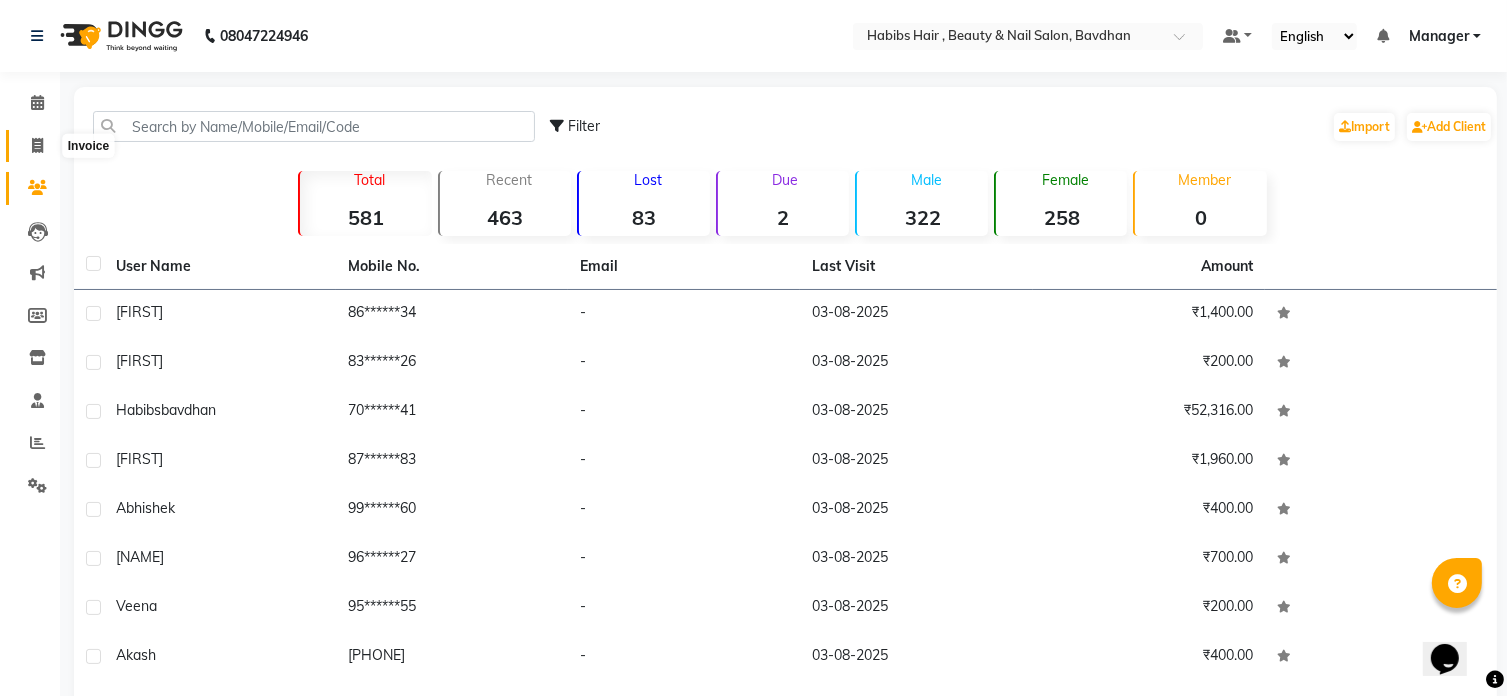 click 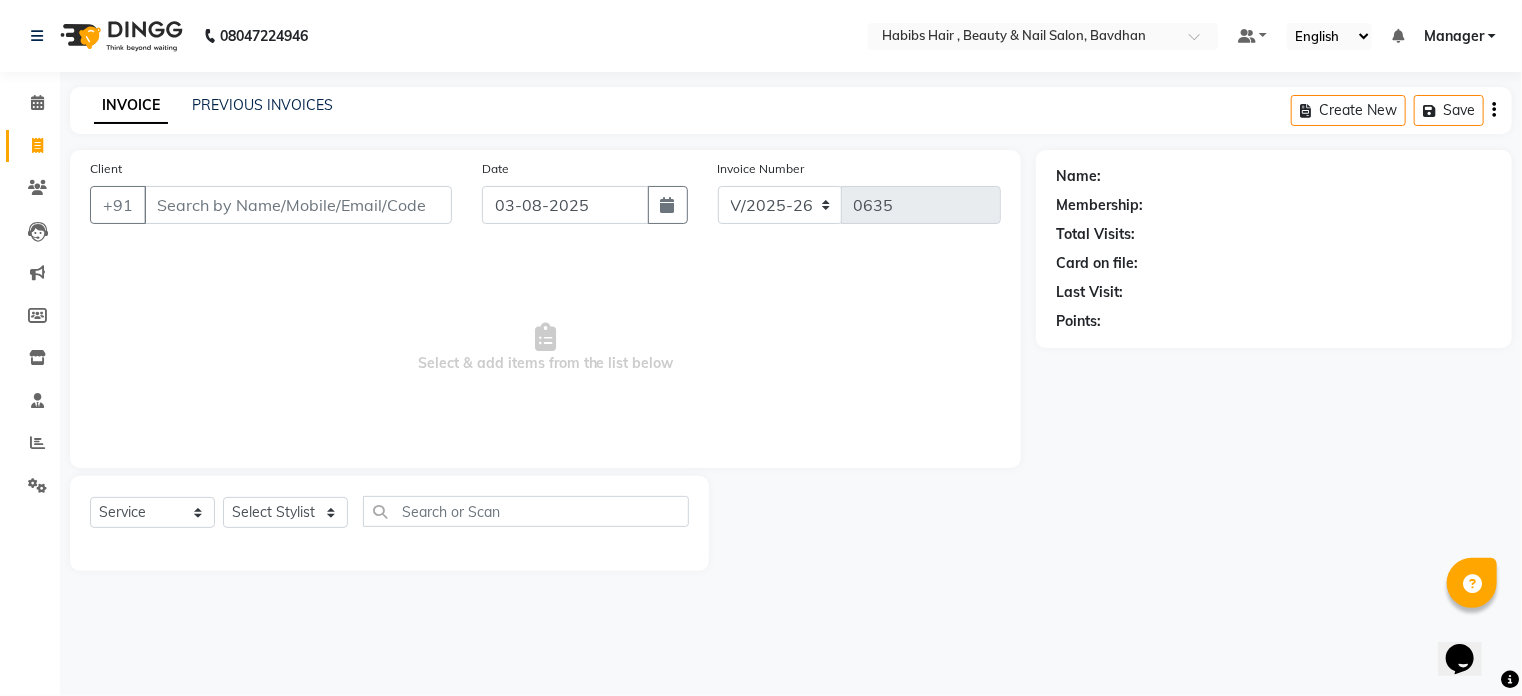 click on "Client" at bounding box center [298, 205] 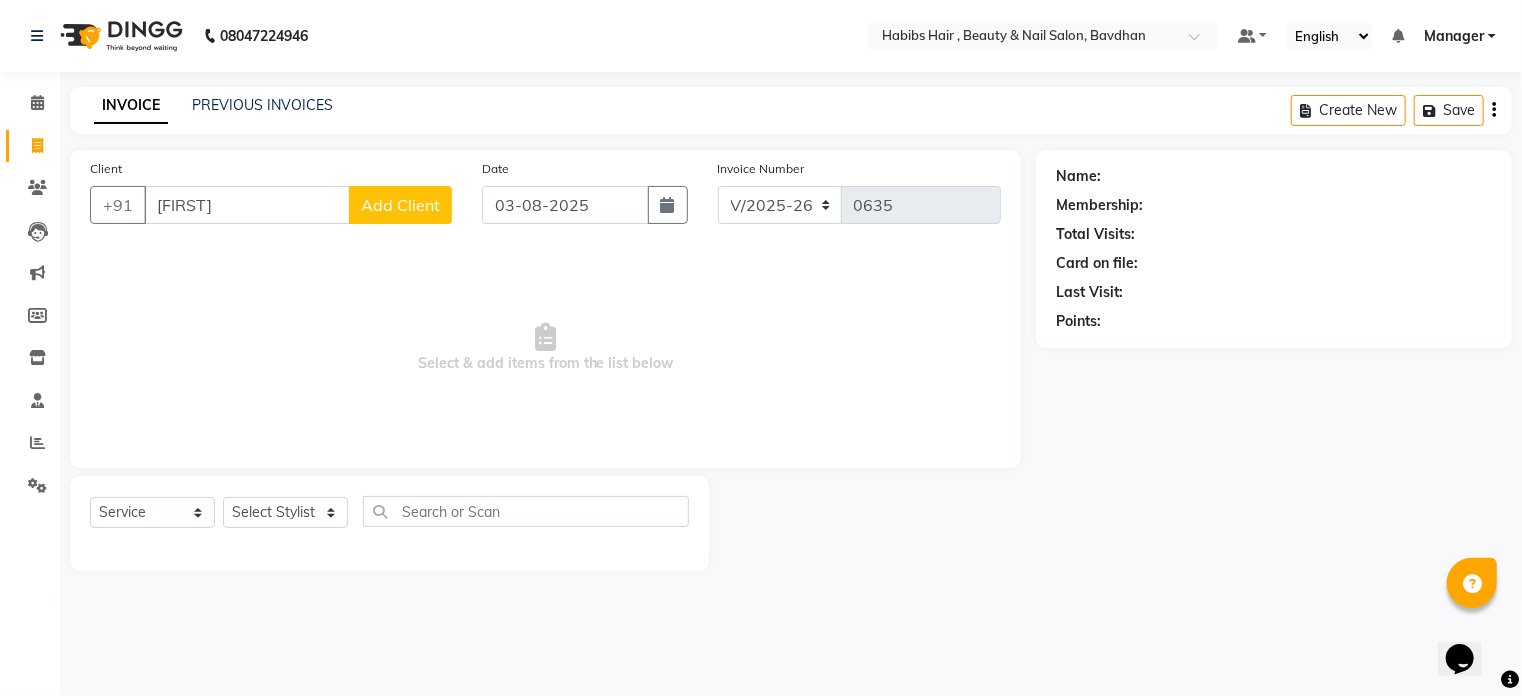 type on "[FIRST]" 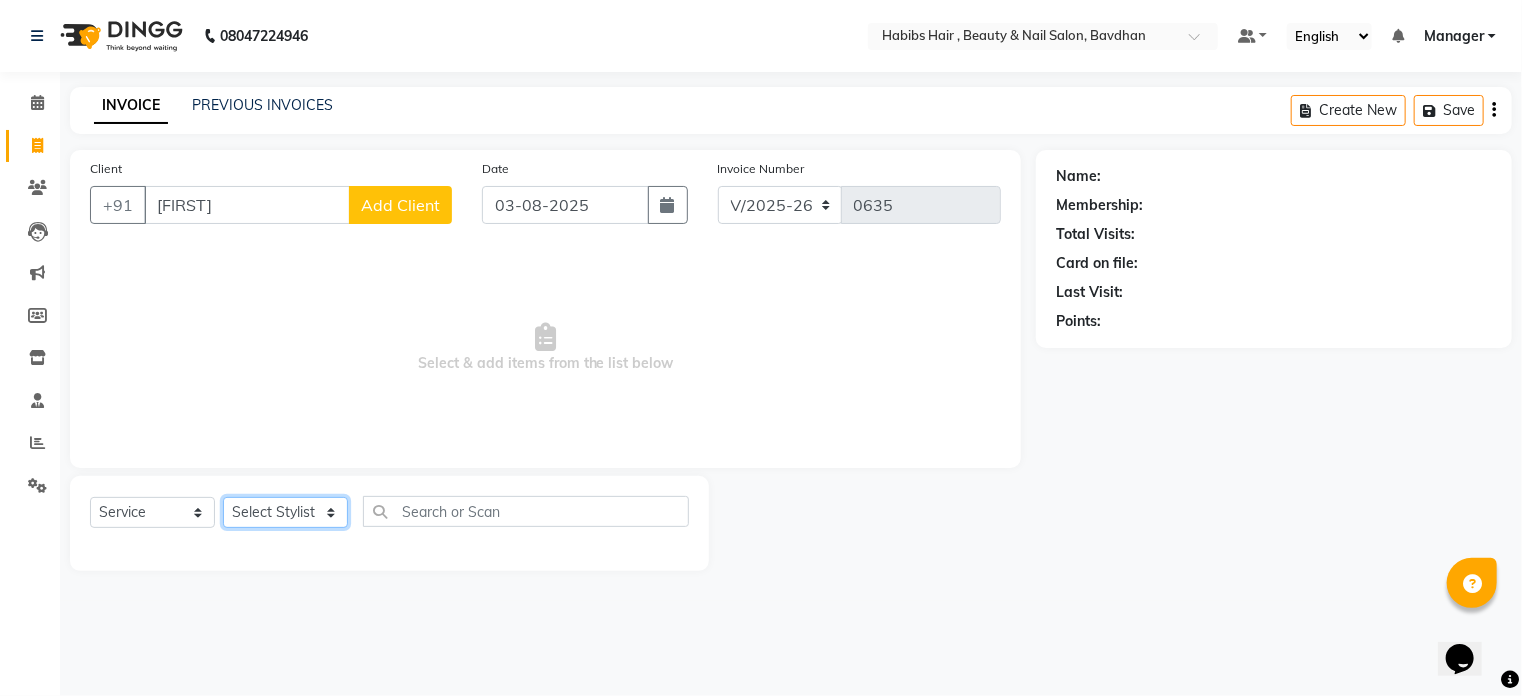 click on "Select Stylist Akash Aman Aniket Ashish Ganesh Manager mayur nikhil sujata" 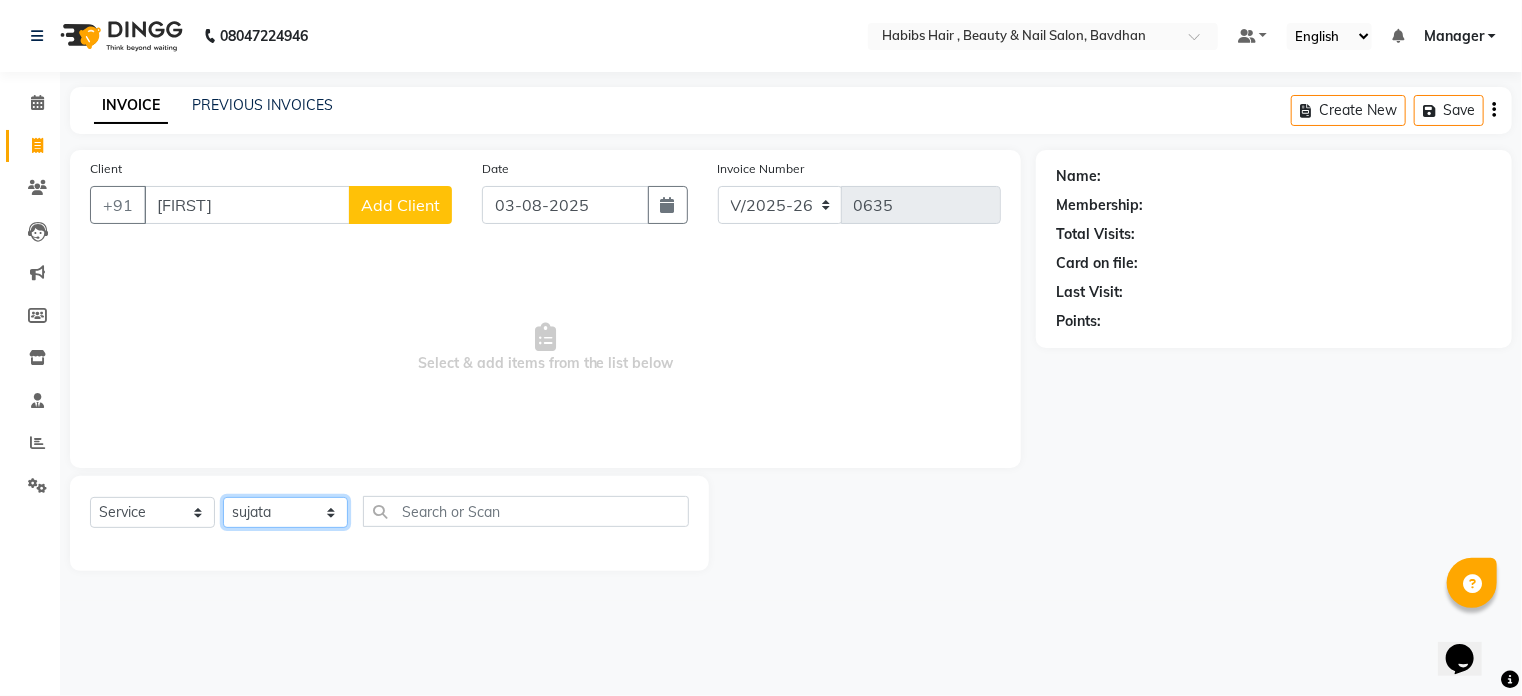 click on "Select Stylist Akash Aman Aniket Ashish Ganesh Manager mayur nikhil sujata" 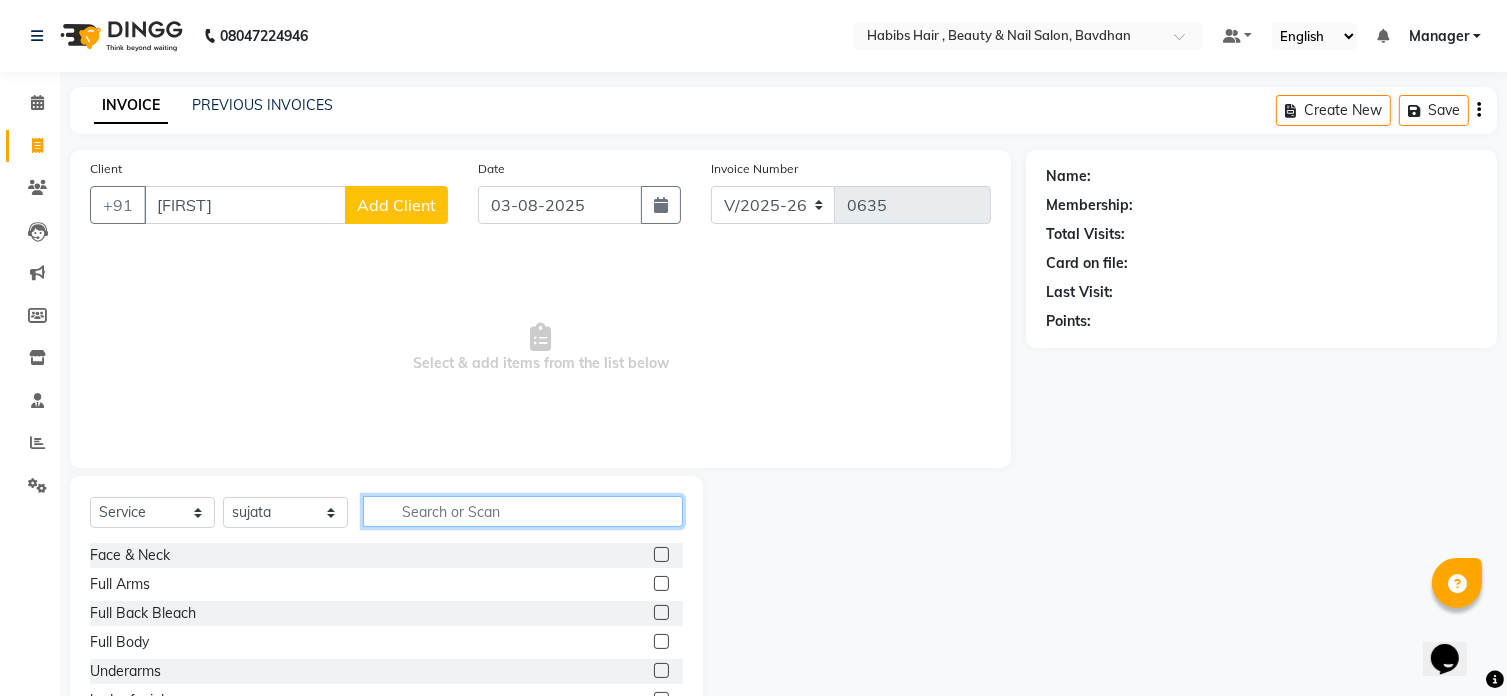 click 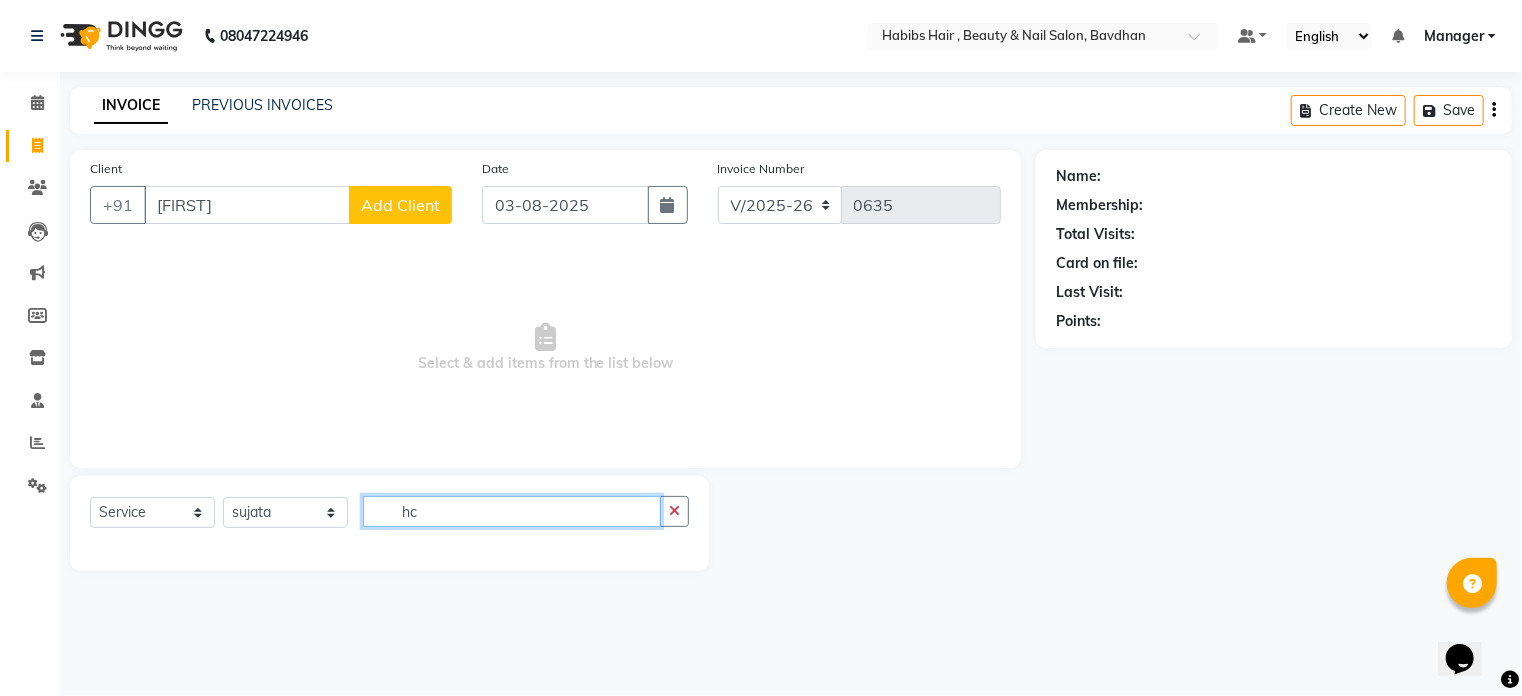 type on "h" 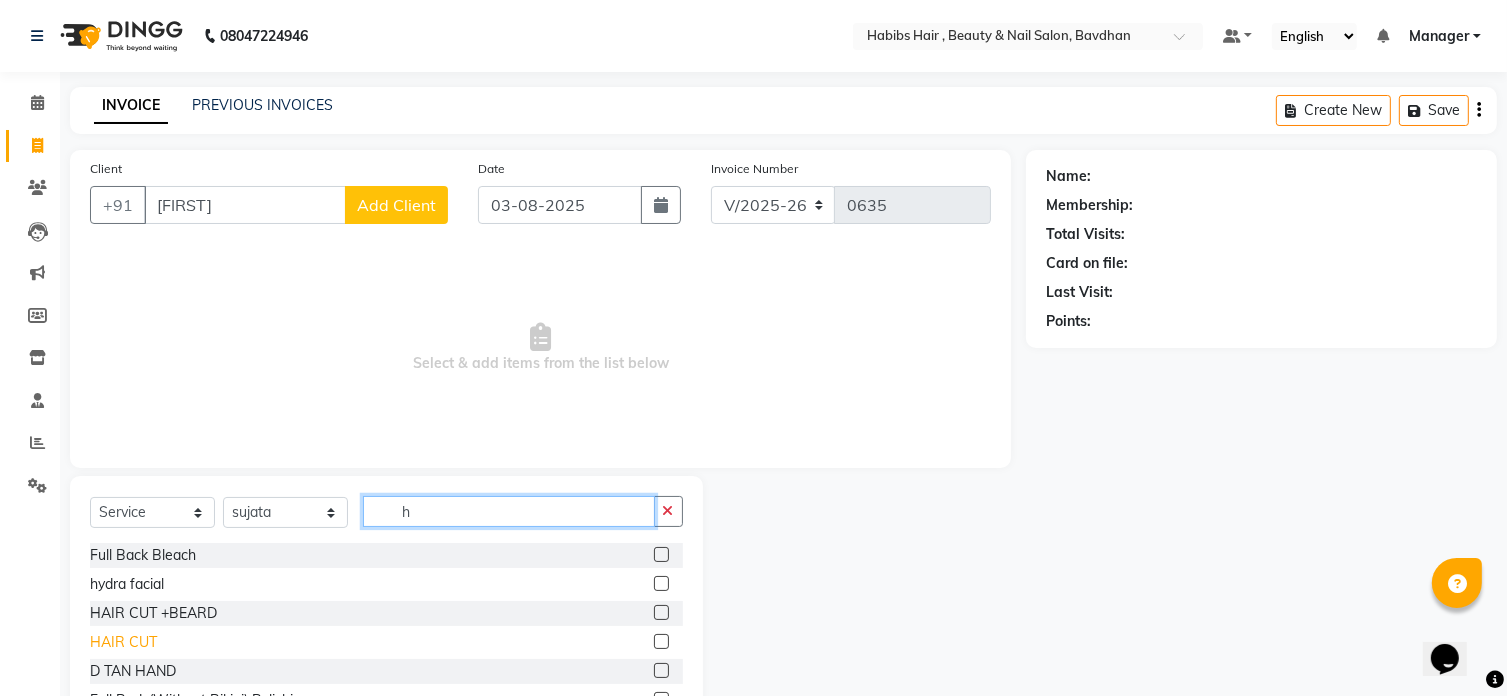 type on "h" 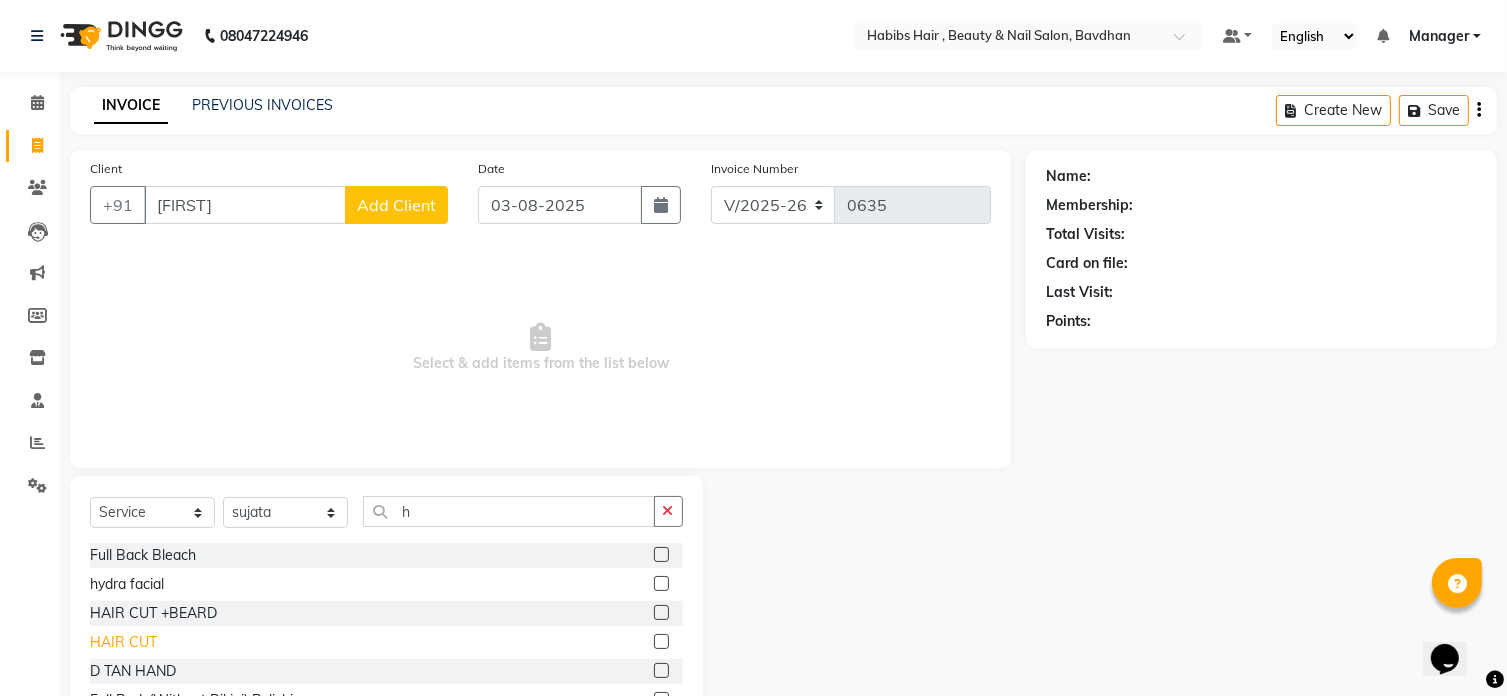 click on "HAIR CUT" 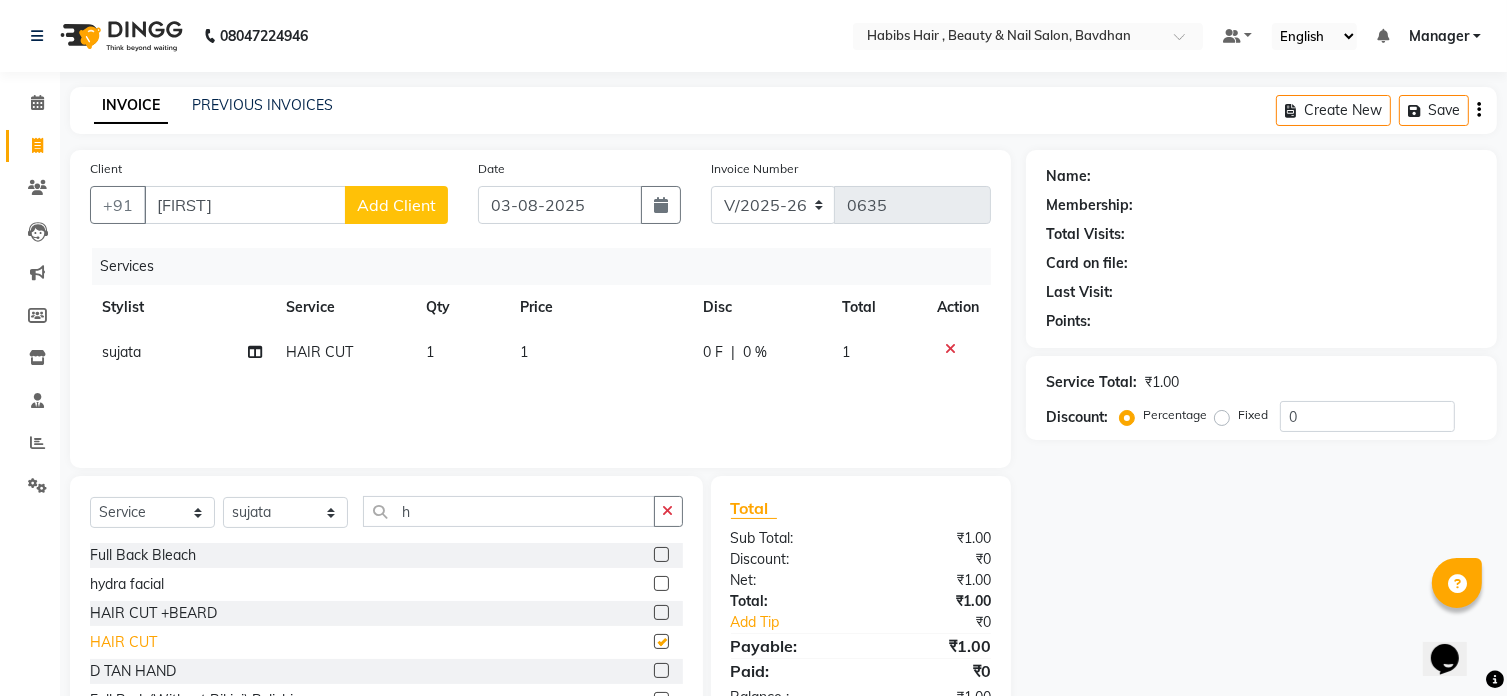 checkbox on "false" 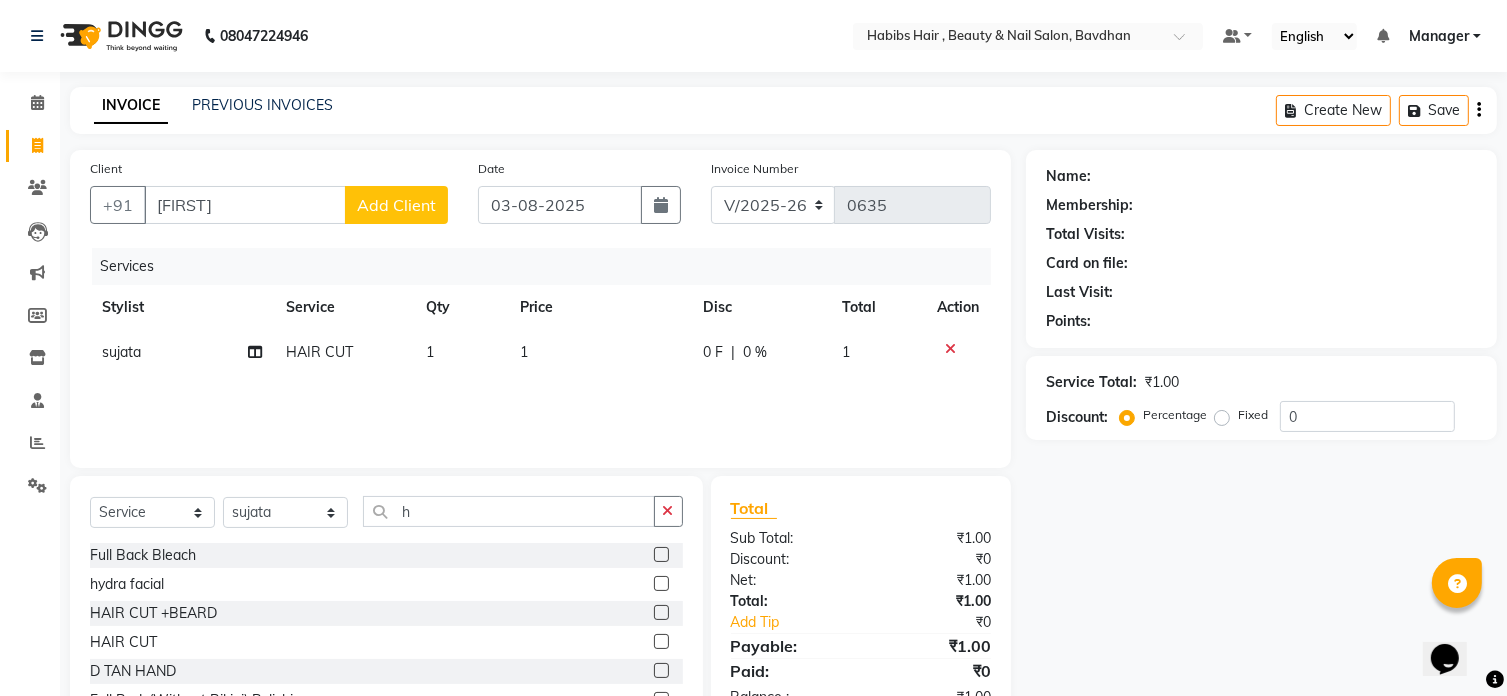 click on "1" 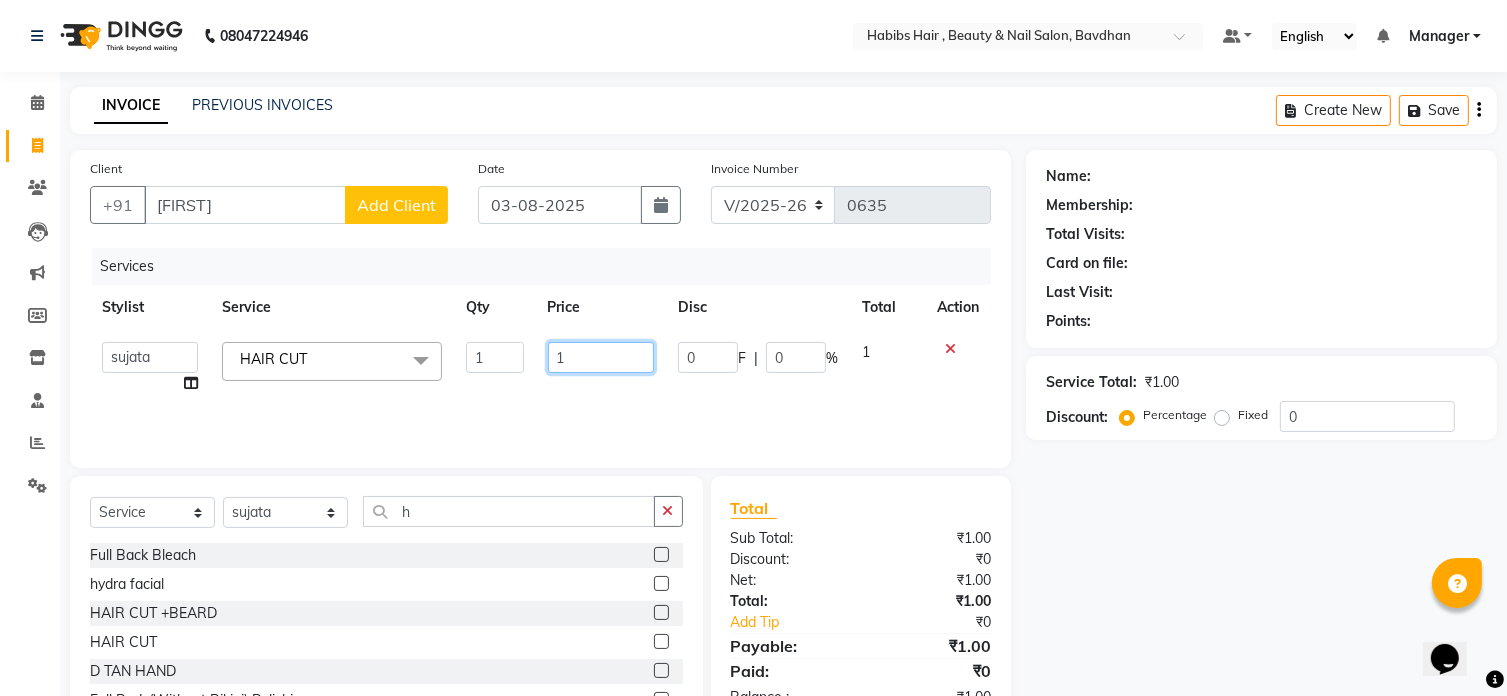 click on "1" 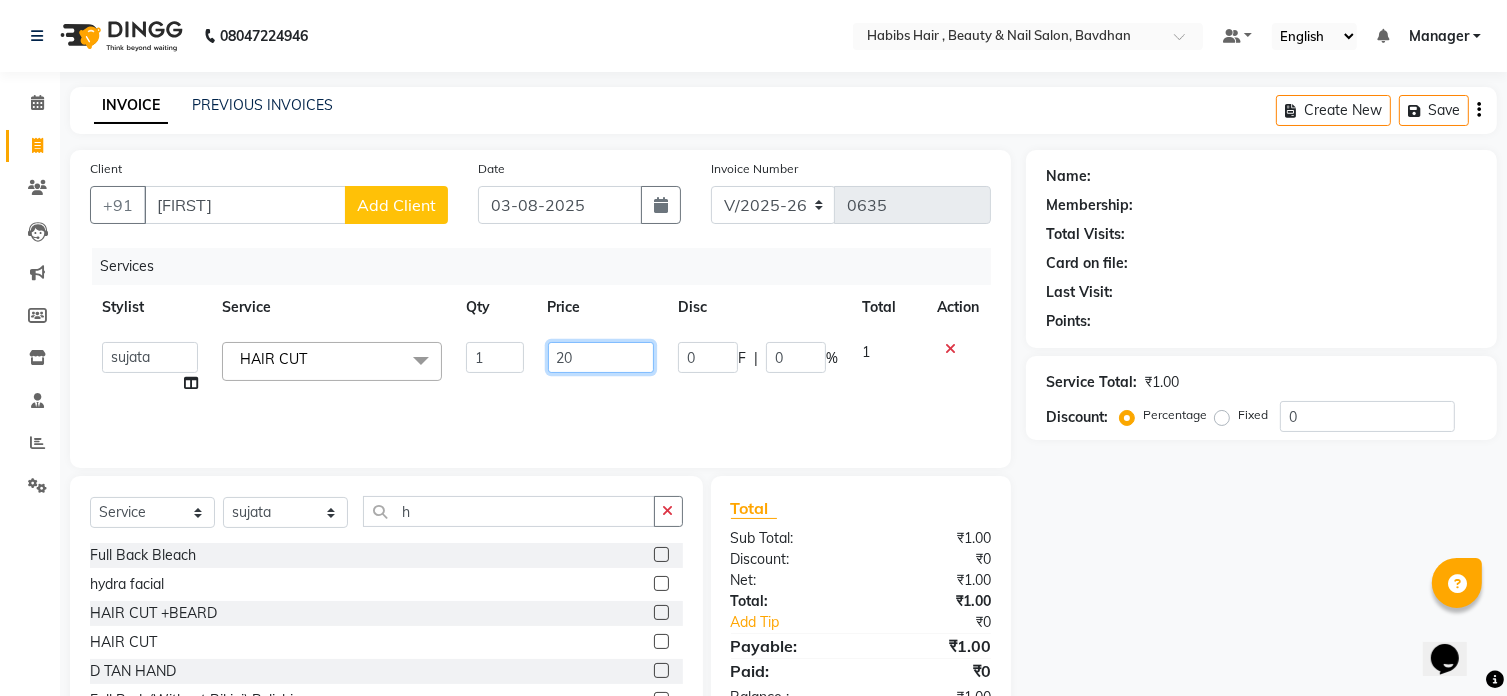 type on "200" 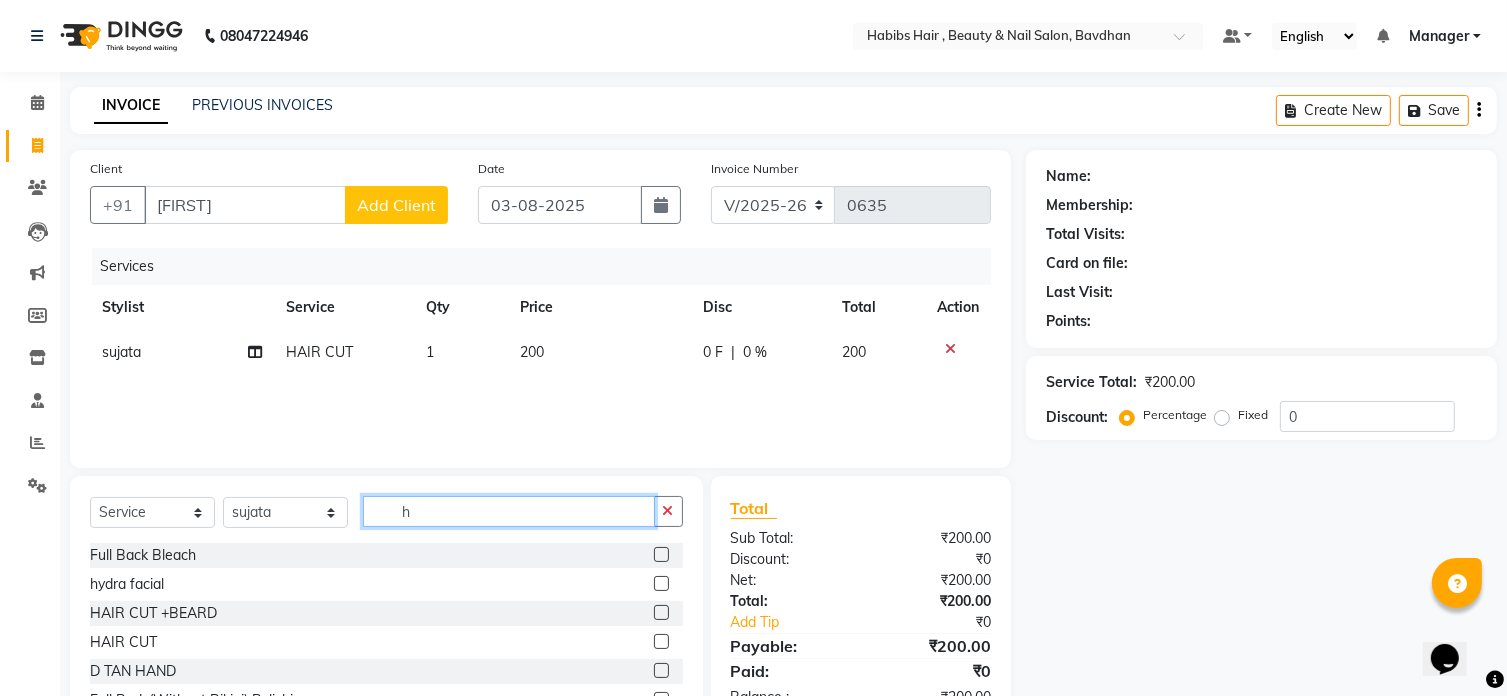 click on "h" 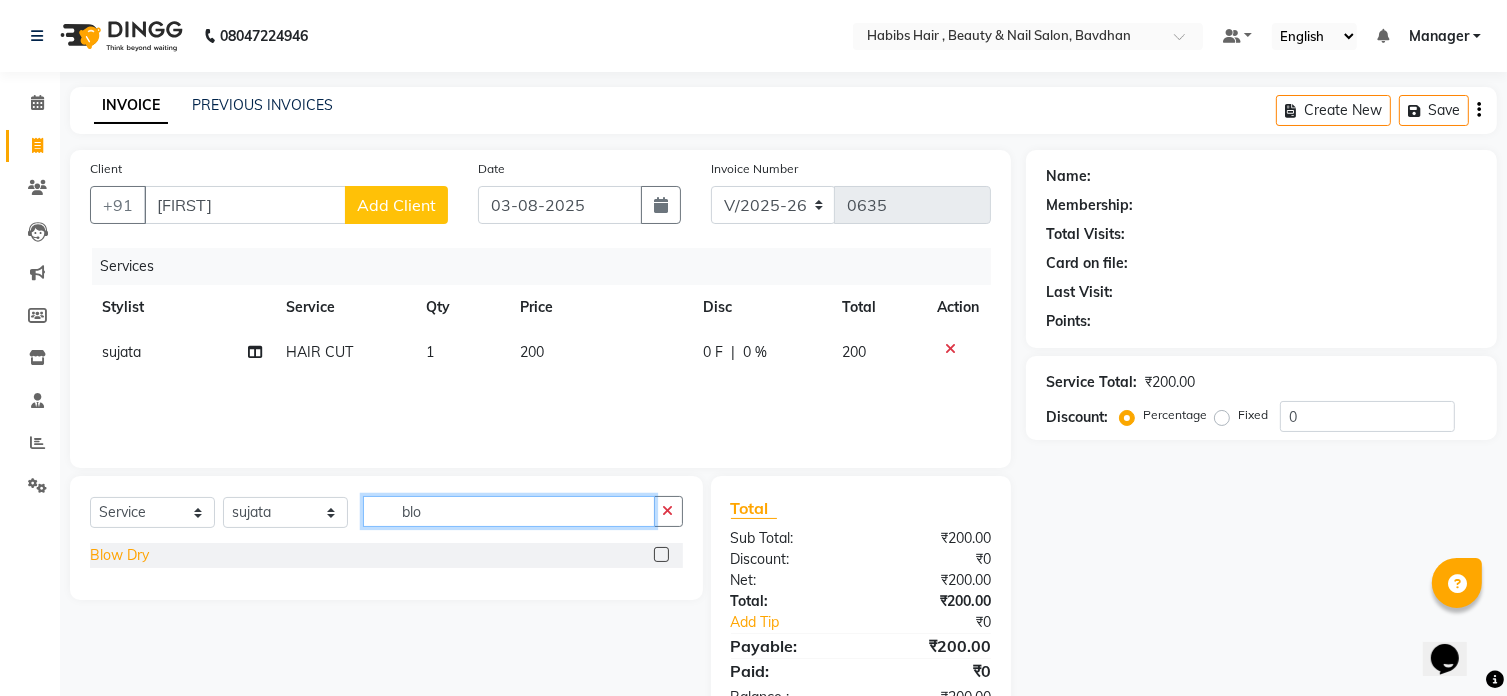 type on "blo" 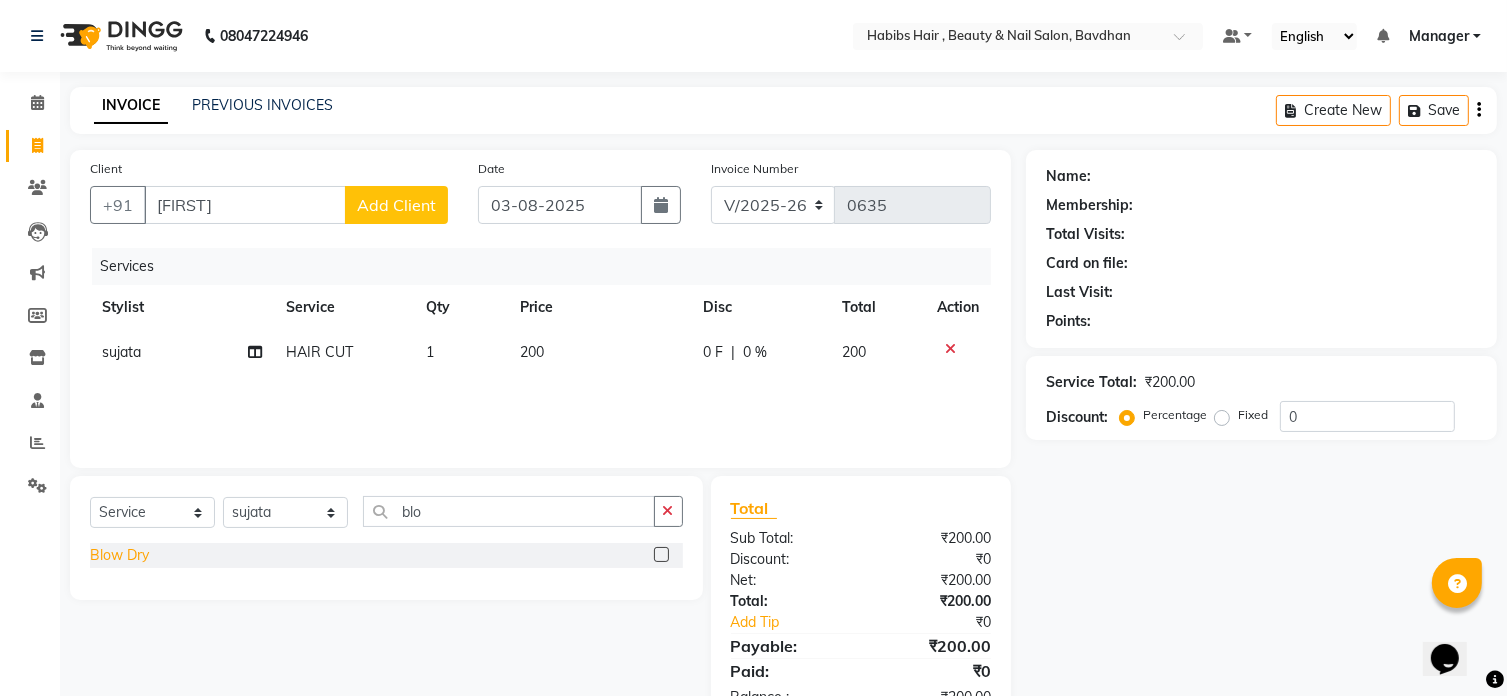 click on "Blow Dry" 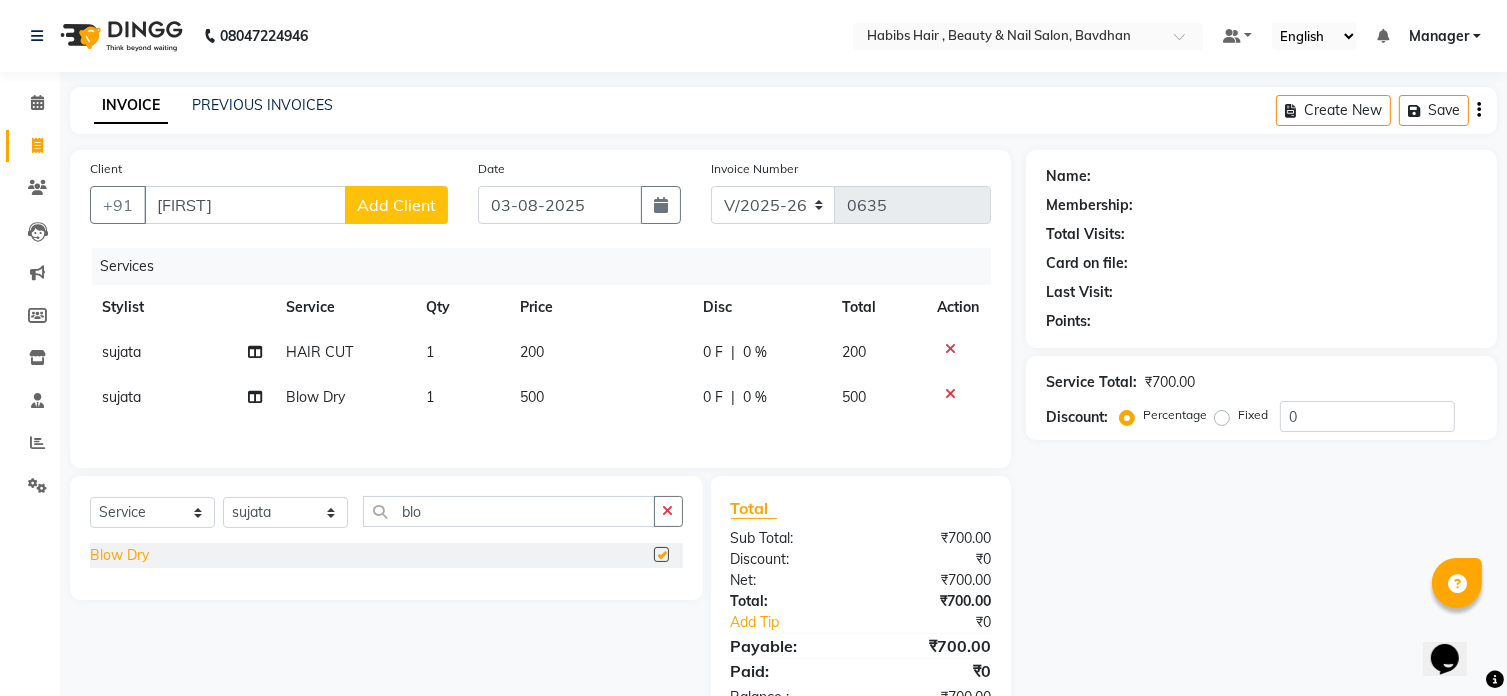 checkbox on "false" 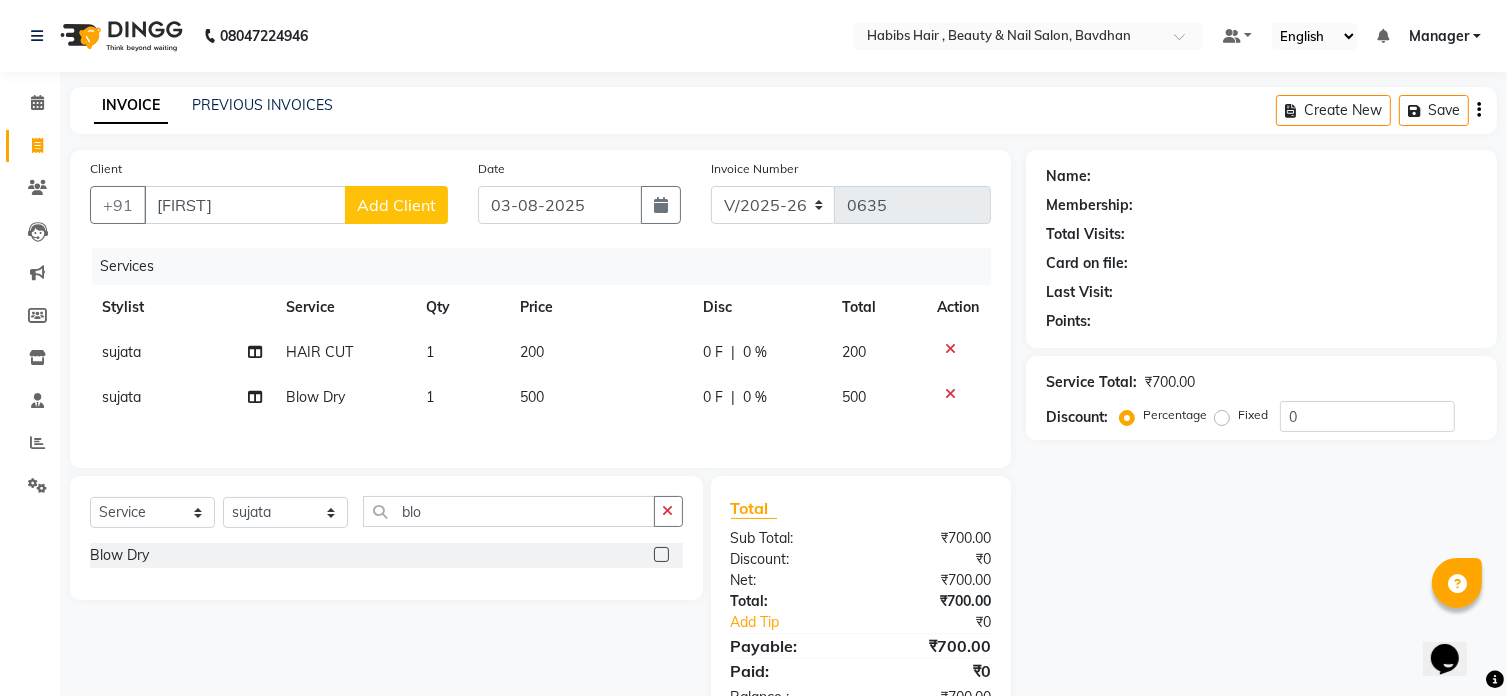 click on "500" 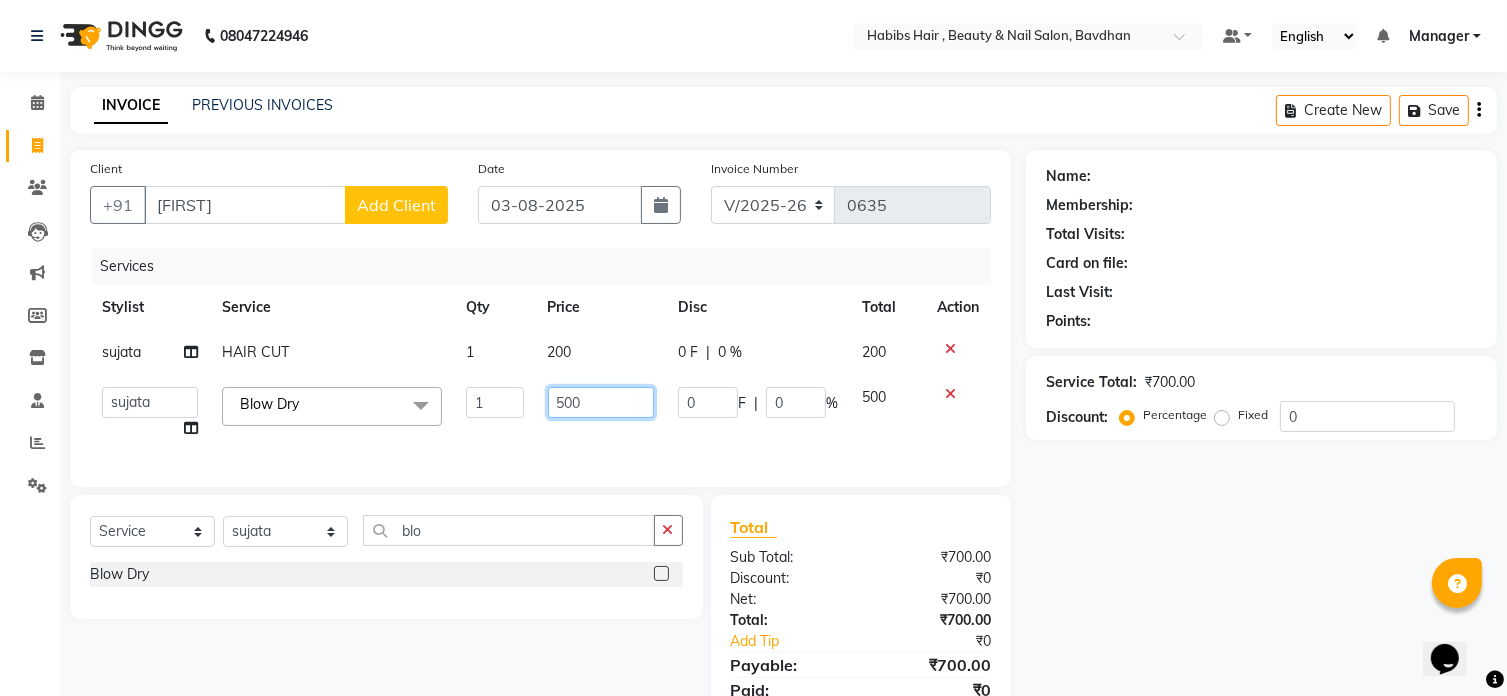 click on "500" 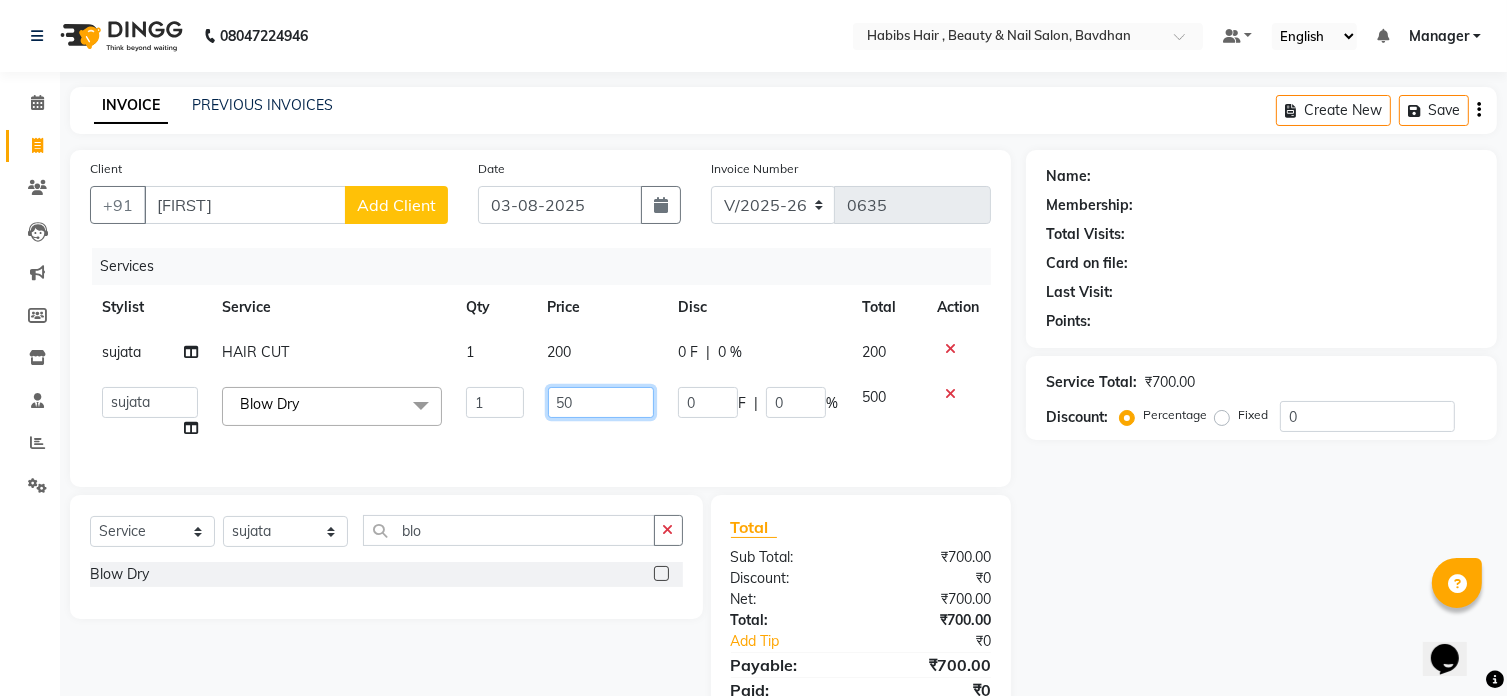 type on "5" 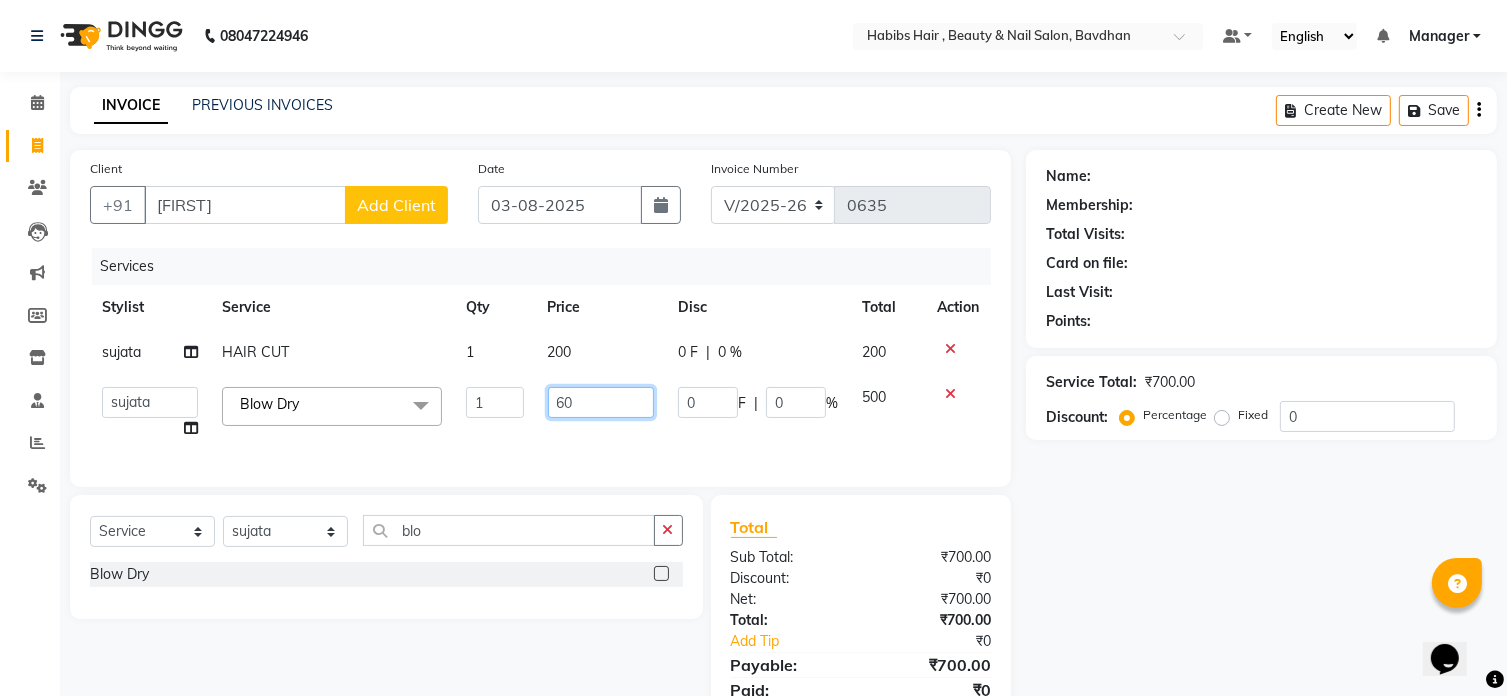 type on "600" 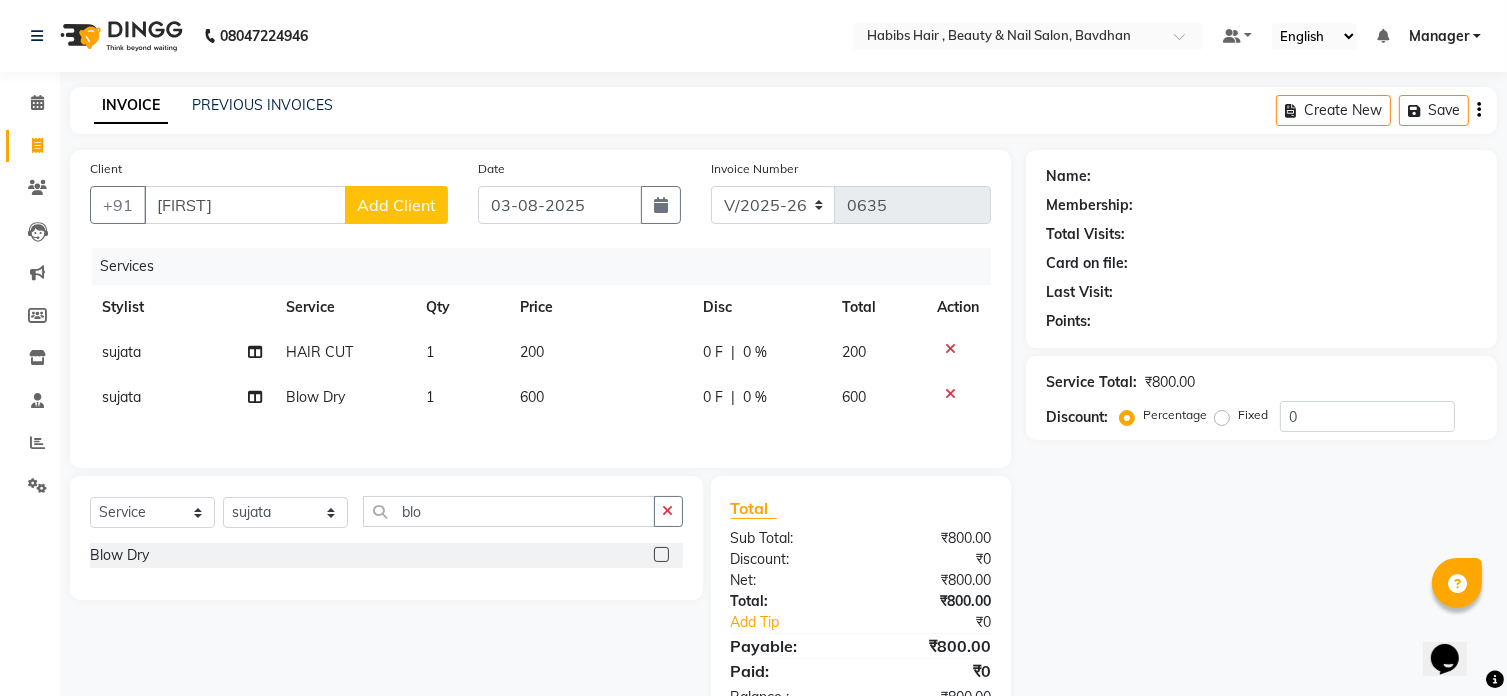 click on "Services Stylist Service Qty Price Disc Total Action [FIRST] HAIR CUT 1 200 0 F | 0 % 200 [FIRST] Blow Dry 1 600 0 F | 0 % 600" 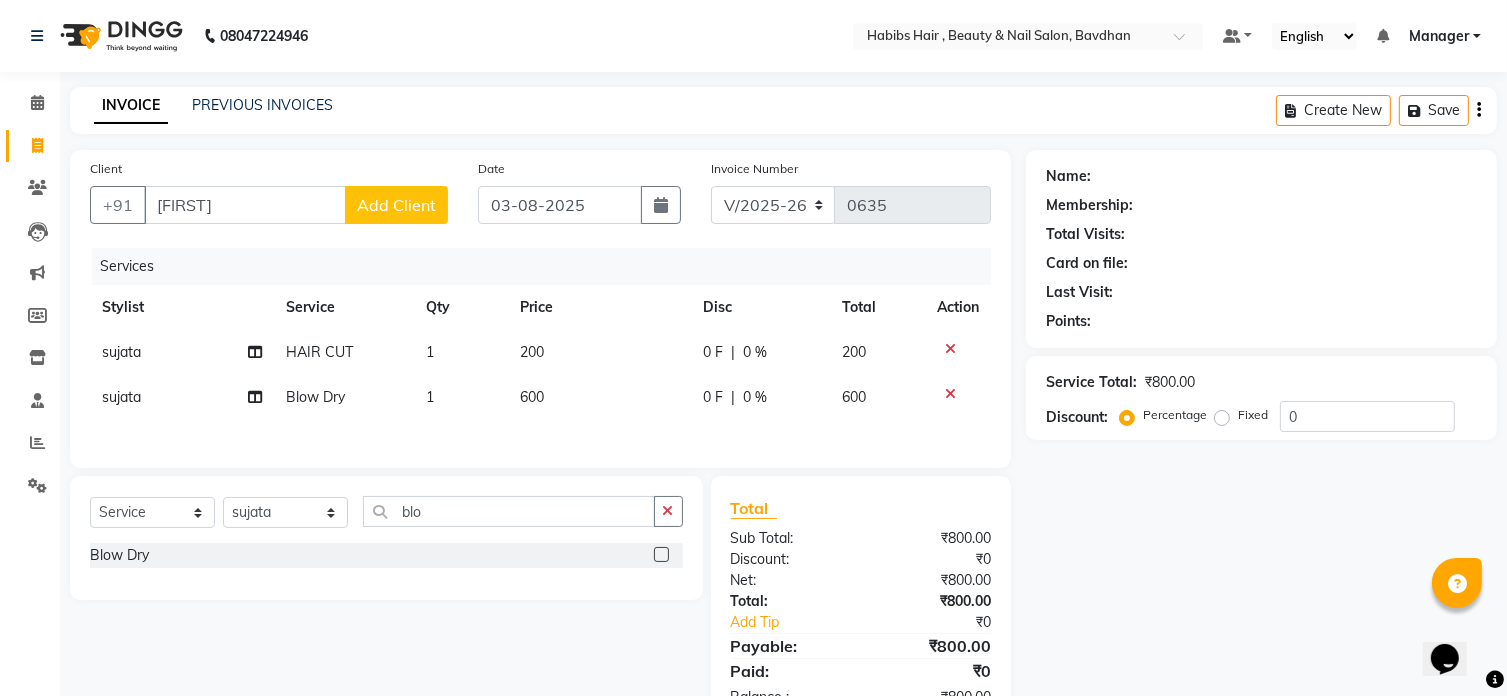 click on "Add Client" 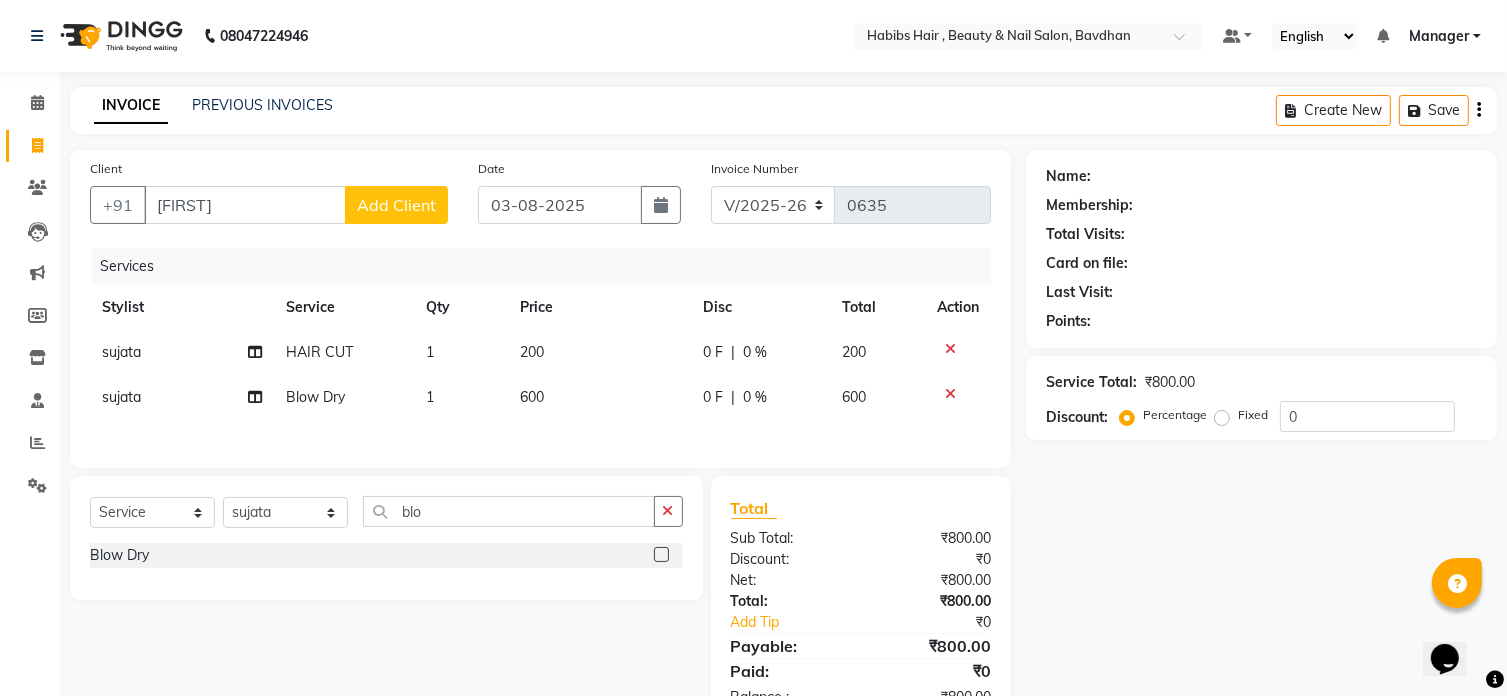 select on "22" 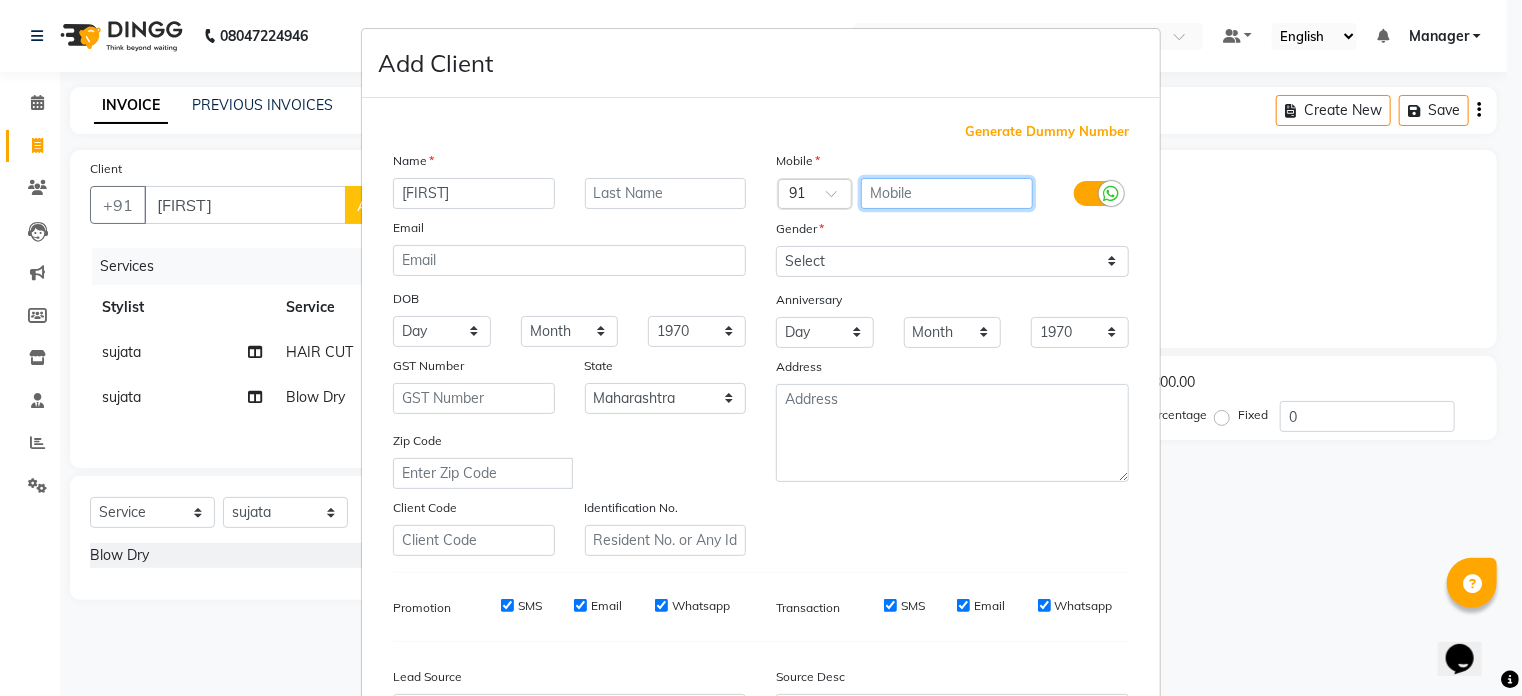 click at bounding box center (947, 193) 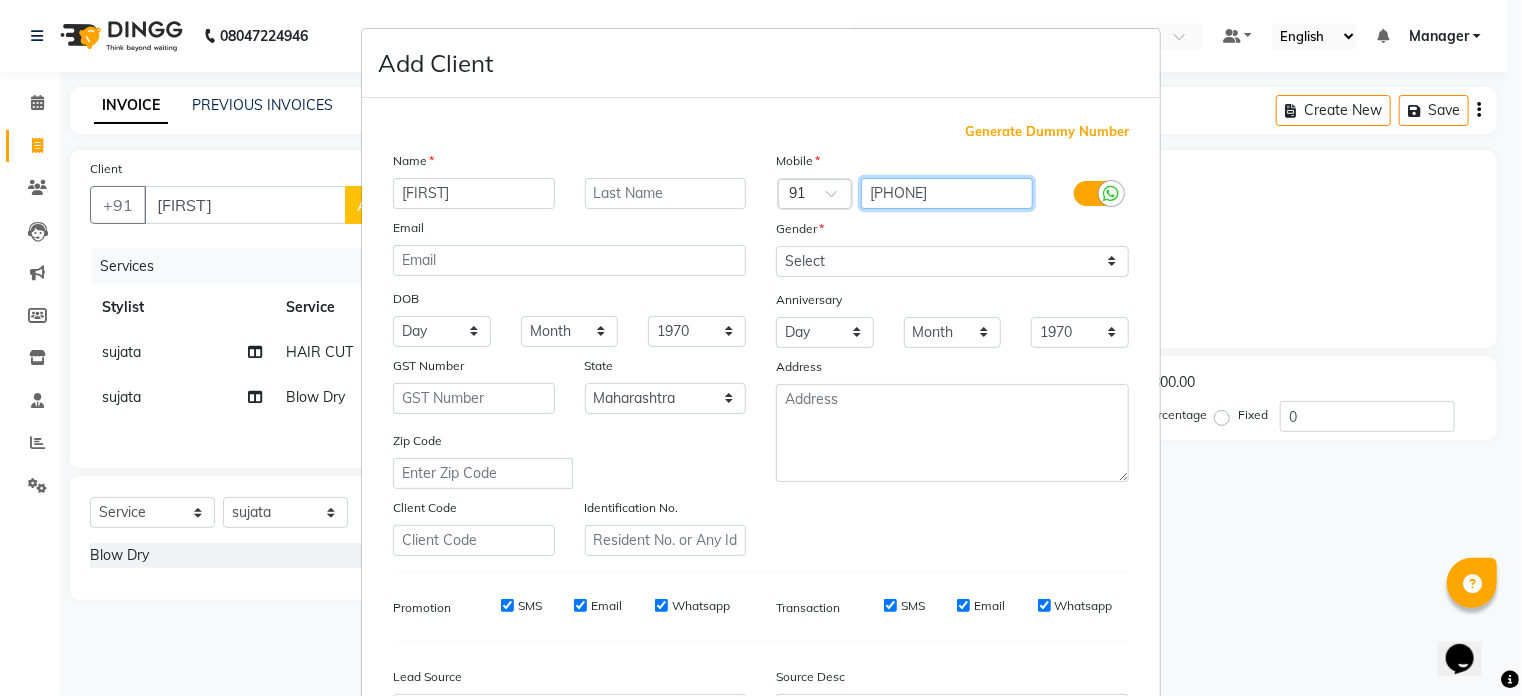 type on "[PHONE]" 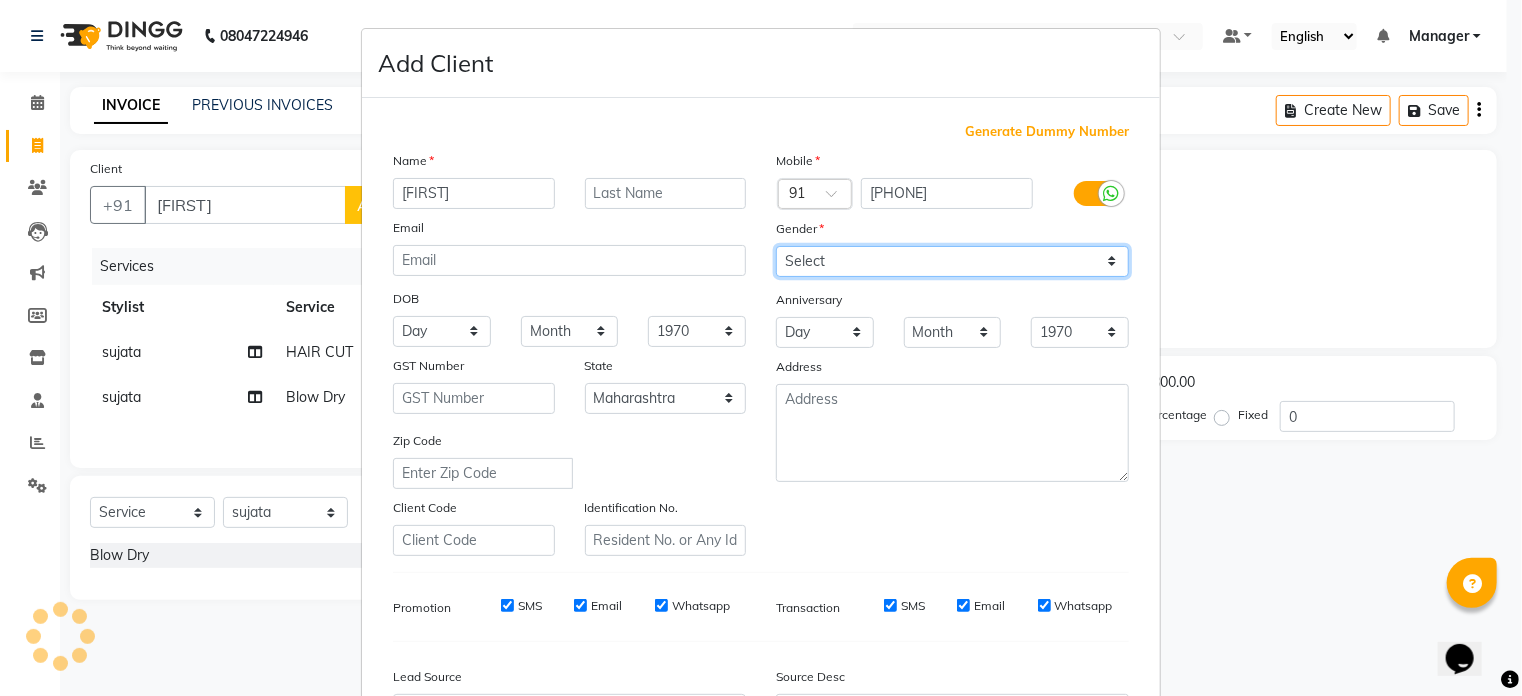 click on "Select Male Female Other Prefer Not To Say" at bounding box center [952, 261] 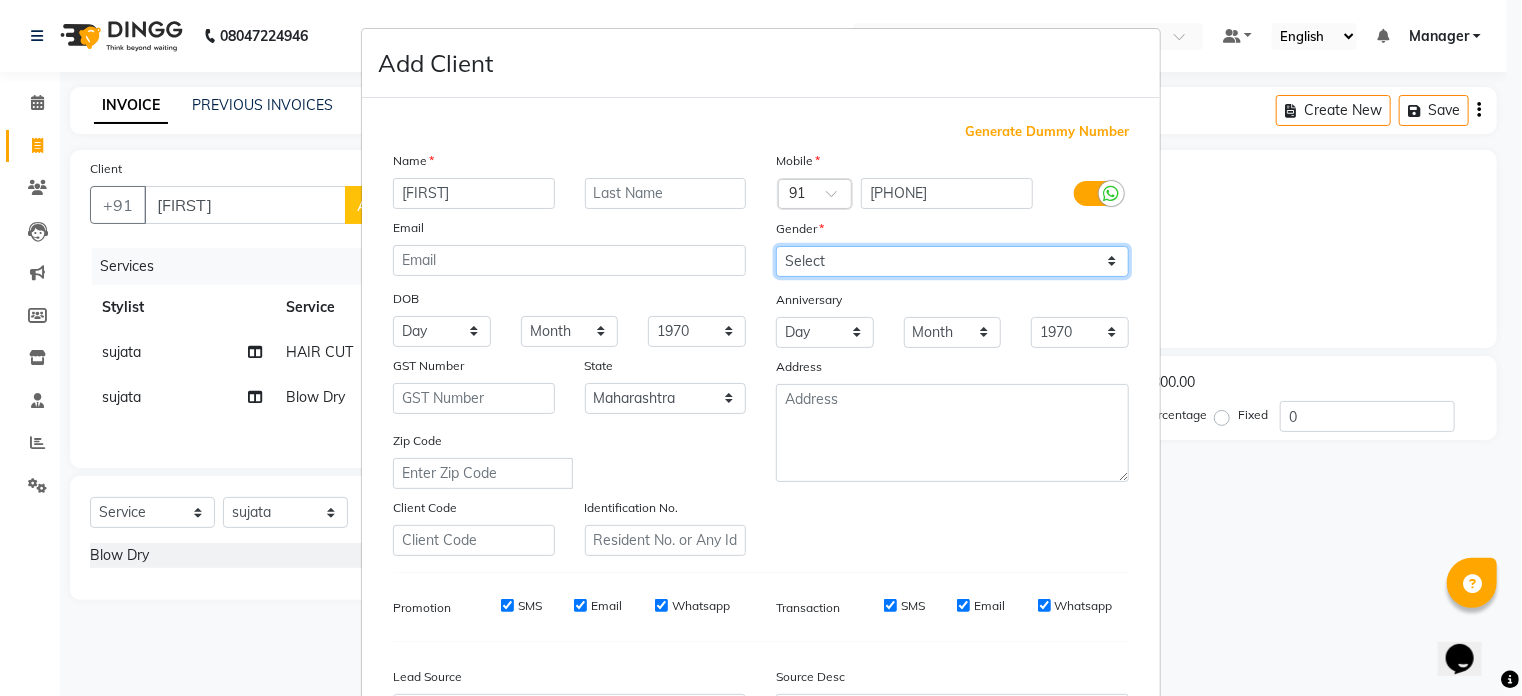 select on "female" 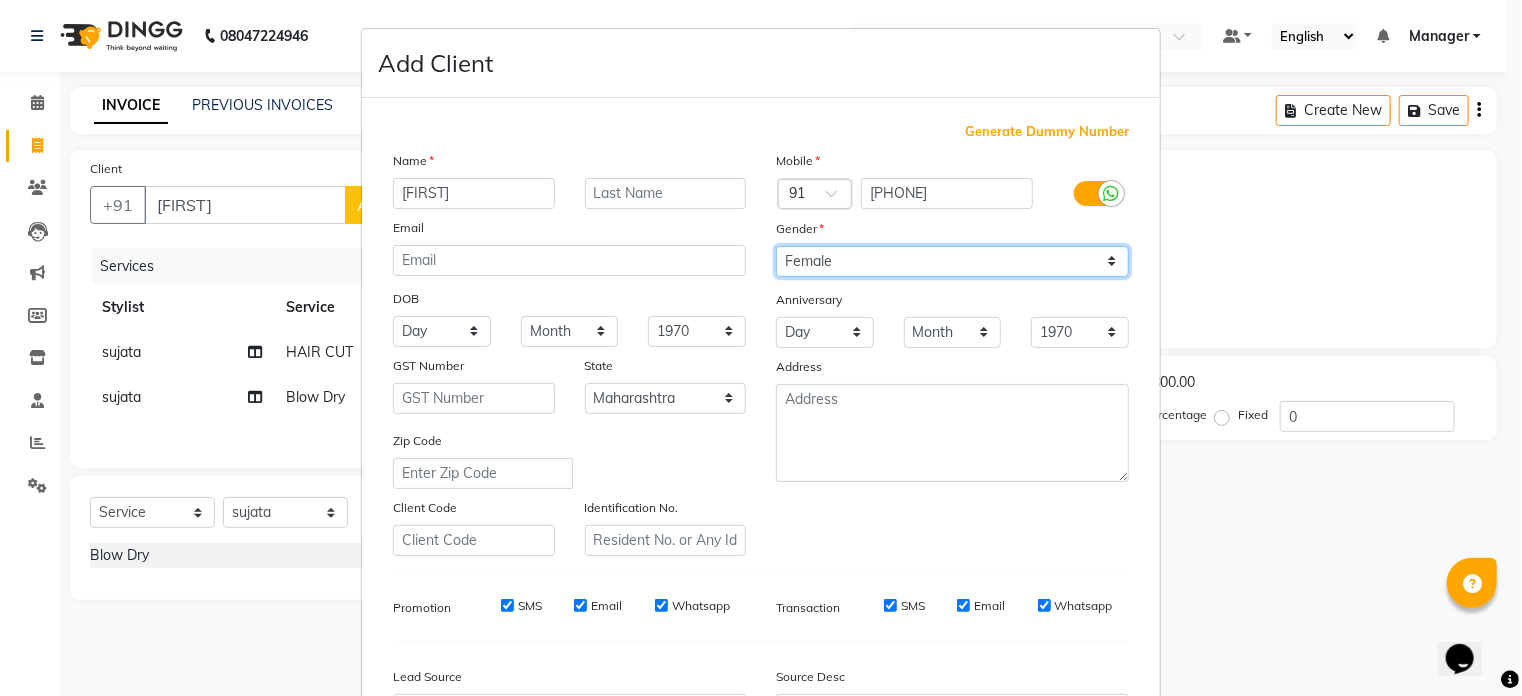 click on "Select Male Female Other Prefer Not To Say" at bounding box center (952, 261) 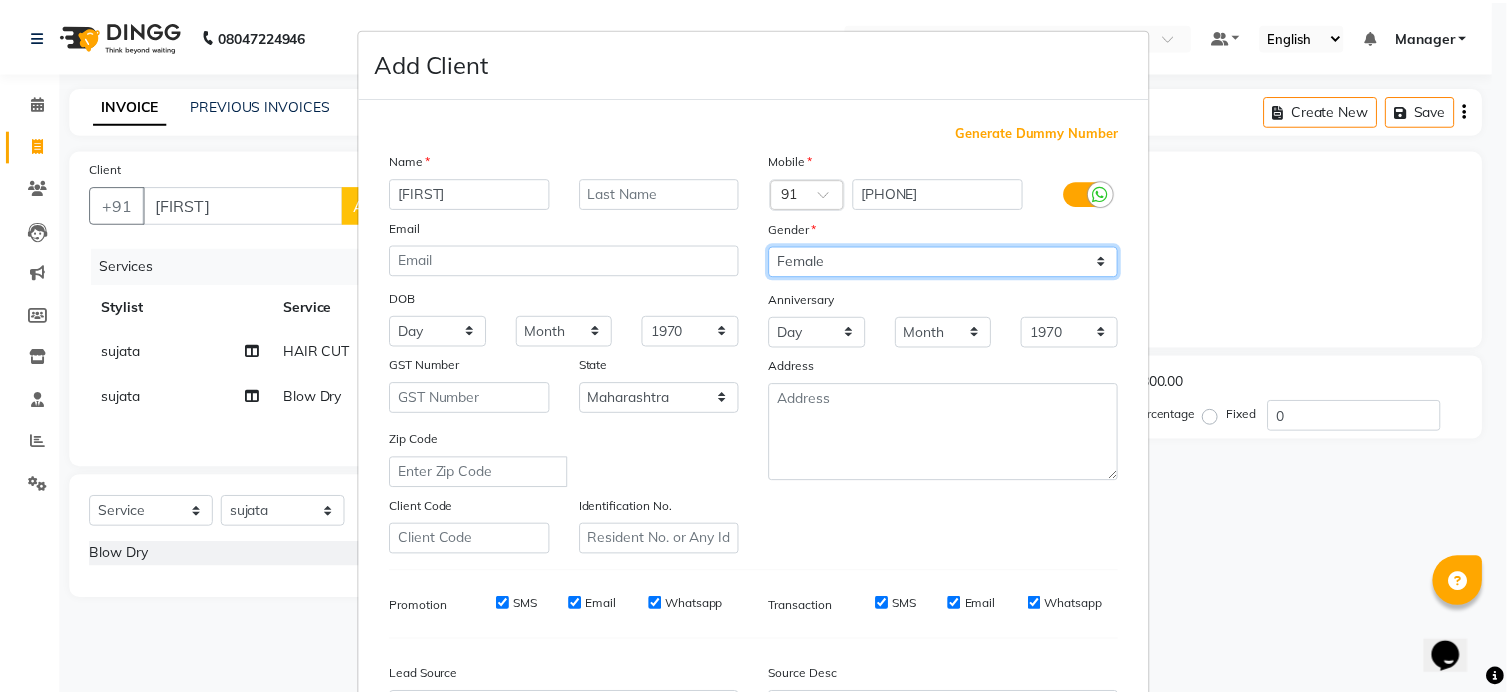 scroll, scrollTop: 236, scrollLeft: 0, axis: vertical 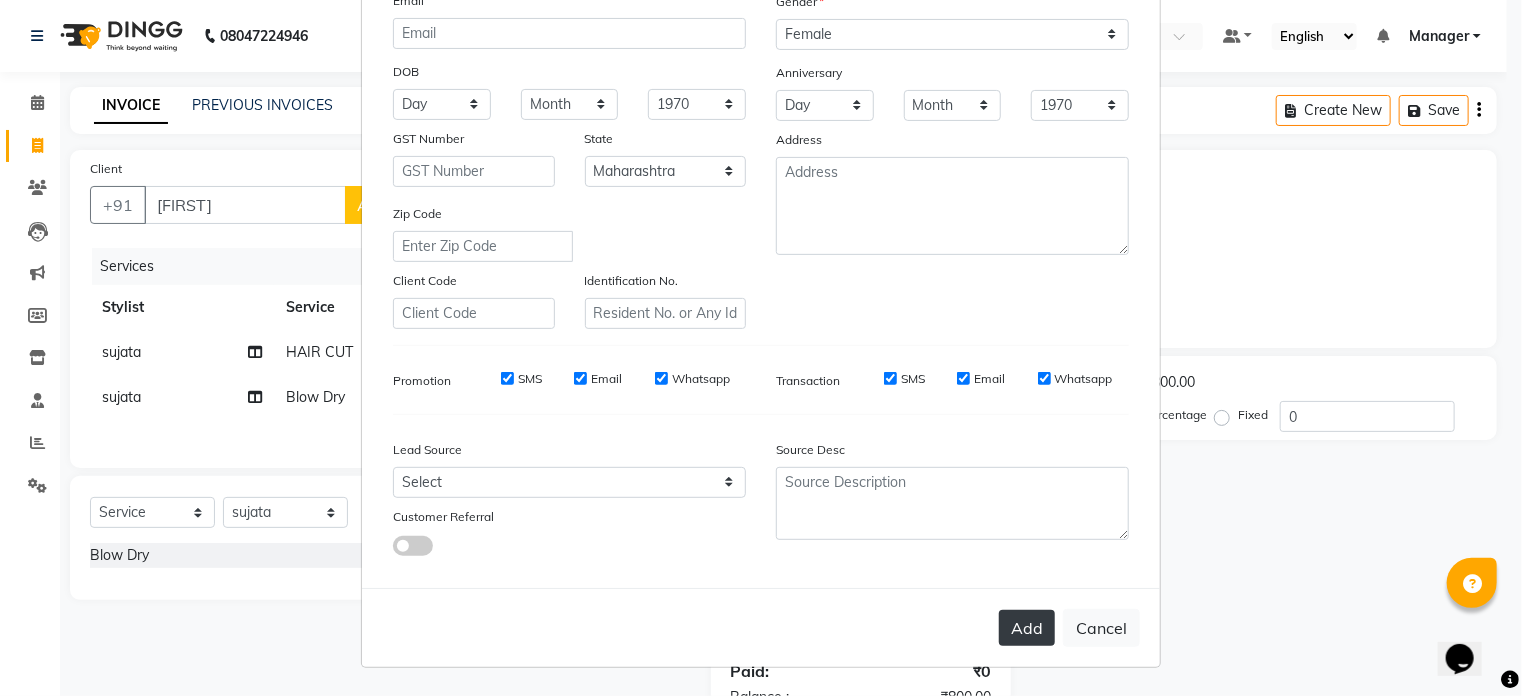 click on "Add" at bounding box center [1027, 628] 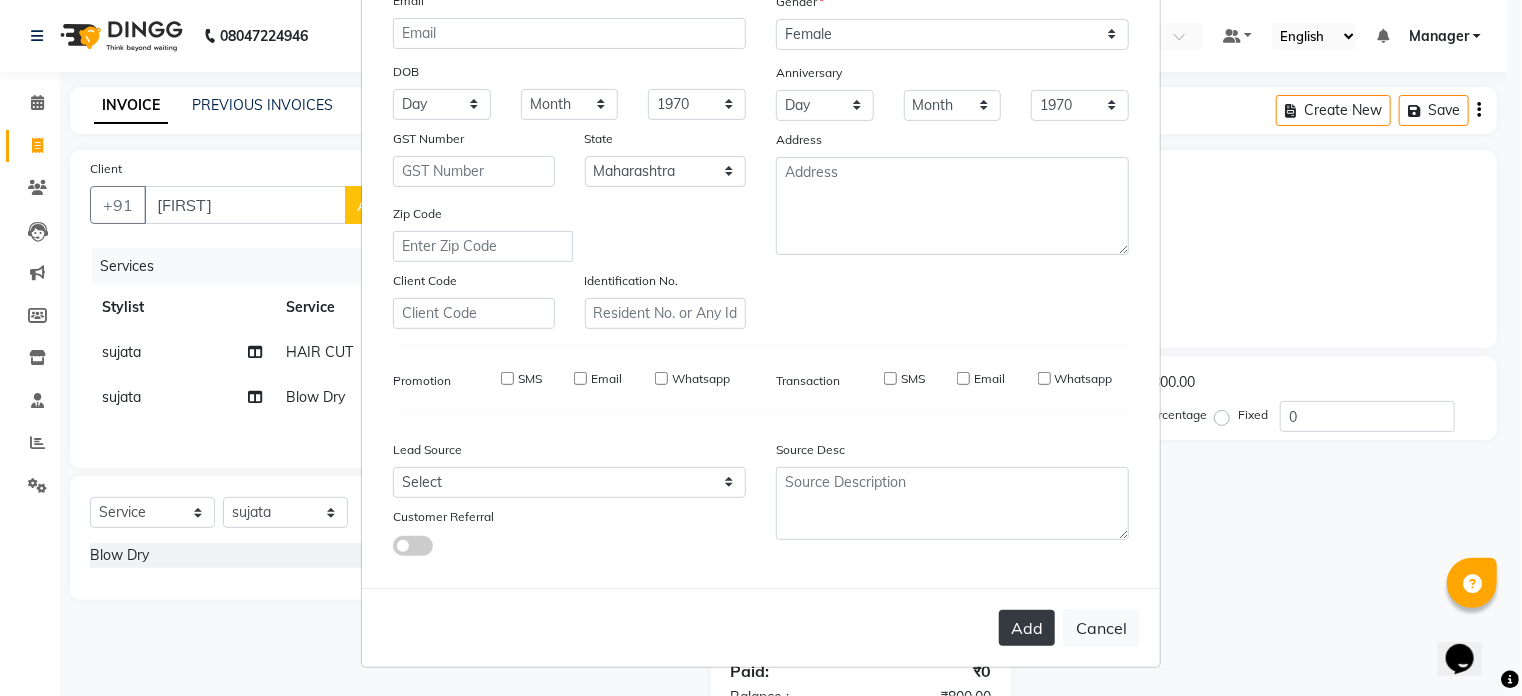type on "97******07" 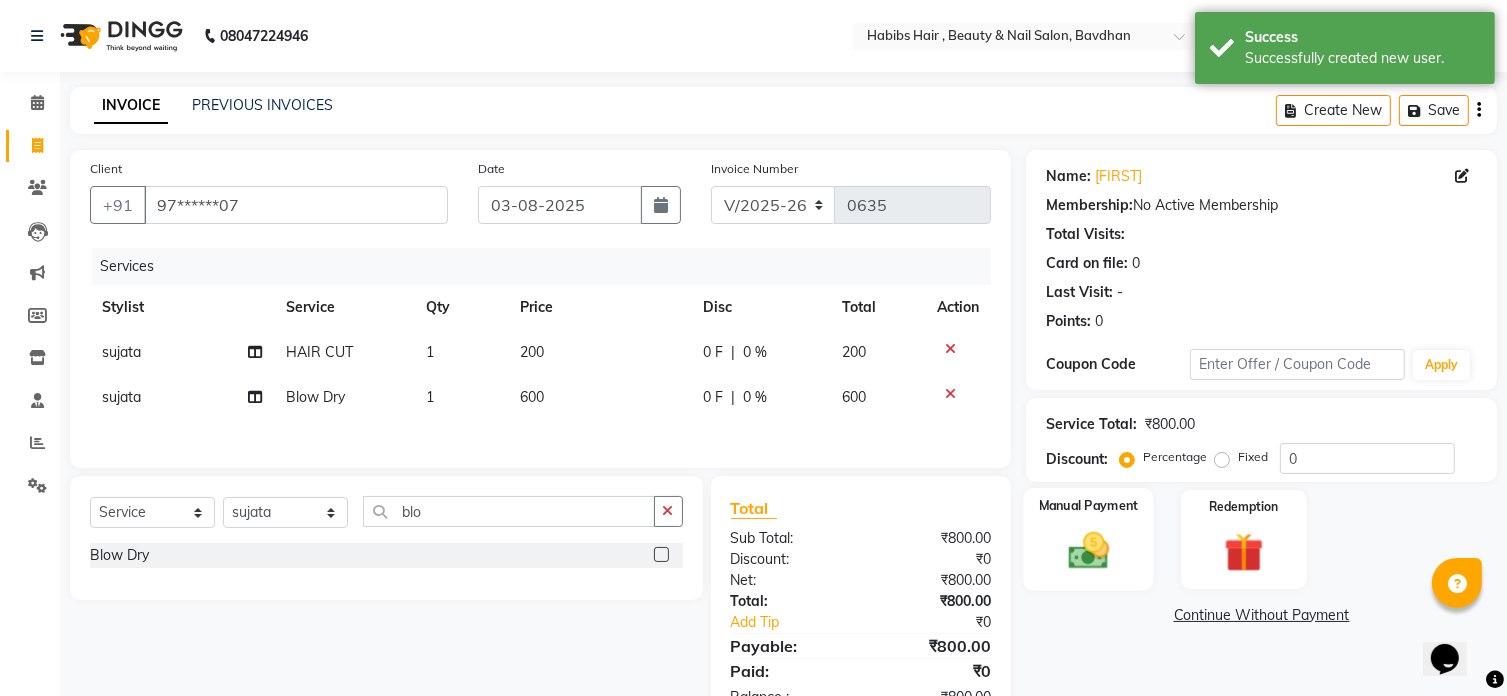 click on "Manual Payment" 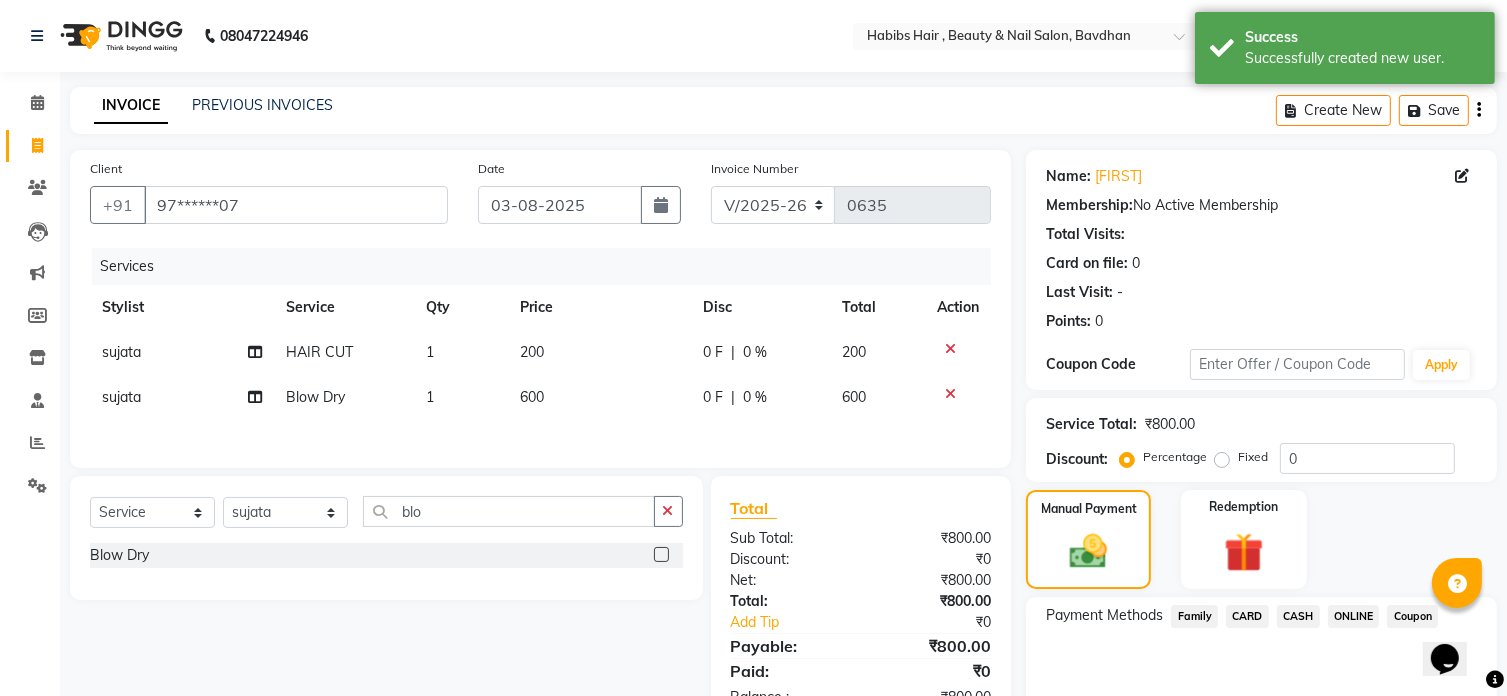 click on "ONLINE" 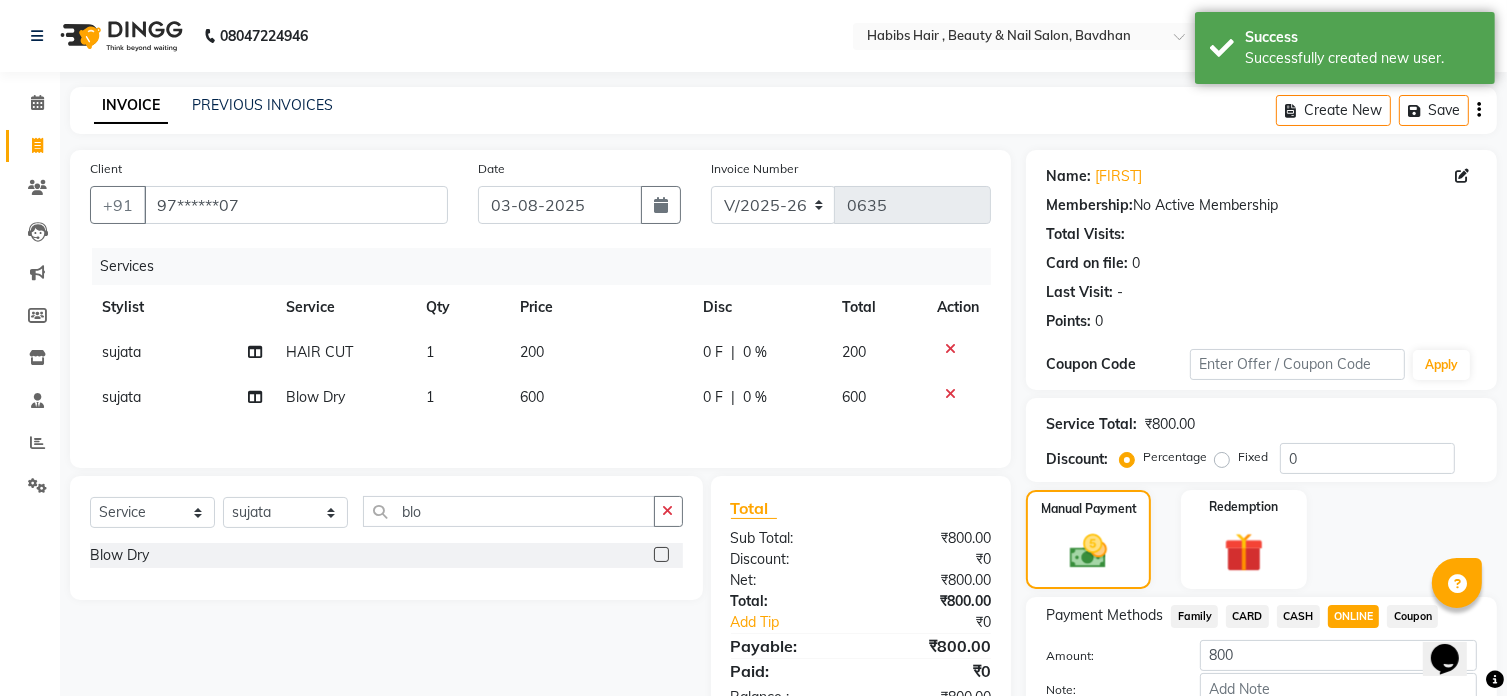 scroll, scrollTop: 122, scrollLeft: 0, axis: vertical 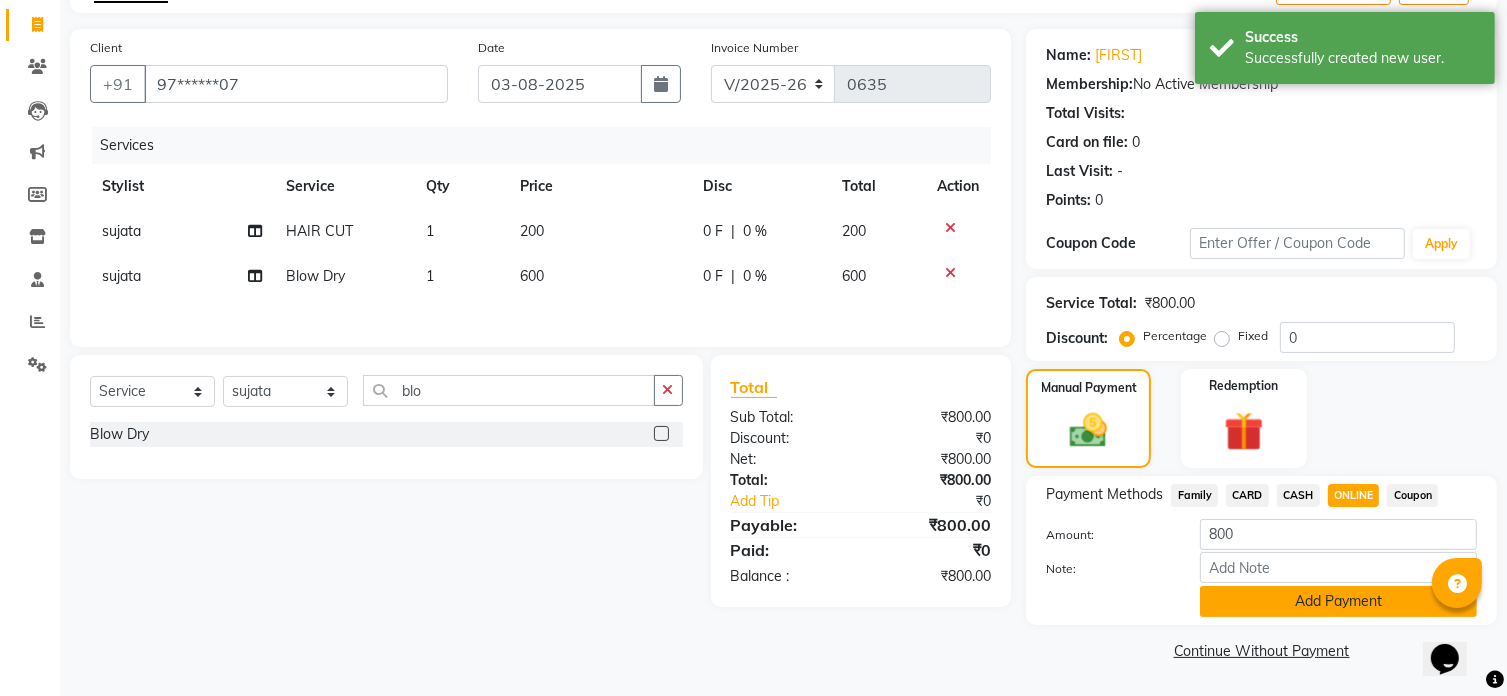 click on "Add Payment" 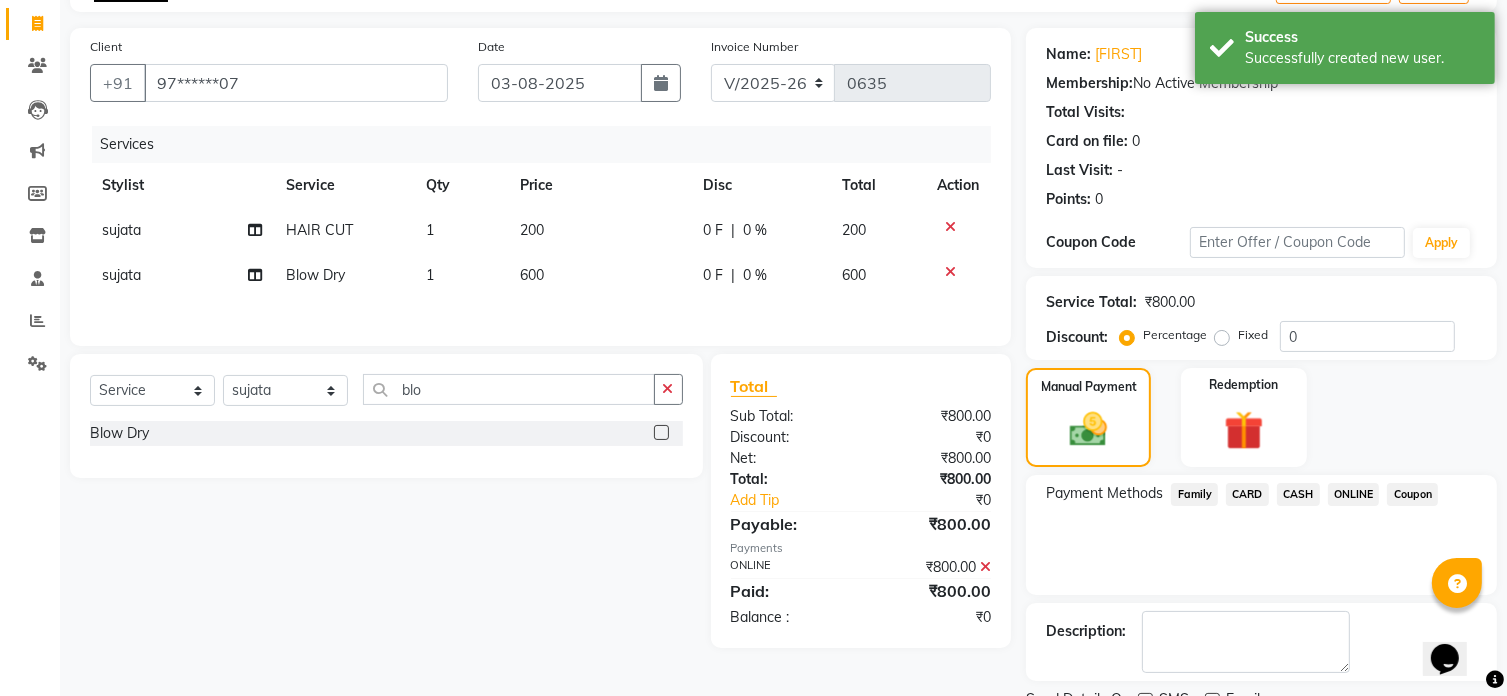 scroll, scrollTop: 204, scrollLeft: 0, axis: vertical 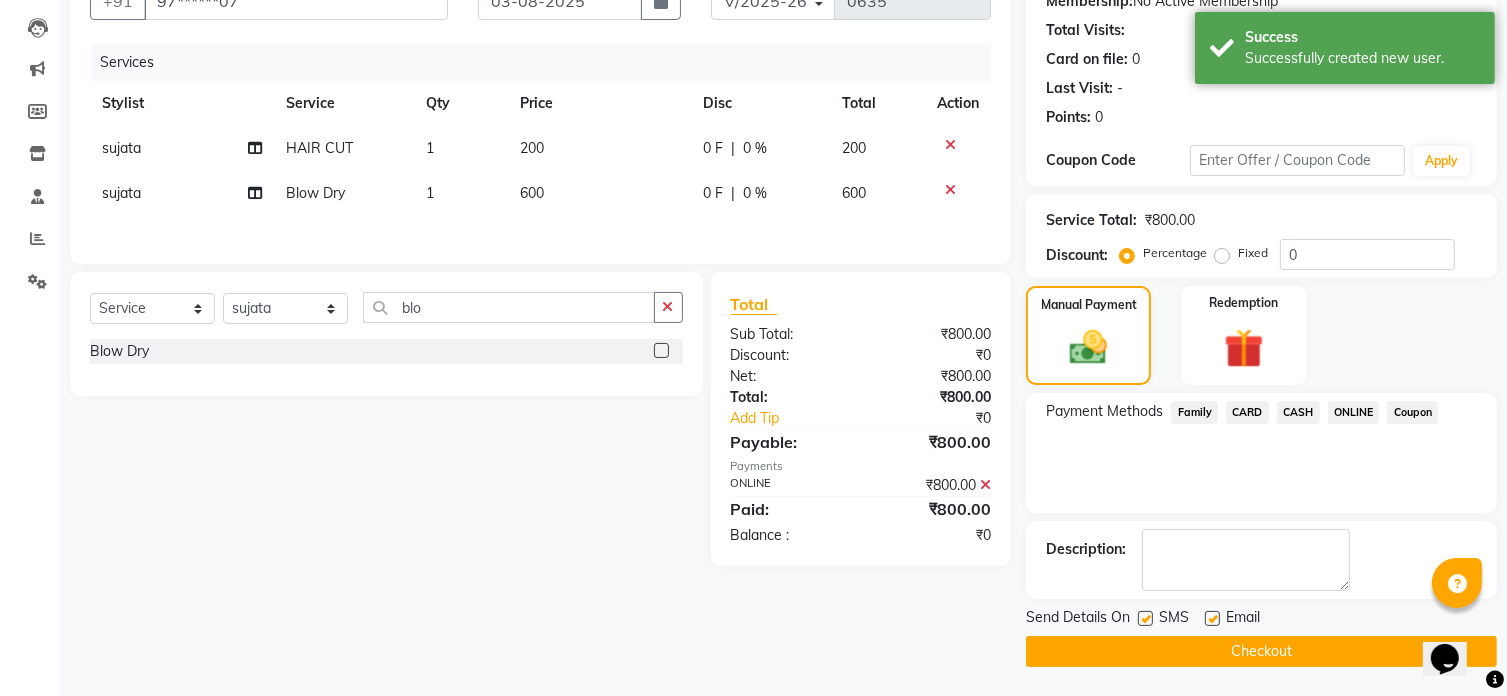 click on "Checkout" 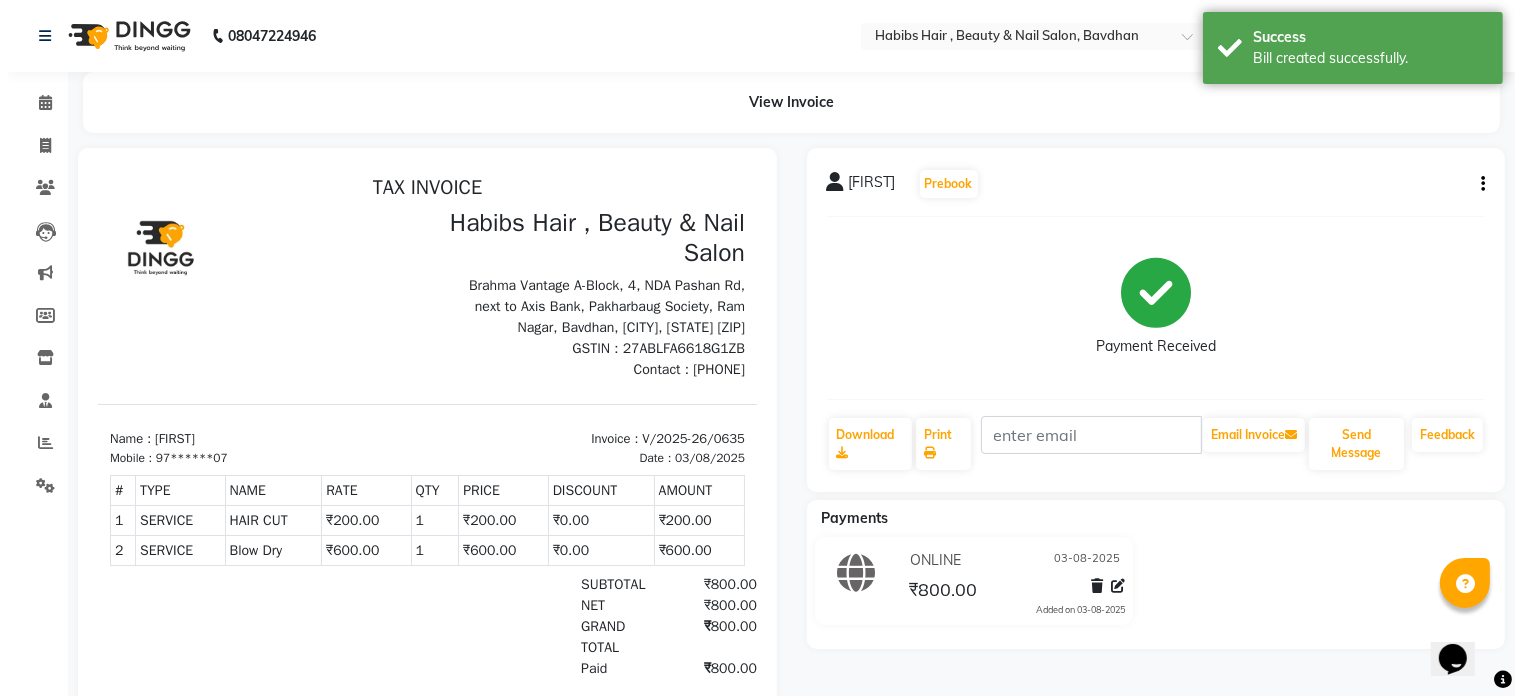 scroll, scrollTop: 0, scrollLeft: 0, axis: both 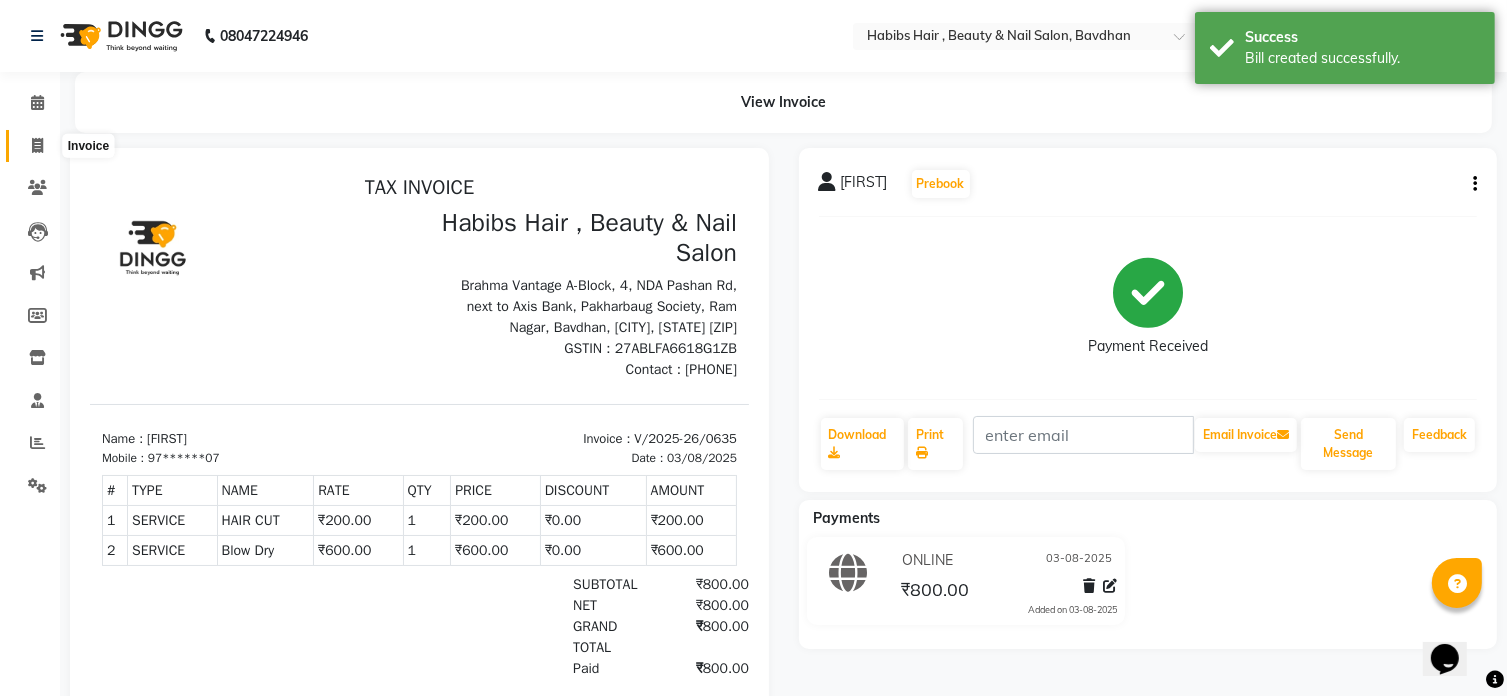 click 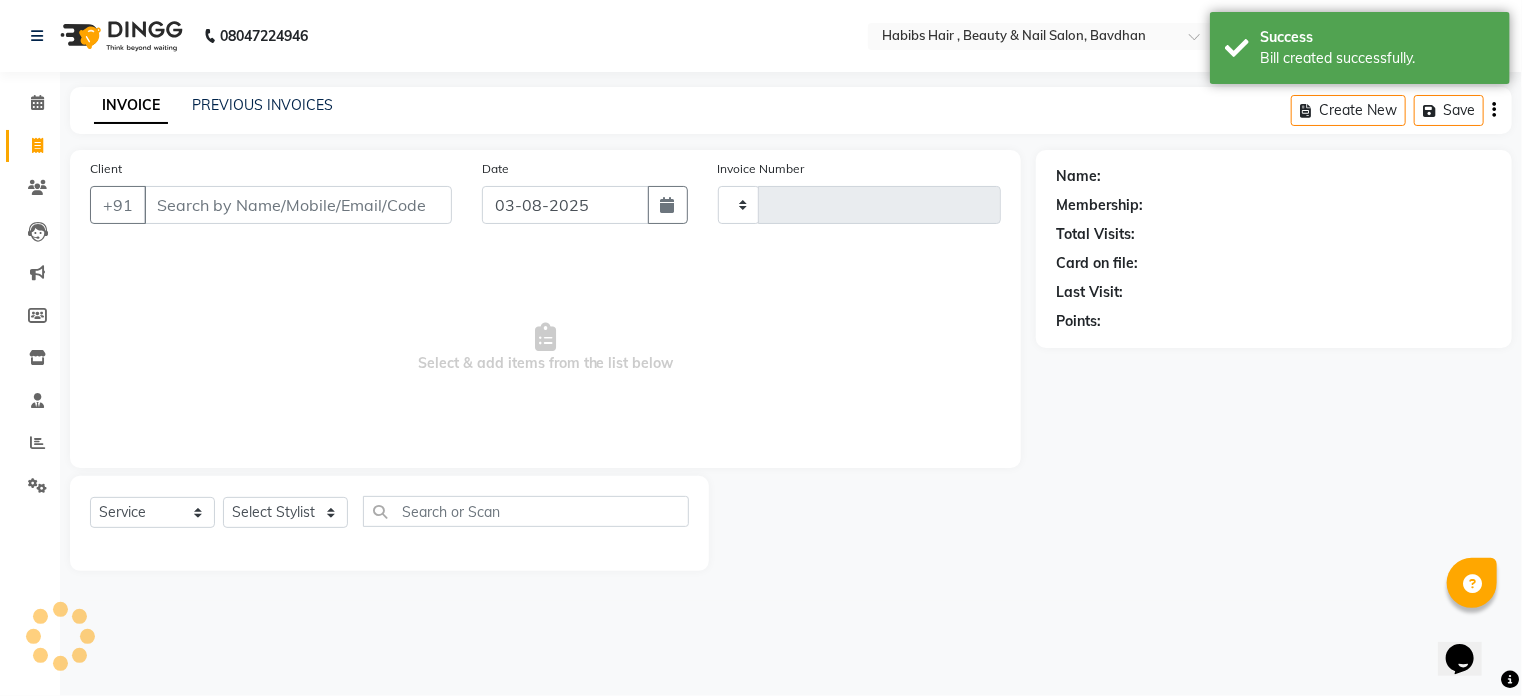 type on "0636" 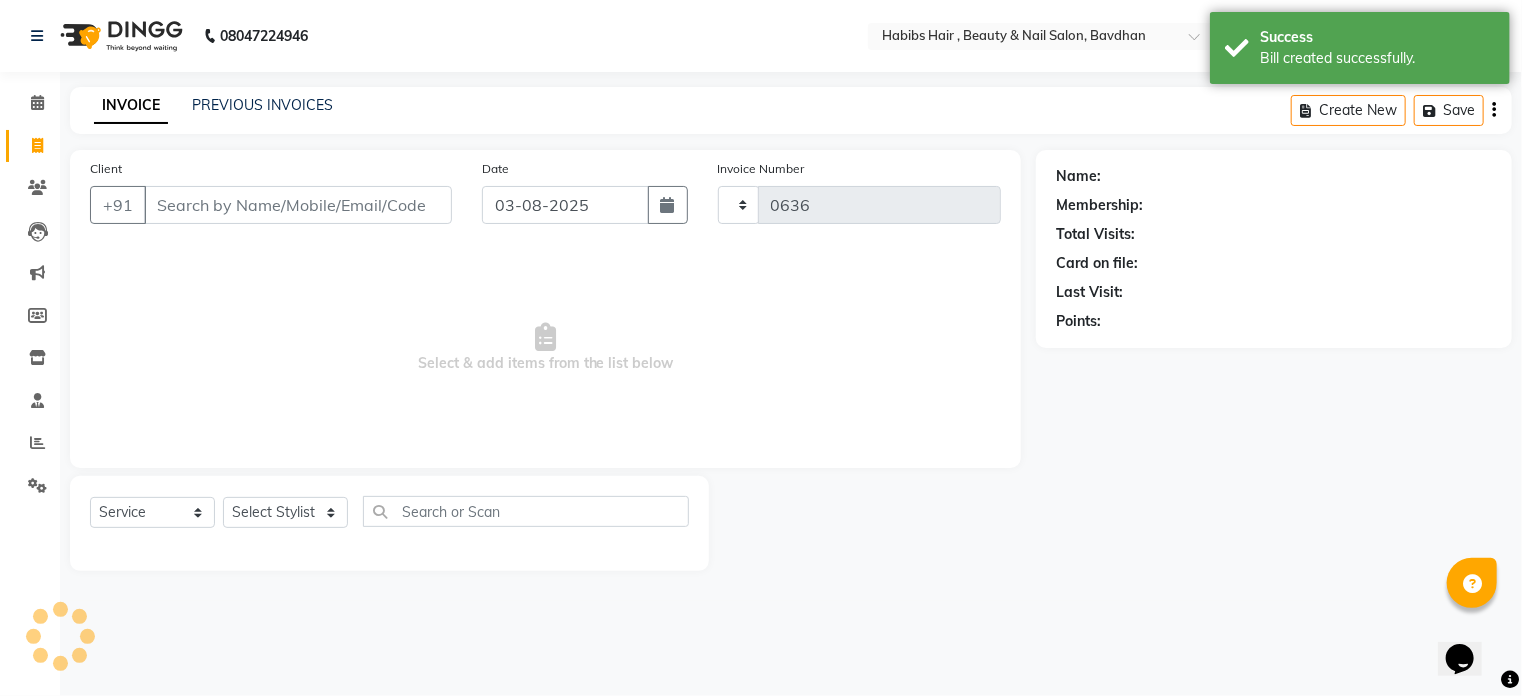 select on "7414" 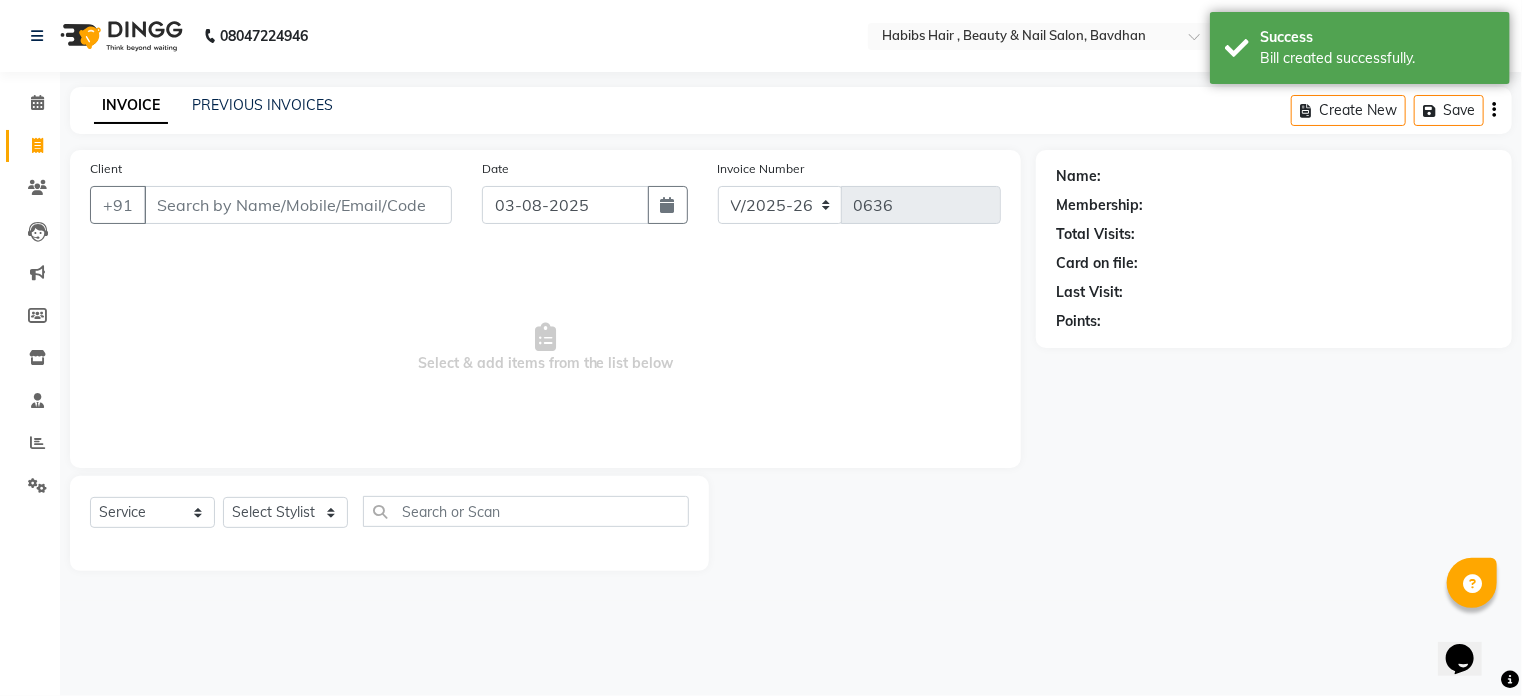 click on "Client" at bounding box center [298, 205] 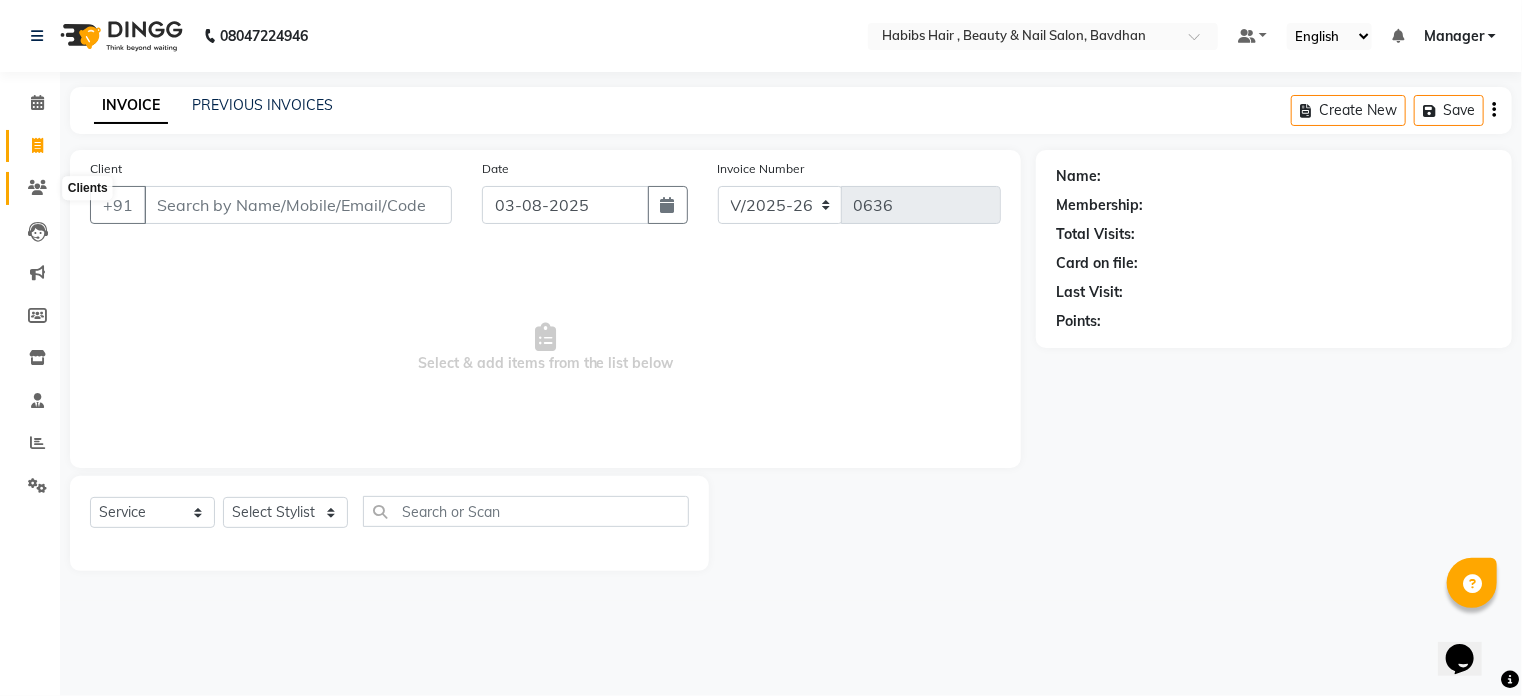 click 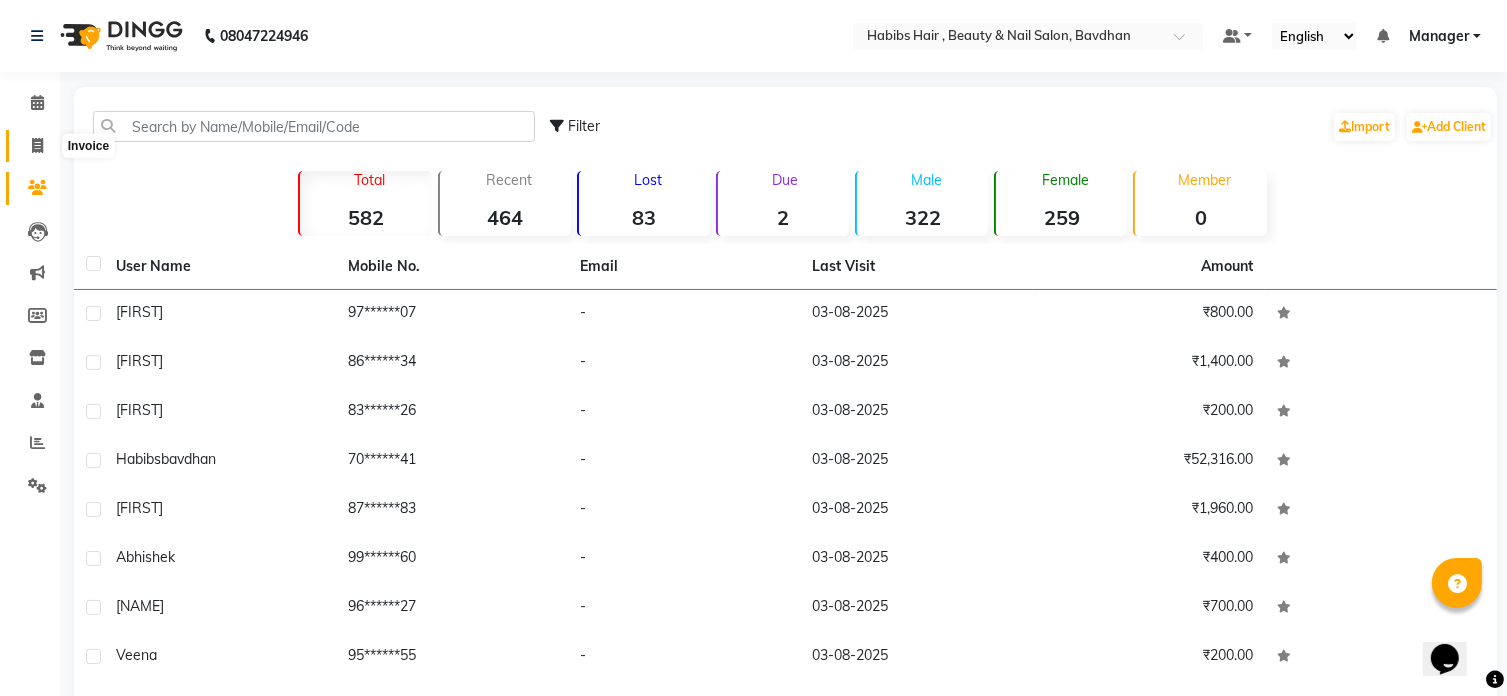 click 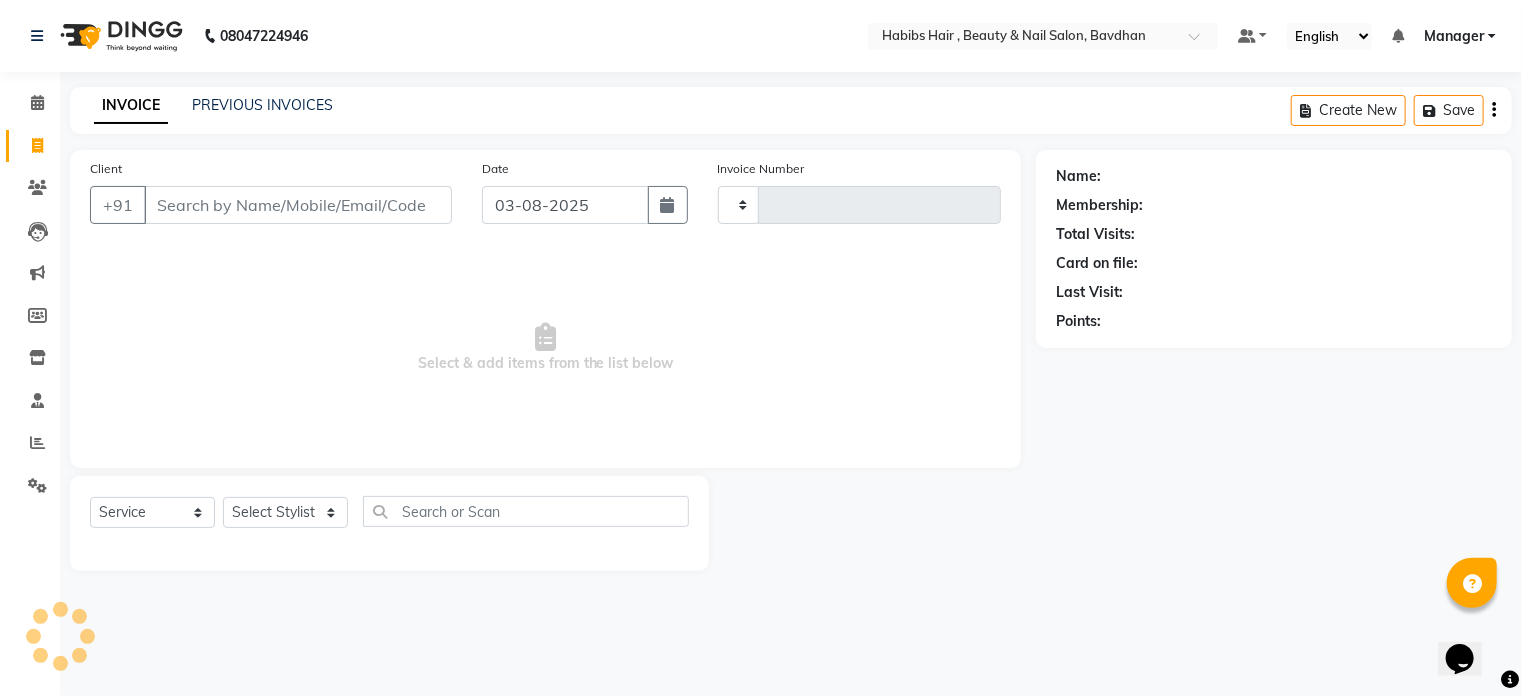 type on "0636" 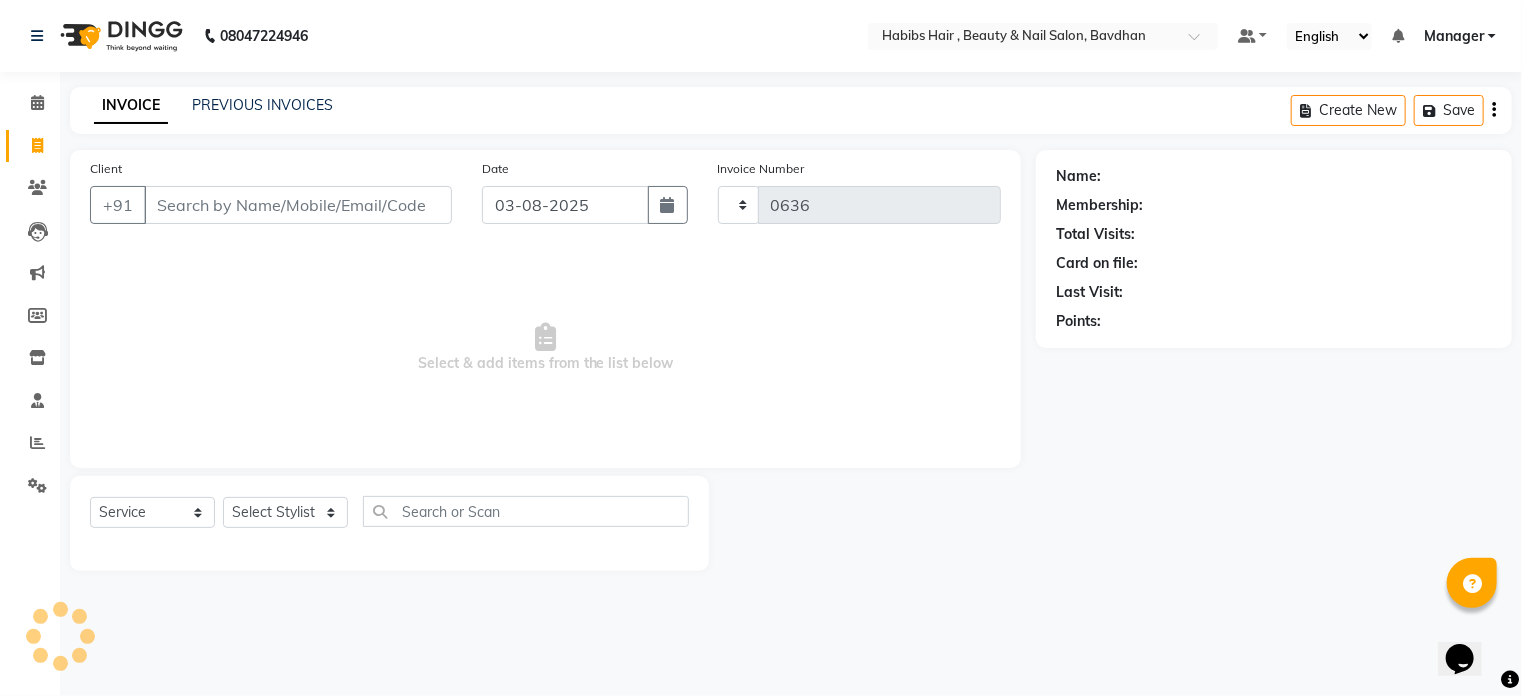 select on "7414" 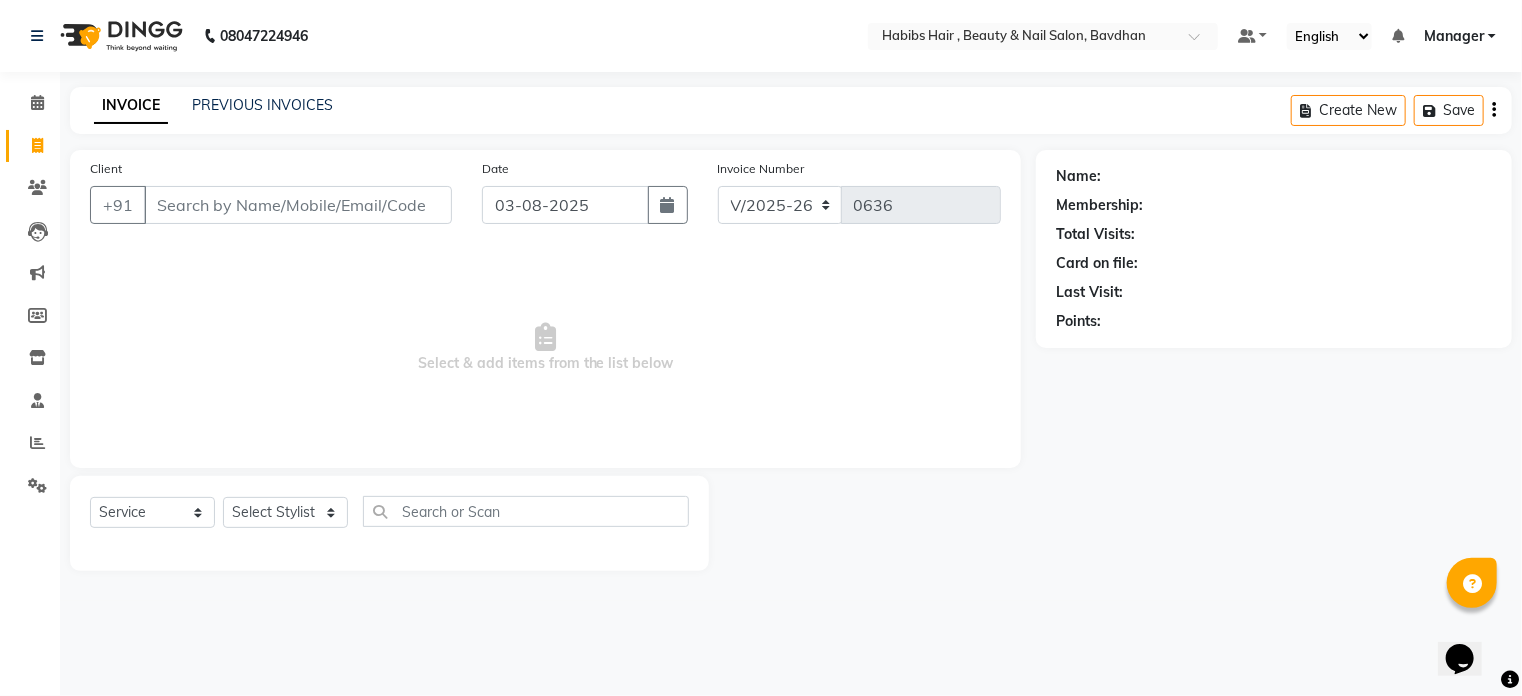 click on "Client" at bounding box center (298, 205) 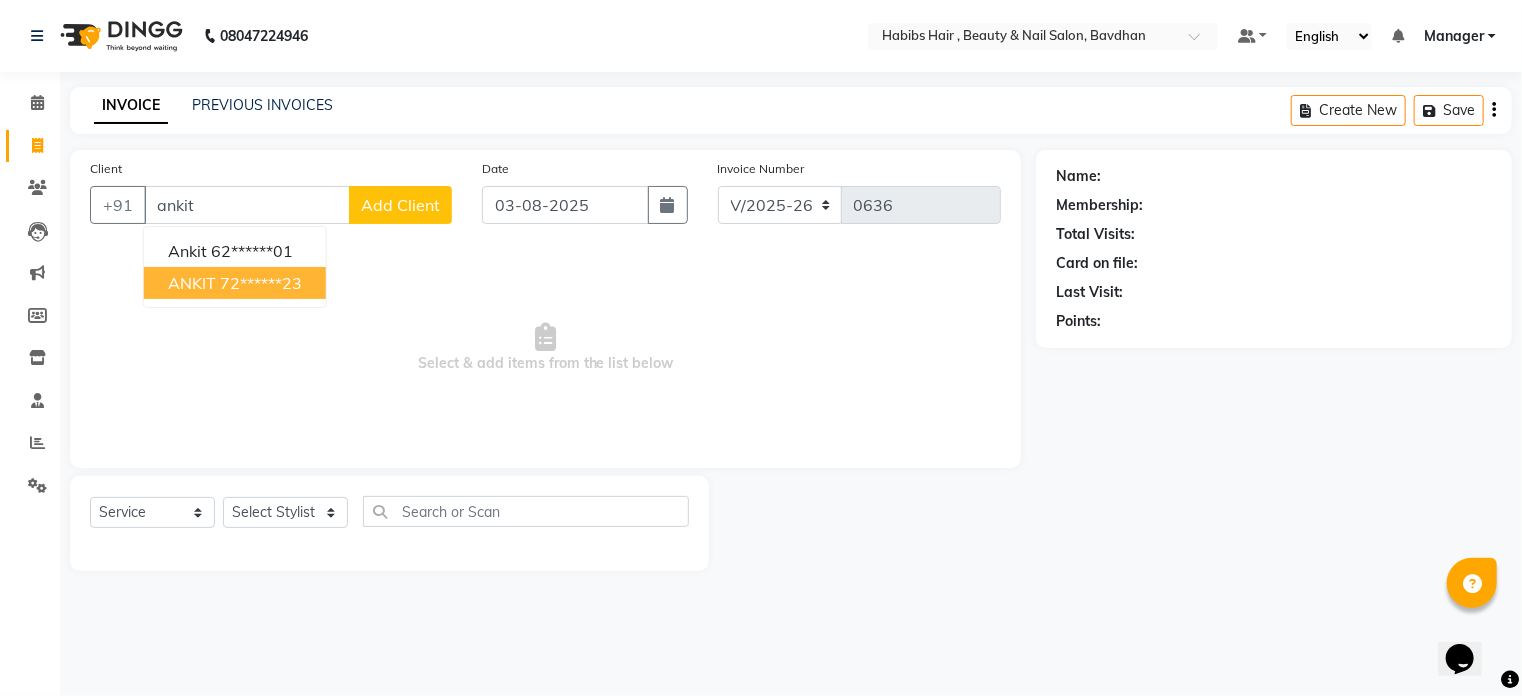 type on "ankit" 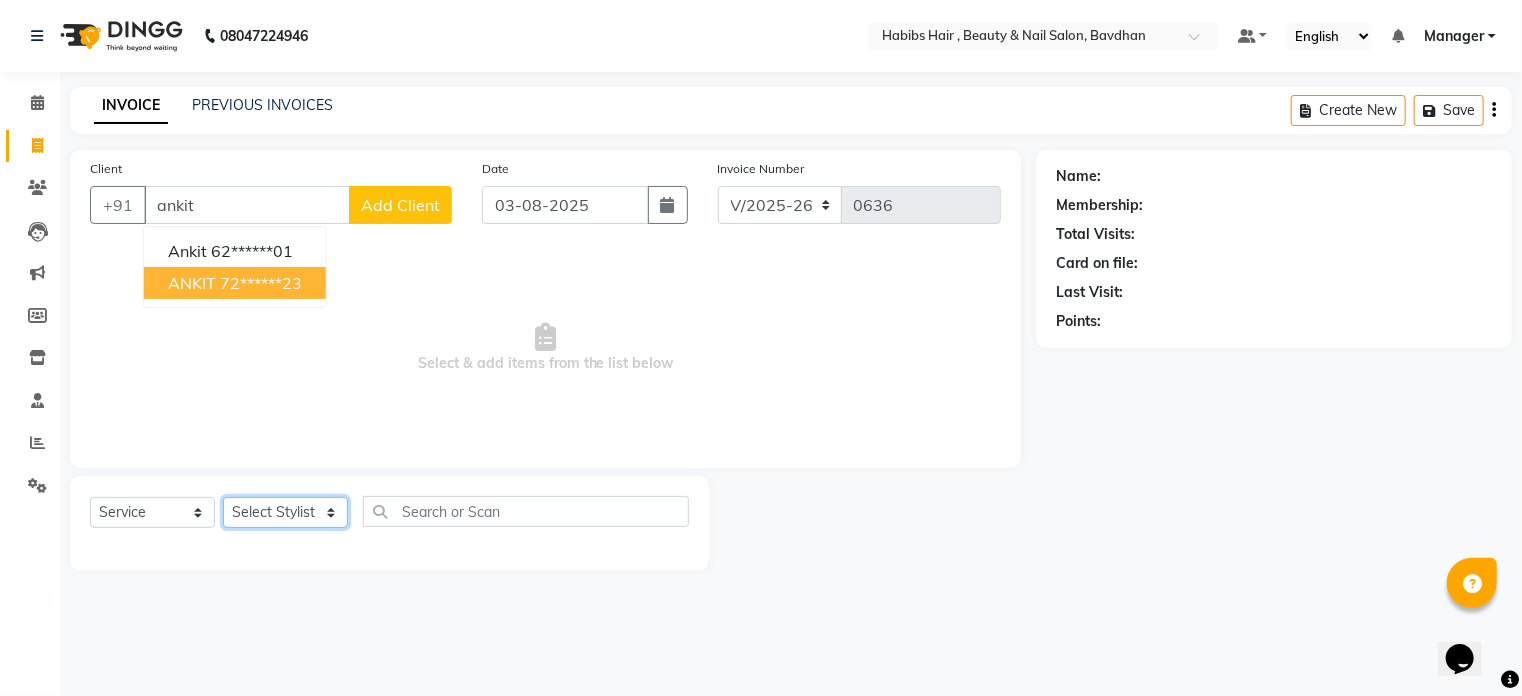 click on "Select Stylist Akash Aman Aniket Ashish Ganesh Manager mayur nikhil sujata" 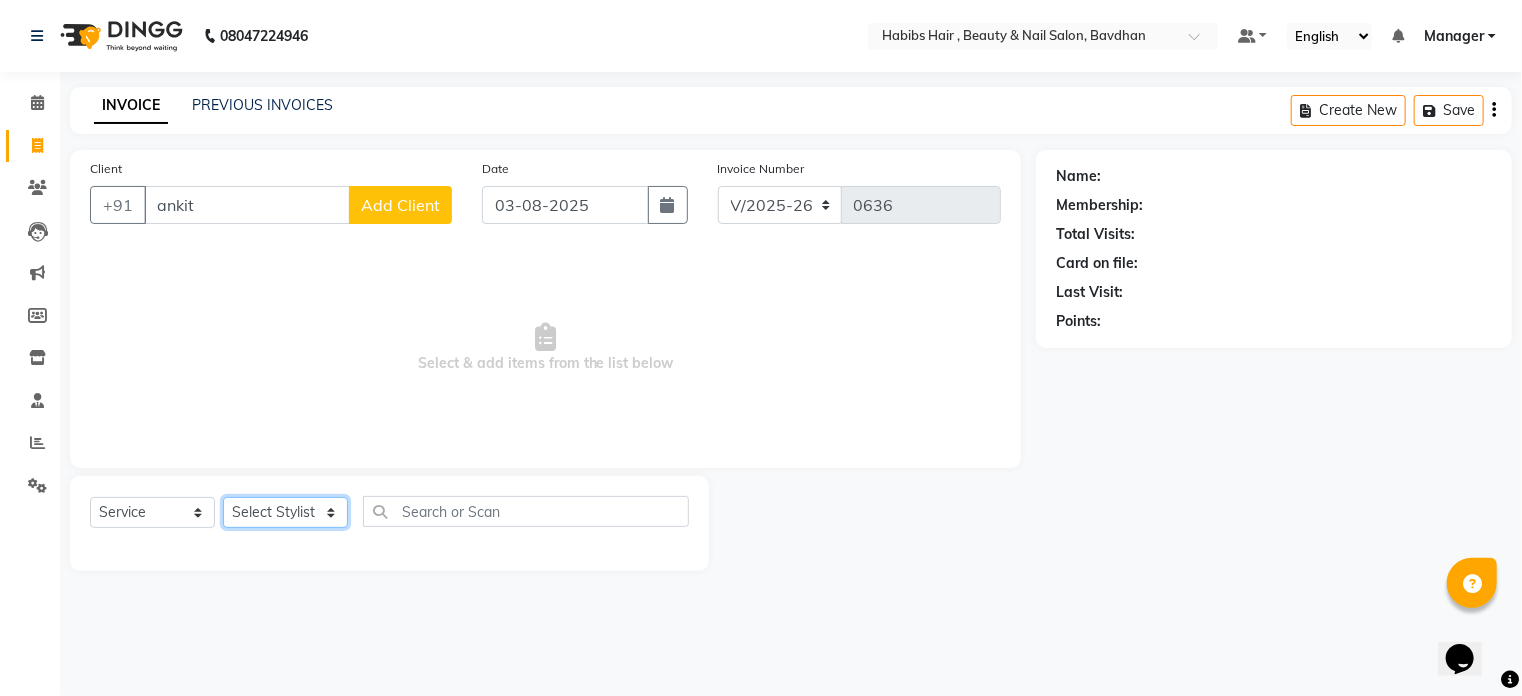 select on "70883" 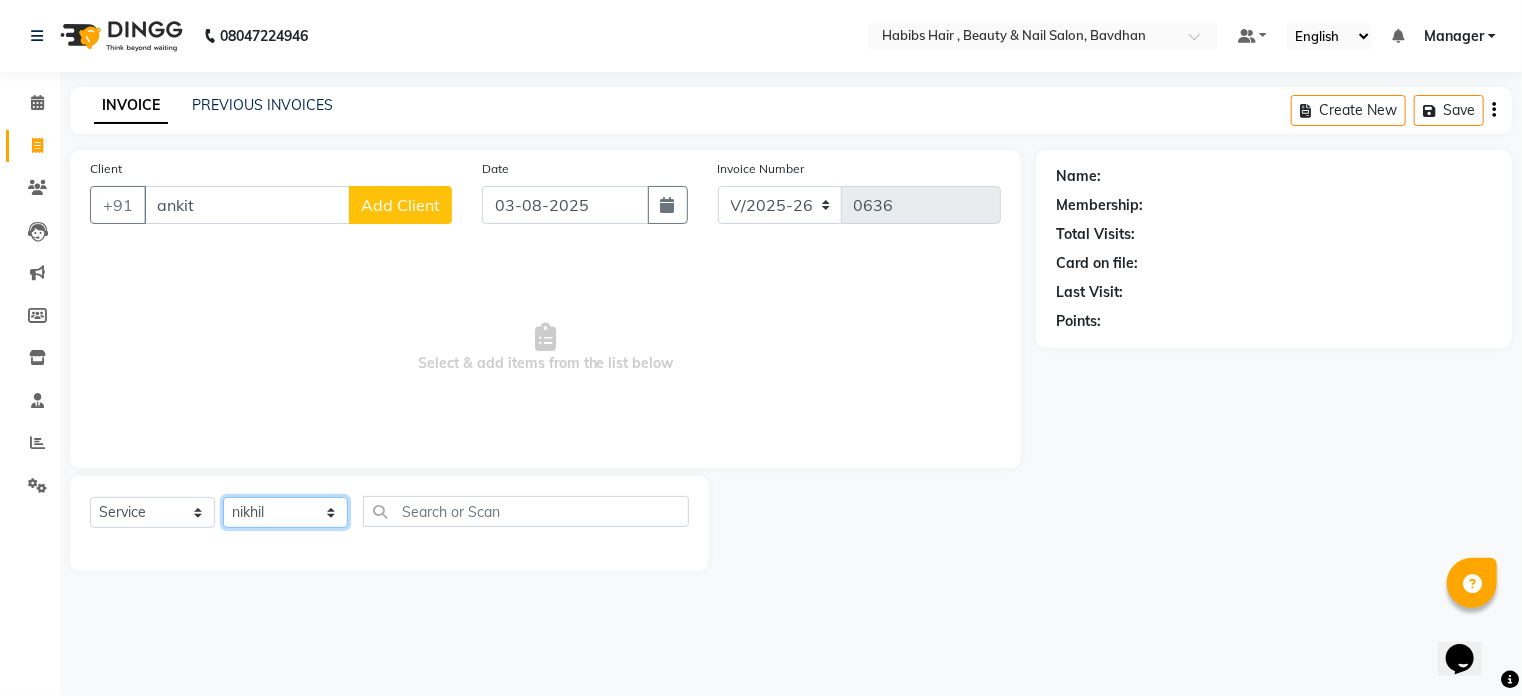click on "Select Stylist Akash Aman Aniket Ashish Ganesh Manager mayur nikhil sujata" 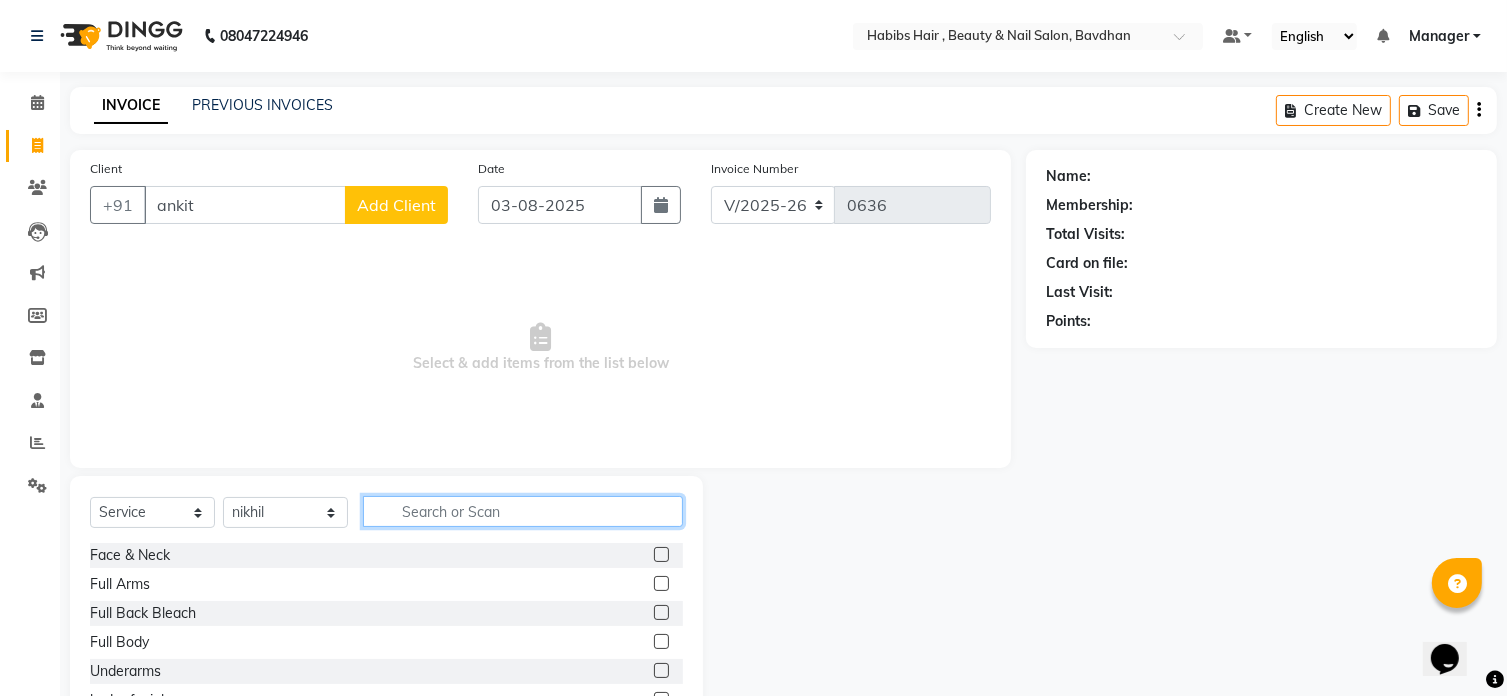 click 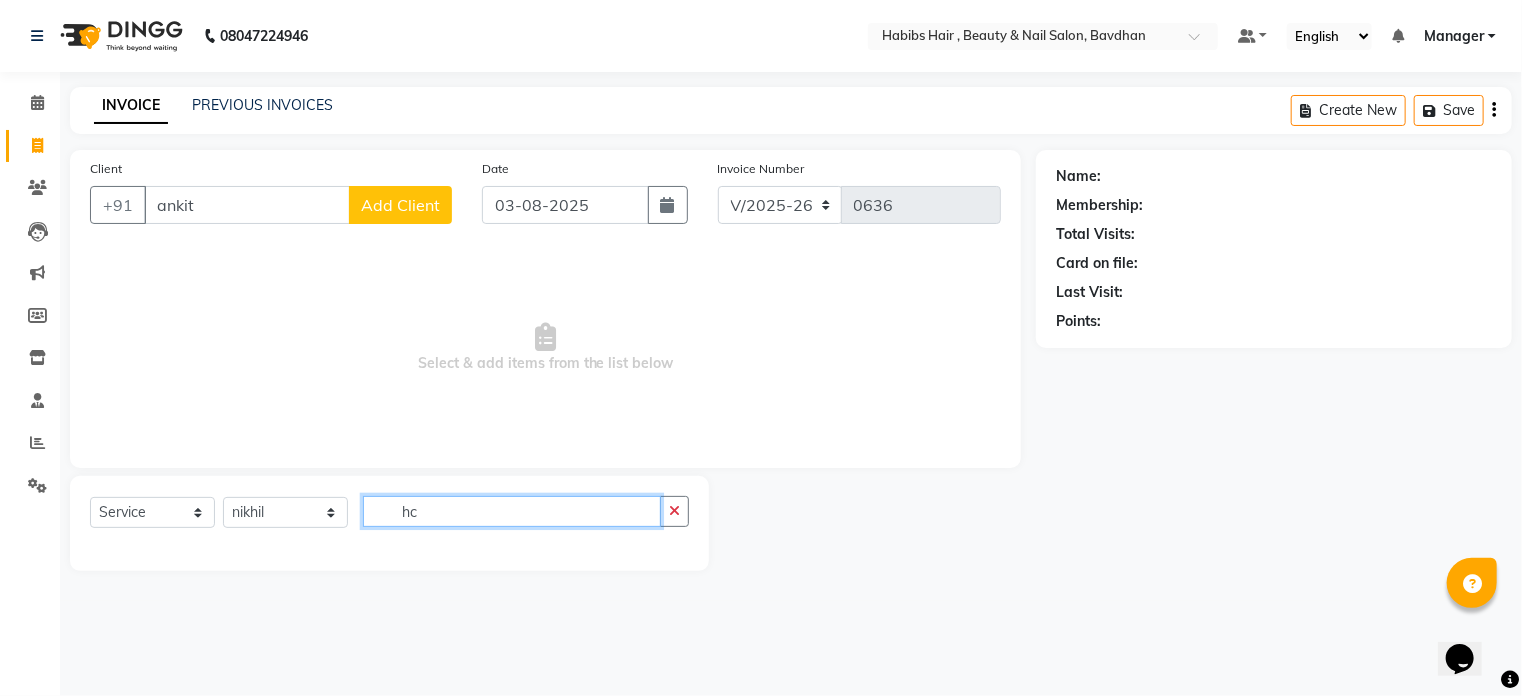 click on "hc" 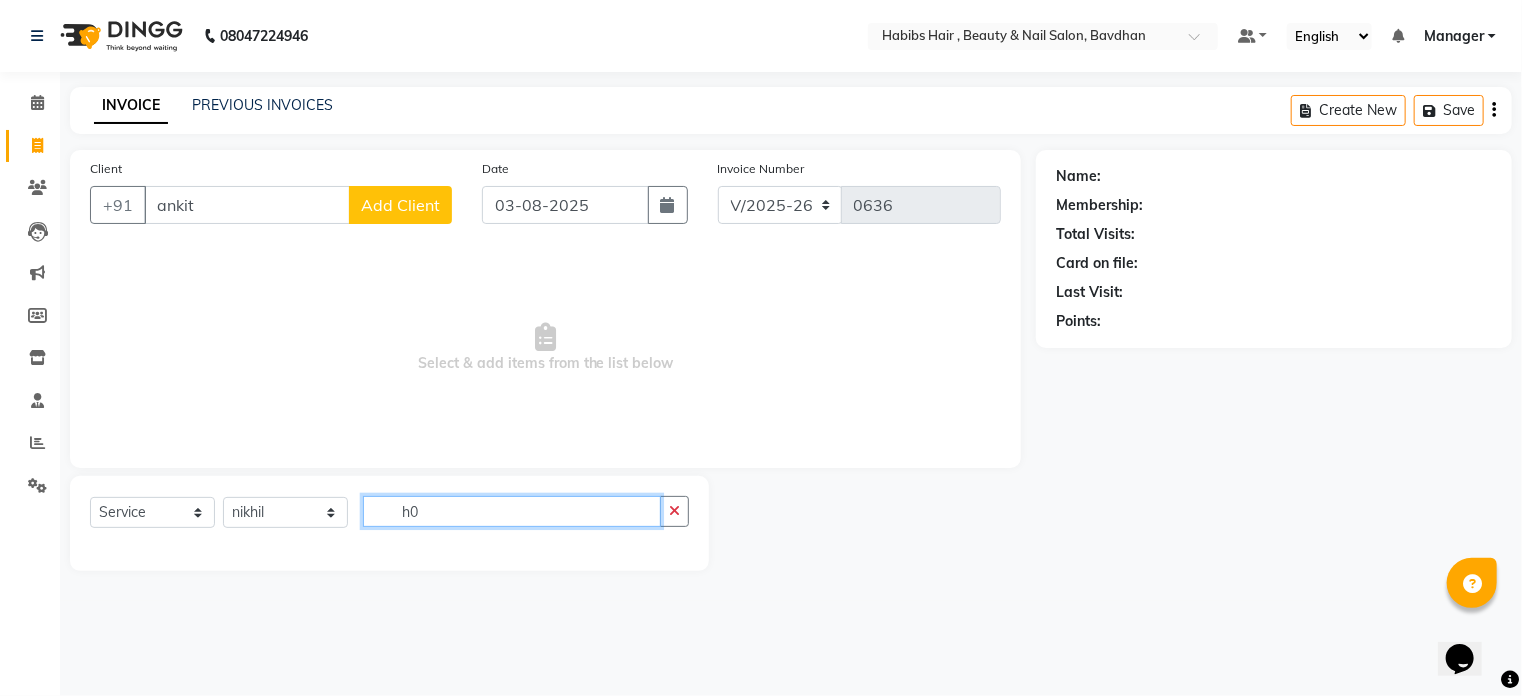 type on "h" 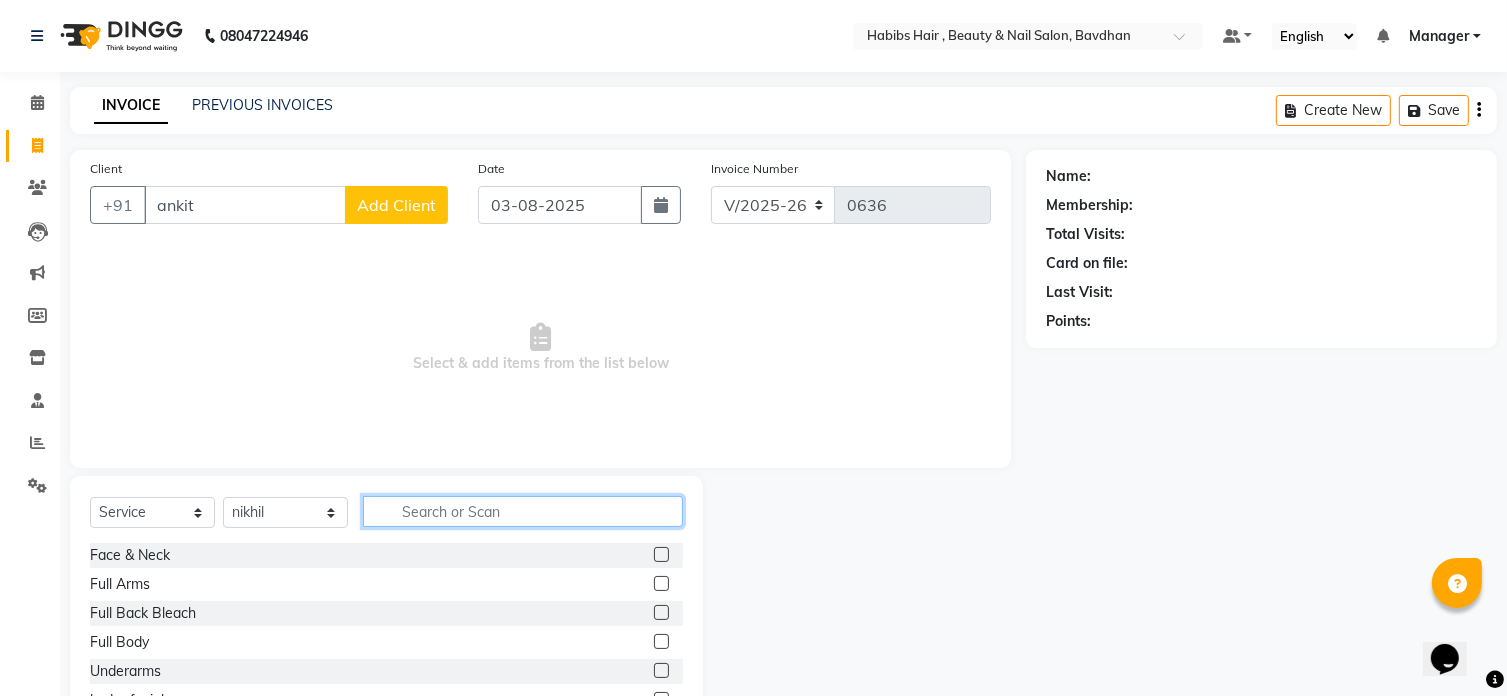 type on "h" 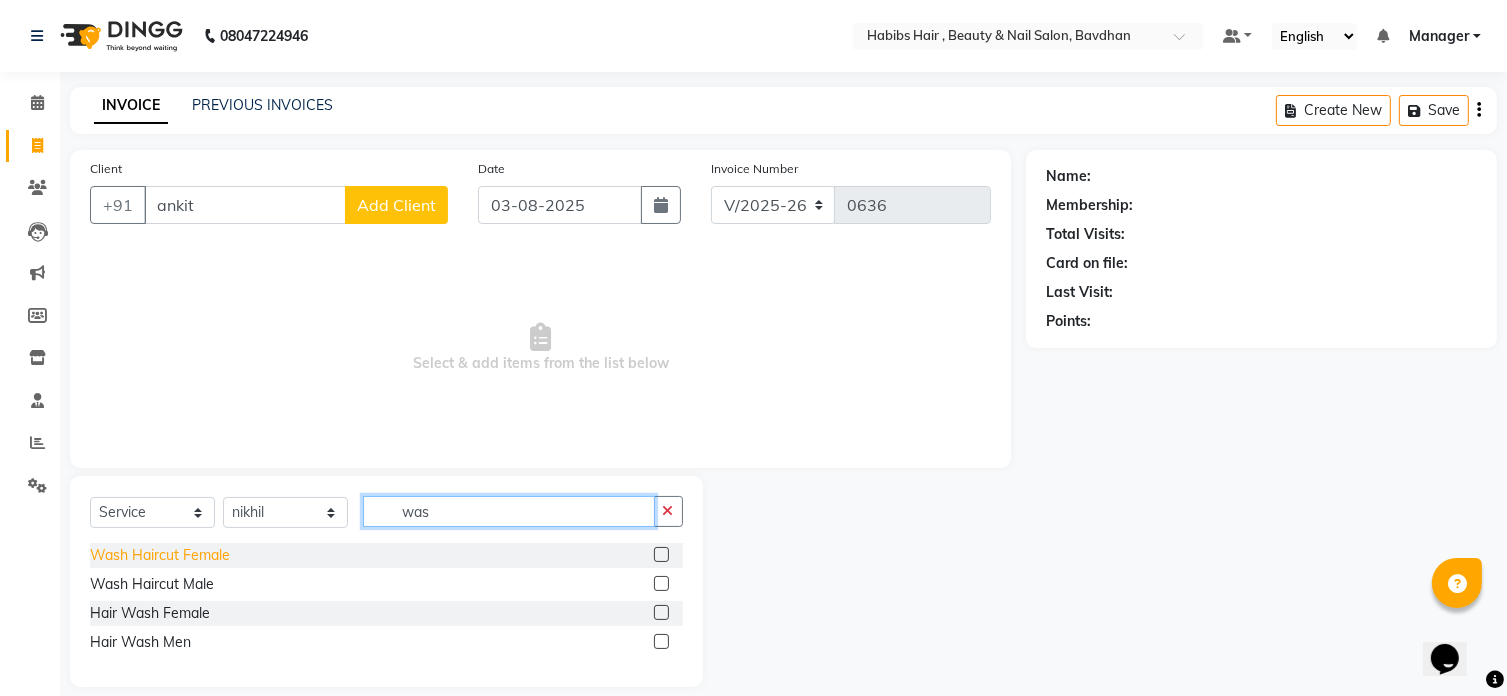 type on "was" 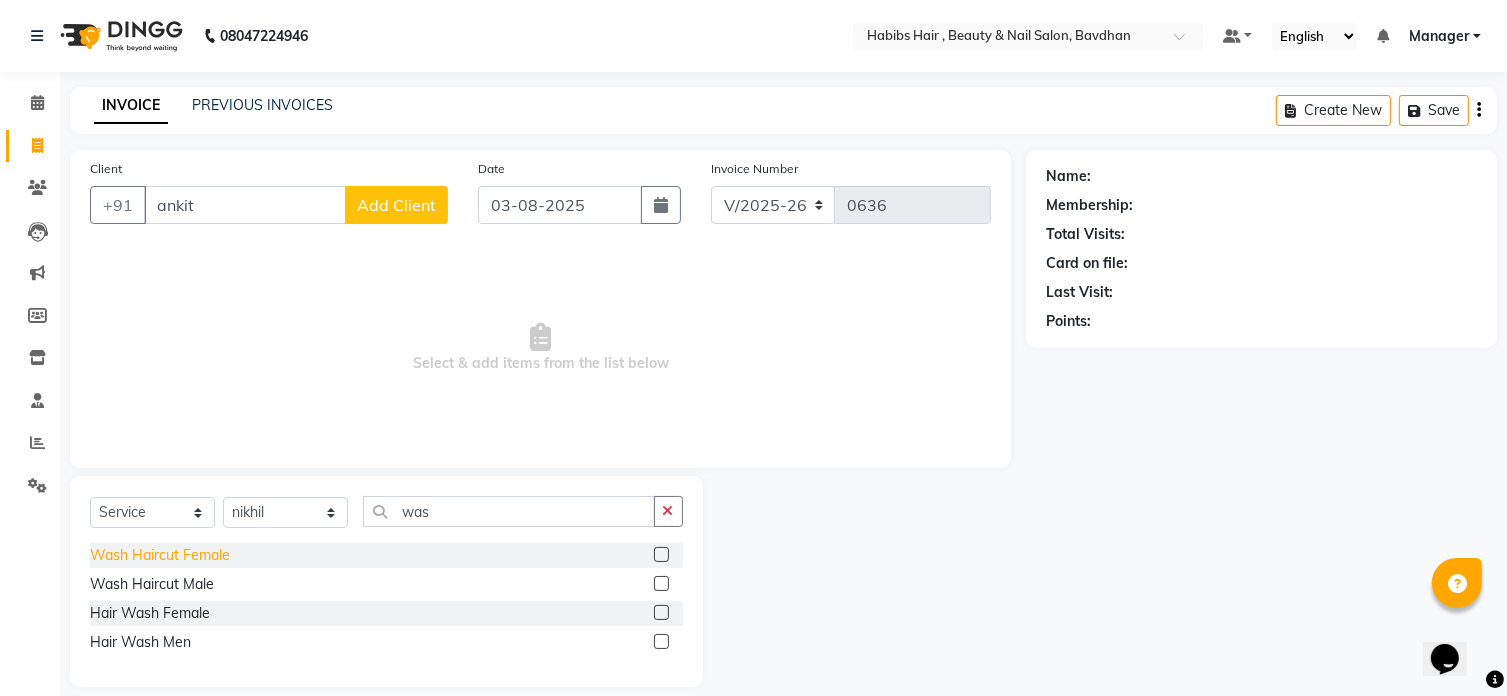 click on "Wash Haircut Female" 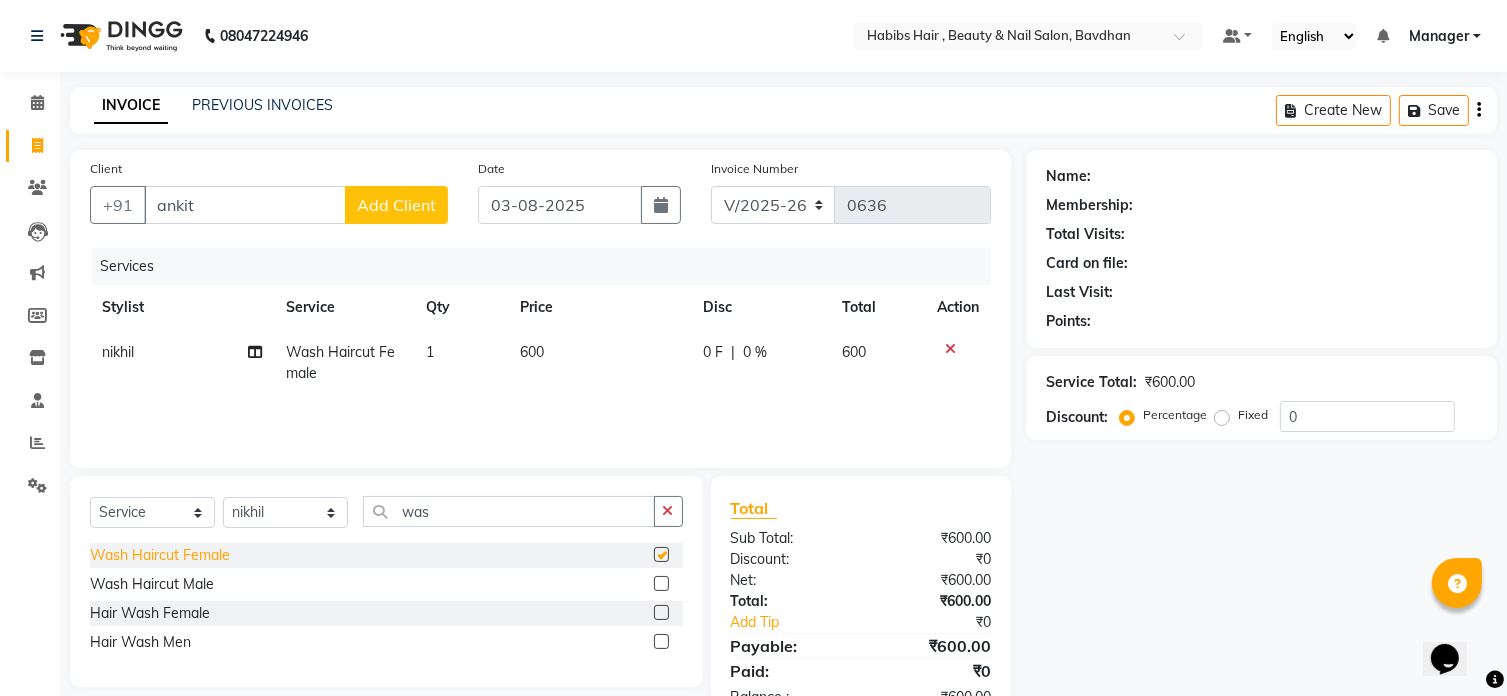 checkbox on "false" 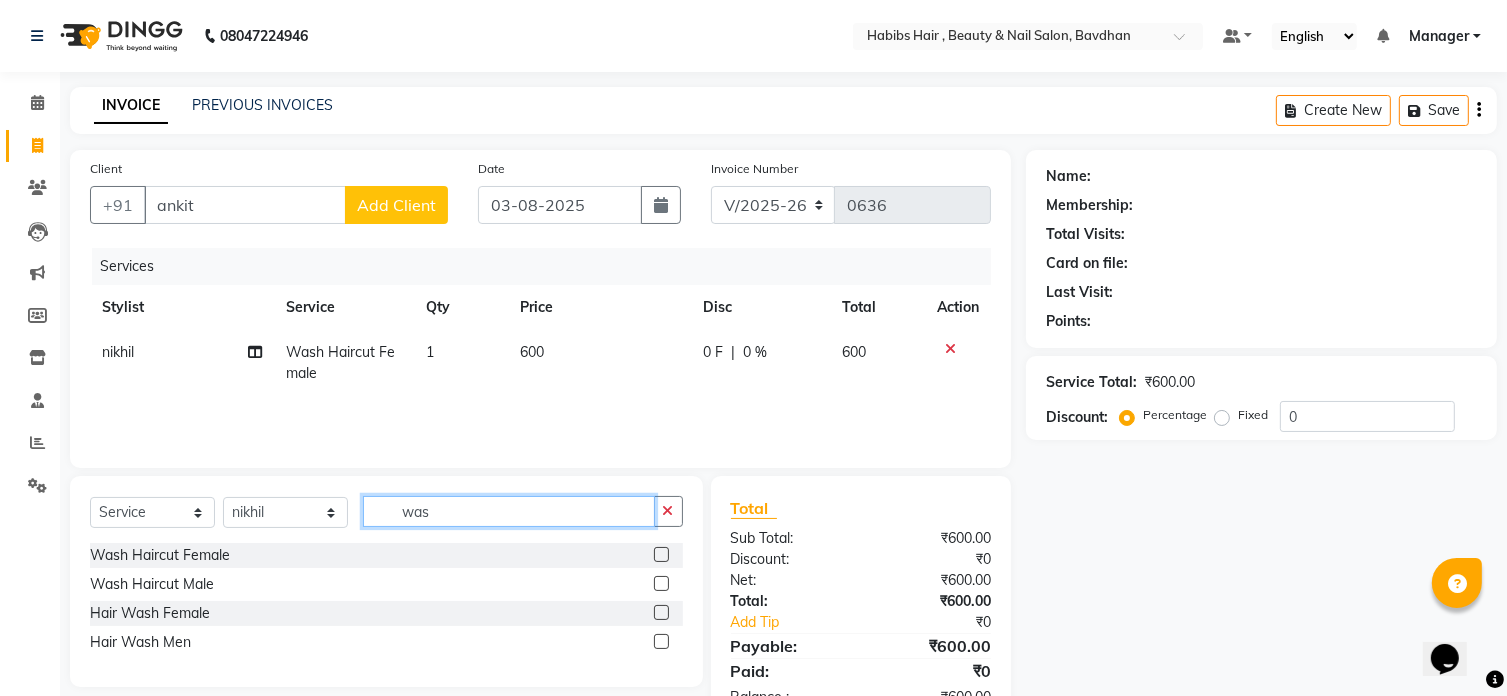 click on "was" 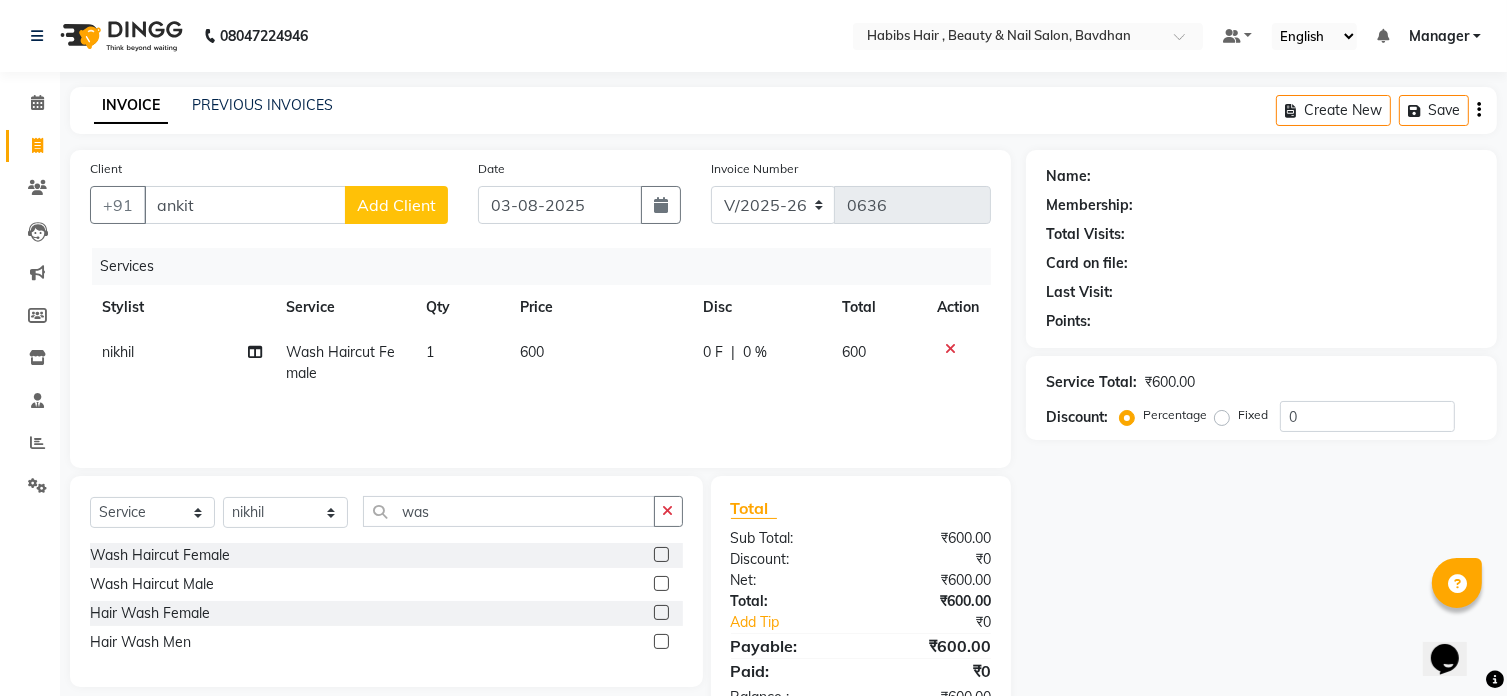 click on "600" 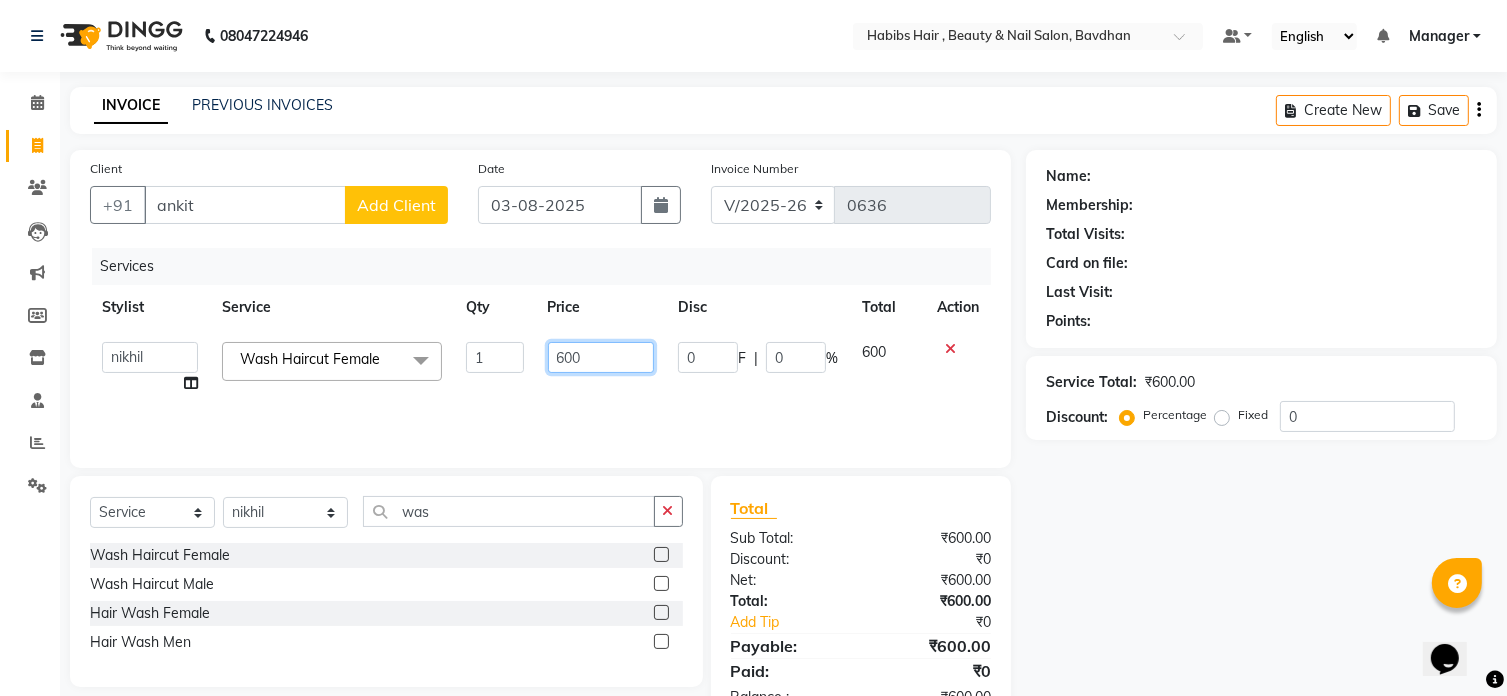 click on "600" 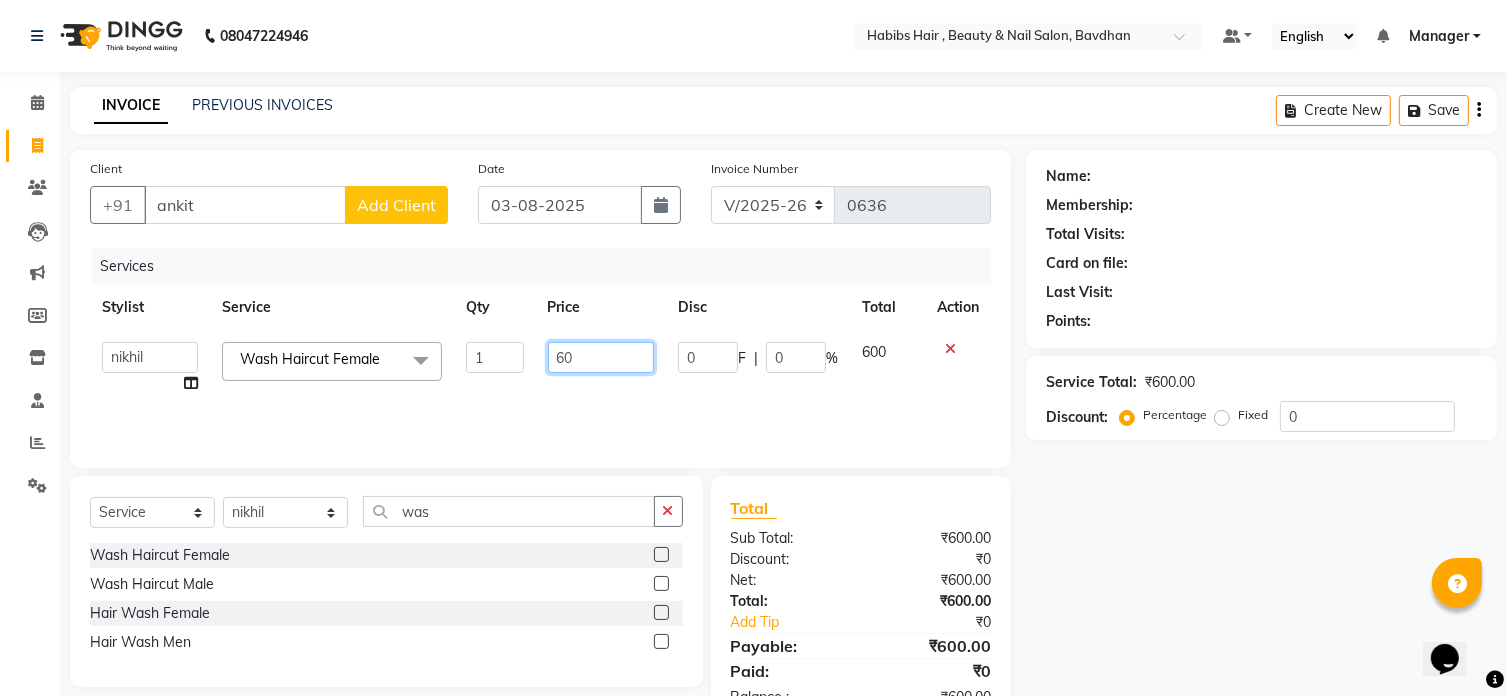 type on "6" 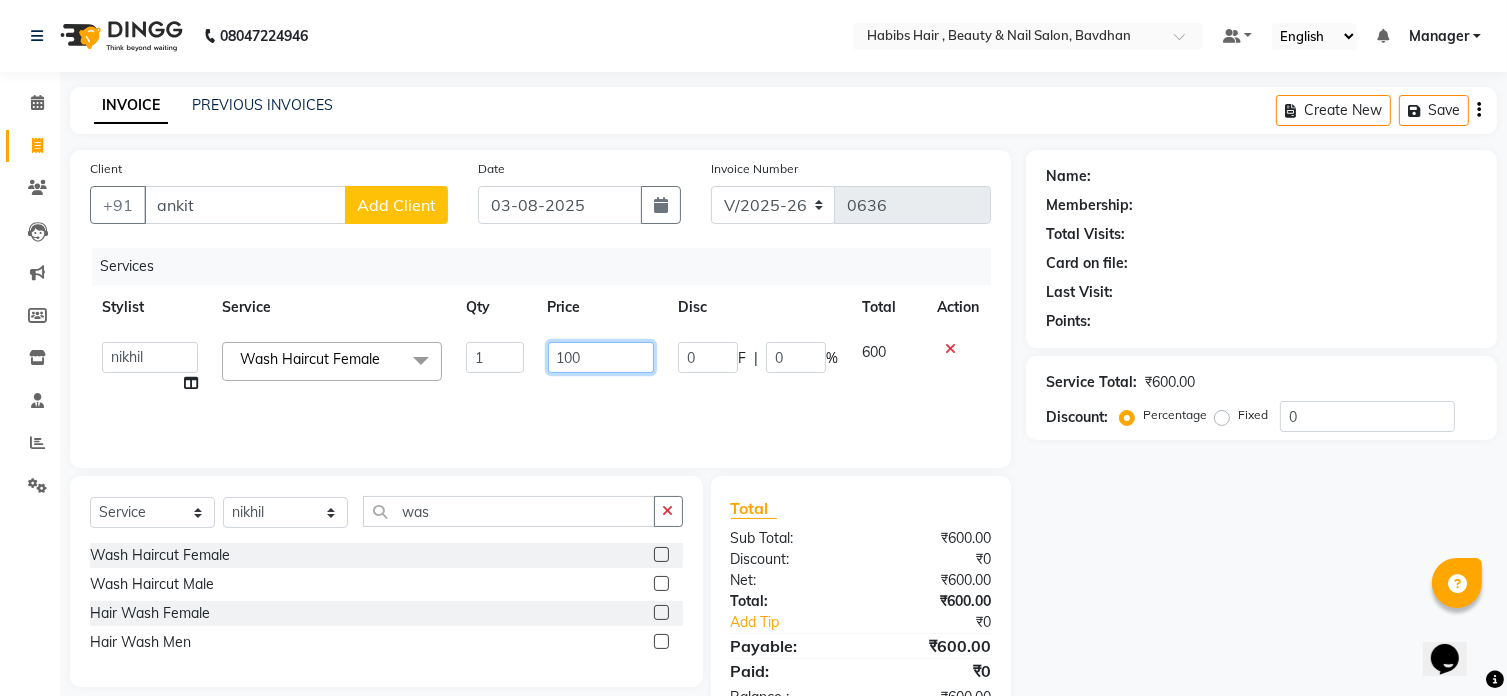 type on "1000" 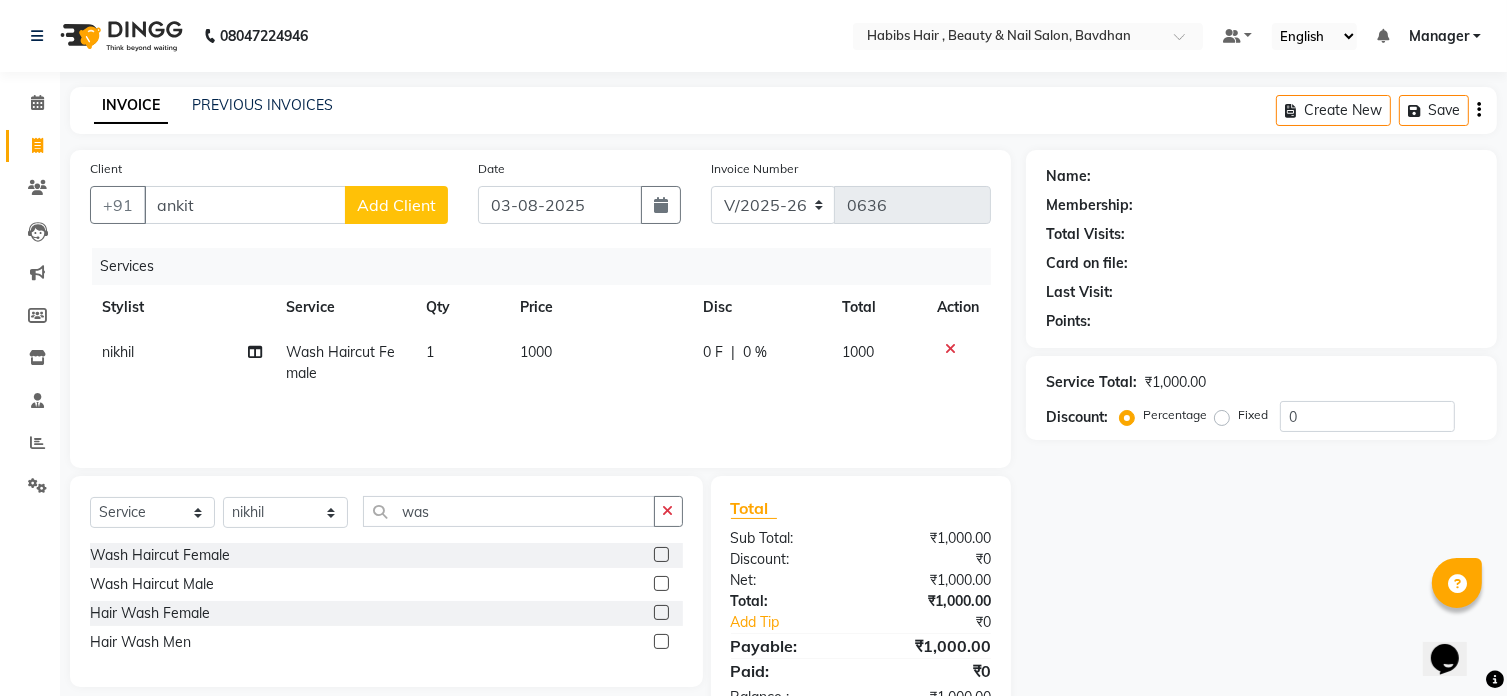 click on "Add Client" 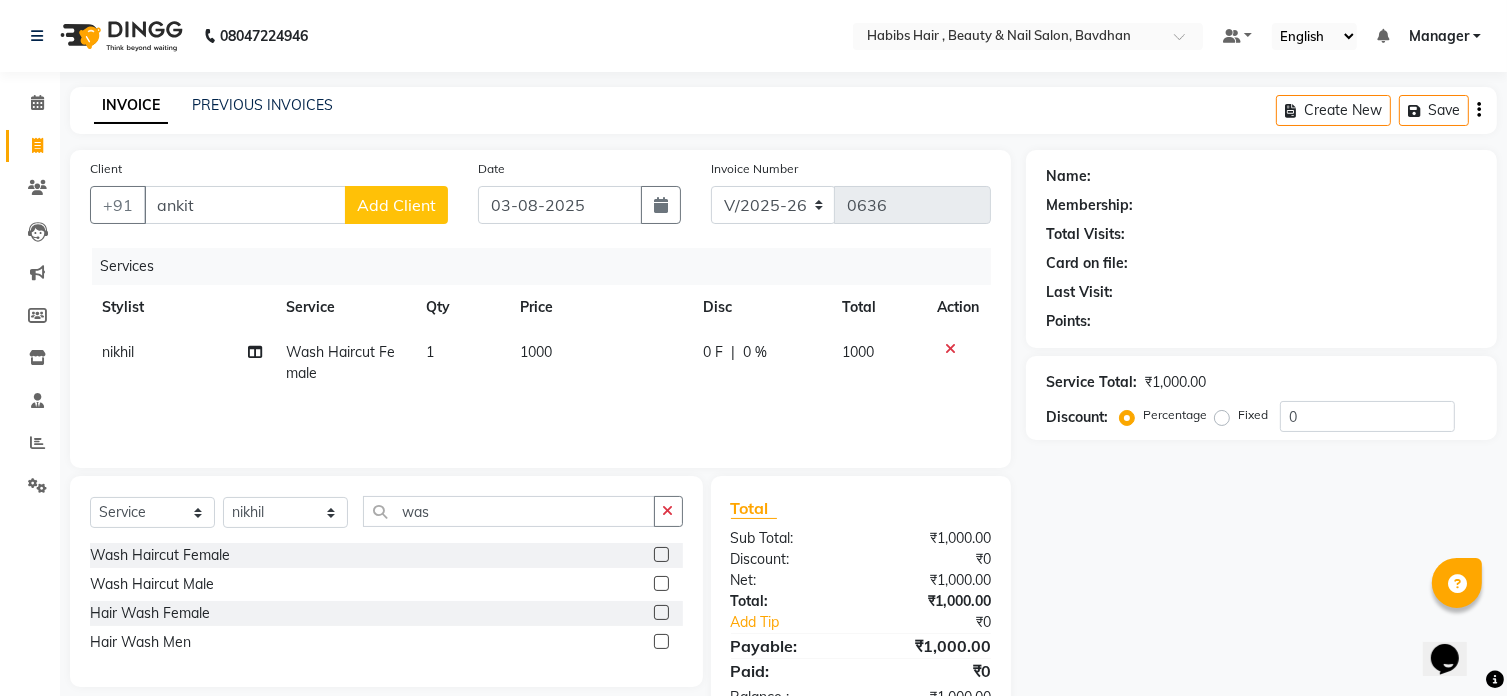 select on "22" 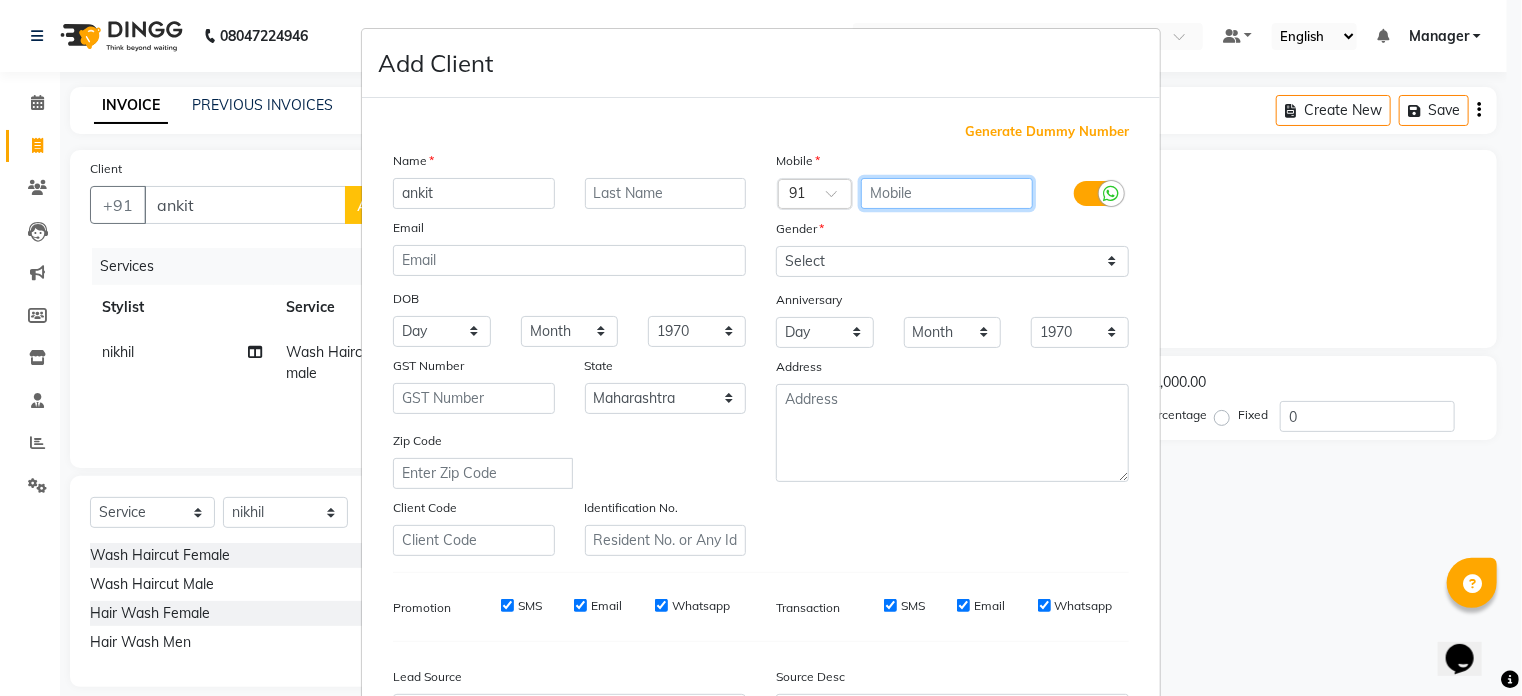 click at bounding box center [947, 193] 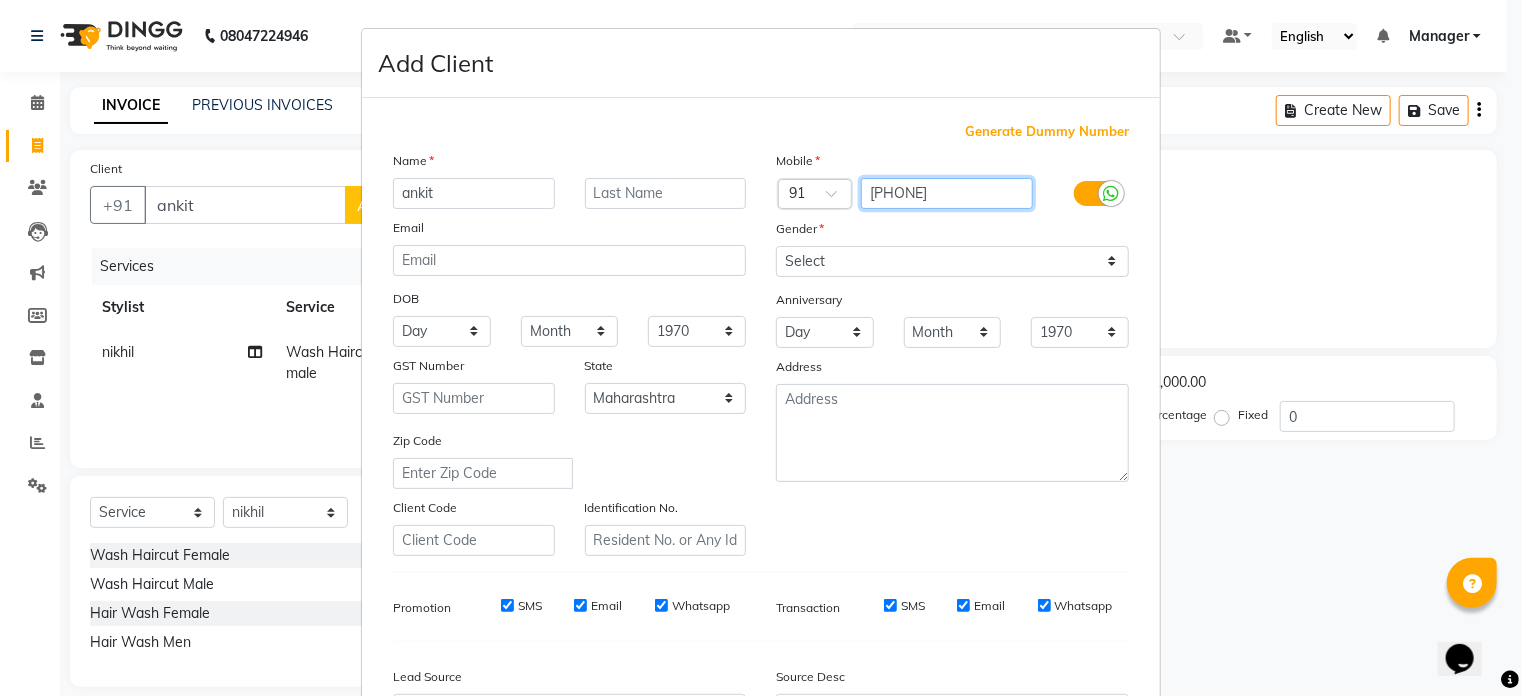 type on "[PHONE]" 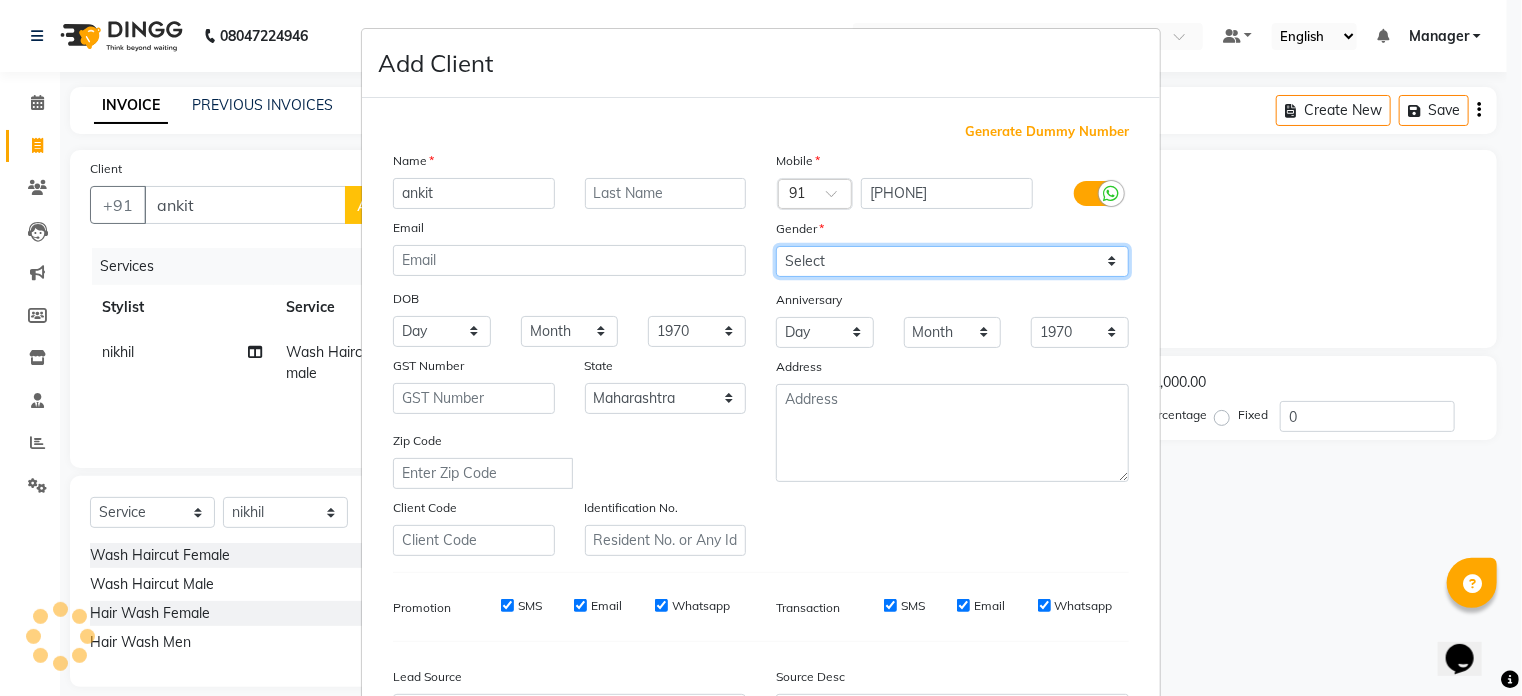 click on "Select Male Female Other Prefer Not To Say" at bounding box center [952, 261] 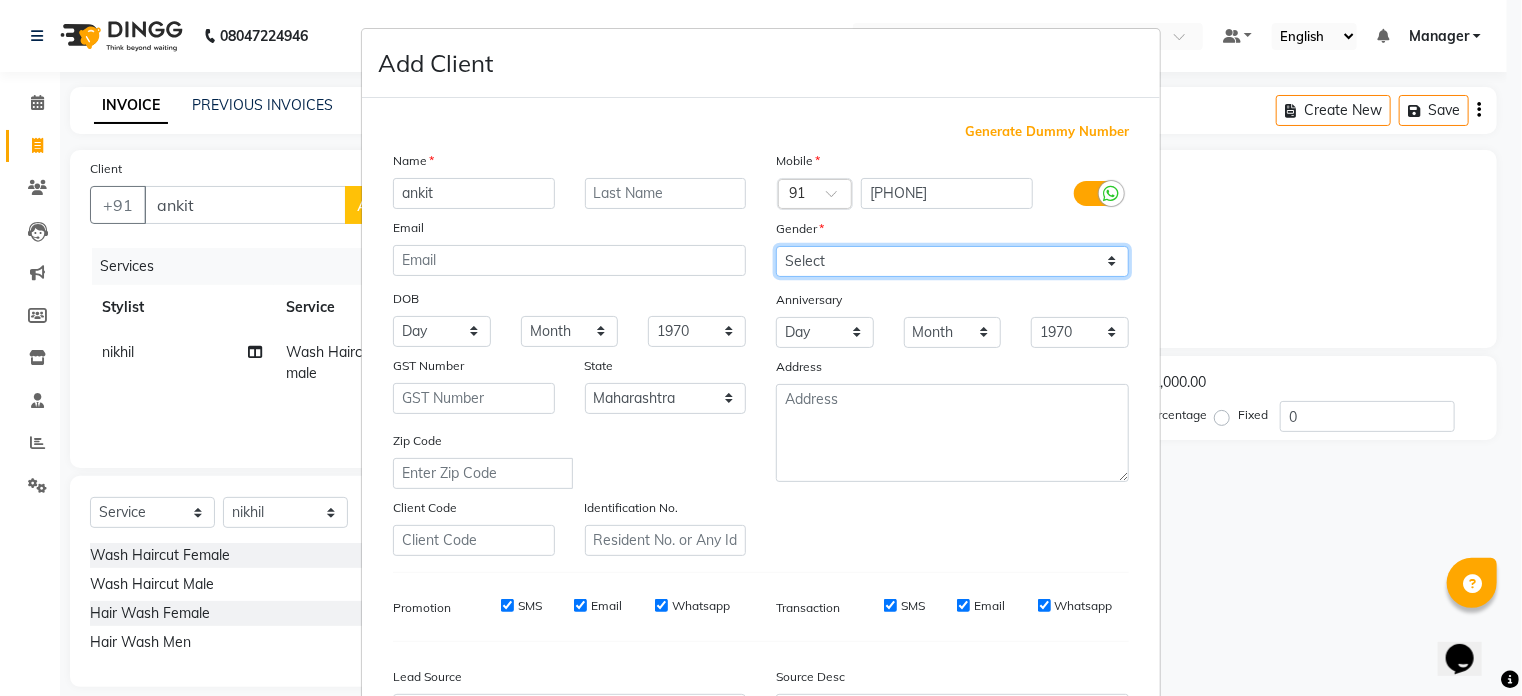 select on "female" 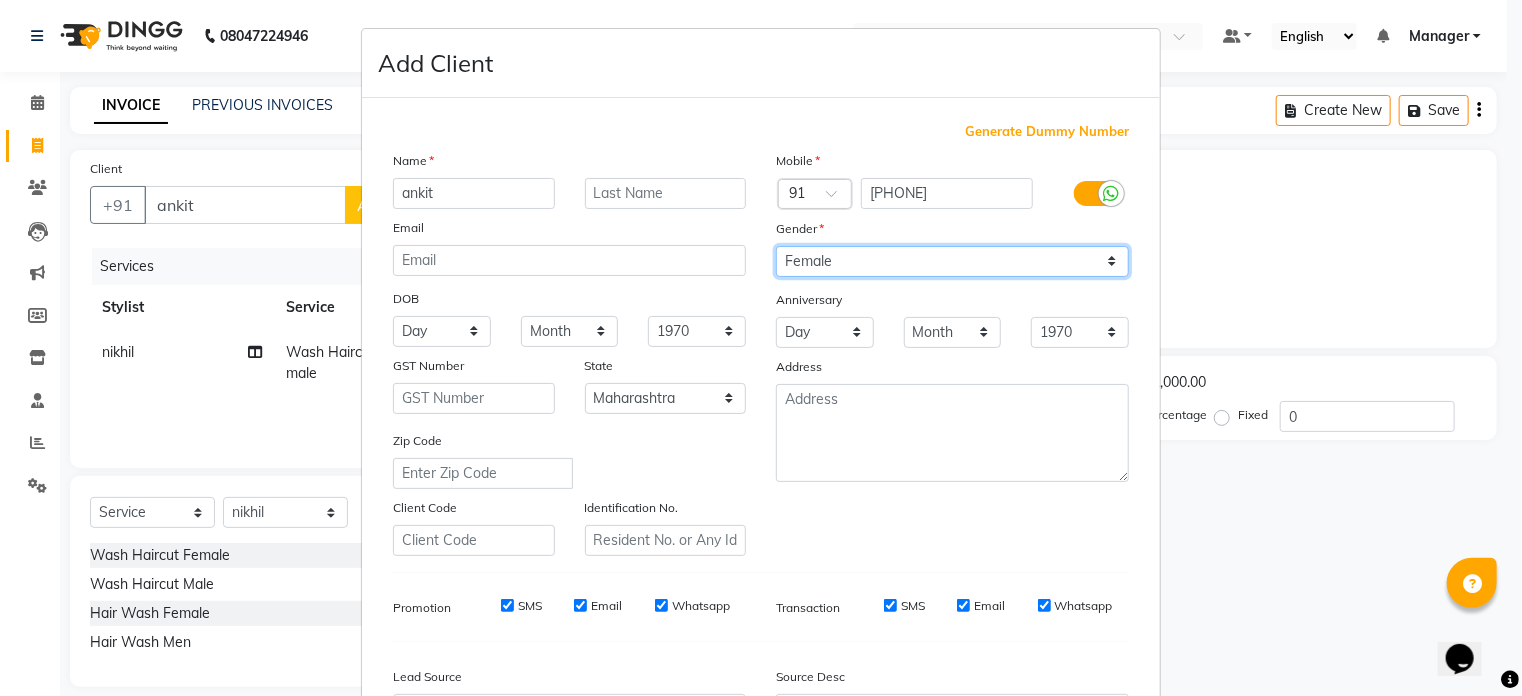 click on "Select Male Female Other Prefer Not To Say" at bounding box center [952, 261] 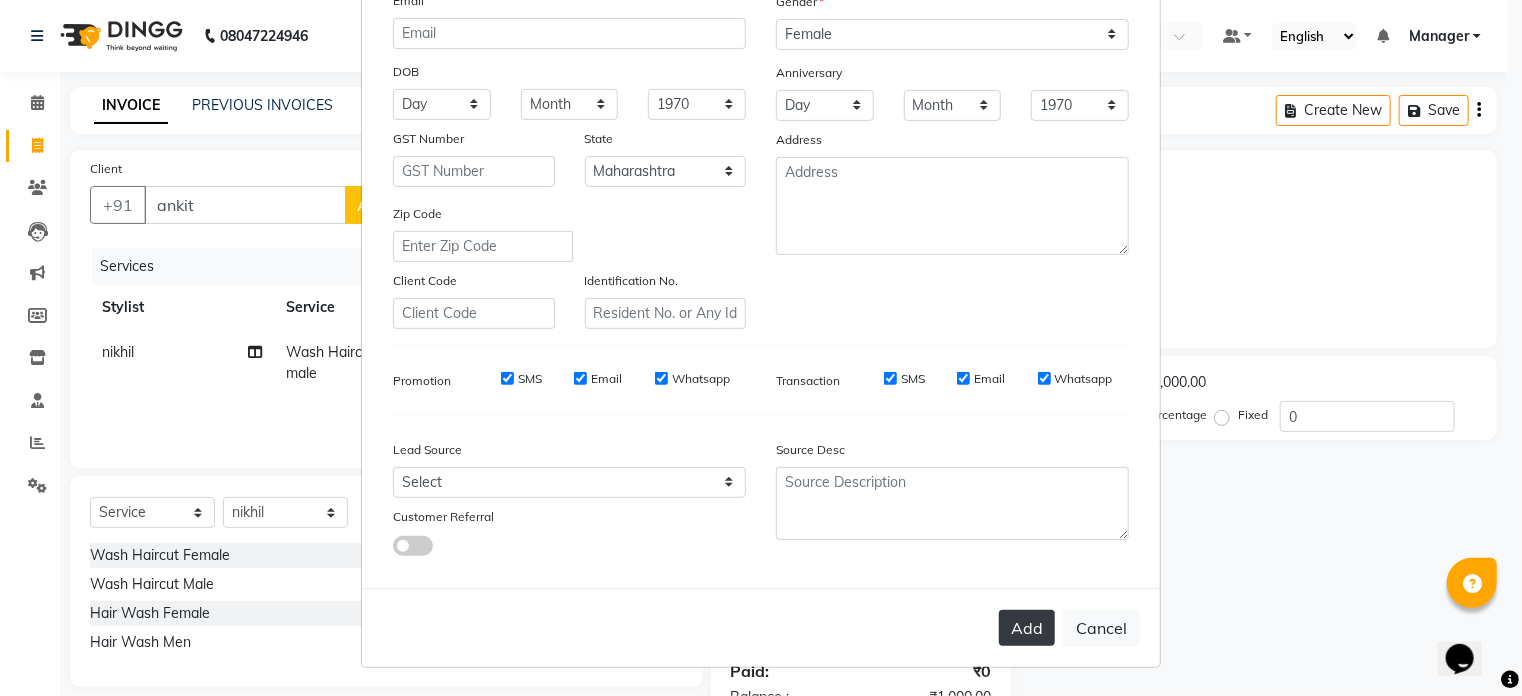 click on "Add" at bounding box center (1027, 628) 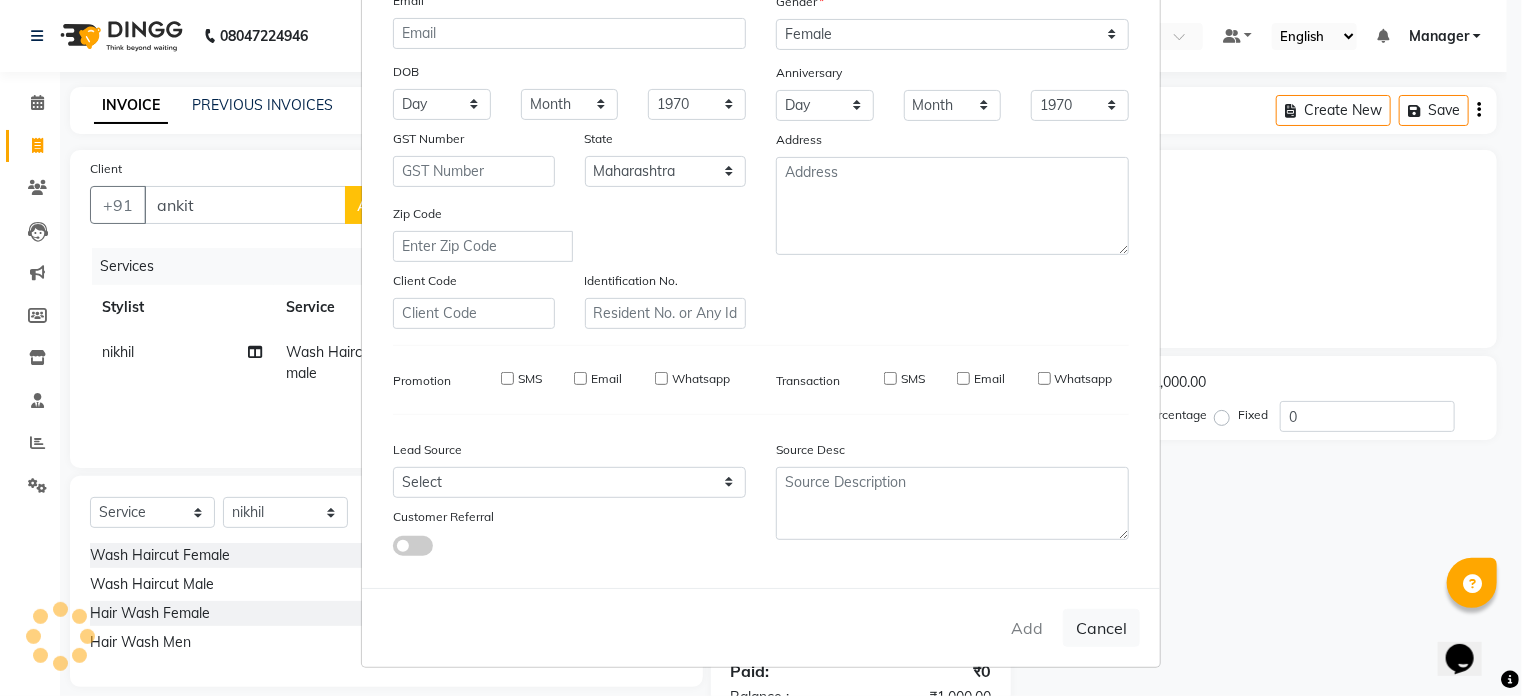 type on "97******25" 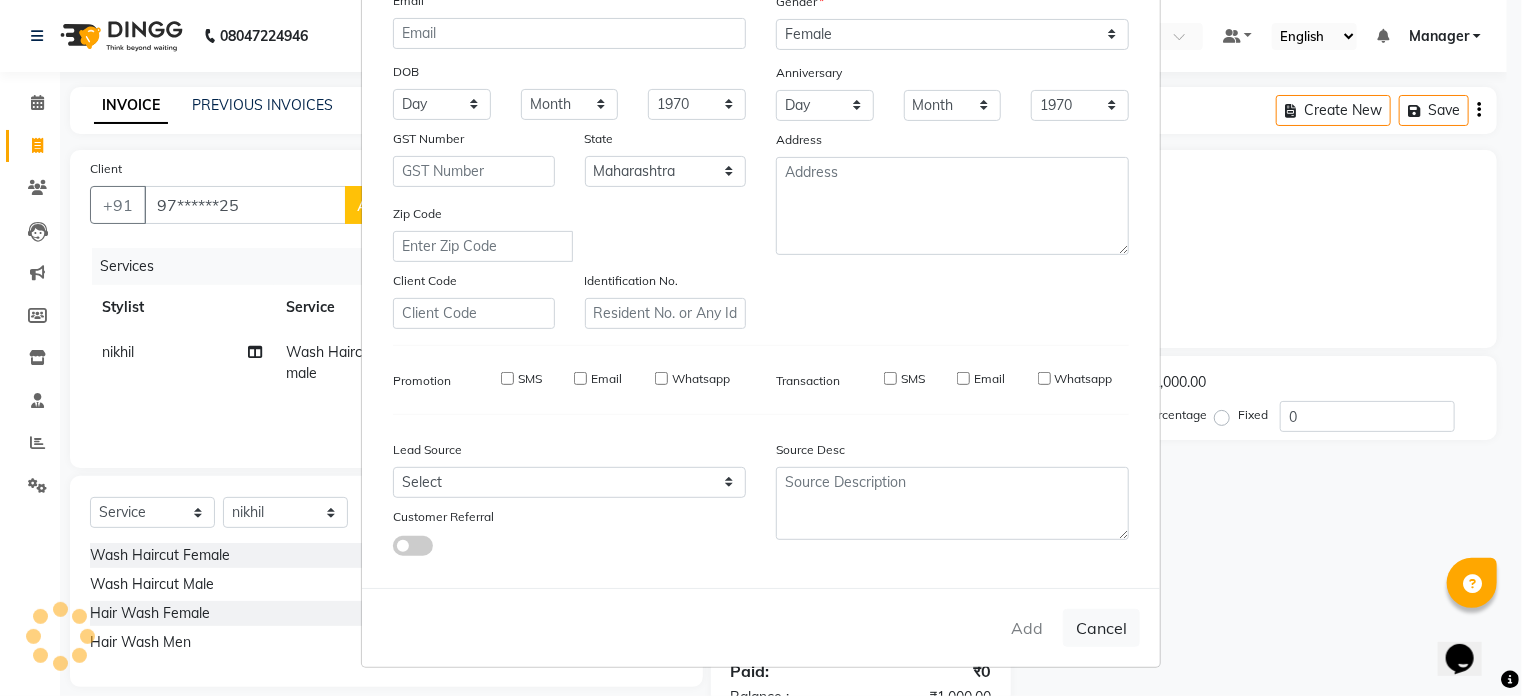 select 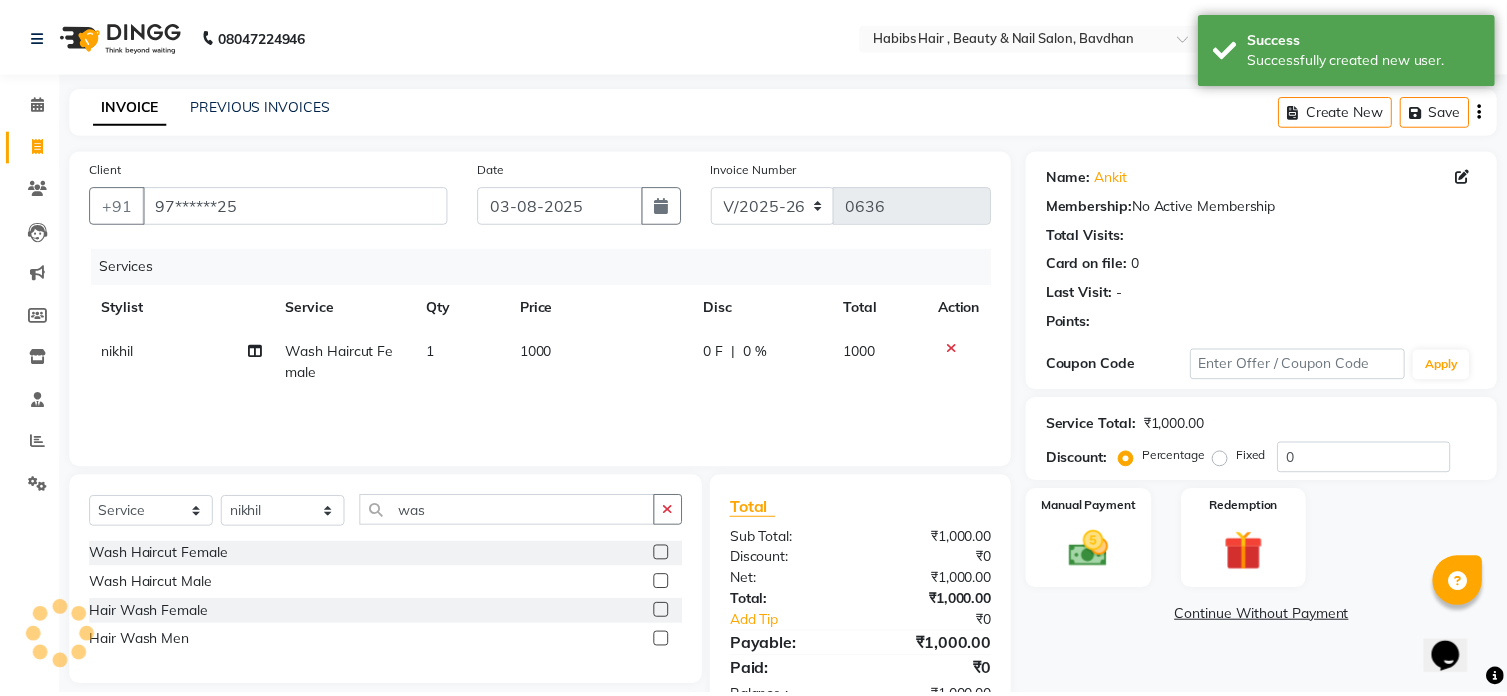 scroll, scrollTop: 62, scrollLeft: 0, axis: vertical 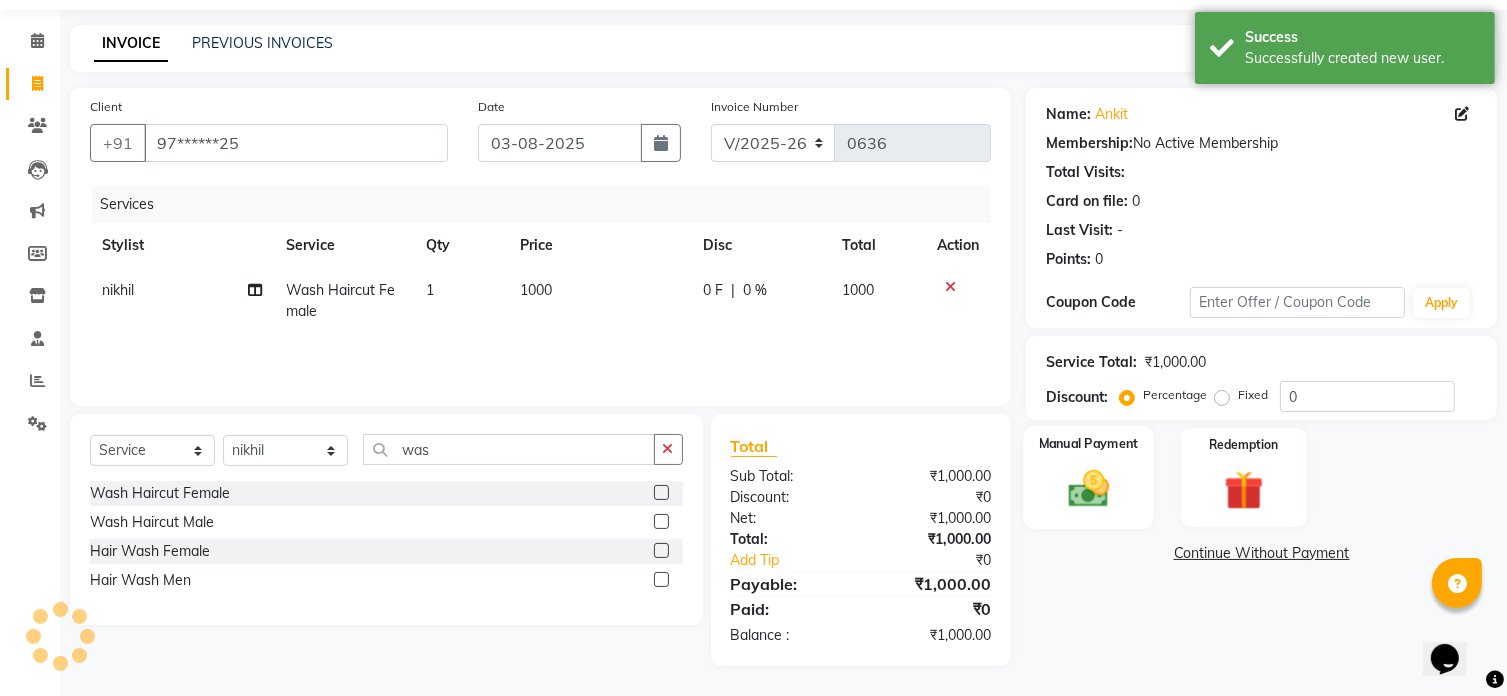 click 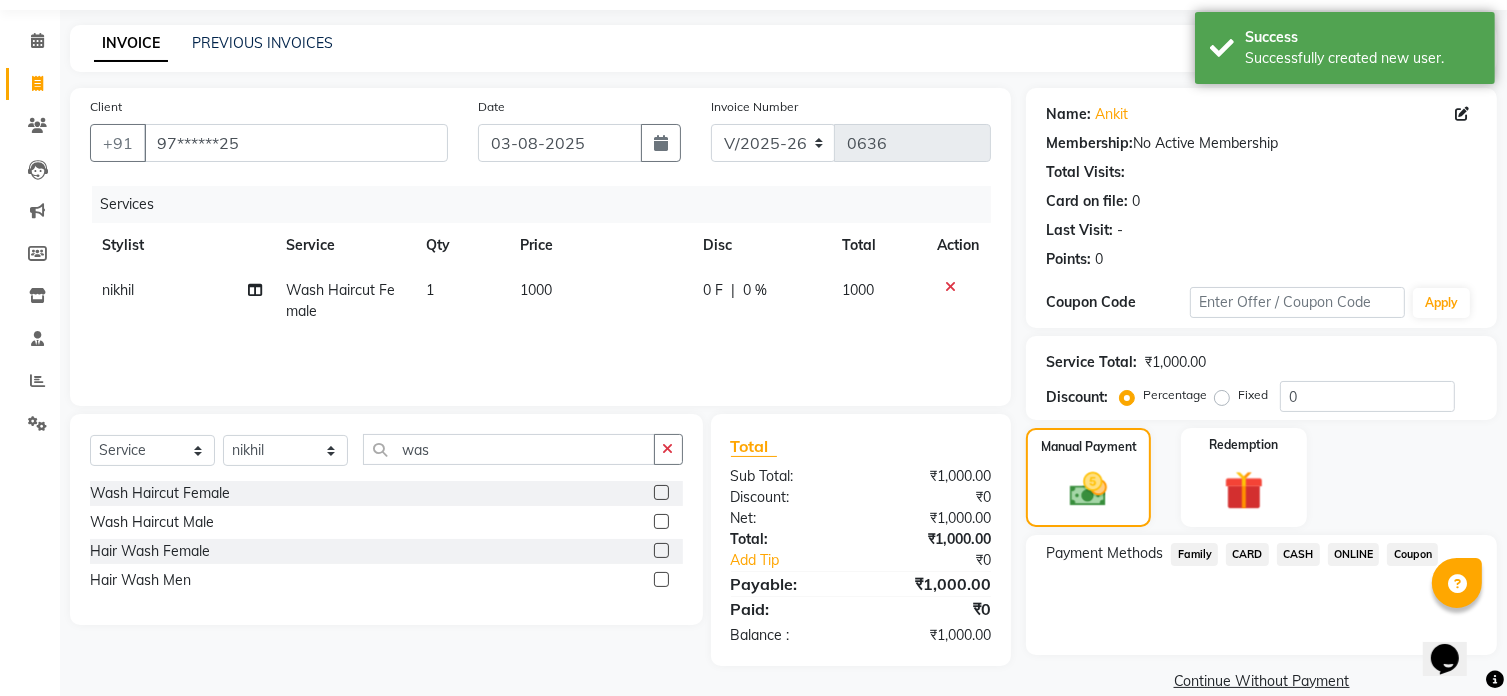 click on "ONLINE" 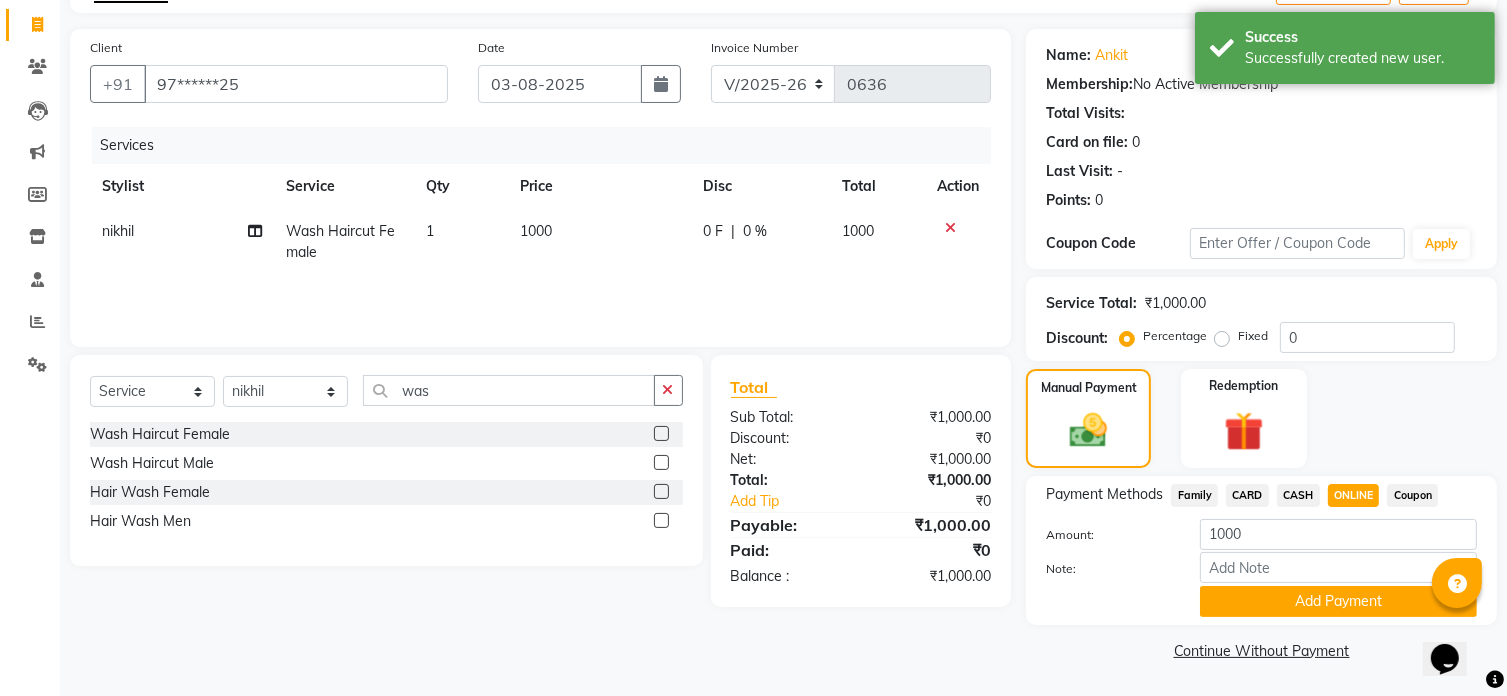 scroll, scrollTop: 119, scrollLeft: 0, axis: vertical 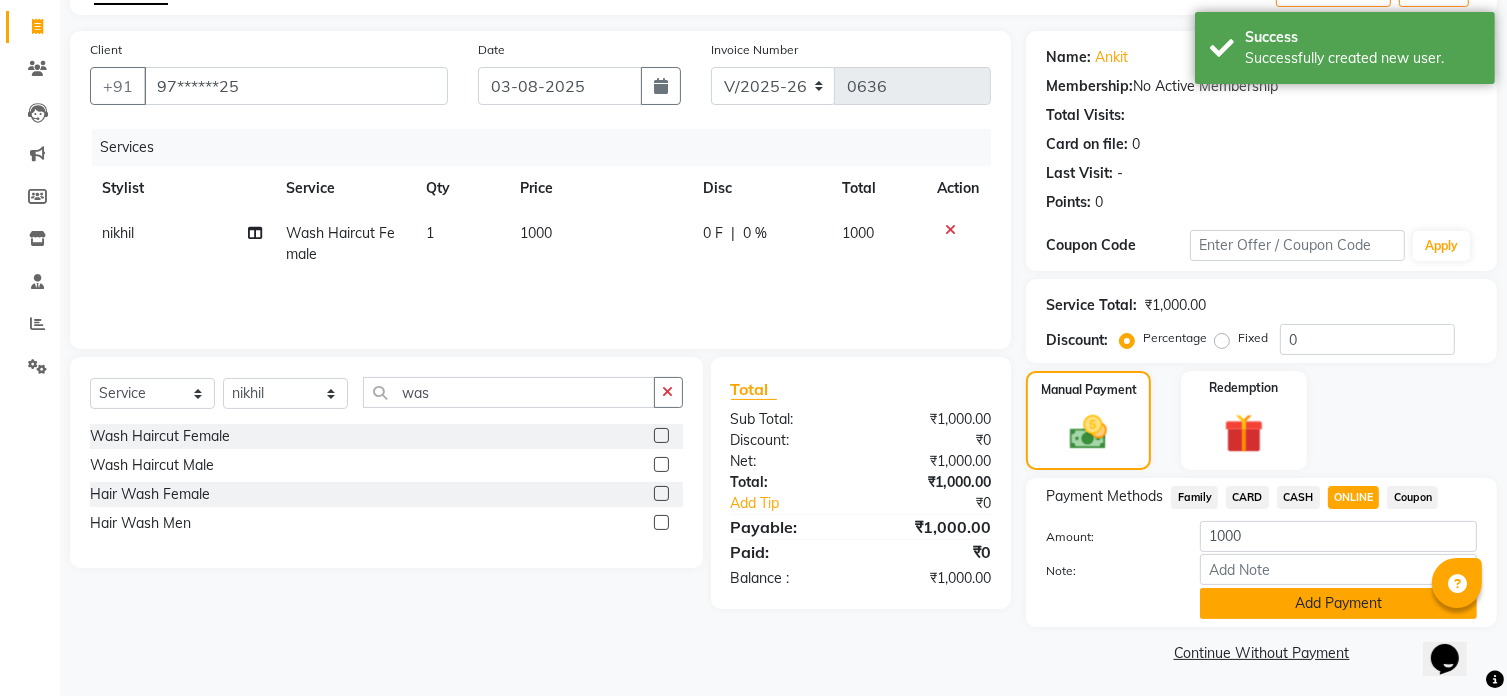 click on "Add Payment" 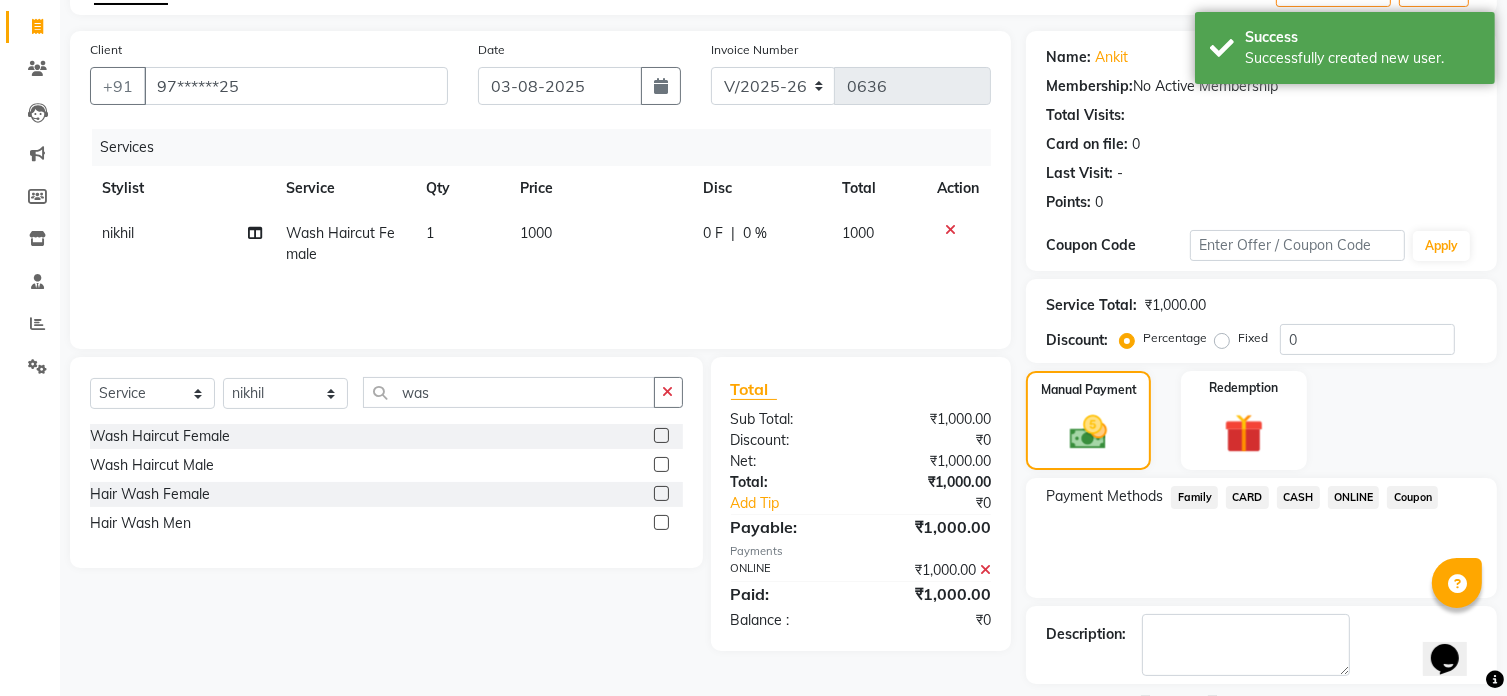 scroll, scrollTop: 204, scrollLeft: 0, axis: vertical 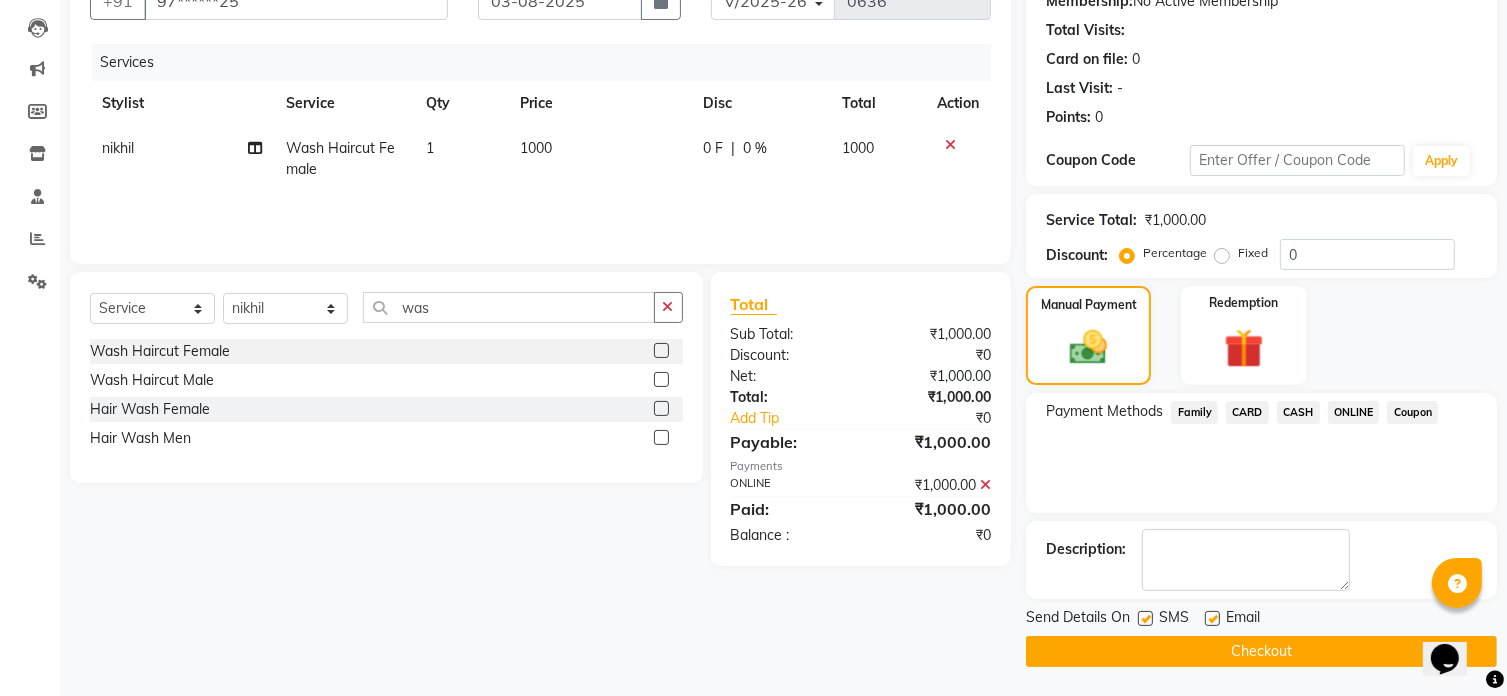 click on "Checkout" 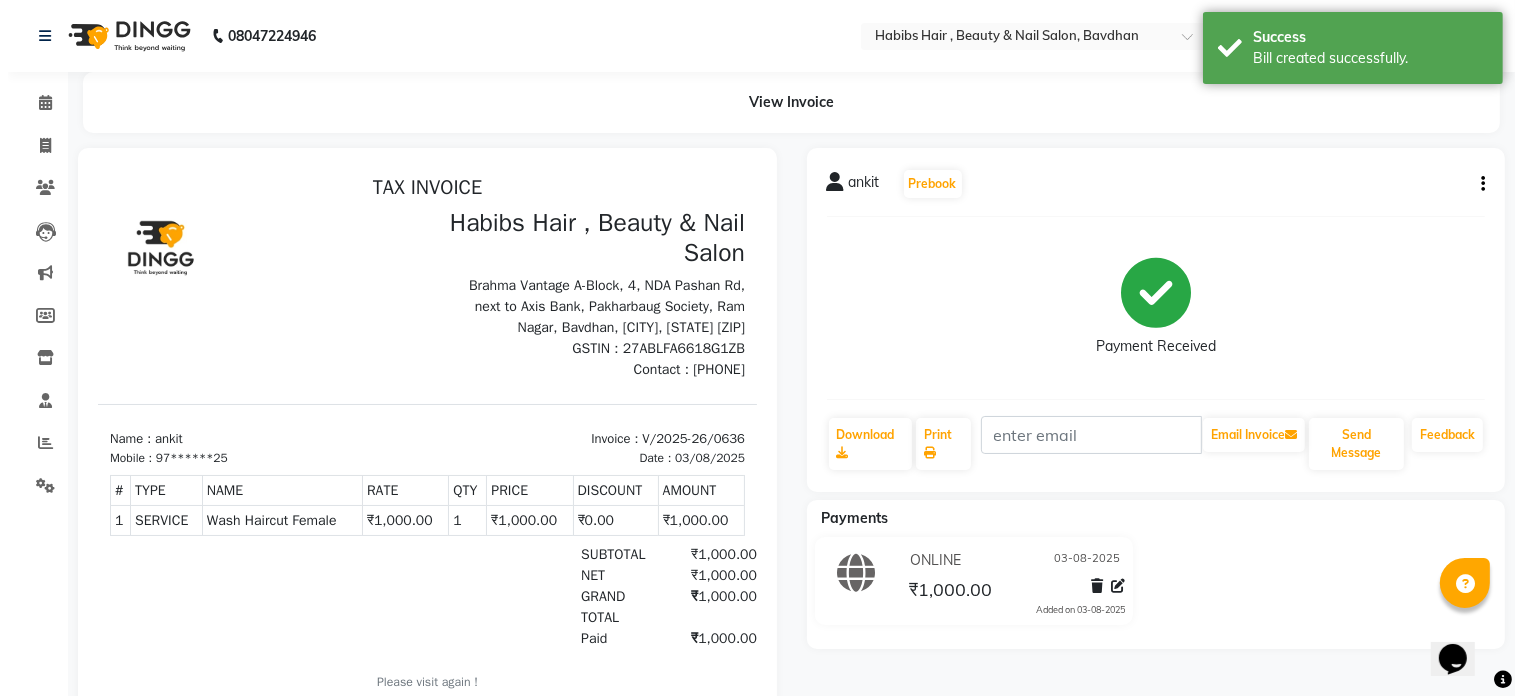 scroll, scrollTop: 0, scrollLeft: 0, axis: both 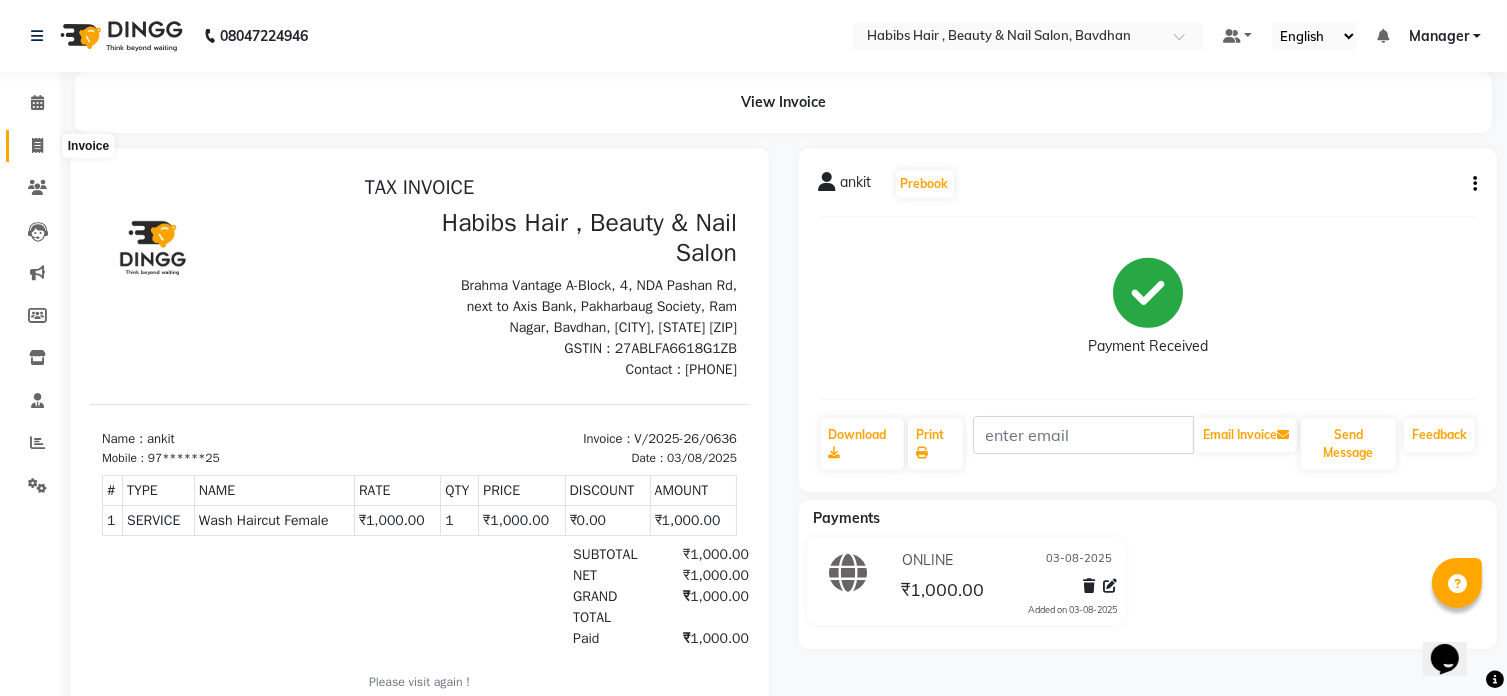 click 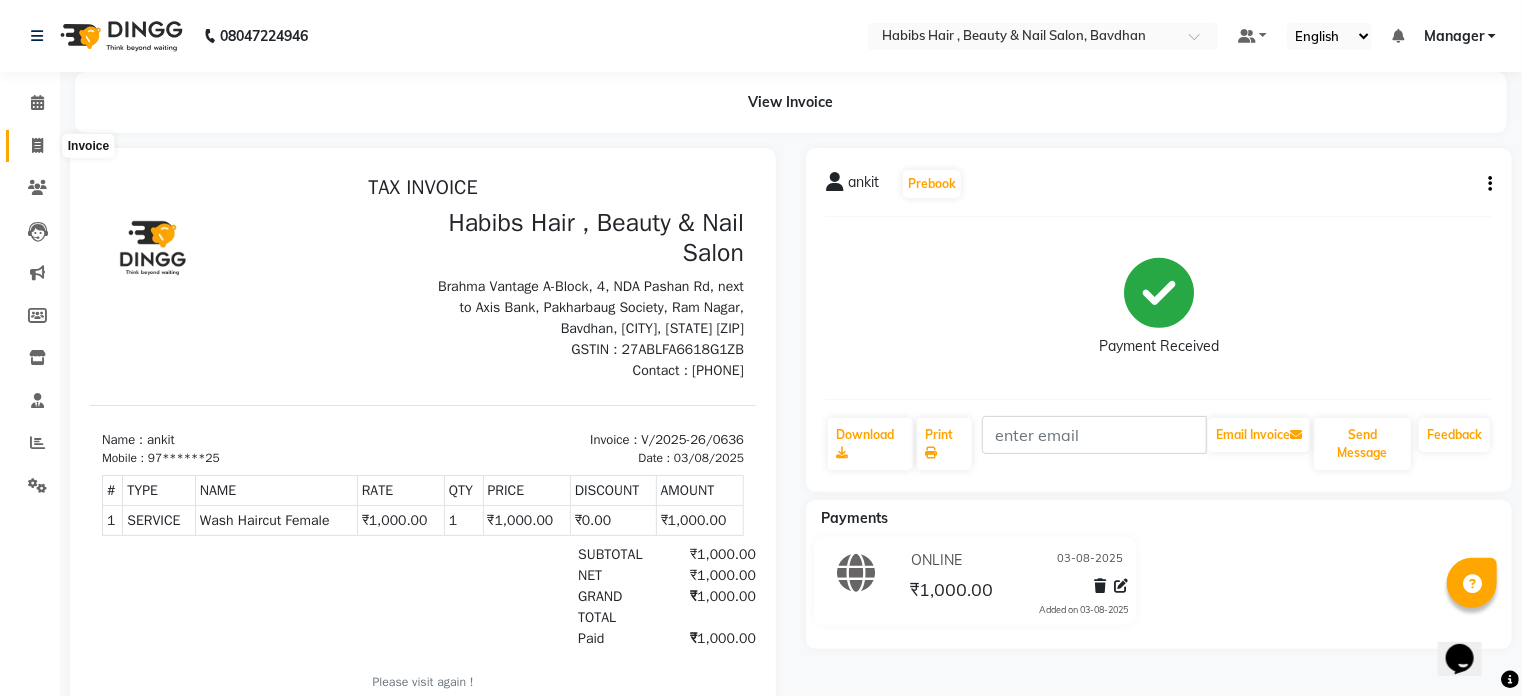 select on "7414" 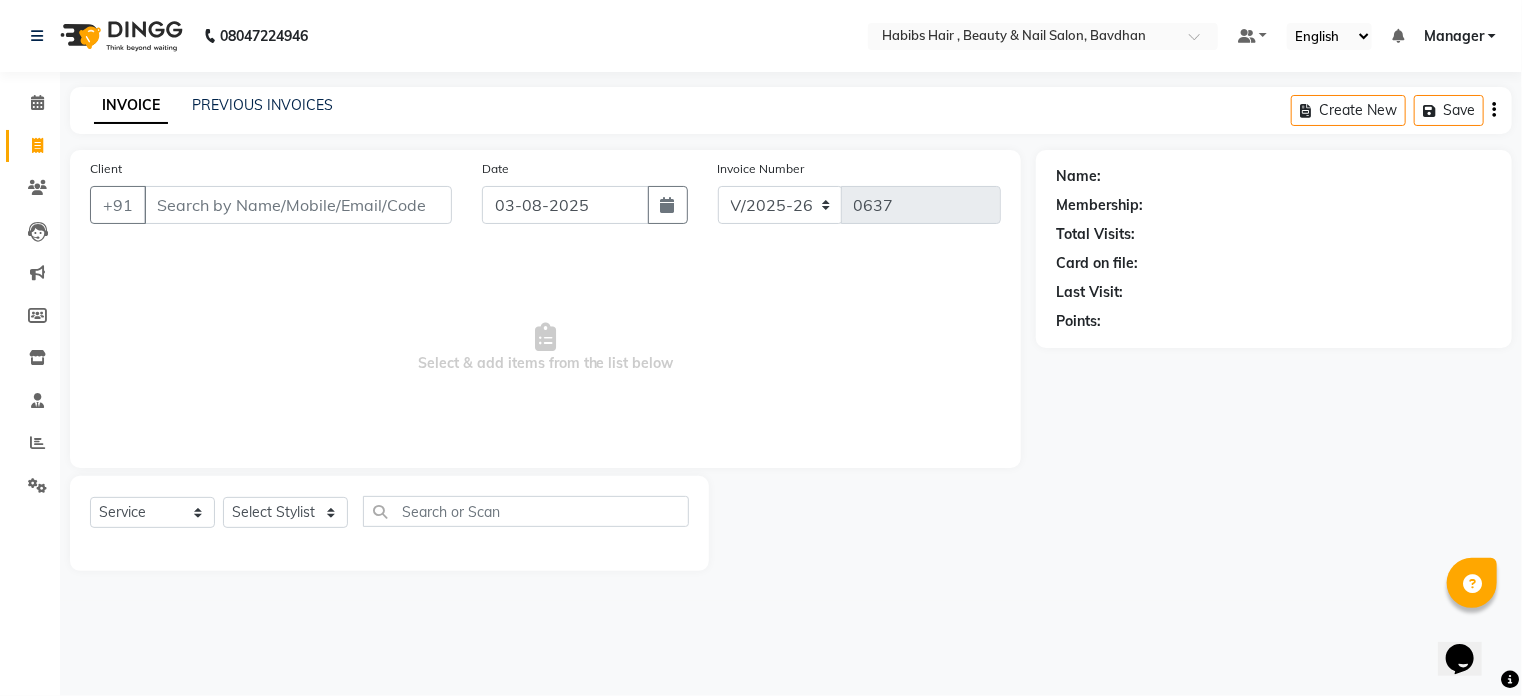 click on "Client" at bounding box center [298, 205] 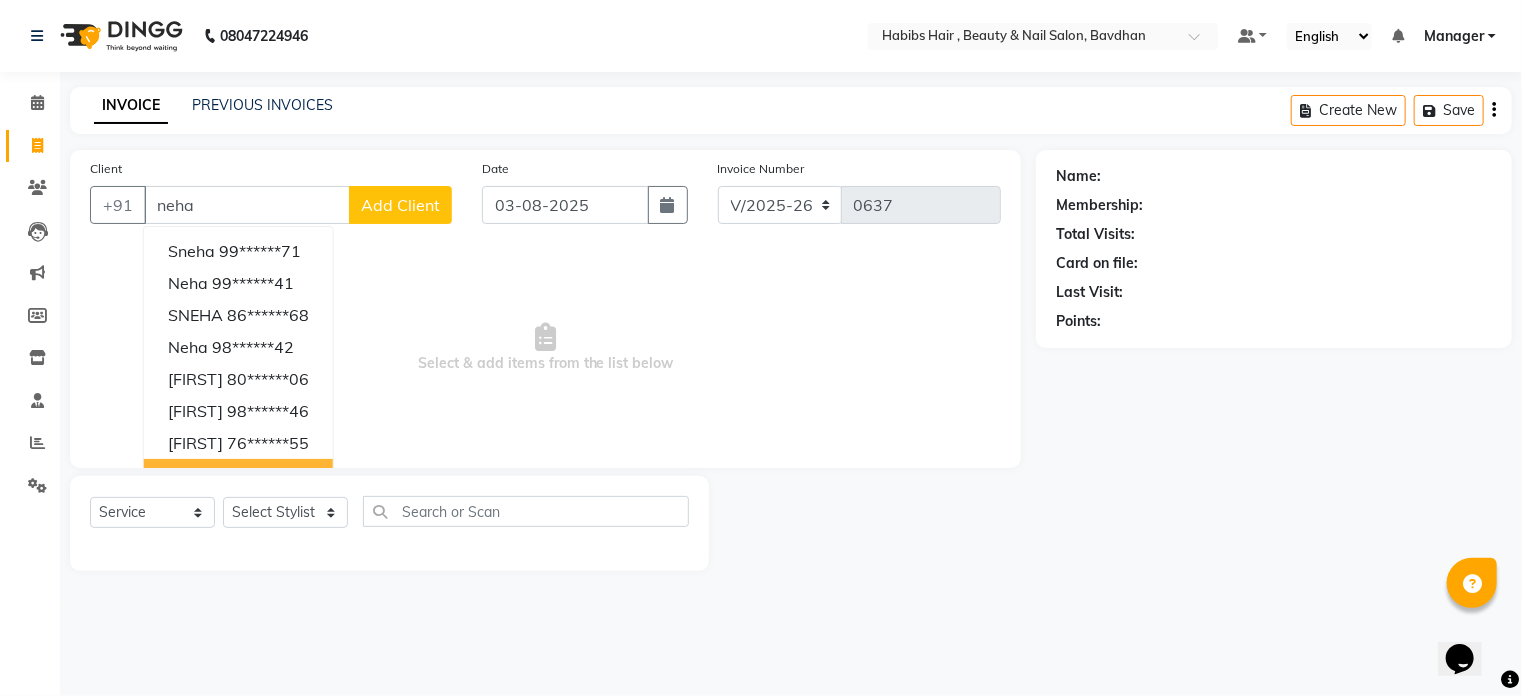 type on "neha" 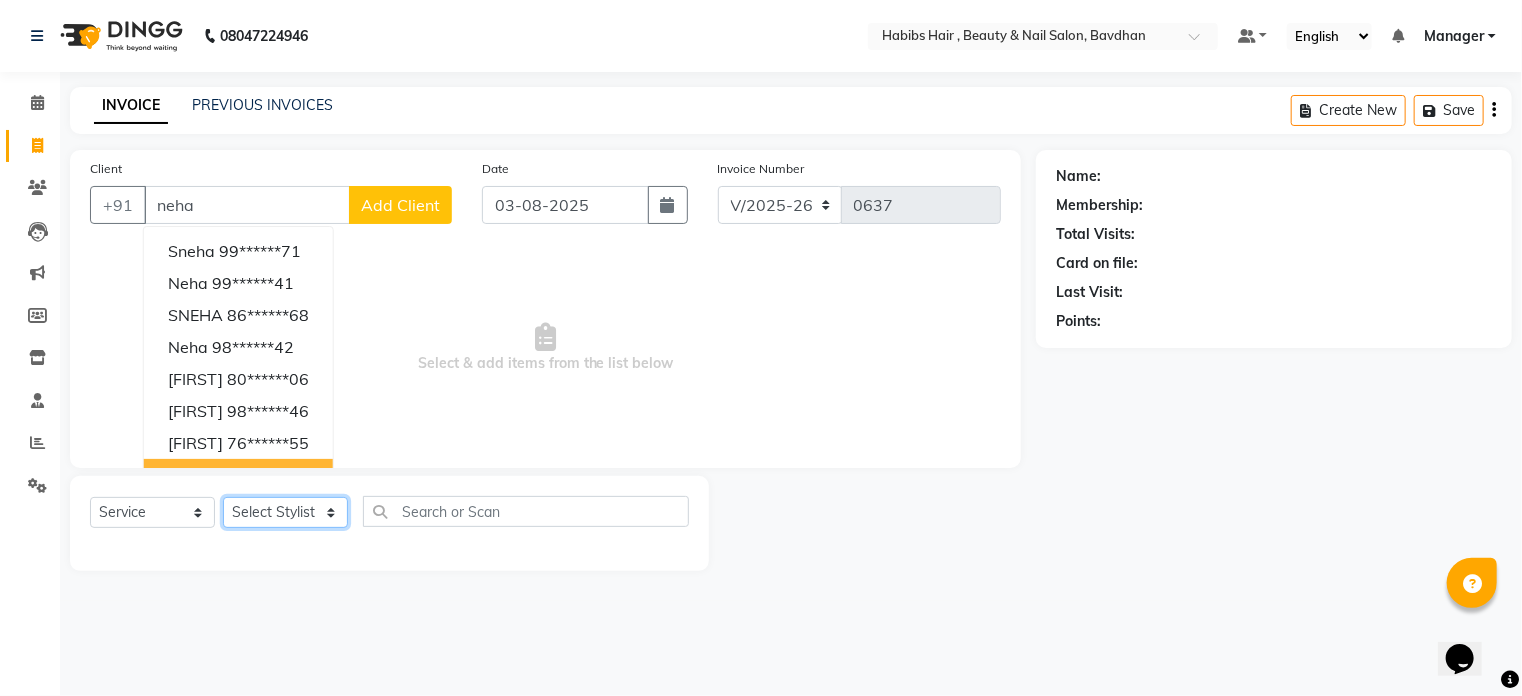click on "Select Stylist Akash Aman Aniket Ashish Ganesh Manager mayur nikhil sujata" 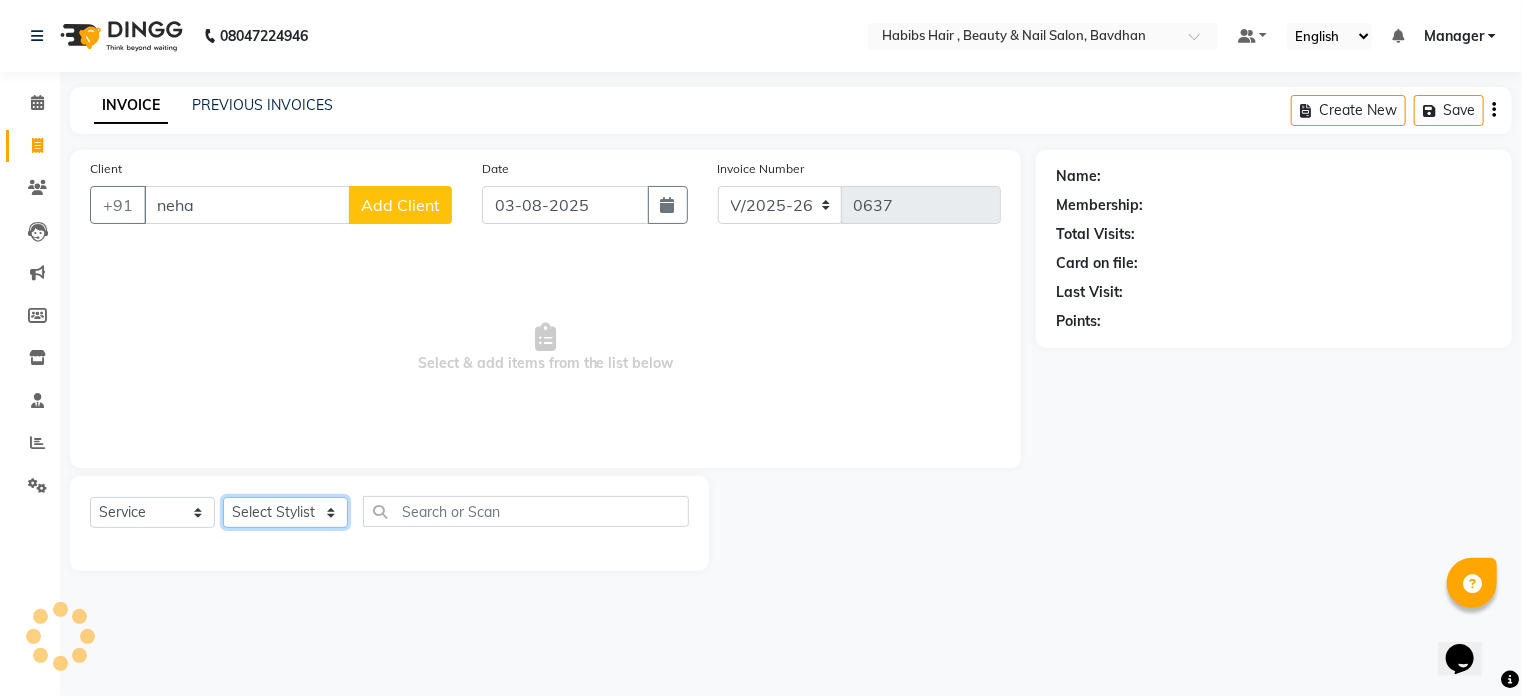 select on "86089" 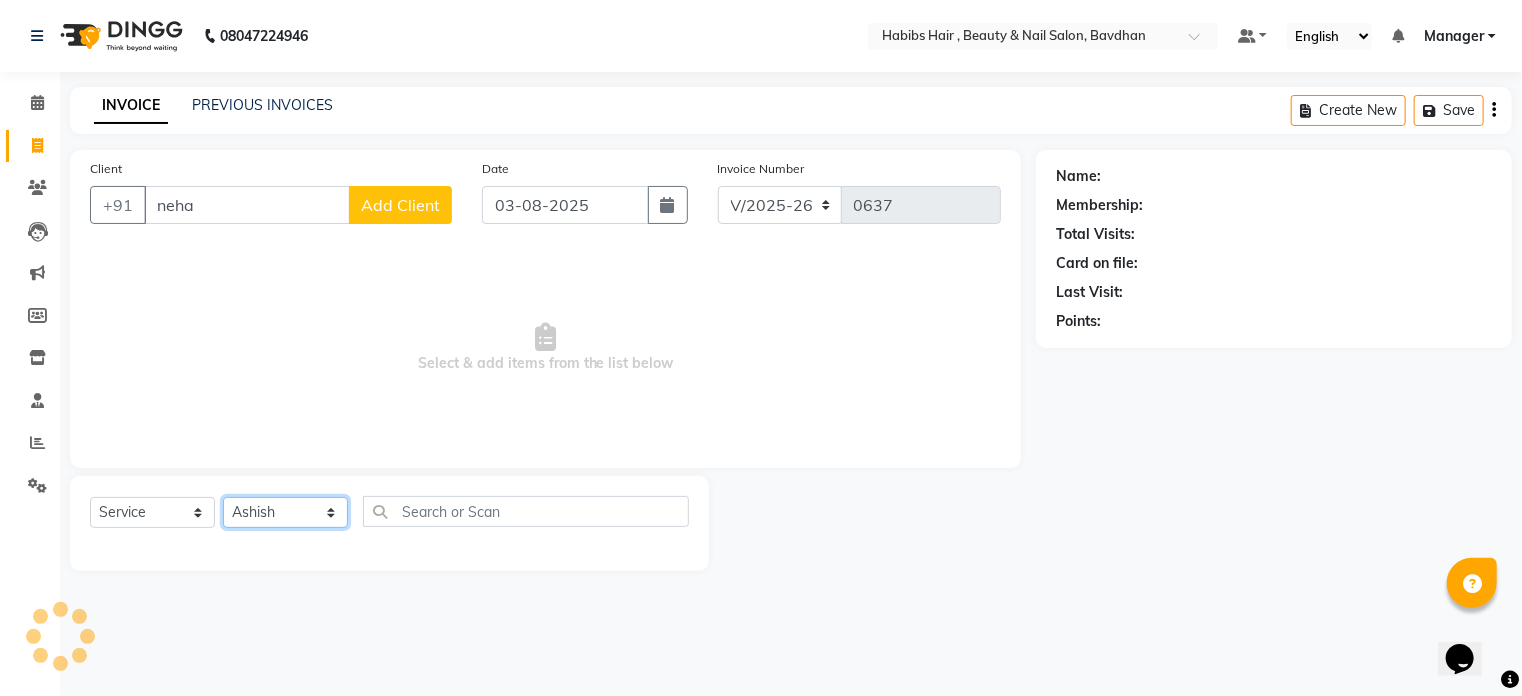 click on "Select Stylist Akash Aman Aniket Ashish Ganesh Manager mayur nikhil sujata" 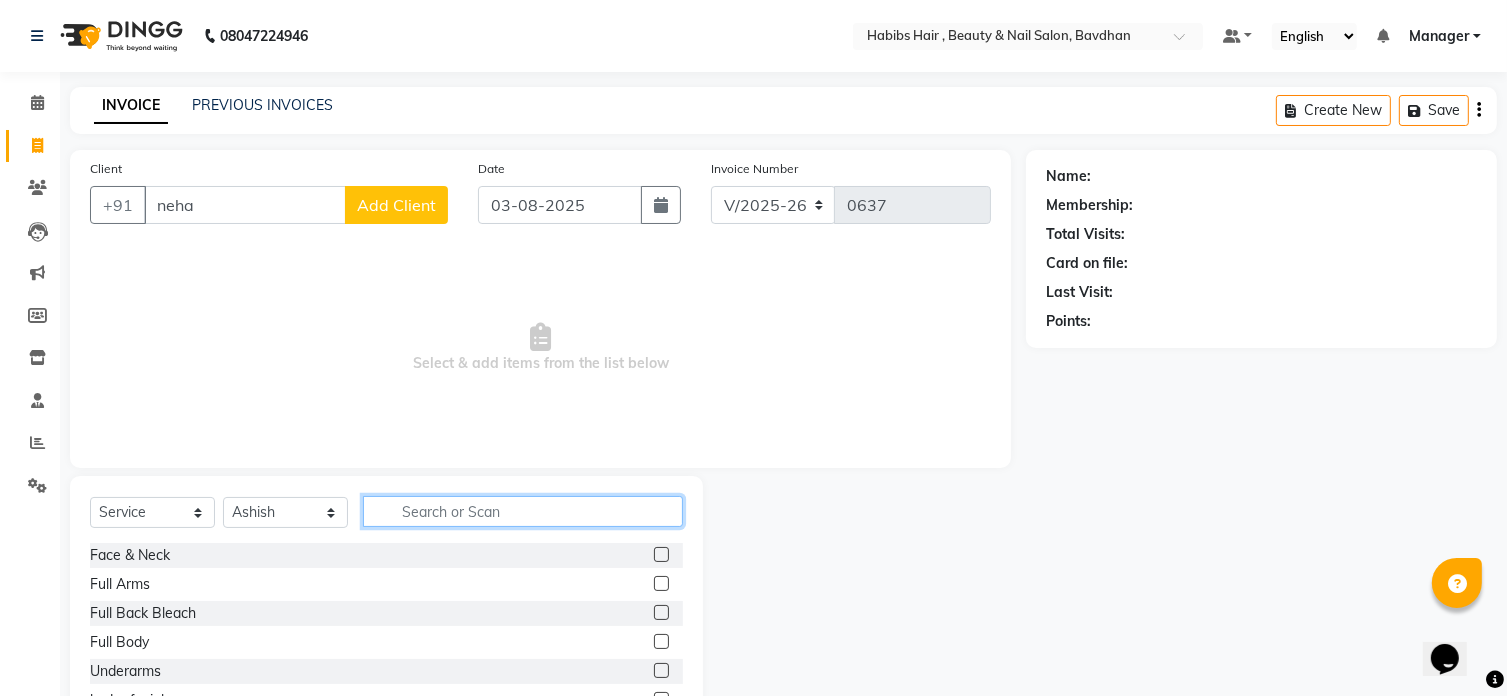 click 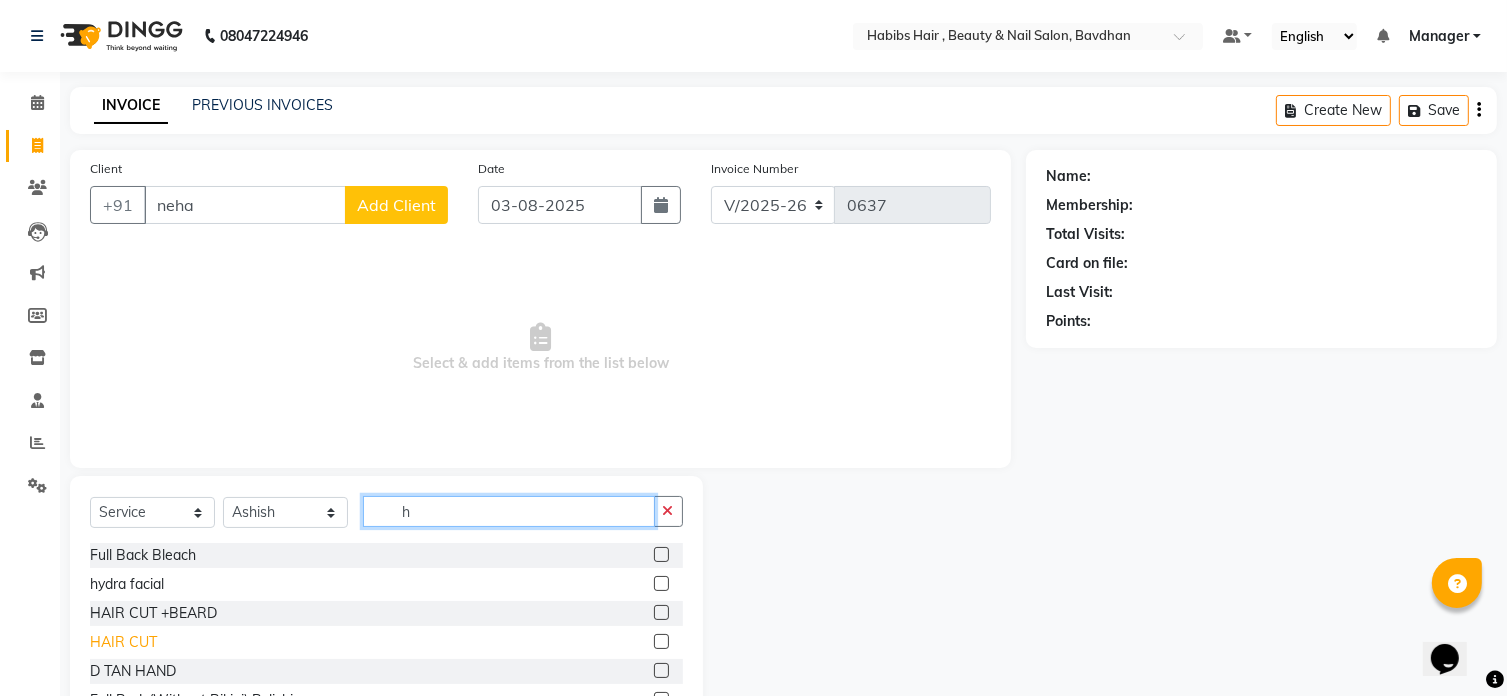 type on "h" 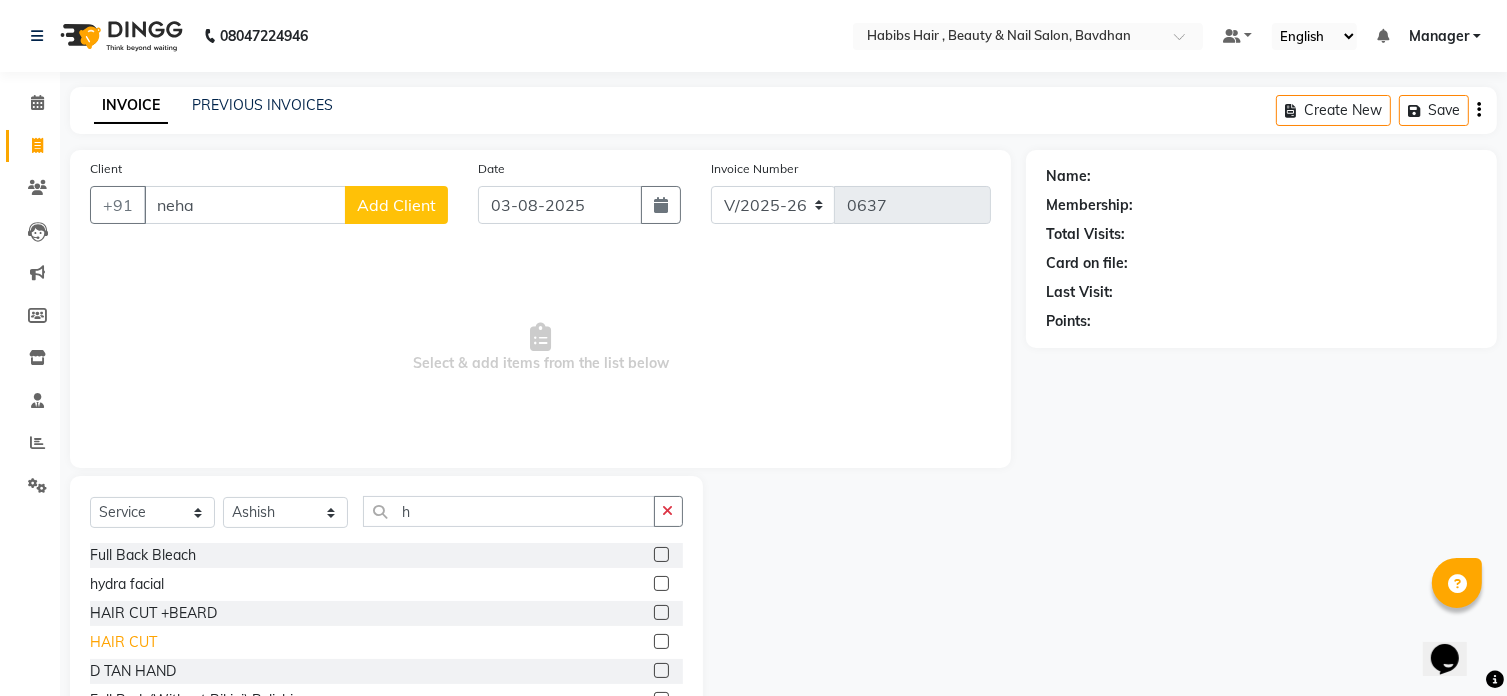 click on "HAIR CUT" 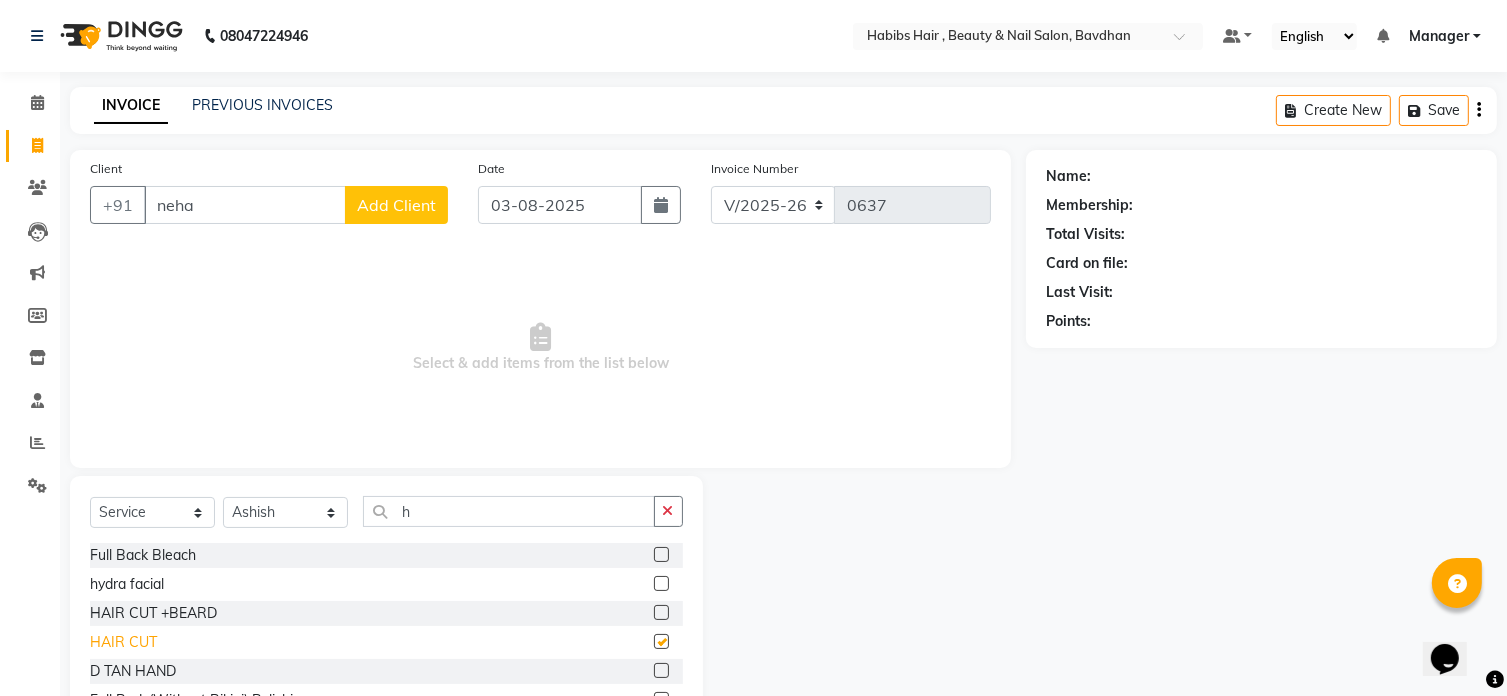checkbox on "false" 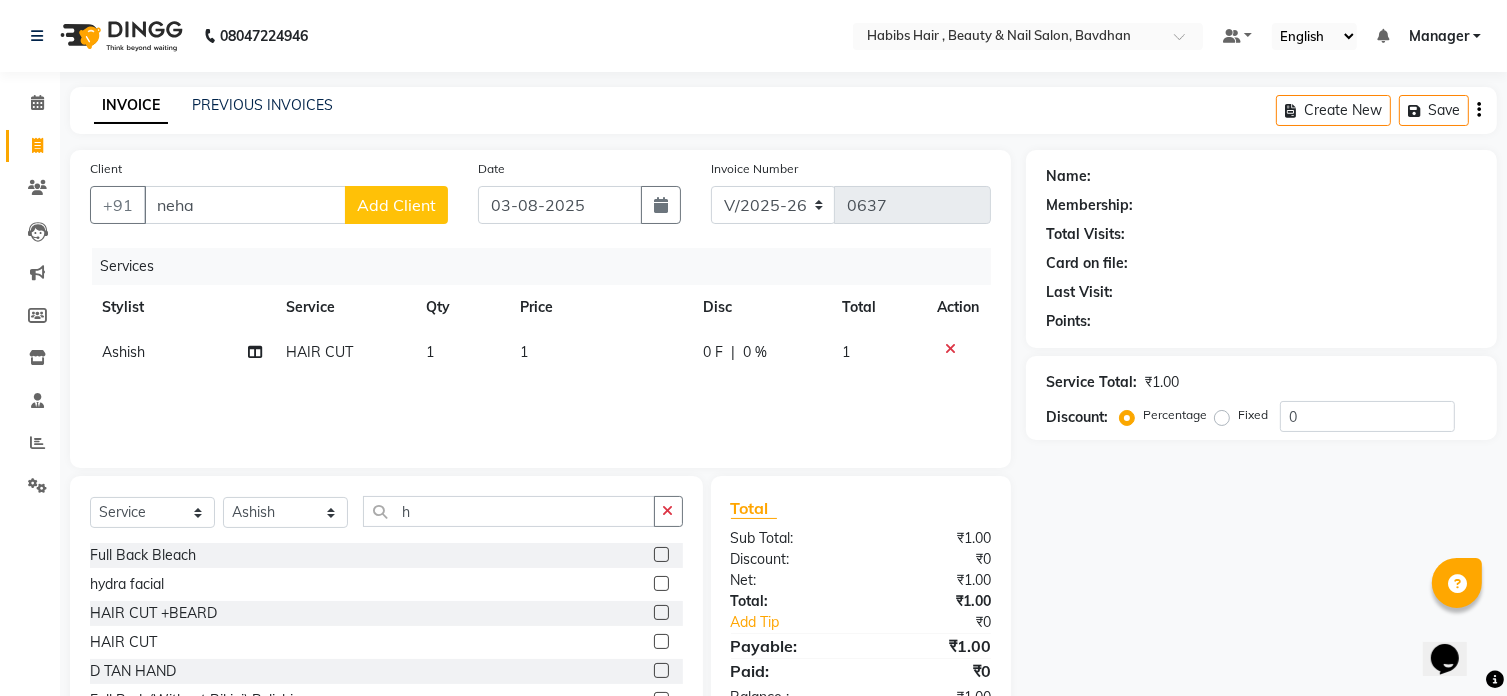 click on "1" 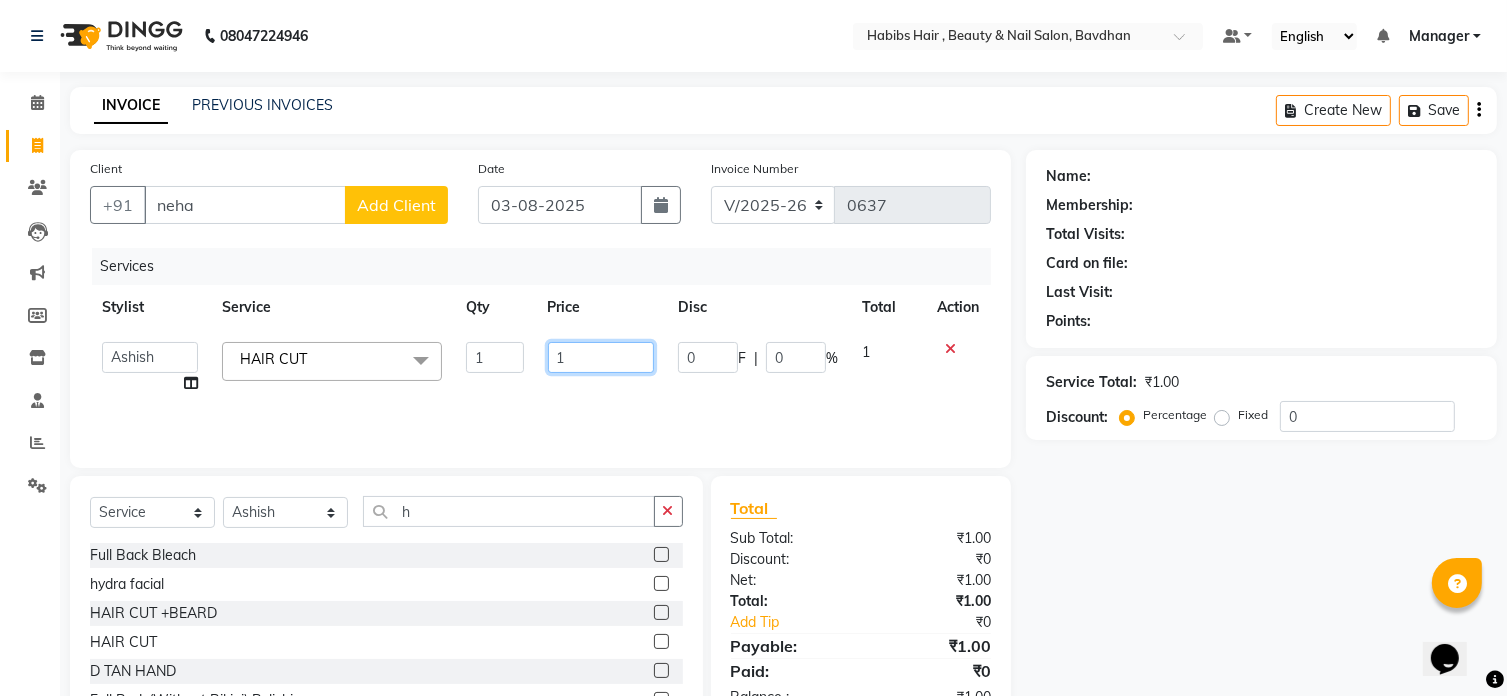click on "1" 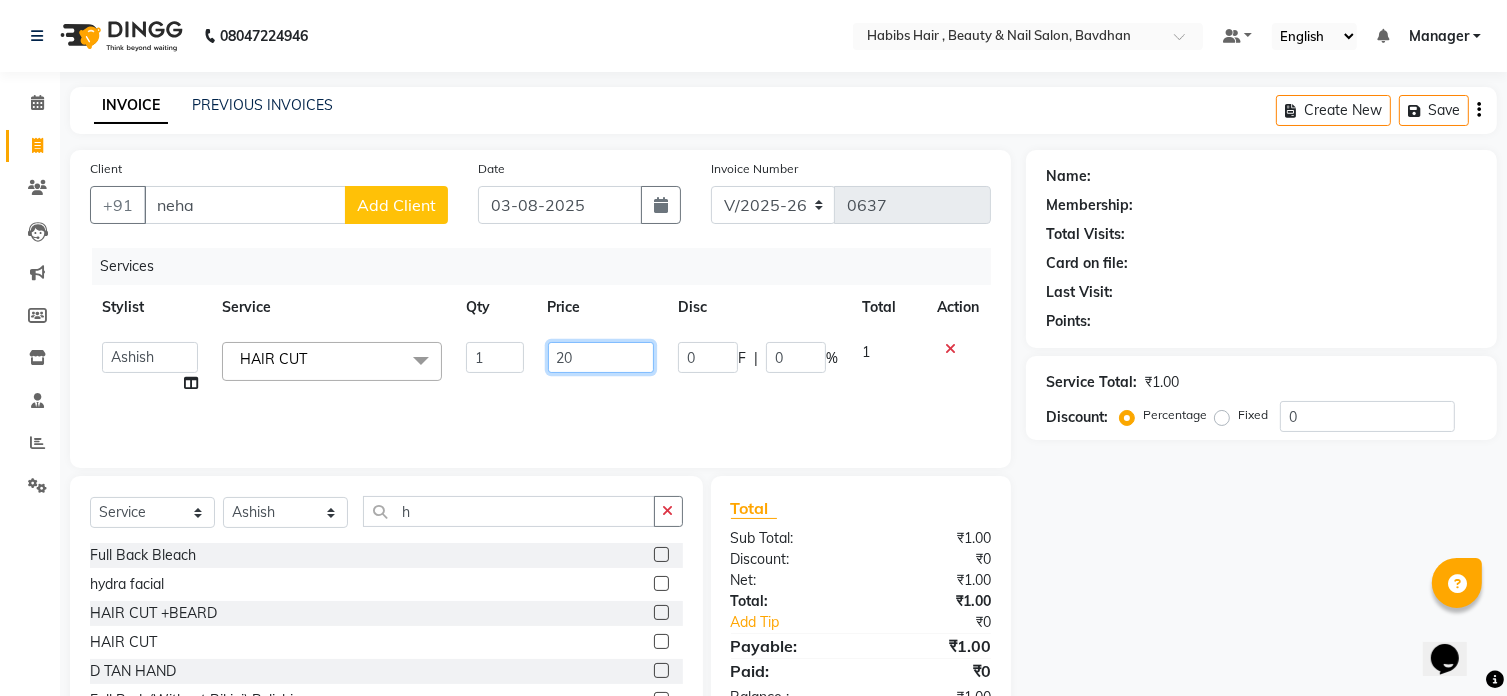 type on "200" 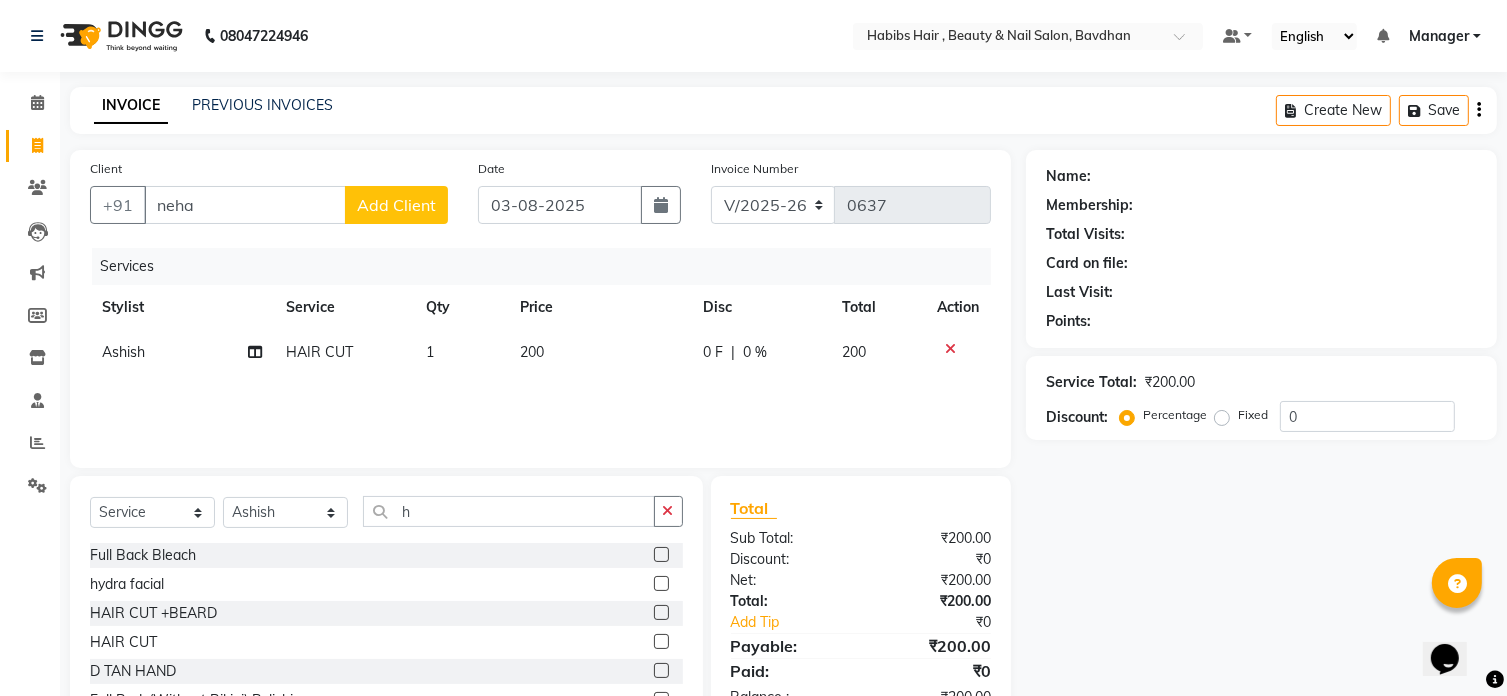 click on "Add Client" 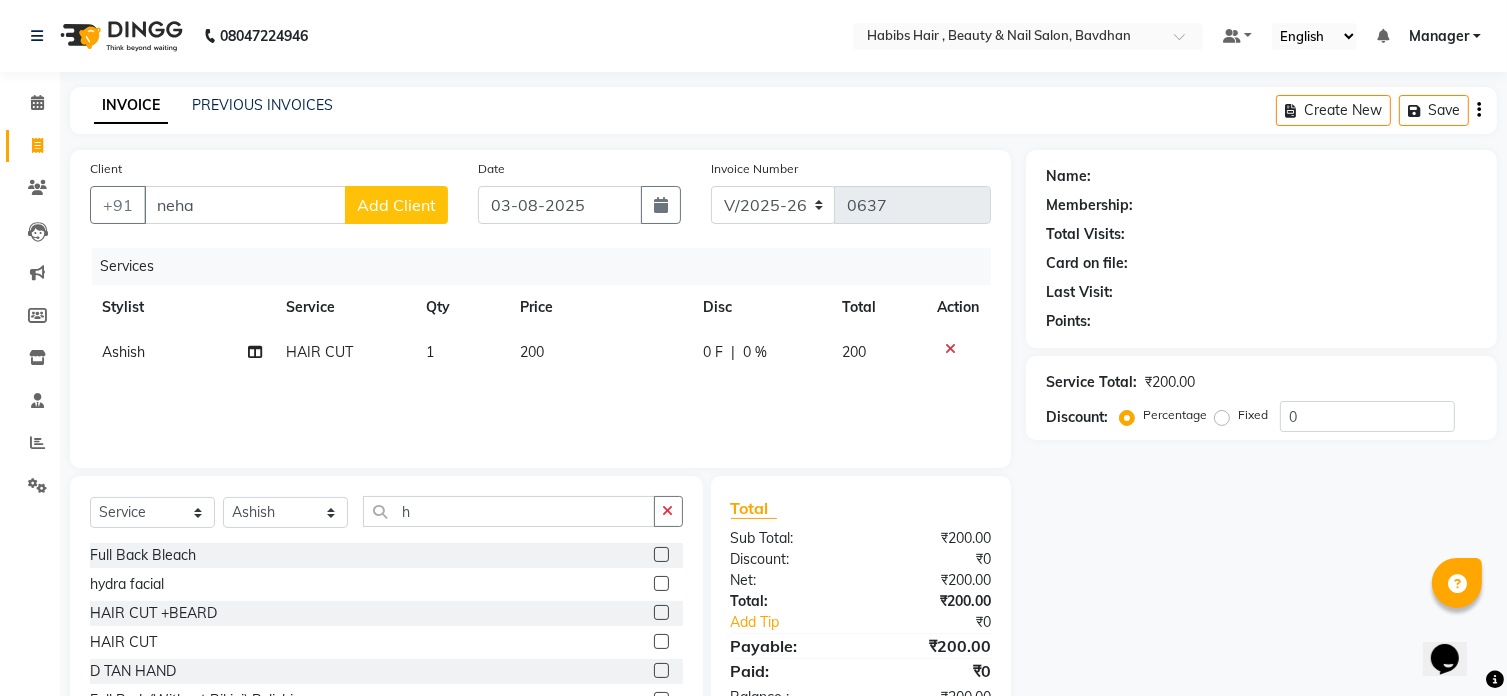 select on "22" 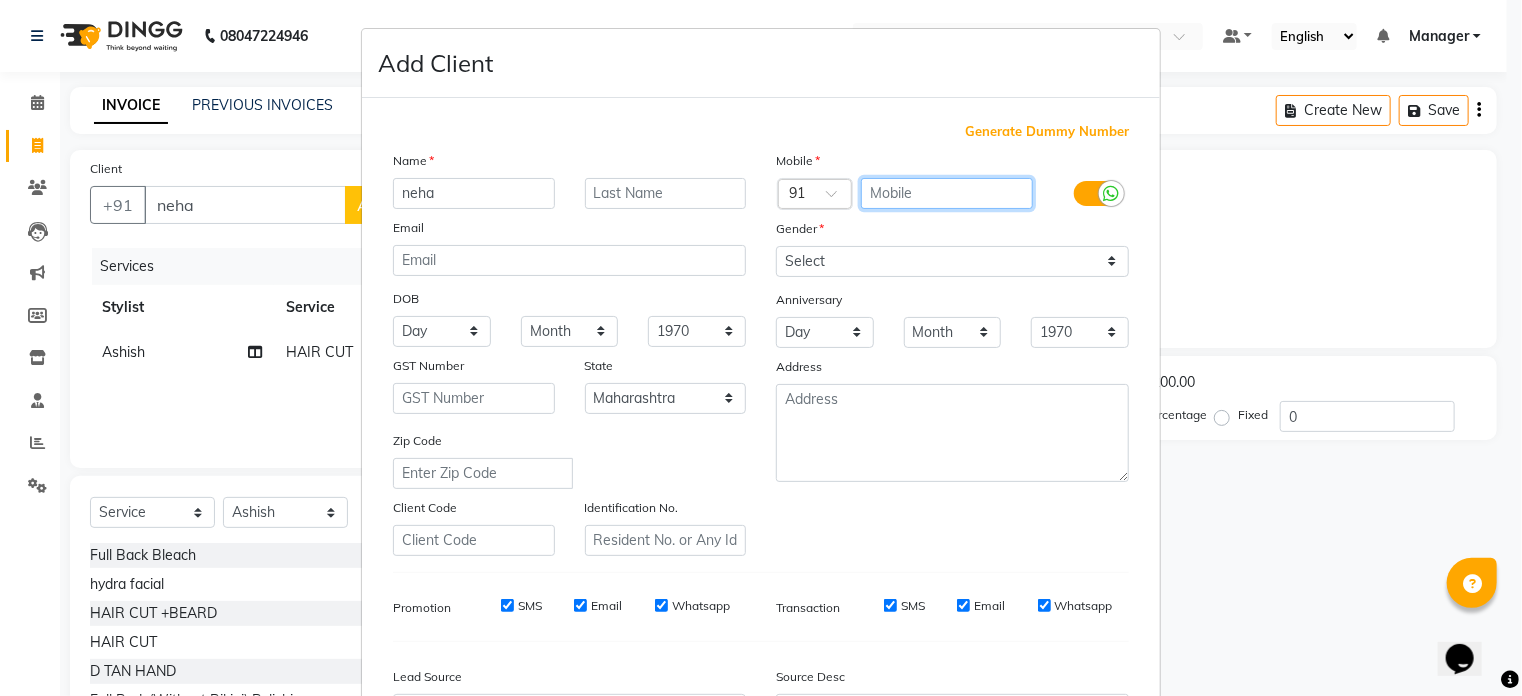 click at bounding box center [947, 193] 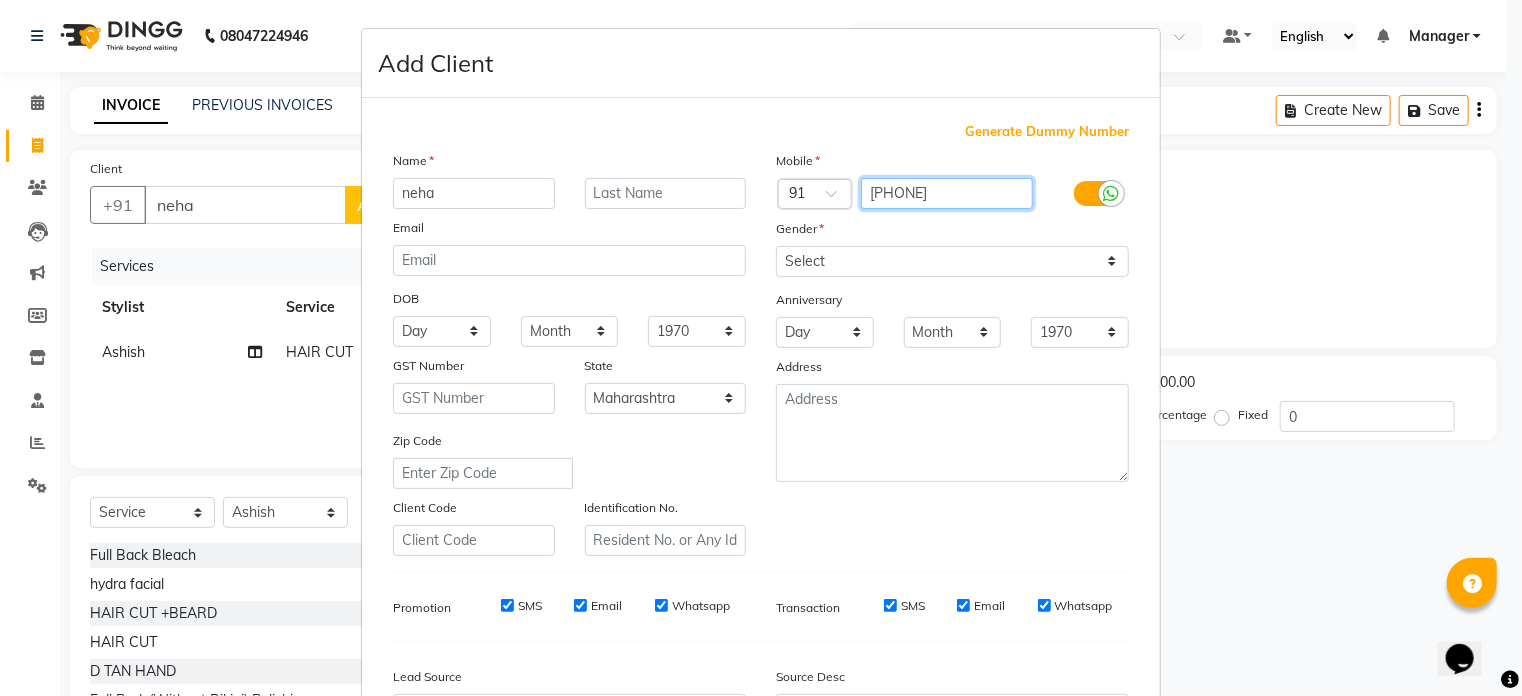 type on "[PHONE]" 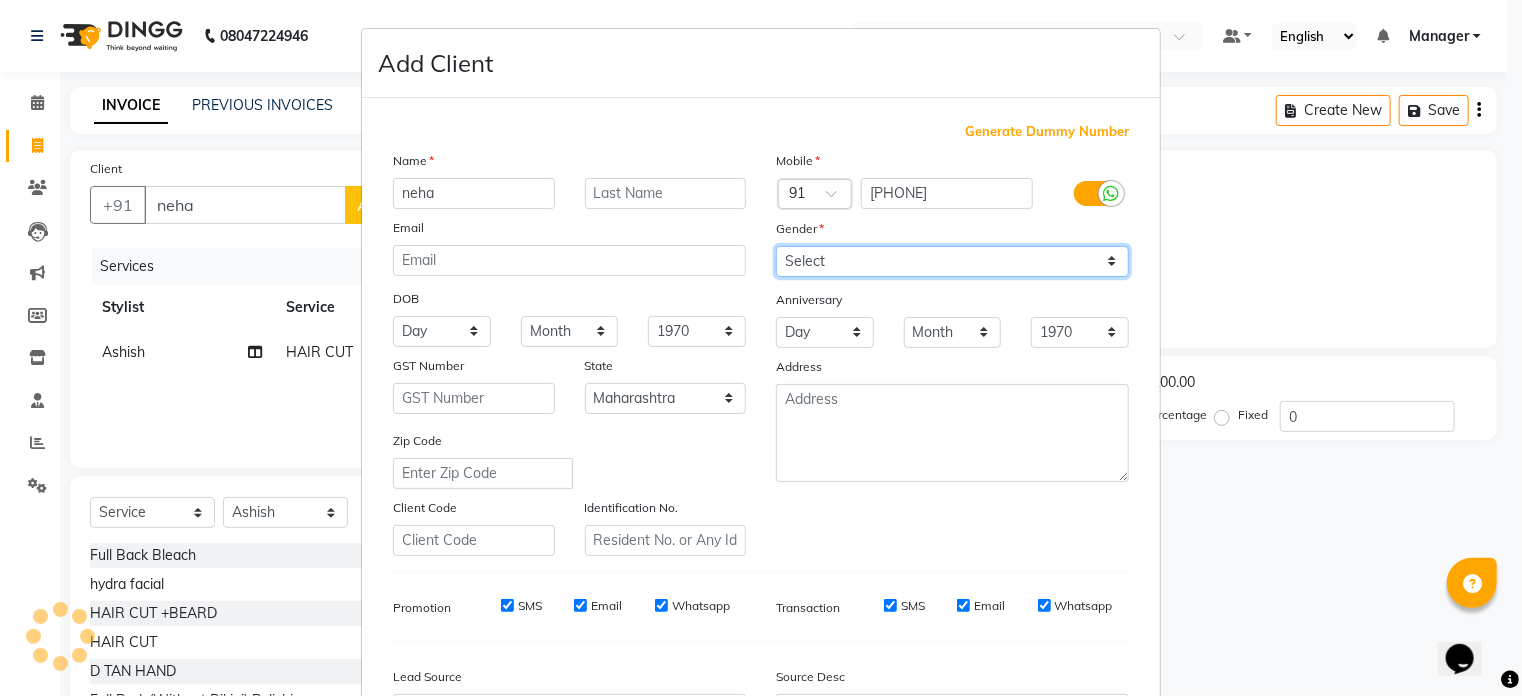 click on "Select Male Female Other Prefer Not To Say" at bounding box center (952, 261) 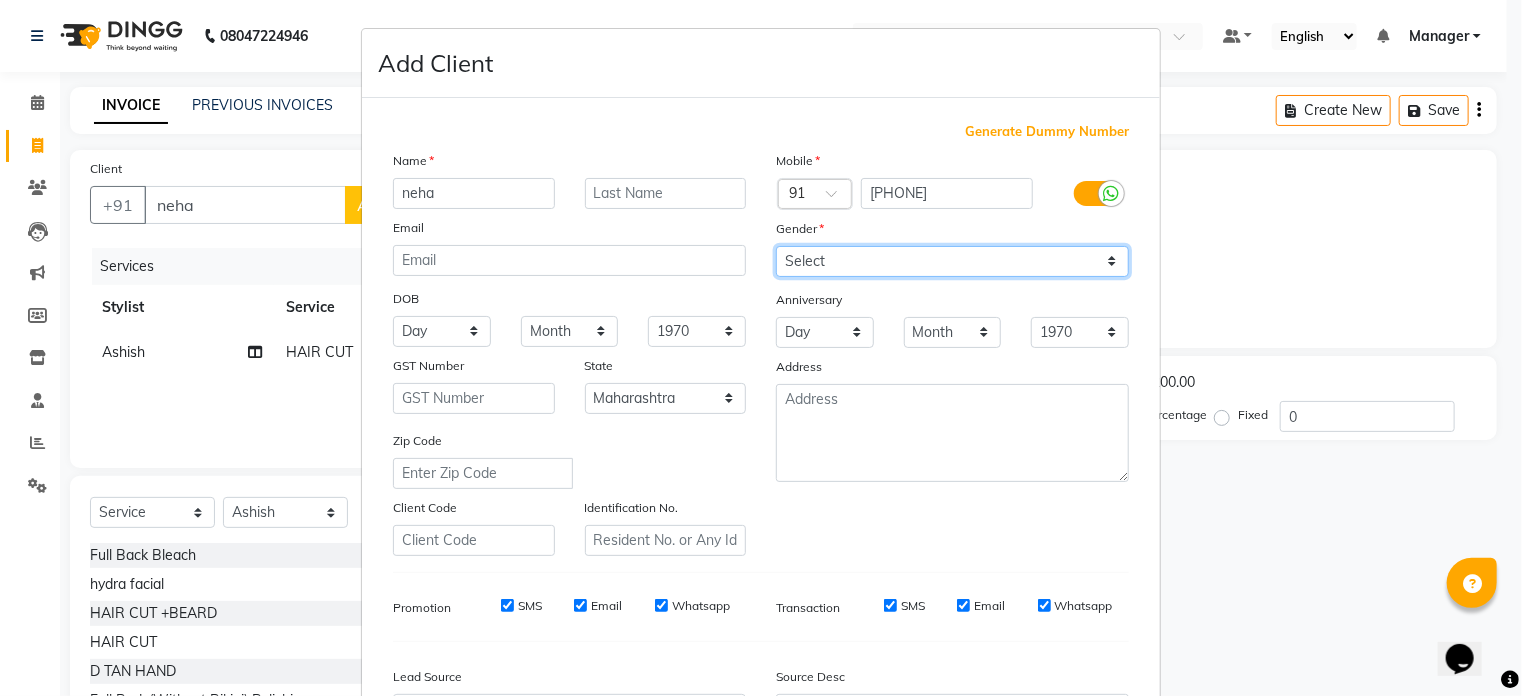 select on "male" 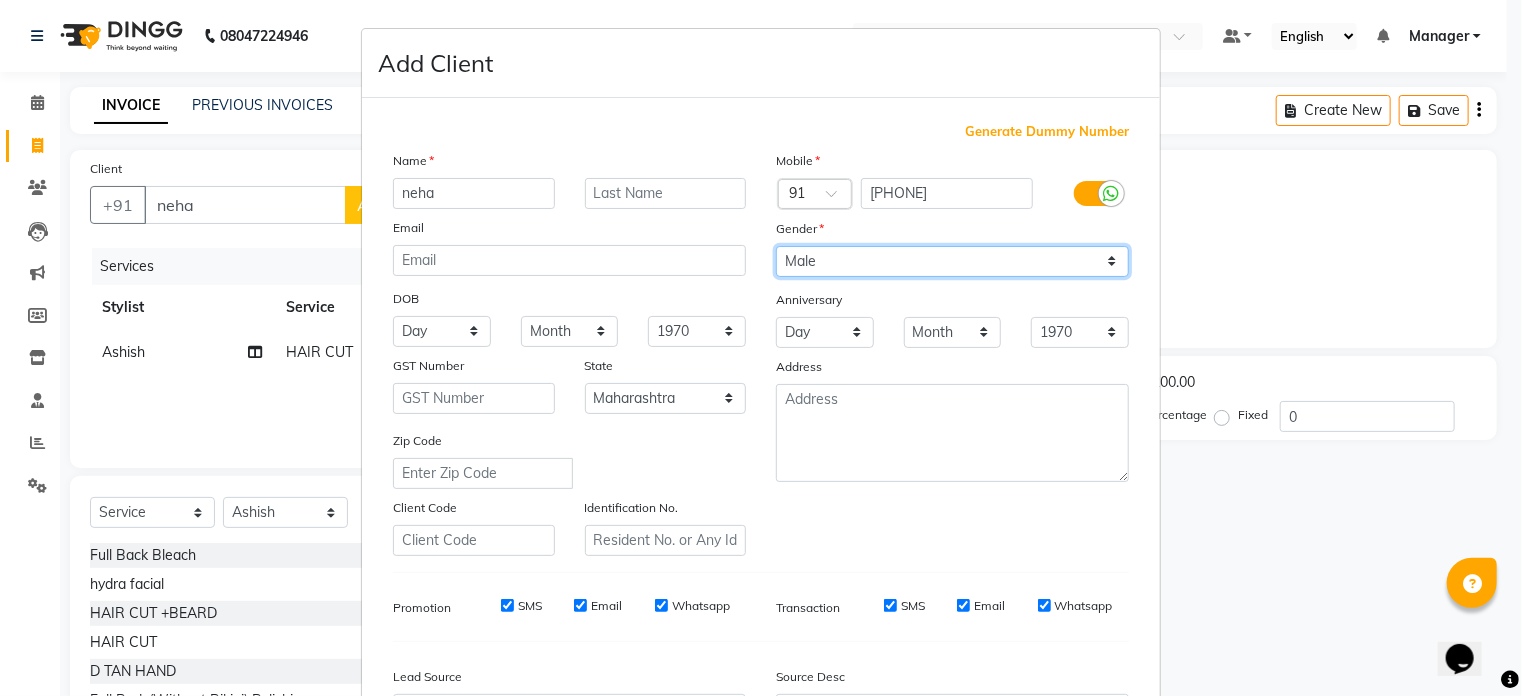 click on "Select Male Female Other Prefer Not To Say" at bounding box center (952, 261) 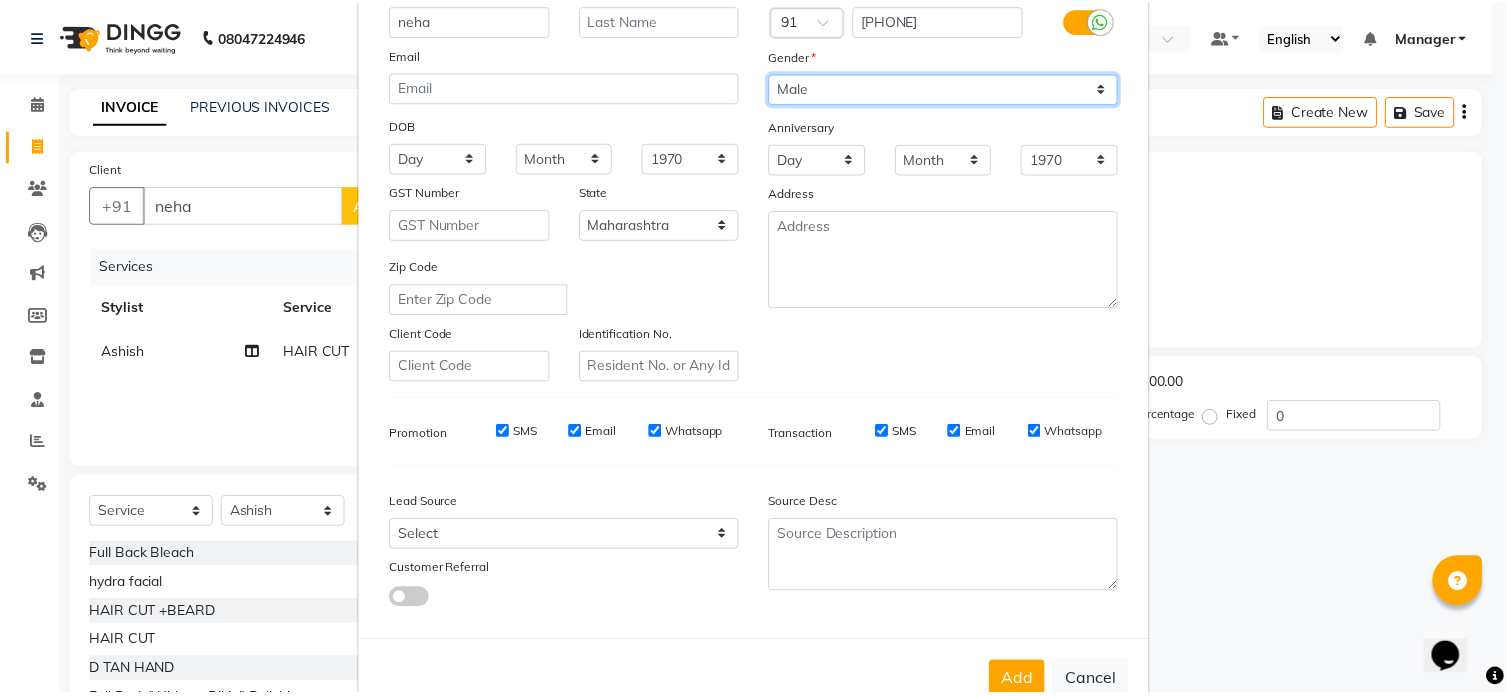 scroll, scrollTop: 236, scrollLeft: 0, axis: vertical 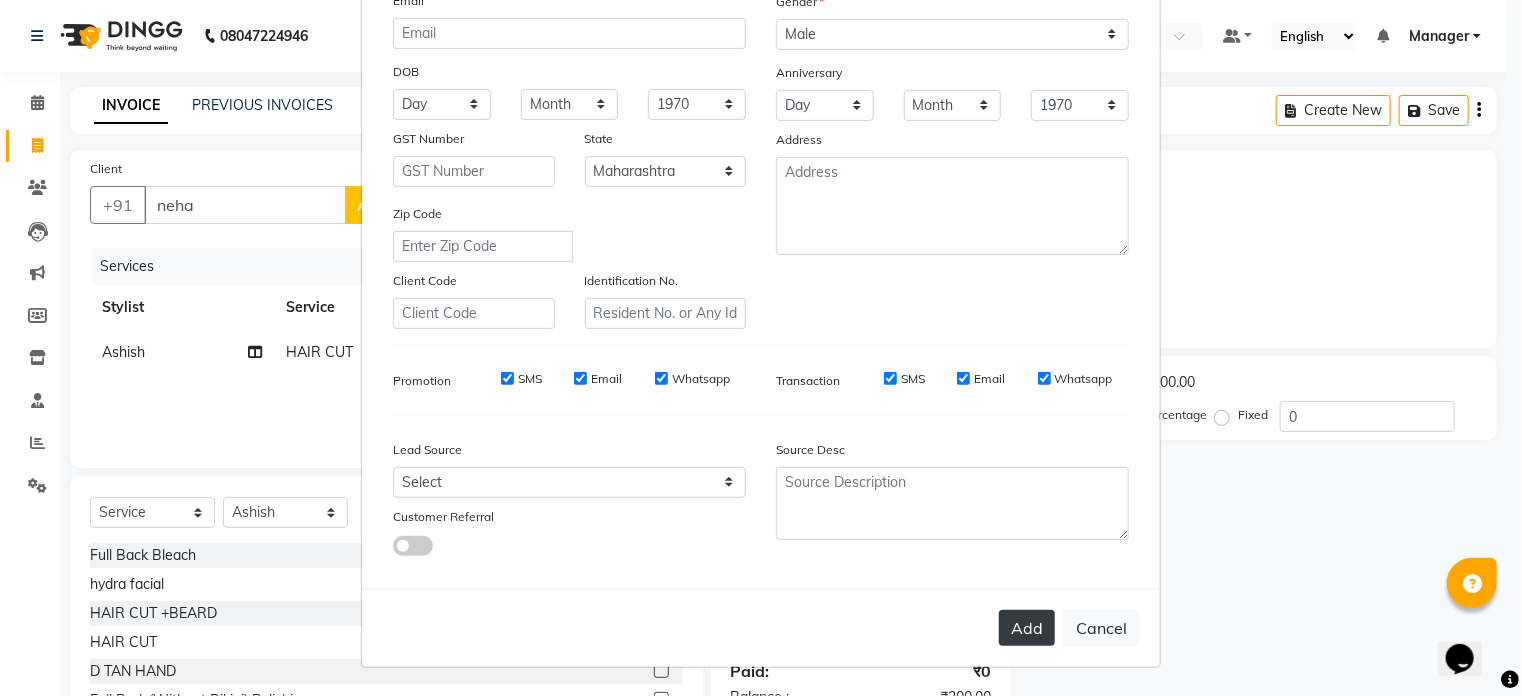 click on "Add" at bounding box center [1027, 628] 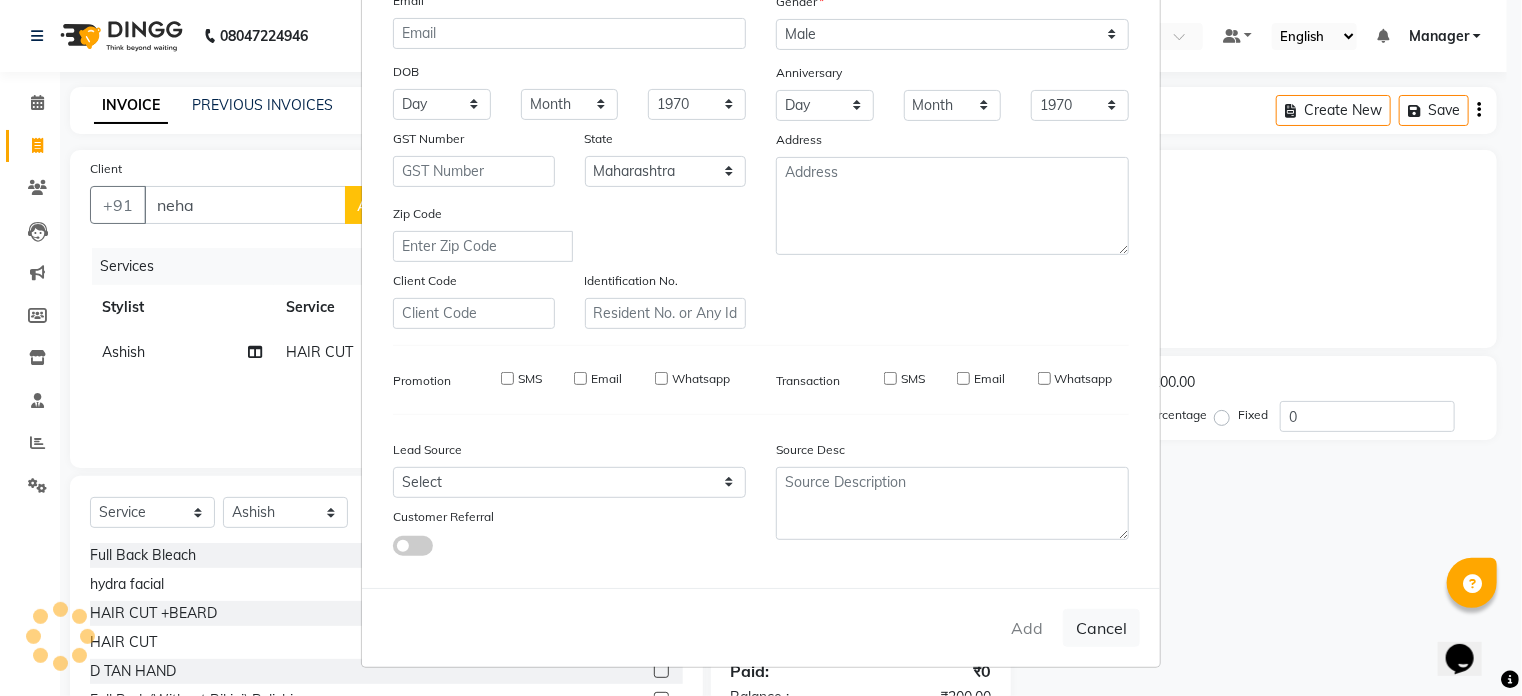 type on "88******63" 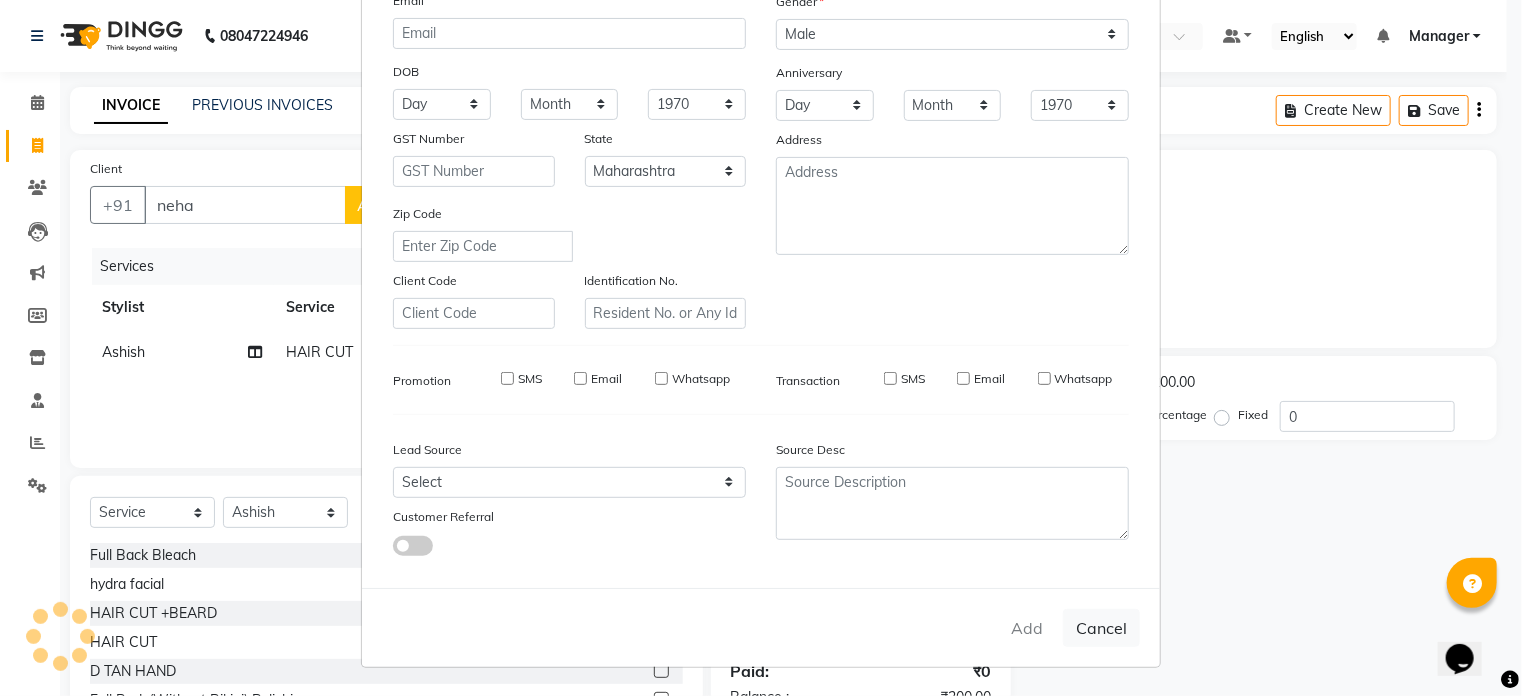 select 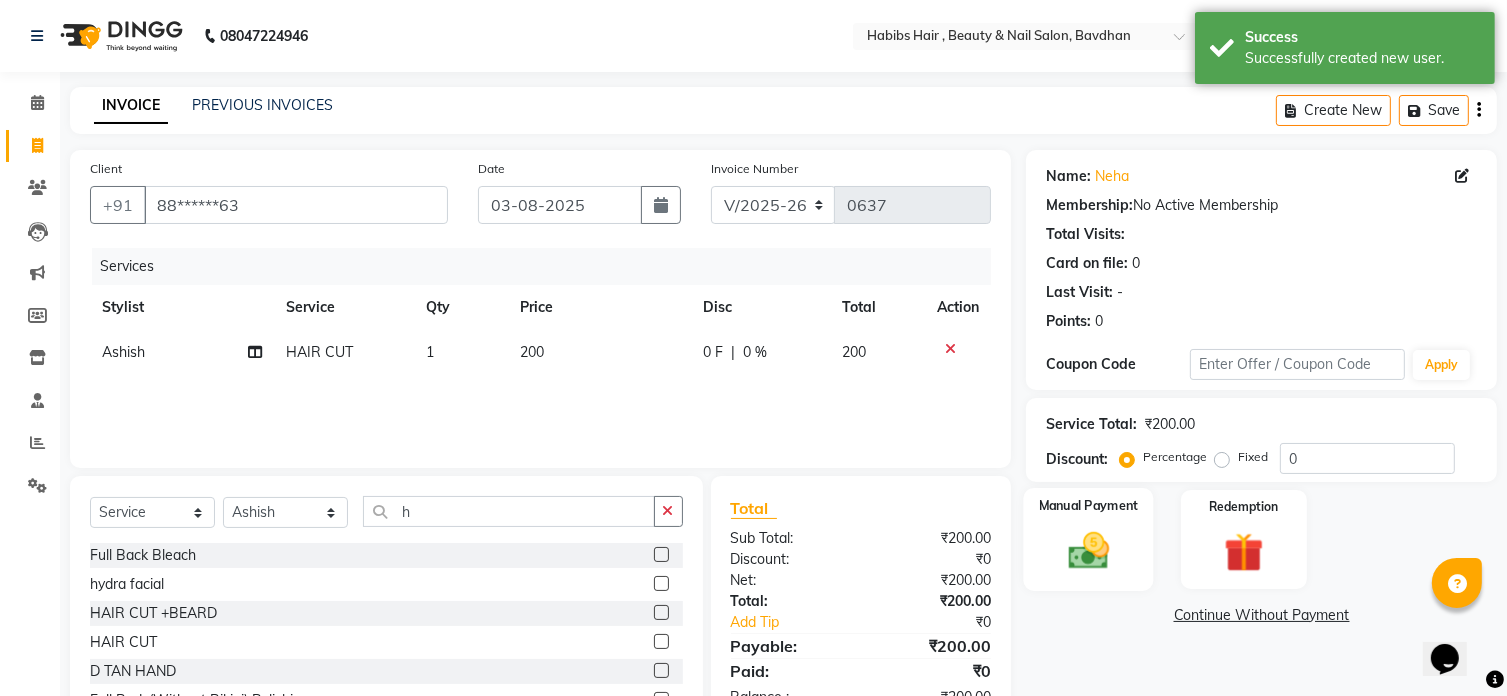 click 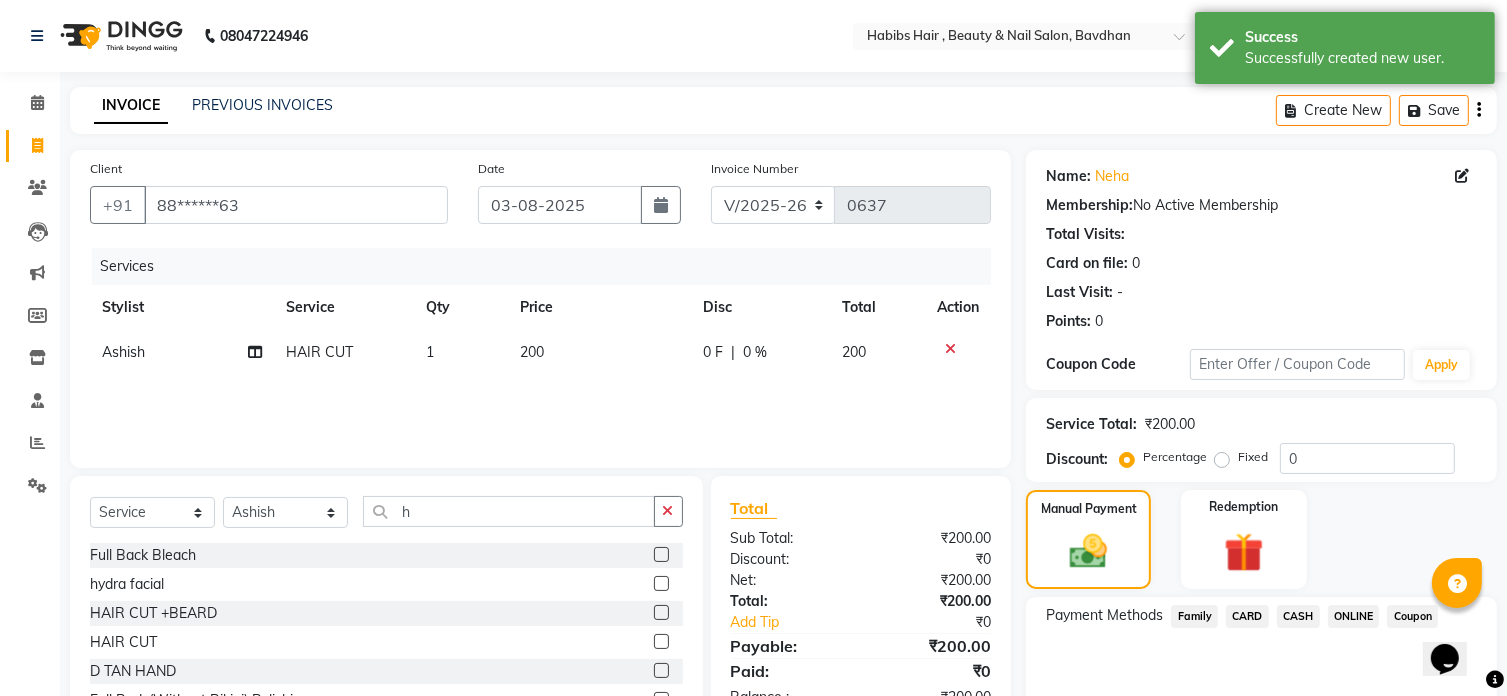 click on "ONLINE" 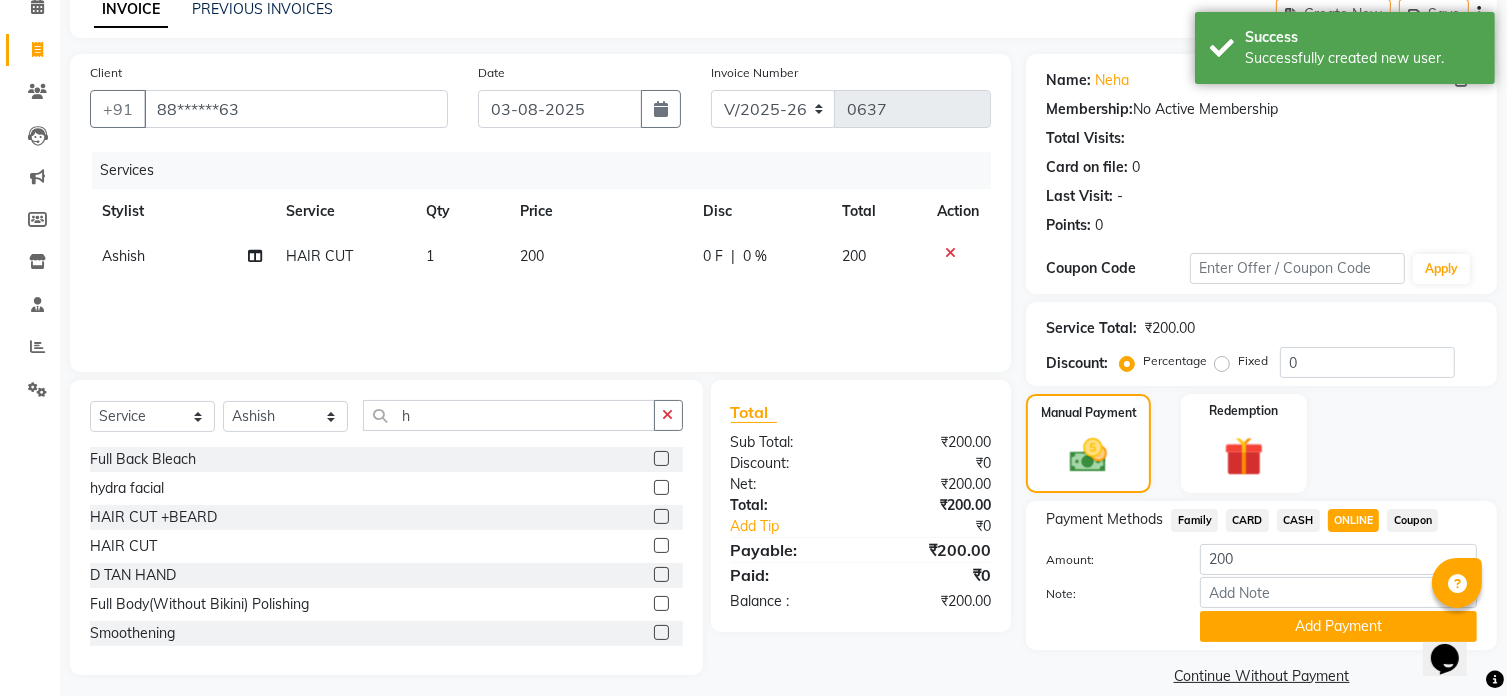 scroll, scrollTop: 100, scrollLeft: 0, axis: vertical 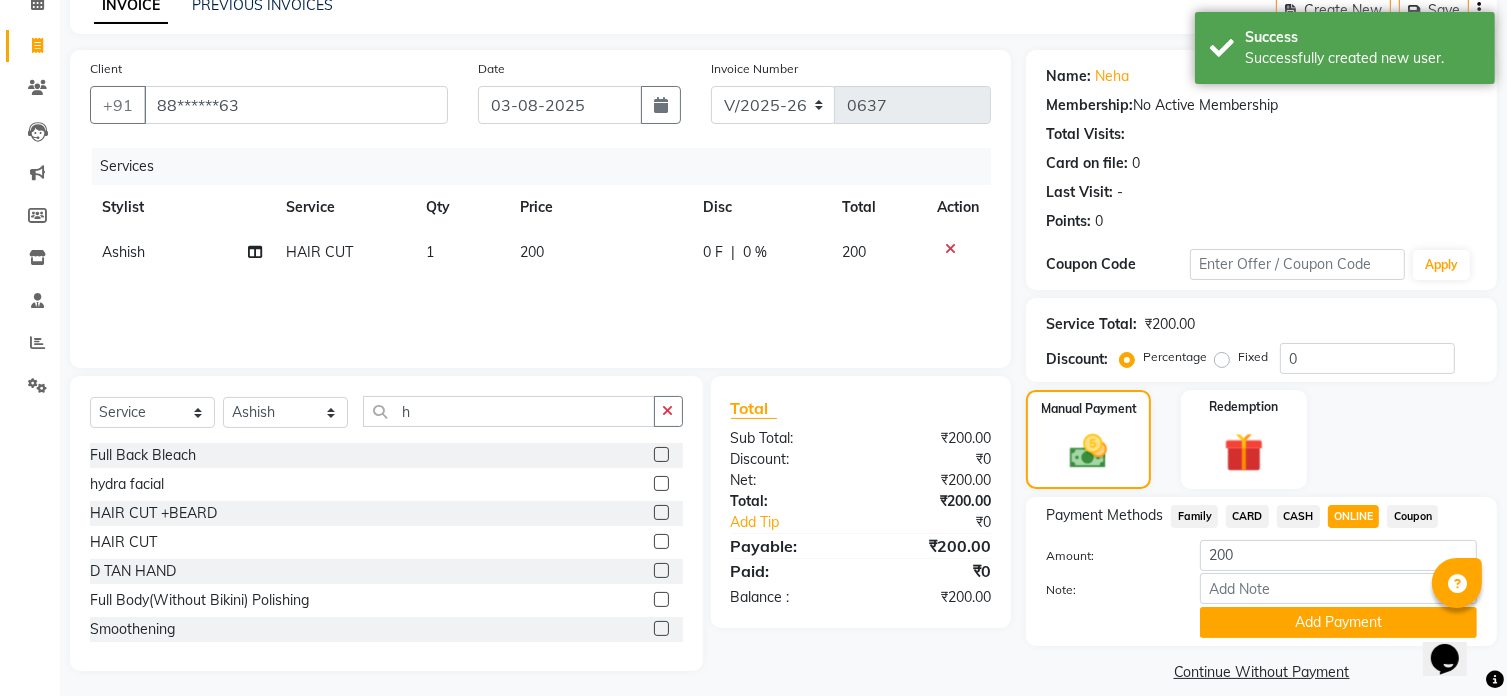 click on "Add Payment" 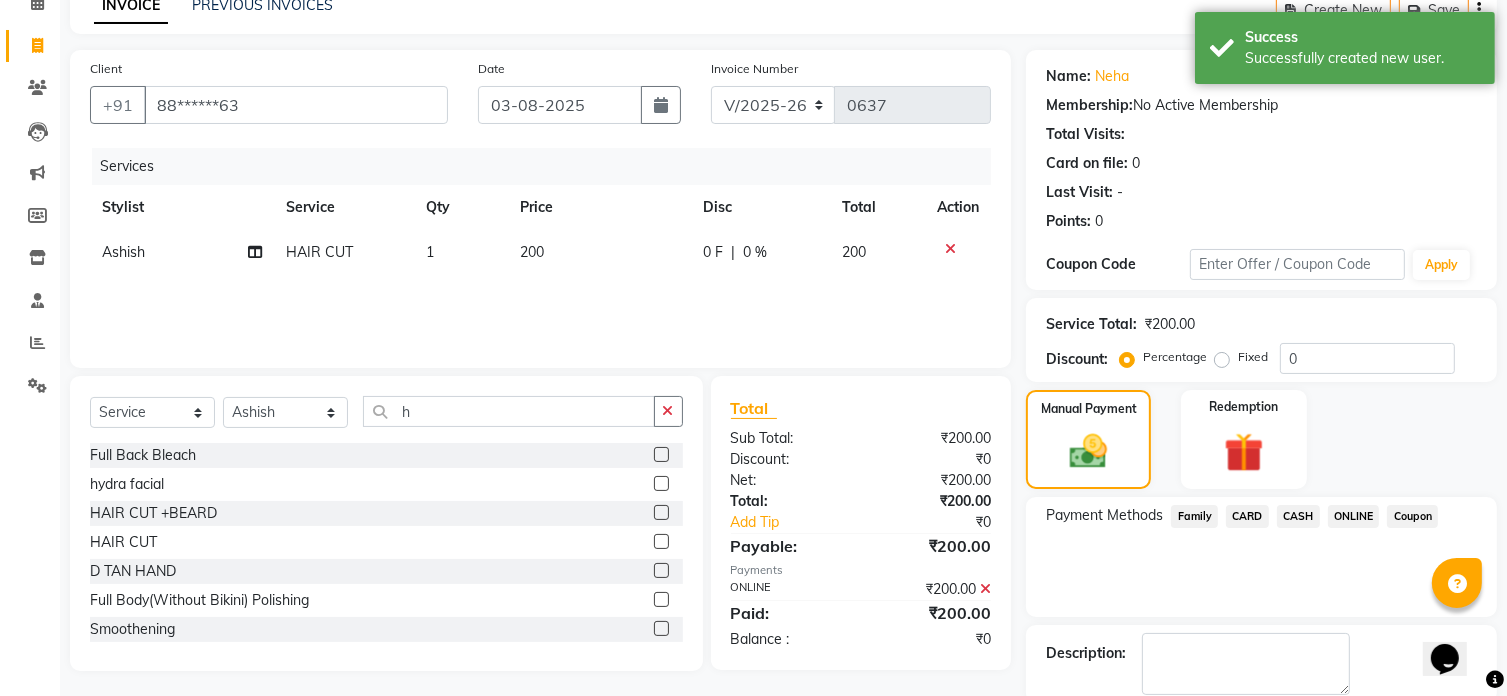 click on "Name: [FIRST]  Membership:  No Active Membership  Total Visits:   Card on file:  0 Last Visit:   - Points:   0  Coupon Code Apply Service Total:  ₹200.00  Discount:  Percentage   Fixed  0 Manual Payment Redemption Payment Methods  Family   CARD   CASH   ONLINE   Coupon  Description:                  Send Details On SMS Email  Checkout" 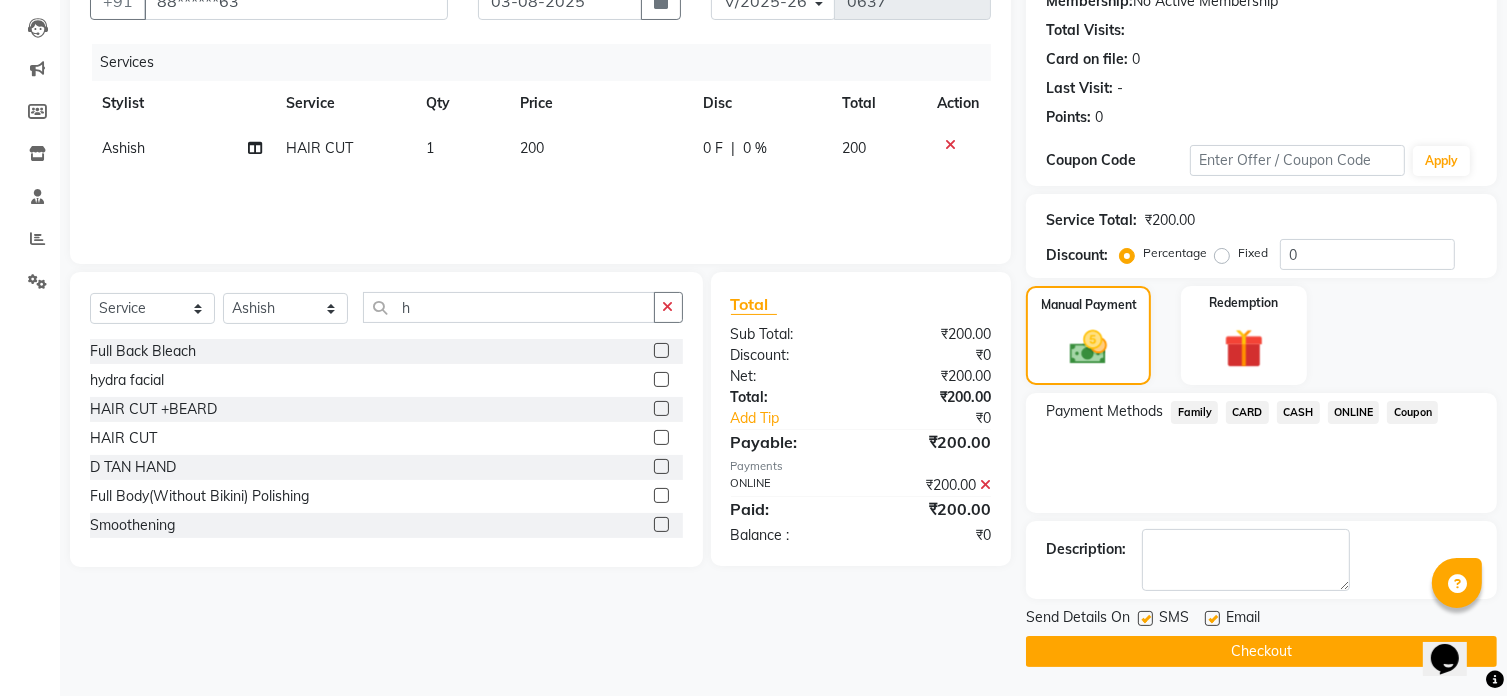 click on "Checkout" 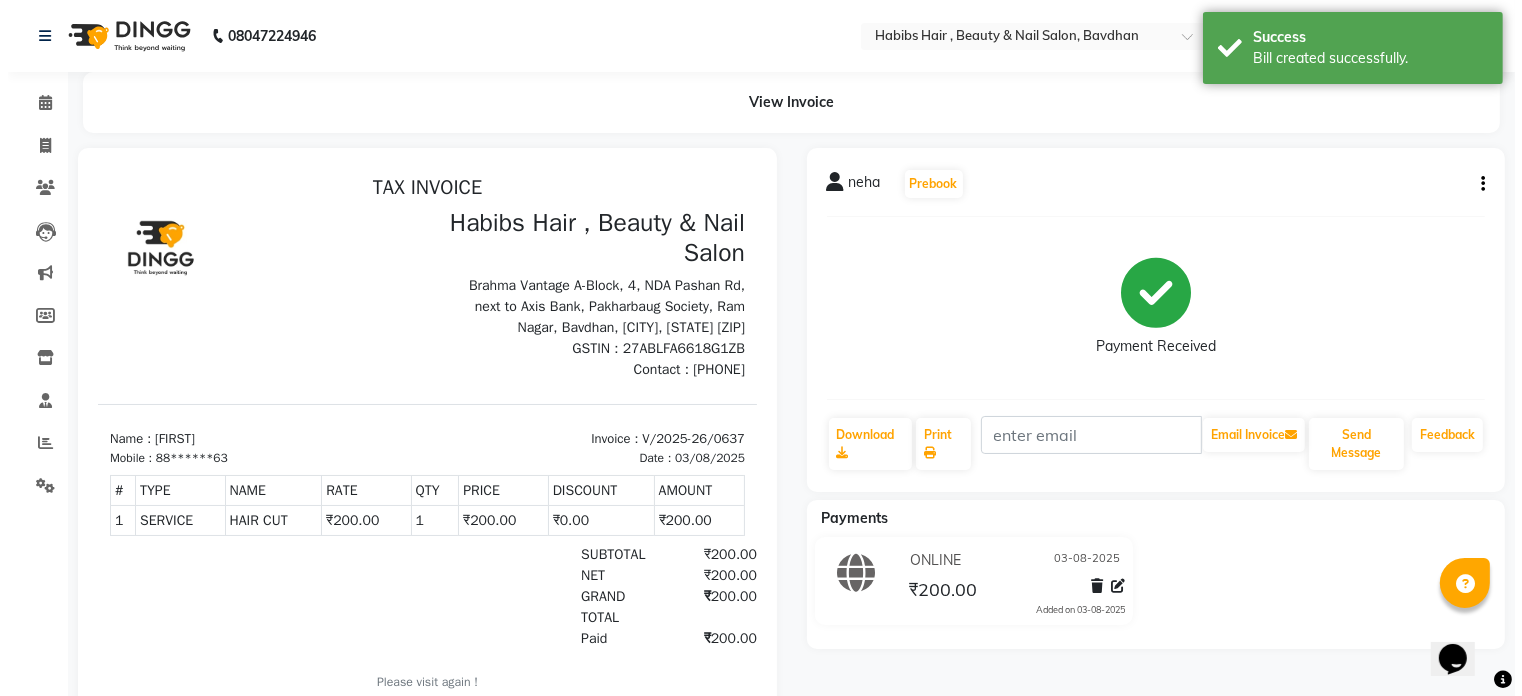 scroll, scrollTop: 0, scrollLeft: 0, axis: both 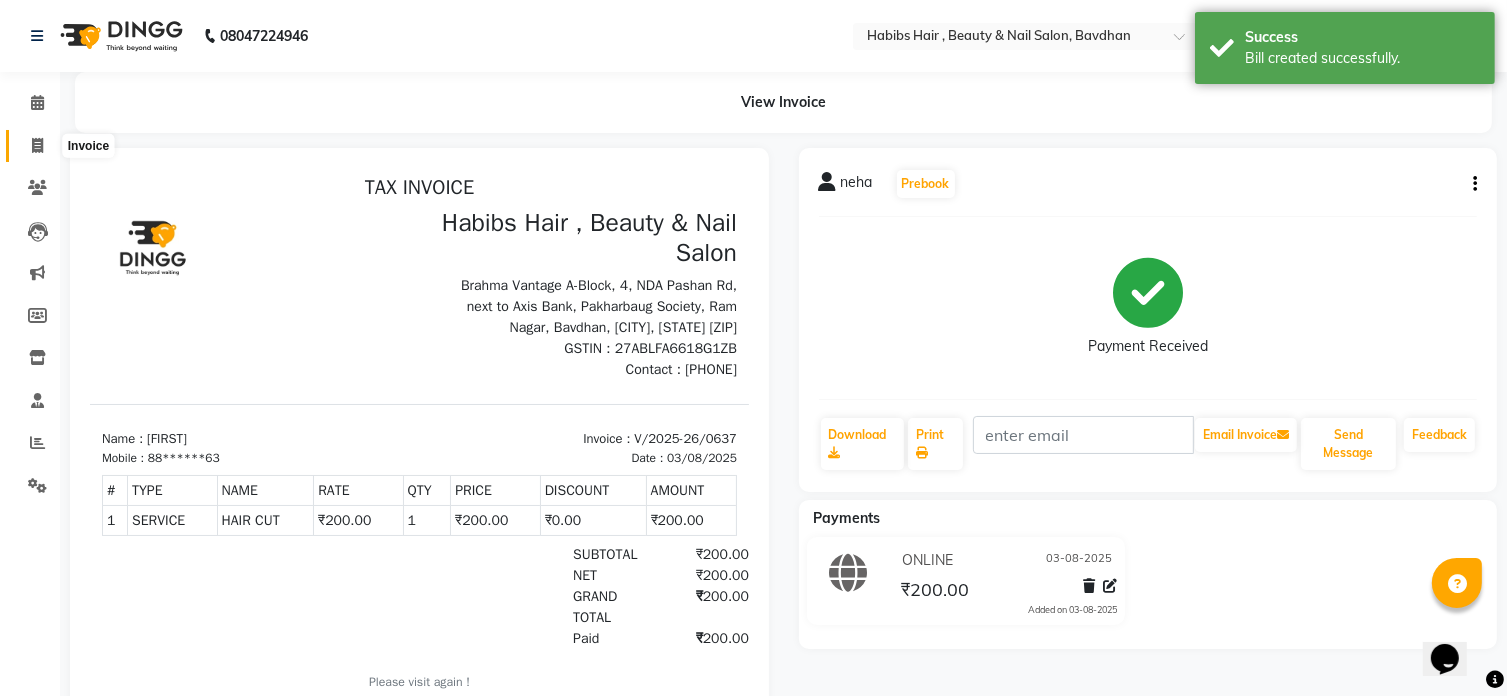click 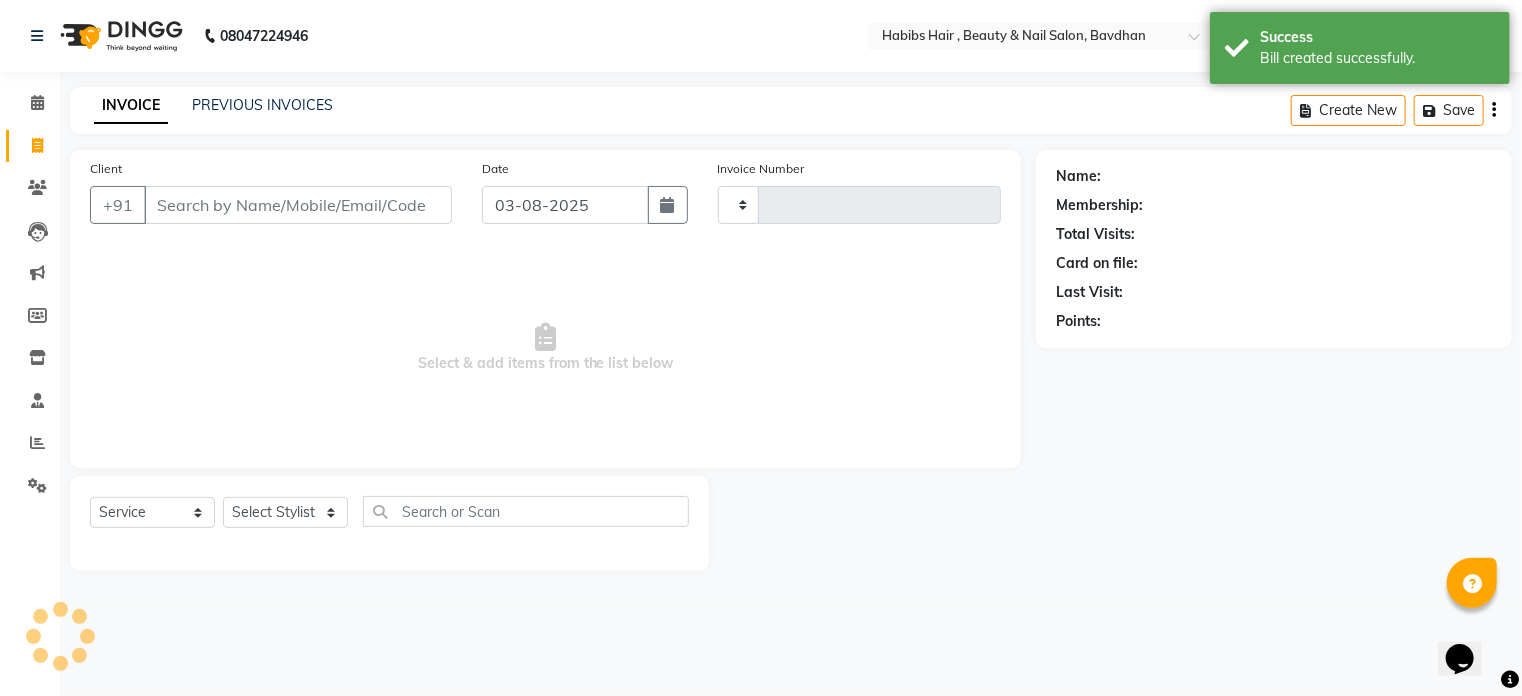 type on "0638" 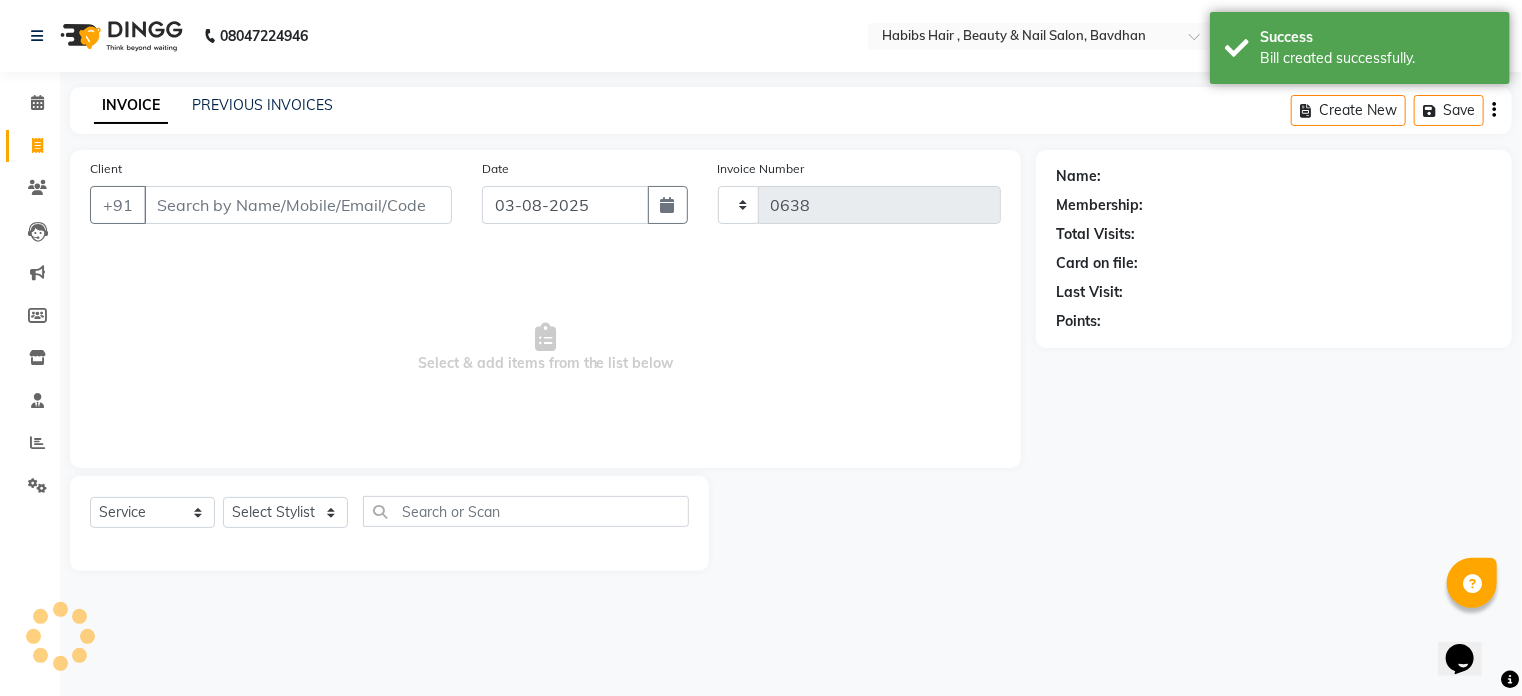 select on "7414" 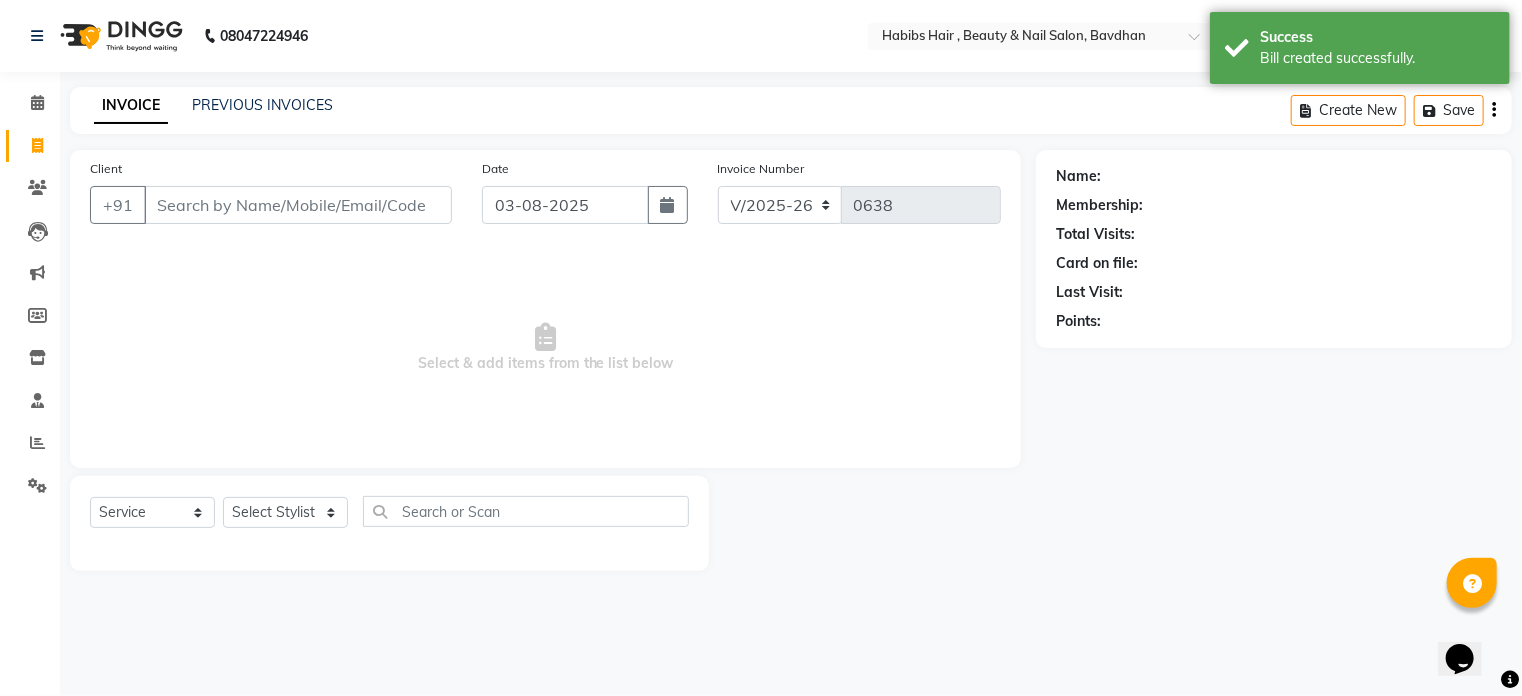 click 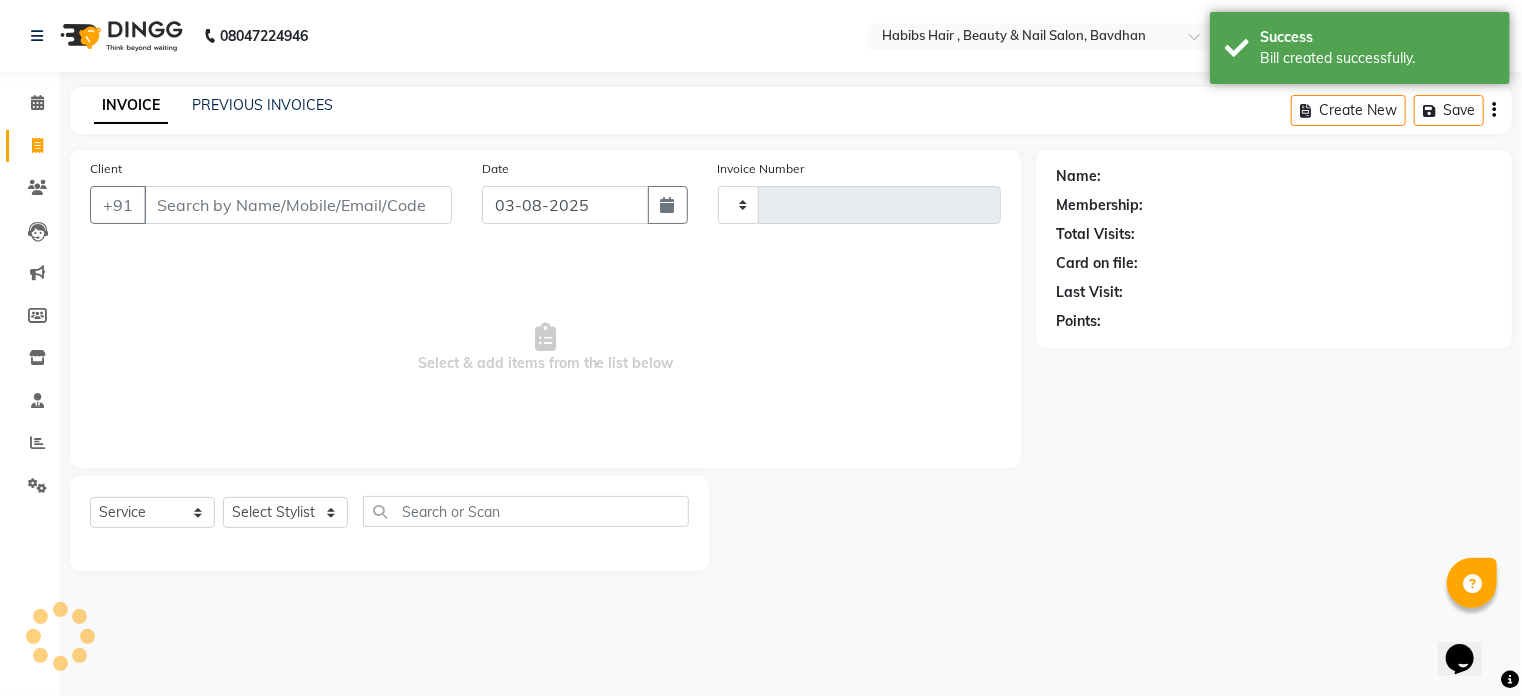 type on "0638" 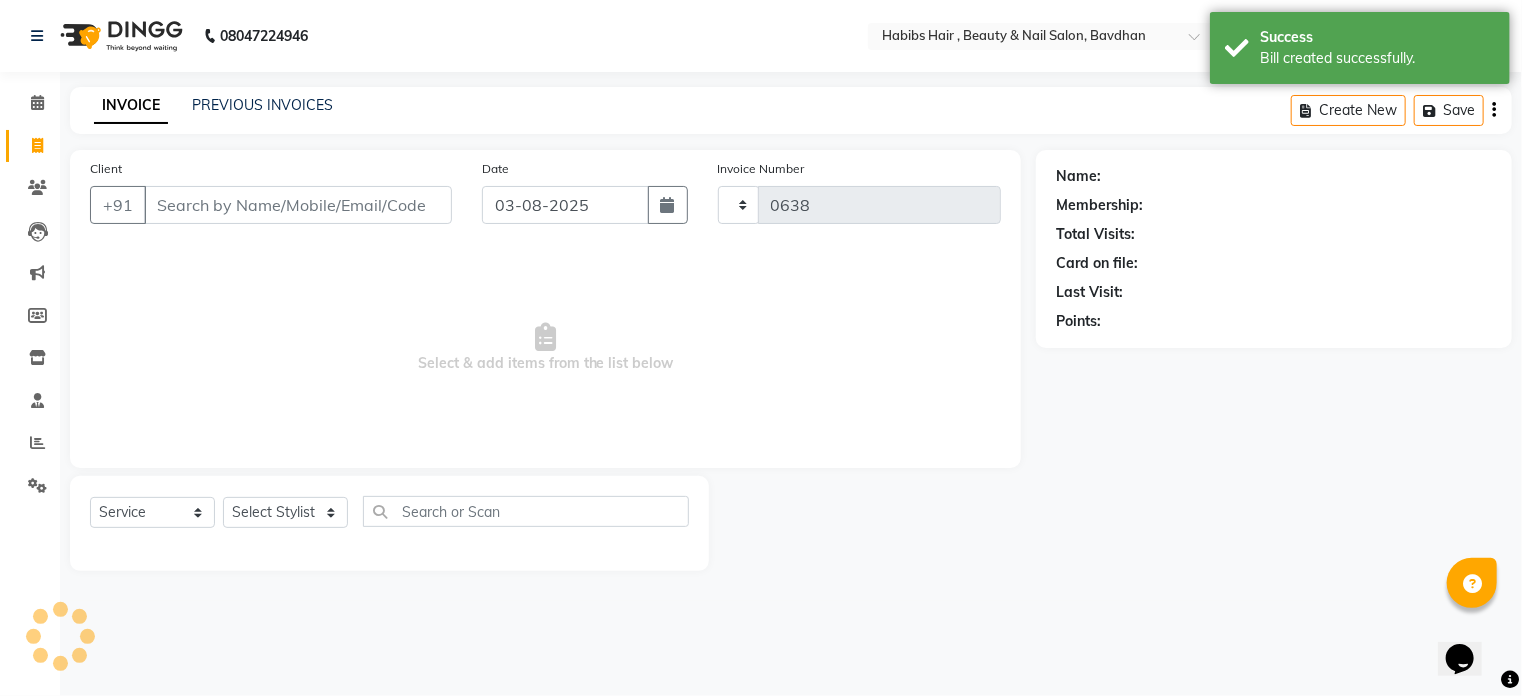 select on "7414" 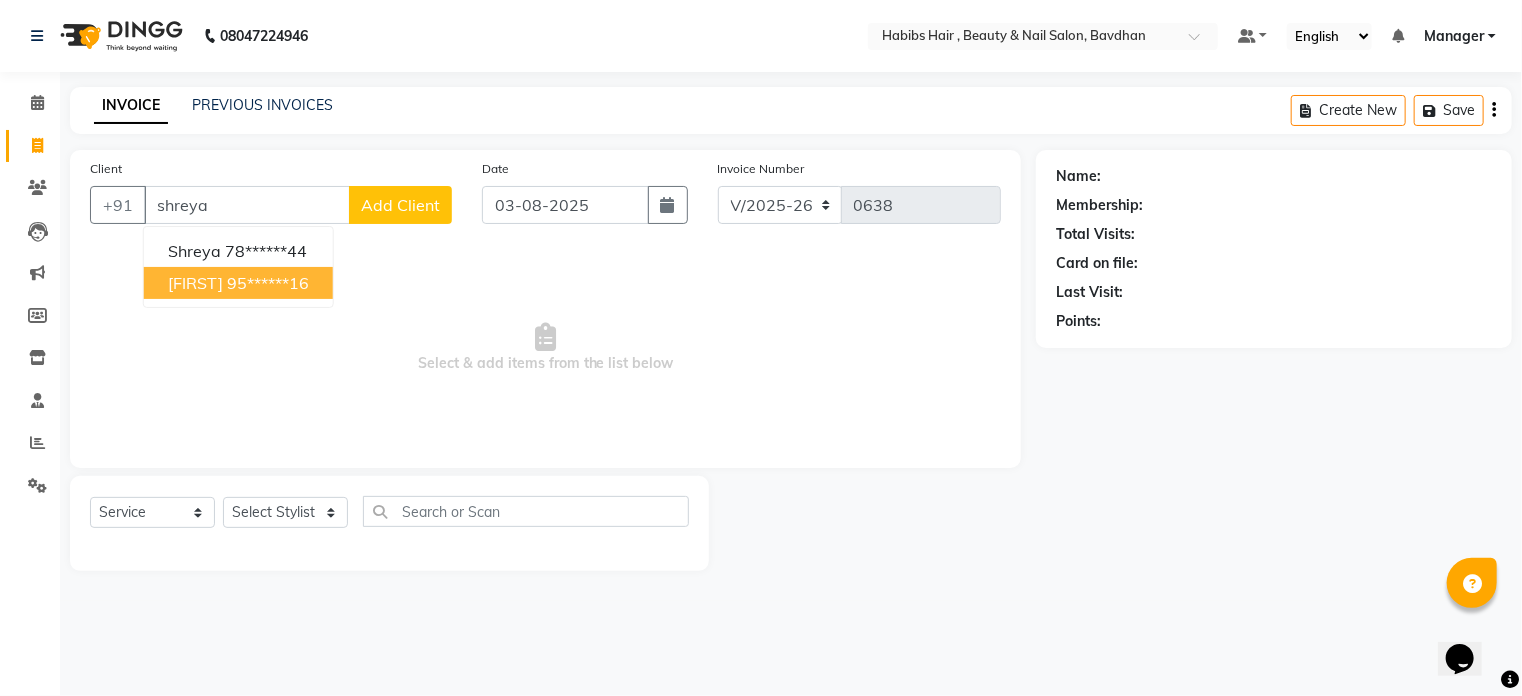 type on "shreya" 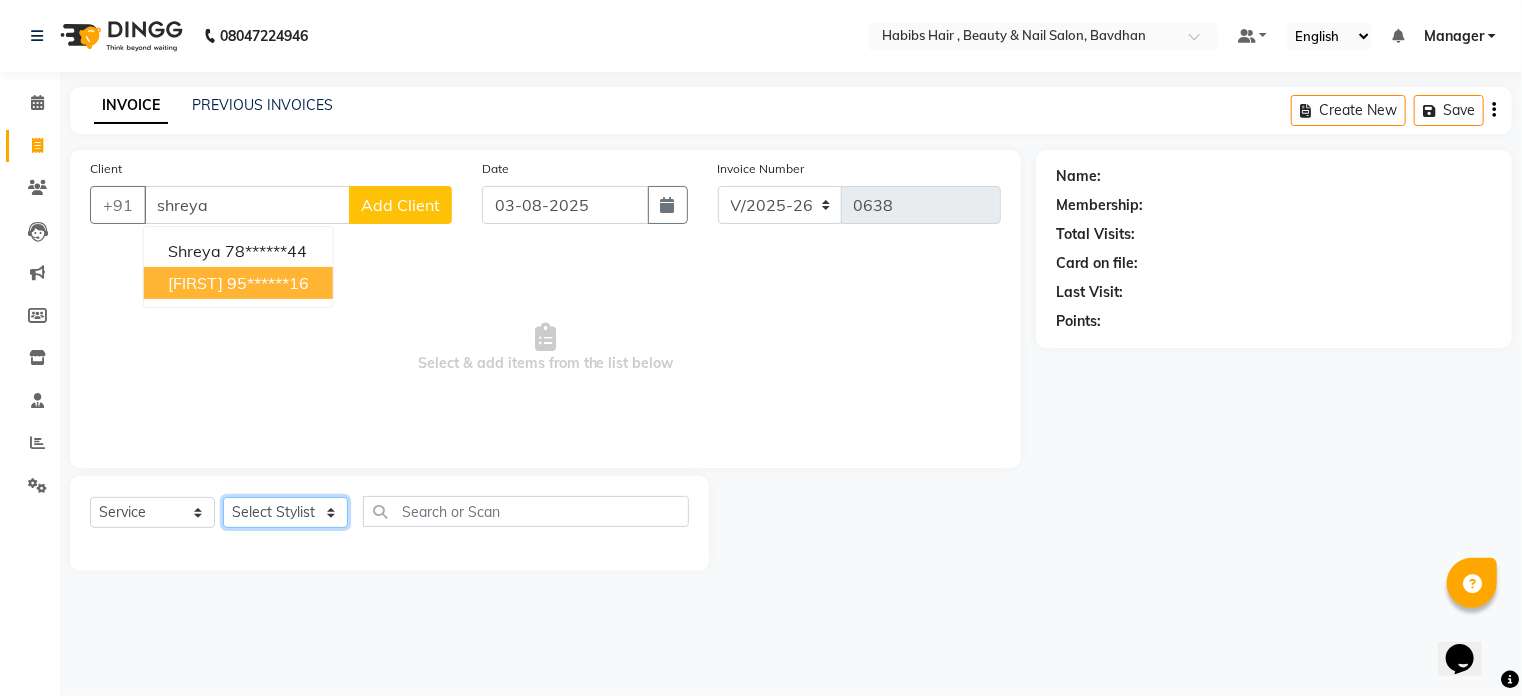 click on "Select Stylist Akash Aman Aniket Ashish Ganesh Manager mayur nikhil sujata" 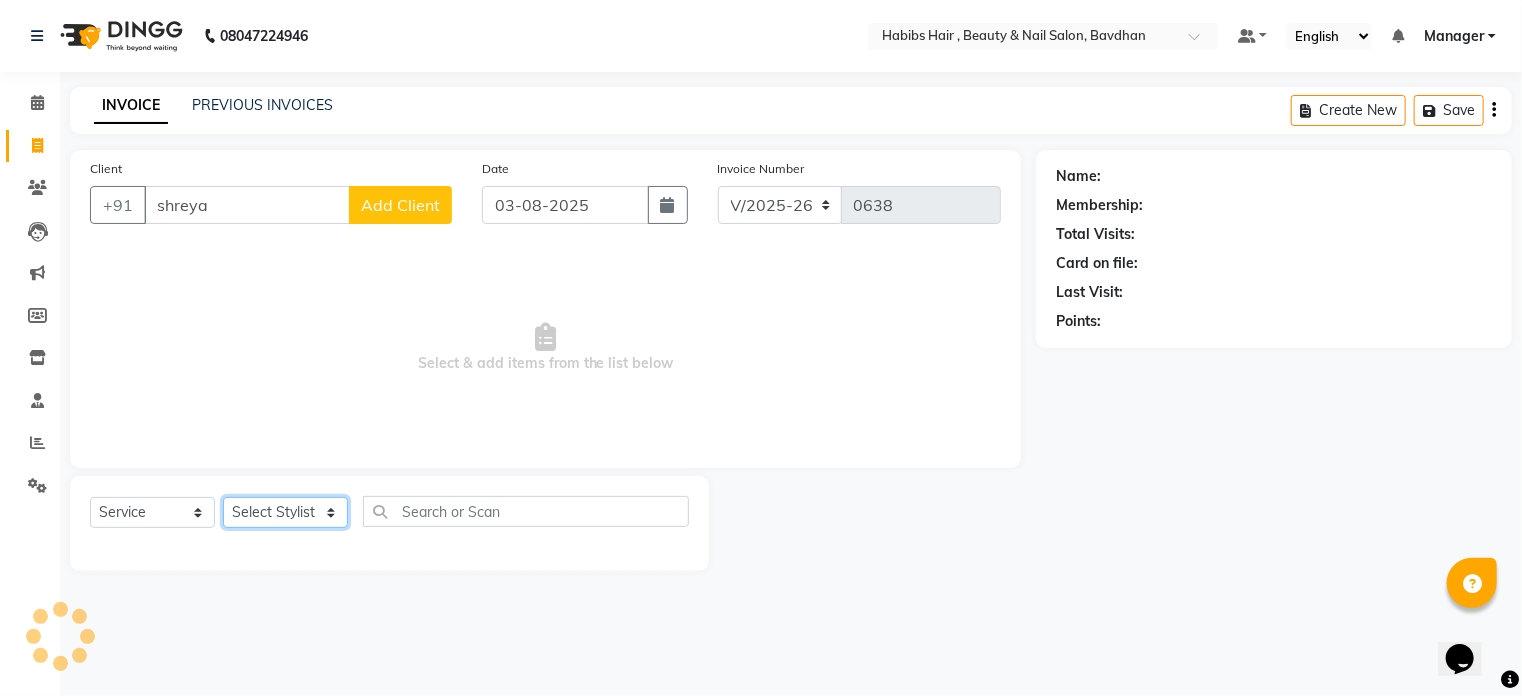 select on "86088" 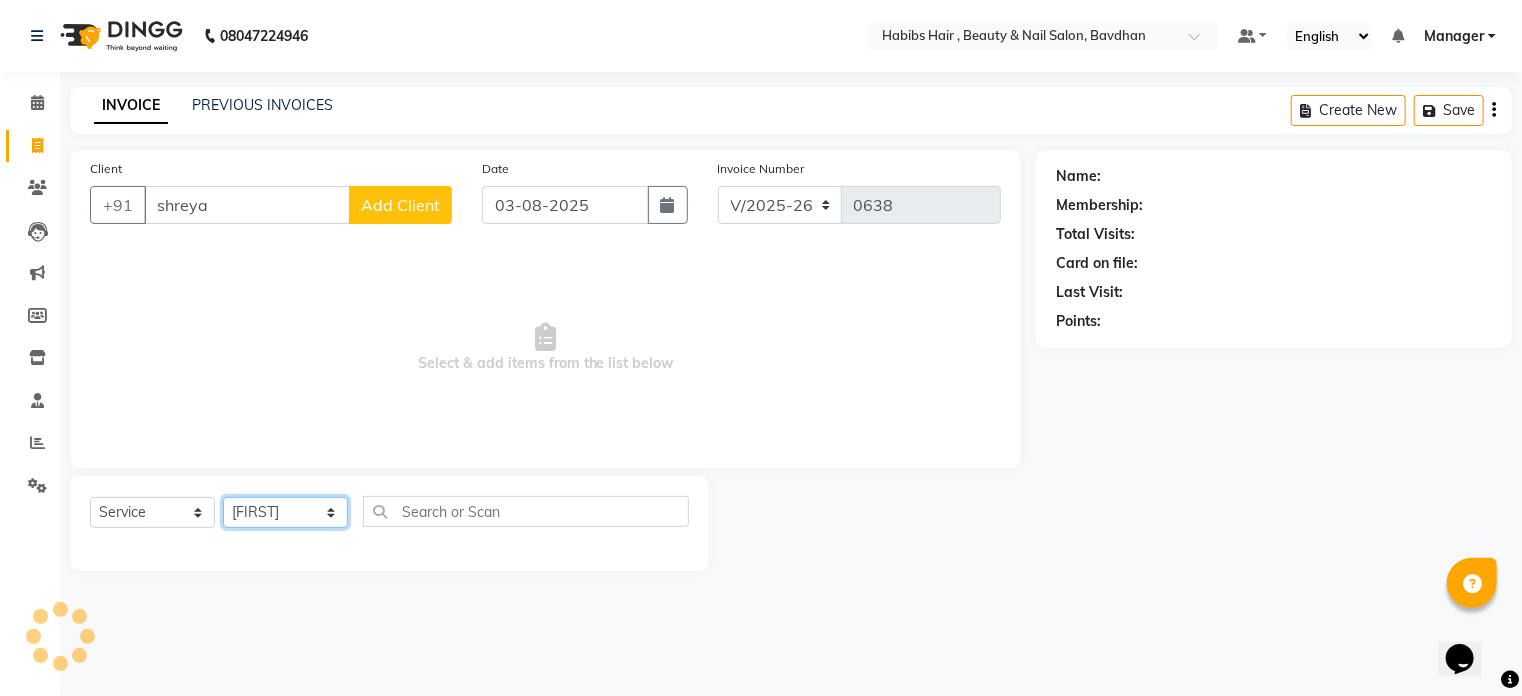 click on "Select Stylist Akash Aman Aniket Ashish Ganesh Manager mayur nikhil sujata" 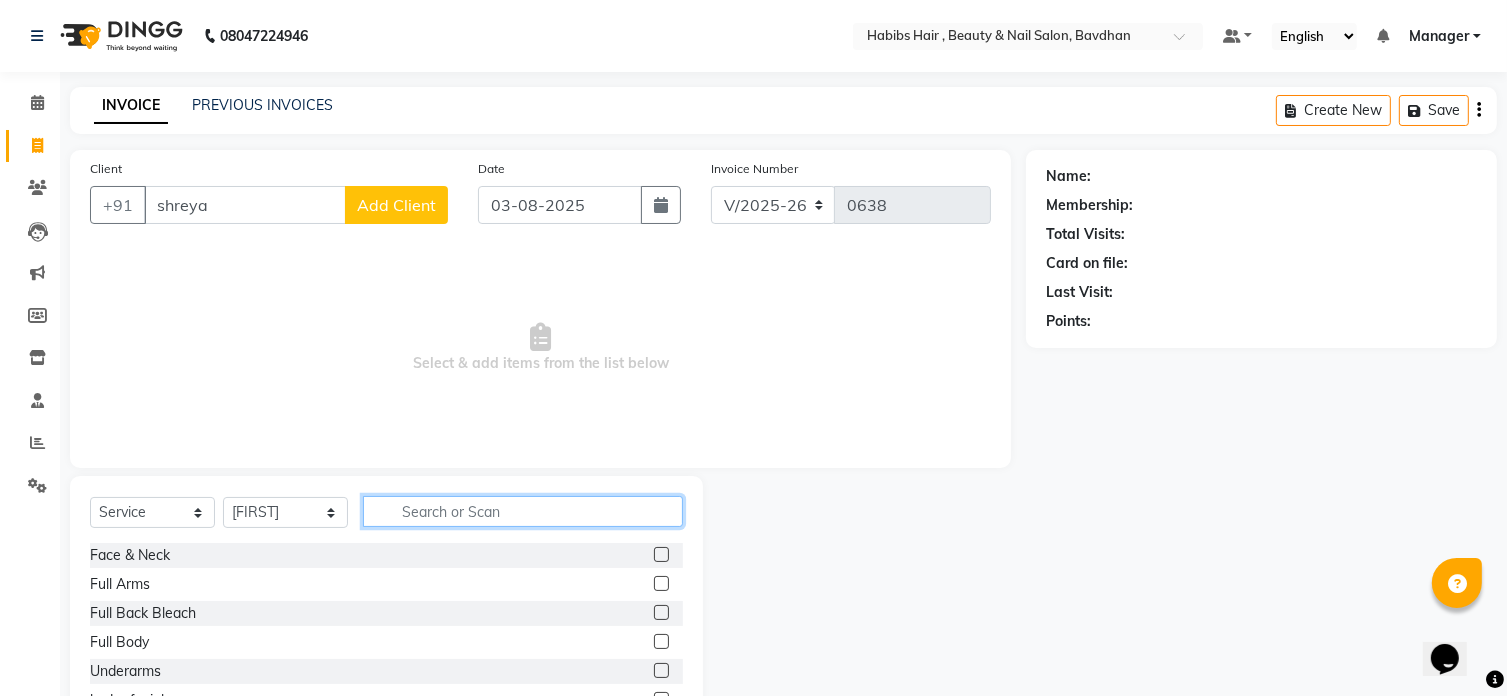 click 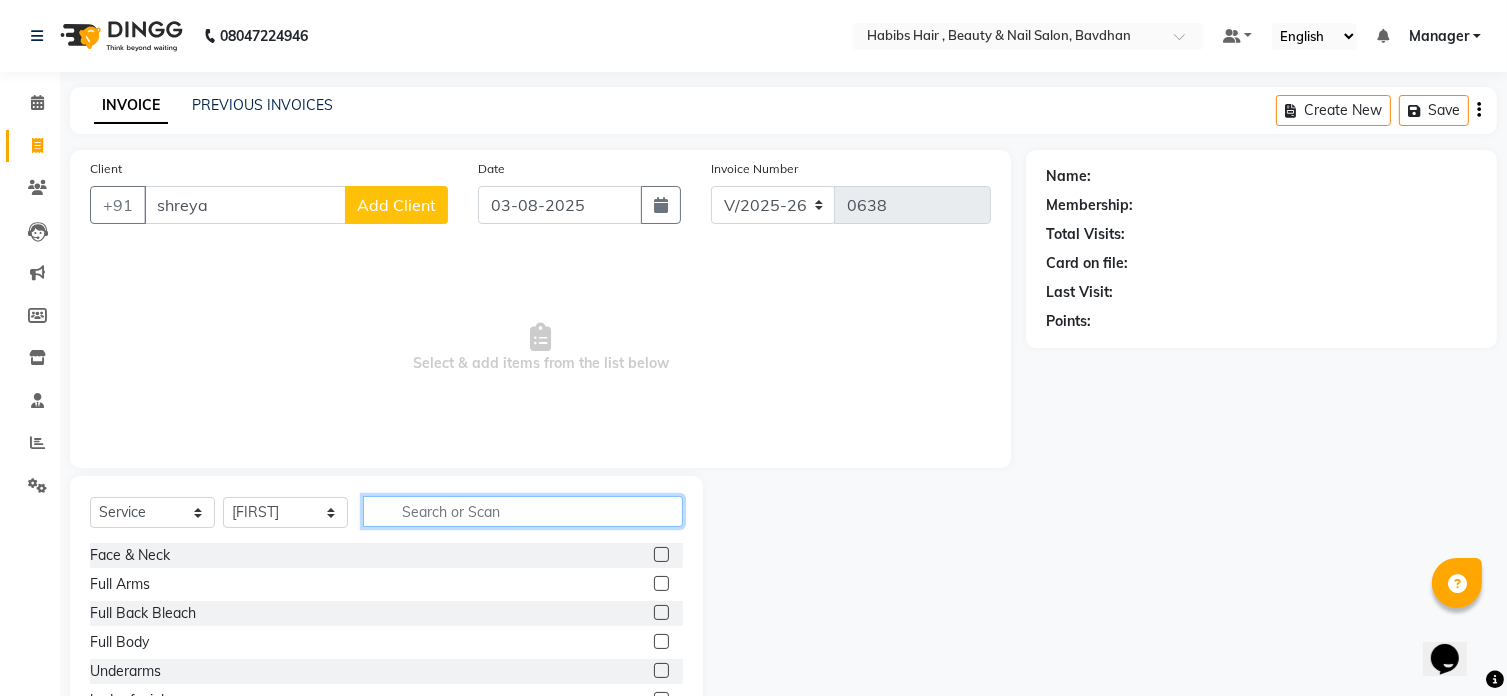 type on "h" 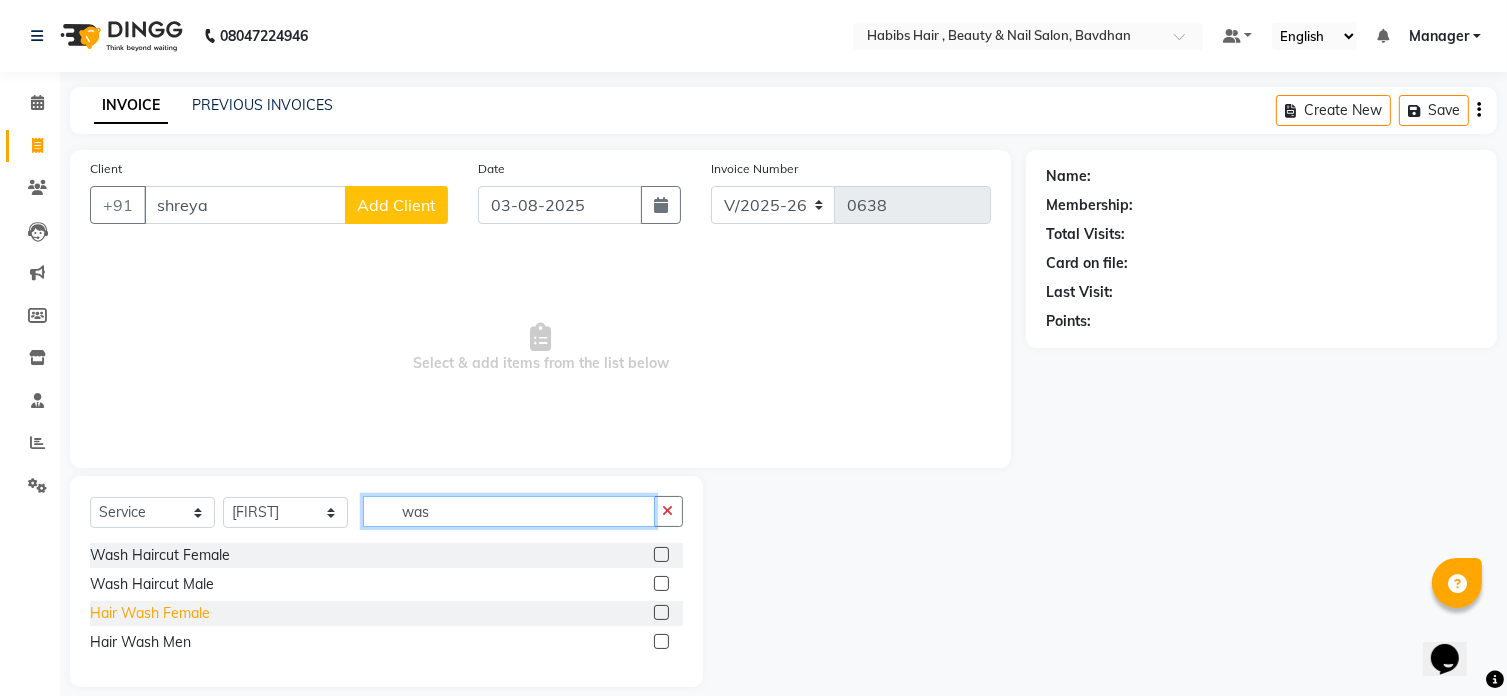 type on "was" 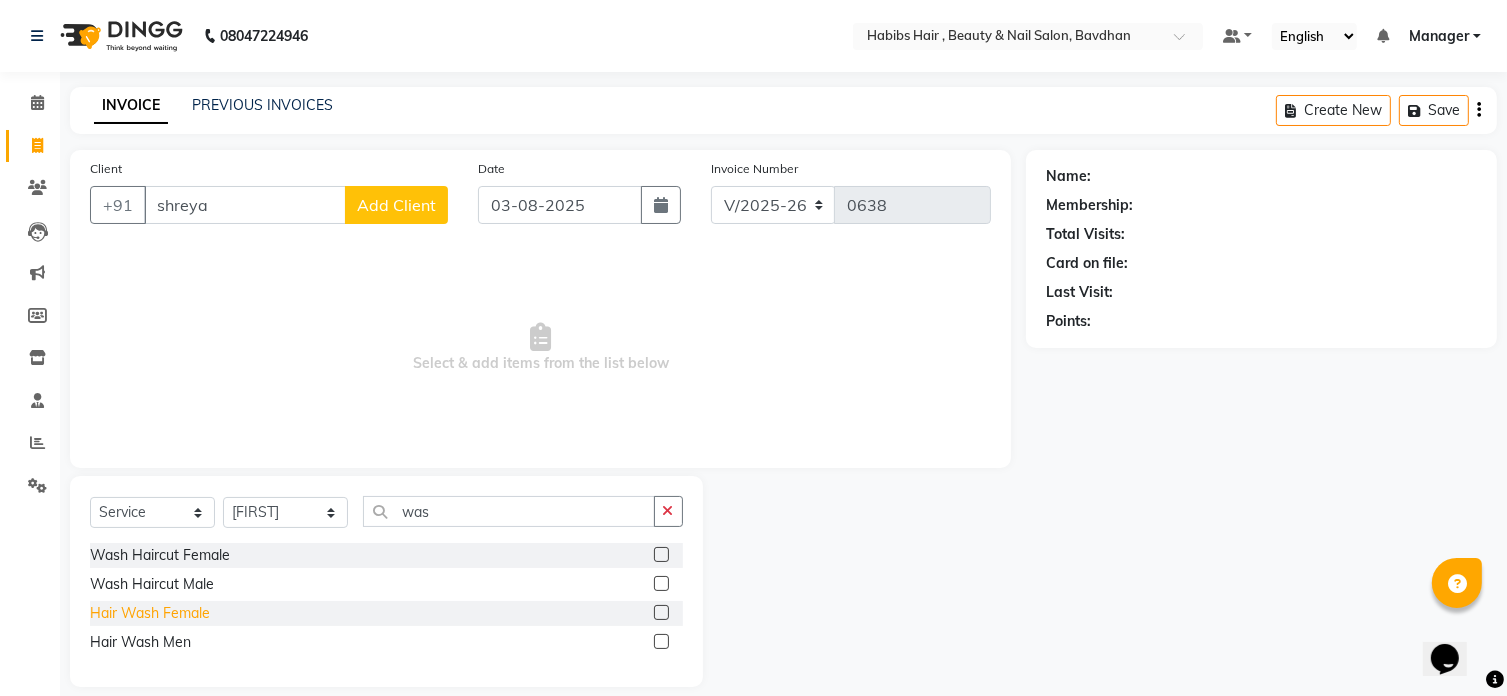 click on "Hair Wash Female" 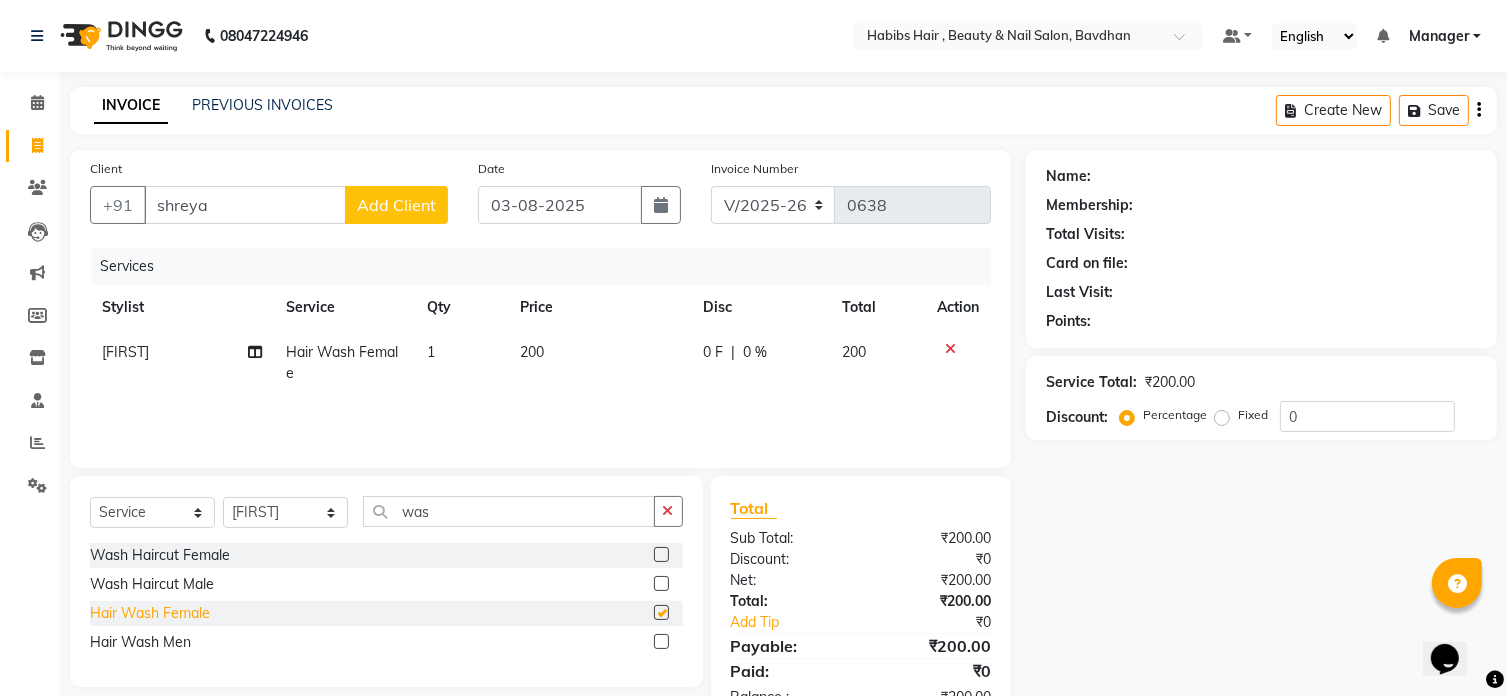 checkbox on "false" 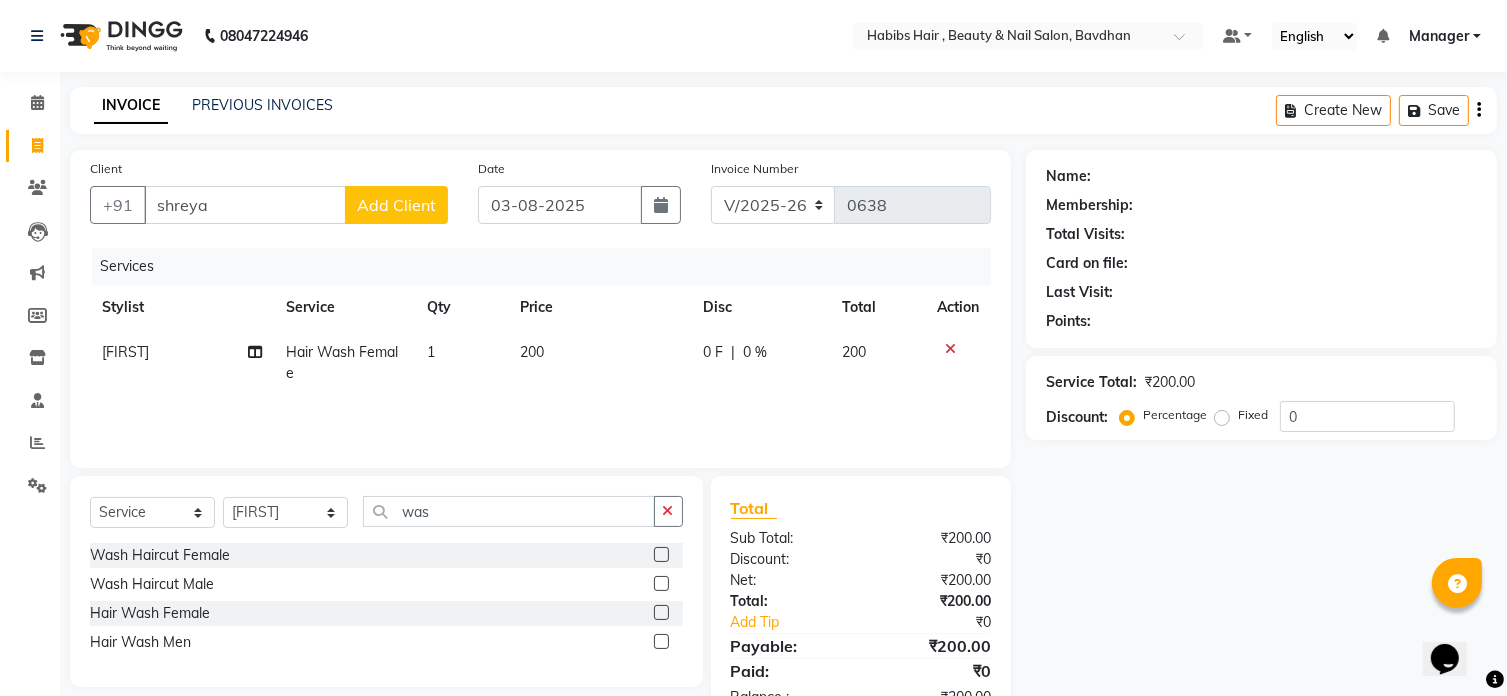 click on "200" 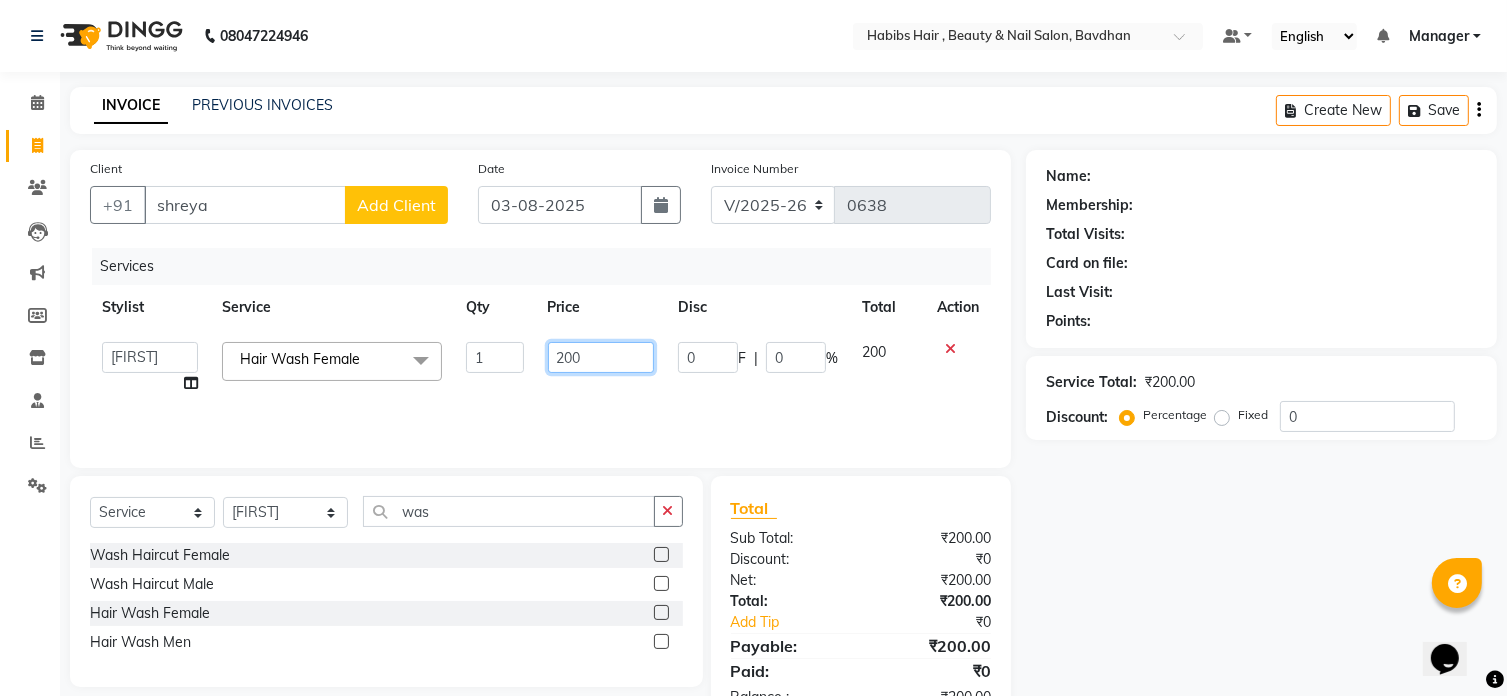click on "200" 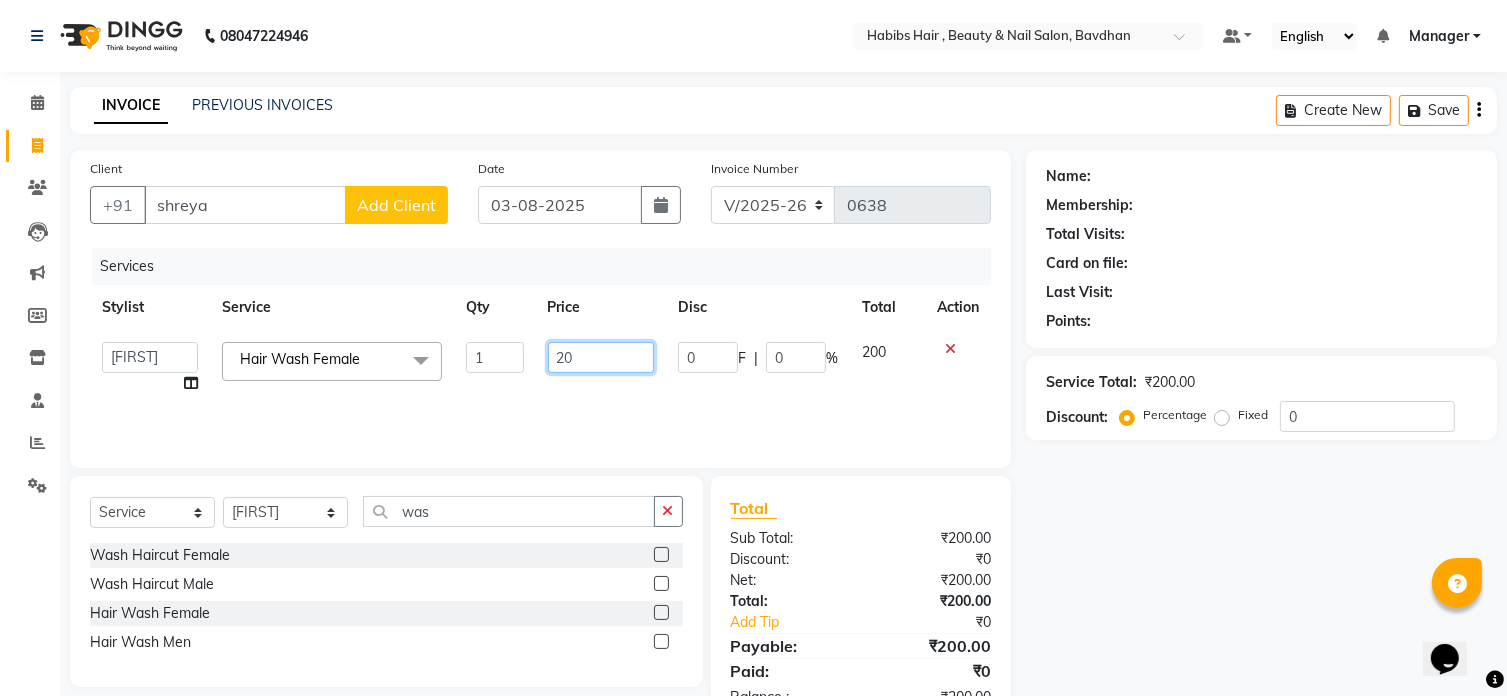 type on "2" 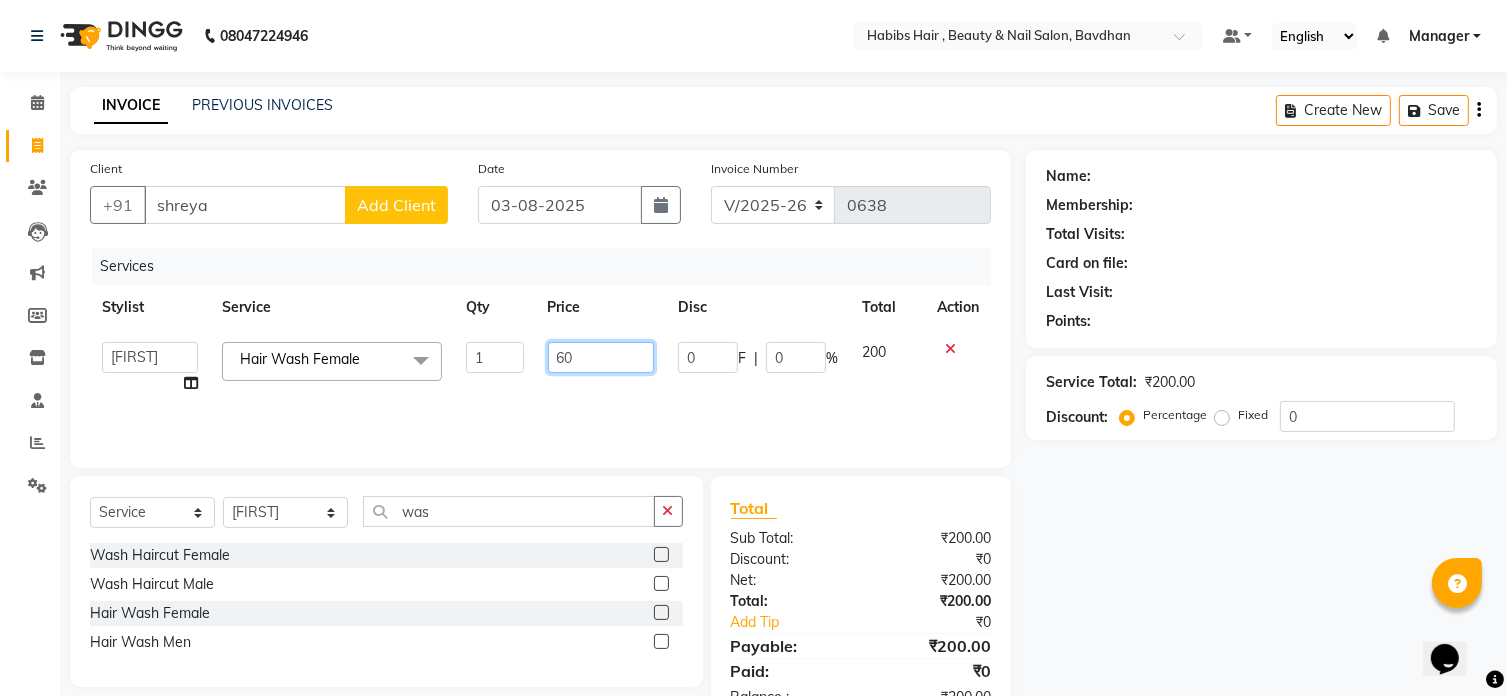 type on "600" 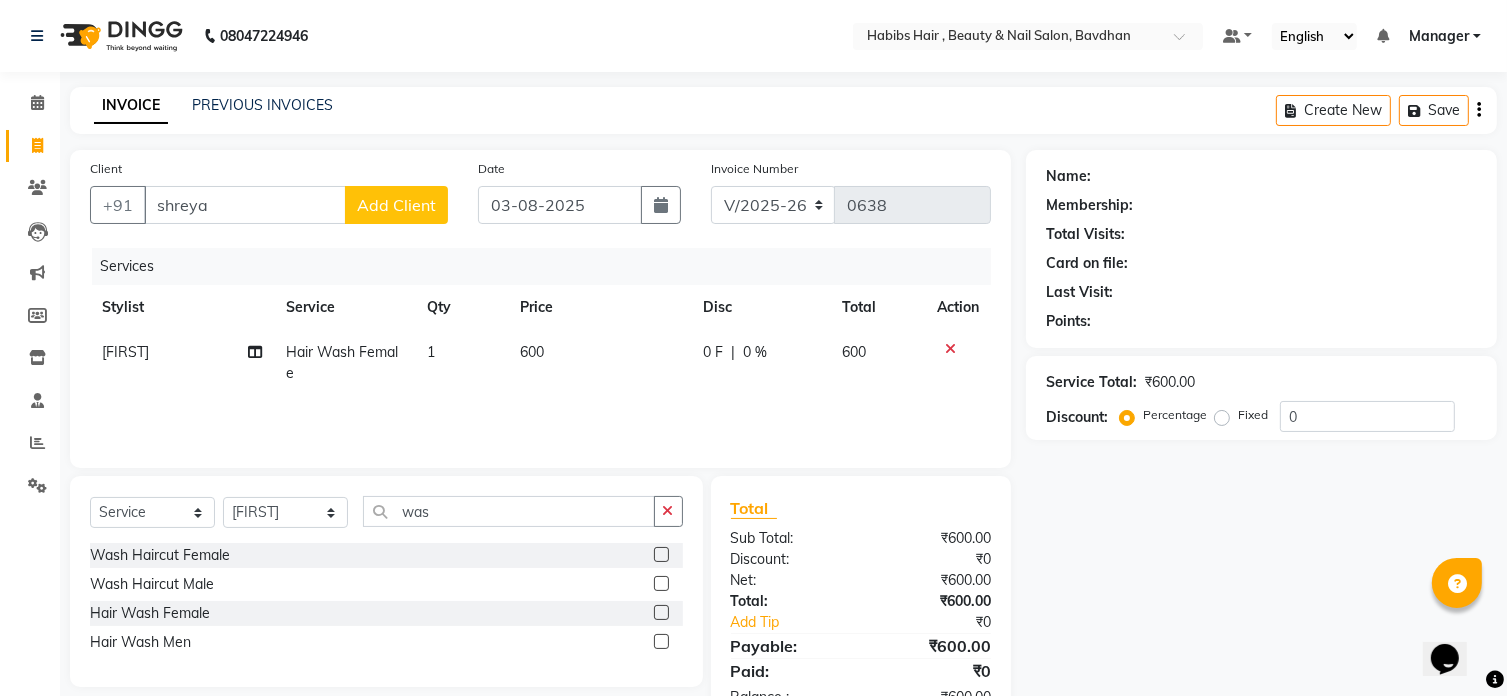 click on "Client +[PHONE] [FIRST] Add Client" 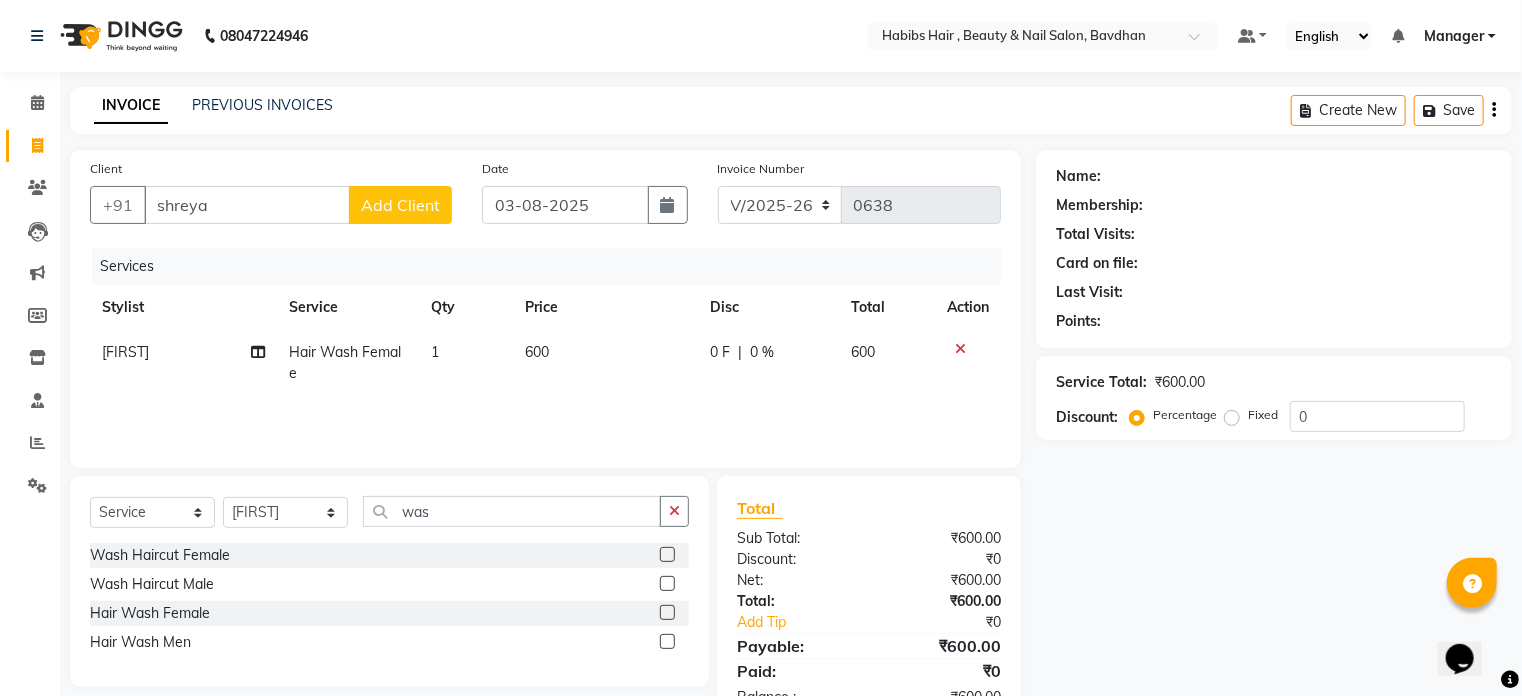 select on "22" 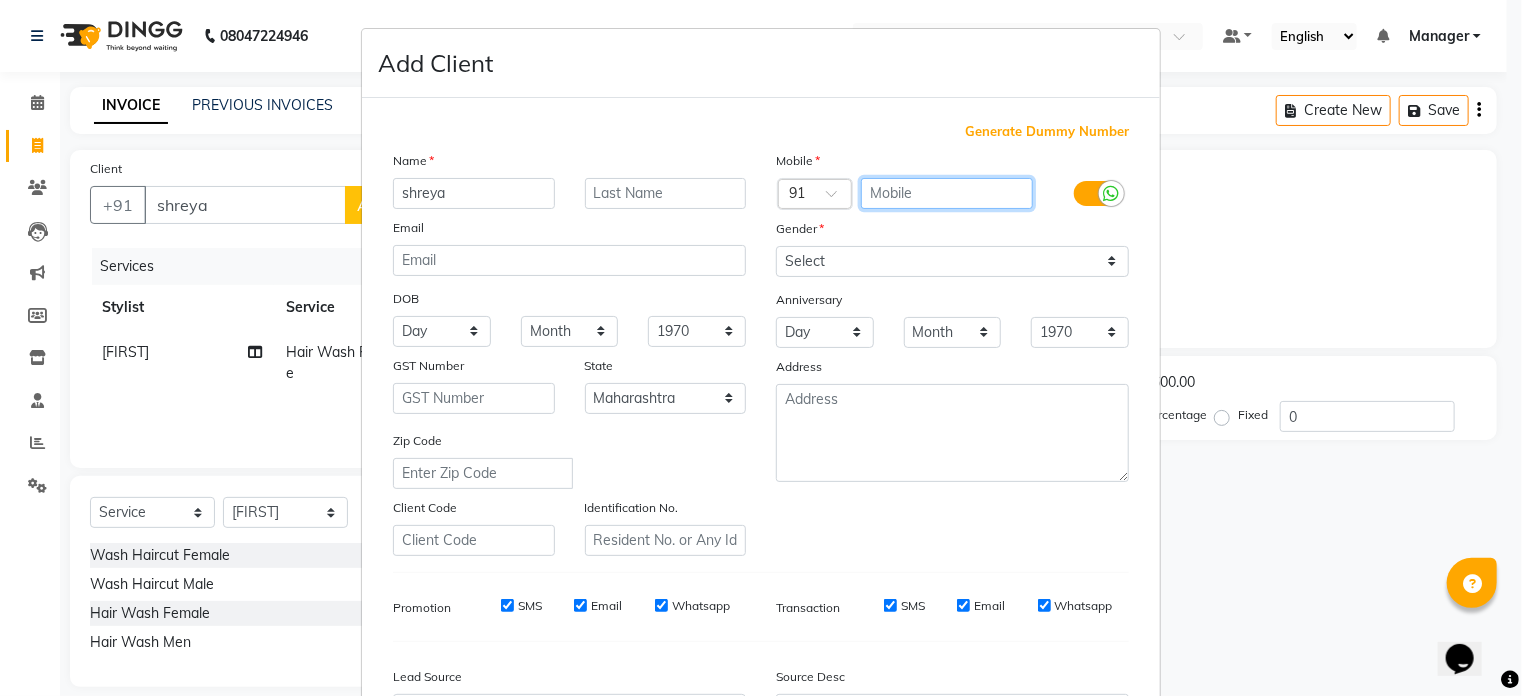 click at bounding box center [947, 193] 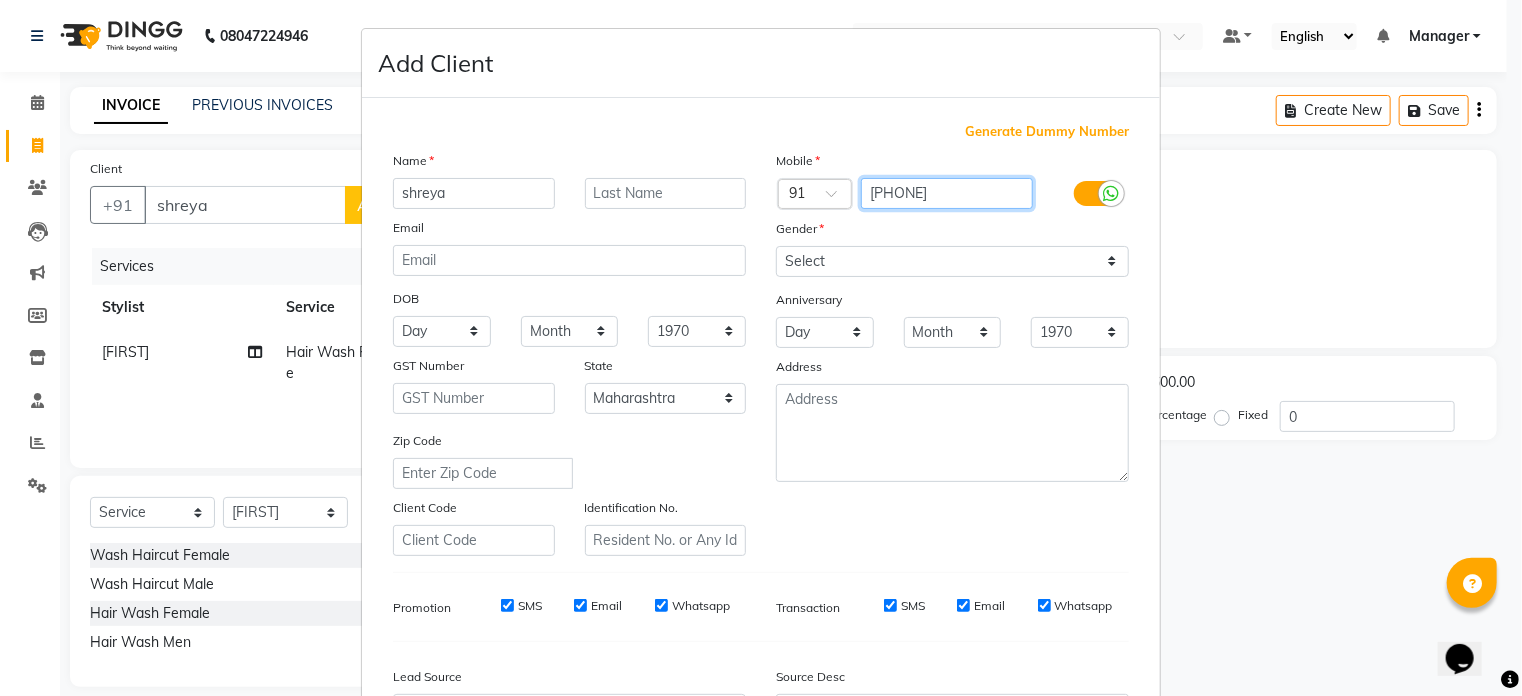 type on "[PHONE]" 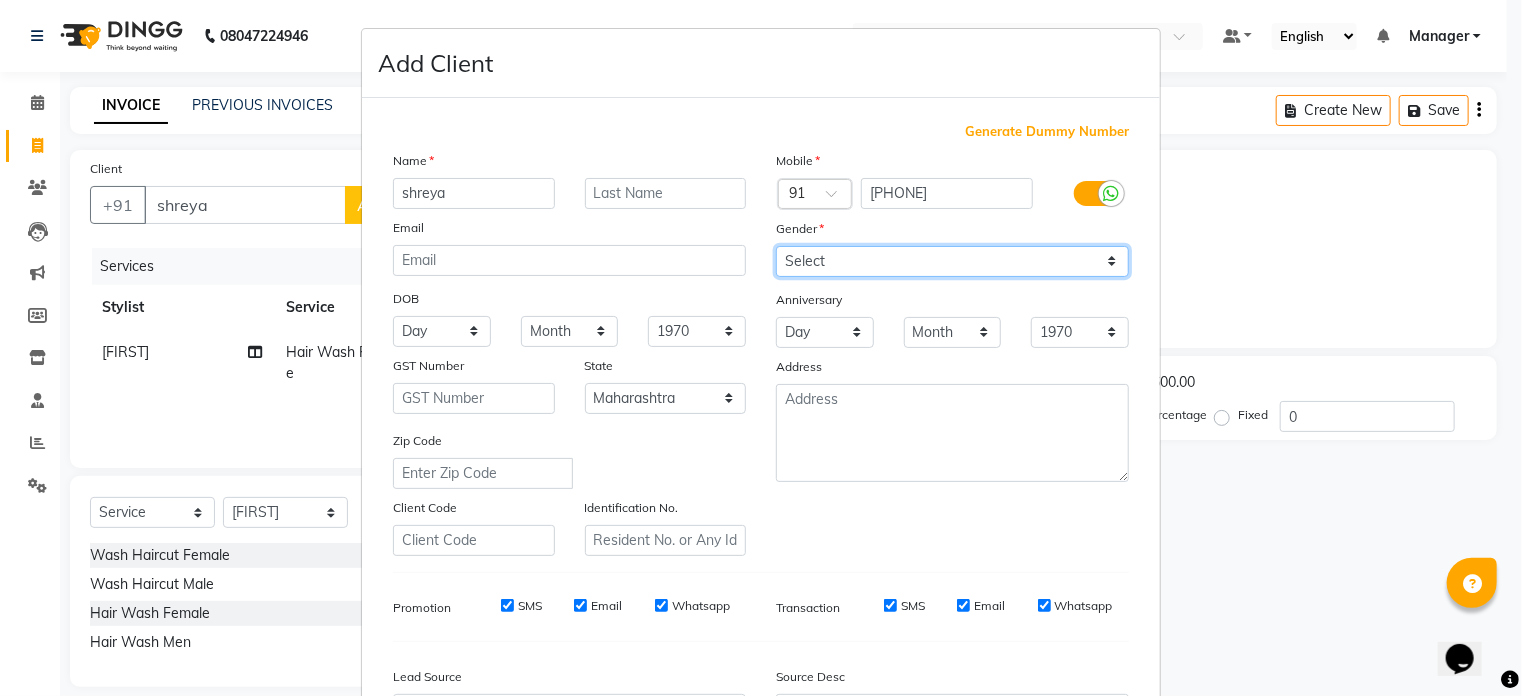 click on "Select Male Female Other Prefer Not To Say" at bounding box center [952, 261] 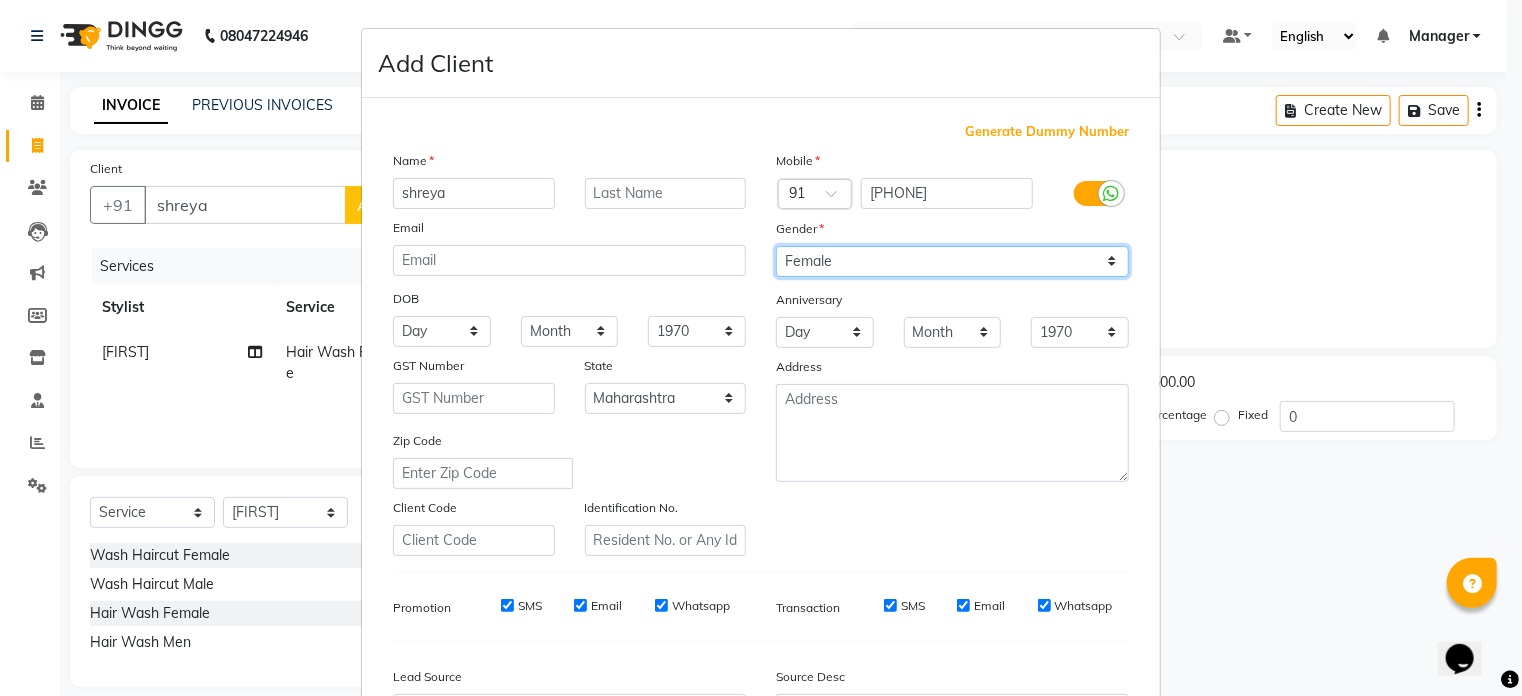 click on "Select Male Female Other Prefer Not To Say" at bounding box center [952, 261] 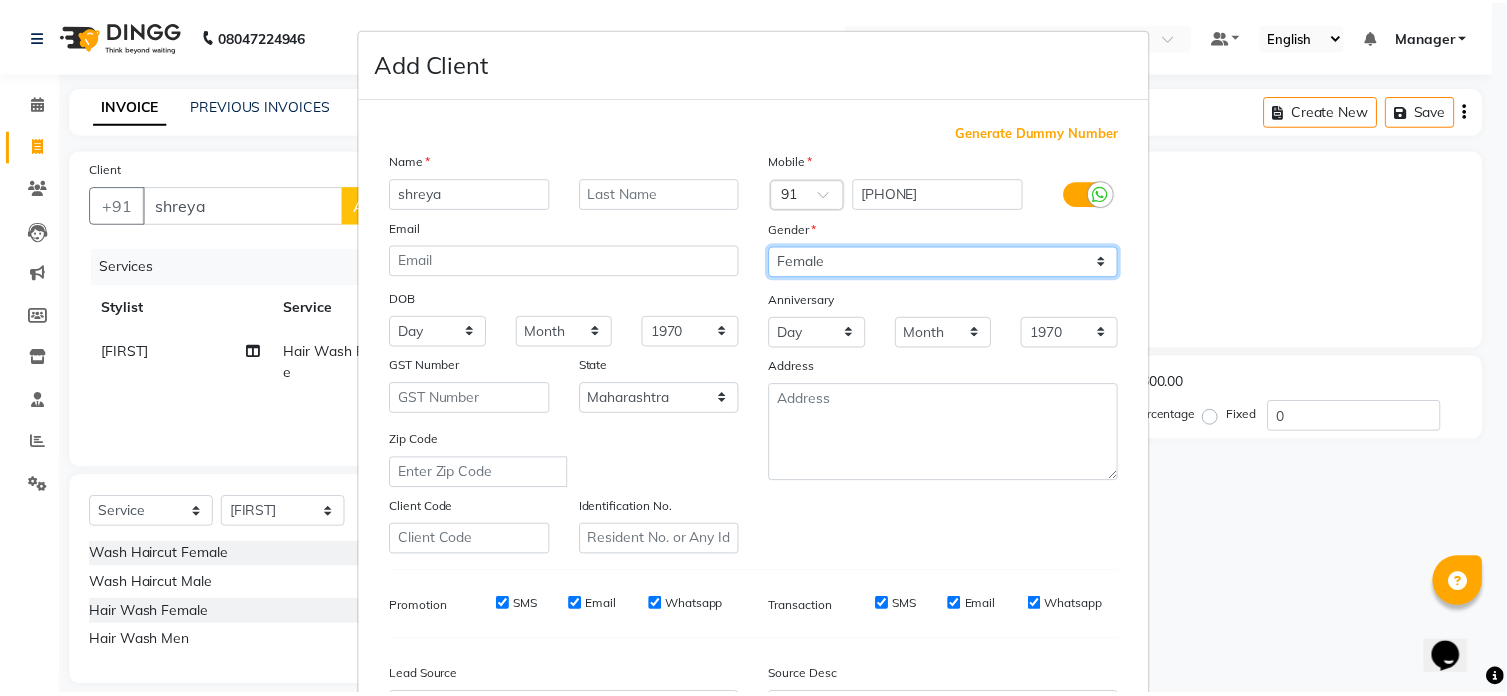 scroll, scrollTop: 236, scrollLeft: 0, axis: vertical 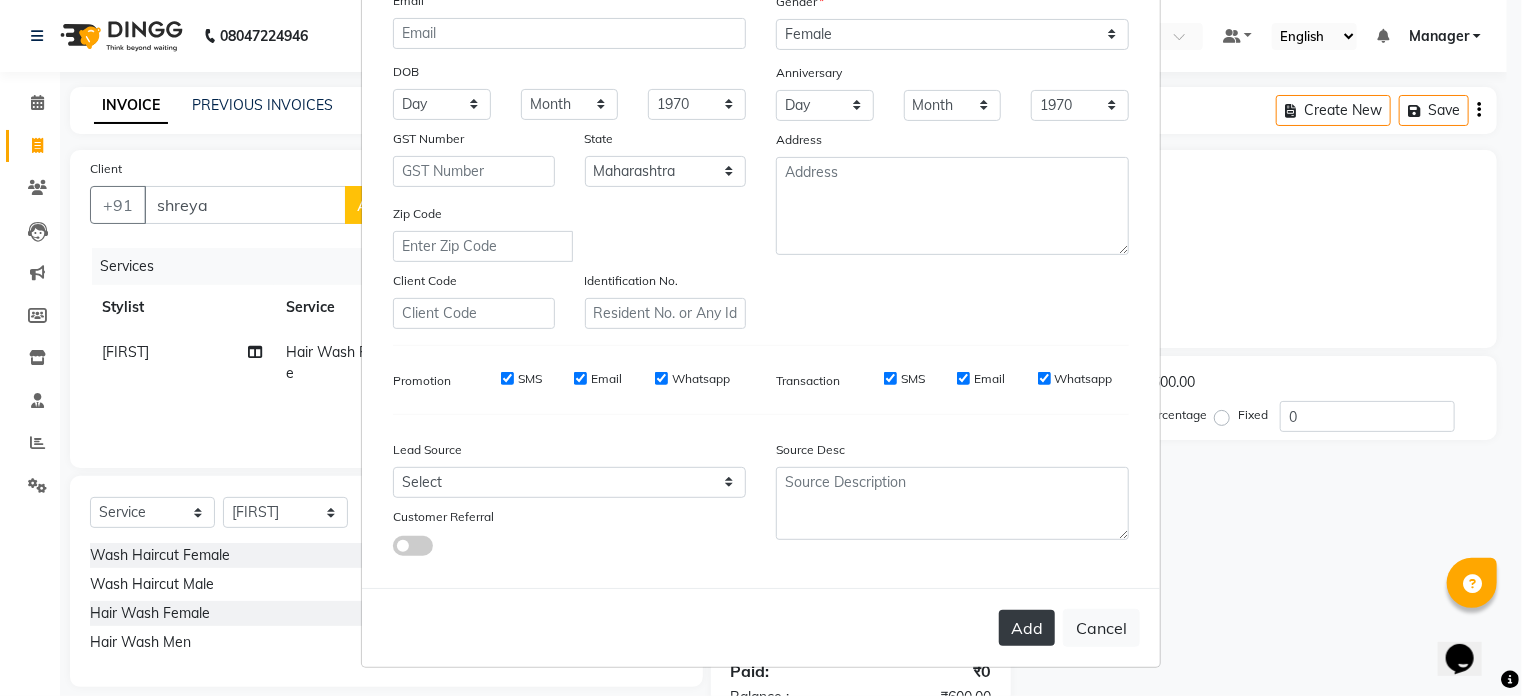 click on "Add" at bounding box center (1027, 628) 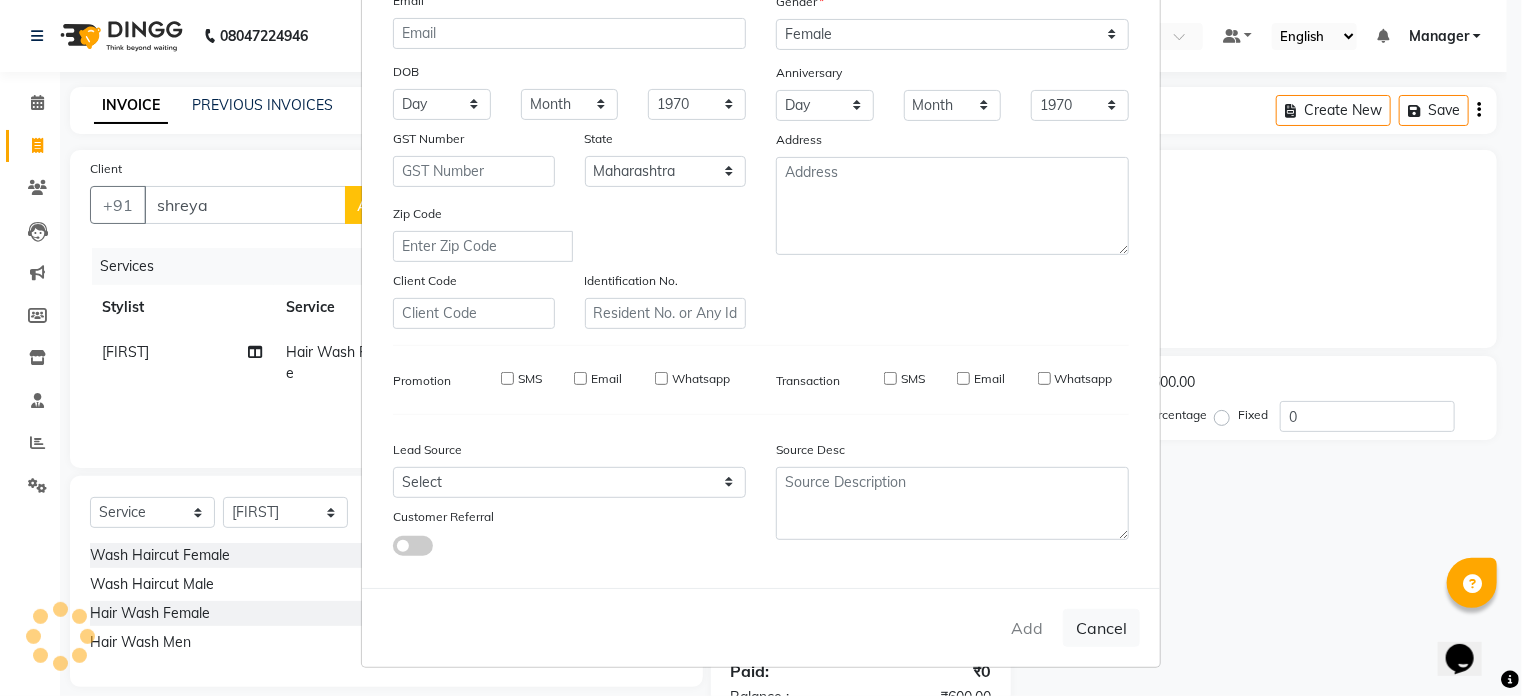 type on "91******35" 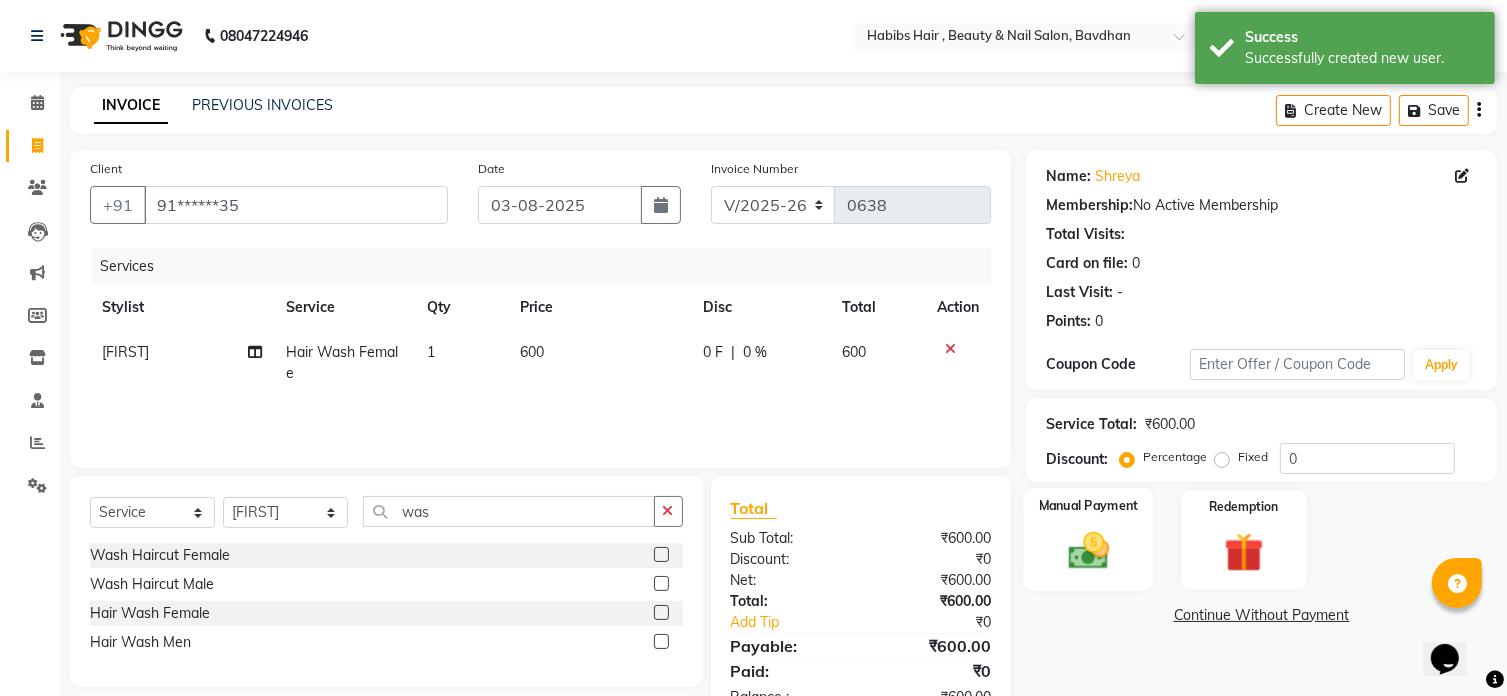 click 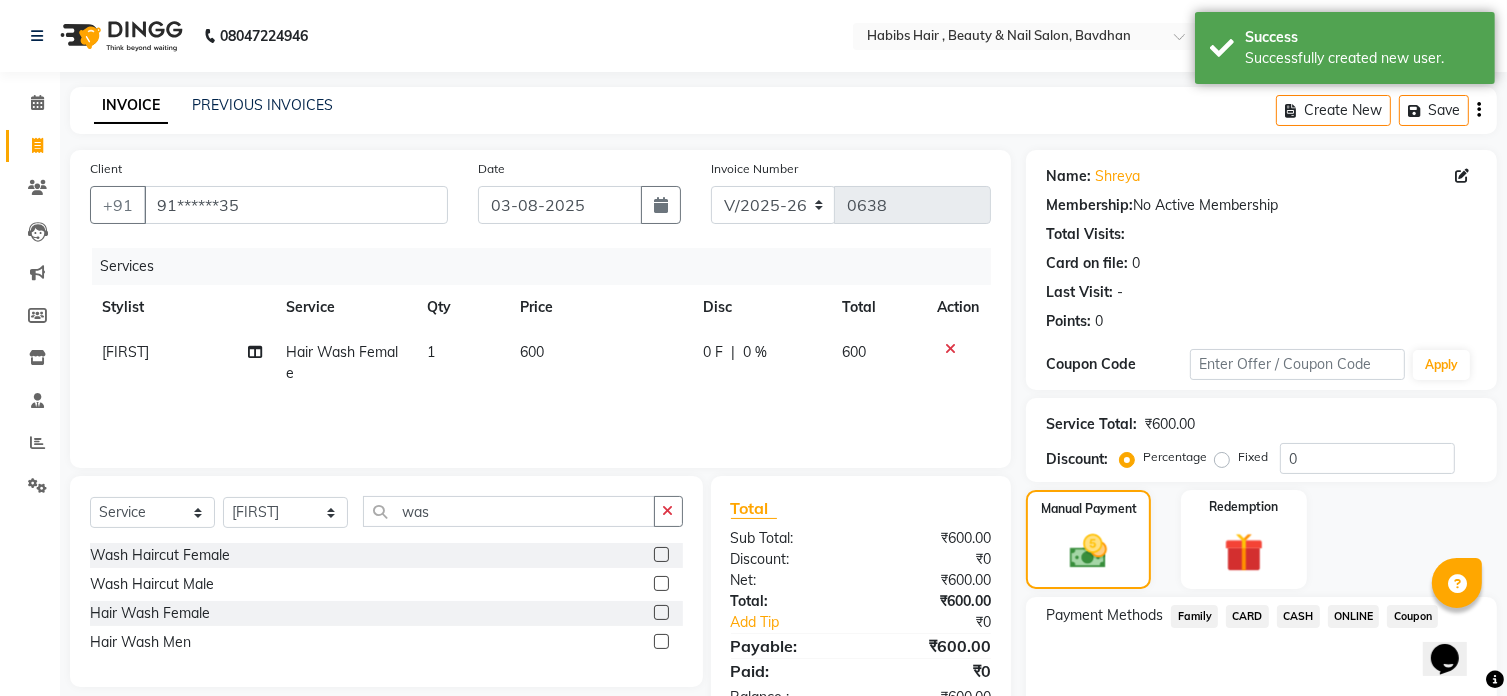 click on "CASH" 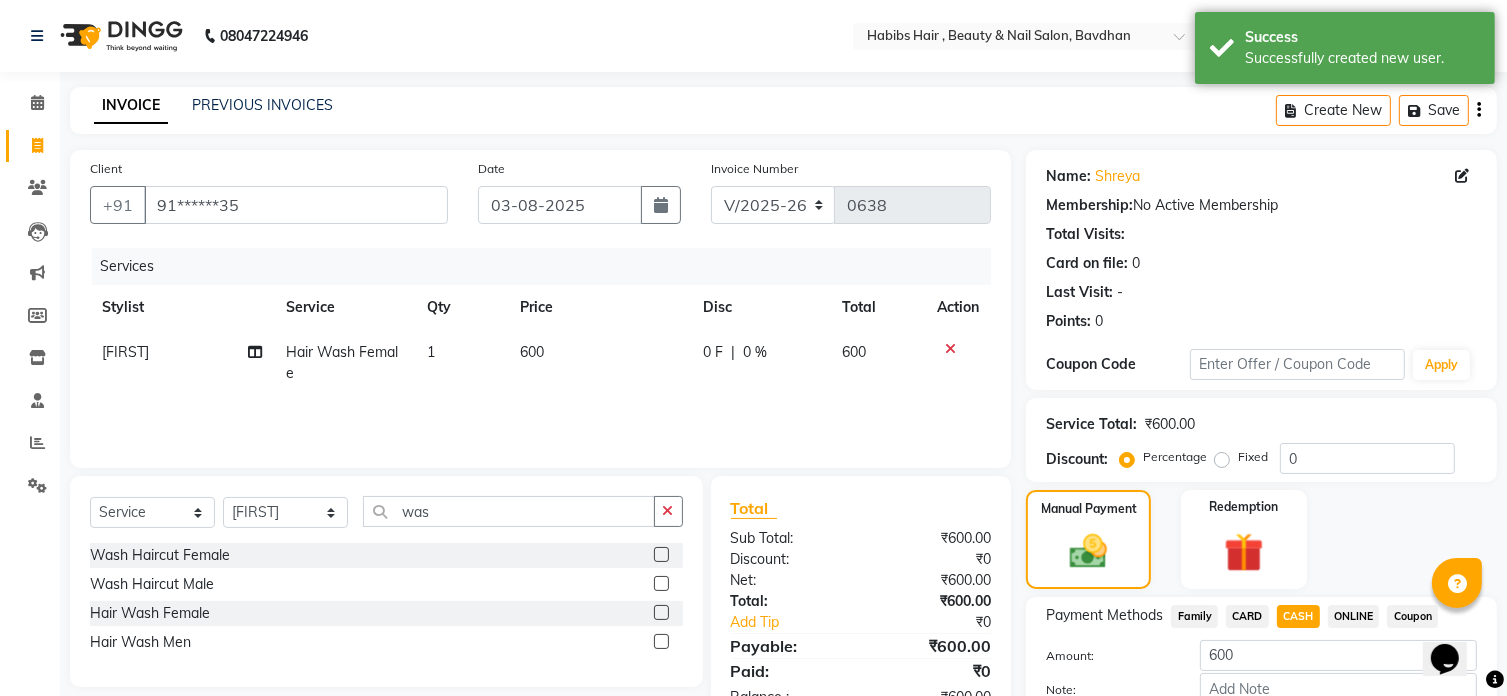 scroll, scrollTop: 122, scrollLeft: 0, axis: vertical 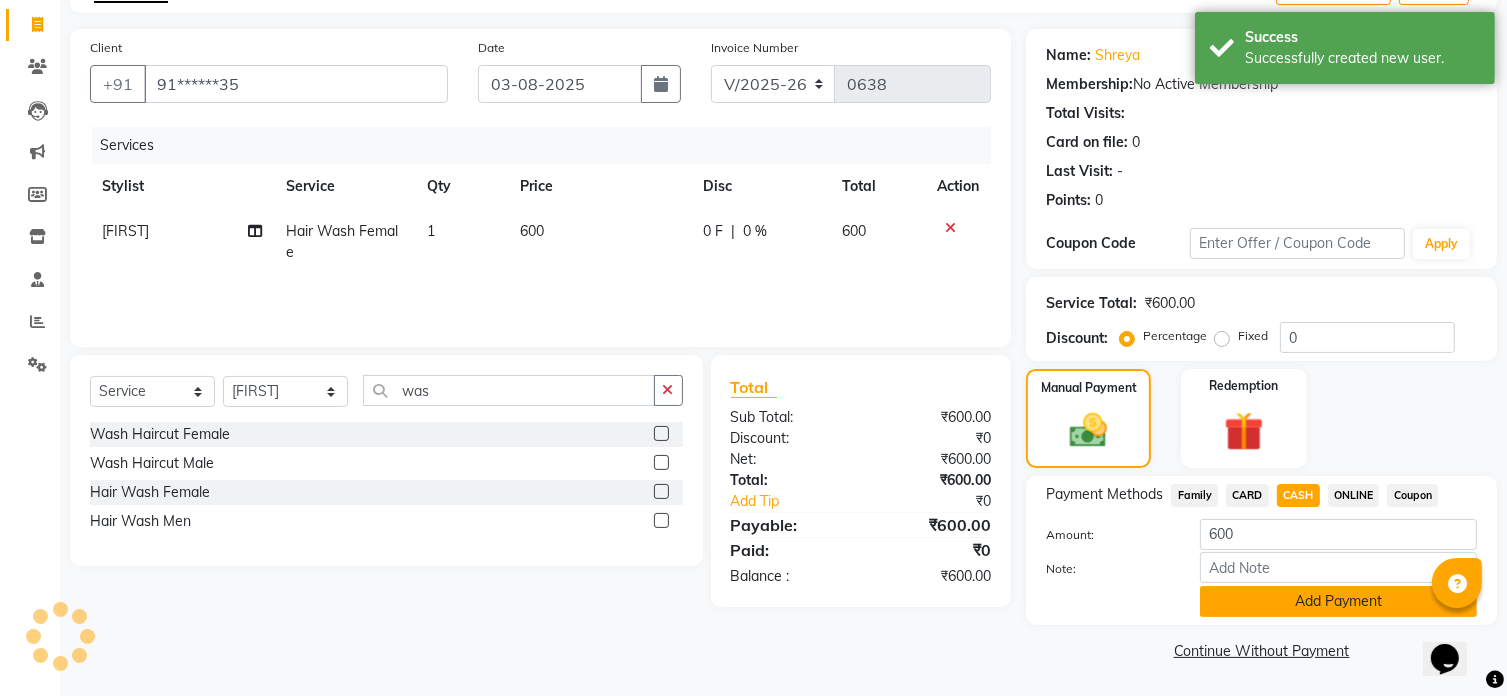 click on "Add Payment" 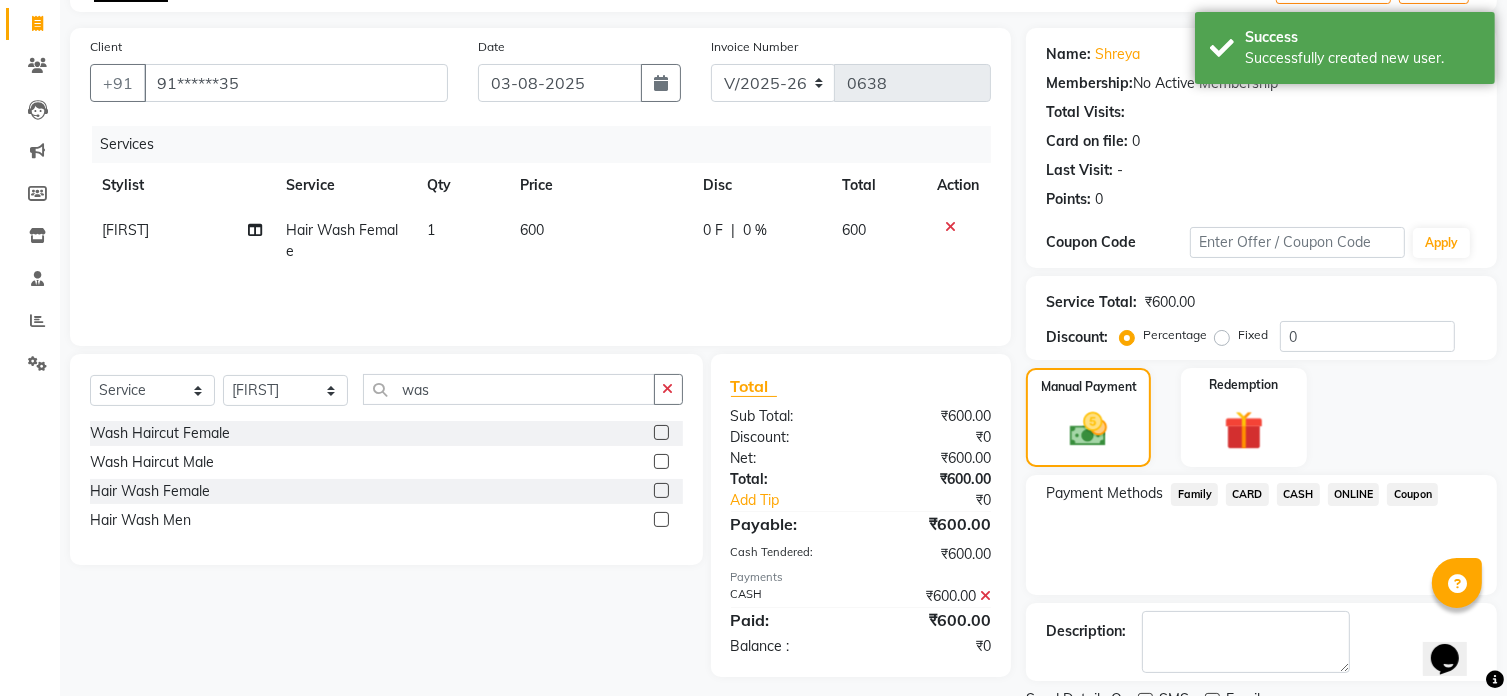scroll, scrollTop: 204, scrollLeft: 0, axis: vertical 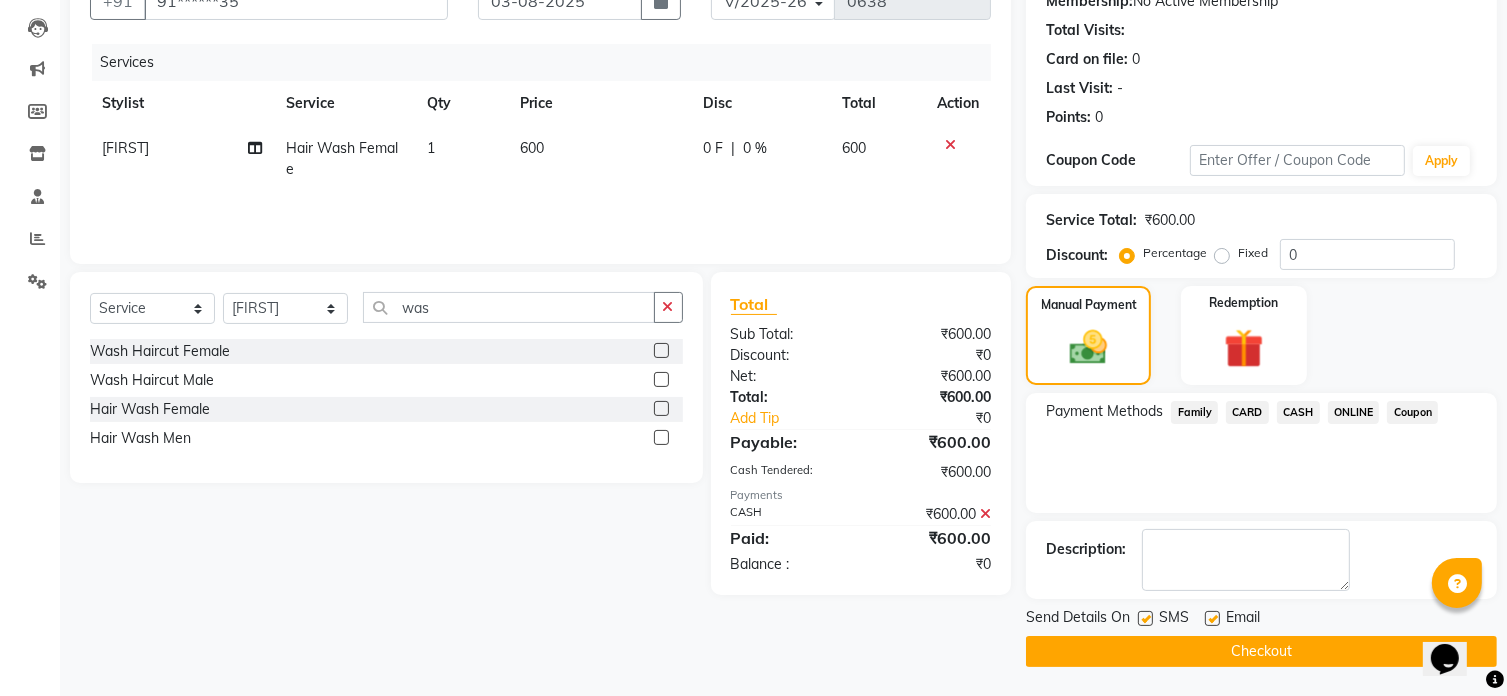 click on "Checkout" 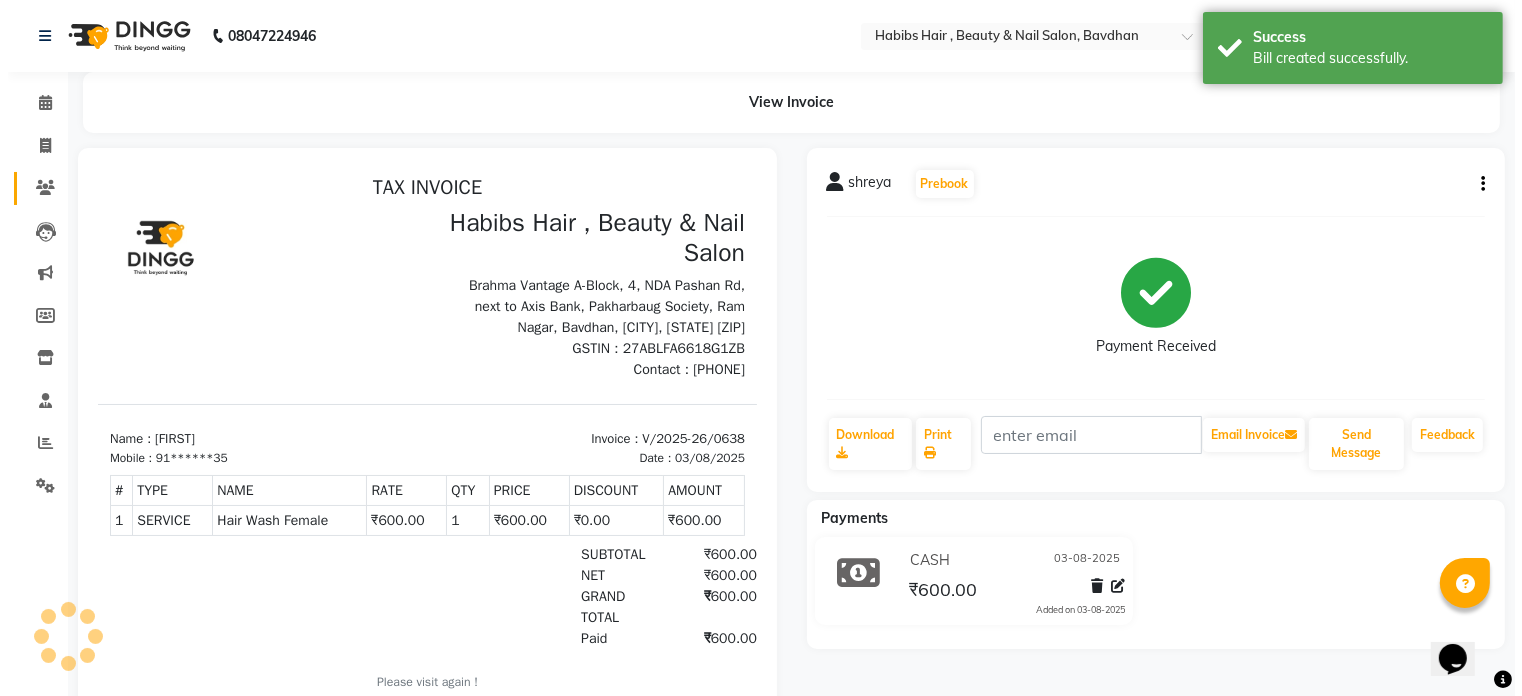 scroll, scrollTop: 0, scrollLeft: 0, axis: both 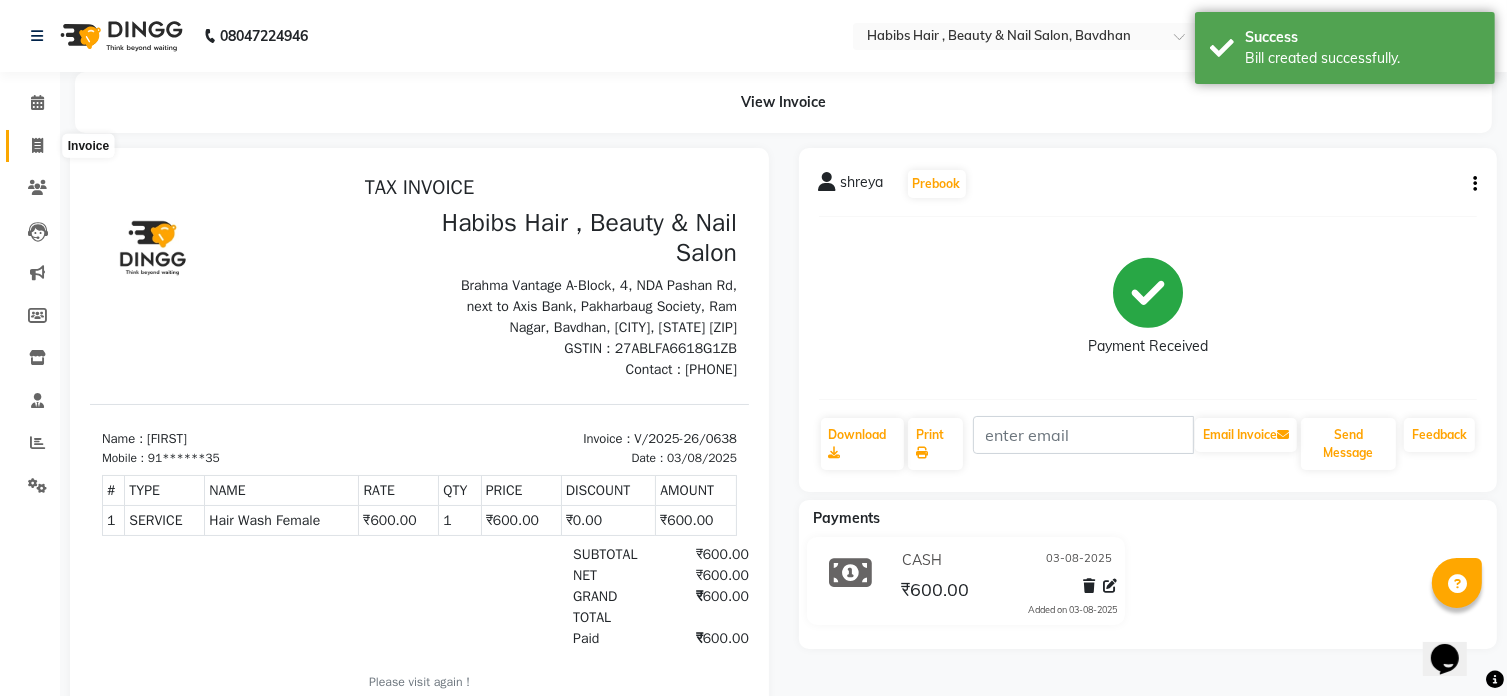 click 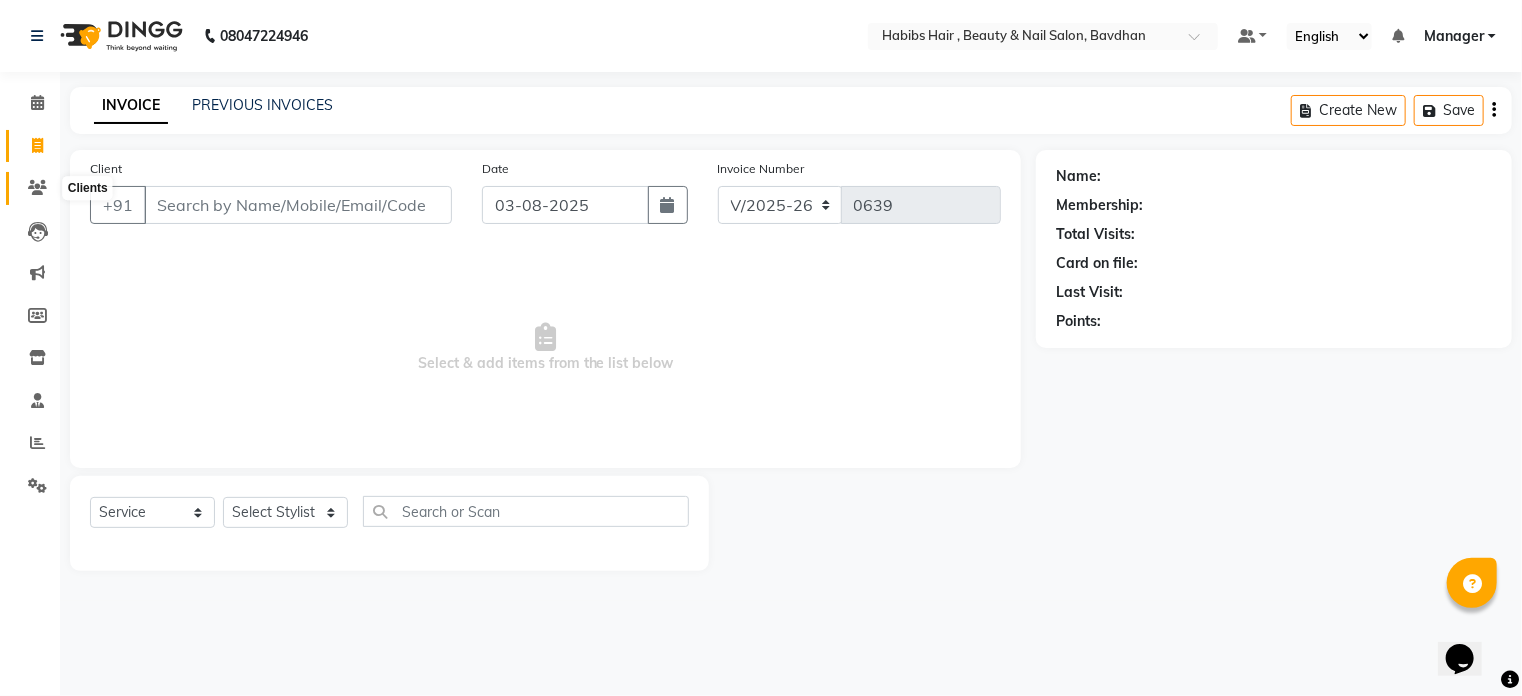 click 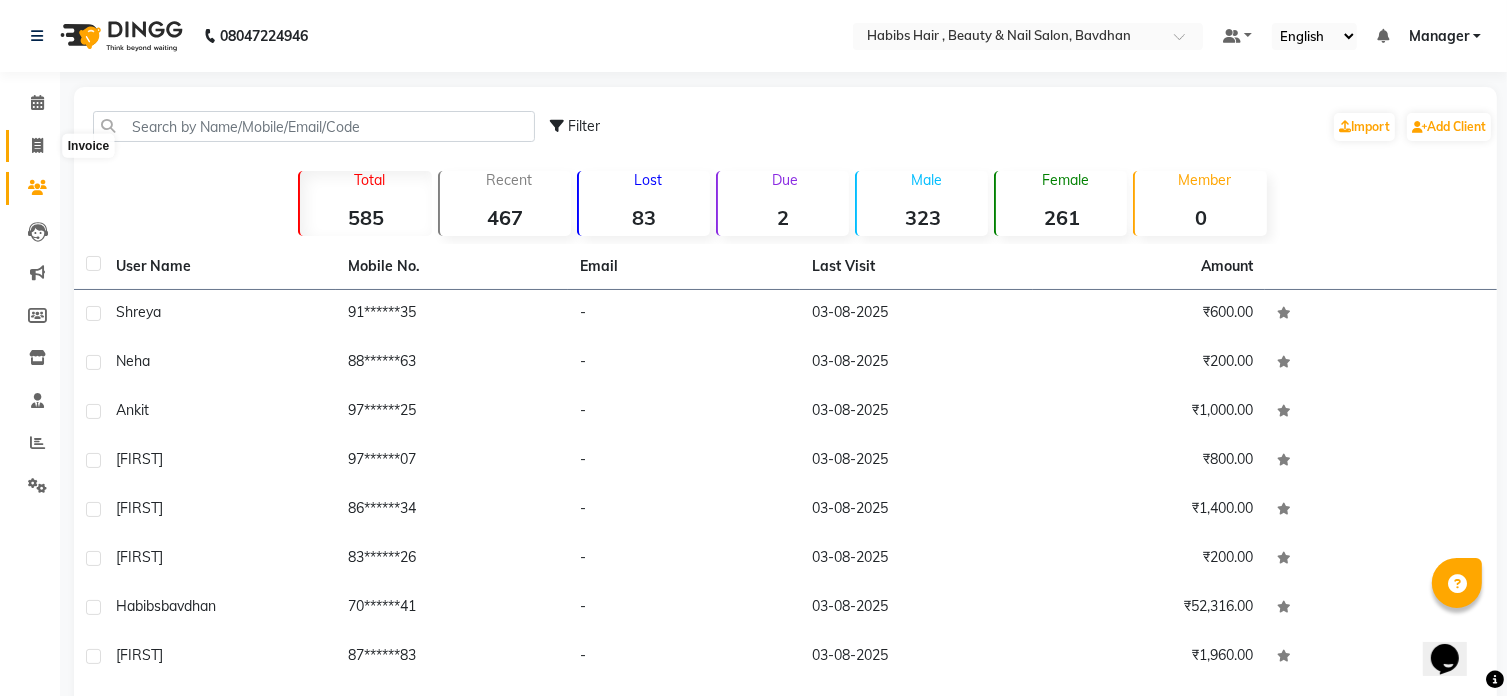 click 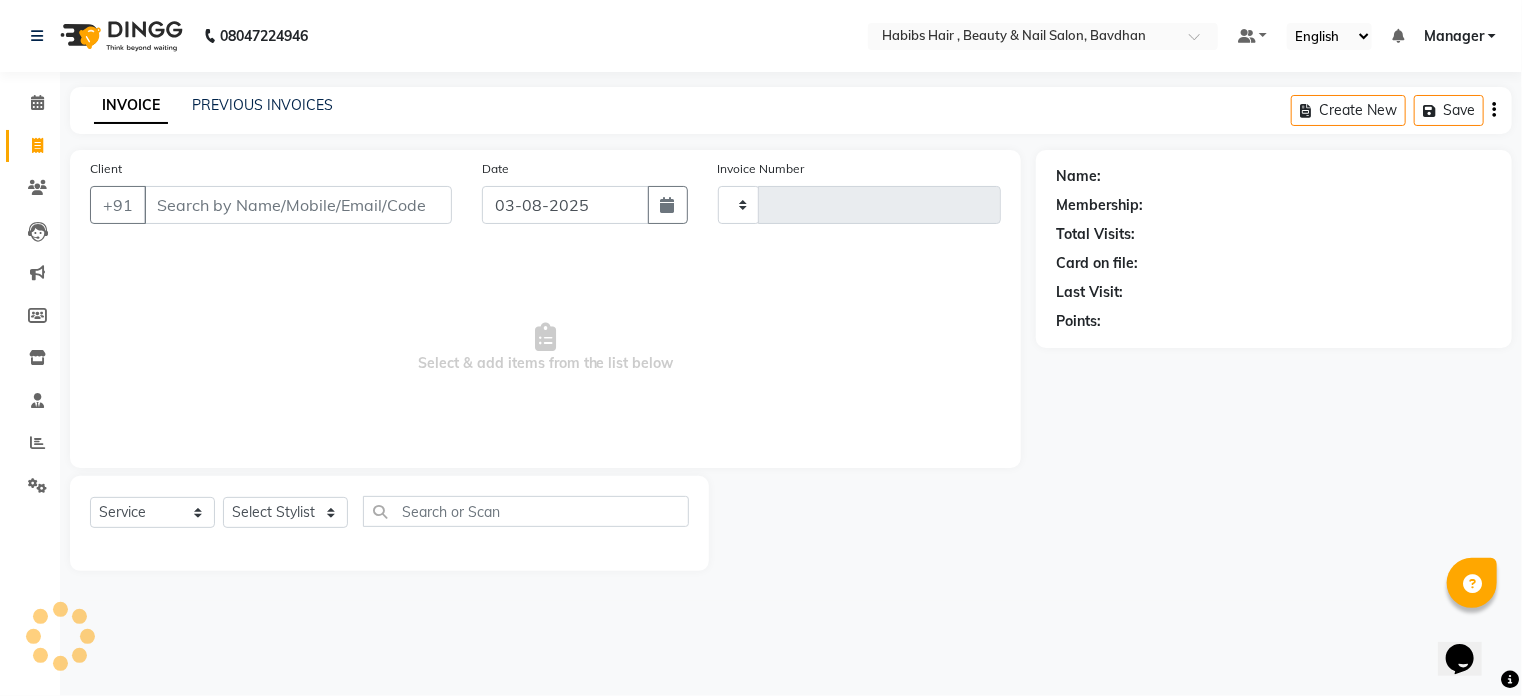 type on "0639" 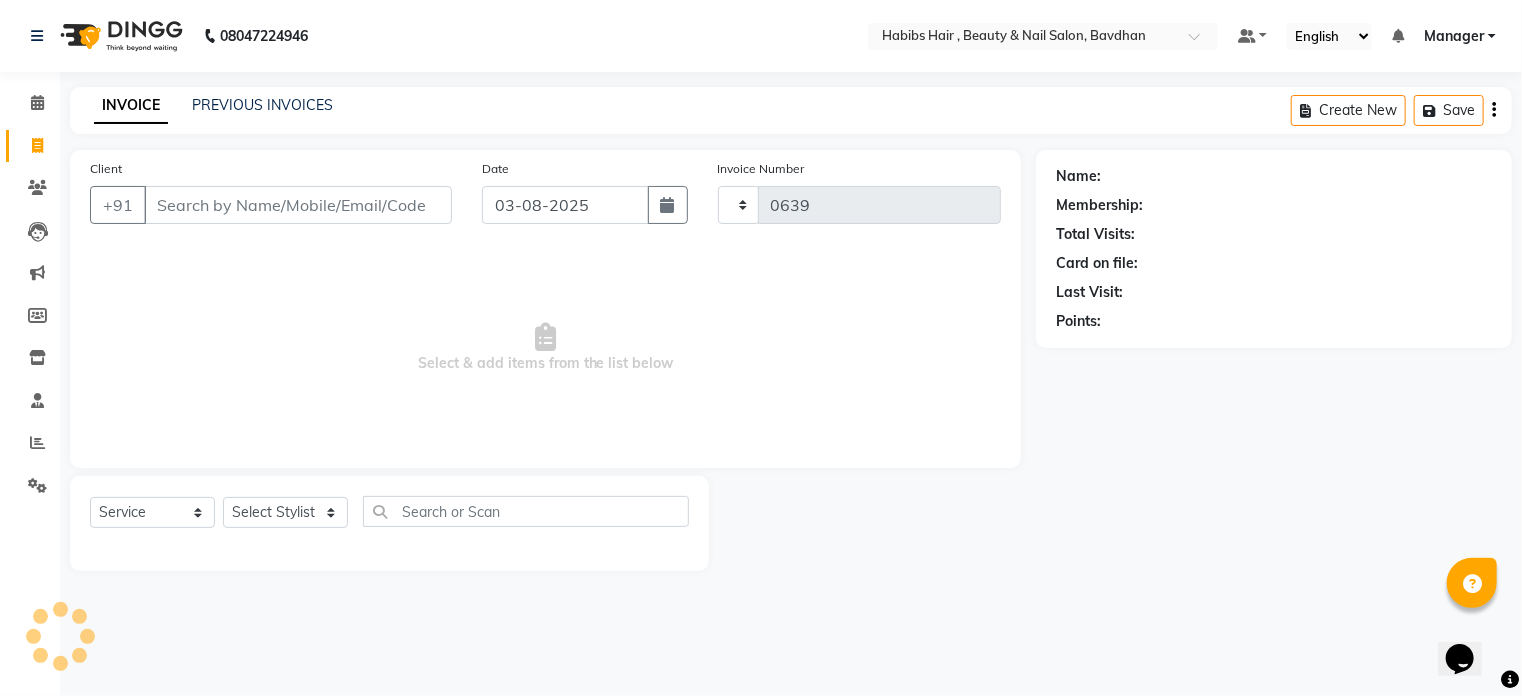 select on "7414" 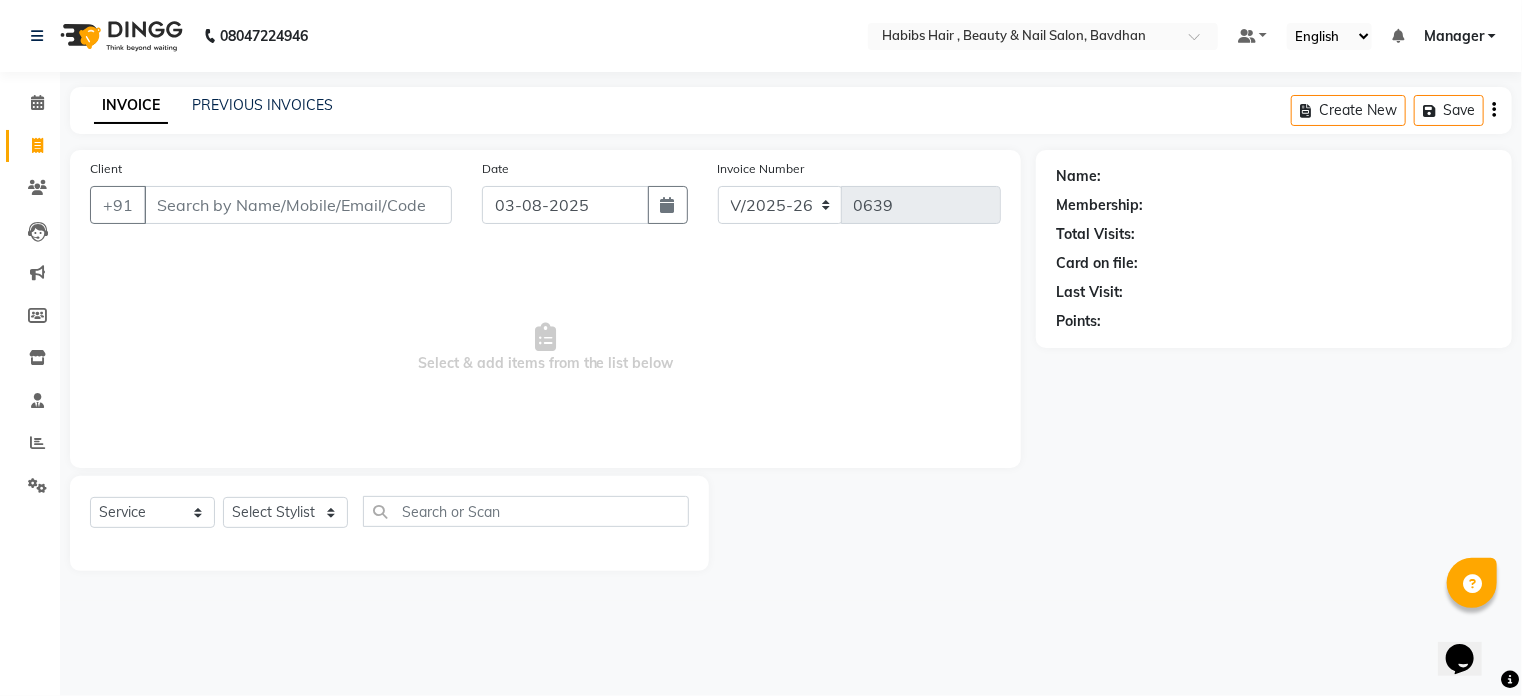 click on "Client" at bounding box center [298, 205] 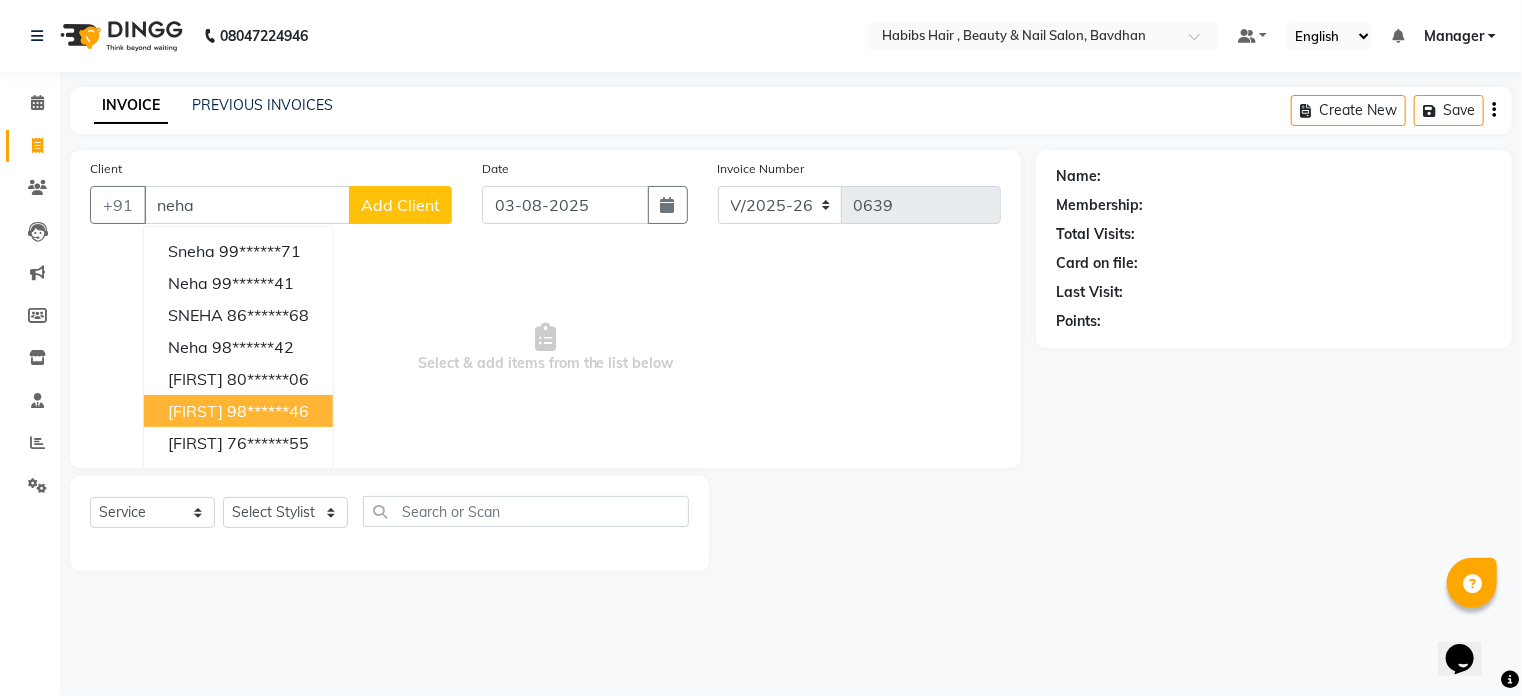 type on "neha" 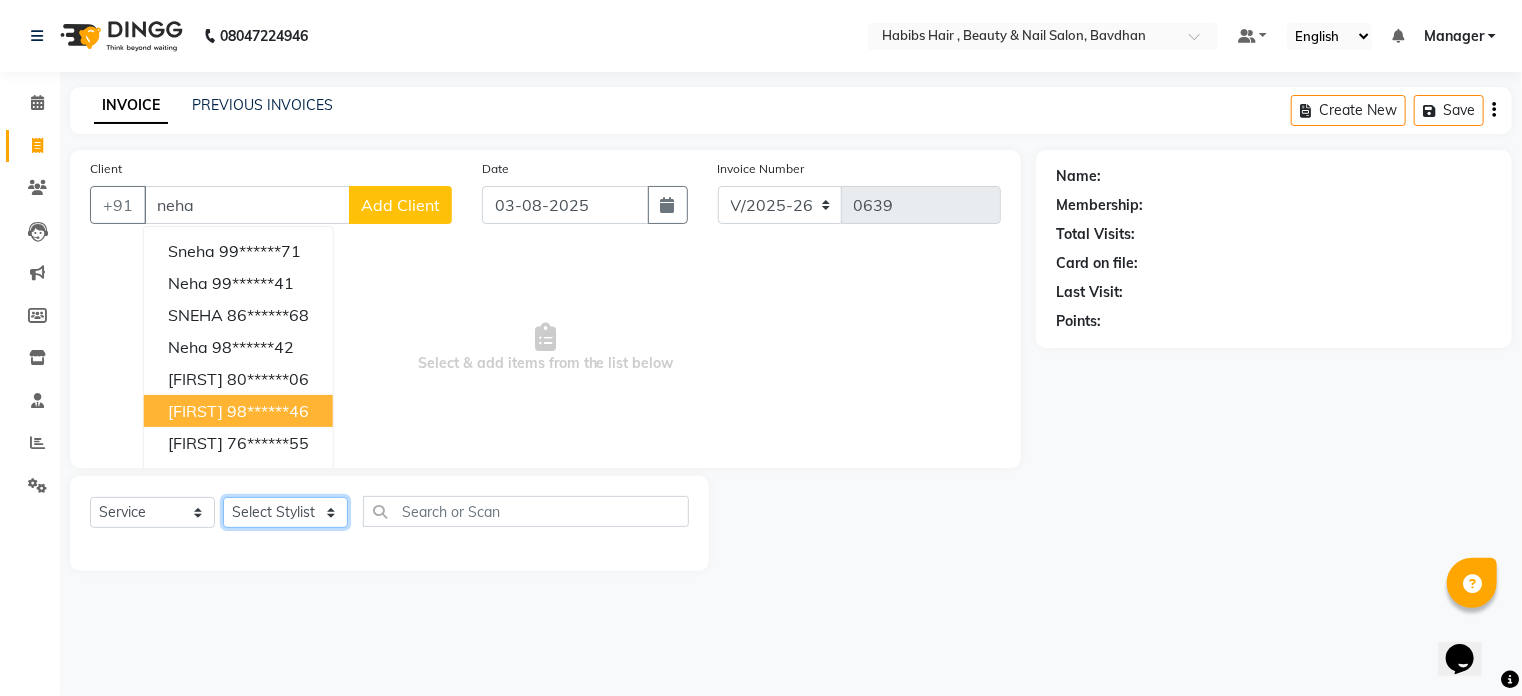 click on "Select Stylist Akash Aman Aniket Ashish Ganesh Manager mayur nikhil sujata" 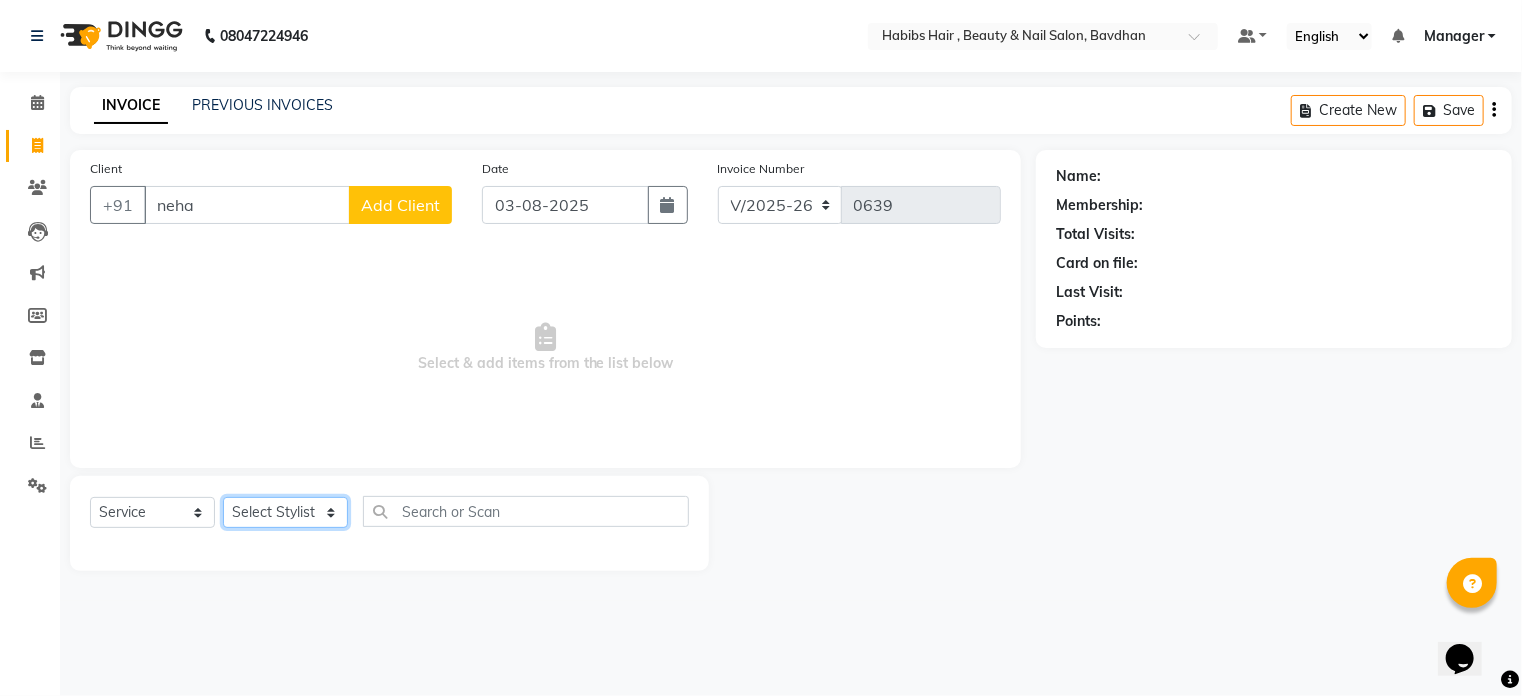 select on "70887" 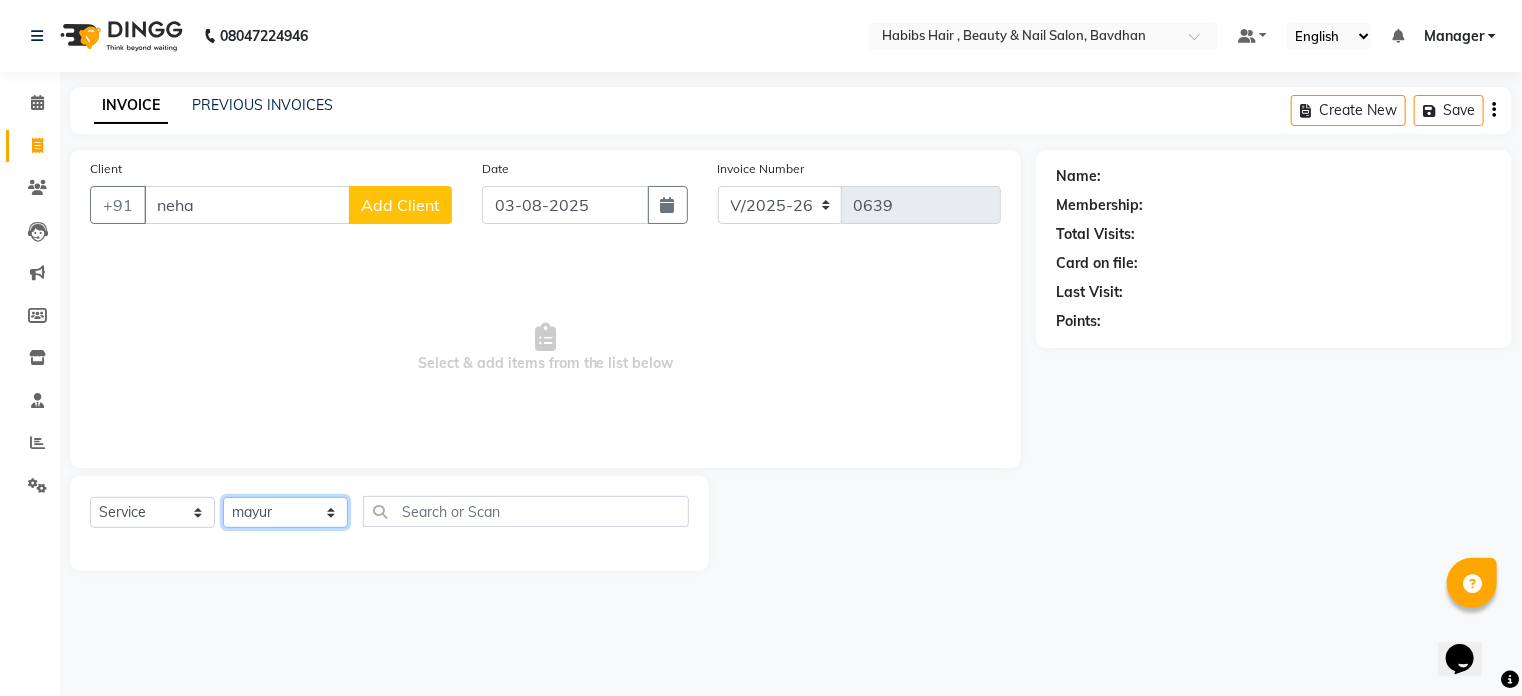 click on "Select Stylist Akash Aman Aniket Ashish Ganesh Manager mayur nikhil sujata" 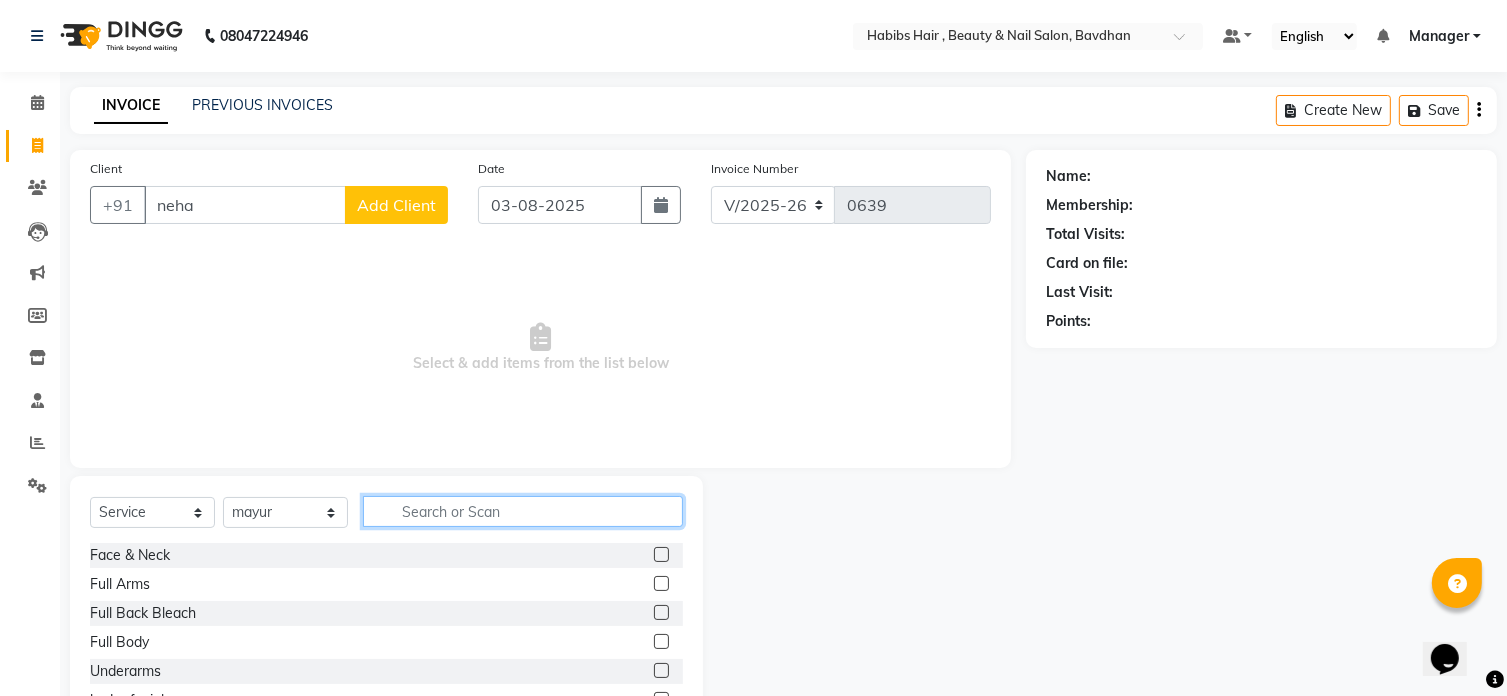 click 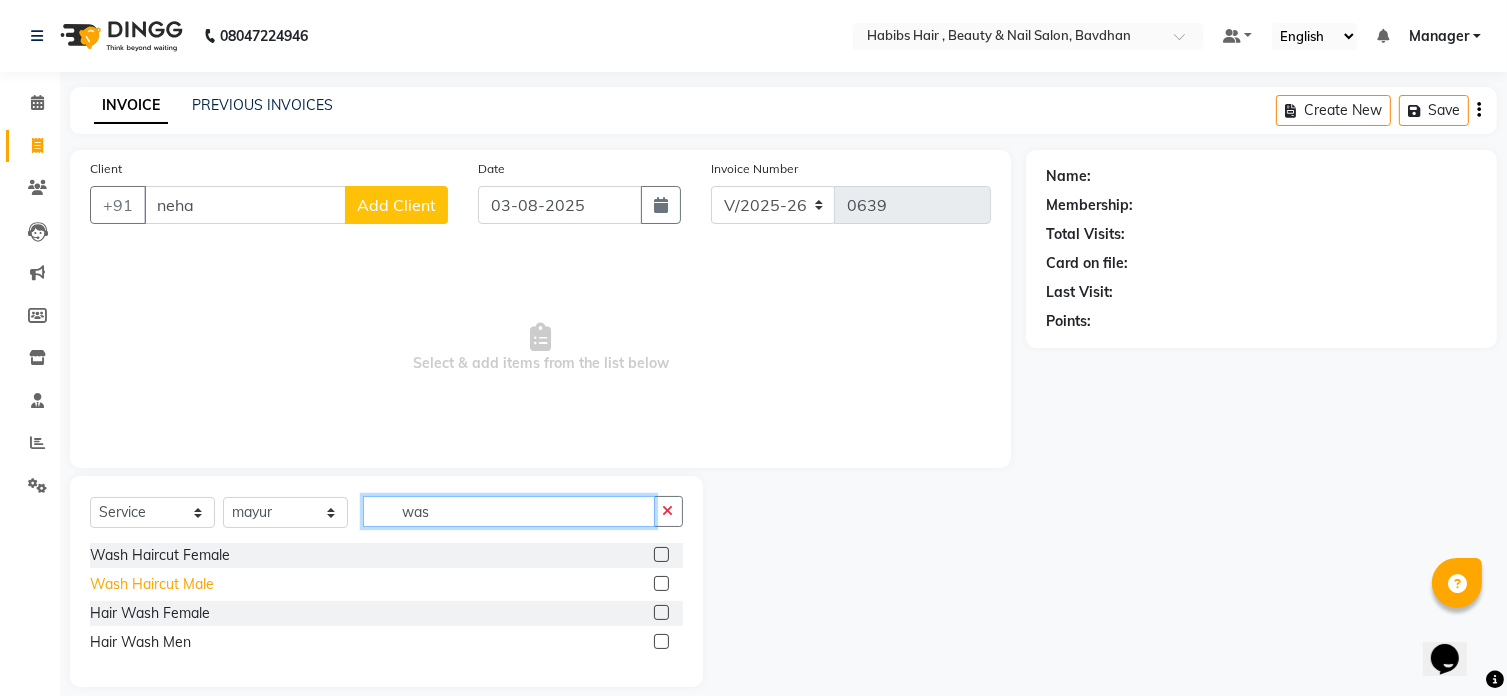 type on "was" 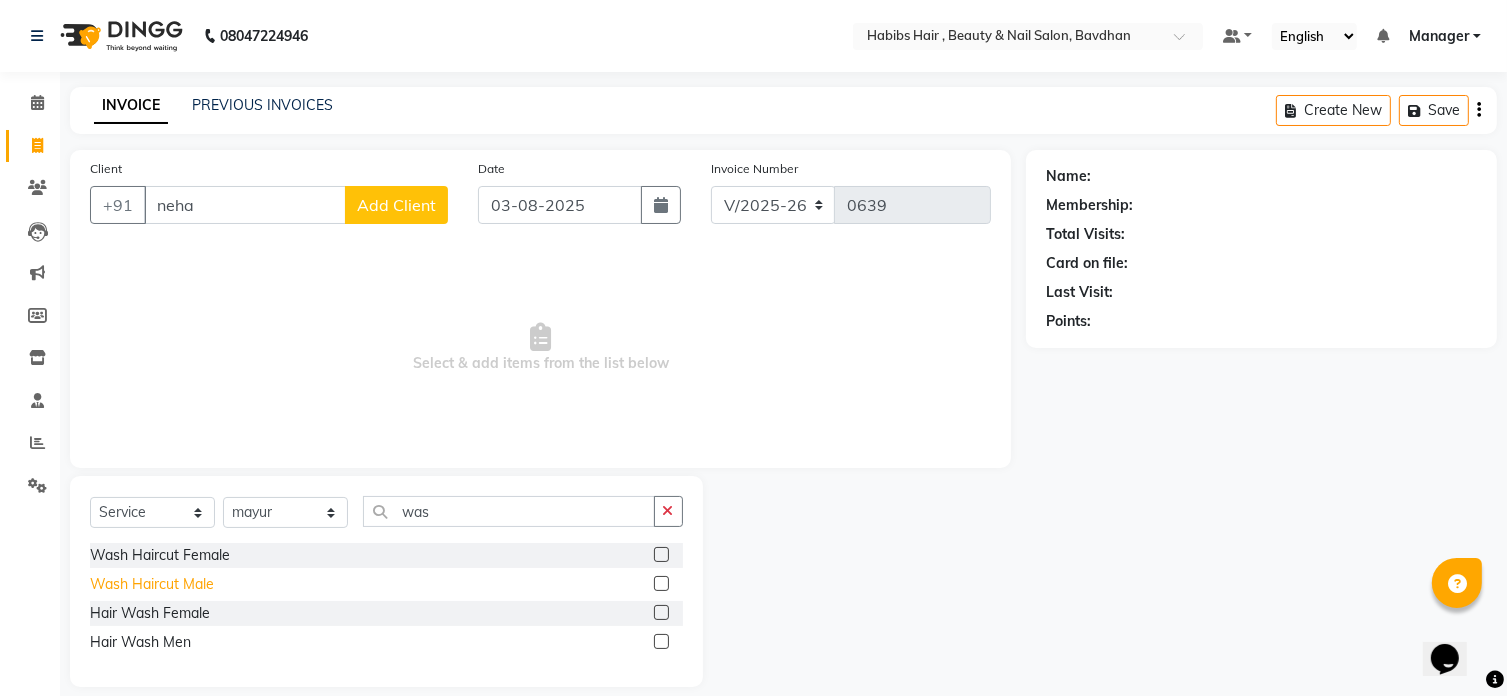 click on "Wash Haircut Male" 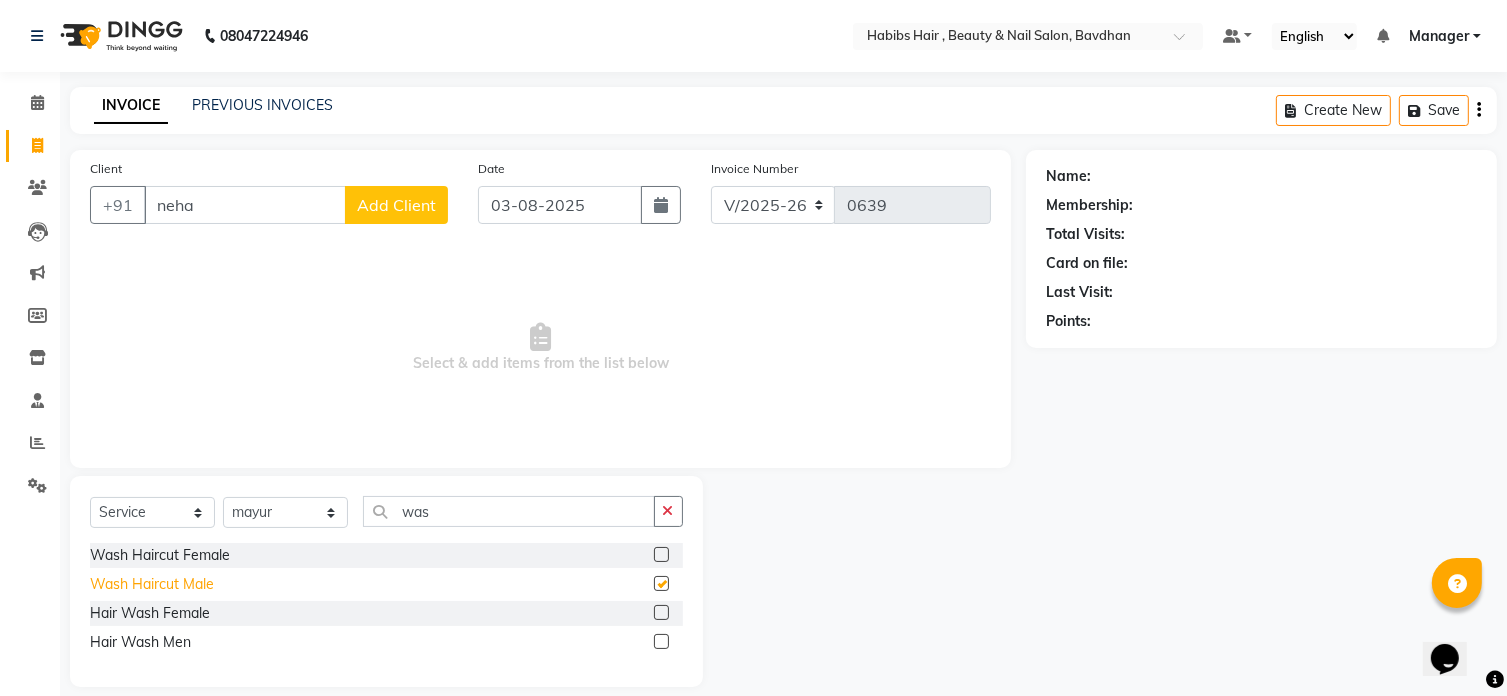 checkbox on "false" 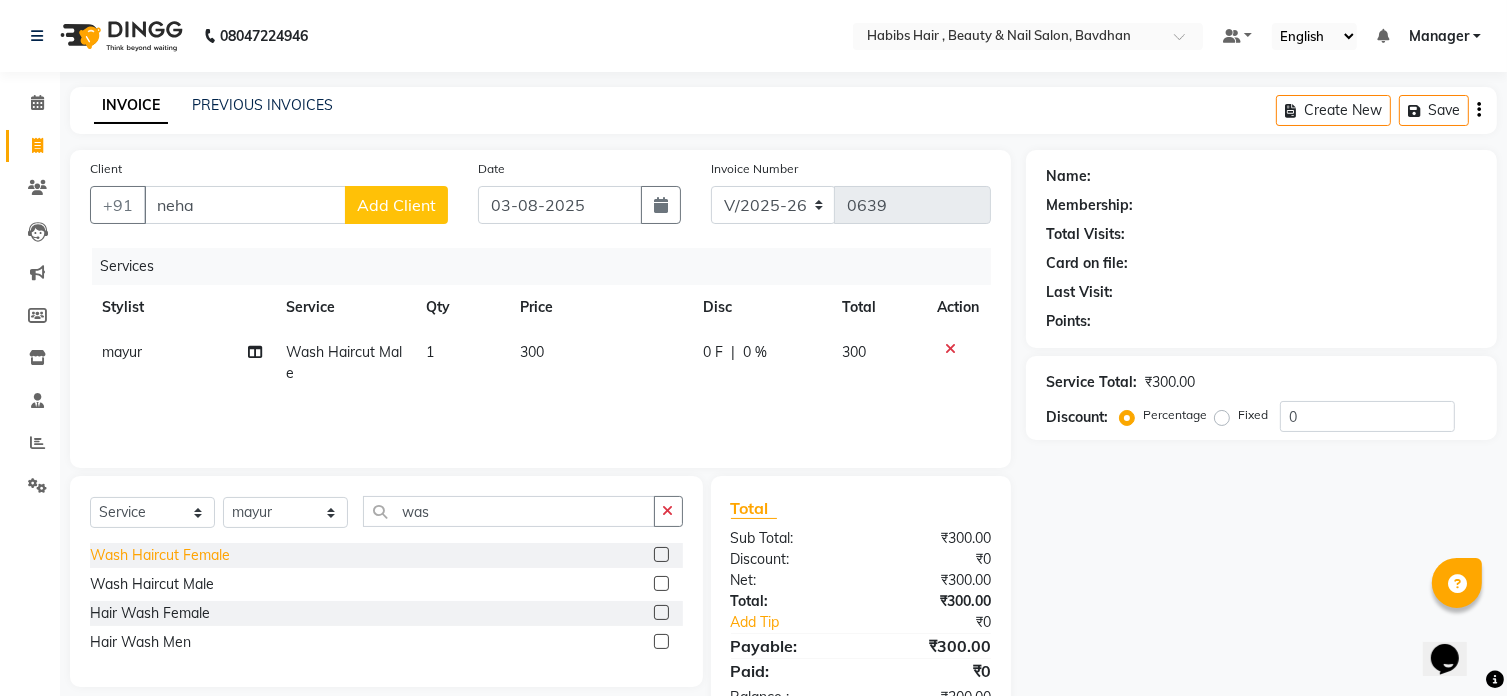 click on "Wash Haircut Female" 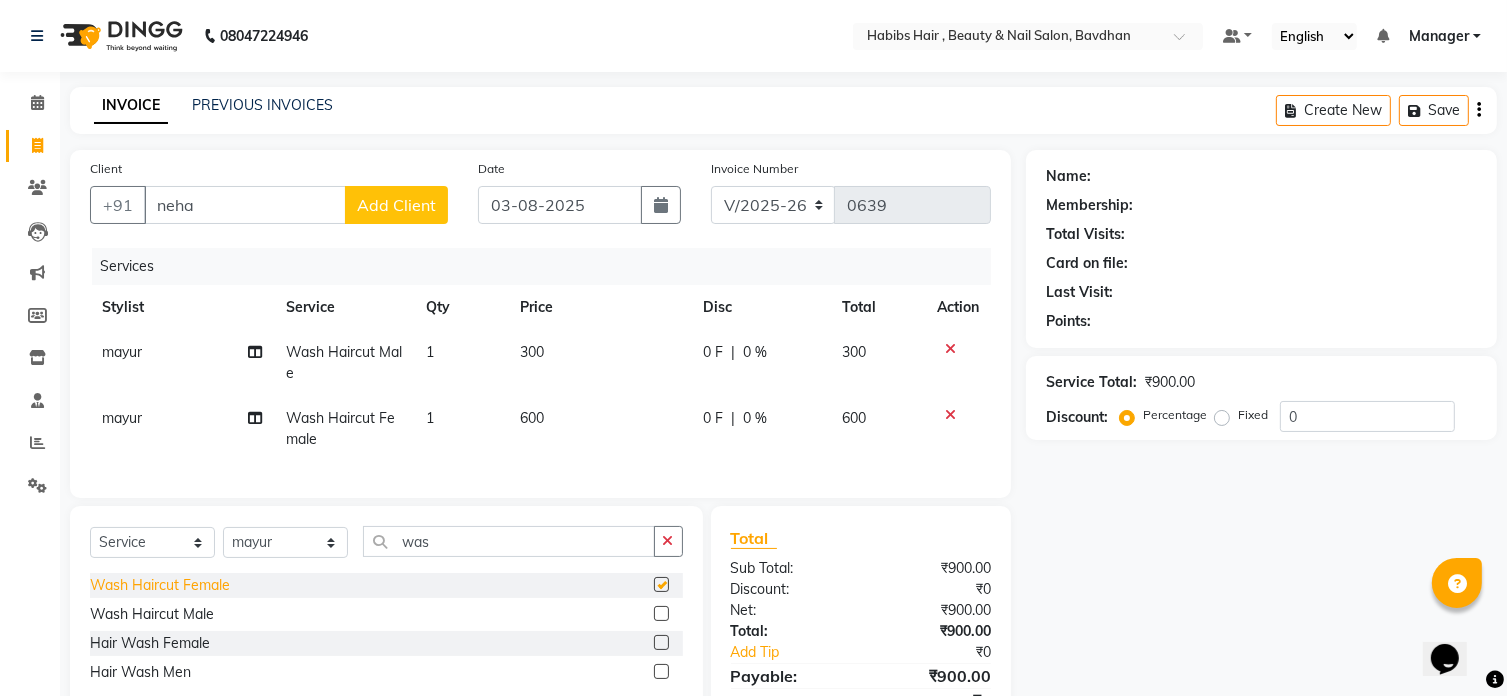 checkbox on "false" 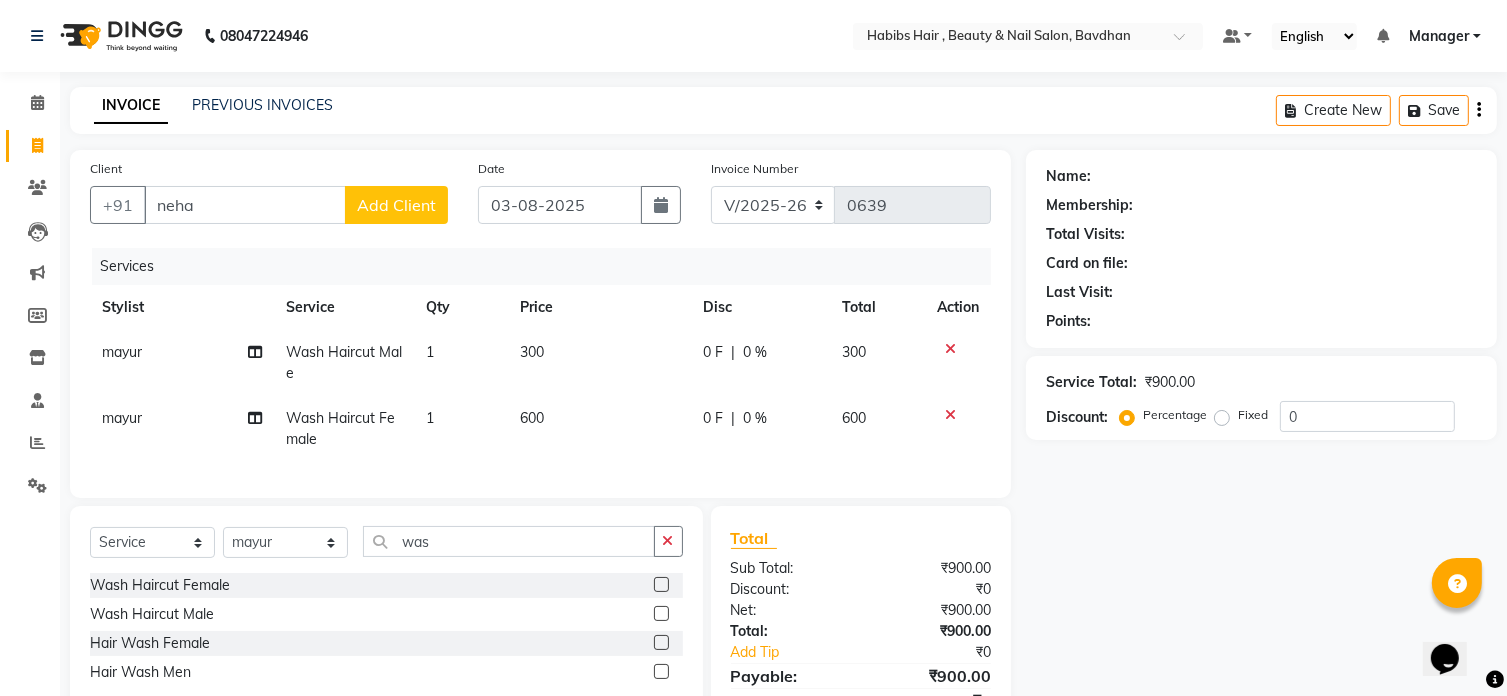 click 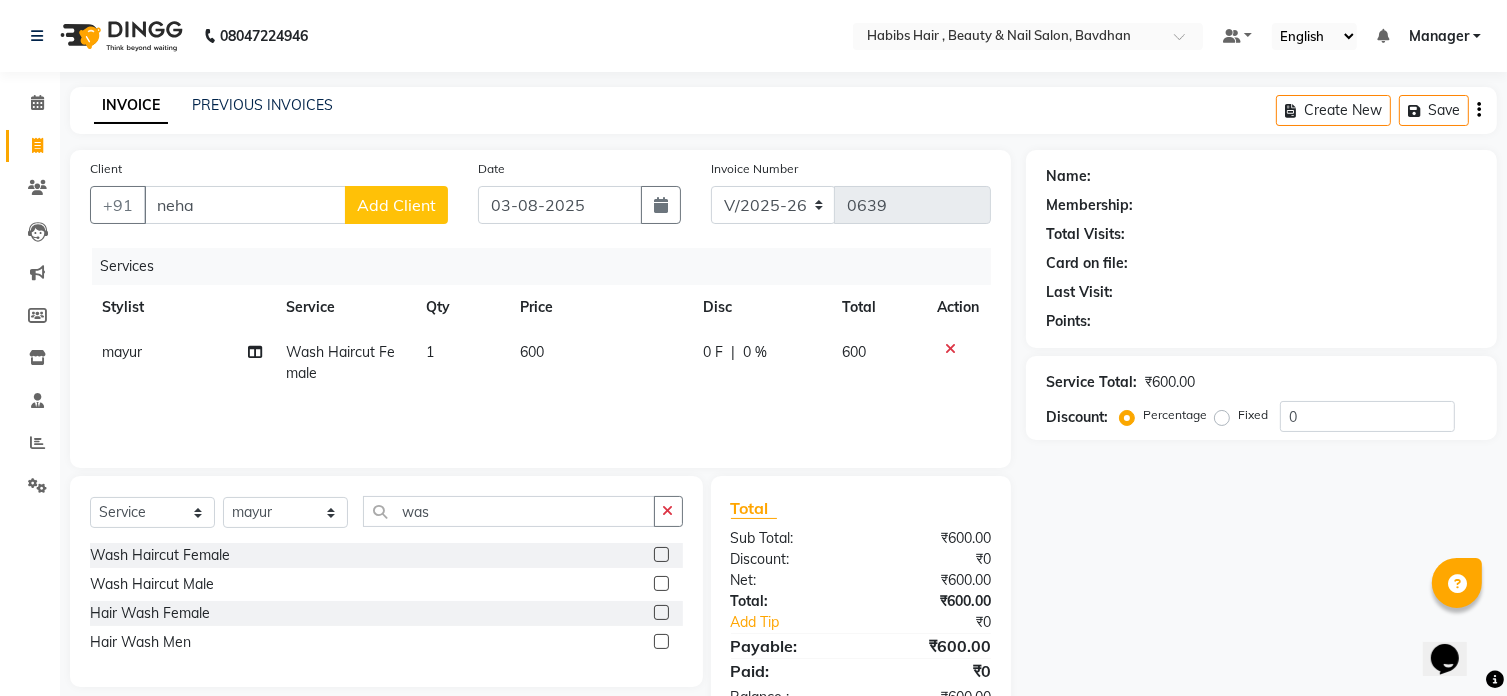 click on "600" 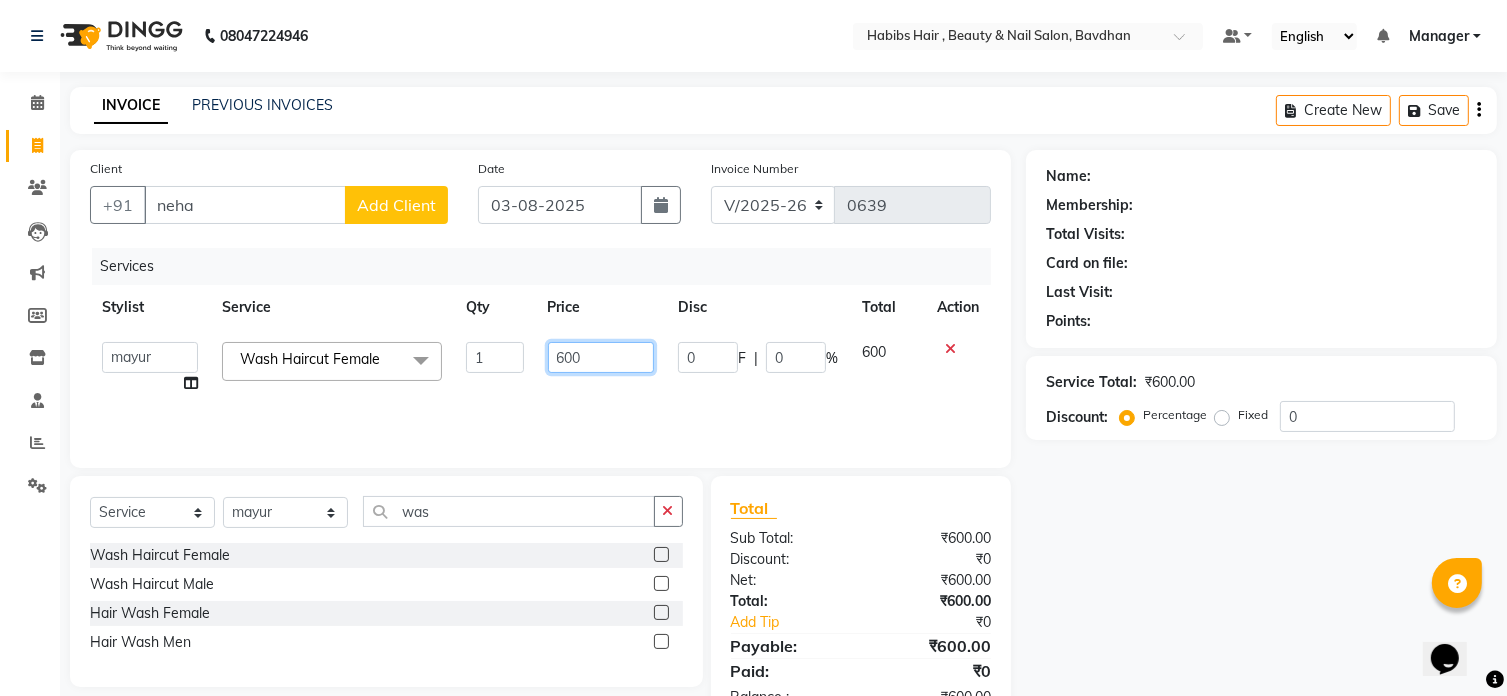 click on "600" 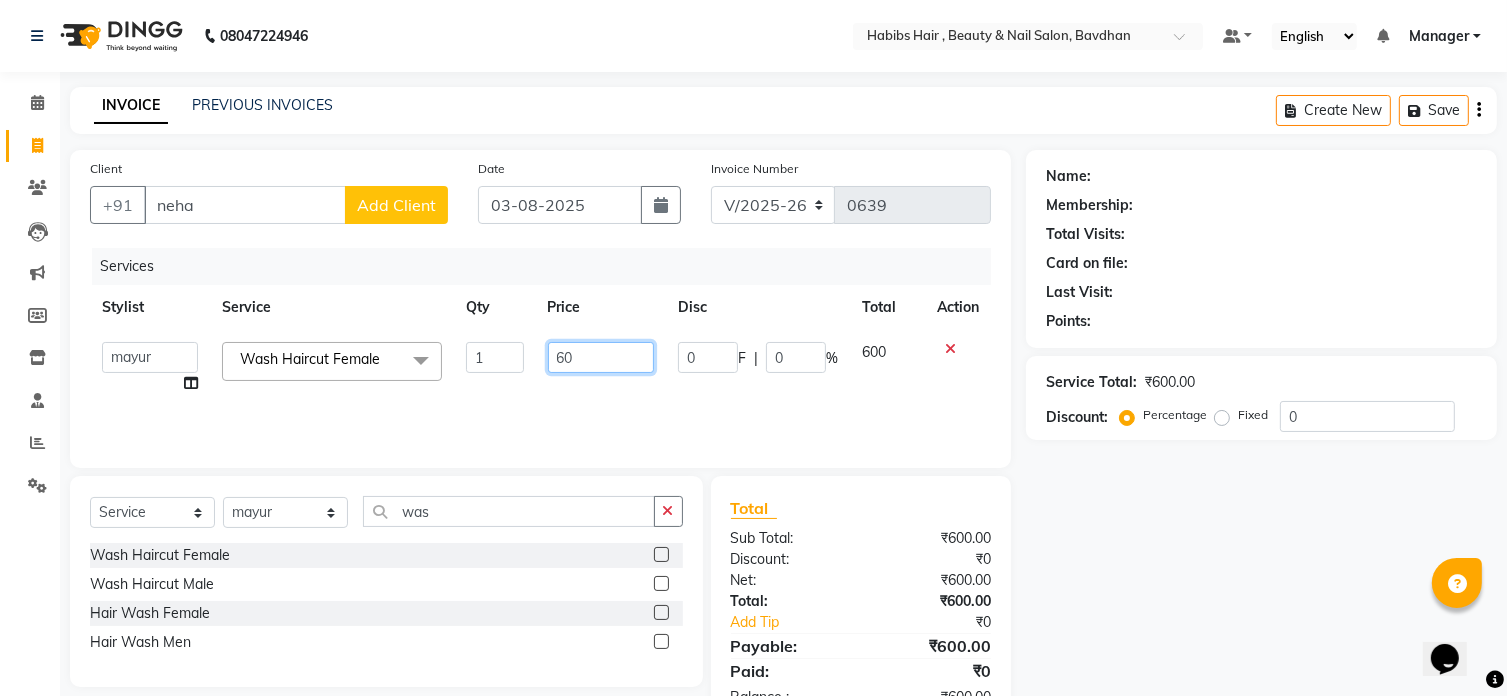 type on "6" 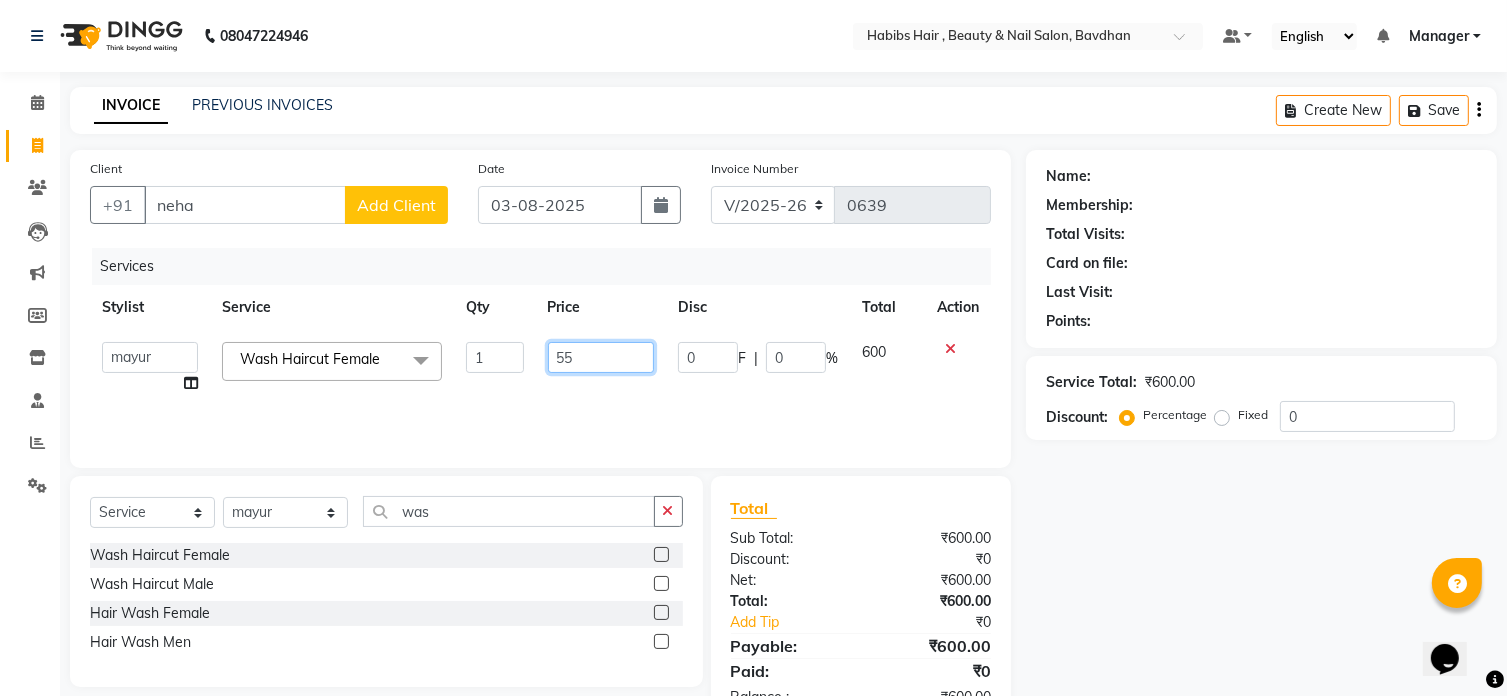 type on "550" 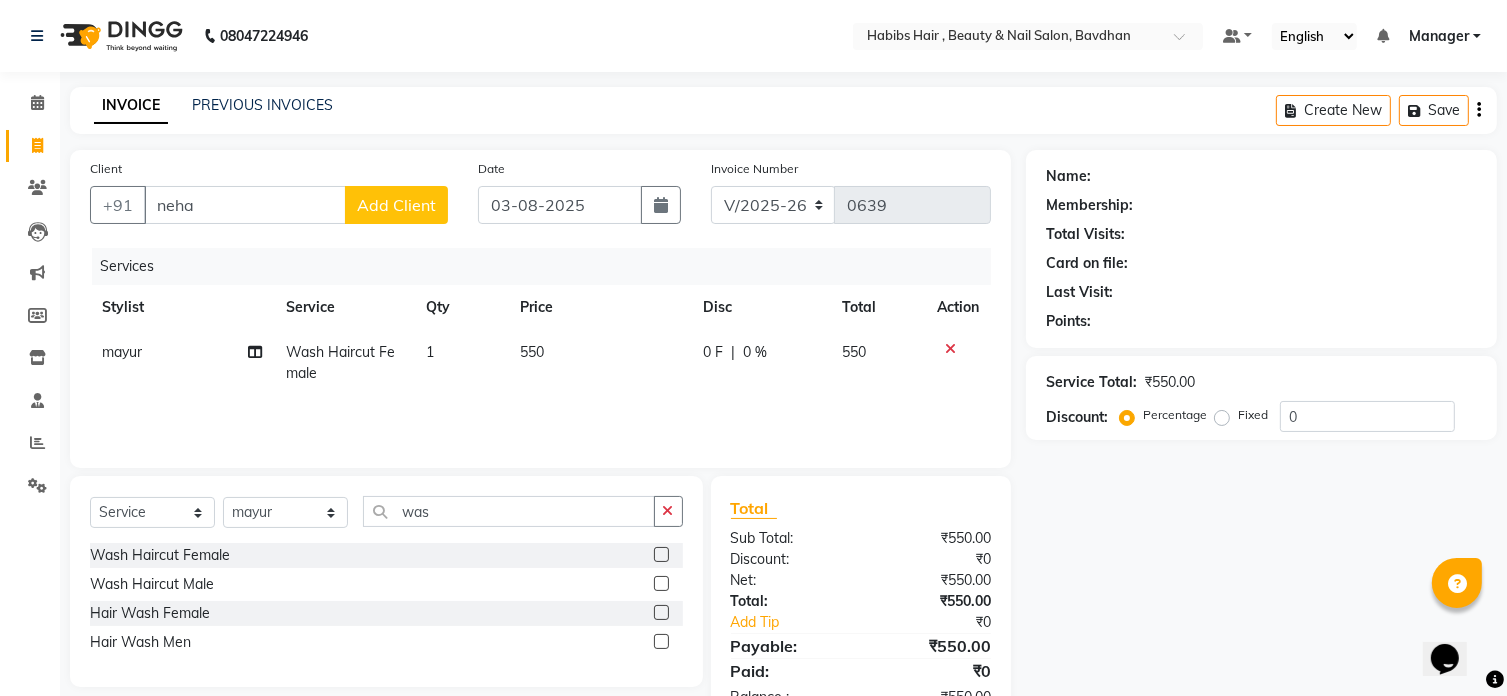click on "Add Client" 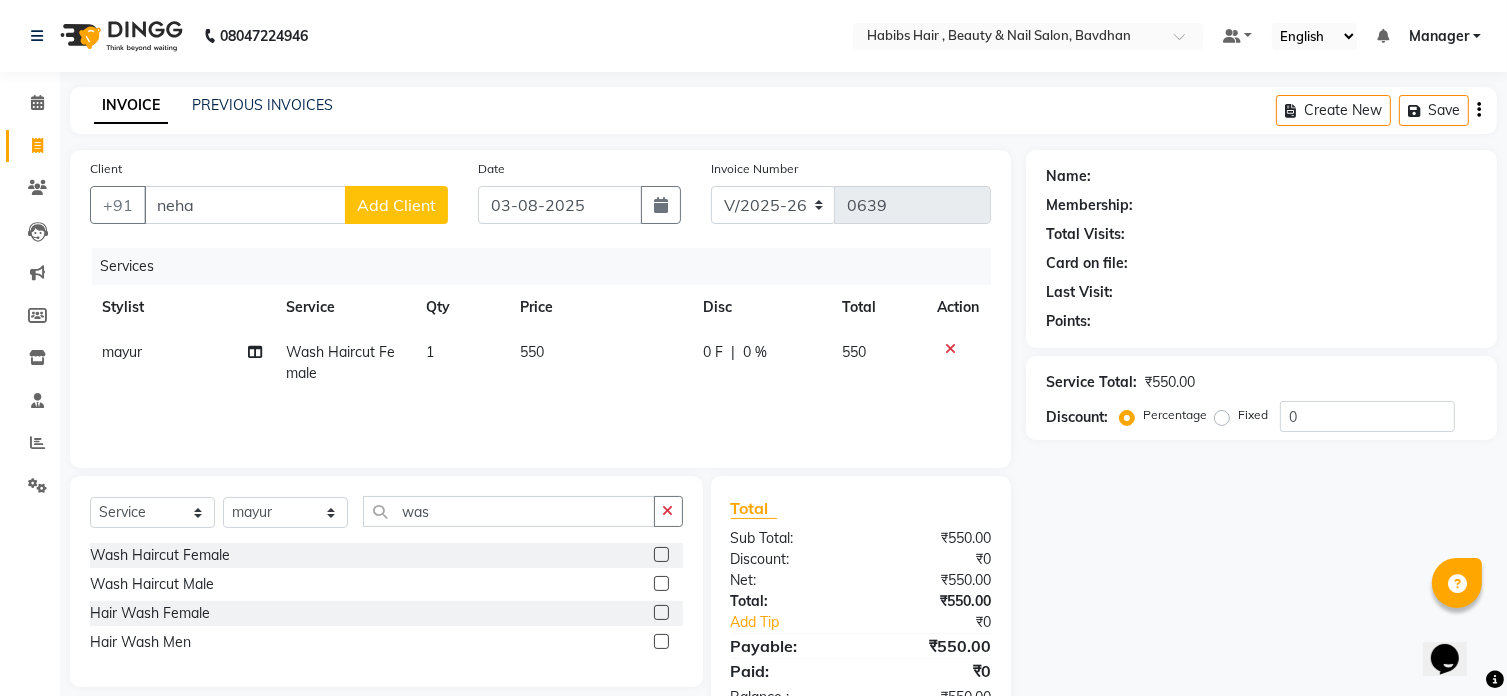 select on "22" 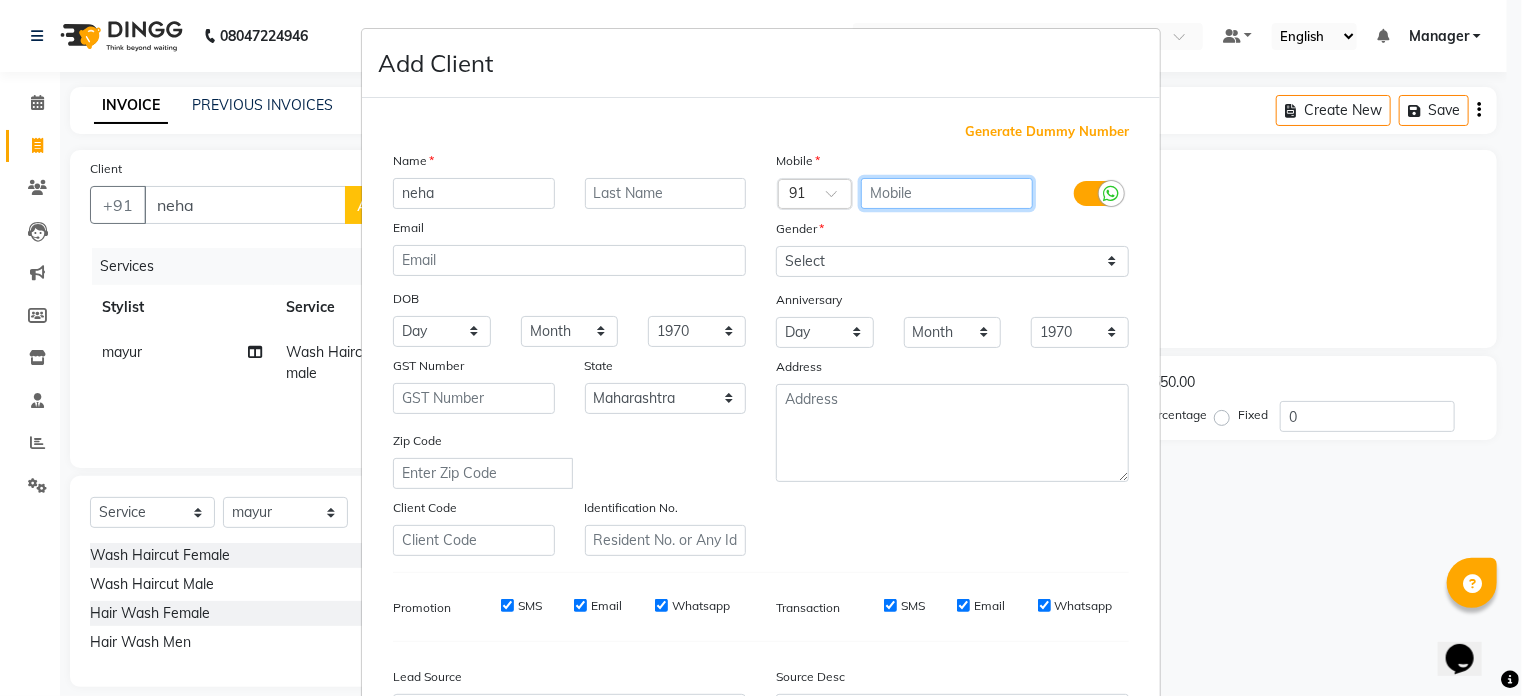 click at bounding box center (947, 193) 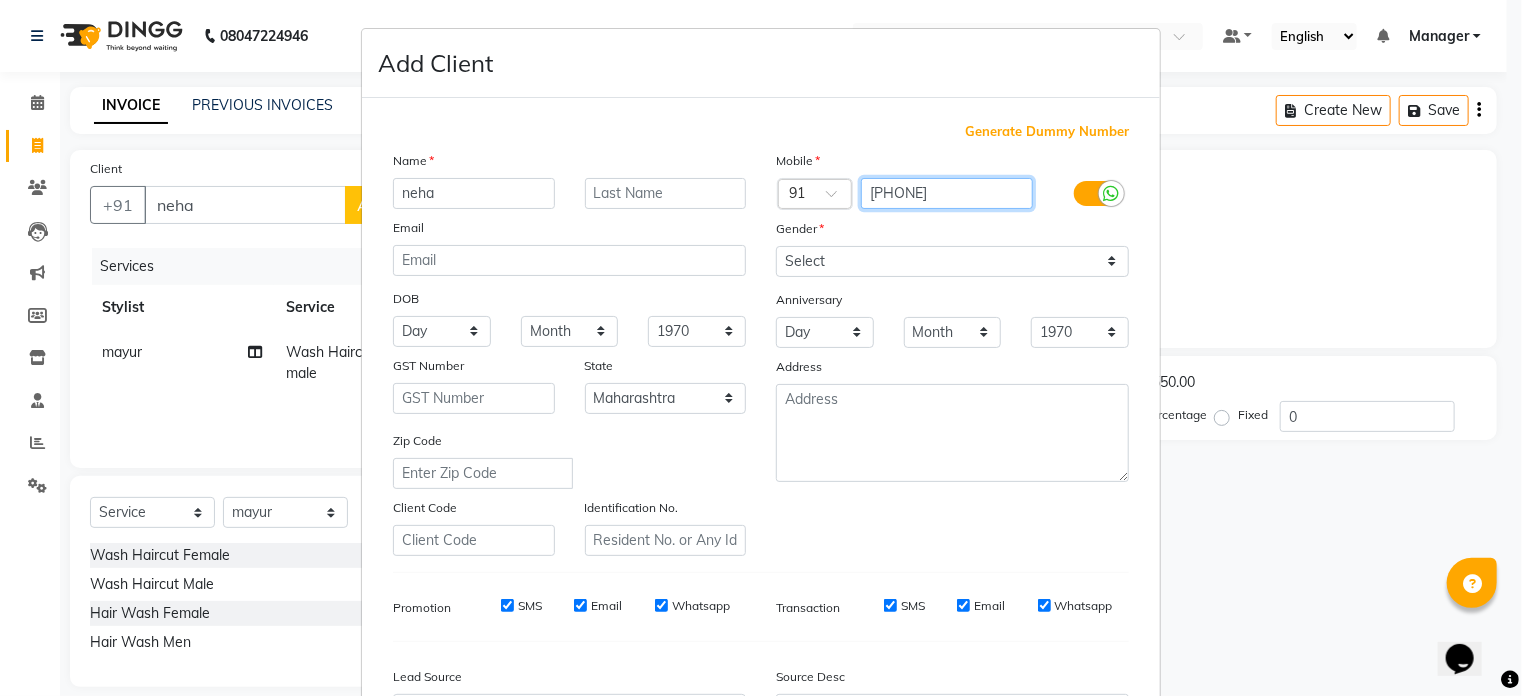 type on "[PHONE]" 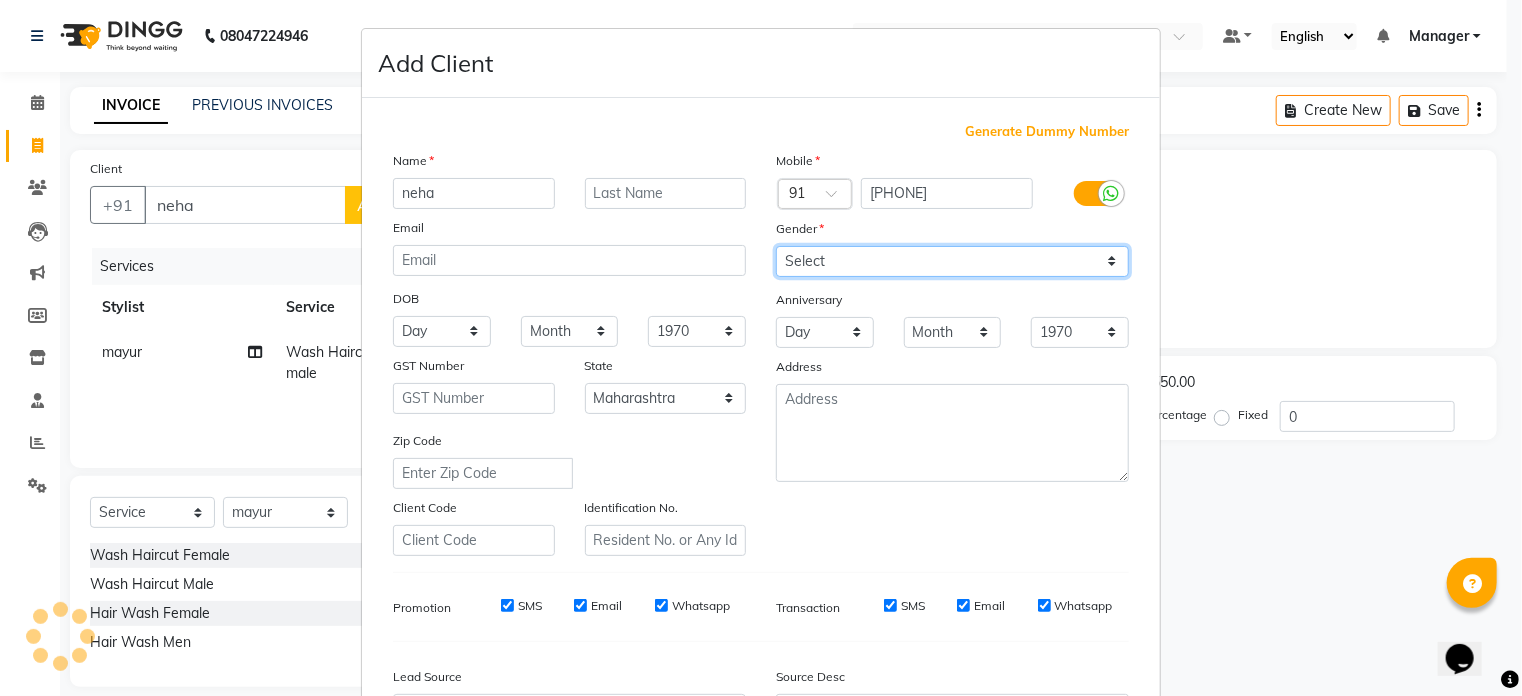 click on "Select Male Female Other Prefer Not To Say" at bounding box center (952, 261) 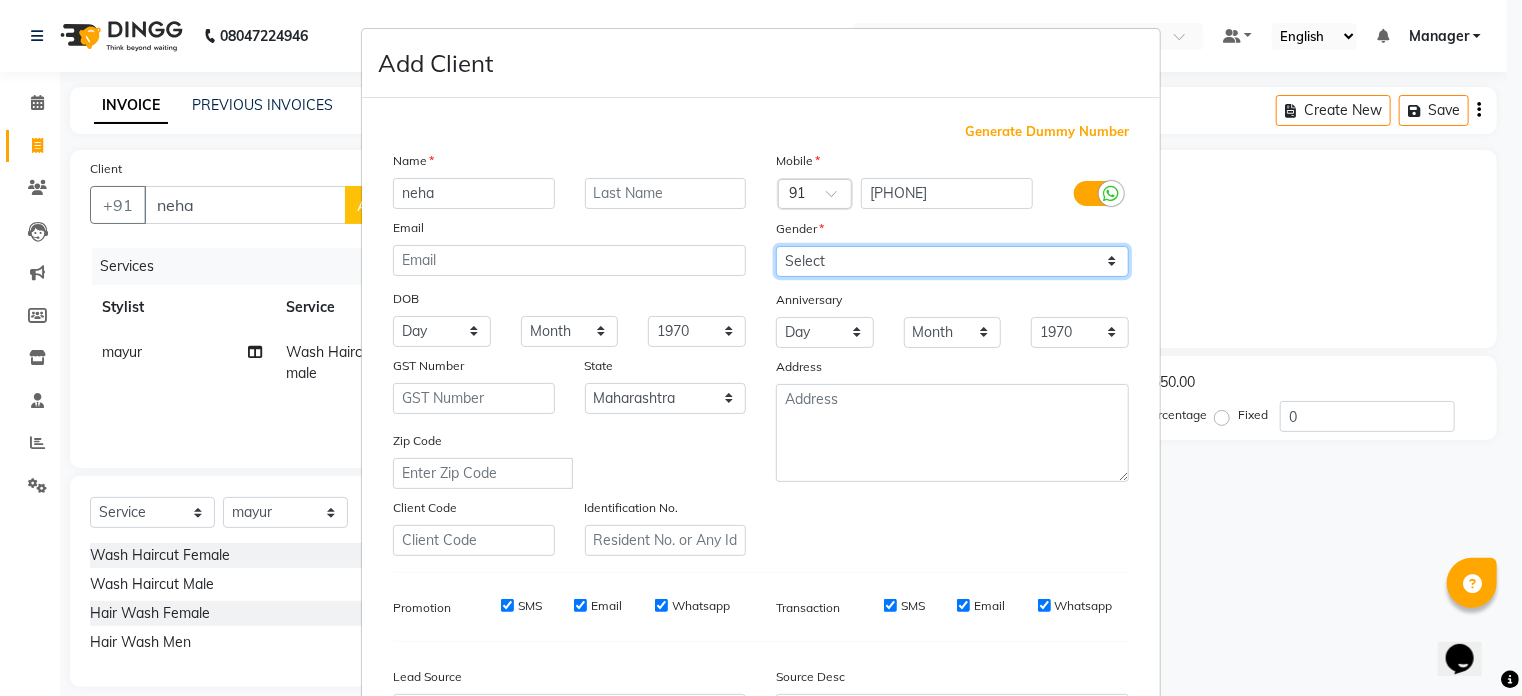 select on "female" 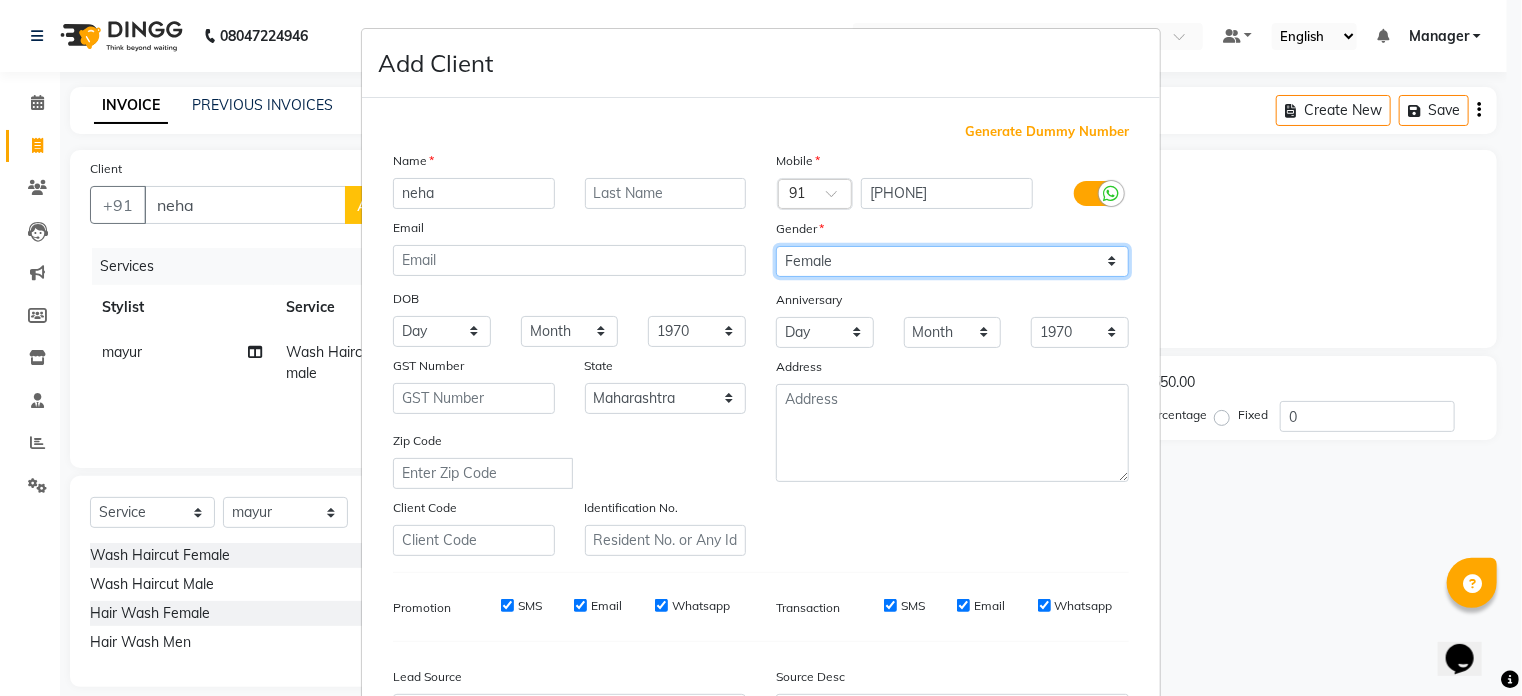 click on "Select Male Female Other Prefer Not To Say" at bounding box center (952, 261) 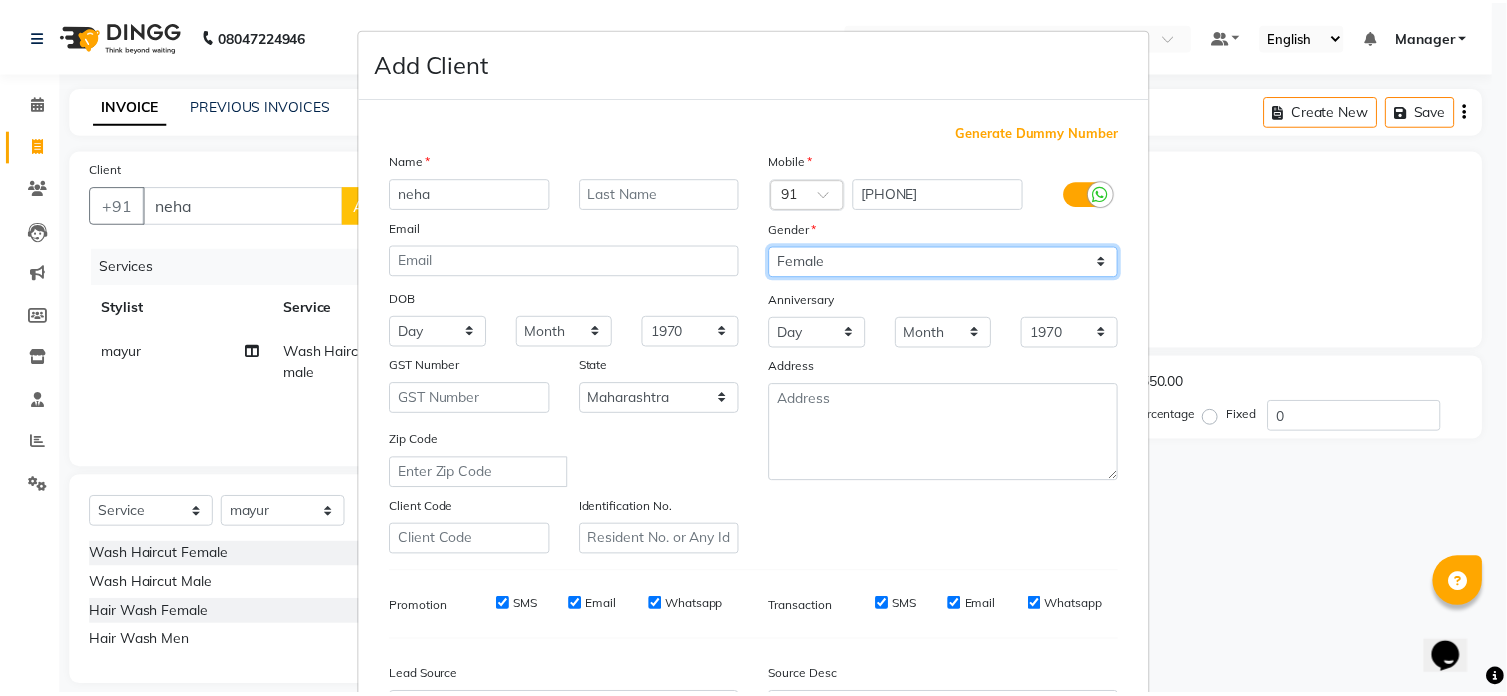 scroll, scrollTop: 236, scrollLeft: 0, axis: vertical 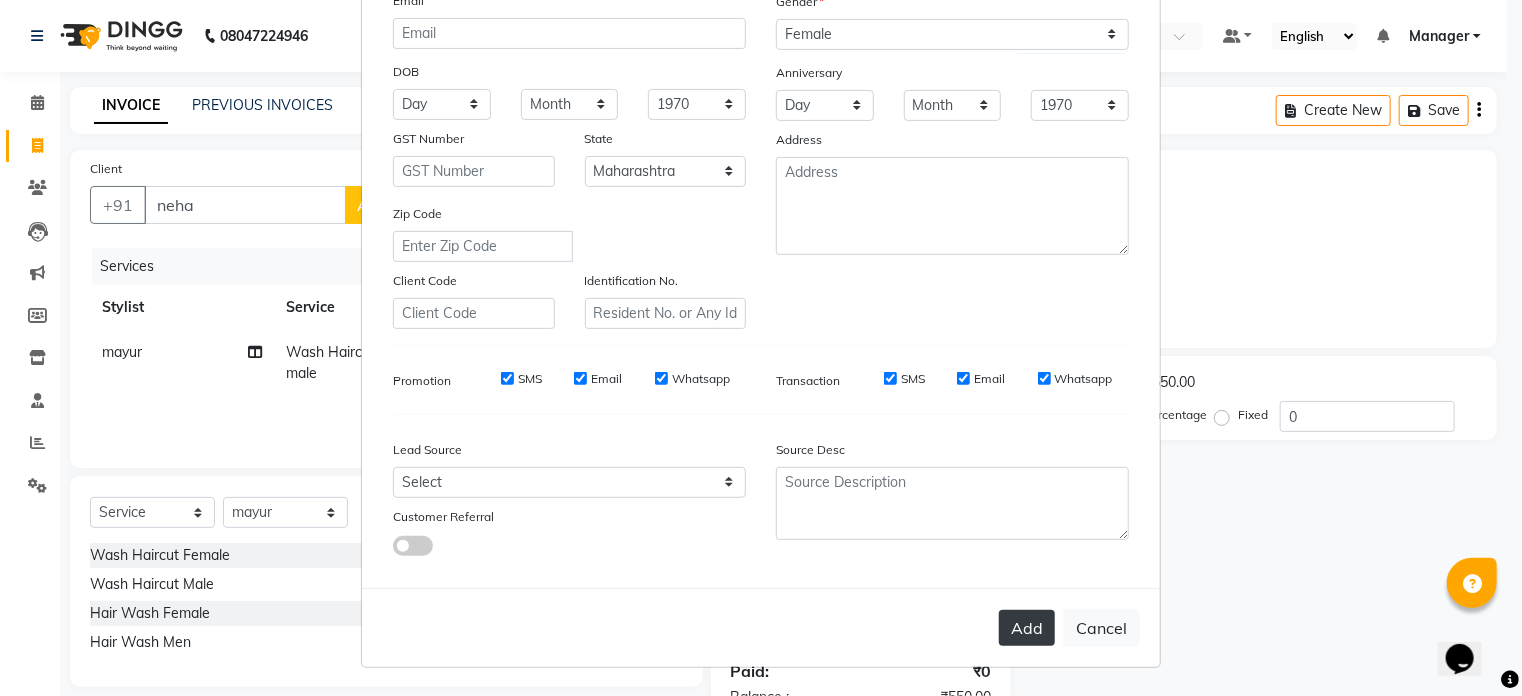 click on "Add" at bounding box center [1027, 628] 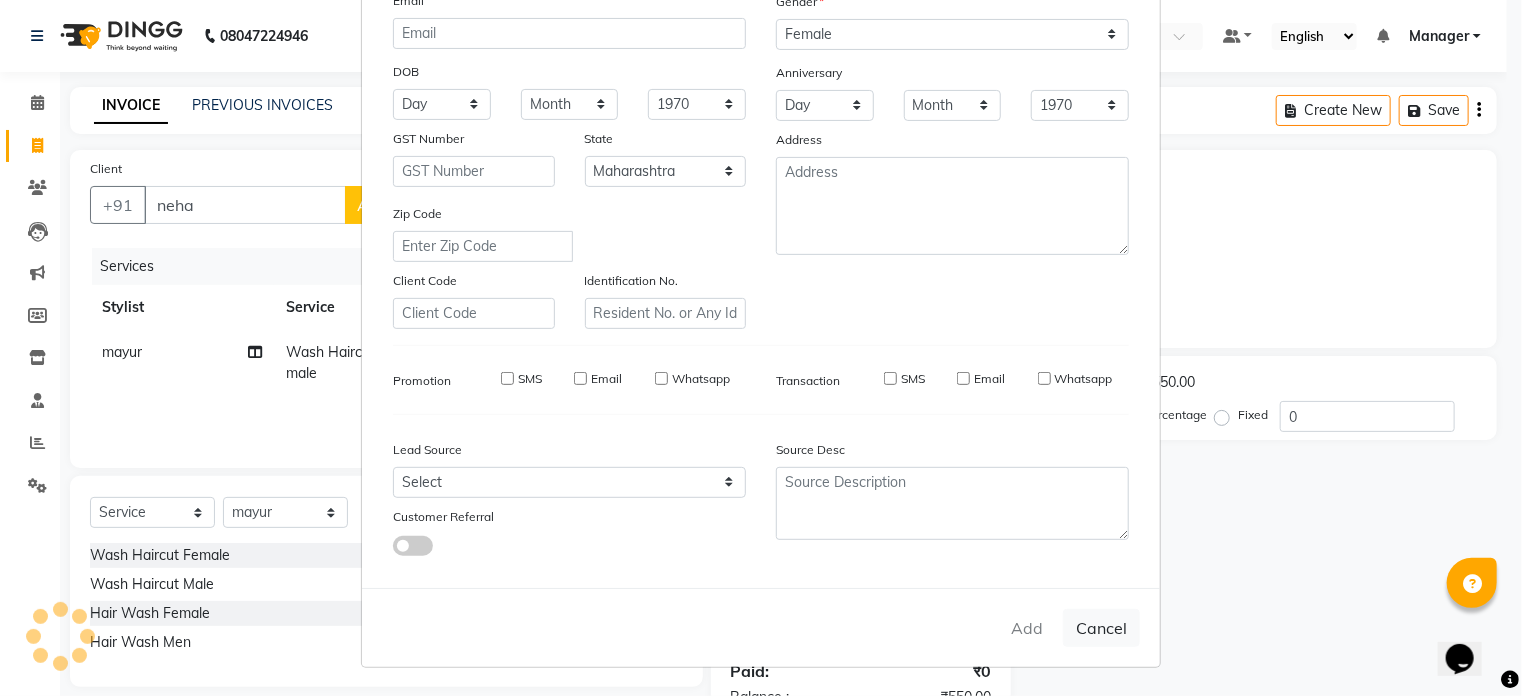 type on "91******11" 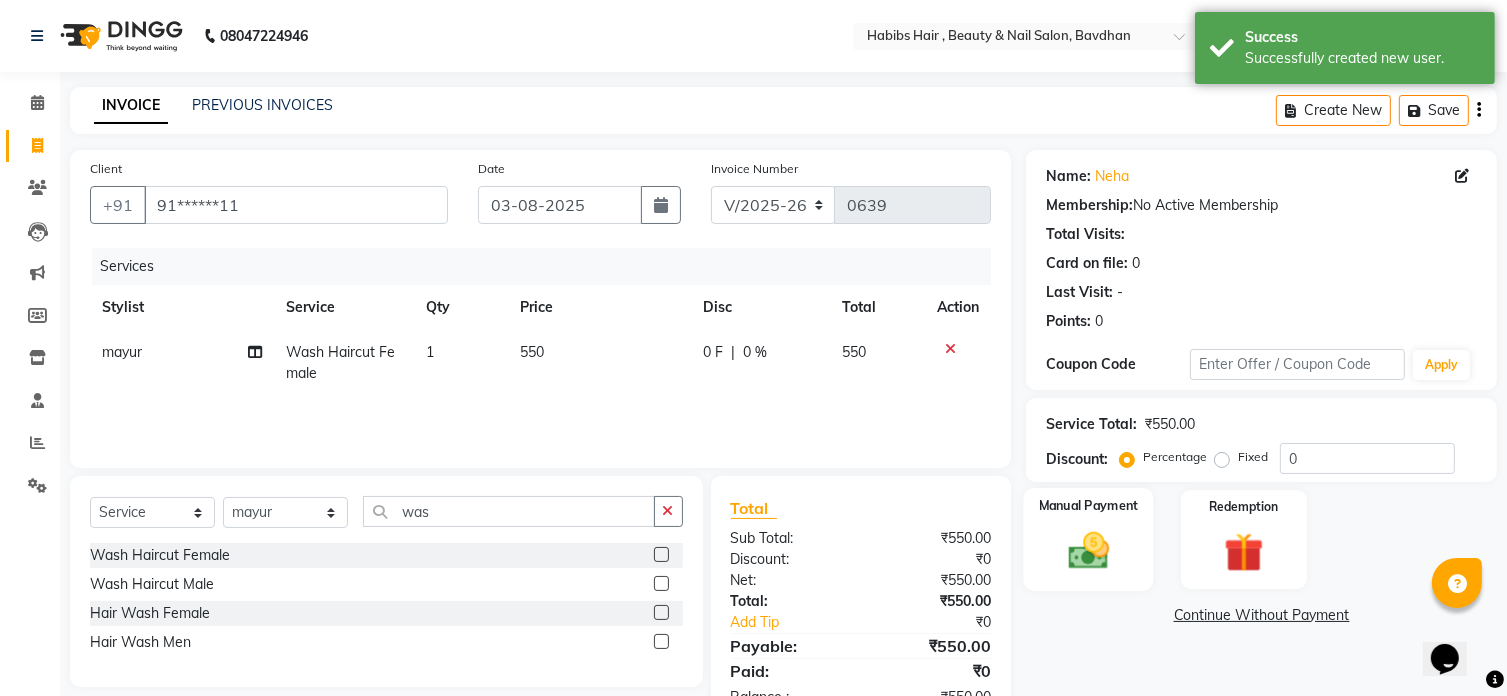 click 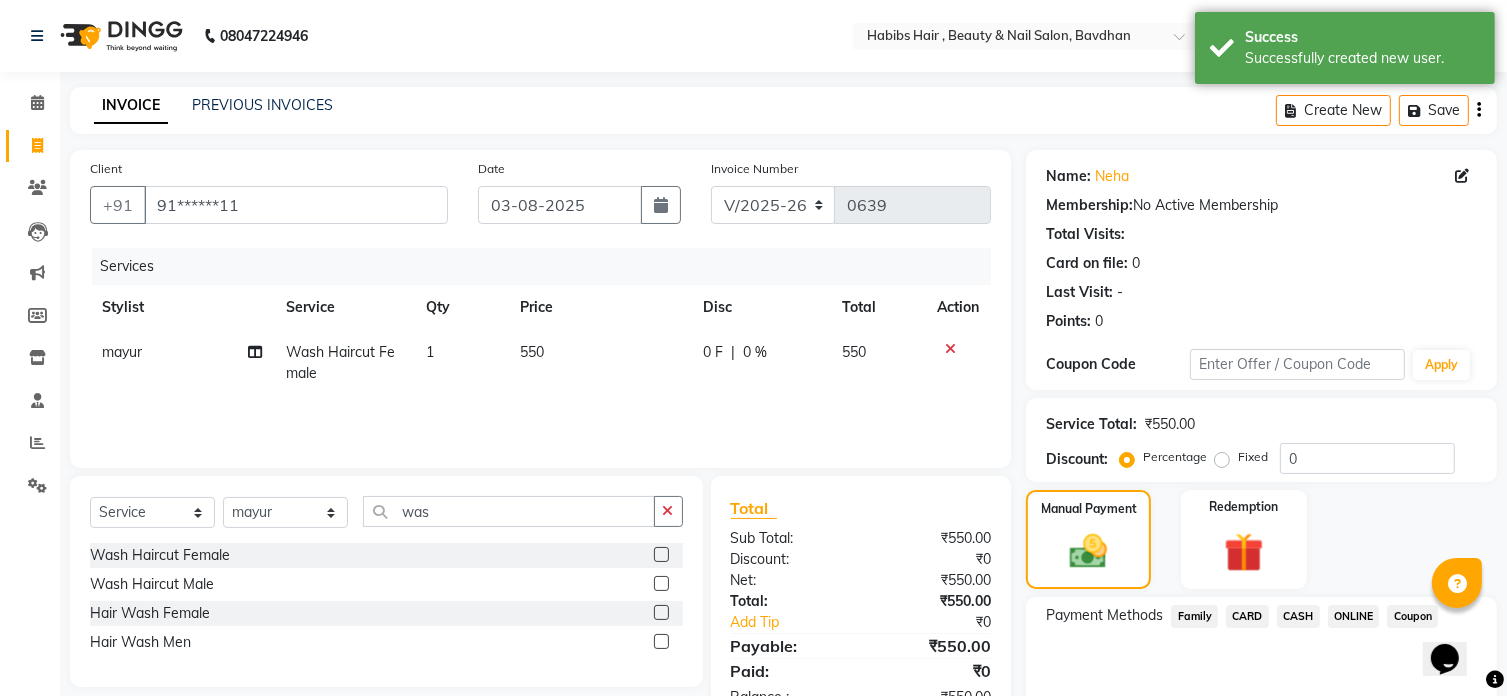 click on "ONLINE" 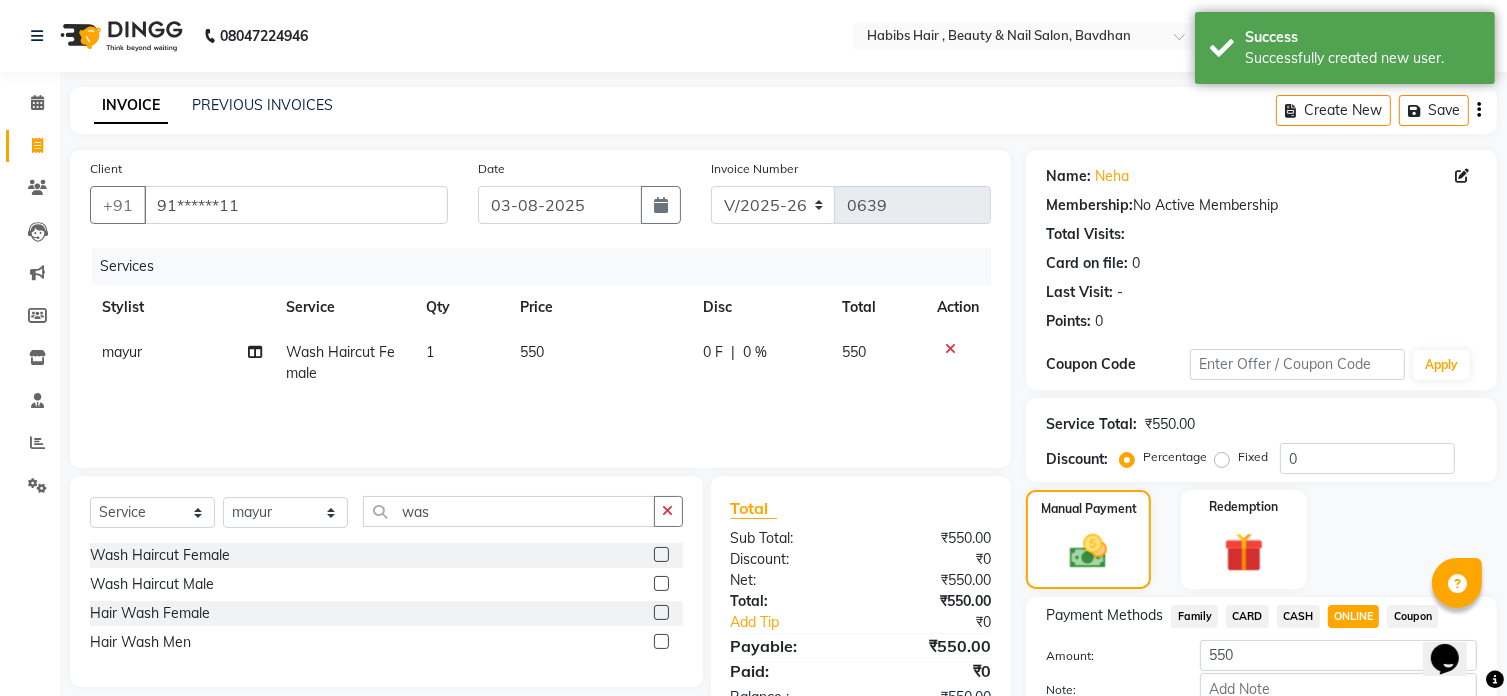 scroll, scrollTop: 122, scrollLeft: 0, axis: vertical 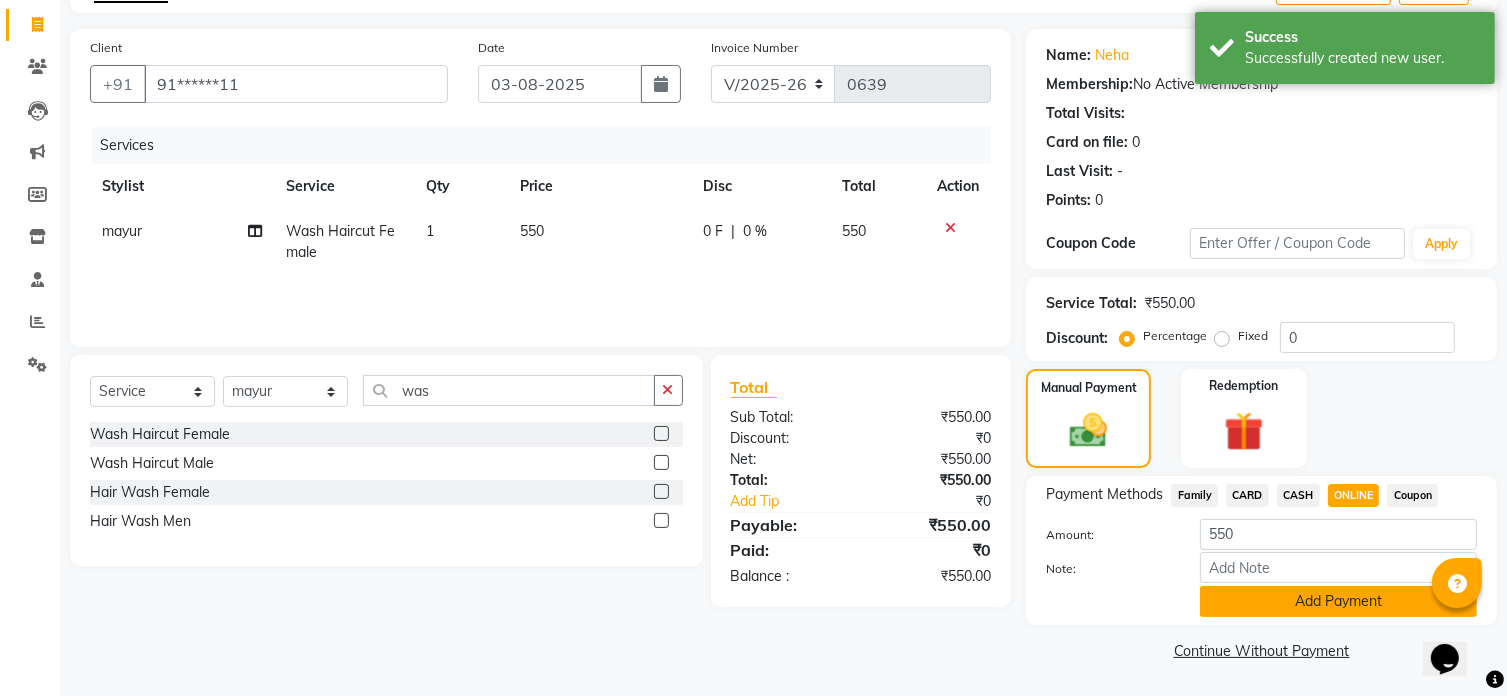 click on "Add Payment" 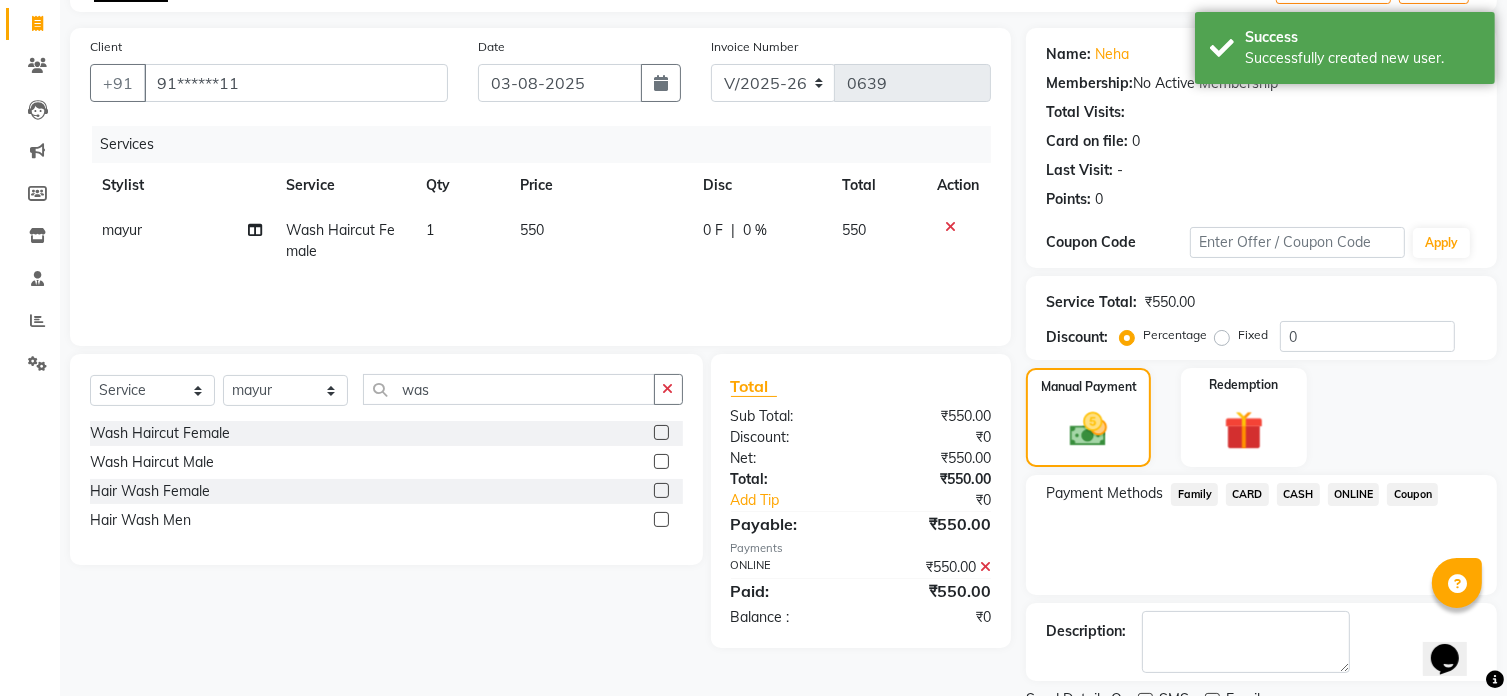 scroll, scrollTop: 204, scrollLeft: 0, axis: vertical 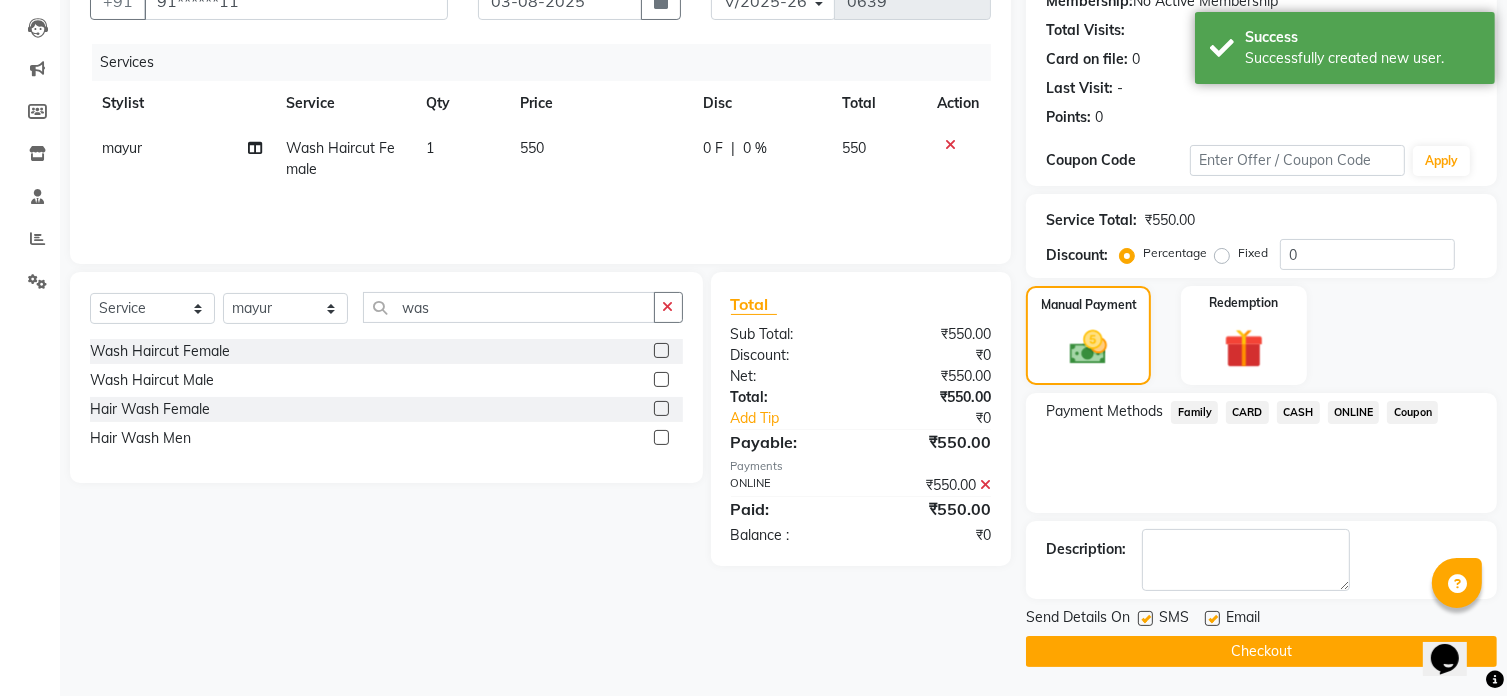 click on "Checkout" 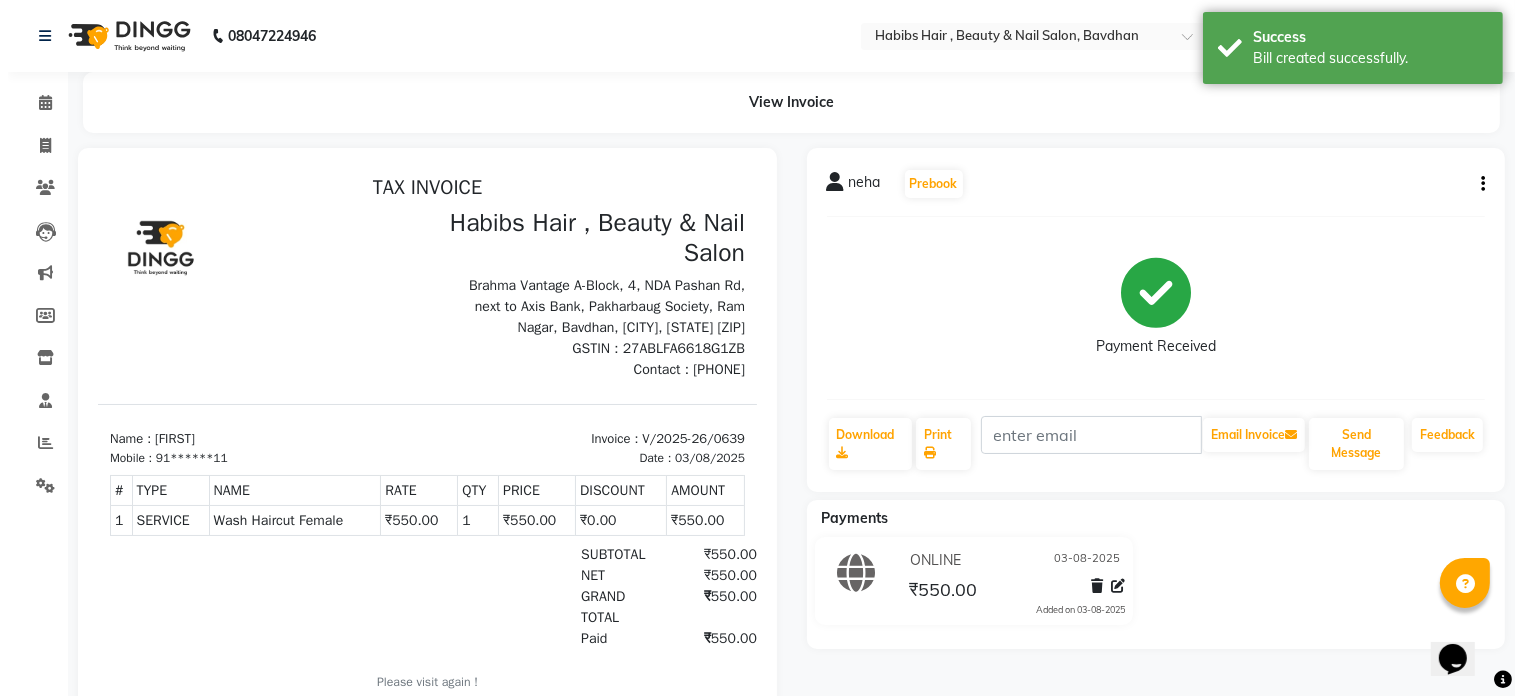 scroll, scrollTop: 0, scrollLeft: 0, axis: both 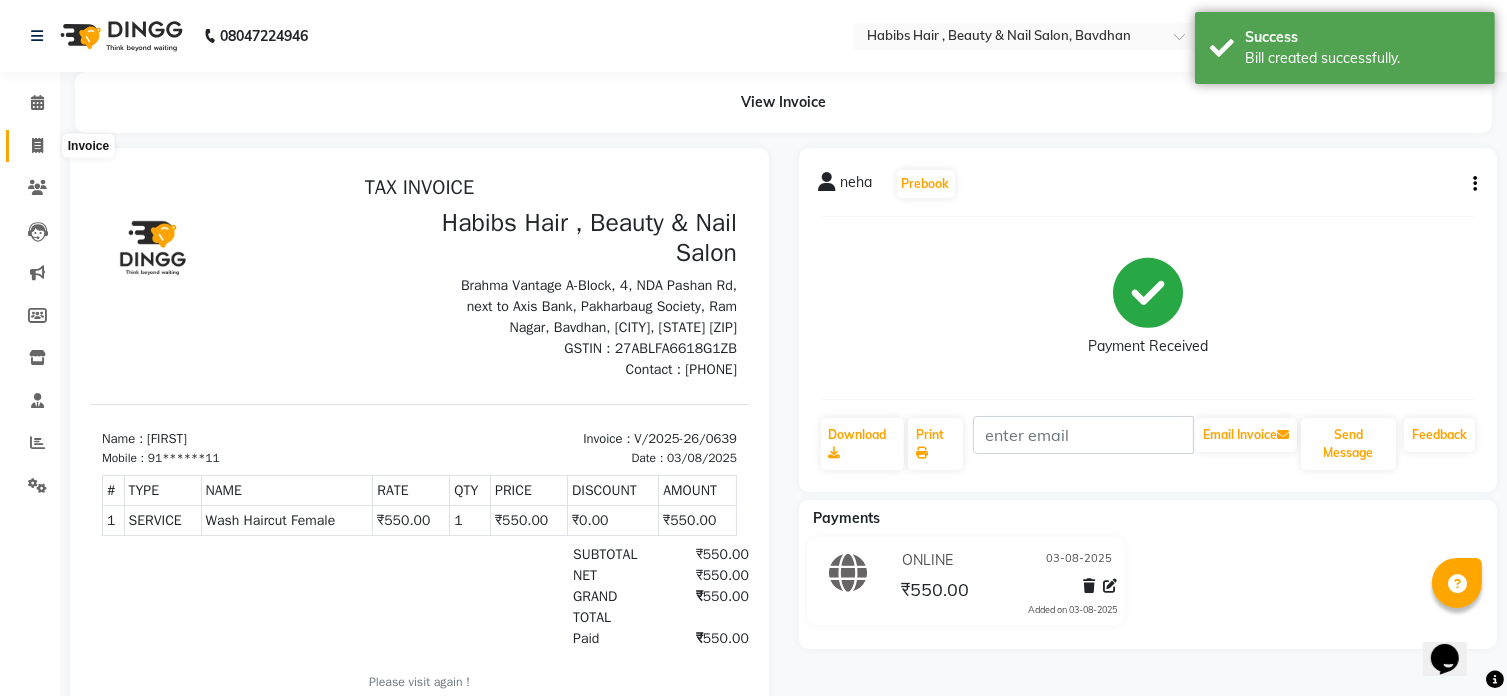 click 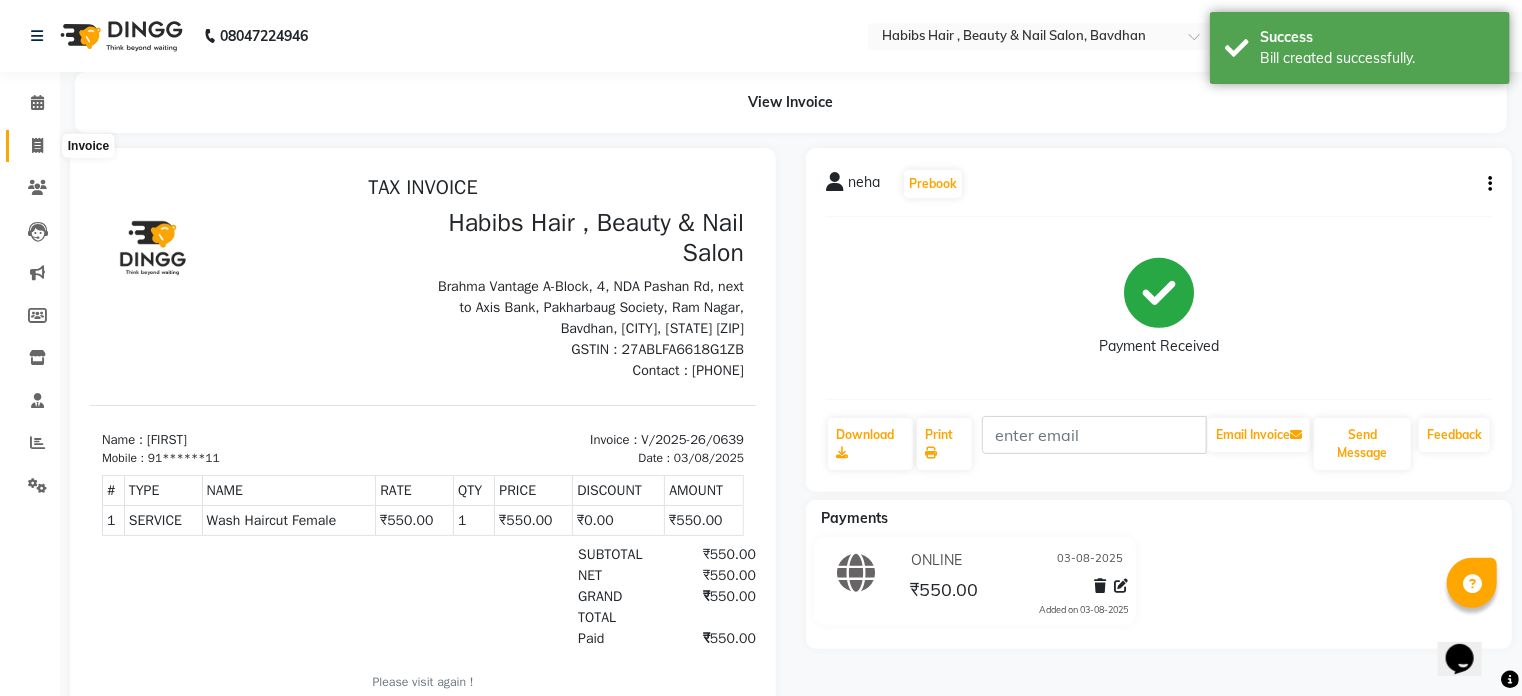 select on "service" 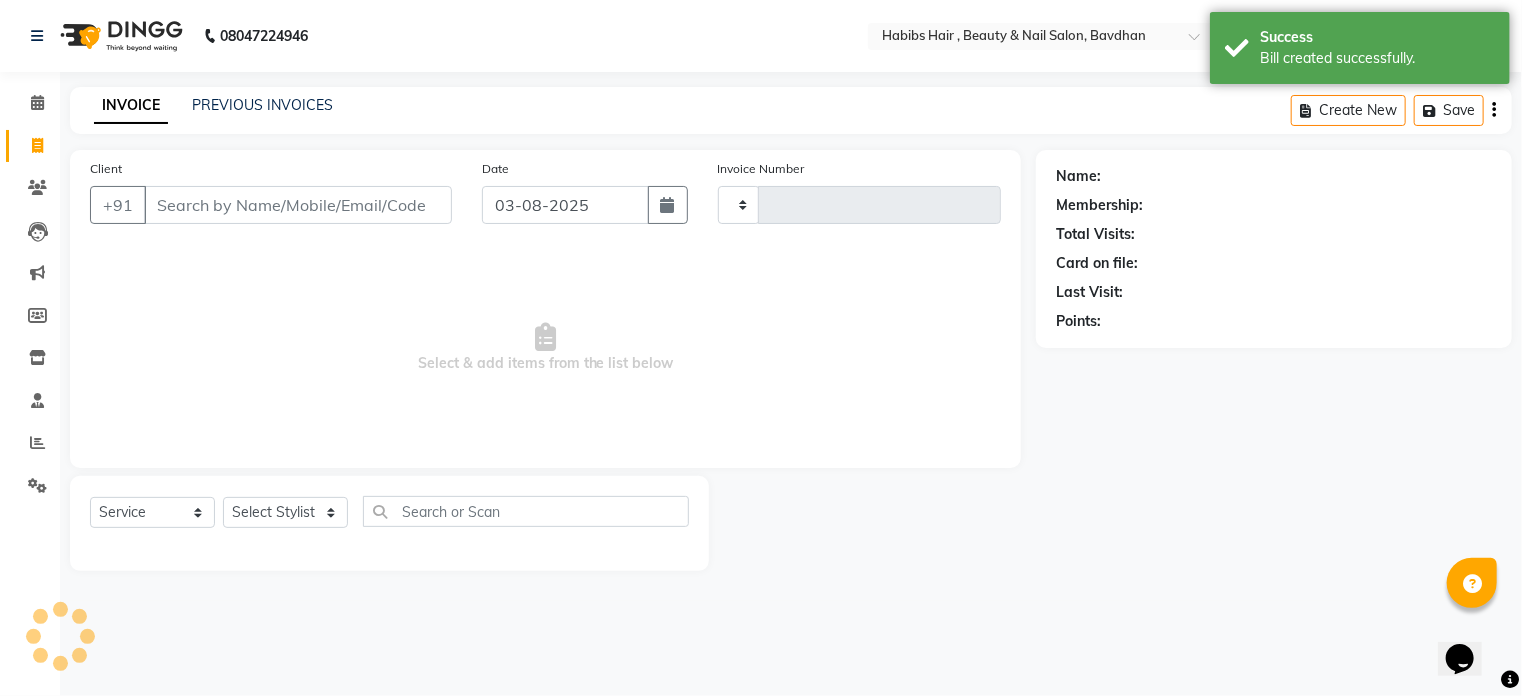 type on "0640" 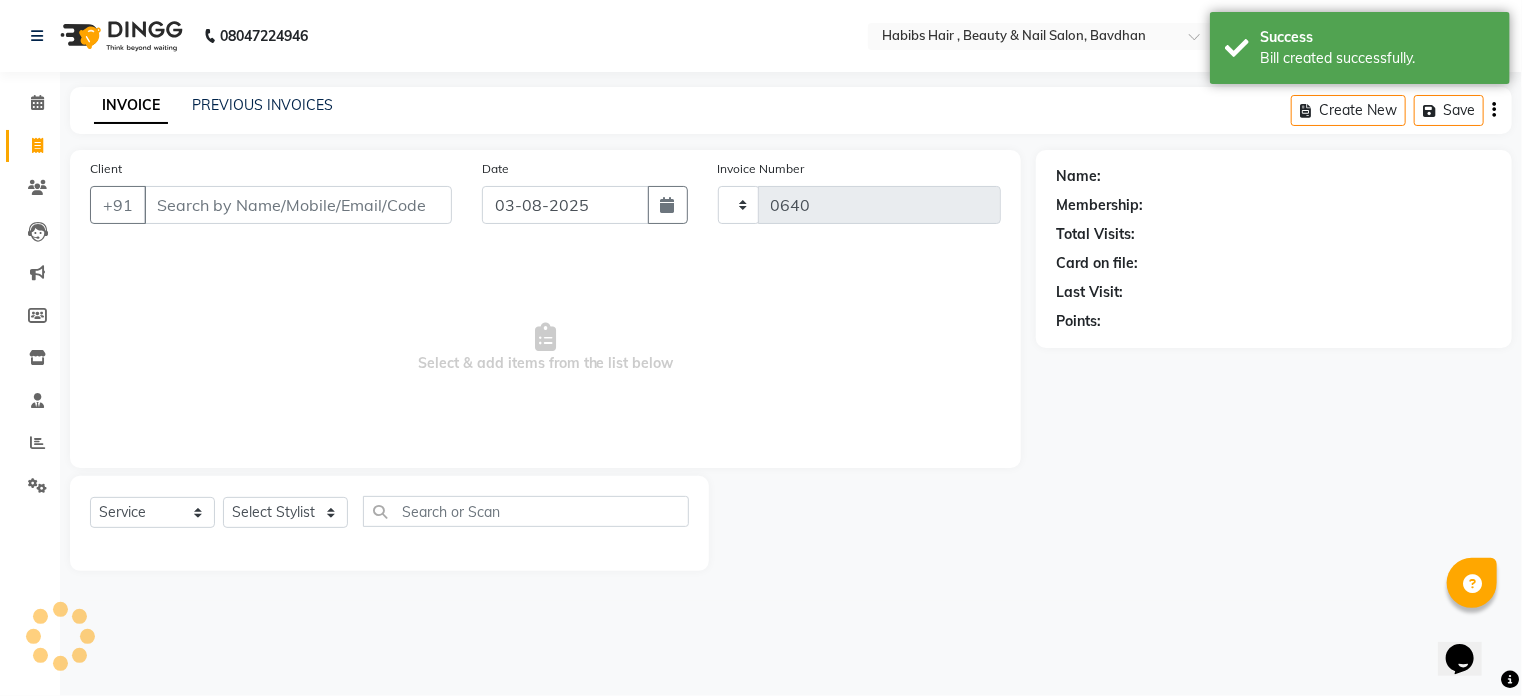 select on "7414" 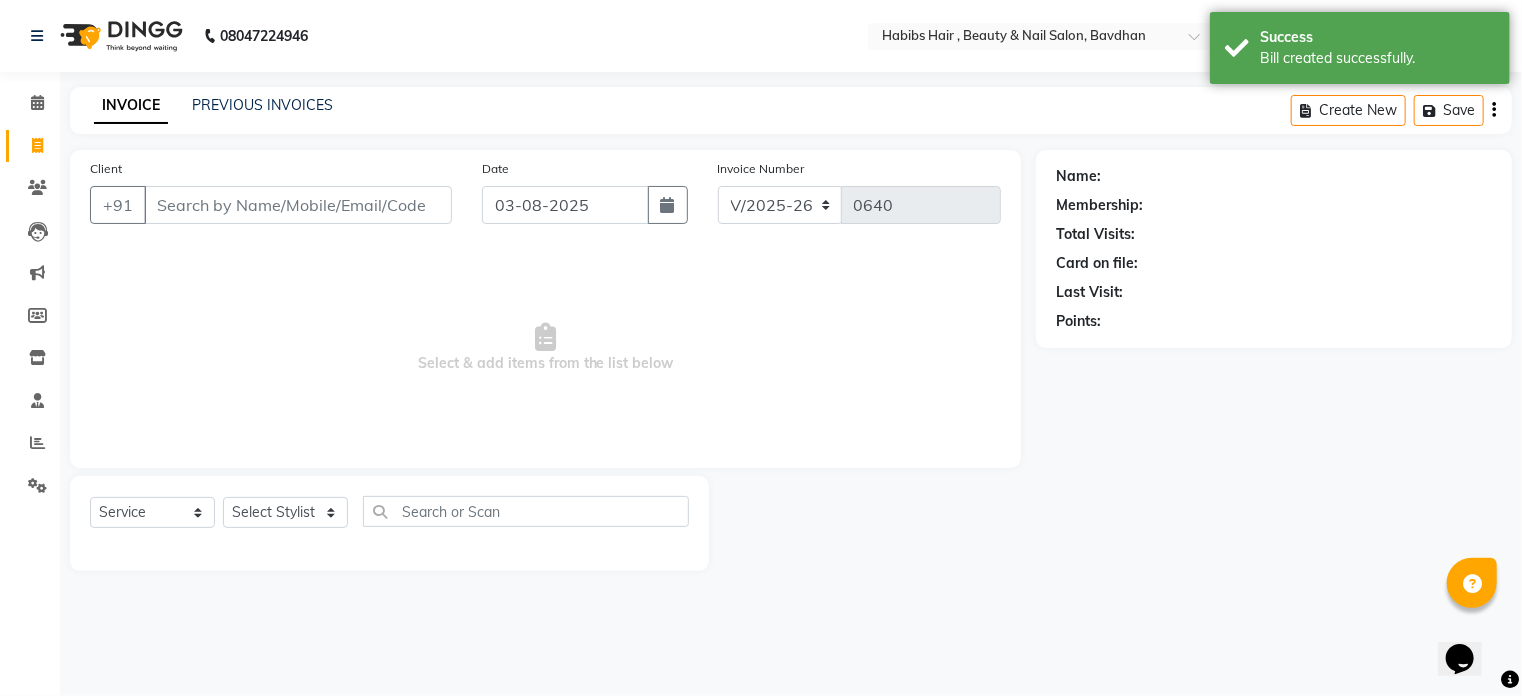 click 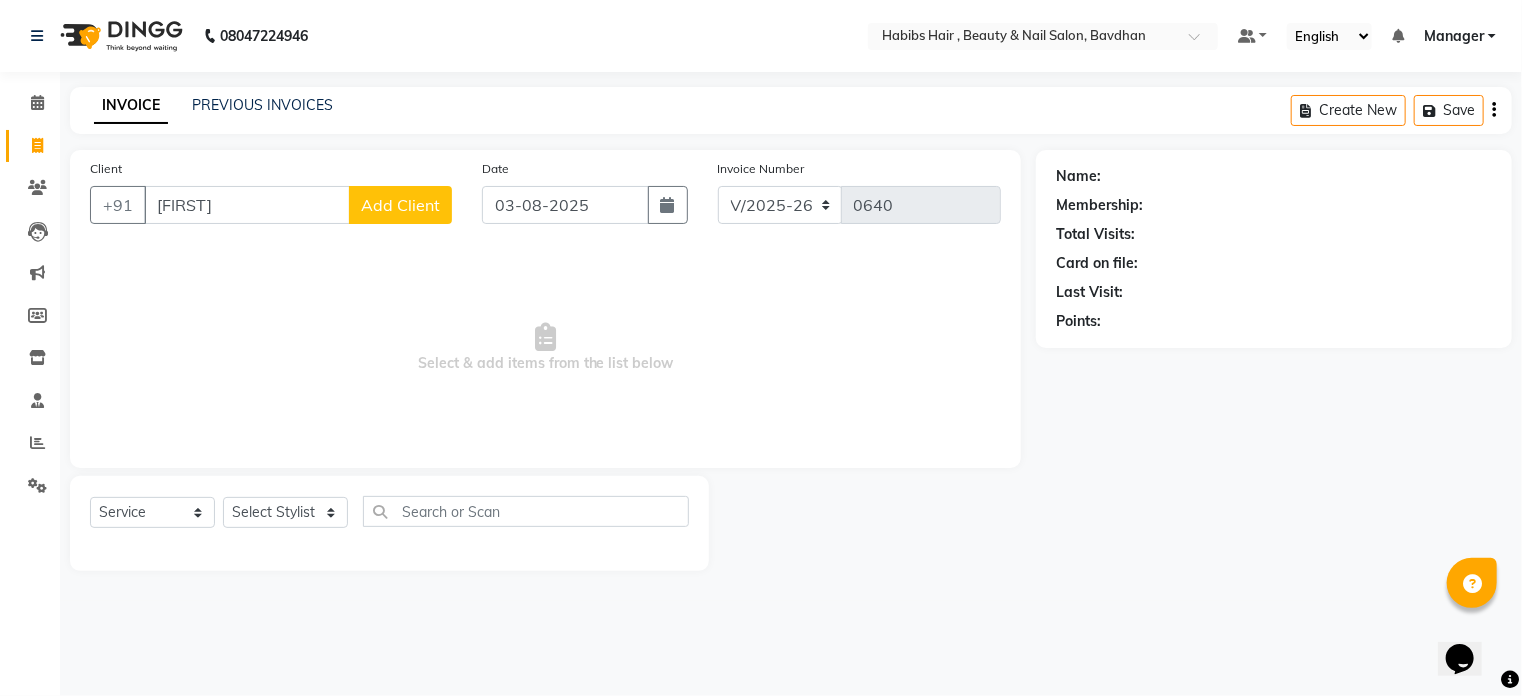 type on "[FIRST]" 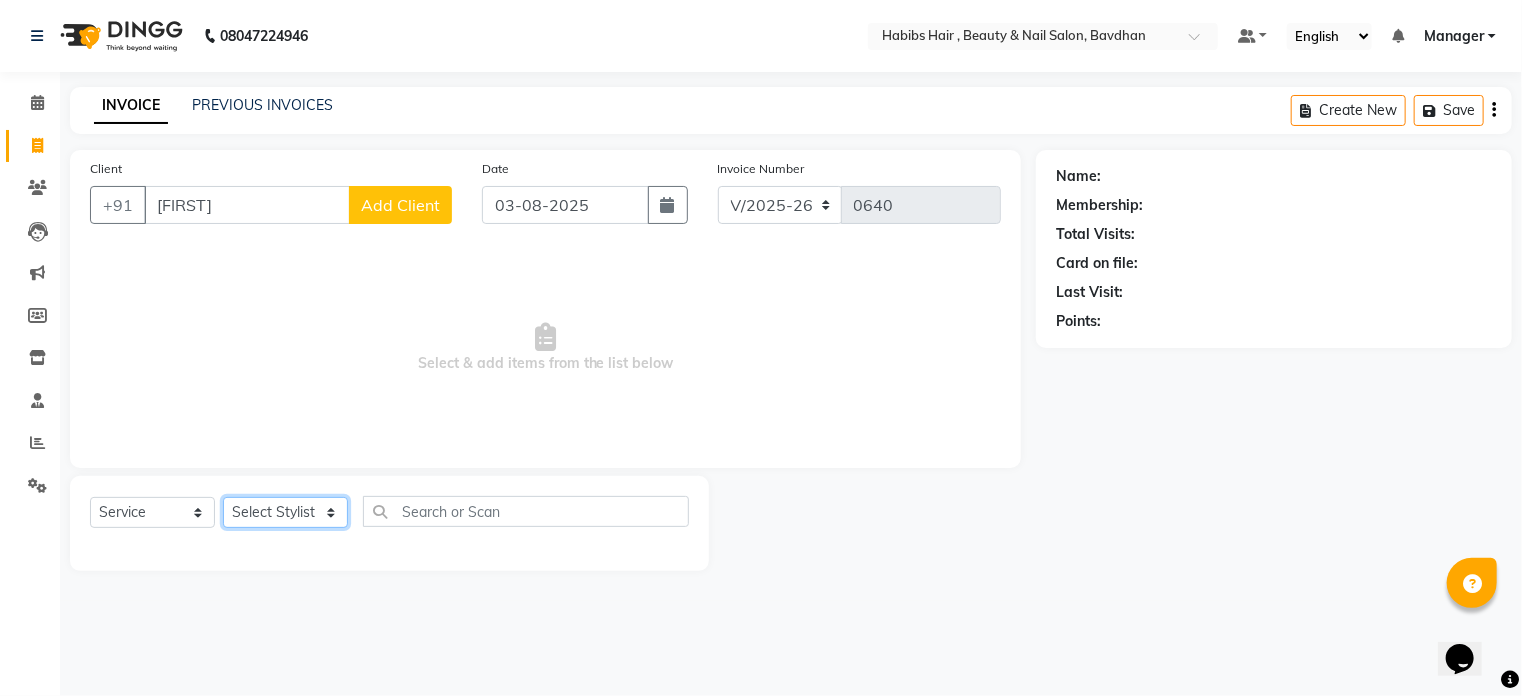 click on "Select Stylist Akash Aman Aniket Ashish Ganesh Manager mayur nikhil sujata" 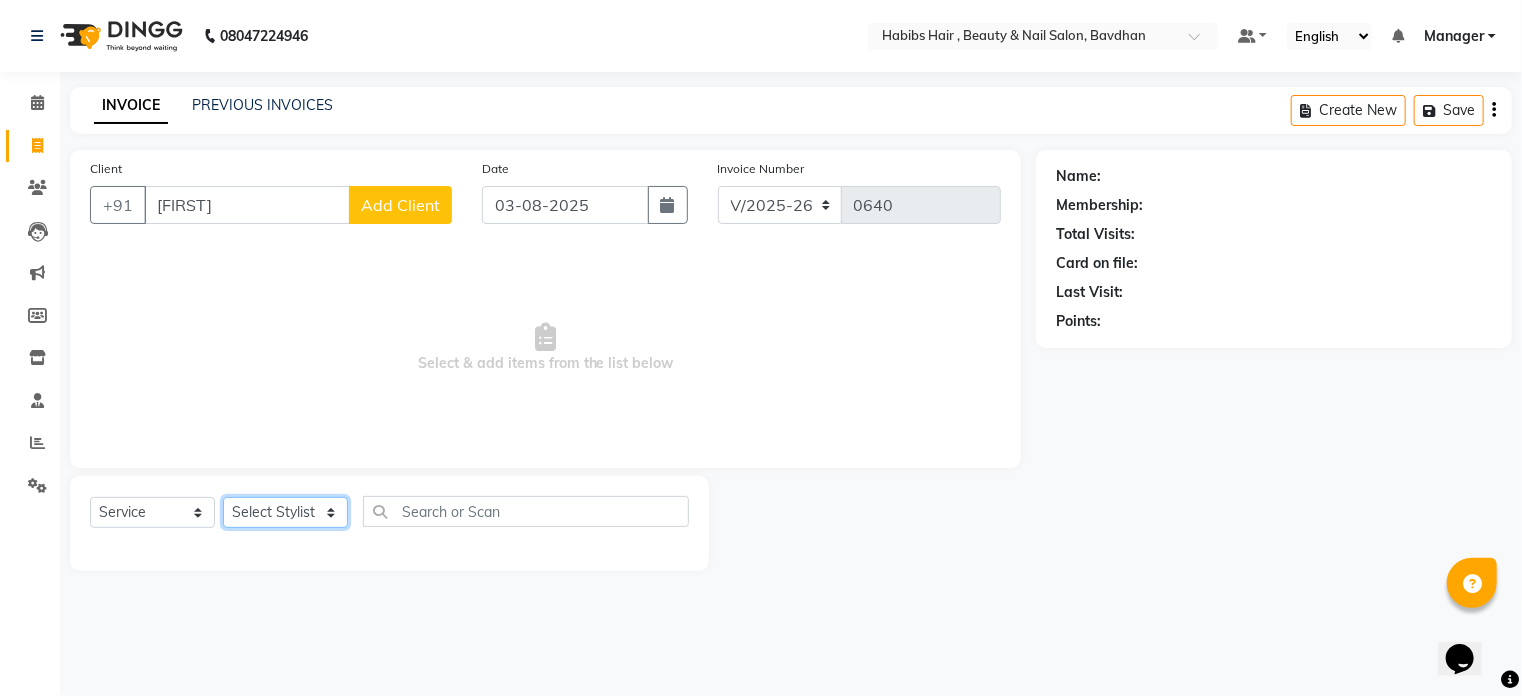 select on "65501" 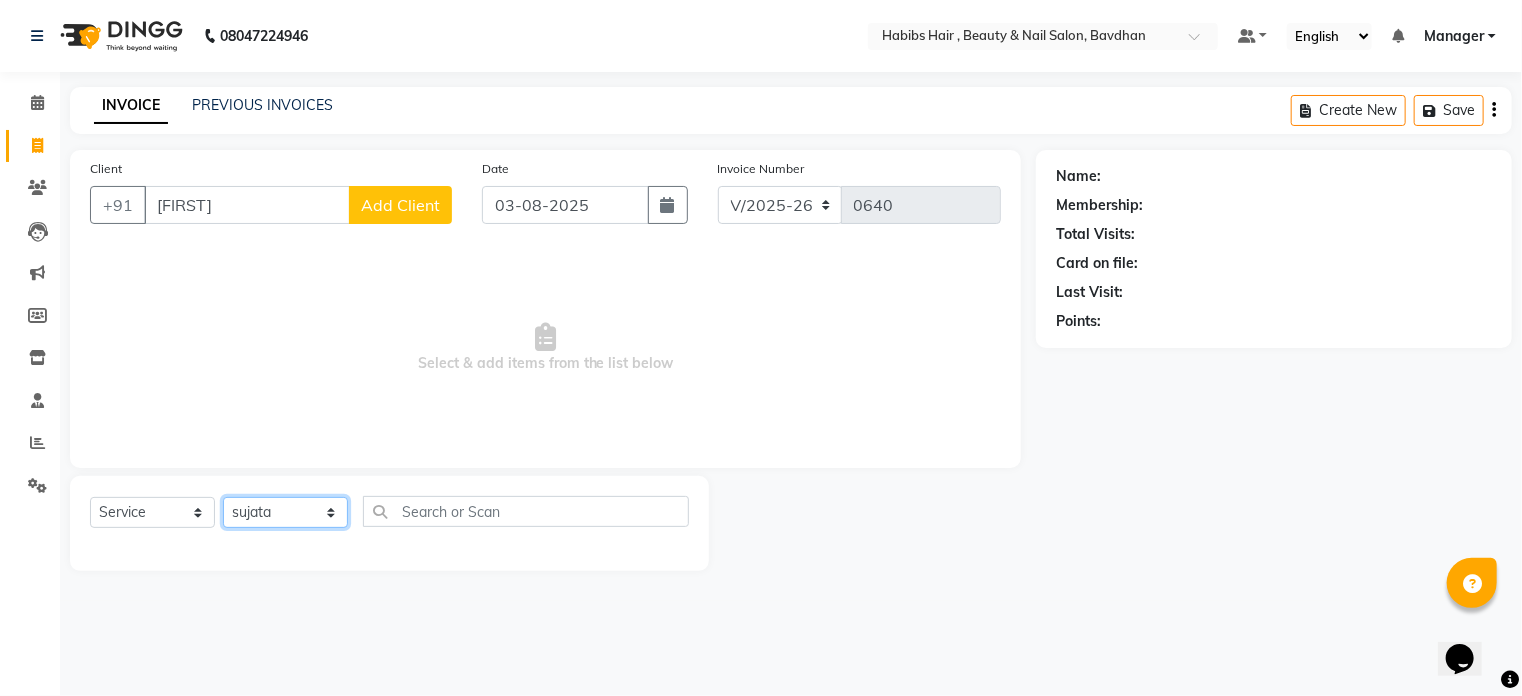 click on "Select Stylist Akash Aman Aniket Ashish Ganesh Manager mayur nikhil sujata" 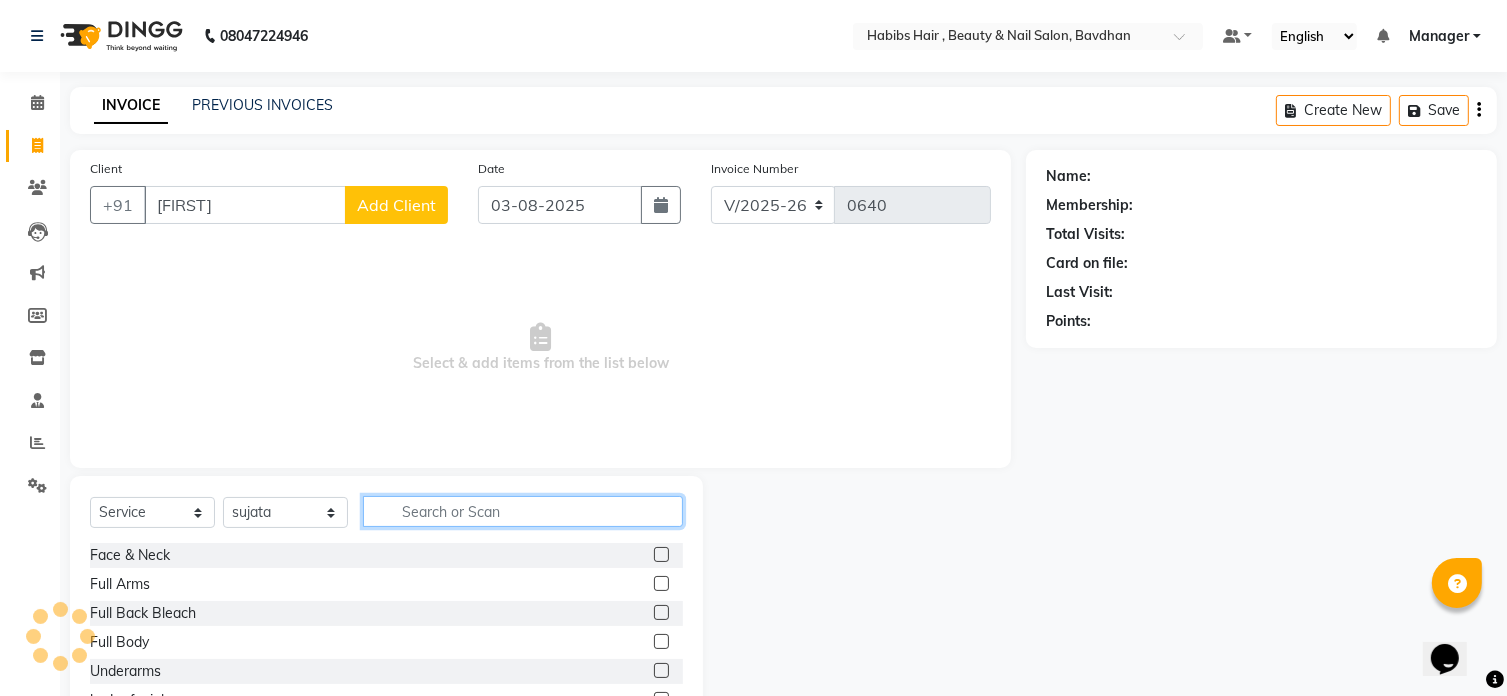 click 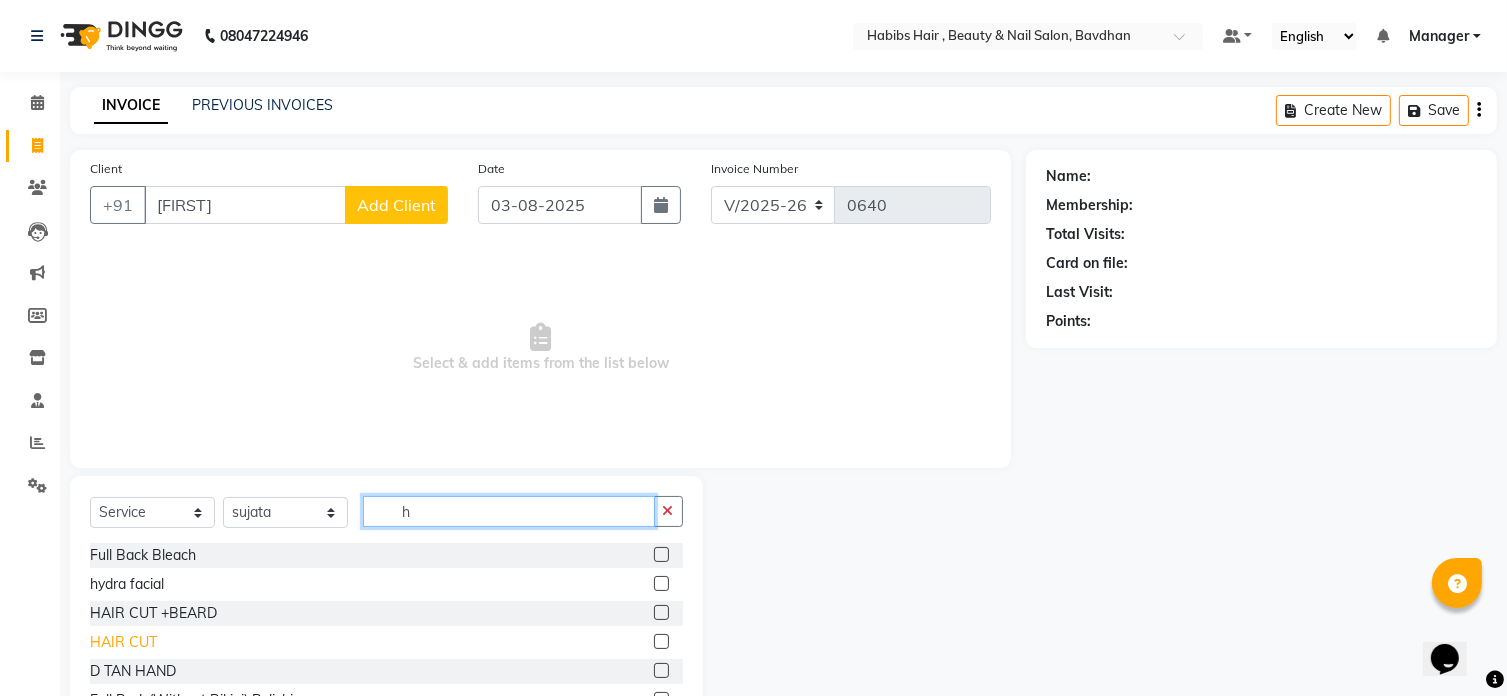 type on "h" 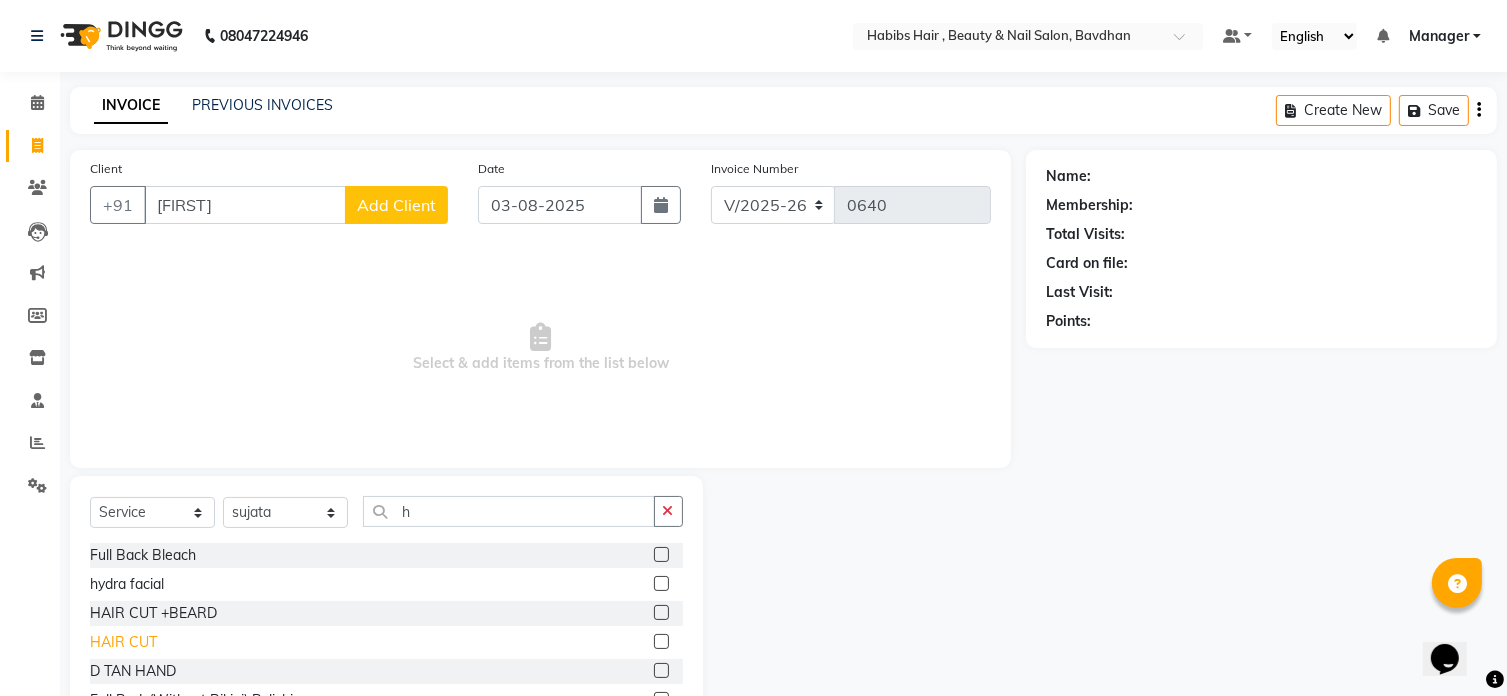click on "HAIR CUT" 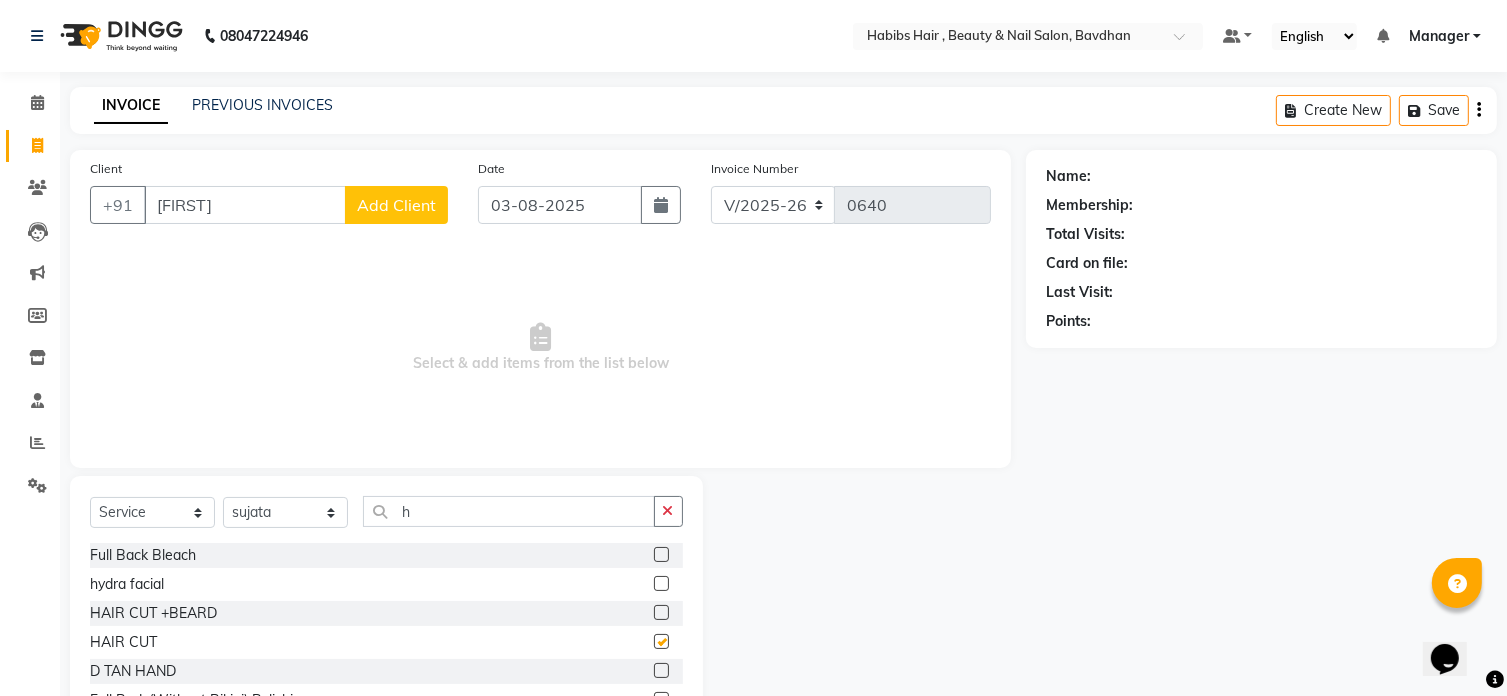 checkbox on "false" 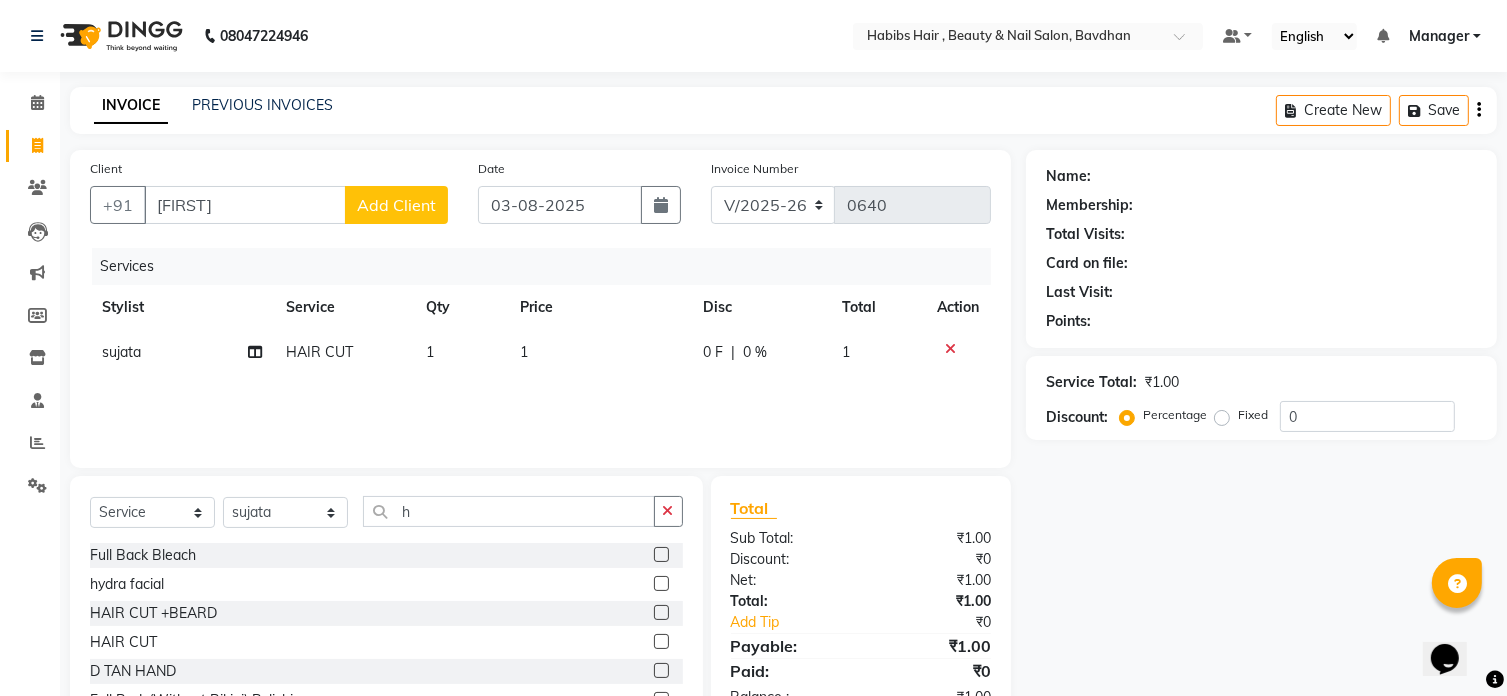 click on "1" 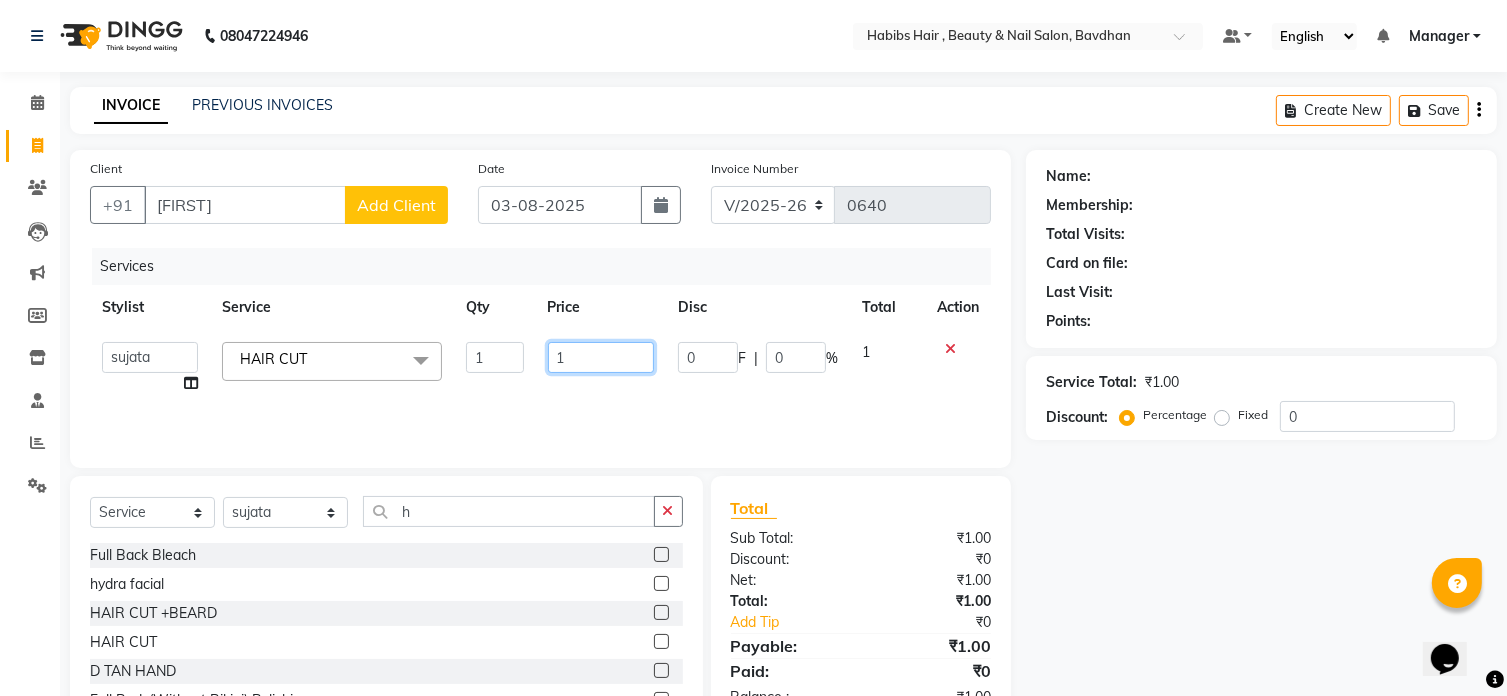click on "1" 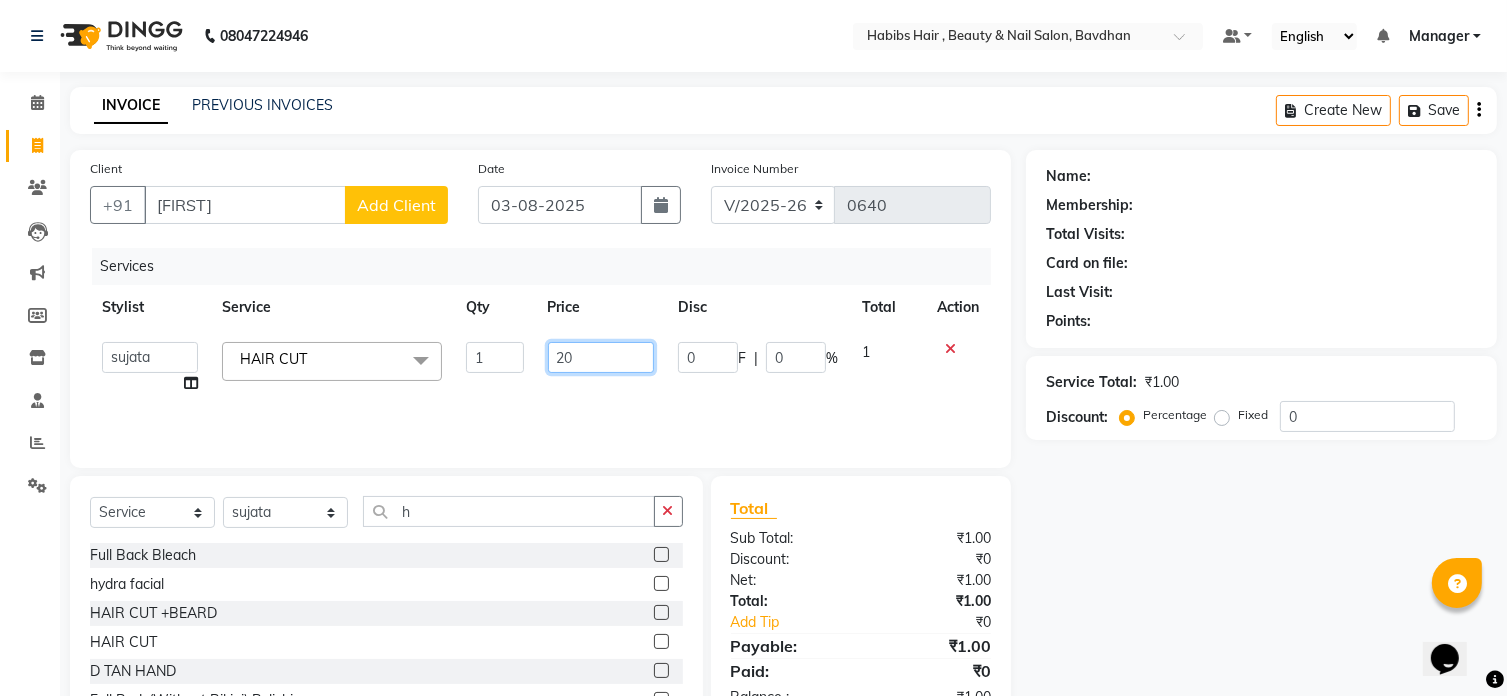 type on "200" 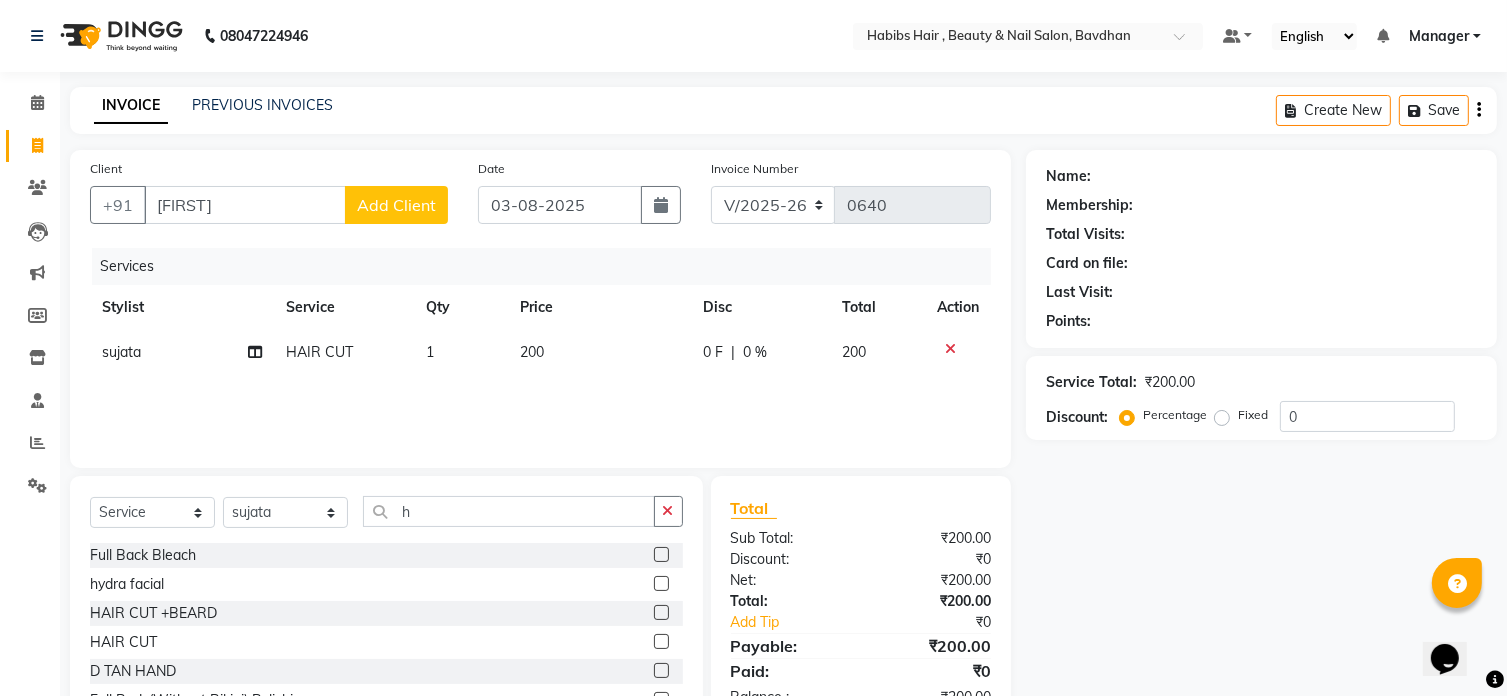 click on "Add Client" 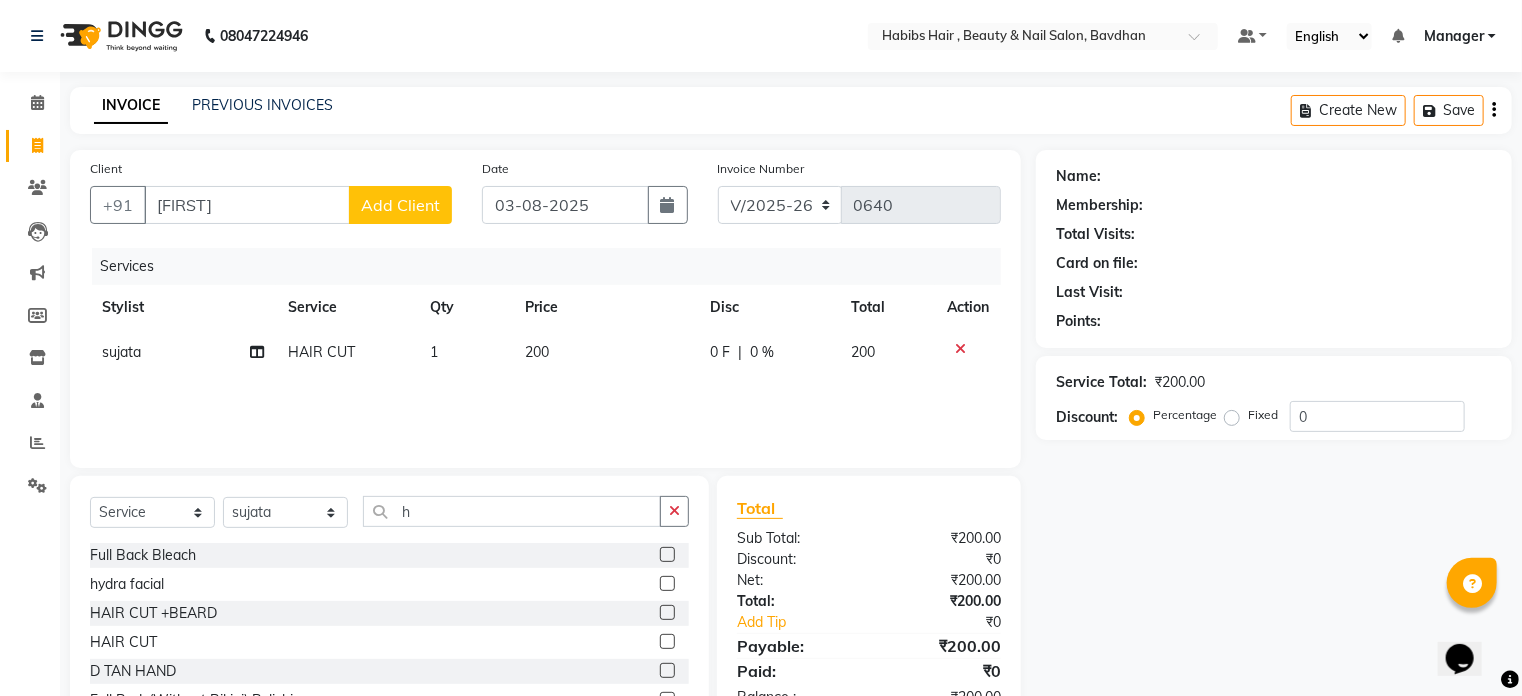 select on "22" 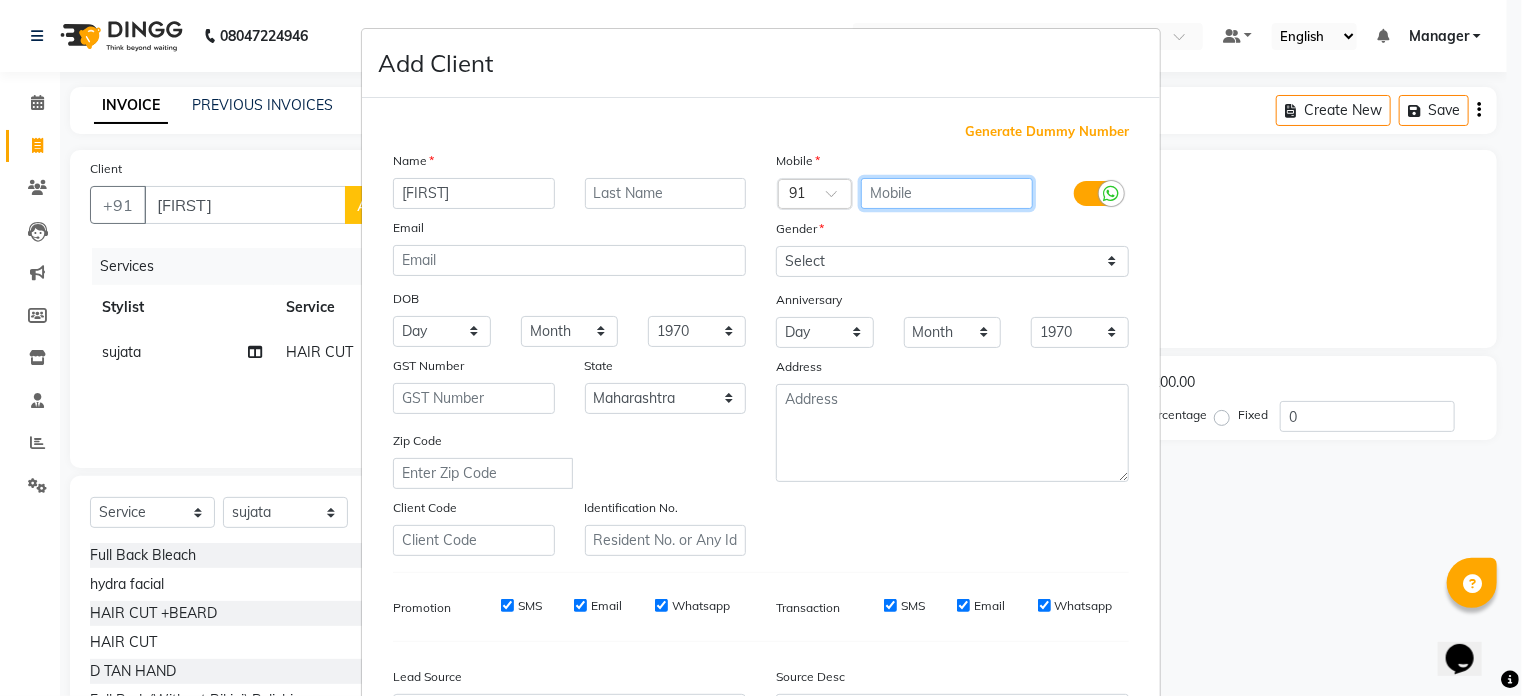 click at bounding box center (947, 193) 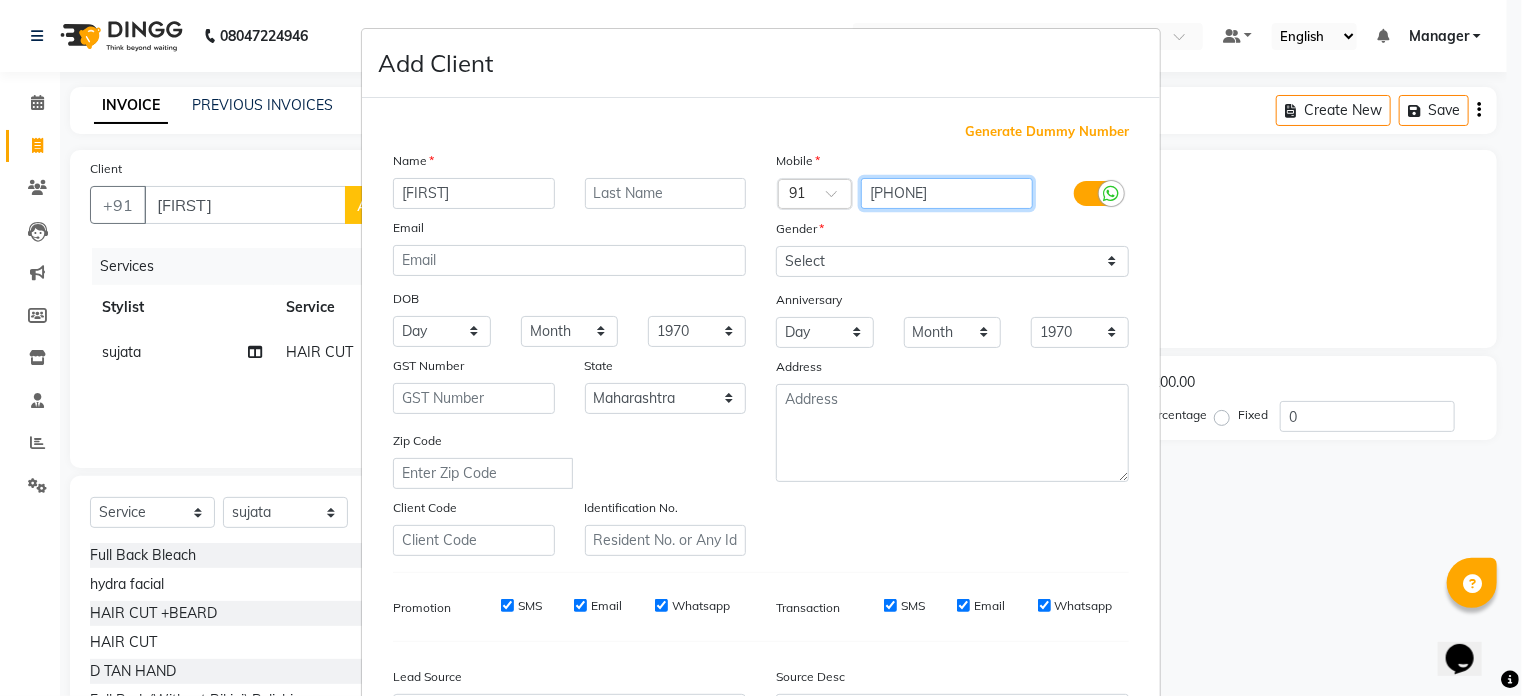 type on "[PHONE]" 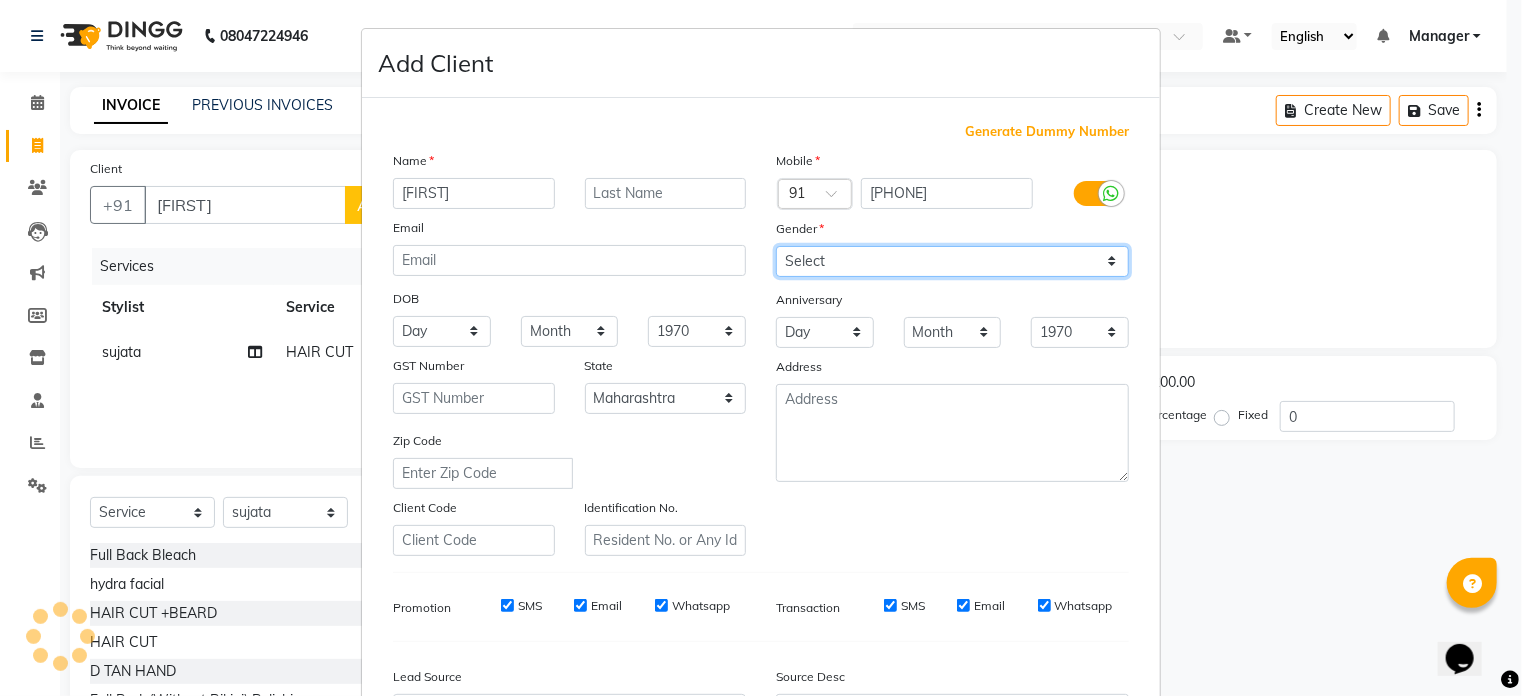 click on "Select Male Female Other Prefer Not To Say" at bounding box center (952, 261) 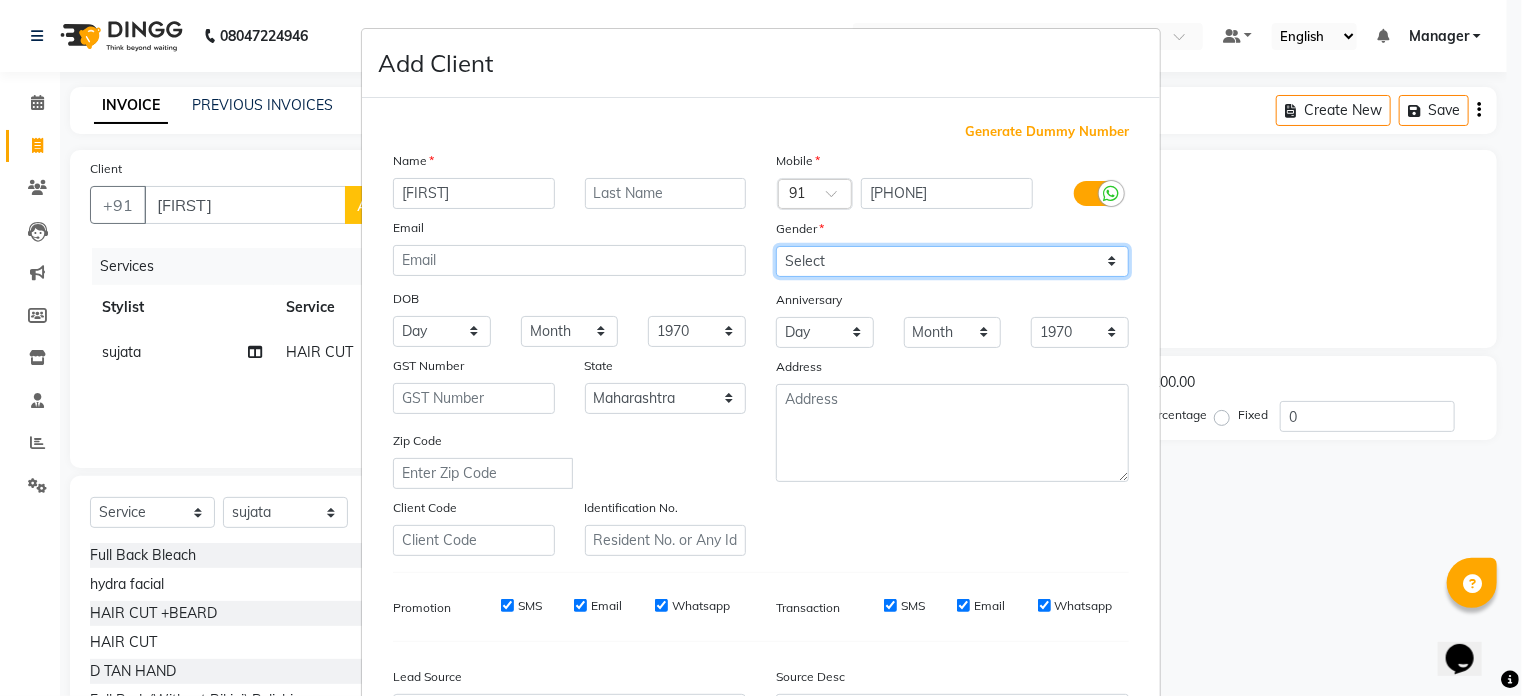 select on "female" 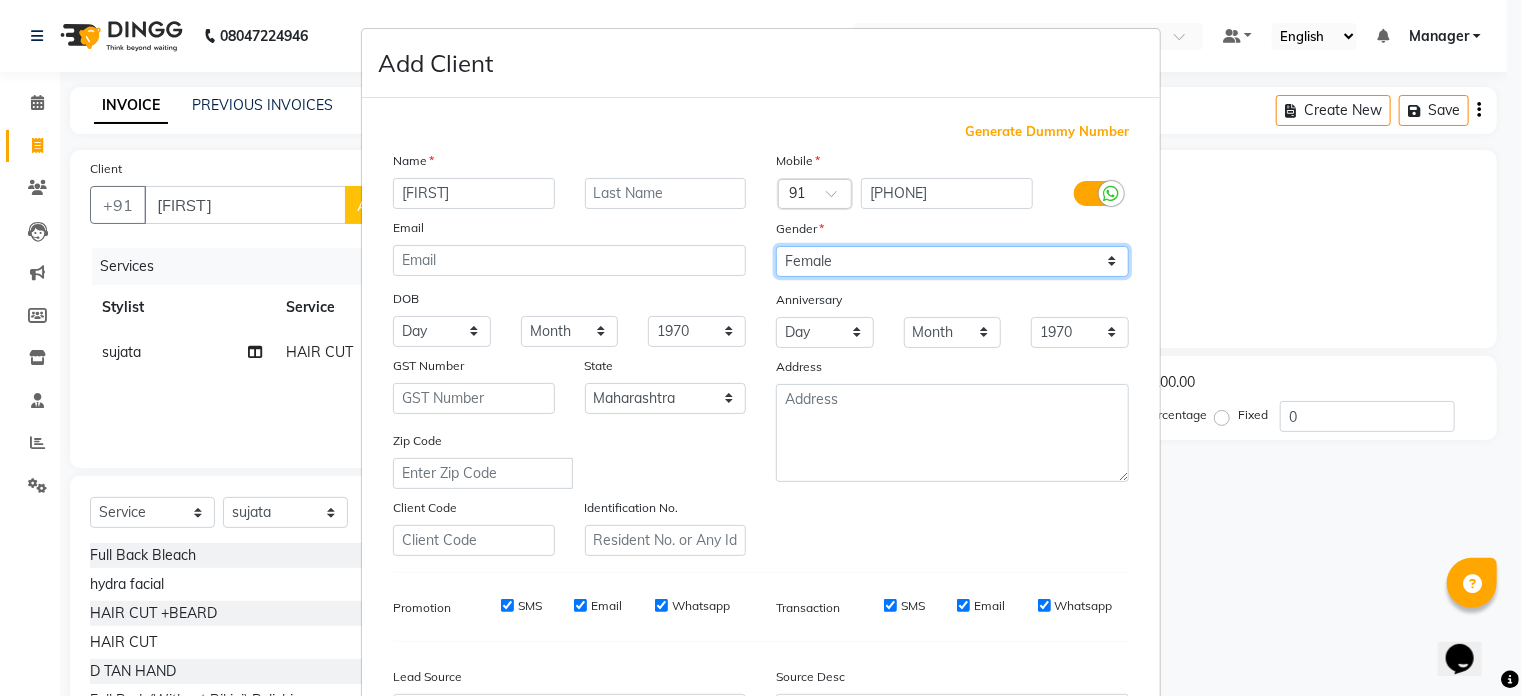 click on "Select Male Female Other Prefer Not To Say" at bounding box center (952, 261) 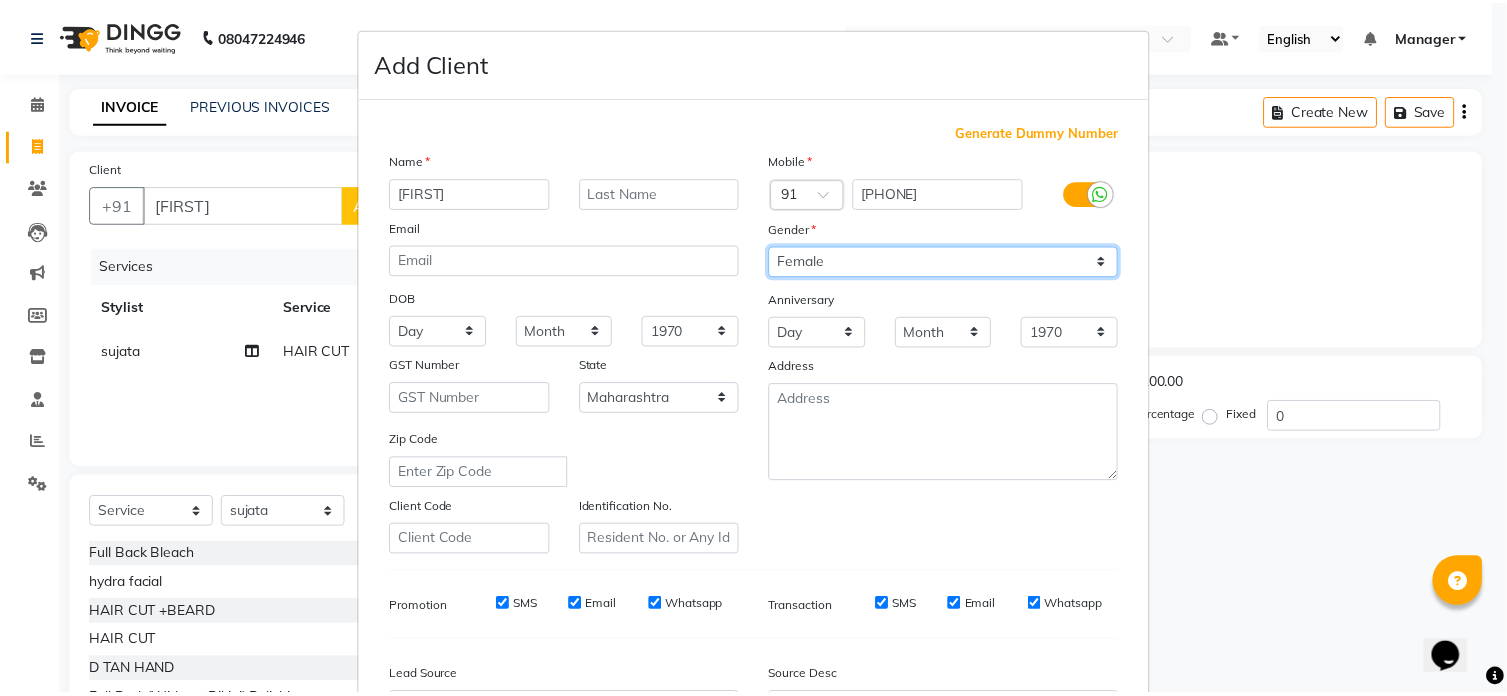 scroll, scrollTop: 236, scrollLeft: 0, axis: vertical 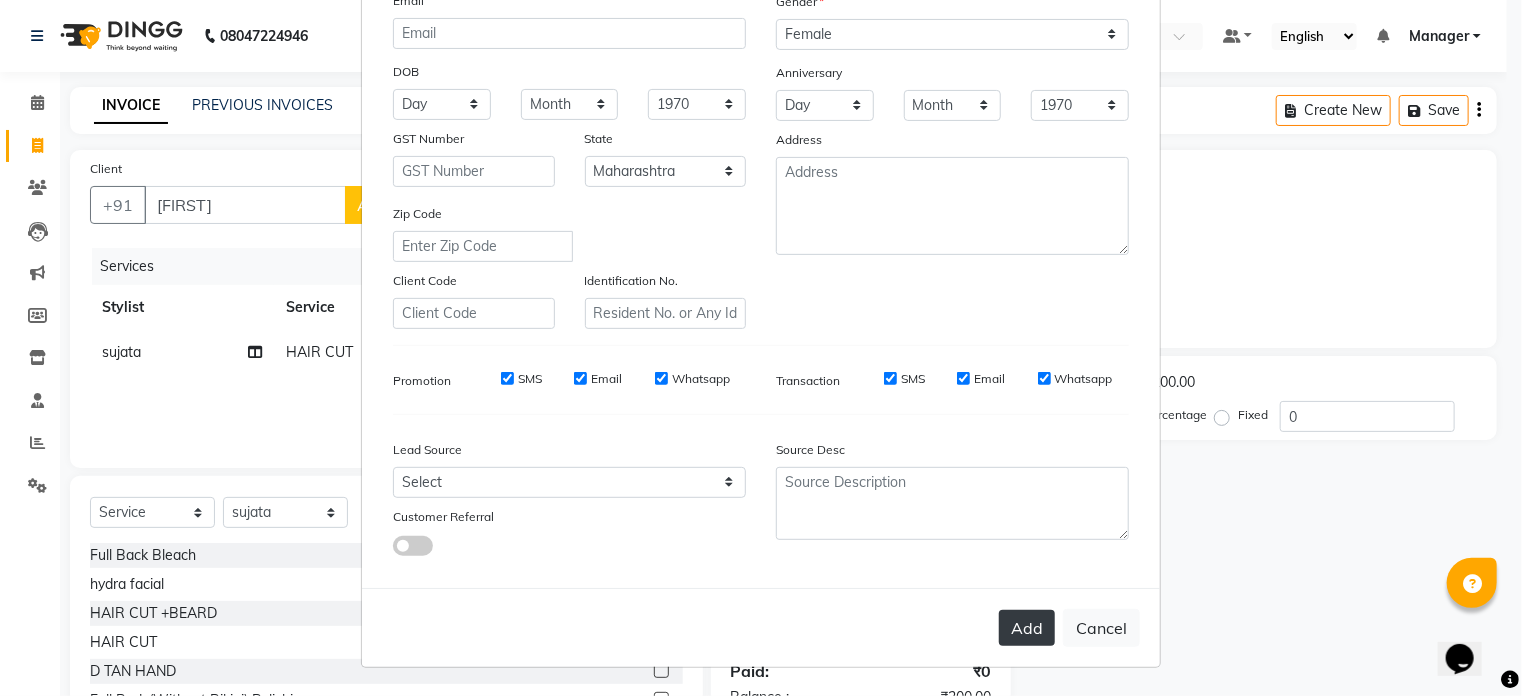 click on "Add" at bounding box center (1027, 628) 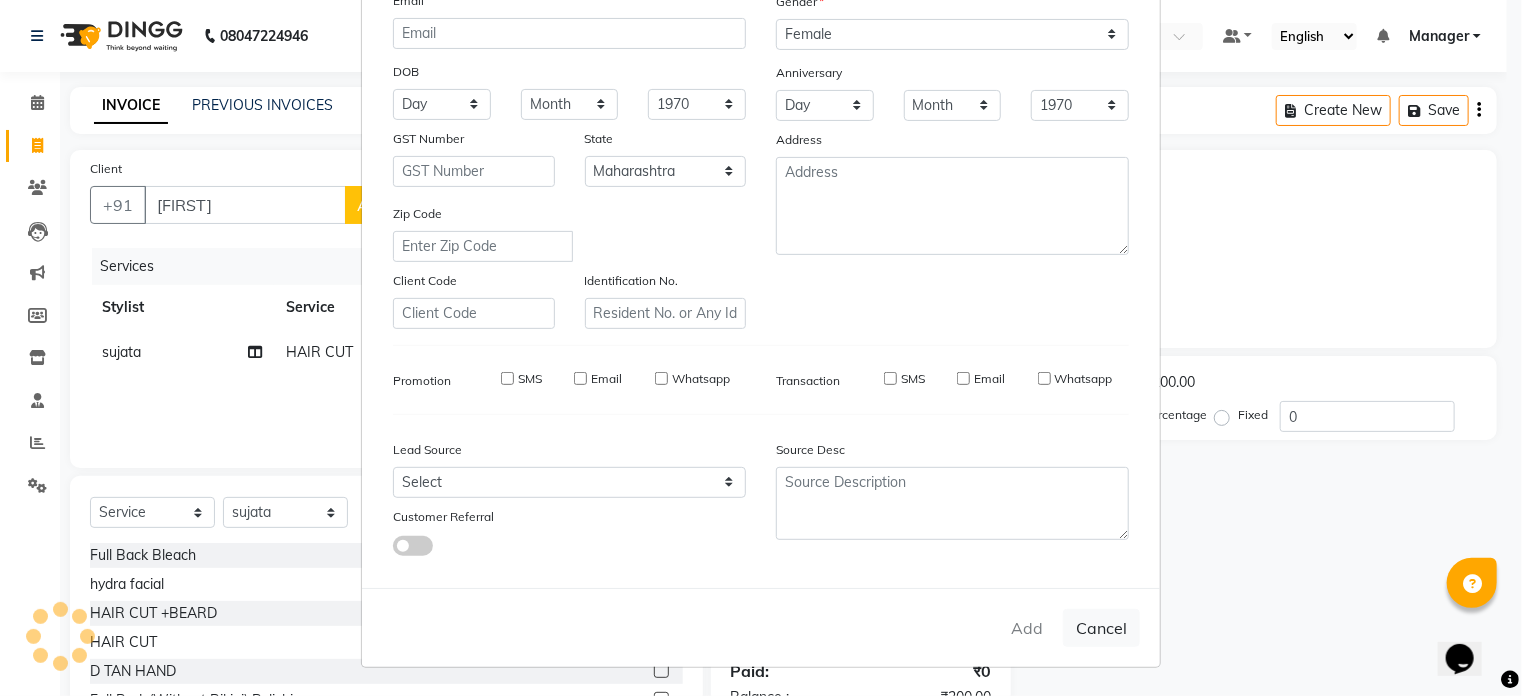 type on "95******04" 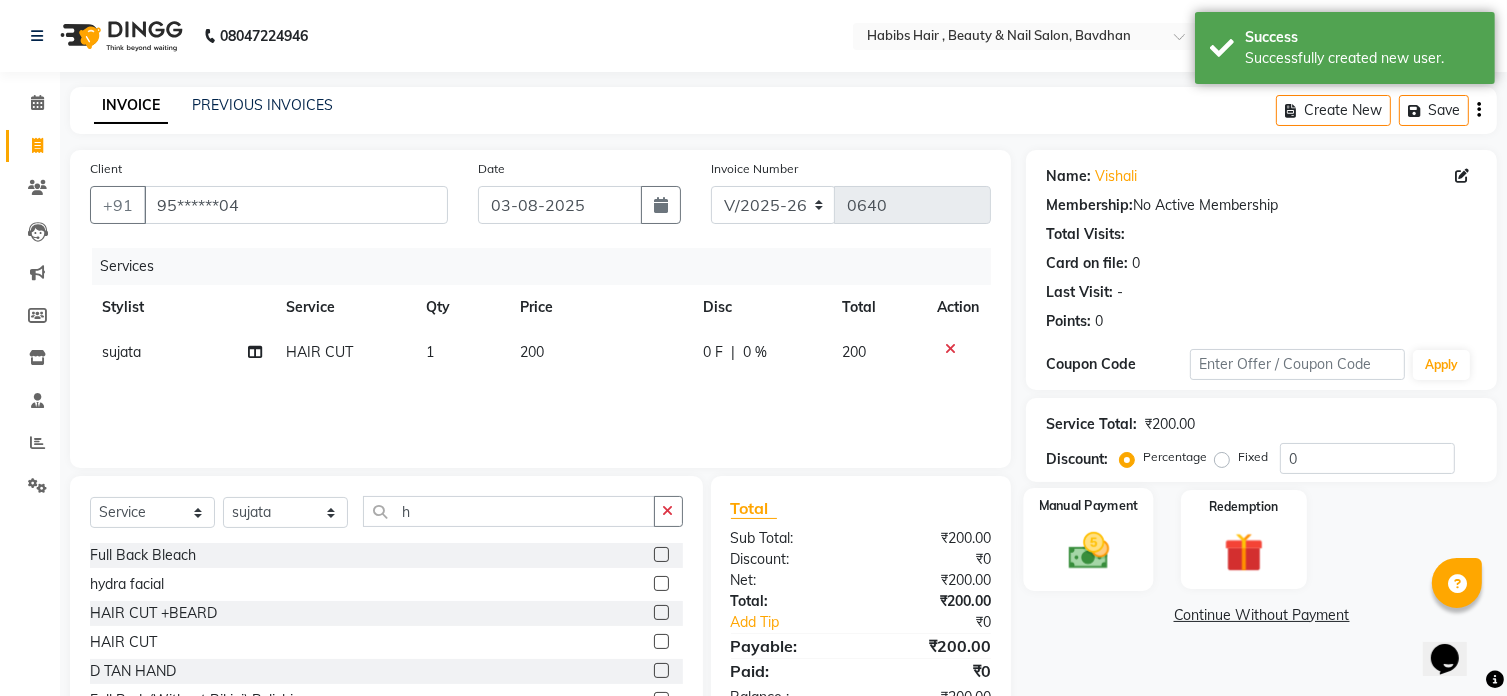 click 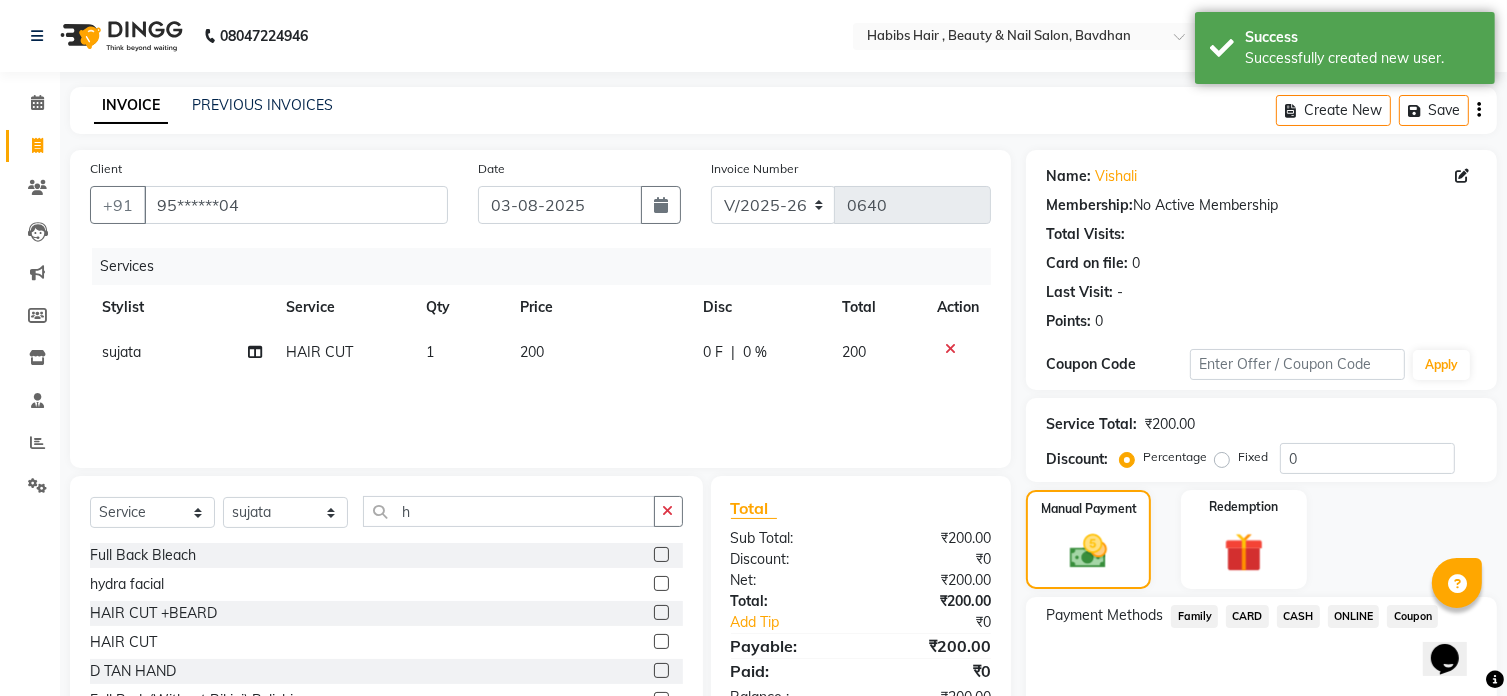 click on "ONLINE" 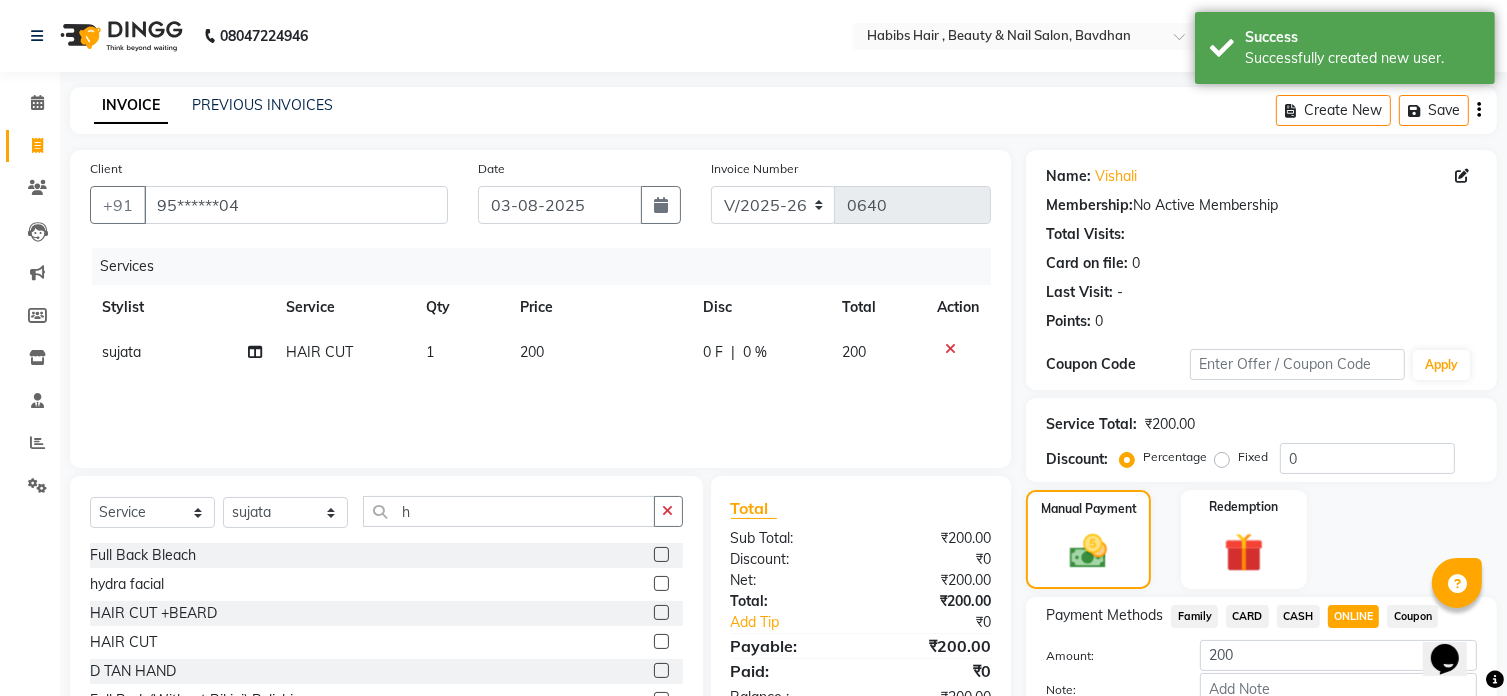 scroll, scrollTop: 122, scrollLeft: 0, axis: vertical 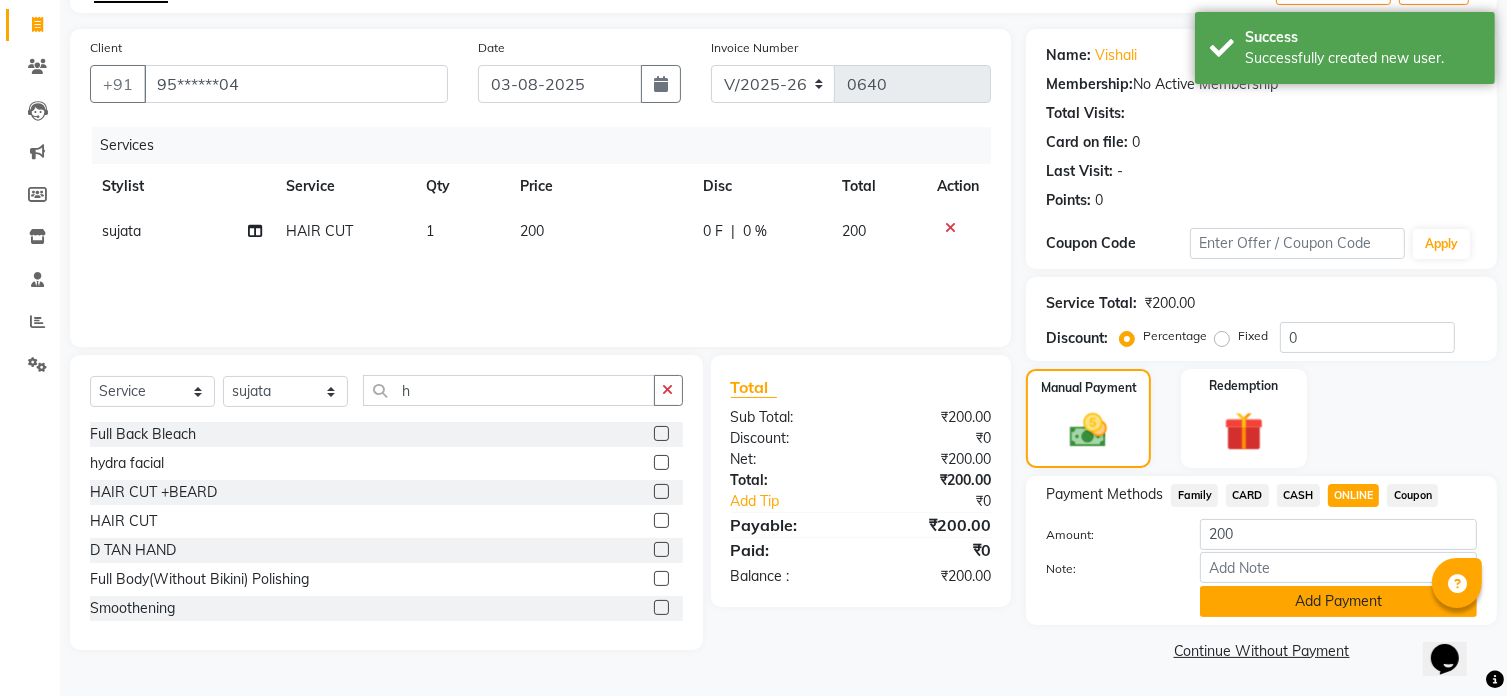 click on "Add Payment" 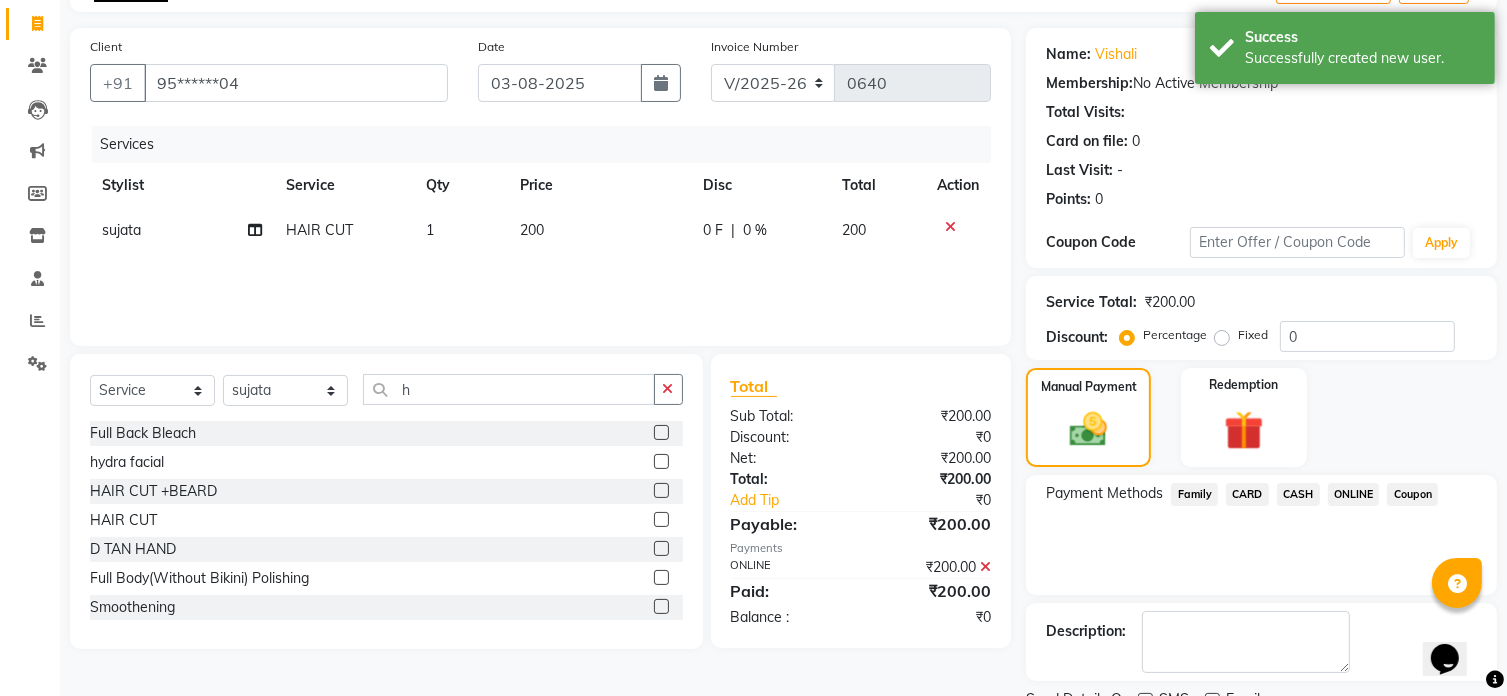 scroll, scrollTop: 204, scrollLeft: 0, axis: vertical 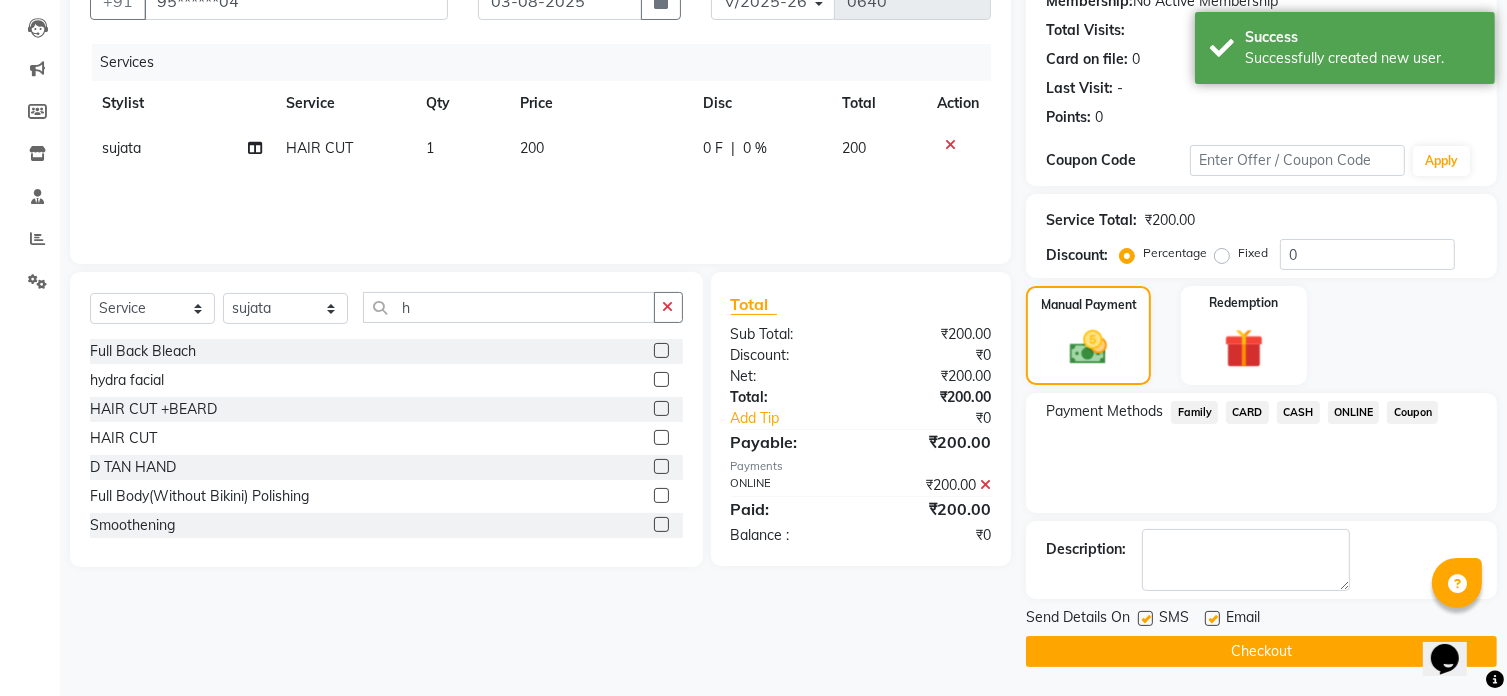 click on "Checkout" 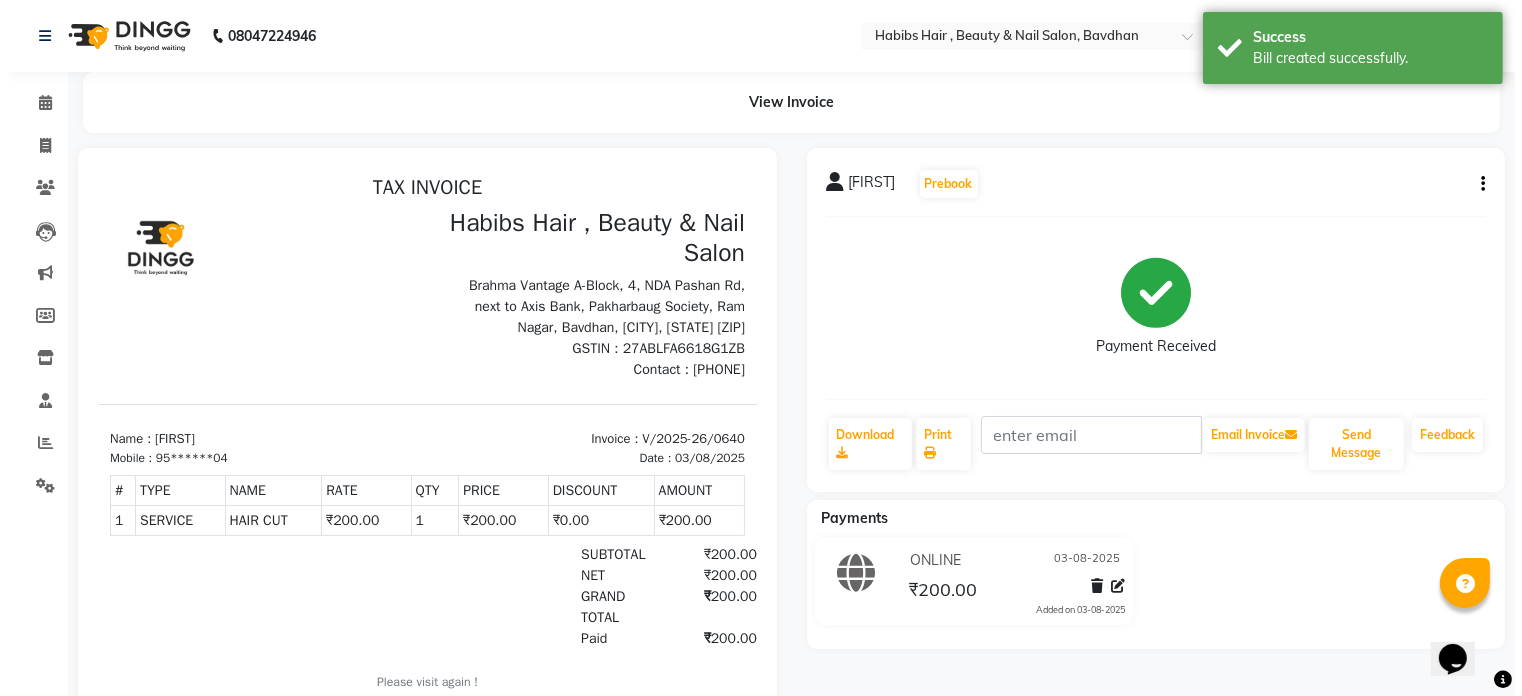 scroll, scrollTop: 0, scrollLeft: 0, axis: both 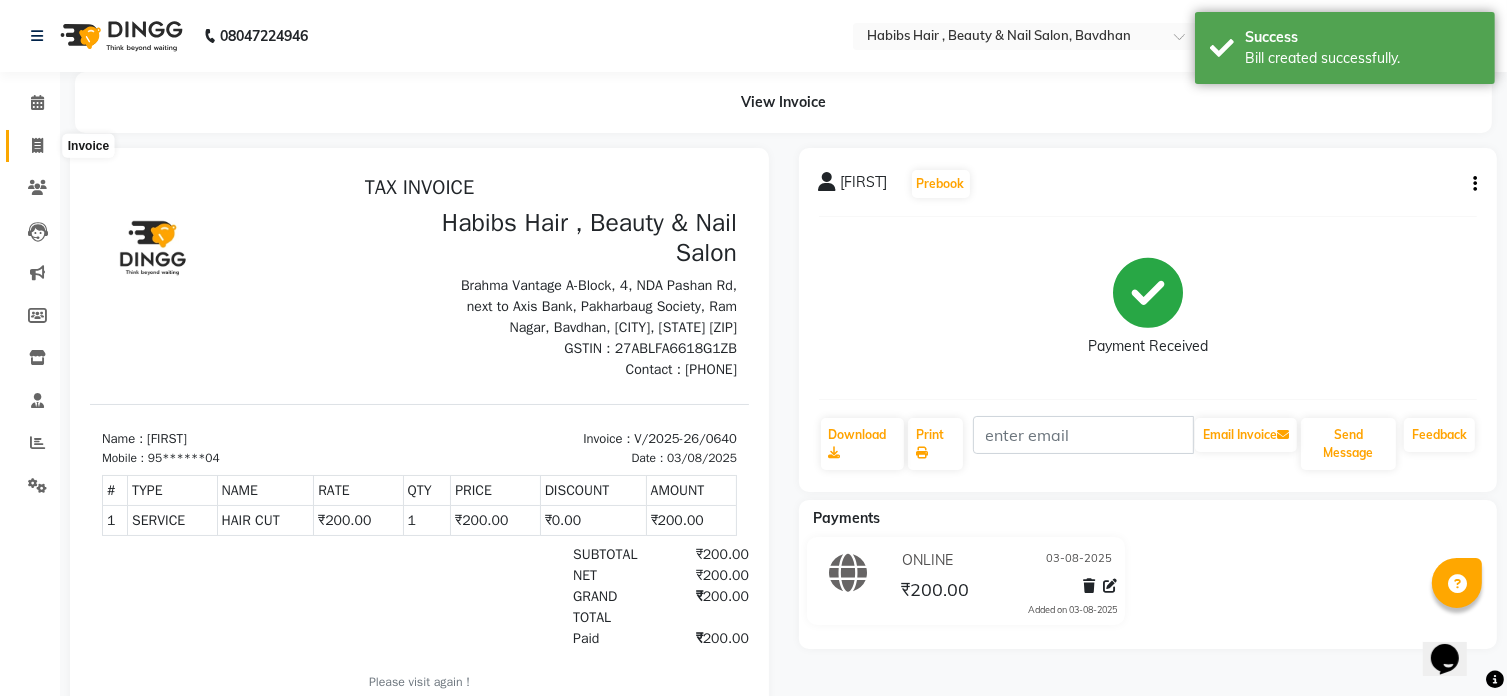 click 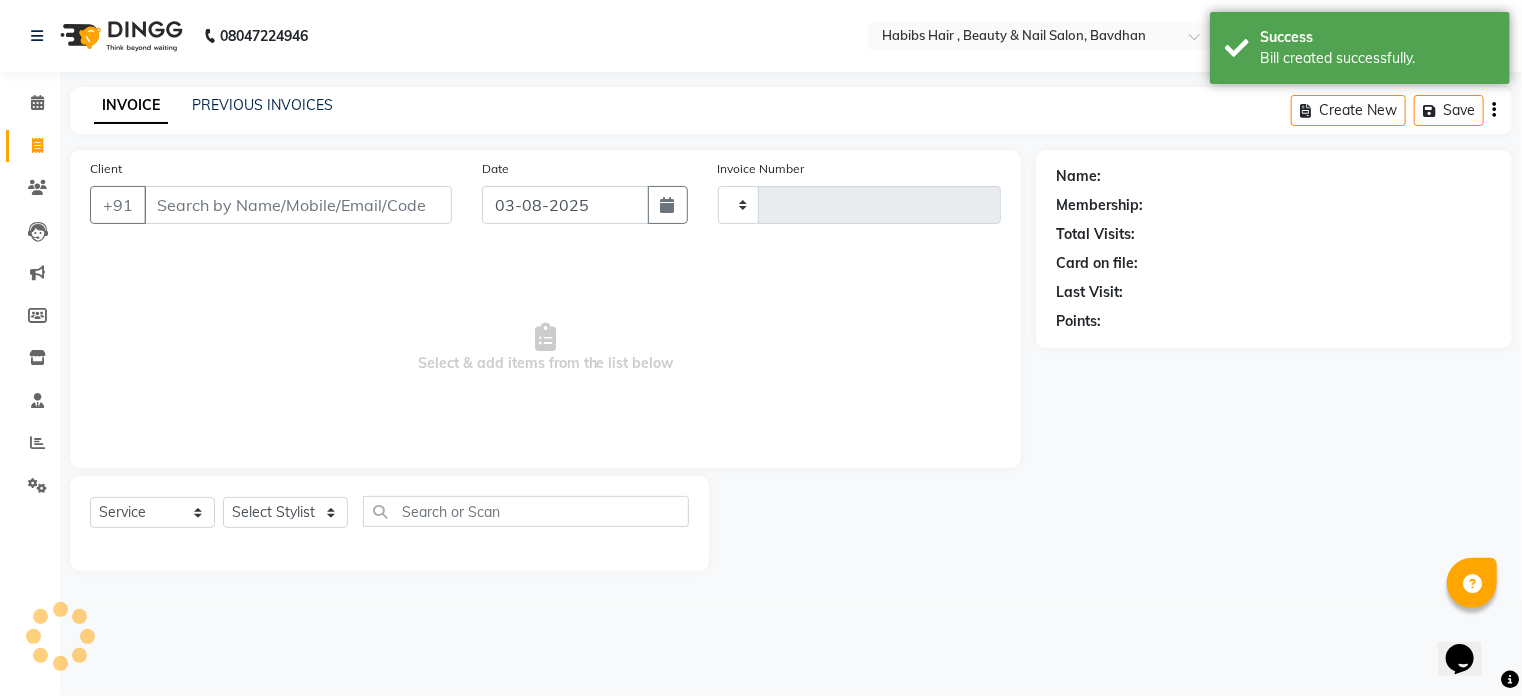 type on "0641" 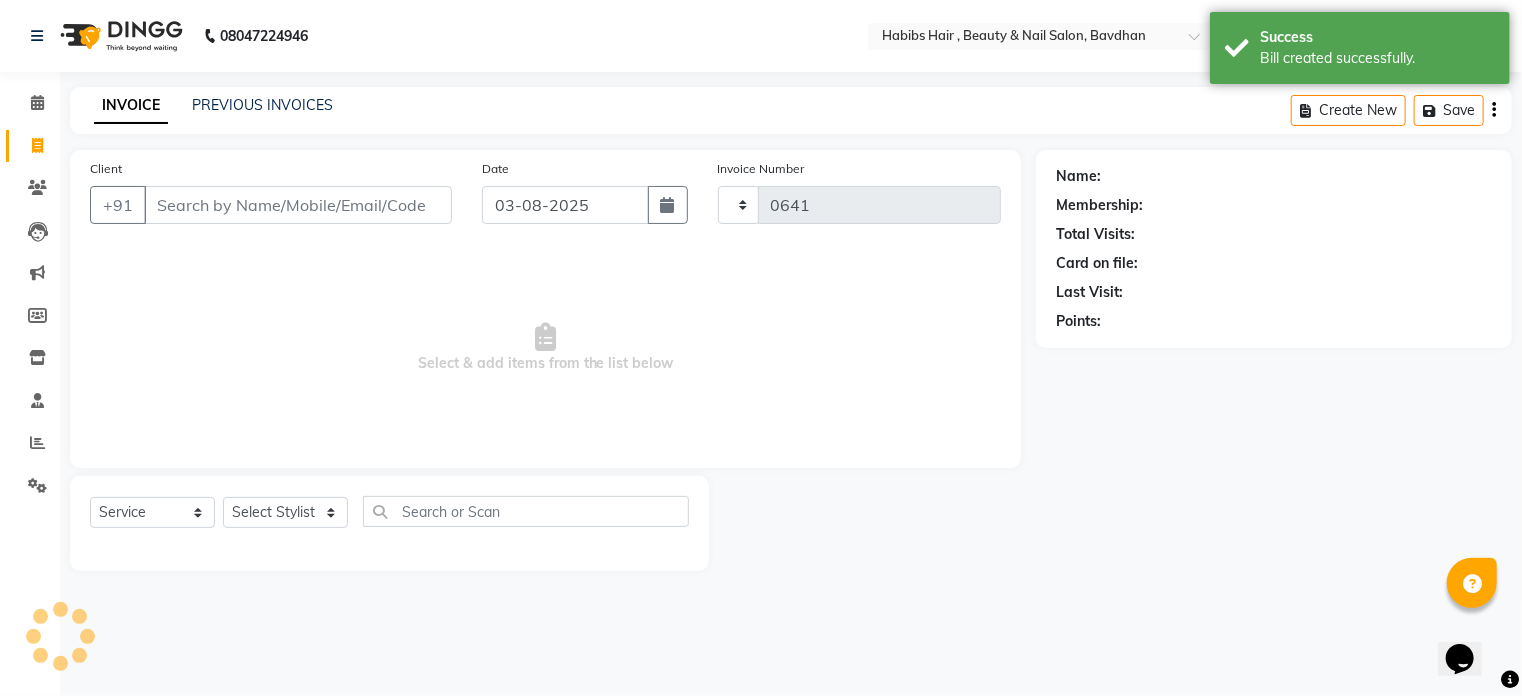 select on "7414" 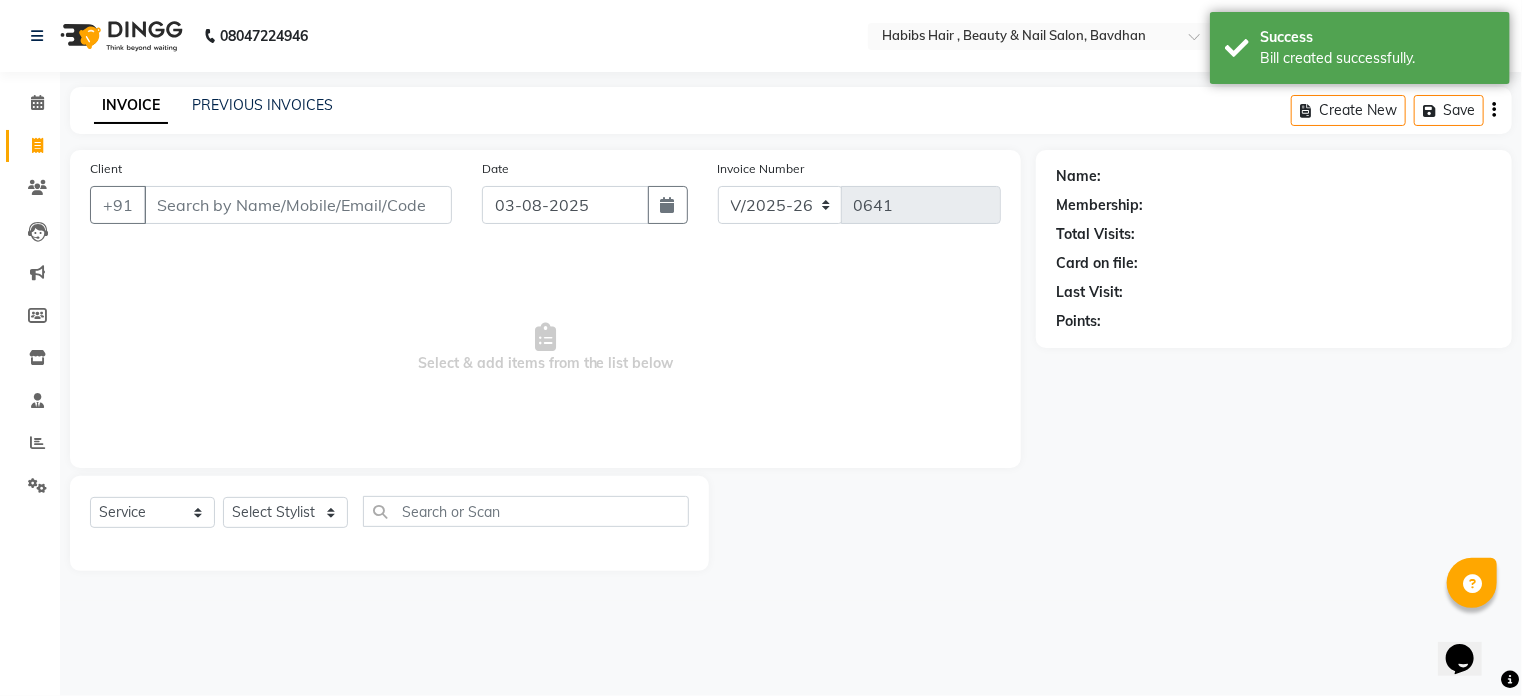 click on "Client" at bounding box center [298, 205] 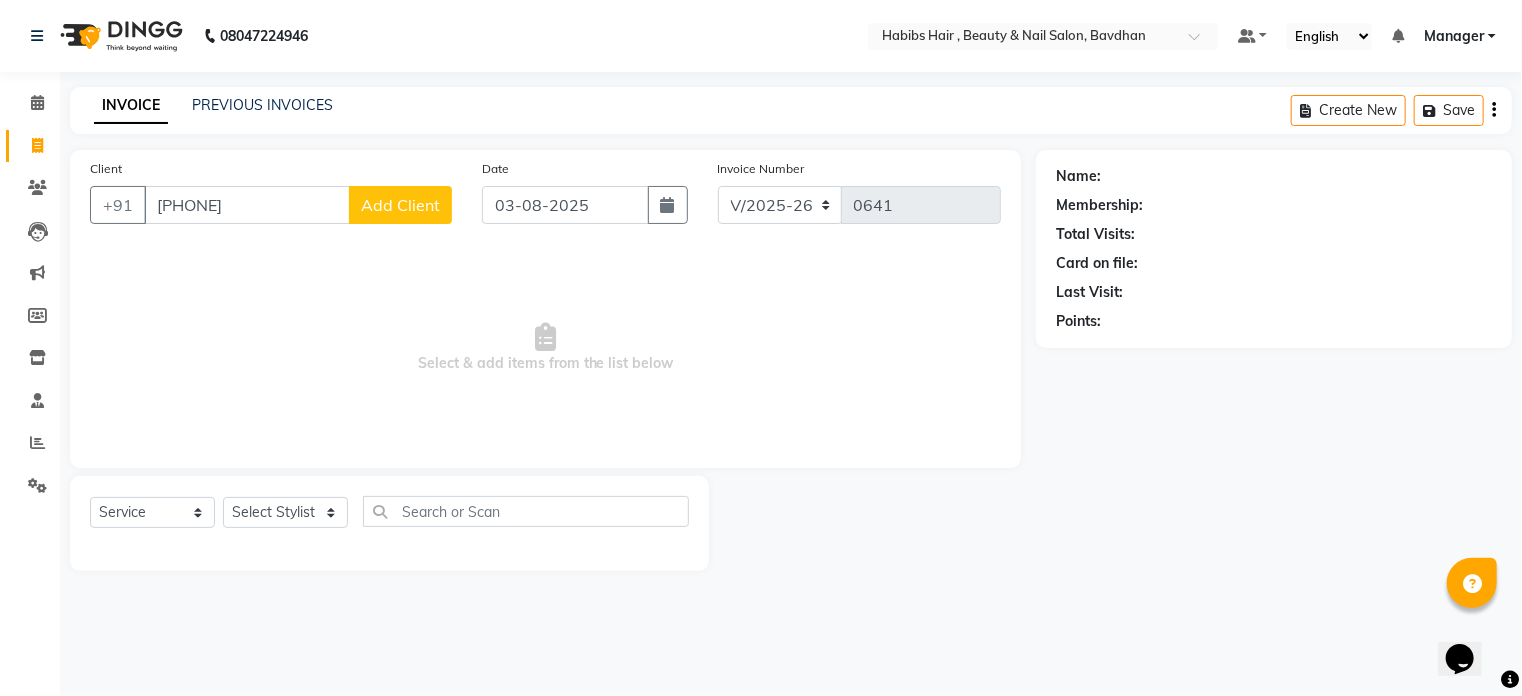 type on "[PHONE]" 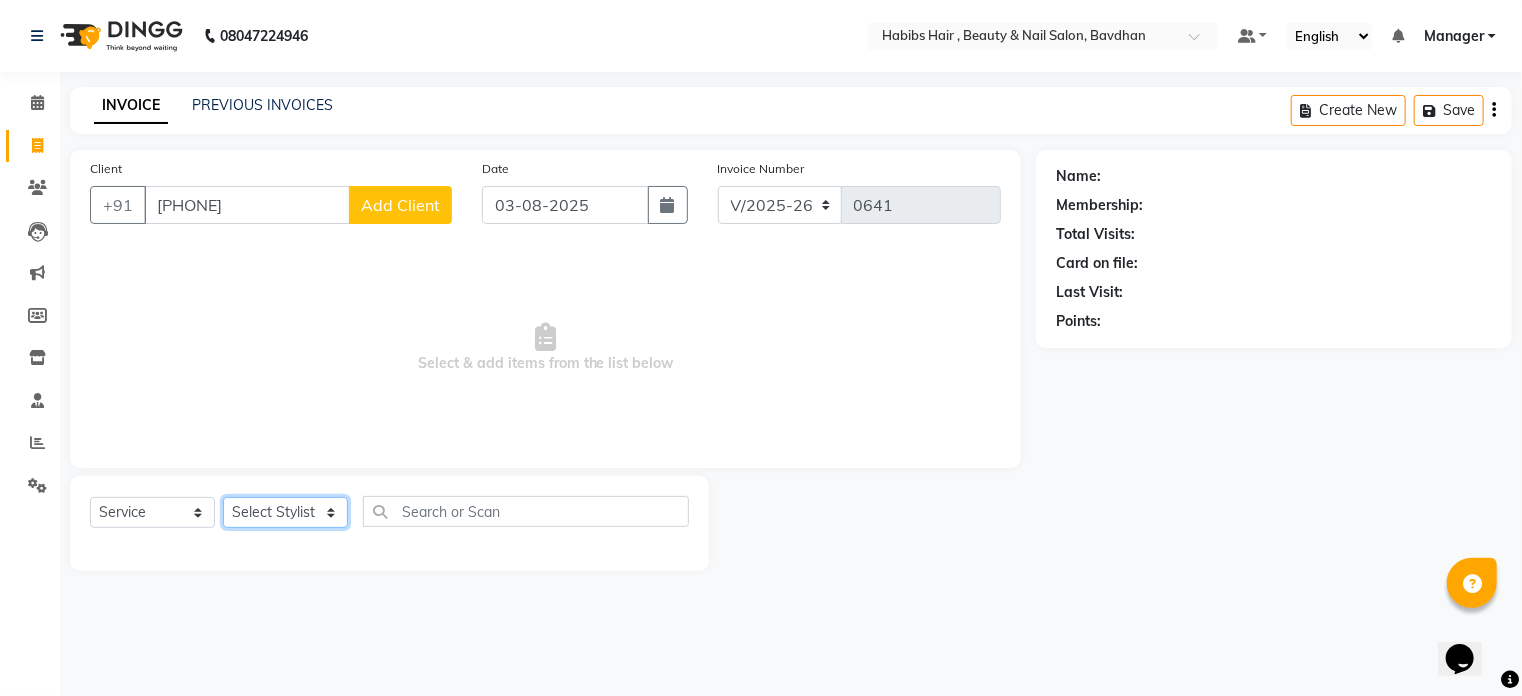 click on "Select Stylist Akash Aman Aniket Ashish Ganesh Manager mayur nikhil sujata" 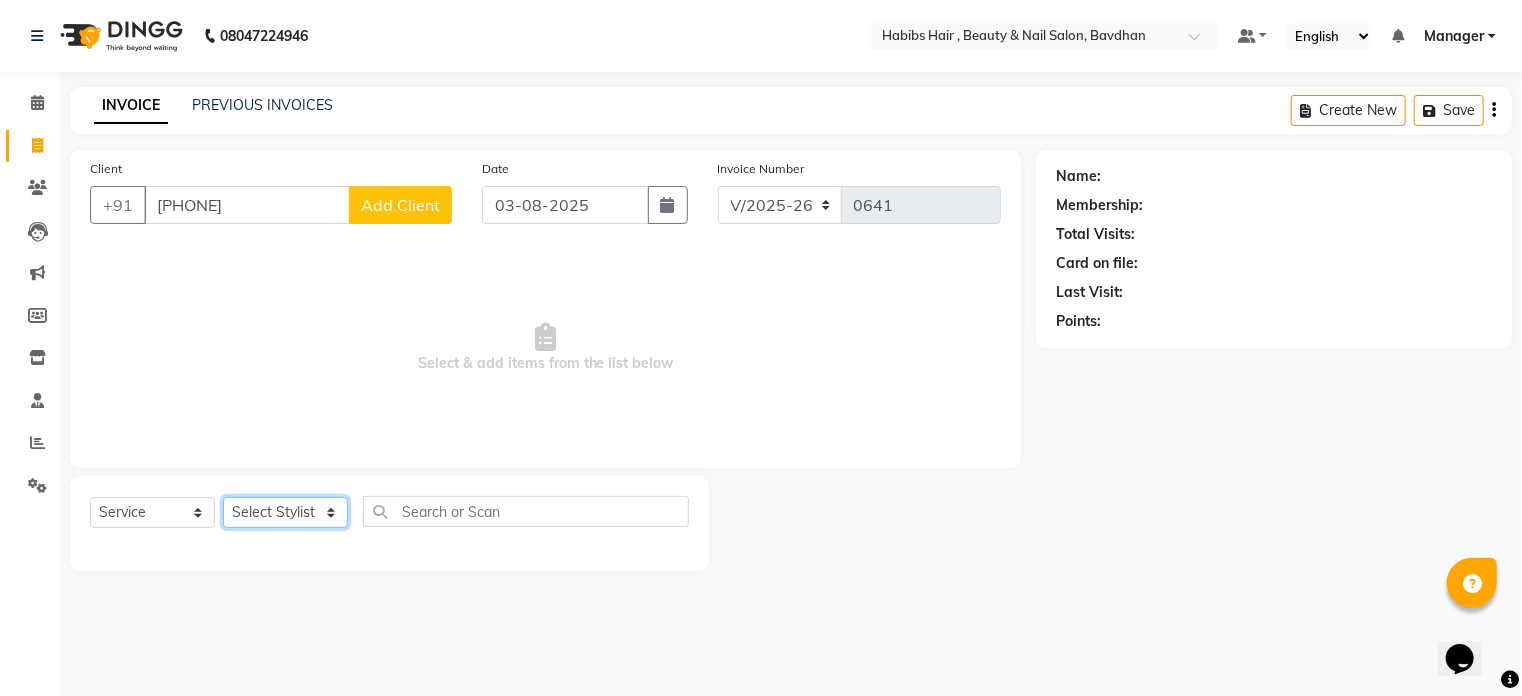 select on "64991" 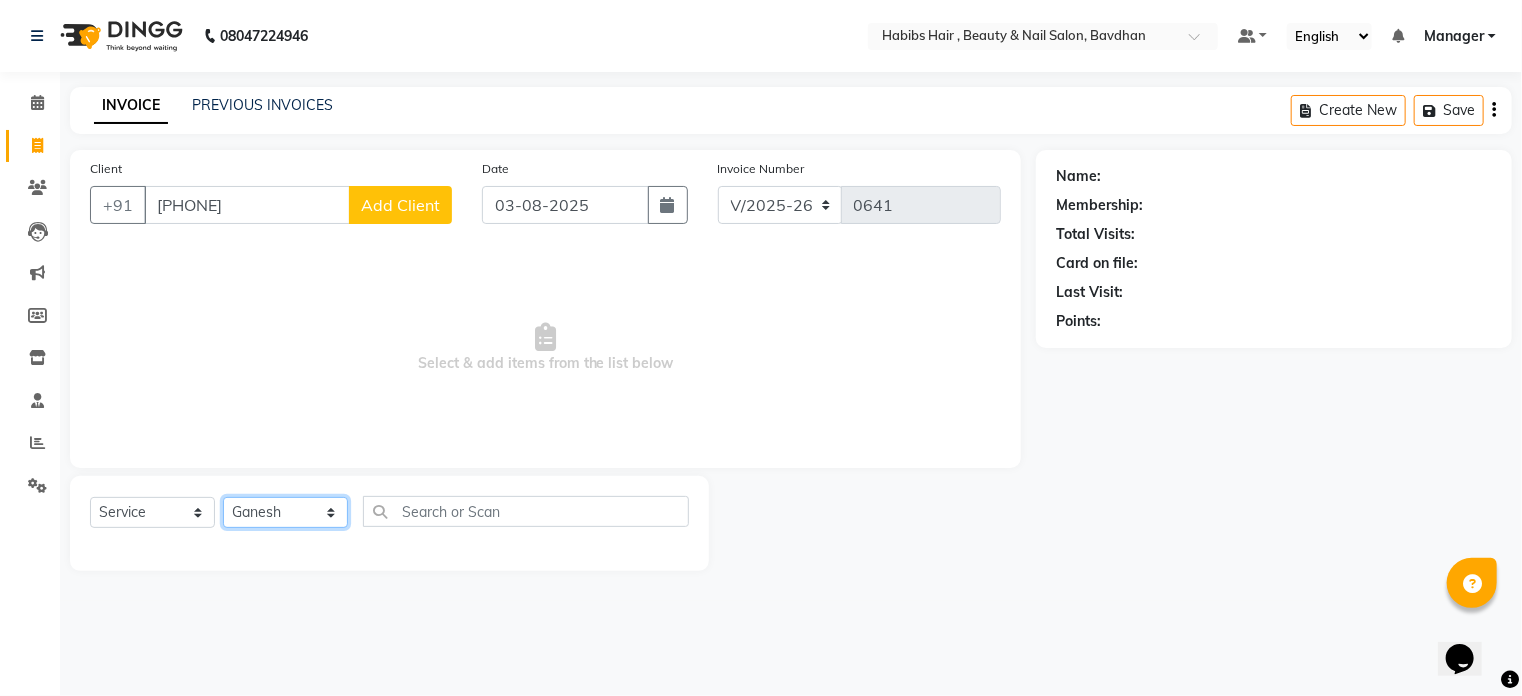 click on "Select Stylist Akash Aman Aniket Ashish Ganesh Manager mayur nikhil sujata" 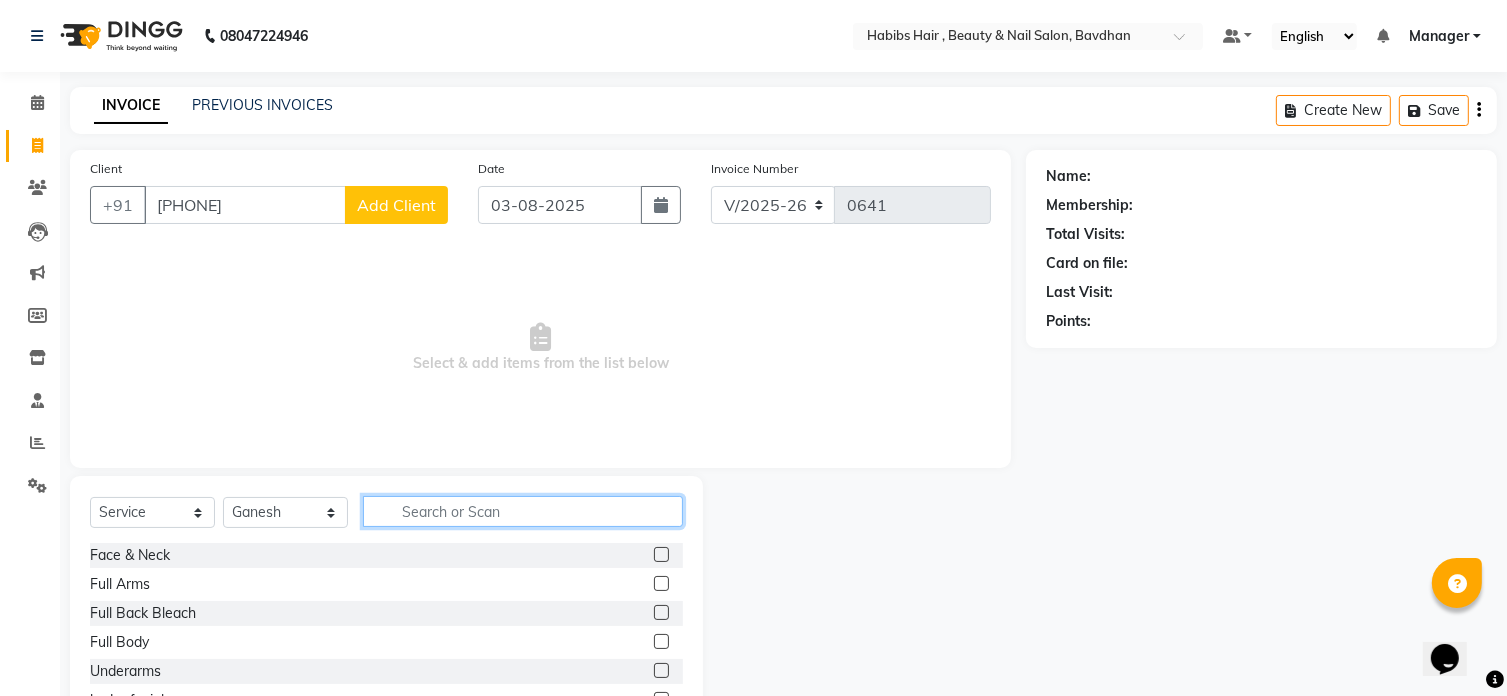 click 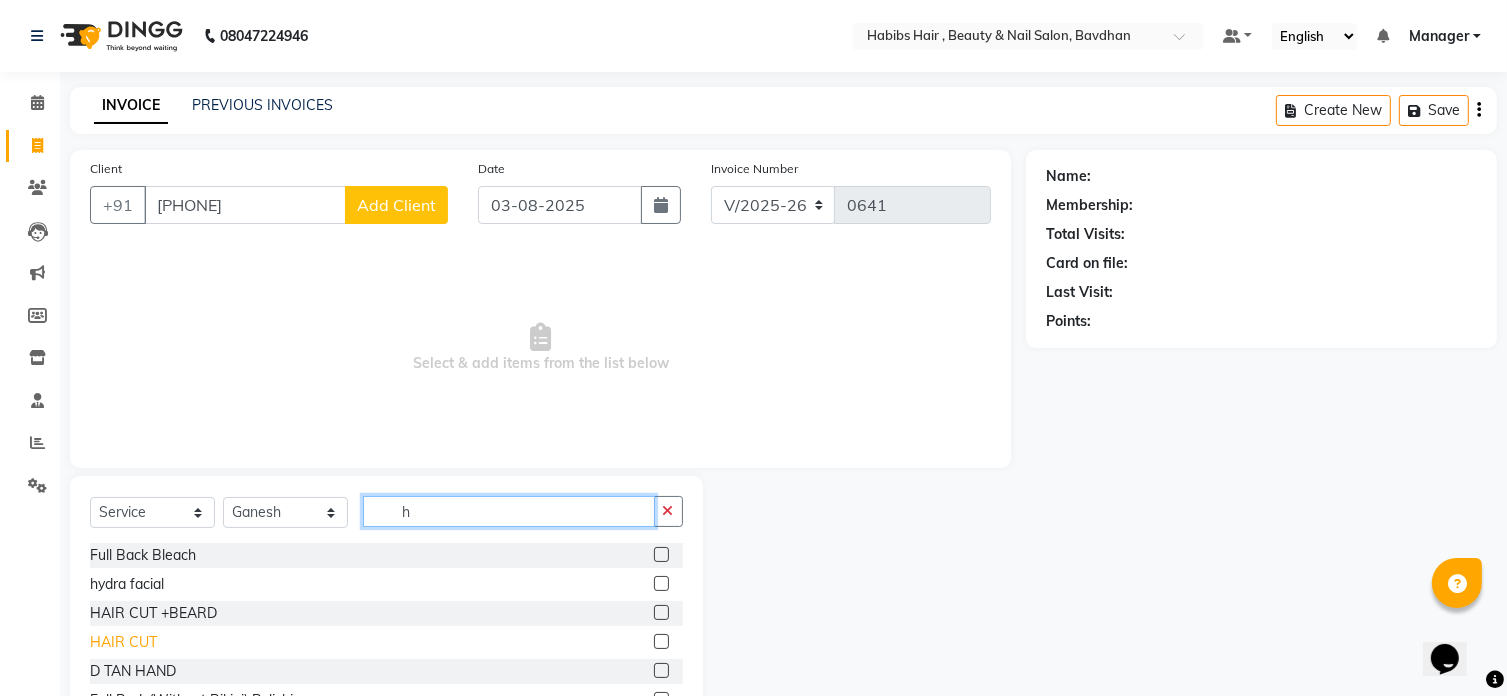 type on "h" 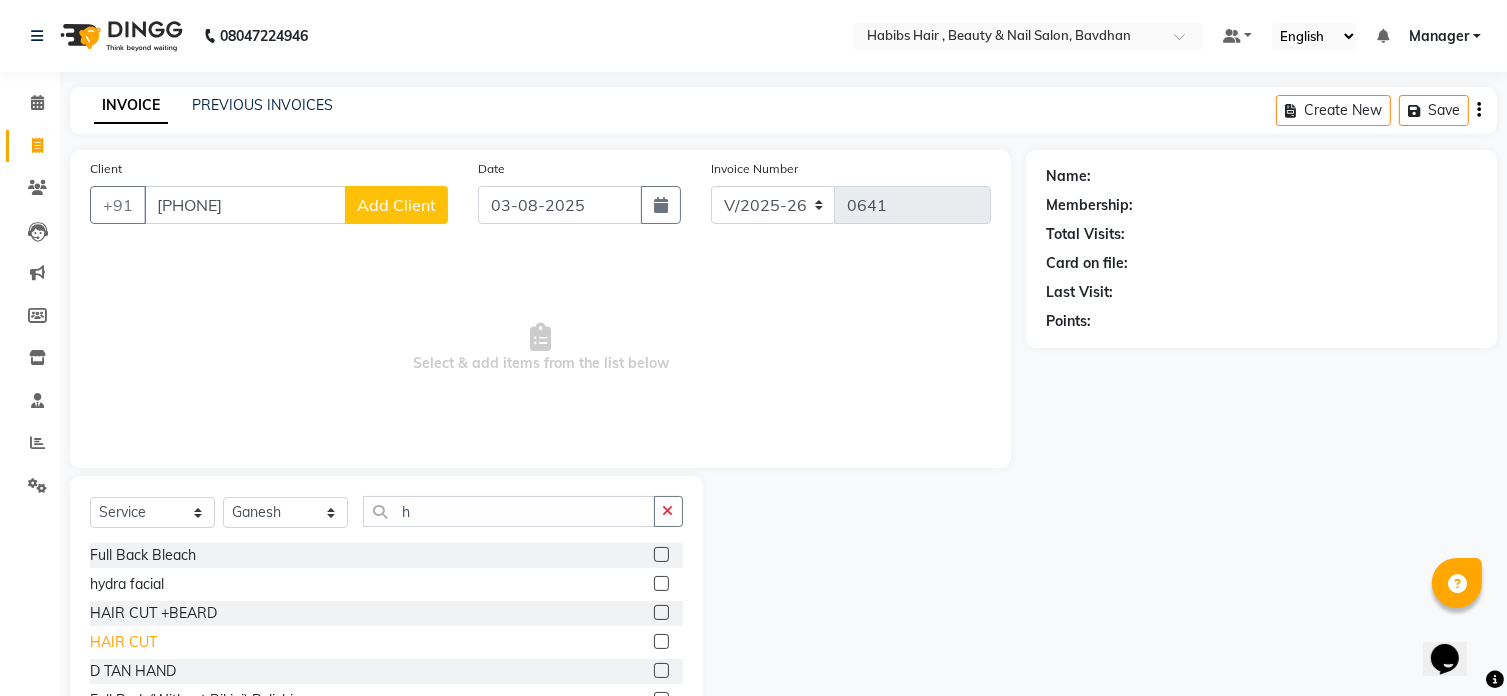 click on "HAIR CUT" 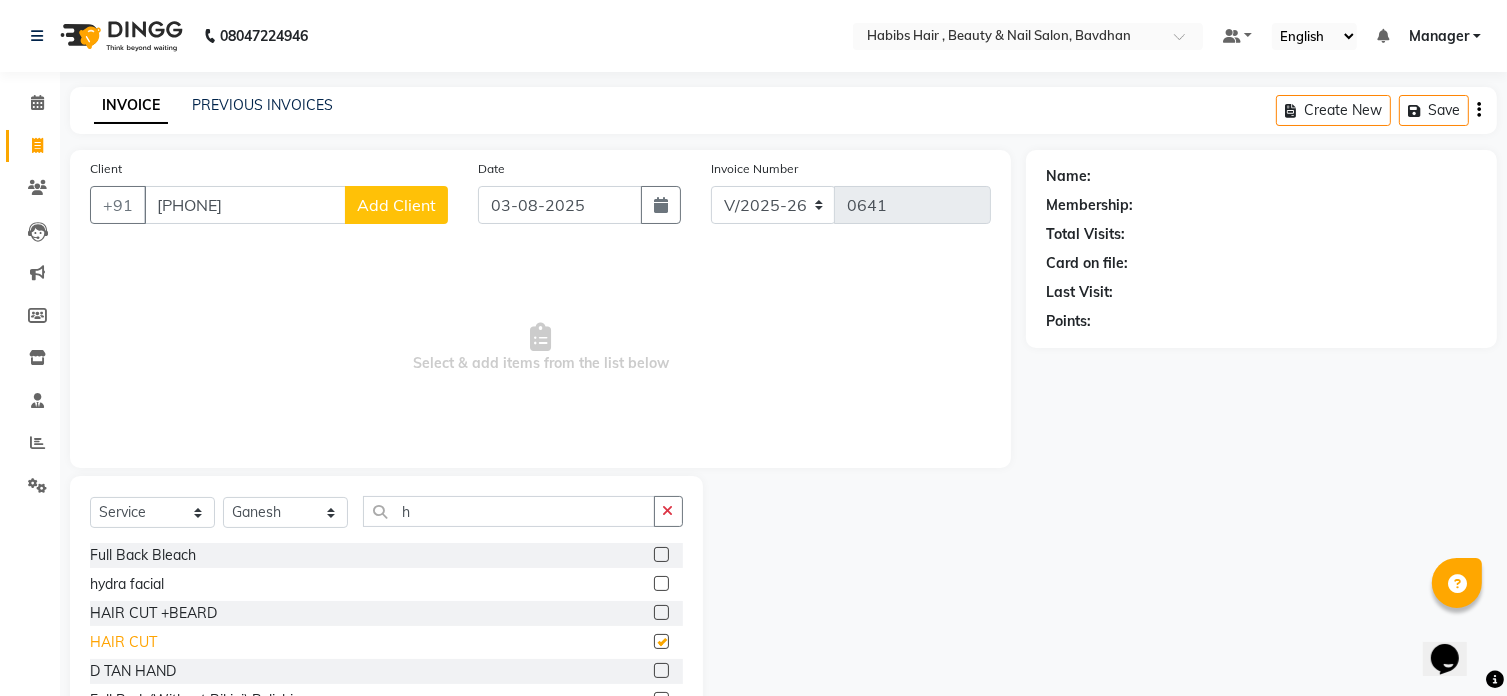 checkbox on "false" 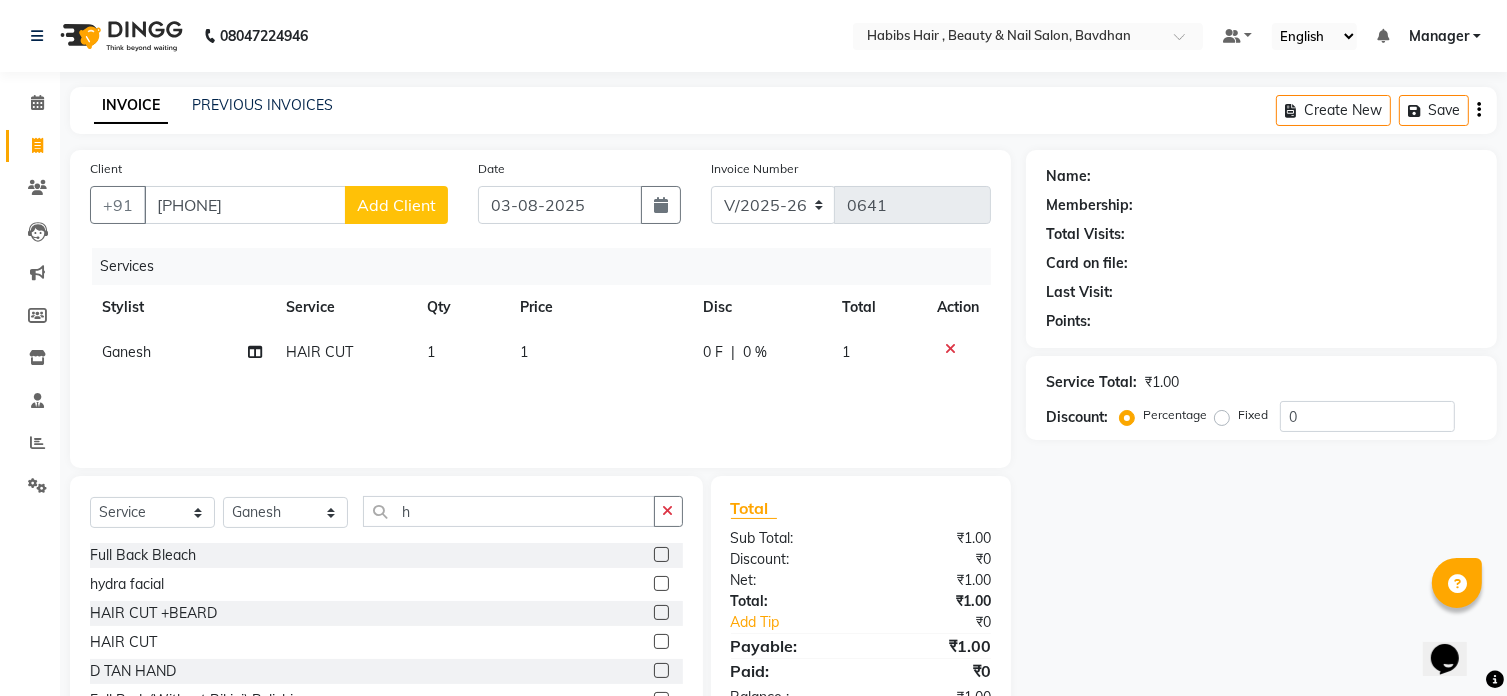 click on "1" 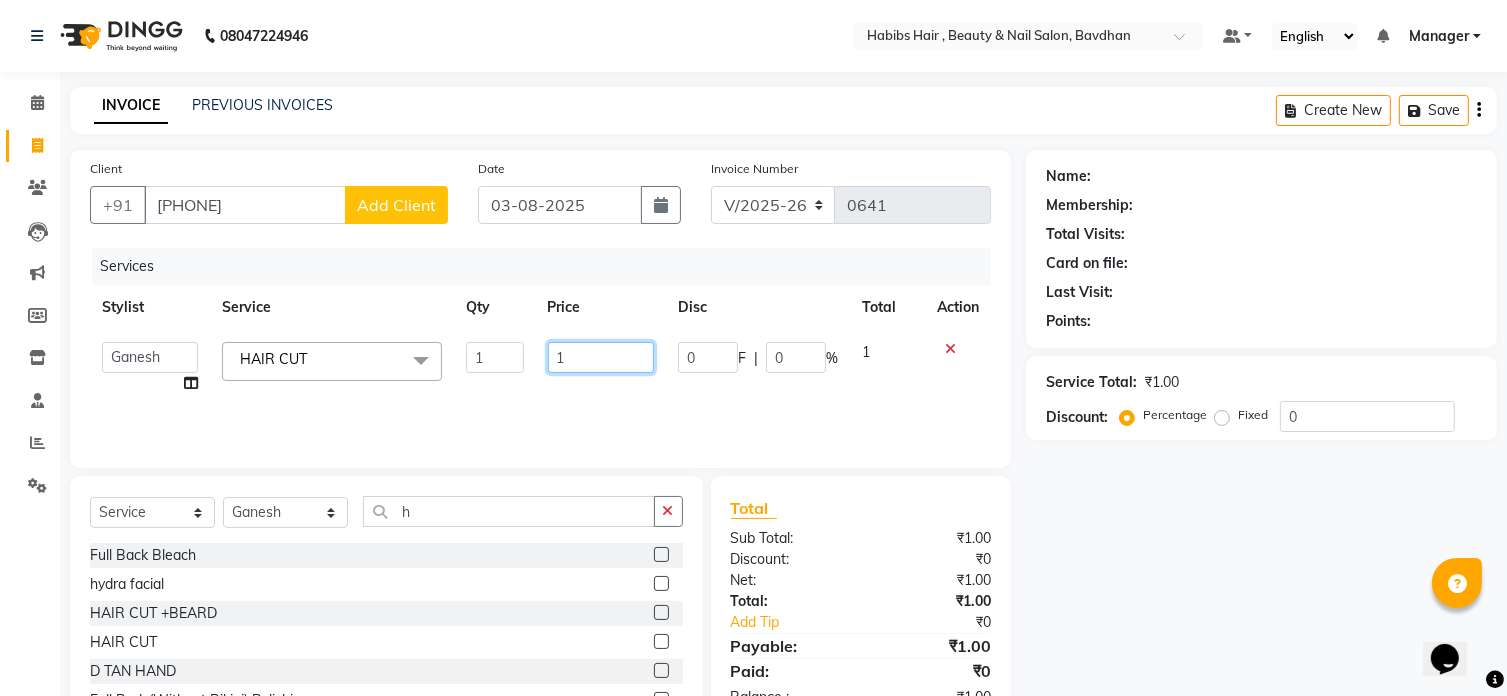 click on "1" 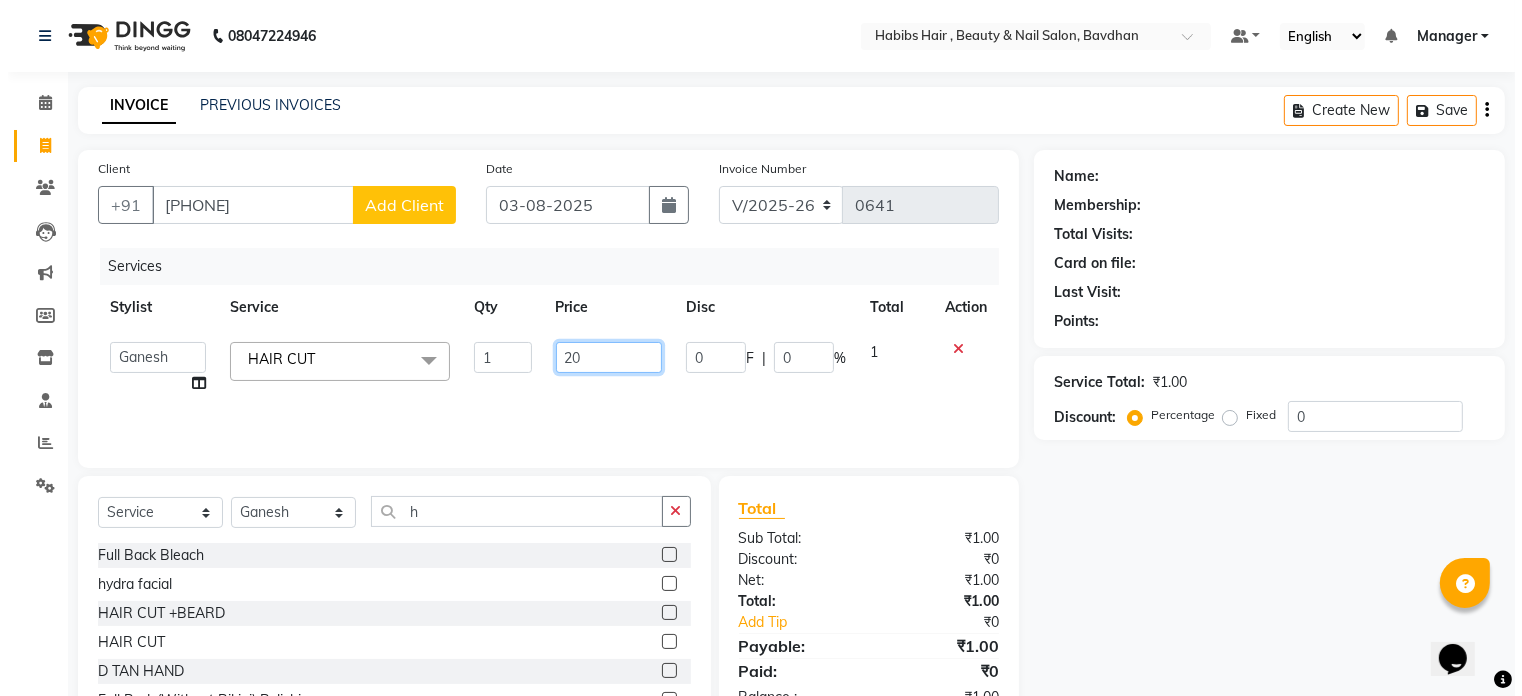 type 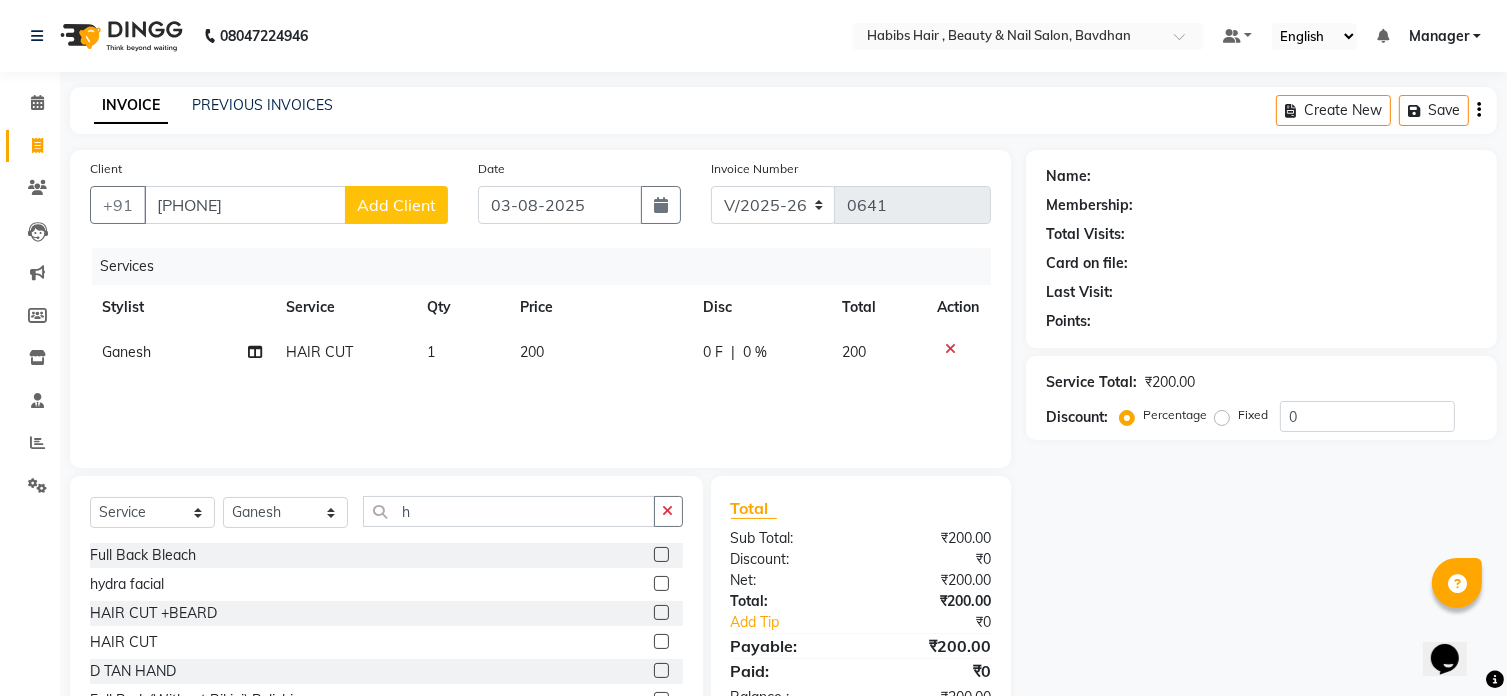 click on "Add Client" 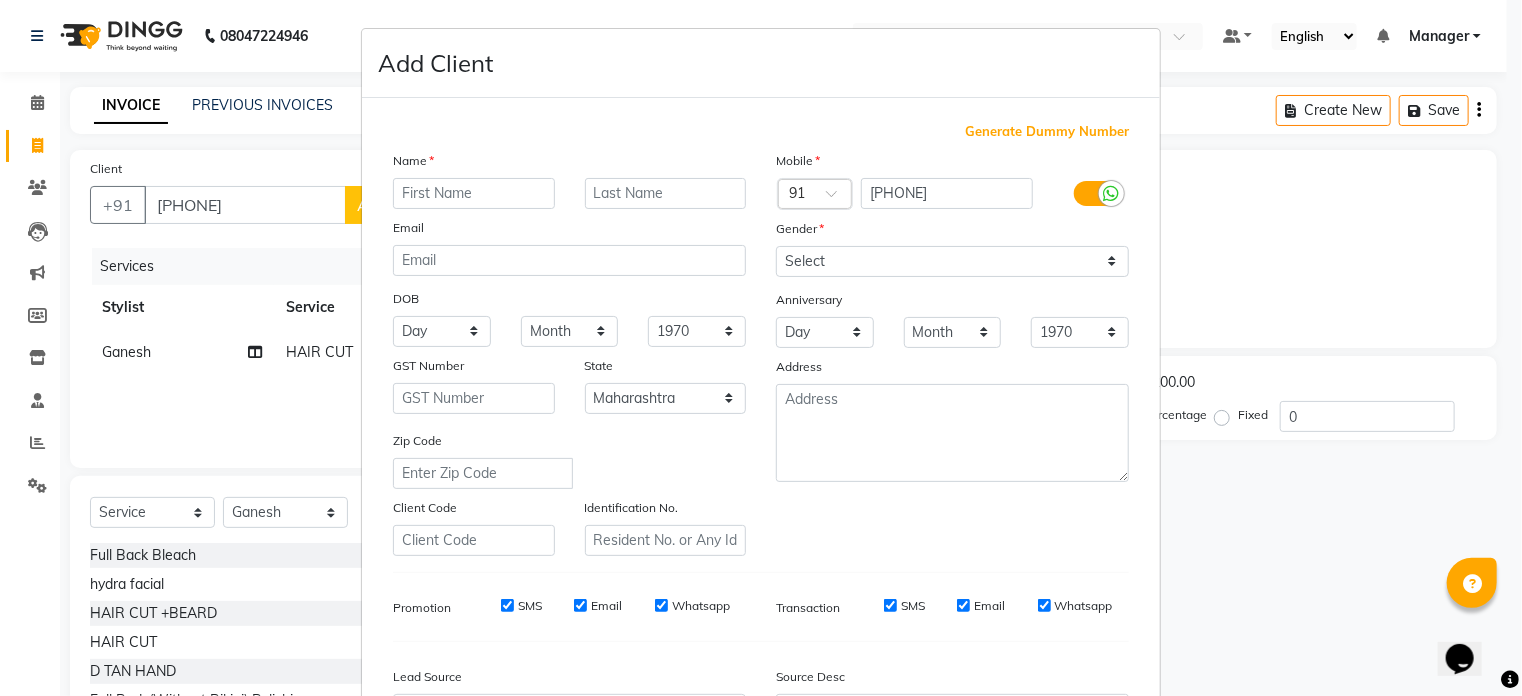 click at bounding box center [474, 193] 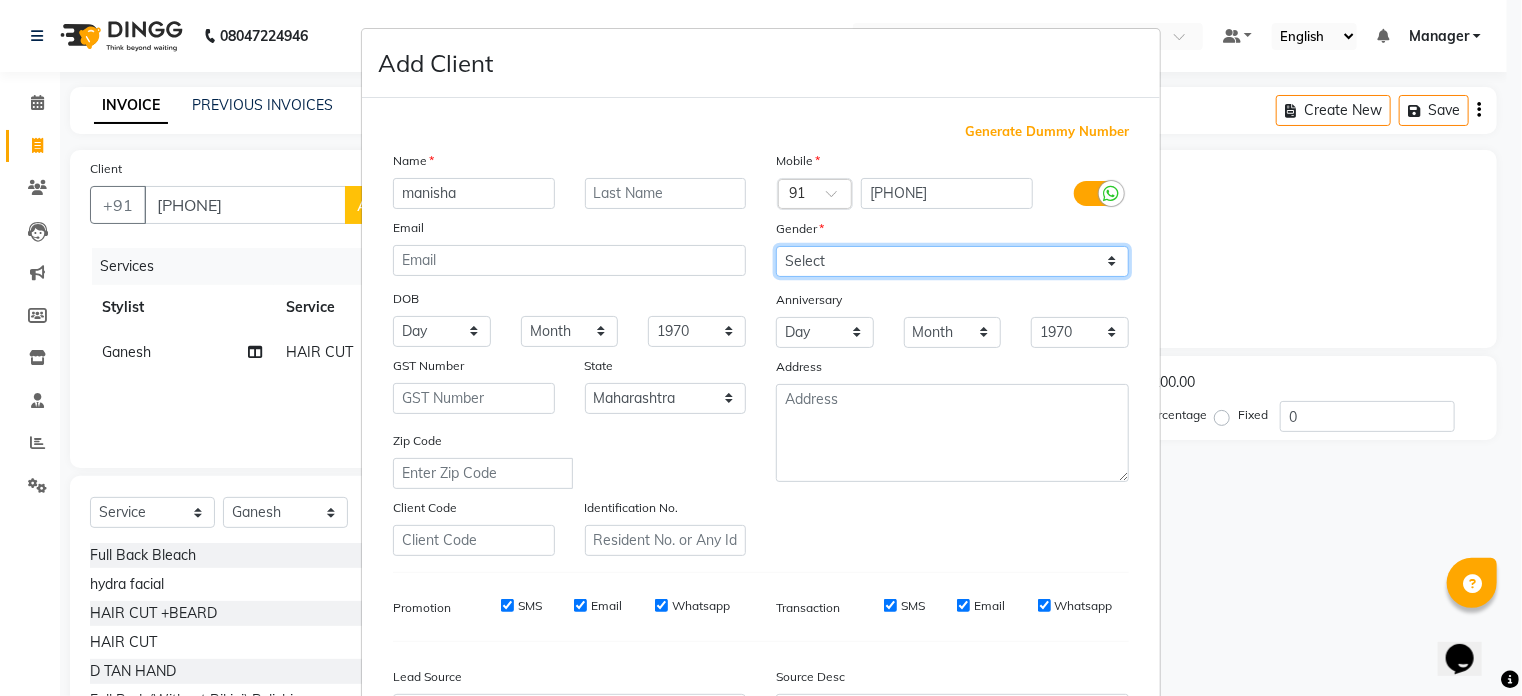click on "Select Male Female Other Prefer Not To Say" at bounding box center [952, 261] 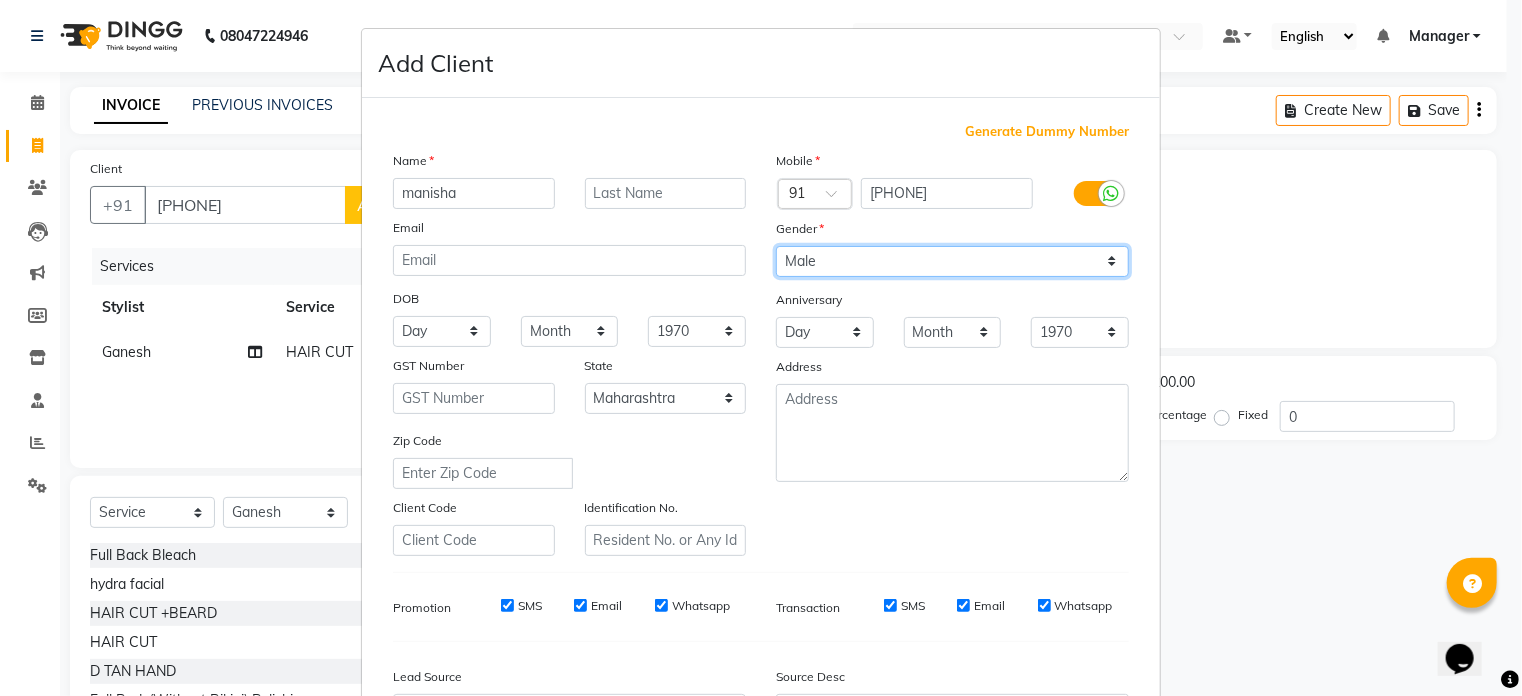 click on "Select Male Female Other Prefer Not To Say" at bounding box center [952, 261] 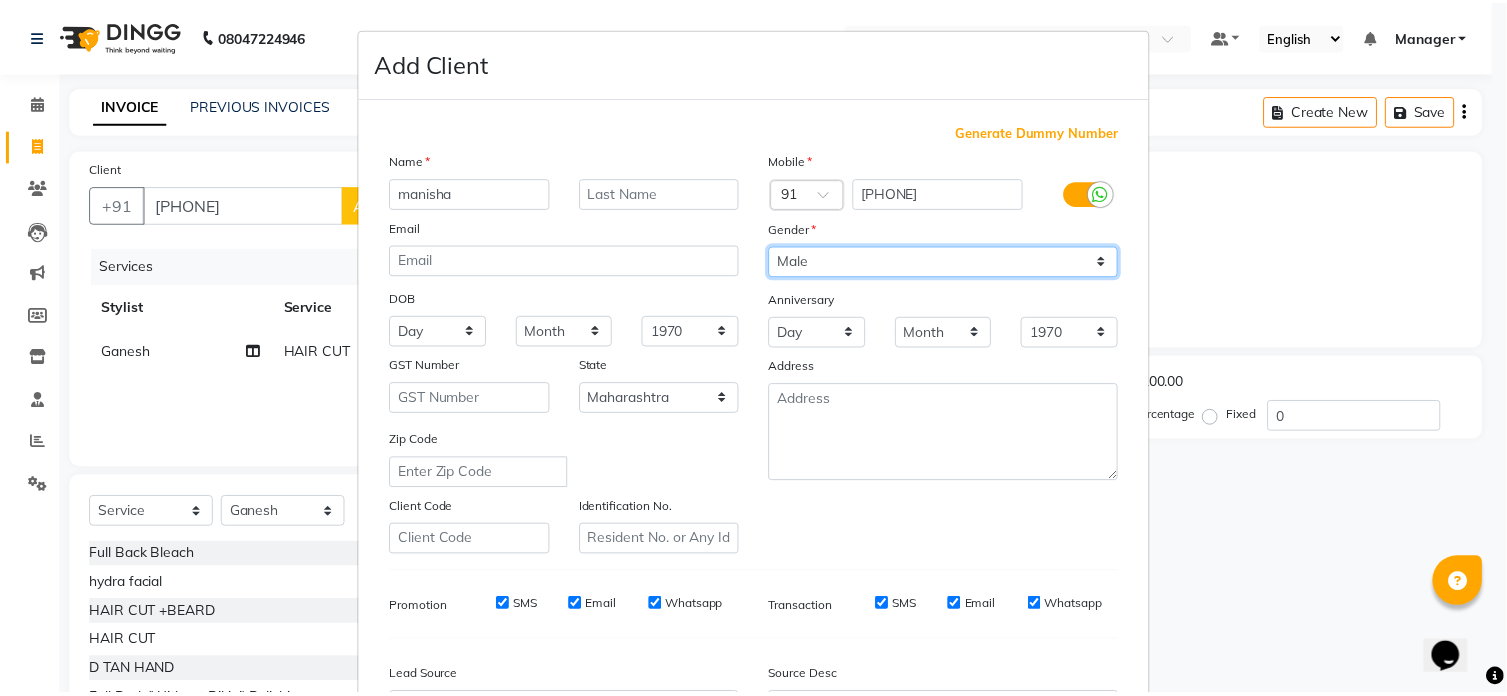scroll, scrollTop: 236, scrollLeft: 0, axis: vertical 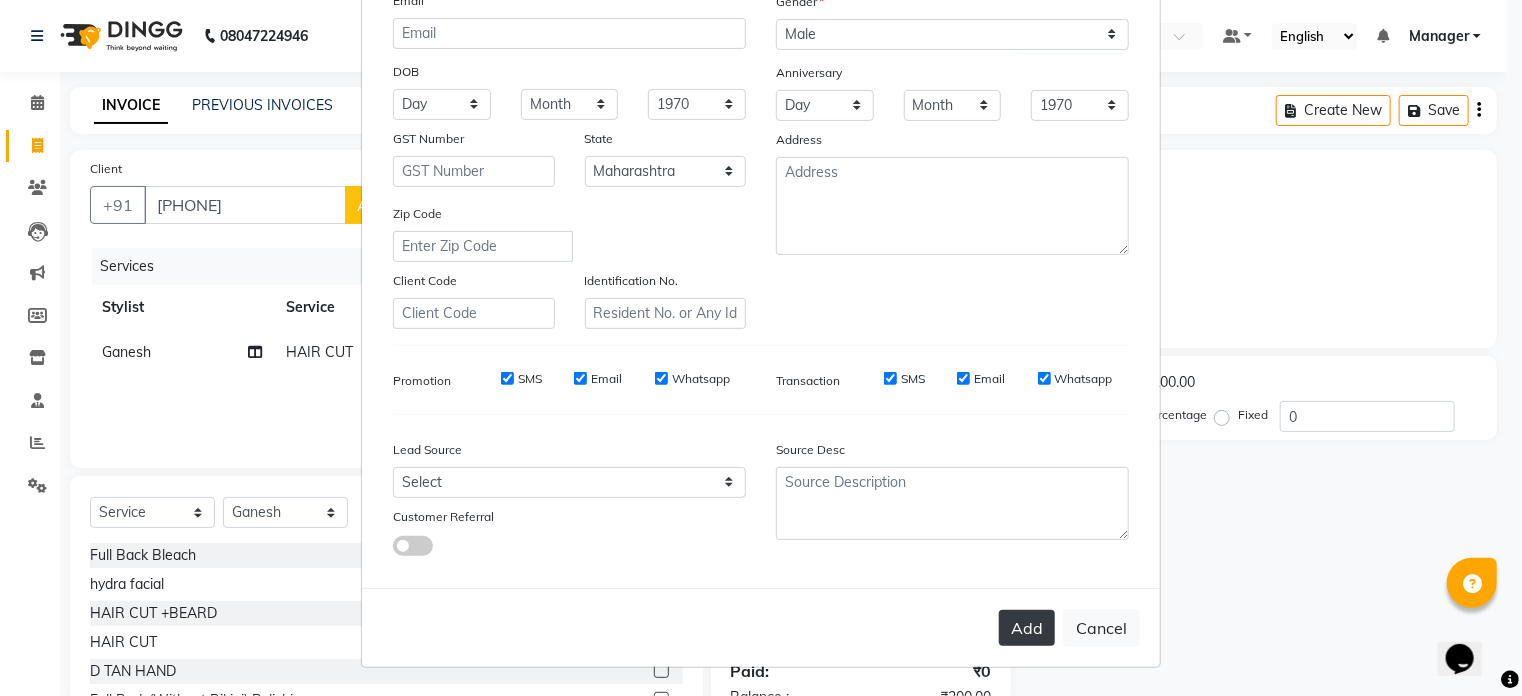 click on "Add" at bounding box center (1027, 628) 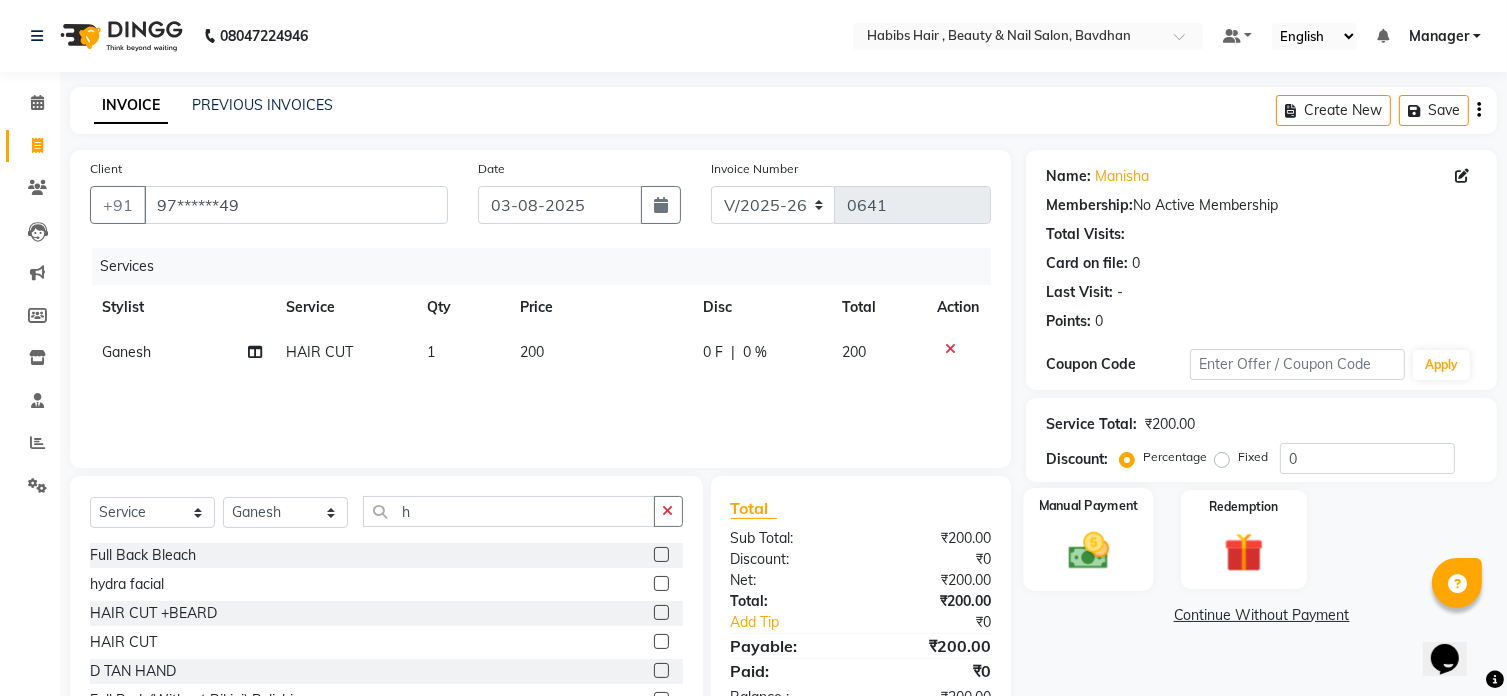 click on "Manual Payment" 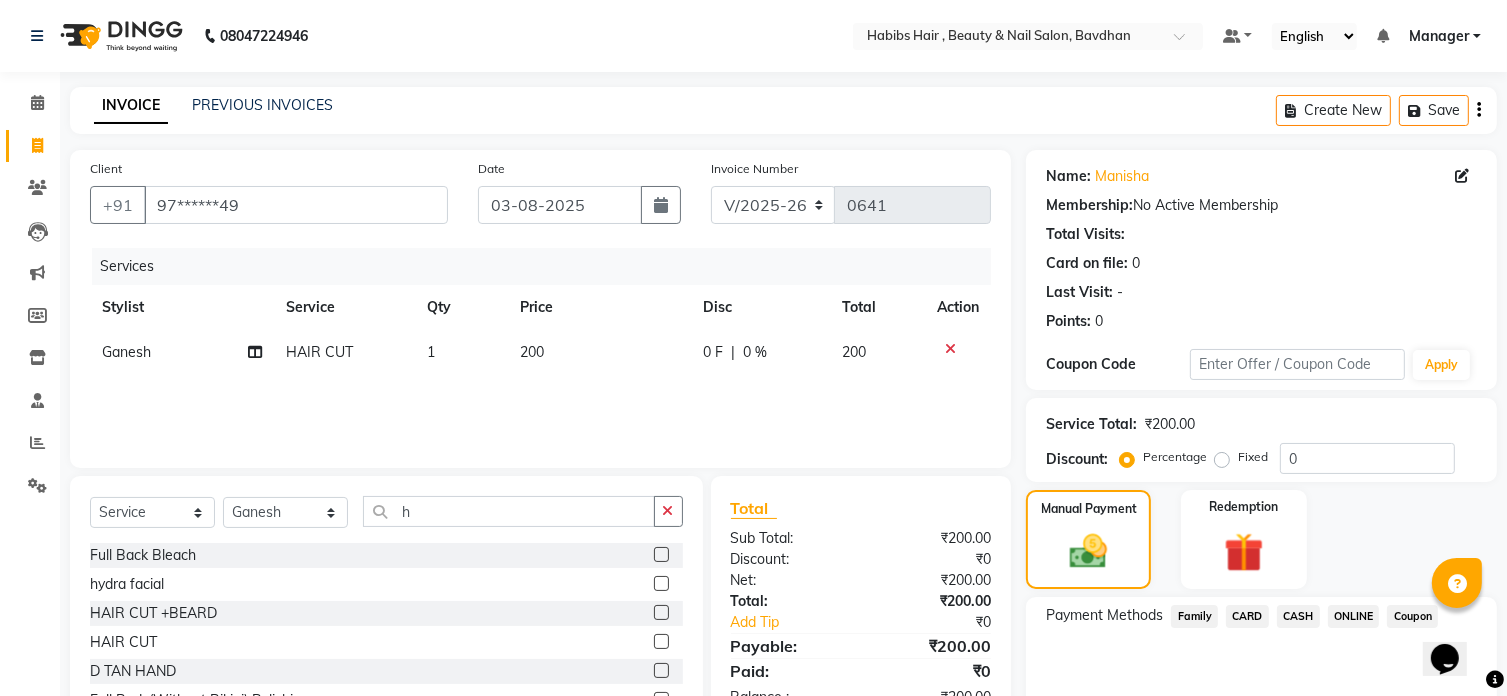 click on "ONLINE" 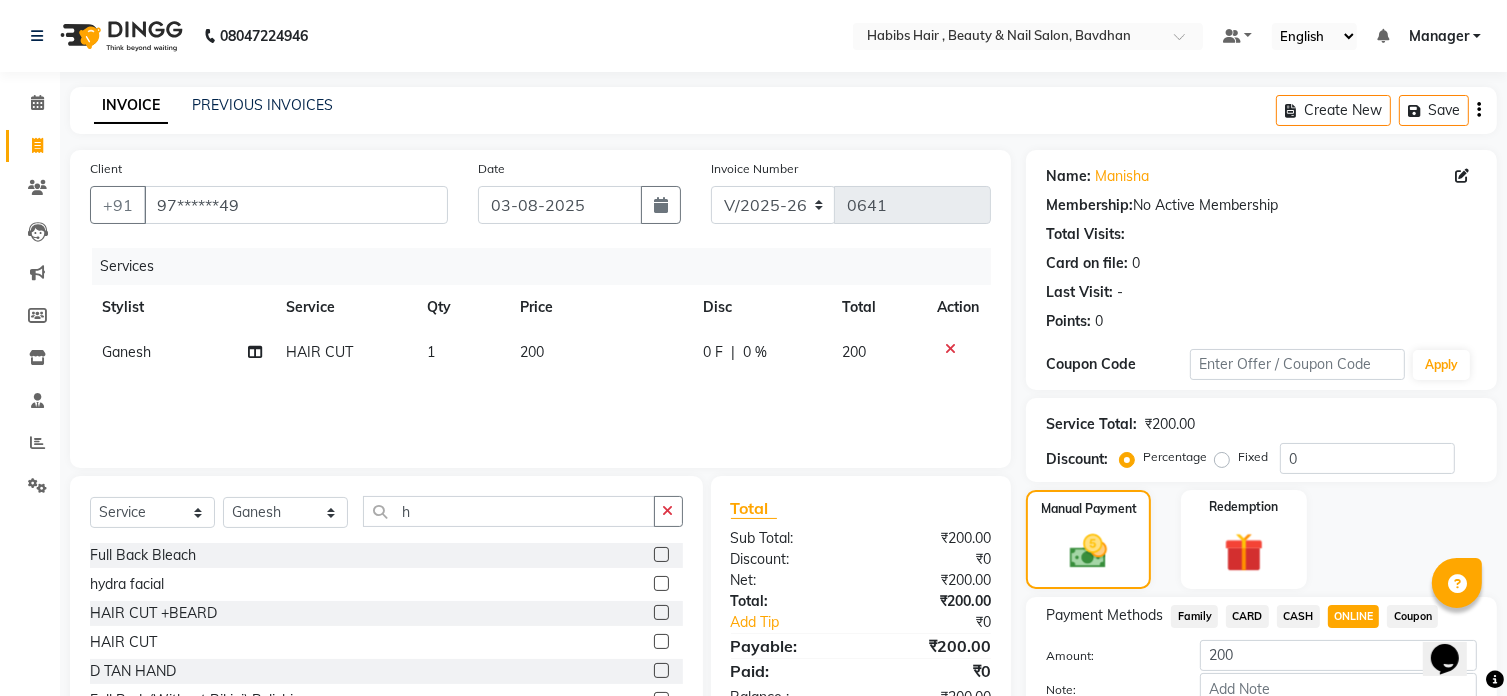 scroll, scrollTop: 122, scrollLeft: 0, axis: vertical 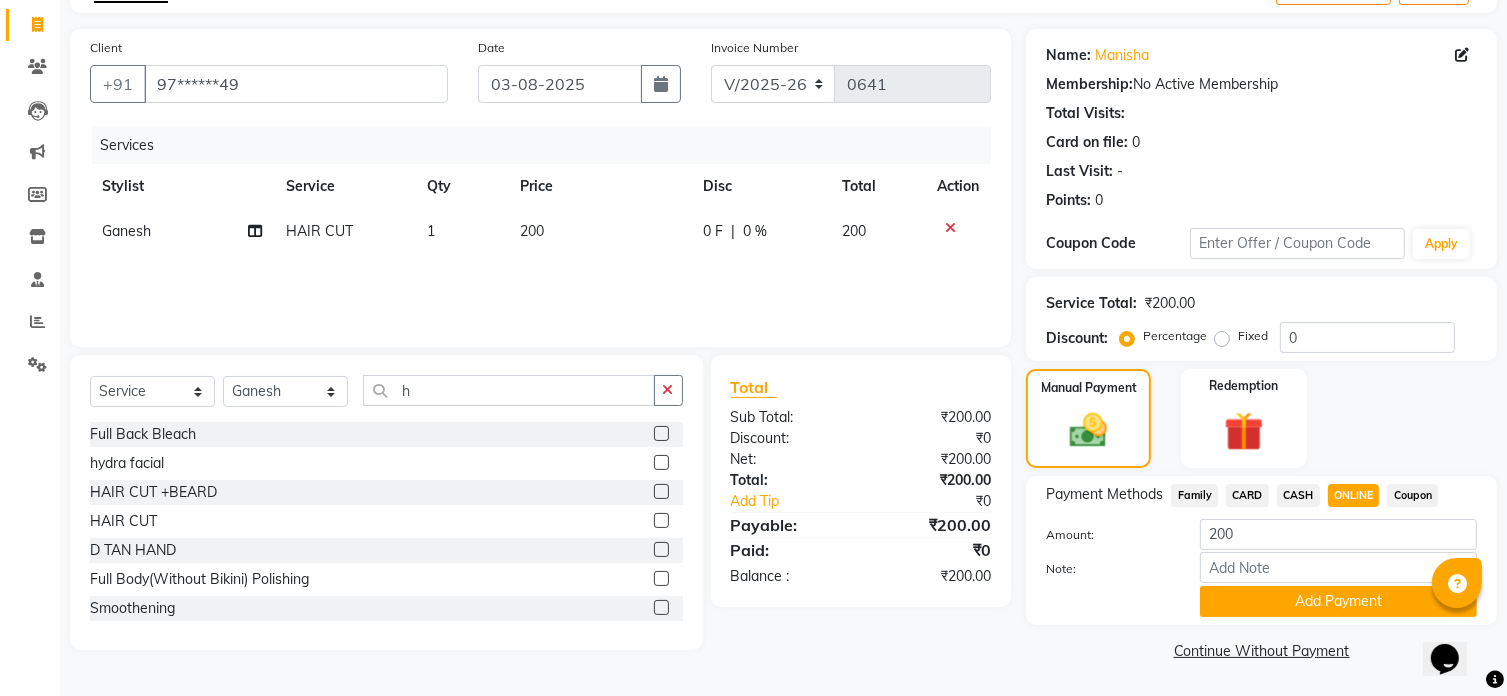 click on "Payment Methods  Family   CARD   CASH   ONLINE   Coupon  Amount: 200 Note: Add Payment" 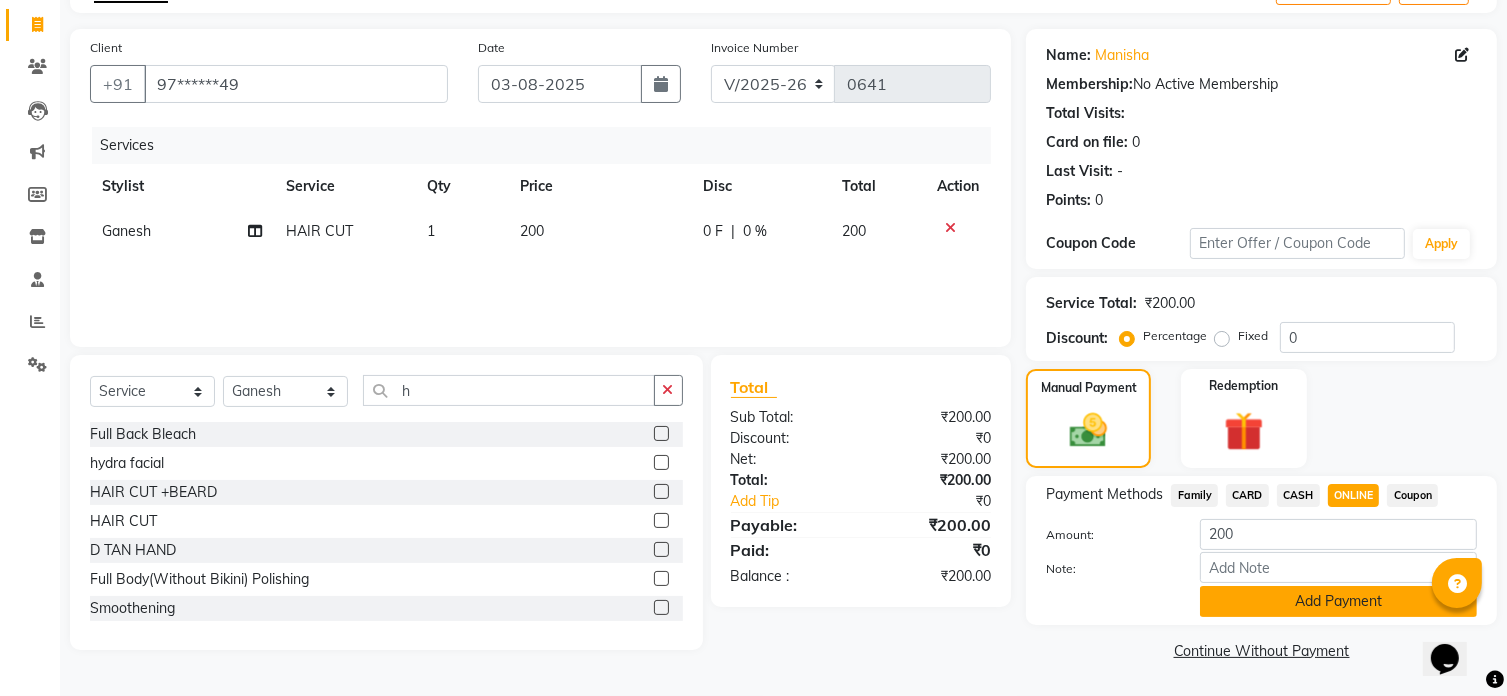 click on "Add Payment" 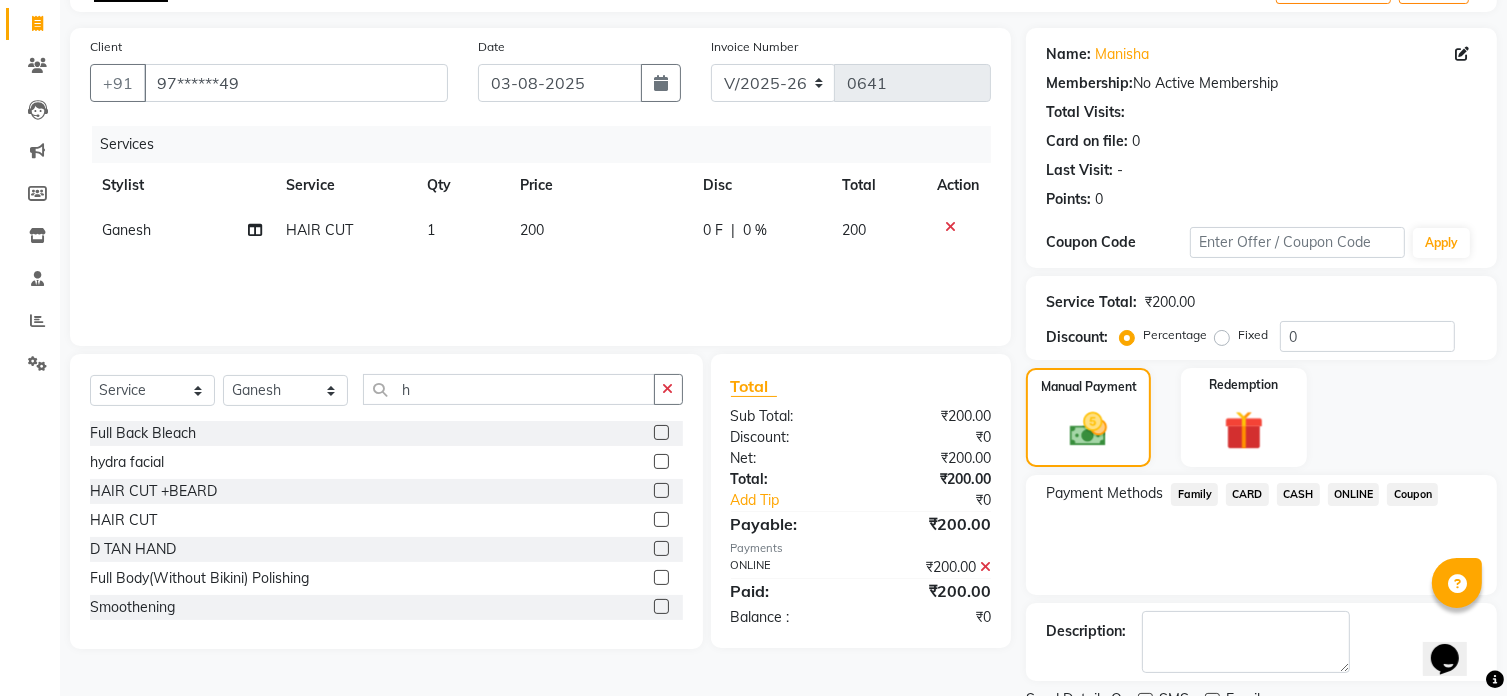 scroll, scrollTop: 204, scrollLeft: 0, axis: vertical 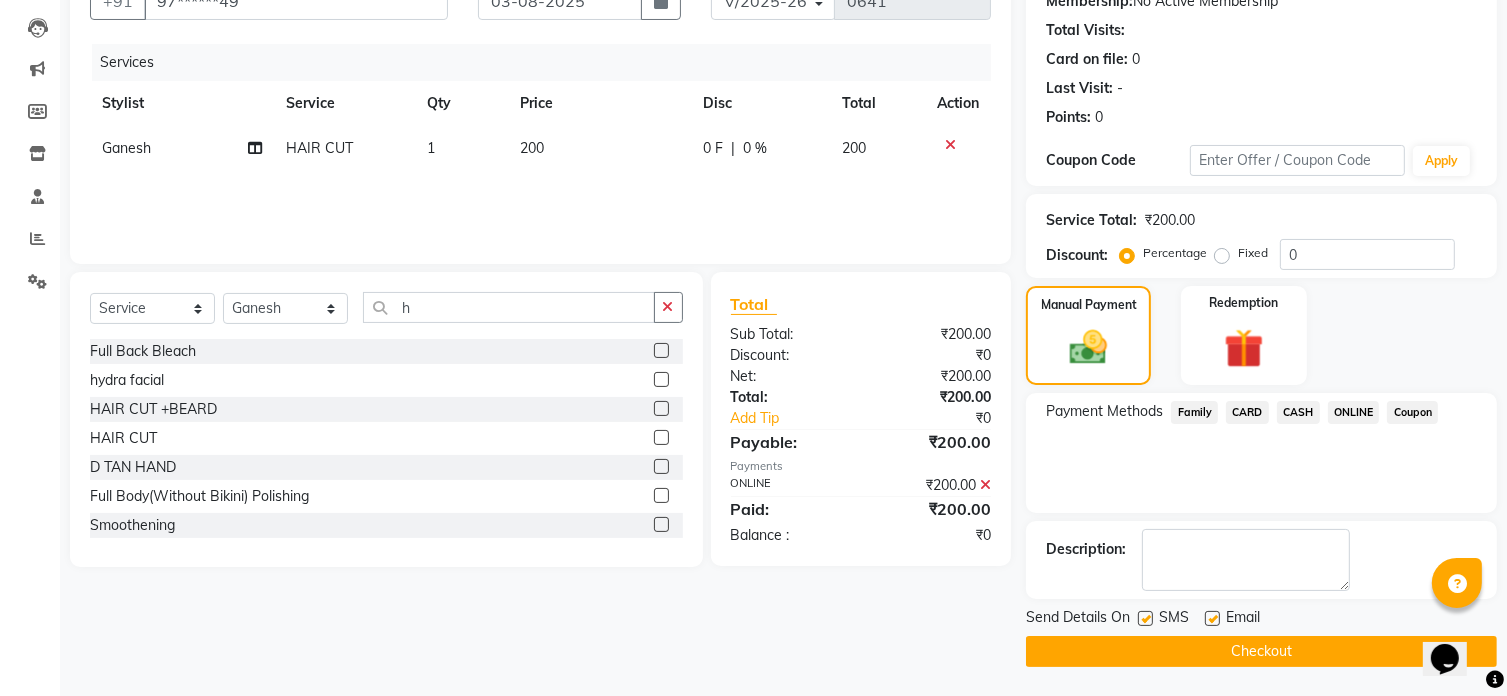 click on "Checkout" 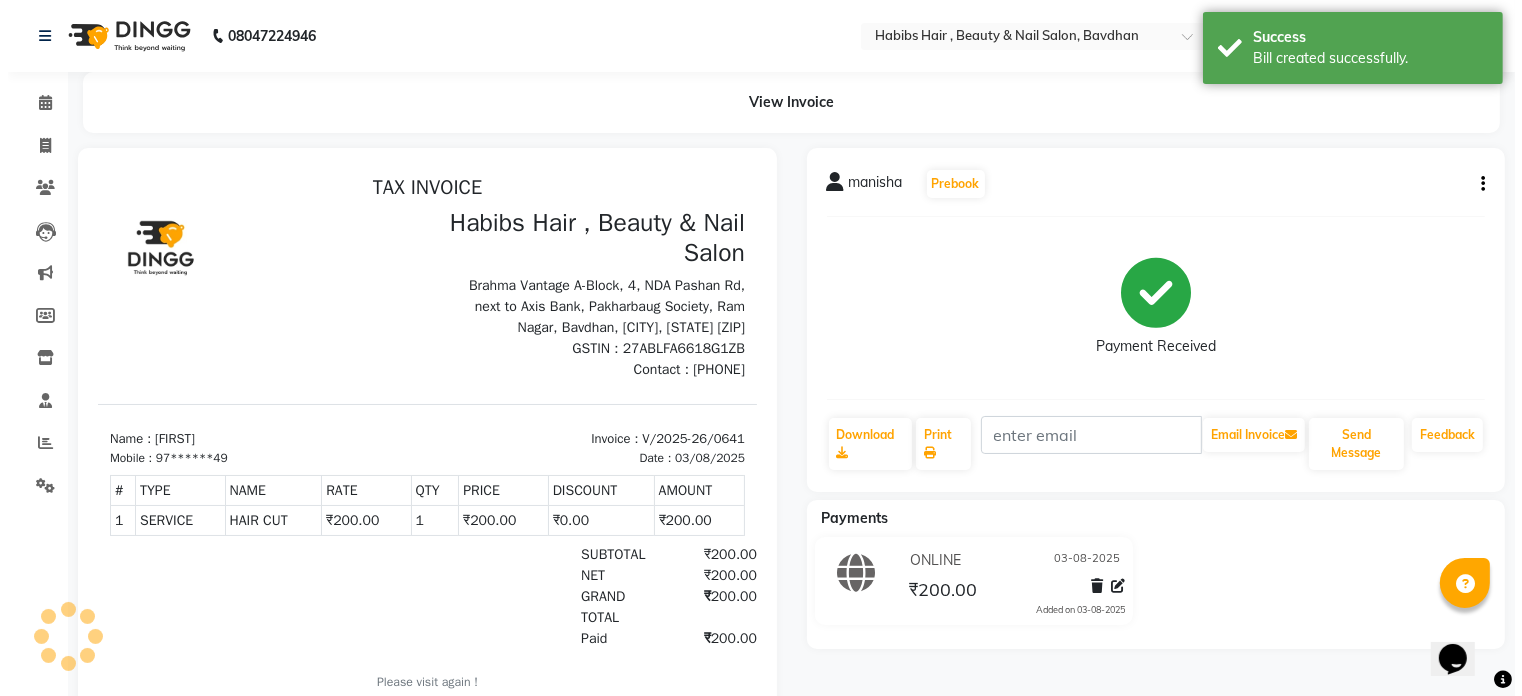 scroll, scrollTop: 0, scrollLeft: 0, axis: both 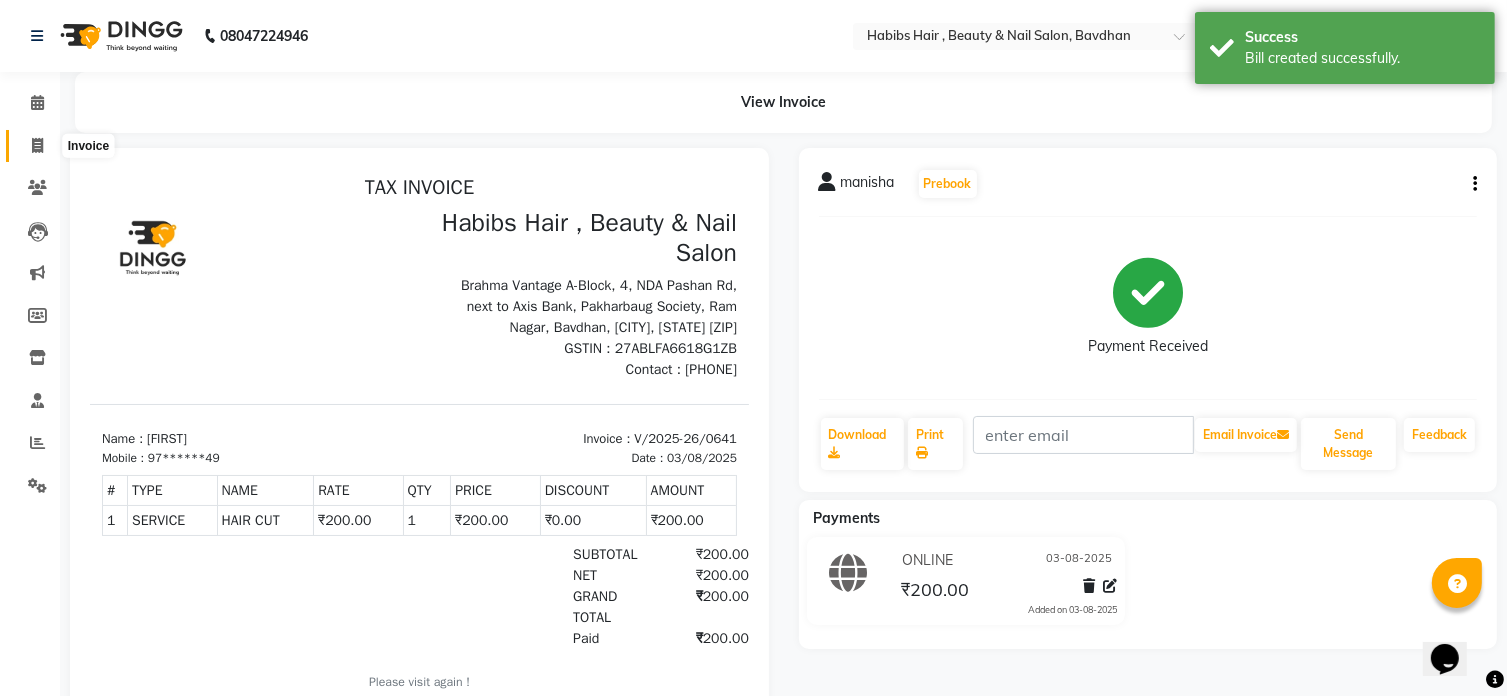 click 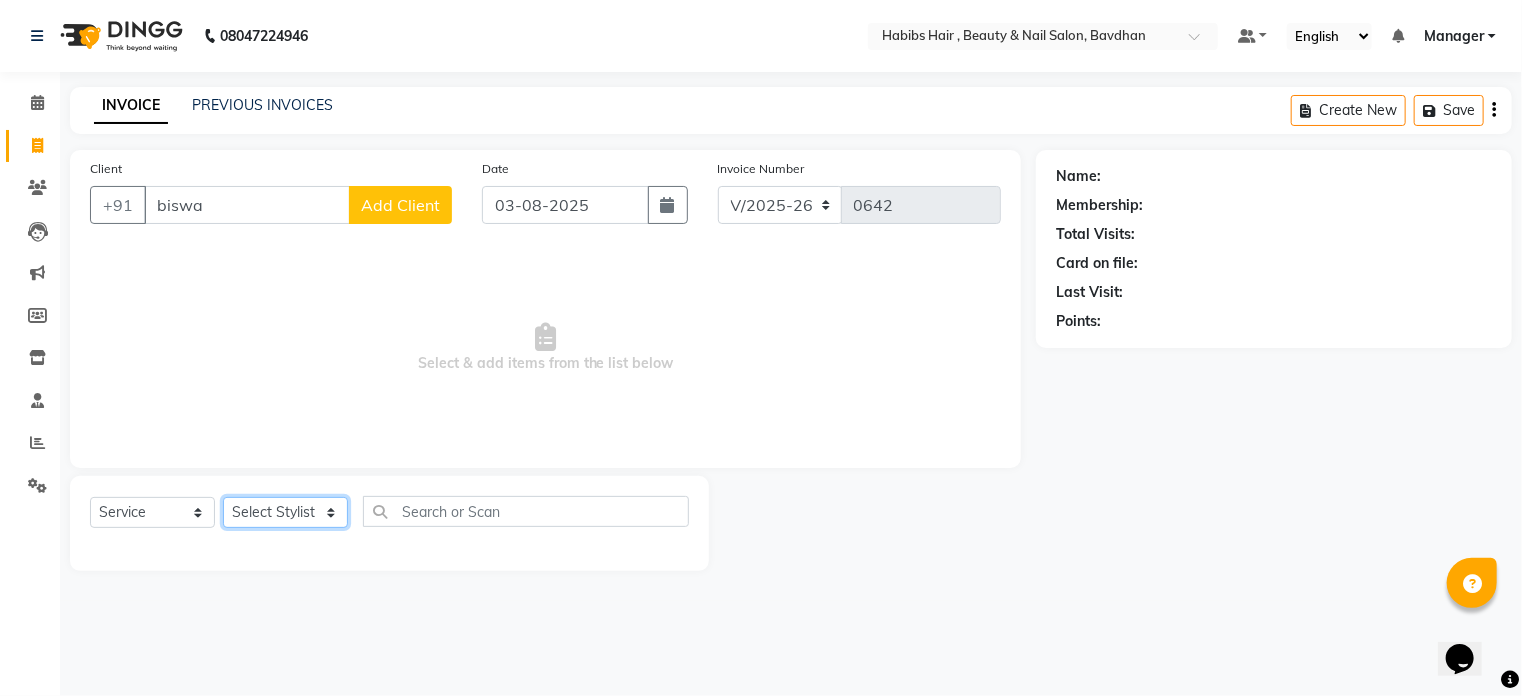 click on "Select Stylist Akash Aman Aniket Ashish Ganesh Manager mayur nikhil sujata" 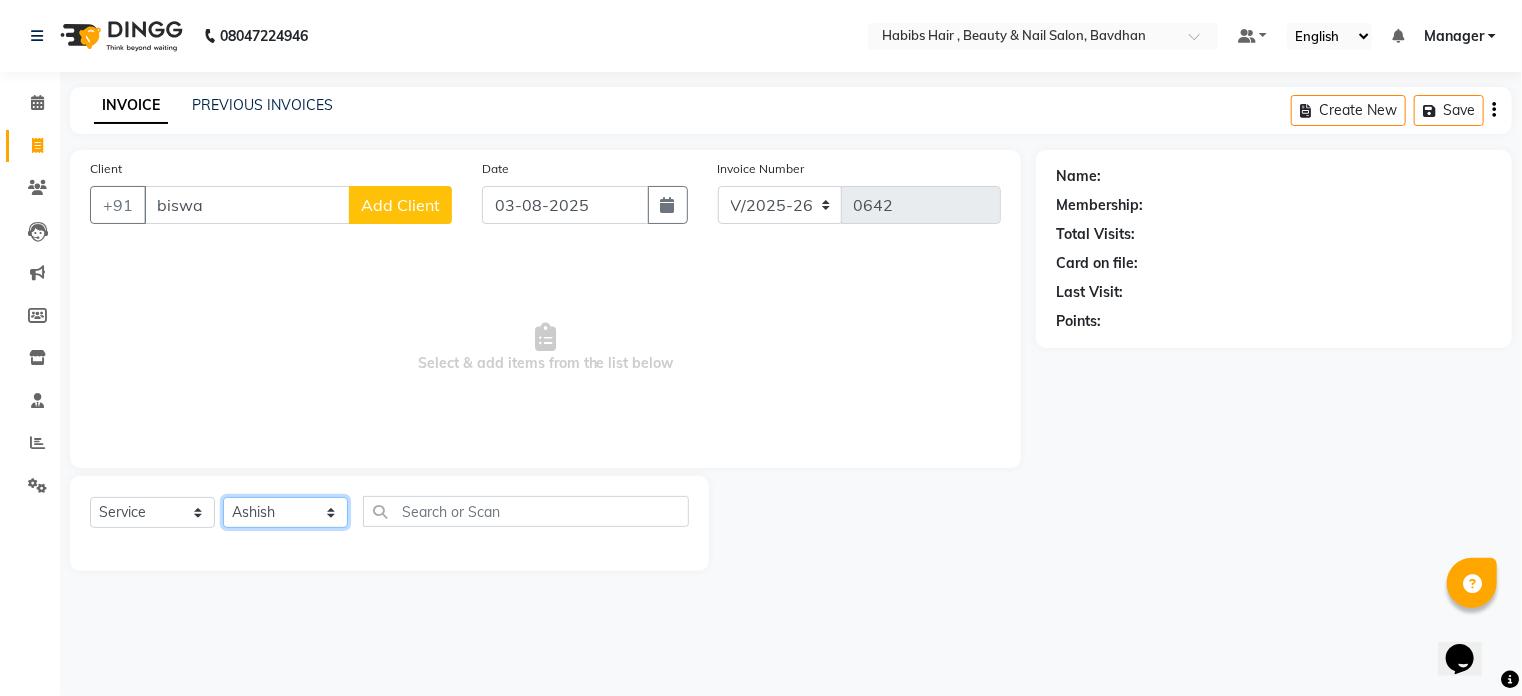 click on "Select Stylist Akash Aman Aniket Ashish Ganesh Manager mayur nikhil sujata" 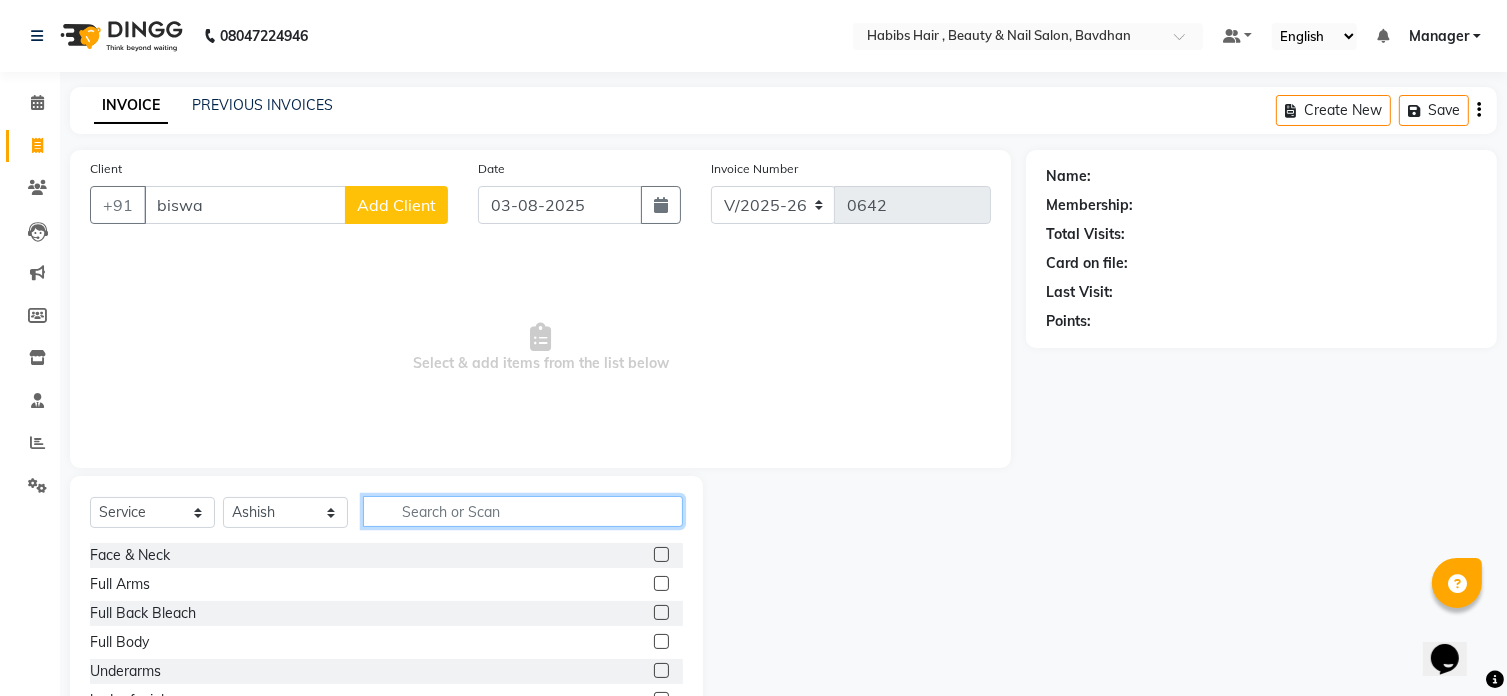 click 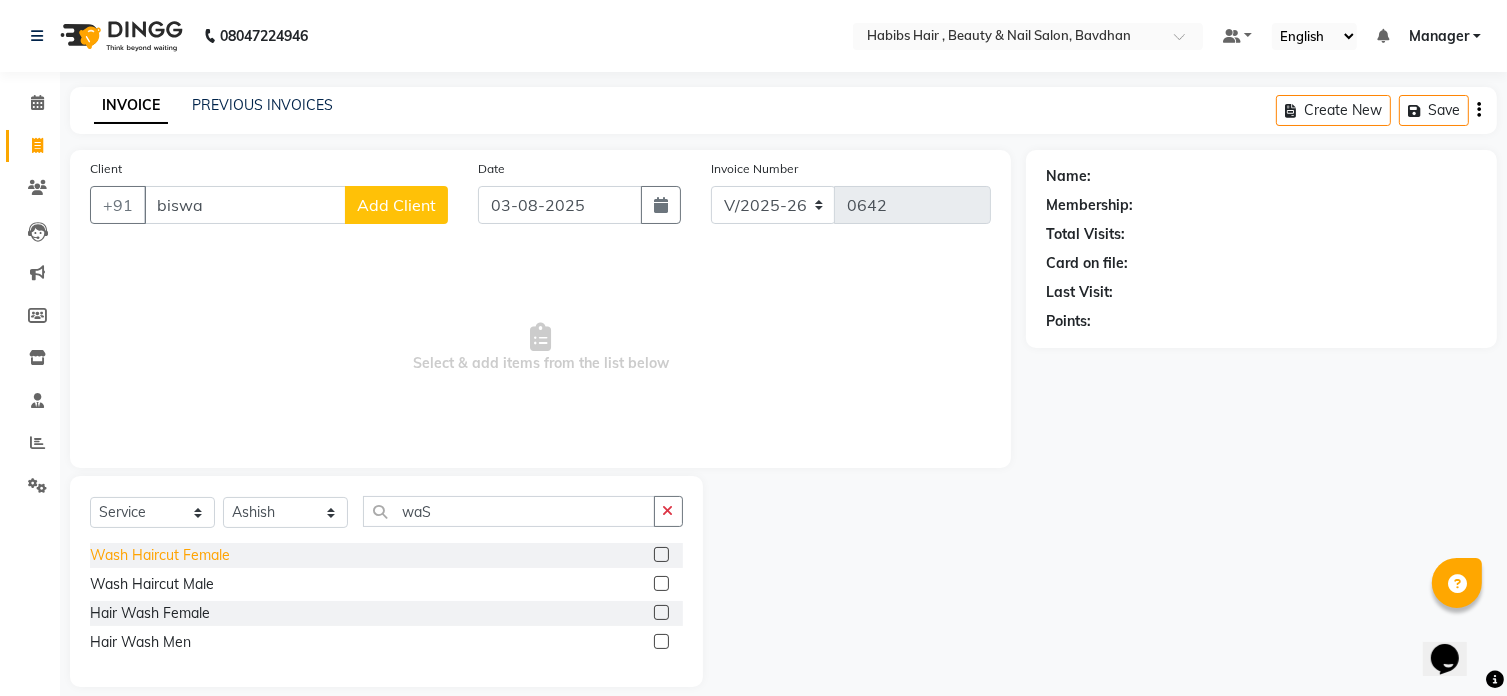click on "Wash Haircut Female" 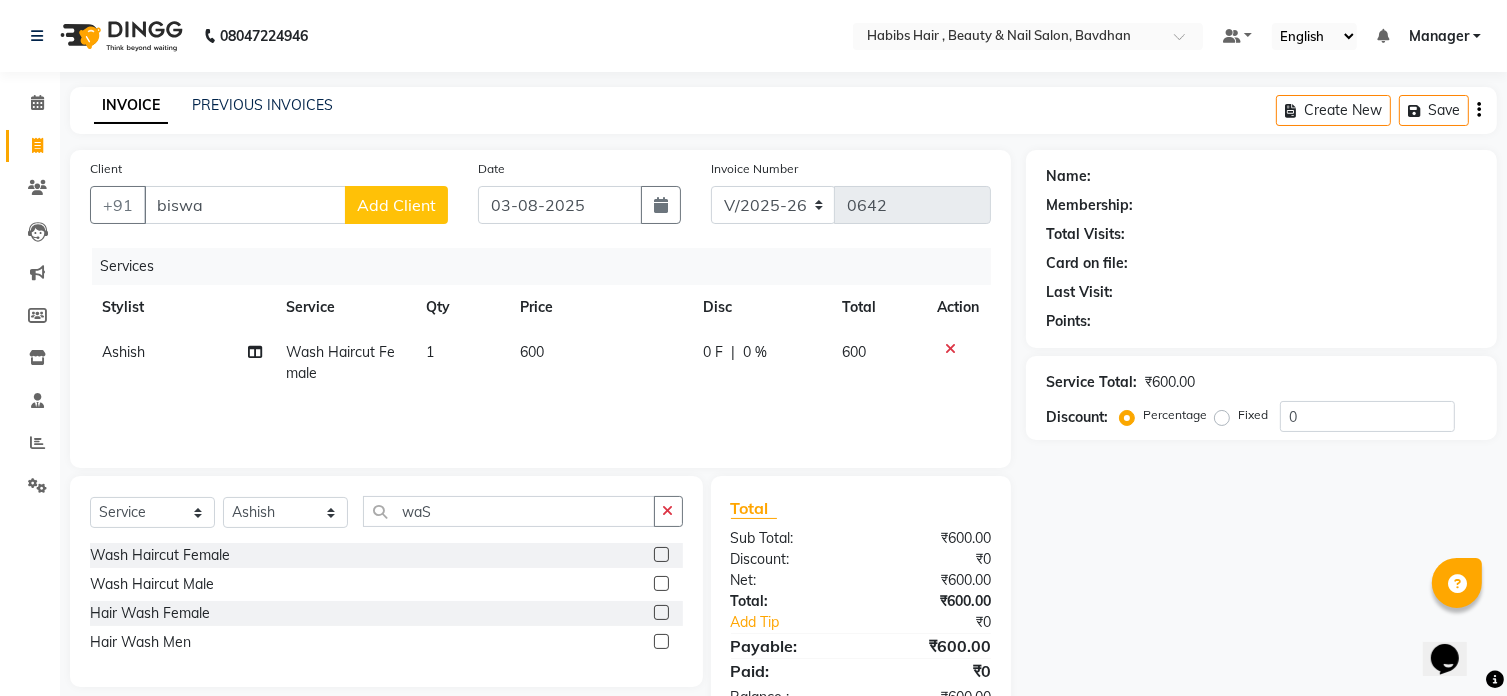 click on "600" 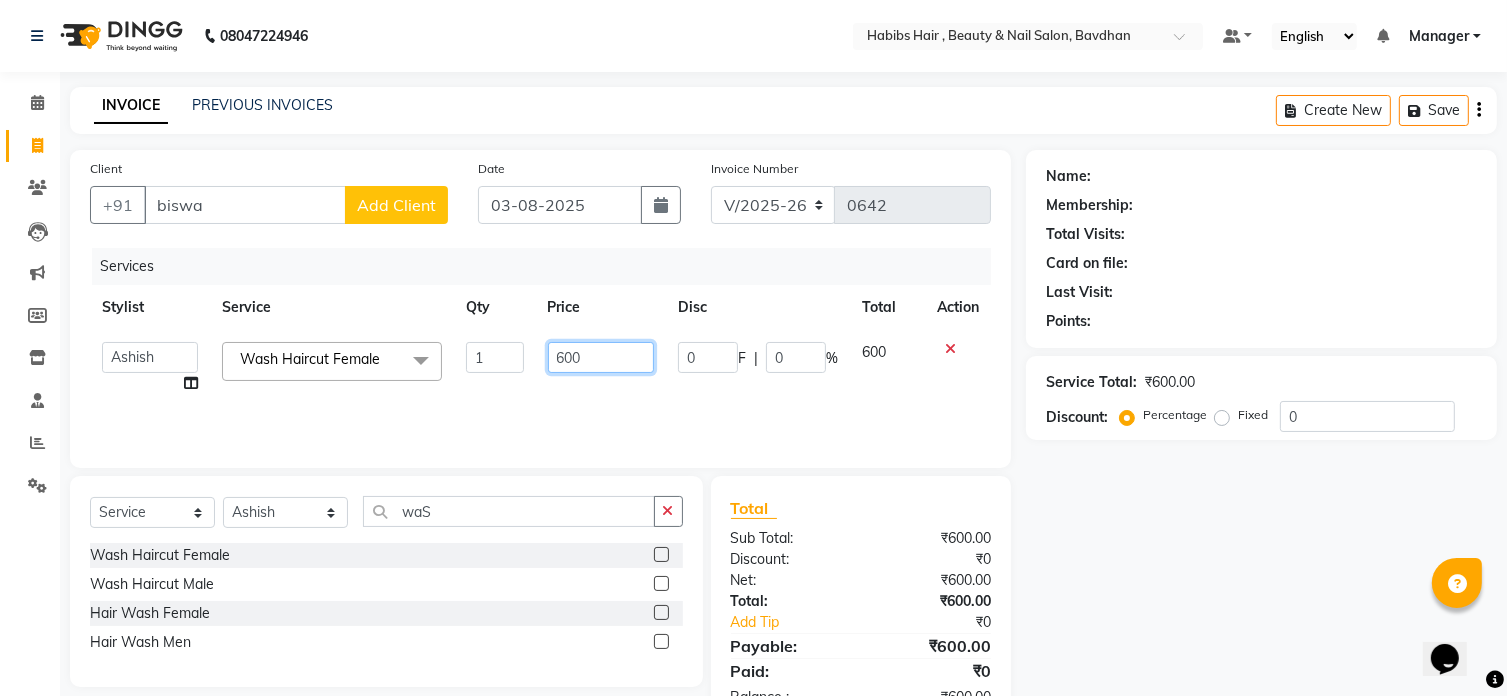 click on "600" 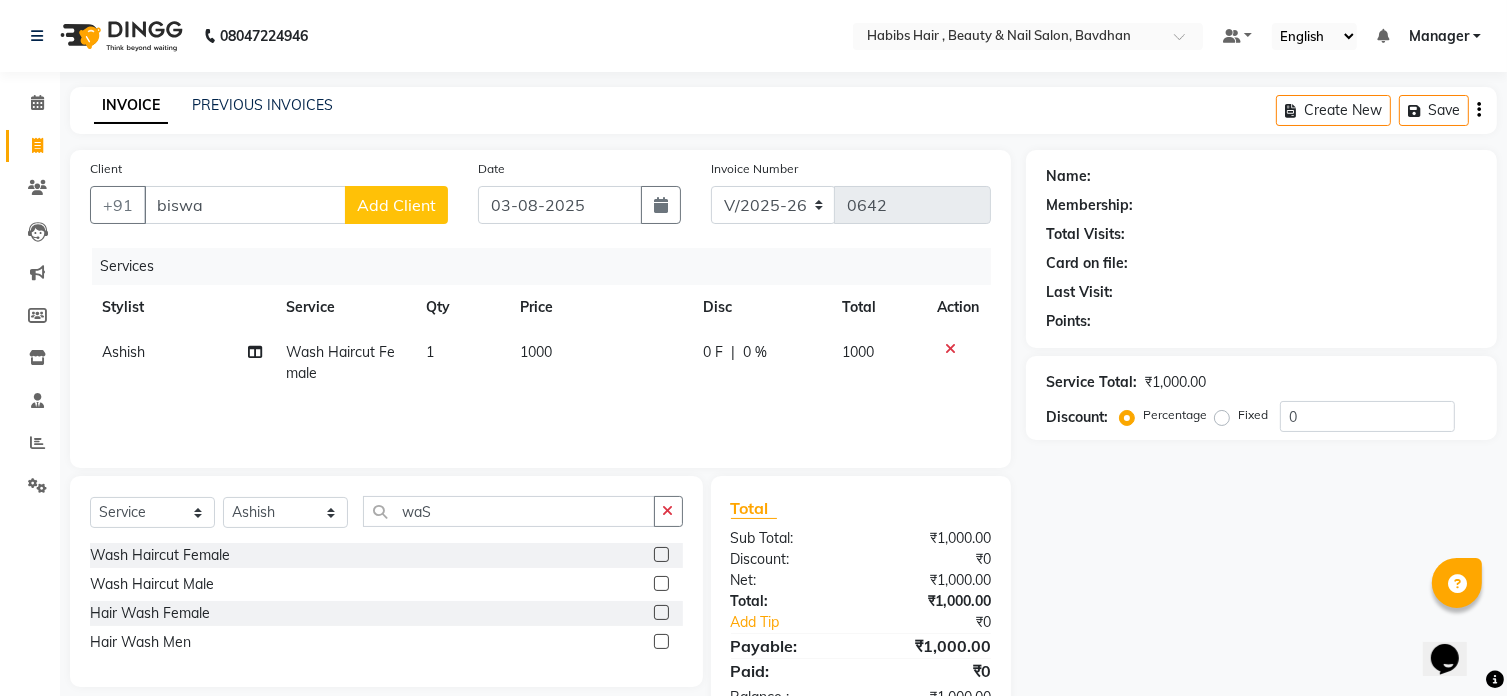 click on "Add Client" 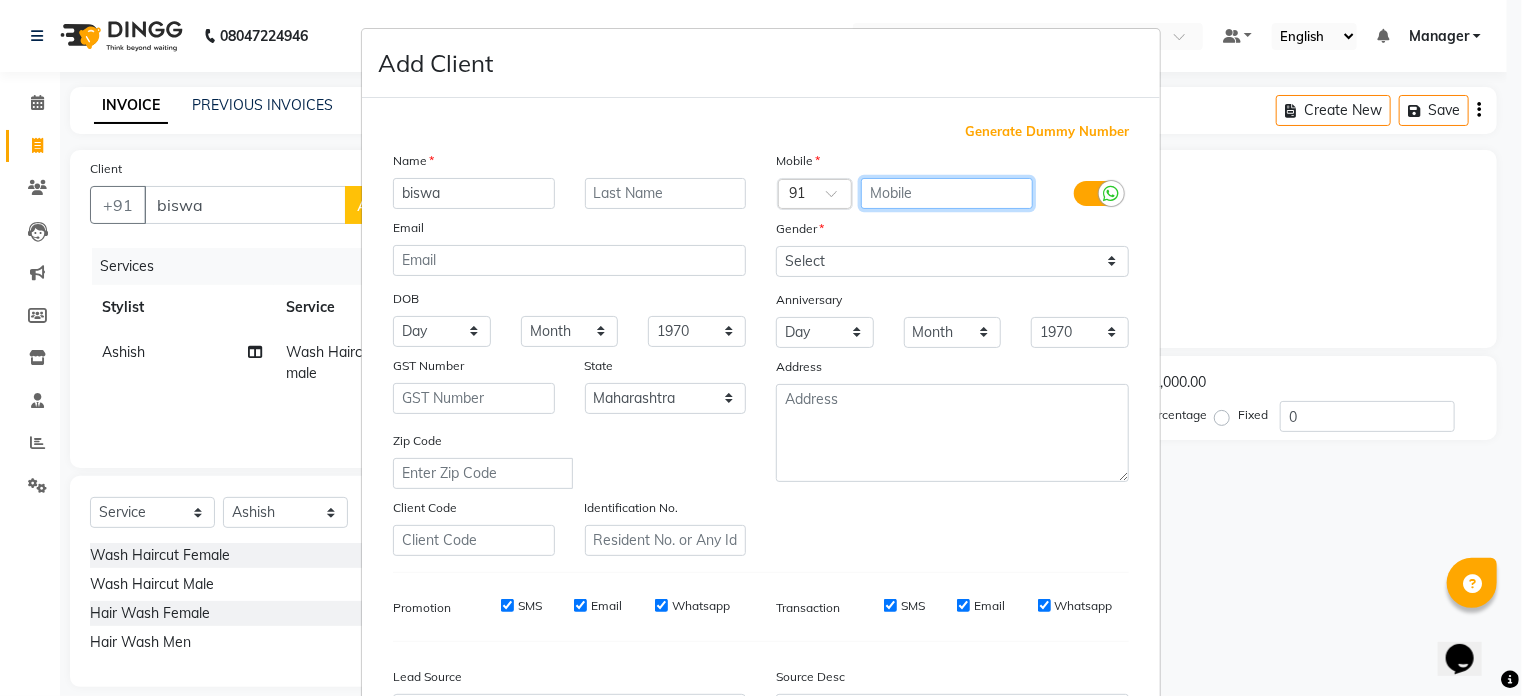 click at bounding box center [947, 193] 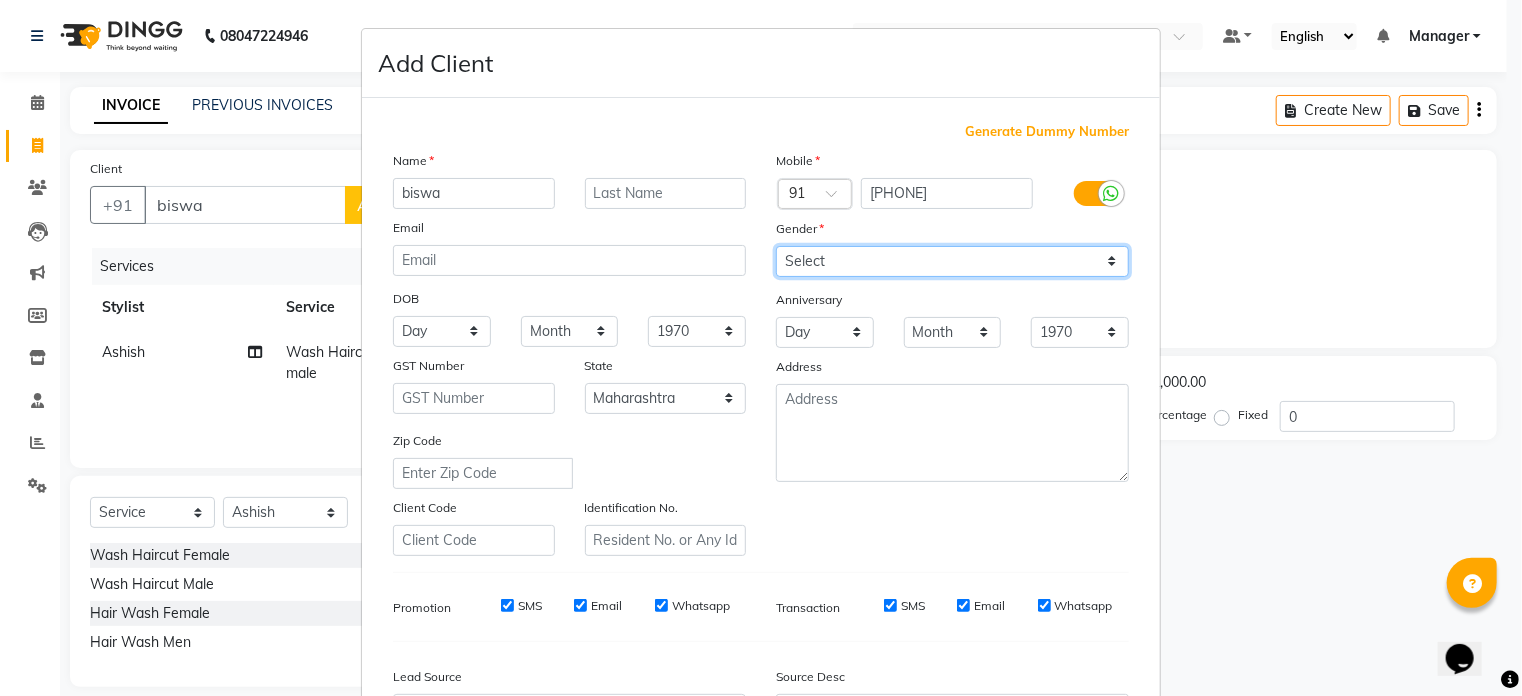 click on "Select Male Female Other Prefer Not To Say" at bounding box center [952, 261] 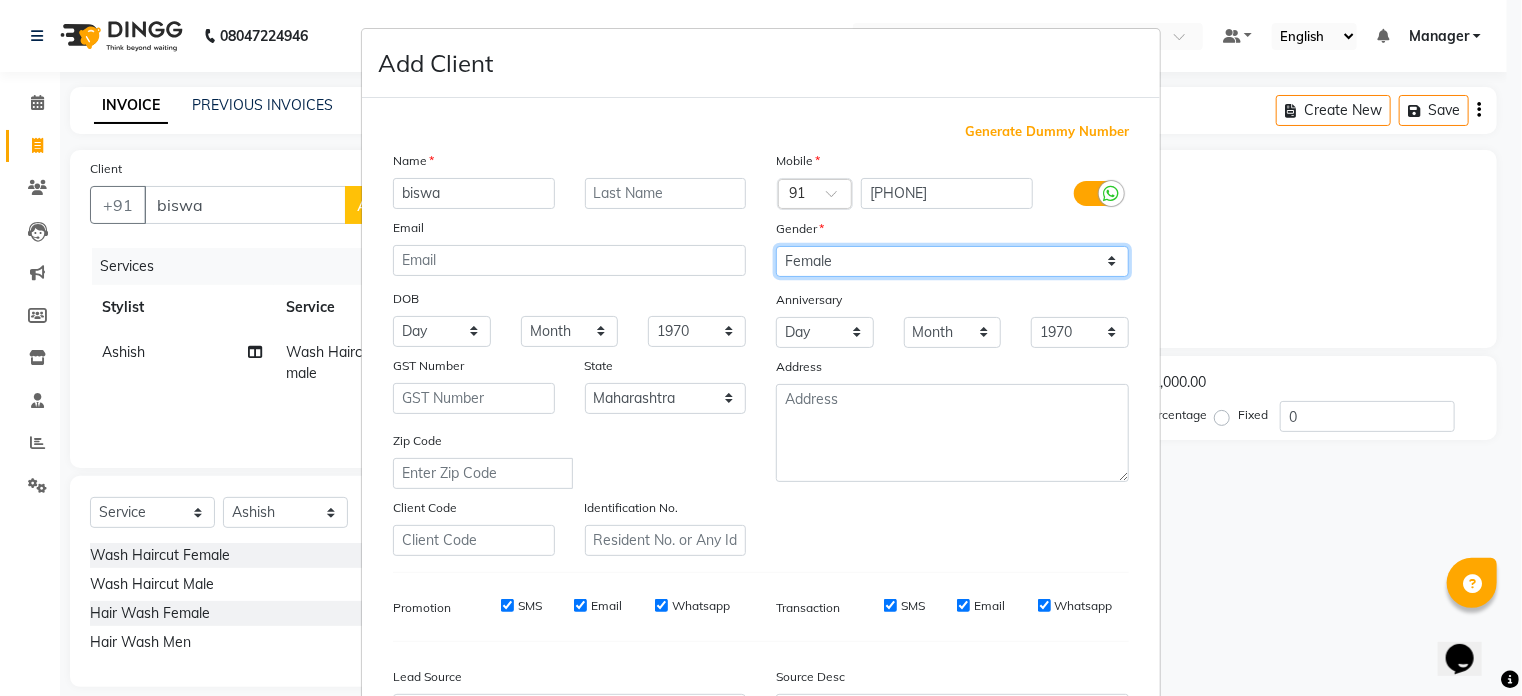 click on "Select Male Female Other Prefer Not To Say" at bounding box center (952, 261) 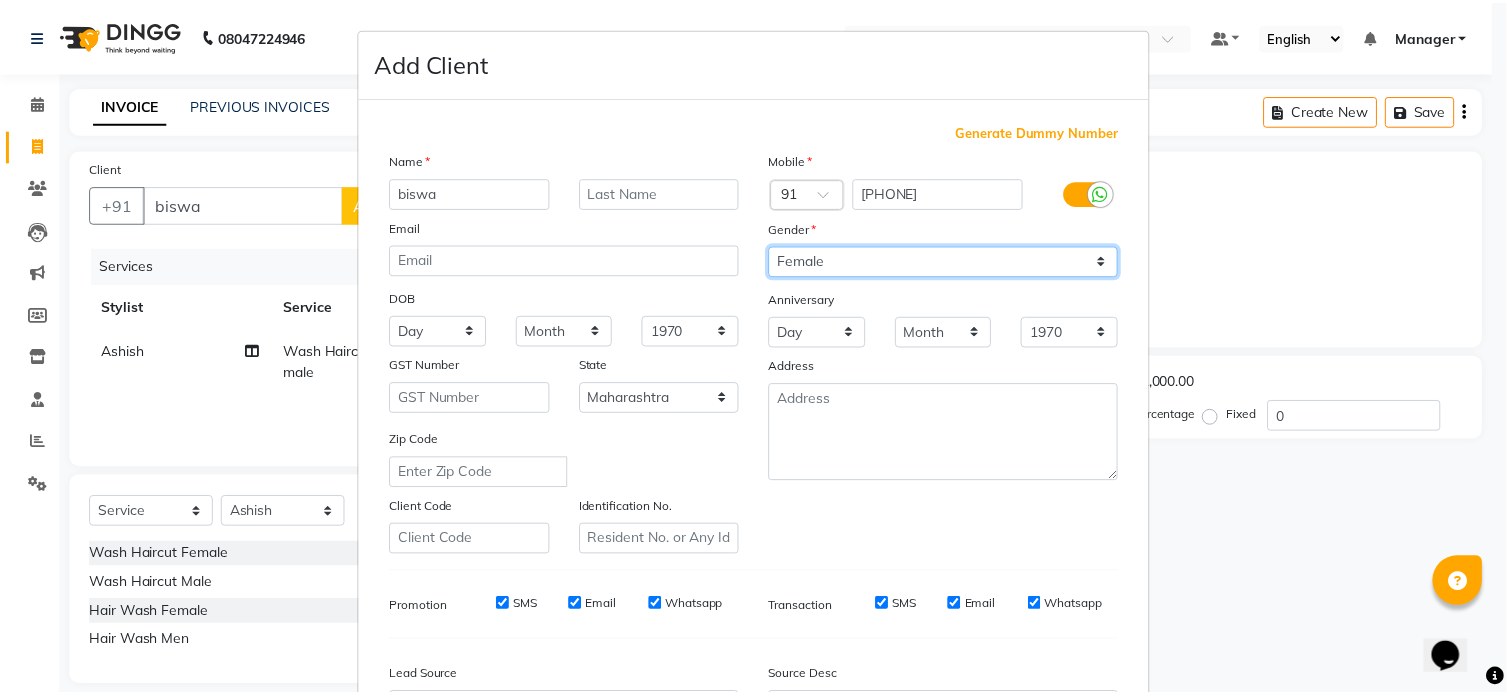 scroll, scrollTop: 236, scrollLeft: 0, axis: vertical 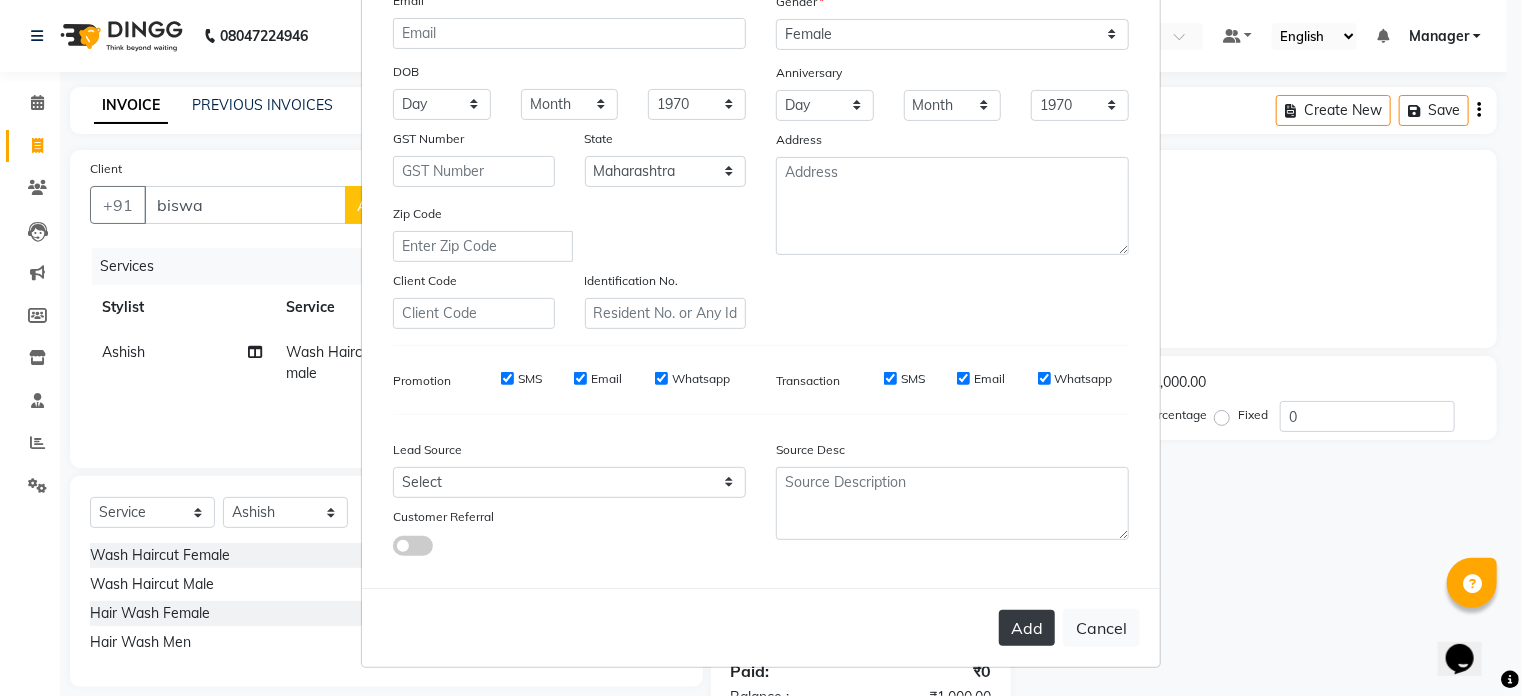 click on "Add" at bounding box center (1027, 628) 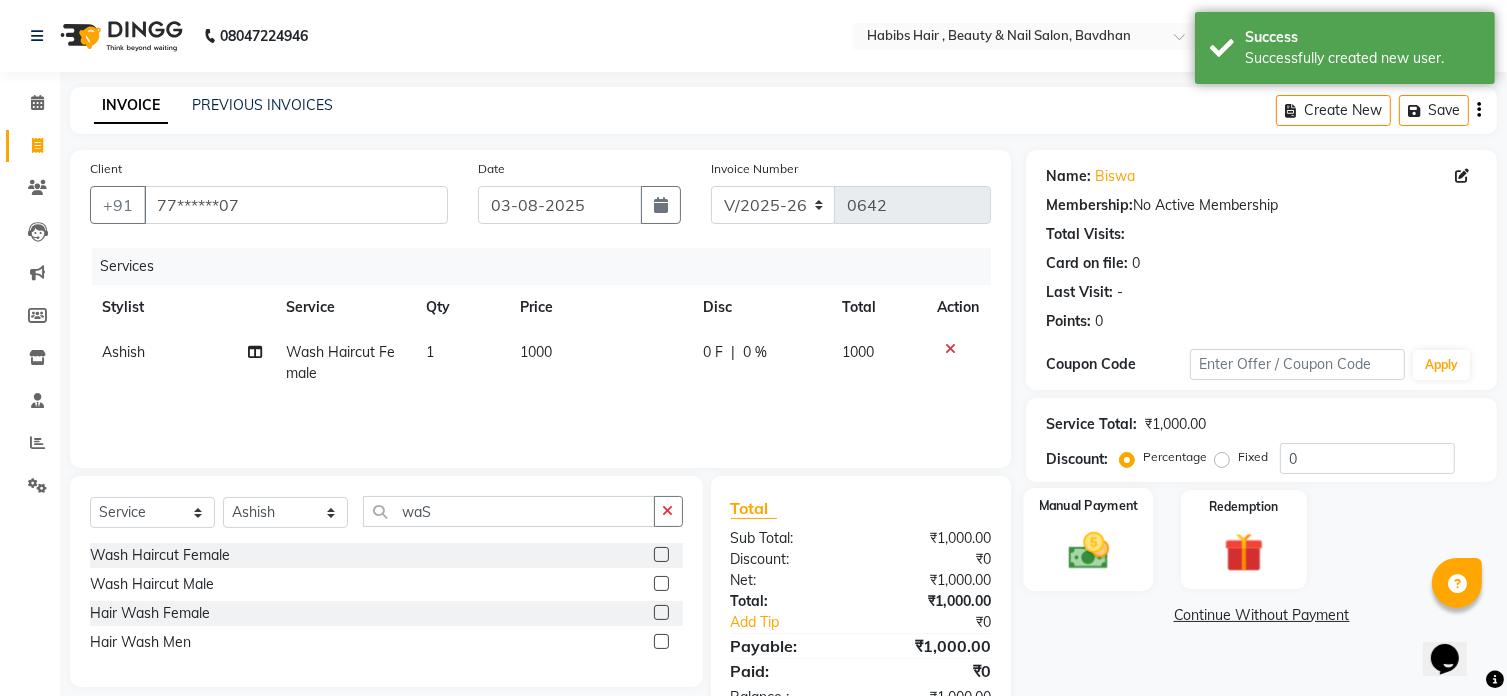 click 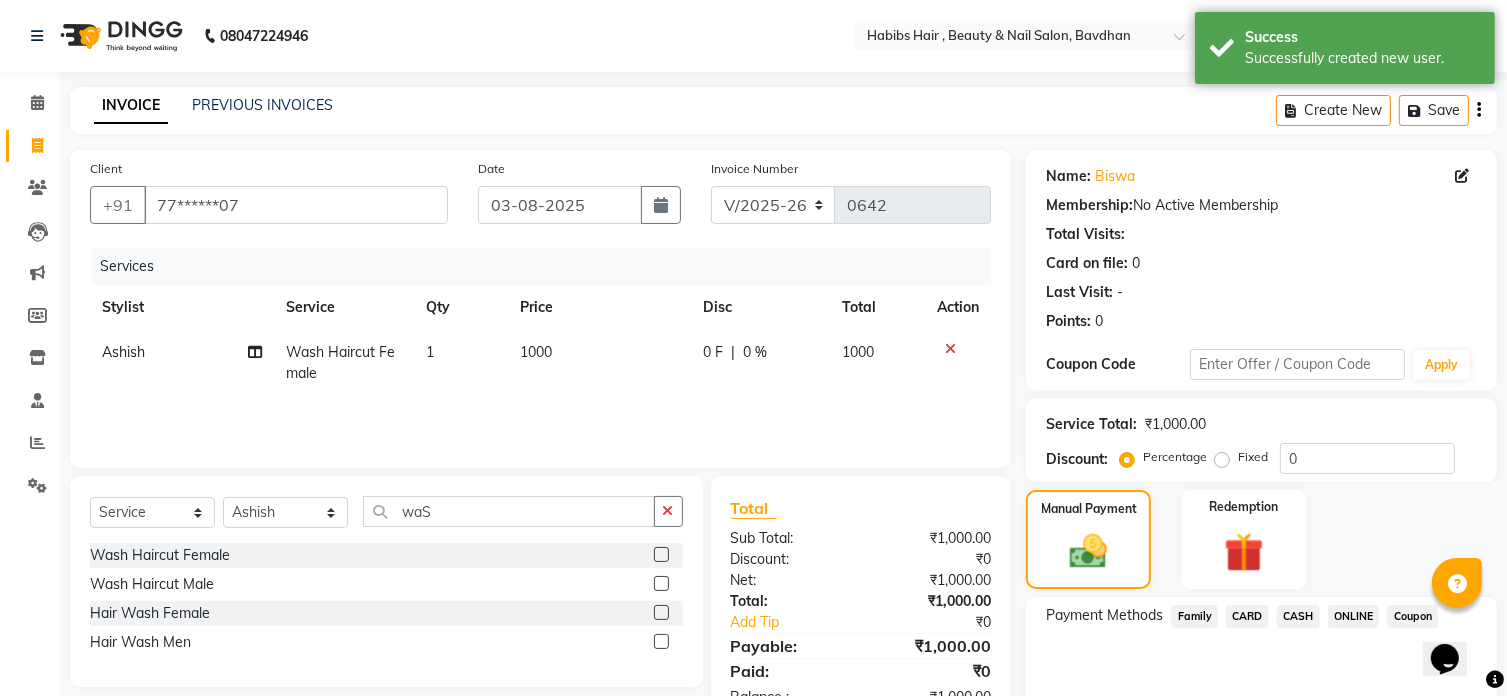 click on "ONLINE" 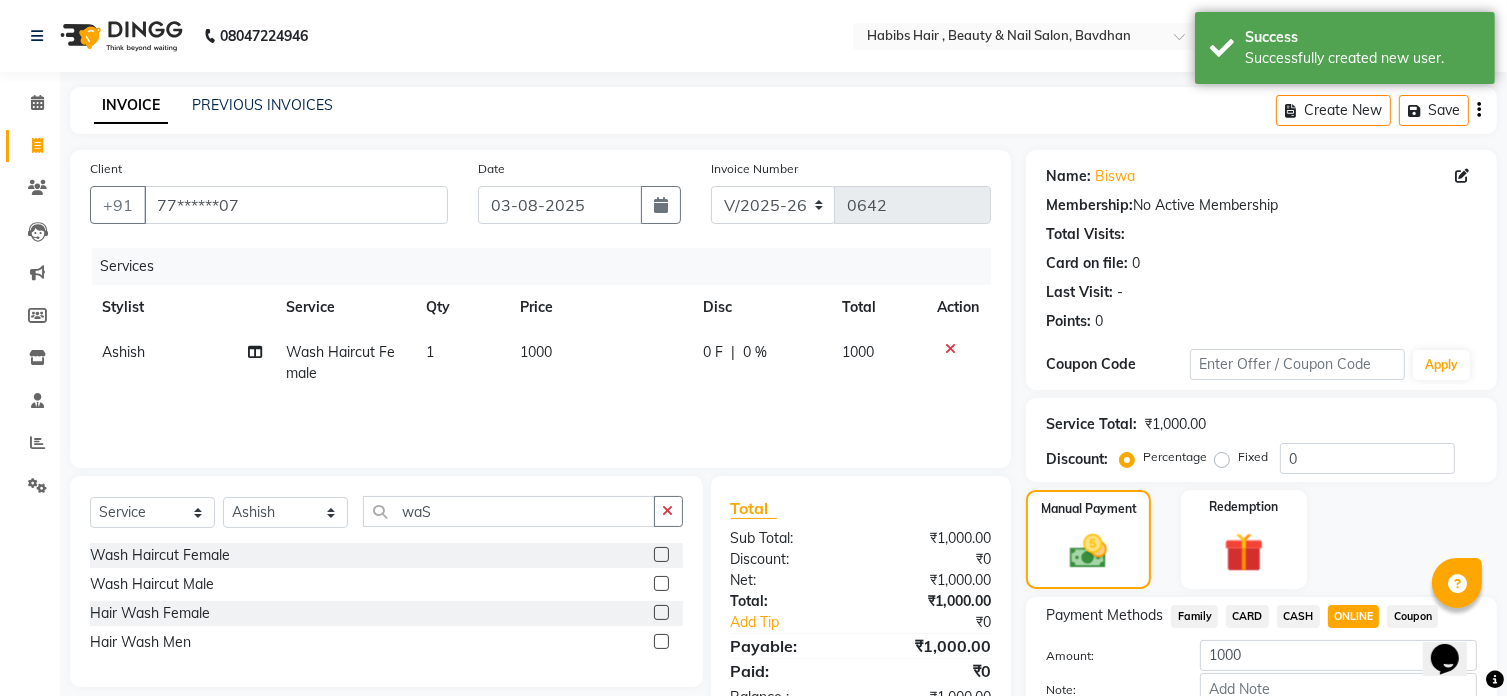 scroll, scrollTop: 122, scrollLeft: 0, axis: vertical 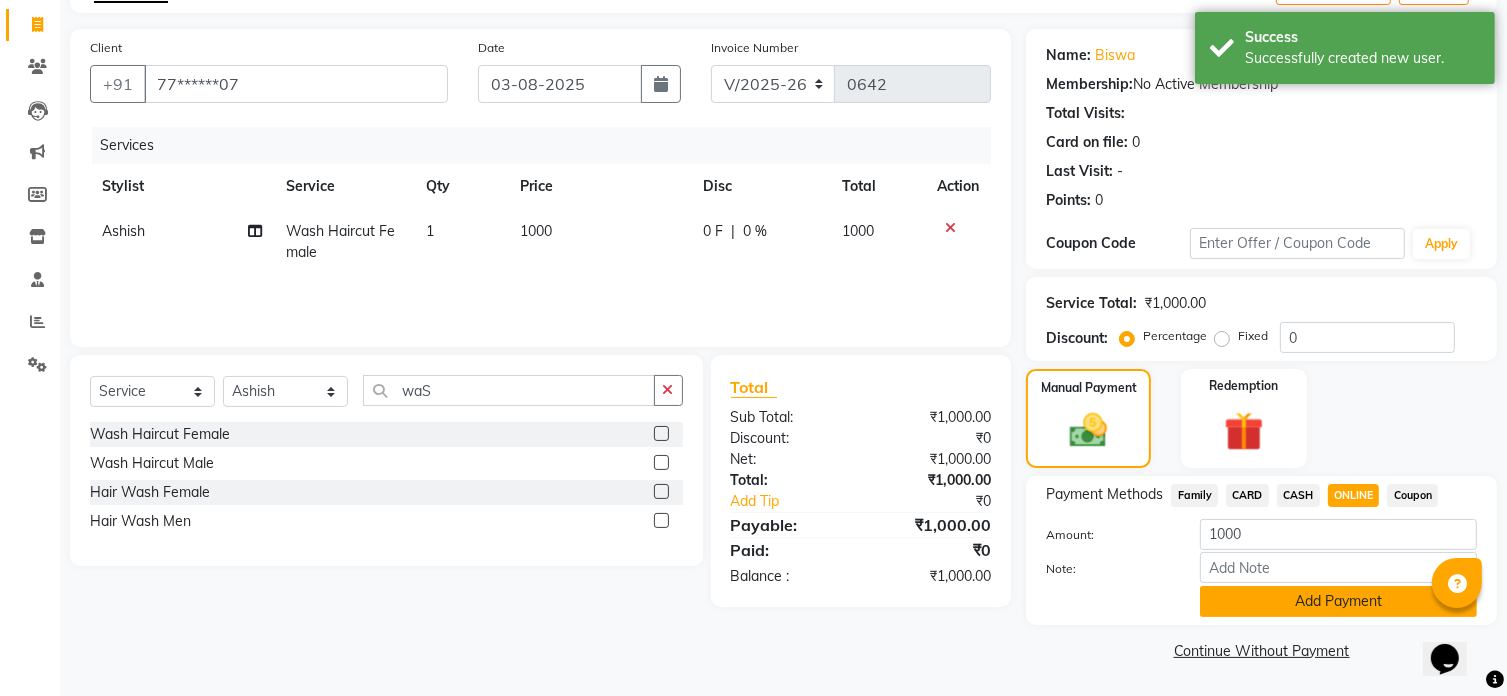 click on "Add Payment" 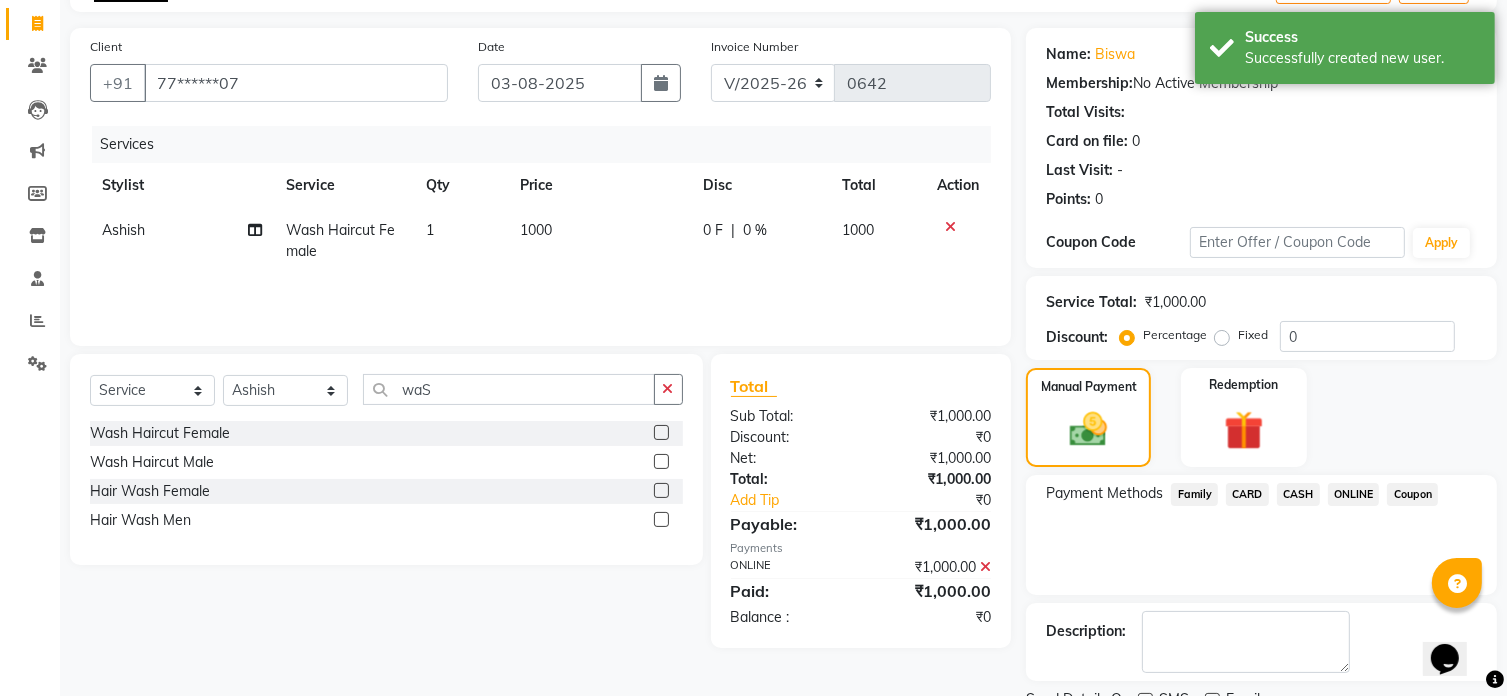 scroll, scrollTop: 204, scrollLeft: 0, axis: vertical 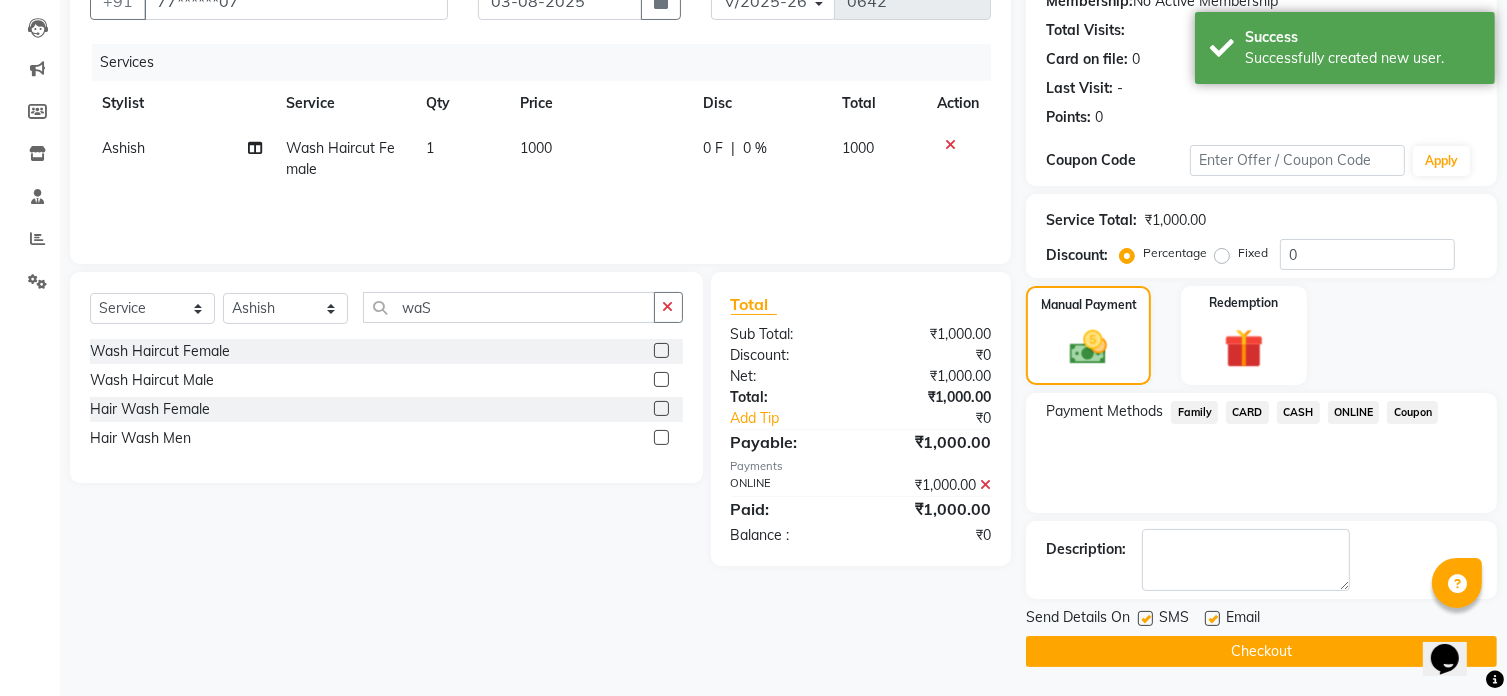 click on "Checkout" 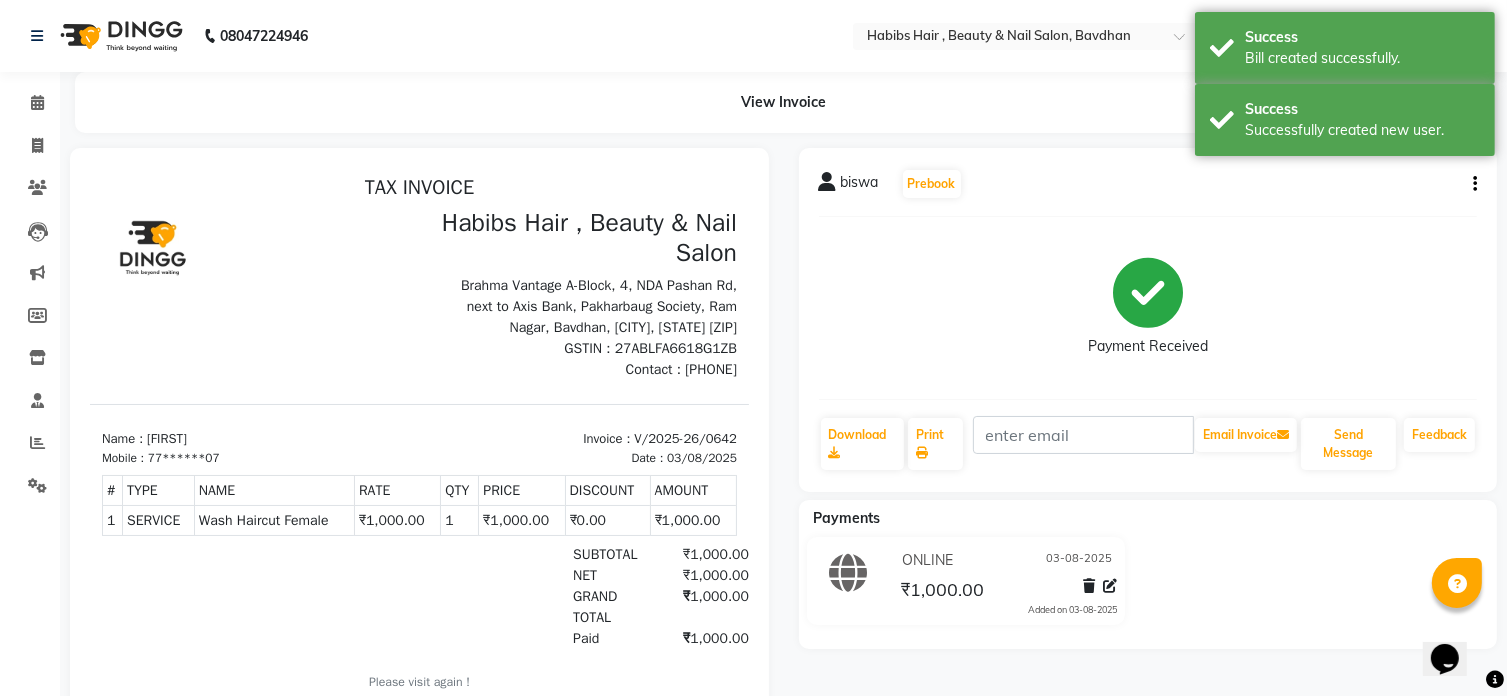 scroll, scrollTop: 0, scrollLeft: 0, axis: both 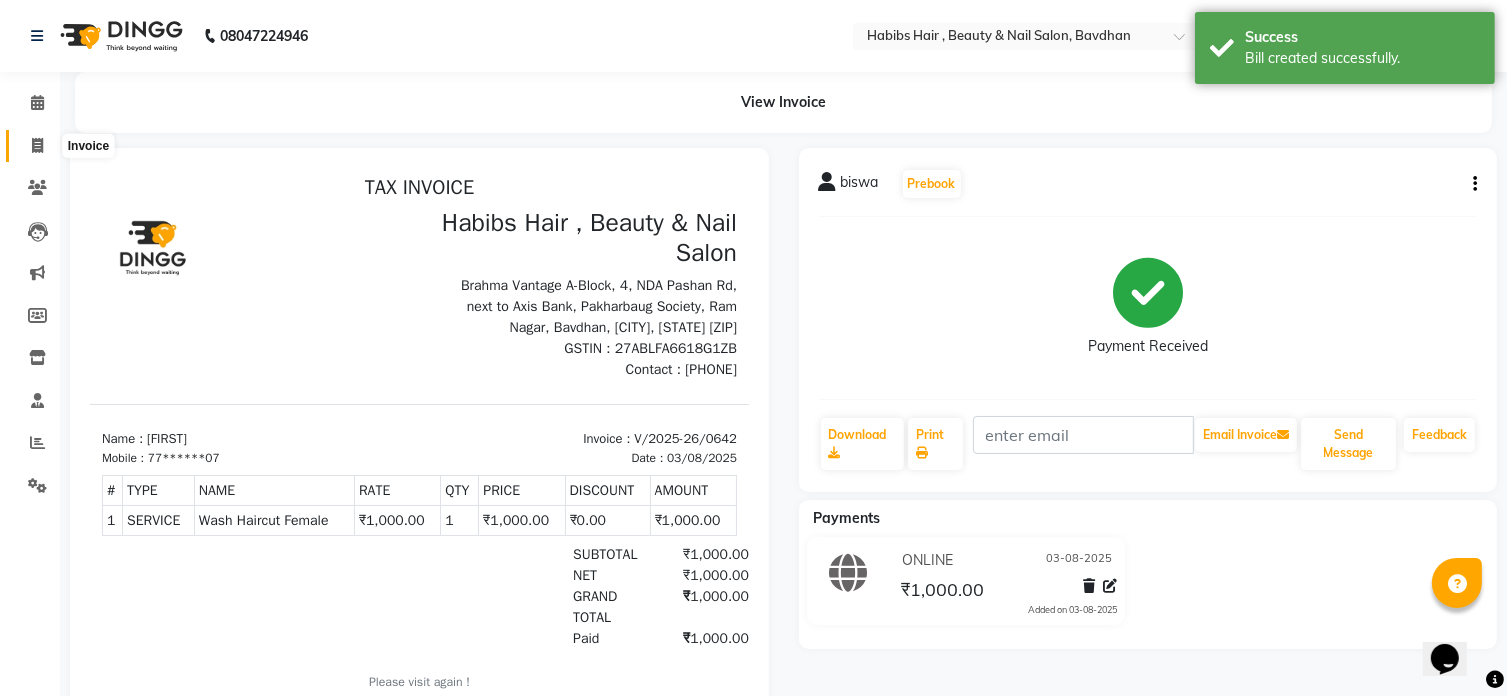 click 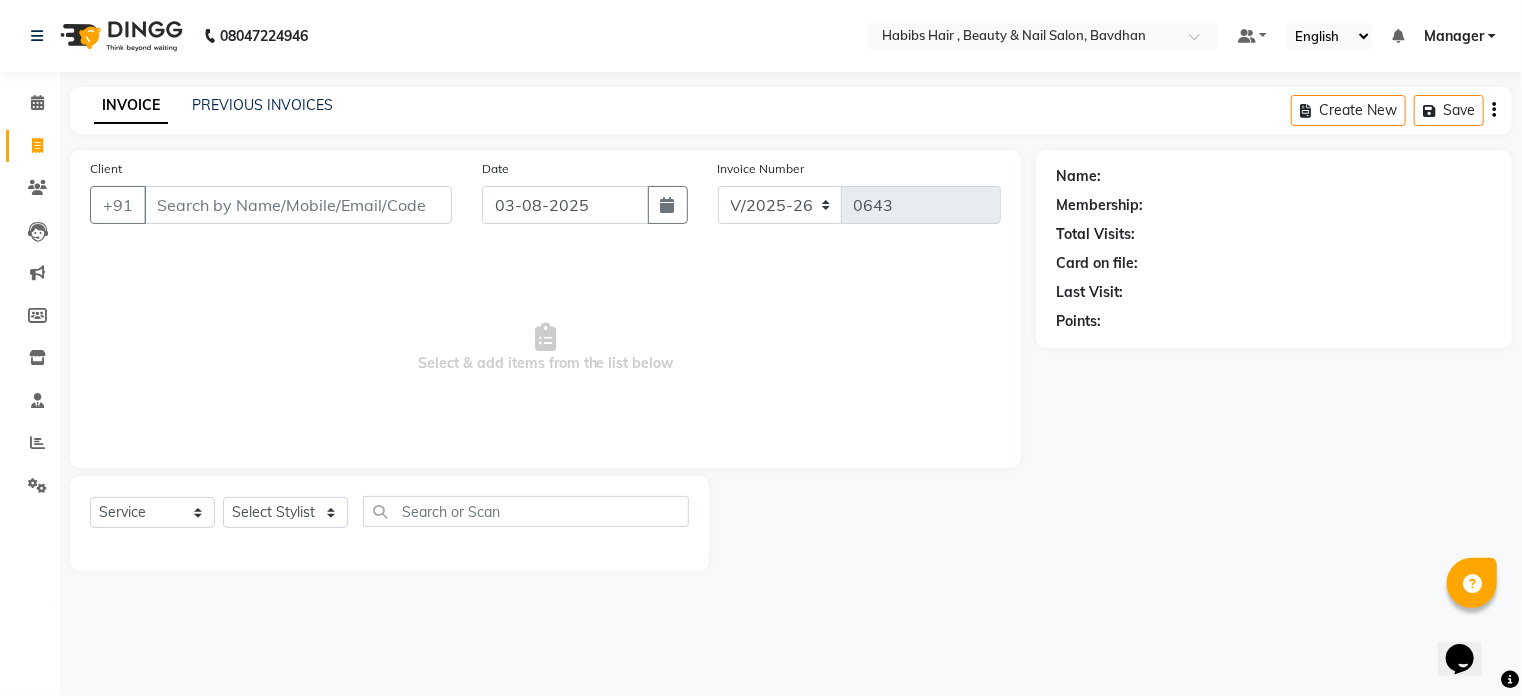 click on "Client" at bounding box center (298, 205) 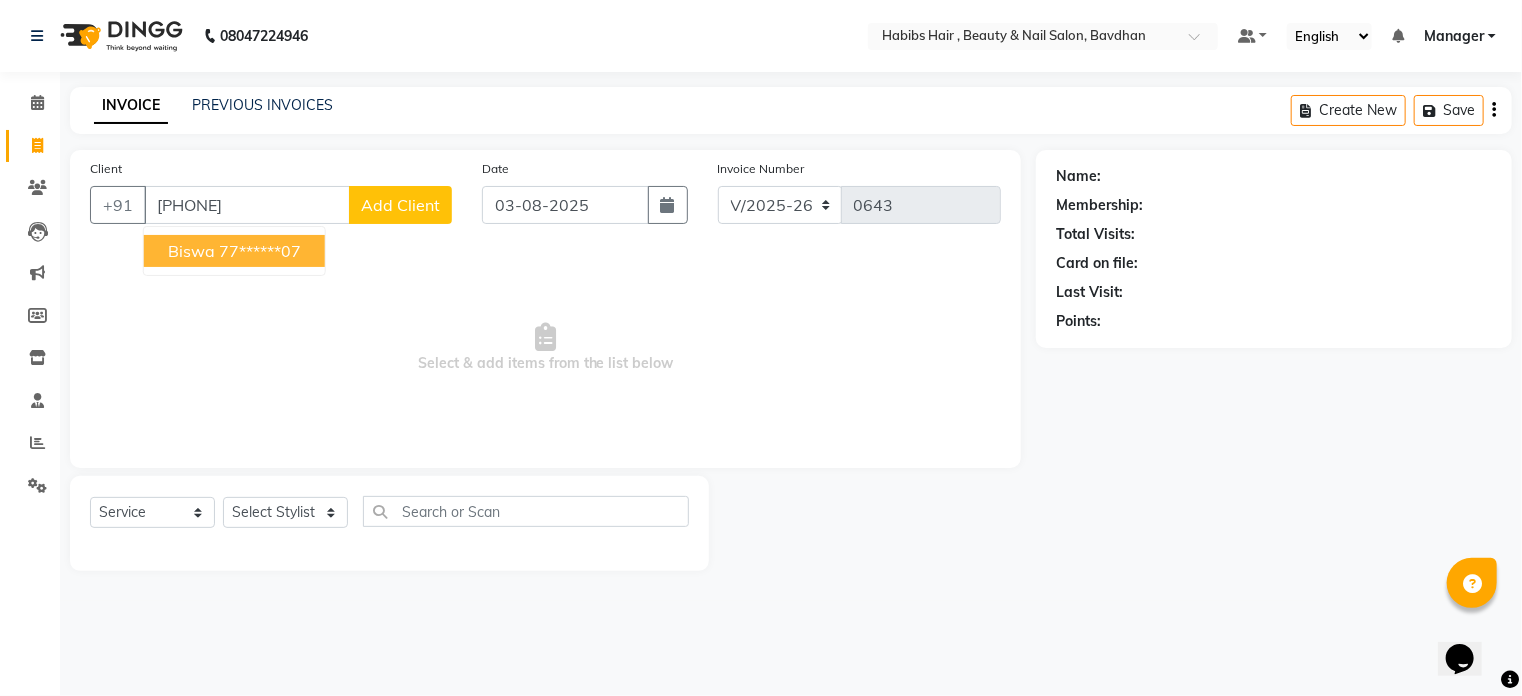 click on "77******07" at bounding box center [260, 251] 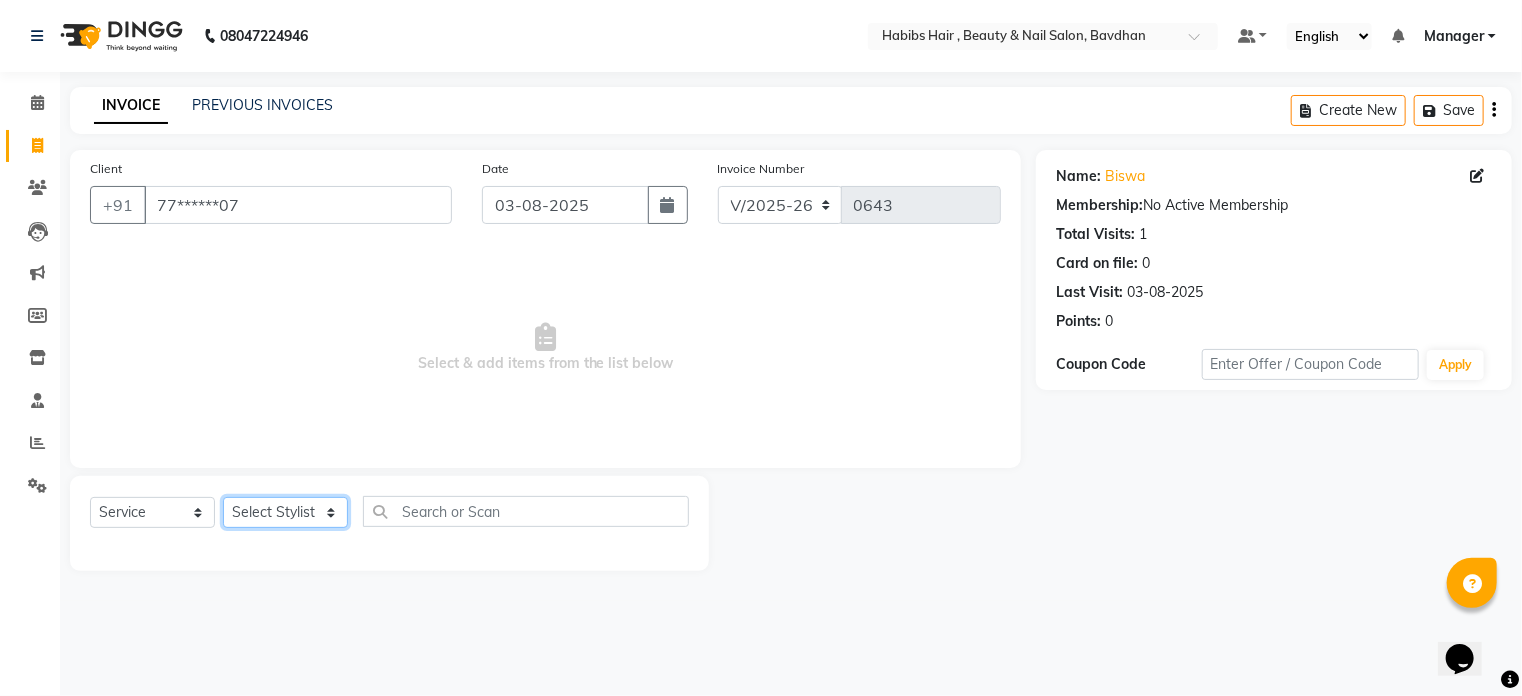 click on "Select Stylist Akash Aman Aniket Ashish Ganesh Manager mayur nikhil sujata" 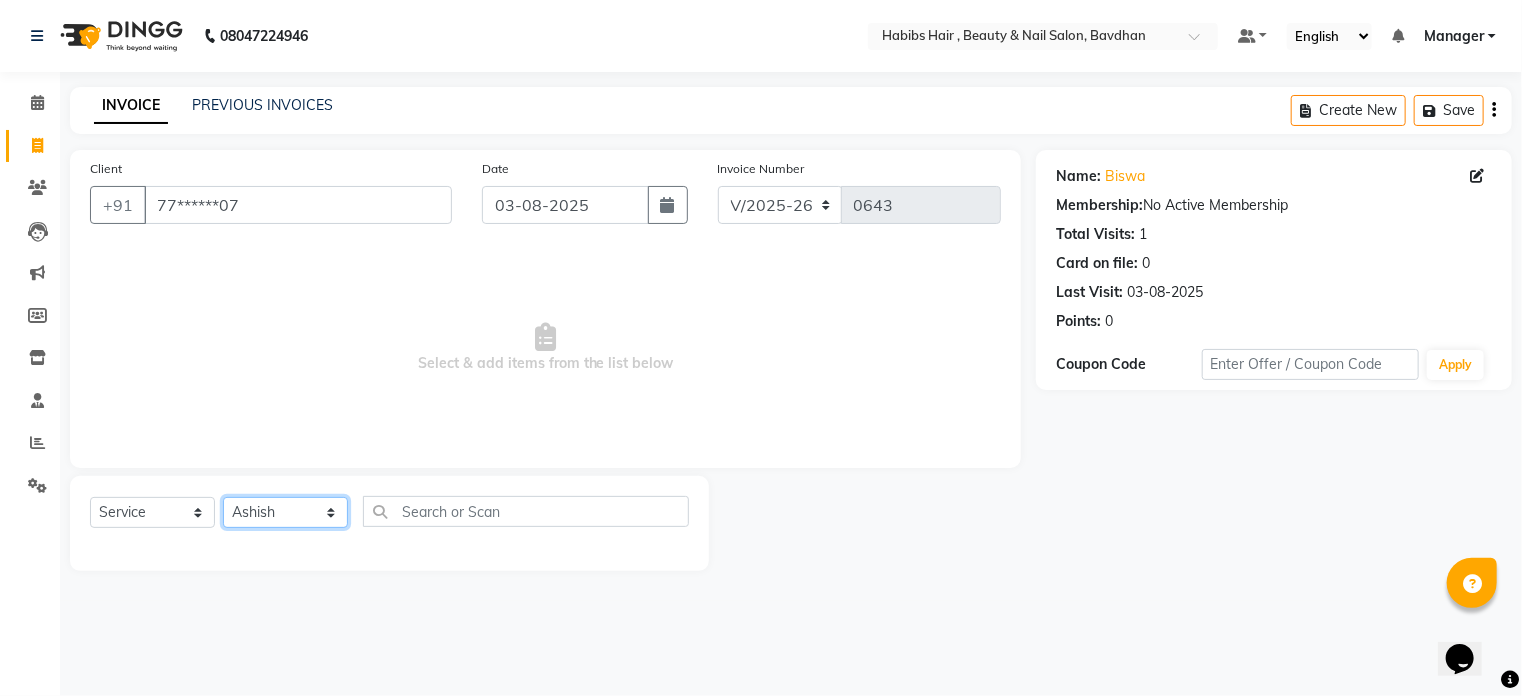 click on "Select Stylist Akash Aman Aniket Ashish Ganesh Manager mayur nikhil sujata" 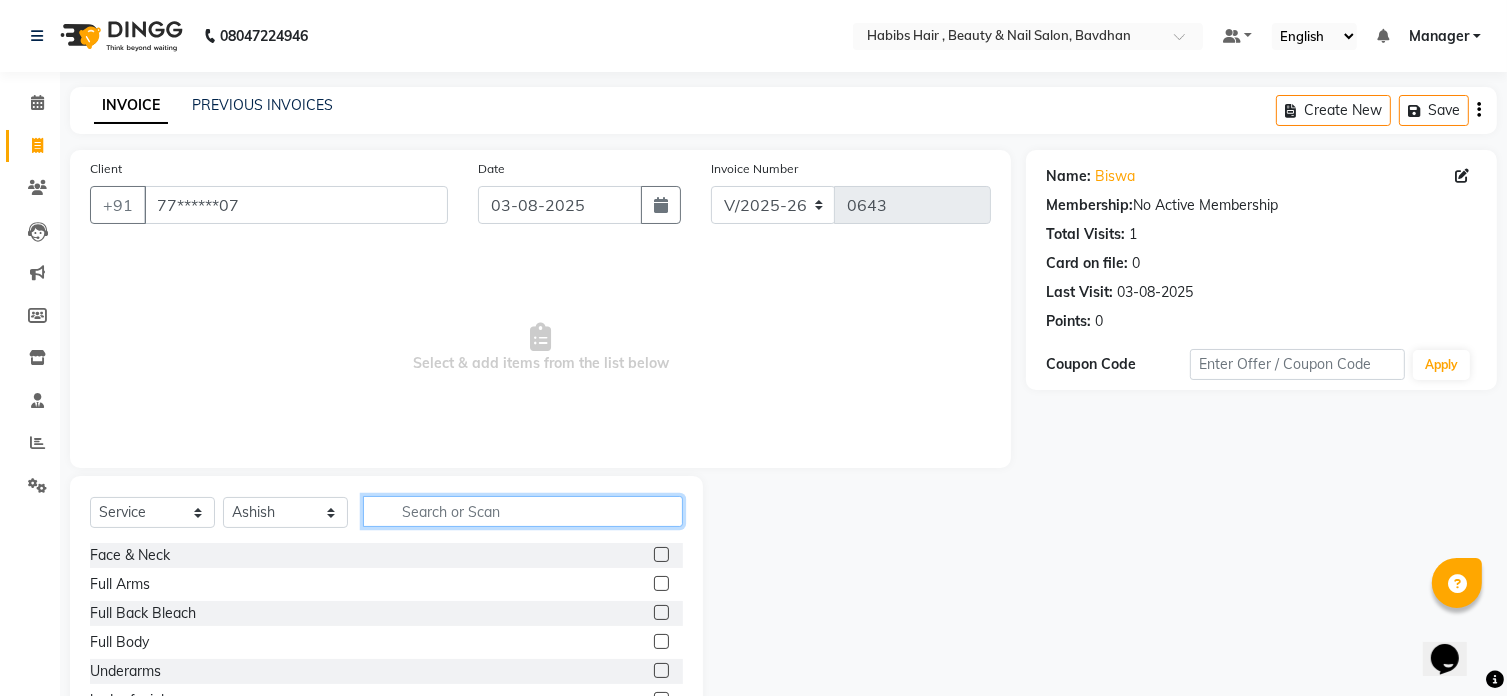 click 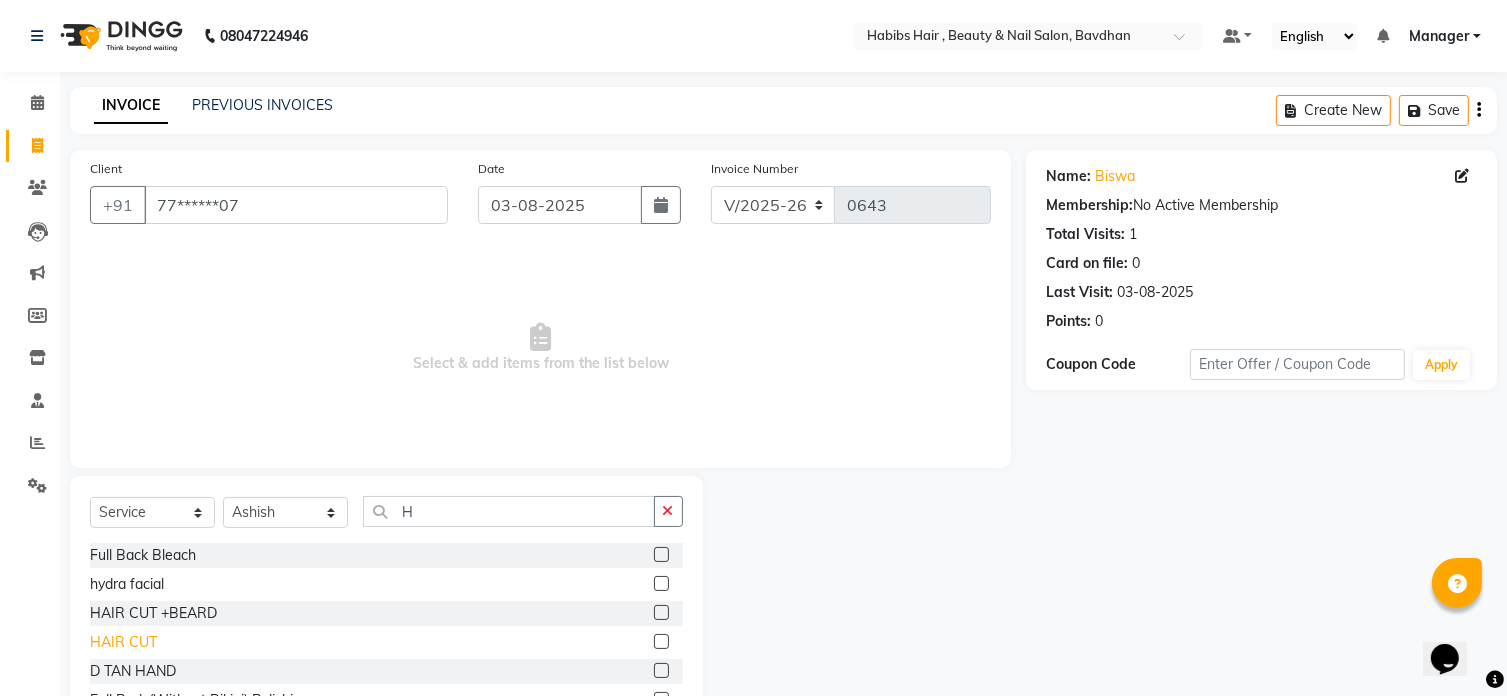 click on "HAIR CUT" 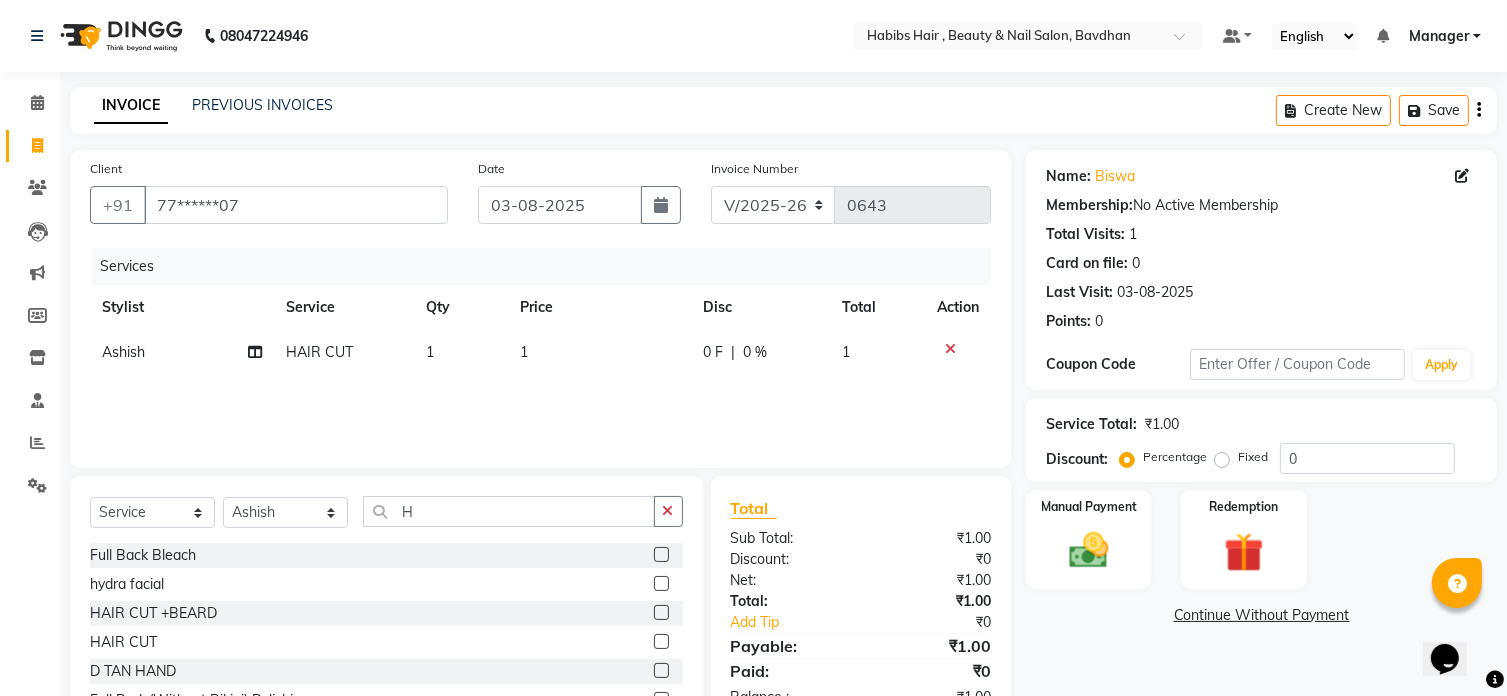 click on "1" 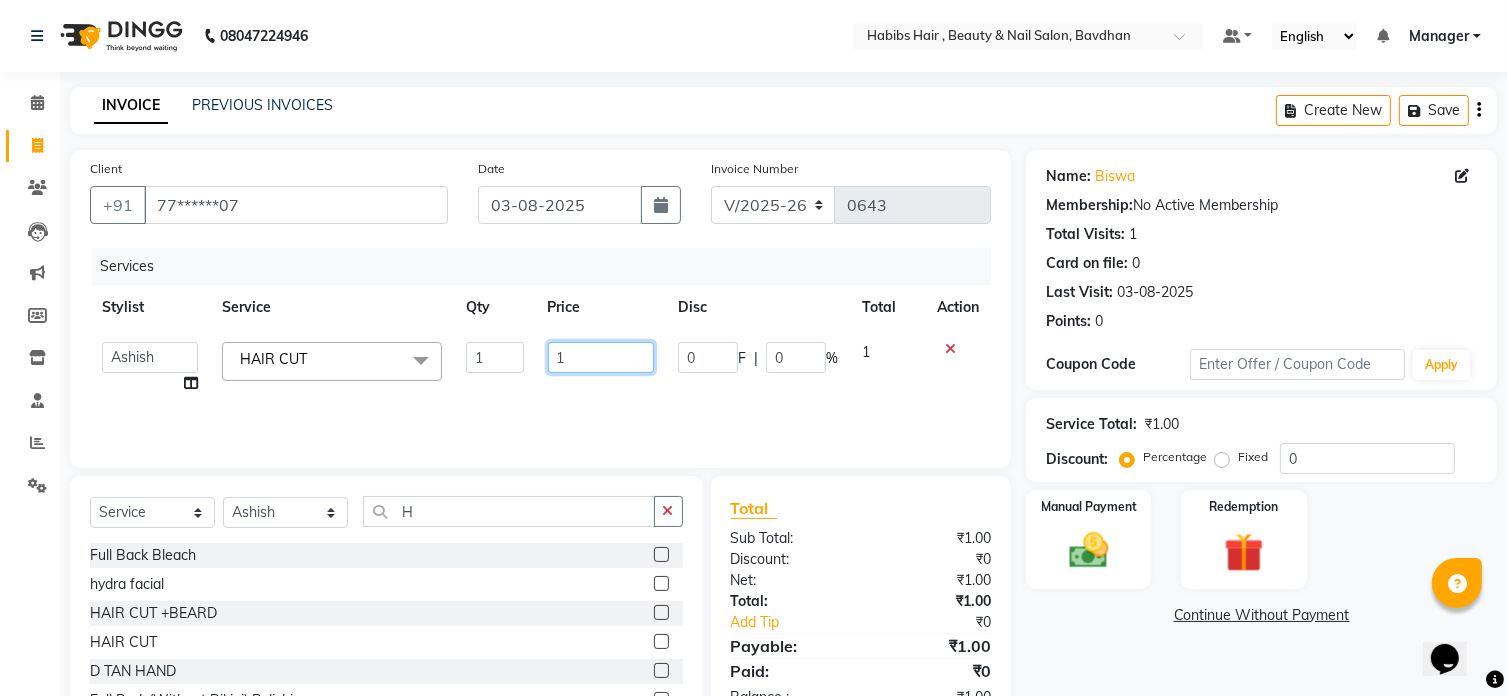 click on "1" 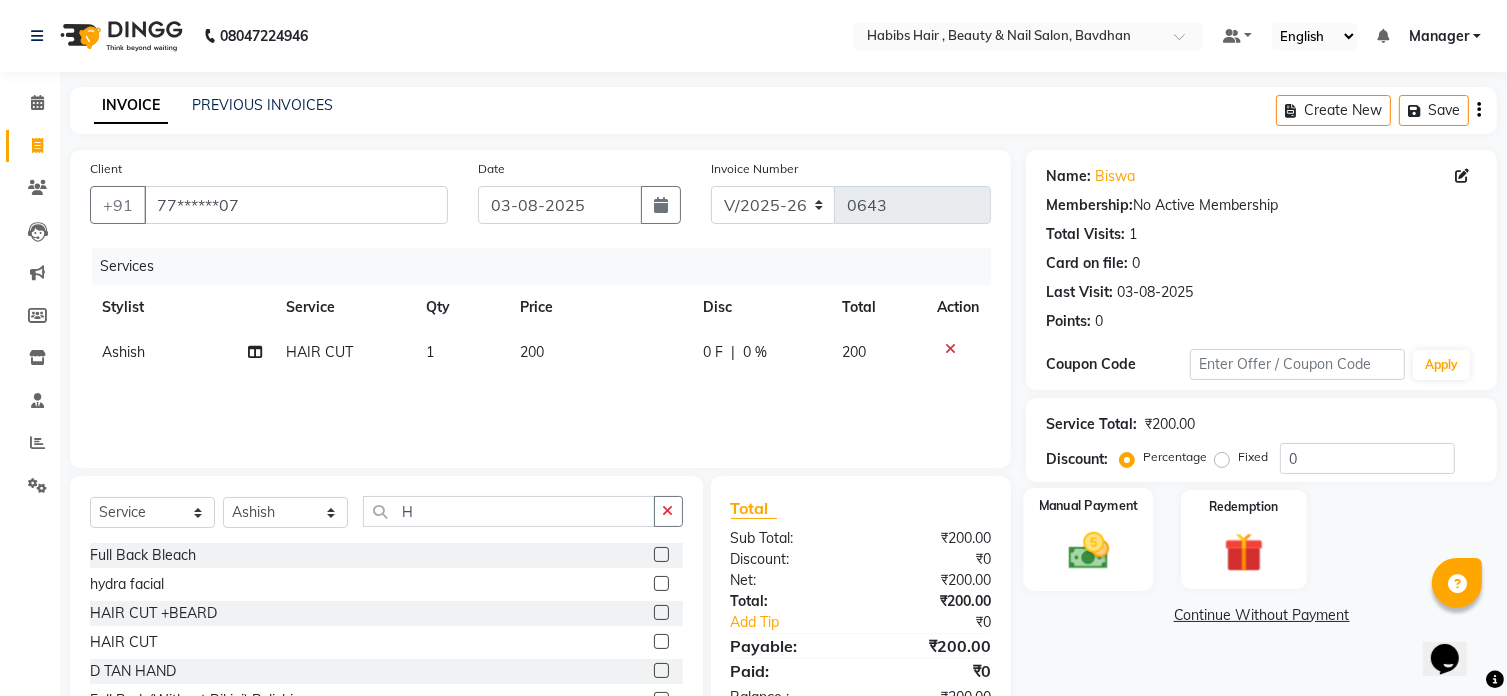 click 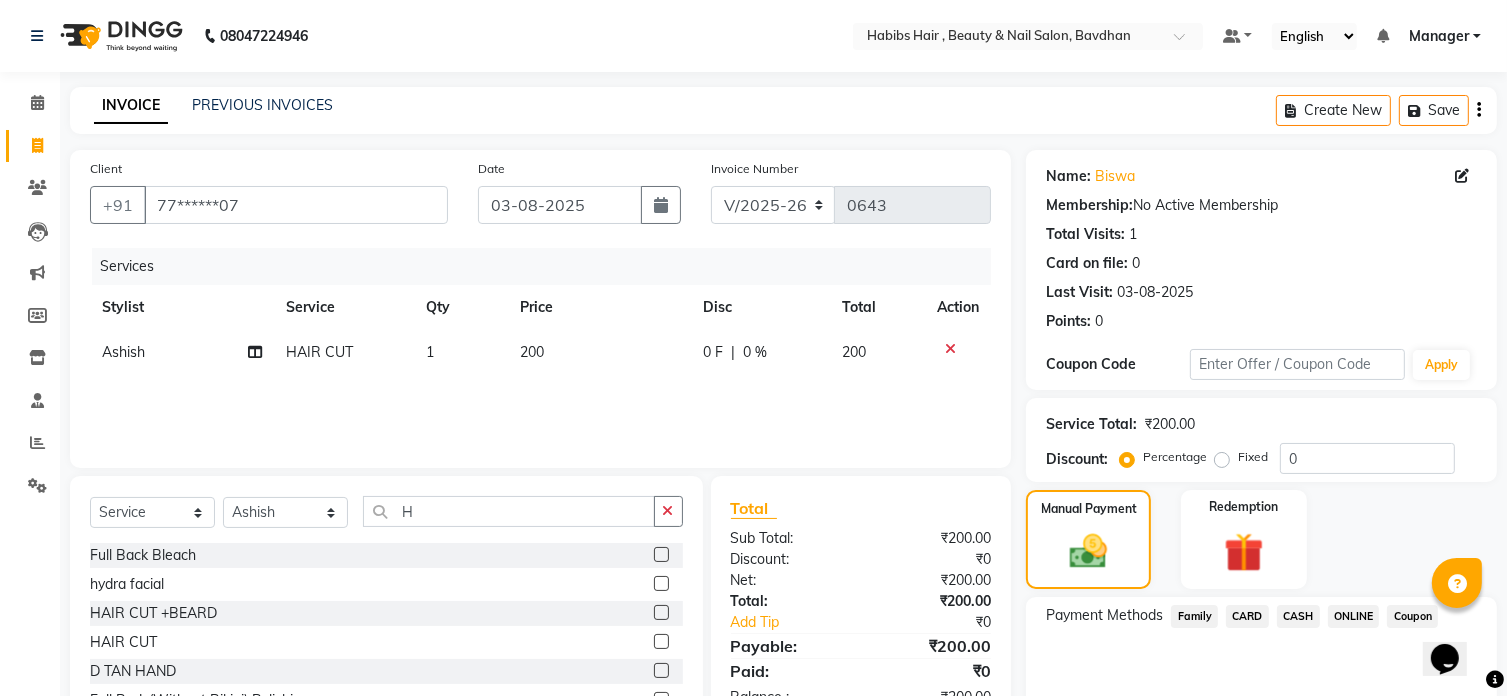 click on "ONLINE" 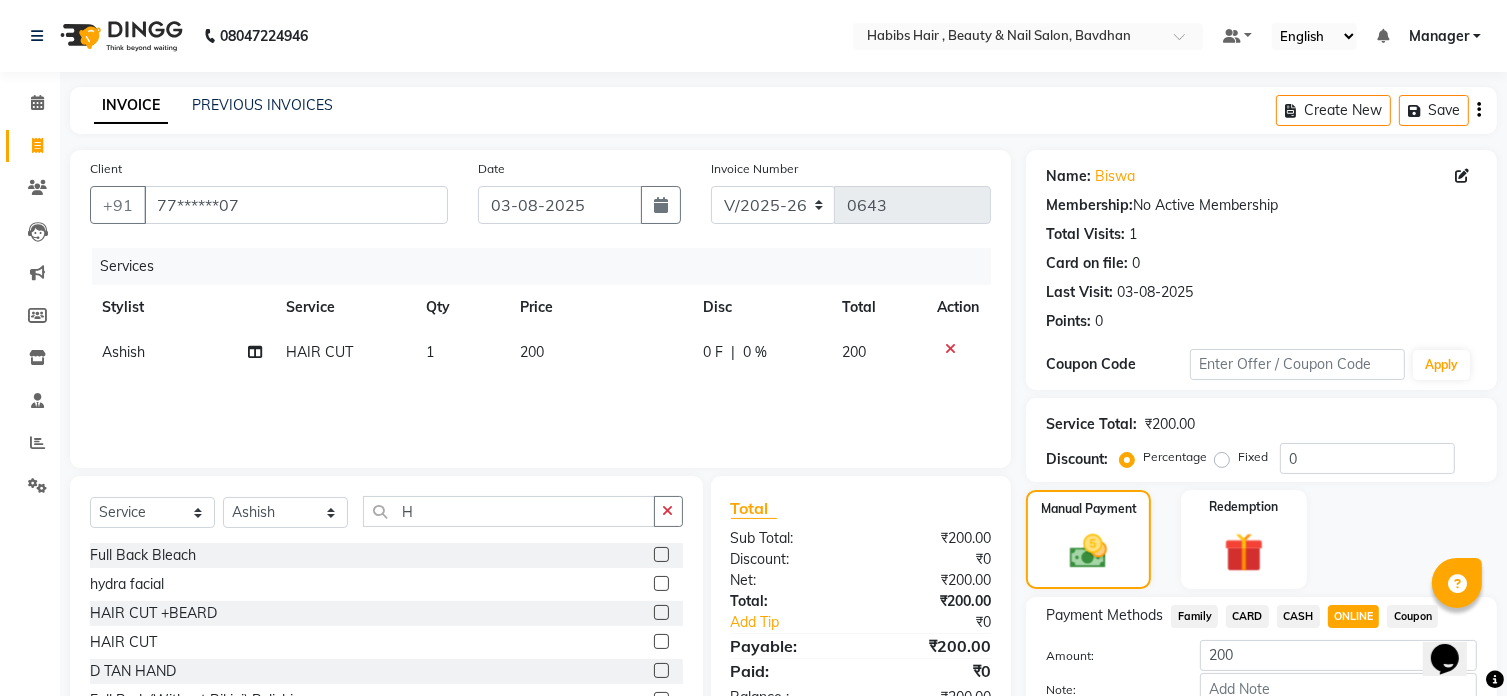 scroll, scrollTop: 122, scrollLeft: 0, axis: vertical 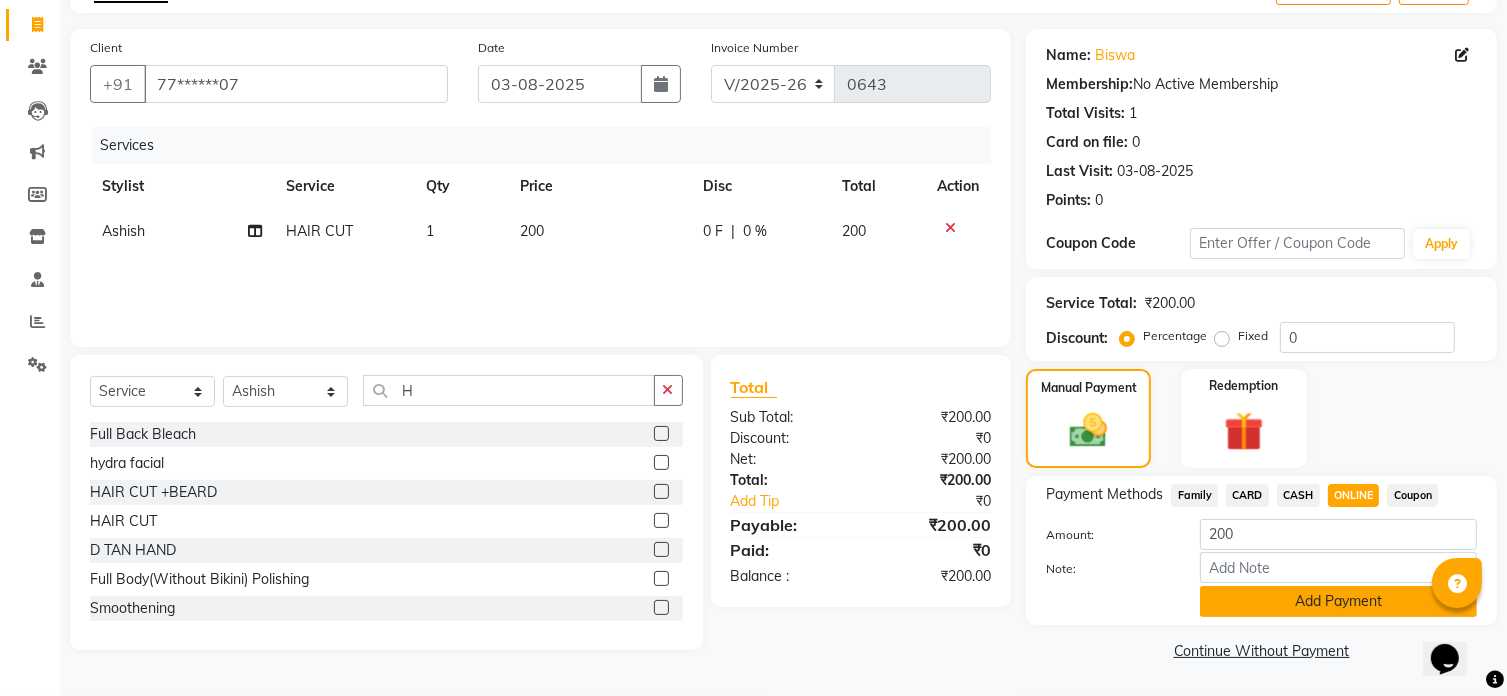 click on "Add Payment" 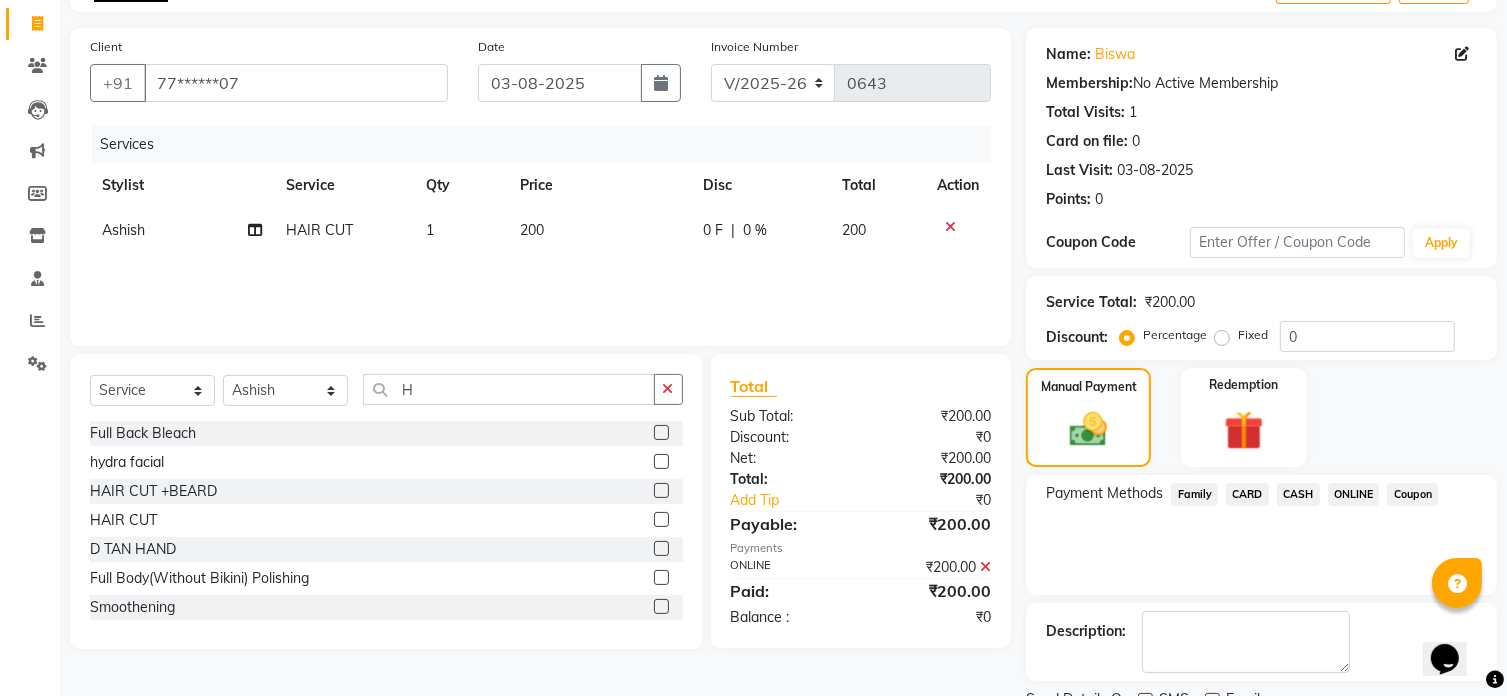 scroll, scrollTop: 204, scrollLeft: 0, axis: vertical 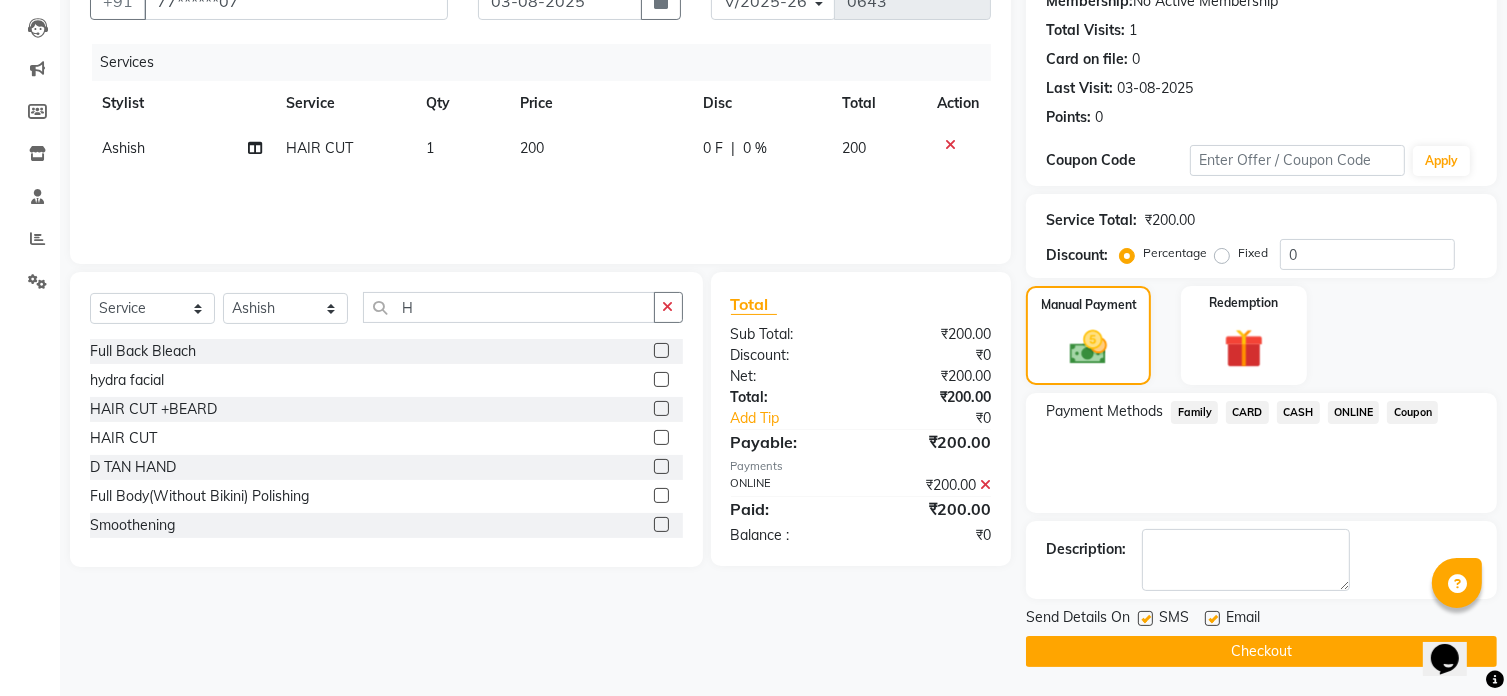 click on "Checkout" 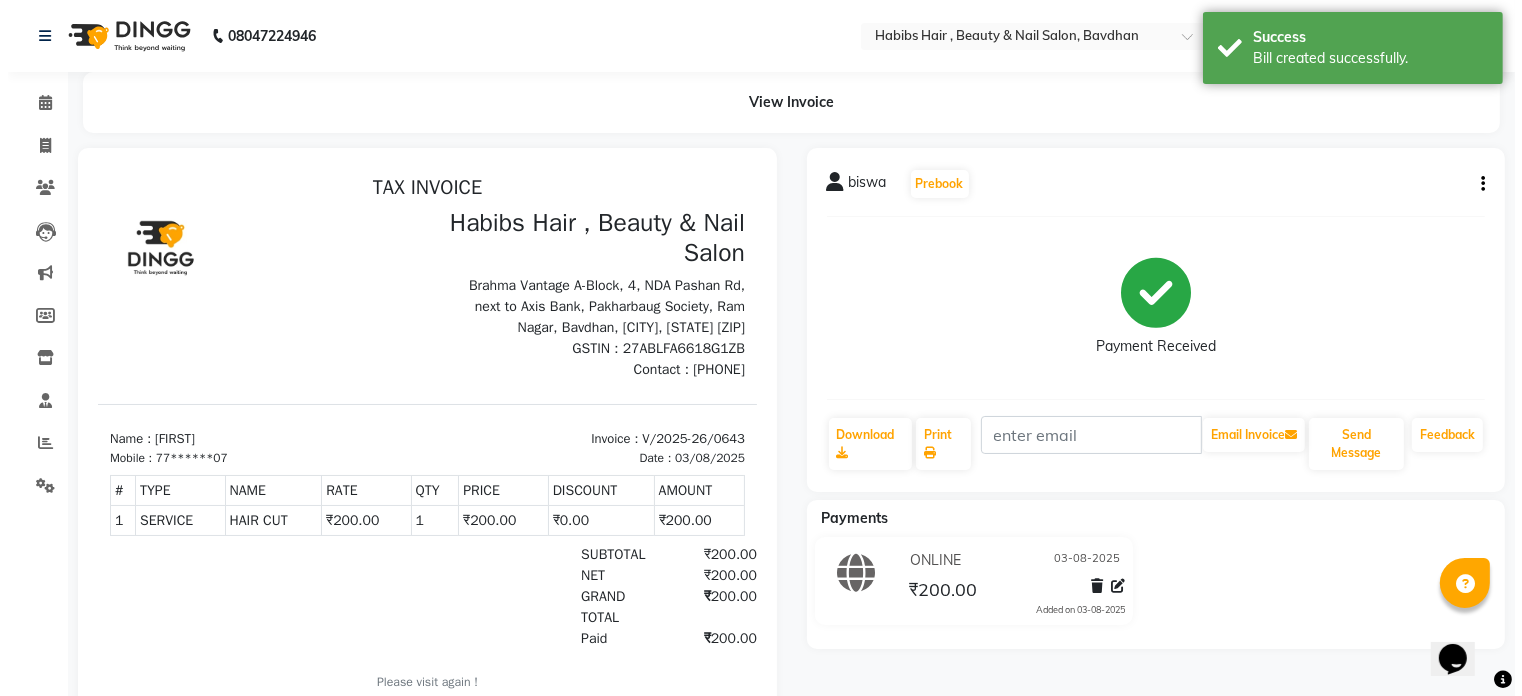 scroll, scrollTop: 0, scrollLeft: 0, axis: both 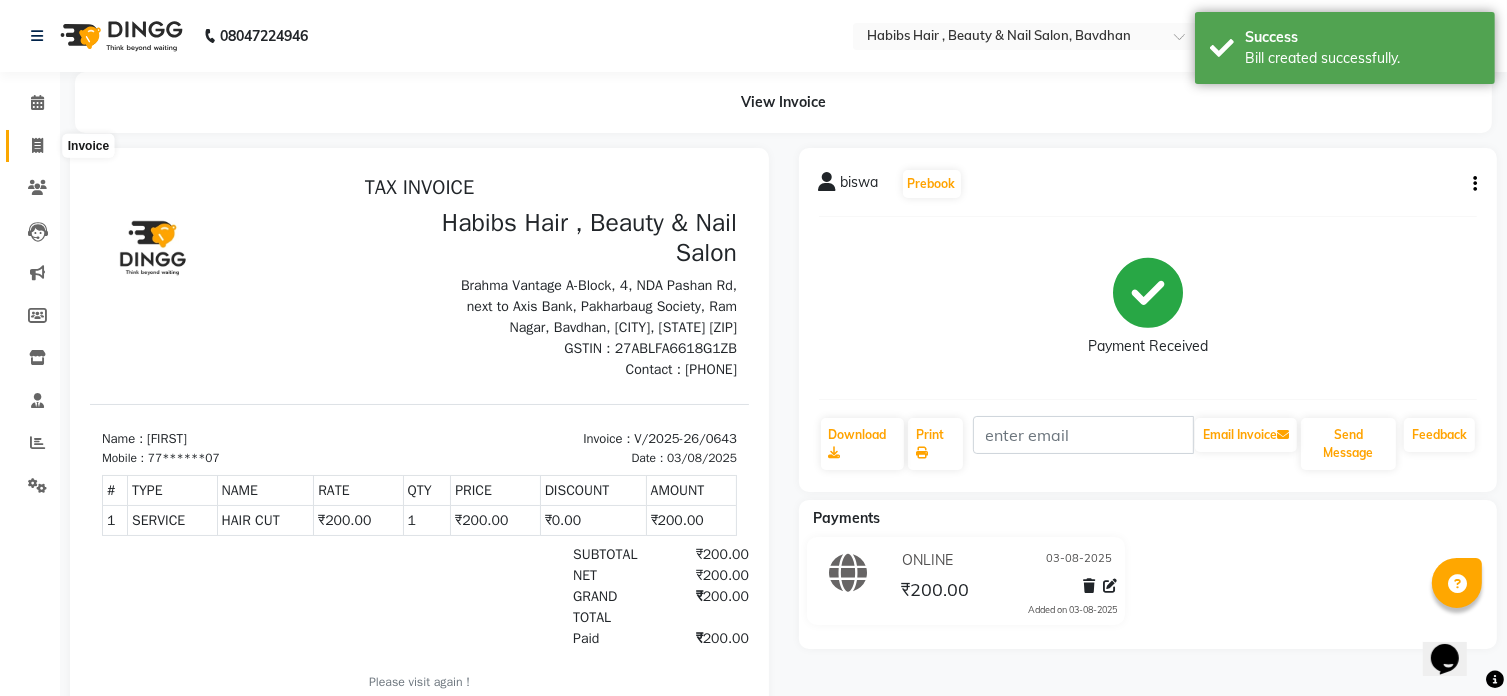click 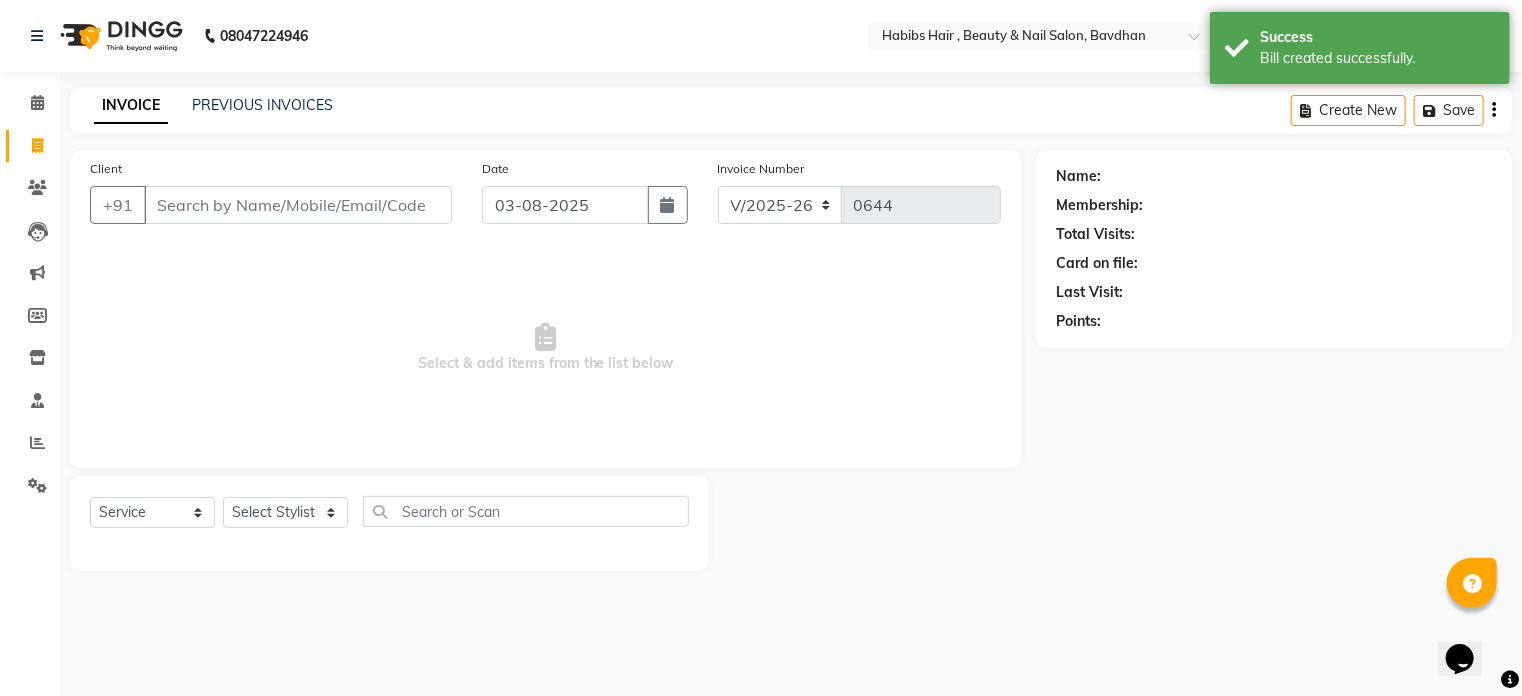 click on "Client" at bounding box center (298, 205) 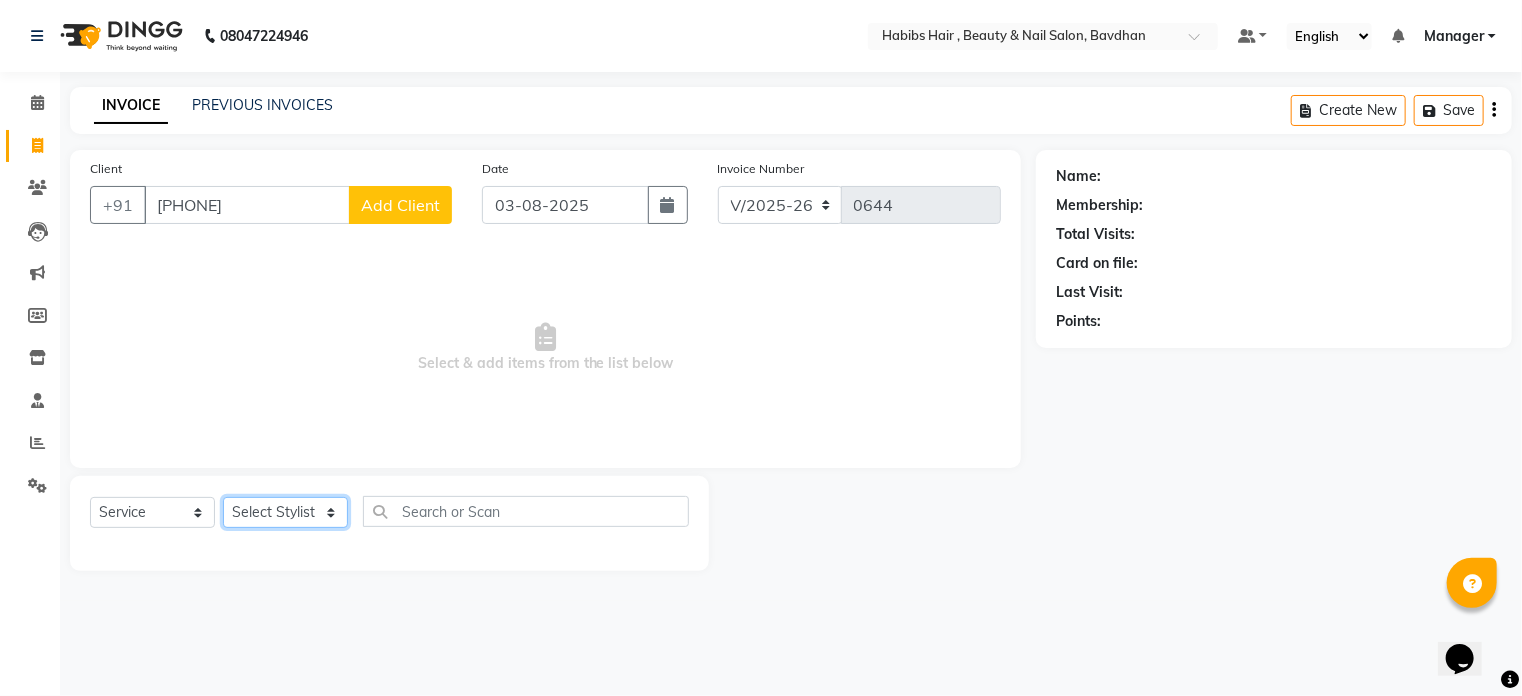 click on "Select Stylist Akash Aman Aniket Ashish Ganesh Manager mayur nikhil sujata" 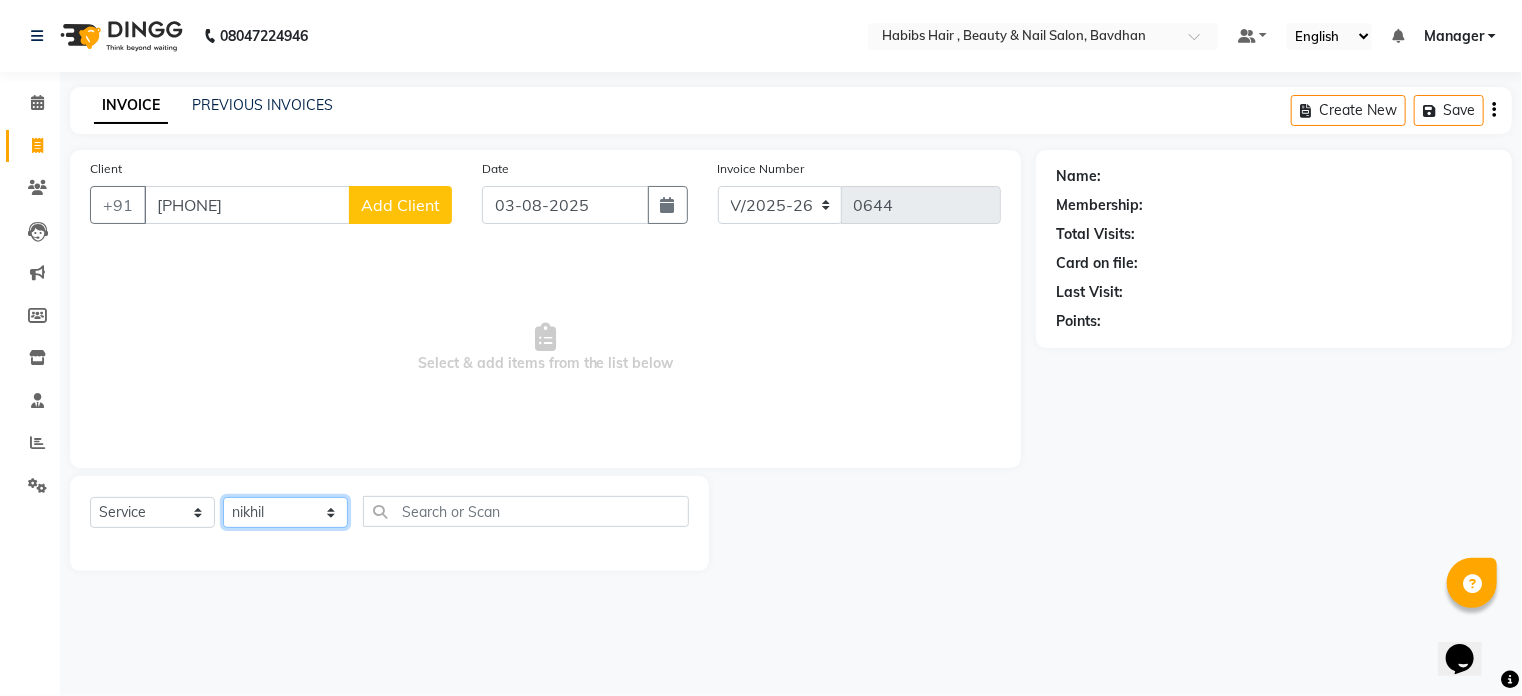 click on "Select Stylist Akash Aman Aniket Ashish Ganesh Manager mayur nikhil sujata" 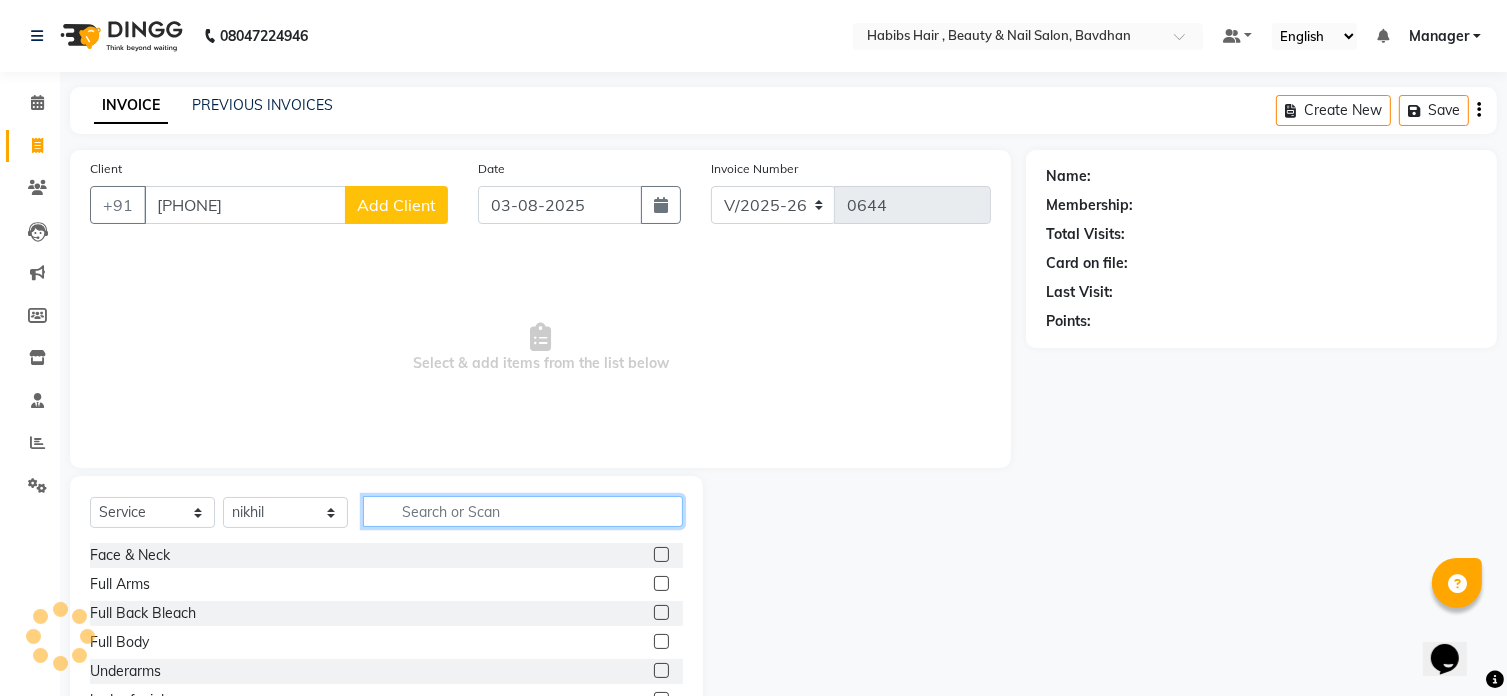 click 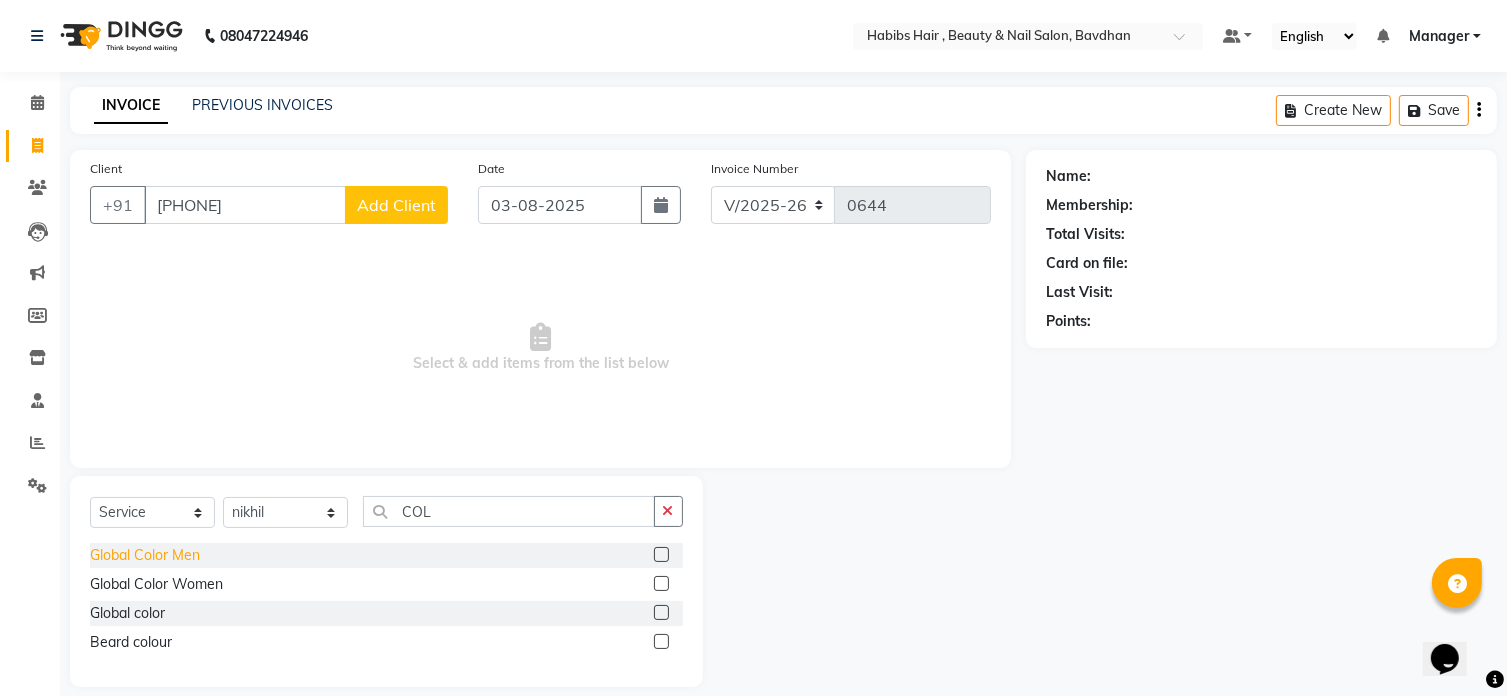 click on "Global Color Men" 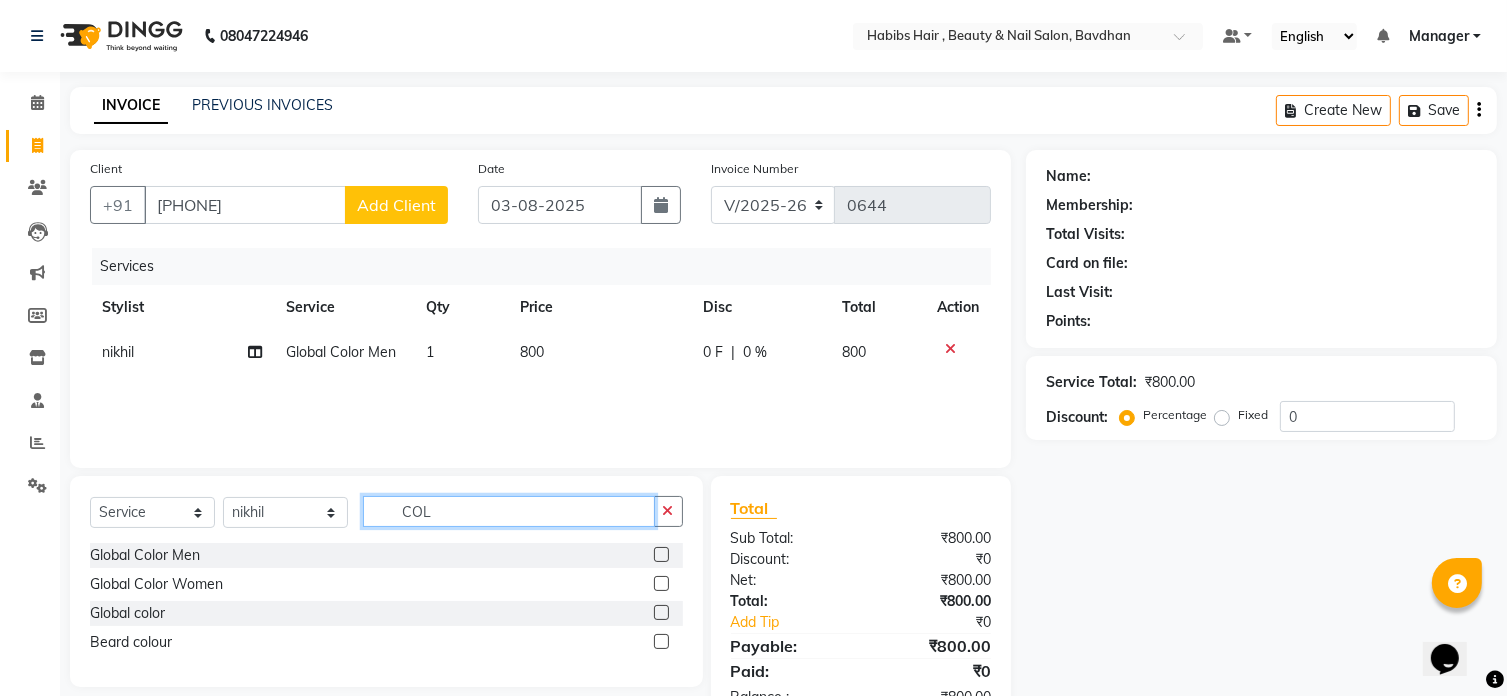 click on "COL" 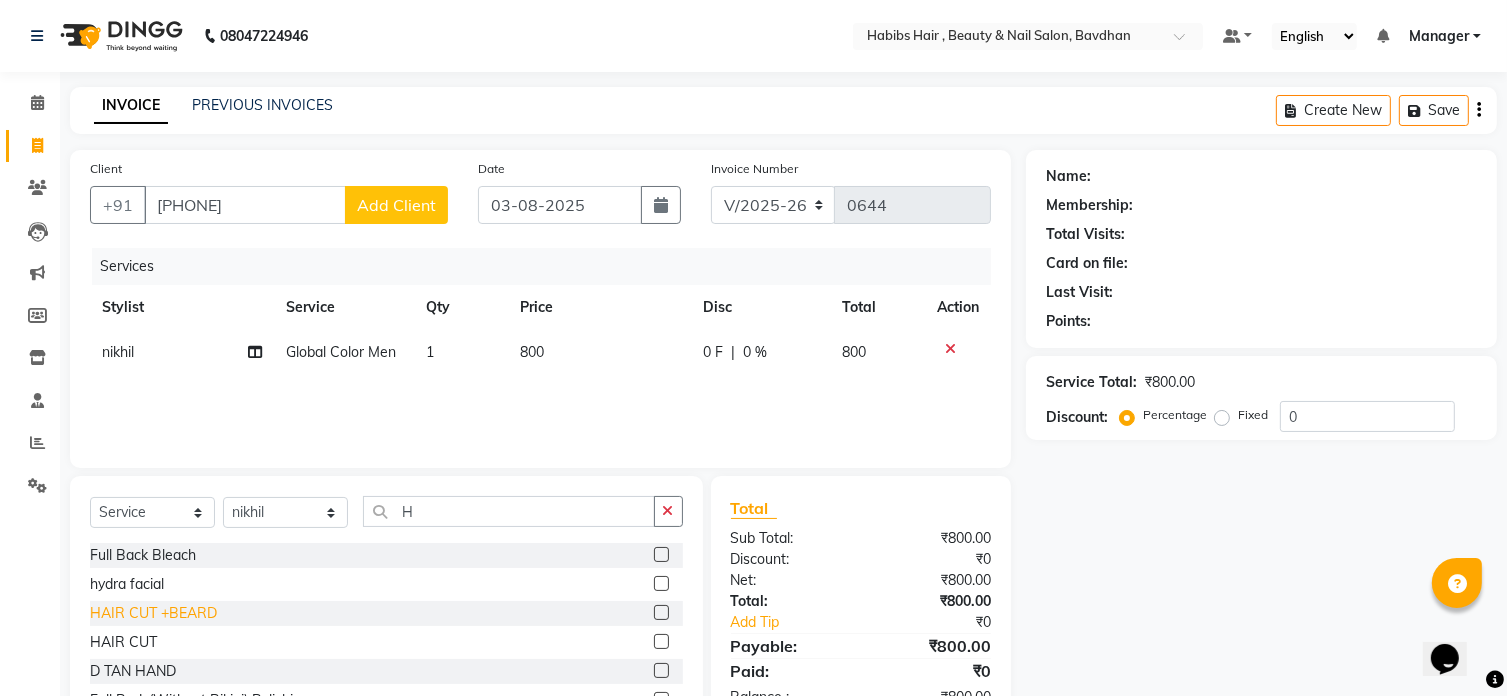click on "HAIR CUT +BEARD" 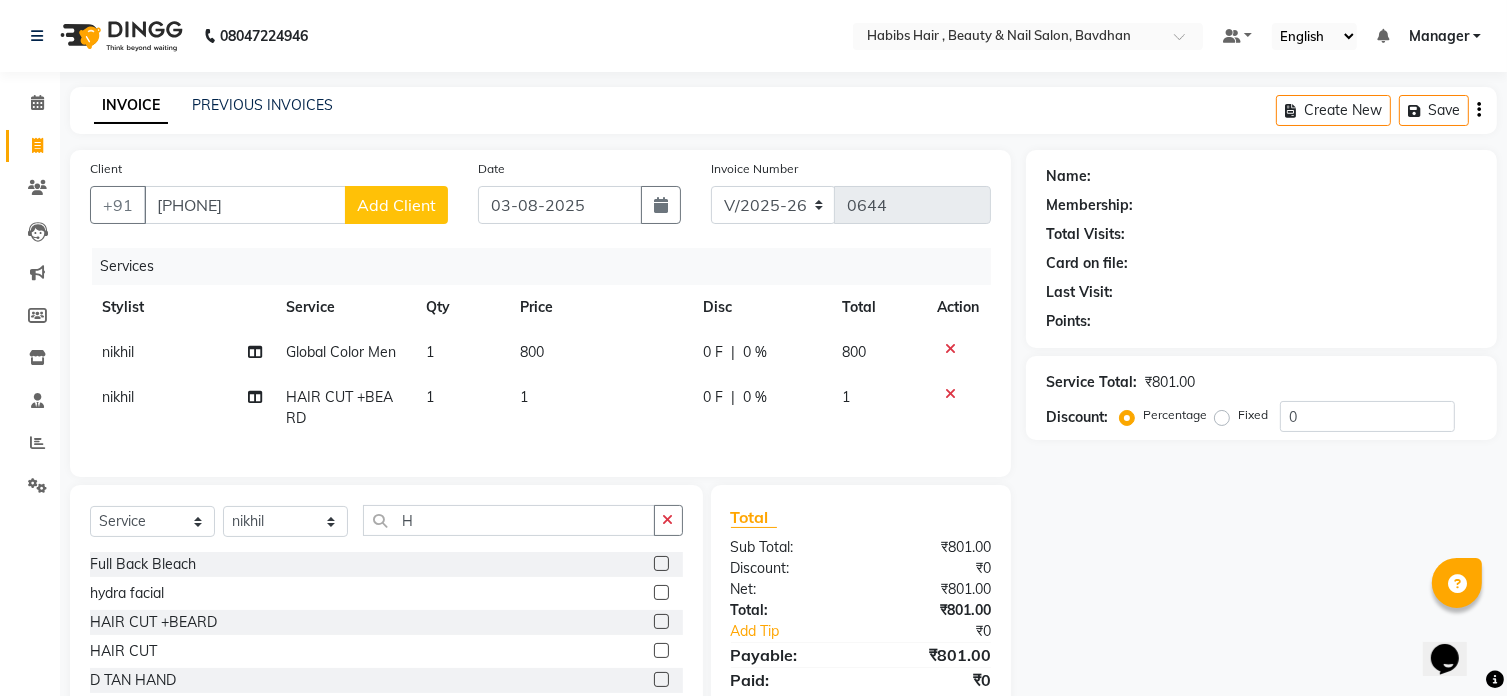 click on "800" 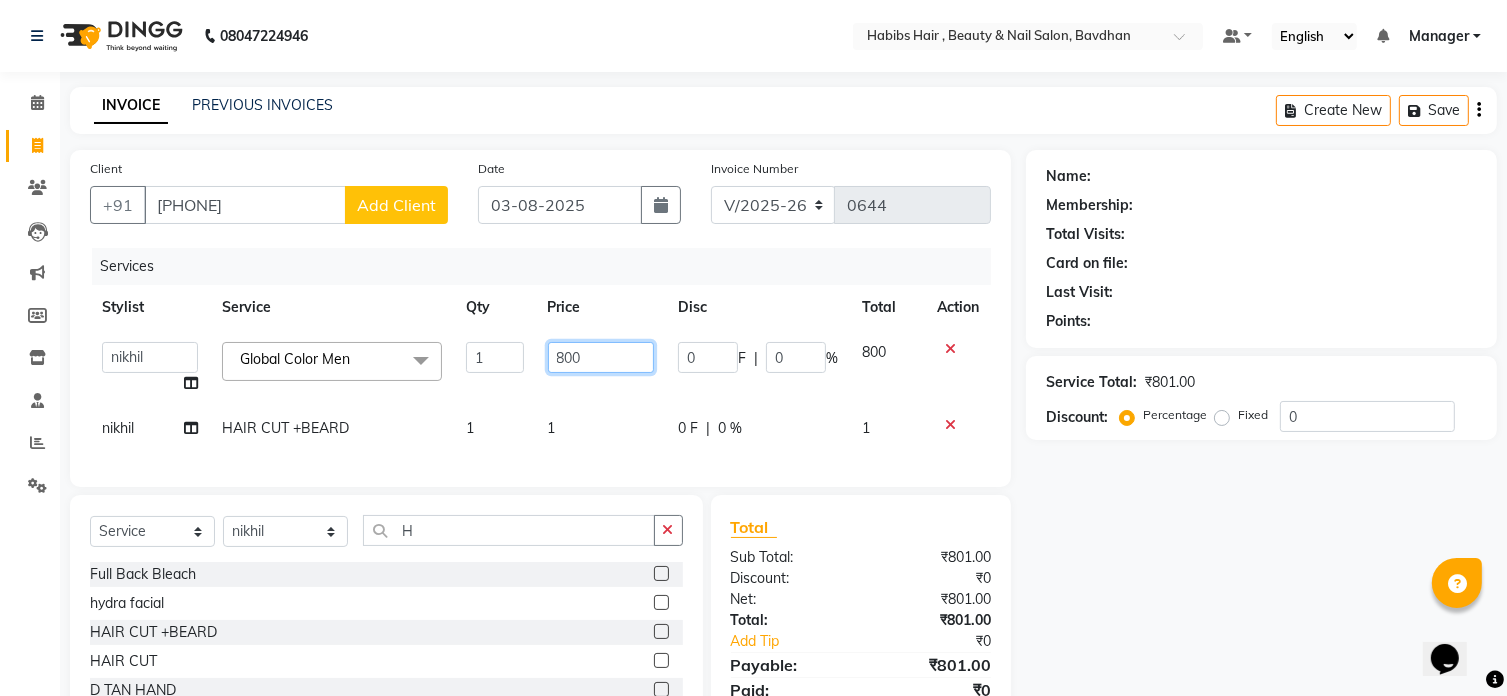 click on "800" 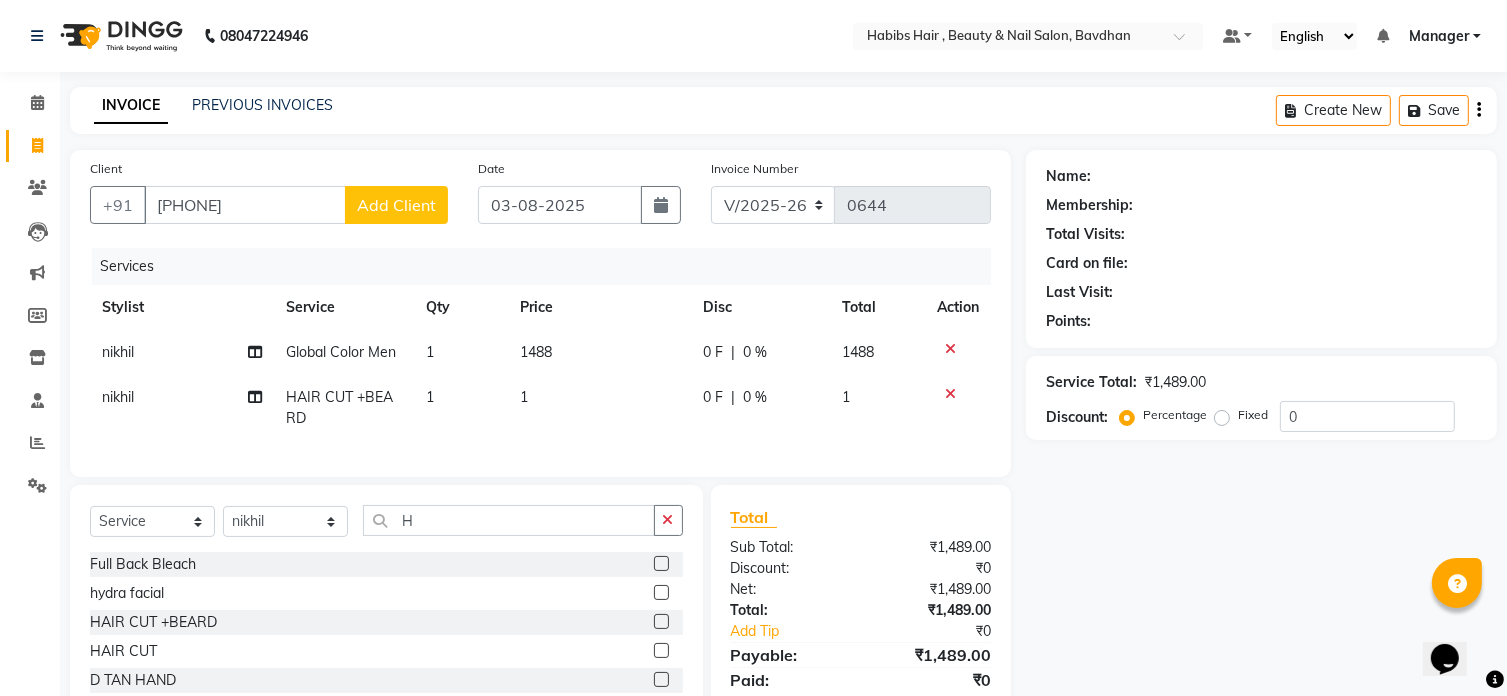 click on "Services Stylist Service Qty Price Disc Total Action [FIRST] Global Color Men 1 1488 0 F | 0 % 1488 [FIRST] HAIR CUT +BEARD 1 1 0 F | 0 % 1" 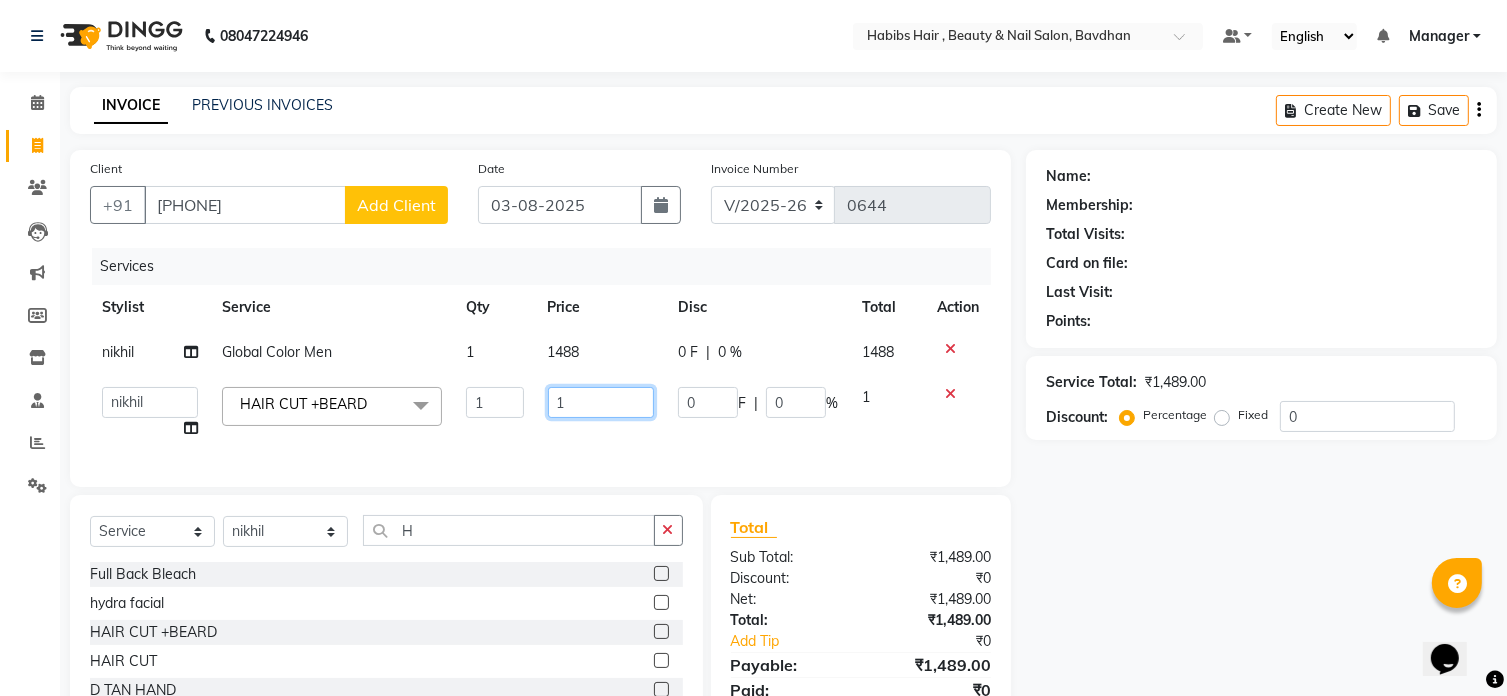 click on "1" 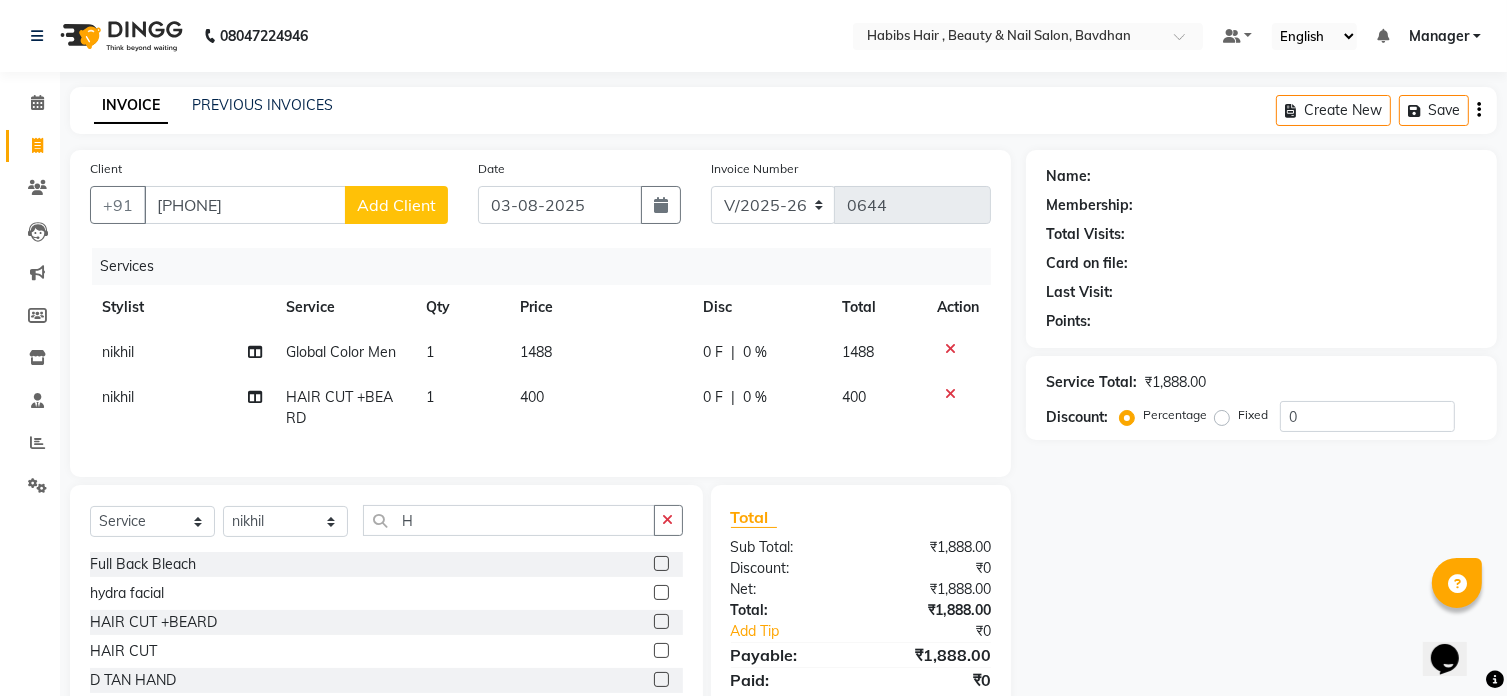 click on "Total Sub Total: ₹1,888.00 Discount: ₹0 Net: ₹1,888.00 Total: ₹1,888.00 Add Tip ₹0 Payable: ₹1,888.00 Paid: ₹0 Balance   : ₹1,888.00" 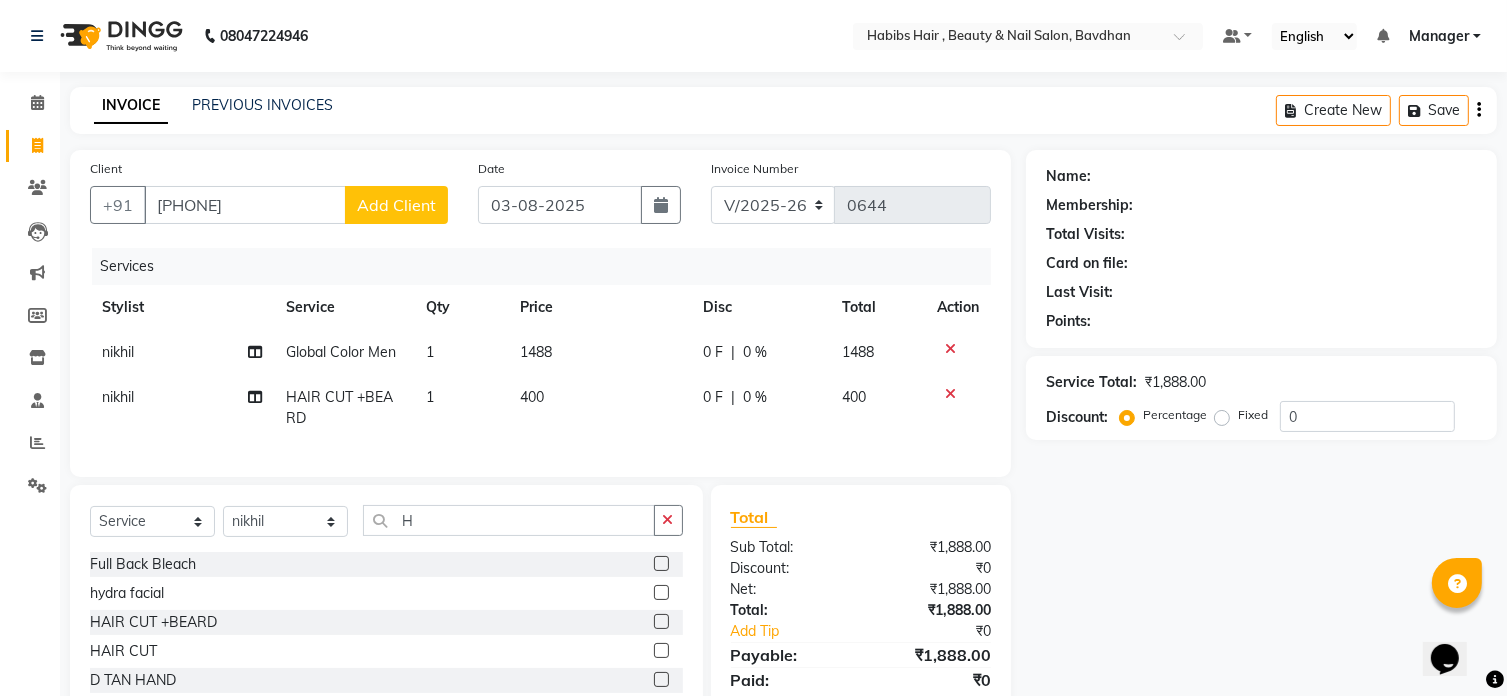 click on "Add Client" 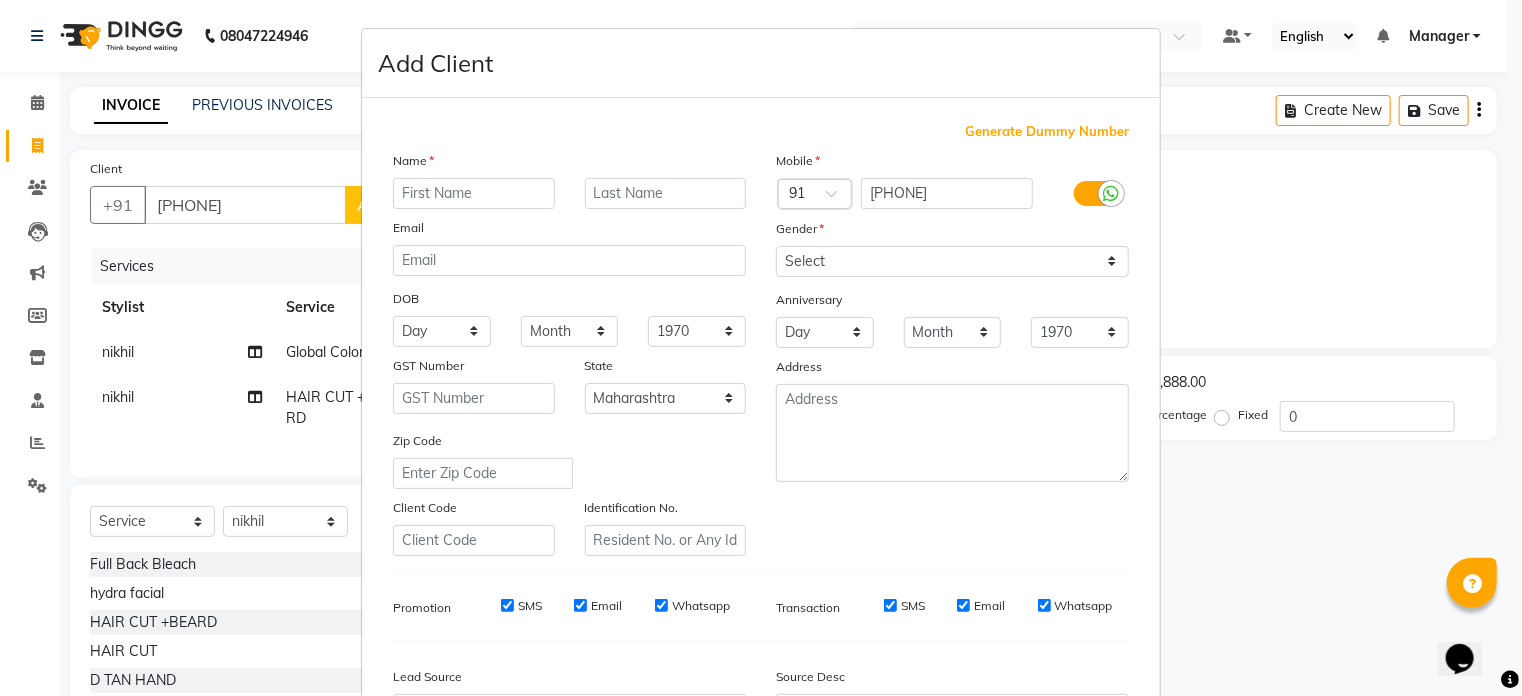 click at bounding box center (474, 193) 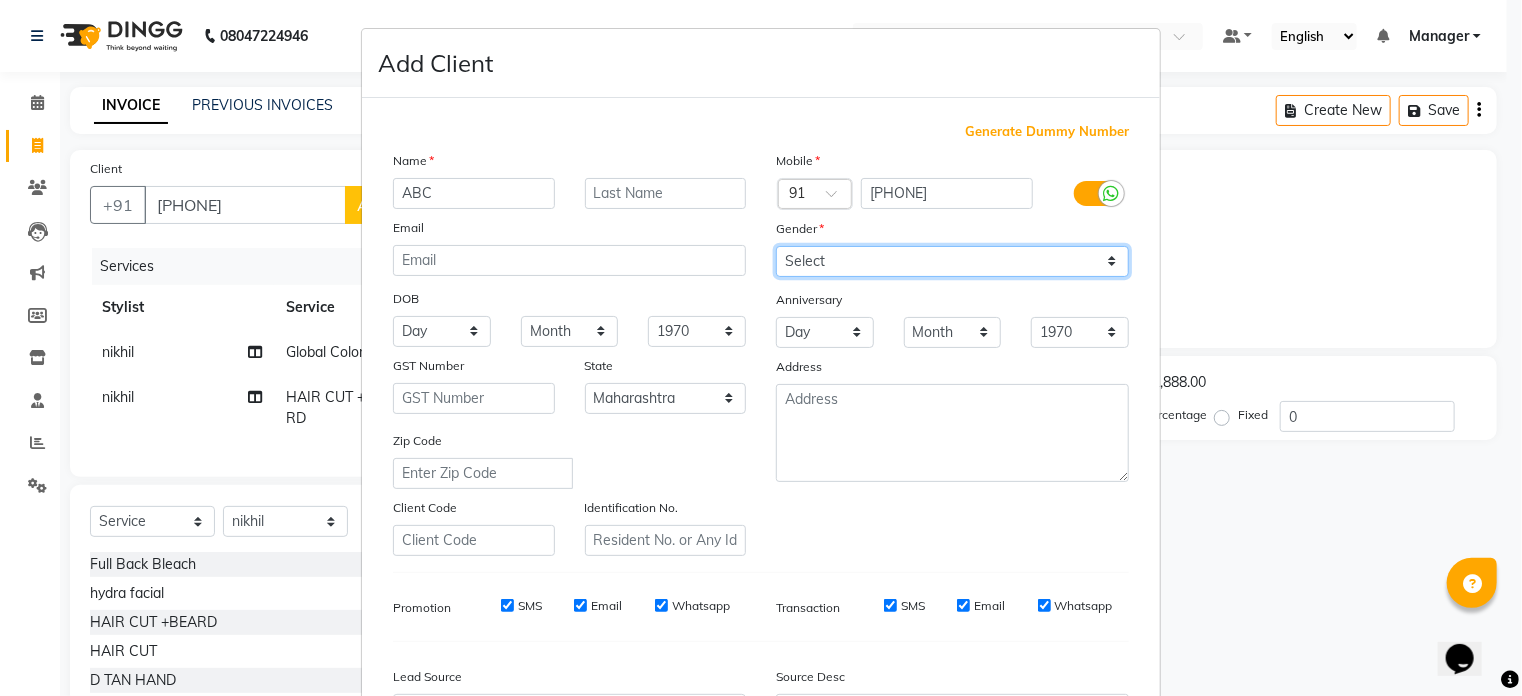 click on "Select Male Female Other Prefer Not To Say" at bounding box center [952, 261] 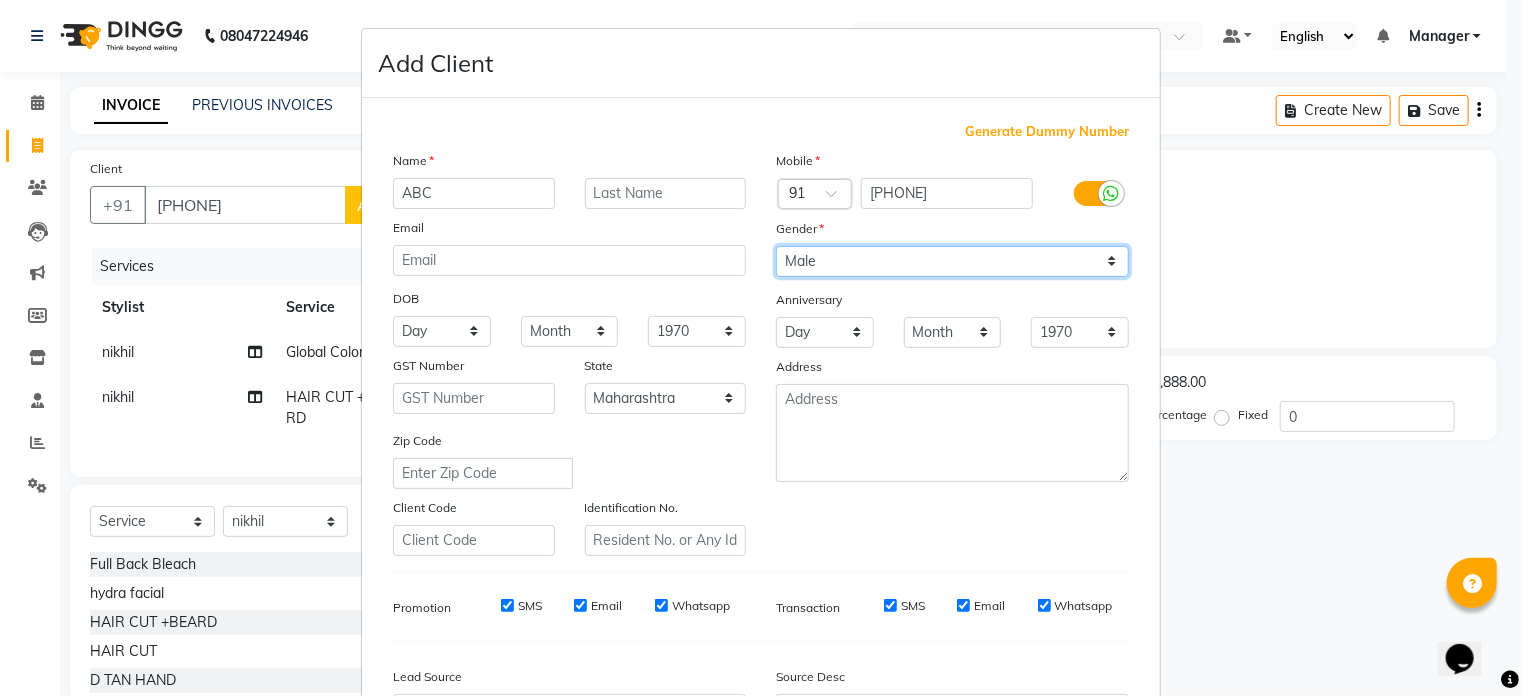 click on "Select Male Female Other Prefer Not To Say" at bounding box center [952, 261] 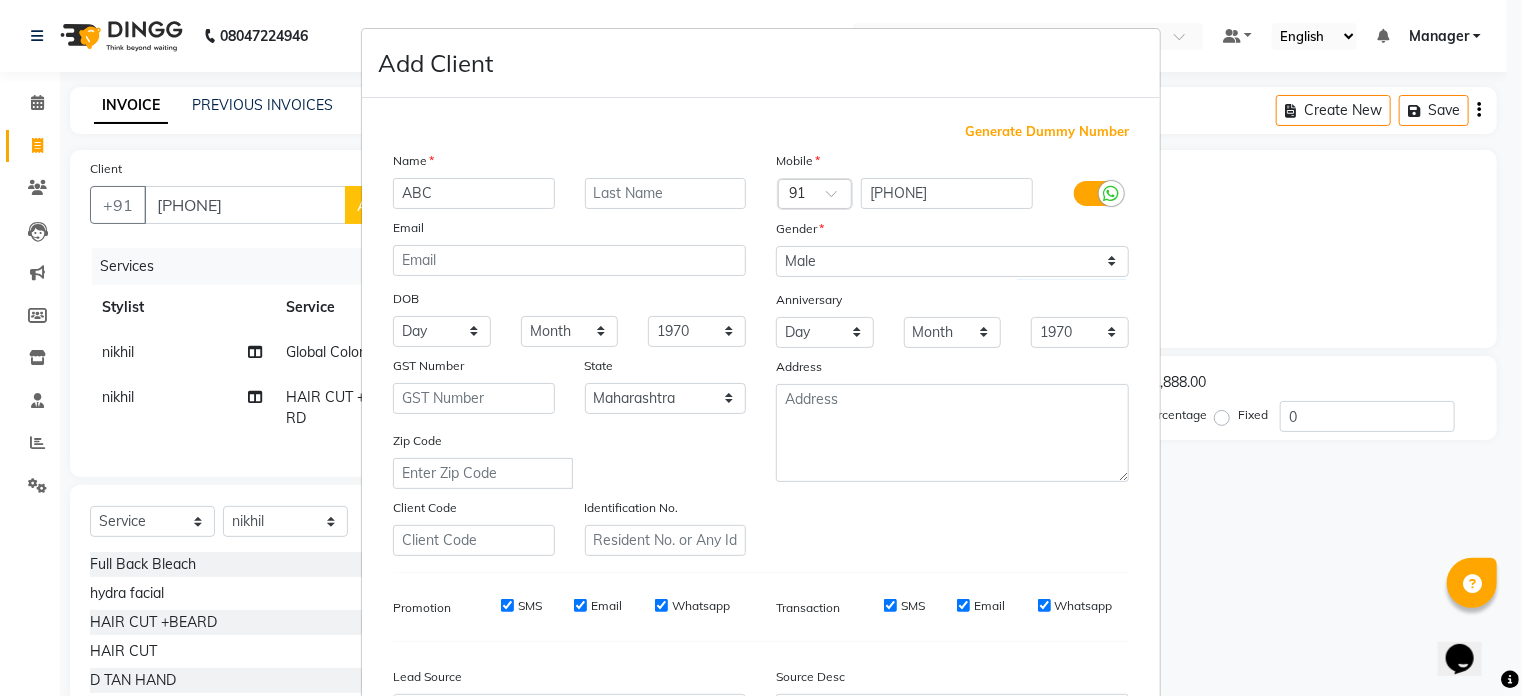 click on "Anniversary" at bounding box center (952, 301) 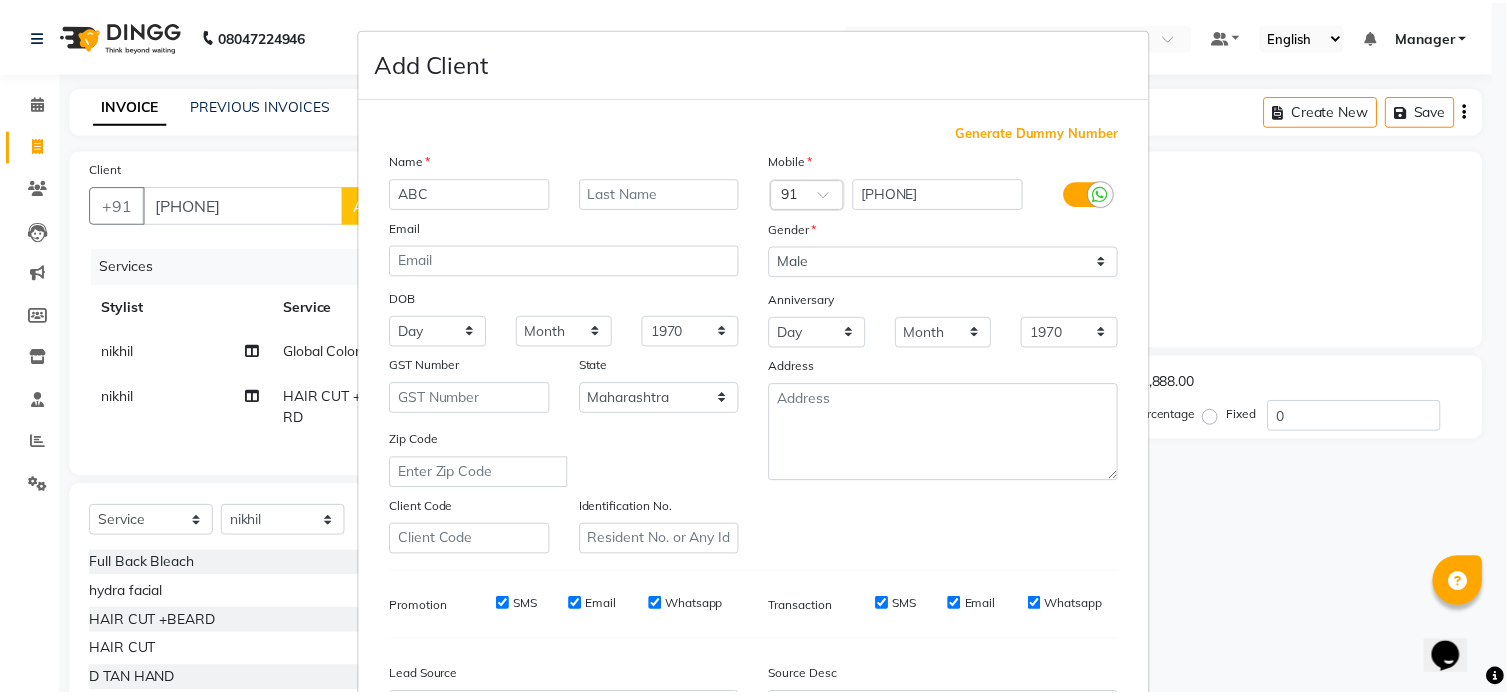 scroll, scrollTop: 236, scrollLeft: 0, axis: vertical 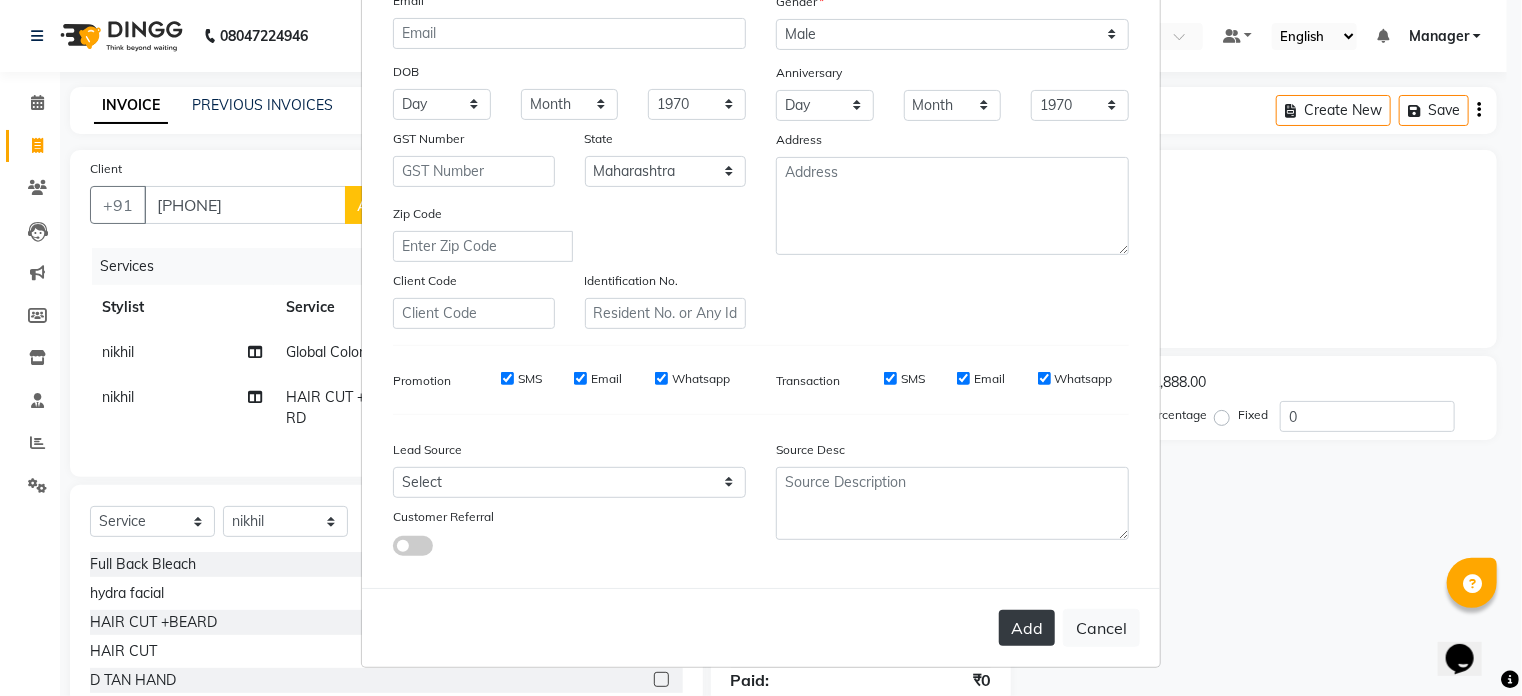 click on "Add" at bounding box center [1027, 628] 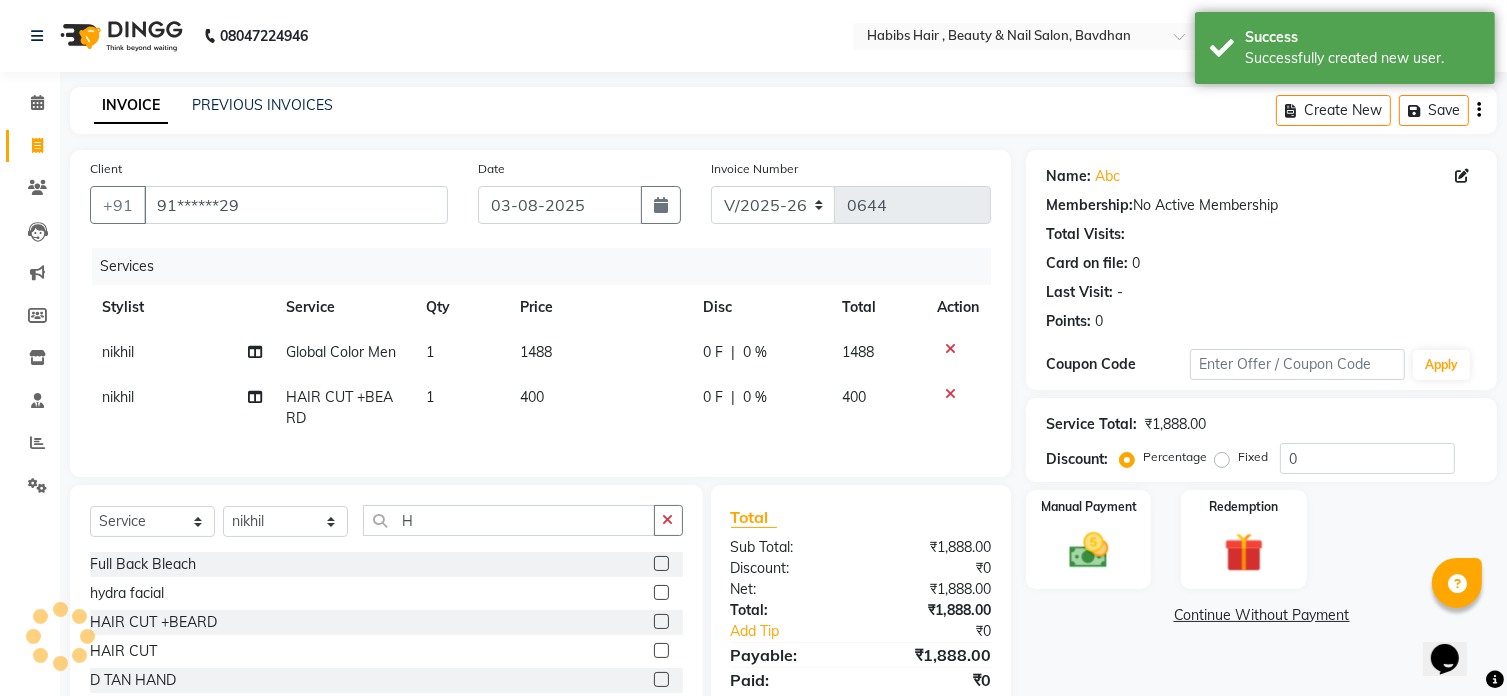scroll, scrollTop: 130, scrollLeft: 0, axis: vertical 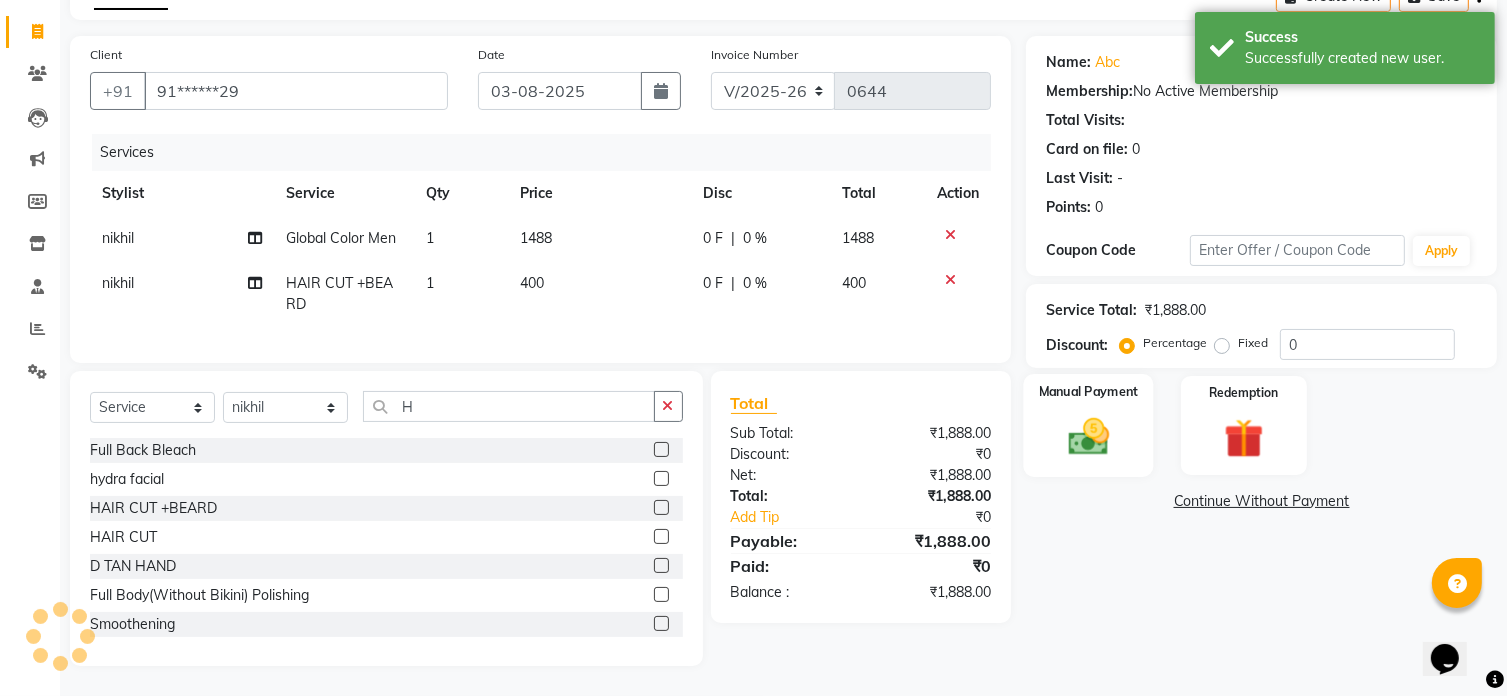 click 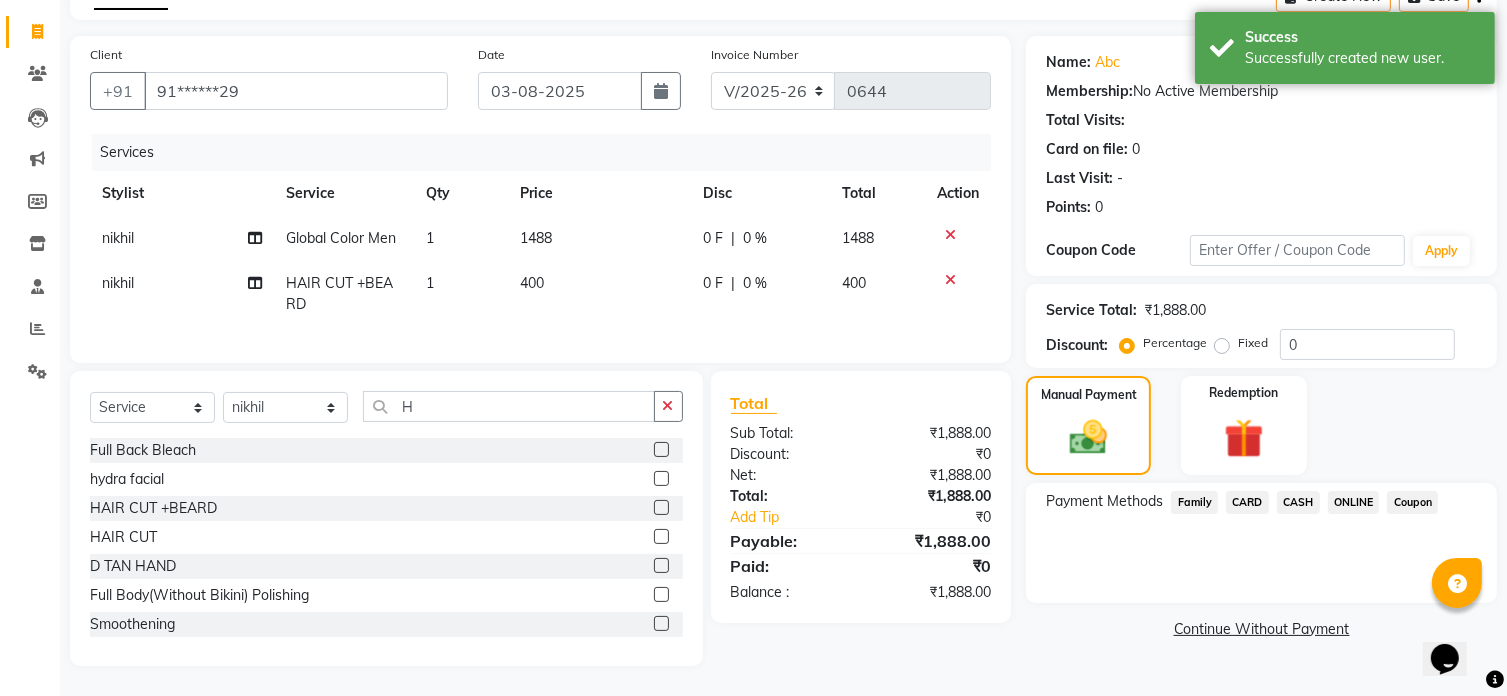 click on "ONLINE" 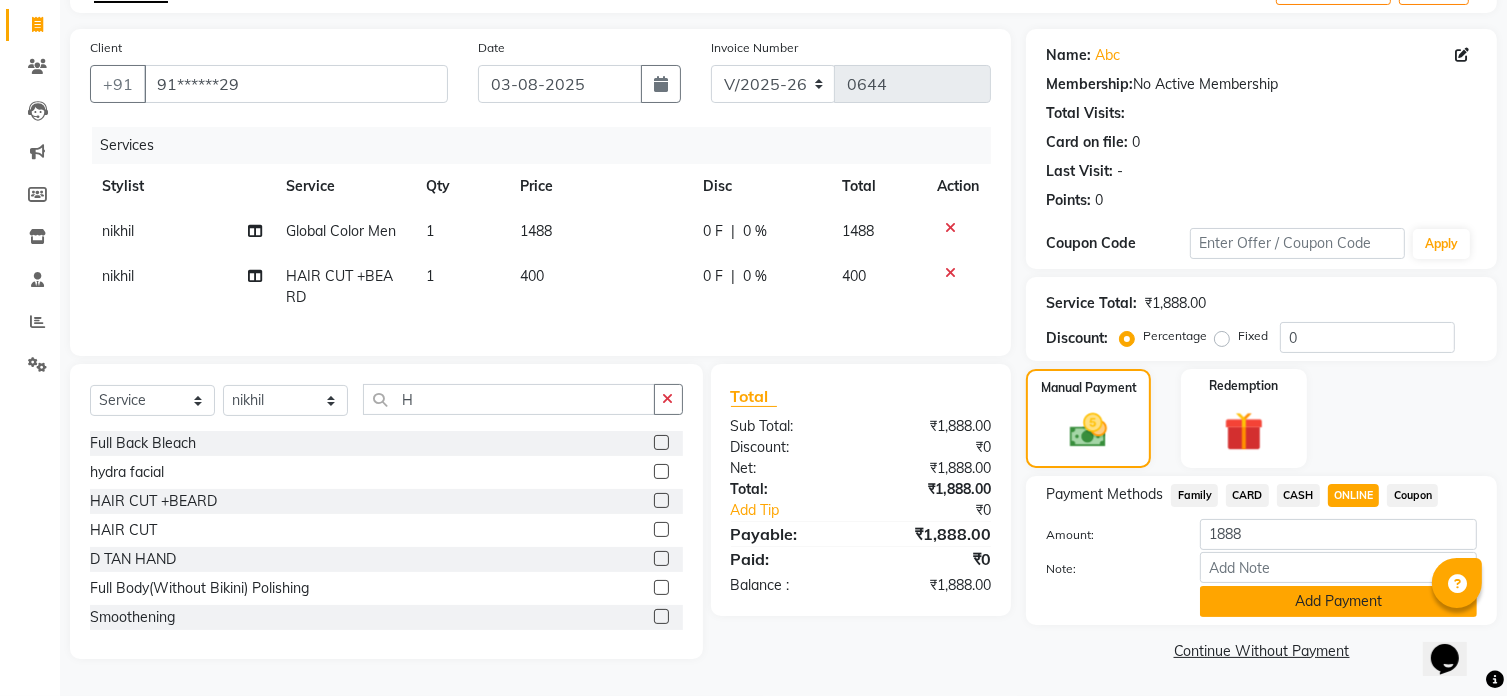 click on "Add Payment" 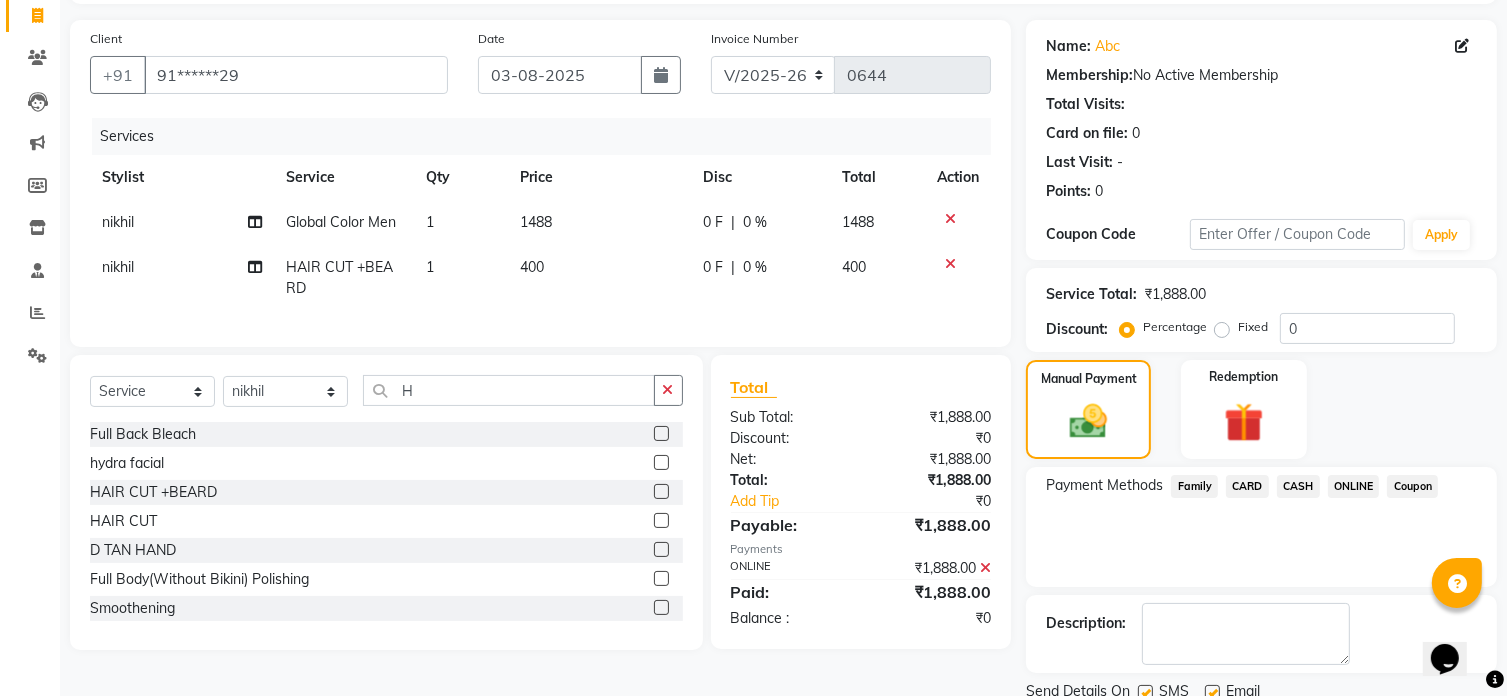 scroll, scrollTop: 204, scrollLeft: 0, axis: vertical 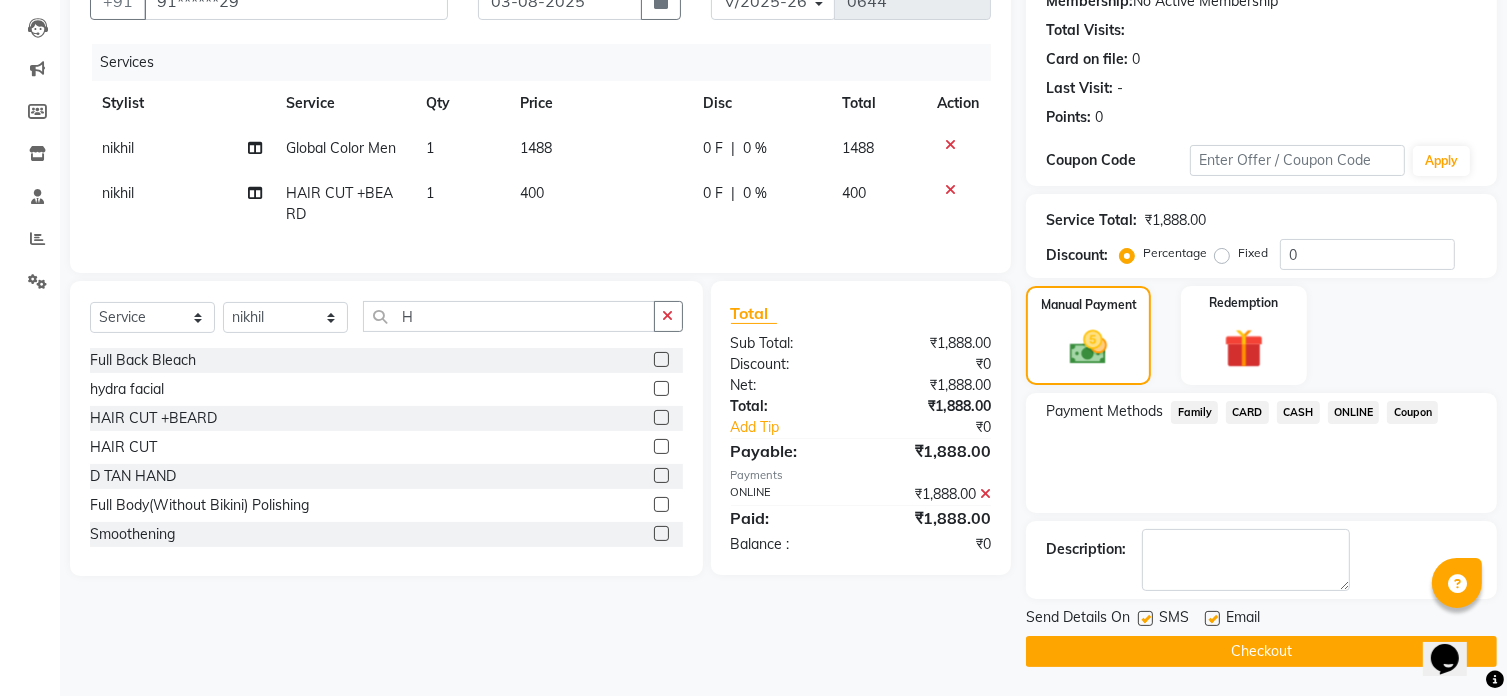 click on "Checkout" 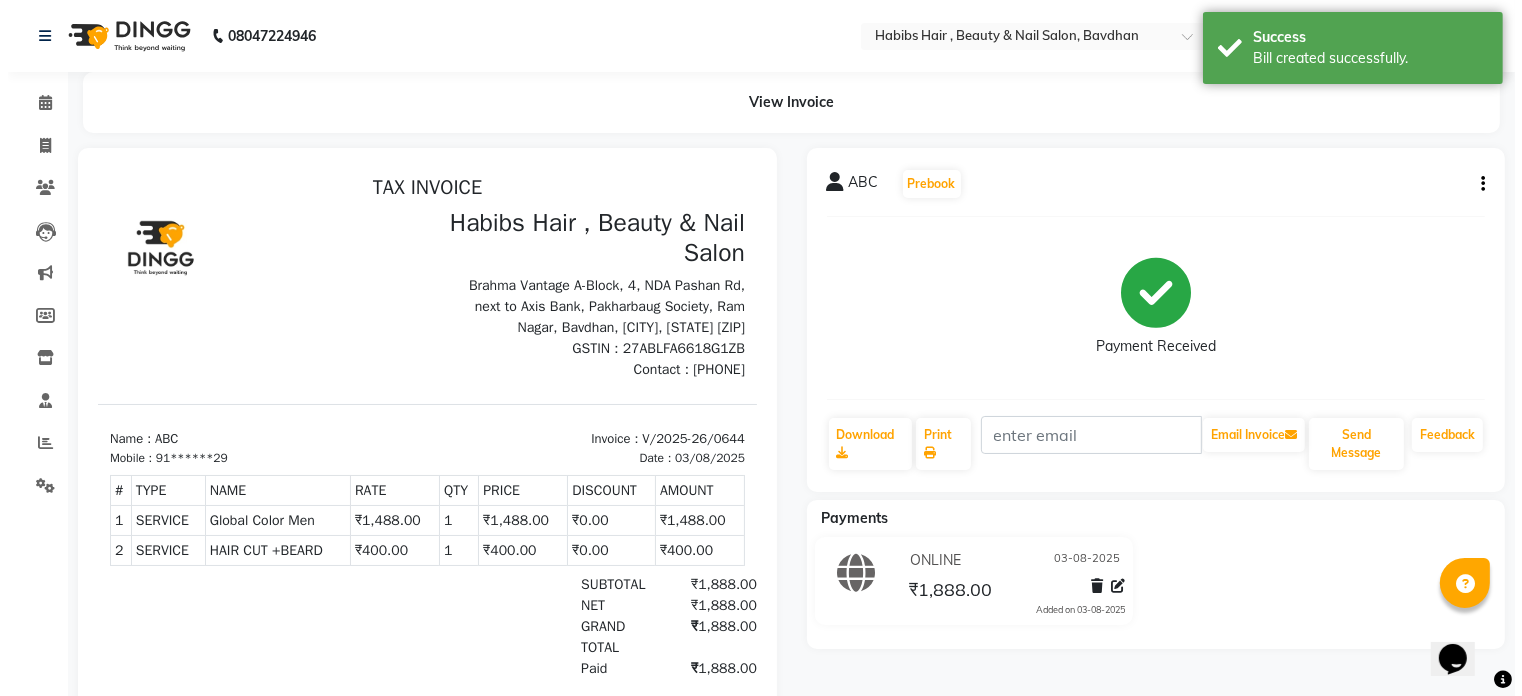 scroll, scrollTop: 0, scrollLeft: 0, axis: both 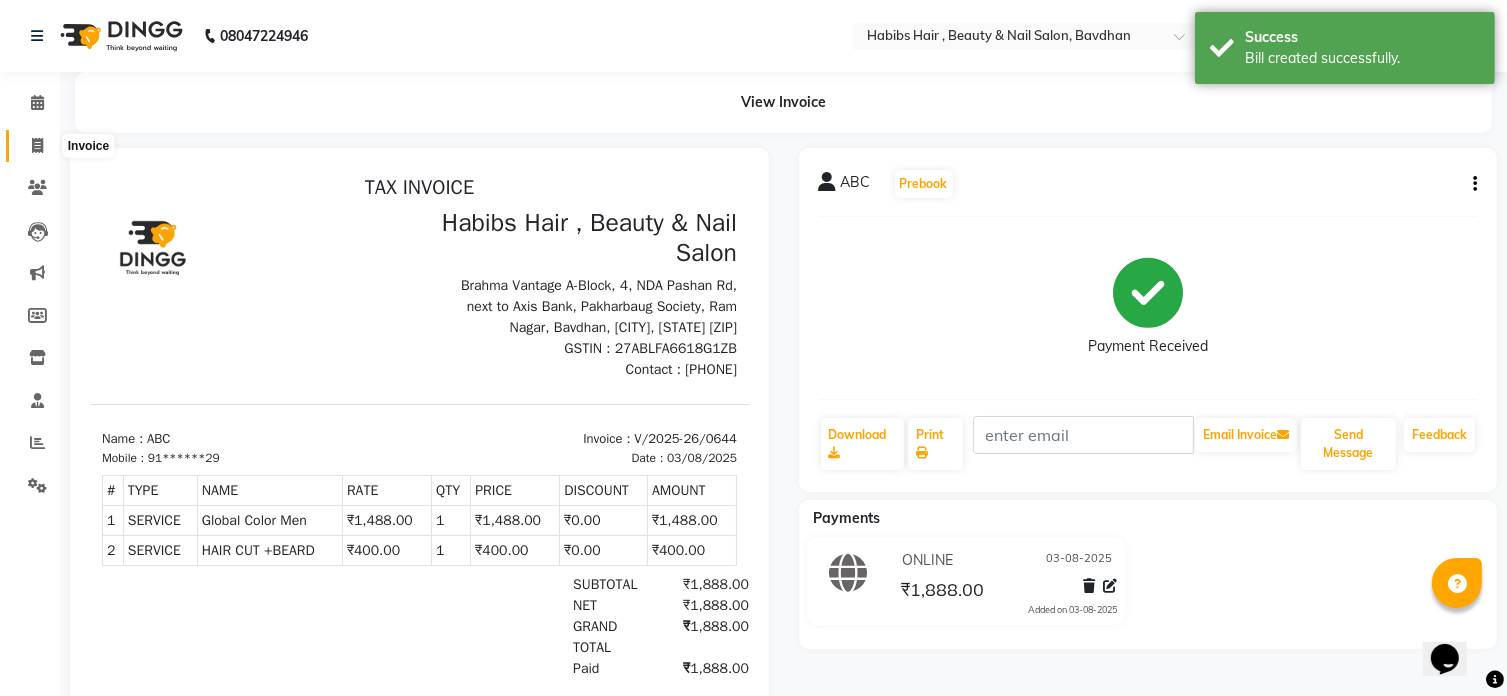 click 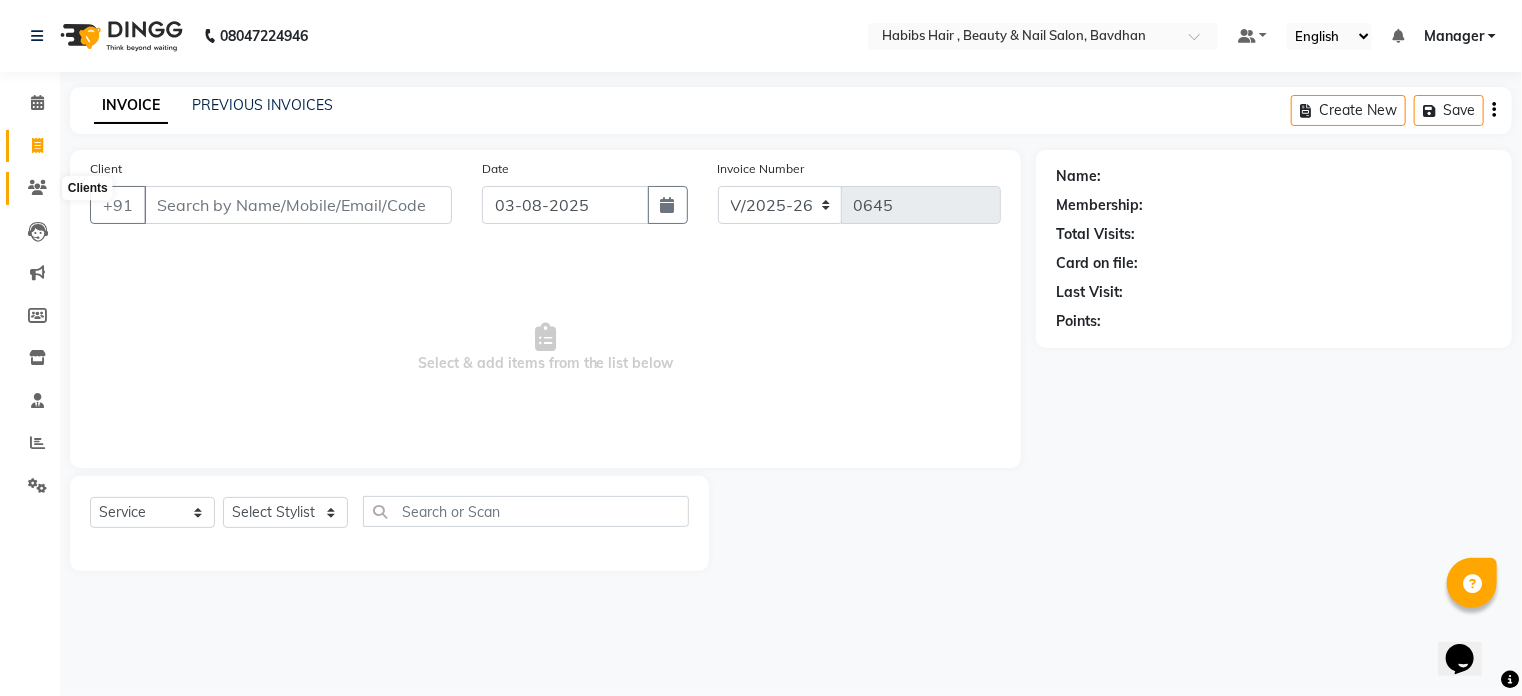 click 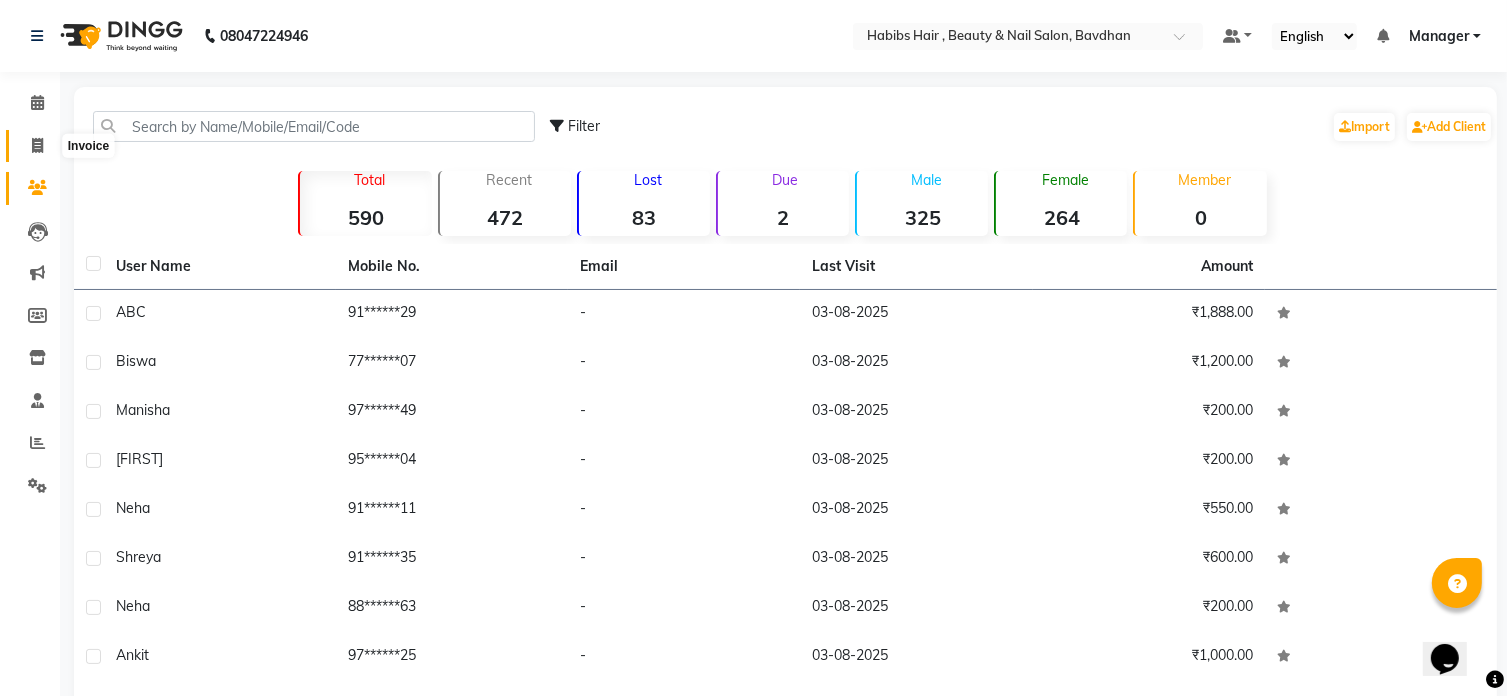 click 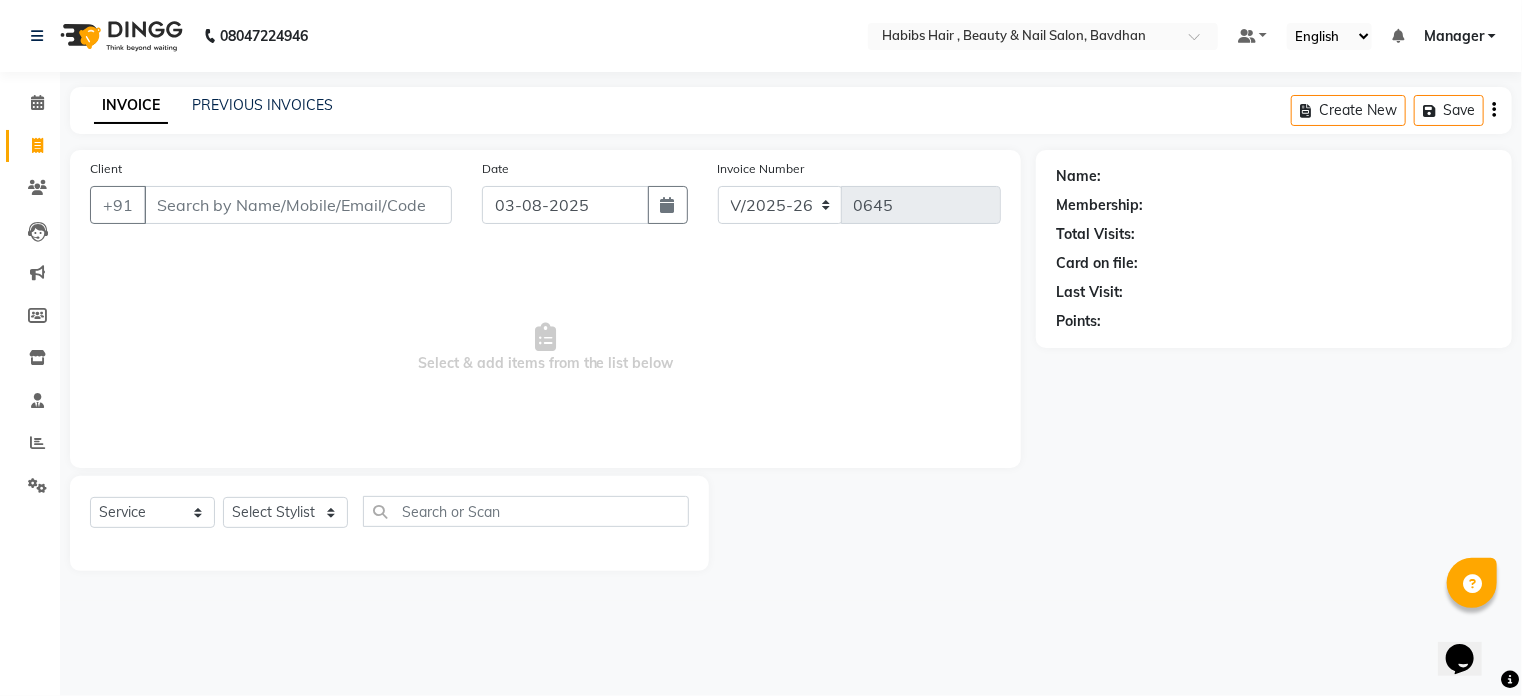 click on "Client" at bounding box center (298, 205) 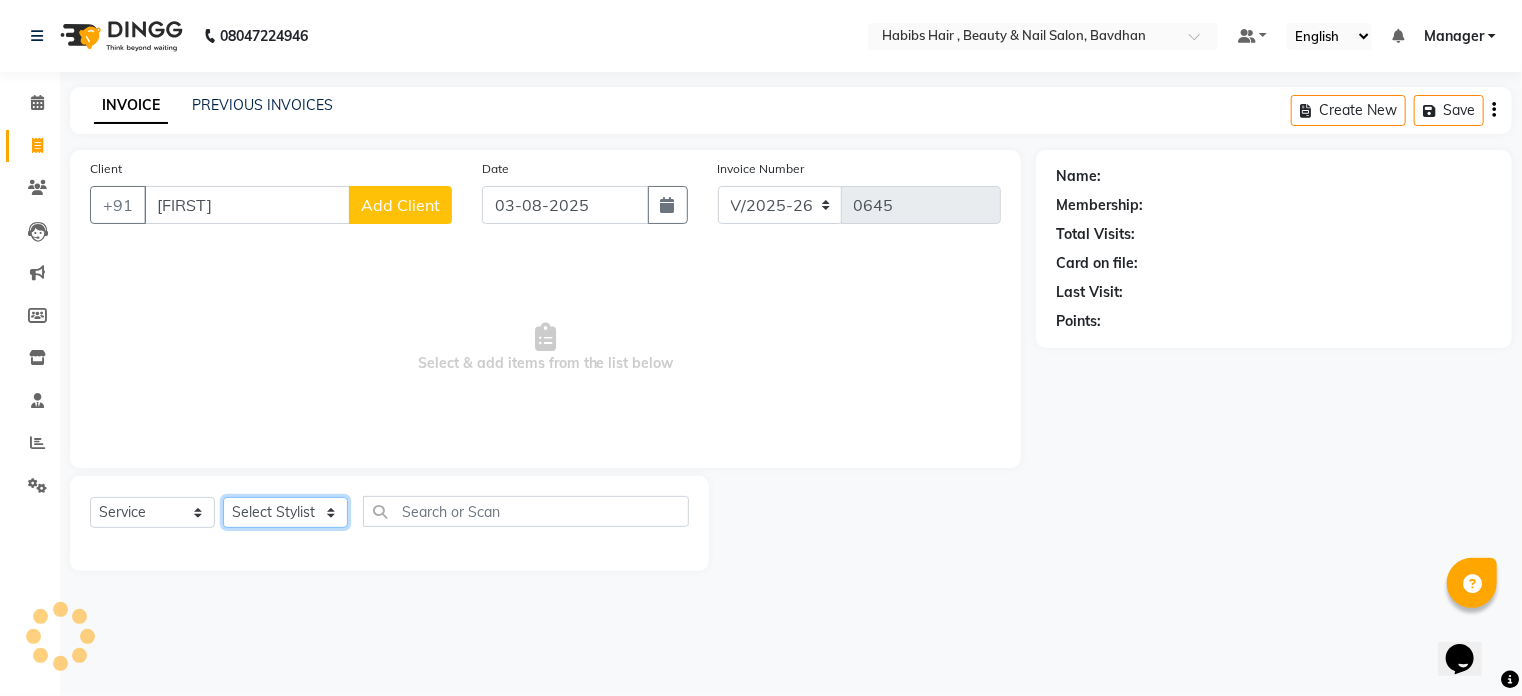 click on "Select Stylist Akash Aman Aniket Ashish Ganesh Manager mayur nikhil sujata" 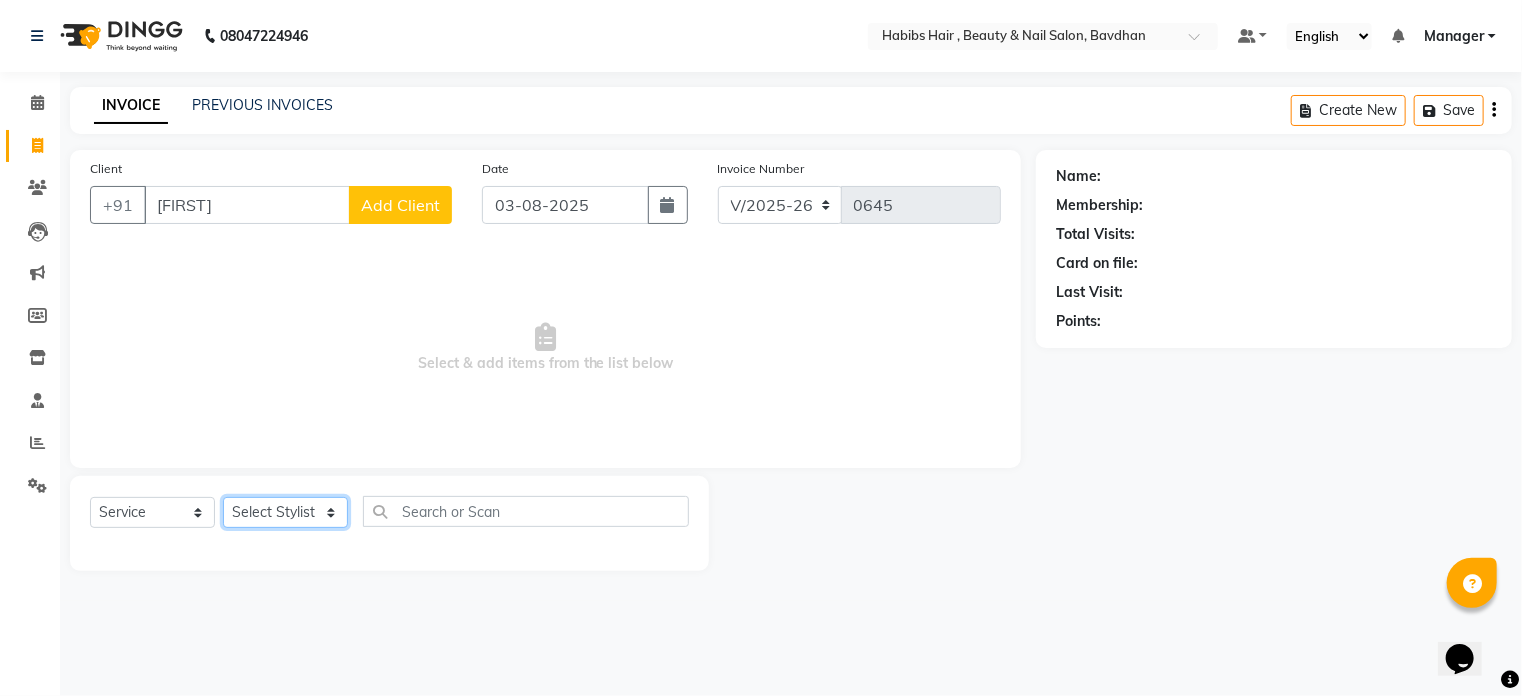 drag, startPoint x: 326, startPoint y: 517, endPoint x: 336, endPoint y: 523, distance: 11.661903 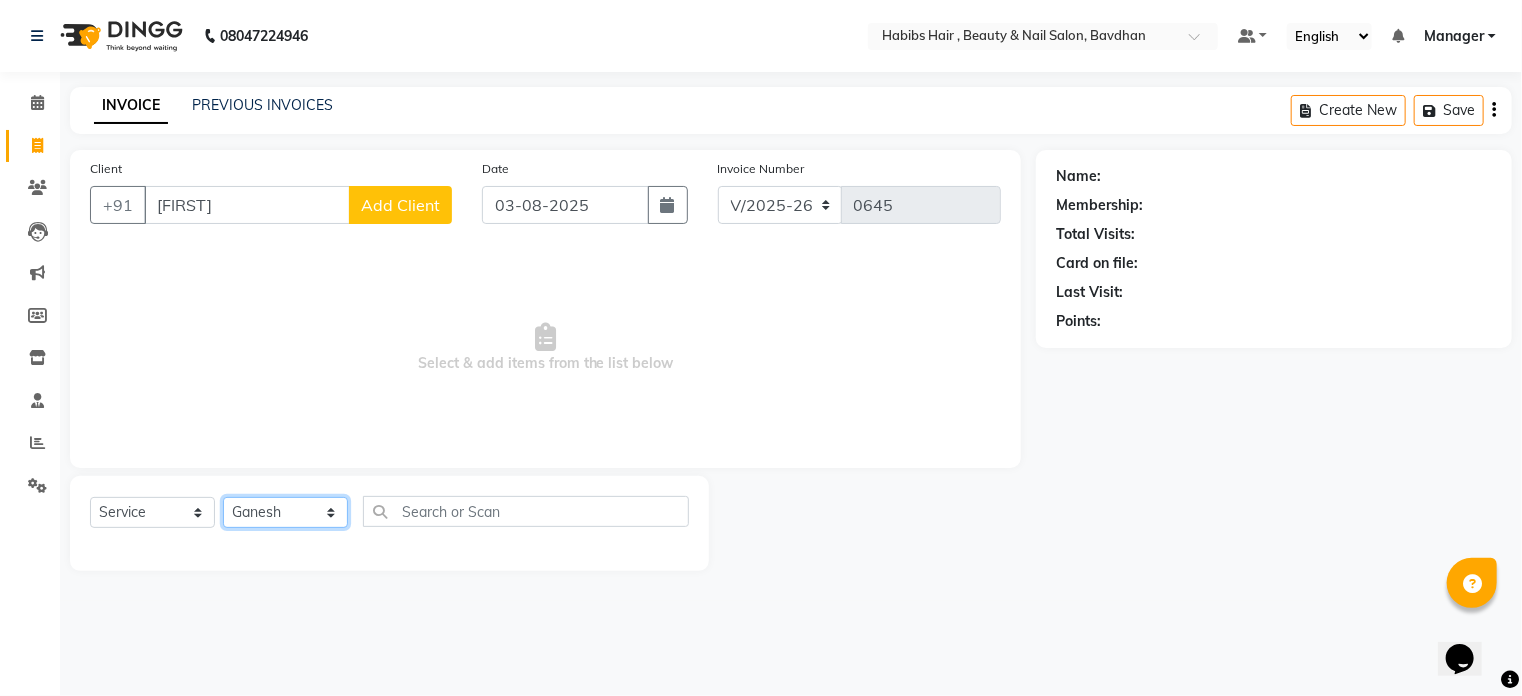 click on "Select Stylist Akash Aman Aniket Ashish Ganesh Manager mayur nikhil sujata" 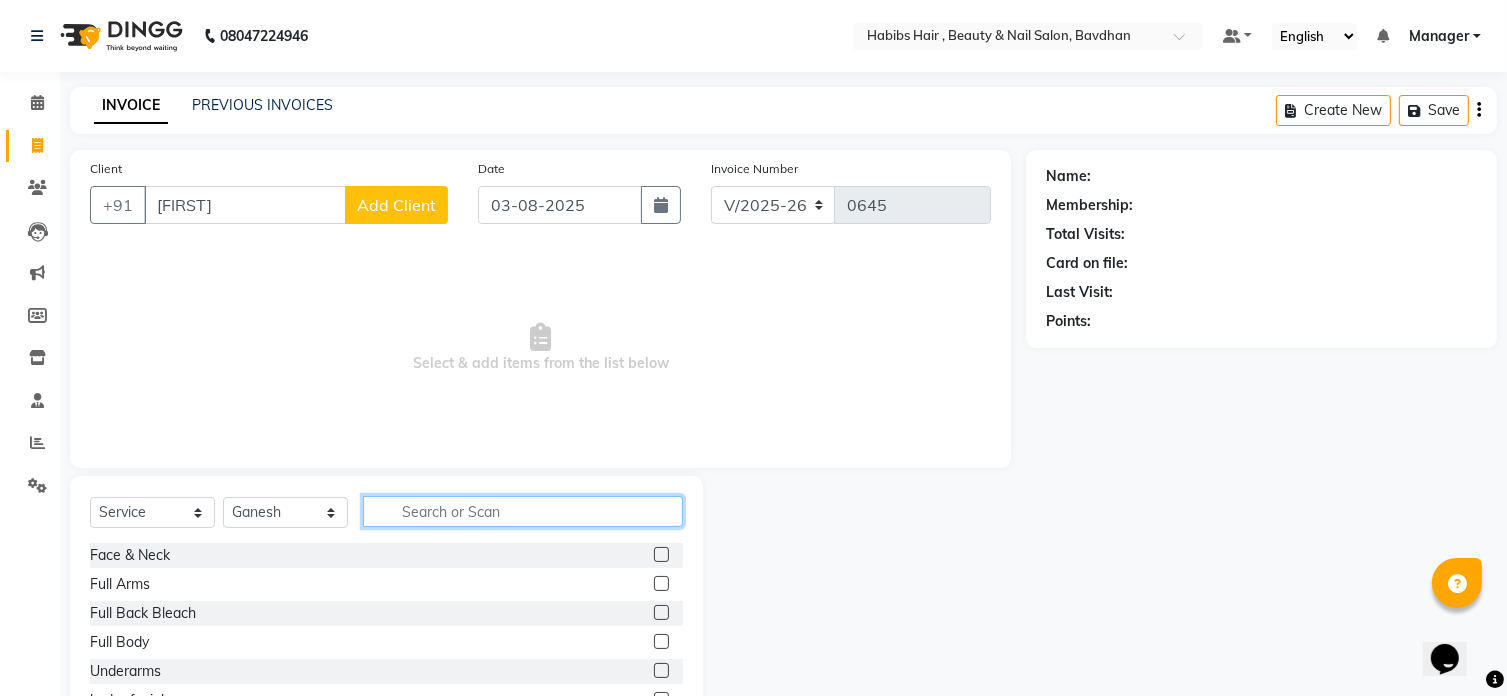 click 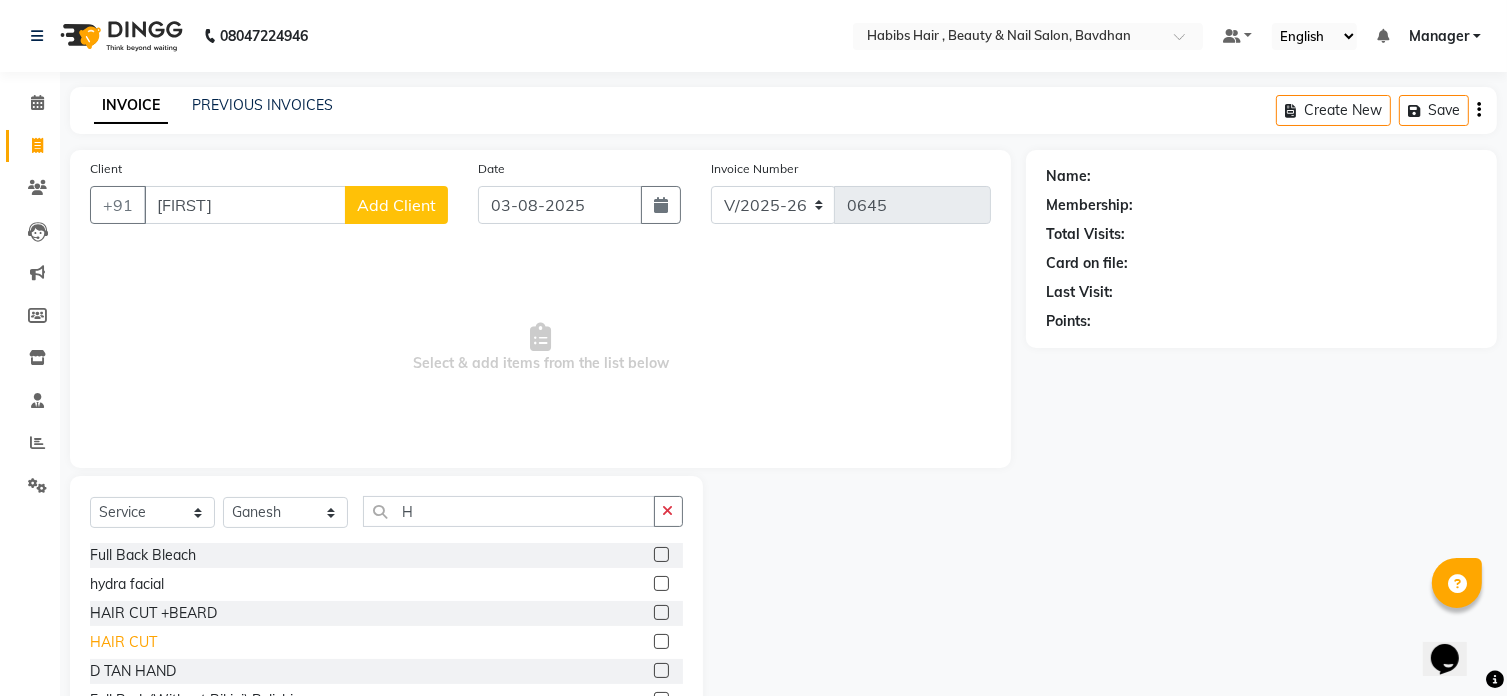 click on "HAIR CUT" 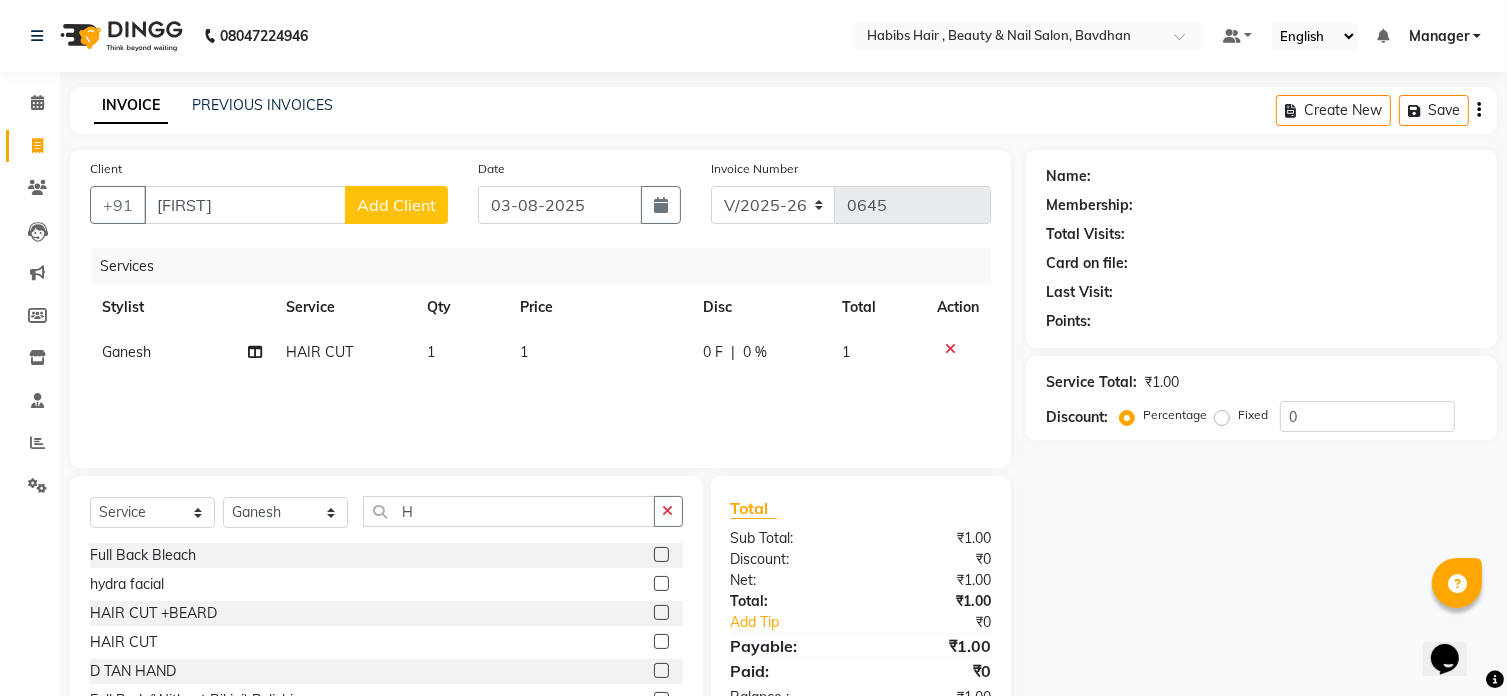 click on "1" 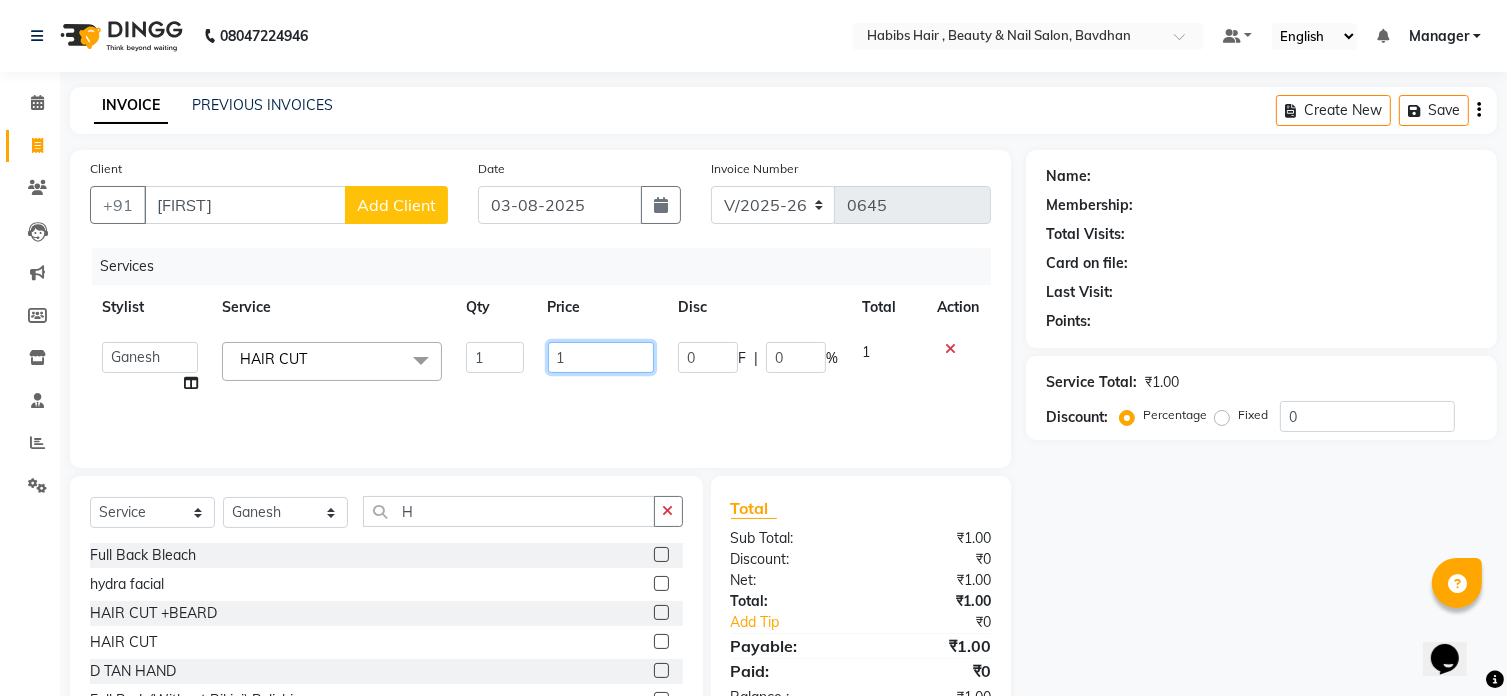 click on "1" 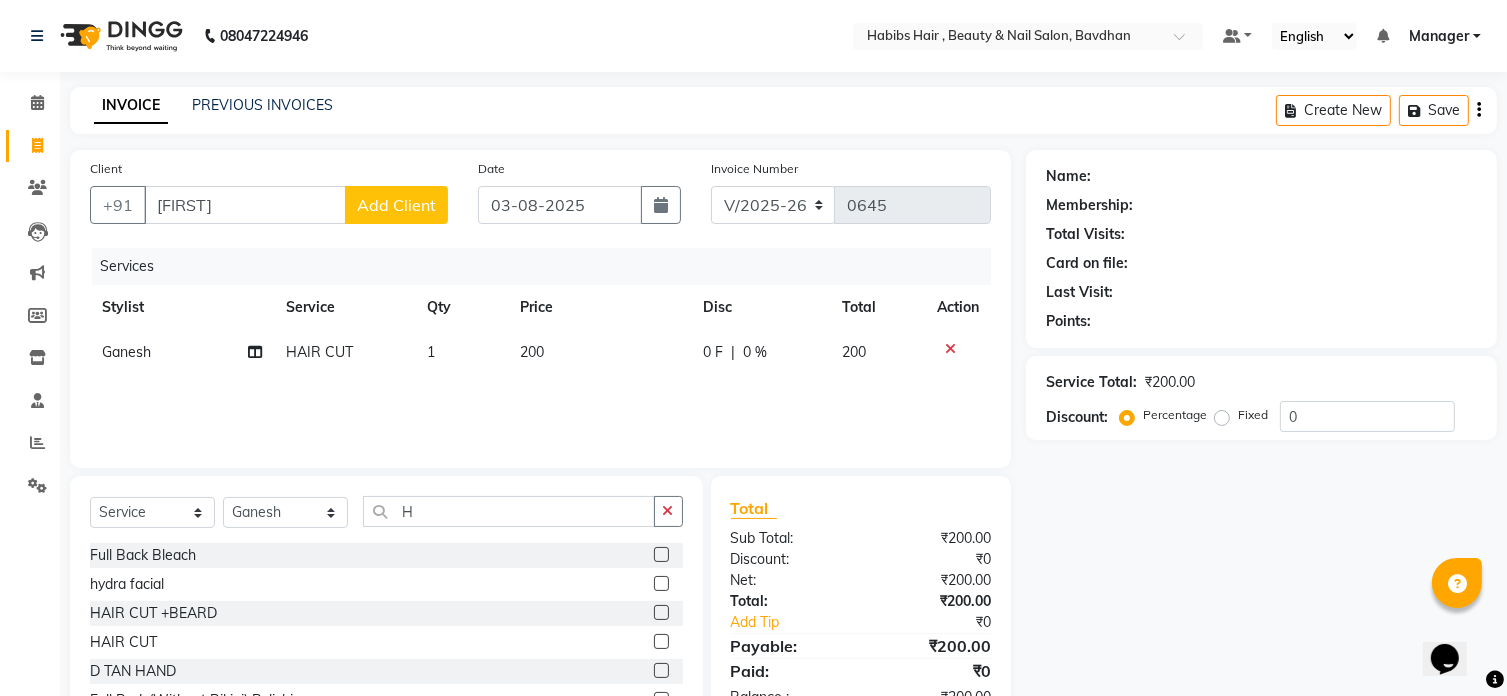 click on "Add Client" 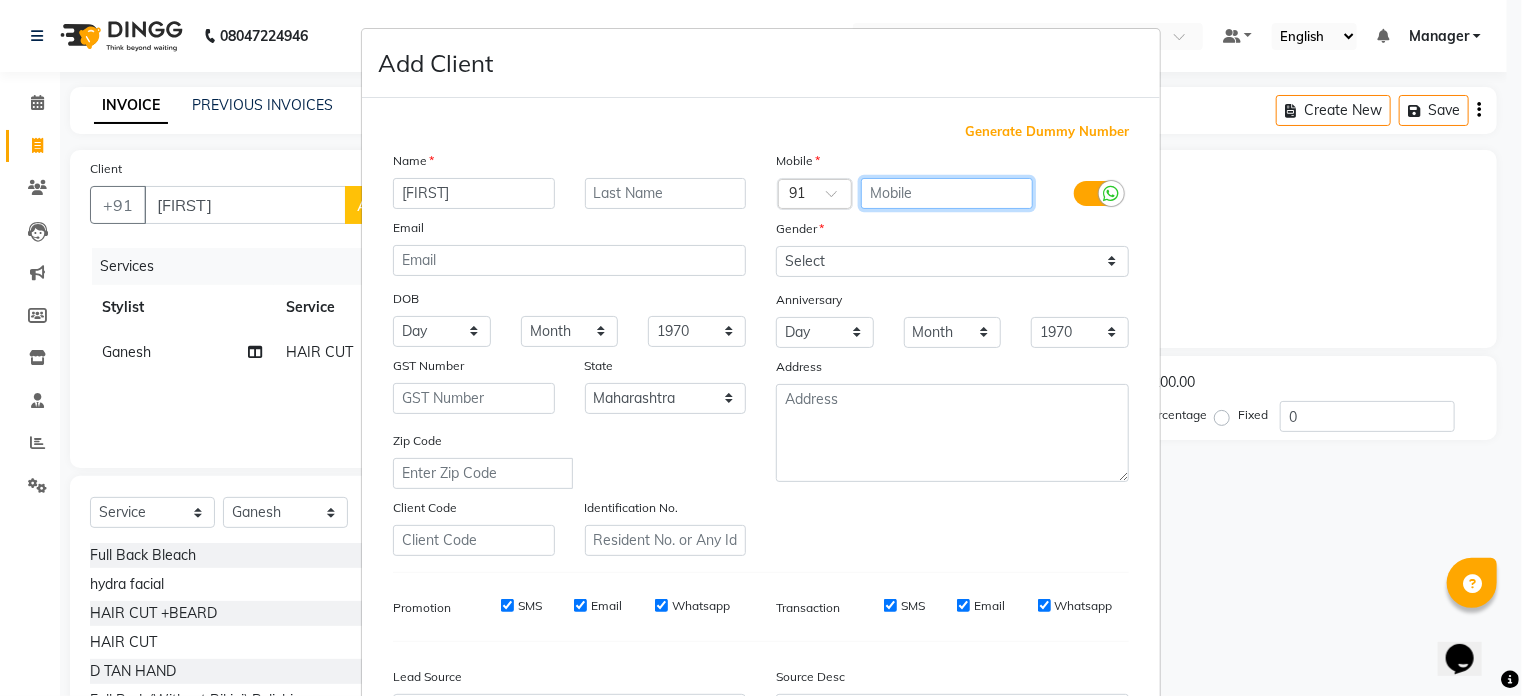 click at bounding box center [947, 193] 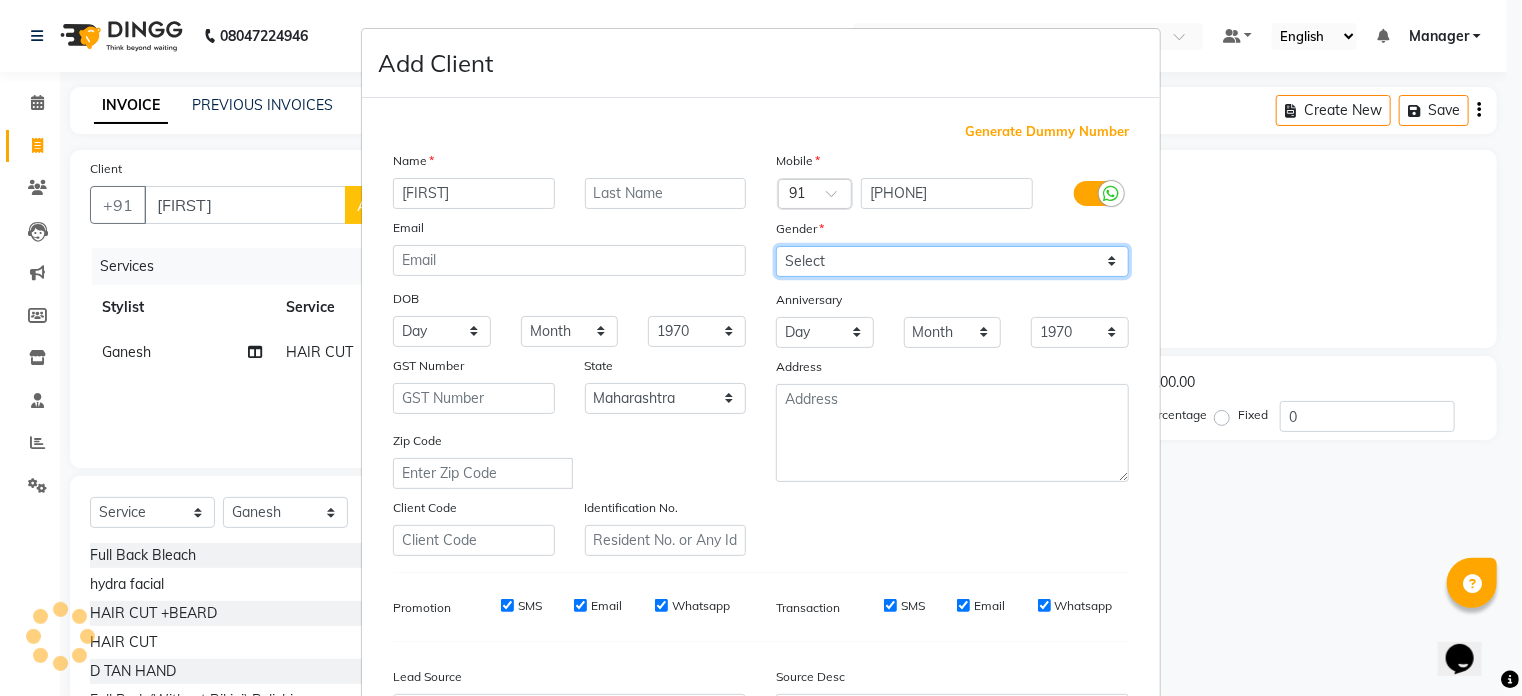 click on "Select Male Female Other Prefer Not To Say" at bounding box center (952, 261) 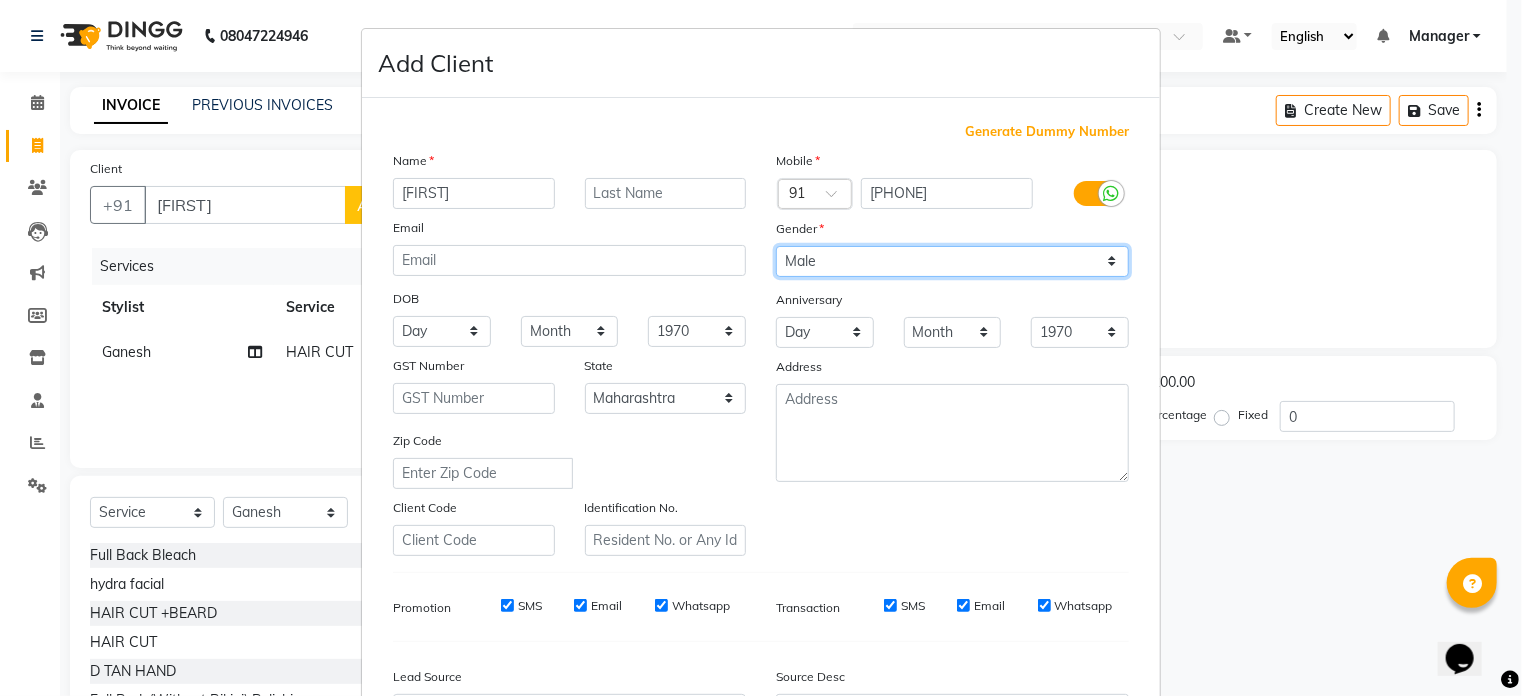 click on "Select Male Female Other Prefer Not To Say" at bounding box center [952, 261] 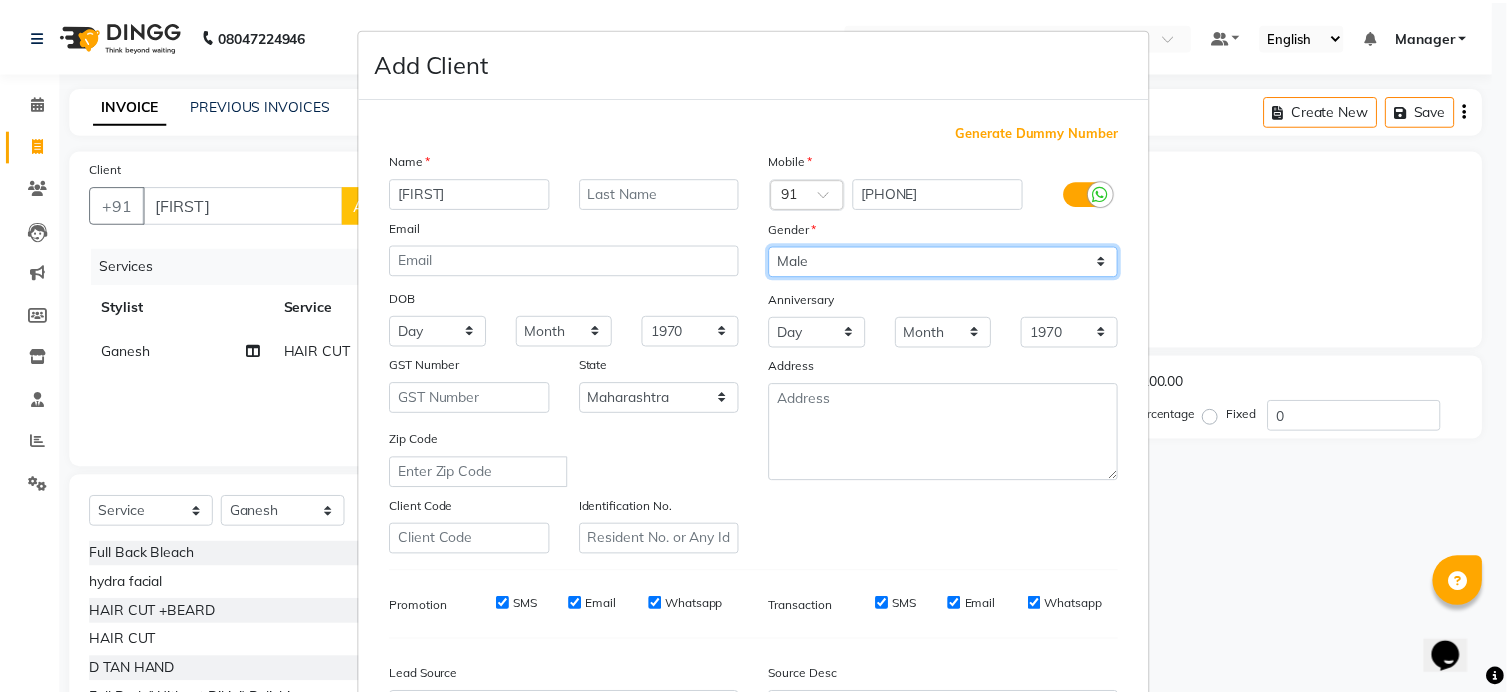 scroll, scrollTop: 236, scrollLeft: 0, axis: vertical 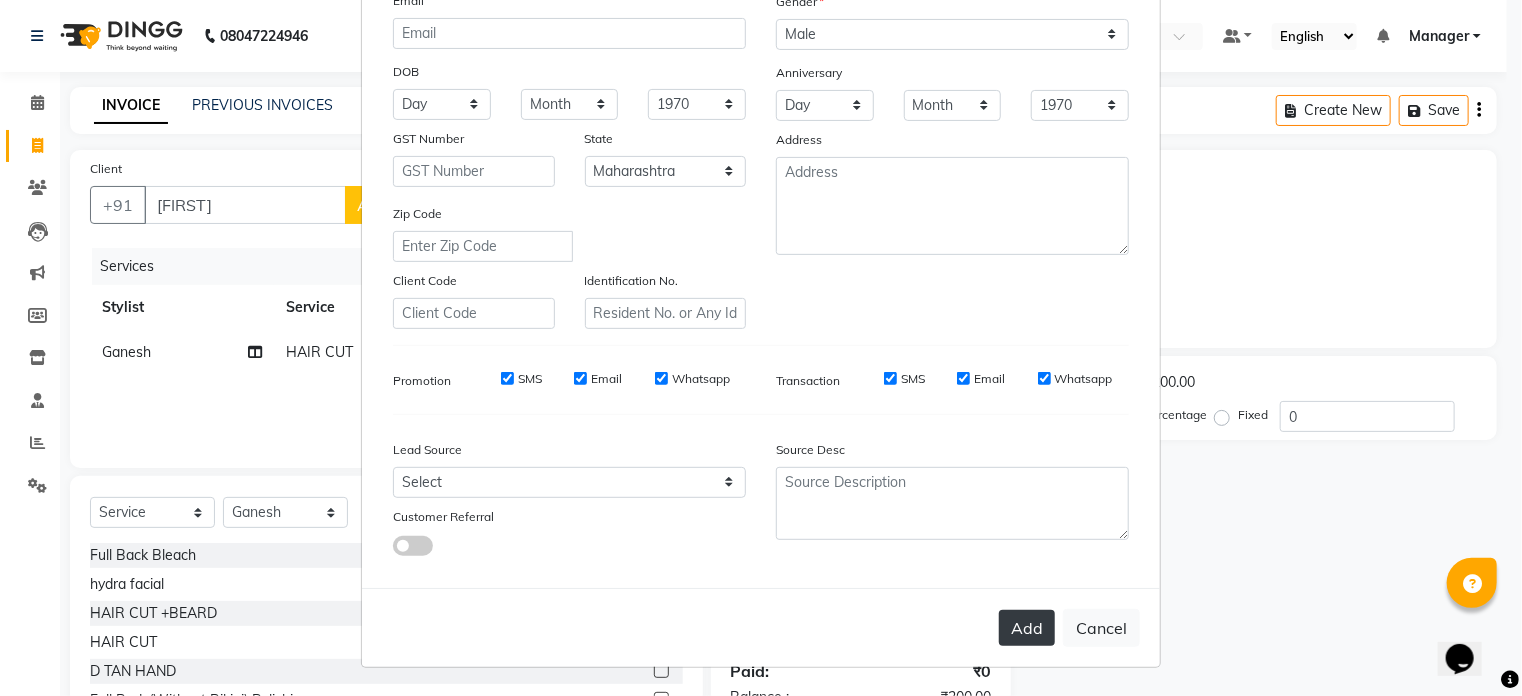 click on "Add" at bounding box center (1027, 628) 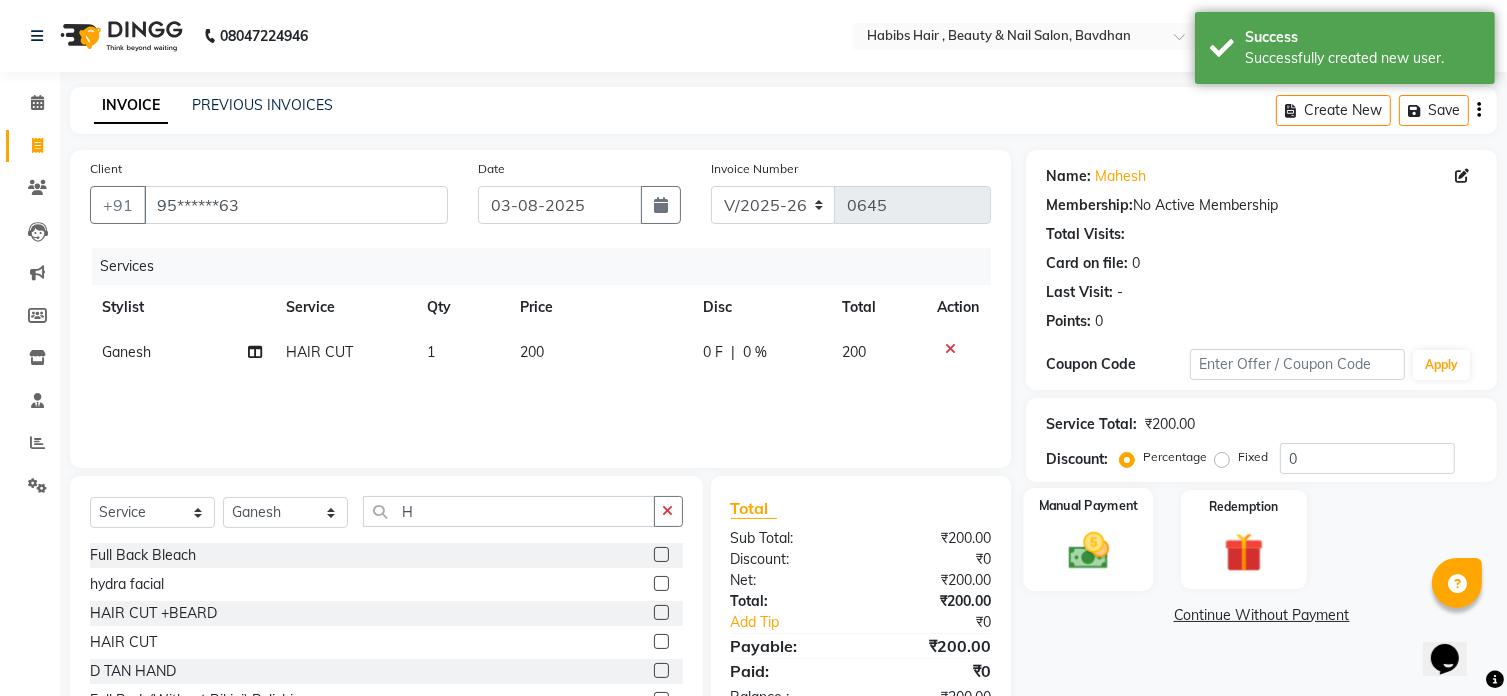 click on "Manual Payment" 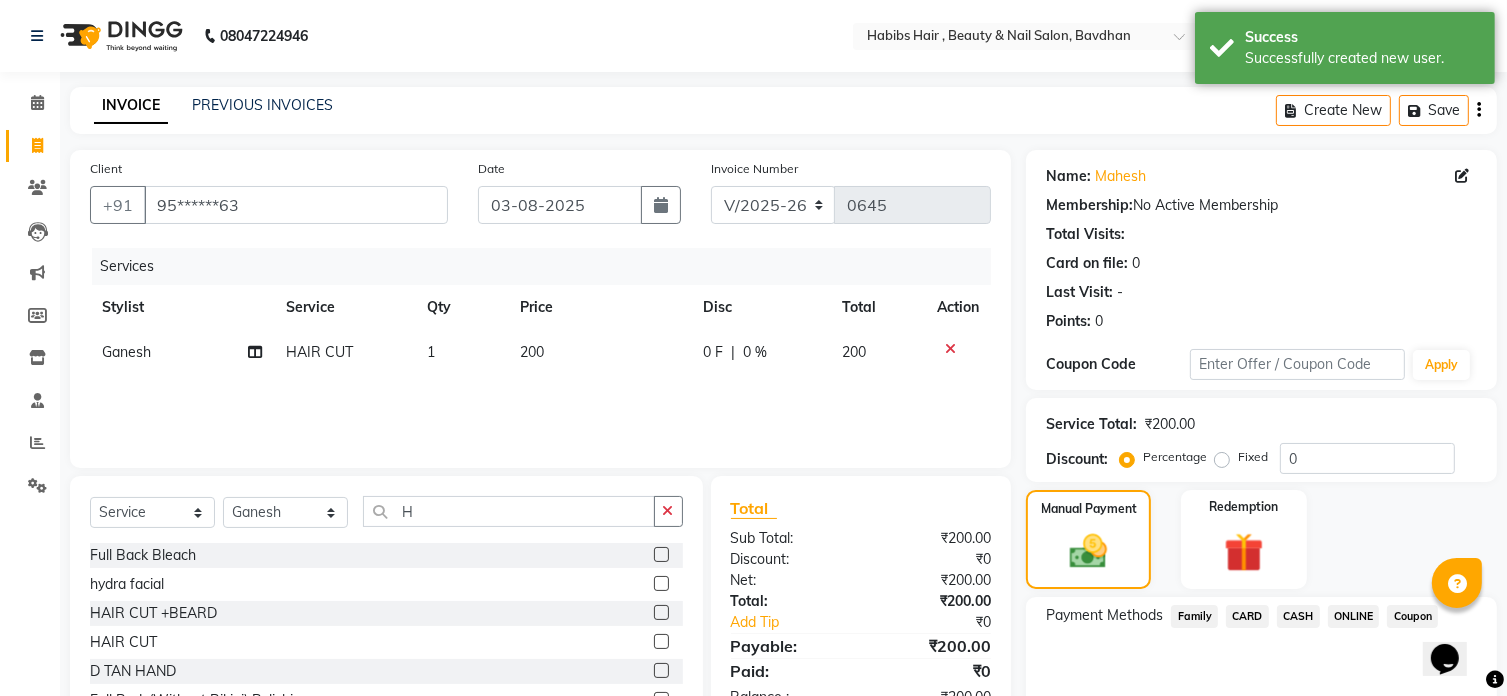 click on "ONLINE" 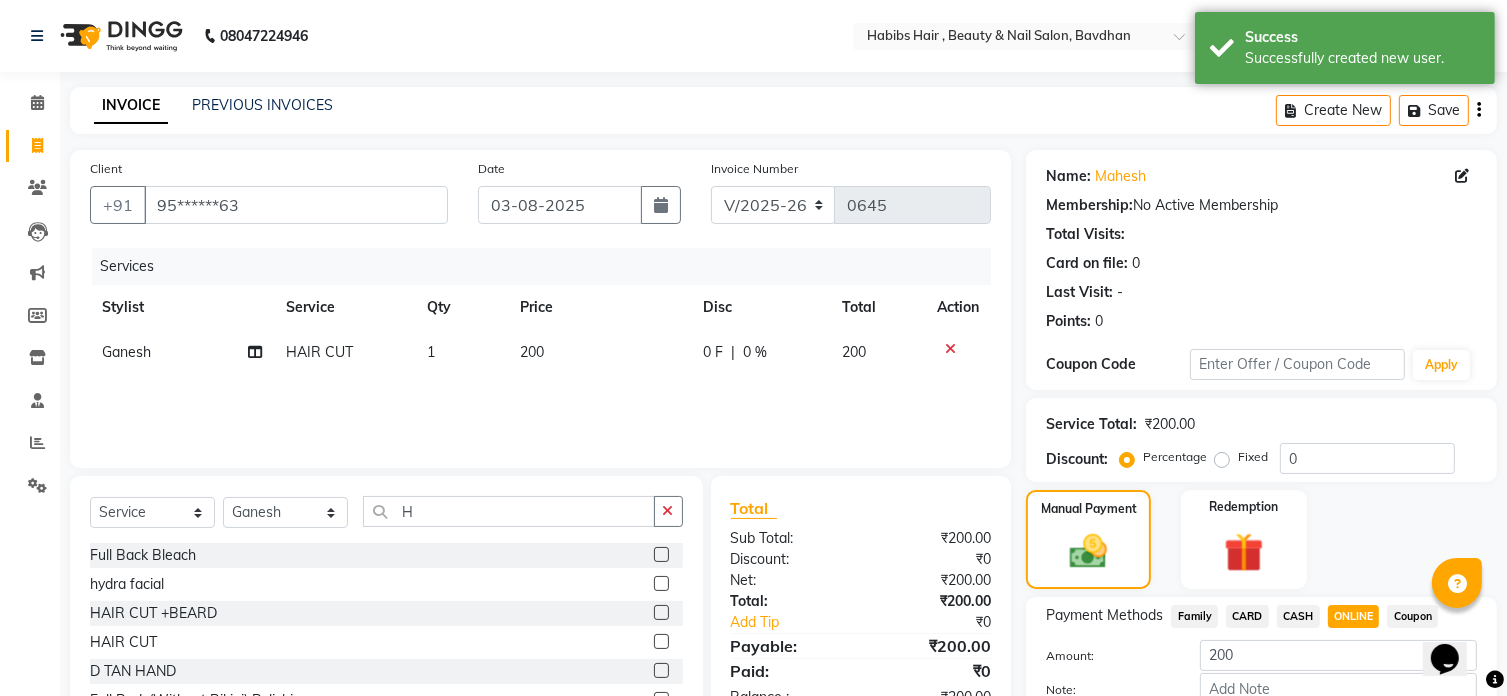 scroll, scrollTop: 122, scrollLeft: 0, axis: vertical 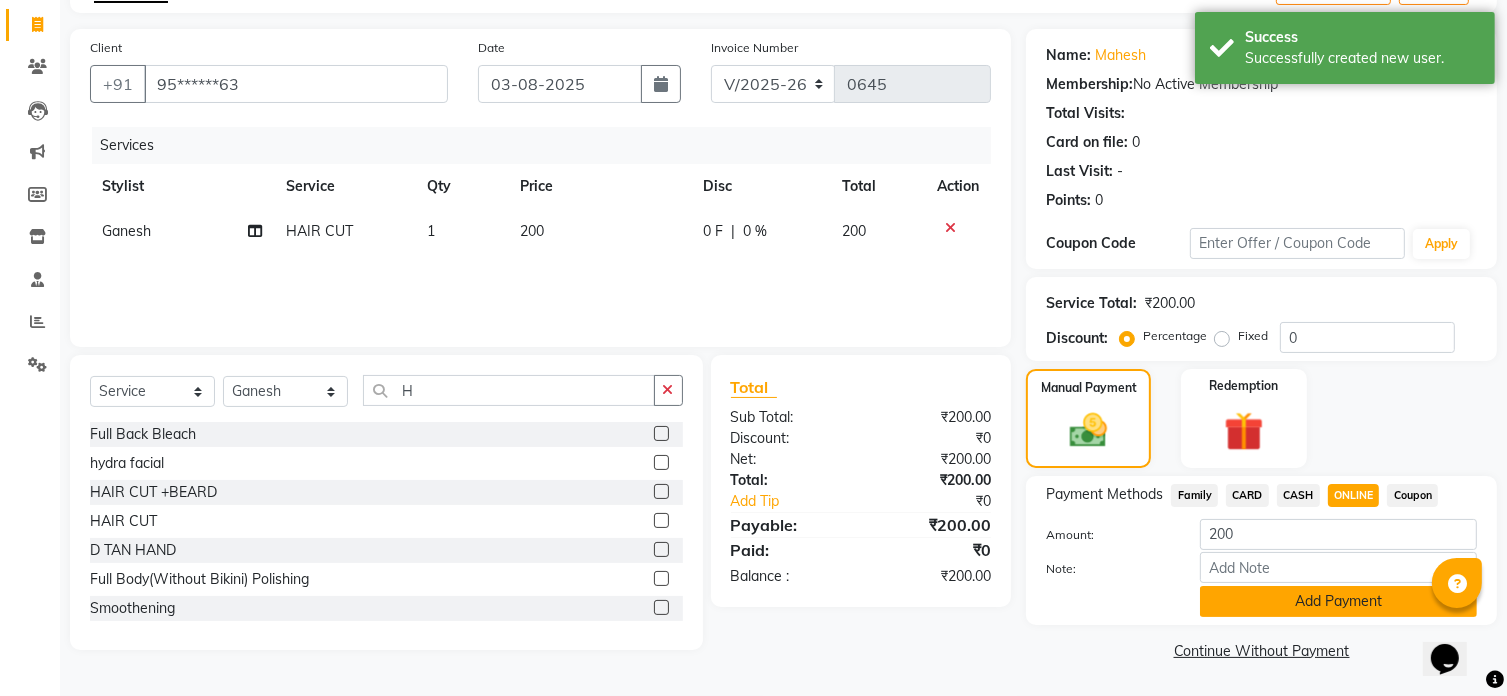 click on "Add Payment" 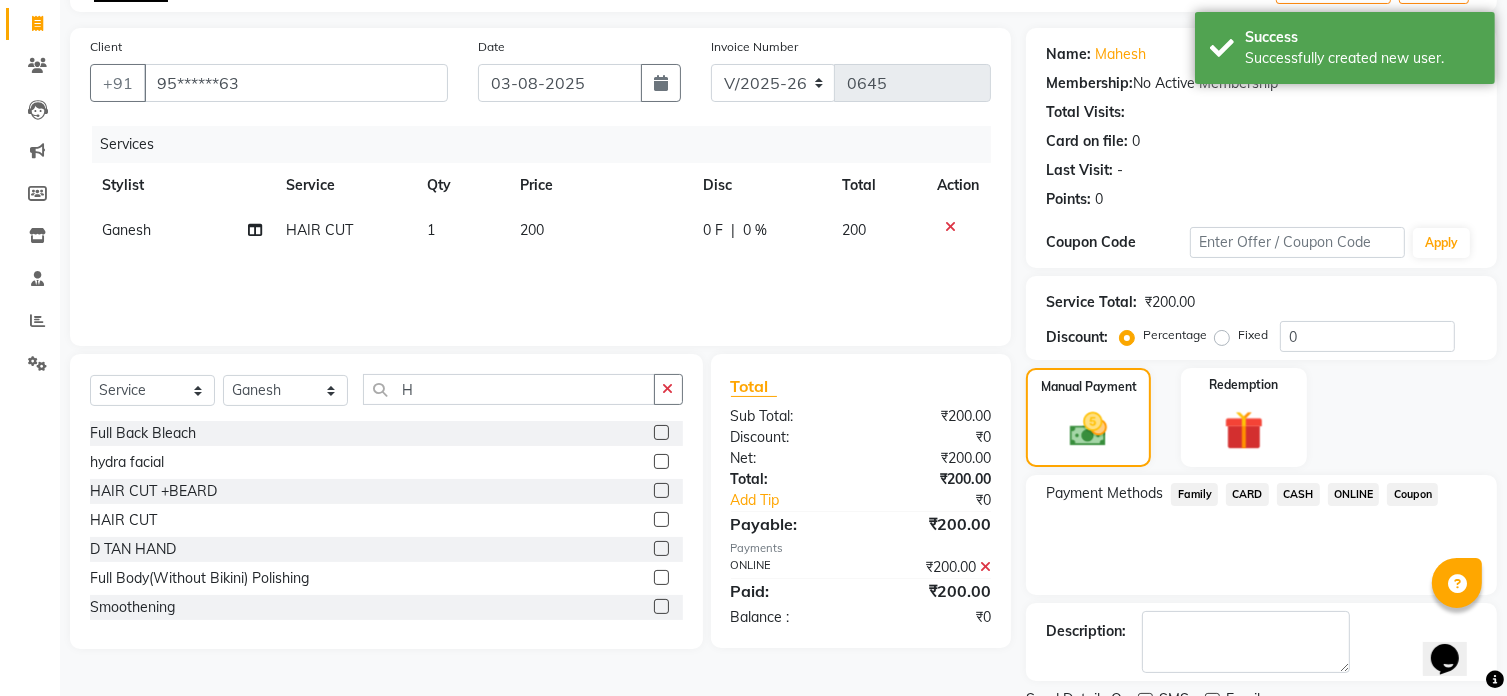 scroll, scrollTop: 204, scrollLeft: 0, axis: vertical 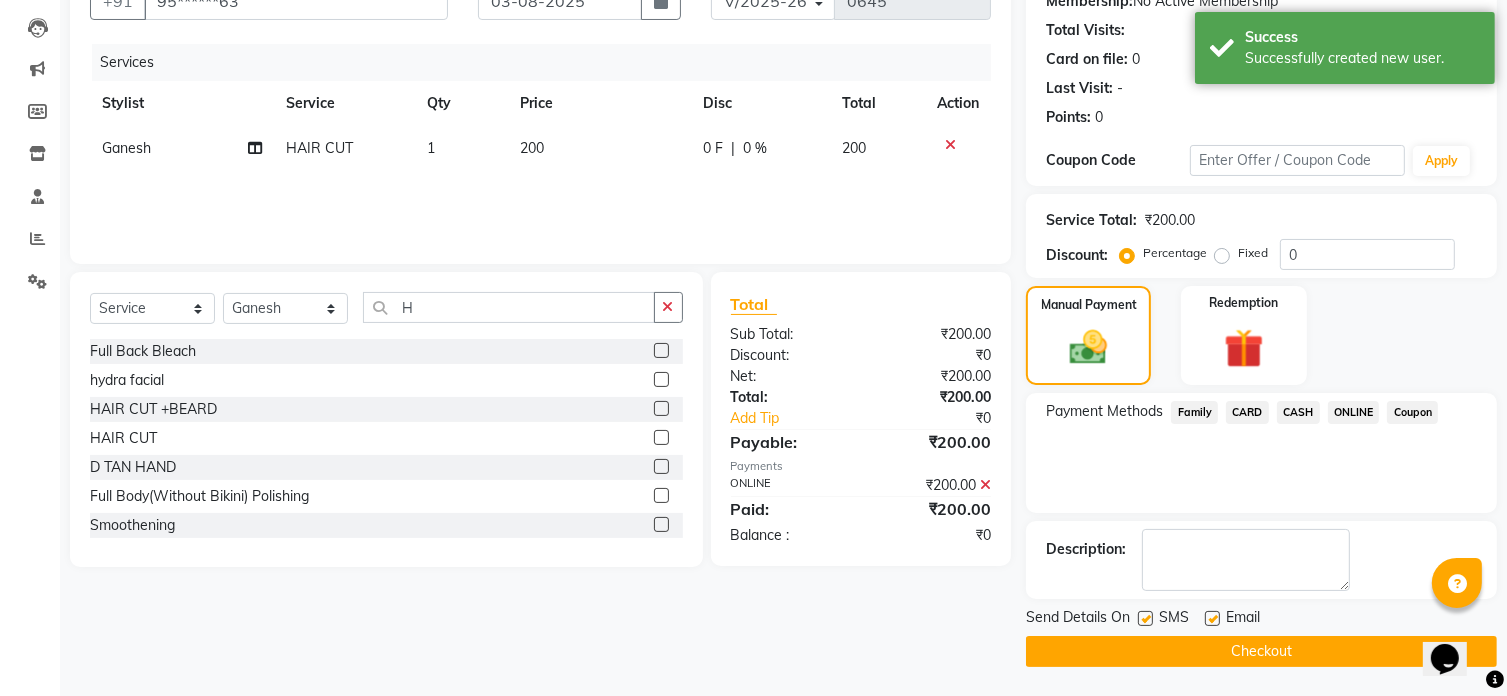 click on "Checkout" 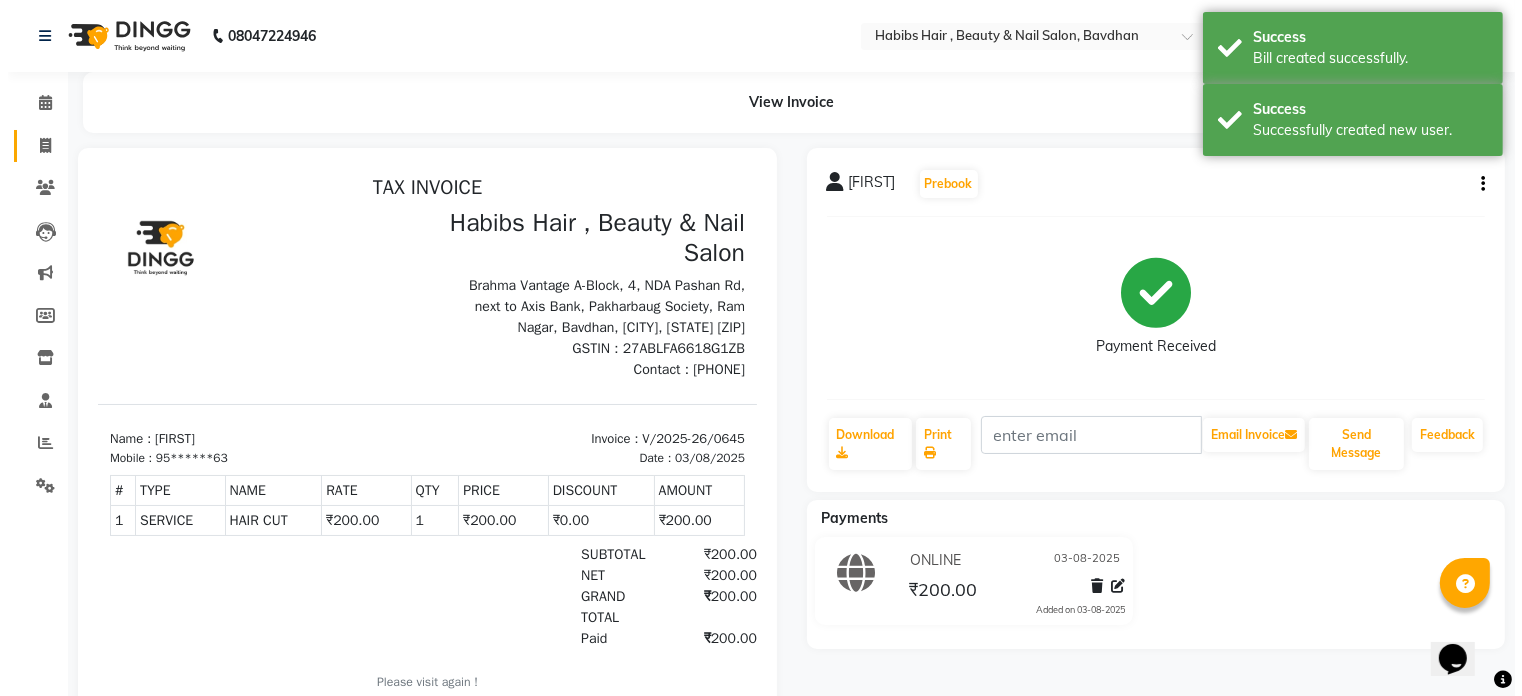 scroll, scrollTop: 0, scrollLeft: 0, axis: both 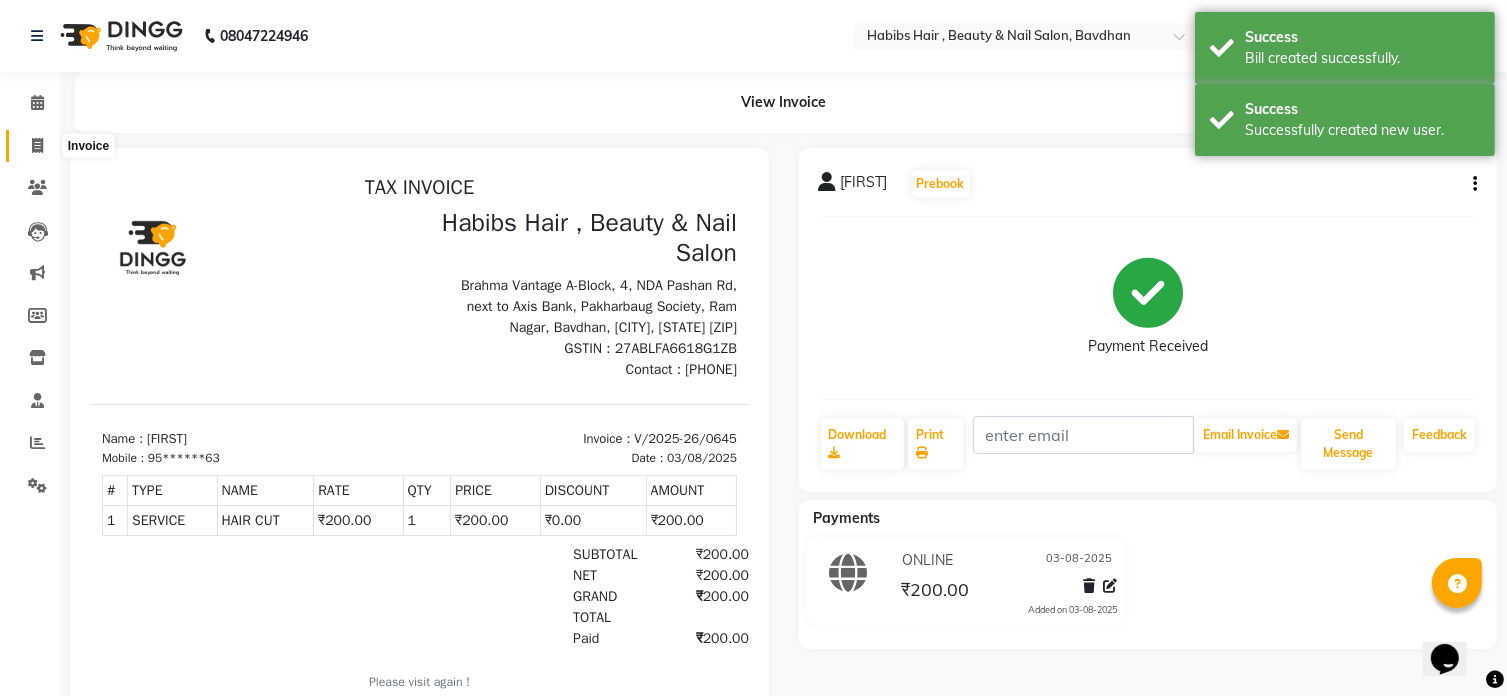 click 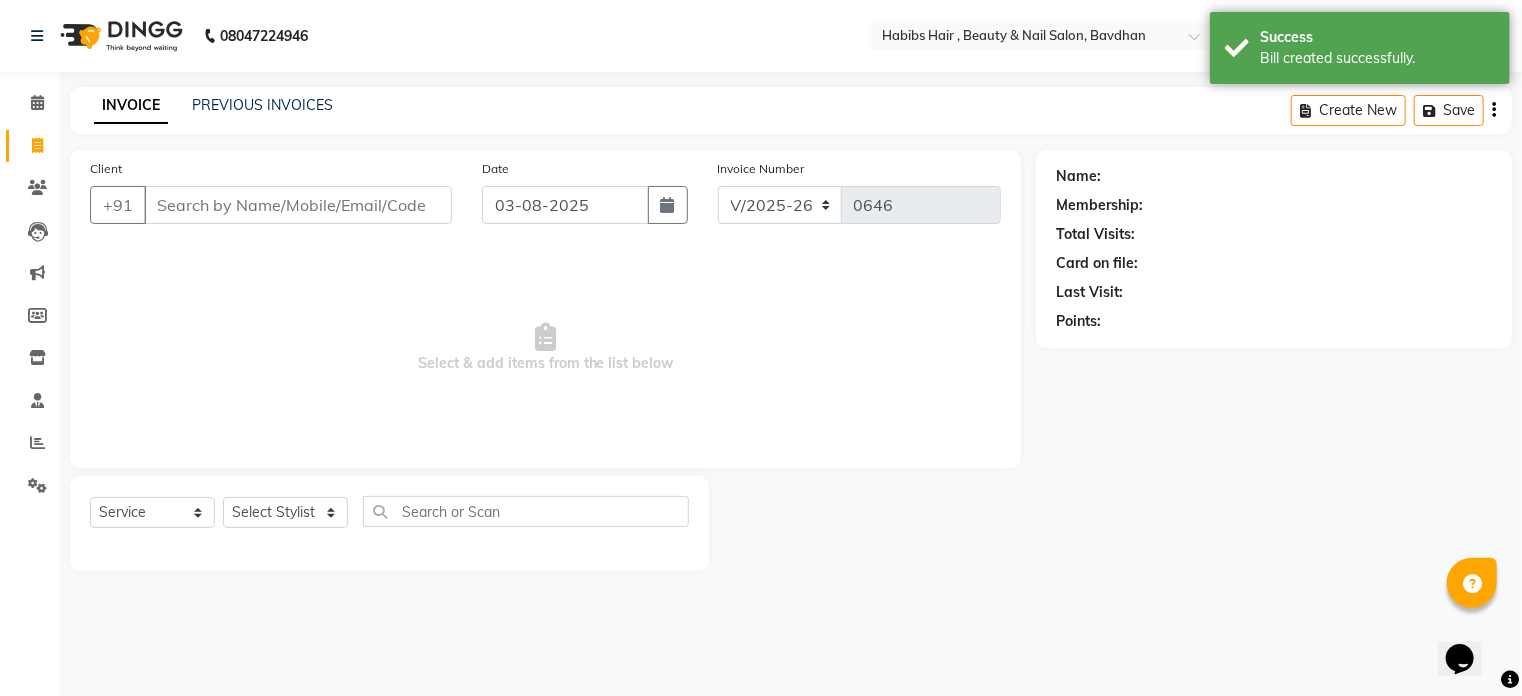 click on "Client" at bounding box center (298, 205) 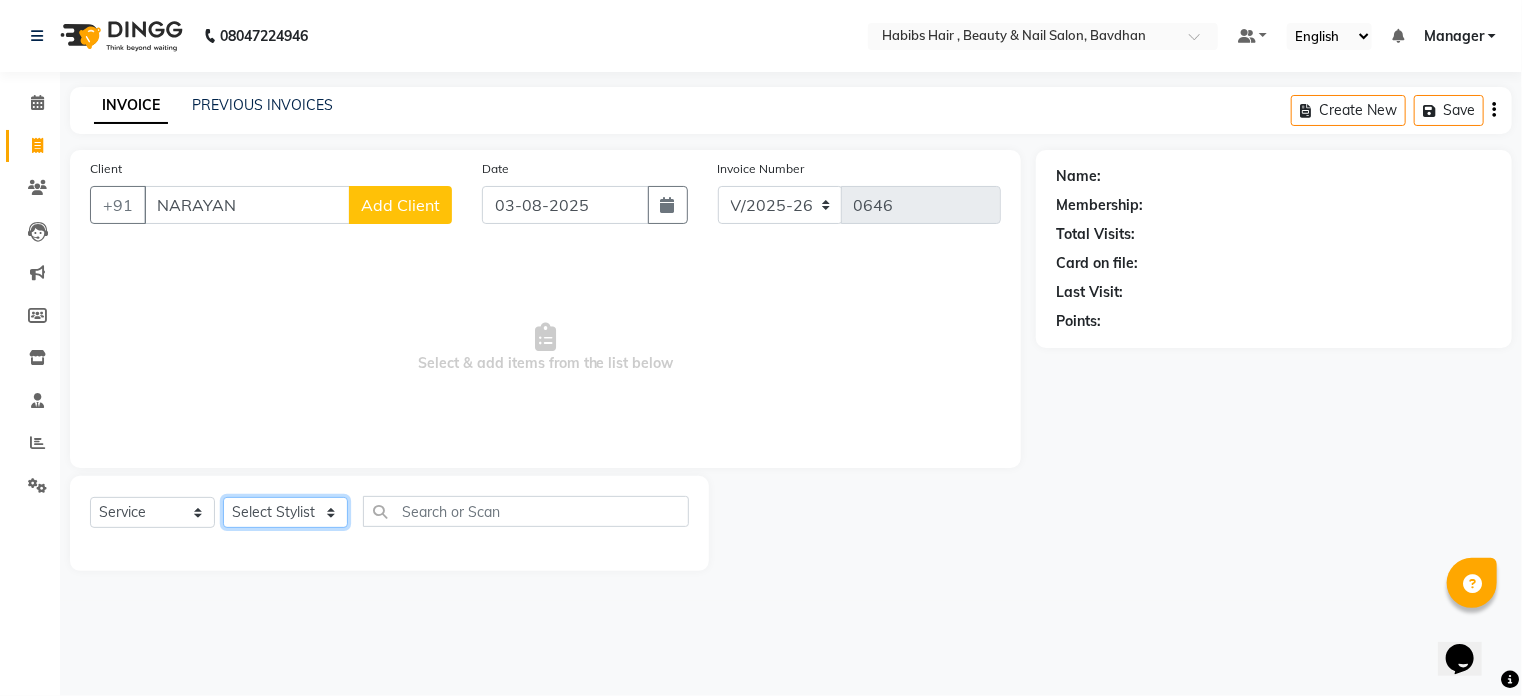 click on "Select Stylist Akash Aman Aniket Ashish Ganesh Manager mayur nikhil sujata" 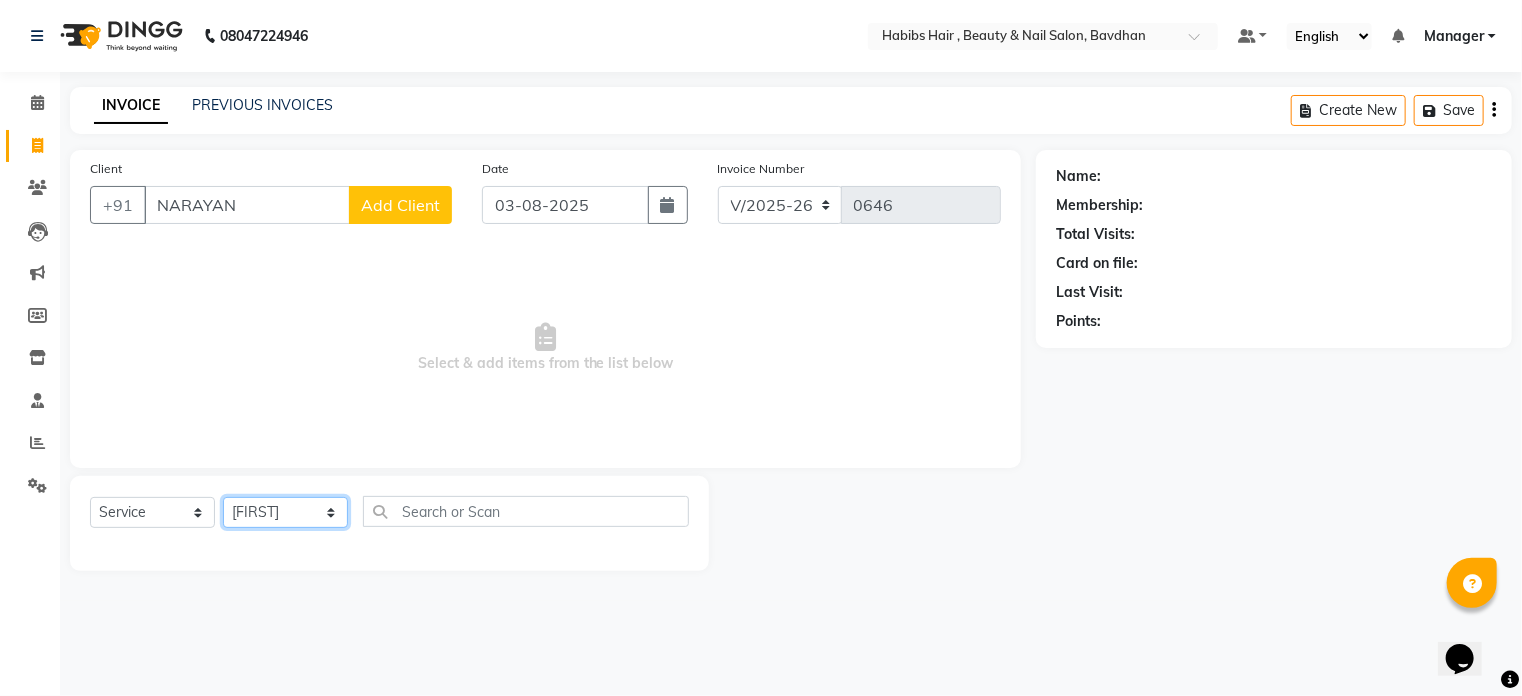click on "Select Stylist Akash Aman Aniket Ashish Ganesh Manager mayur nikhil sujata" 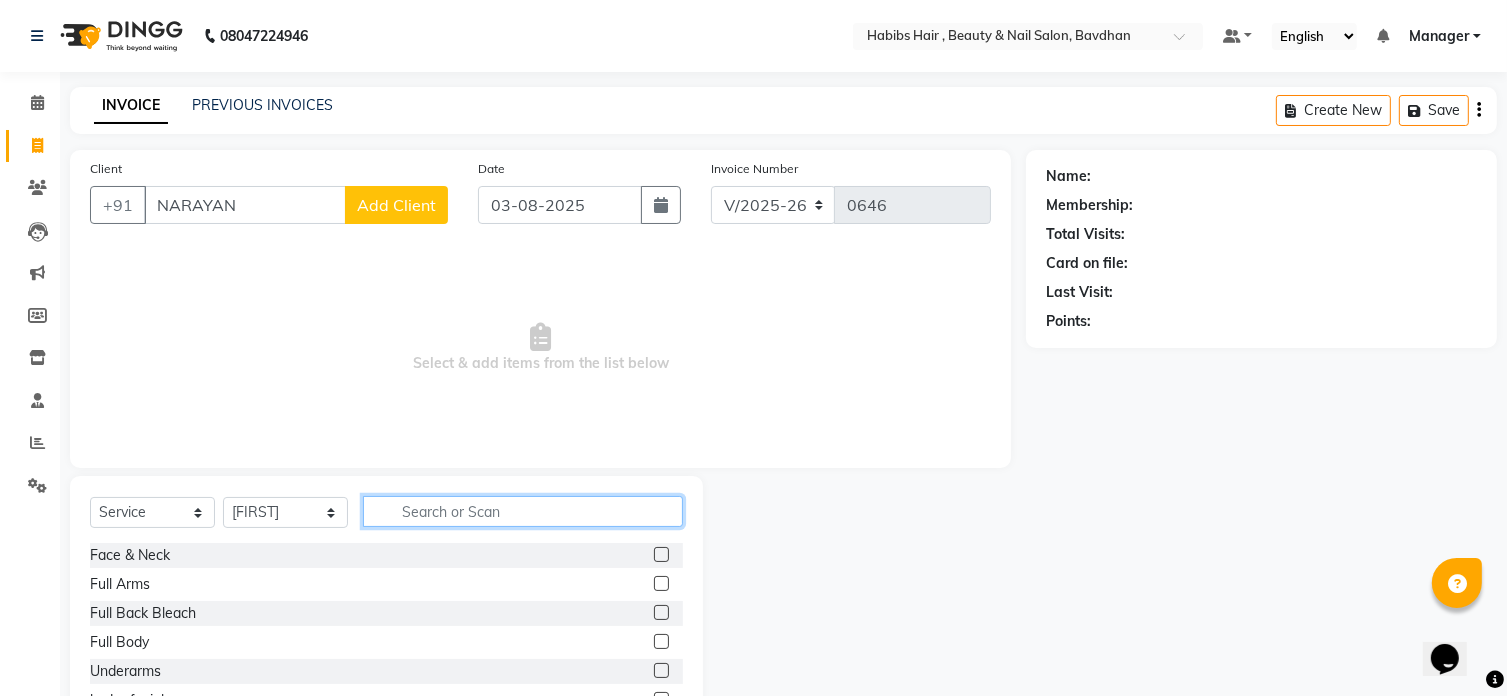 click 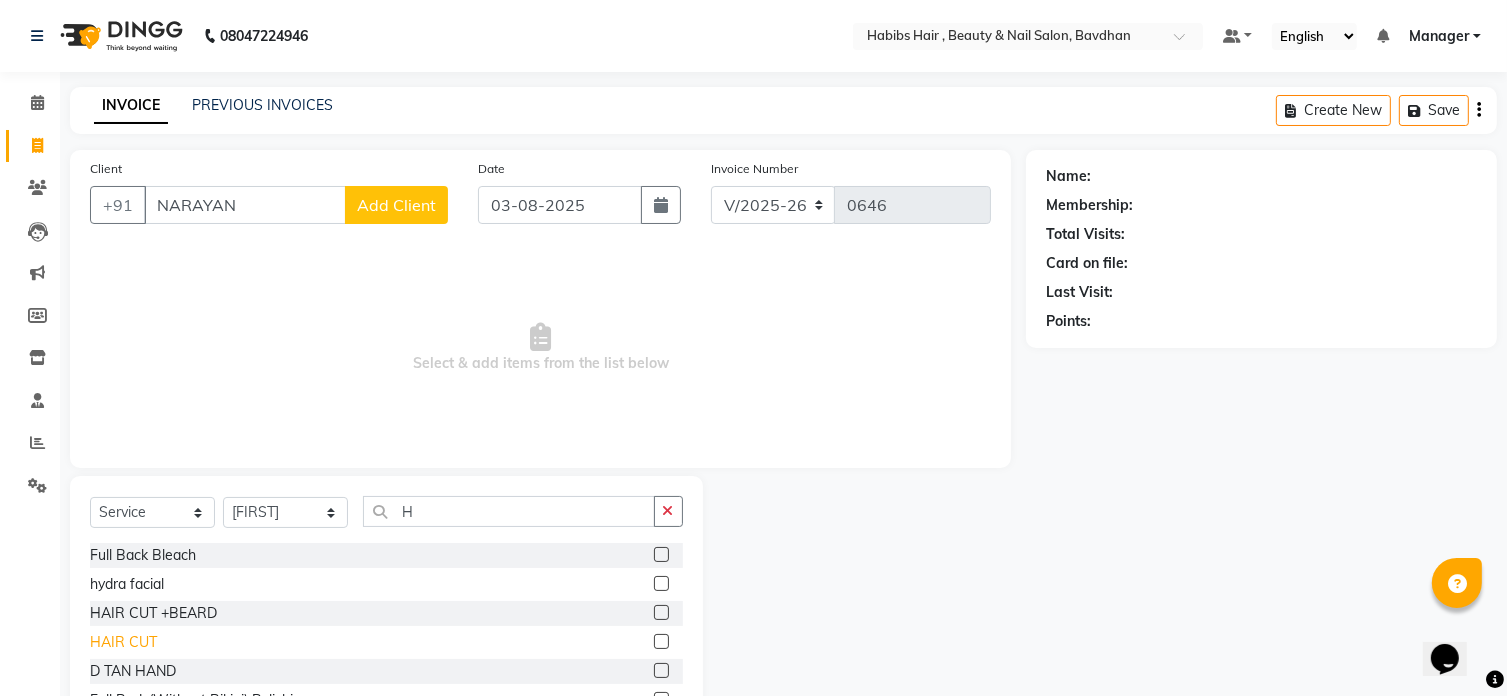 click on "HAIR CUT" 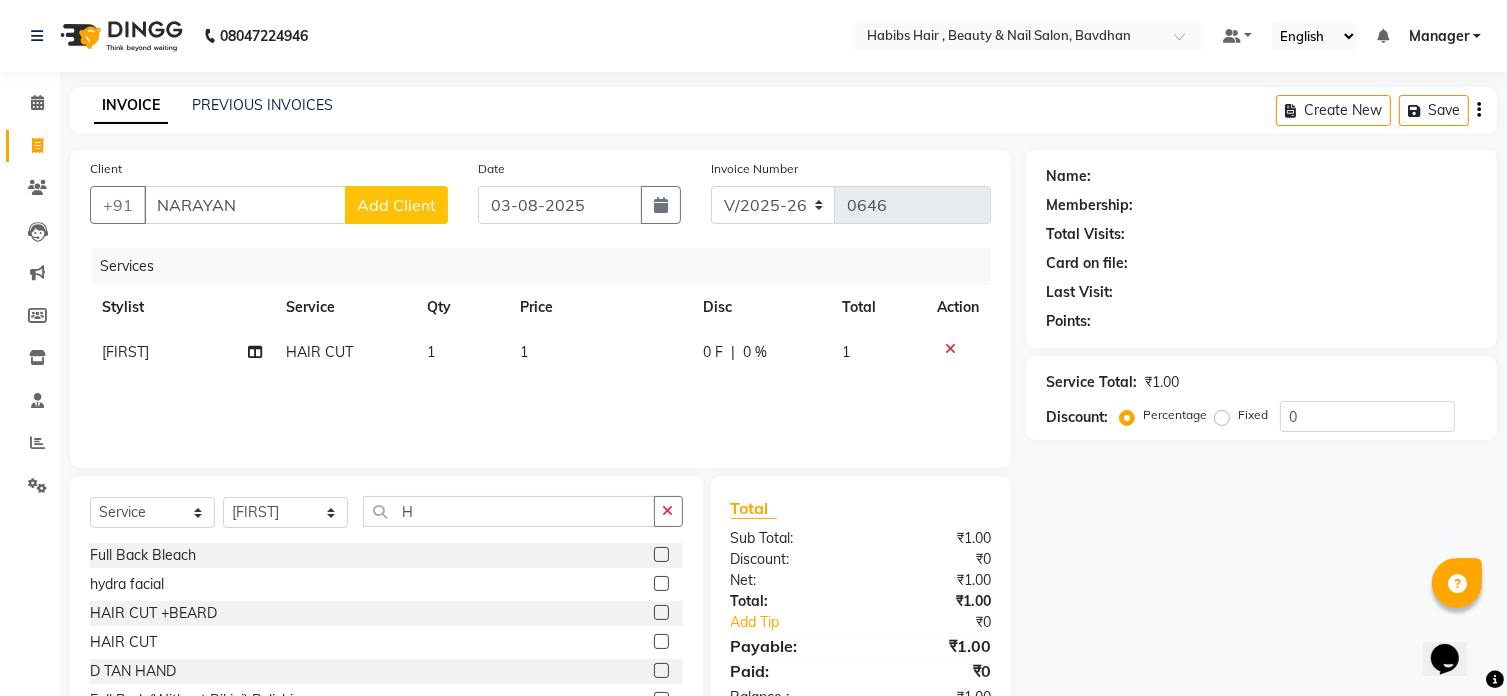 click on "1" 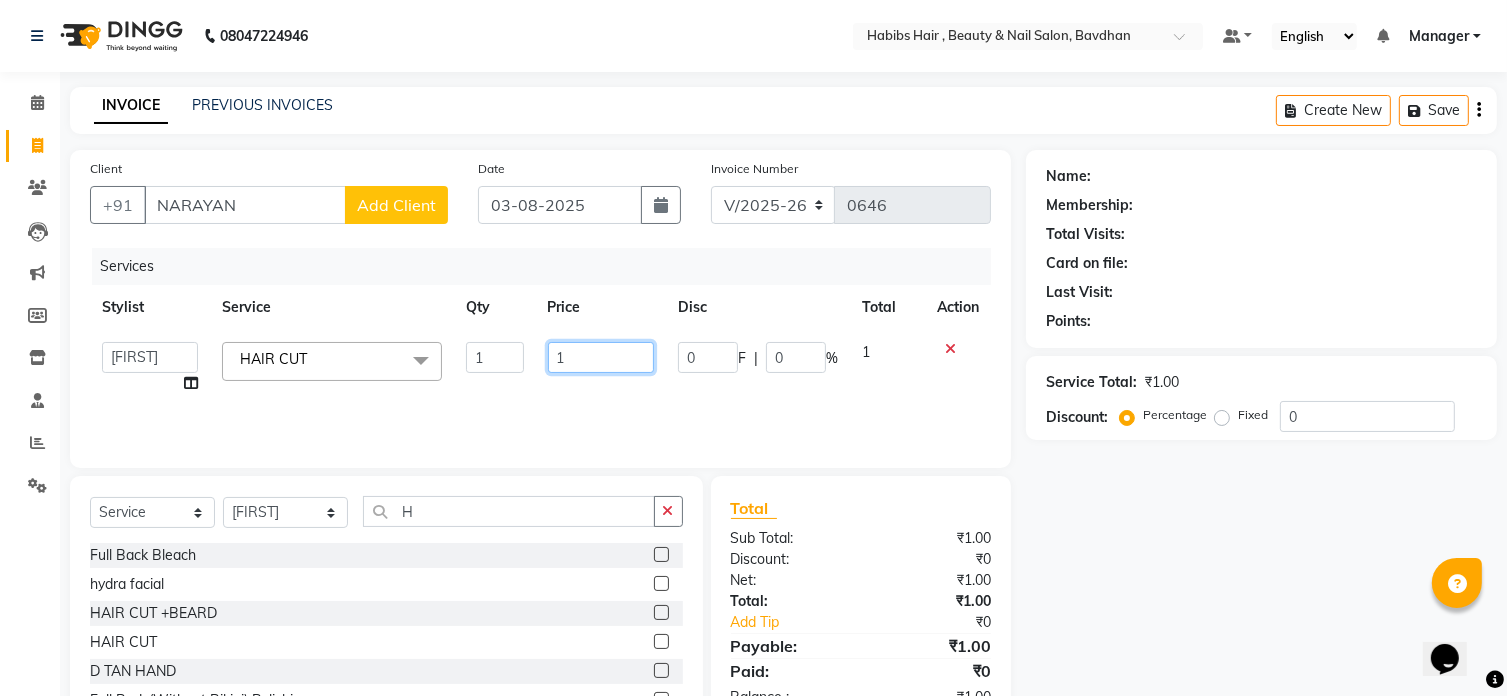 click on "1" 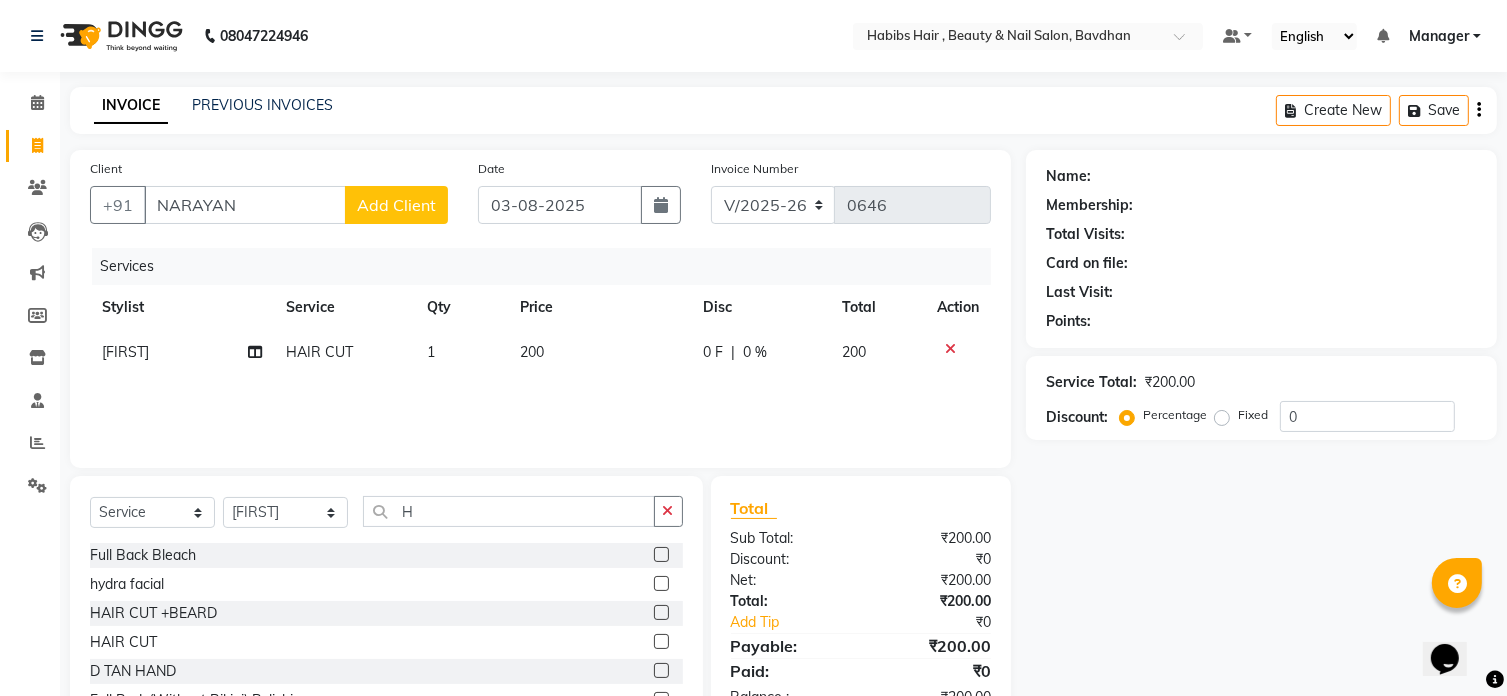 click on "Add Client" 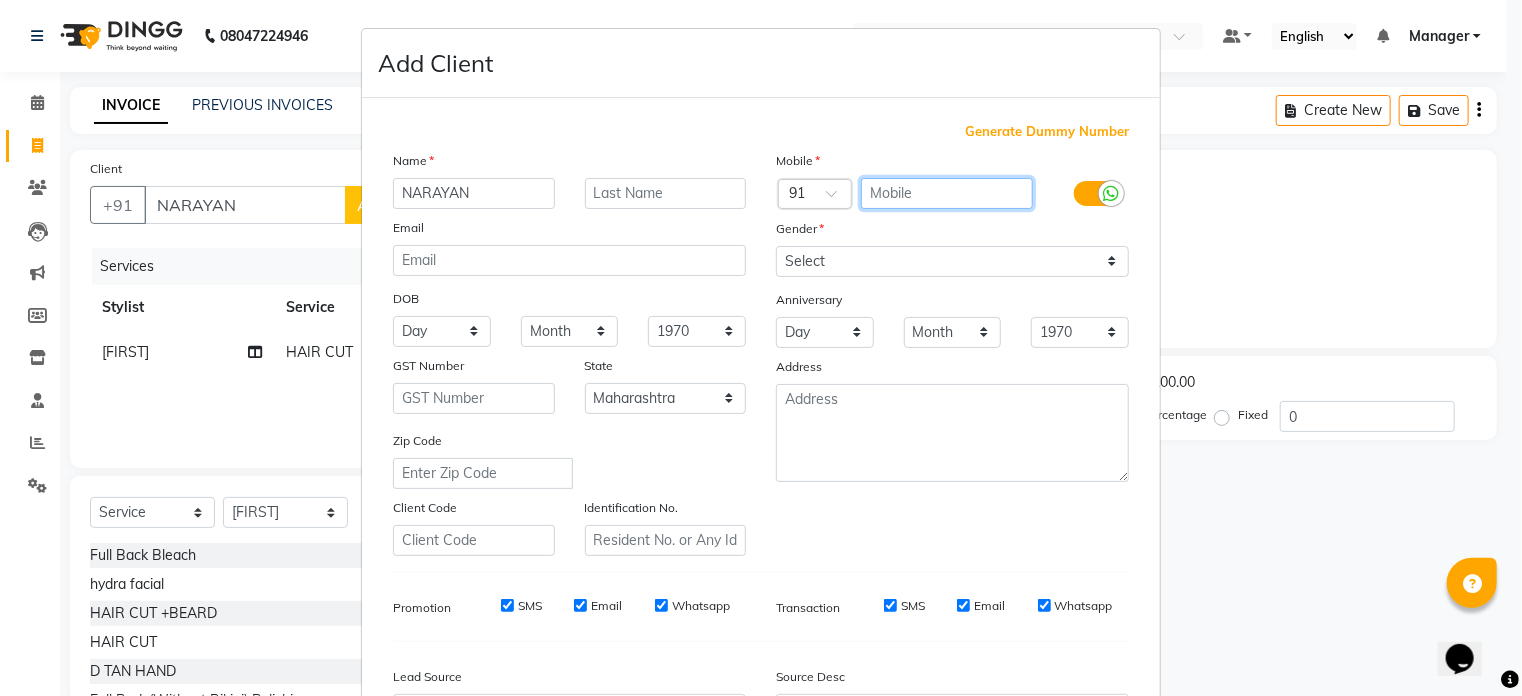 click at bounding box center [947, 193] 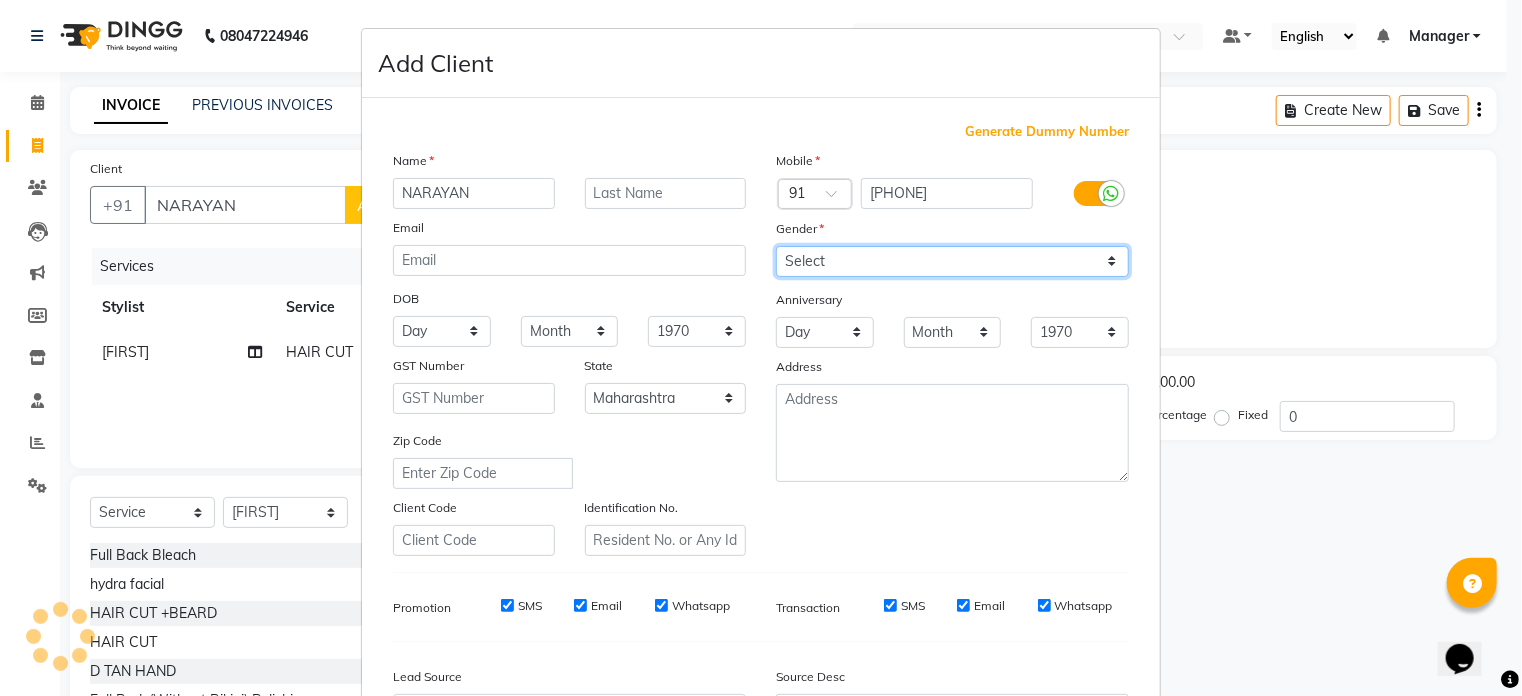 click on "Select Male Female Other Prefer Not To Say" at bounding box center [952, 261] 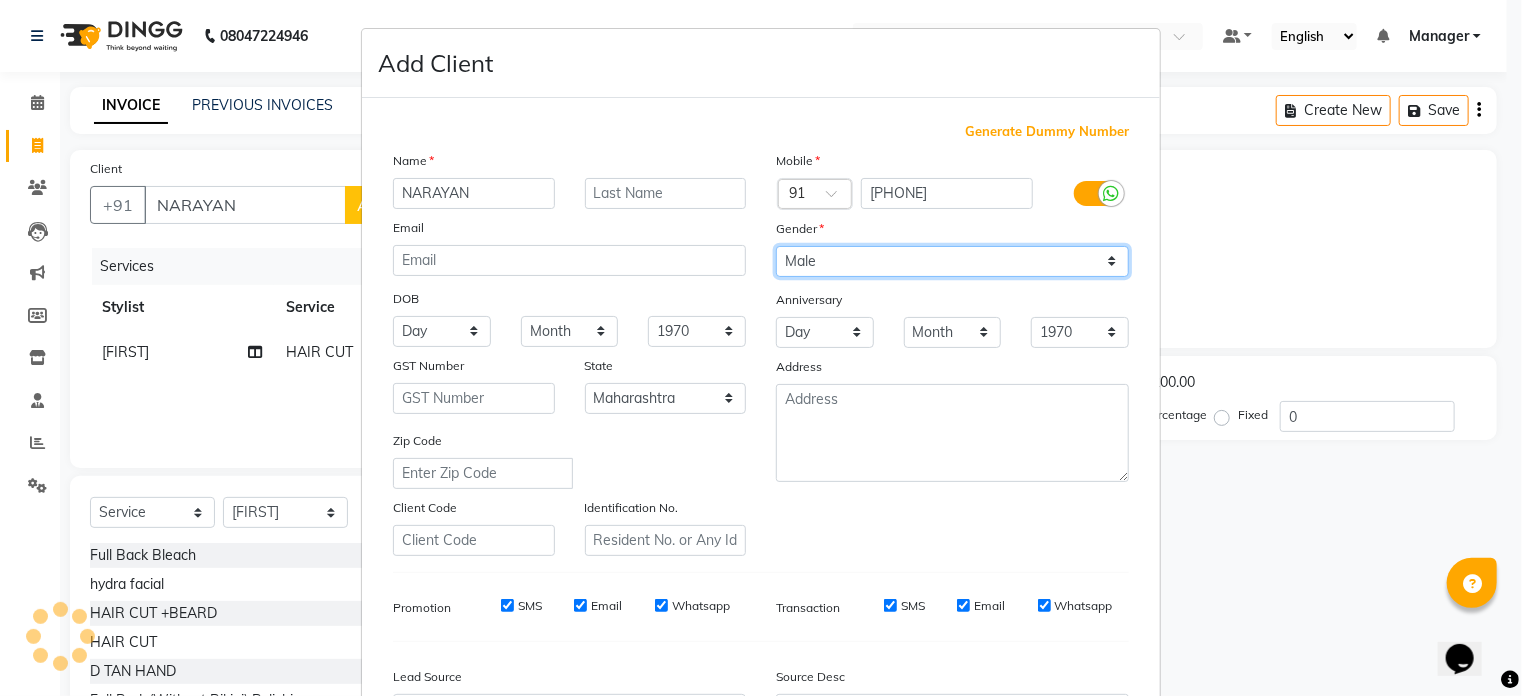 click on "Select Male Female Other Prefer Not To Say" at bounding box center (952, 261) 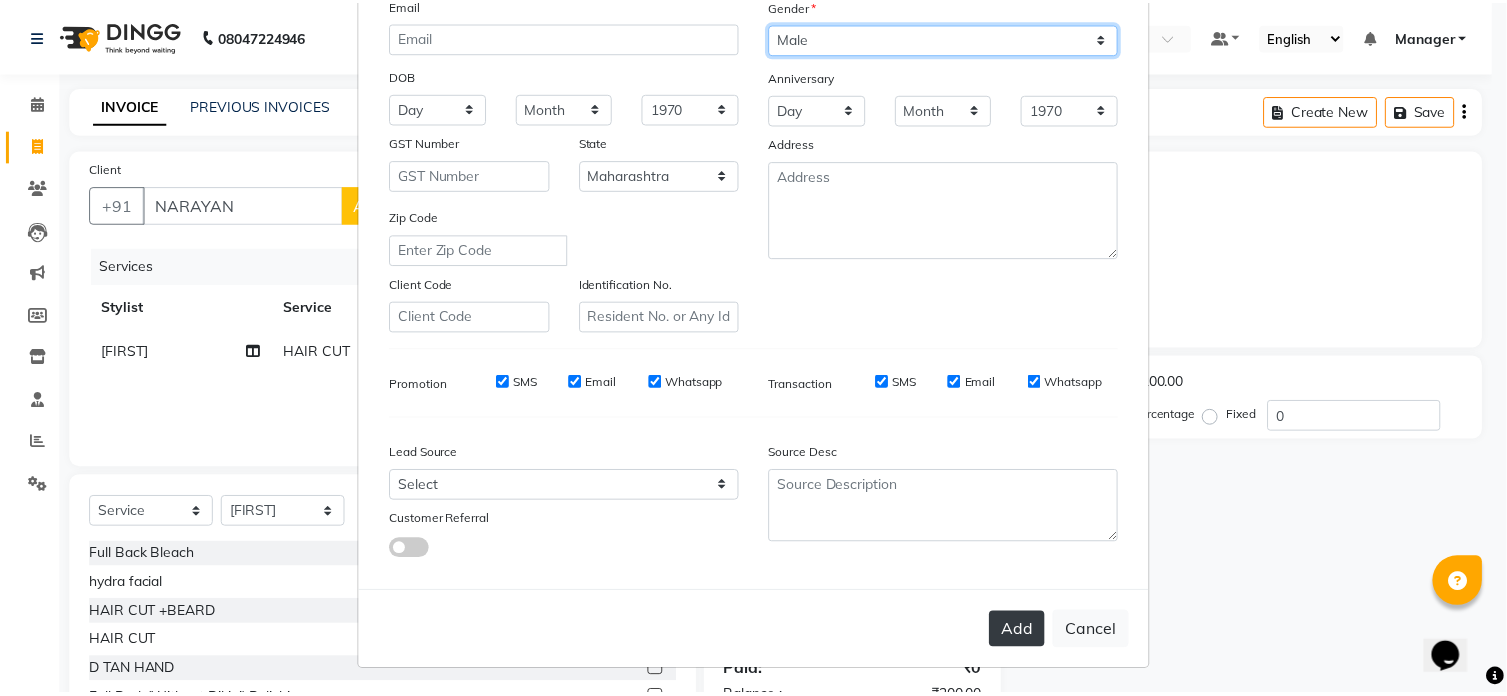 scroll, scrollTop: 224, scrollLeft: 0, axis: vertical 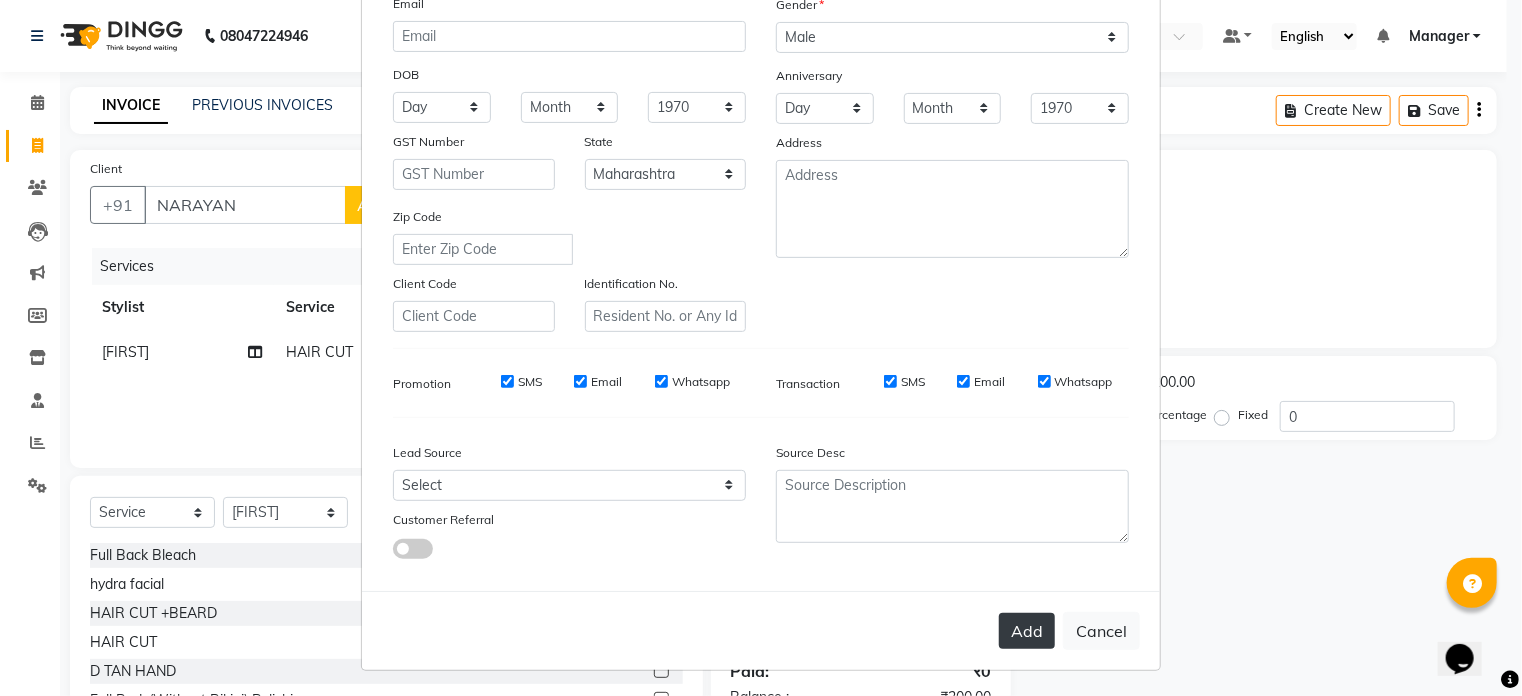 click on "Add" at bounding box center [1027, 631] 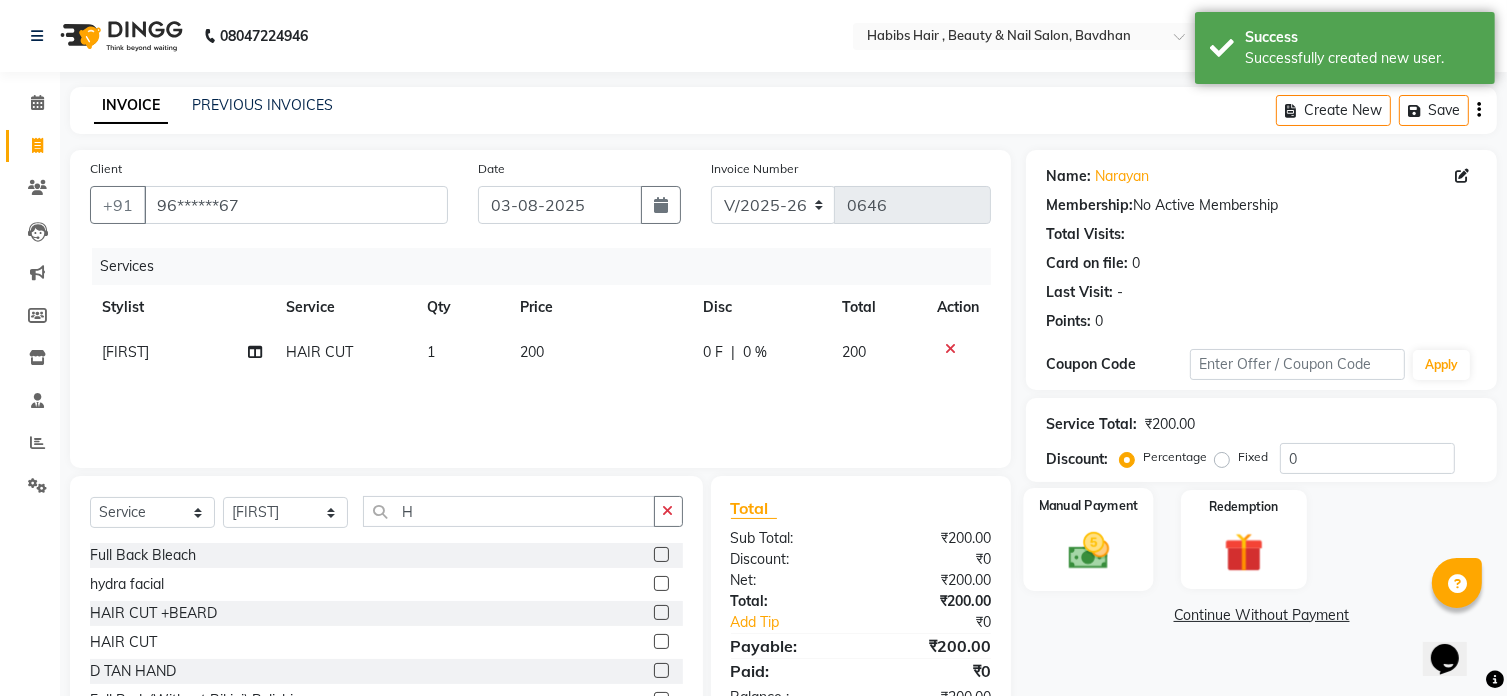click on "Manual Payment" 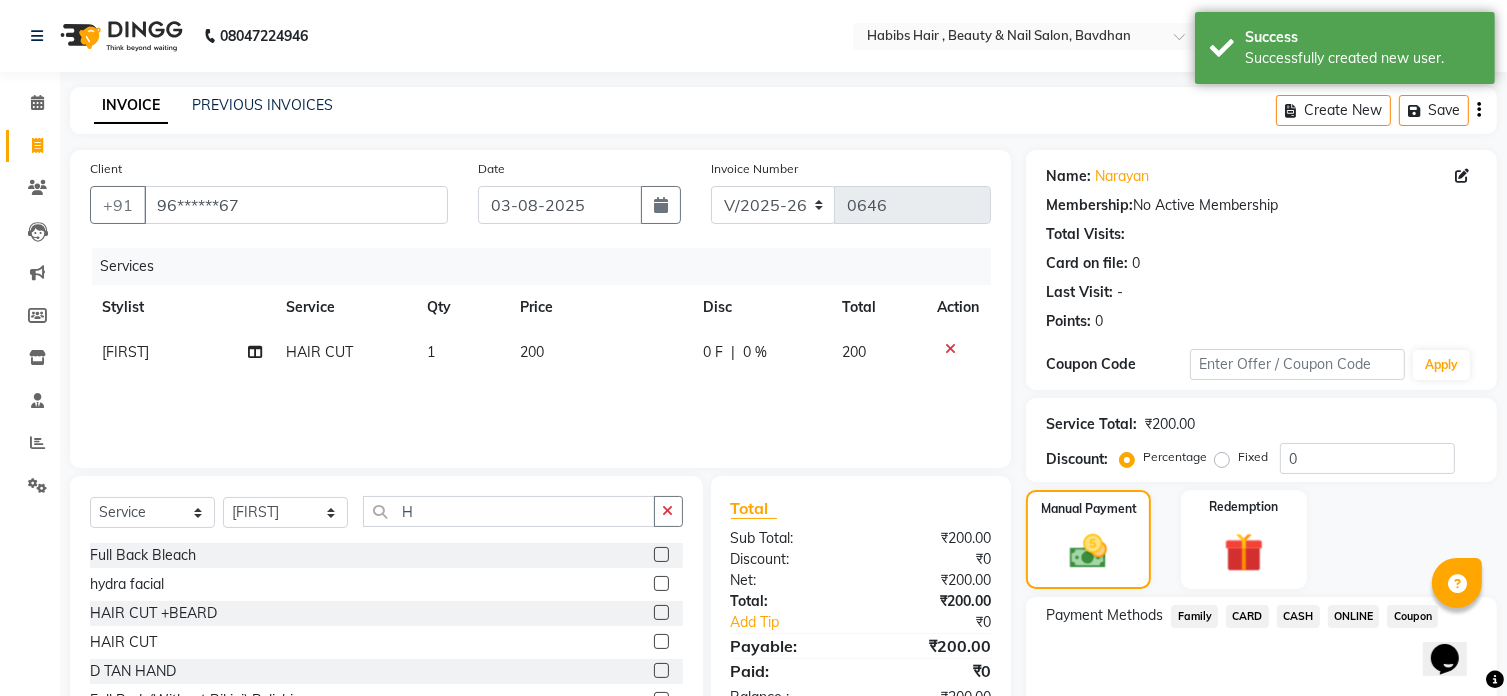 click on "ONLINE" 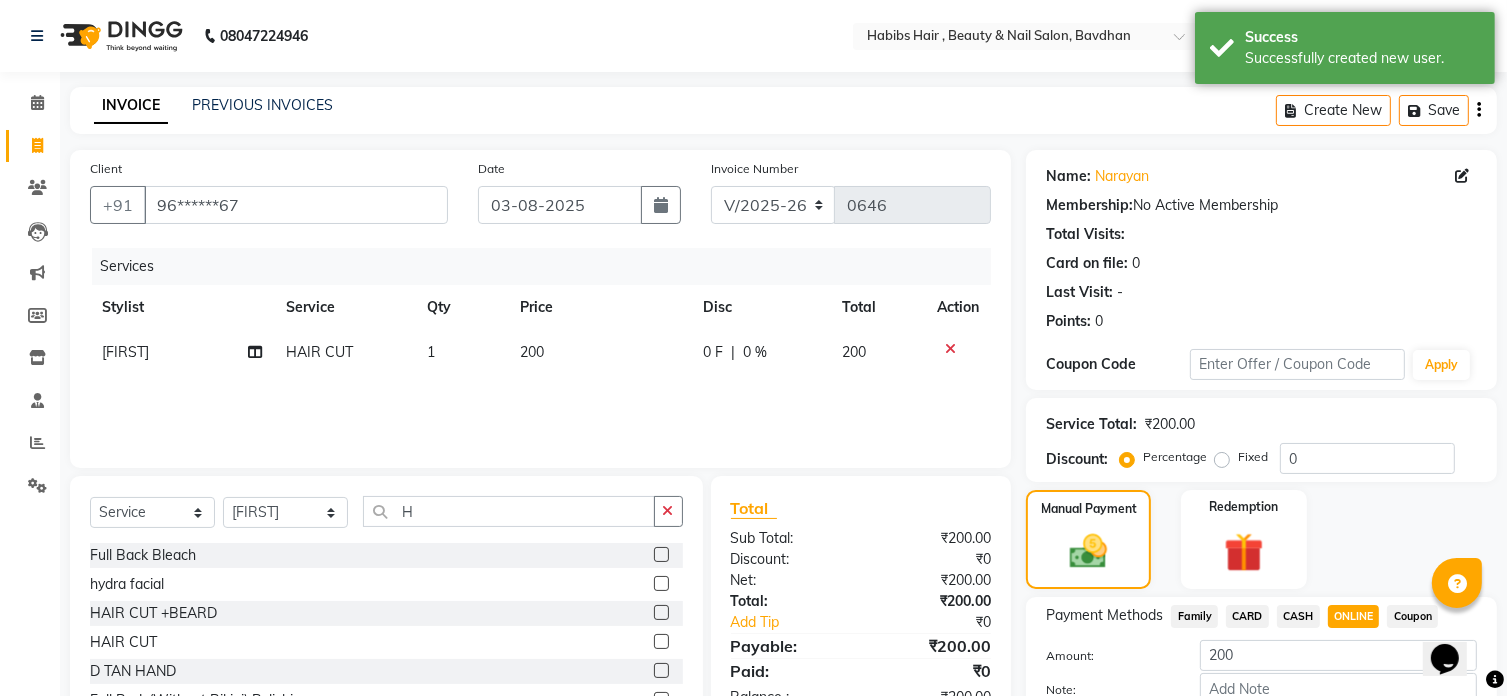 scroll, scrollTop: 122, scrollLeft: 0, axis: vertical 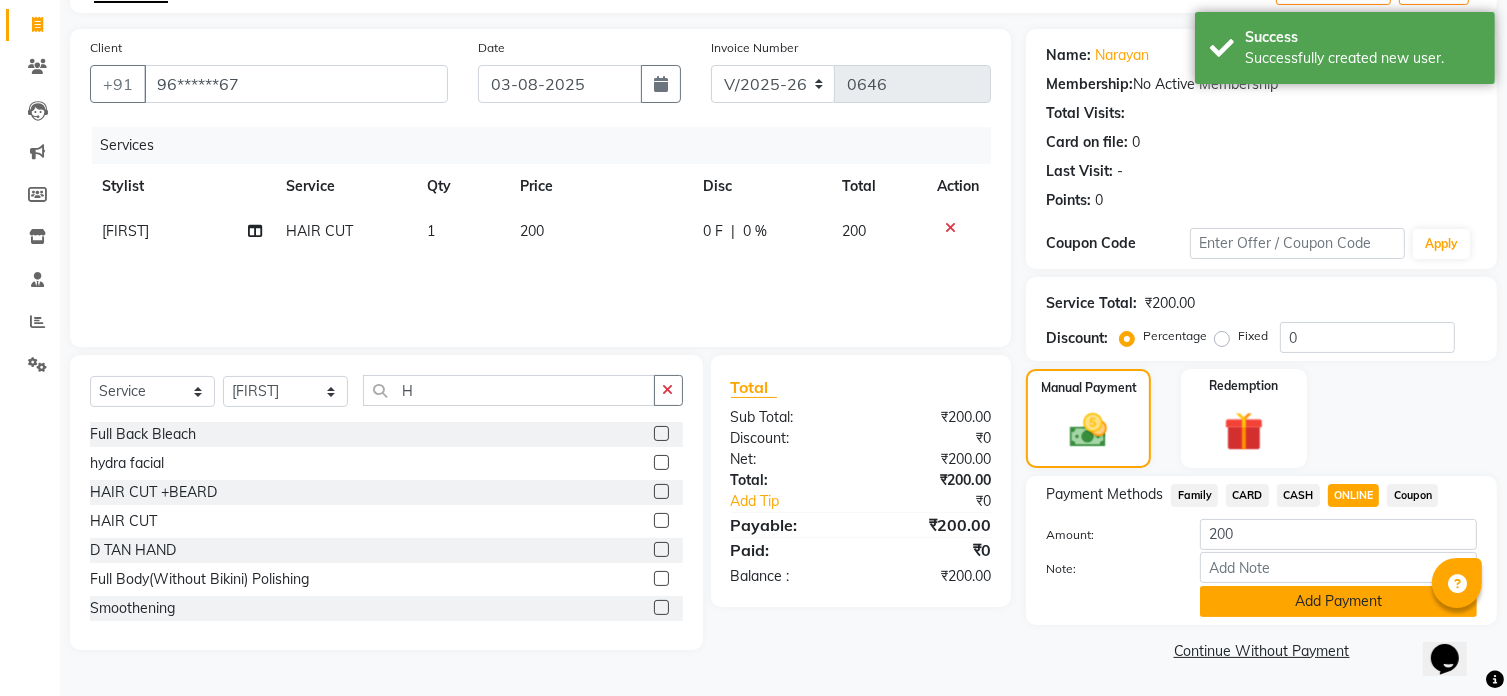 click on "Add Payment" 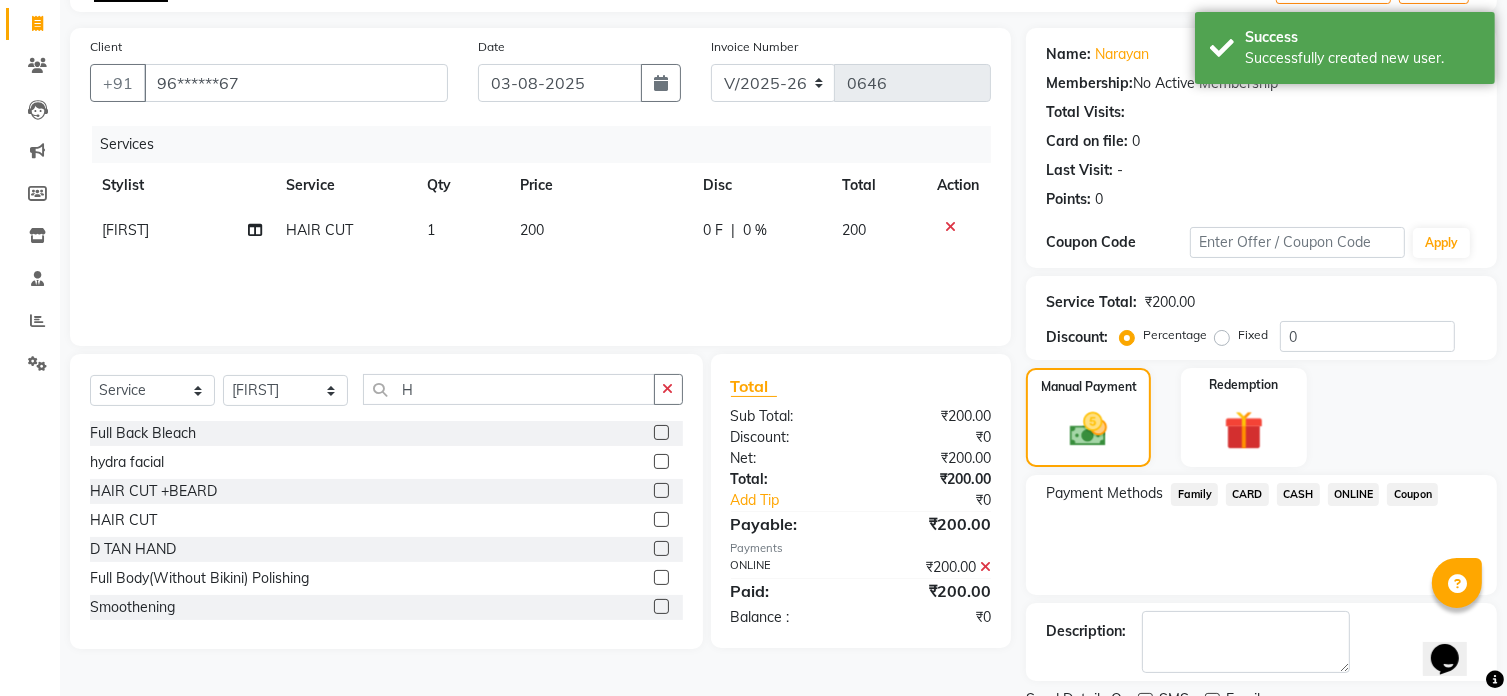 scroll, scrollTop: 204, scrollLeft: 0, axis: vertical 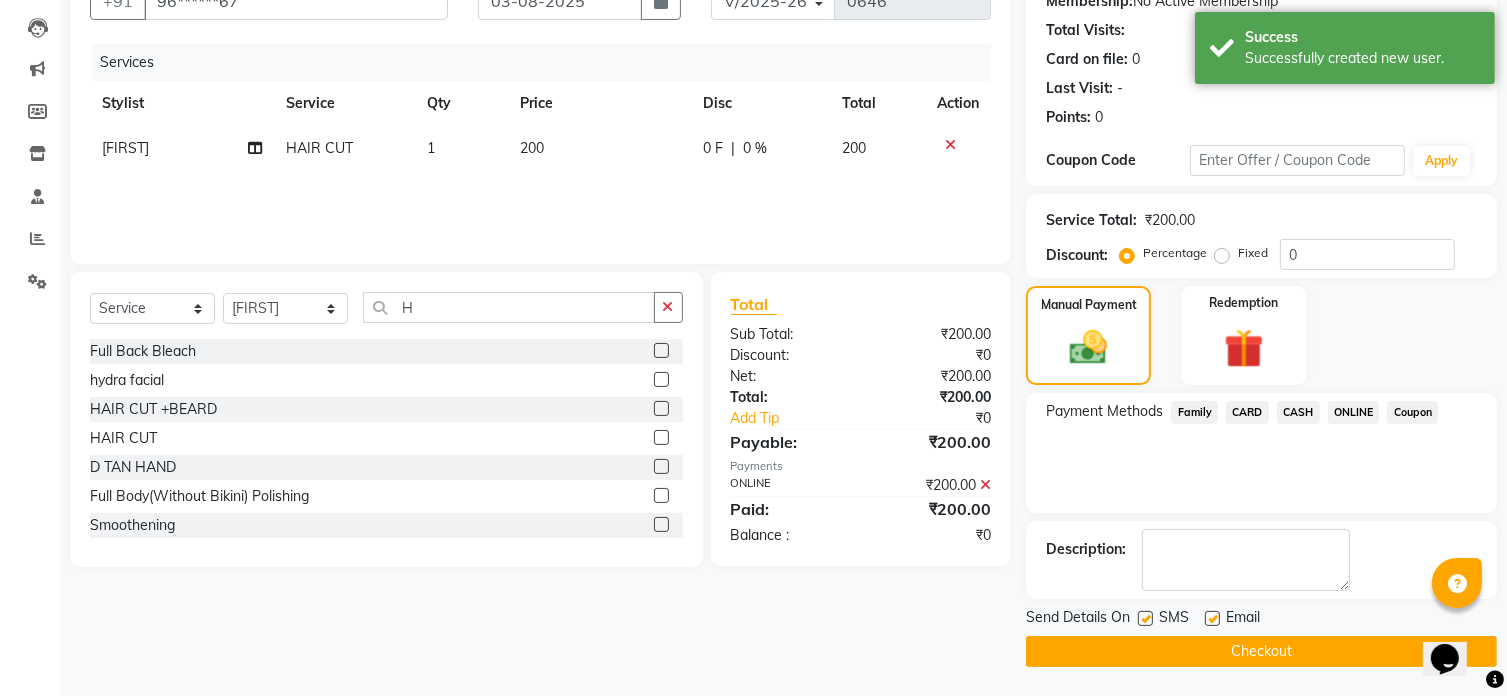 click on "Checkout" 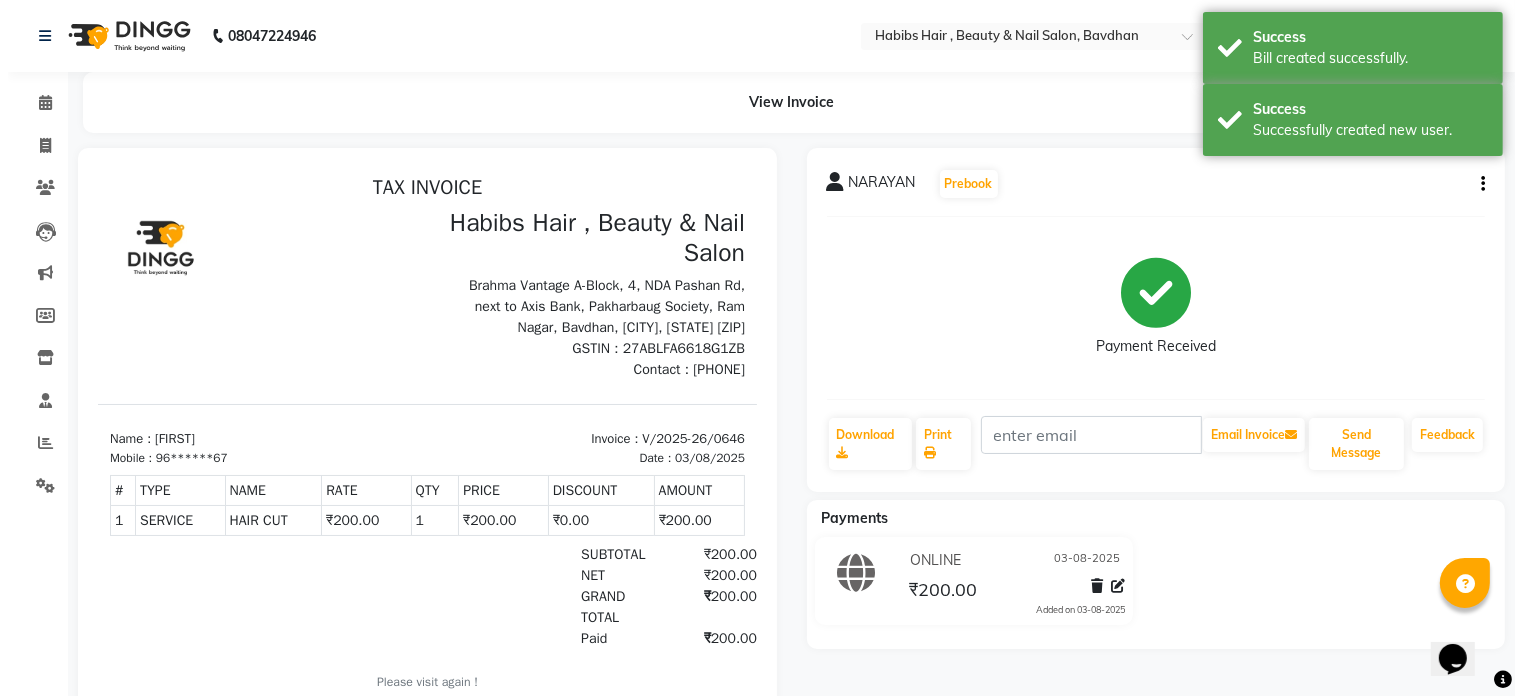 scroll, scrollTop: 0, scrollLeft: 0, axis: both 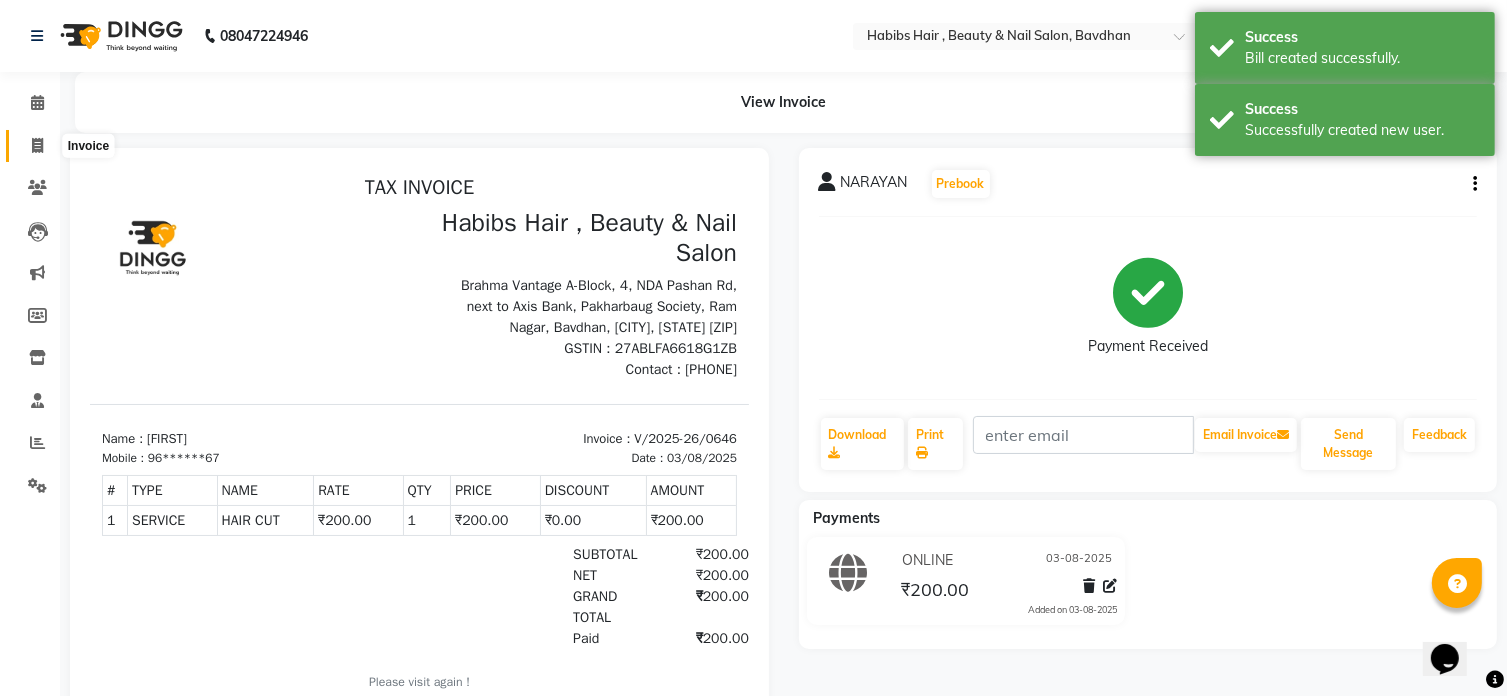 click 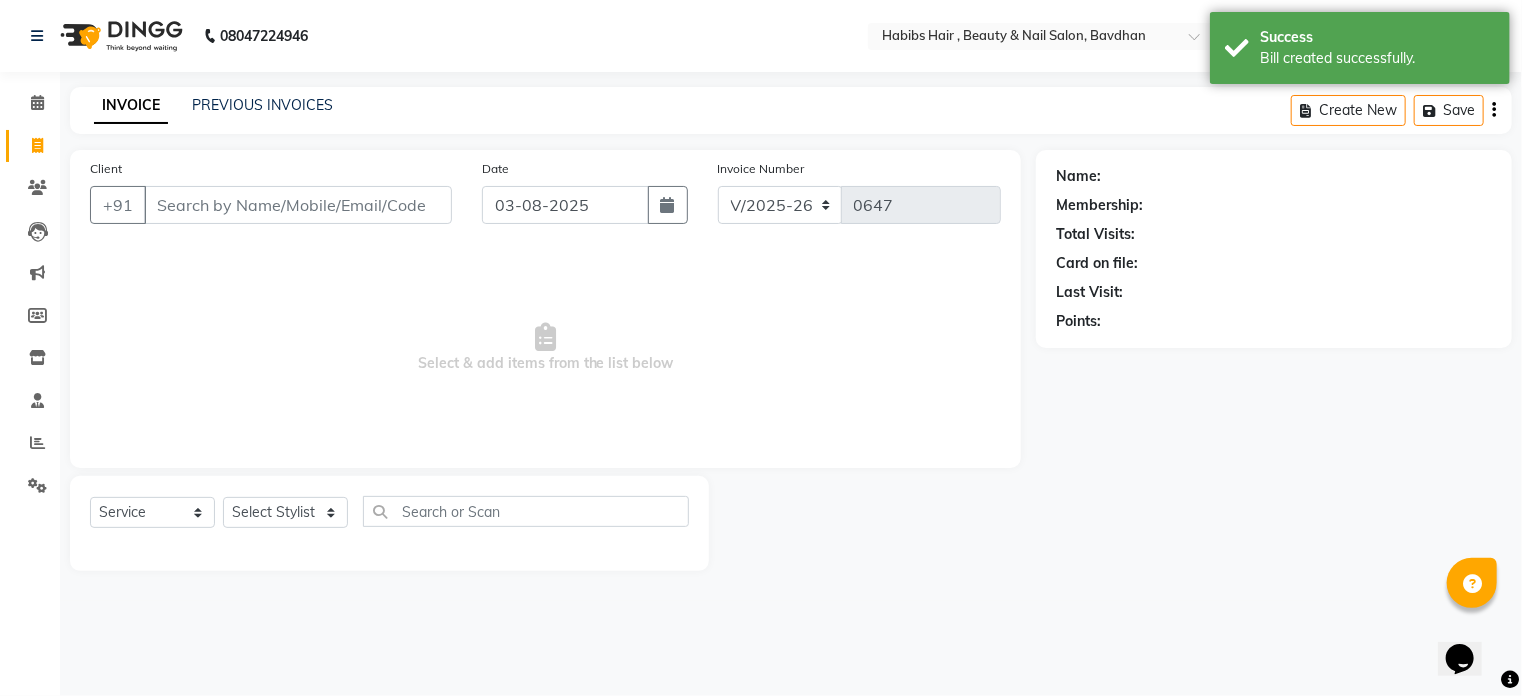 click on "Client" at bounding box center (298, 205) 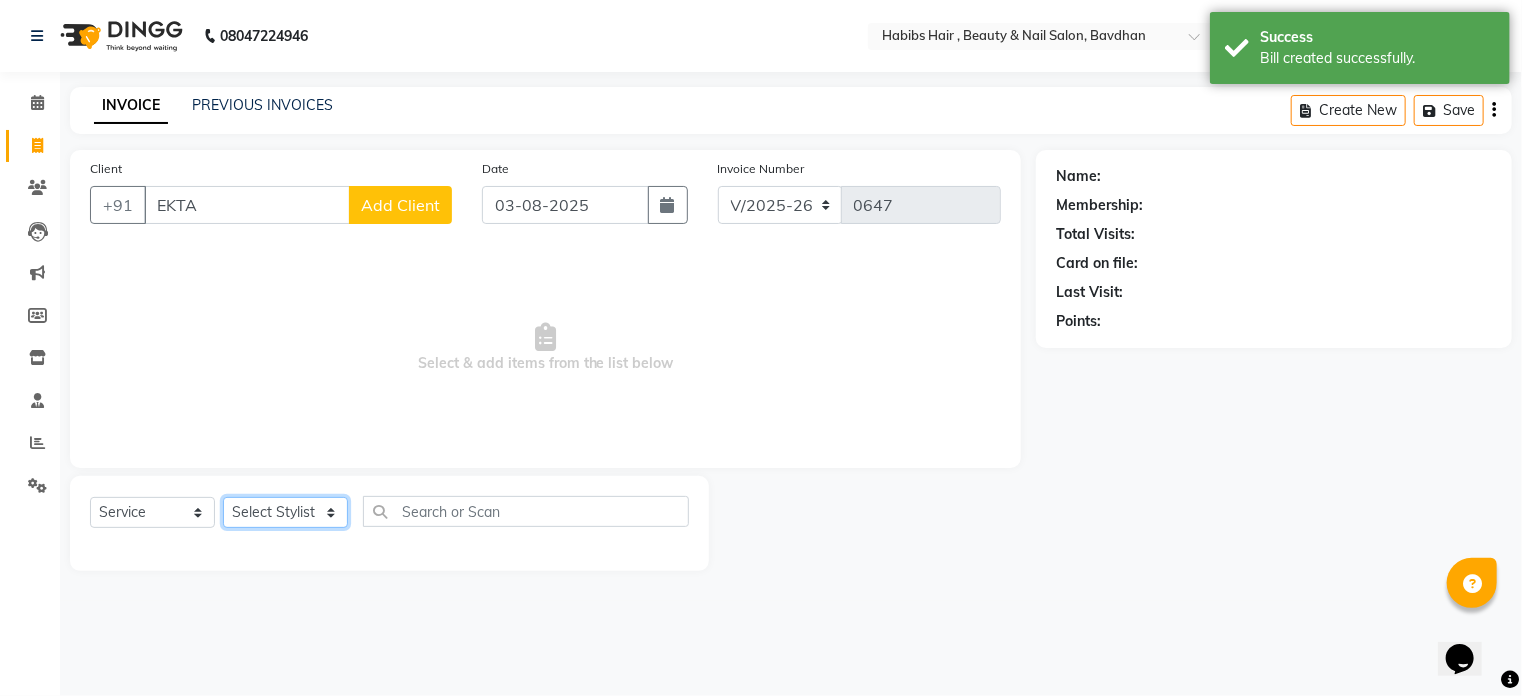 click on "Select Stylist Akash Aman Aniket Ashish Ganesh Manager mayur nikhil sujata" 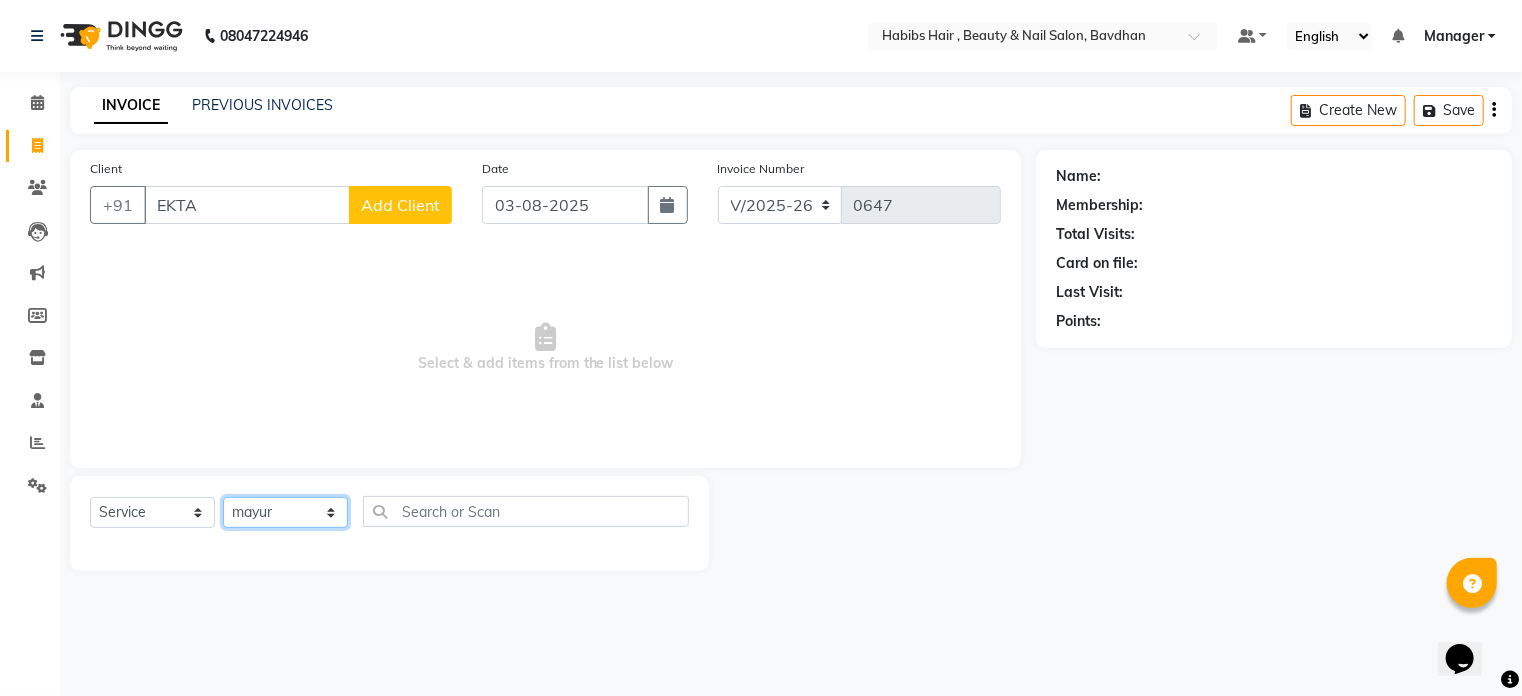 click on "Select Stylist Akash Aman Aniket Ashish Ganesh Manager mayur nikhil sujata" 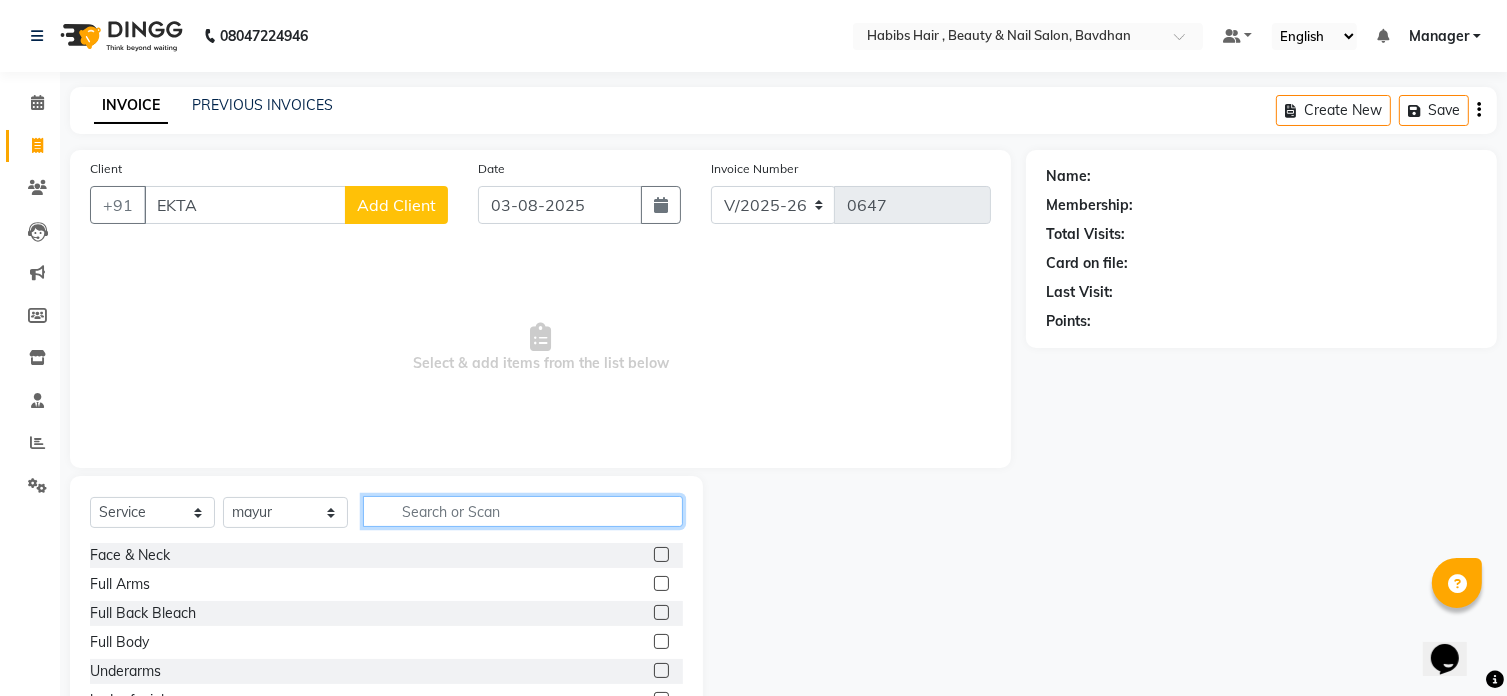 click 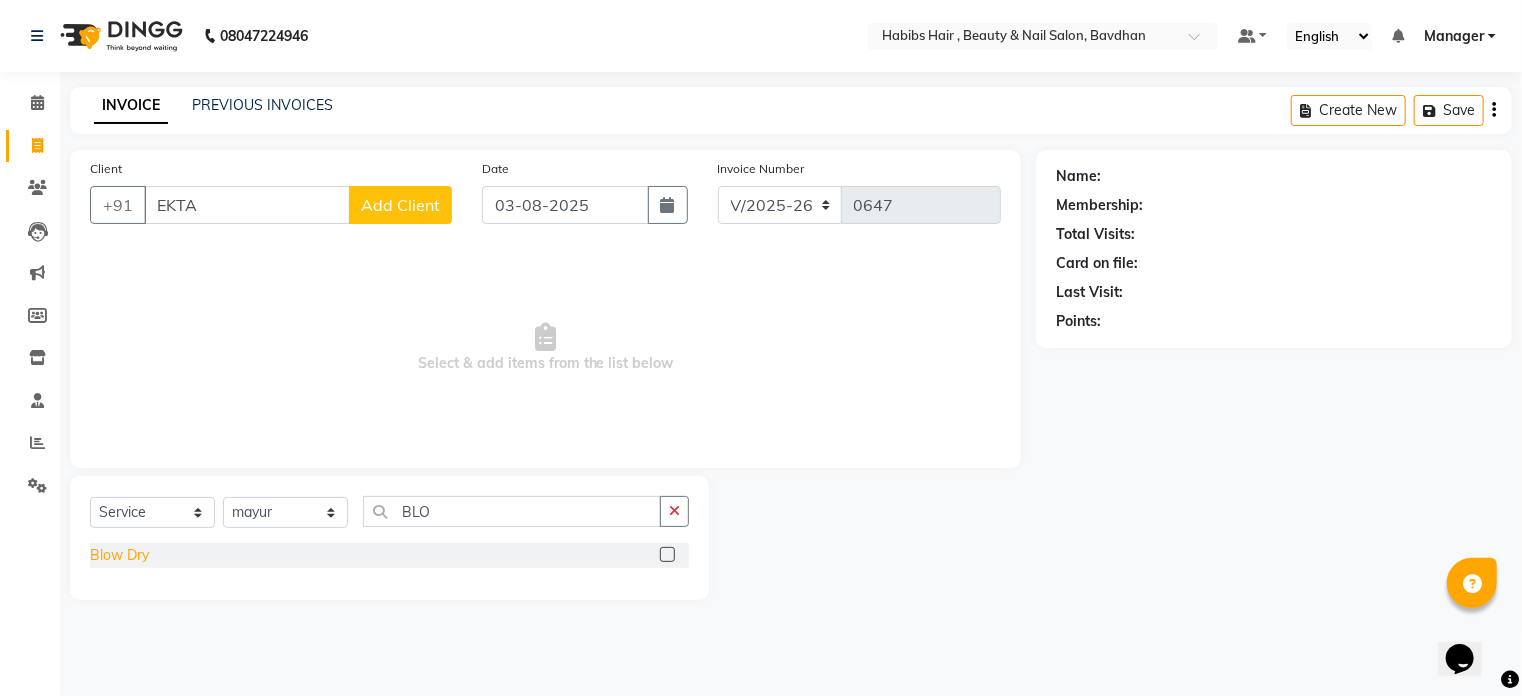 click on "Blow Dry" 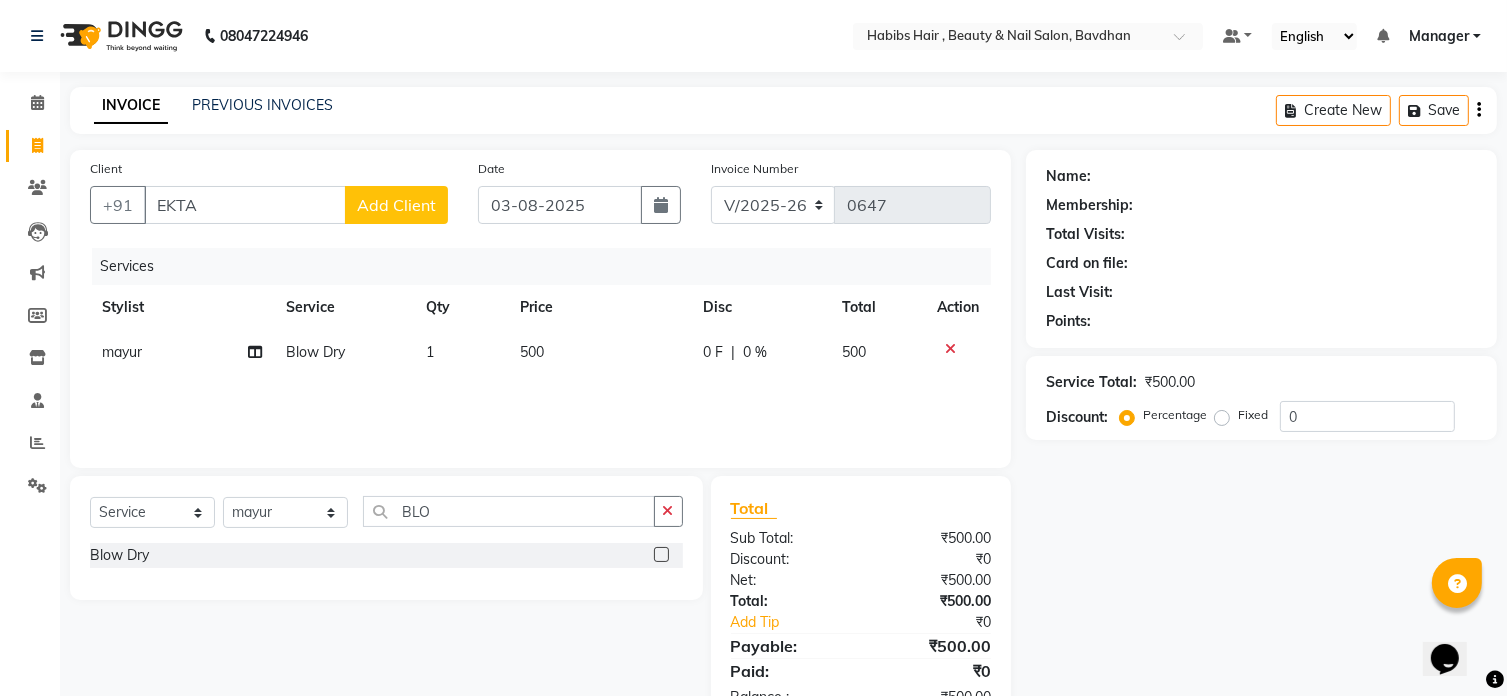 click on "500" 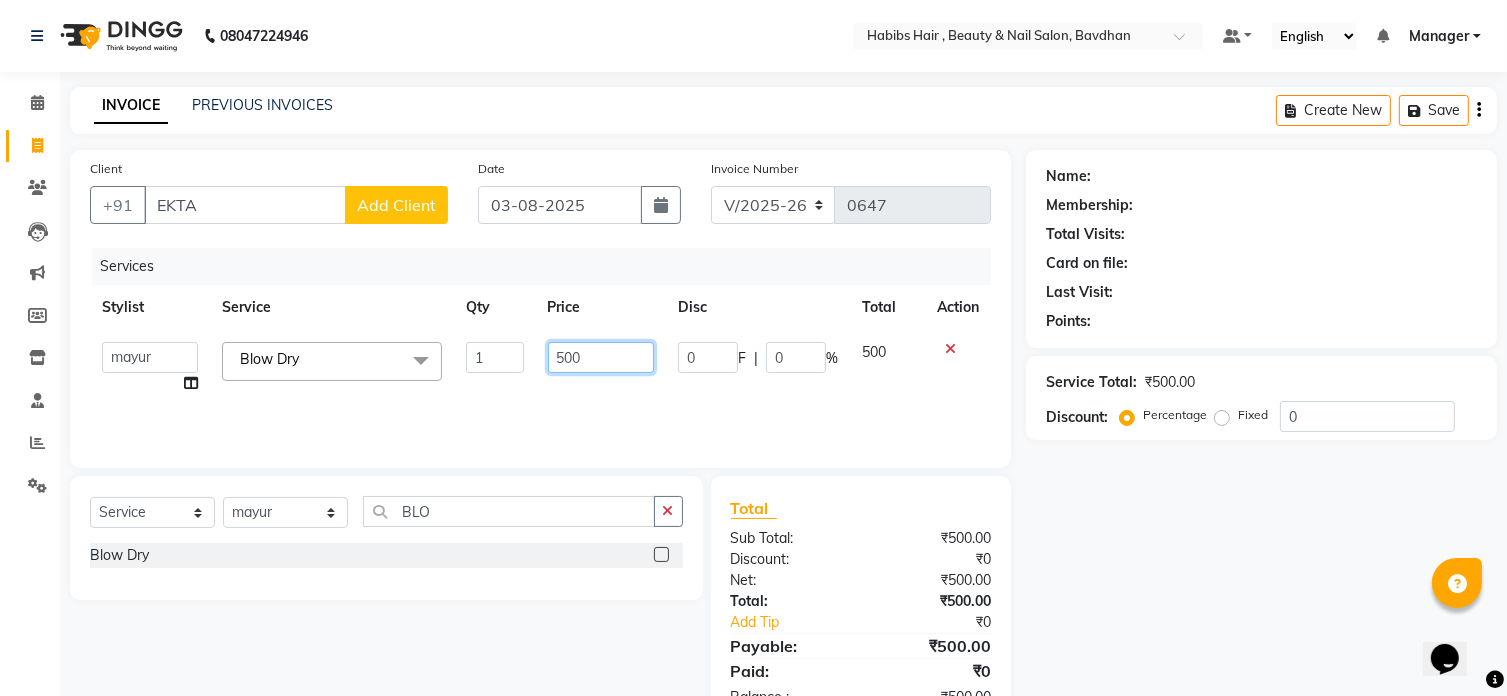 click on "500" 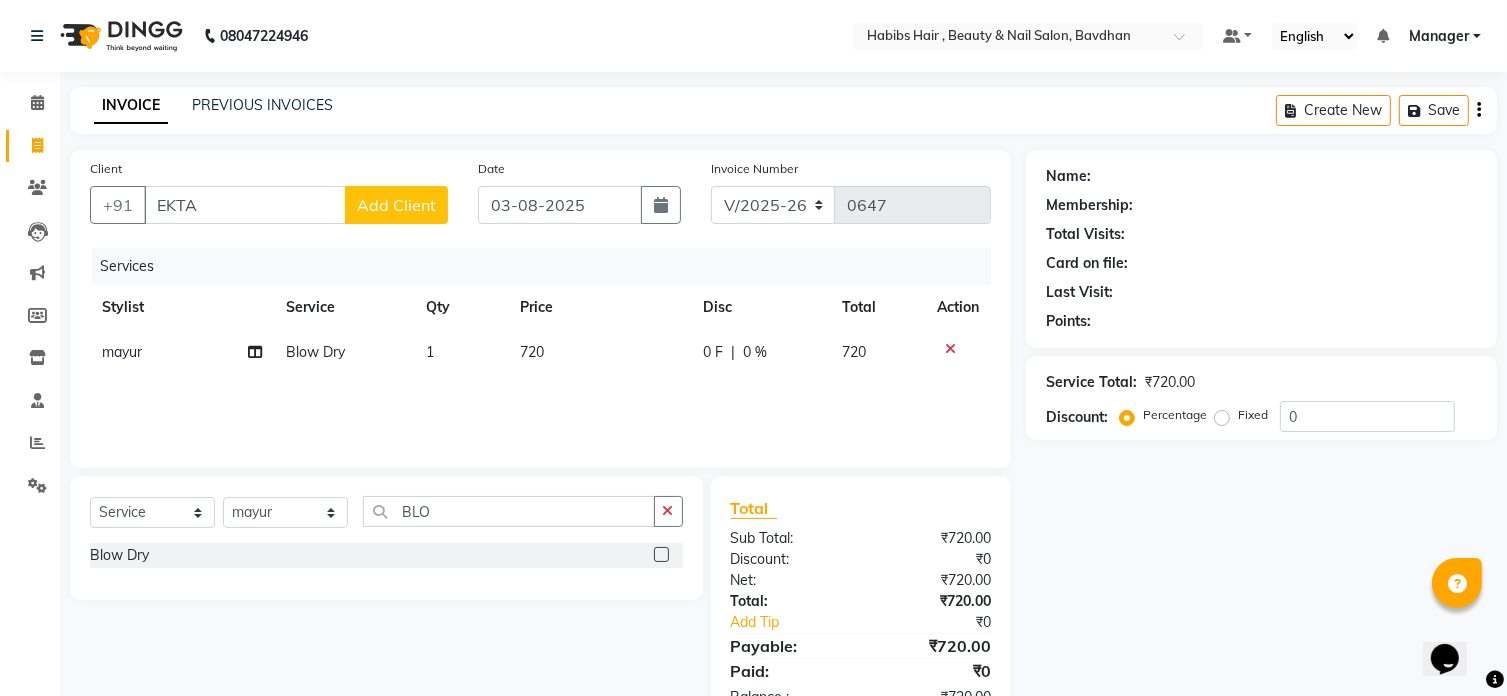 click on "Add Client" 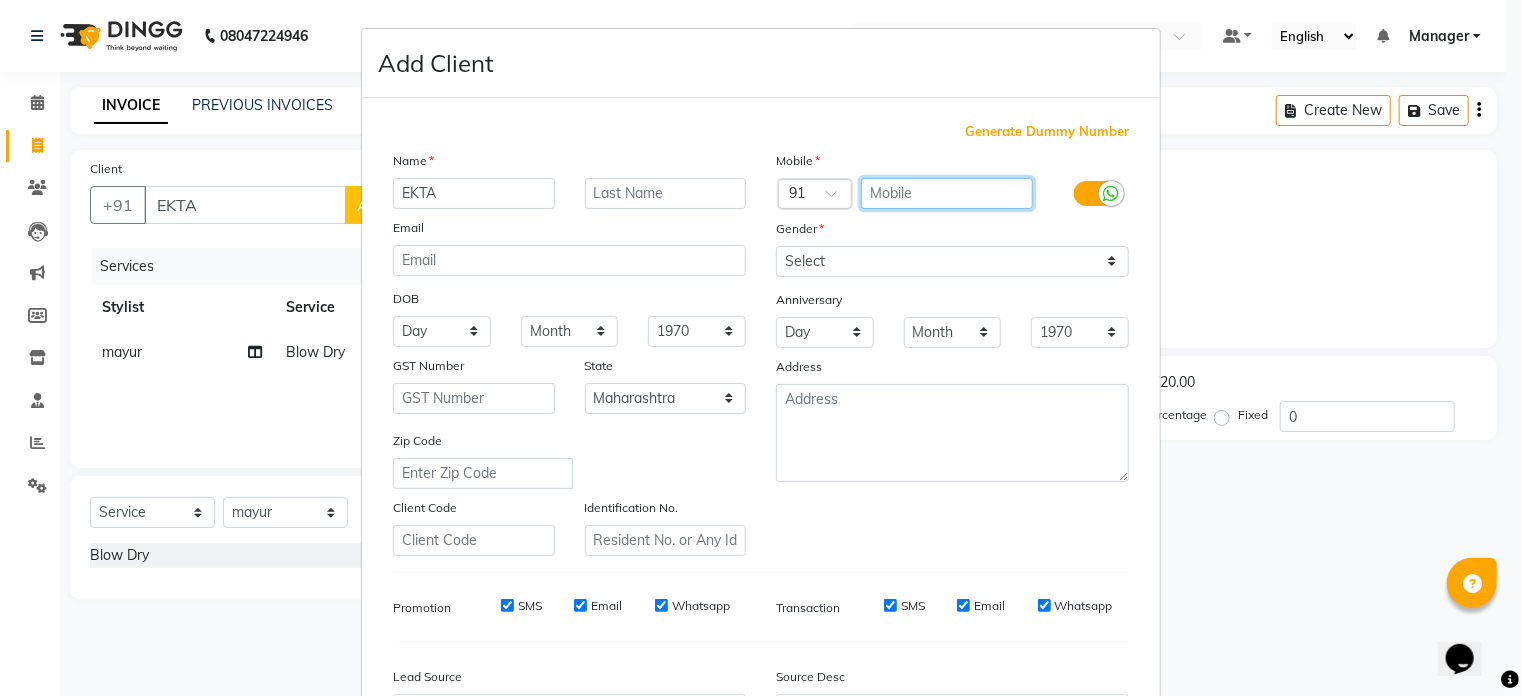 click at bounding box center [947, 193] 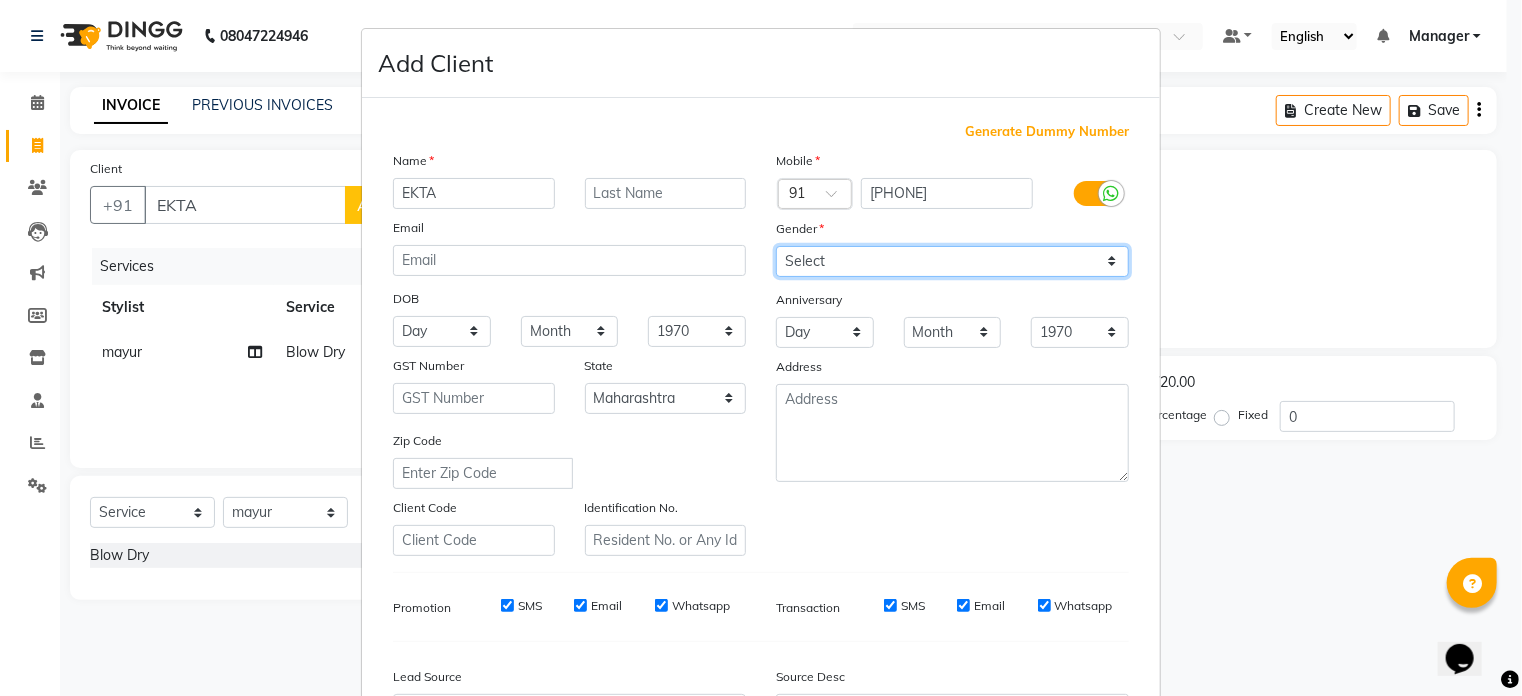 click on "Select Male Female Other Prefer Not To Say" at bounding box center [952, 261] 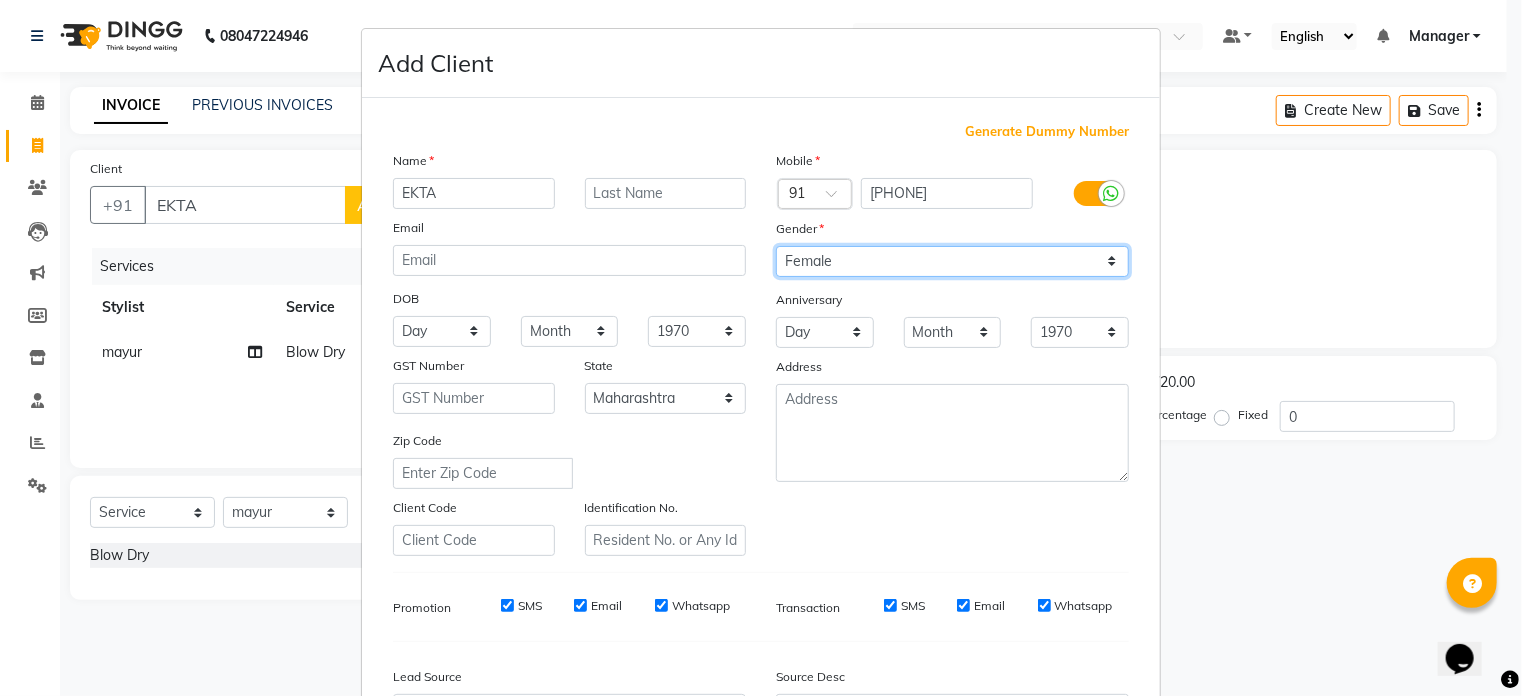 click on "Select Male Female Other Prefer Not To Say" at bounding box center [952, 261] 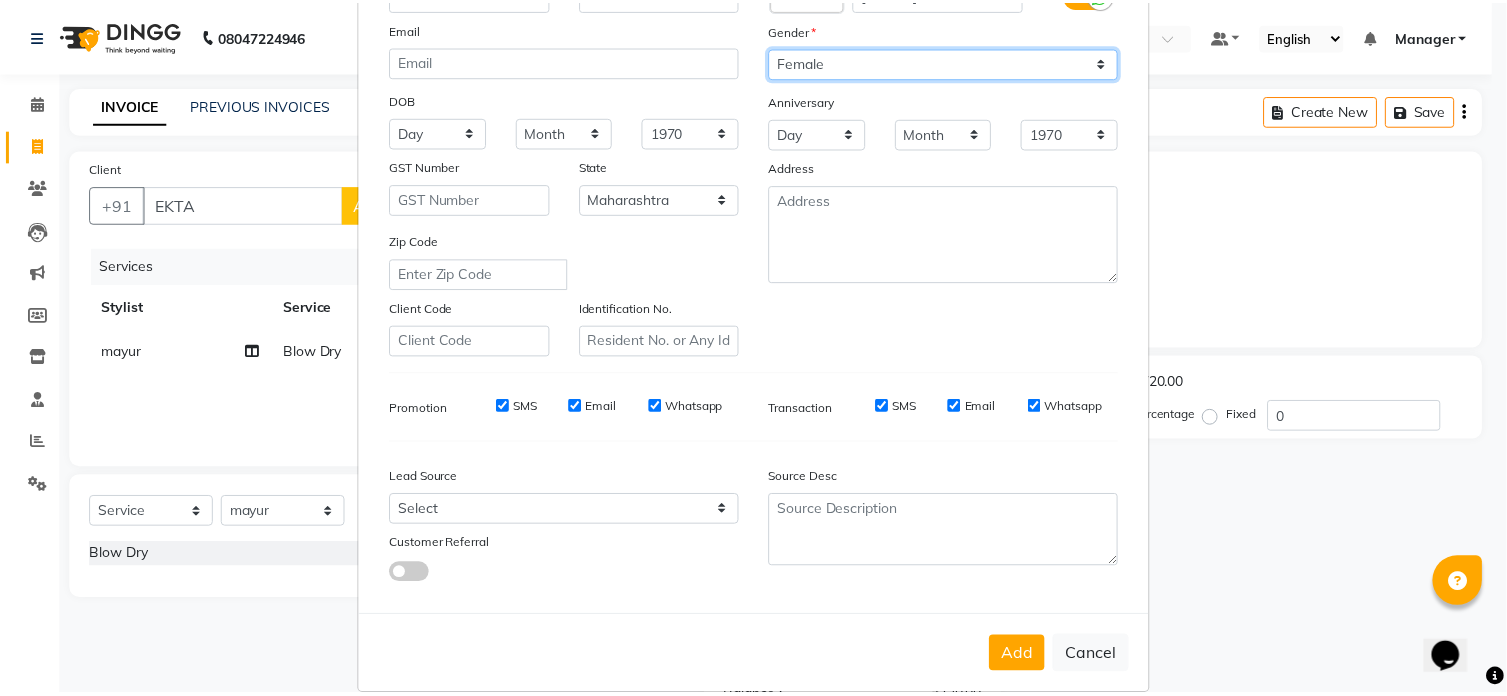 scroll, scrollTop: 210, scrollLeft: 0, axis: vertical 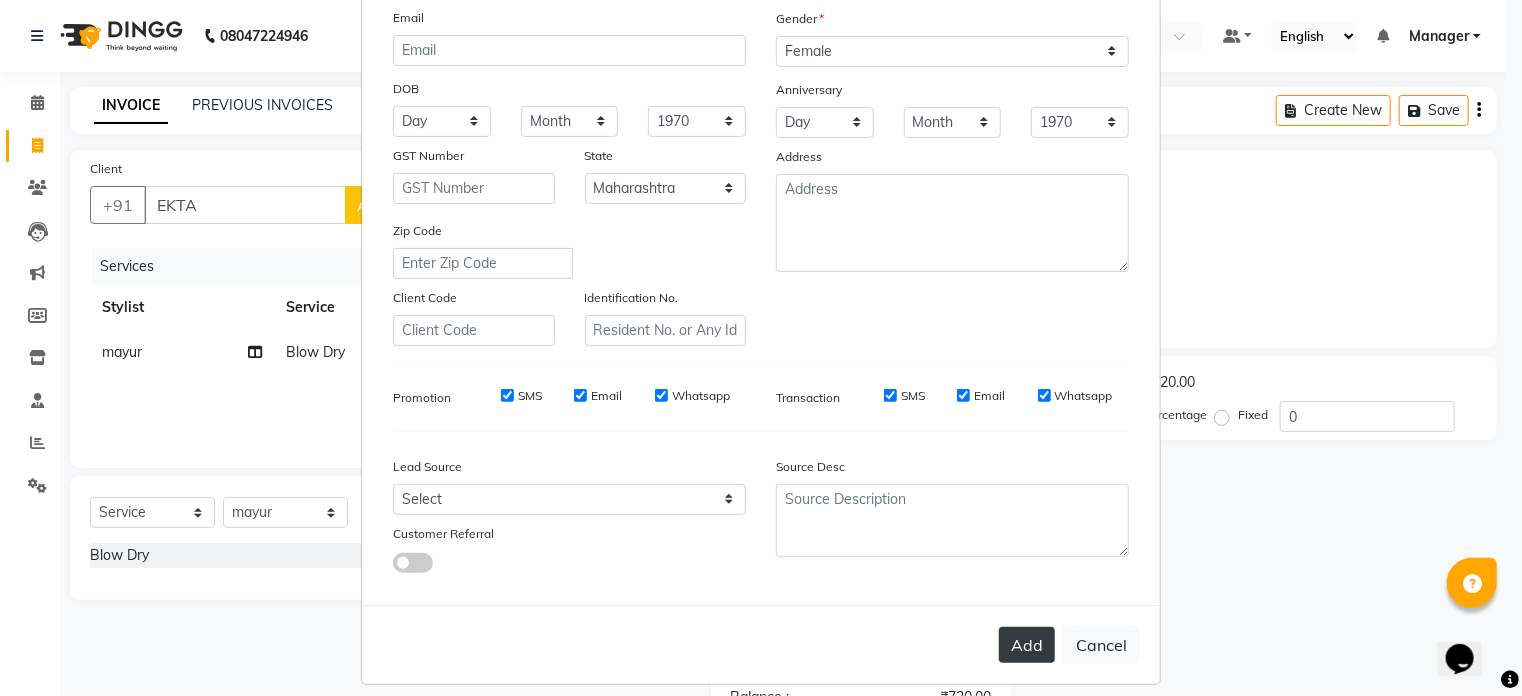 click on "Add" at bounding box center [1027, 645] 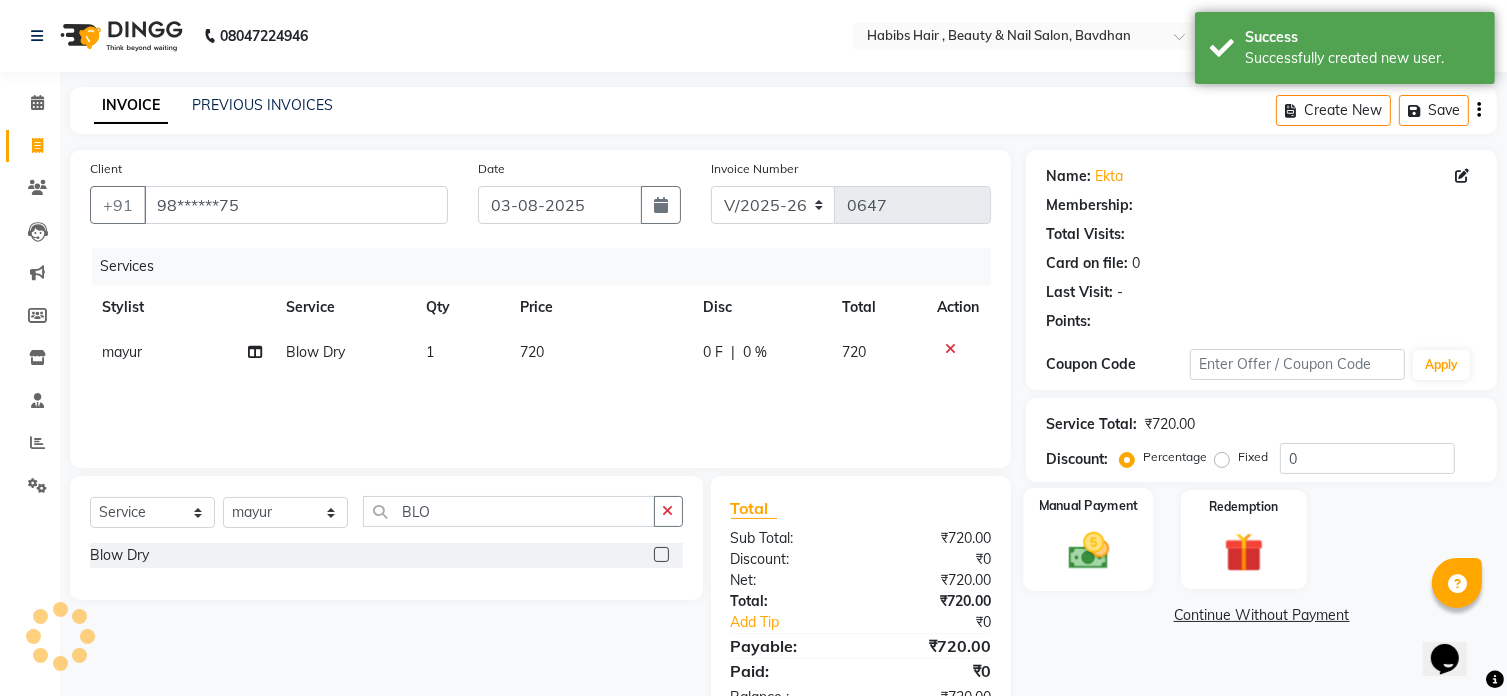 click 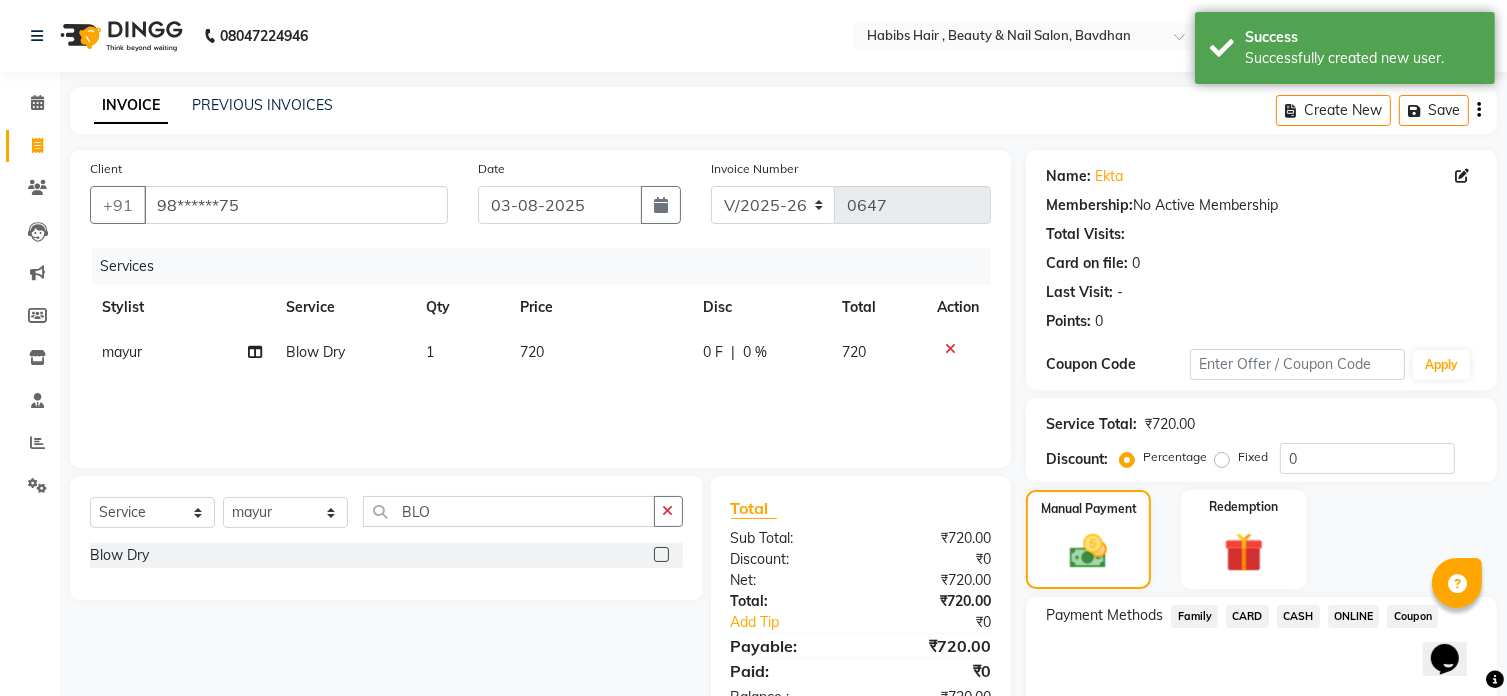 click on "ONLINE" 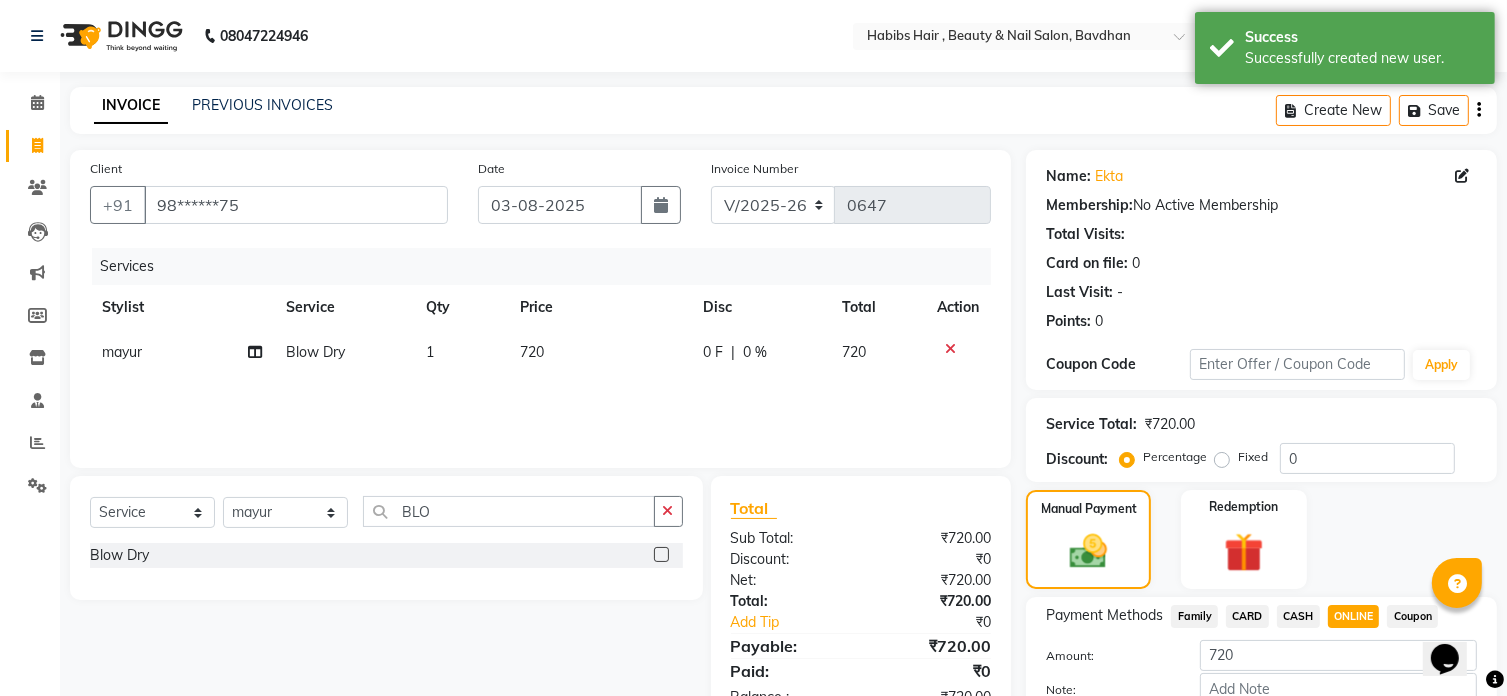 scroll, scrollTop: 122, scrollLeft: 0, axis: vertical 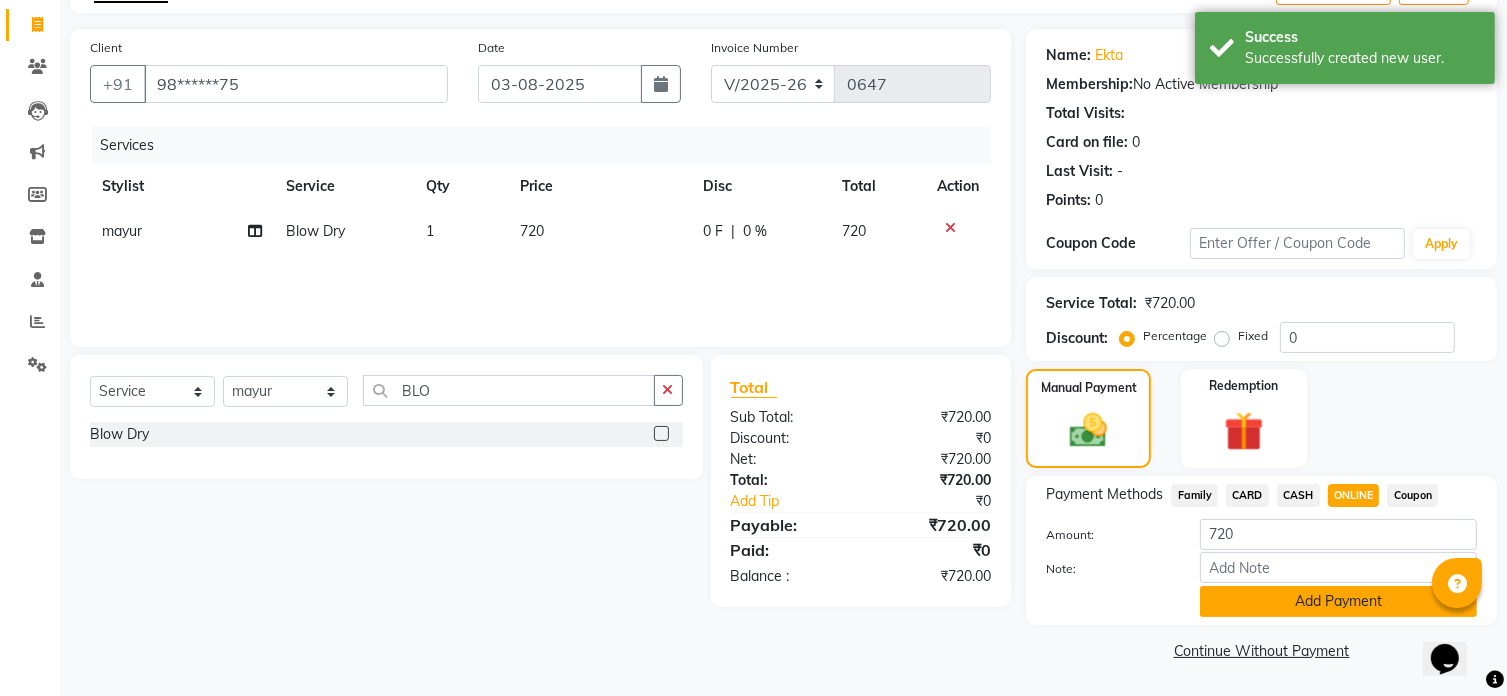 click on "Add Payment" 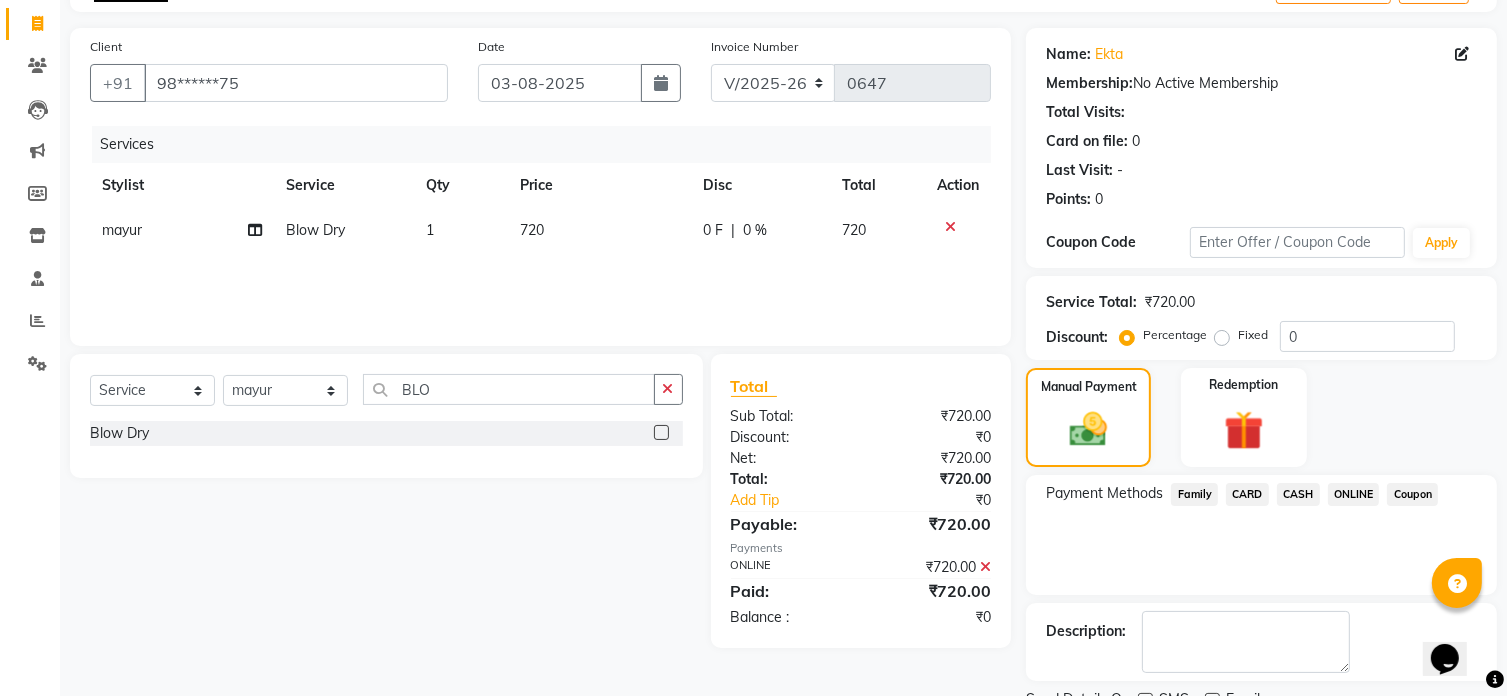 click on "ONLINE" 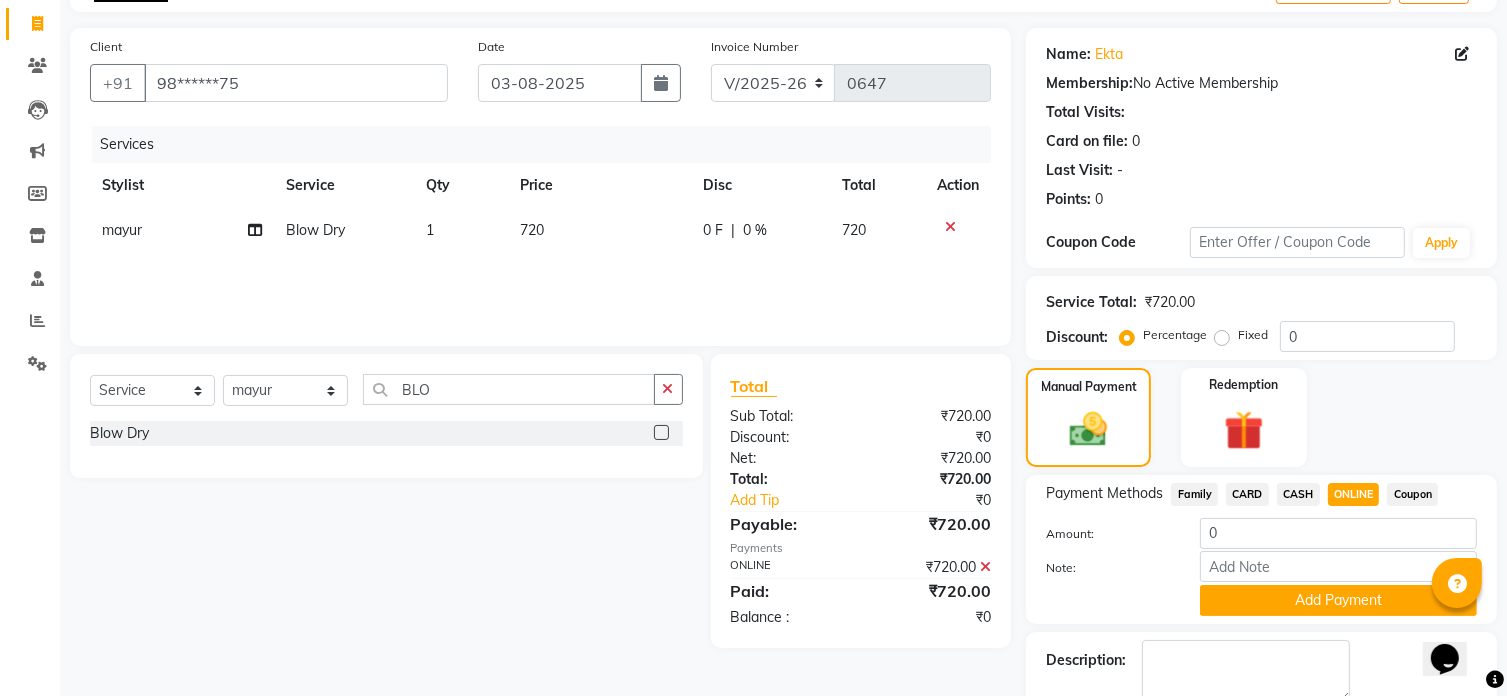scroll, scrollTop: 235, scrollLeft: 0, axis: vertical 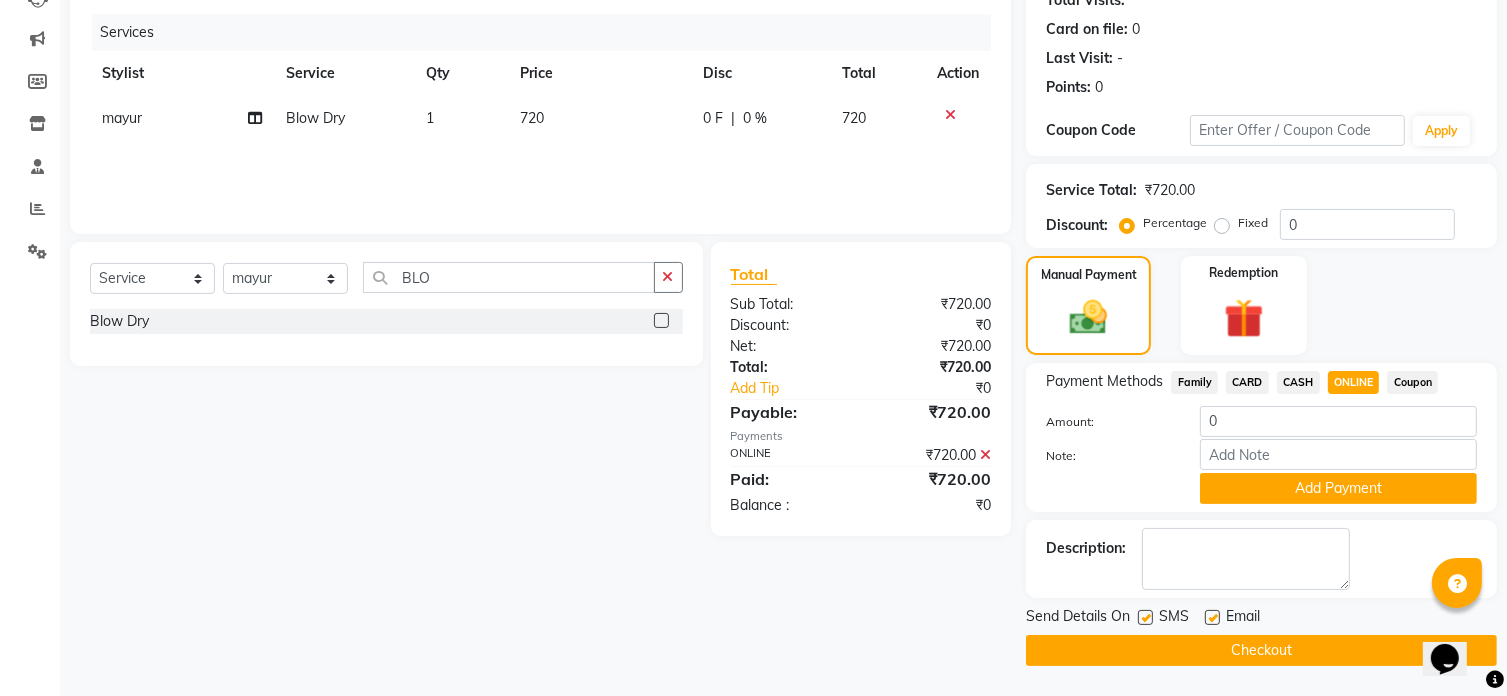 click on "Add Payment" 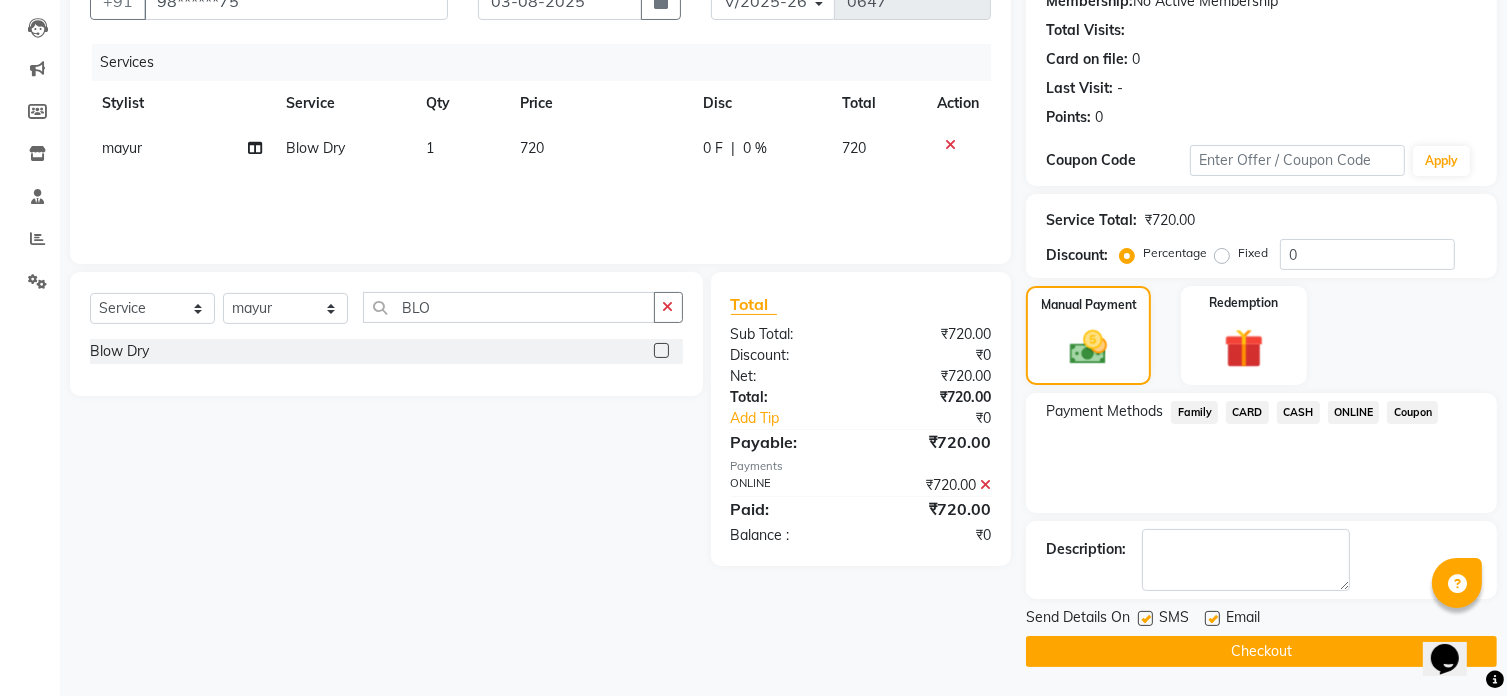 click on "Checkout" 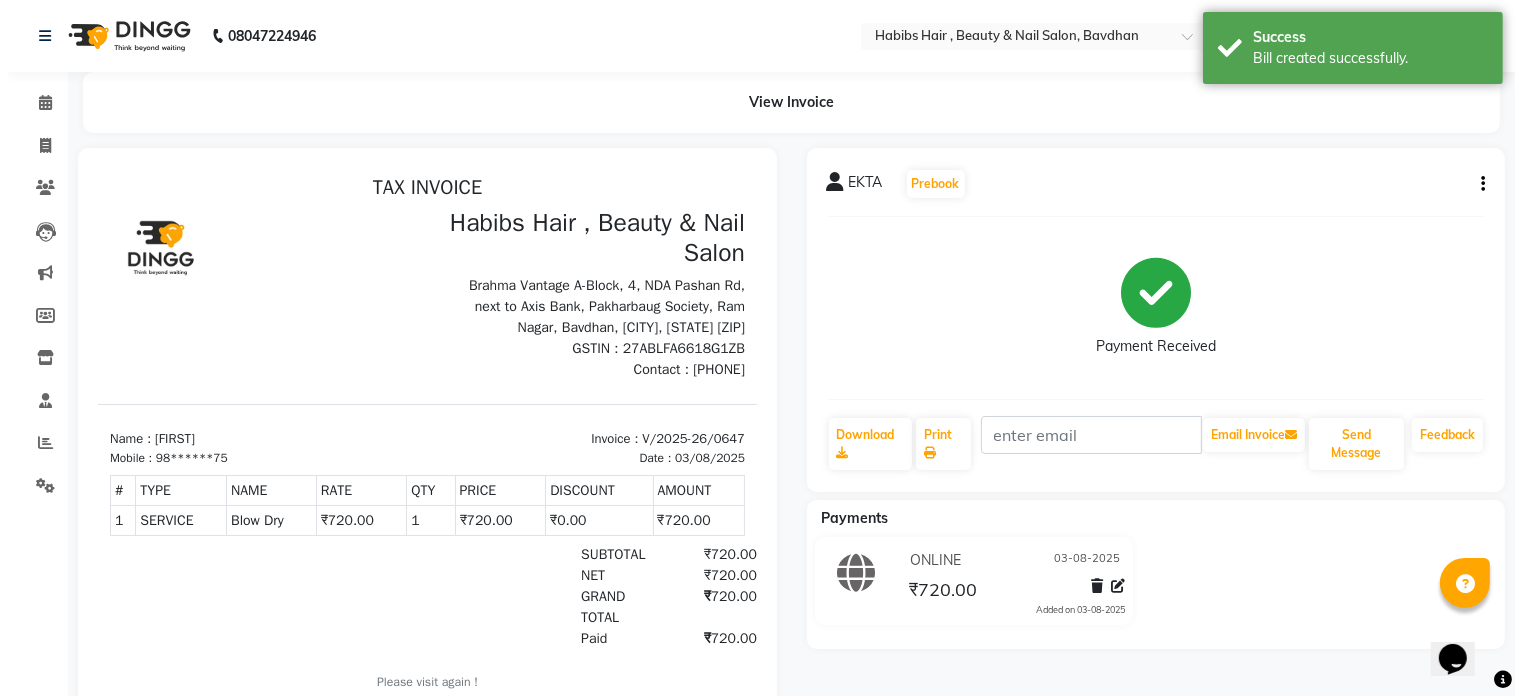 scroll, scrollTop: 0, scrollLeft: 0, axis: both 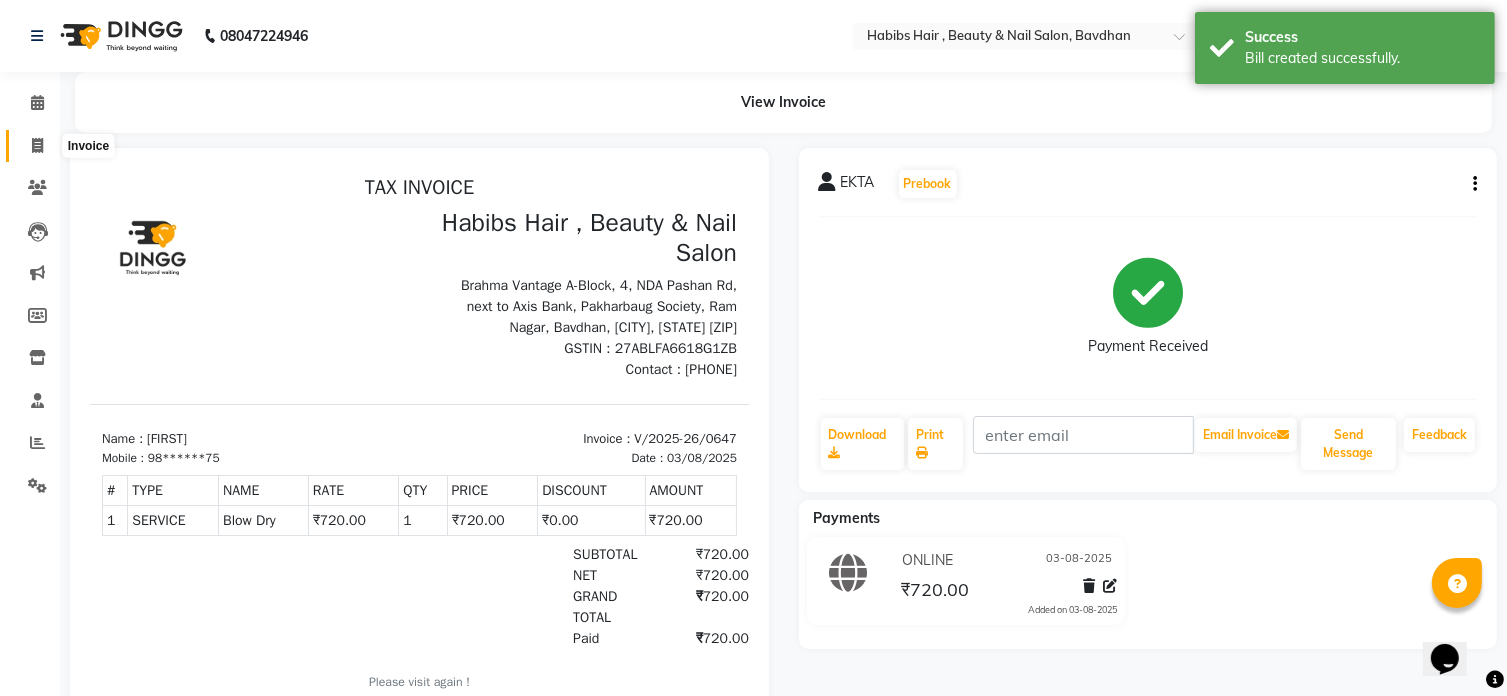 click 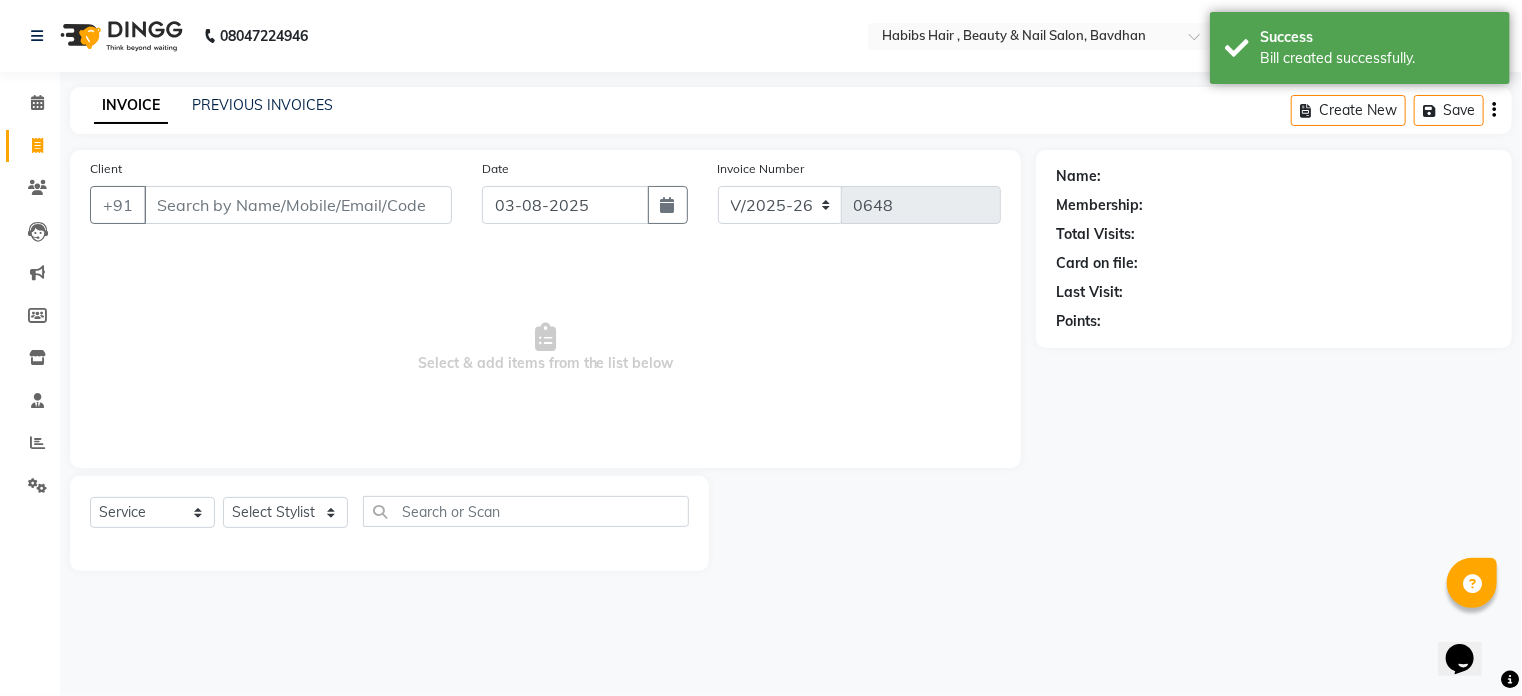 click 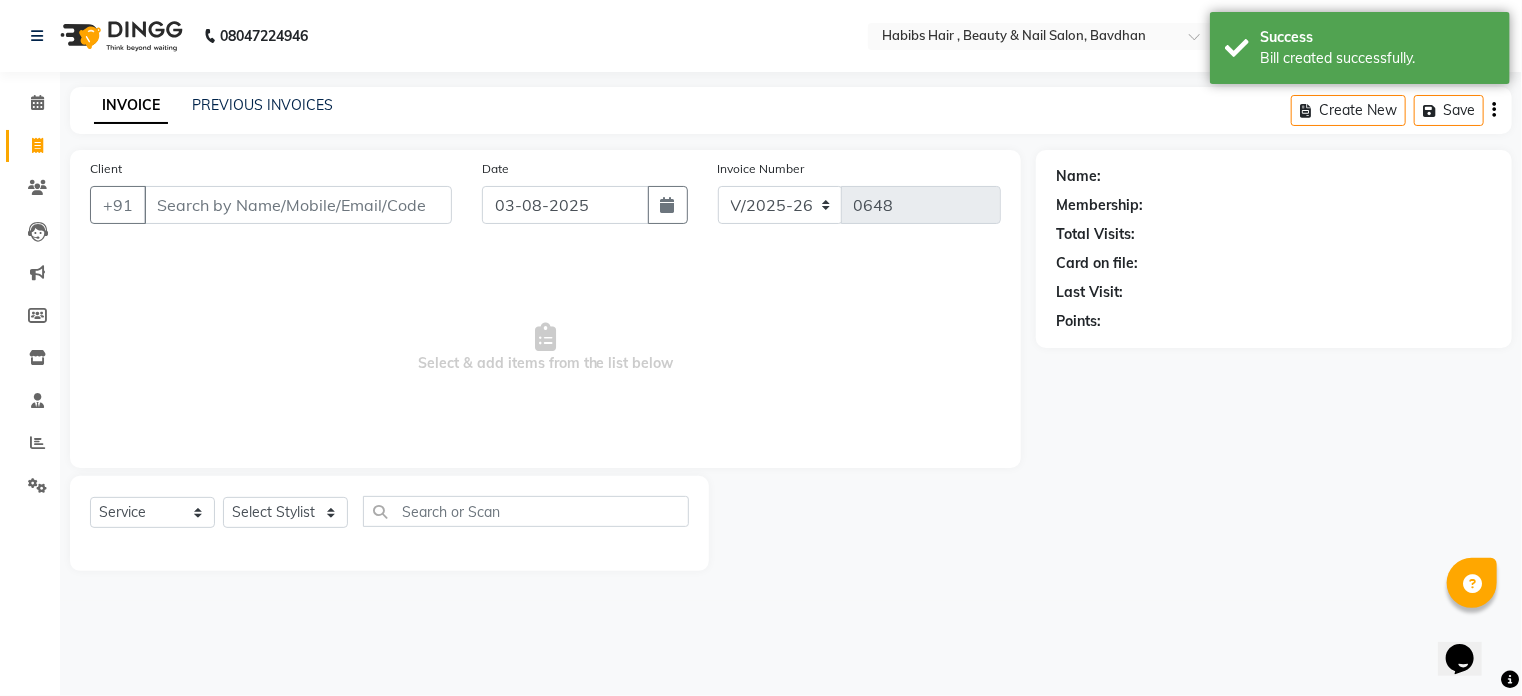 click on "Client" at bounding box center (298, 205) 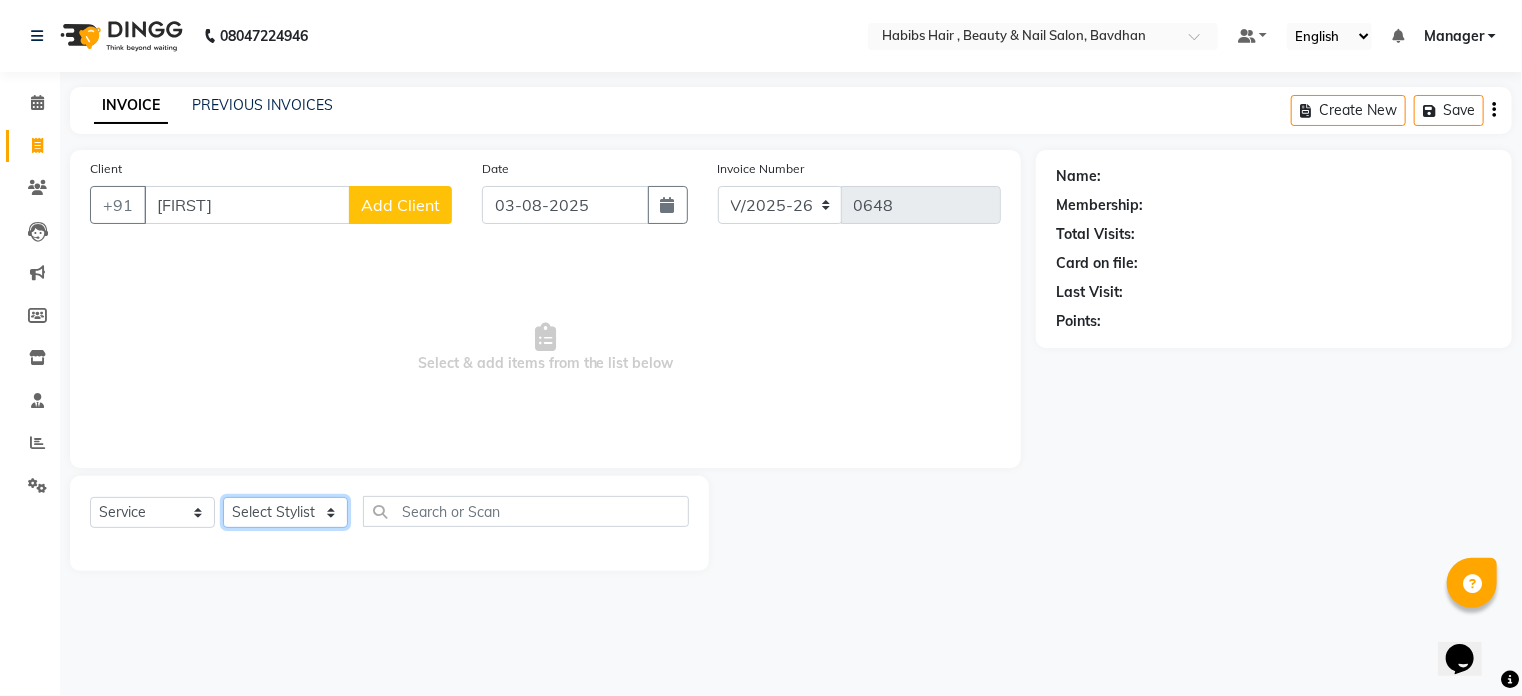 click on "Select Stylist Akash Aman Aniket Ashish Ganesh Manager mayur nikhil sujata" 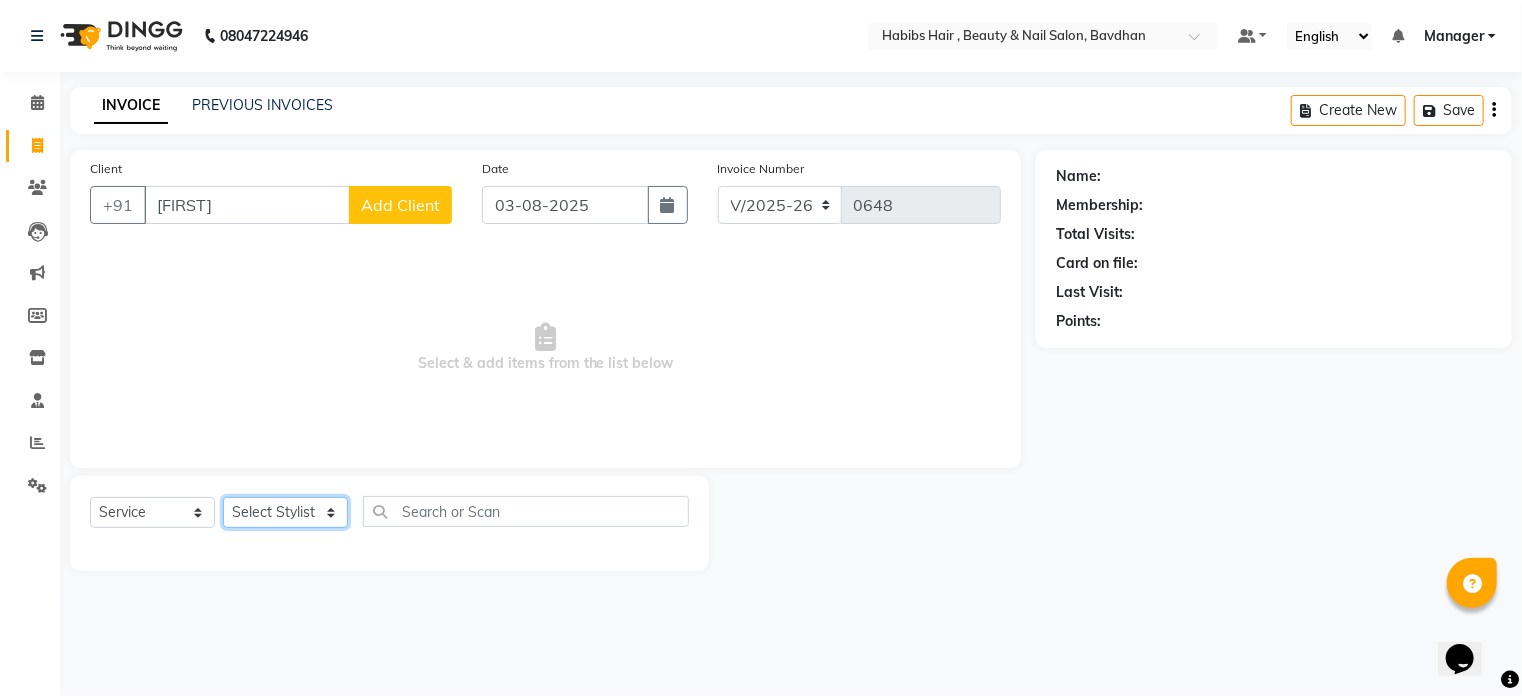 click on "Select Stylist Akash Aman Aniket Ashish Ganesh Manager mayur nikhil sujata" 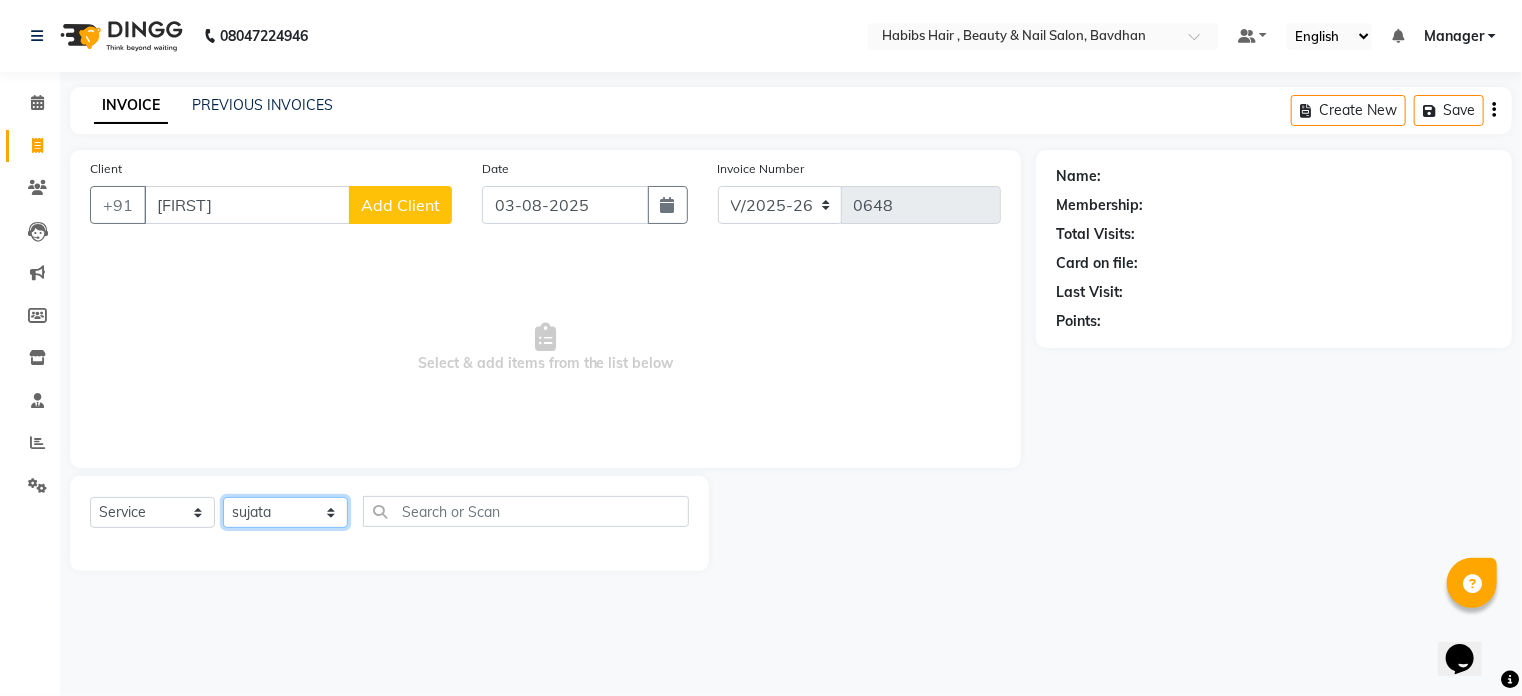 click on "Select Stylist Akash Aman Aniket Ashish Ganesh Manager mayur nikhil sujata" 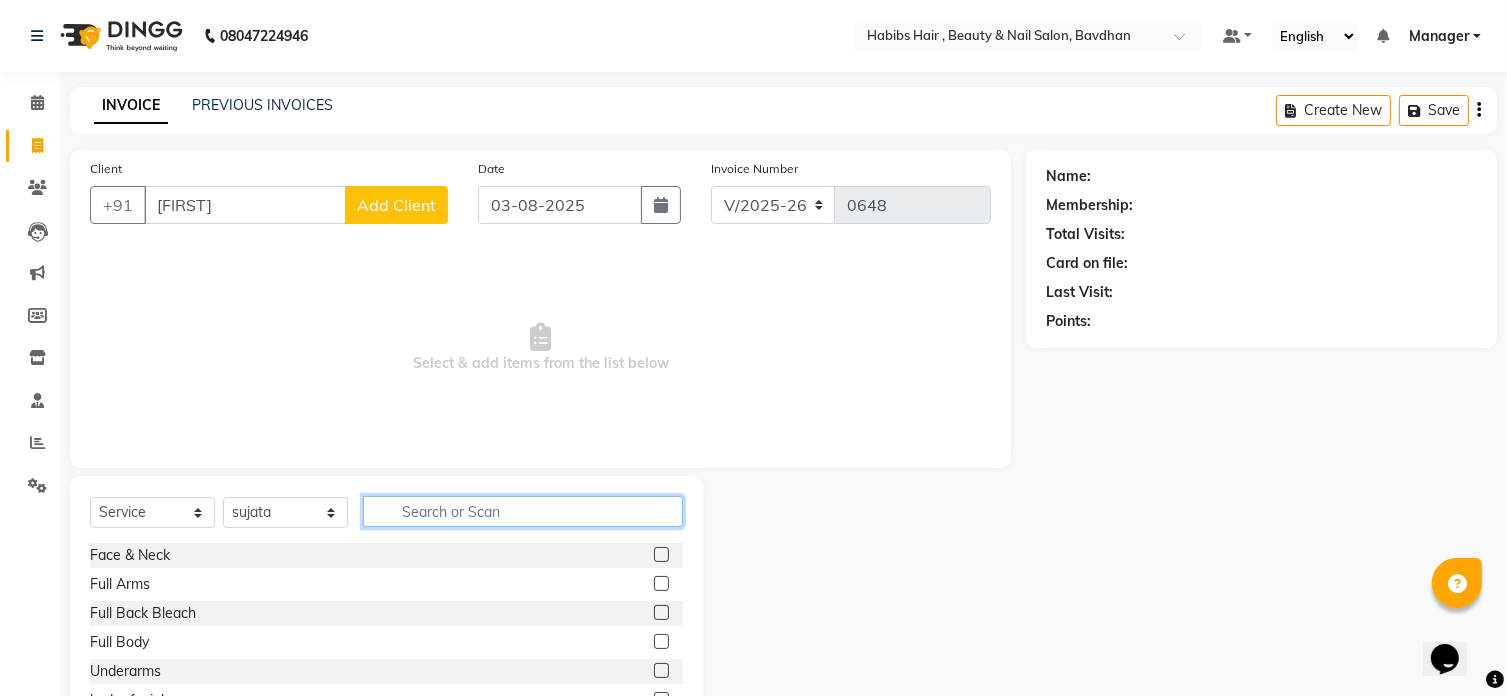 click 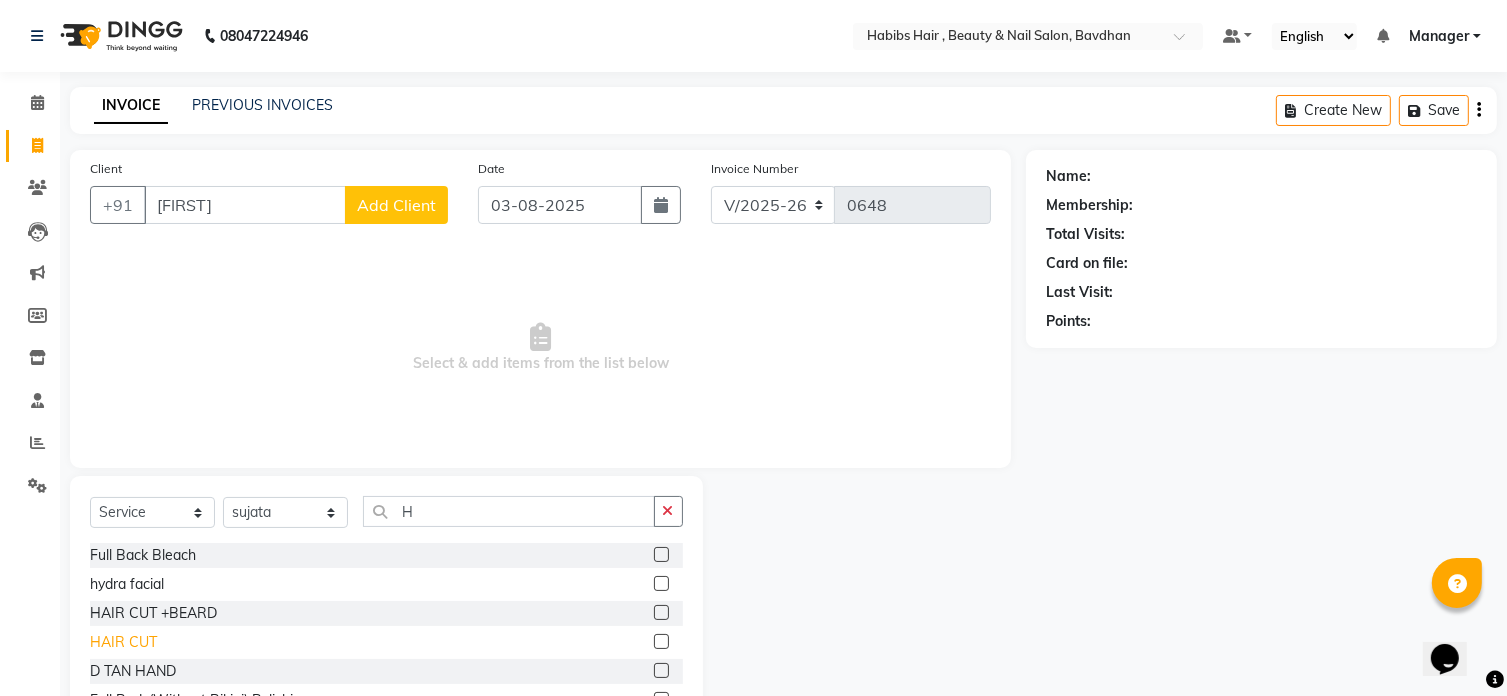 click on "HAIR CUT" 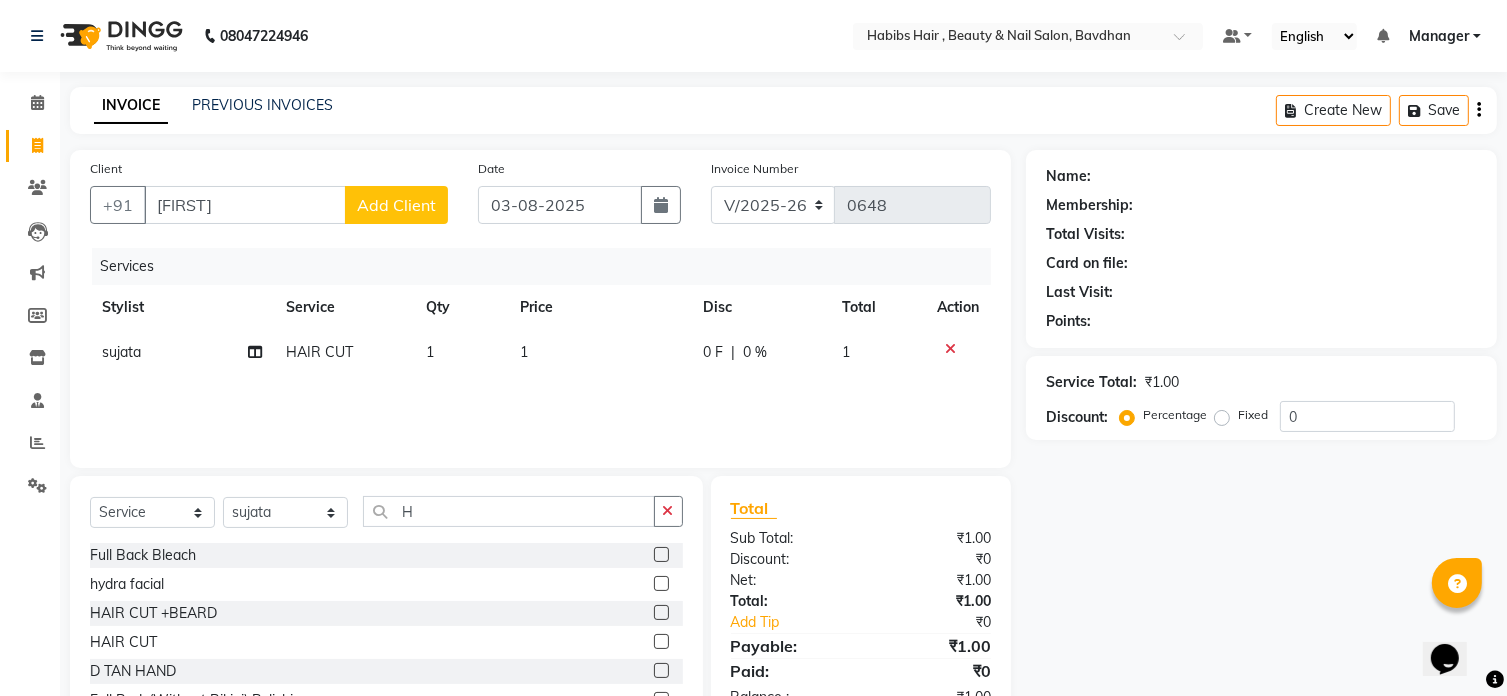 click on "1" 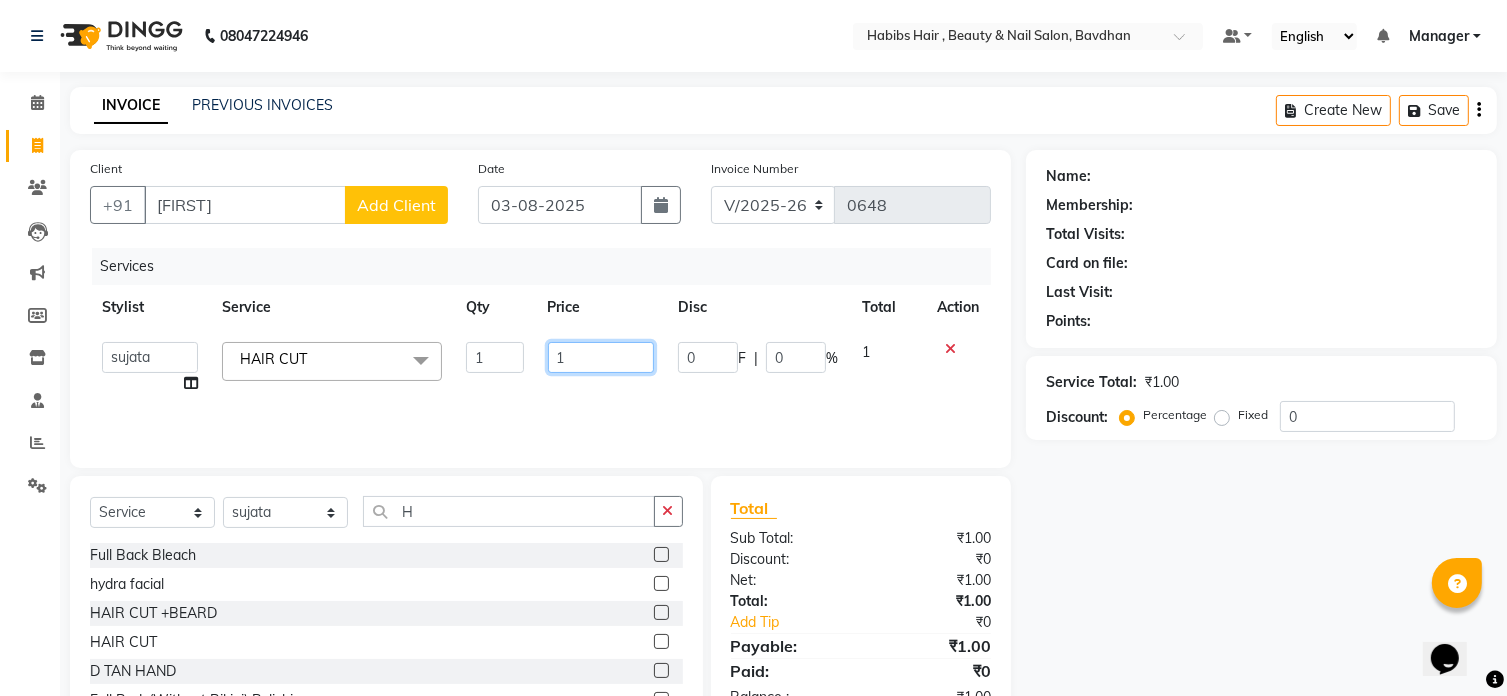 click on "1" 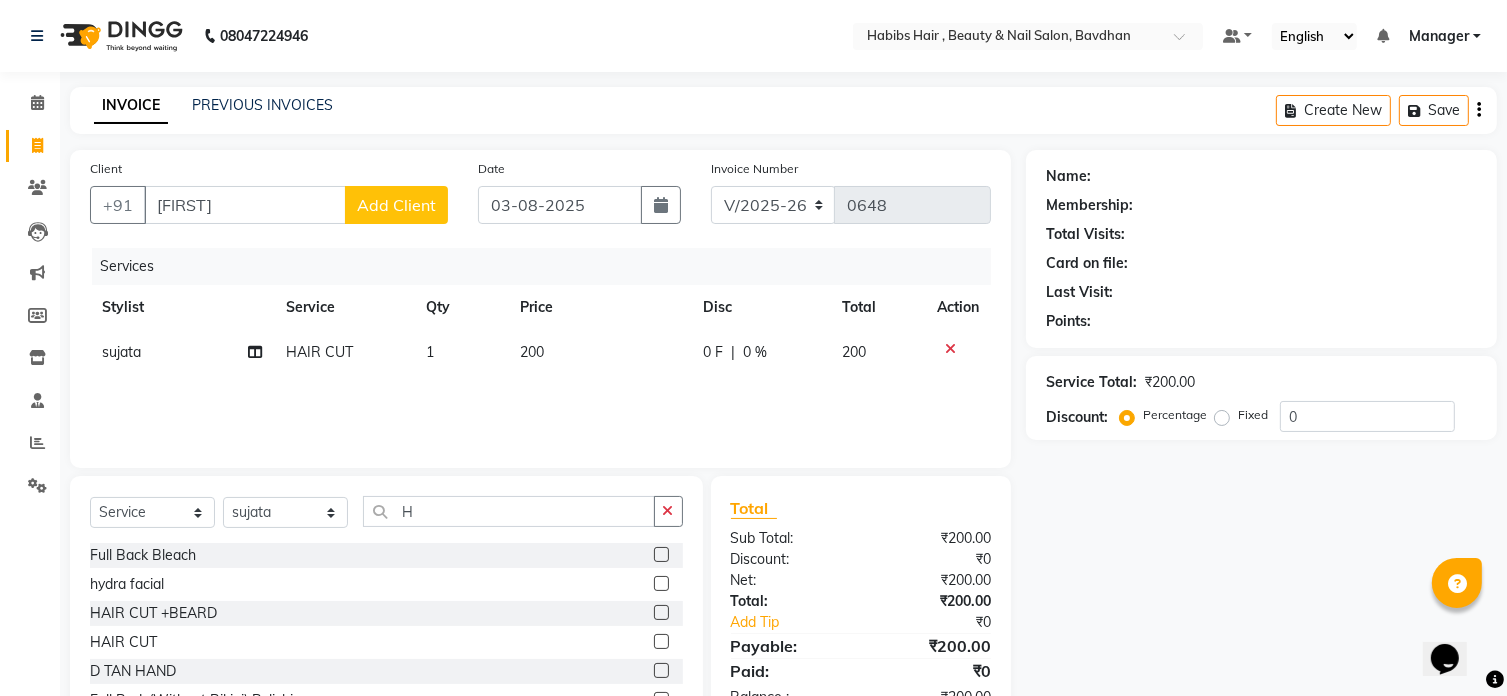 click on "Add Client" 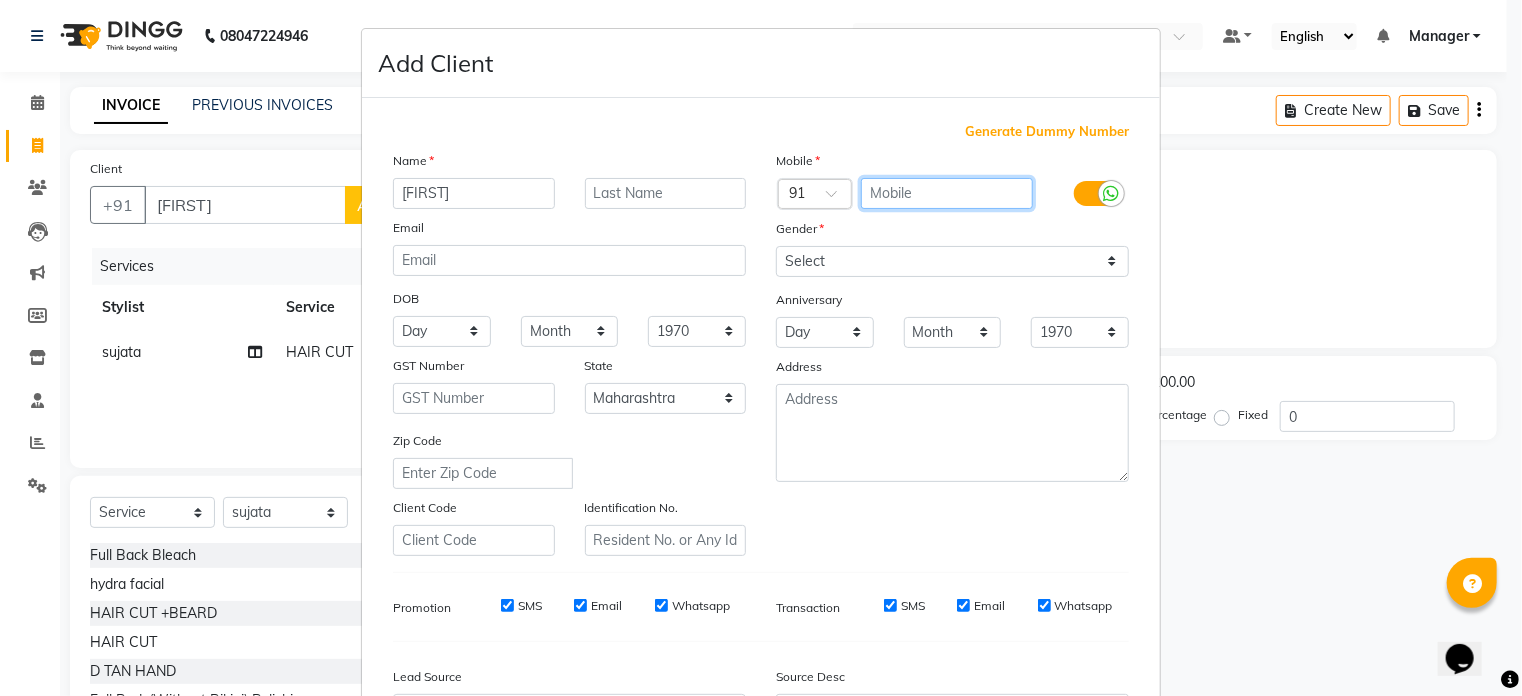 click at bounding box center [947, 193] 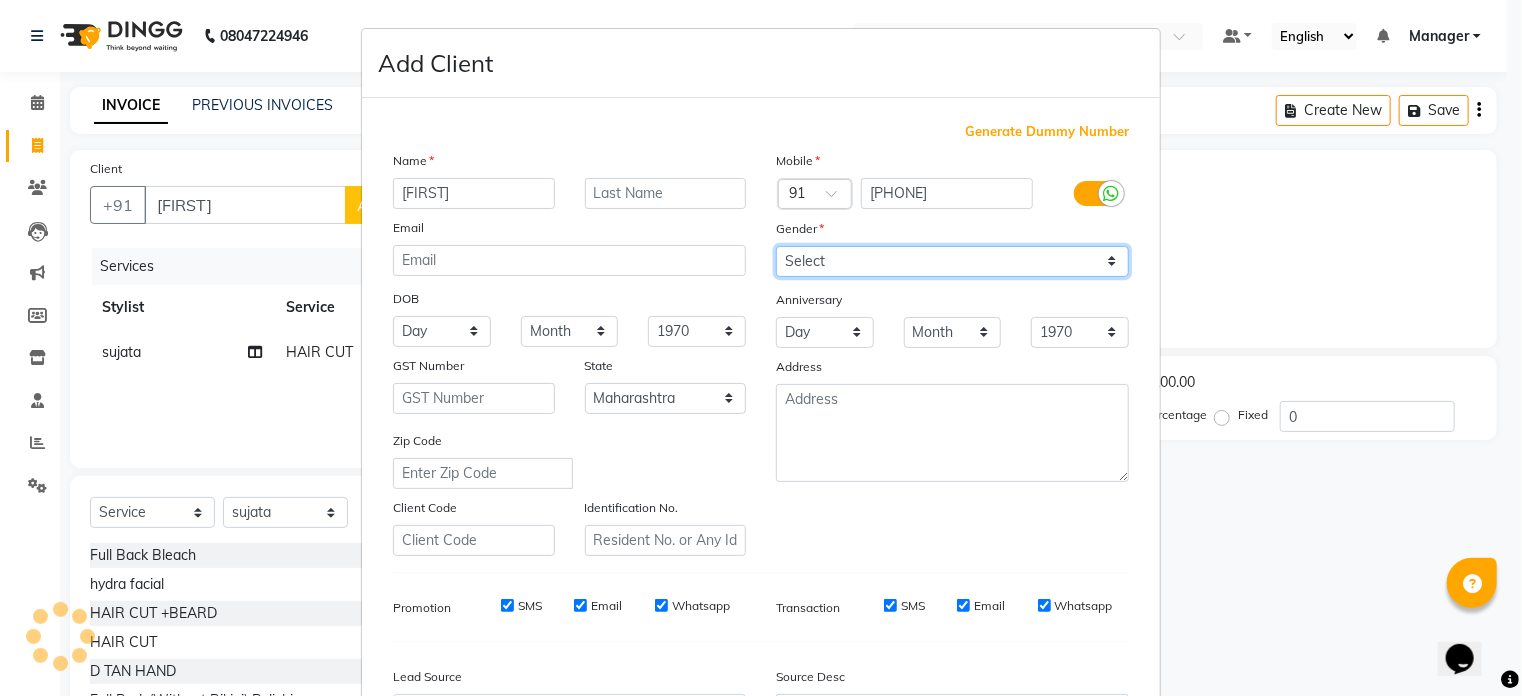 click on "Select Male Female Other Prefer Not To Say" at bounding box center [952, 261] 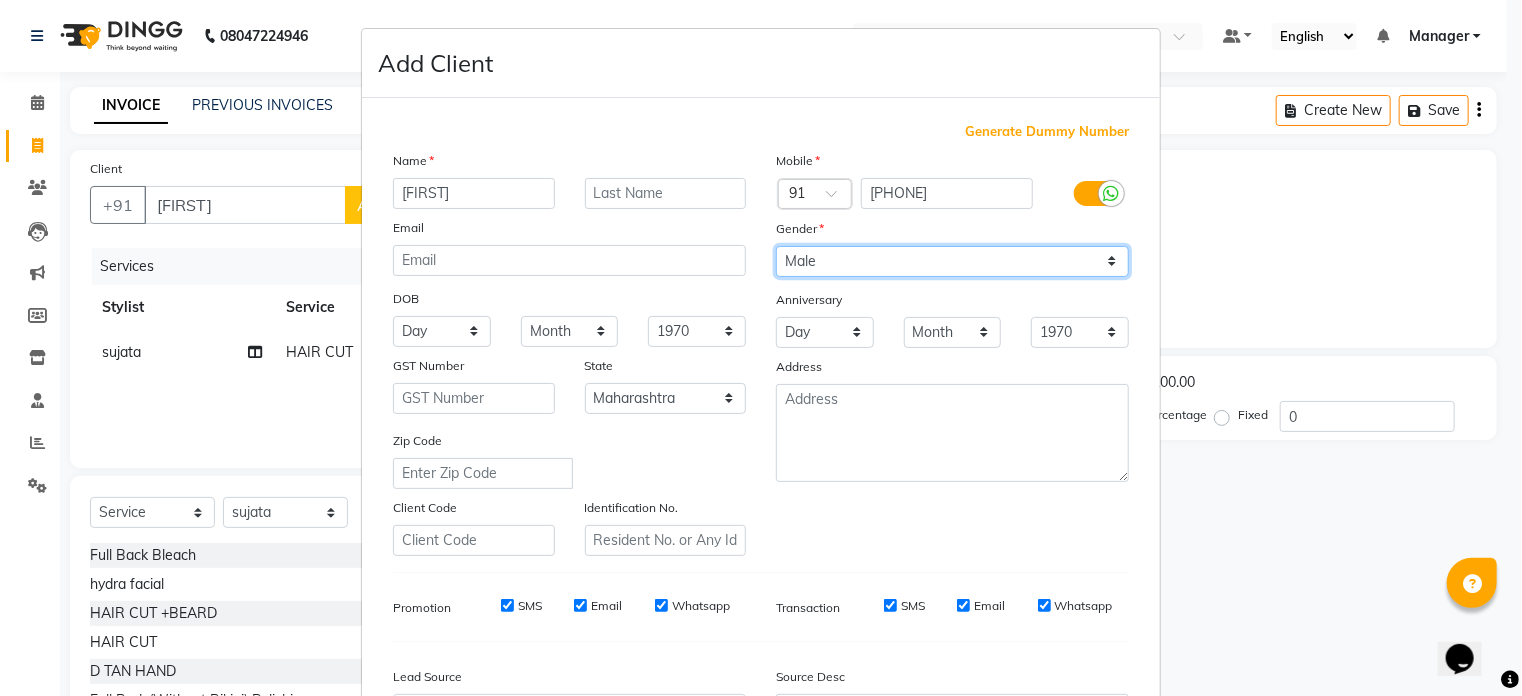 click on "Select Male Female Other Prefer Not To Say" at bounding box center [952, 261] 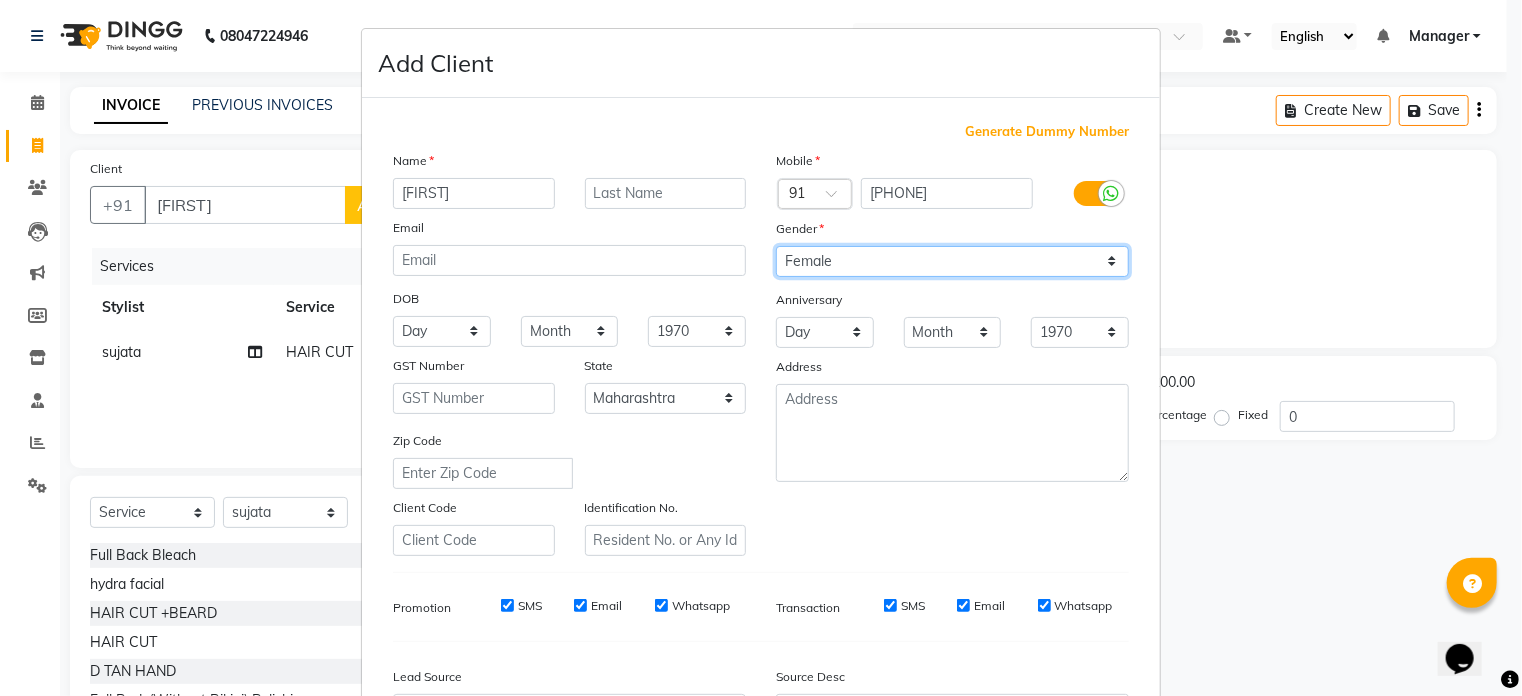 click on "Select Male Female Other Prefer Not To Say" at bounding box center (952, 261) 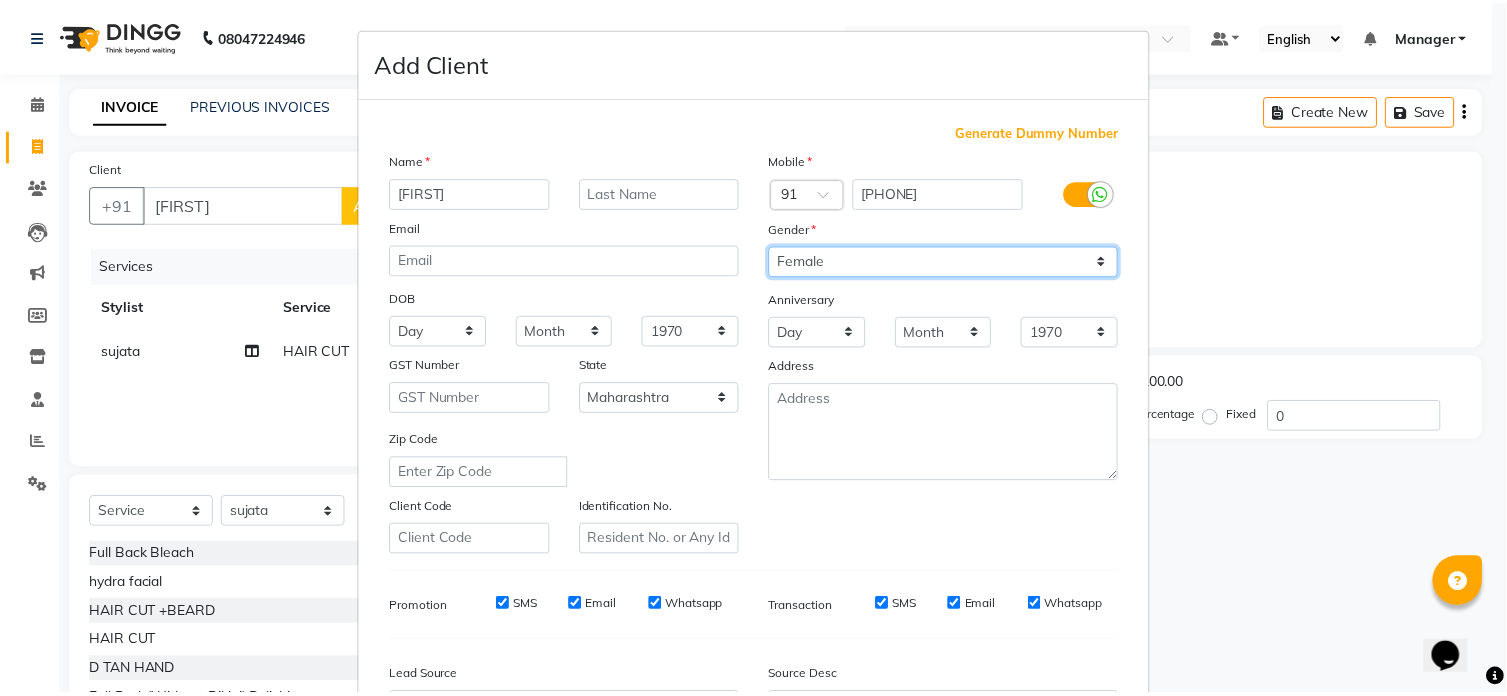 scroll, scrollTop: 236, scrollLeft: 0, axis: vertical 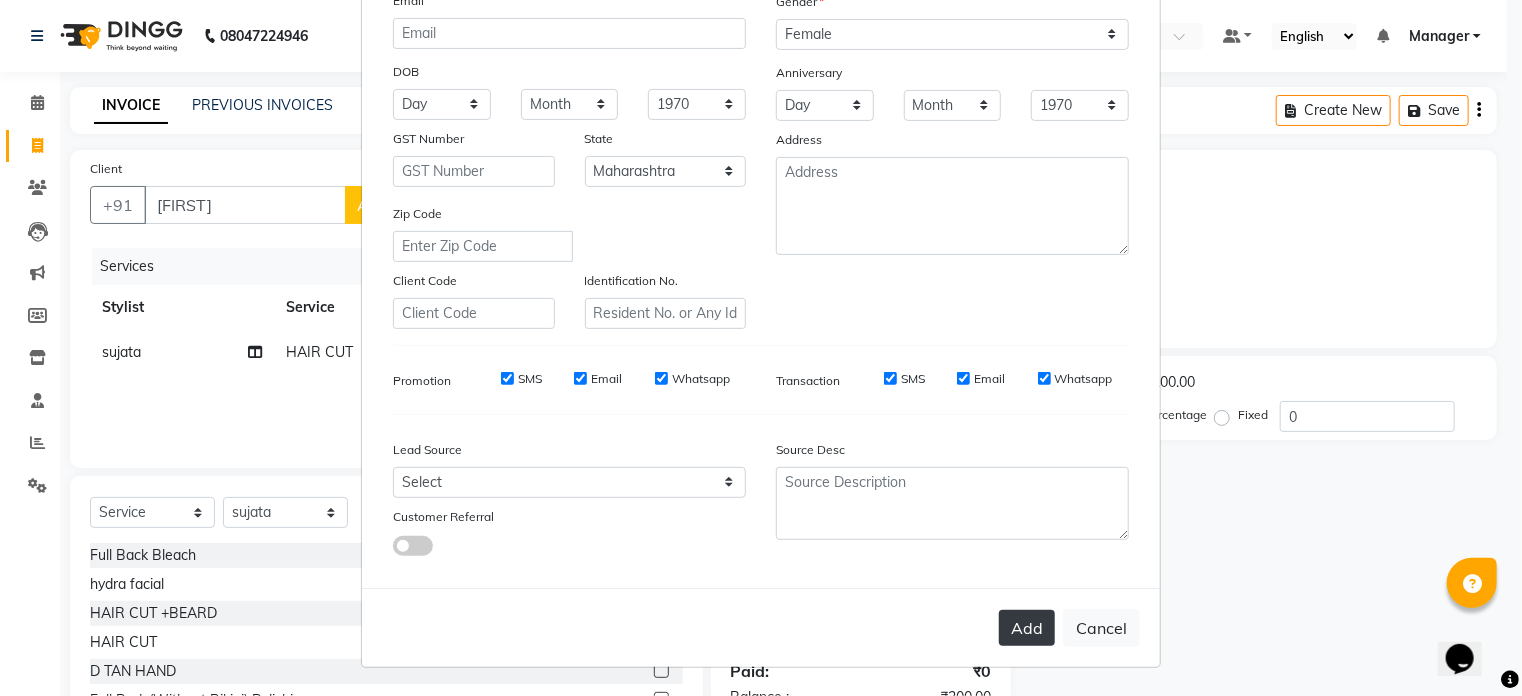 click on "Add" at bounding box center [1027, 628] 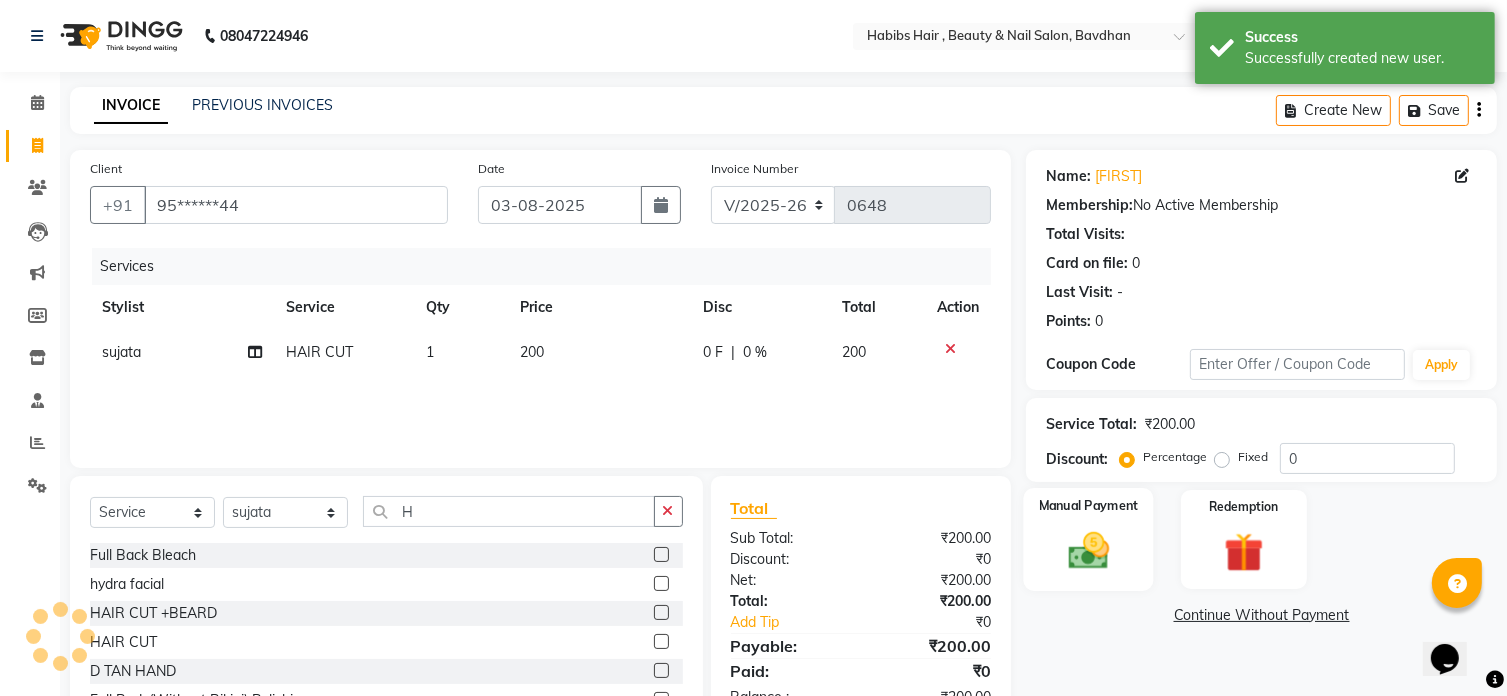 click on "Manual Payment" 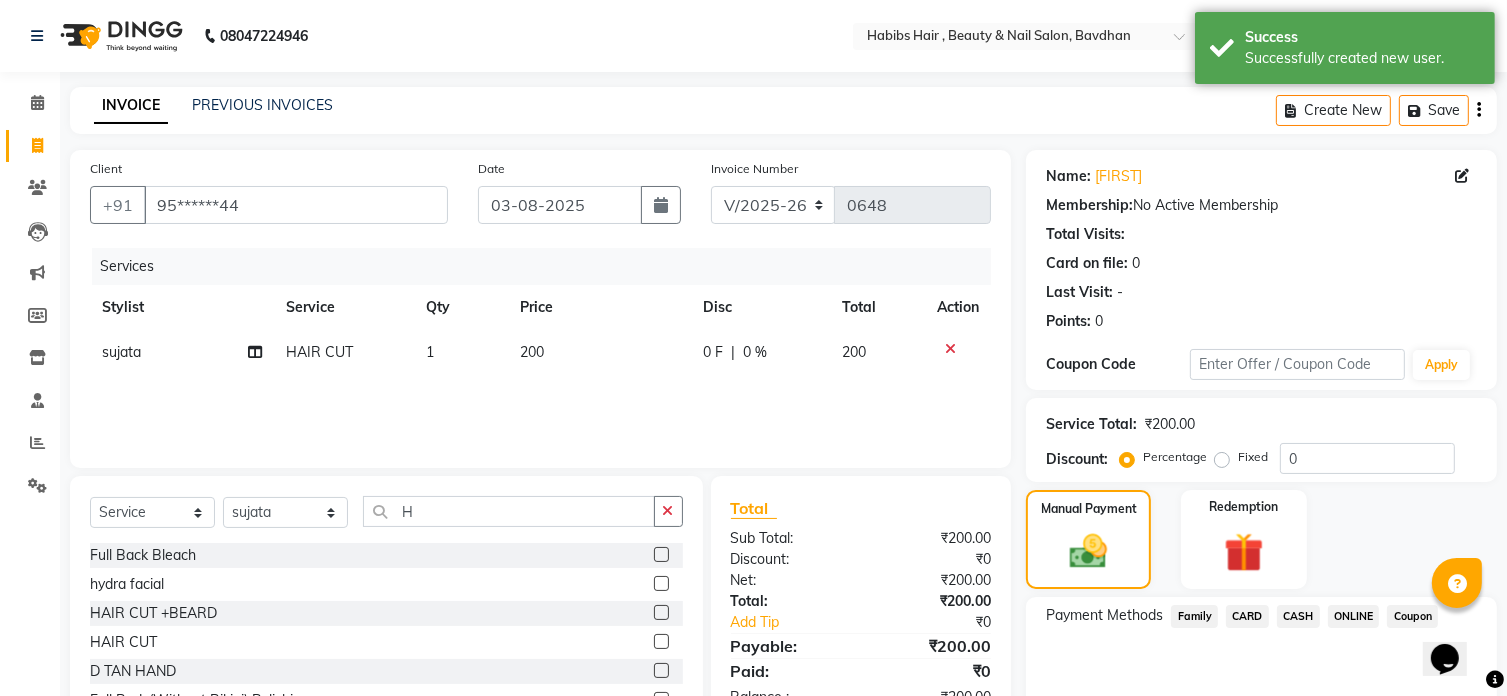 click on "CASH" 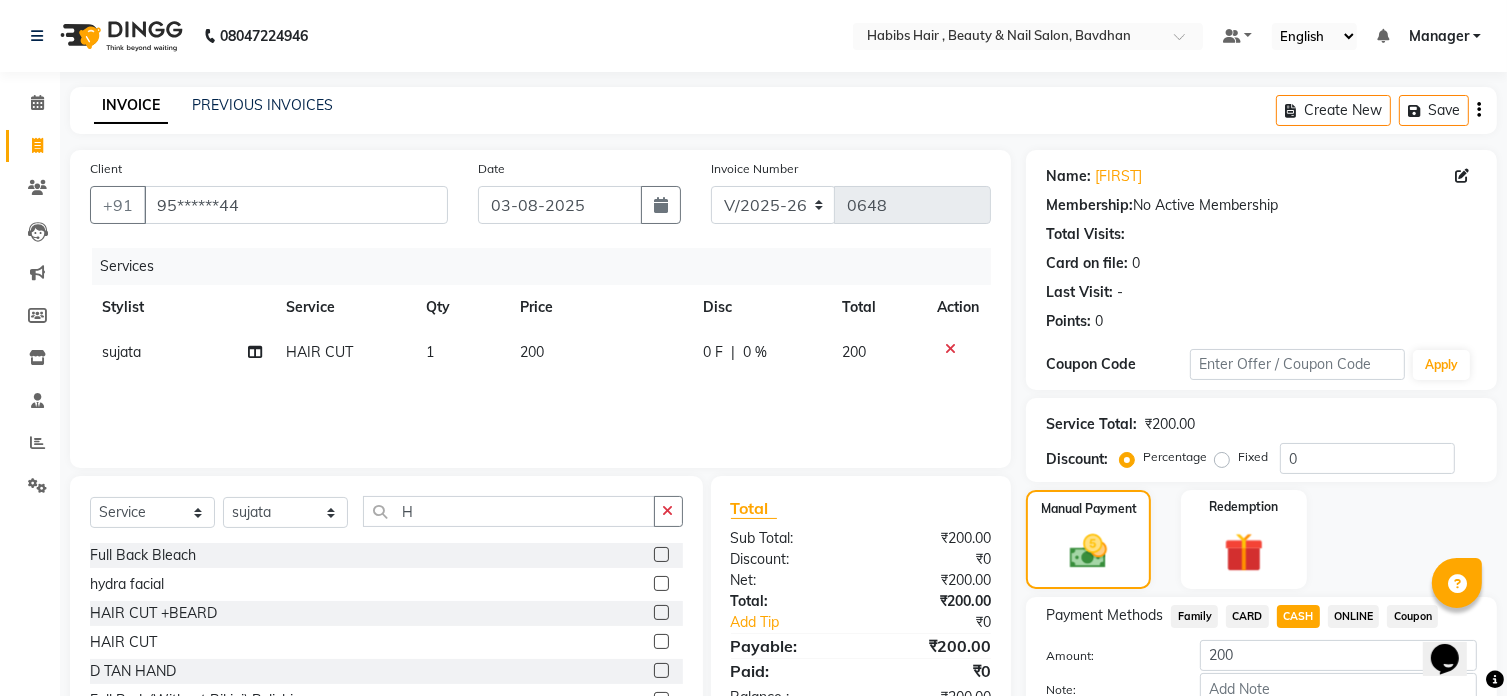 click on "CASH" 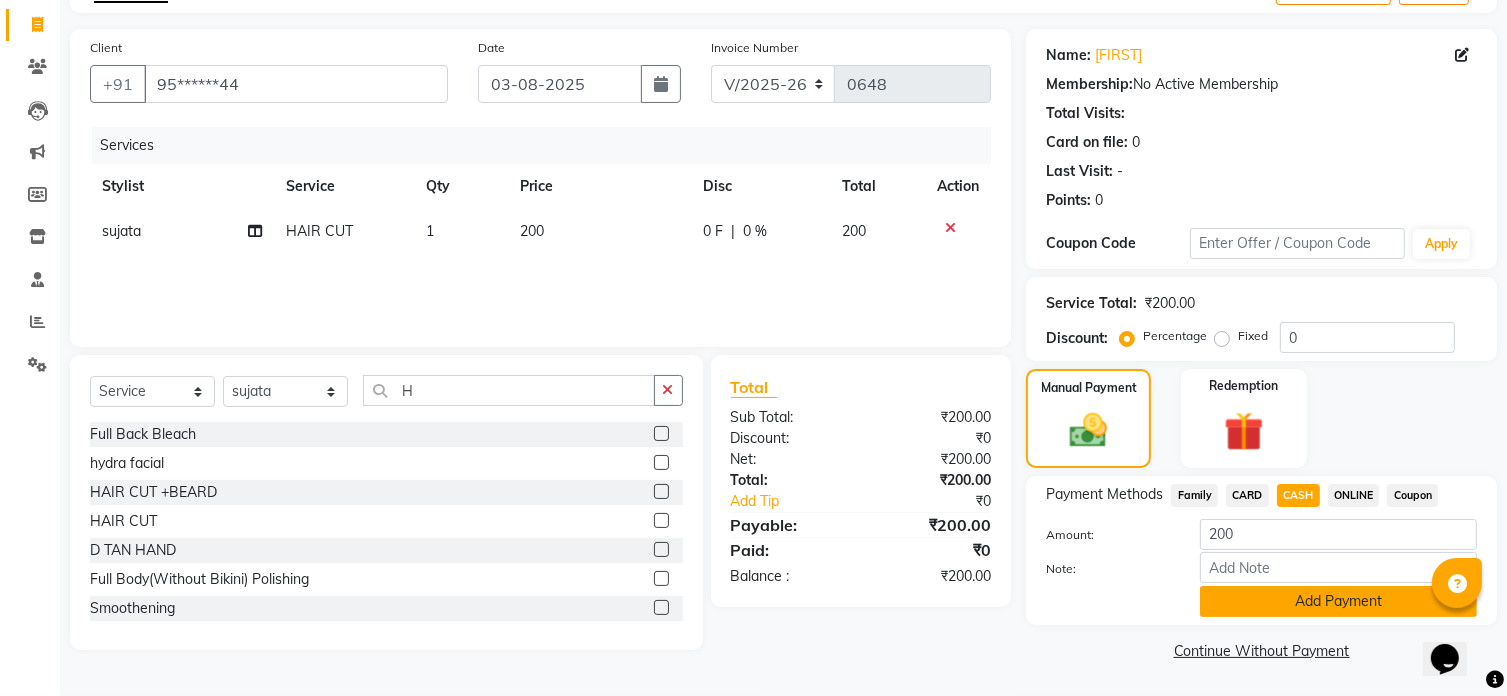 click on "Add Payment" 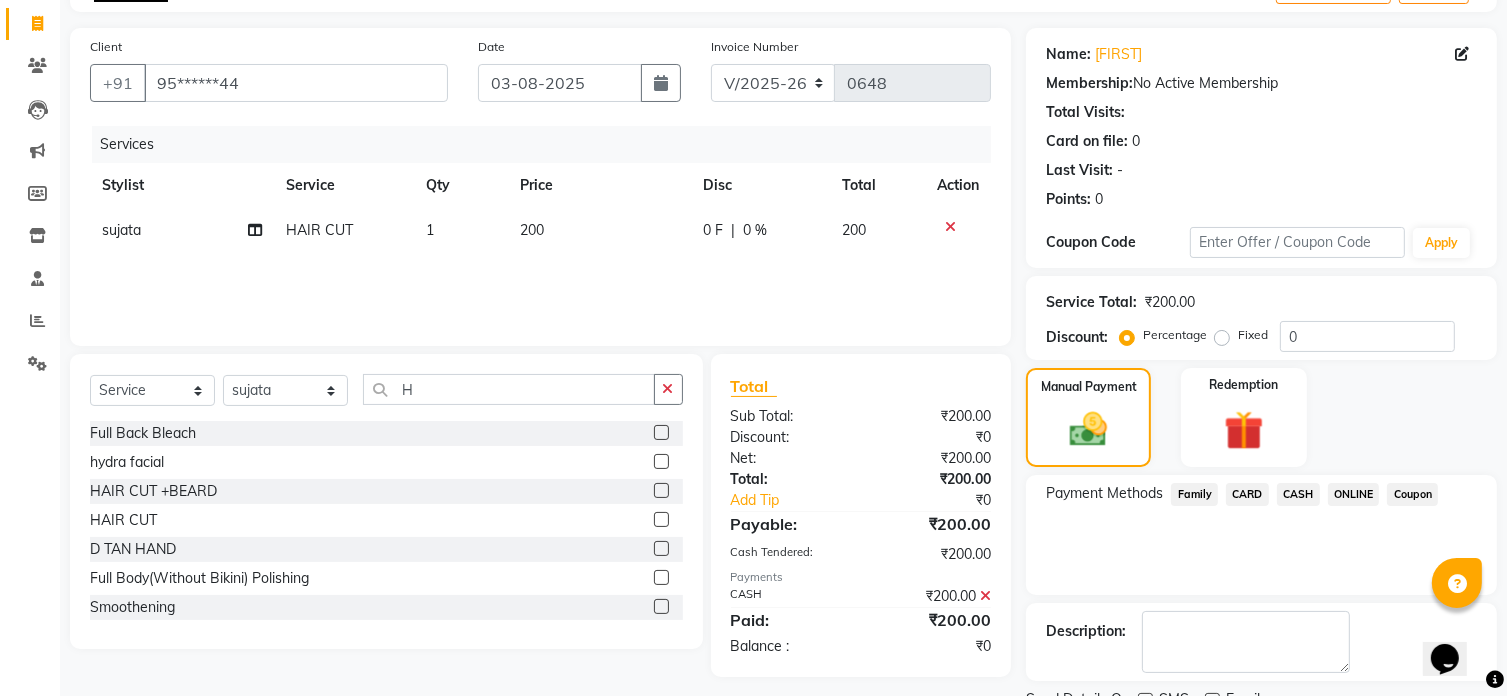 scroll, scrollTop: 204, scrollLeft: 0, axis: vertical 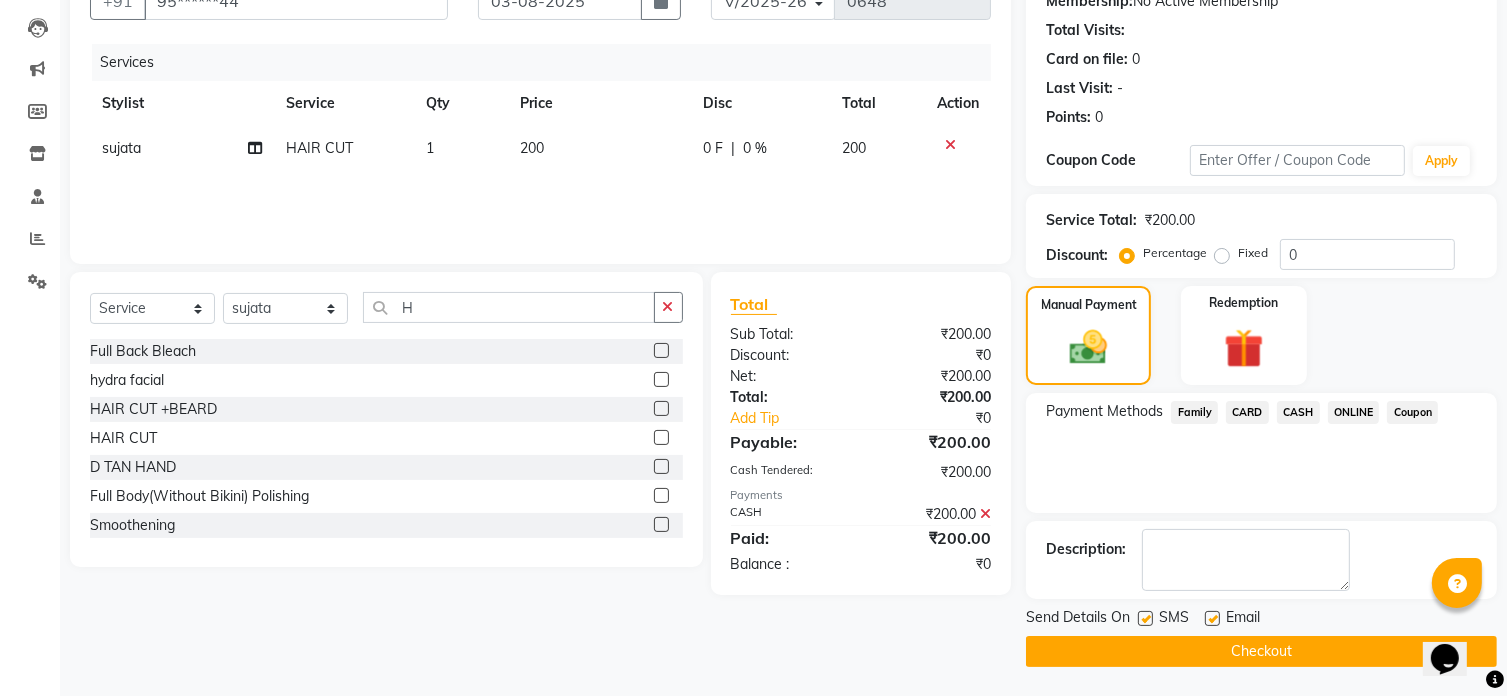 click on "Checkout" 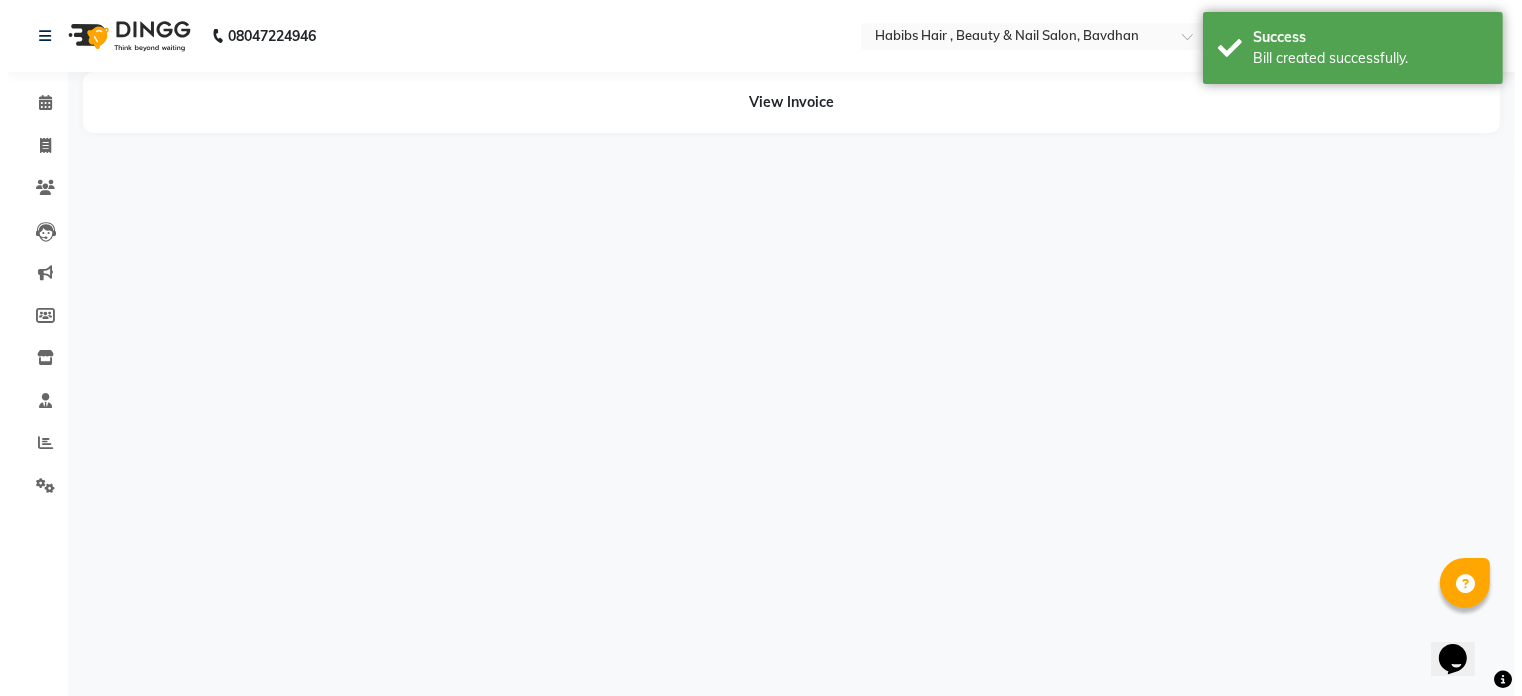 scroll, scrollTop: 0, scrollLeft: 0, axis: both 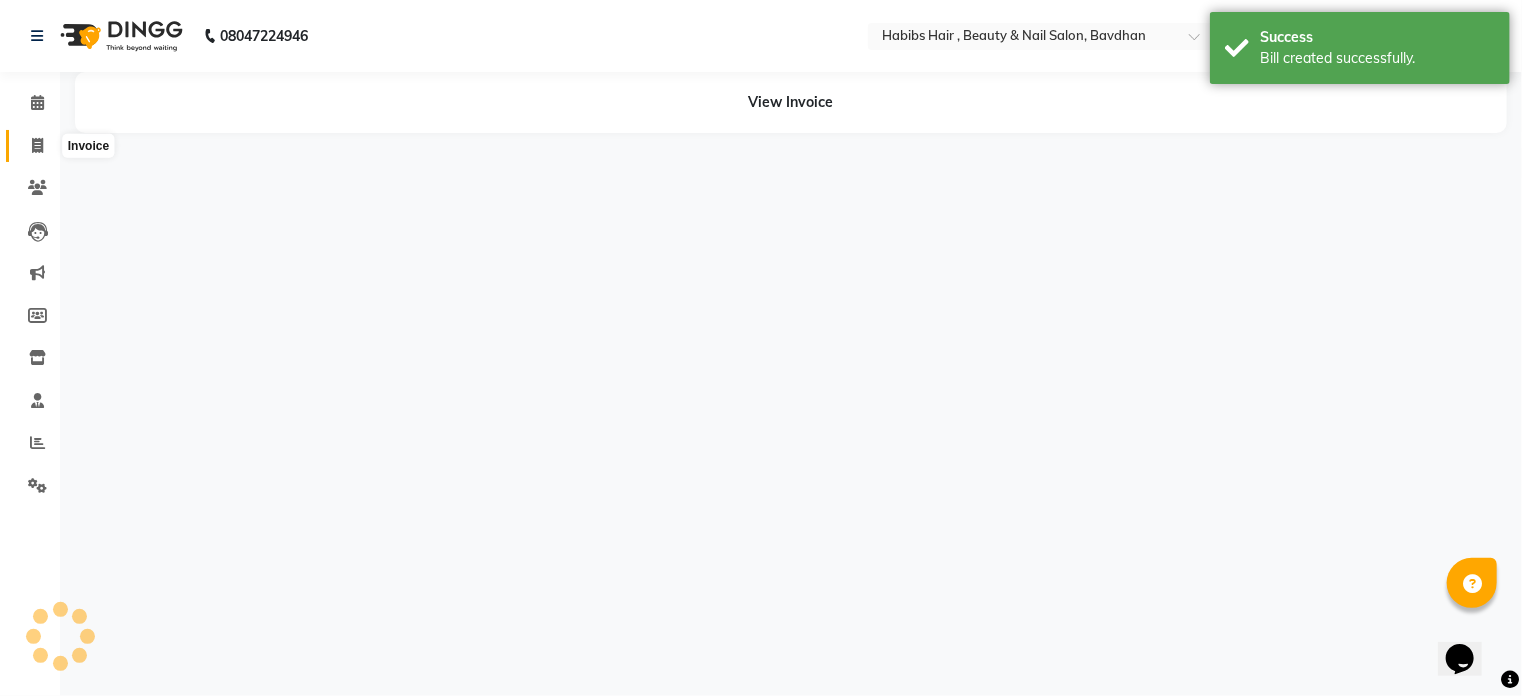 click 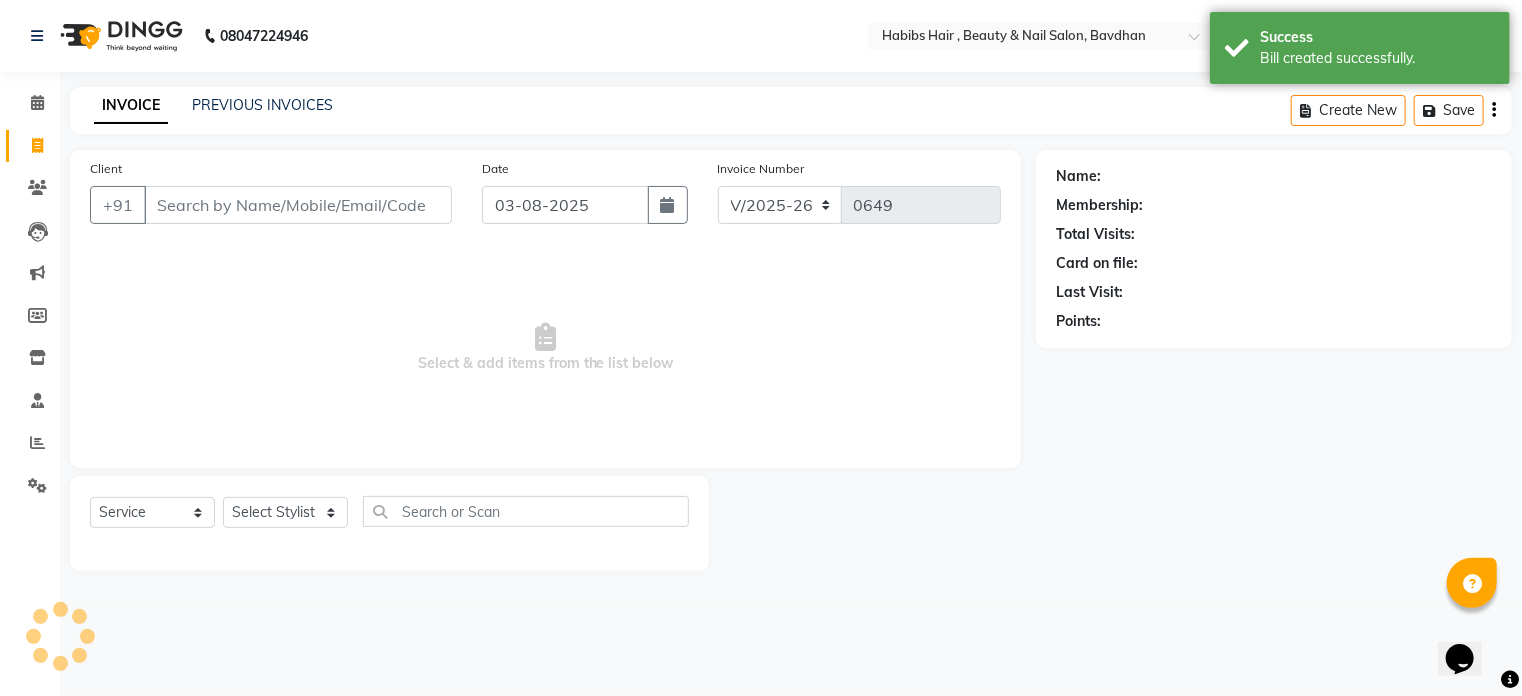 click on "Client" at bounding box center (298, 205) 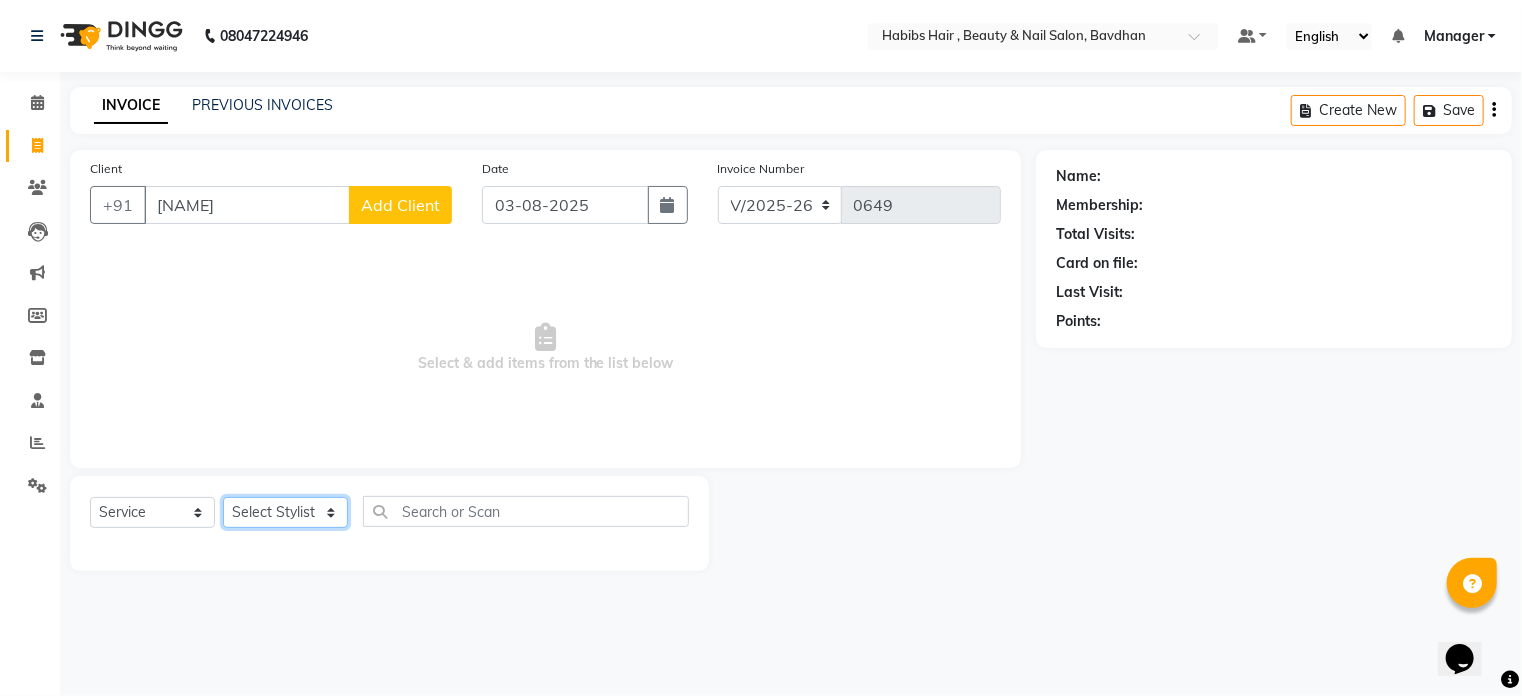 click on "Select Stylist Akash Aman Aniket Ashish Ganesh Manager mayur nikhil sujata" 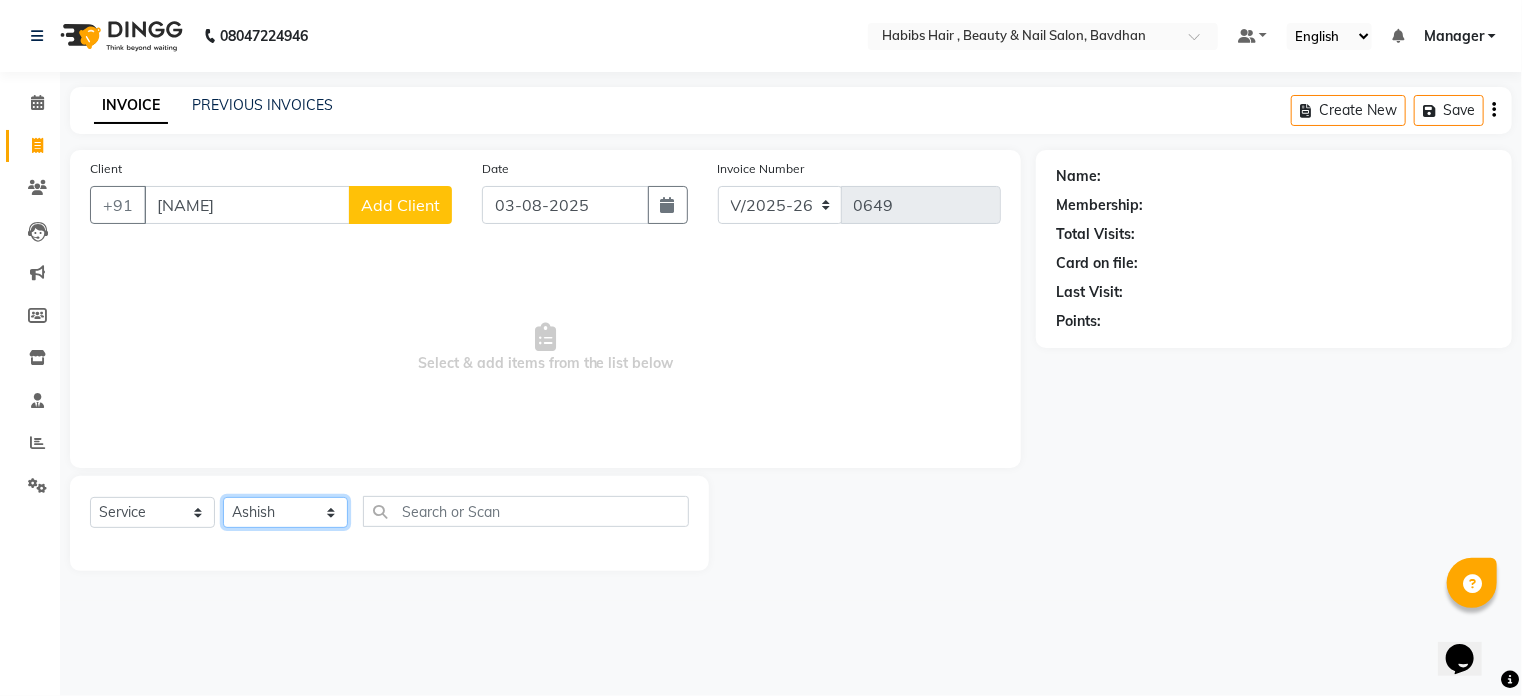 click on "Select Stylist Akash Aman Aniket Ashish Ganesh Manager mayur nikhil sujata" 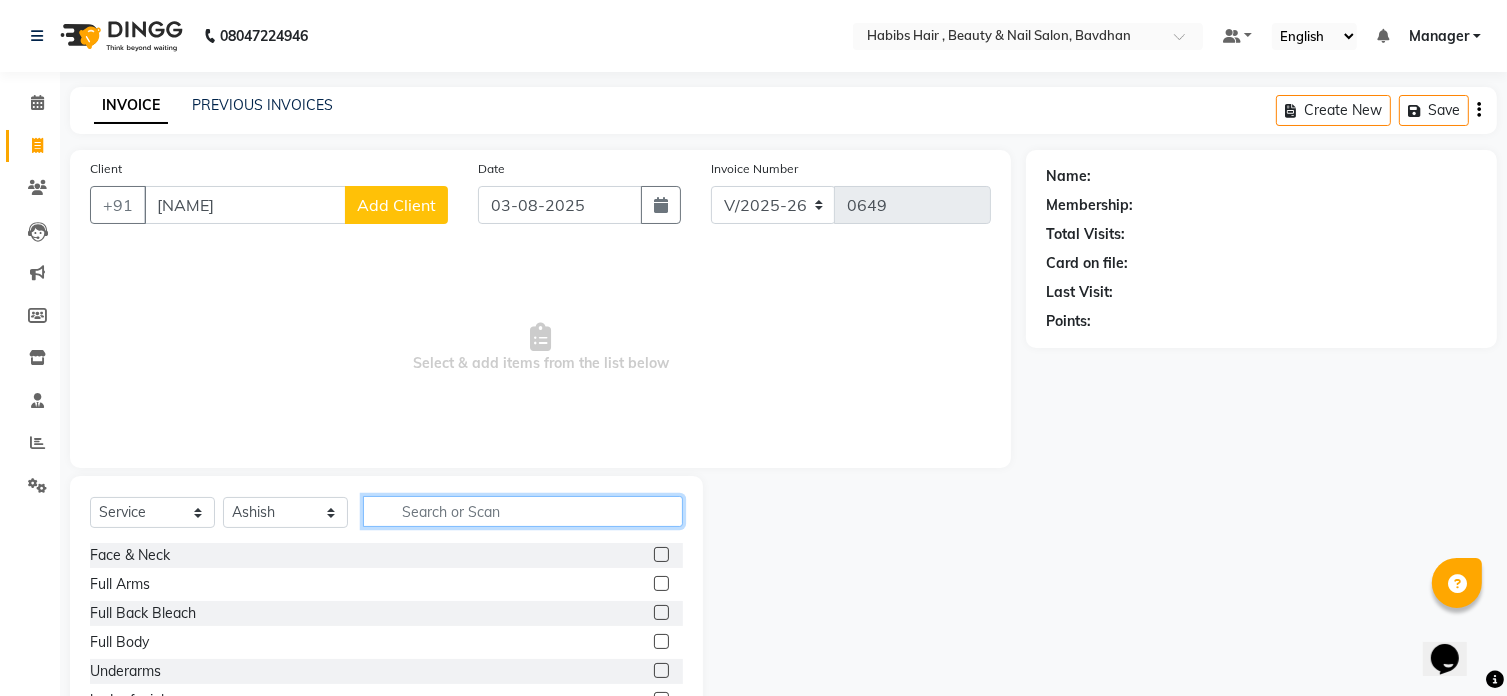 click 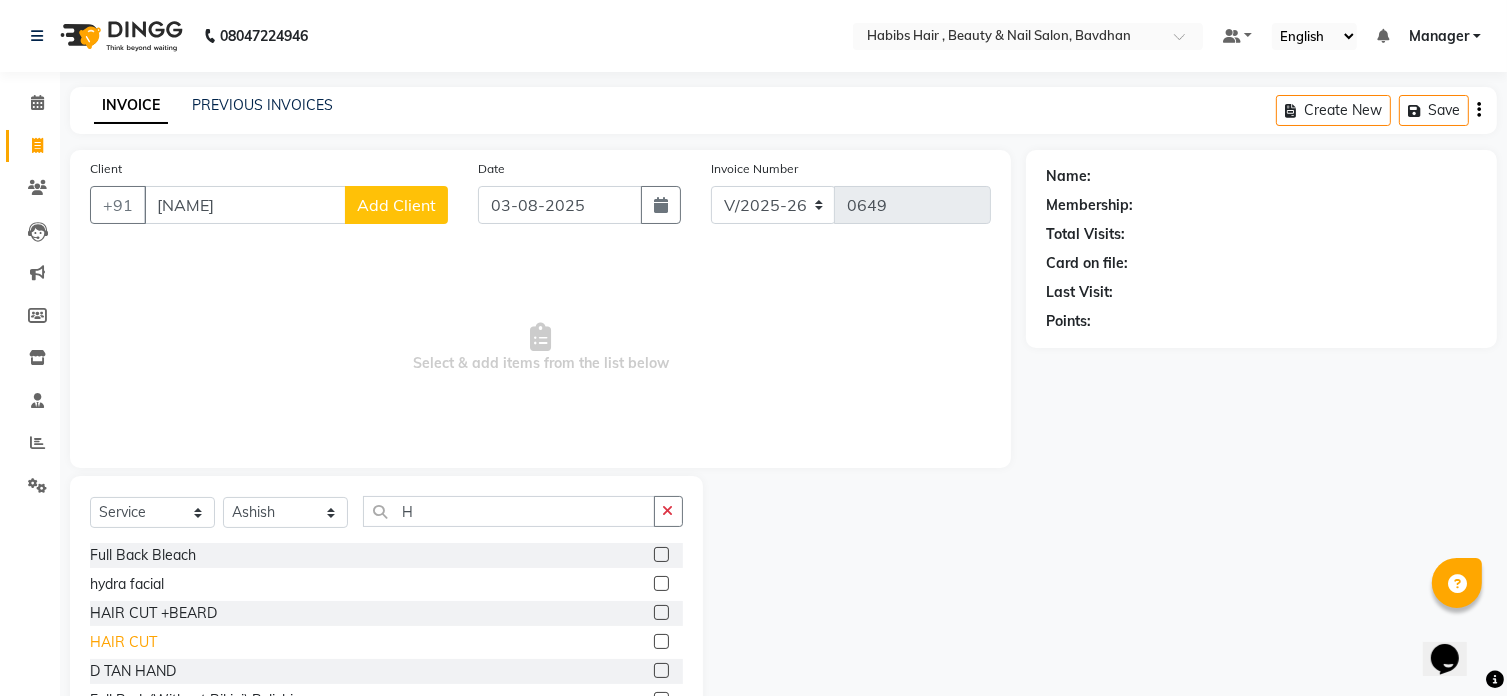 click on "HAIR CUT" 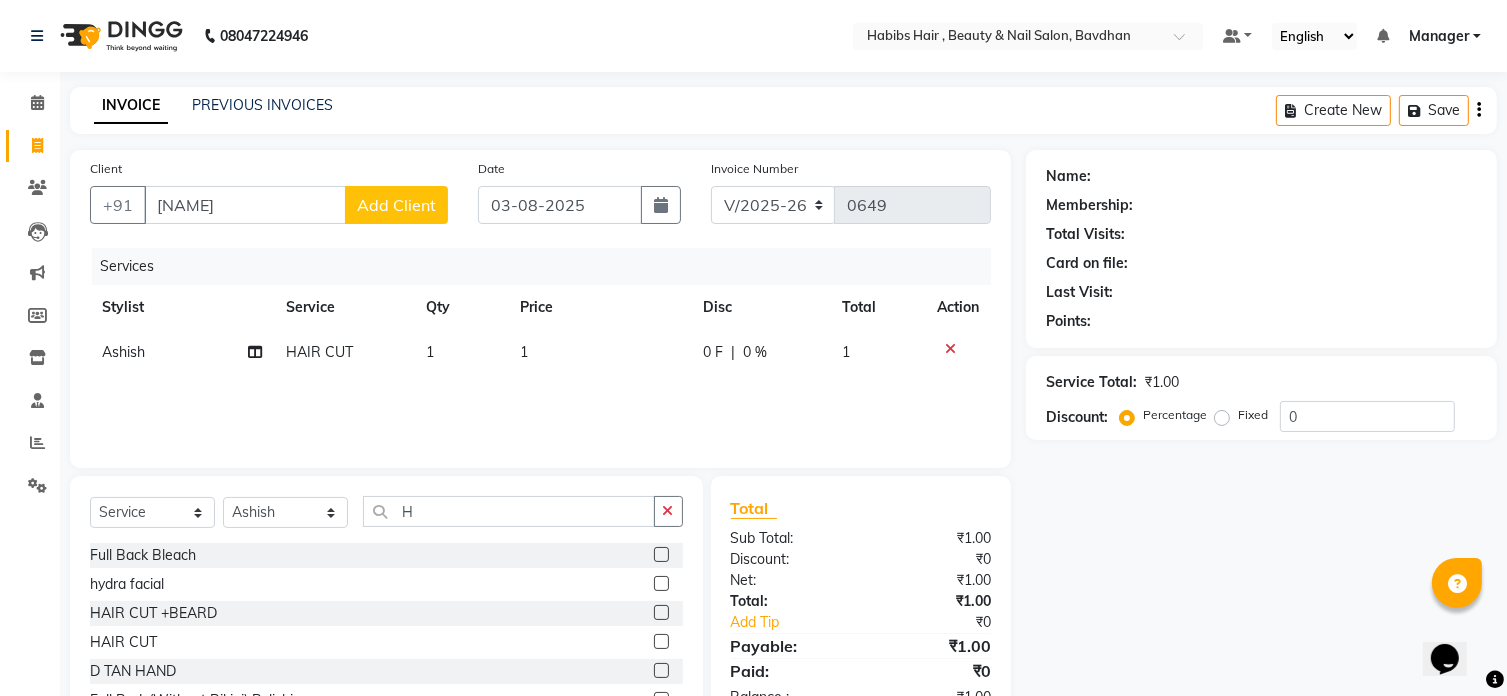 click on "1" 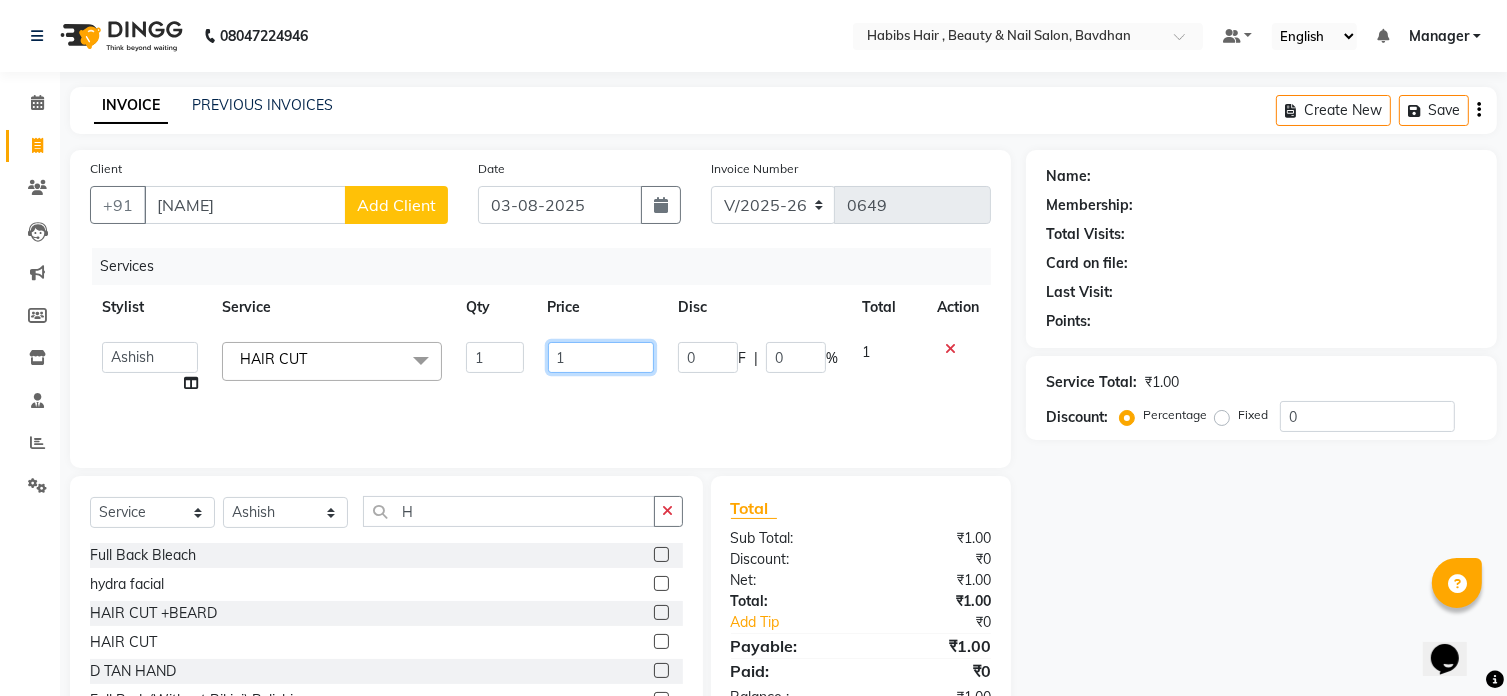 click on "1" 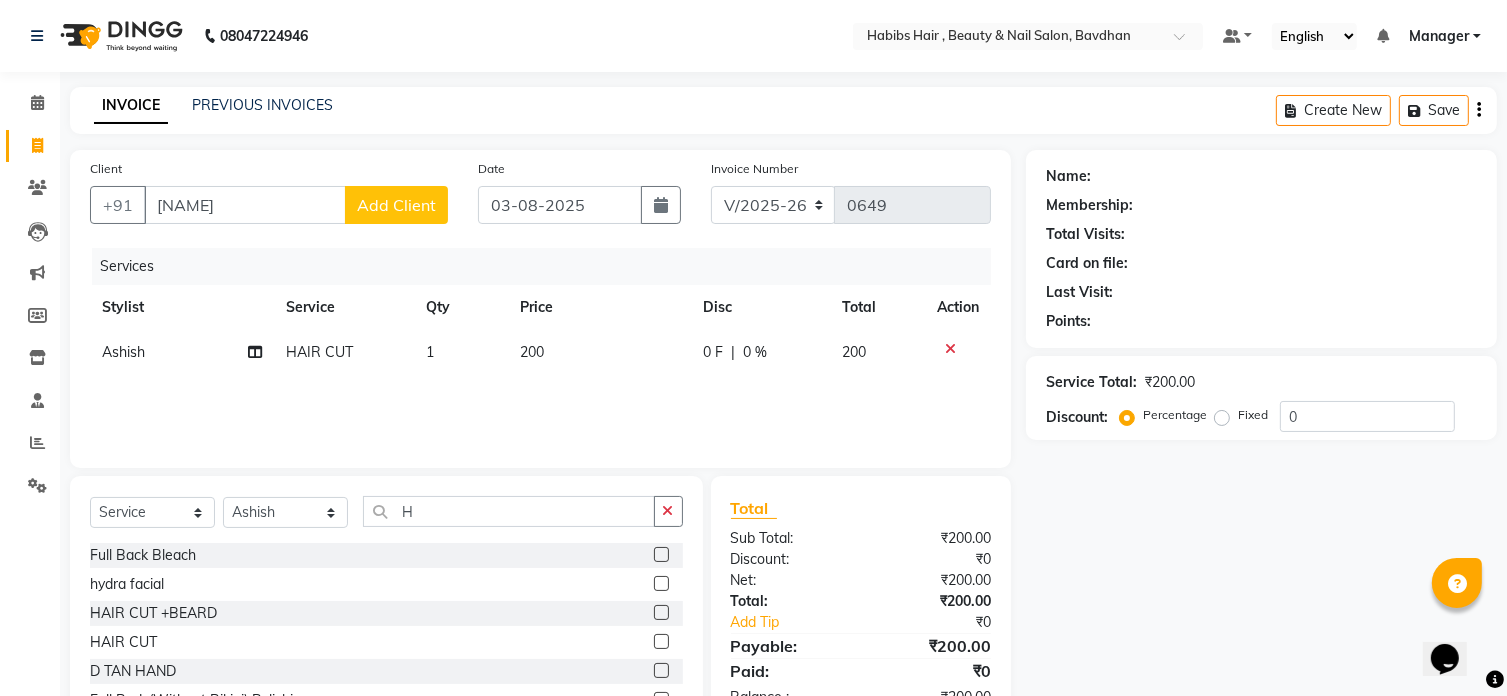 click on "Add Client" 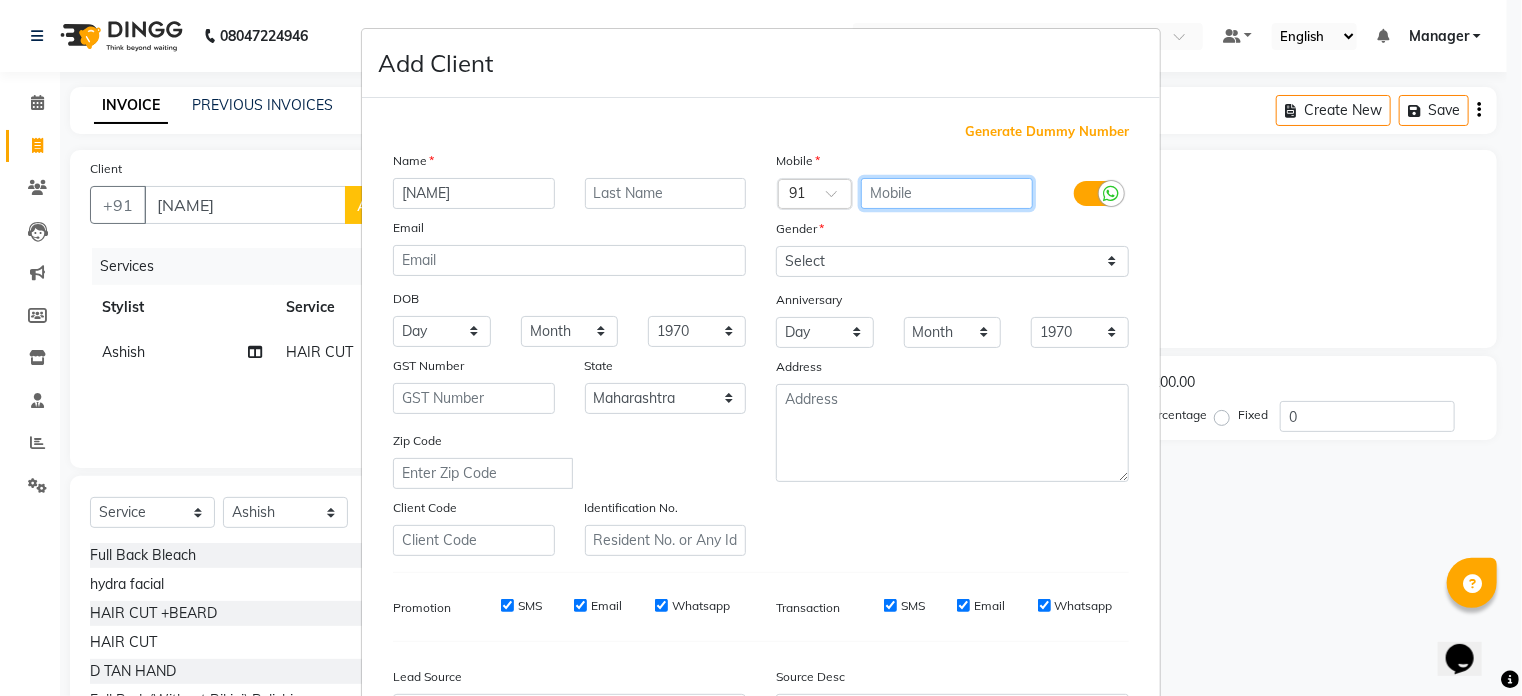 click at bounding box center [947, 193] 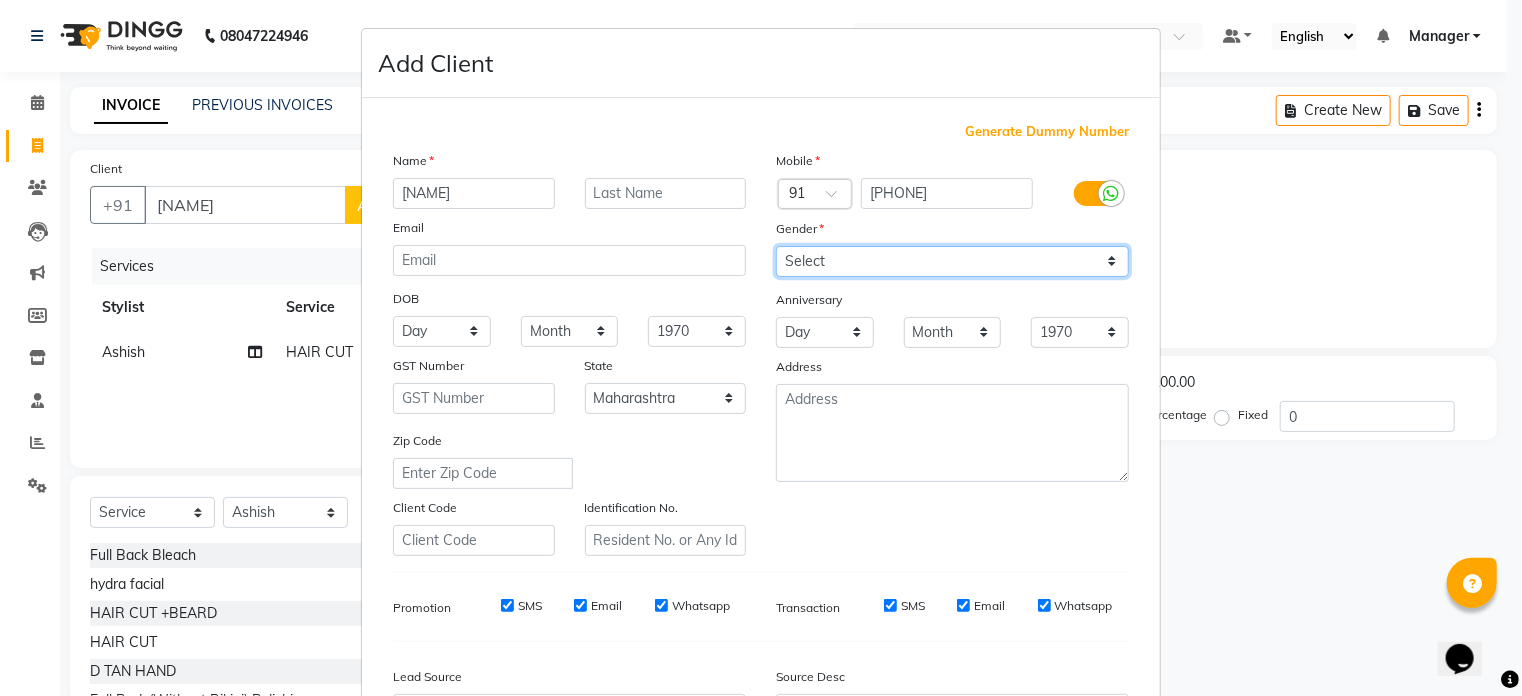 click on "Select Male Female Other Prefer Not To Say" at bounding box center (952, 261) 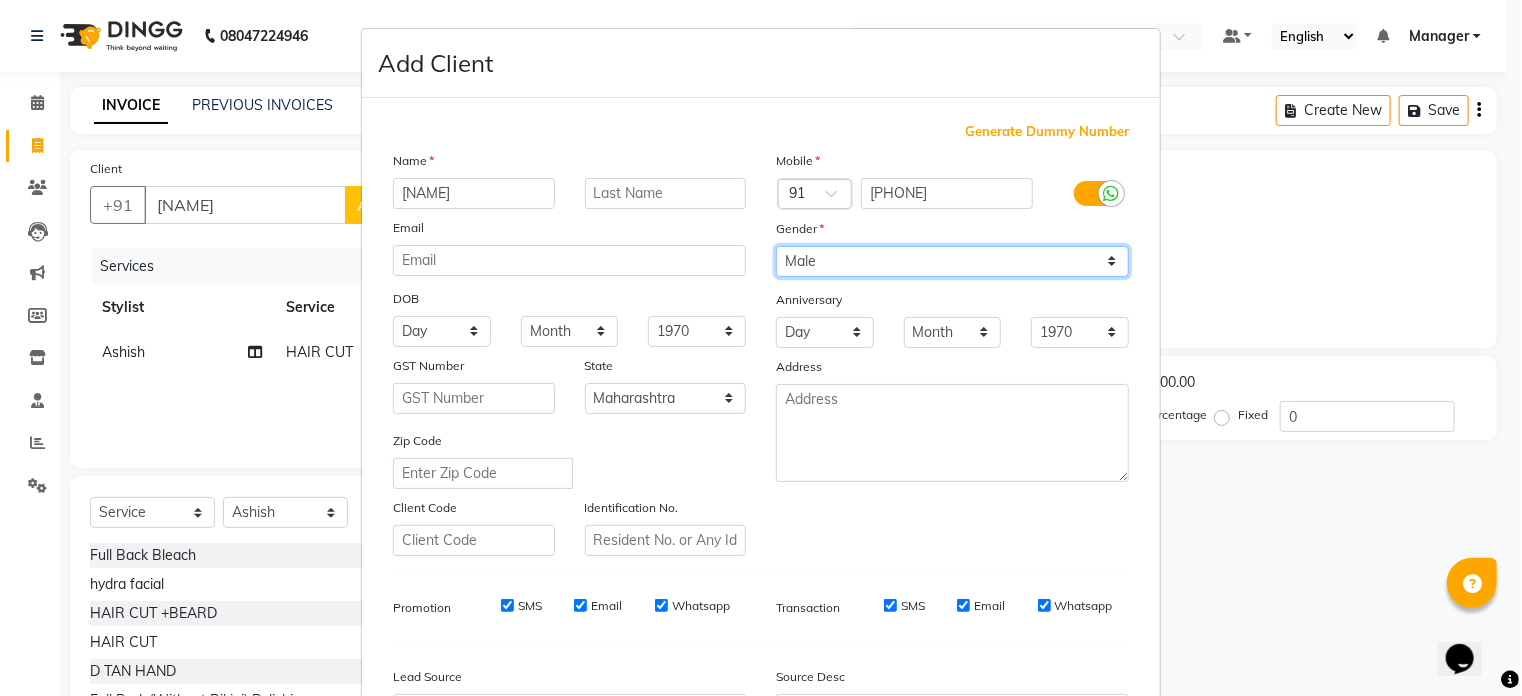 click on "Select Male Female Other Prefer Not To Say" at bounding box center (952, 261) 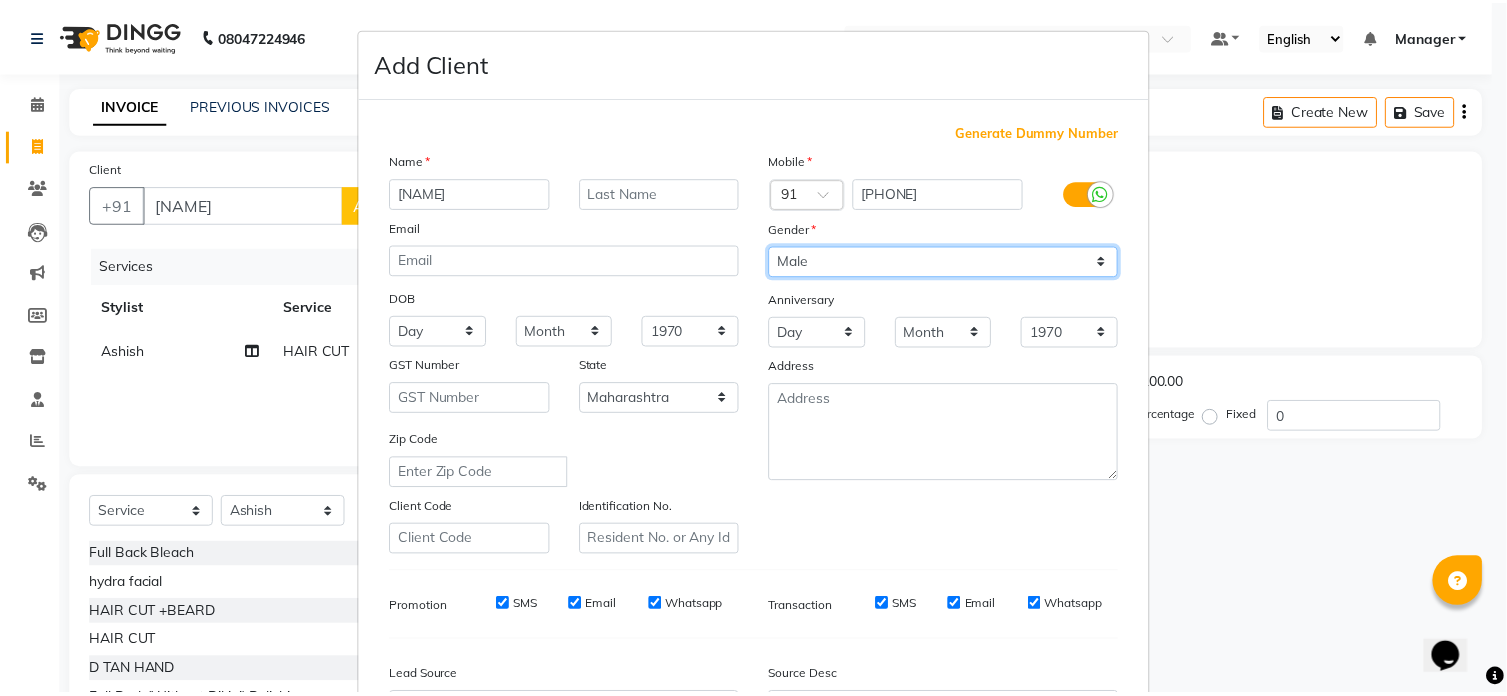 scroll, scrollTop: 236, scrollLeft: 0, axis: vertical 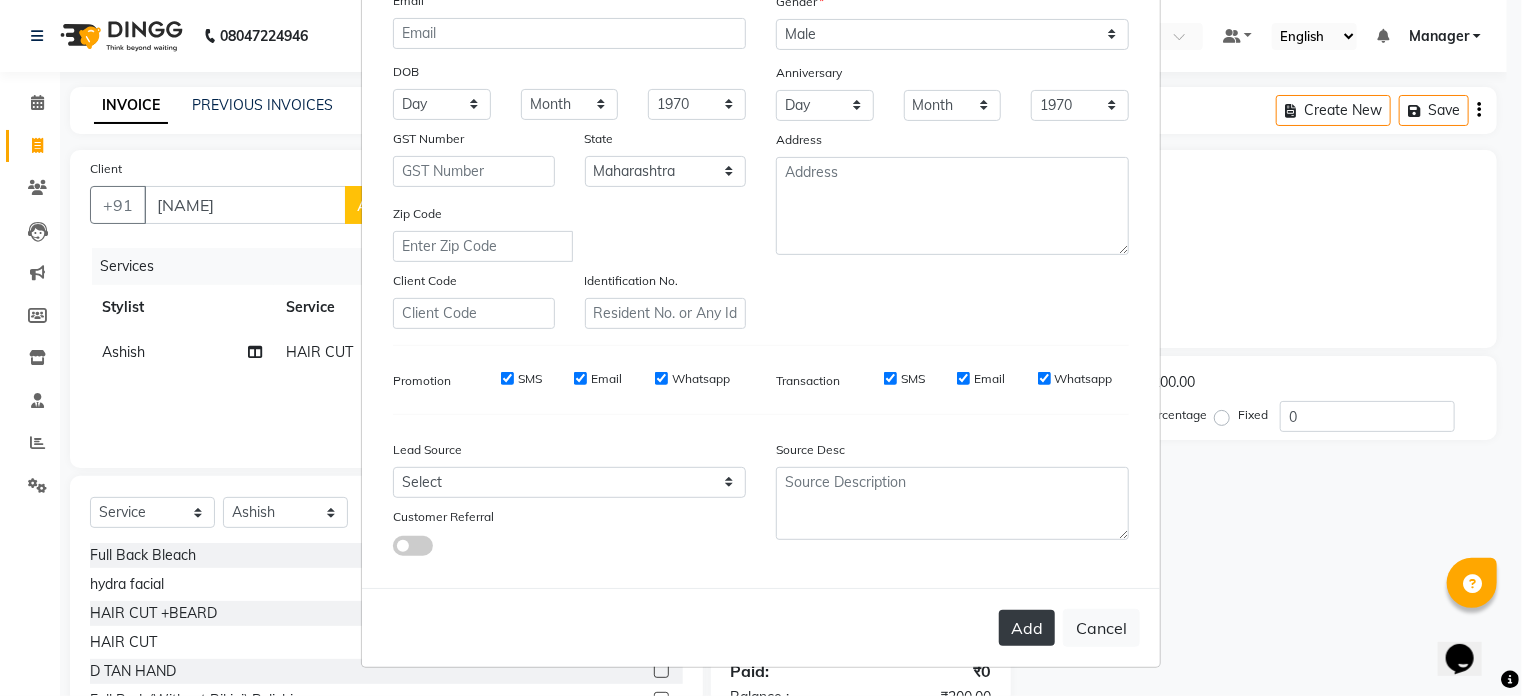 click on "Add" at bounding box center [1027, 628] 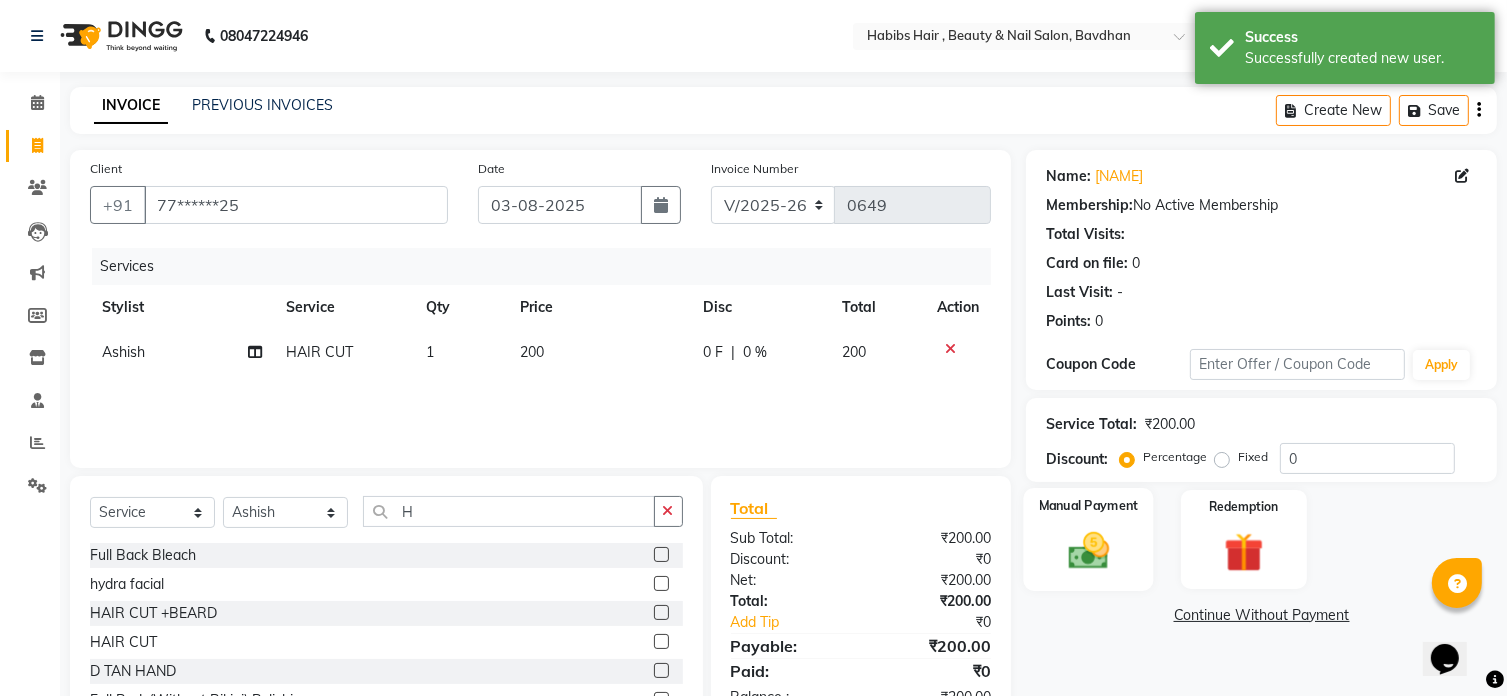 click on "Manual Payment" 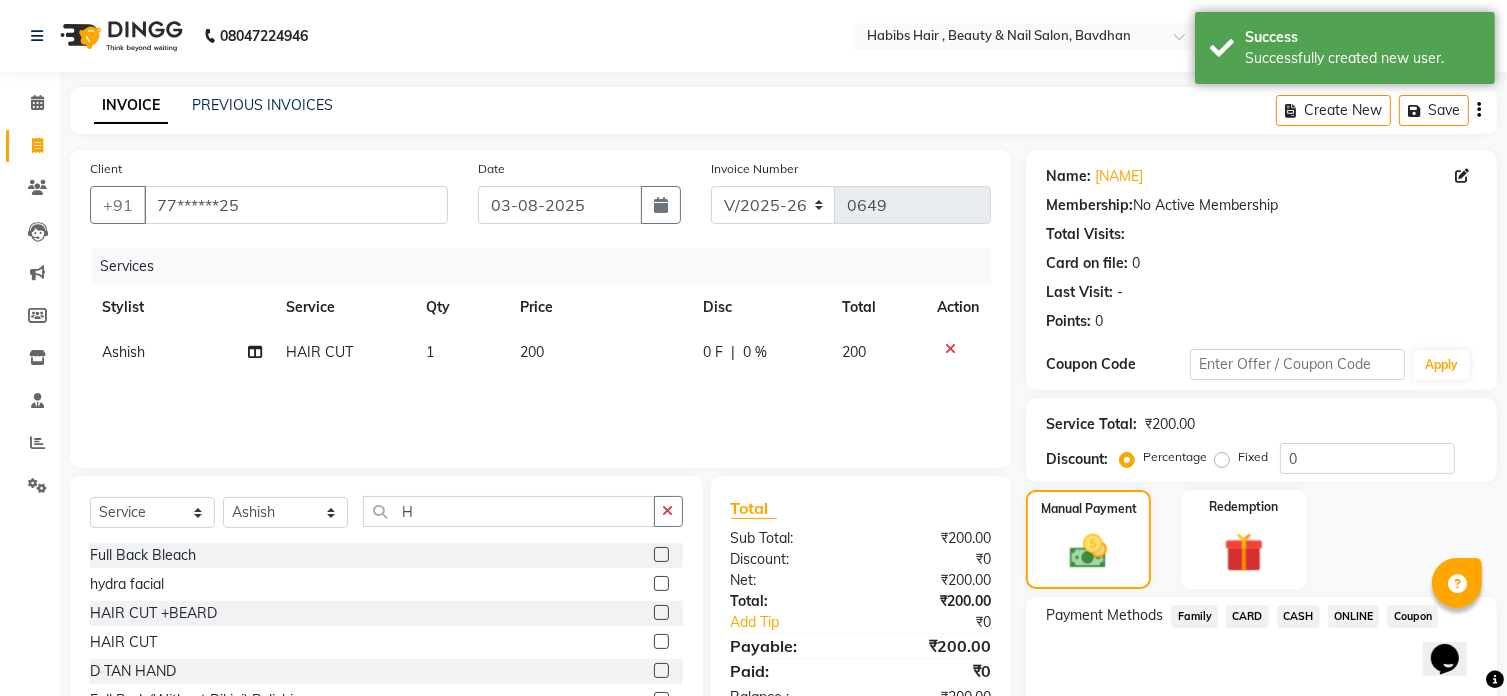 click on "ONLINE" 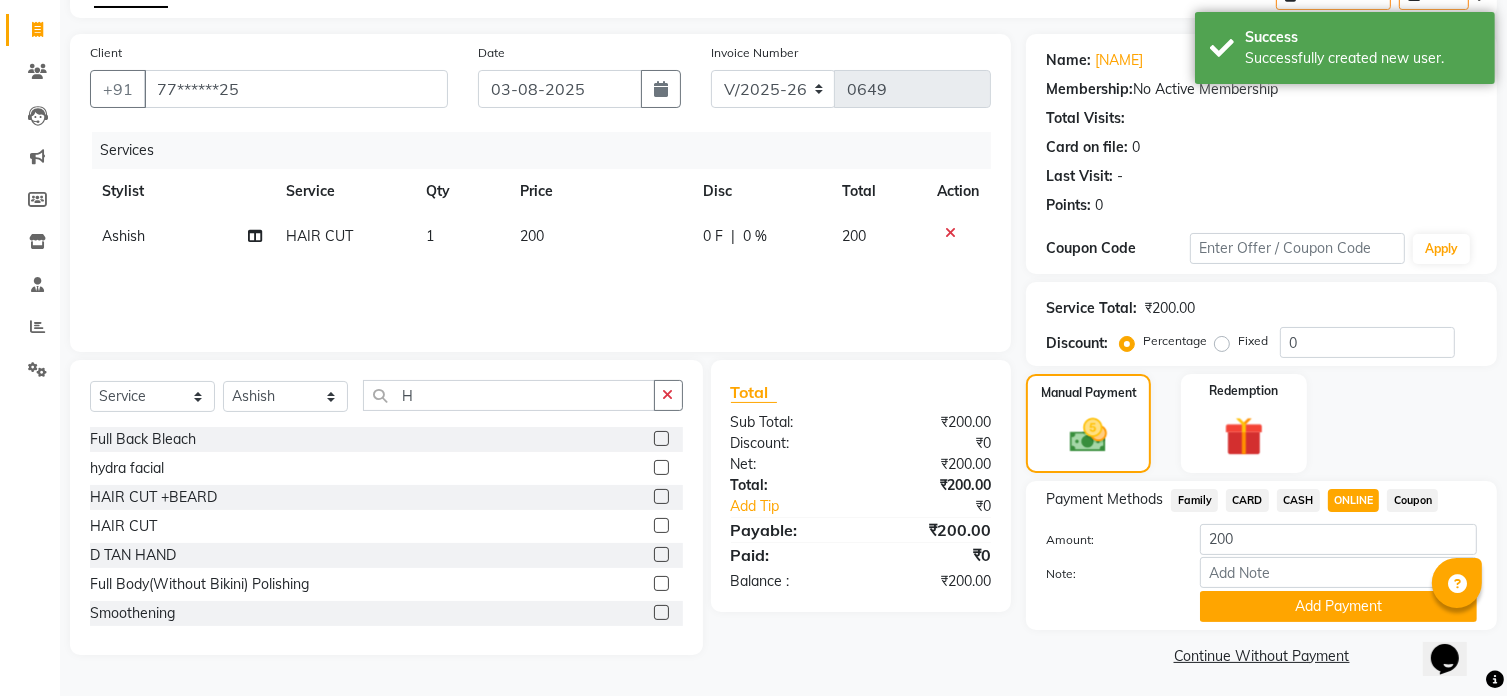 scroll, scrollTop: 116, scrollLeft: 0, axis: vertical 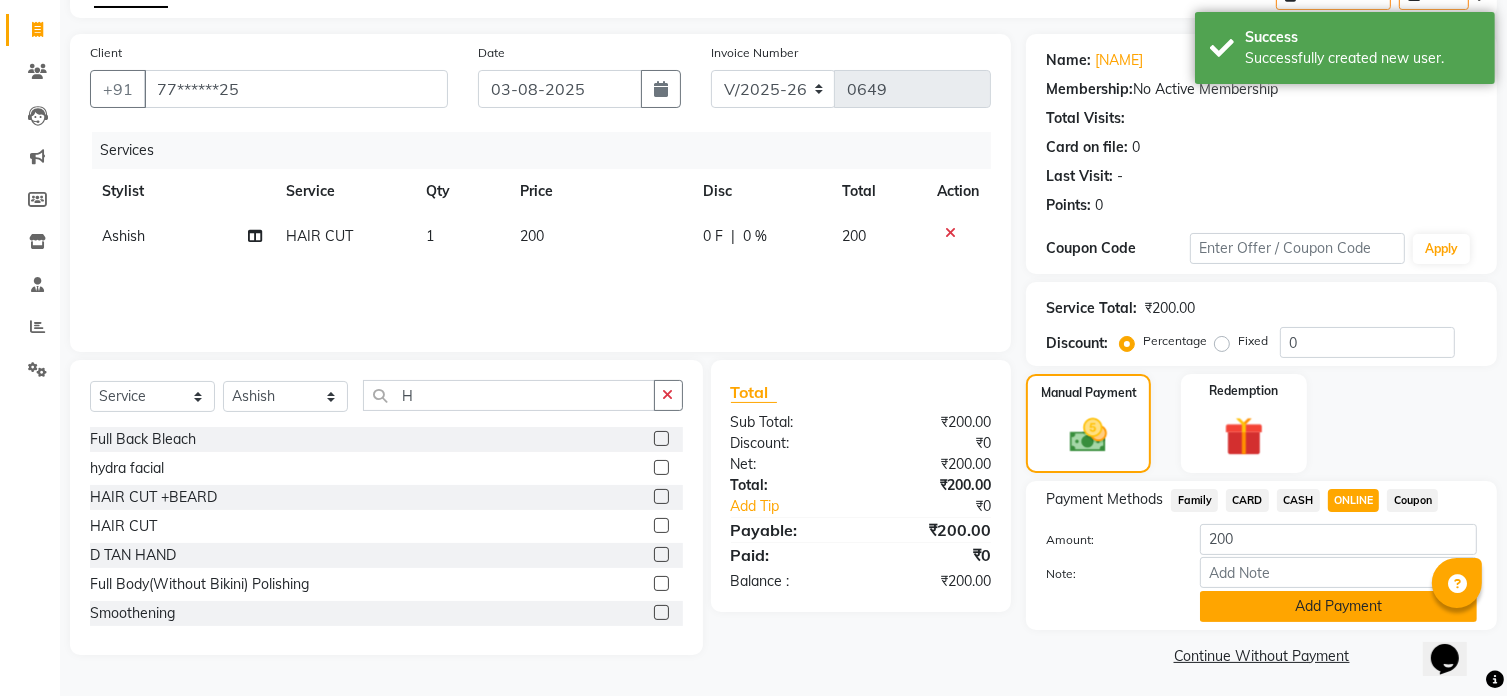 click on "Add Payment" 